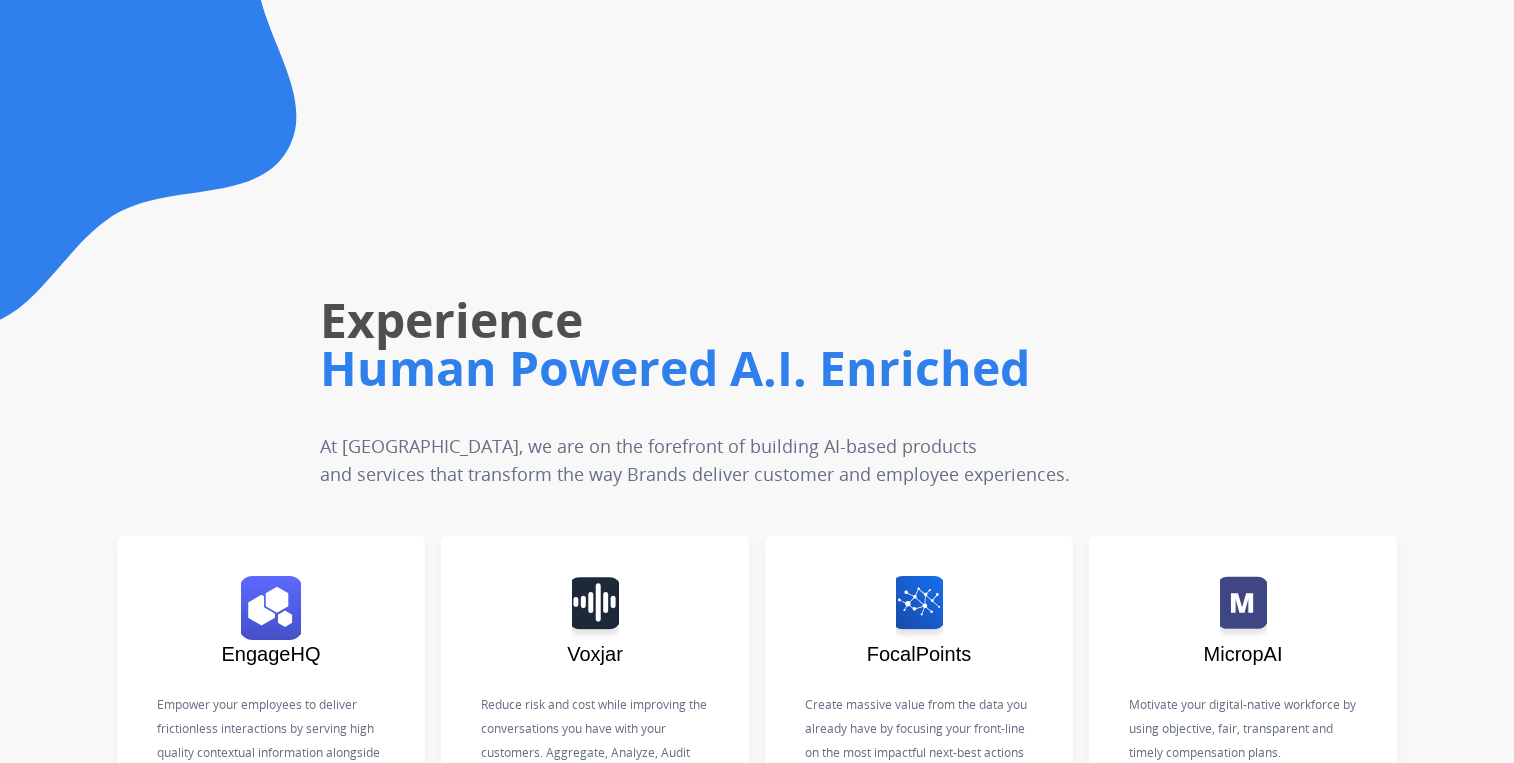 scroll, scrollTop: 0, scrollLeft: 0, axis: both 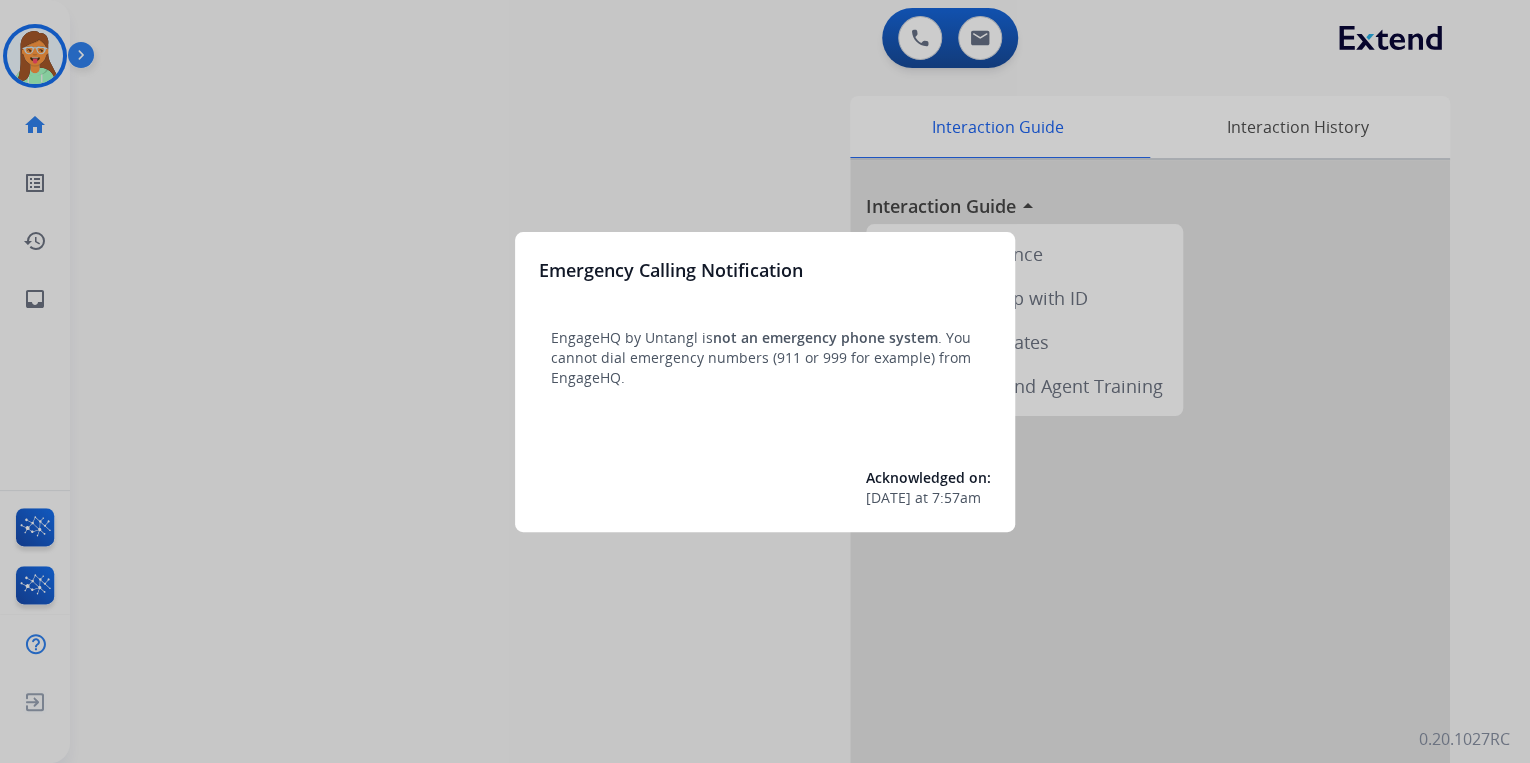 click at bounding box center [765, 381] 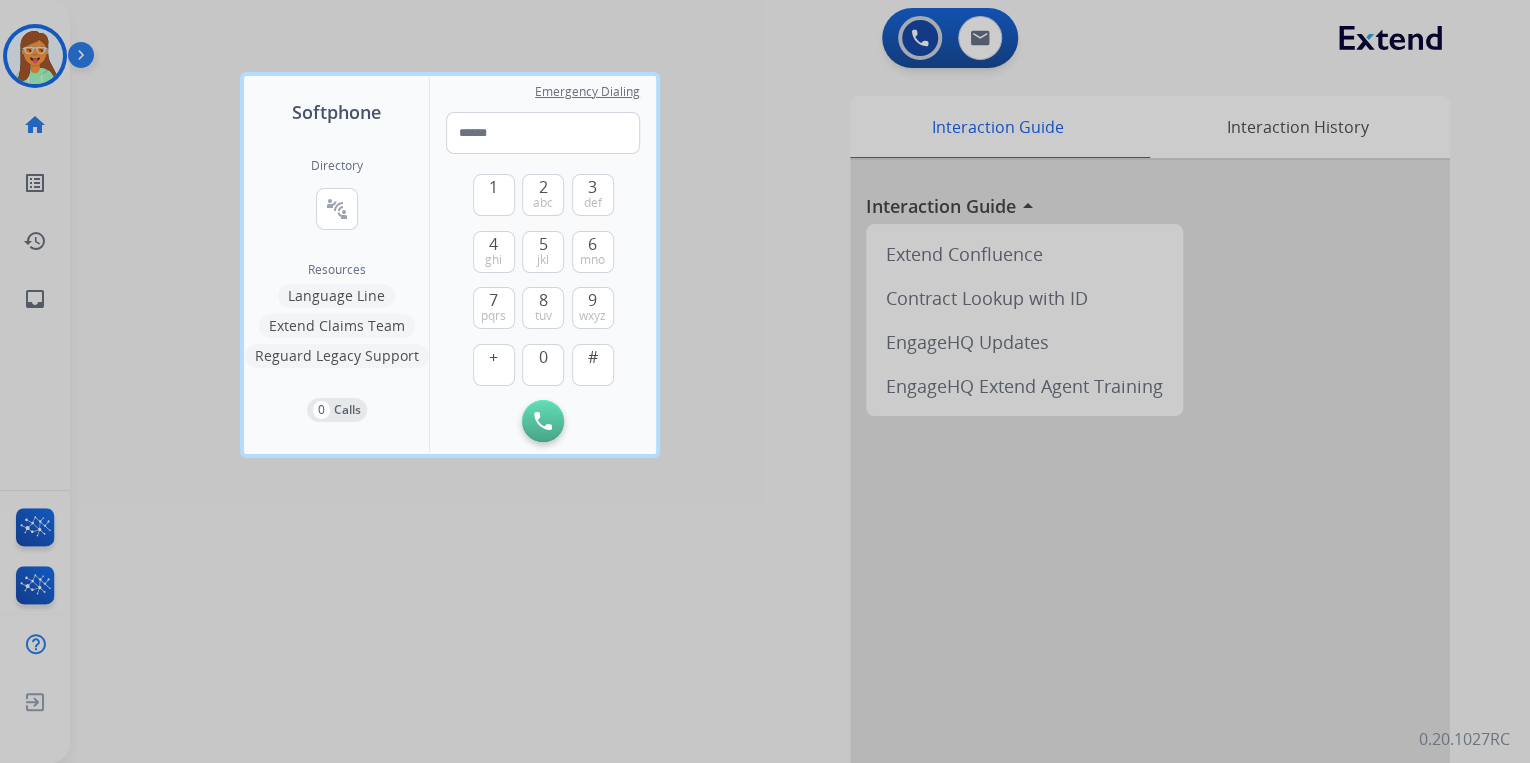 click at bounding box center (765, 381) 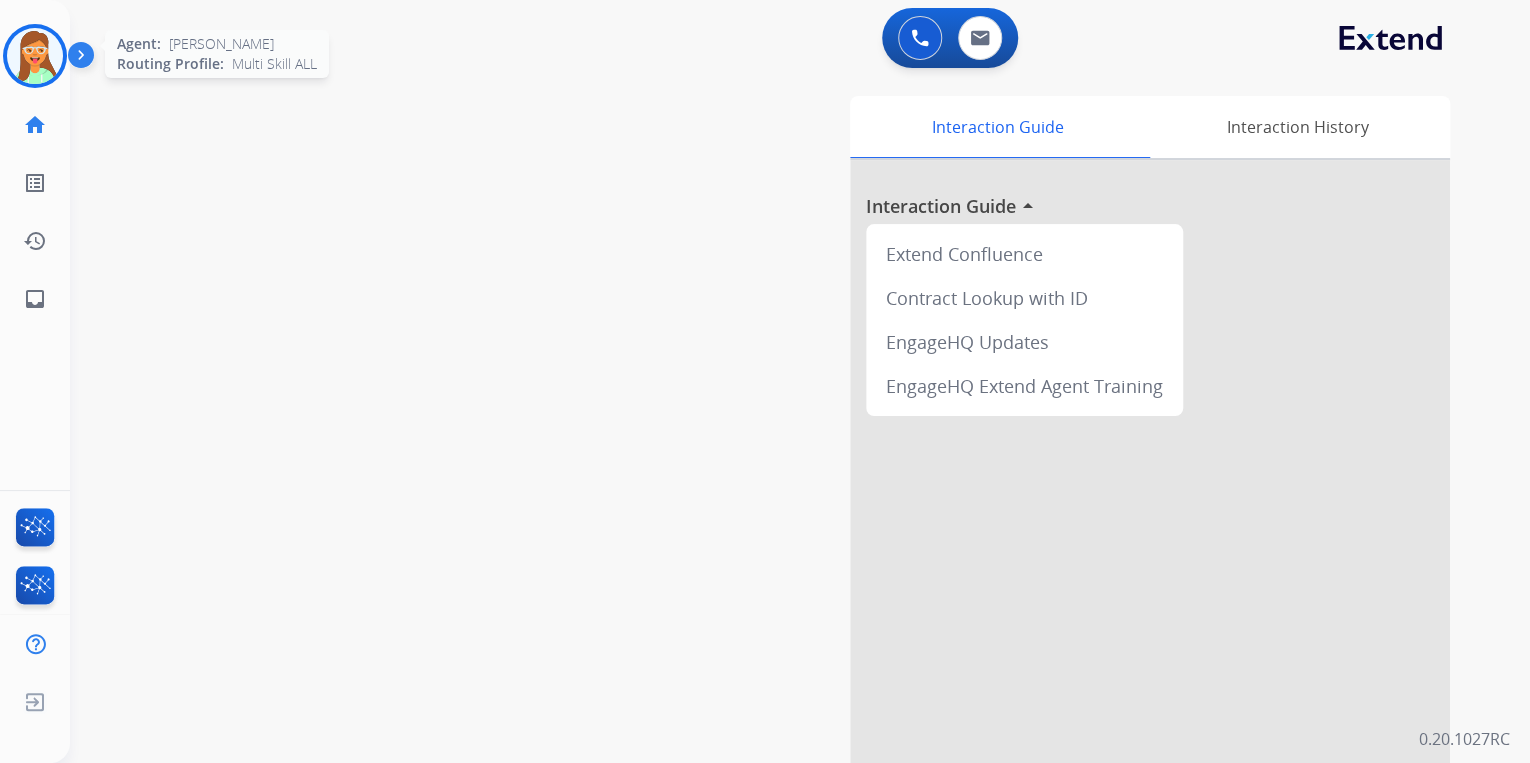 click at bounding box center (35, 56) 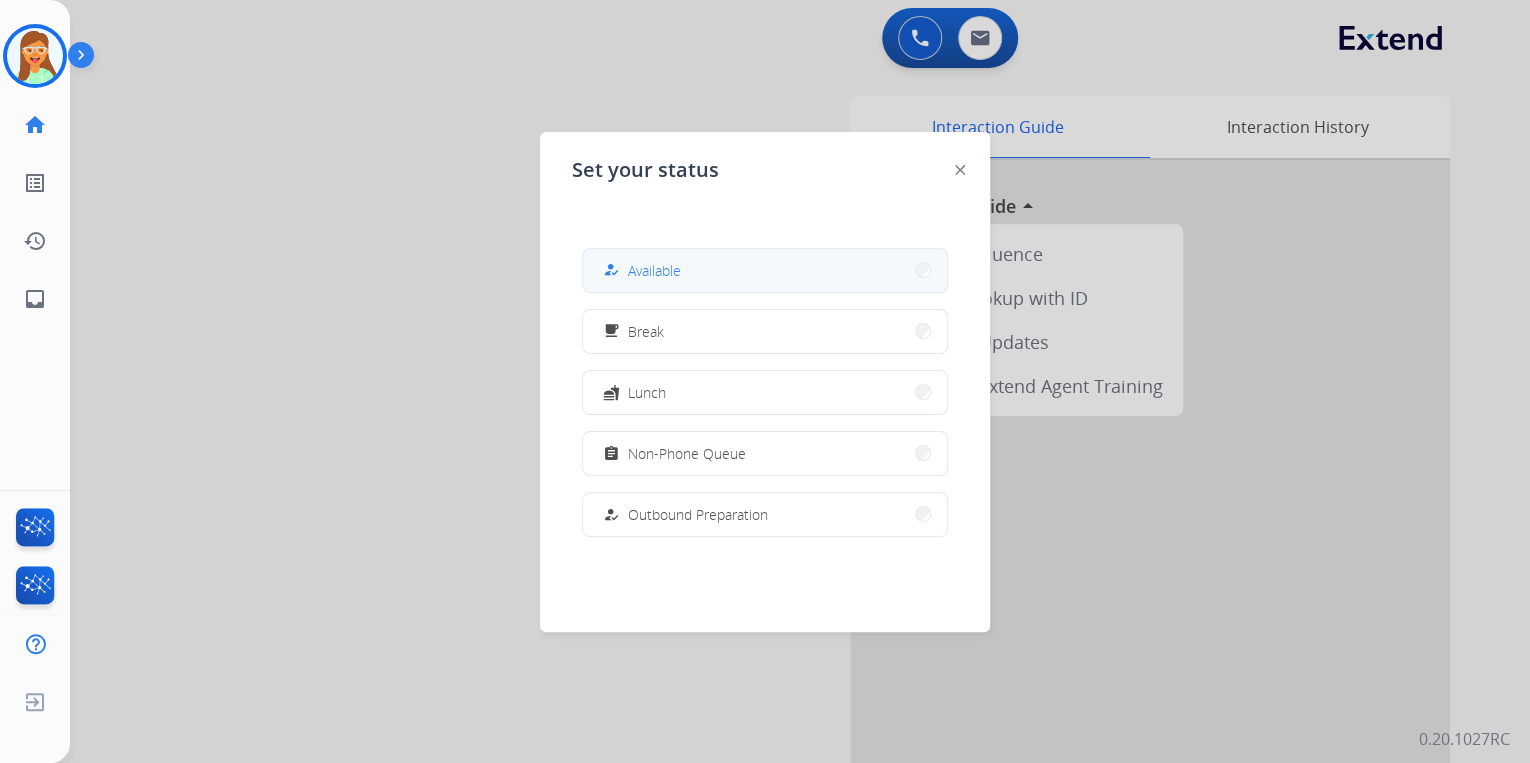 click on "how_to_reg Available" at bounding box center (765, 270) 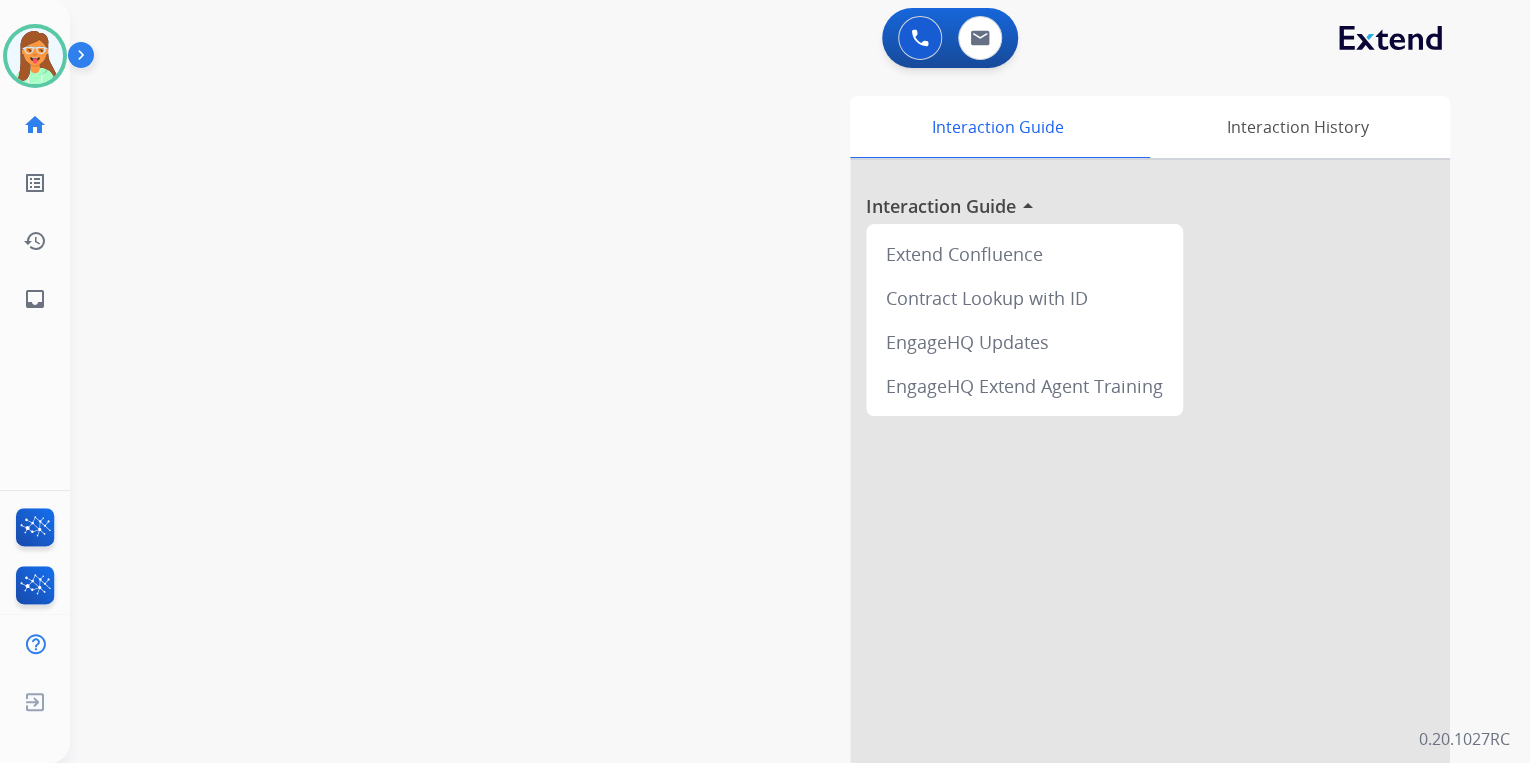 click on "0 Voice Interactions  0  Email Interactions" at bounding box center (950, 38) 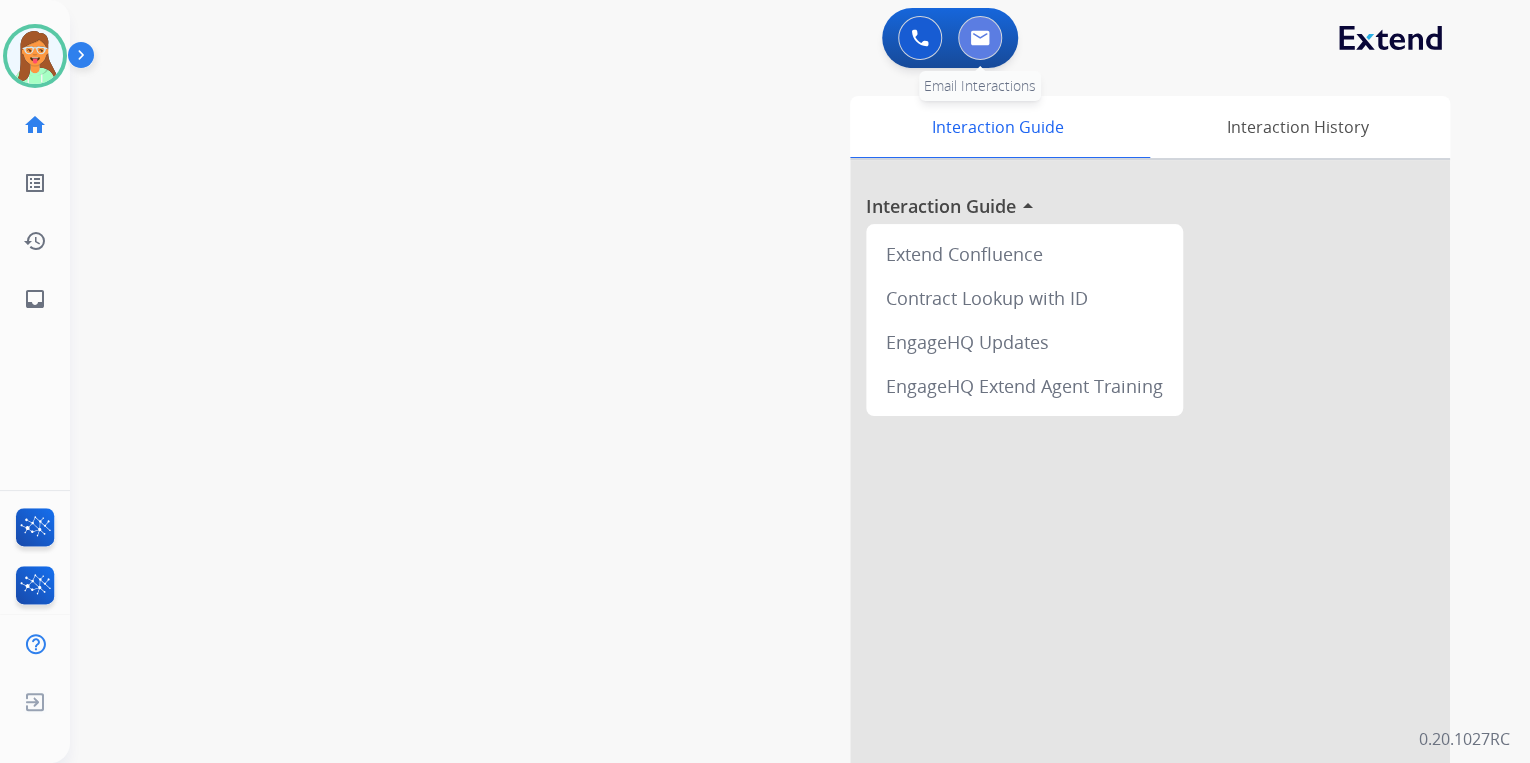 click at bounding box center (980, 38) 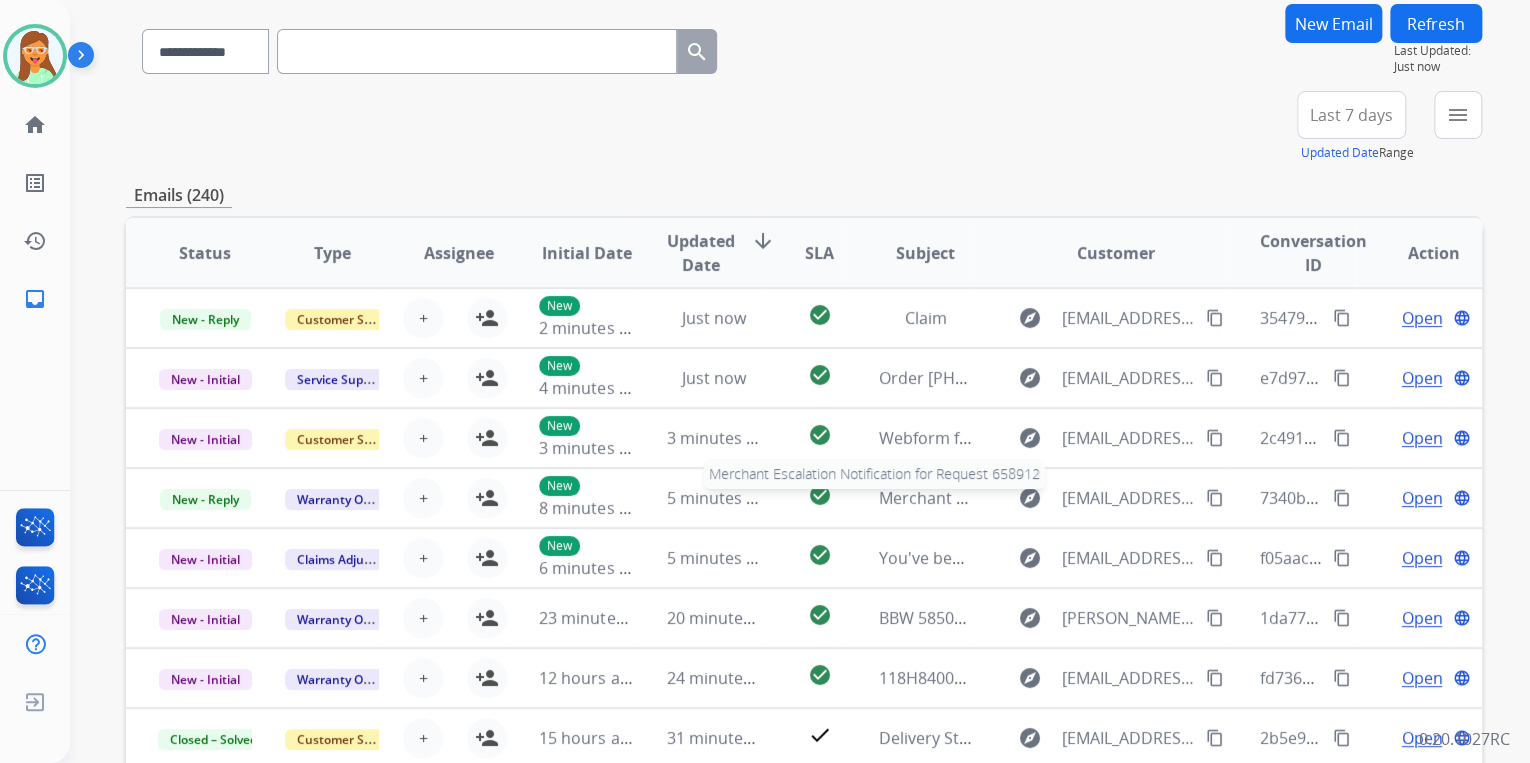 scroll, scrollTop: 0, scrollLeft: 0, axis: both 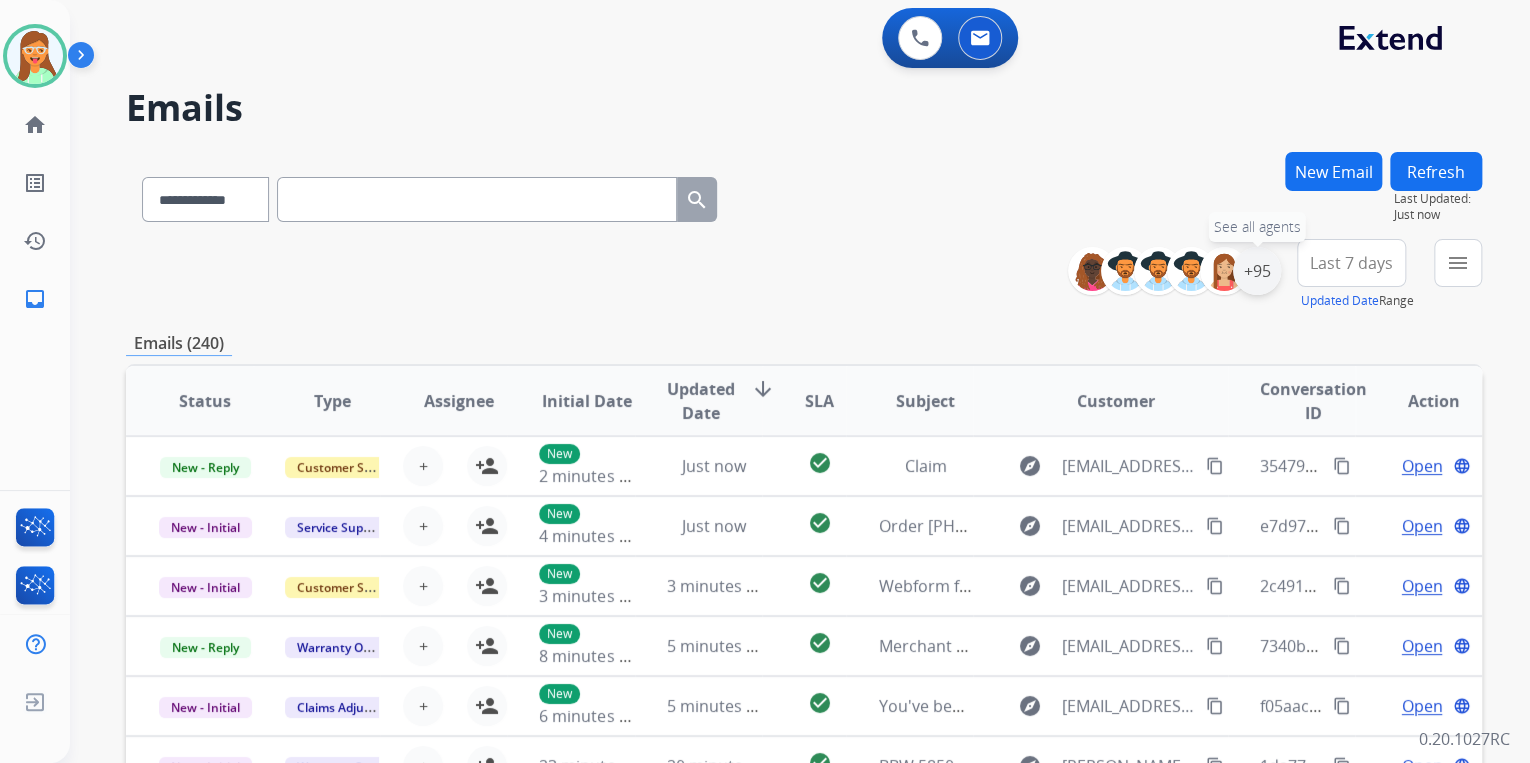 click on "+95" at bounding box center (1257, 271) 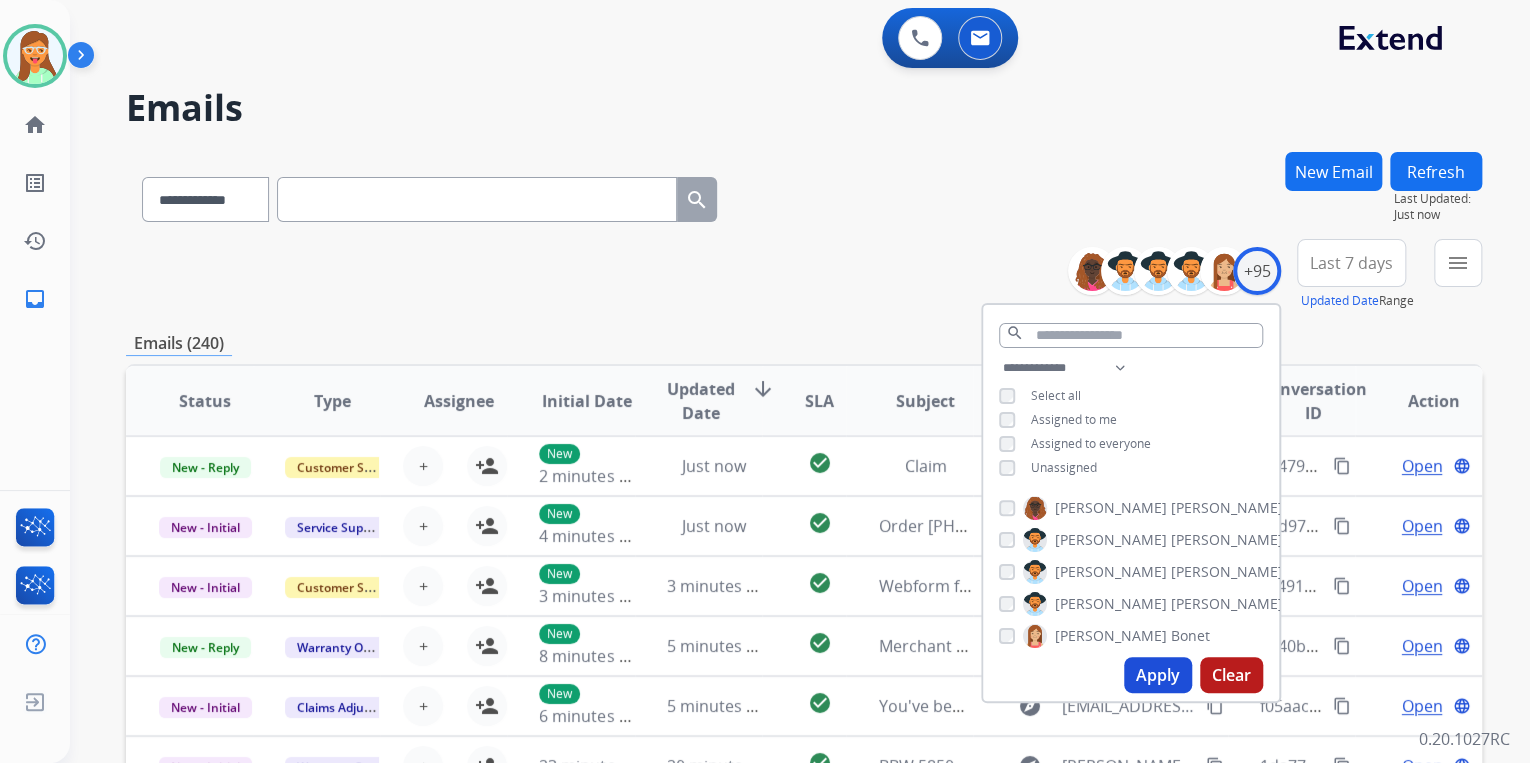 click on "Apply" at bounding box center [1158, 675] 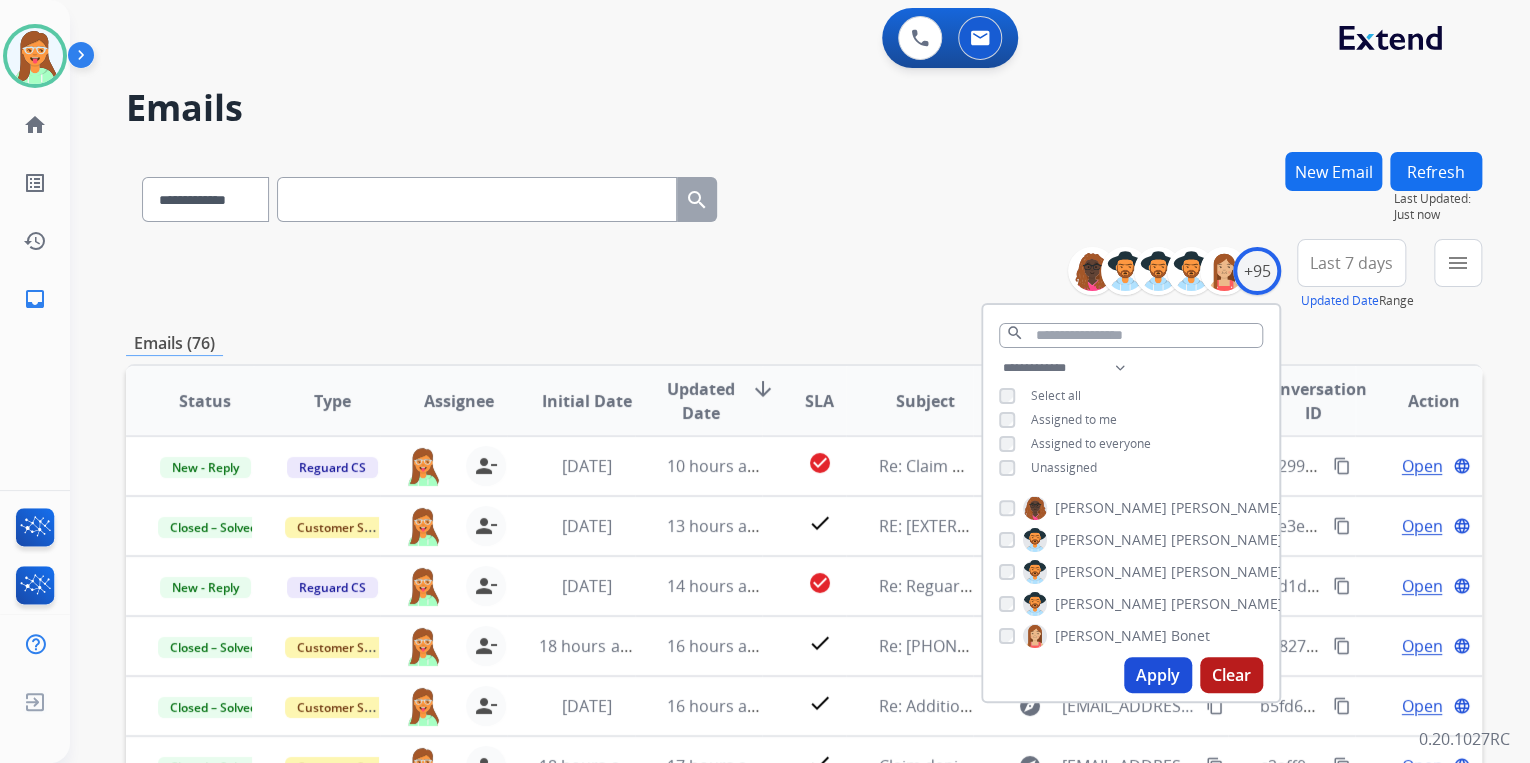 click on "**********" at bounding box center (804, 195) 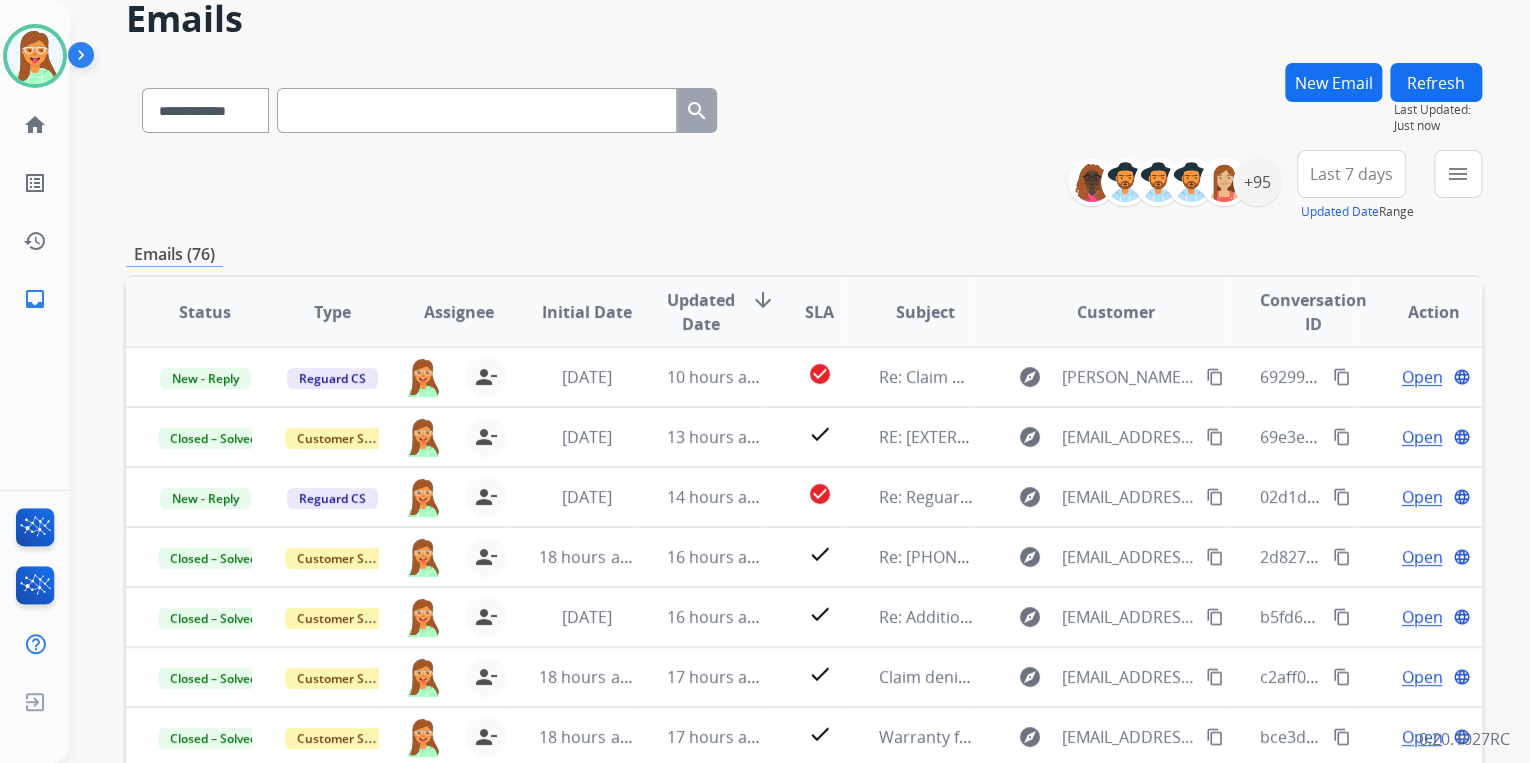 scroll, scrollTop: 160, scrollLeft: 0, axis: vertical 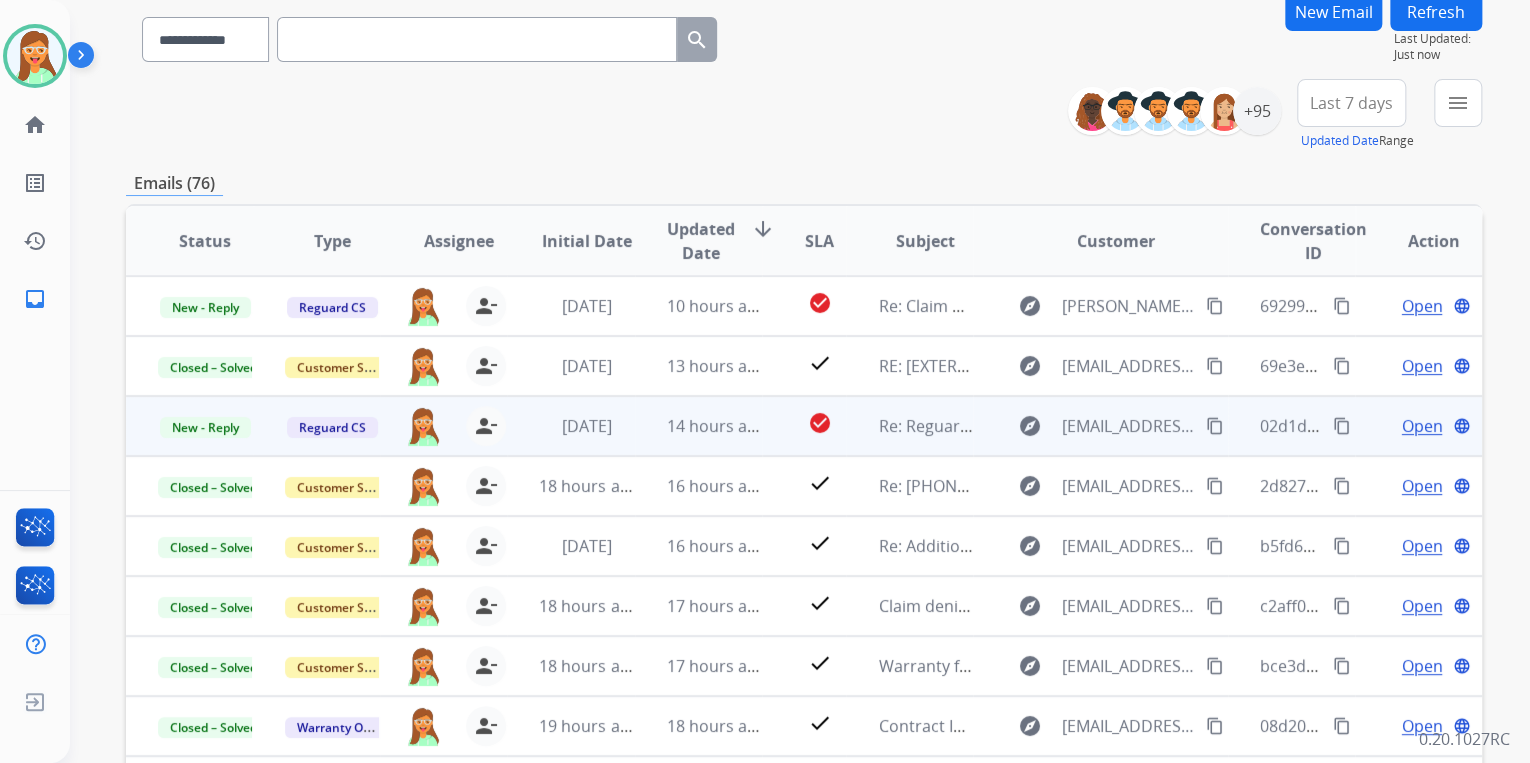 click on "content_copy" at bounding box center (1215, 426) 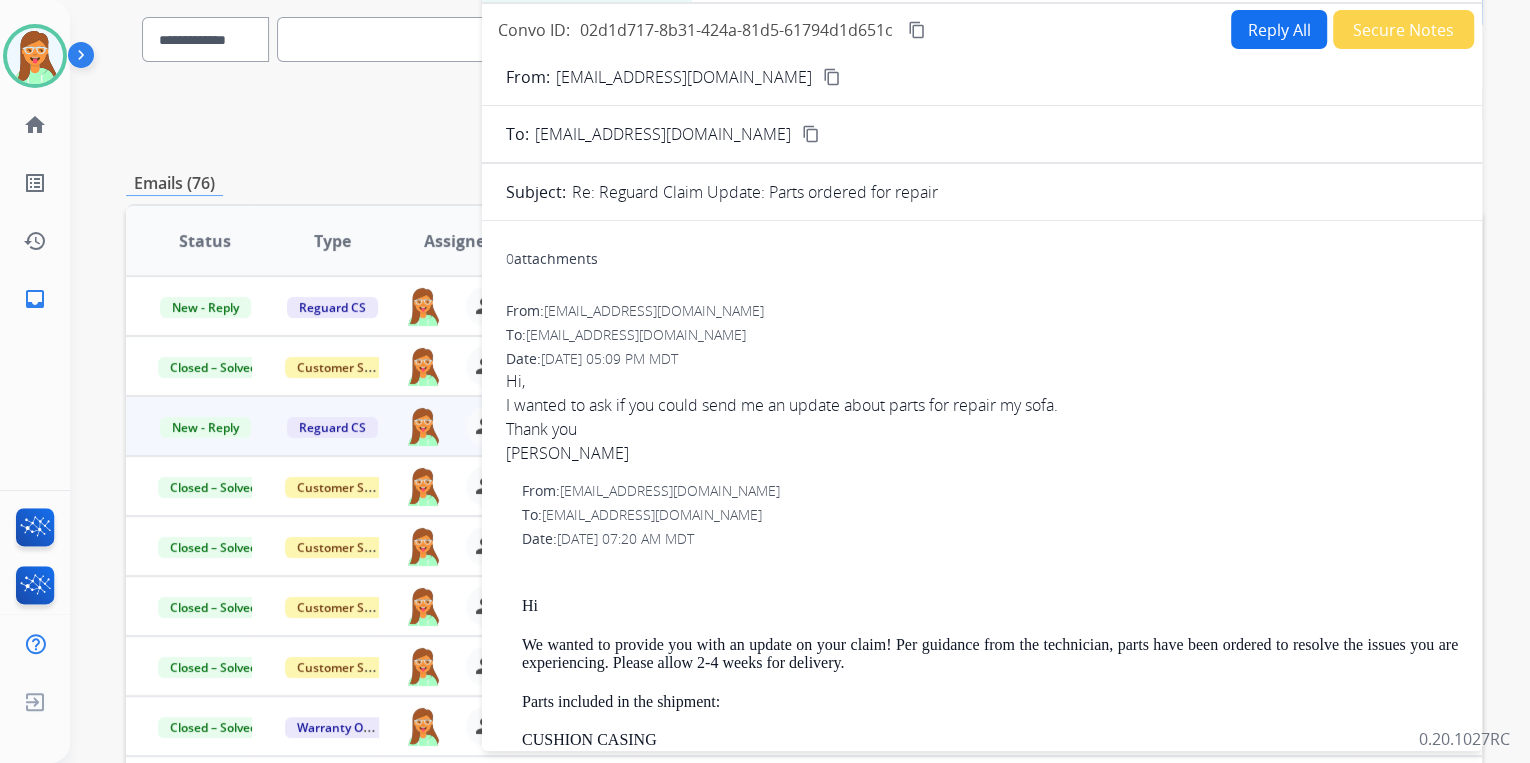 click on "Reply All" at bounding box center (1279, 29) 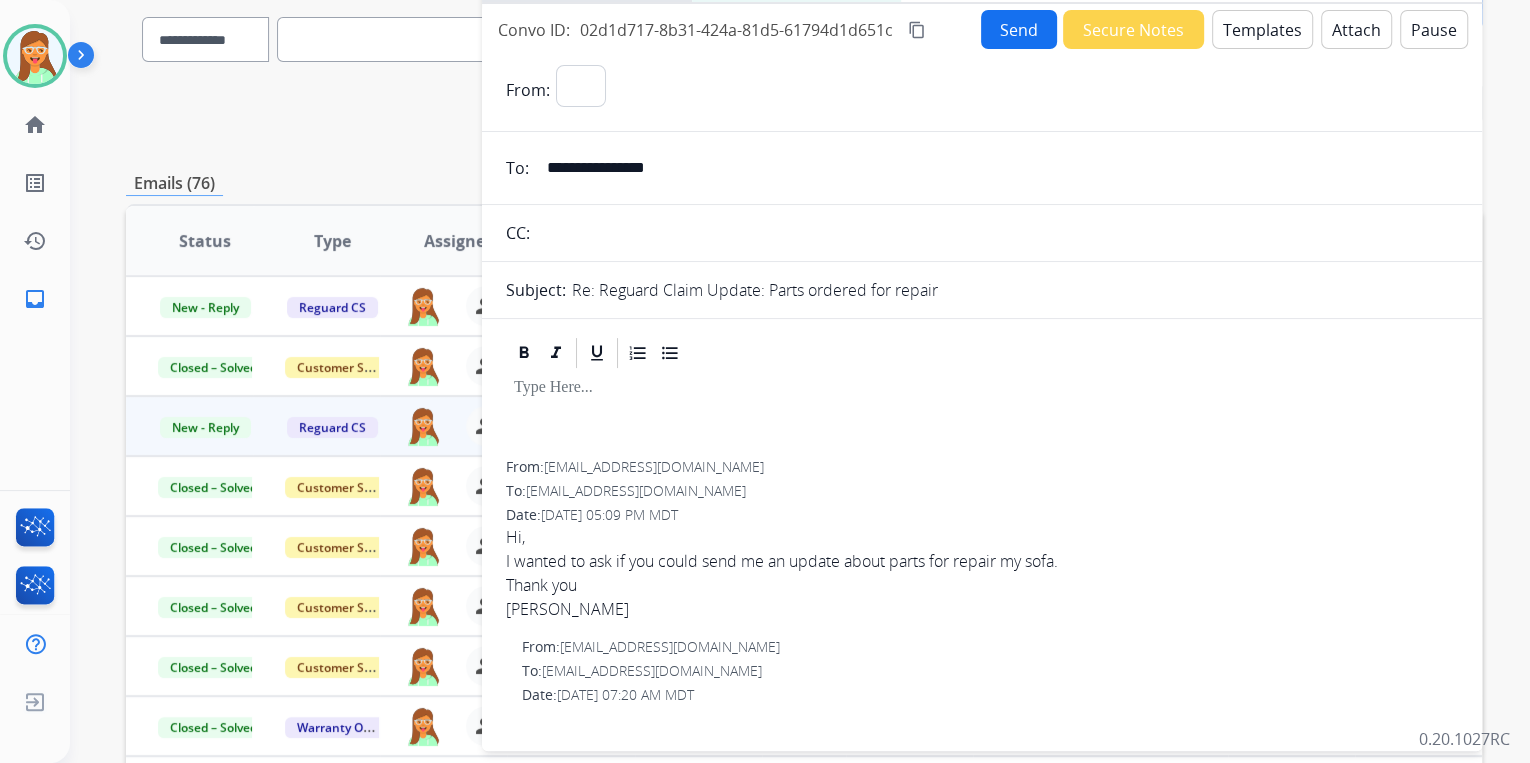 select on "**********" 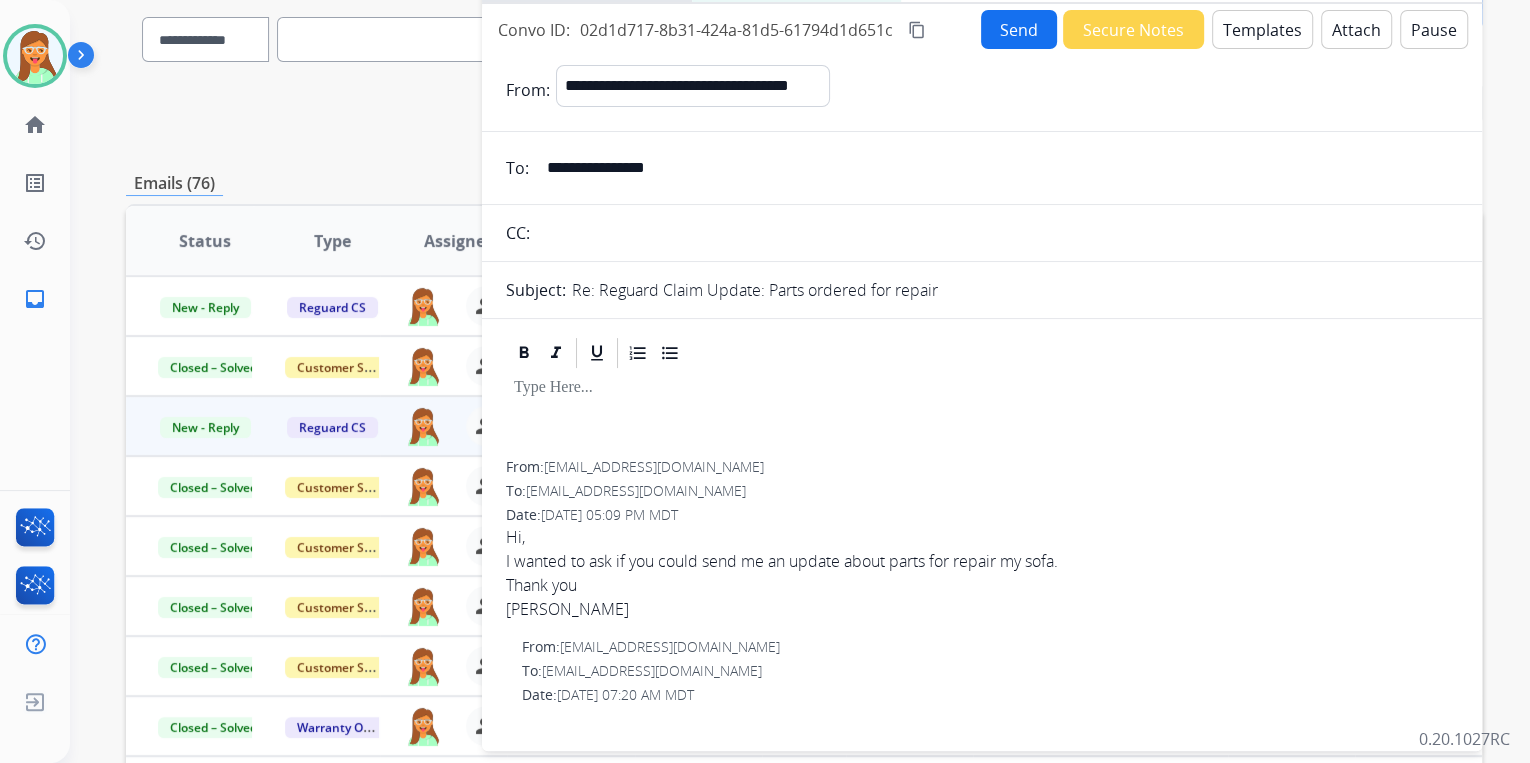 click on "Templates" at bounding box center [1262, 29] 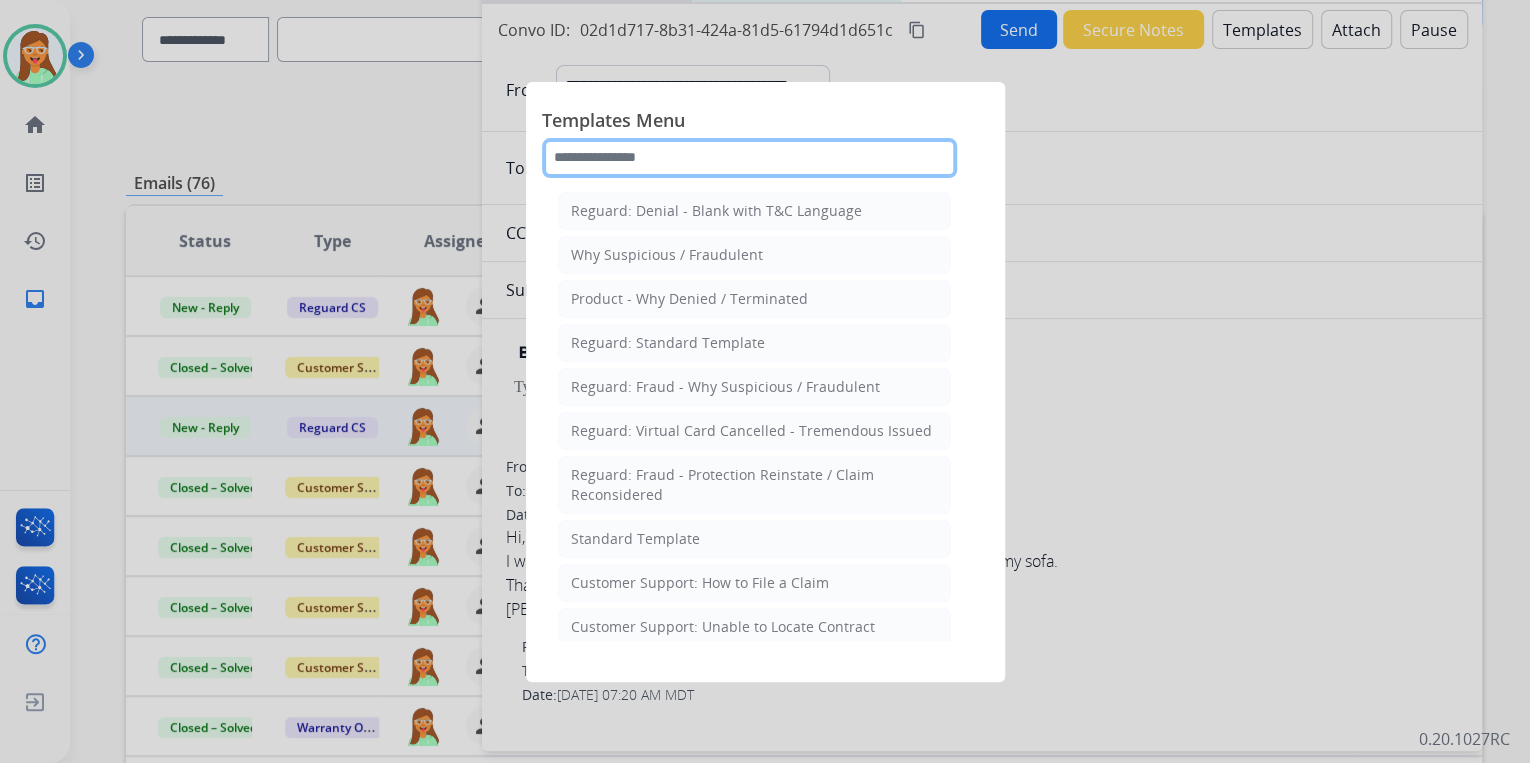 click 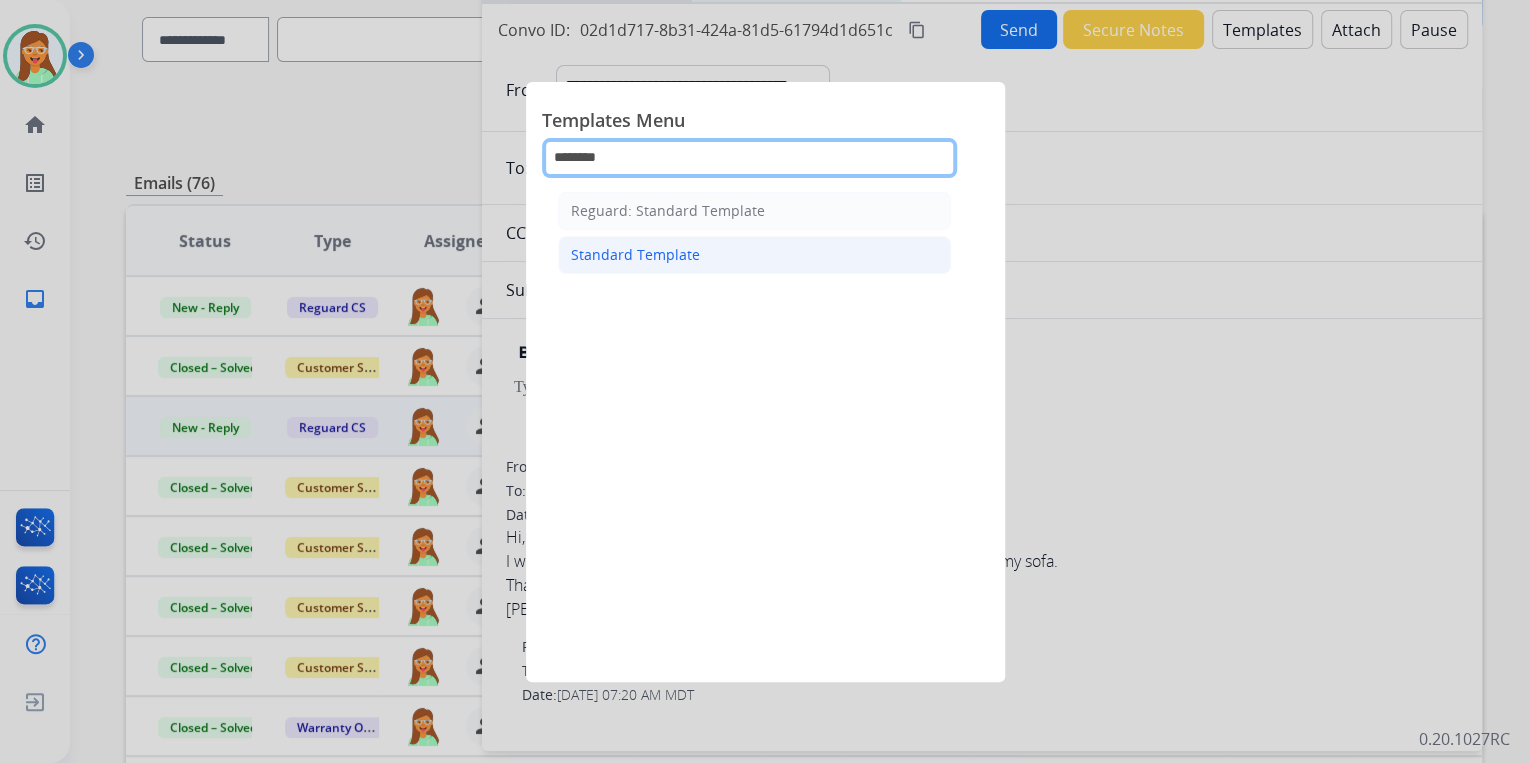 type on "********" 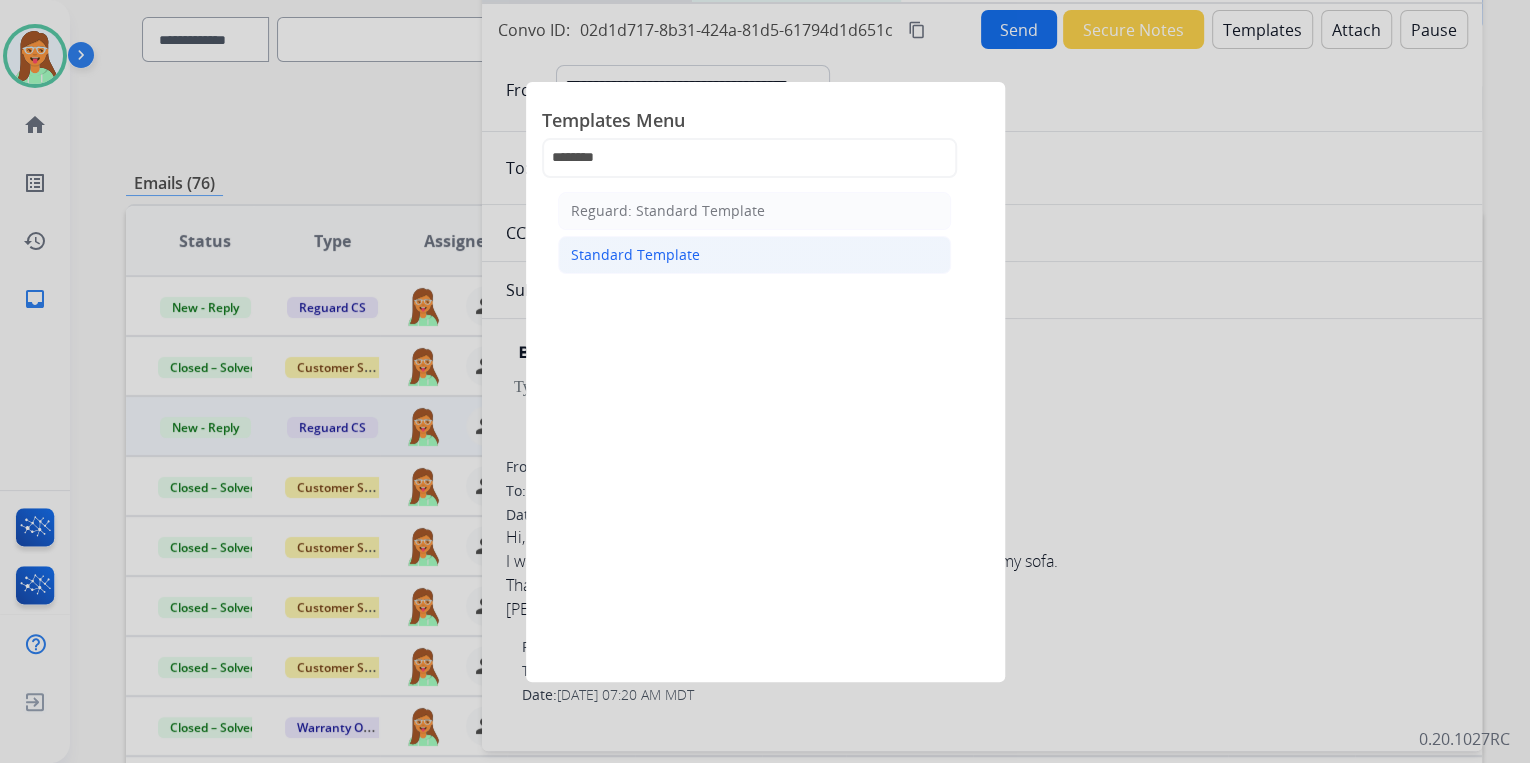 click on "Standard Template" 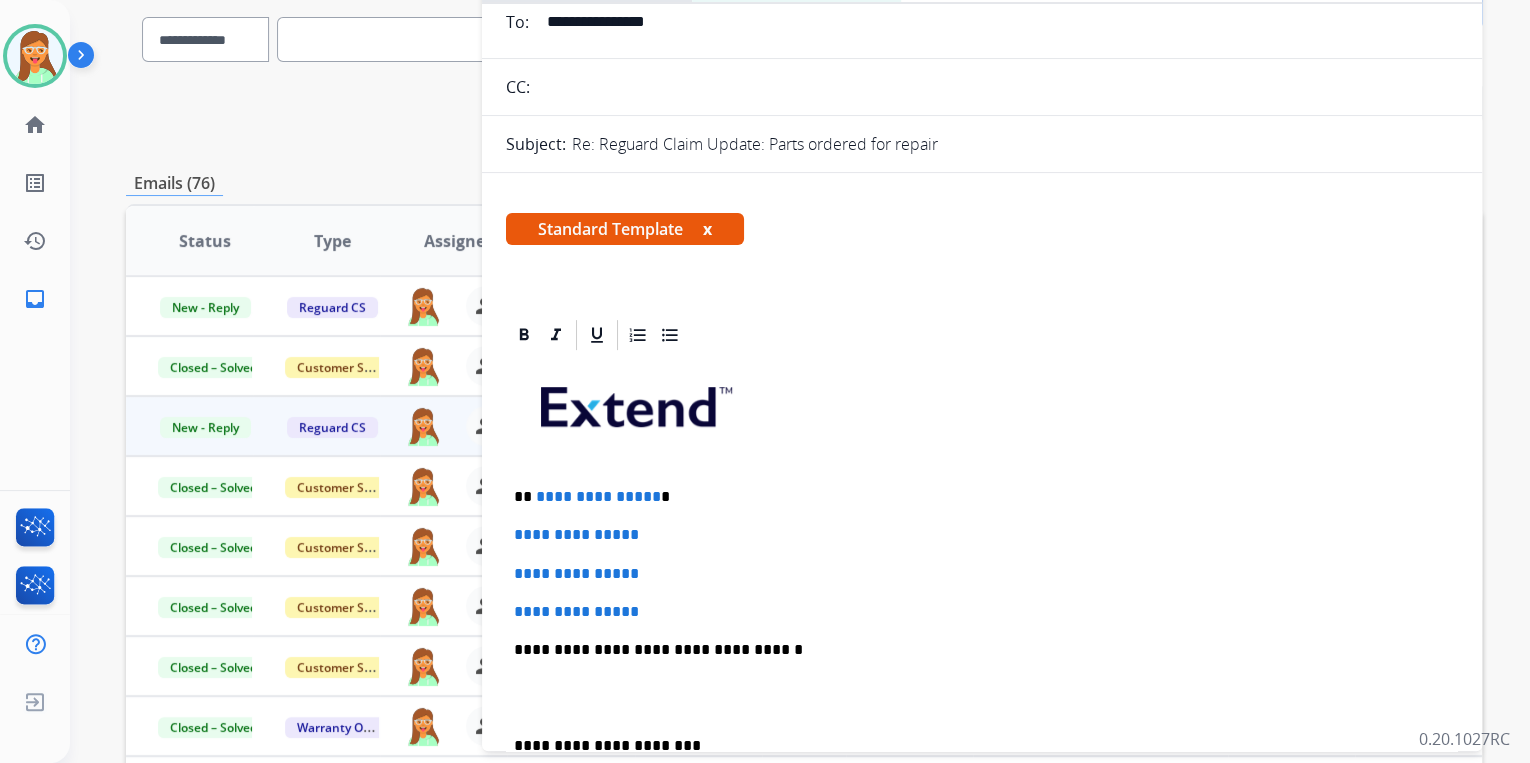 scroll, scrollTop: 400, scrollLeft: 0, axis: vertical 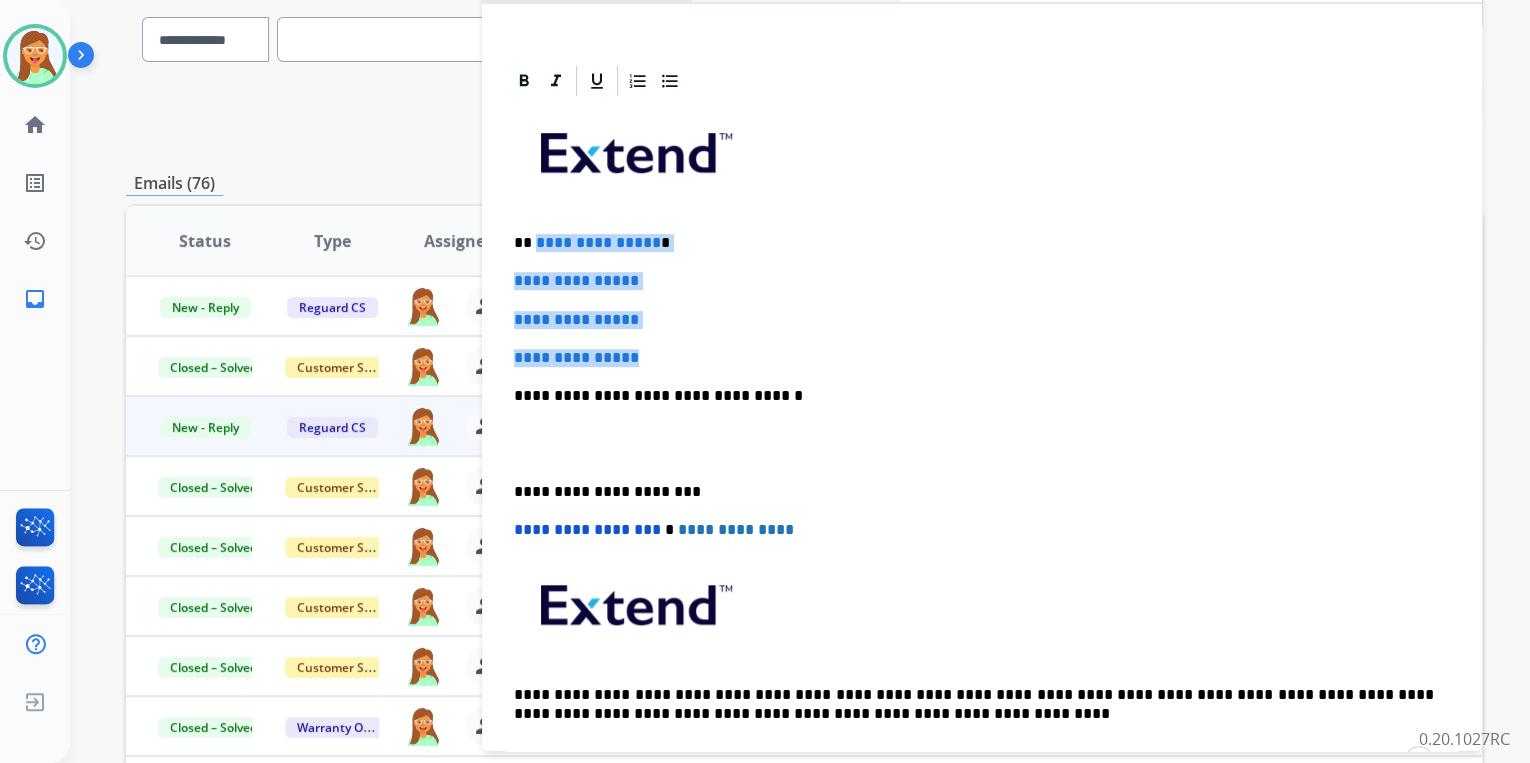 drag, startPoint x: 660, startPoint y: 355, endPoint x: 536, endPoint y: 232, distance: 174.6568 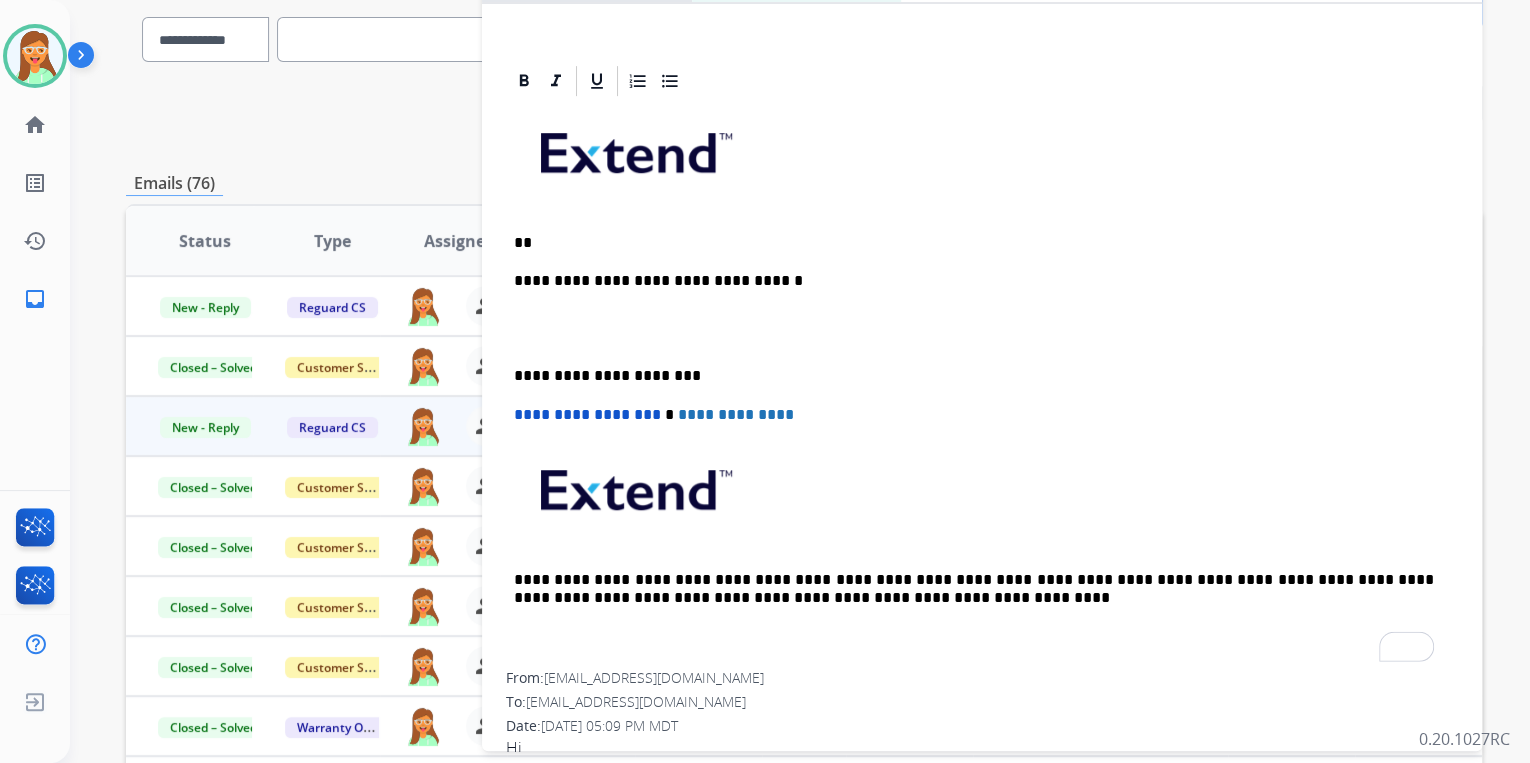 type 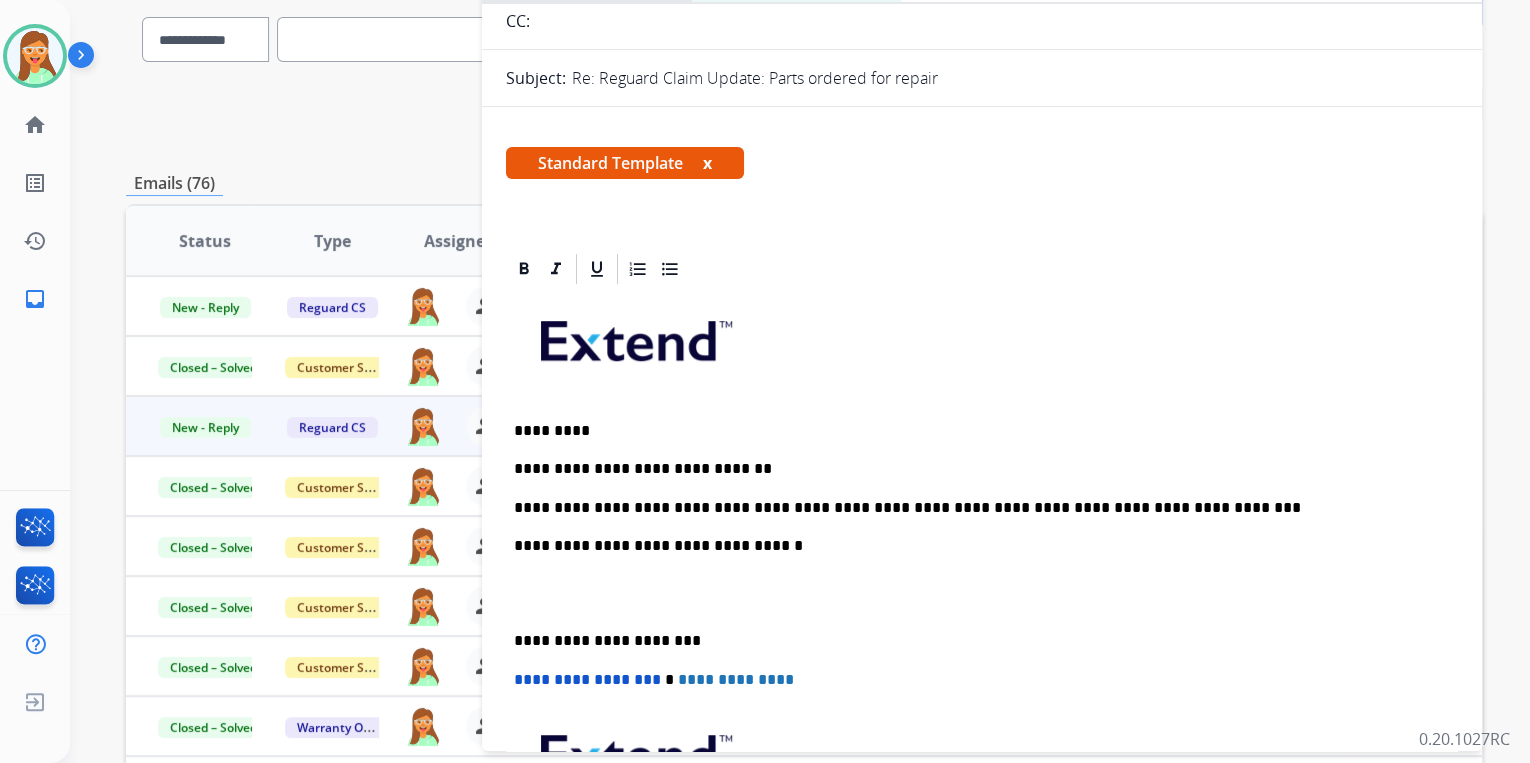 scroll, scrollTop: 0, scrollLeft: 0, axis: both 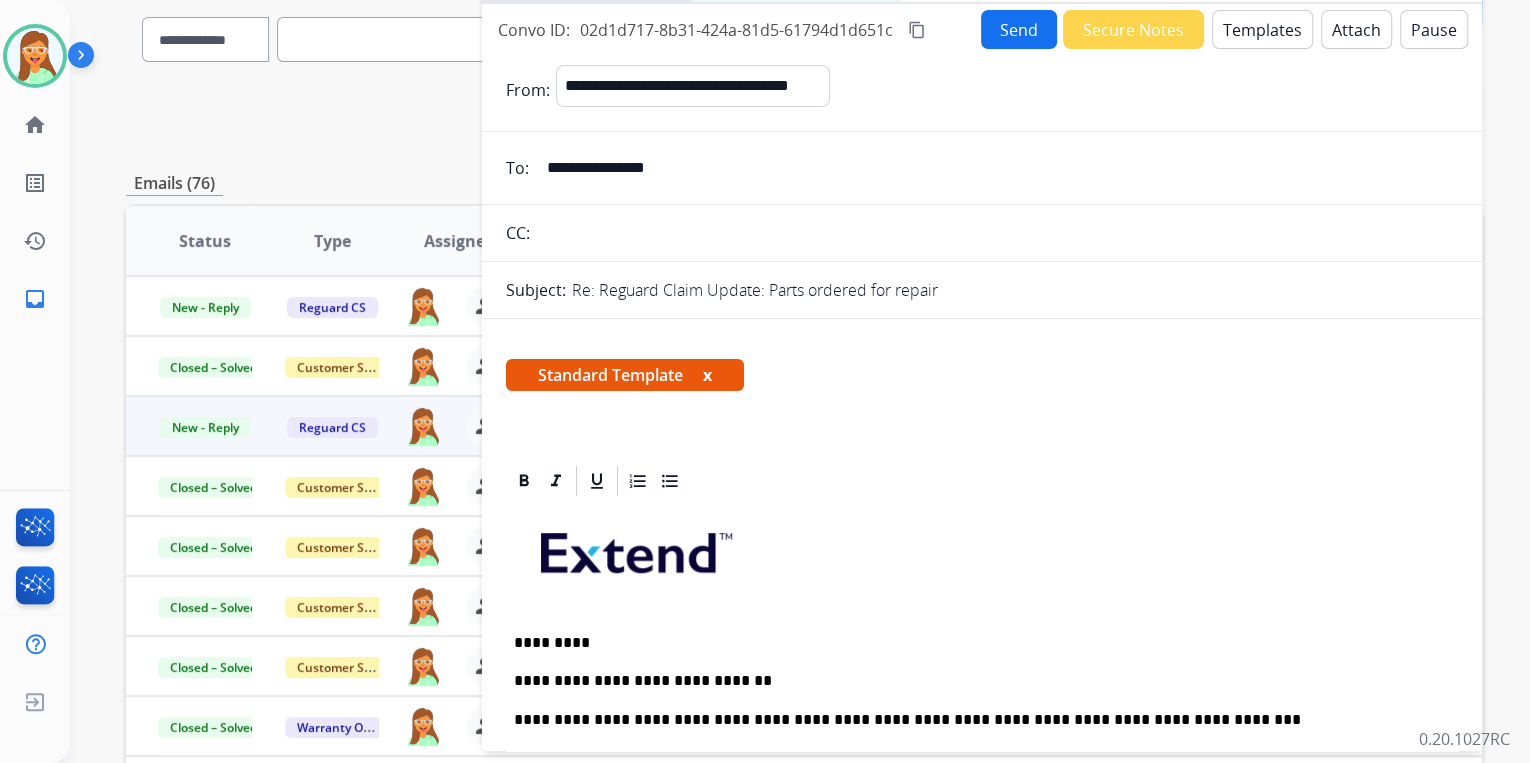 click on "Send" at bounding box center (1019, 29) 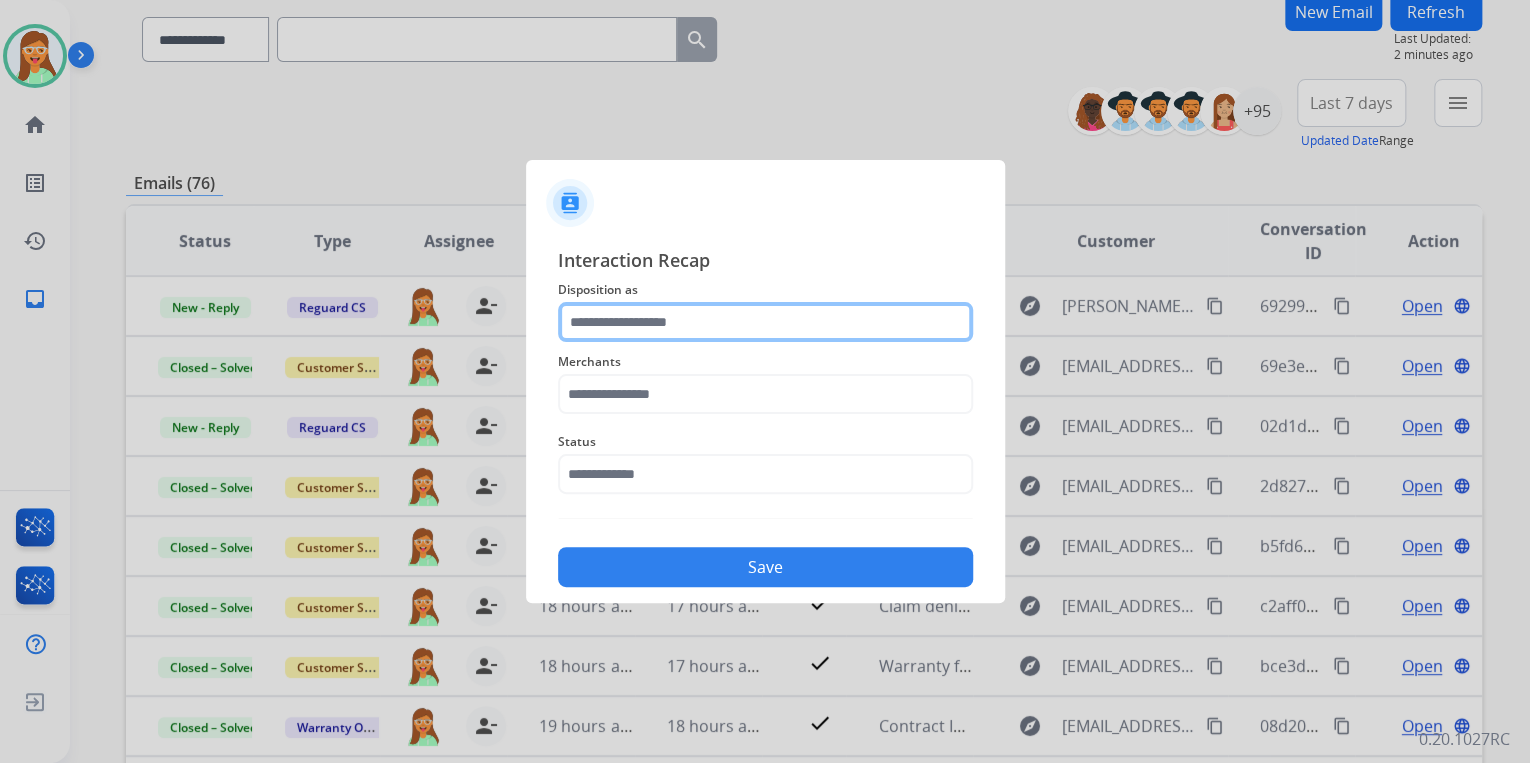 click 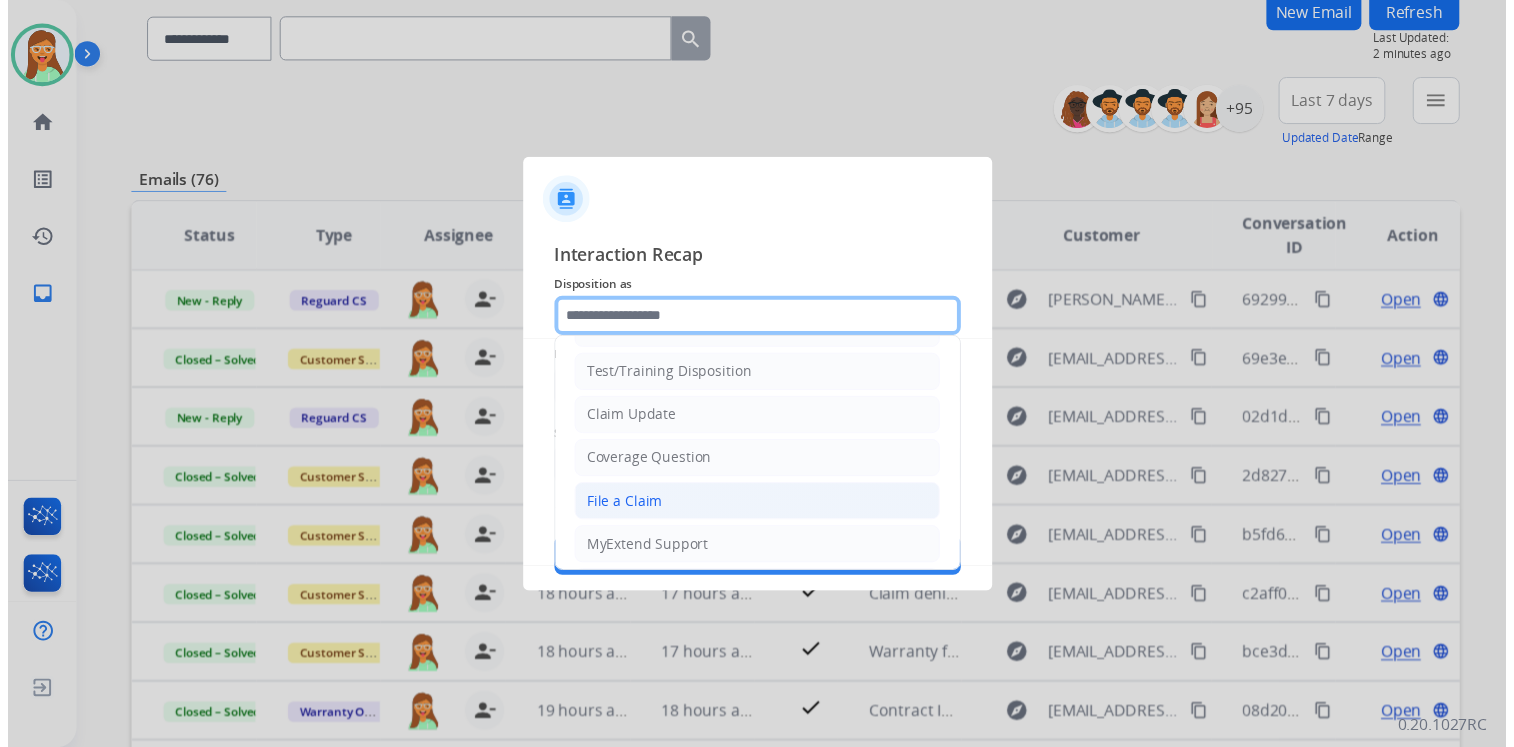scroll, scrollTop: 80, scrollLeft: 0, axis: vertical 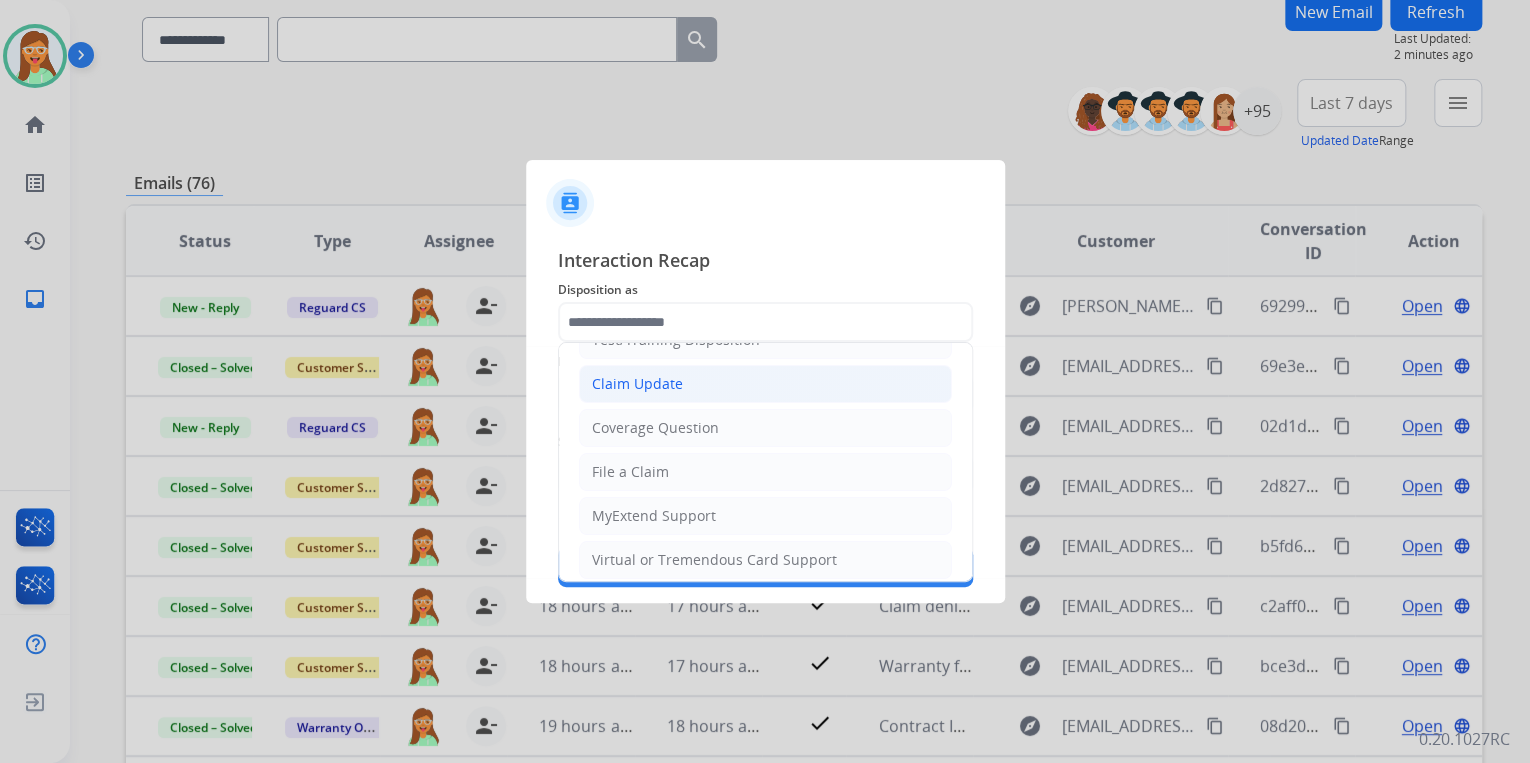 click on "Claim Update" 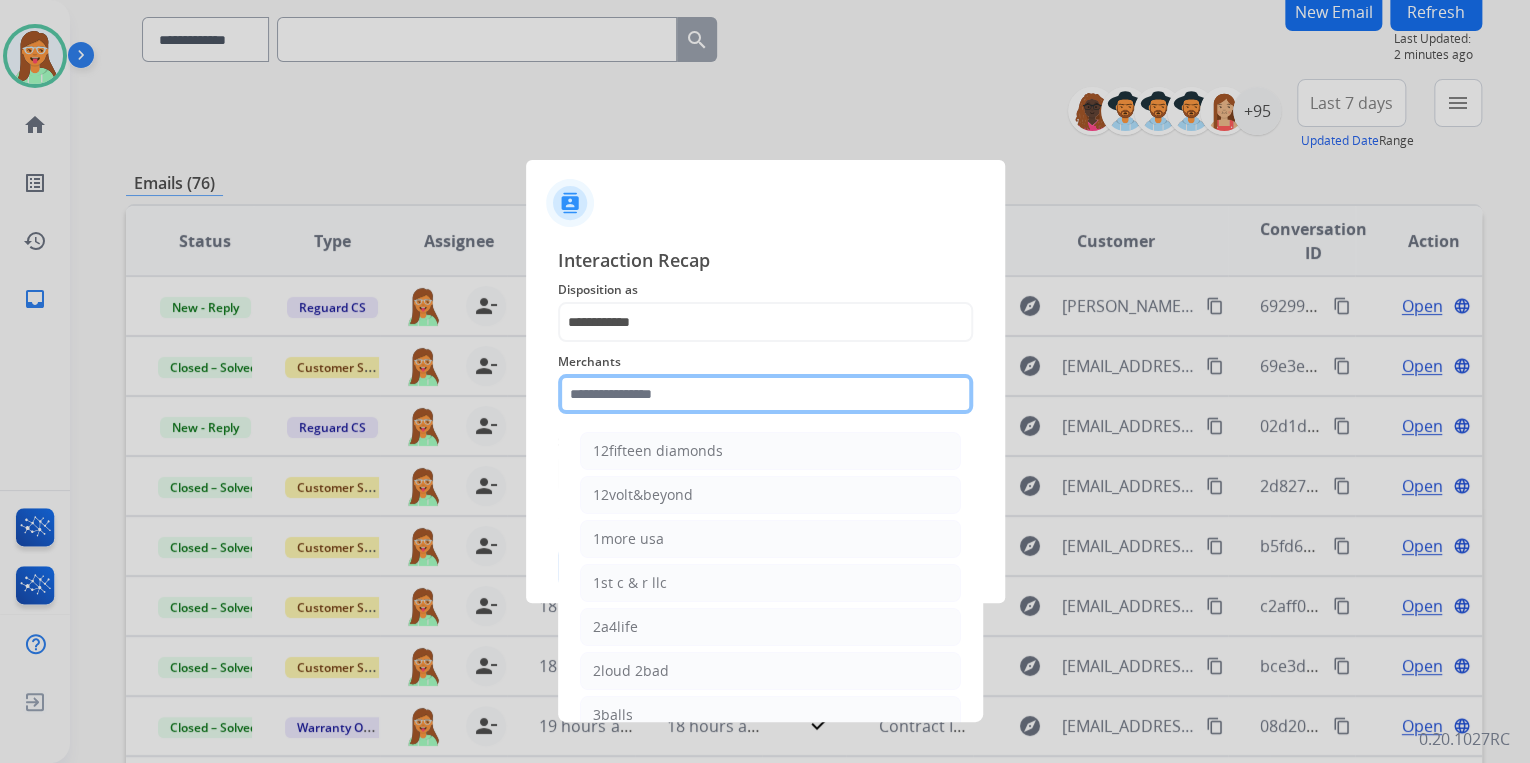 click 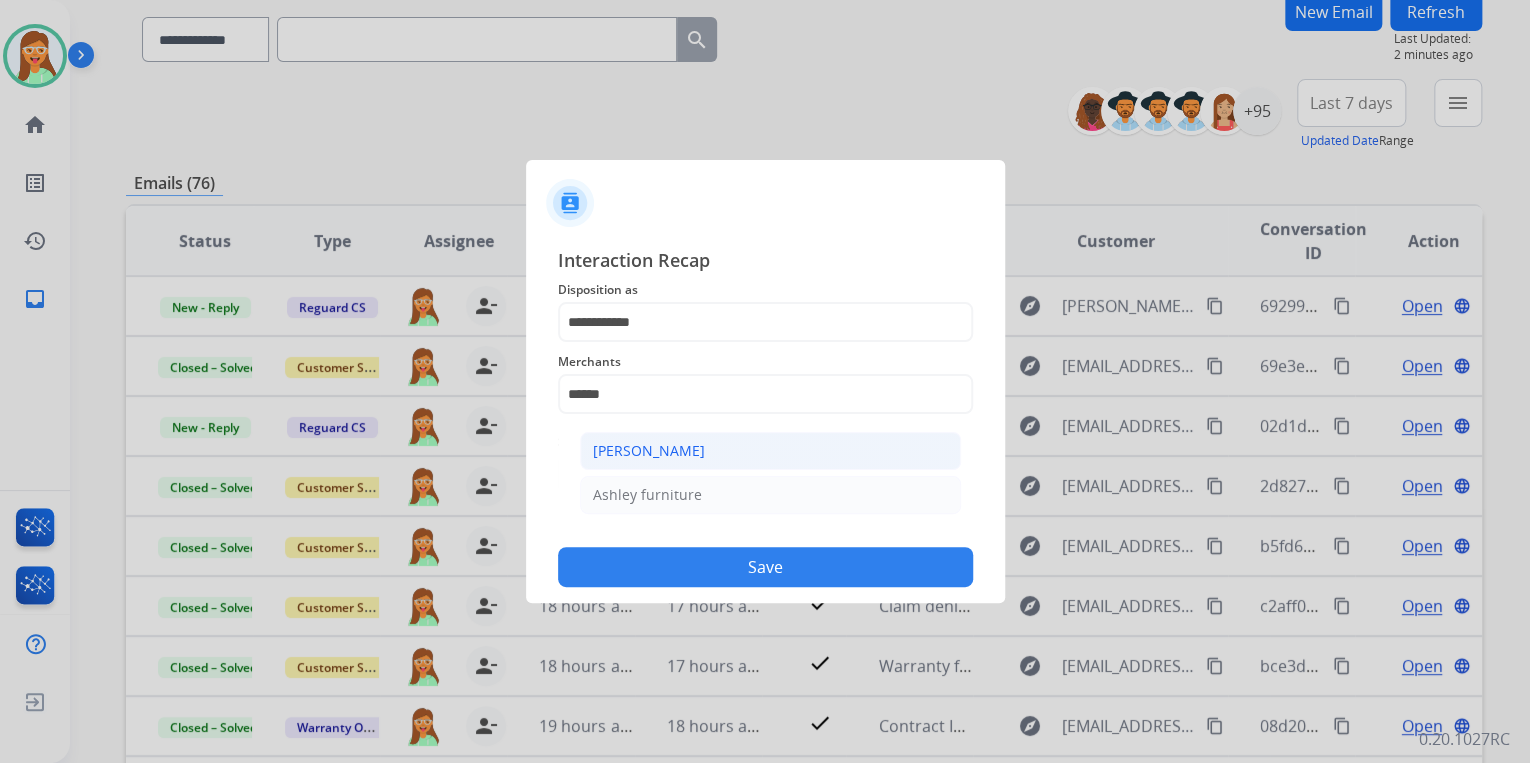 click on "[PERSON_NAME]" 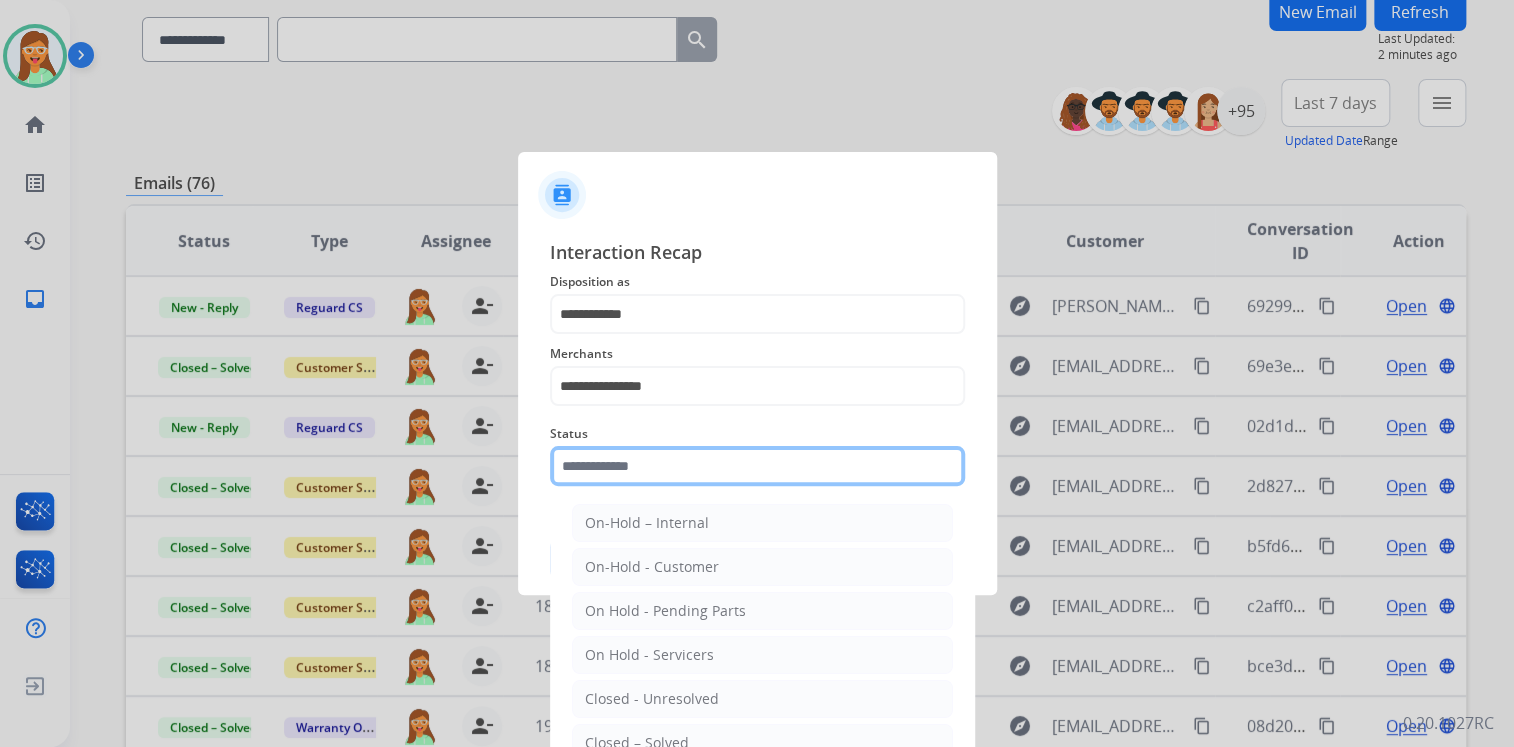 click 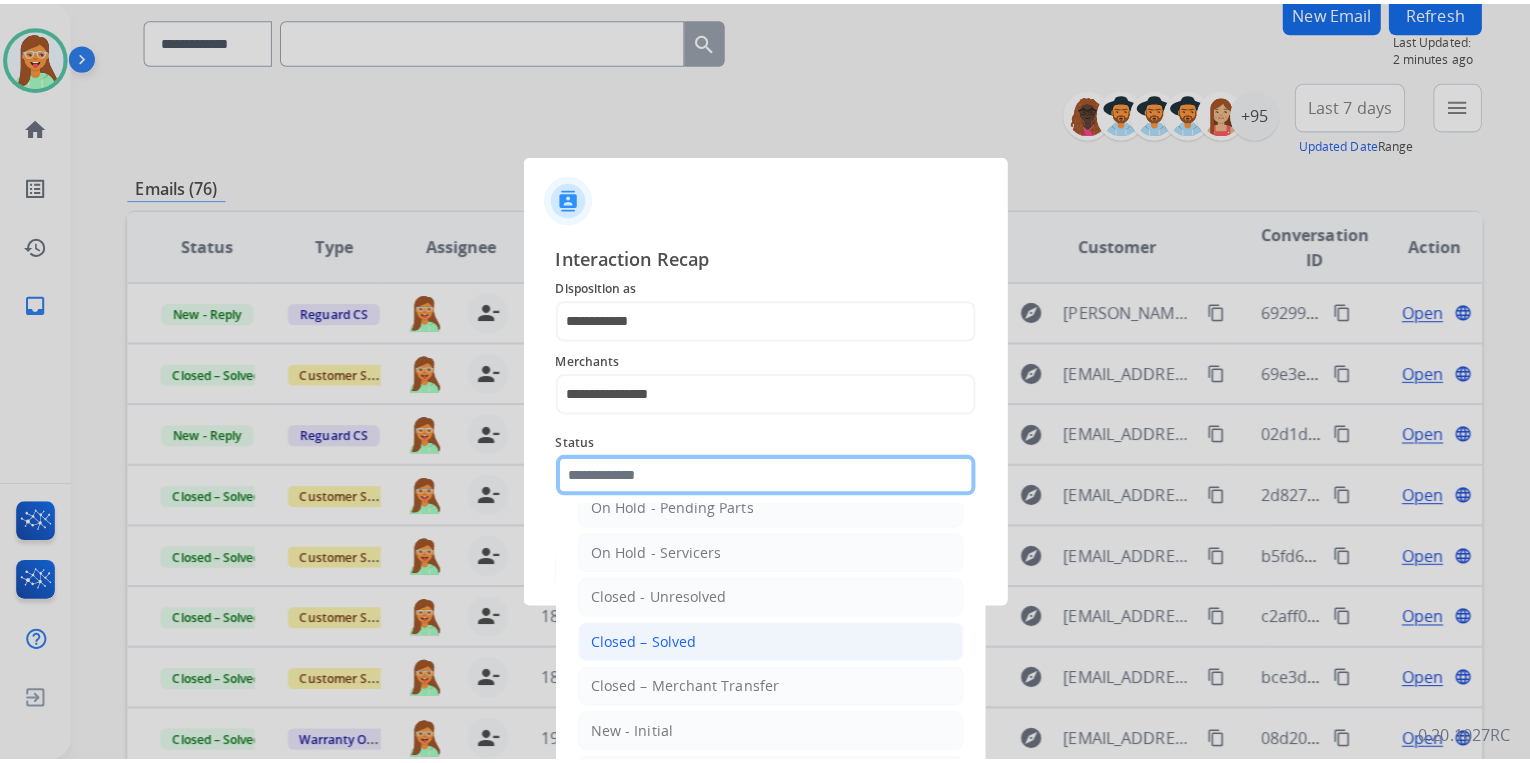 scroll, scrollTop: 116, scrollLeft: 0, axis: vertical 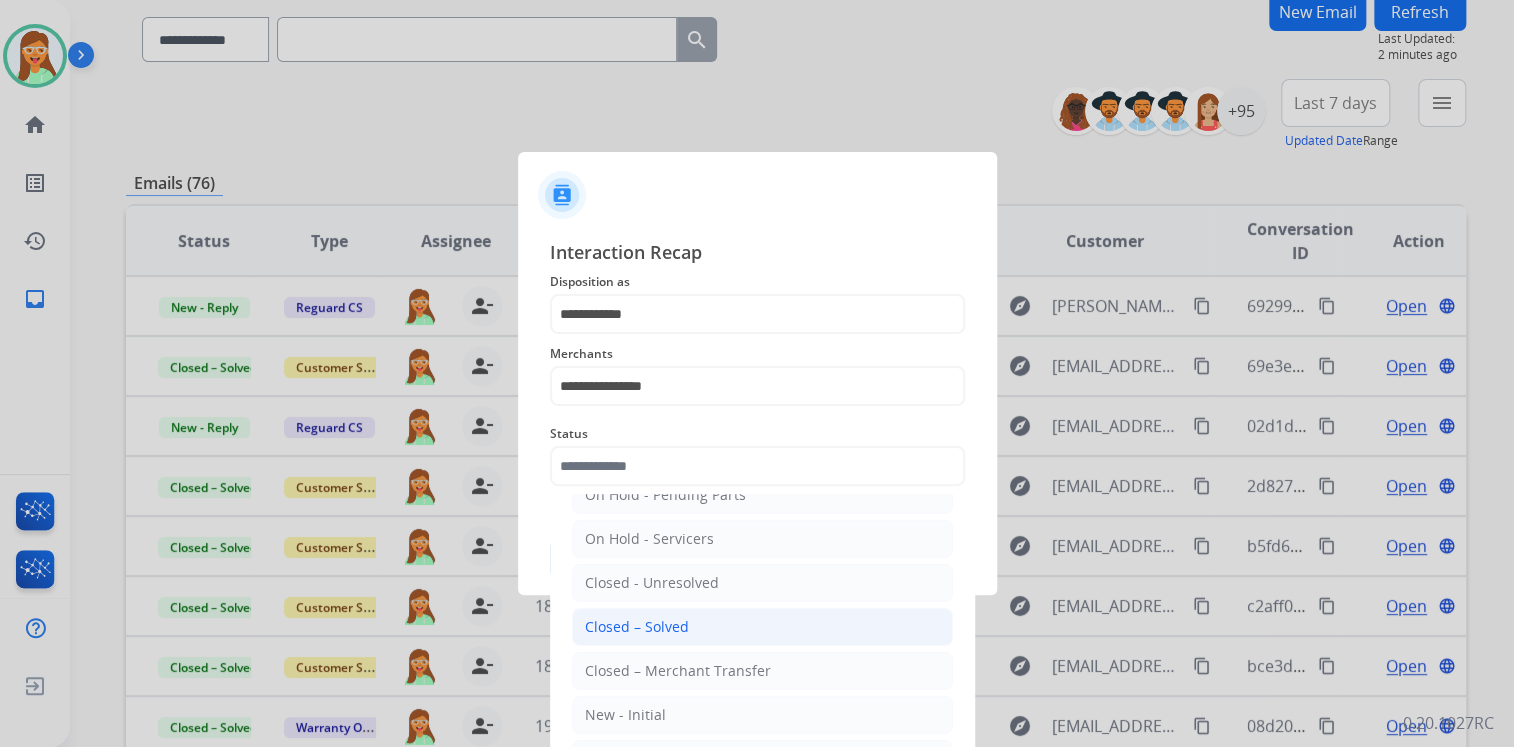 click on "Closed – Solved" 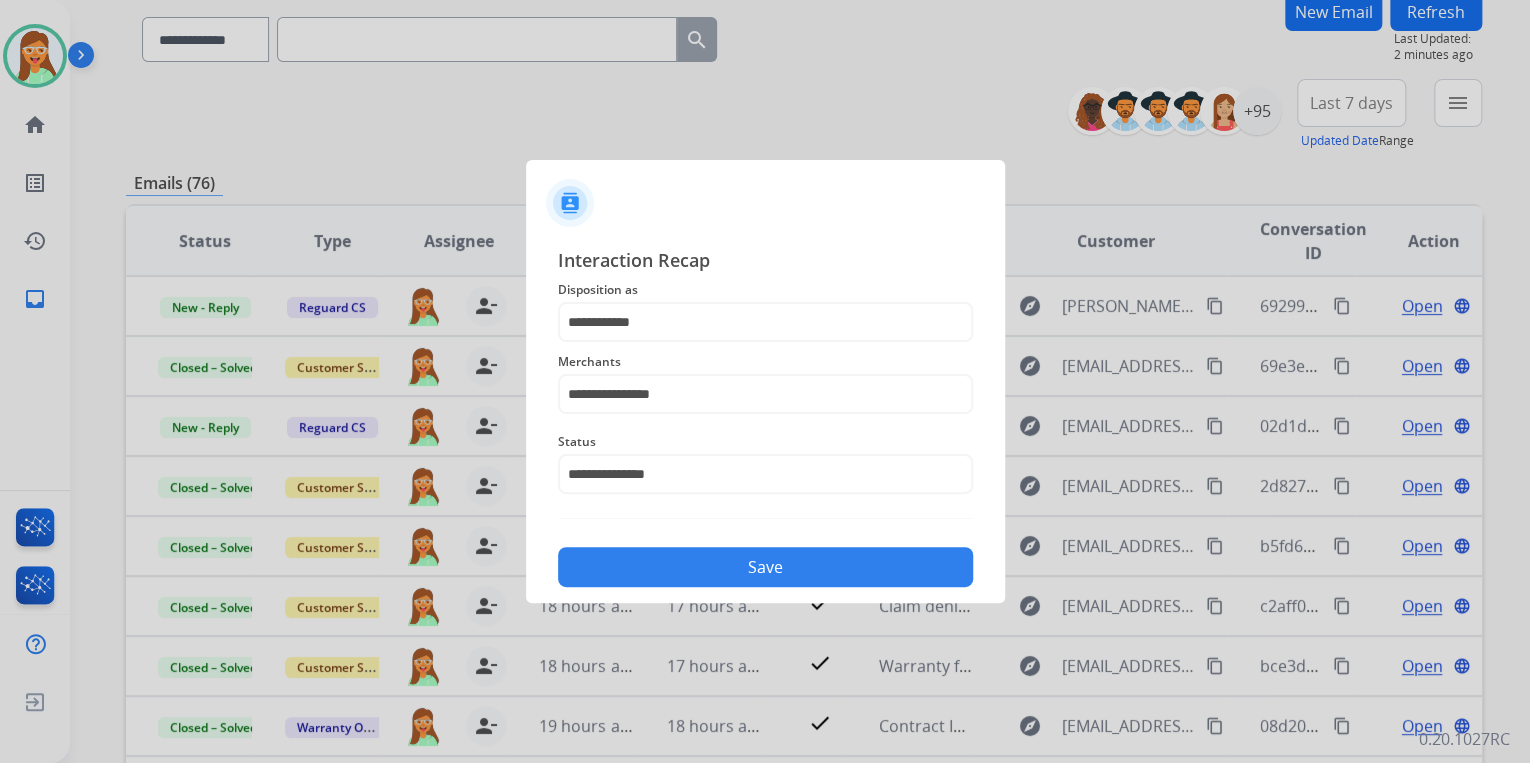 click on "Save" 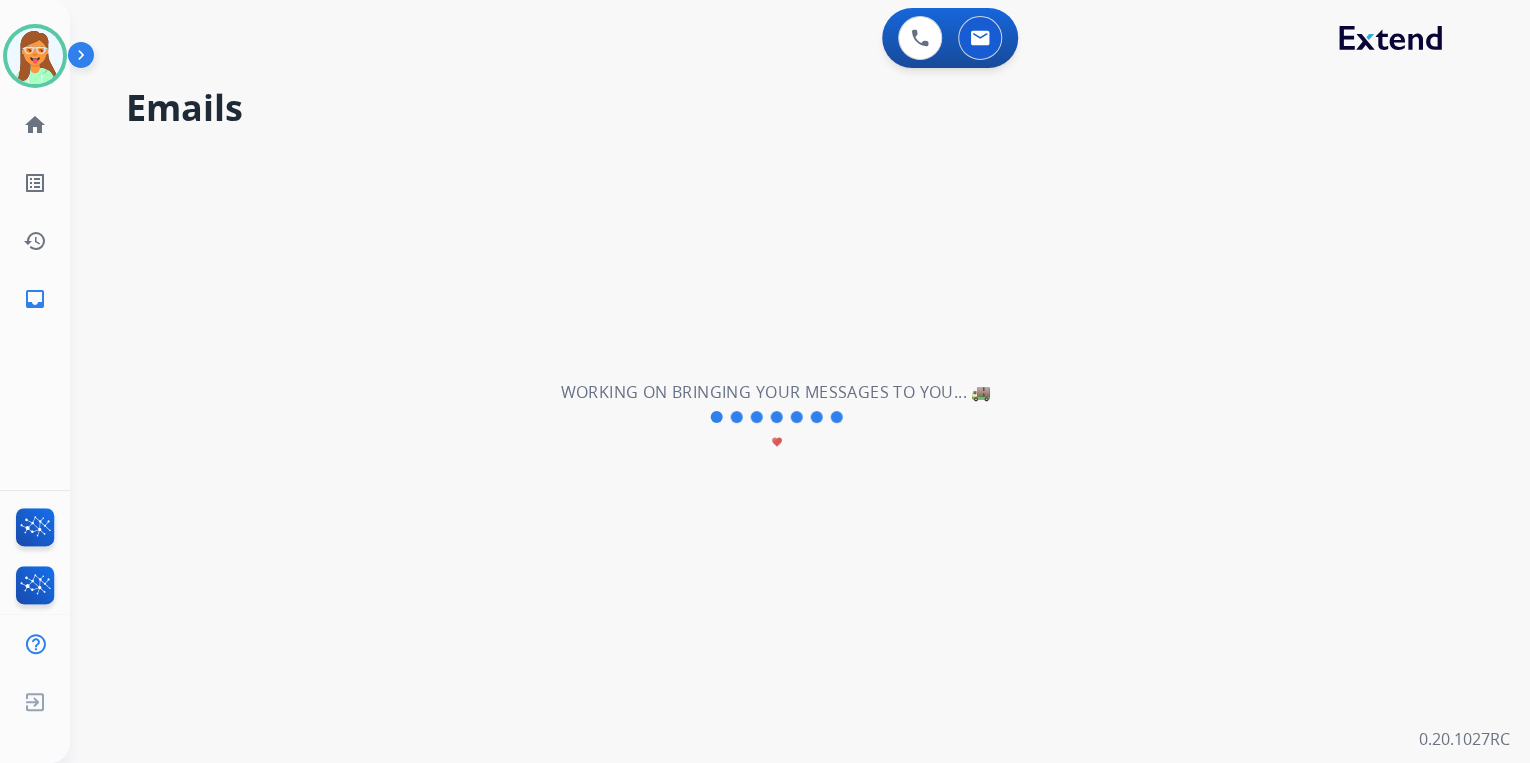 scroll, scrollTop: 0, scrollLeft: 0, axis: both 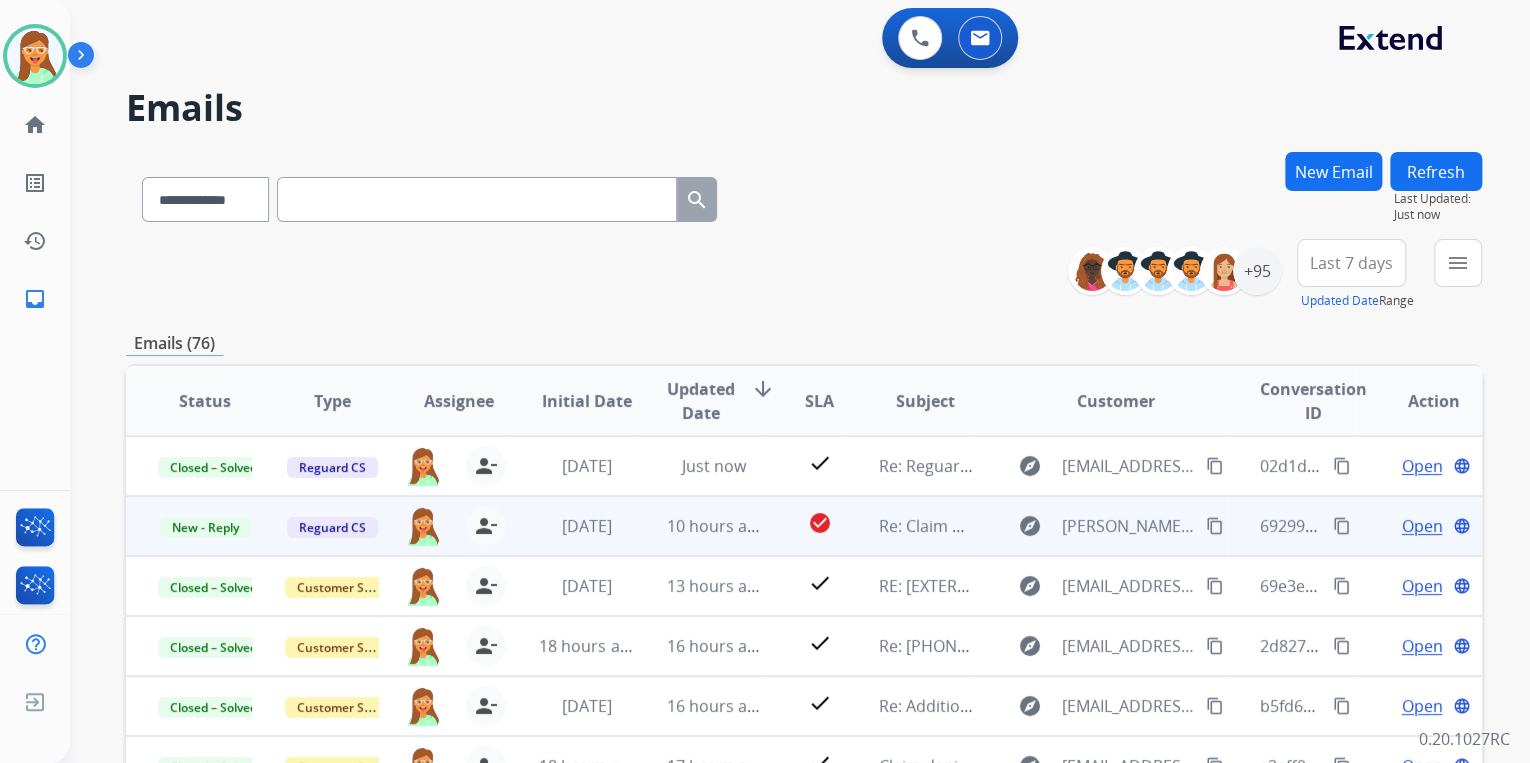 click on "content_copy" at bounding box center [1215, 526] 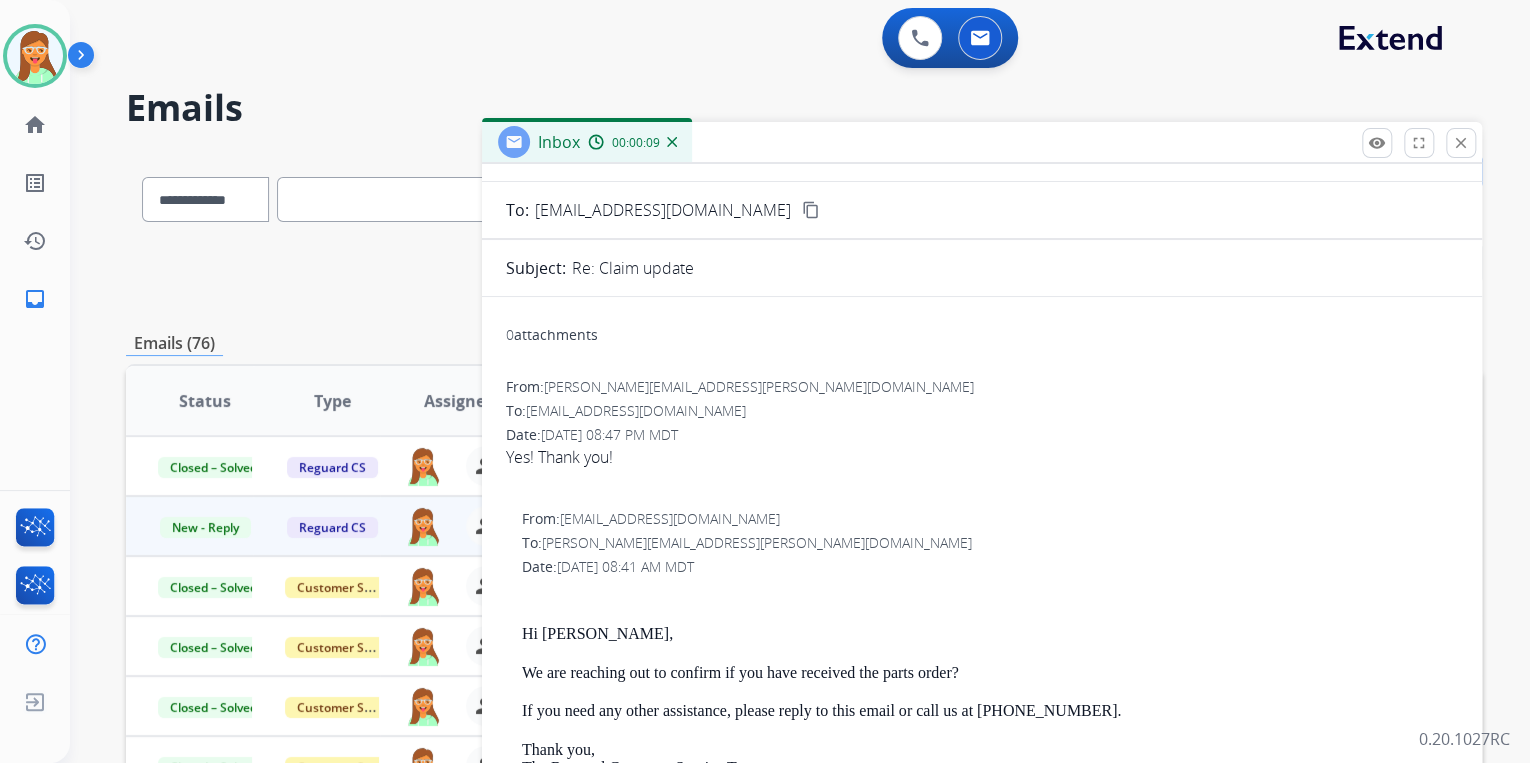 scroll, scrollTop: 0, scrollLeft: 0, axis: both 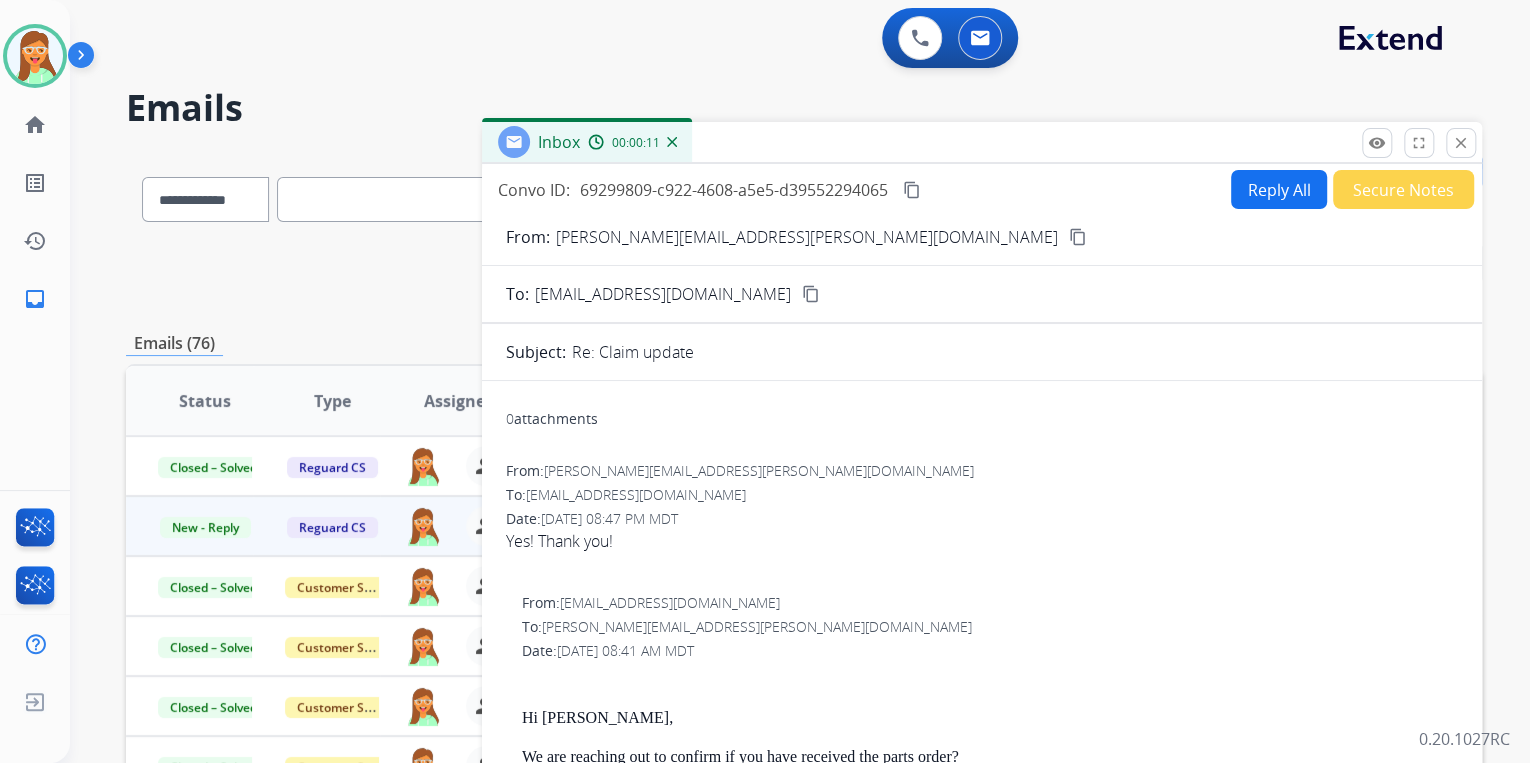 click on "Reply All" at bounding box center [1279, 189] 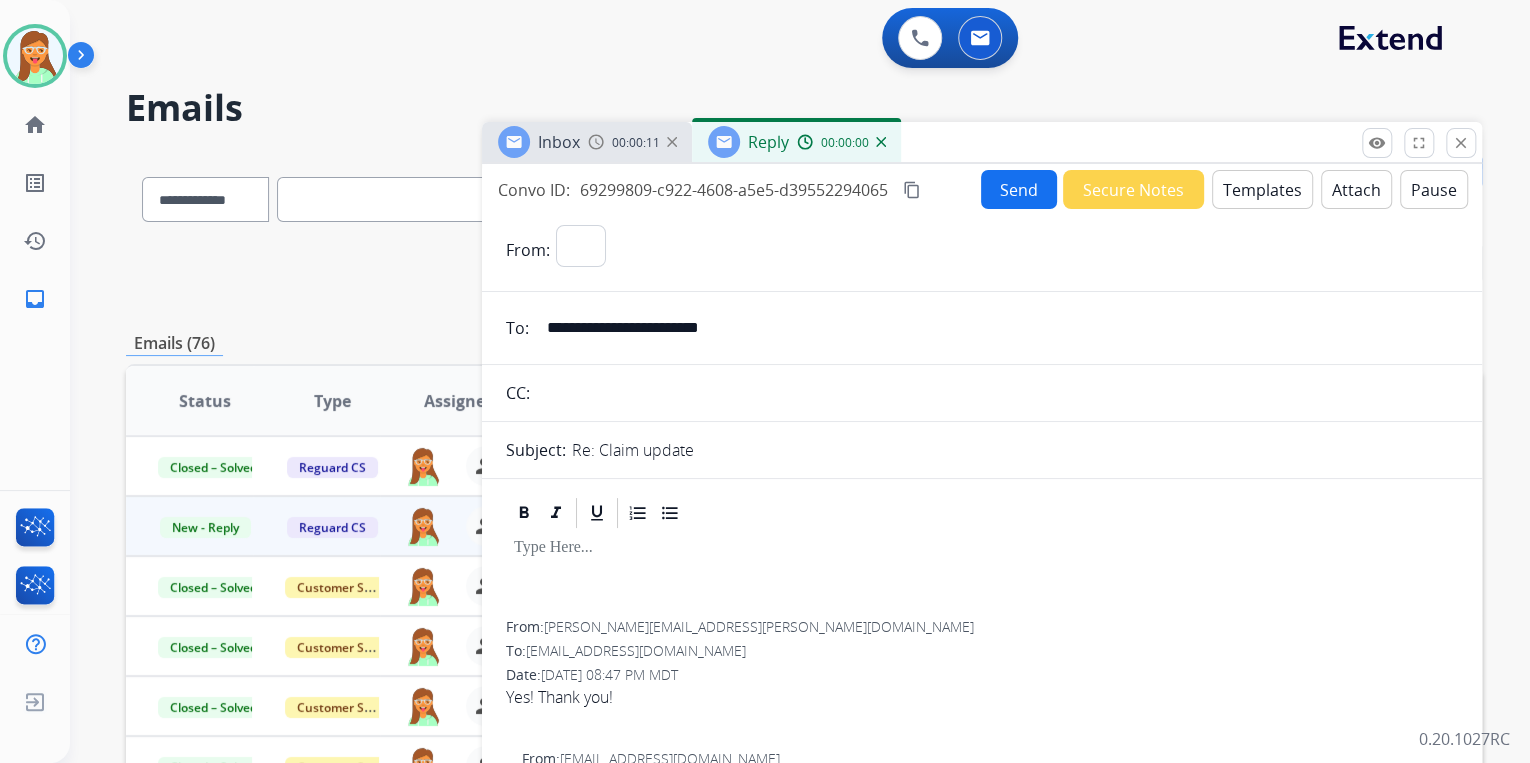 select on "**********" 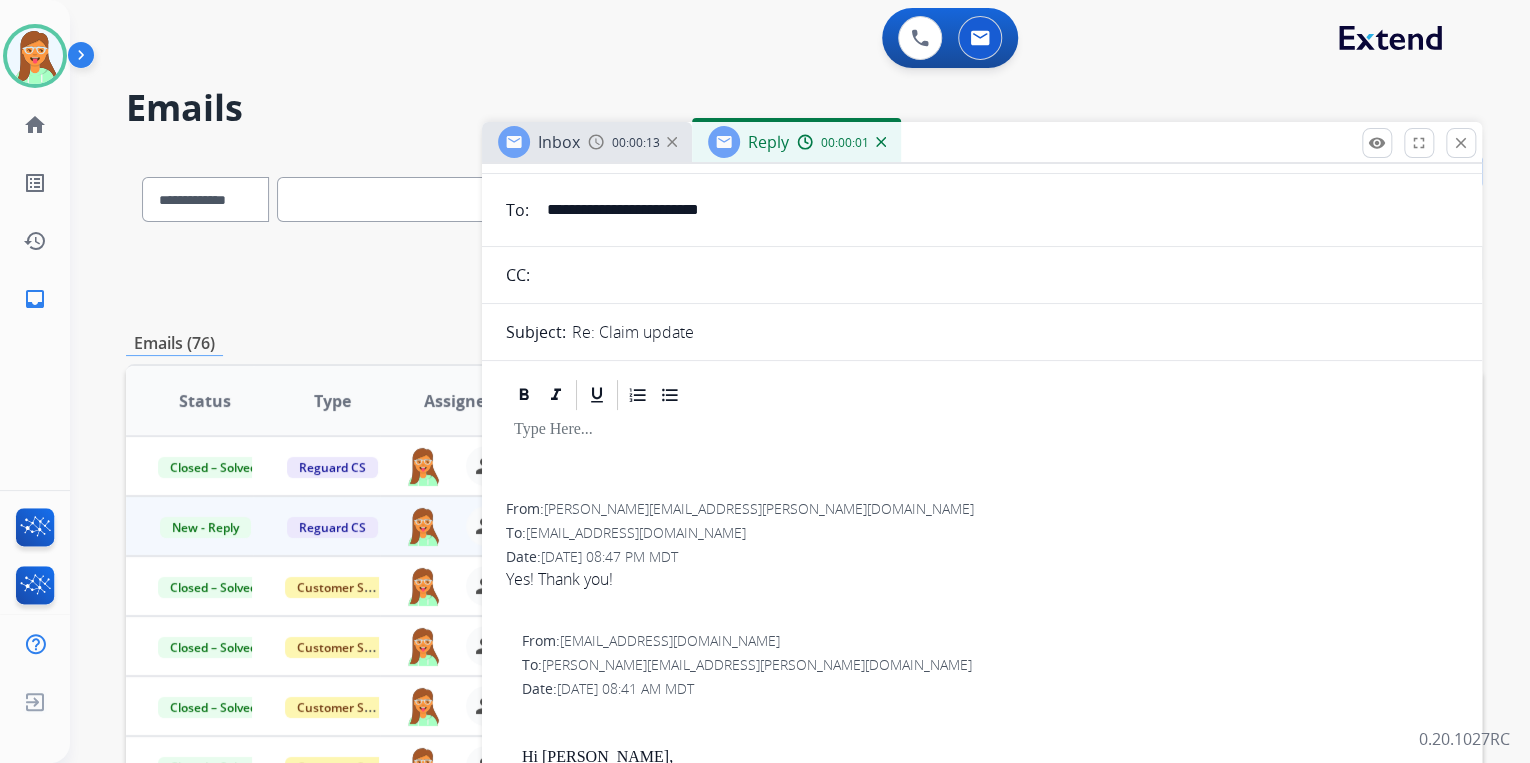 scroll, scrollTop: 0, scrollLeft: 0, axis: both 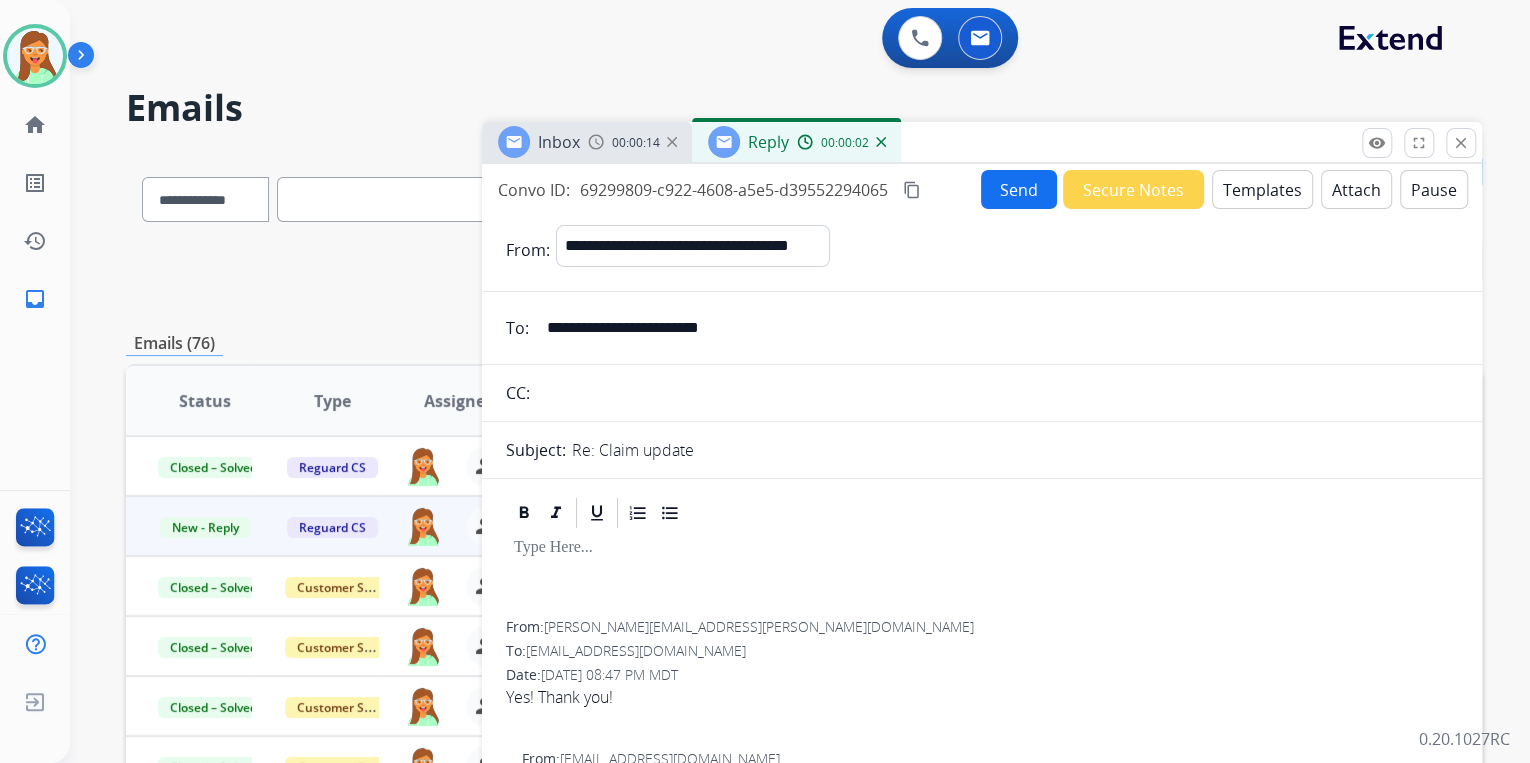 click on "Templates" at bounding box center [1262, 189] 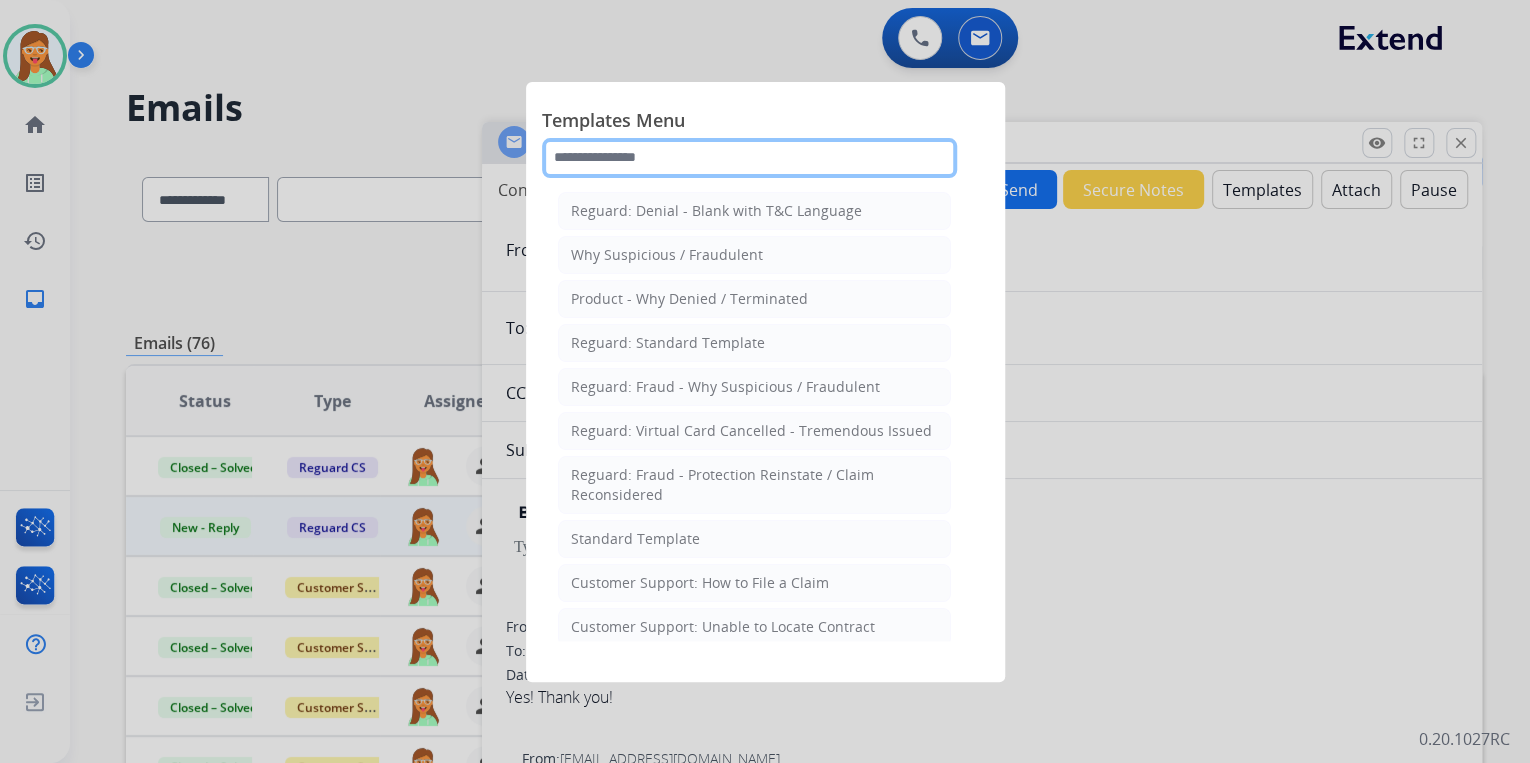click 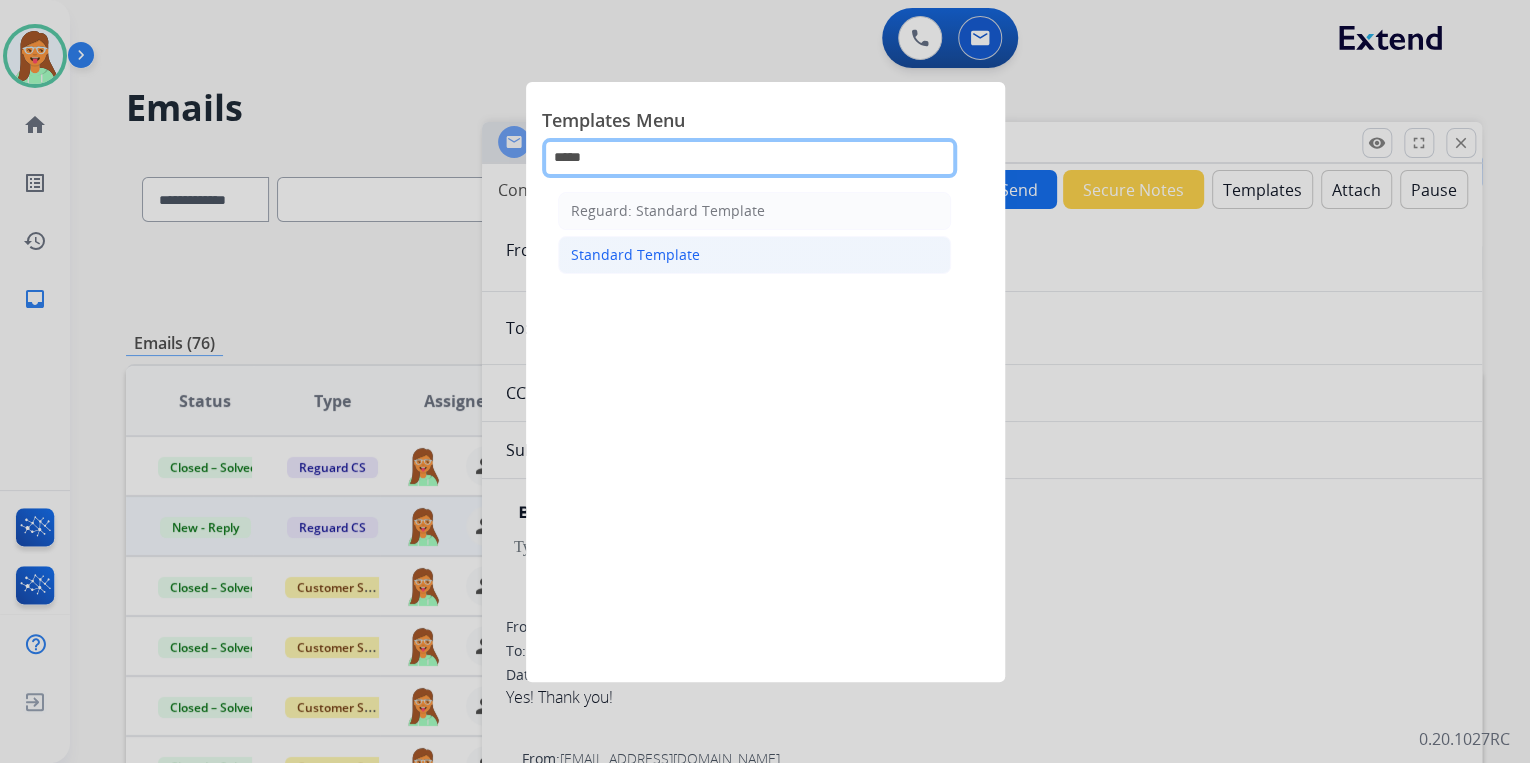 type on "*****" 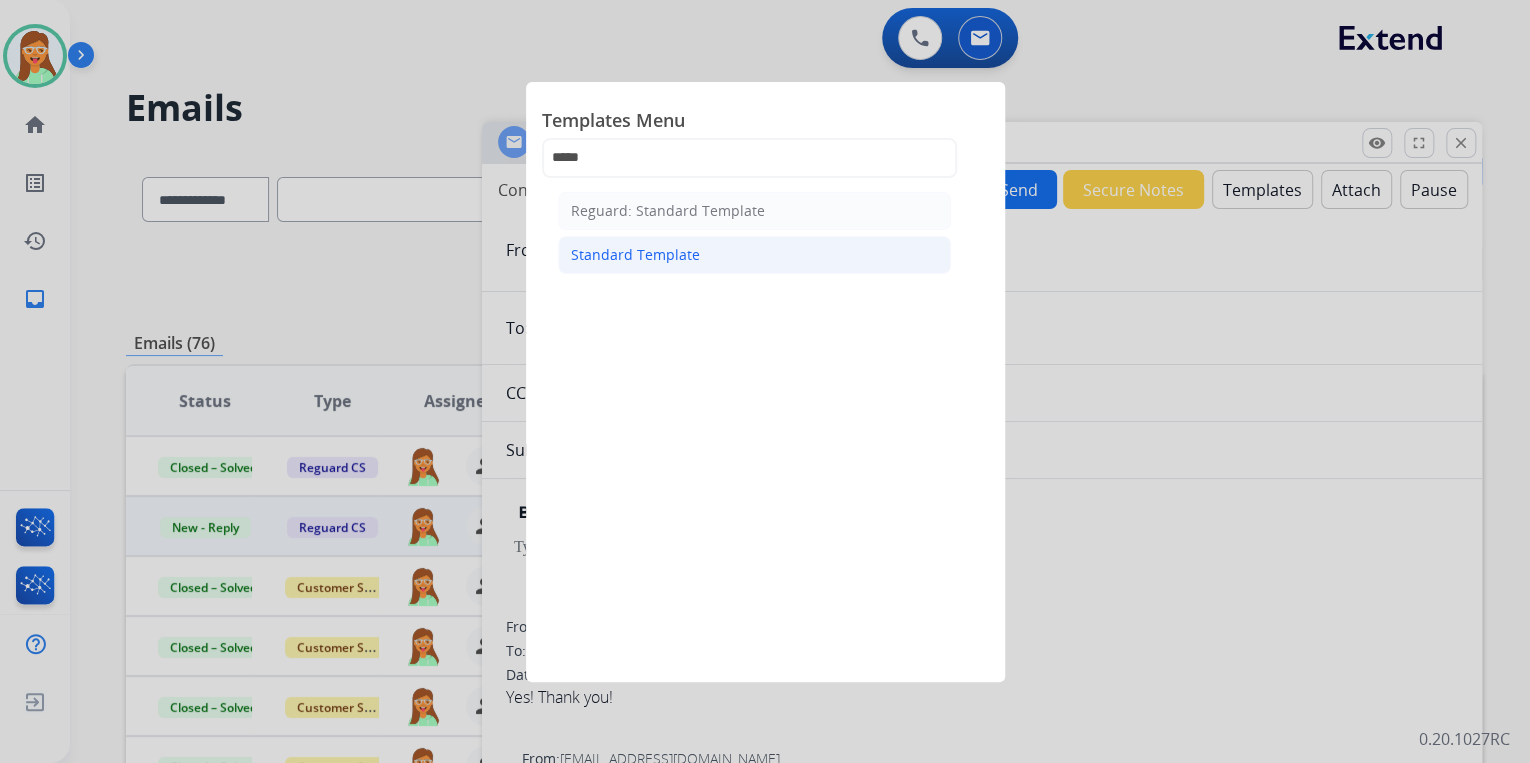 click on "Standard Template" 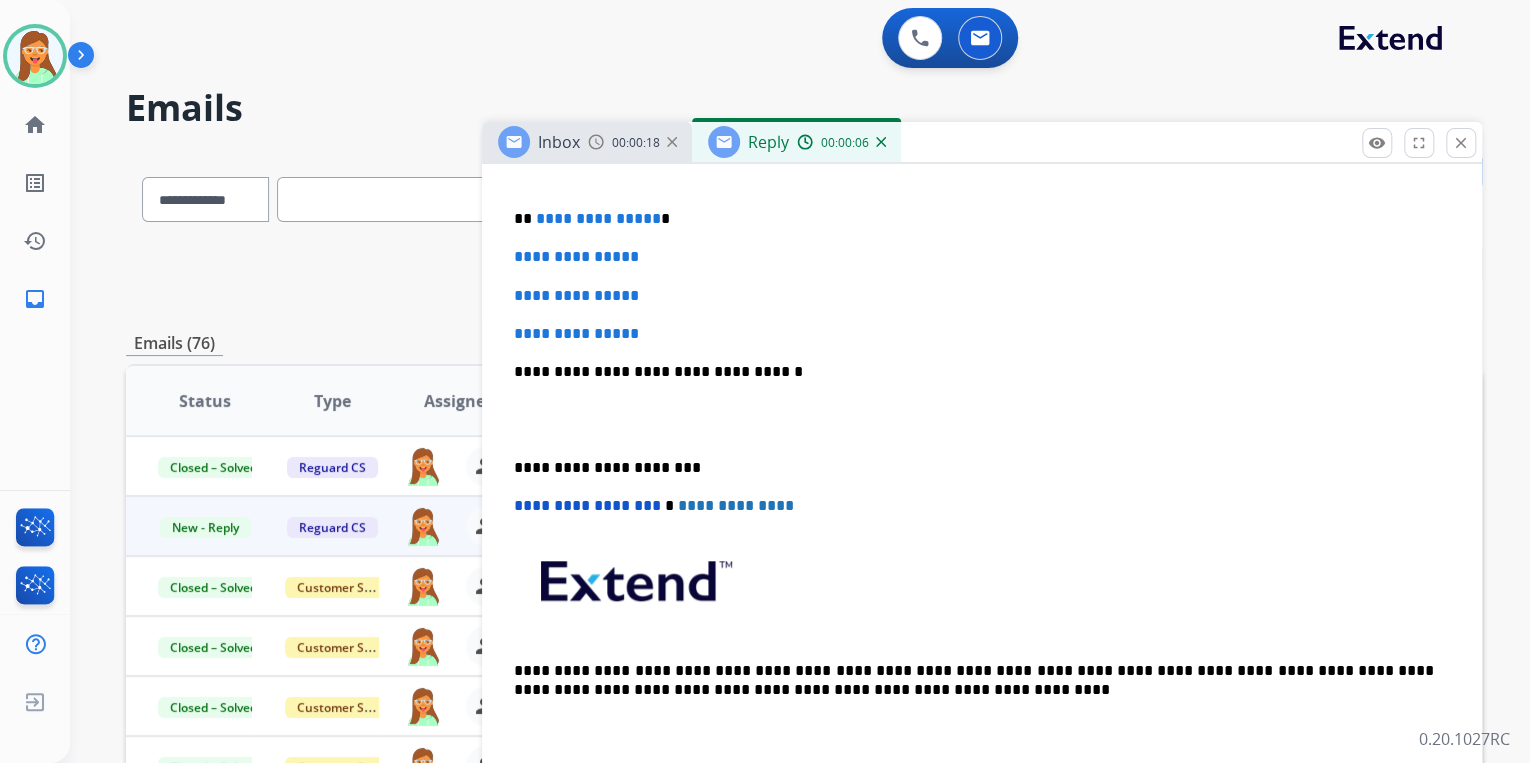 scroll, scrollTop: 640, scrollLeft: 0, axis: vertical 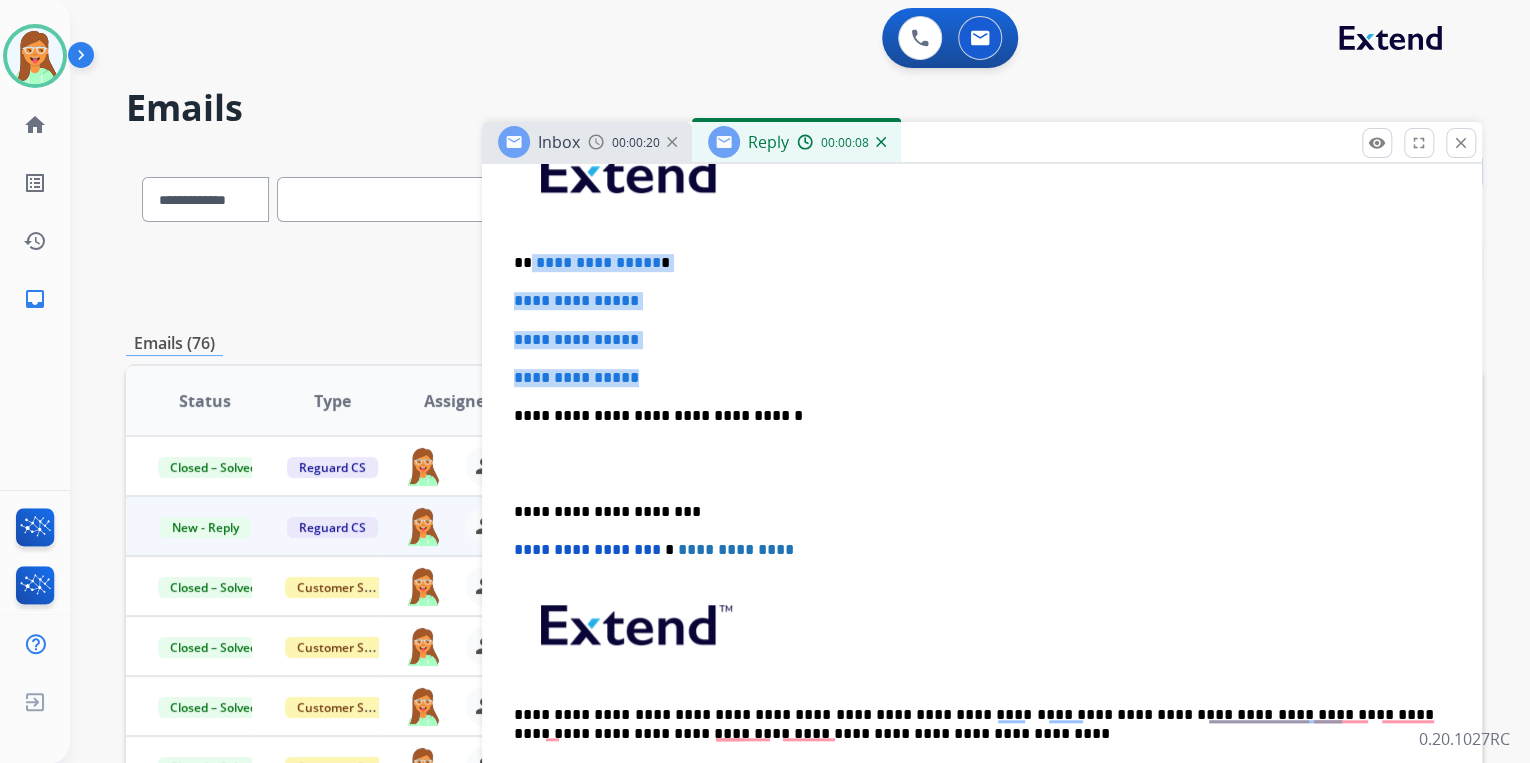 drag, startPoint x: 660, startPoint y: 274, endPoint x: 532, endPoint y: 219, distance: 139.3162 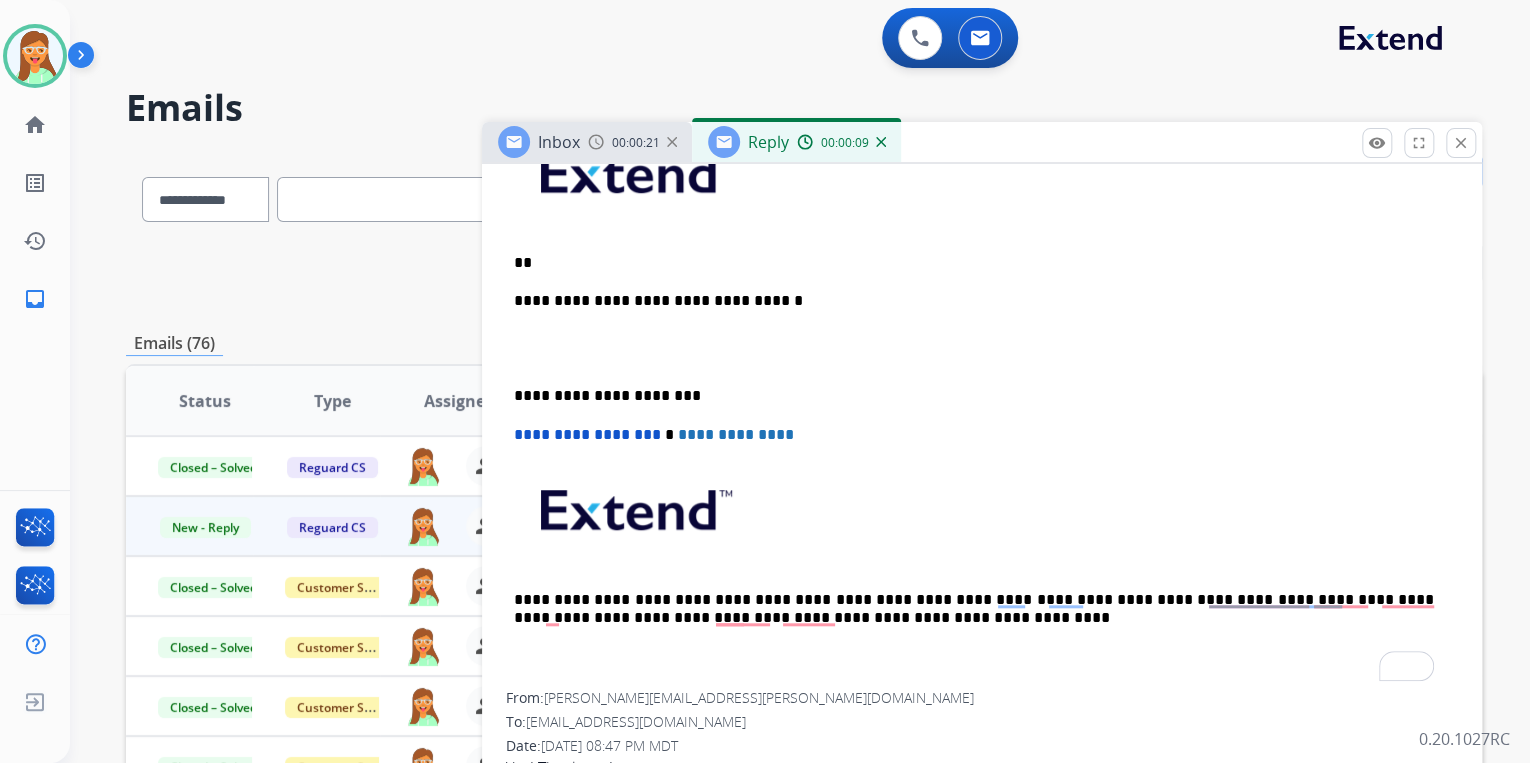 type 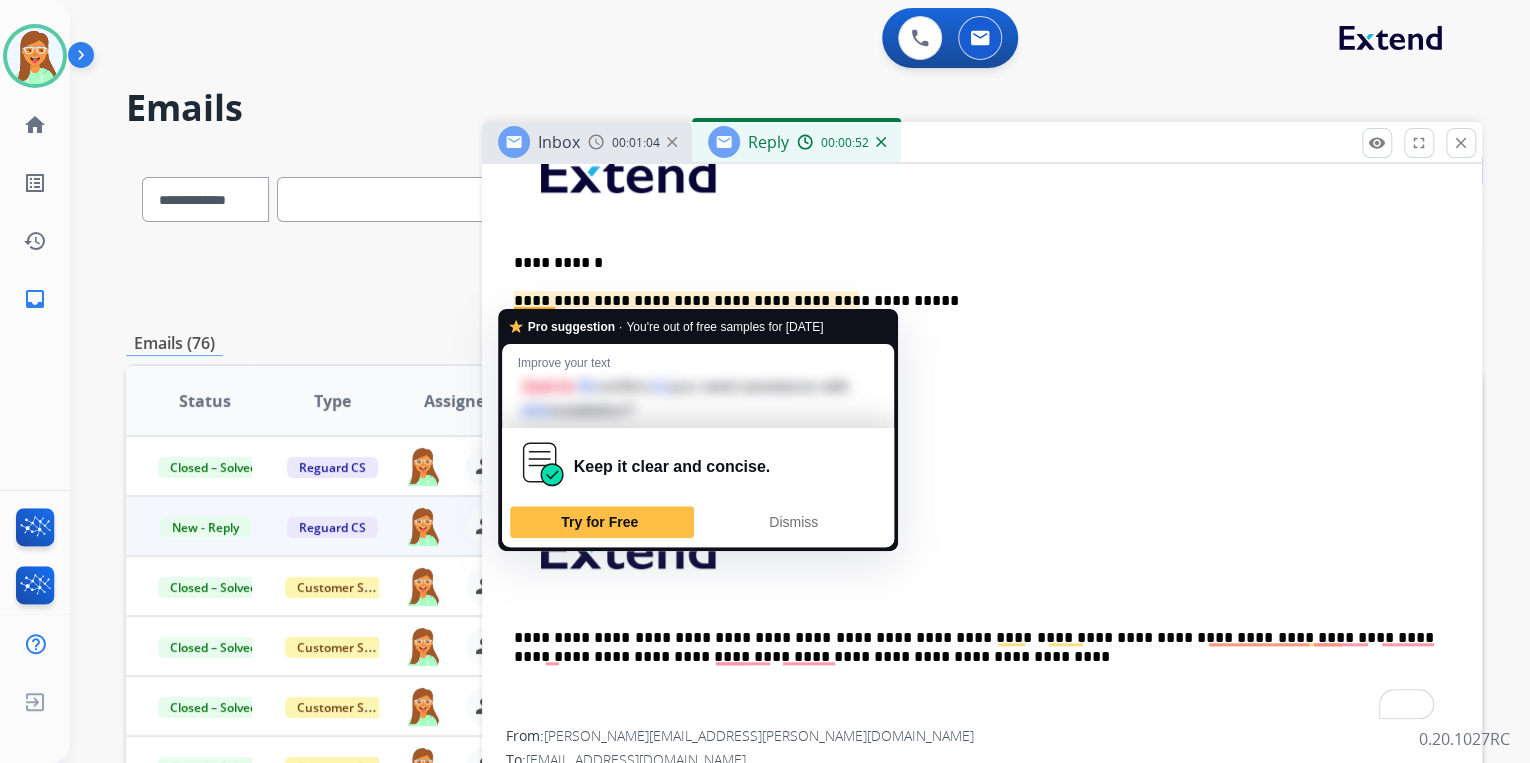 click on "**********" at bounding box center [974, 263] 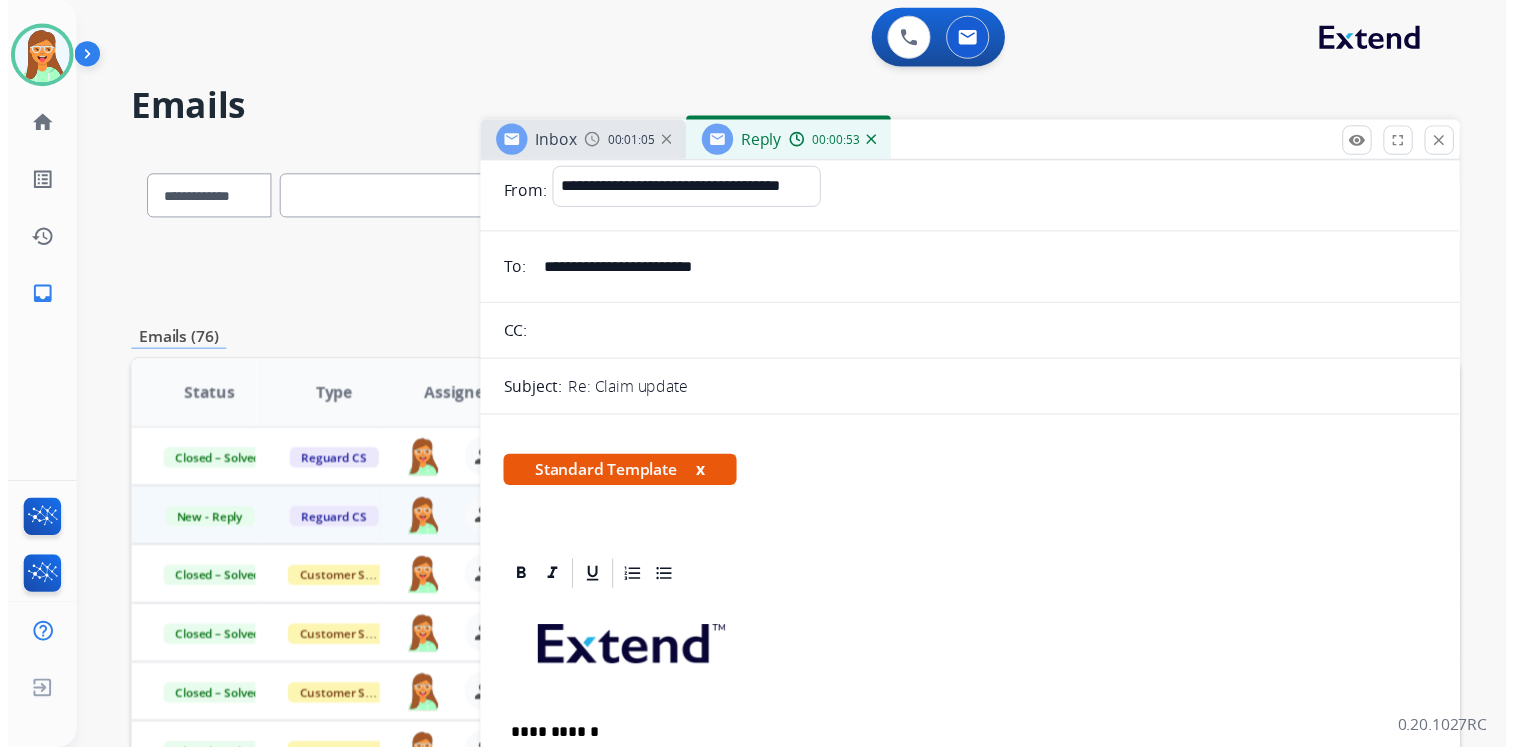 scroll, scrollTop: 0, scrollLeft: 0, axis: both 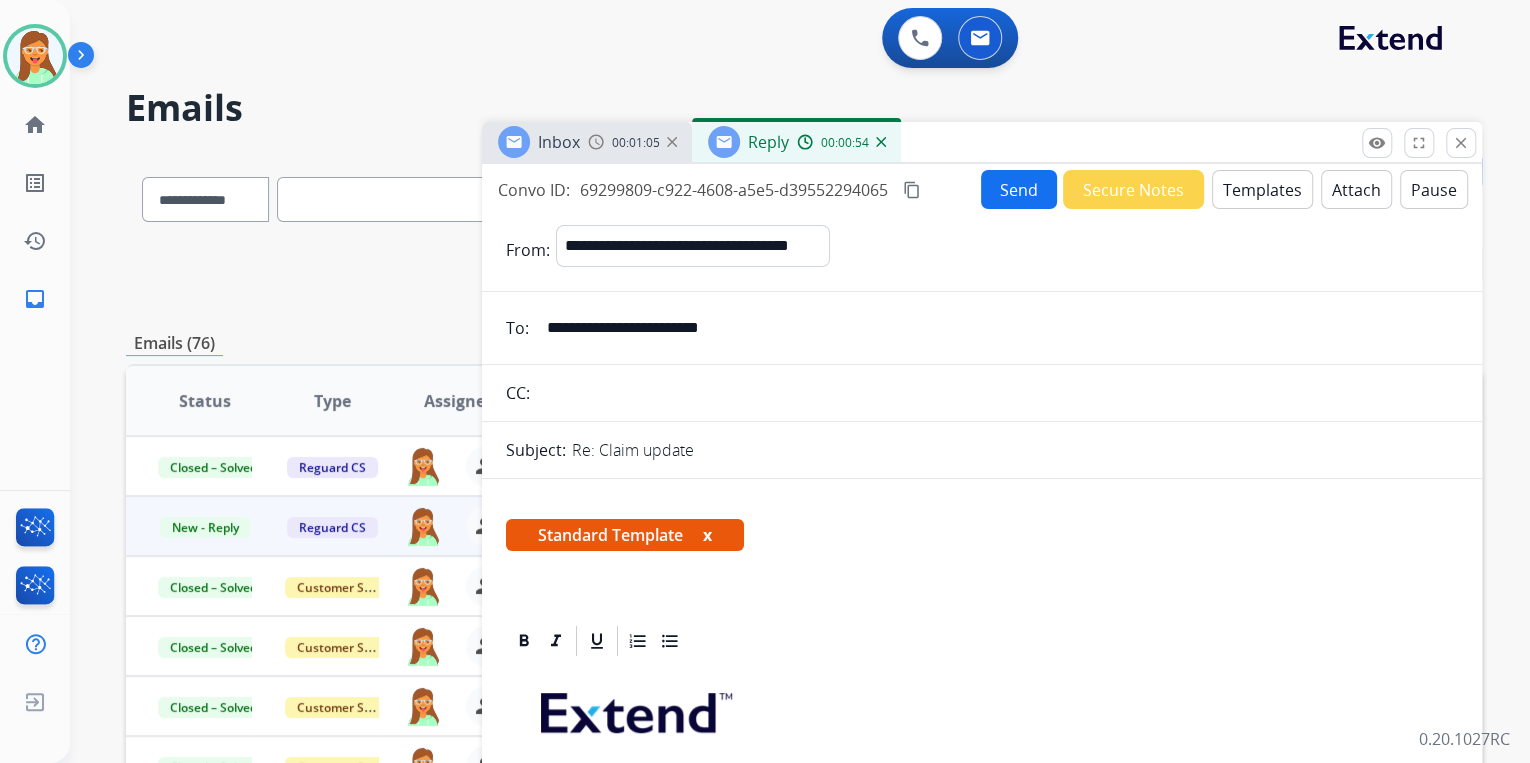 click on "Send" at bounding box center [1019, 189] 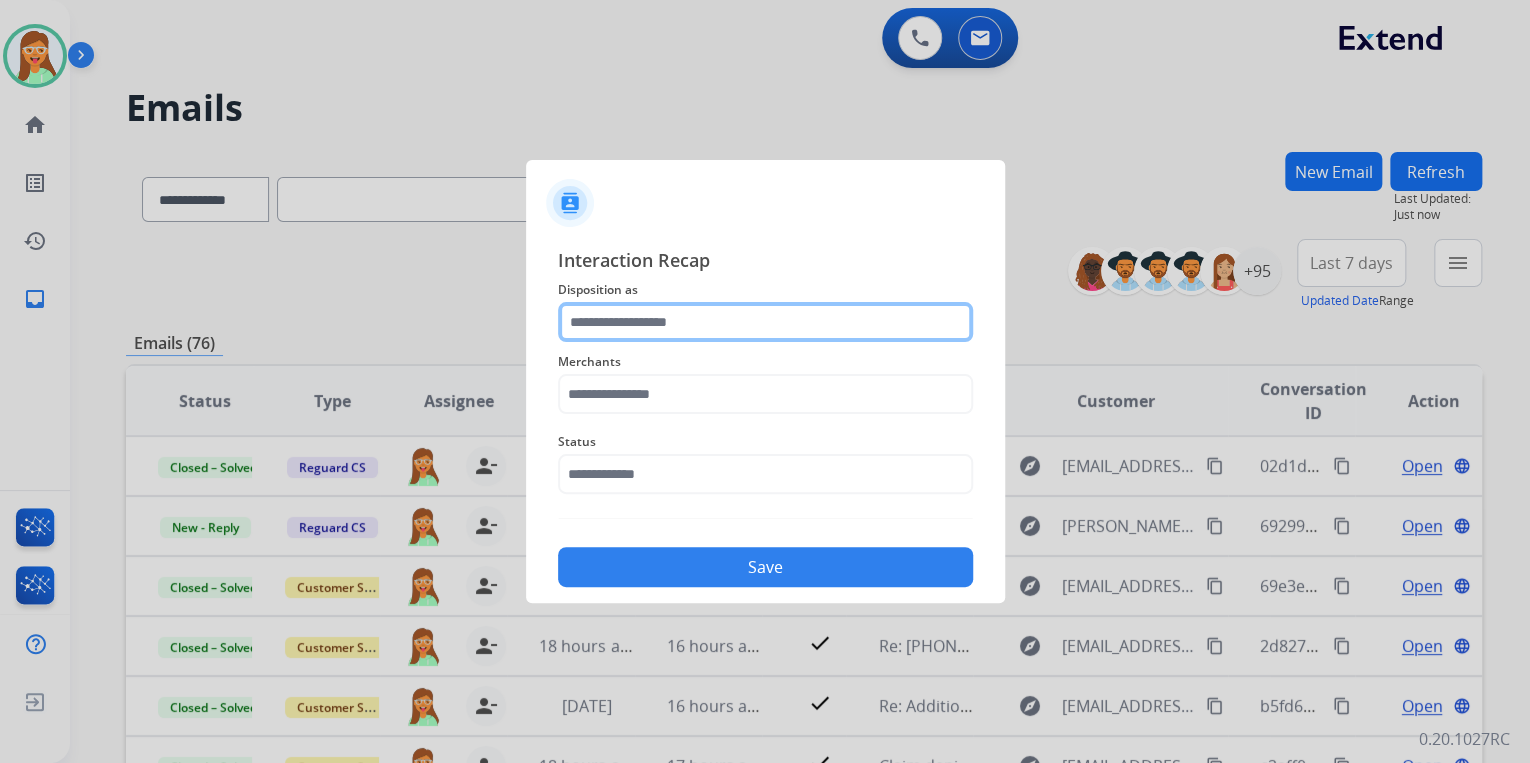 click 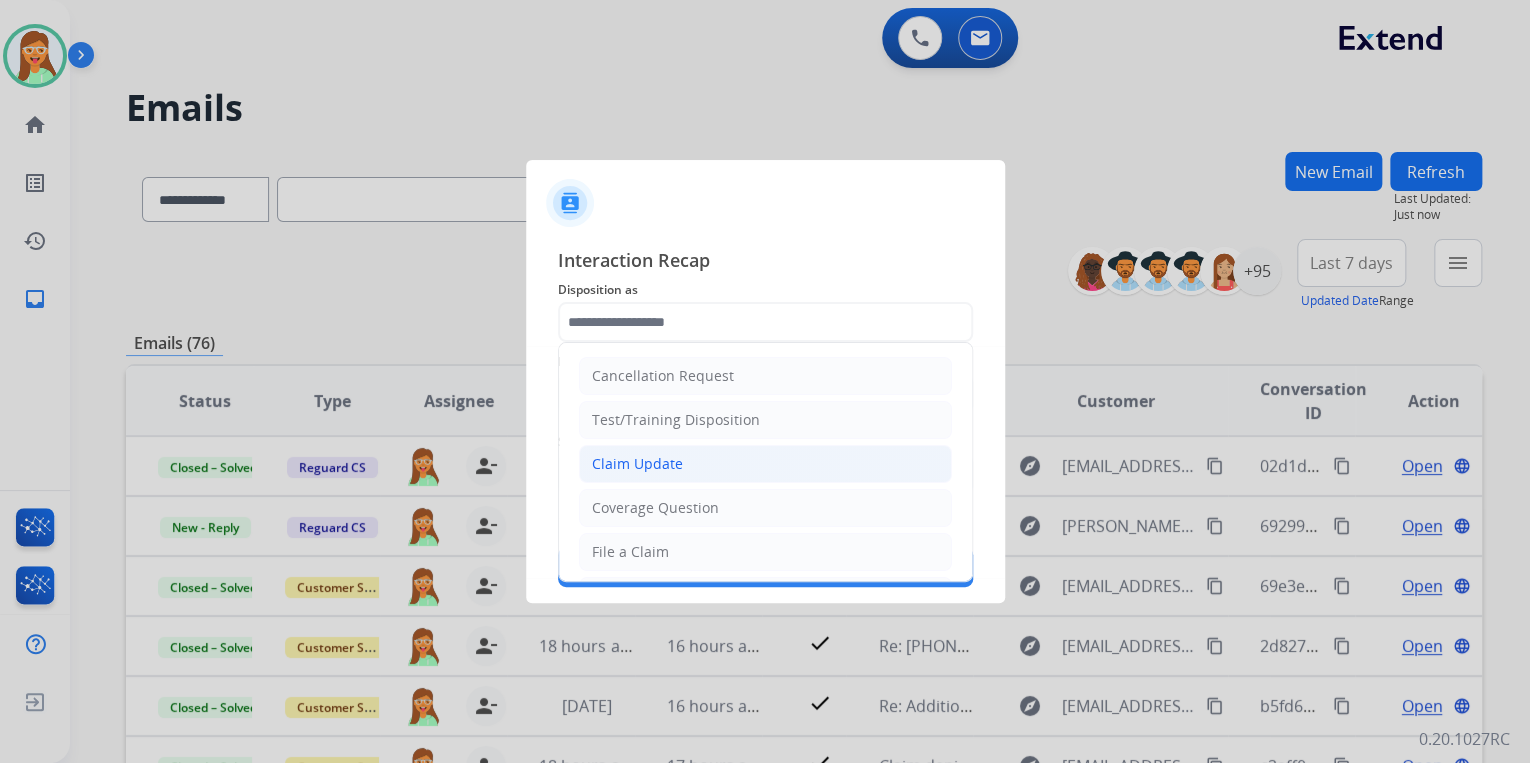 click on "Claim Update" 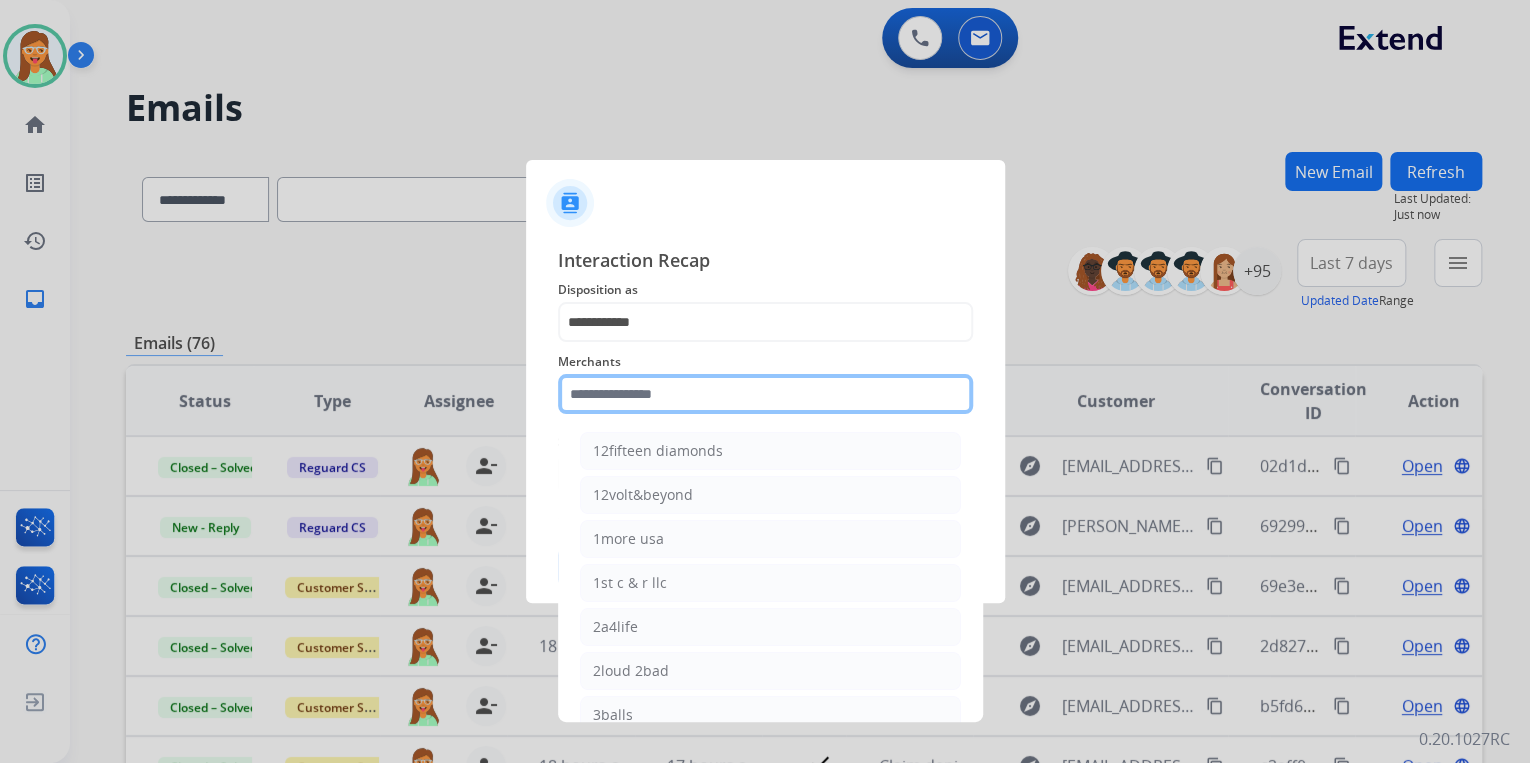click 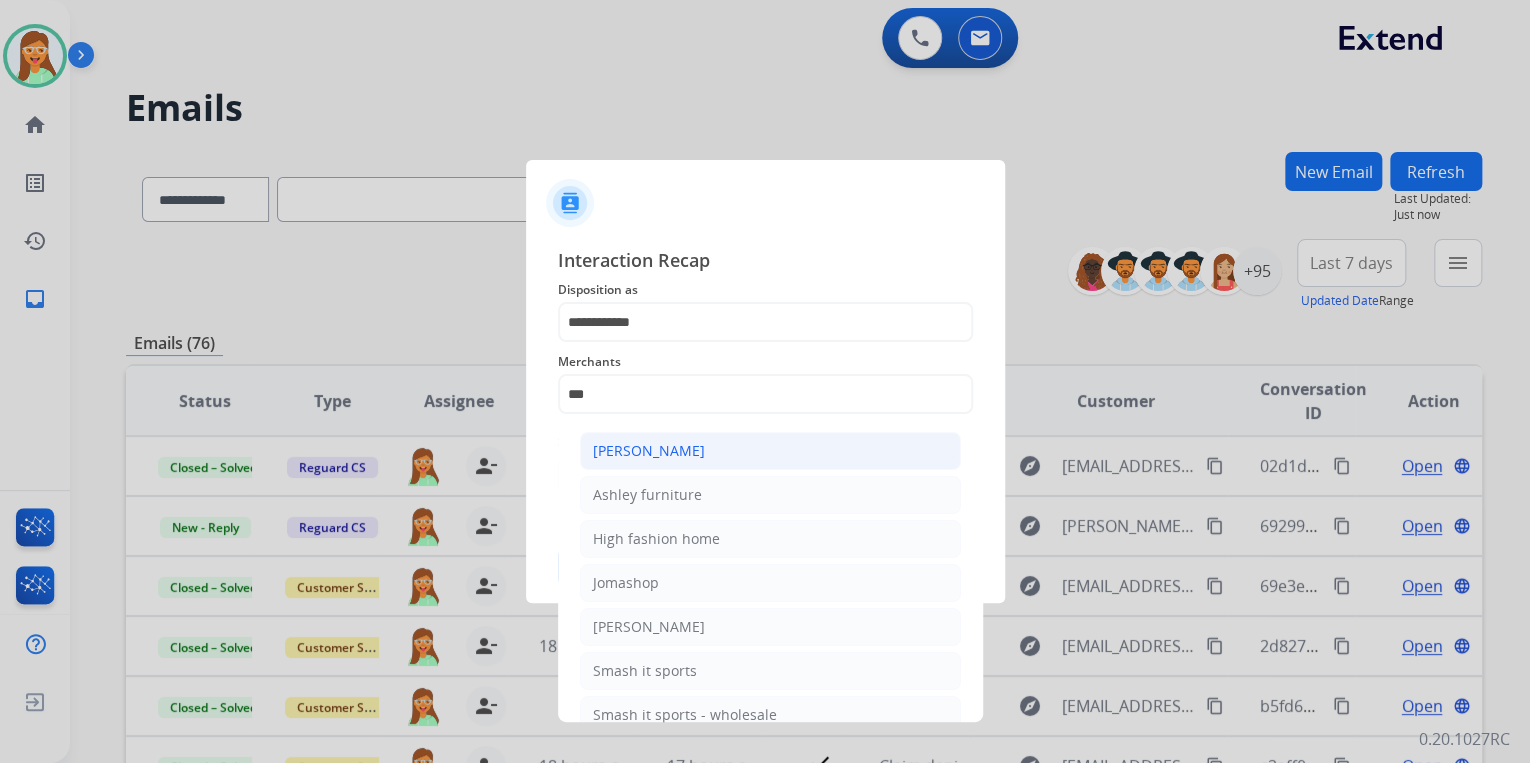 click on "[PERSON_NAME]" 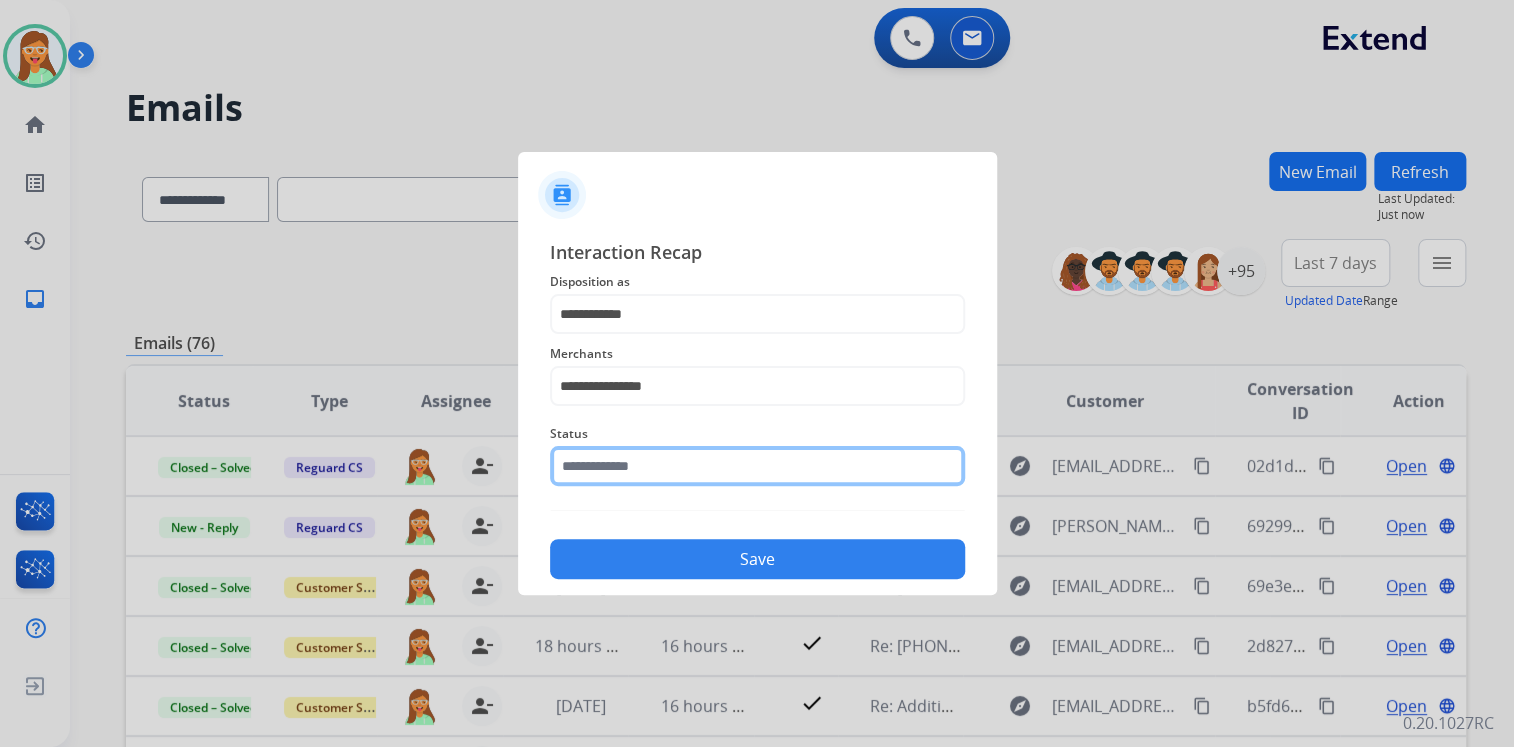 click 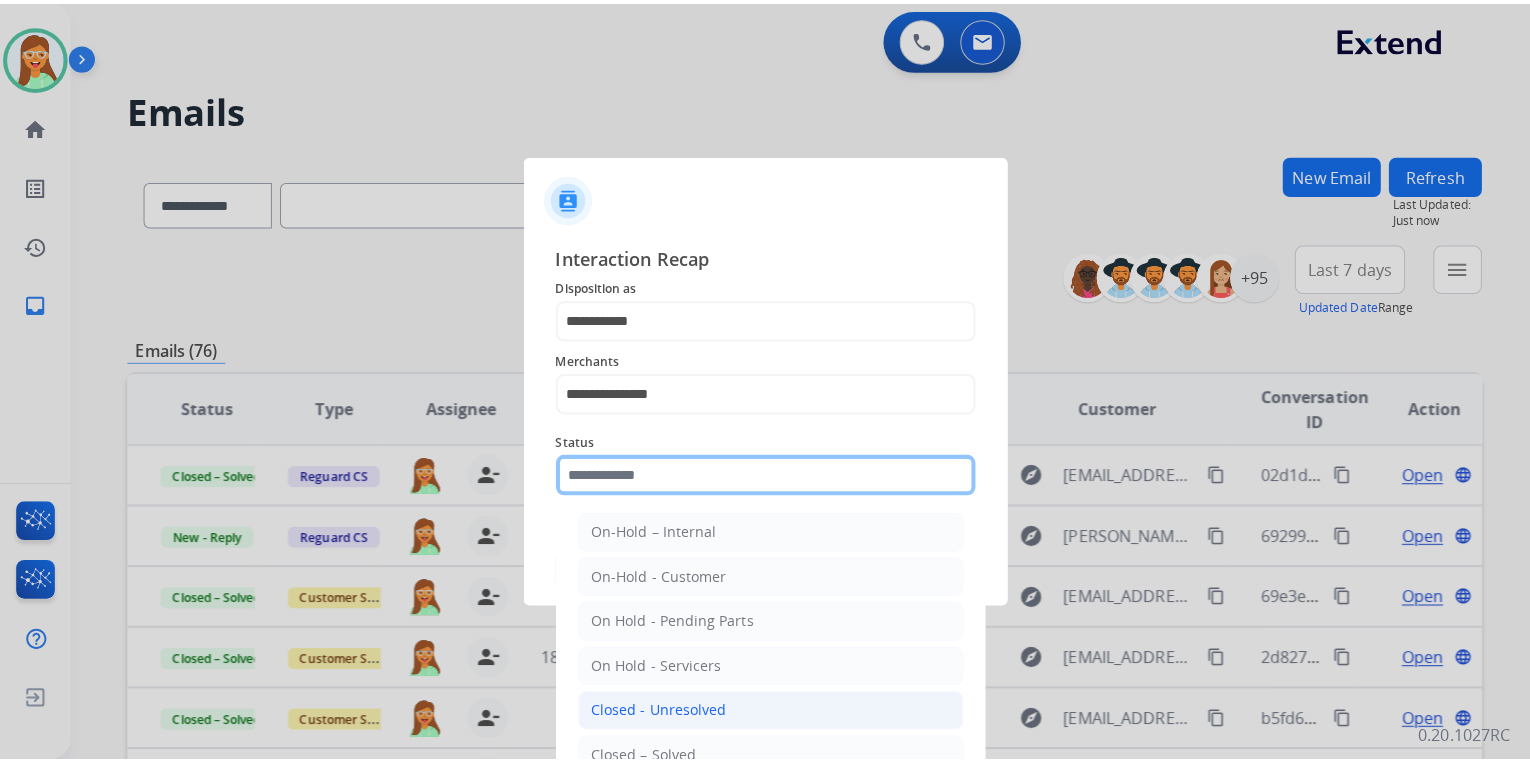 scroll, scrollTop: 116, scrollLeft: 0, axis: vertical 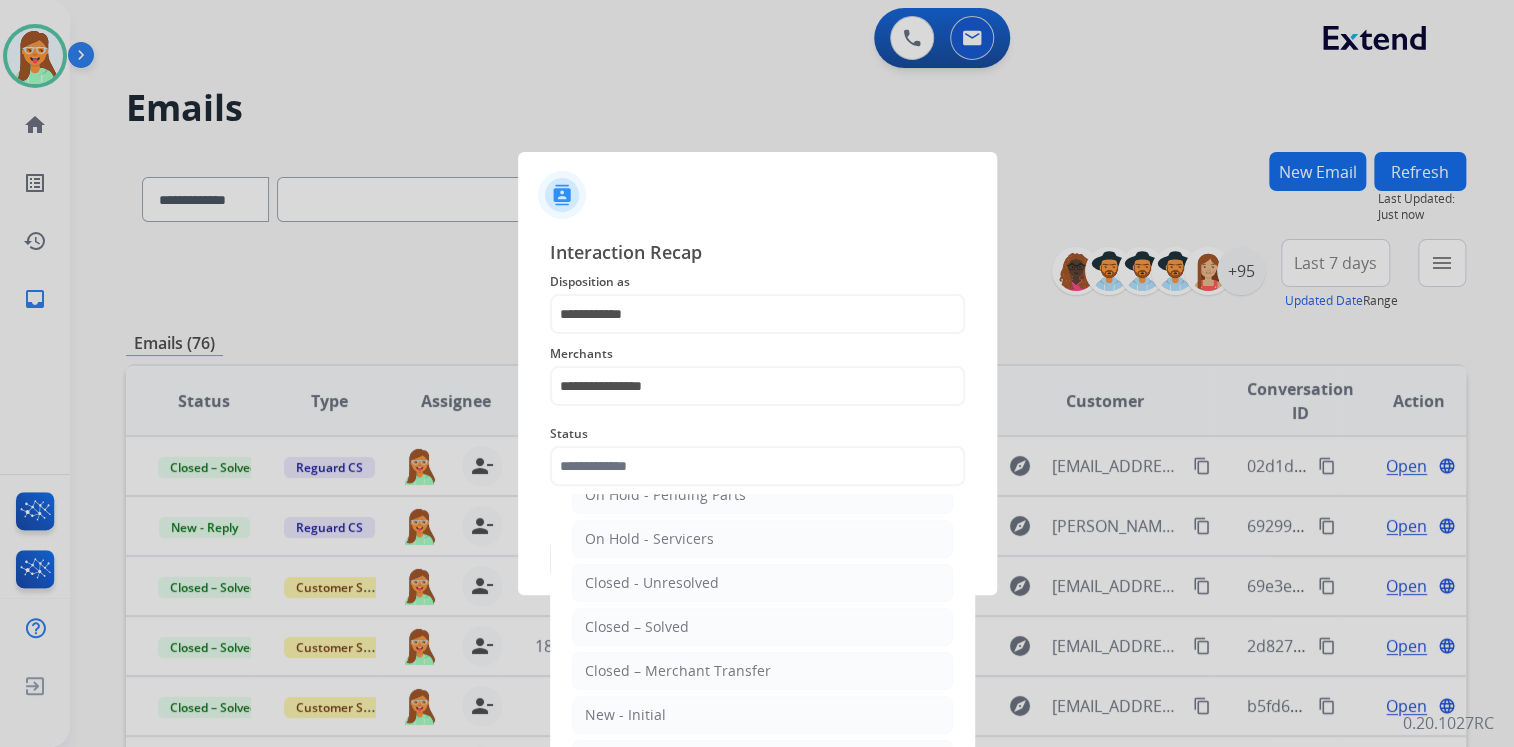 click on "Closed – Solved" 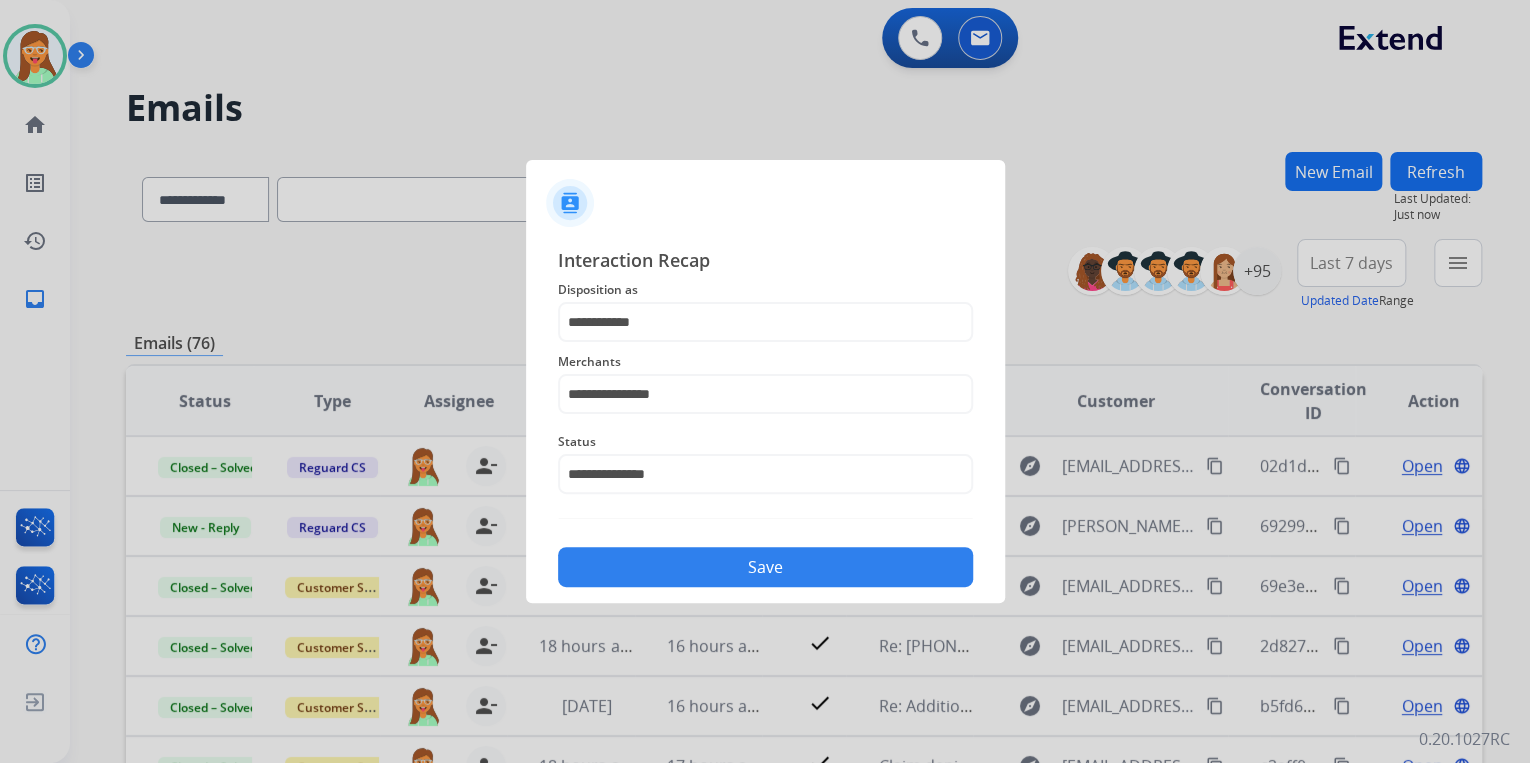 click on "Save" 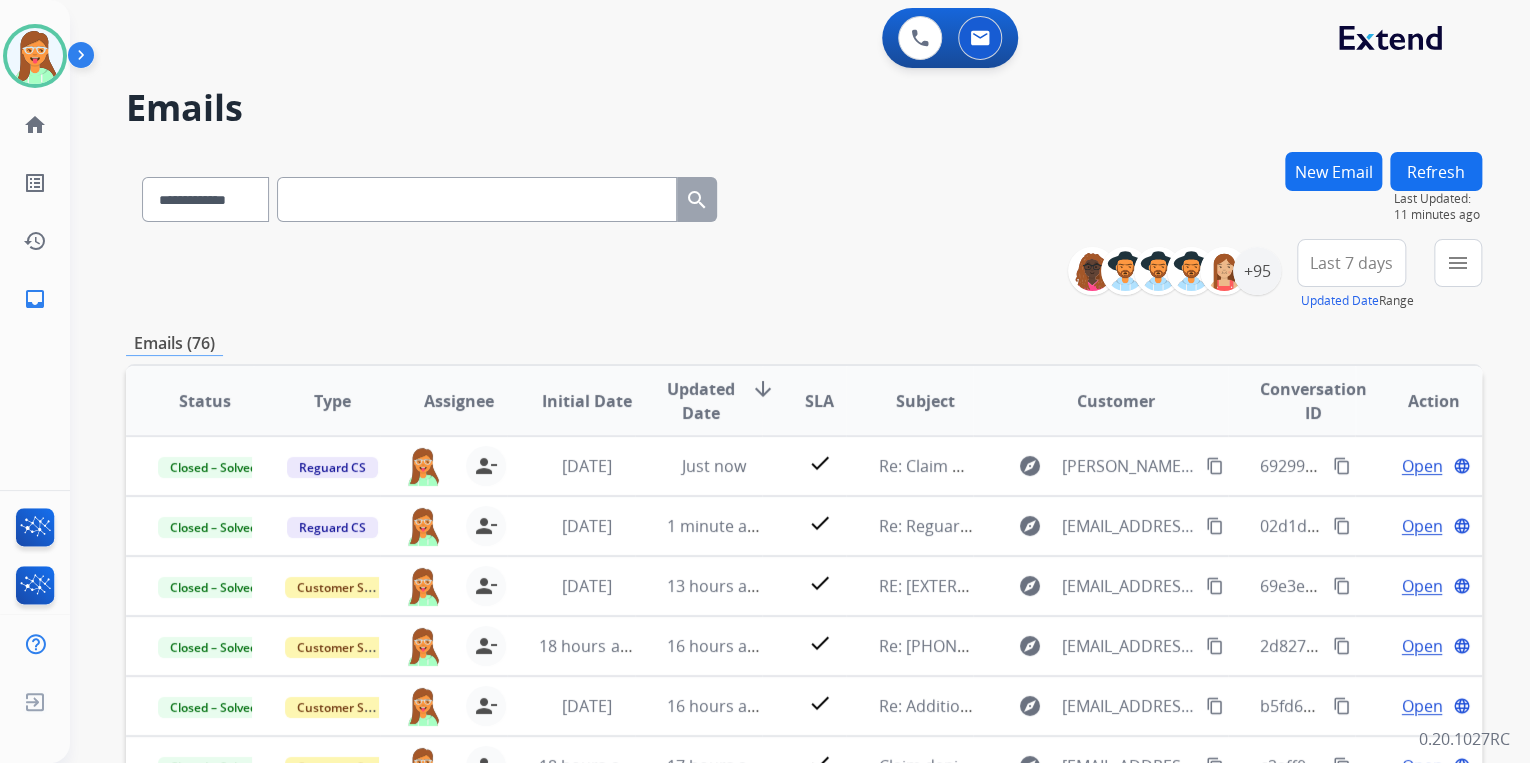 click at bounding box center [477, 199] 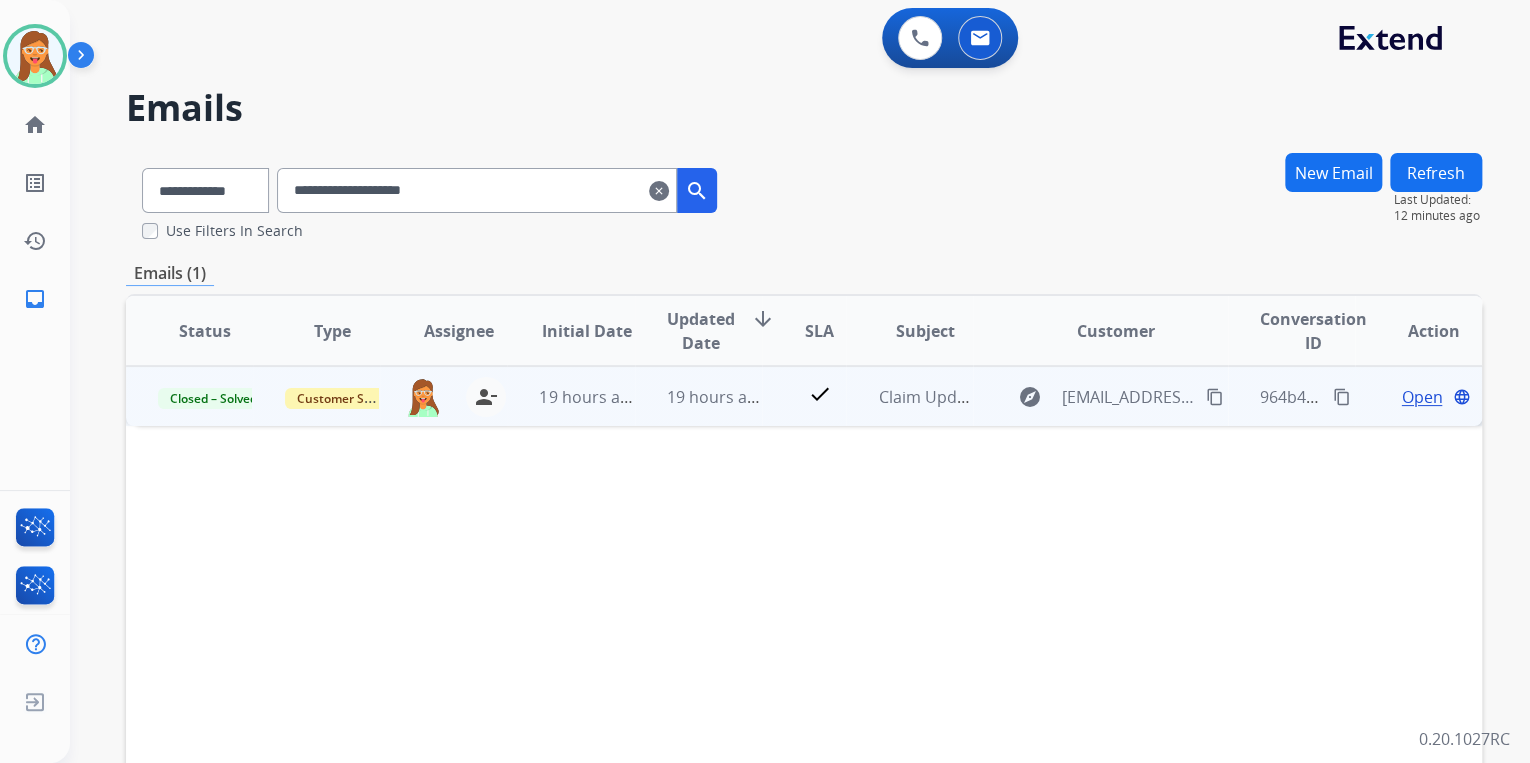 click on "Open" at bounding box center [1421, 397] 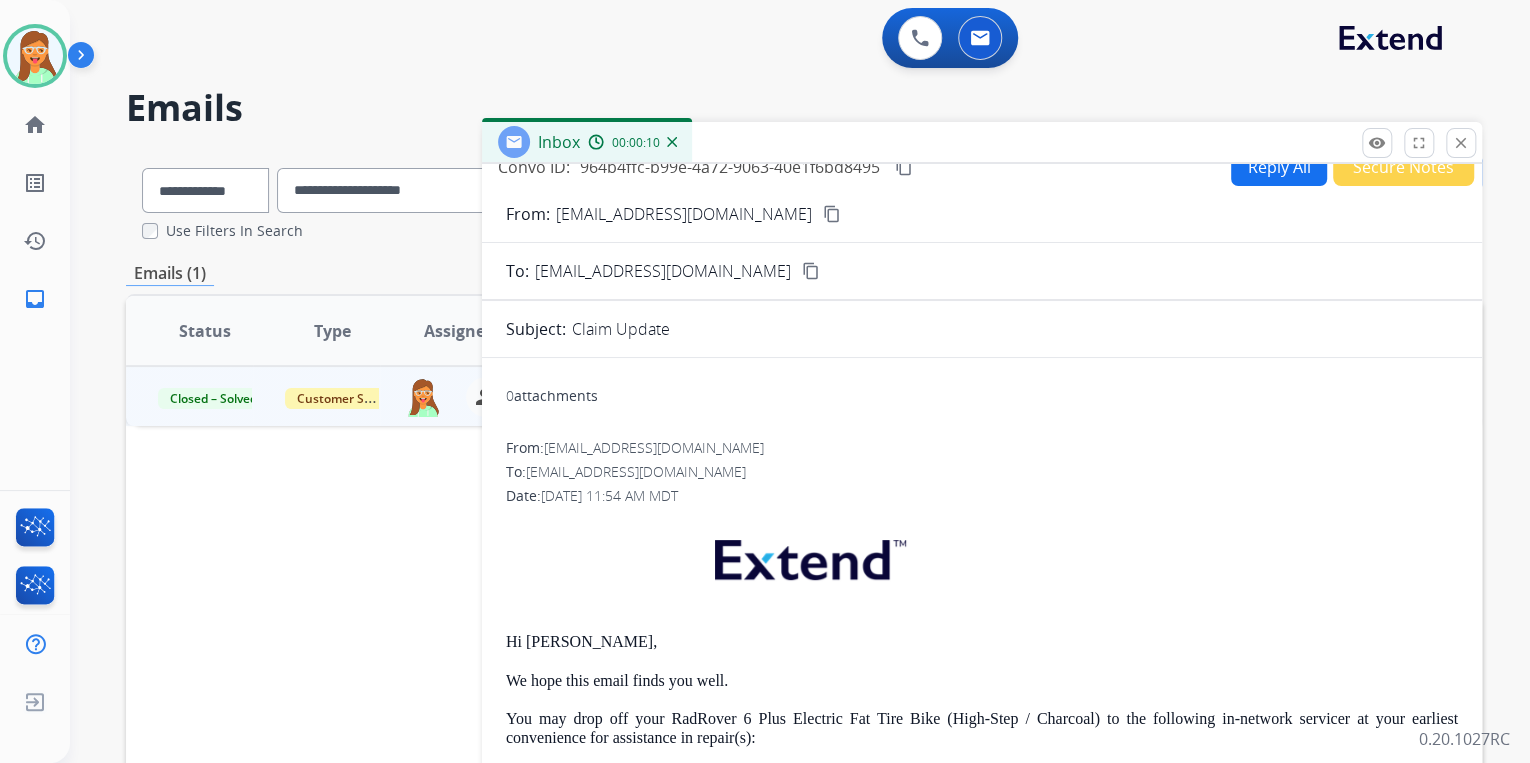 scroll, scrollTop: 0, scrollLeft: 0, axis: both 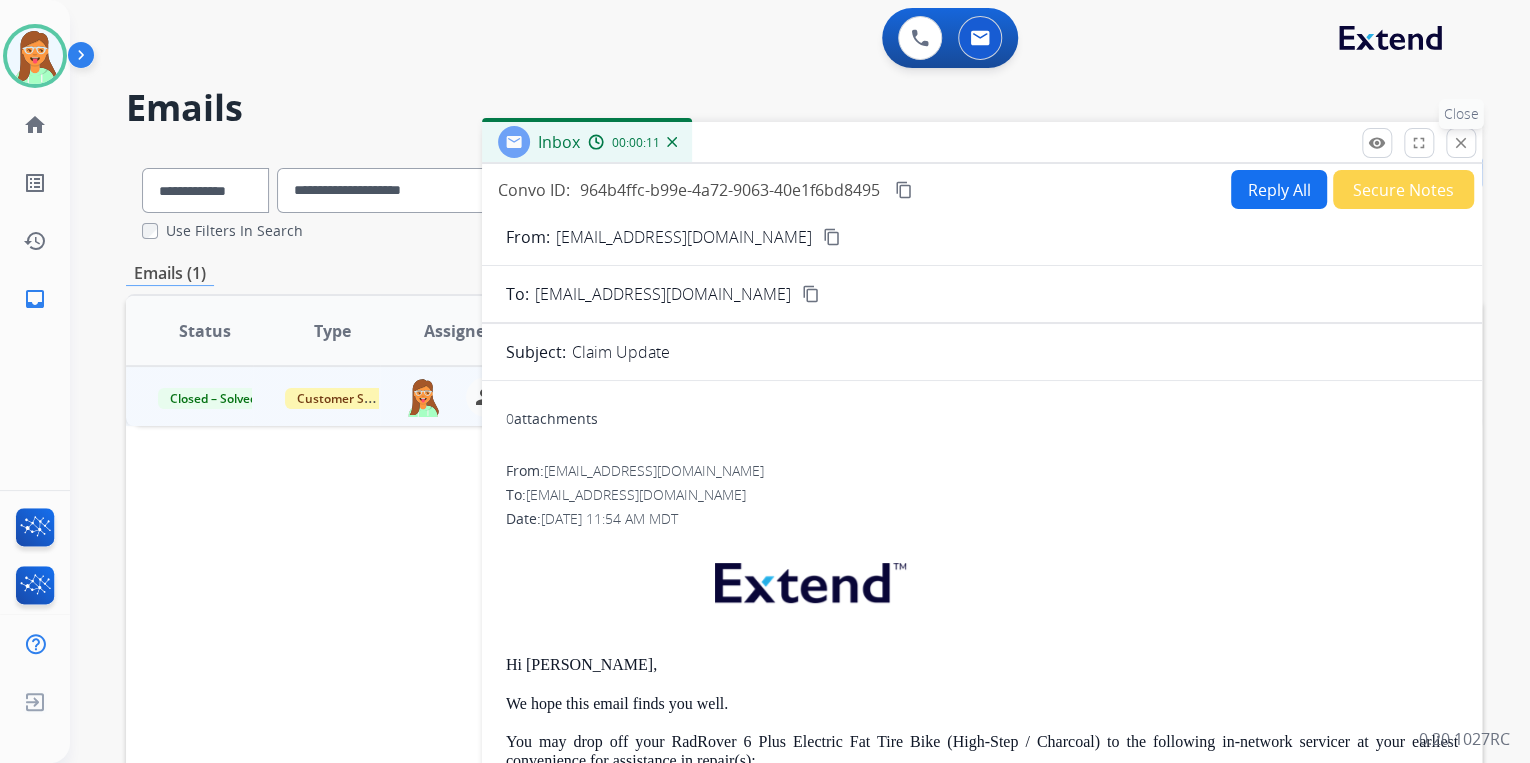 click on "close" at bounding box center (1461, 143) 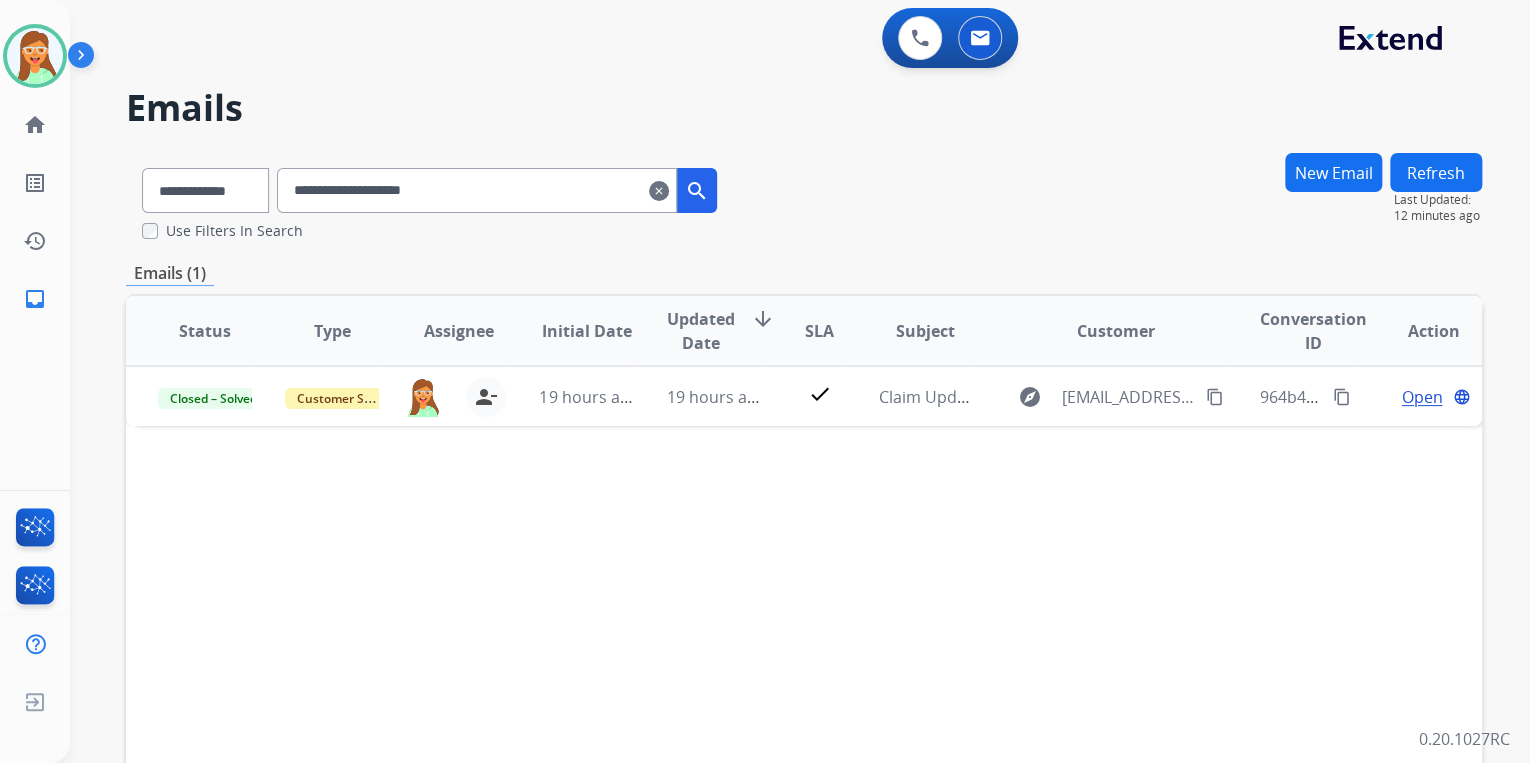 drag, startPoint x: 686, startPoint y: 184, endPoint x: 680, endPoint y: 200, distance: 17.088007 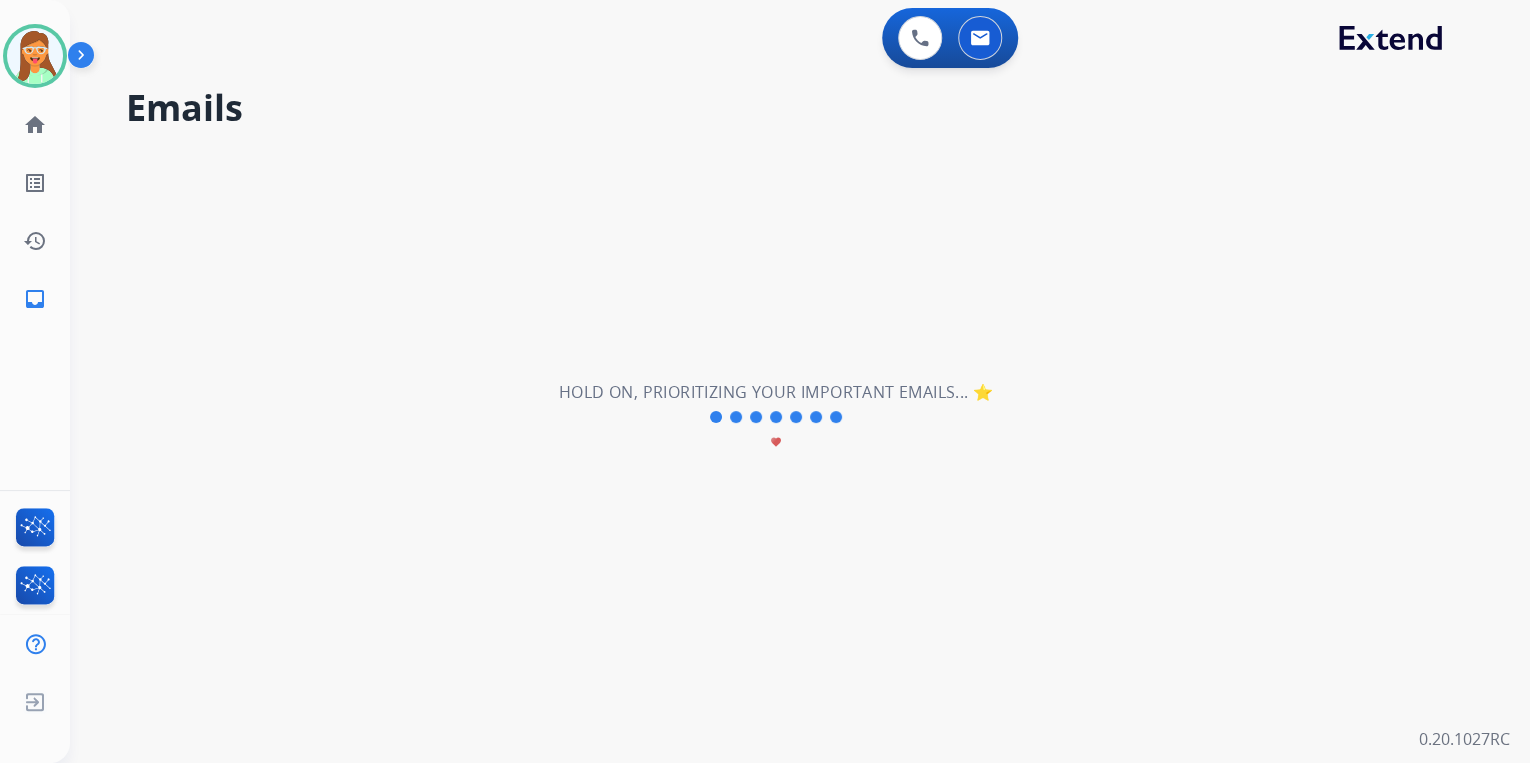 type 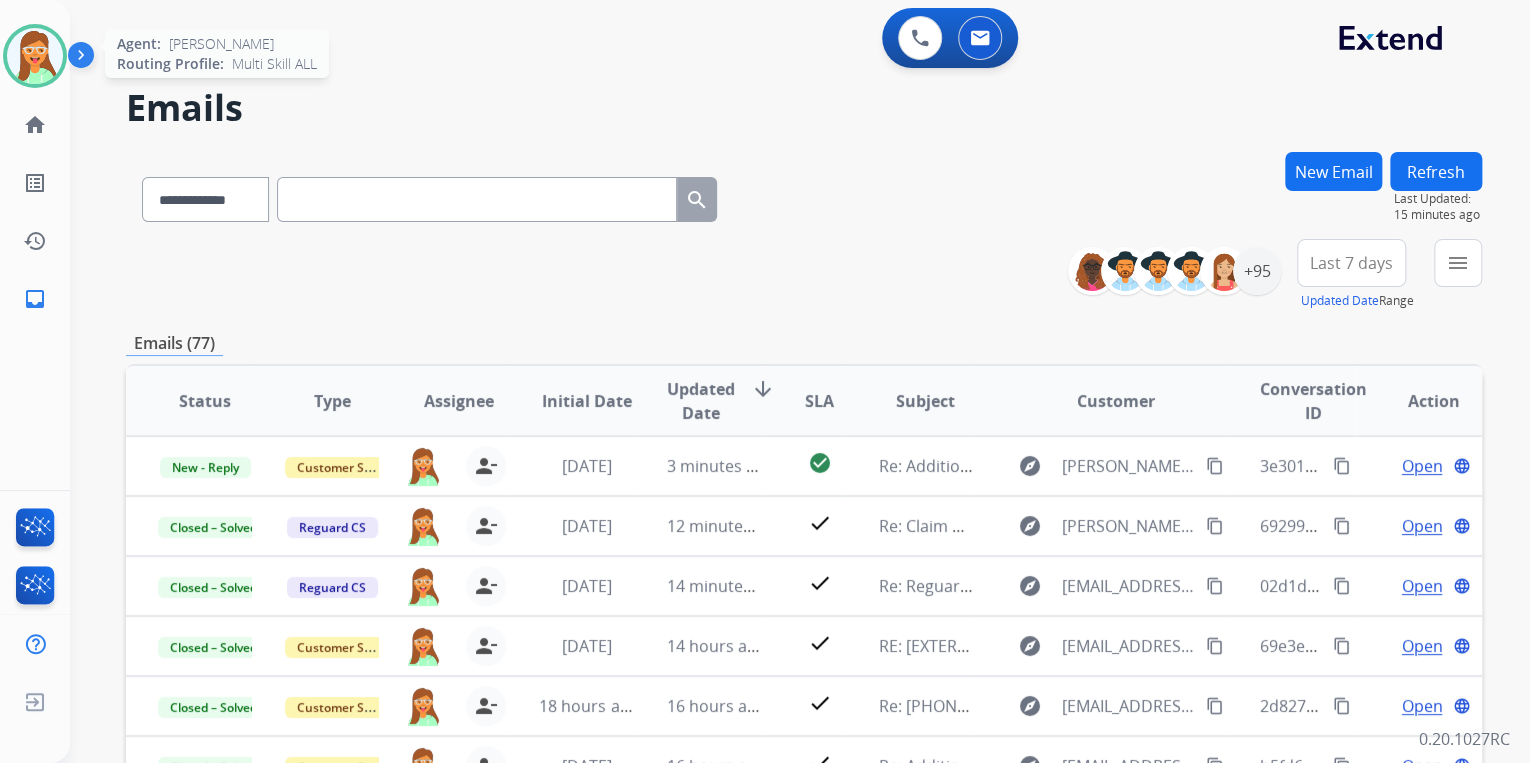 click at bounding box center [35, 56] 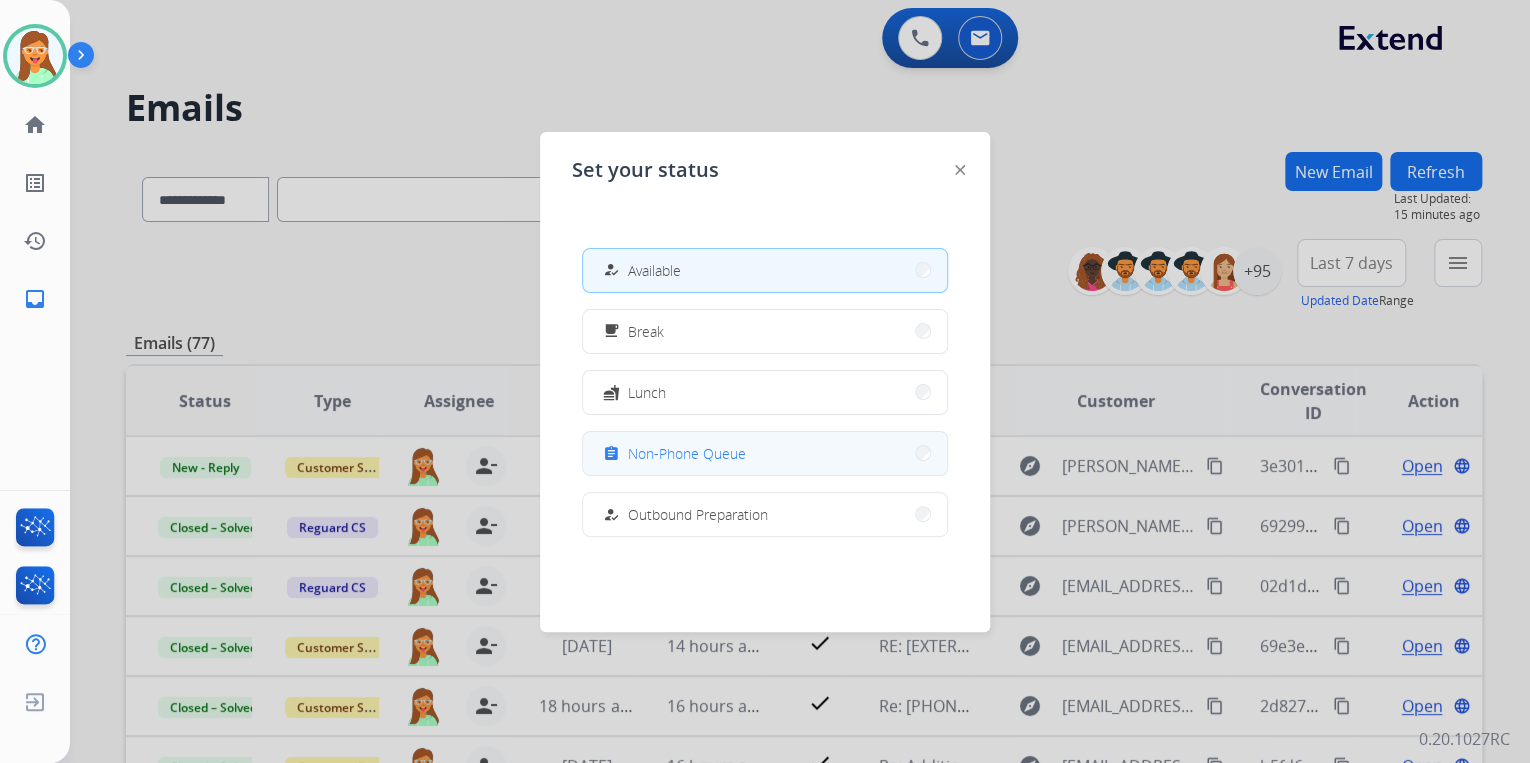 click on "assignment Non-Phone Queue" at bounding box center (765, 453) 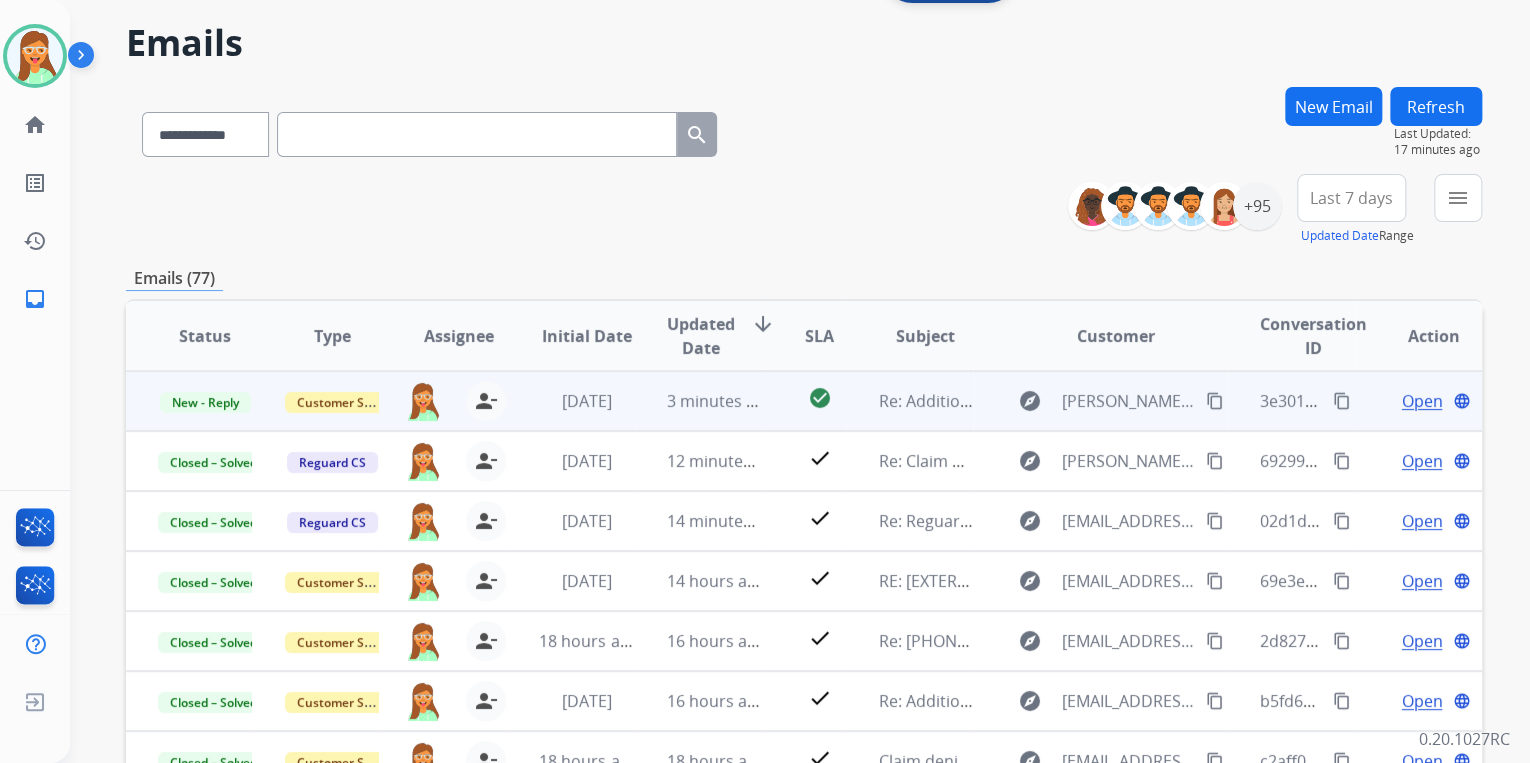 scroll, scrollTop: 240, scrollLeft: 0, axis: vertical 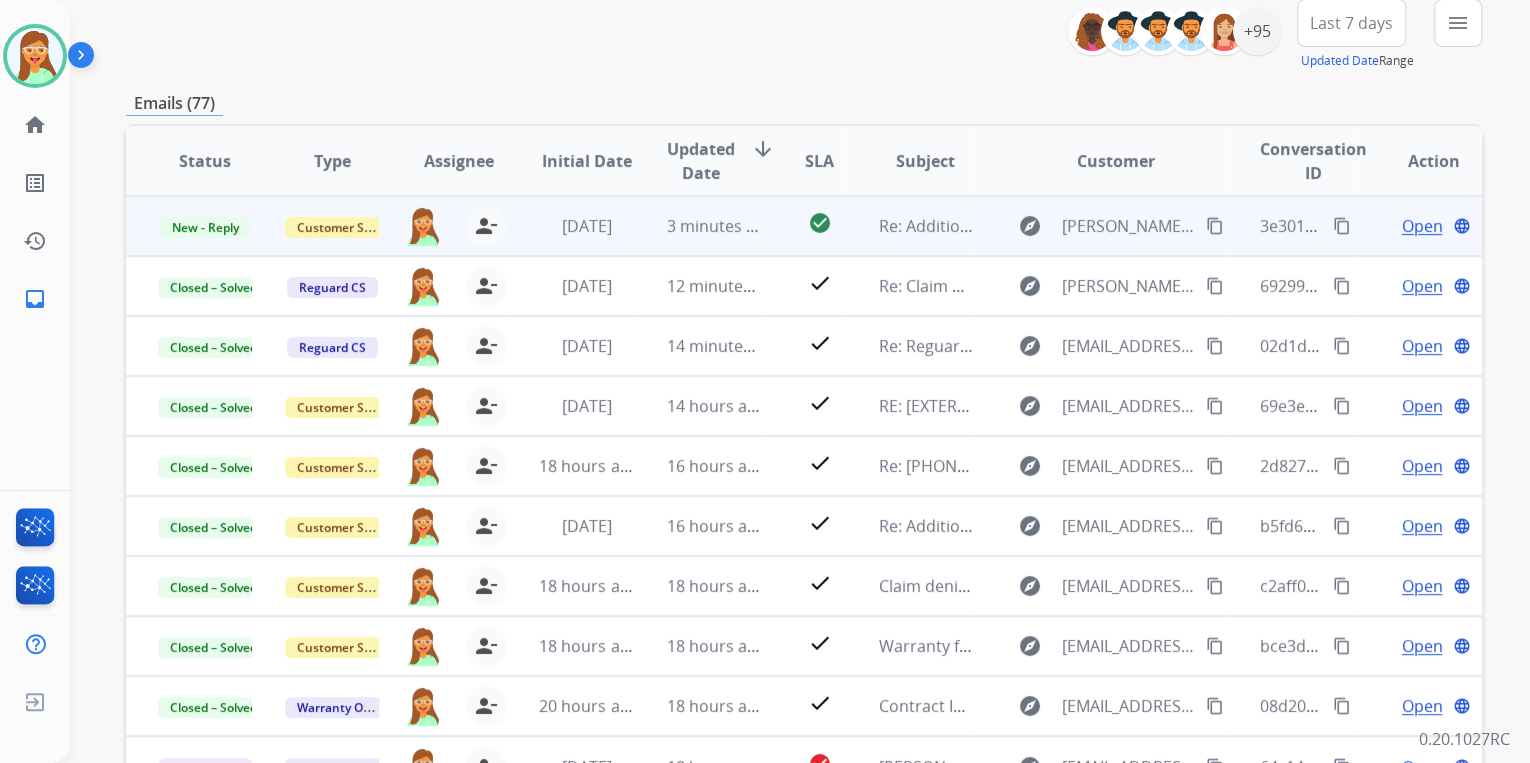 click on "content_copy" at bounding box center (1215, 226) 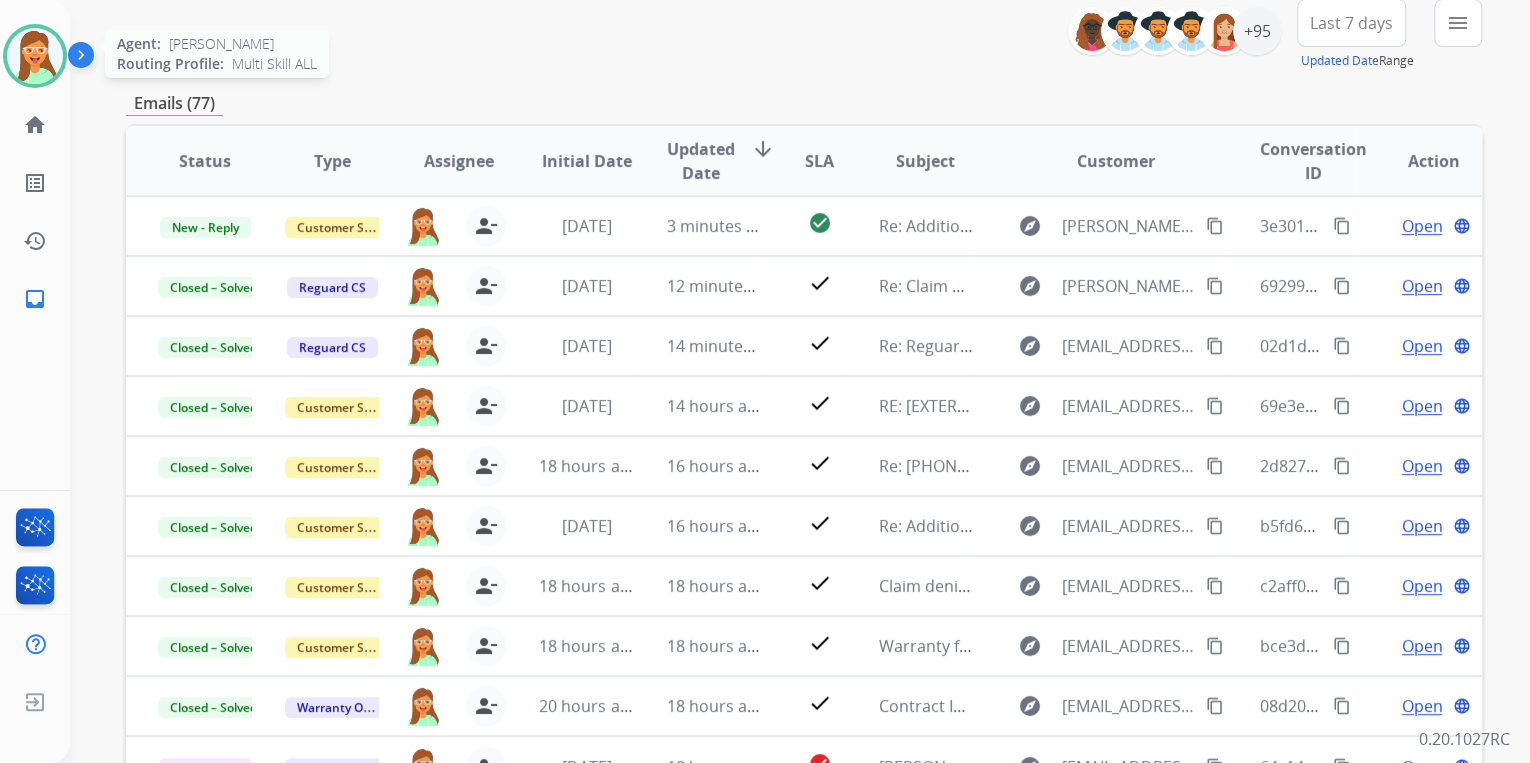 click at bounding box center (35, 56) 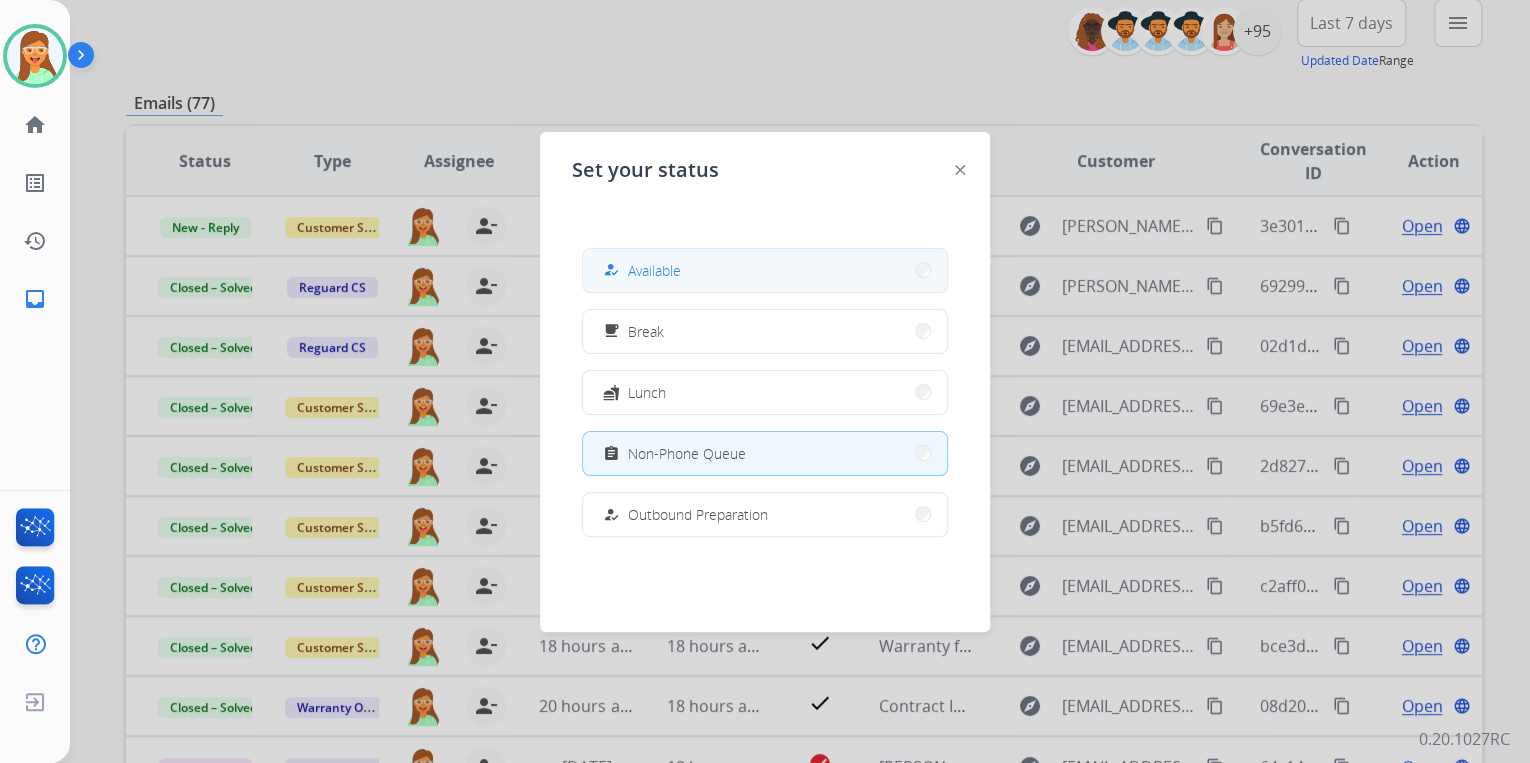 click on "how_to_reg Available" at bounding box center (765, 270) 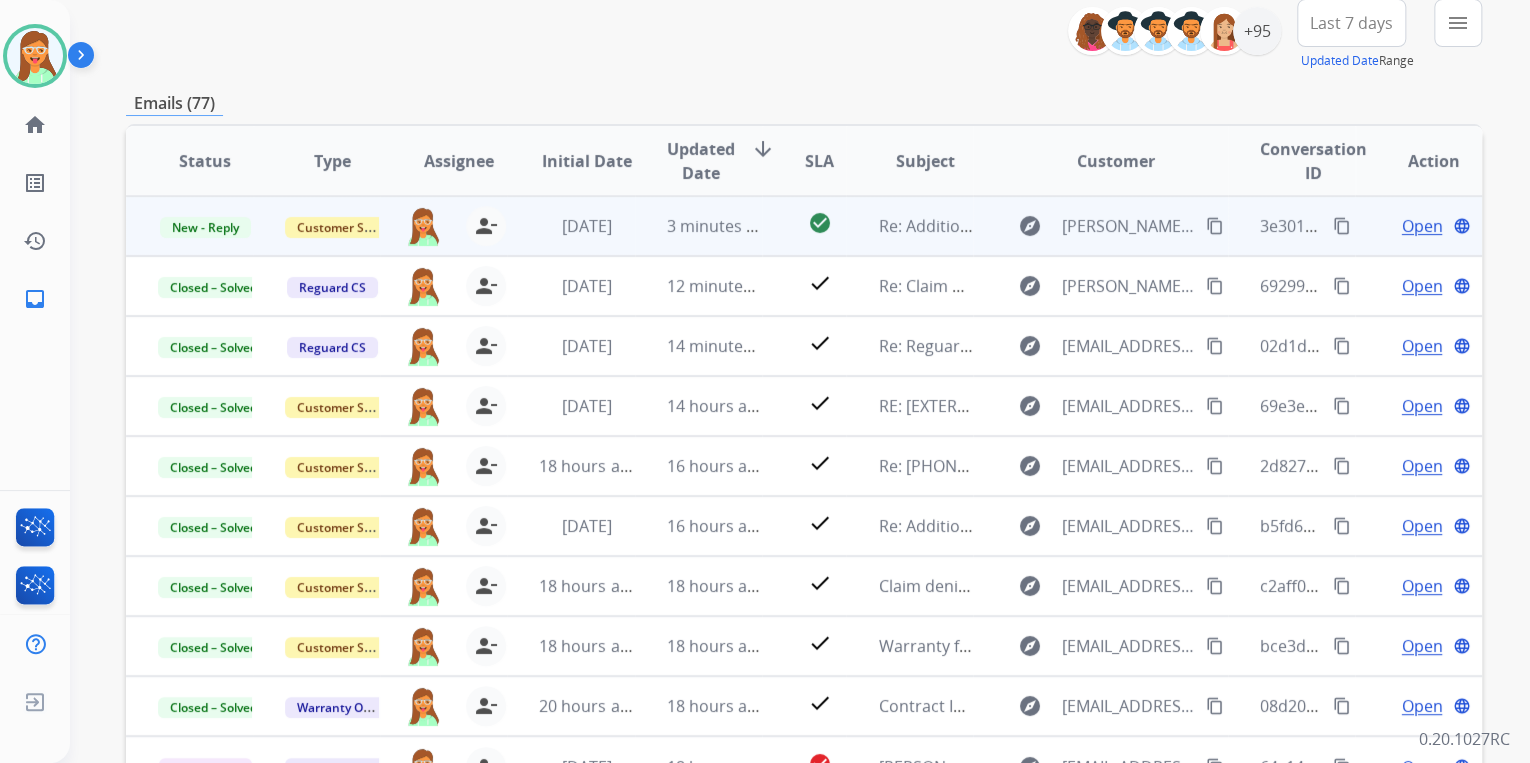 click on "explore sean.marzen@gmail.com content_copy" at bounding box center [1100, 226] 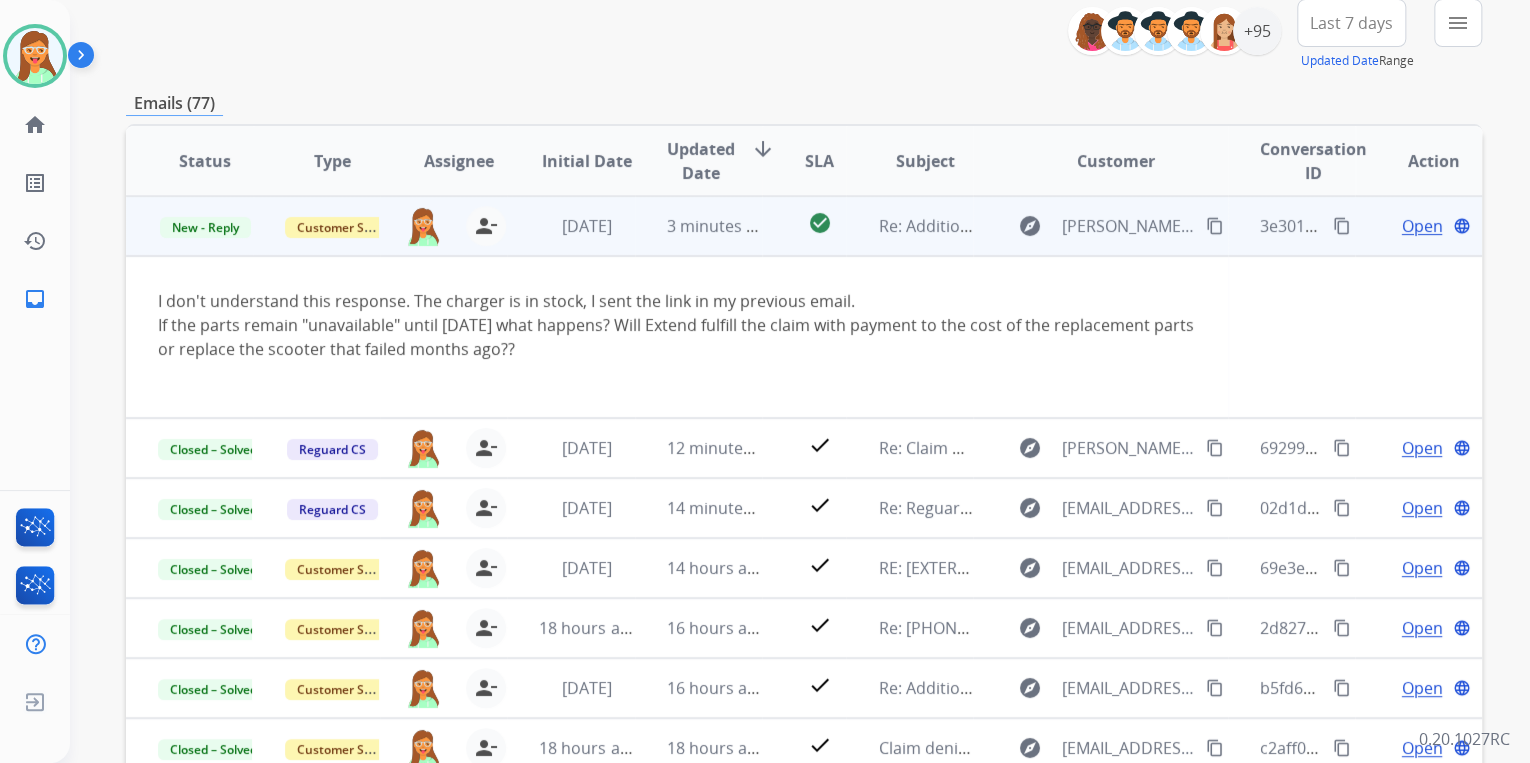 click on "explore sean.marzen@gmail.com content_copy" at bounding box center (1100, 226) 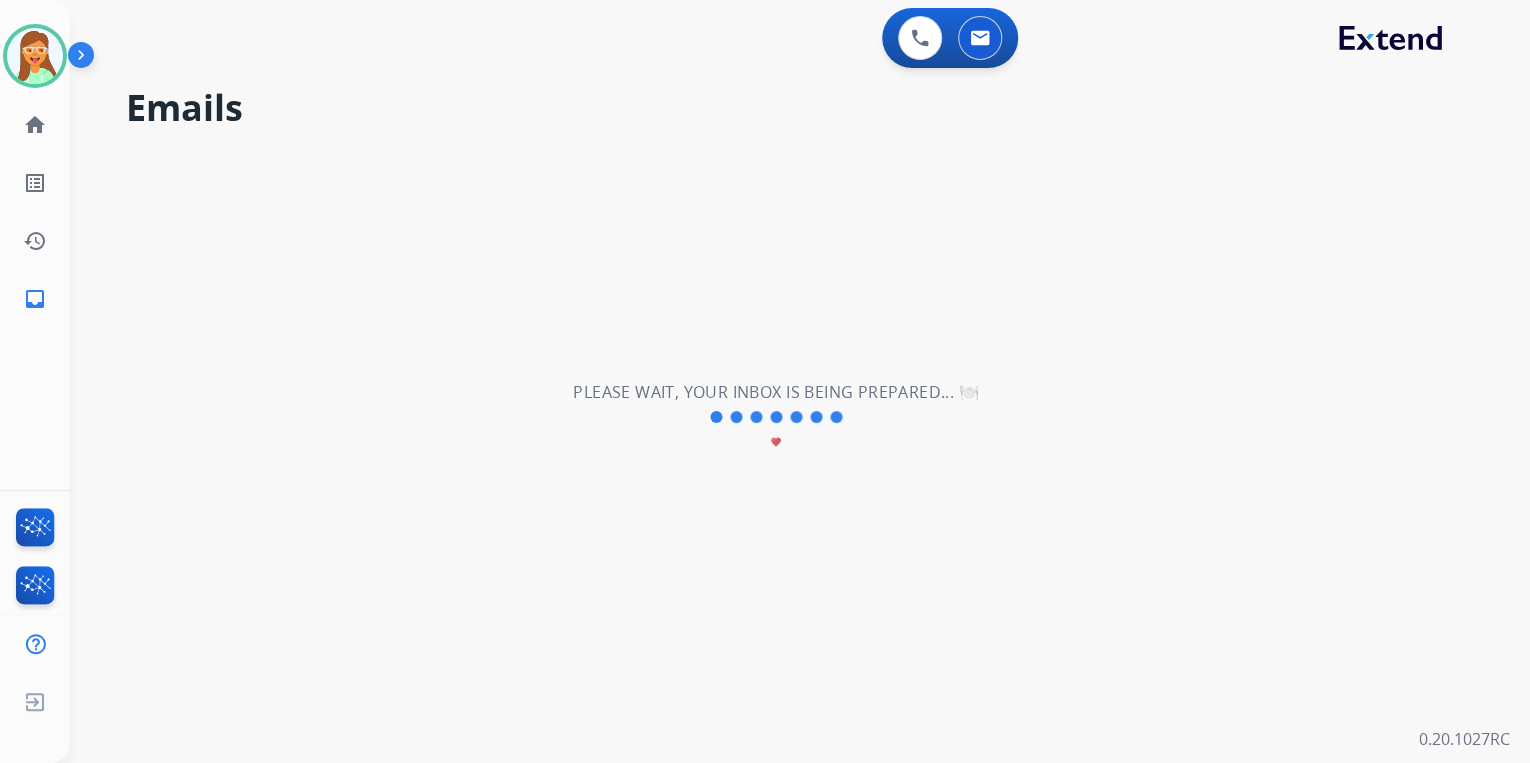 scroll, scrollTop: 0, scrollLeft: 0, axis: both 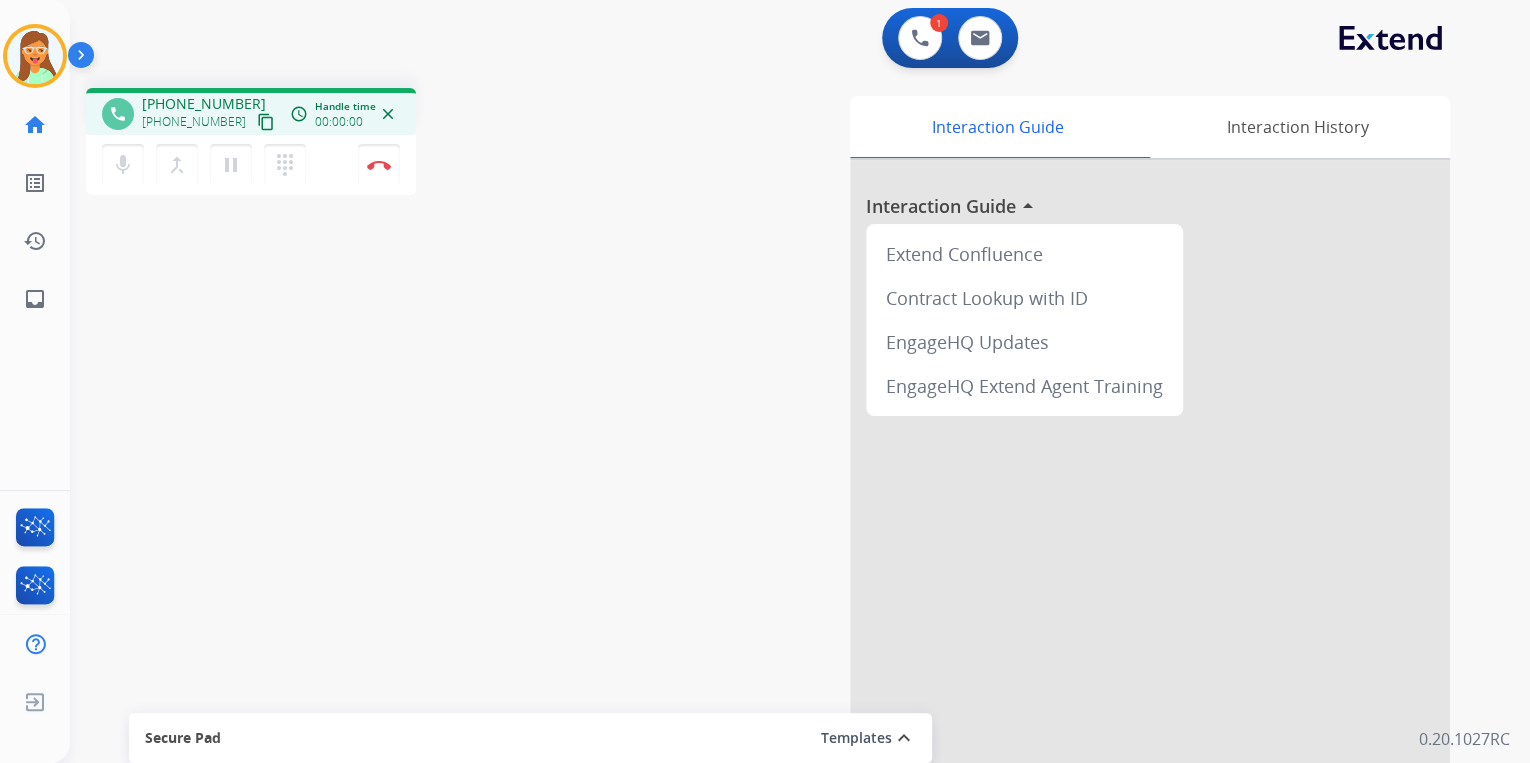 click on "content_copy" at bounding box center (266, 122) 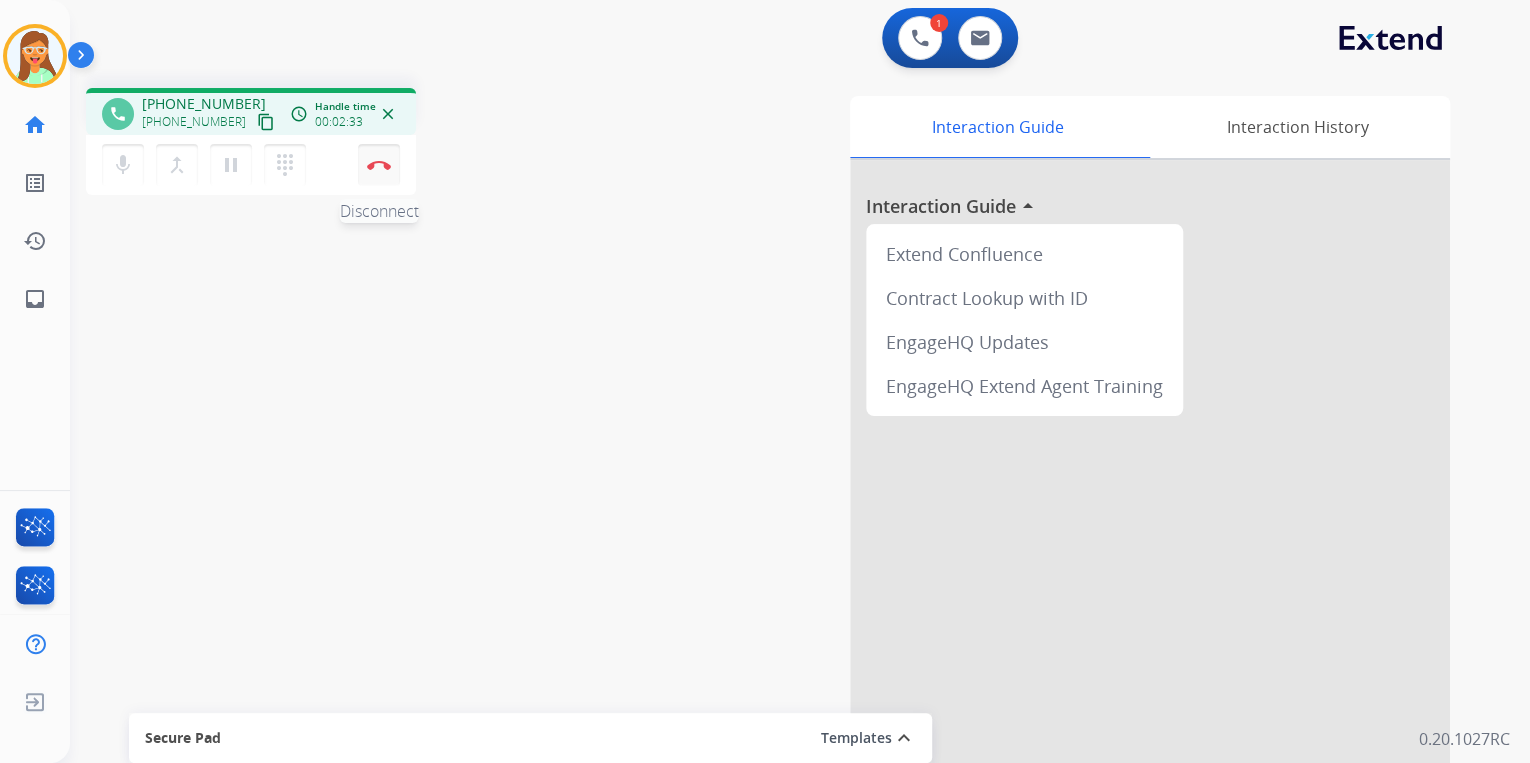 click on "Disconnect" at bounding box center (379, 165) 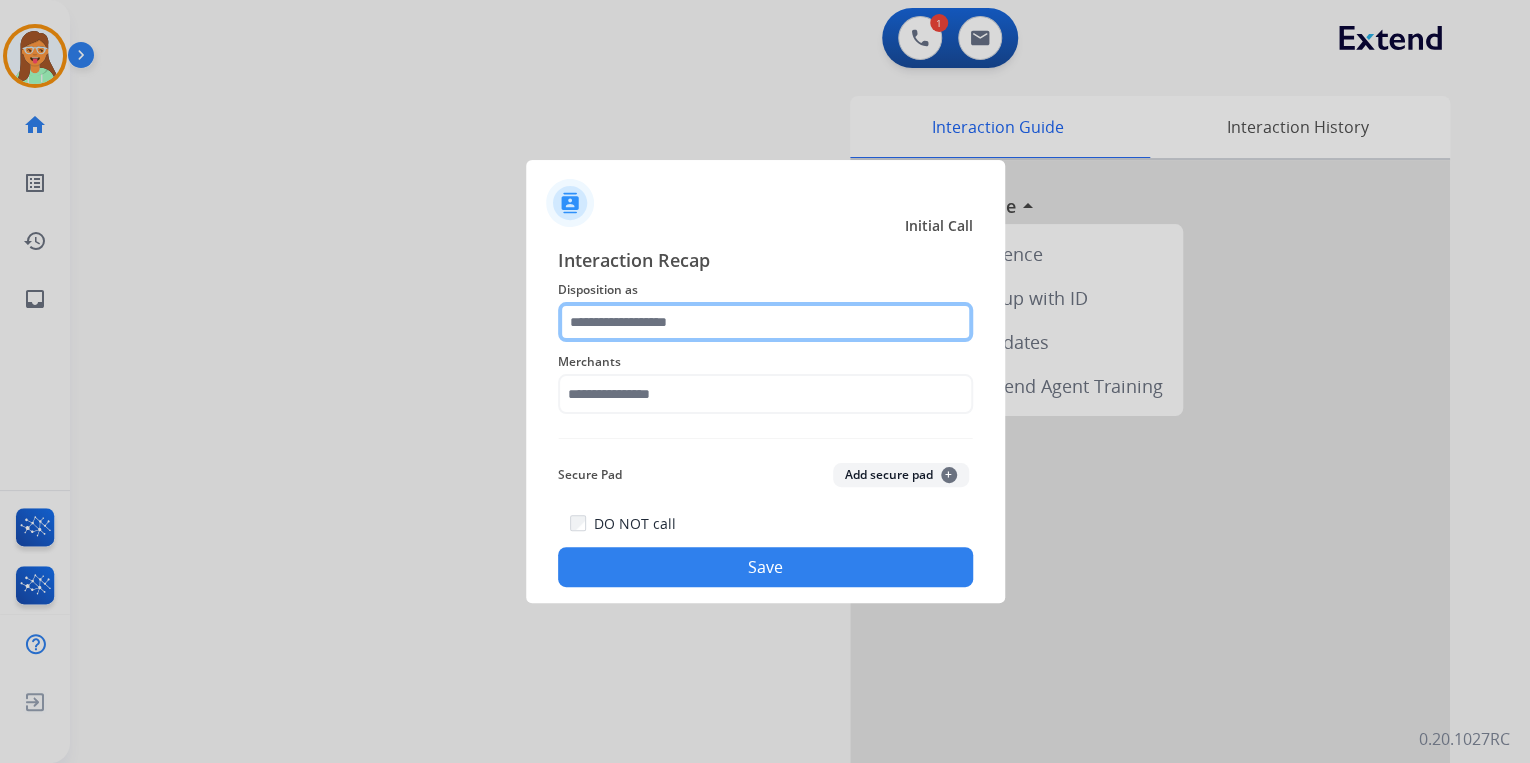 click 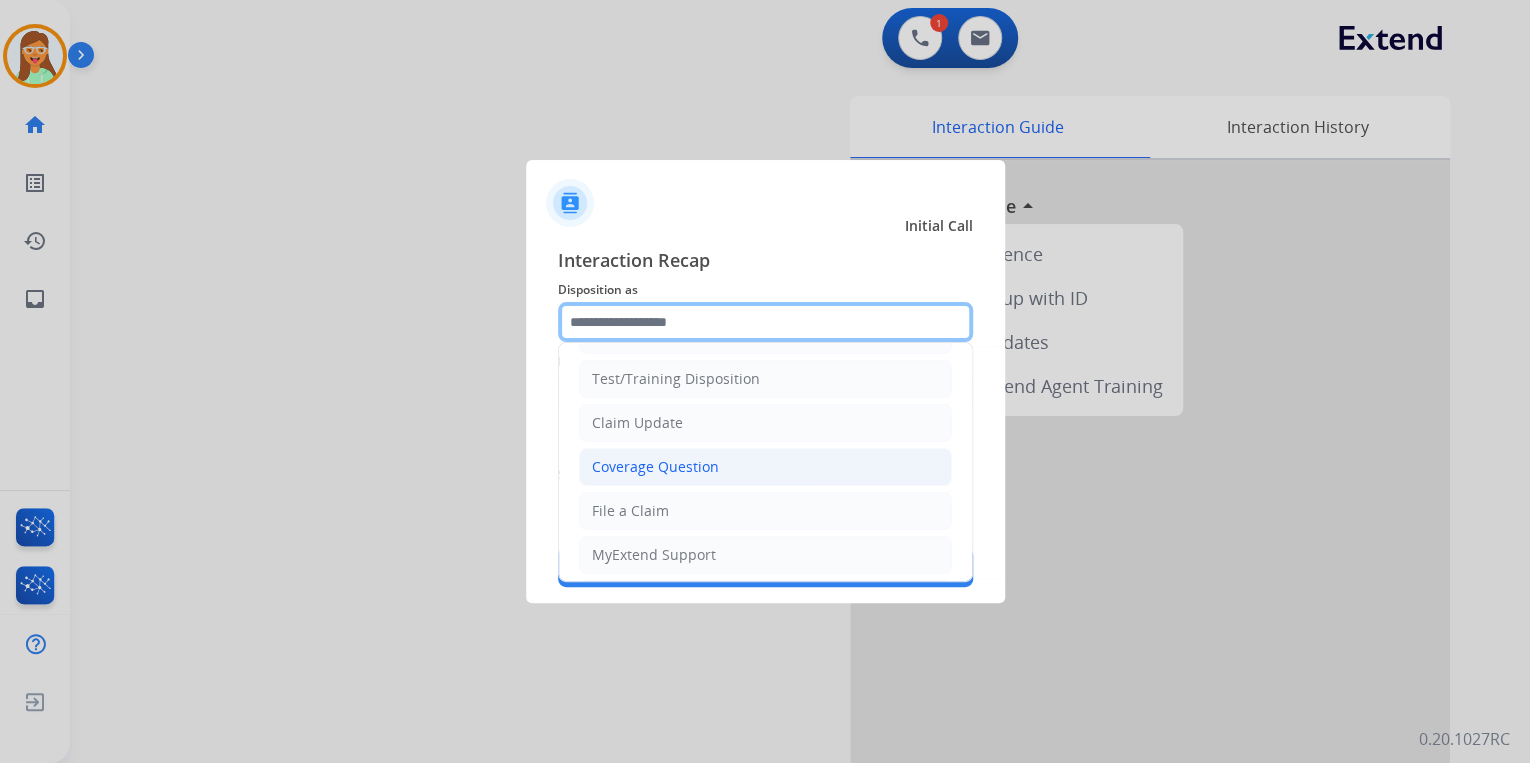 scroll, scrollTop: 80, scrollLeft: 0, axis: vertical 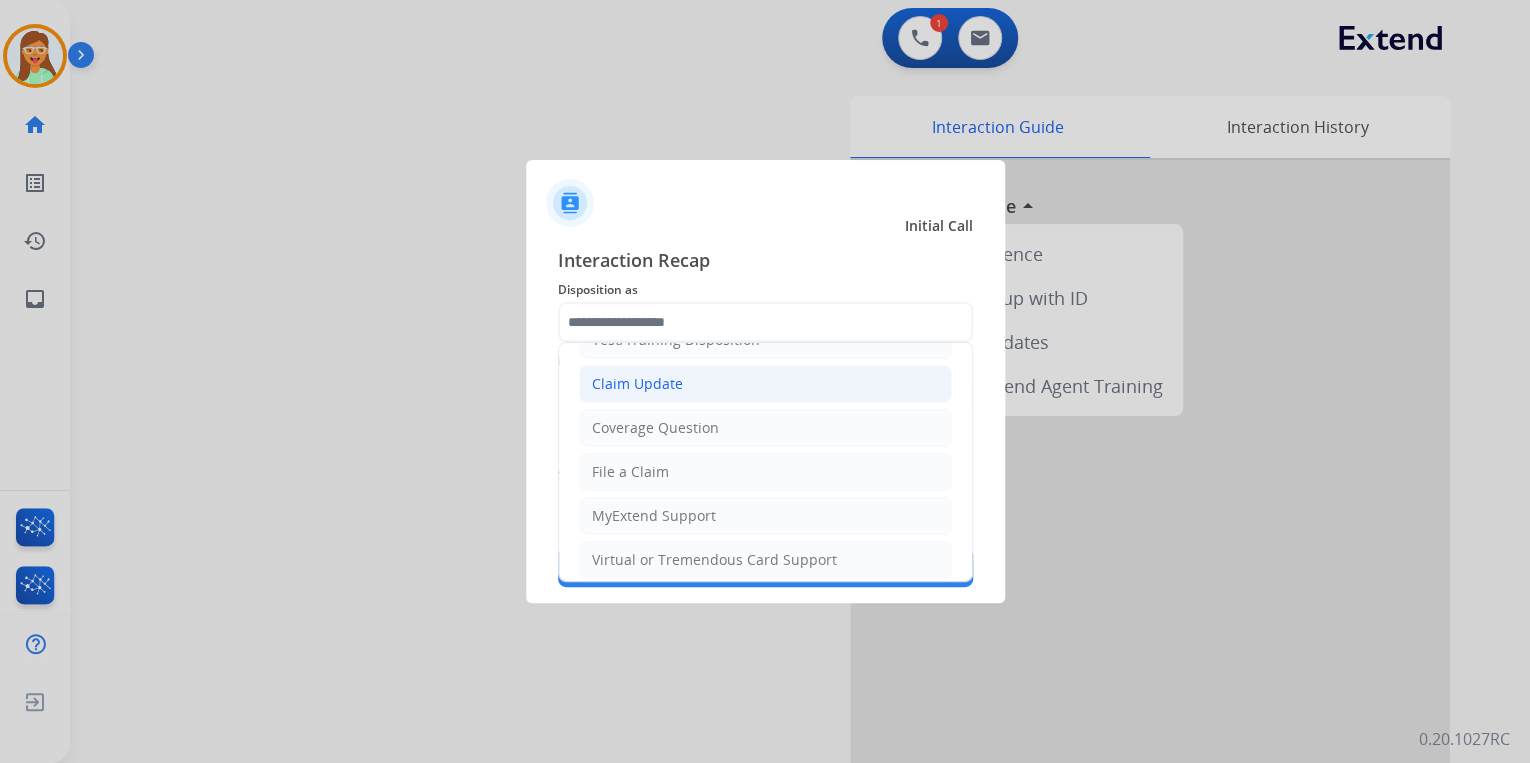 click on "Claim Update" 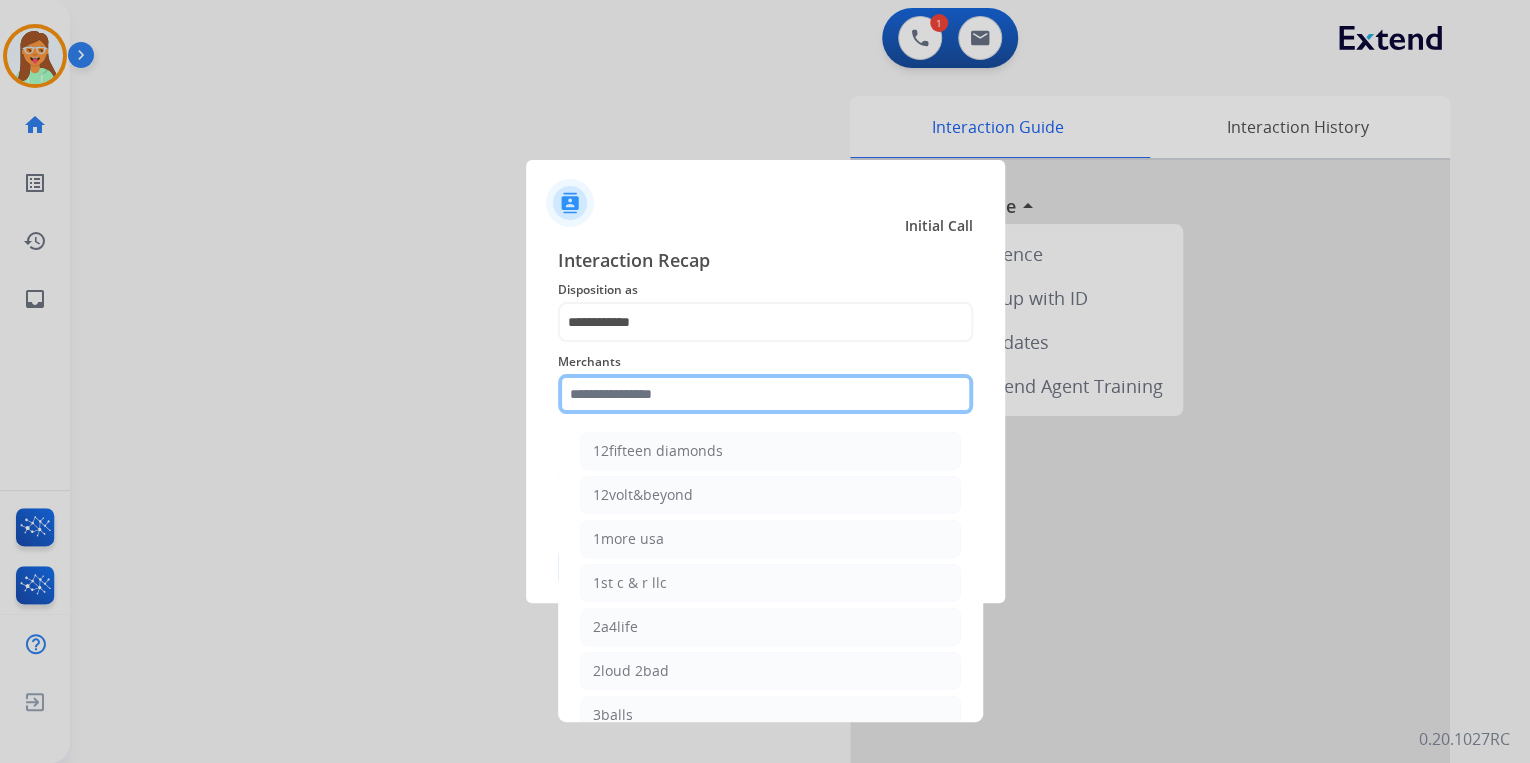 click 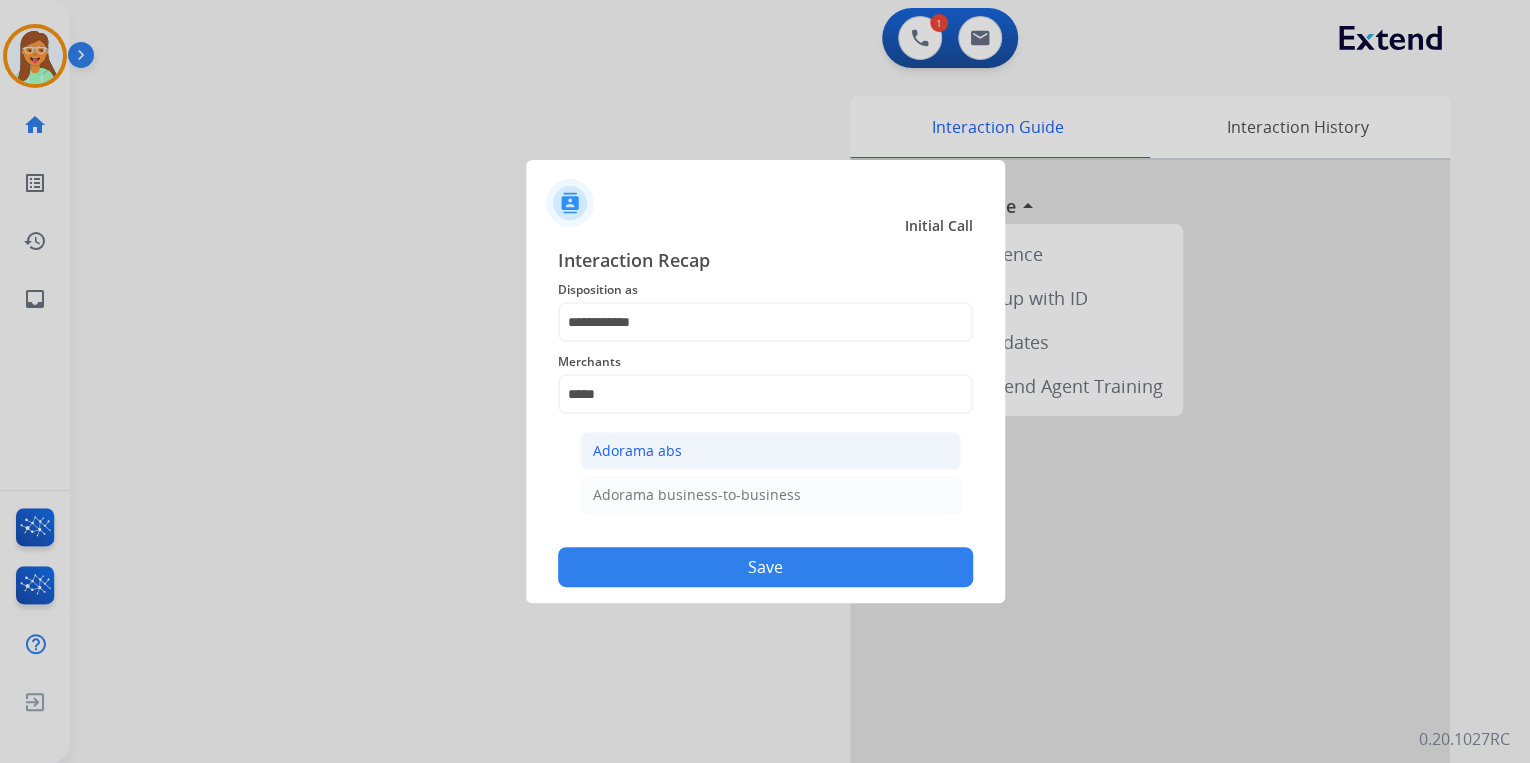 click on "Adorama abs" 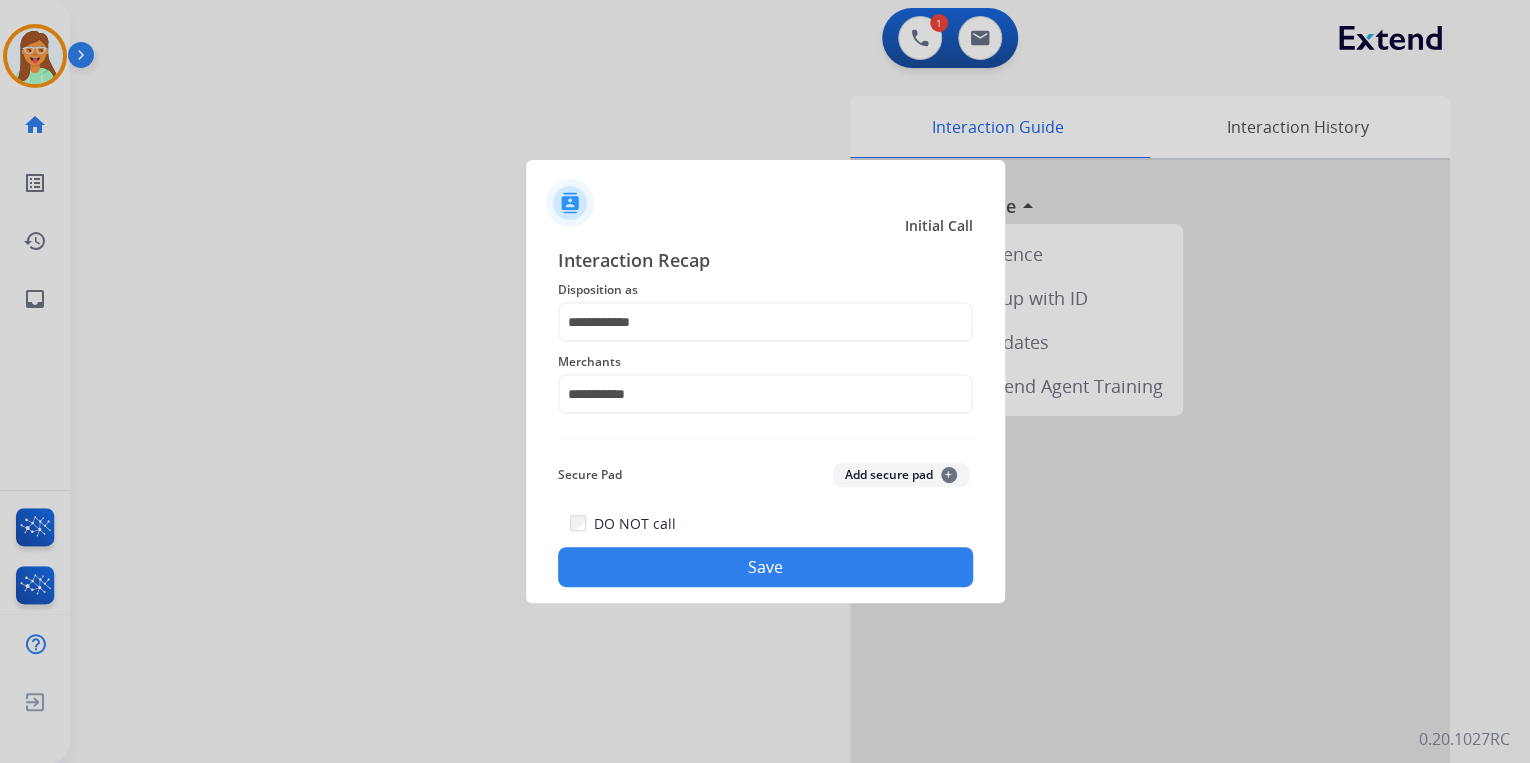 click on "Save" 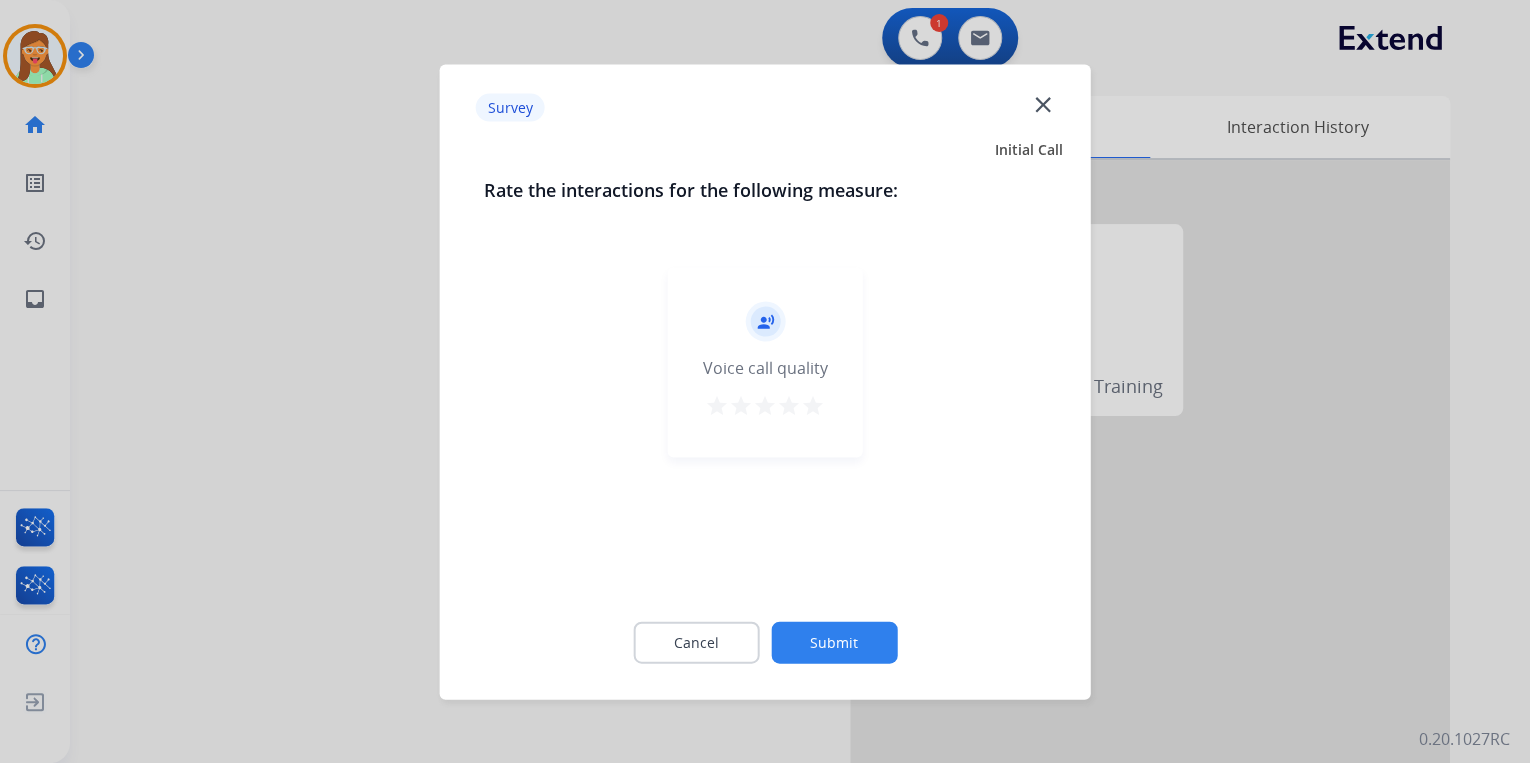 click on "star" at bounding box center [813, 405] 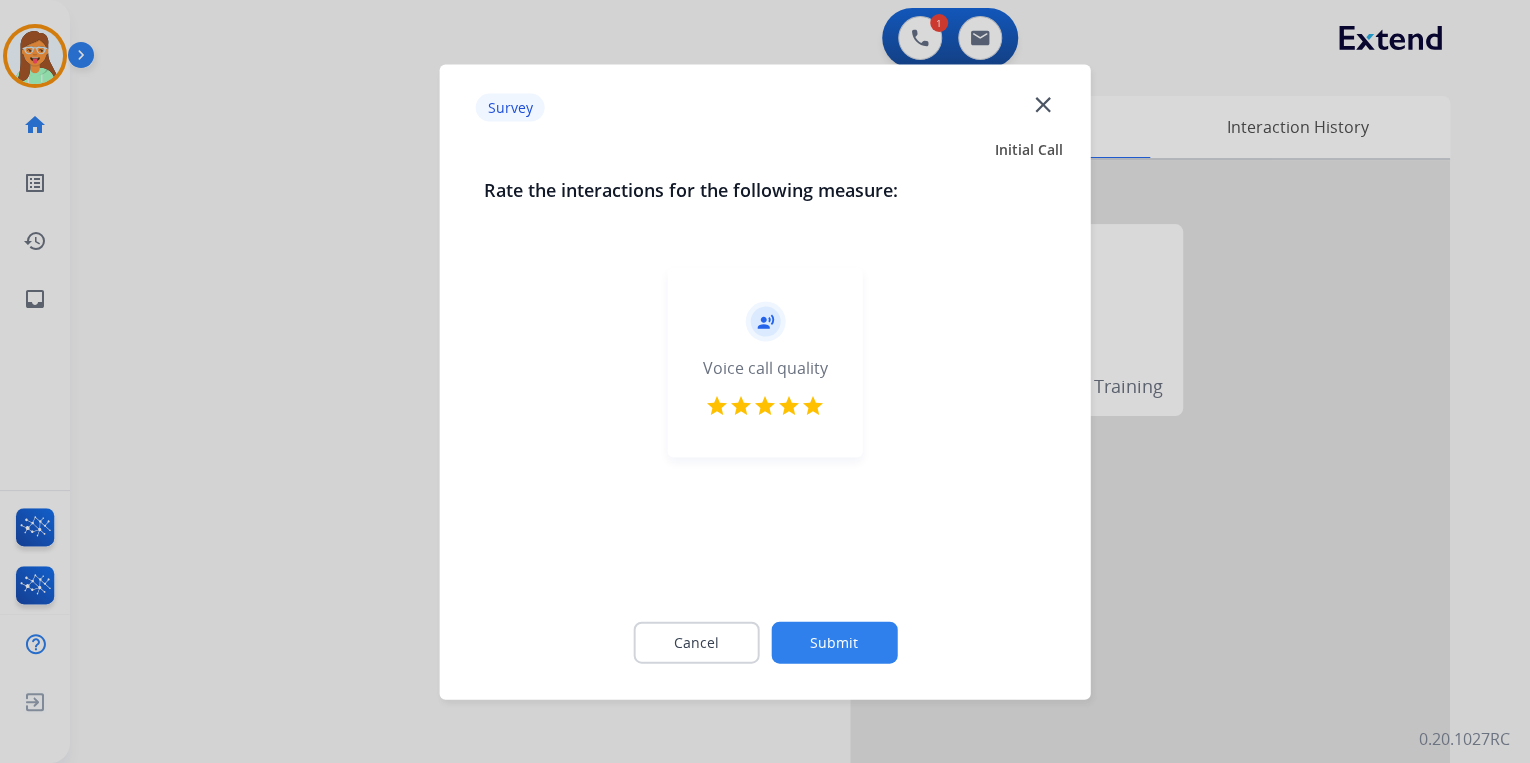 click on "Submit" 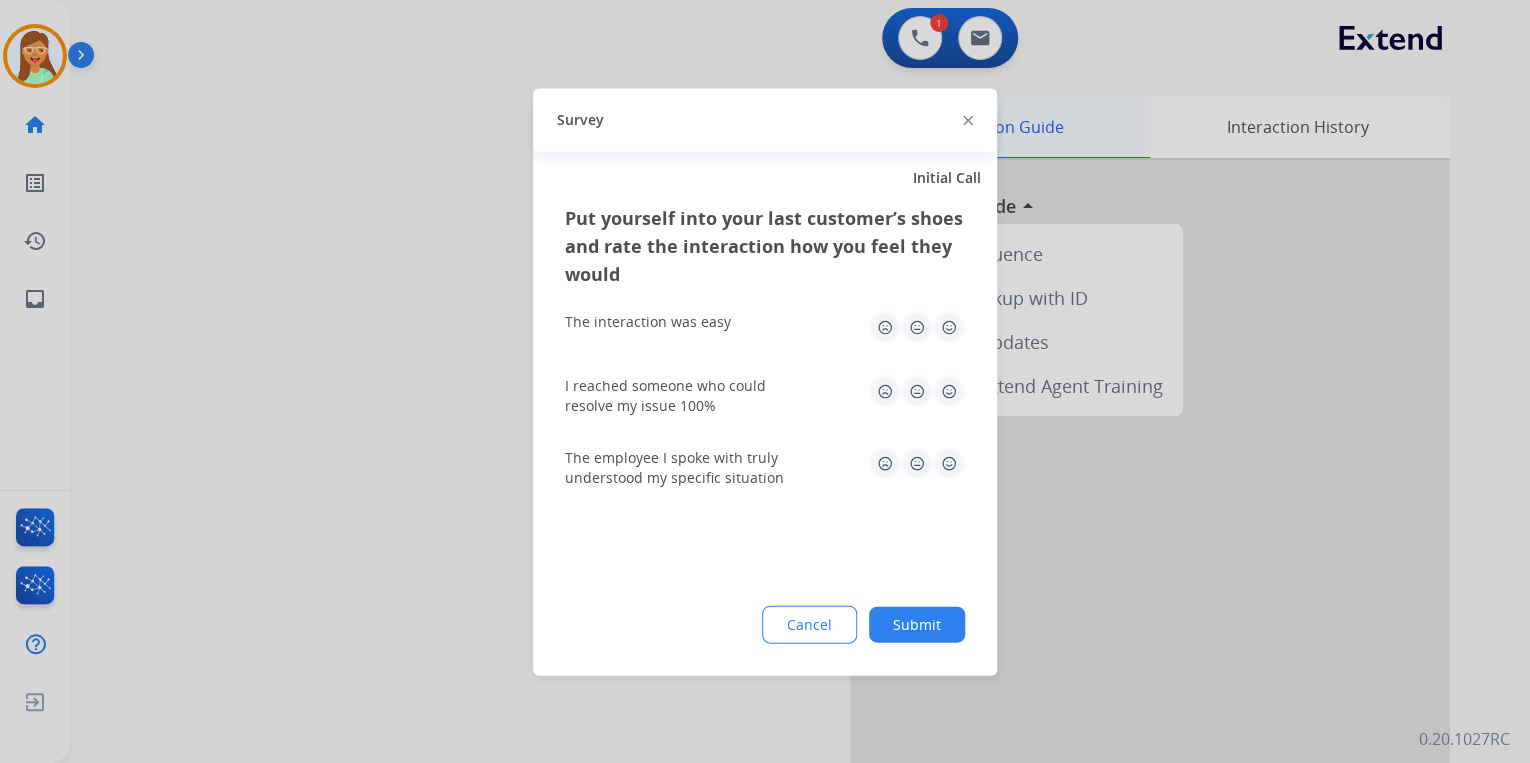 click 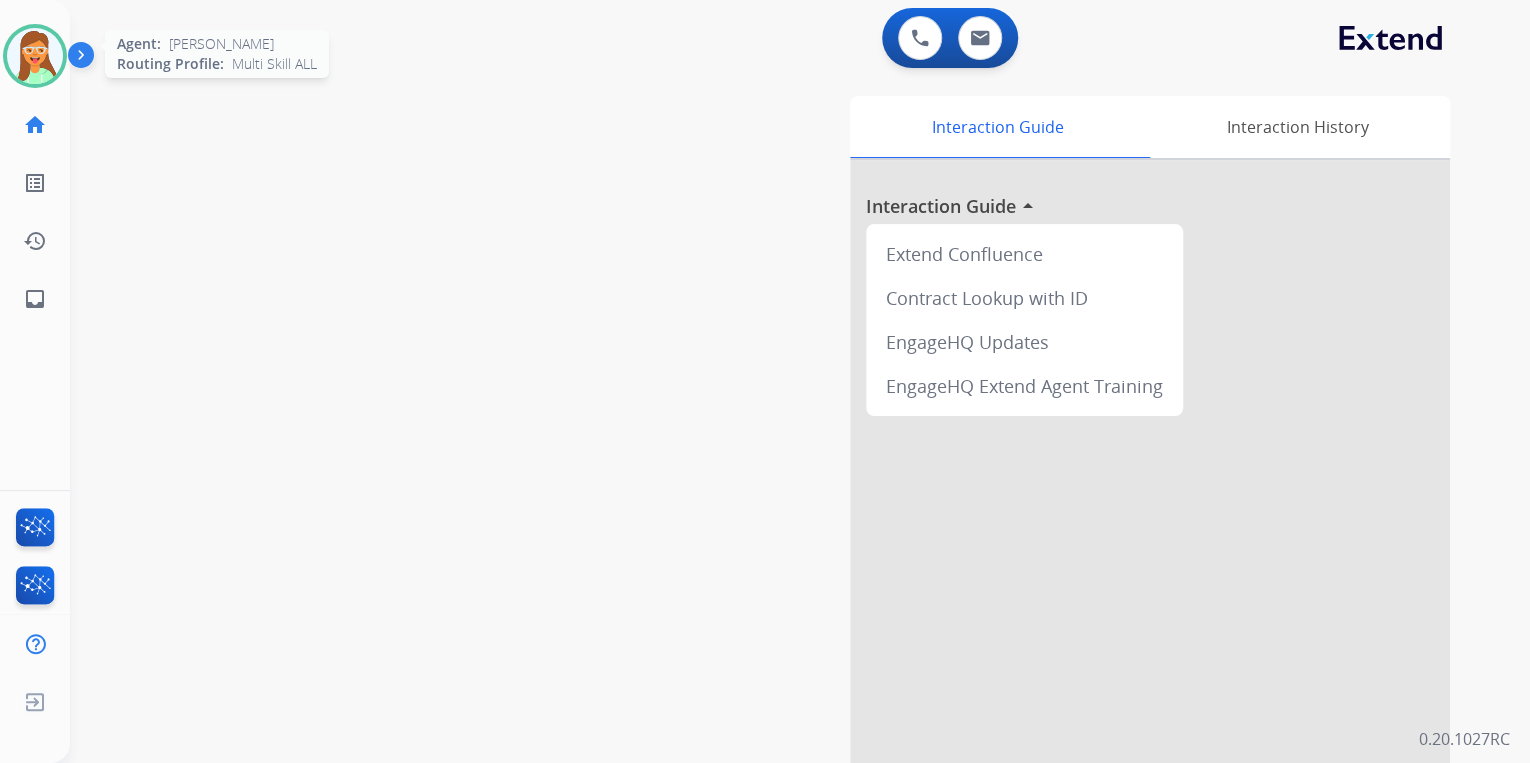 click at bounding box center [35, 56] 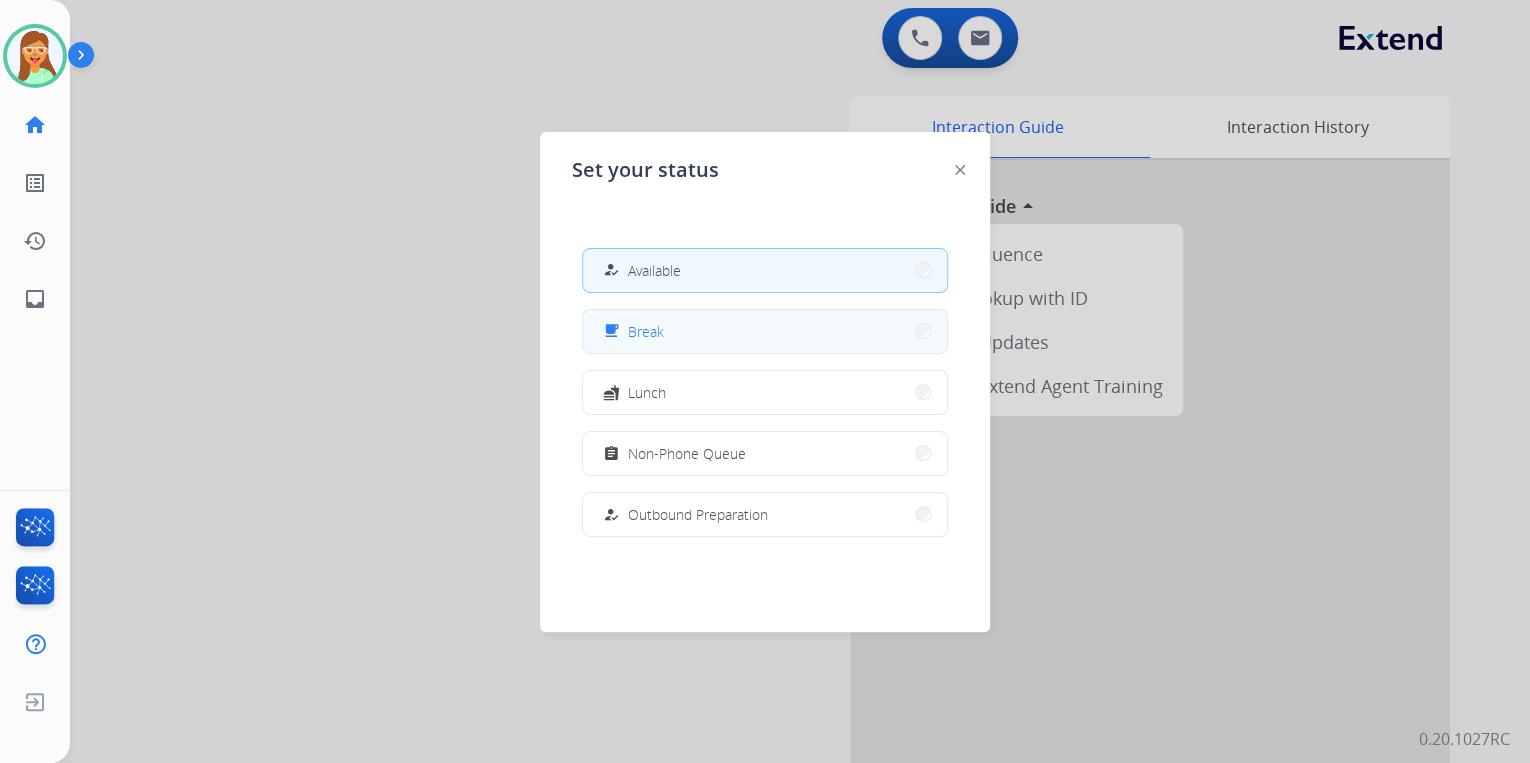 click on "free_breakfast Break" at bounding box center [765, 331] 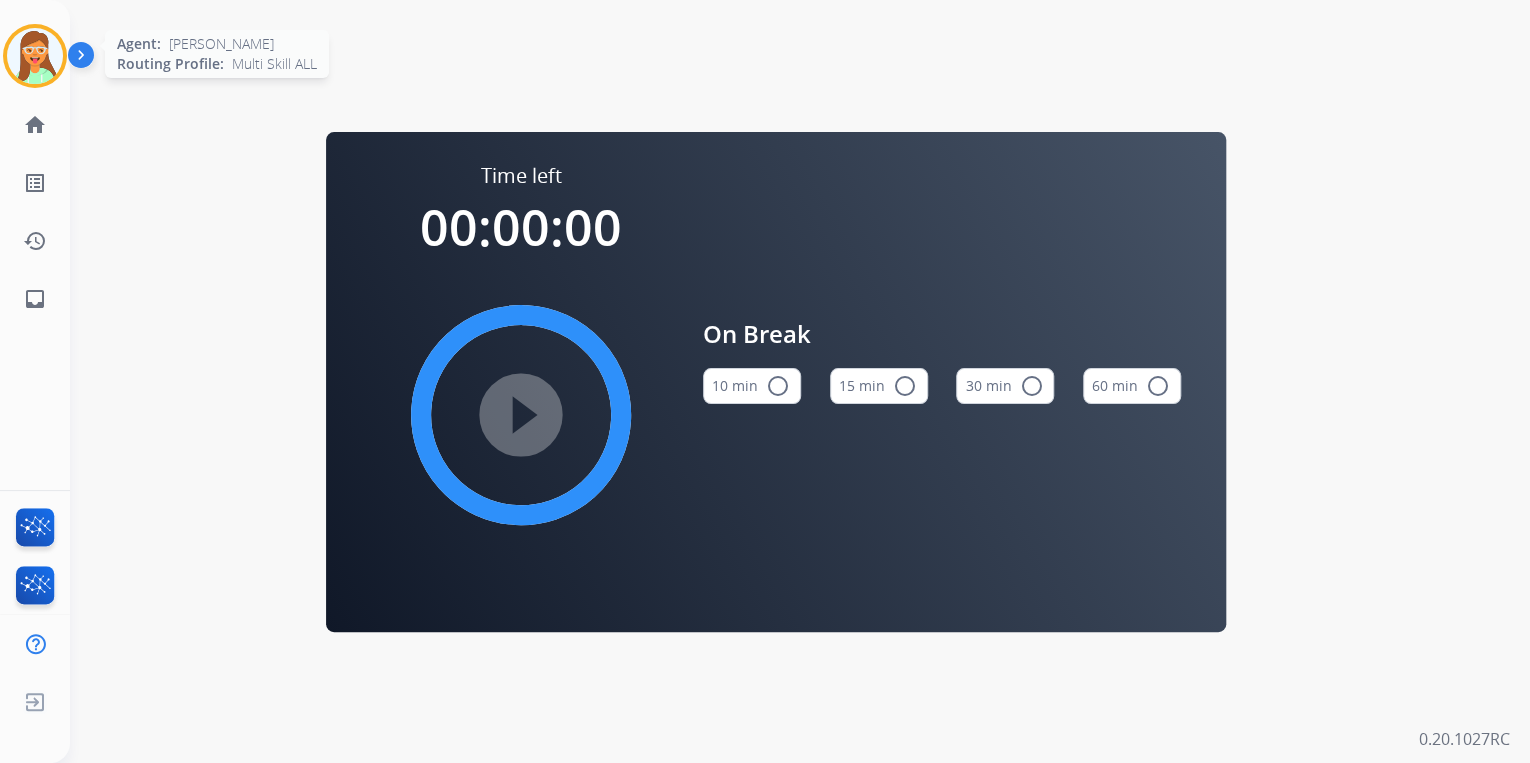 click at bounding box center [35, 56] 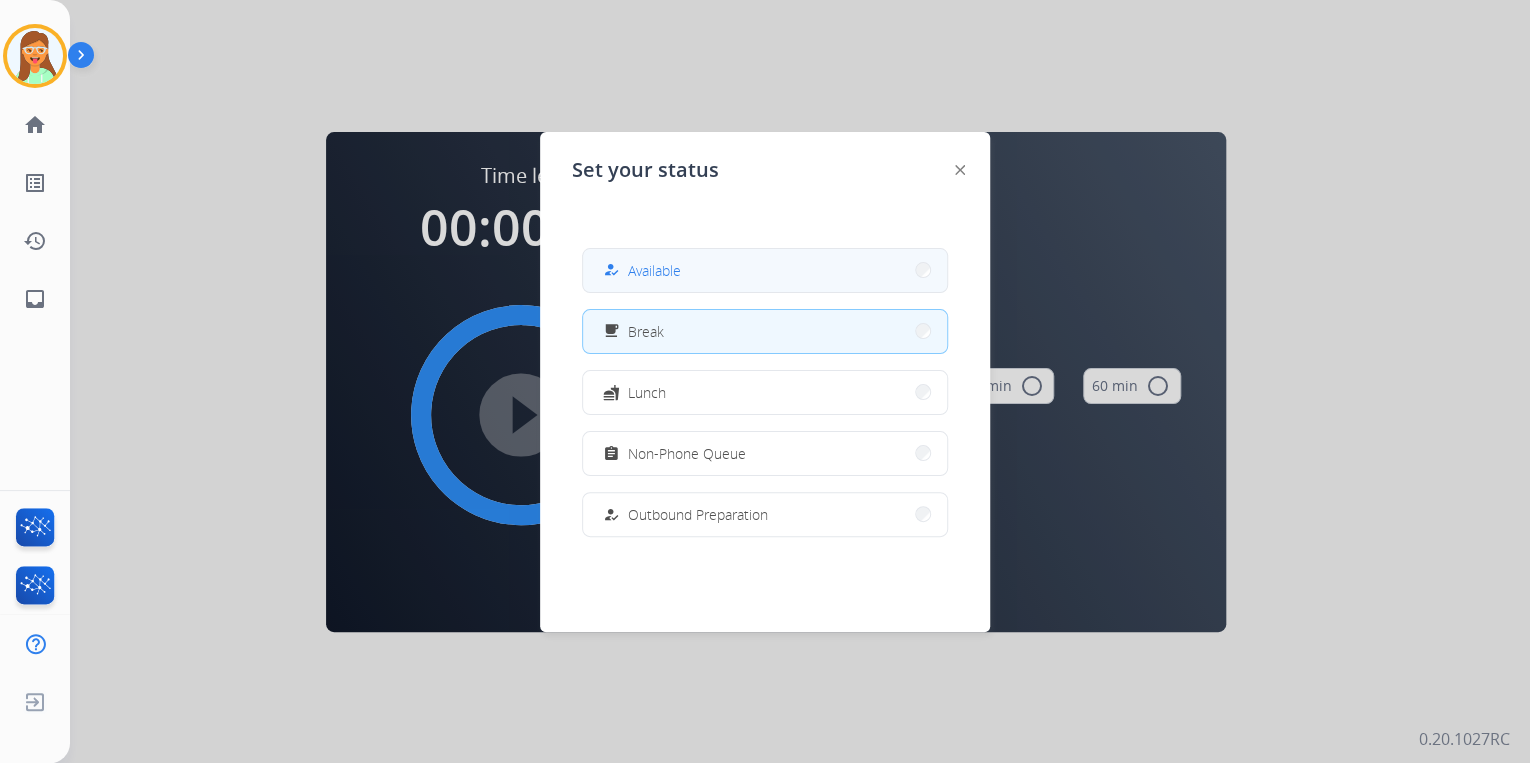click on "how_to_reg Available" at bounding box center (765, 270) 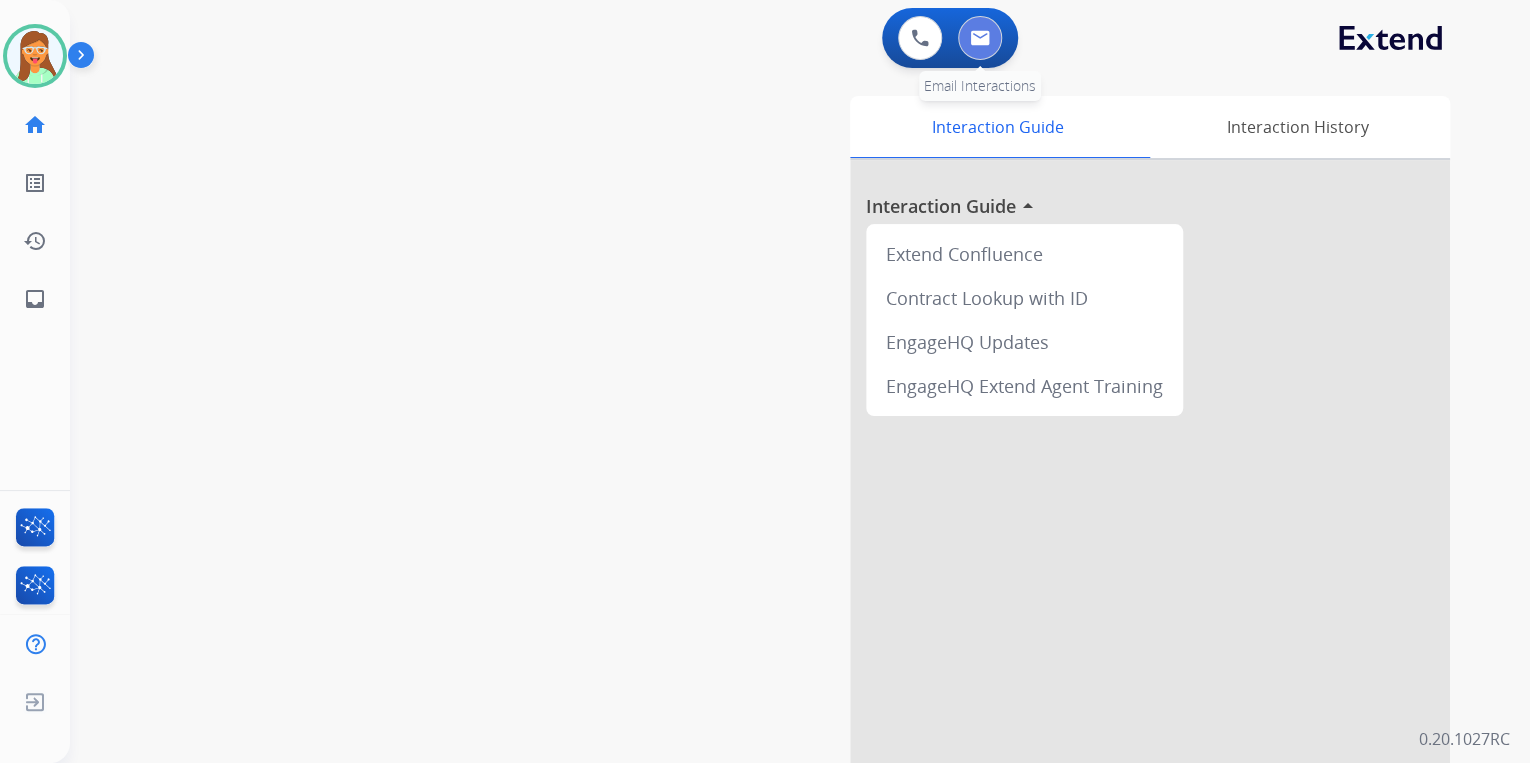 click at bounding box center [980, 38] 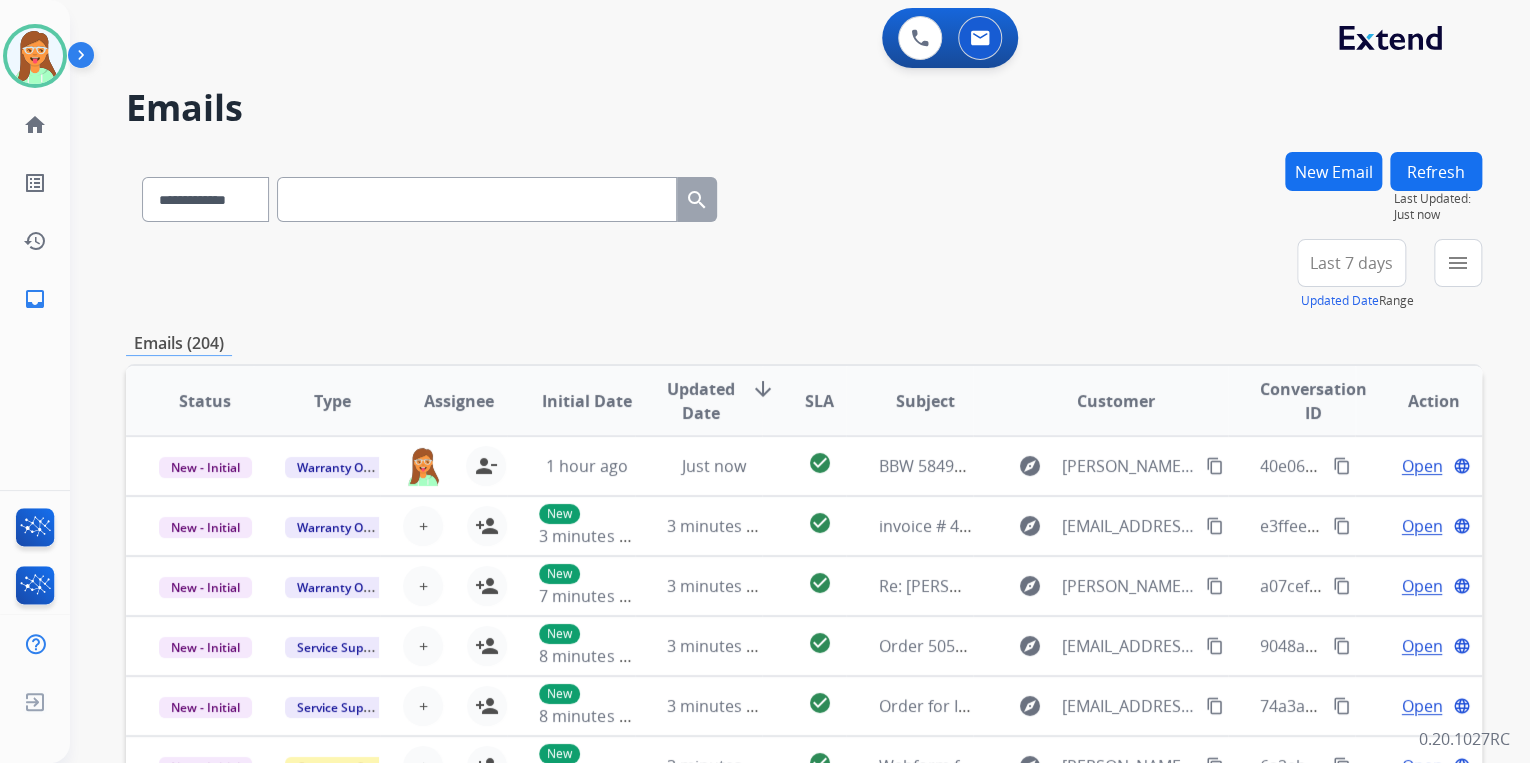 click on "New Email" at bounding box center (1333, 171) 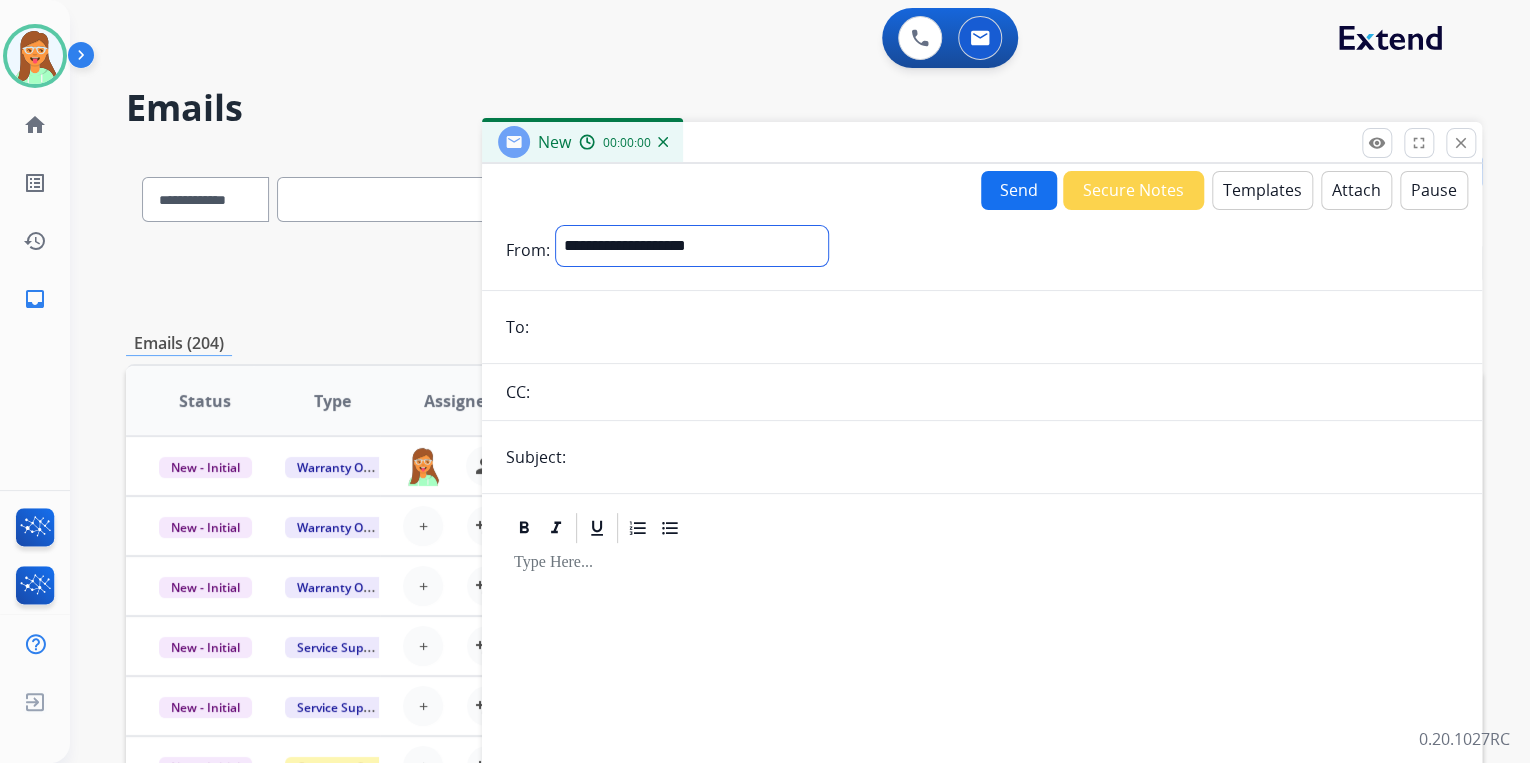 click on "**********" at bounding box center [692, 246] 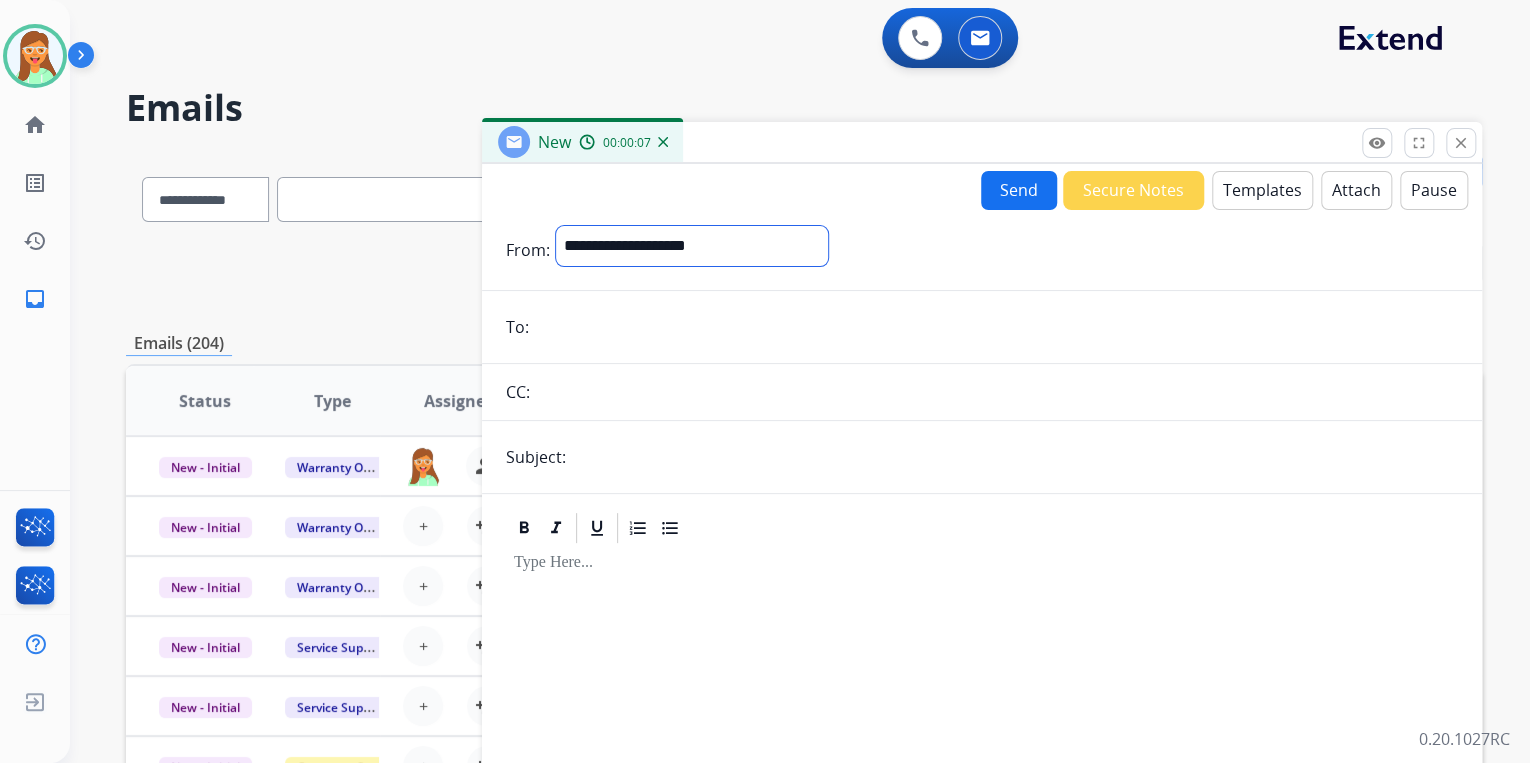 select on "**********" 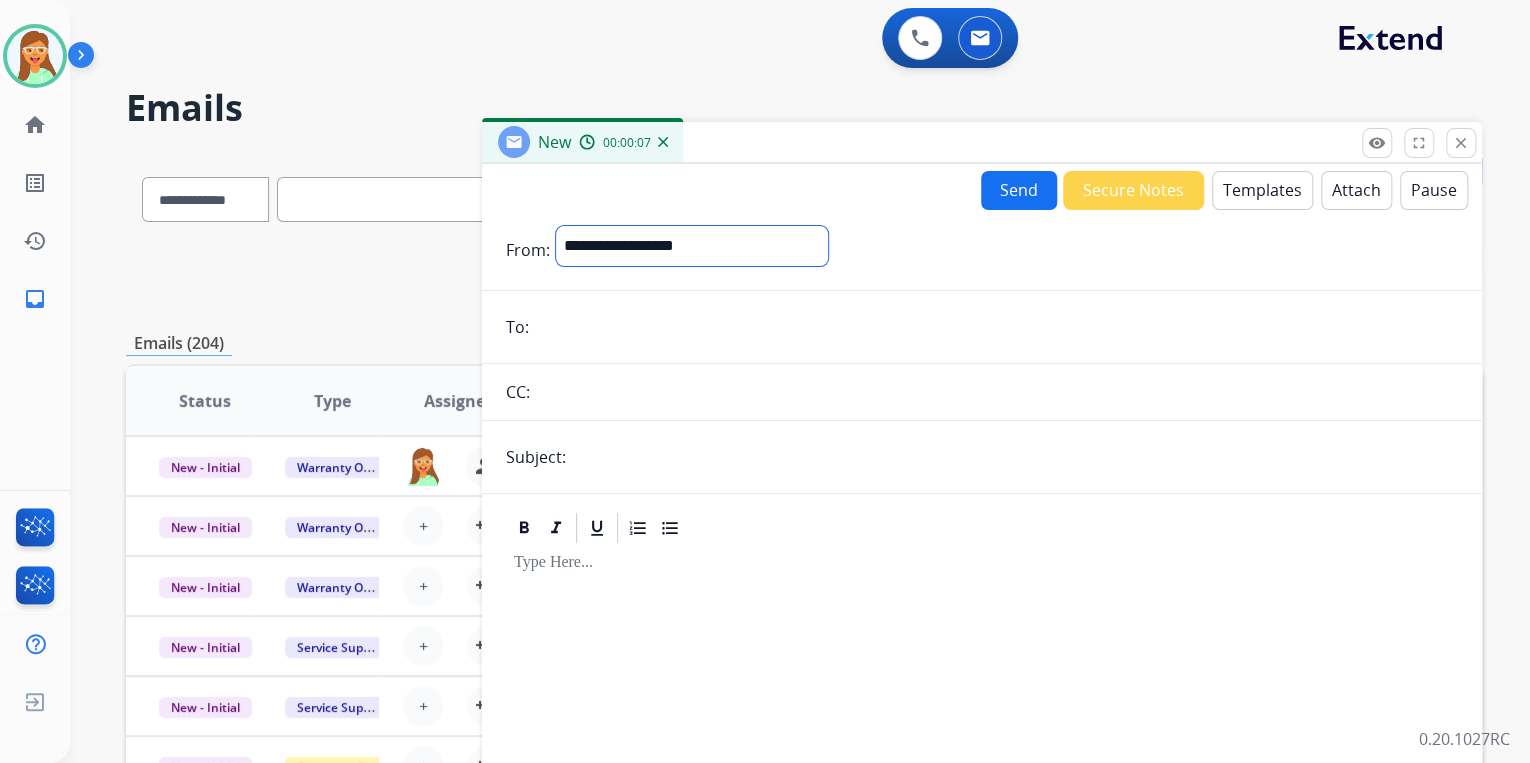 click on "**********" at bounding box center (692, 246) 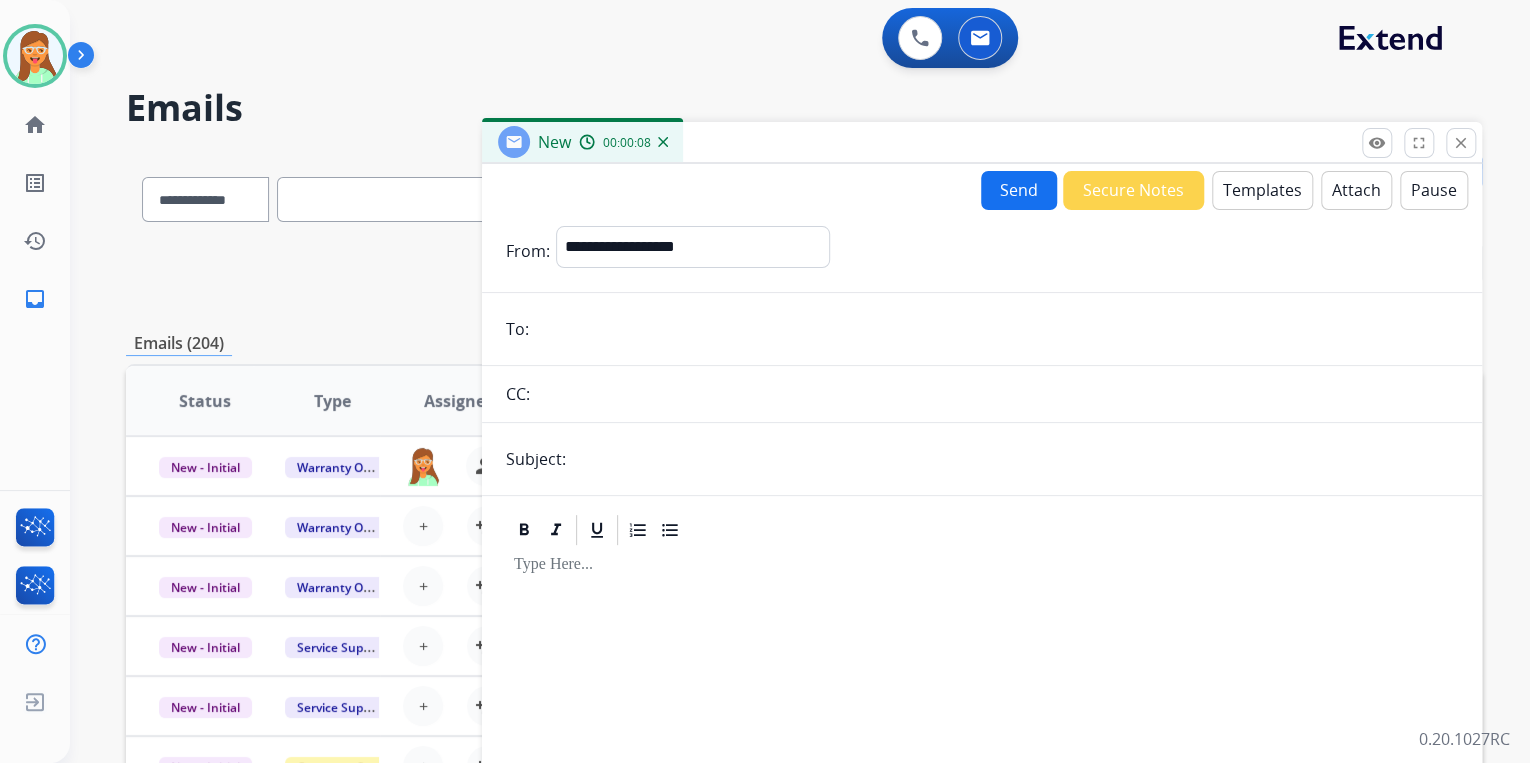click at bounding box center (996, 329) 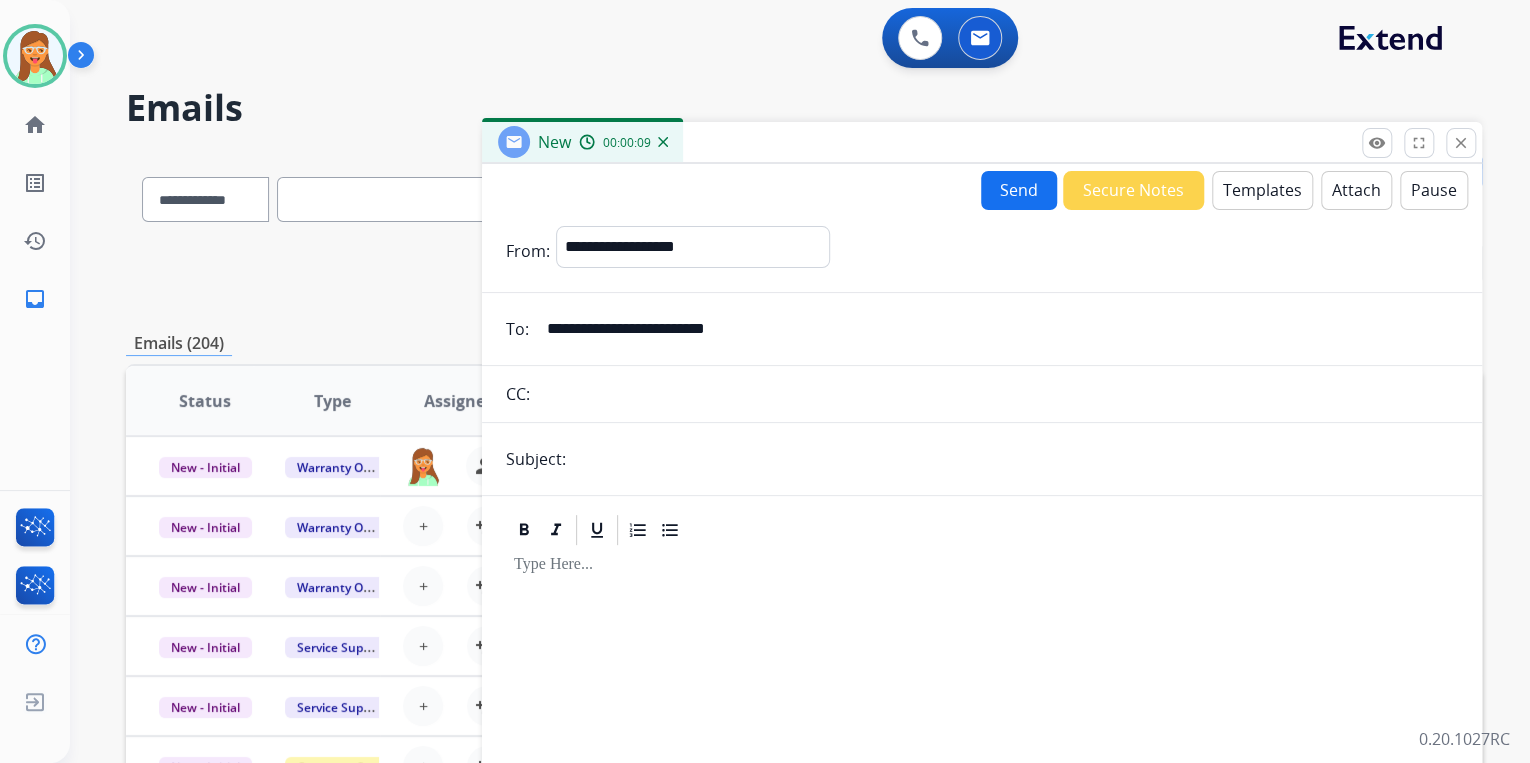 type on "**********" 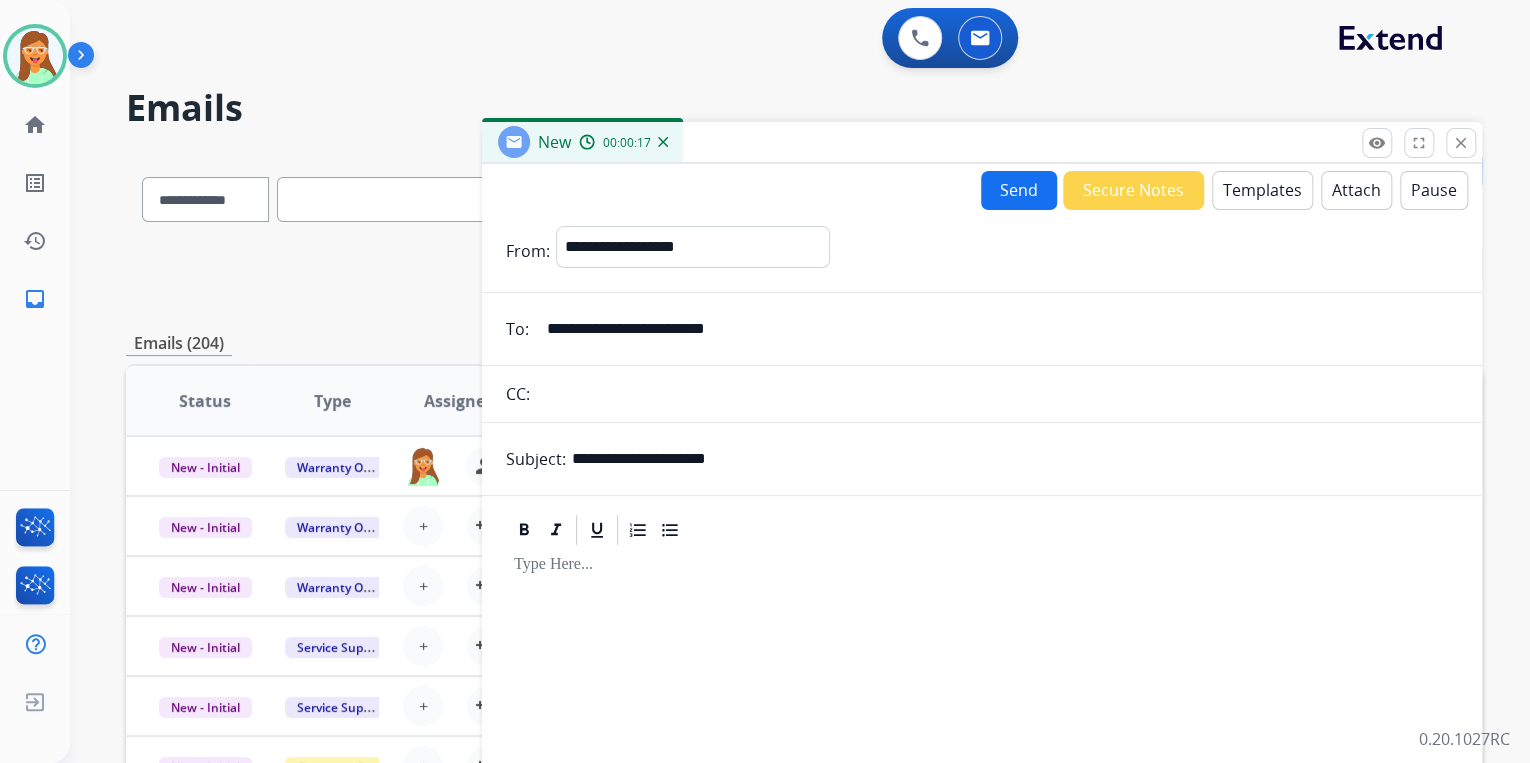 type on "**********" 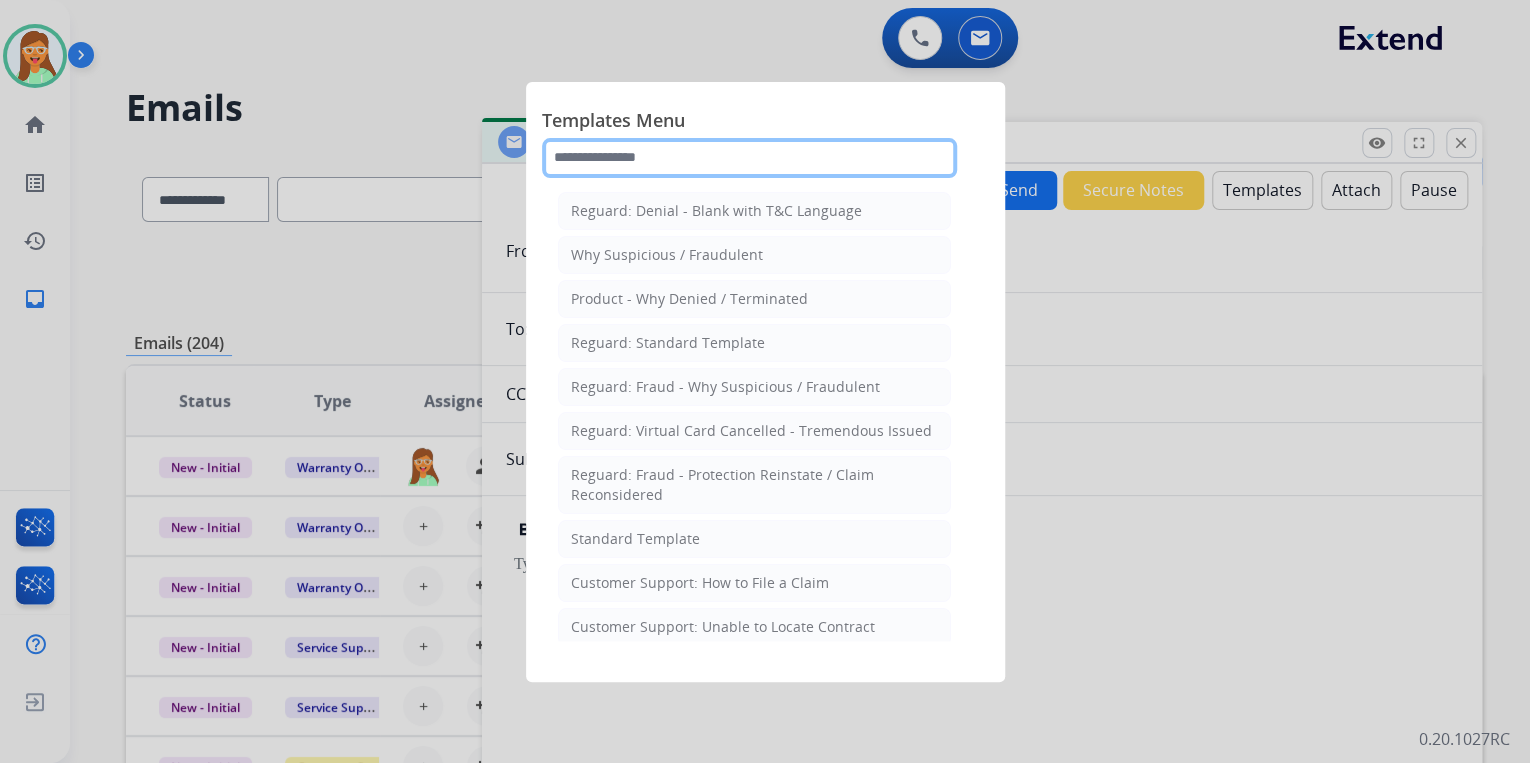 click 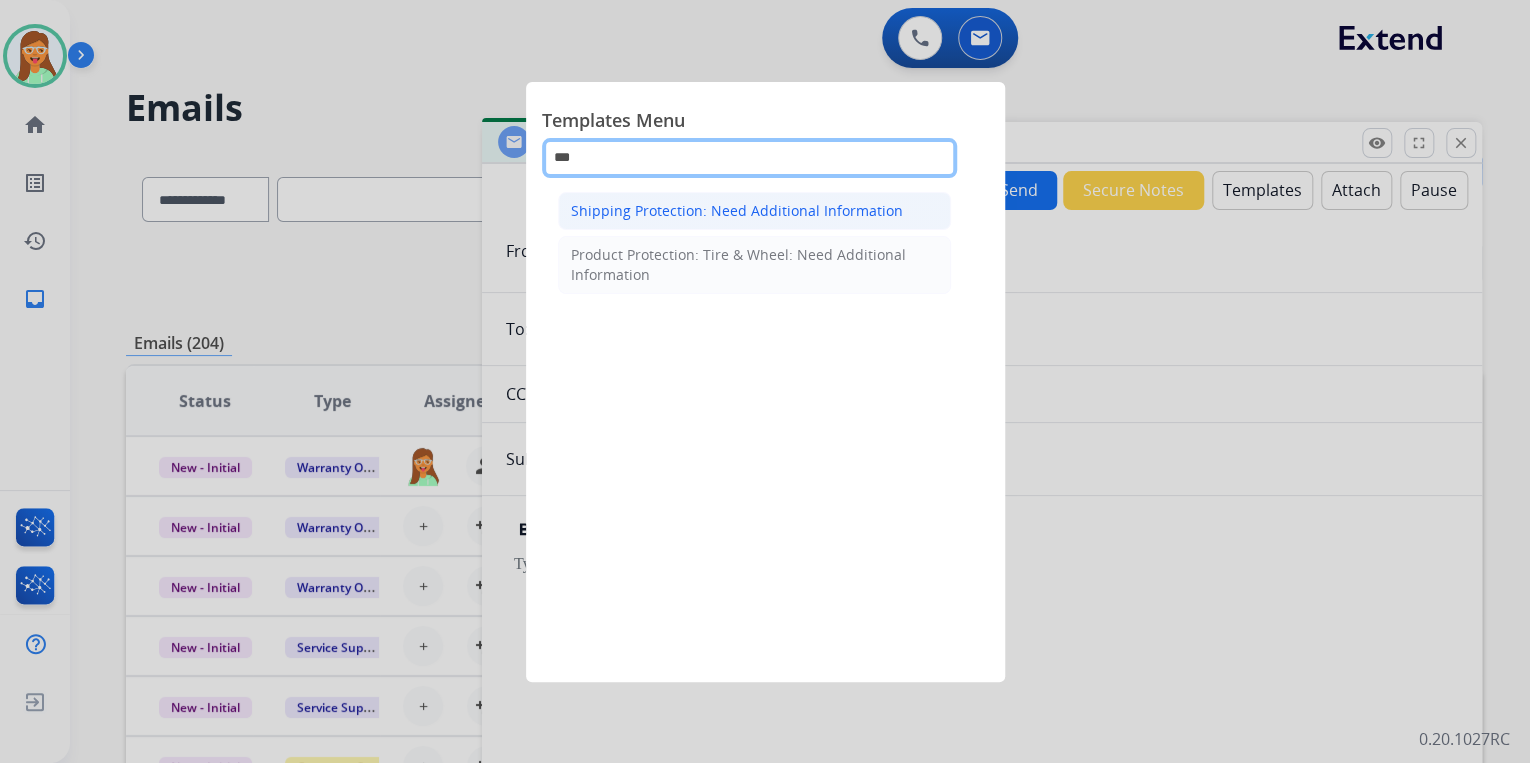 type on "***" 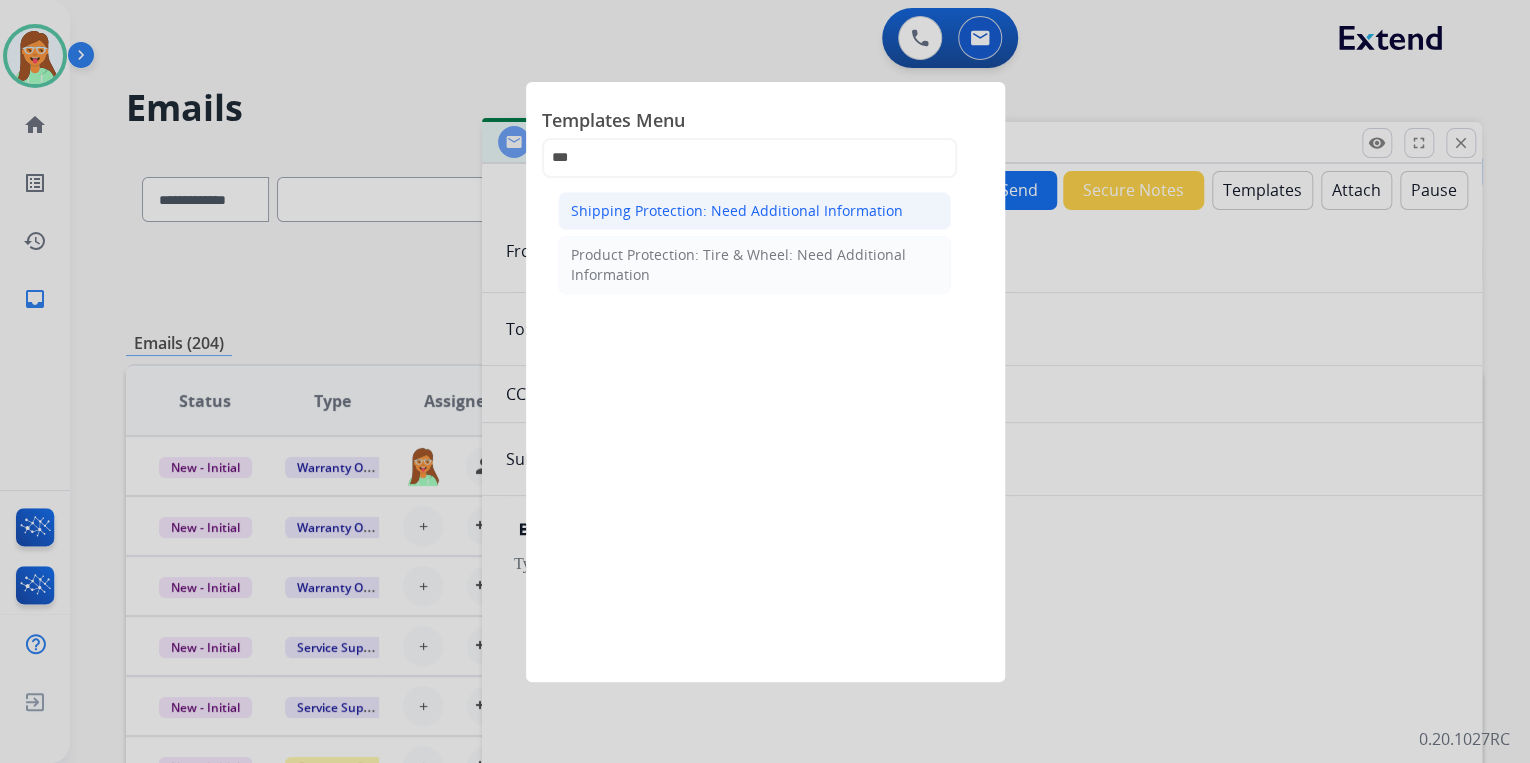 click on "Shipping Protection: Need Additional Information" 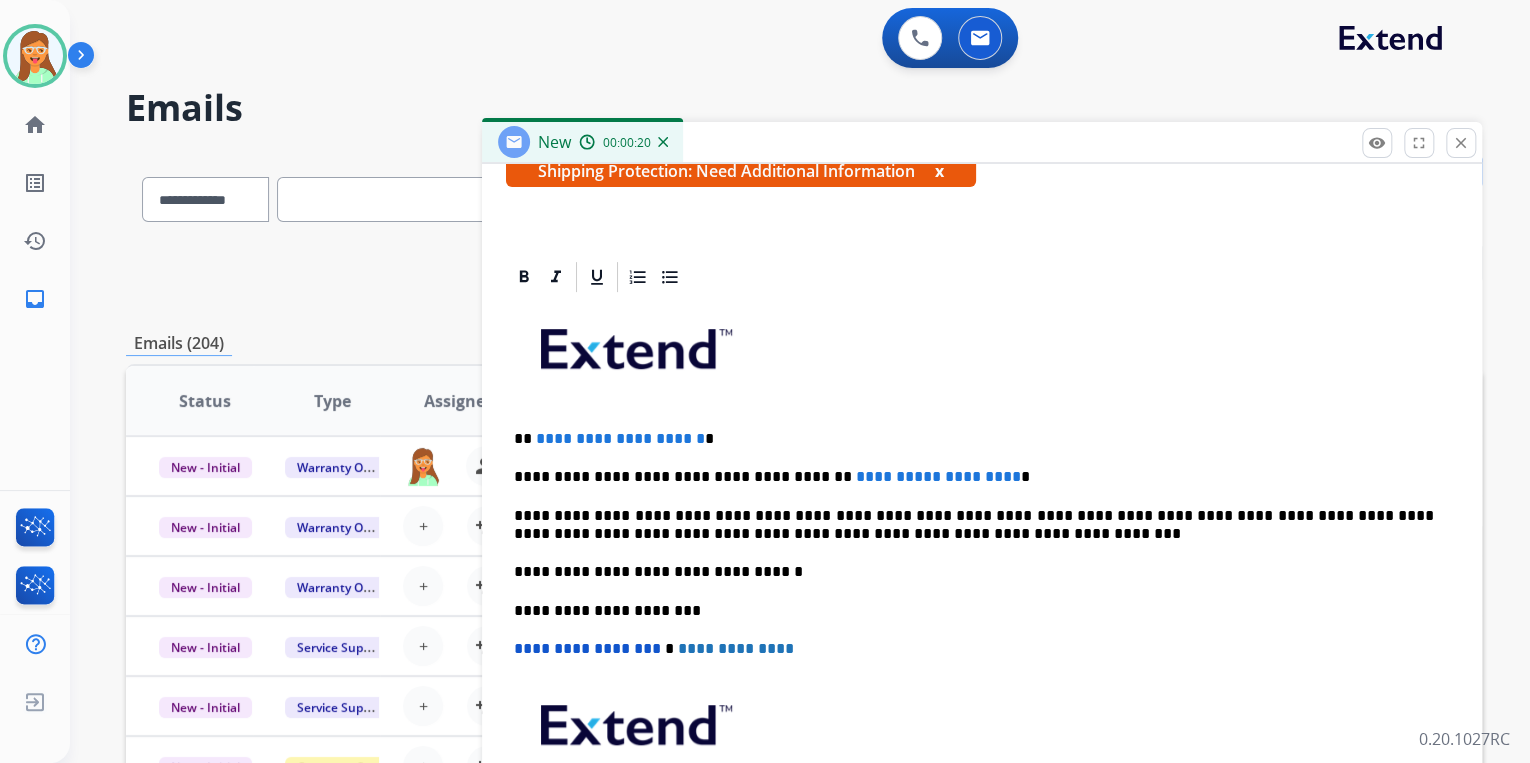 scroll, scrollTop: 383, scrollLeft: 0, axis: vertical 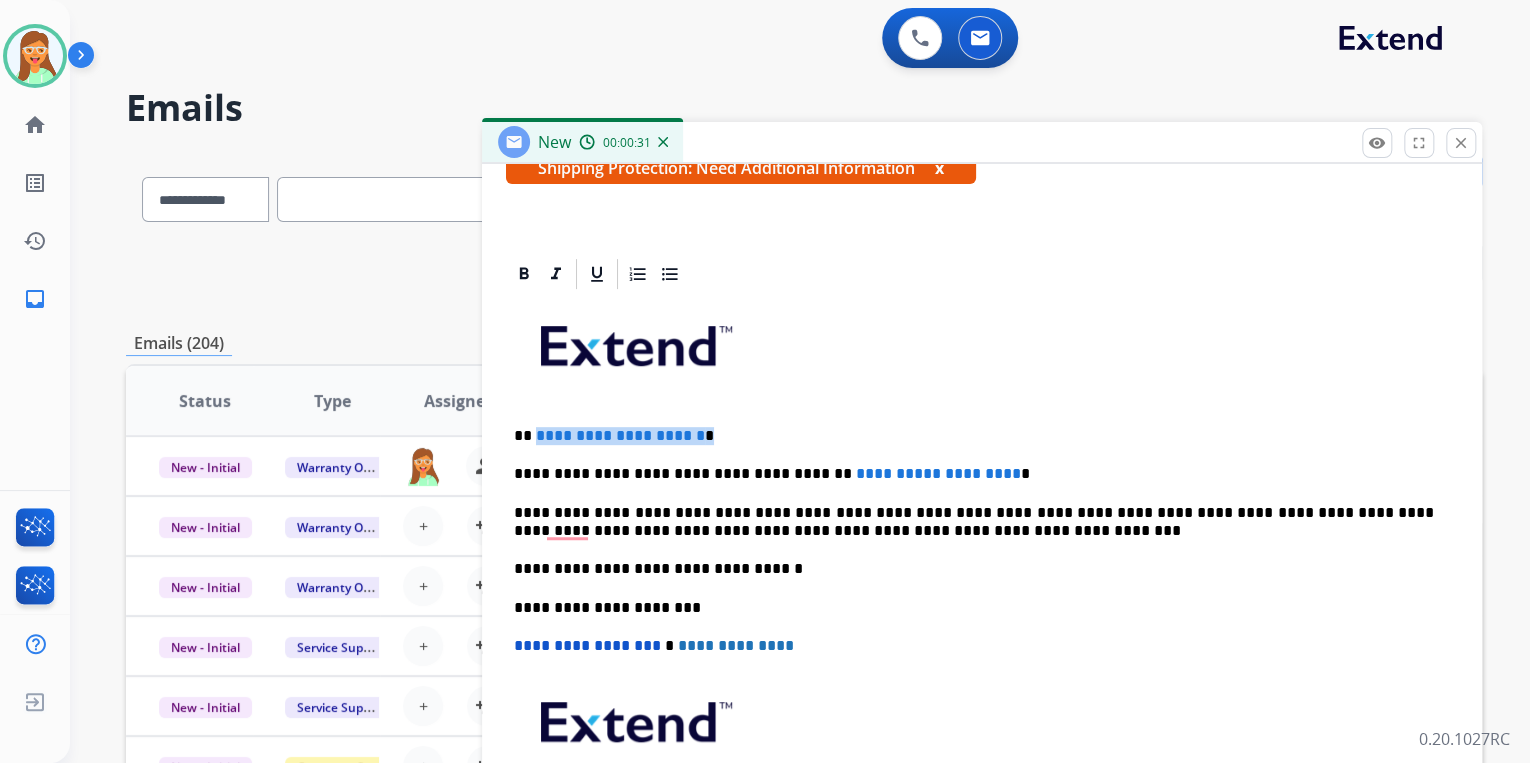 drag, startPoint x: 761, startPoint y: 434, endPoint x: 536, endPoint y: 424, distance: 225.2221 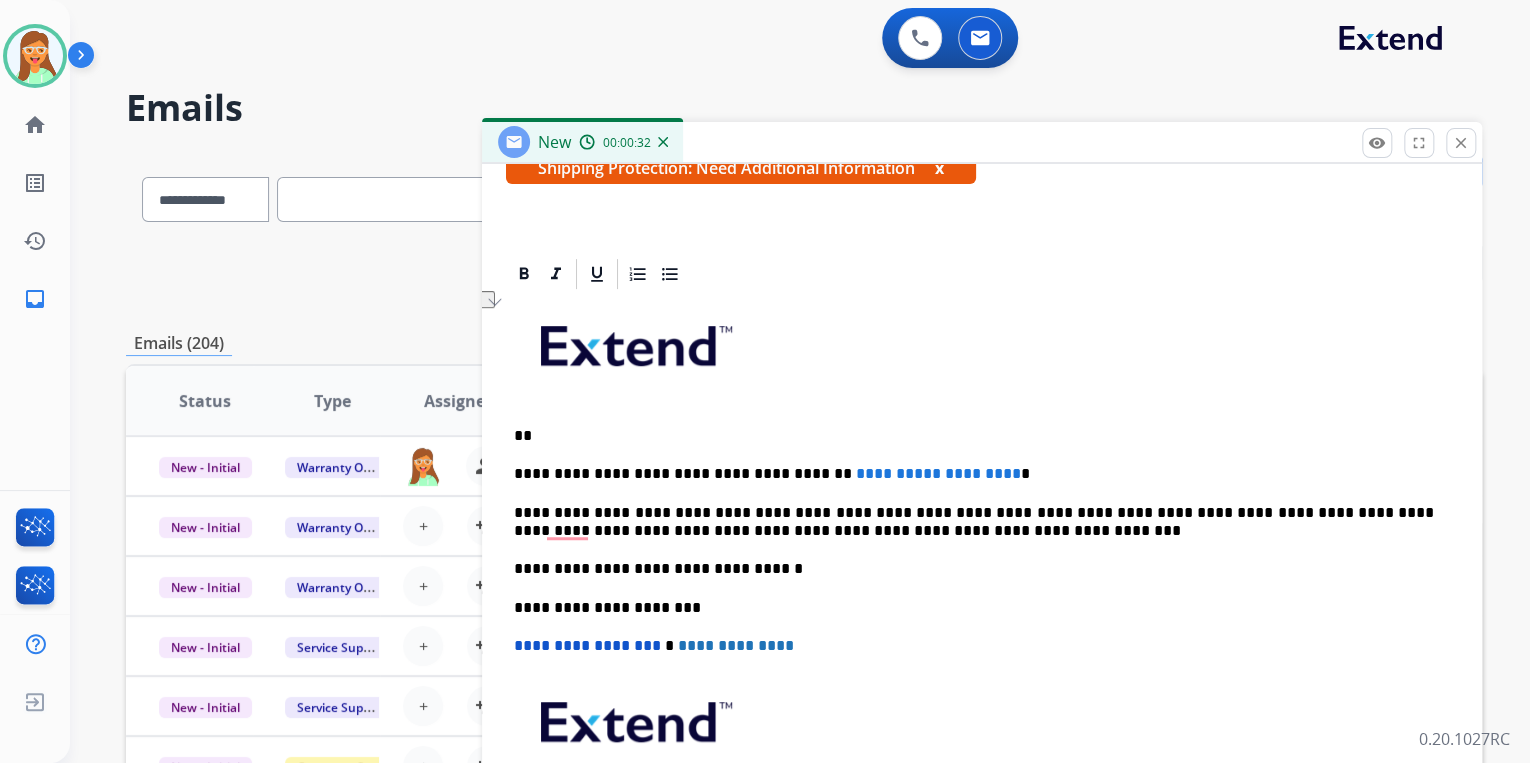 type 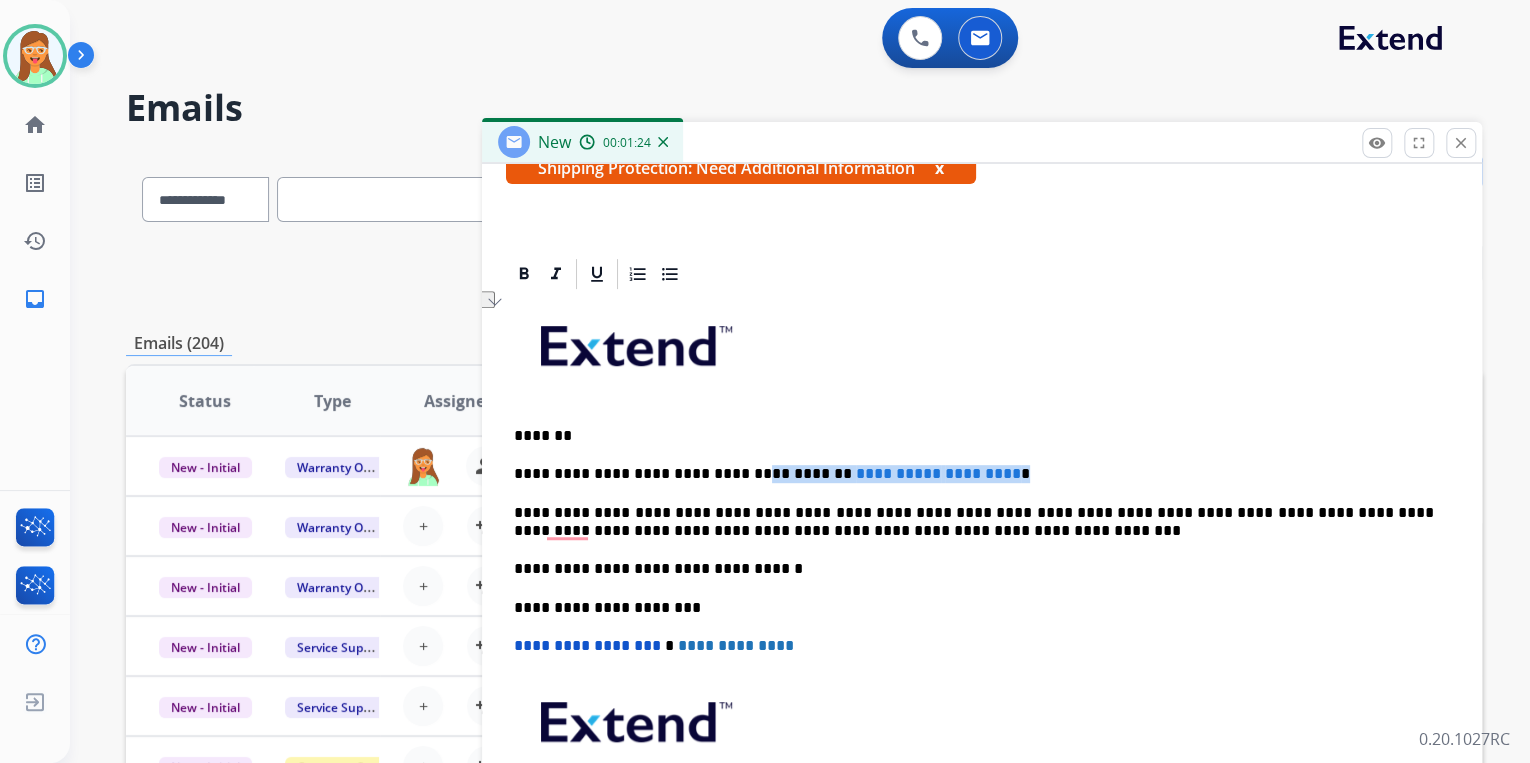 drag, startPoint x: 1010, startPoint y: 465, endPoint x: 728, endPoint y: 462, distance: 282.01596 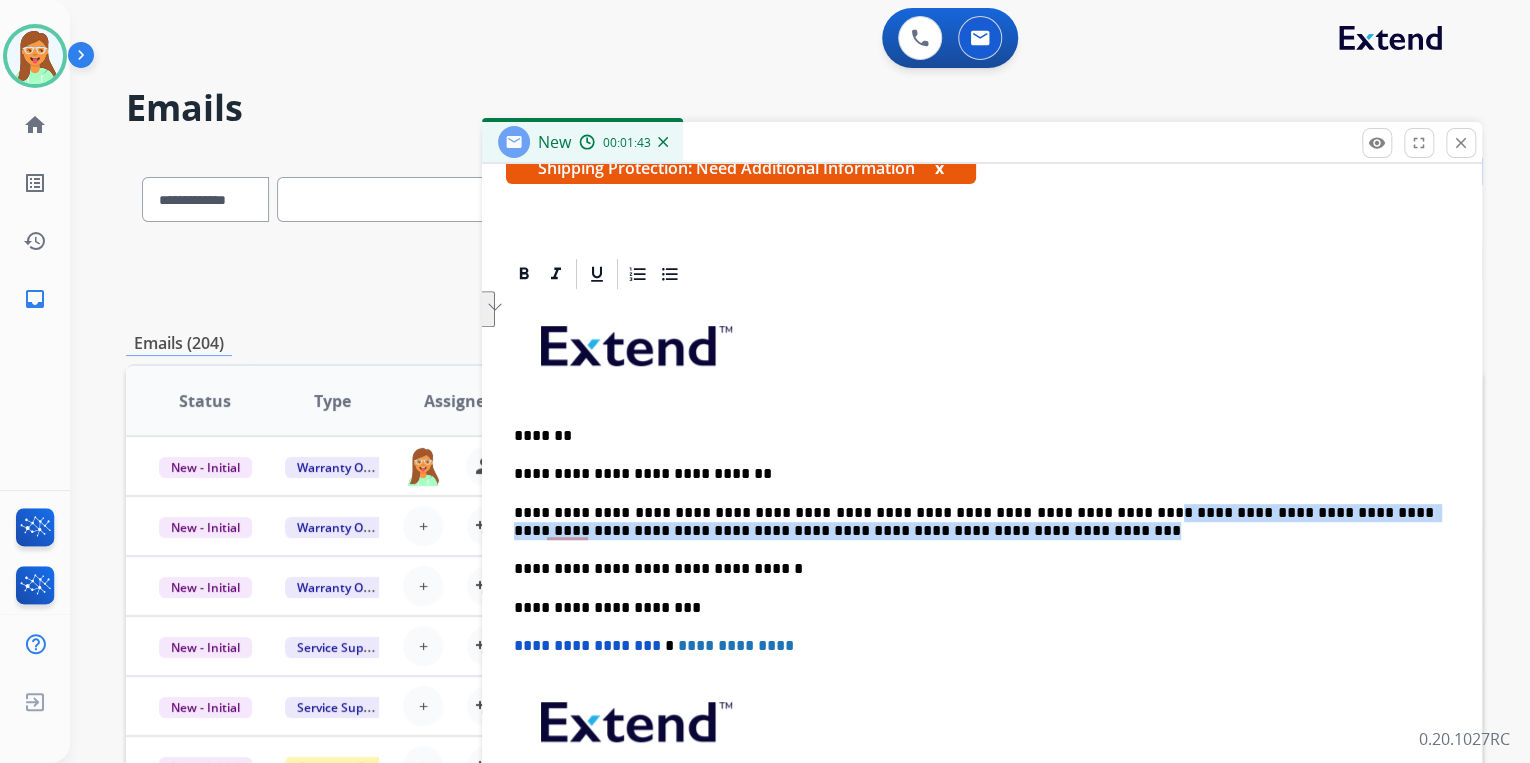 drag, startPoint x: 1074, startPoint y: 508, endPoint x: 1098, endPoint y: 529, distance: 31.890438 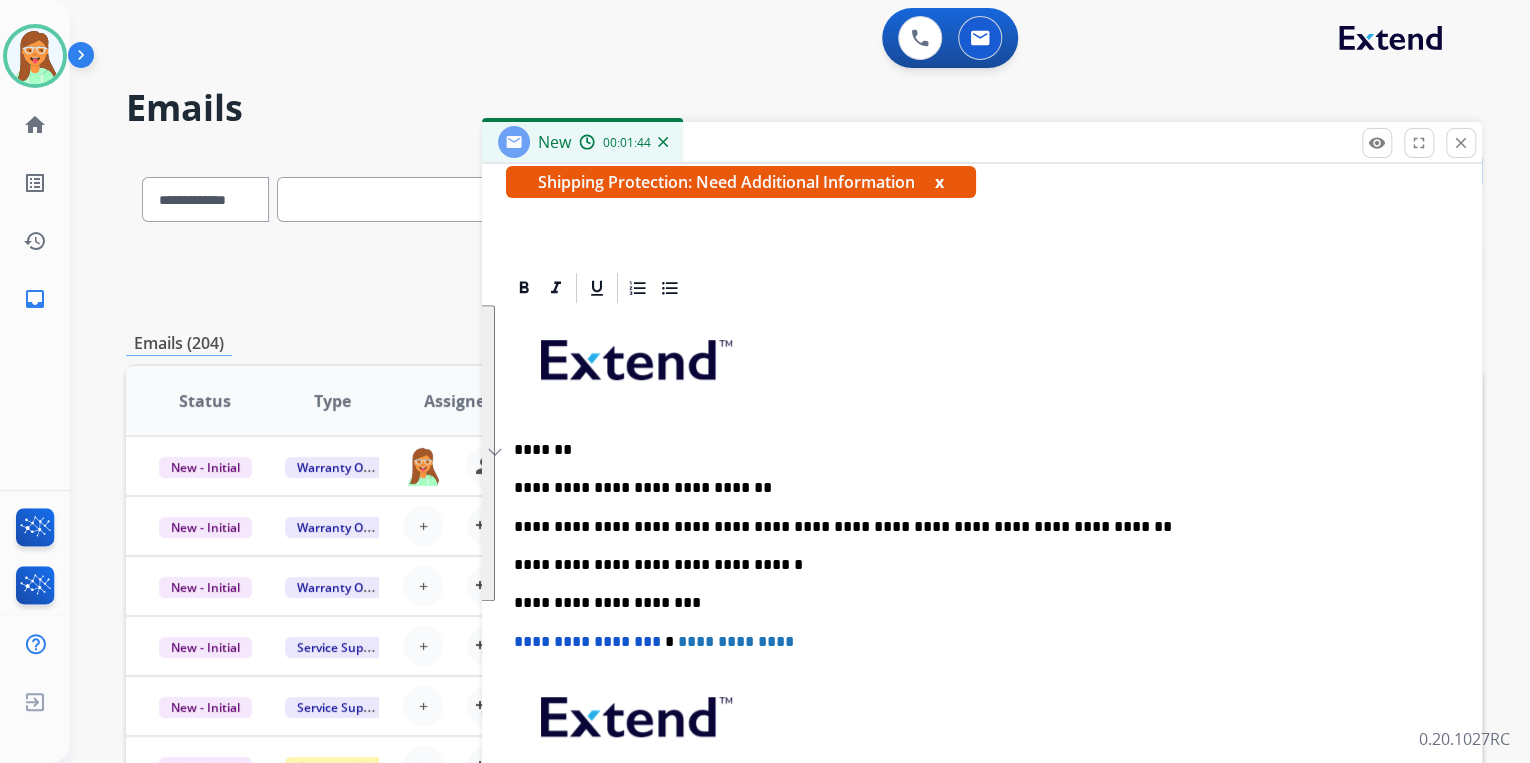 scroll, scrollTop: 364, scrollLeft: 0, axis: vertical 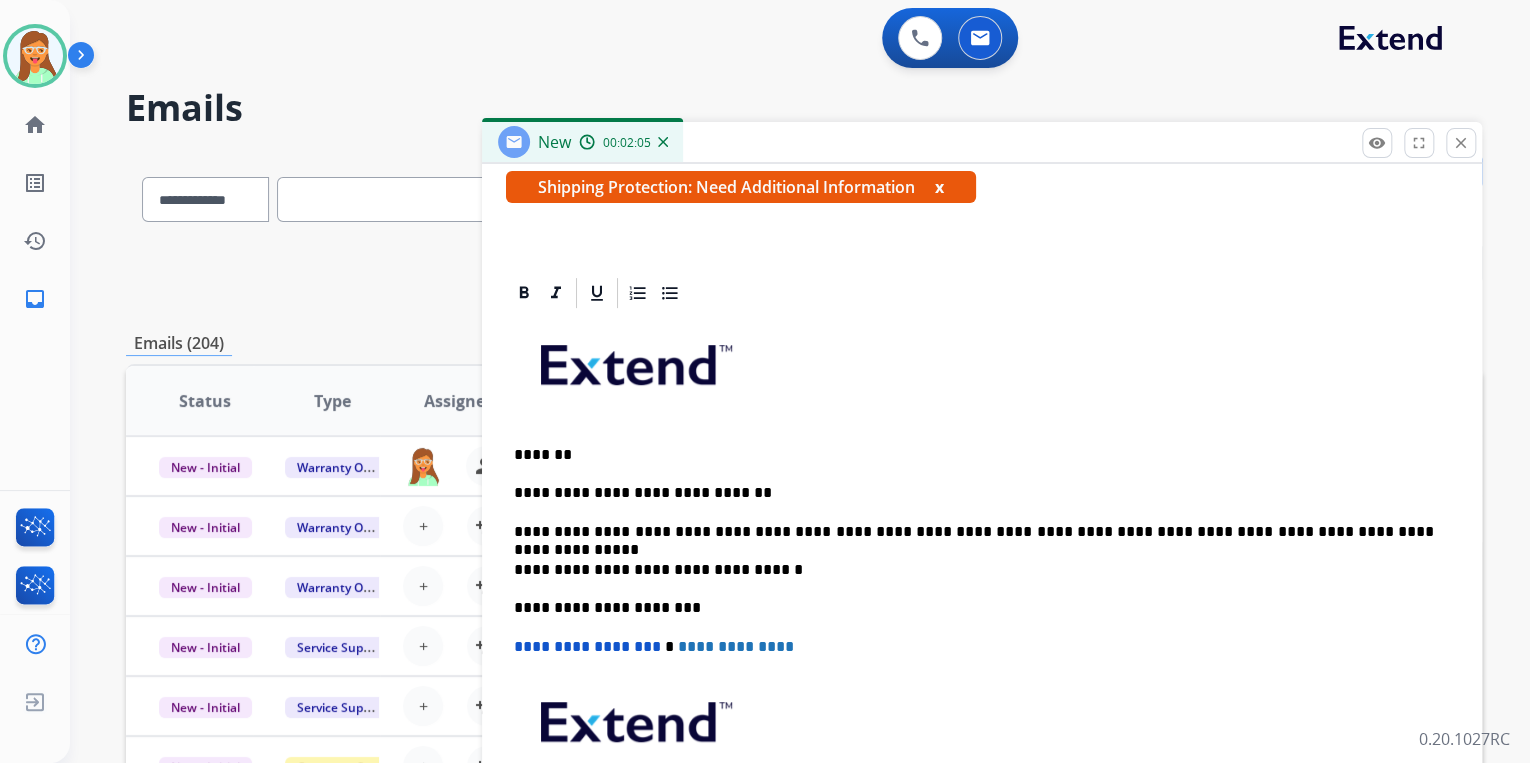 click on "**********" at bounding box center [974, 532] 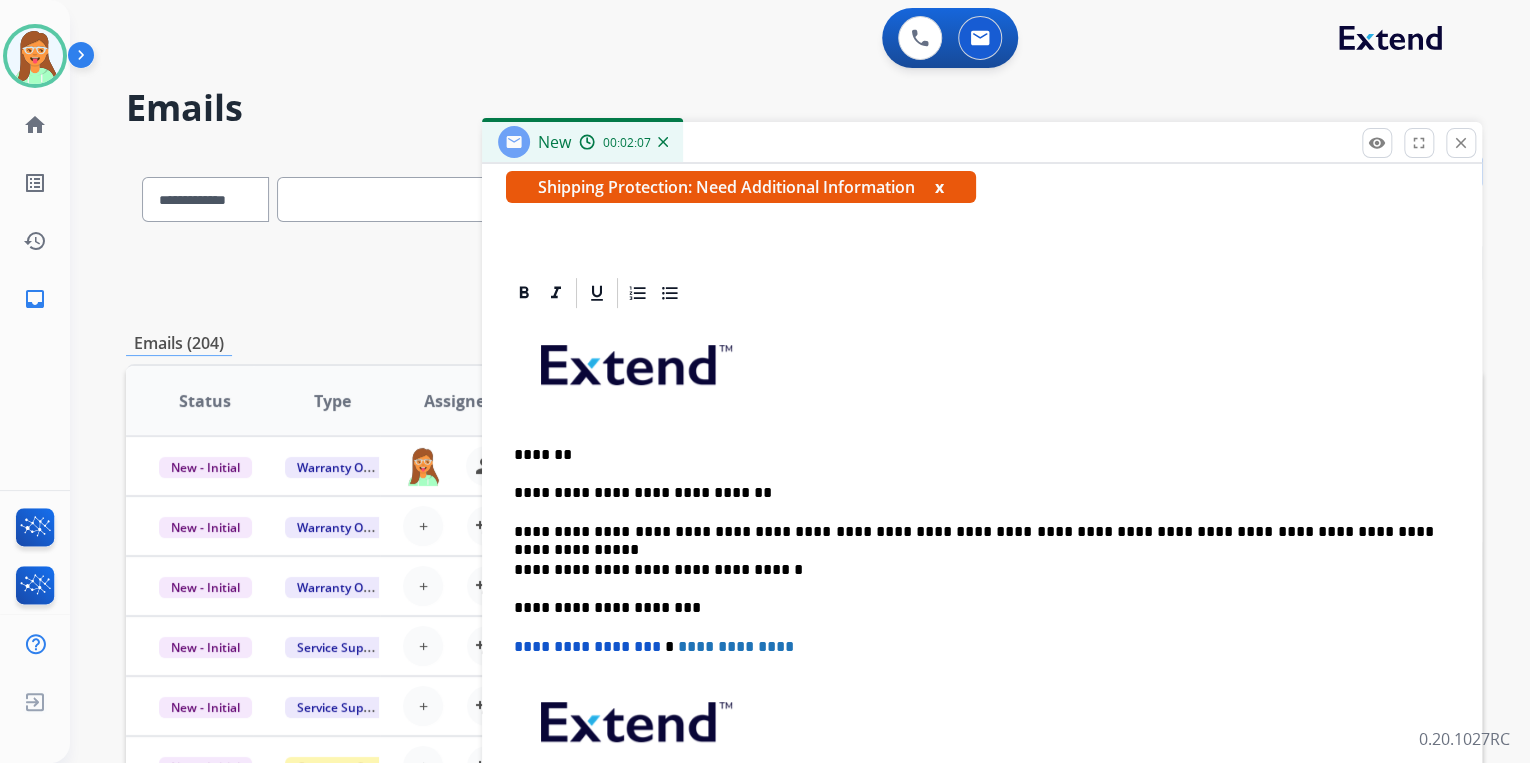 click on "**********" at bounding box center [974, 532] 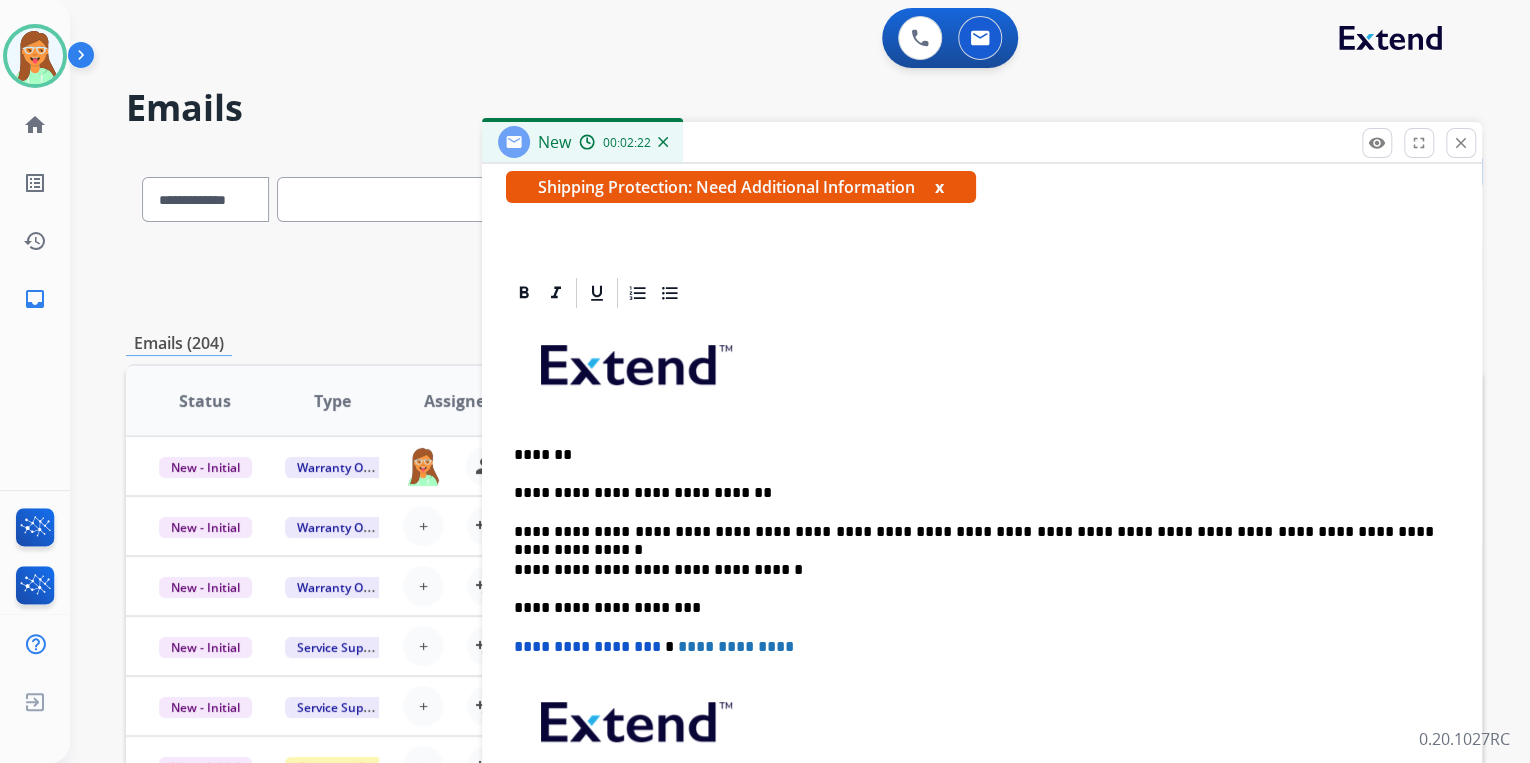 scroll, scrollTop: 383, scrollLeft: 0, axis: vertical 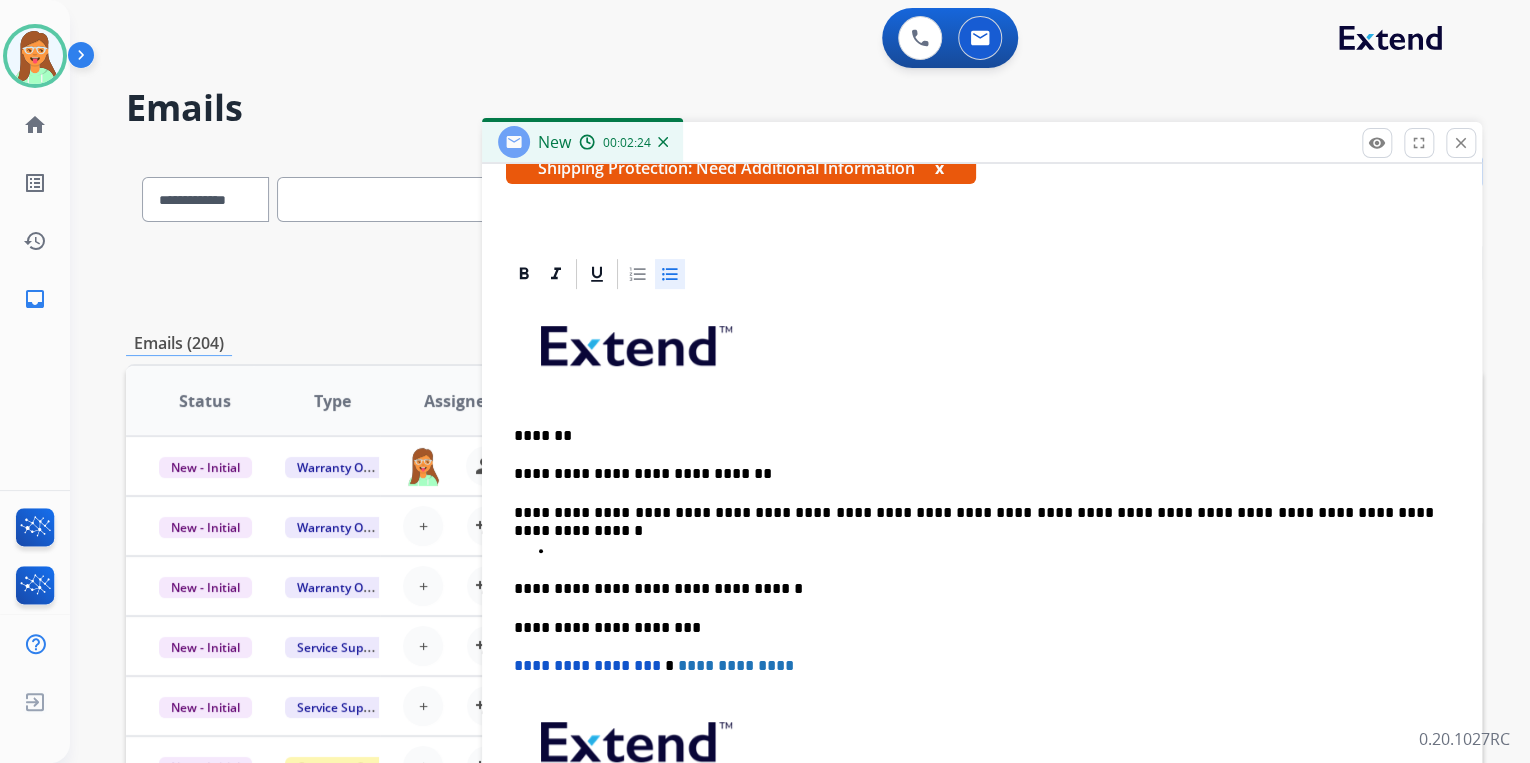 click 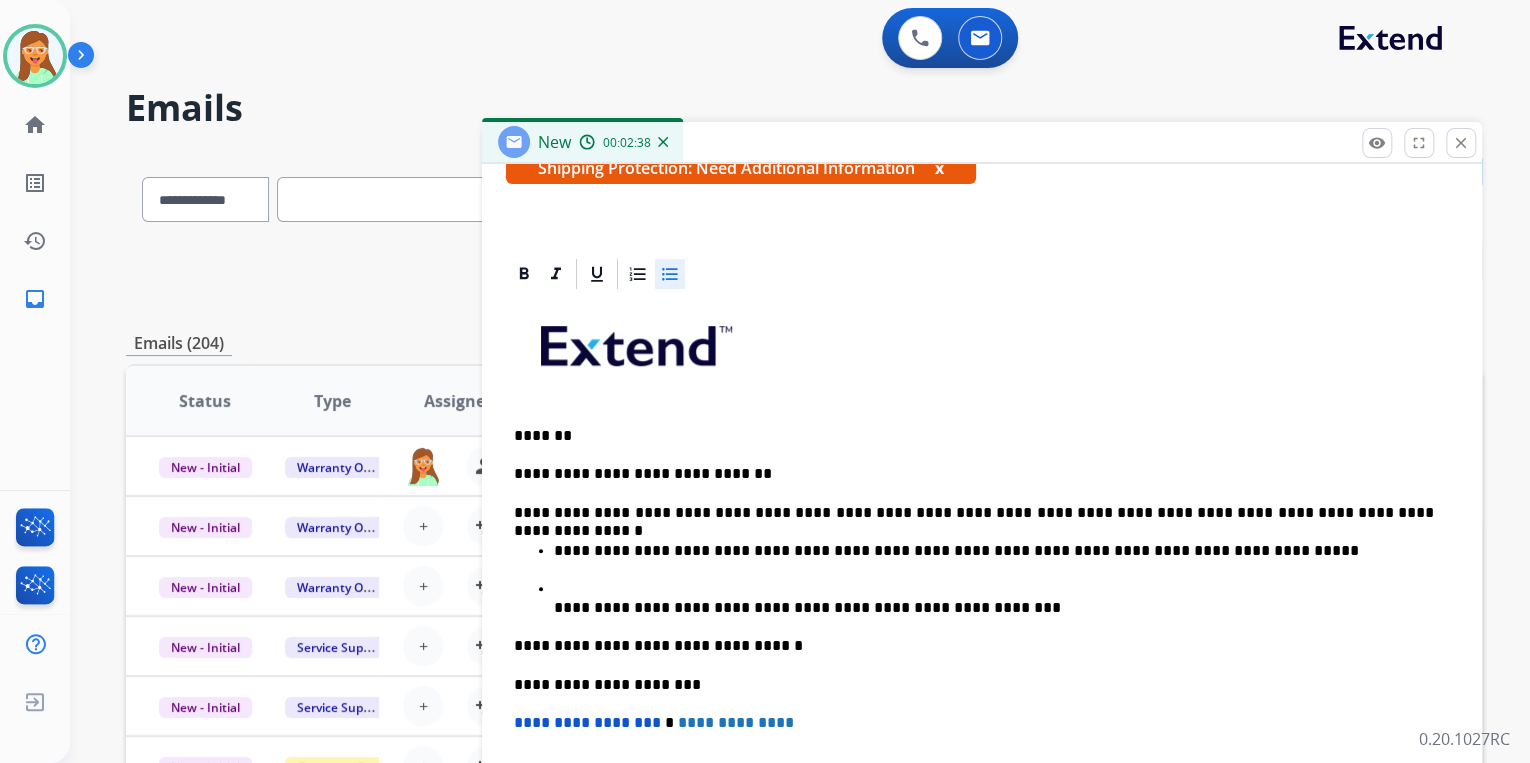 click on "**********" at bounding box center (982, 579) 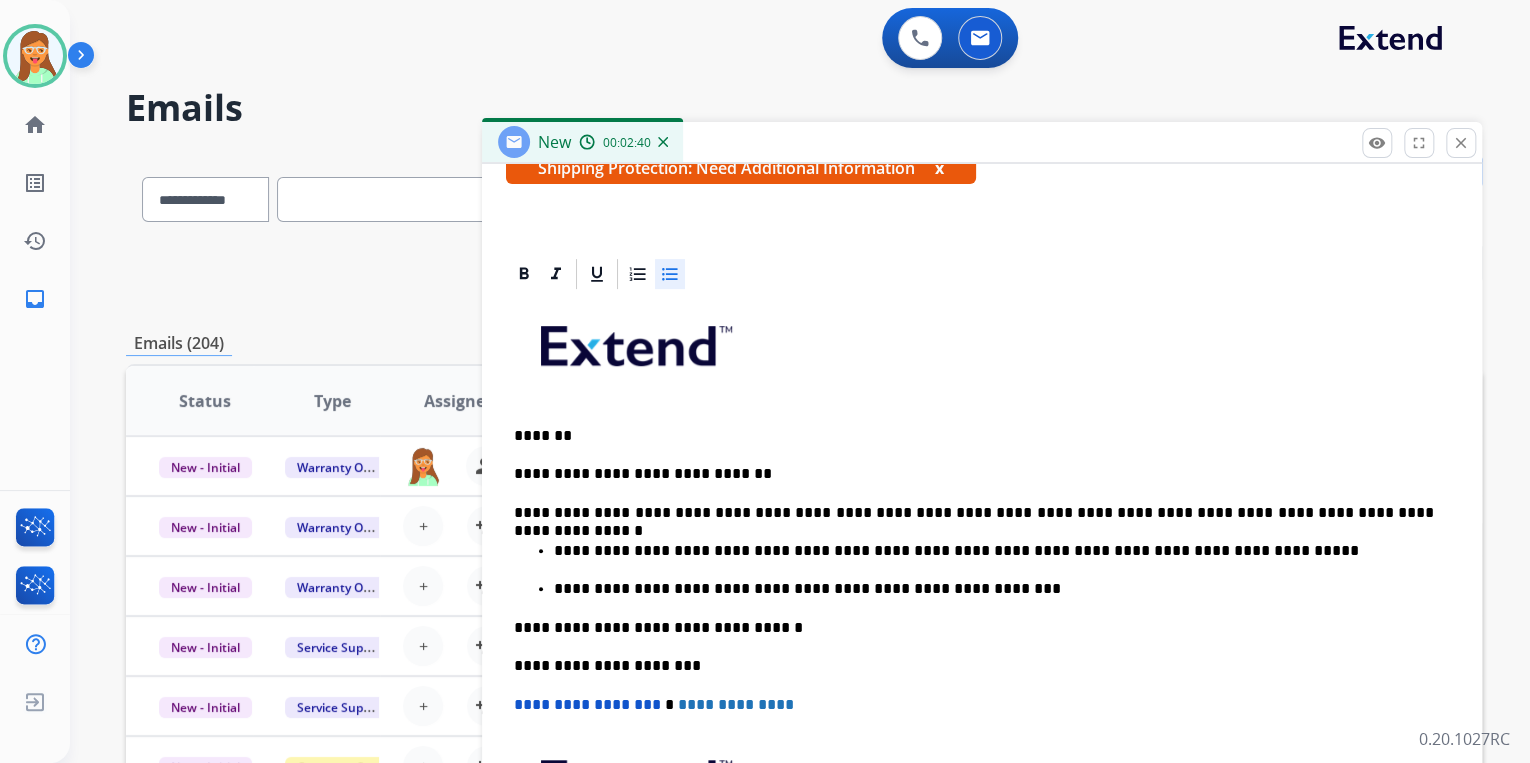 click on "**********" at bounding box center [994, 589] 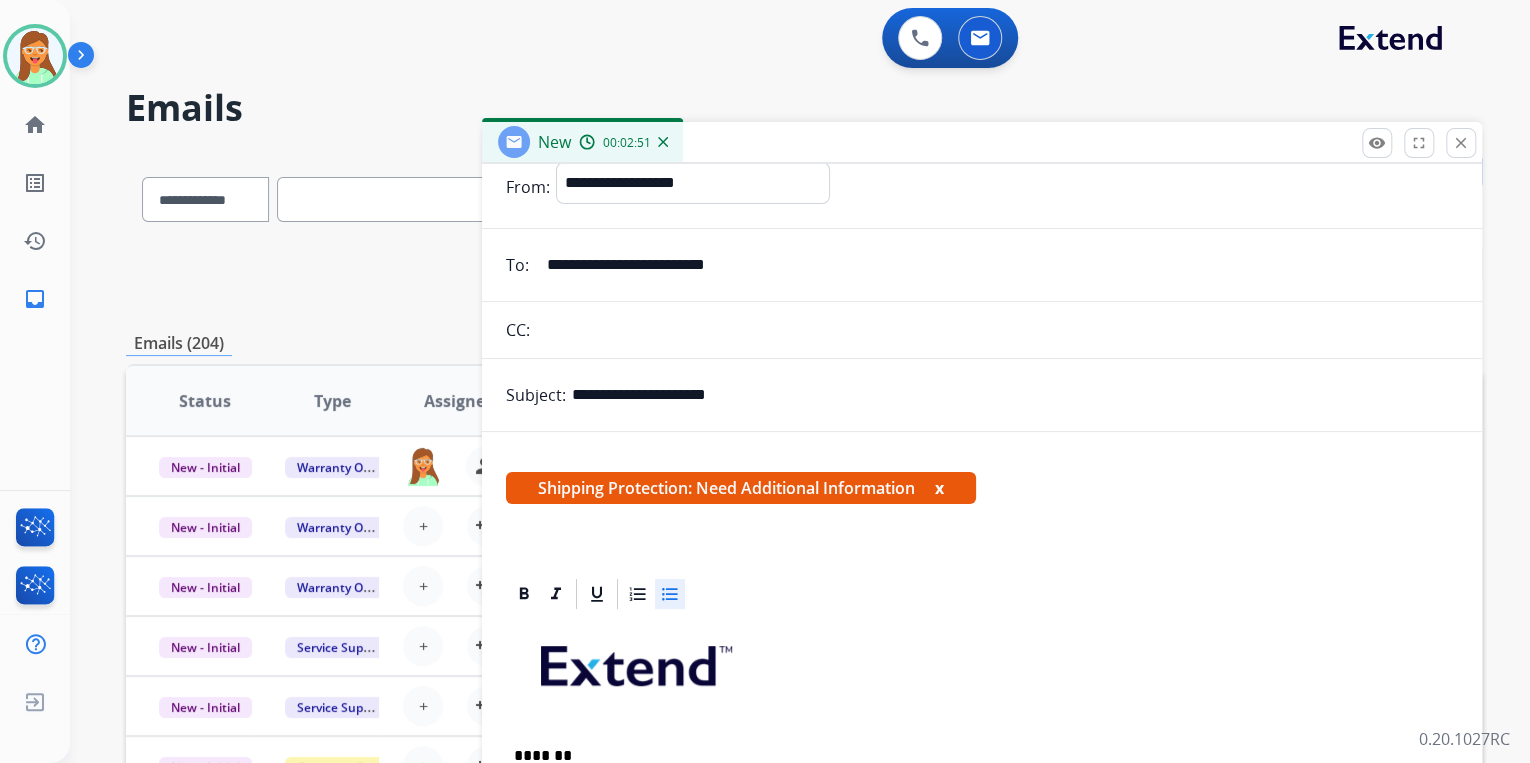 scroll, scrollTop: 0, scrollLeft: 0, axis: both 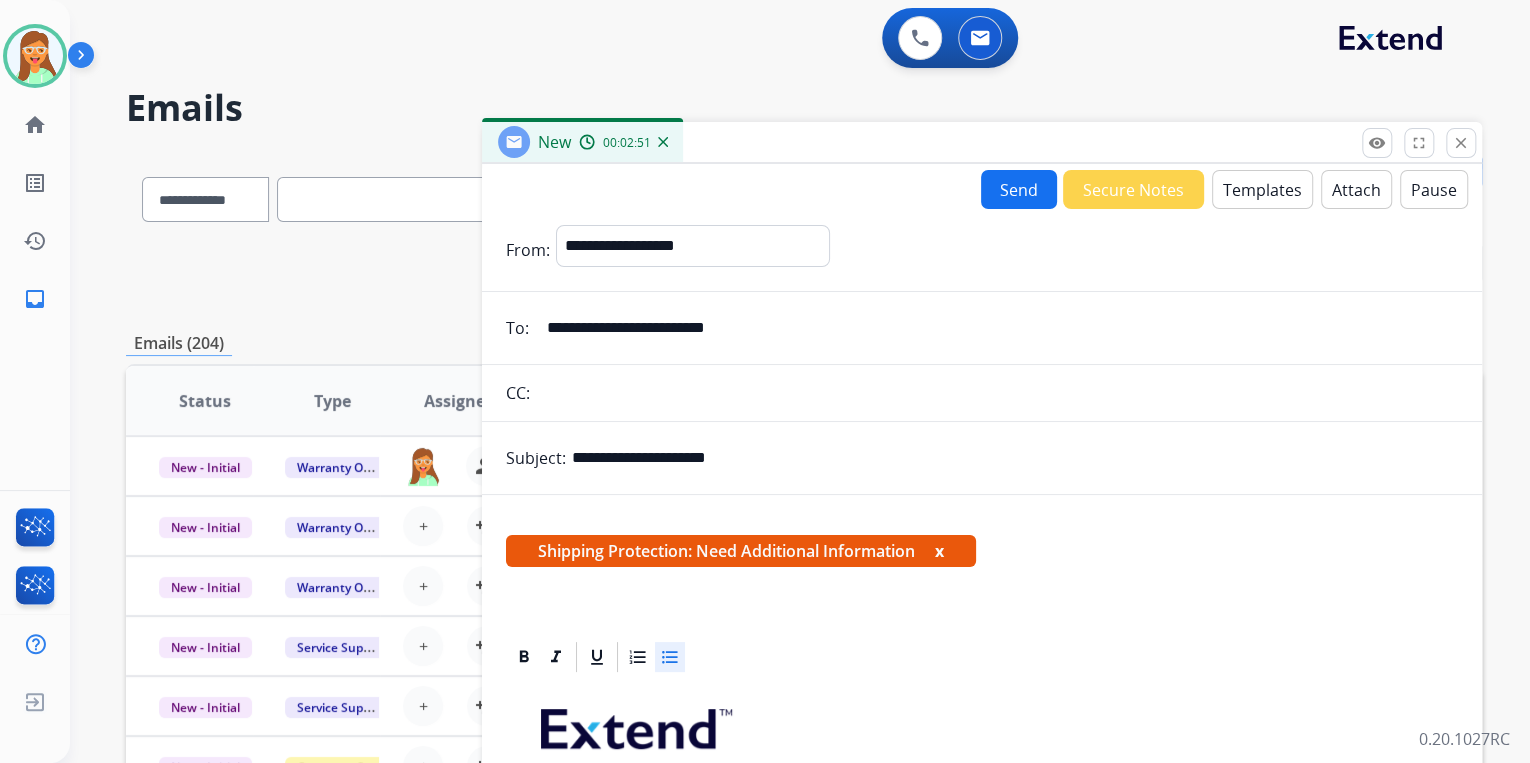 click on "Send" at bounding box center [1019, 189] 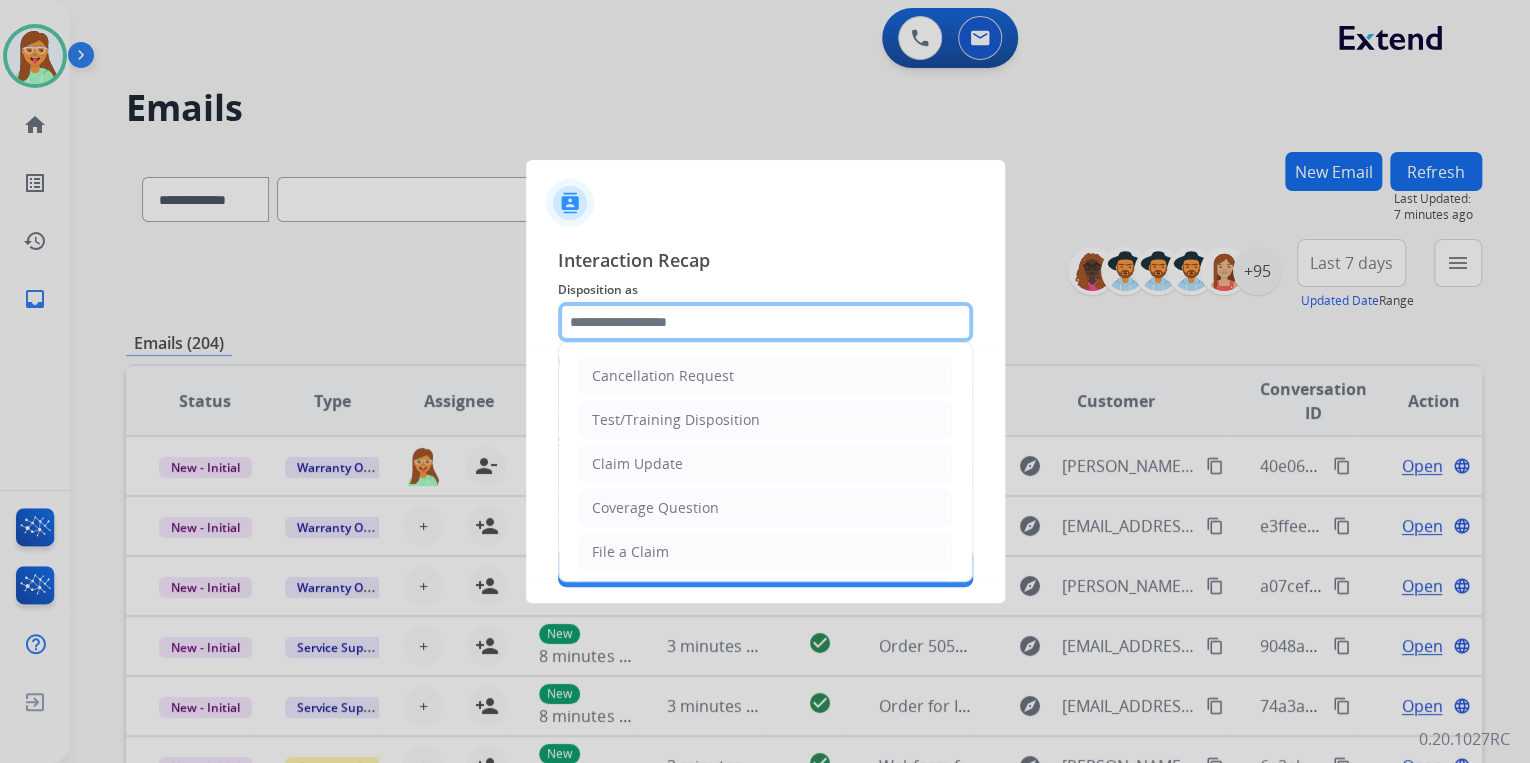 click 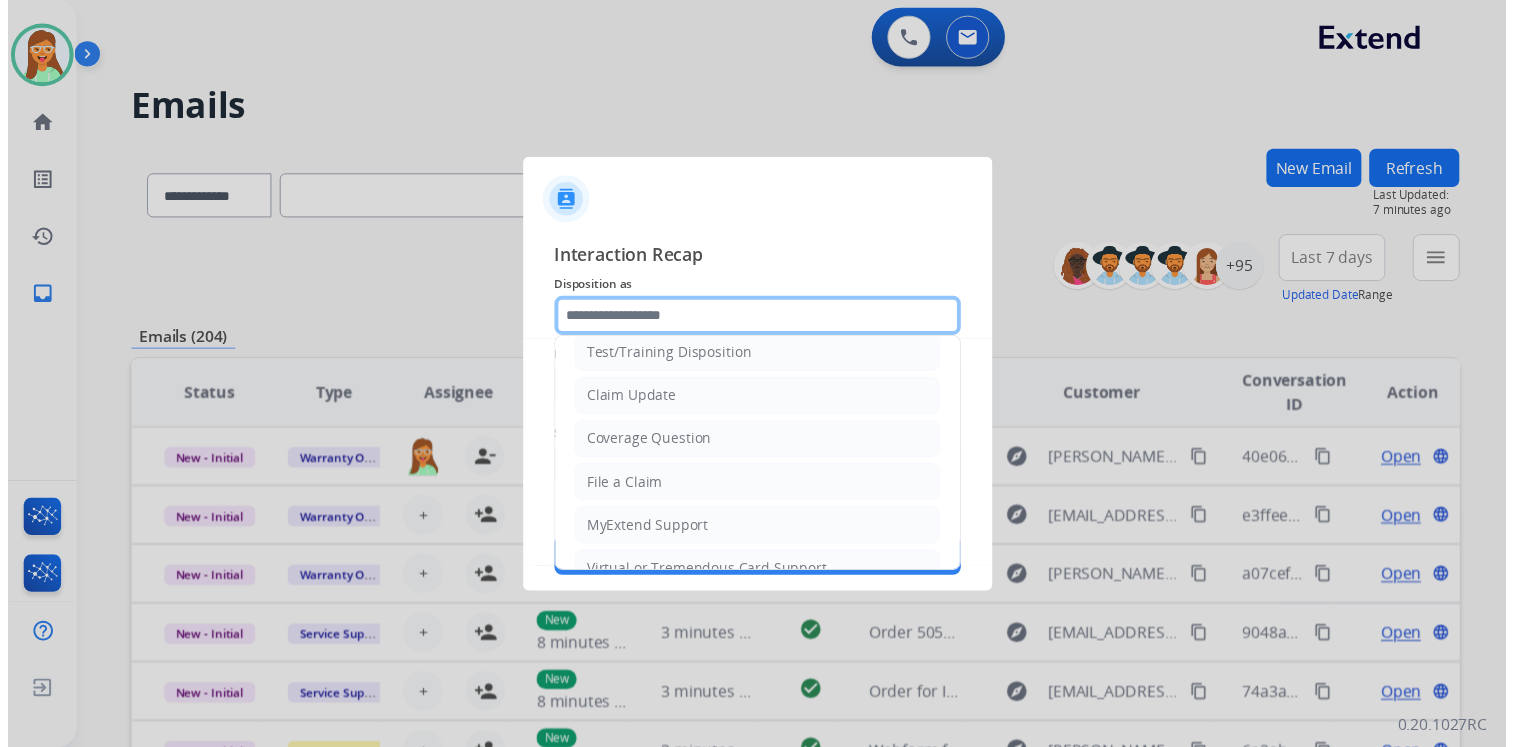 scroll, scrollTop: 0, scrollLeft: 0, axis: both 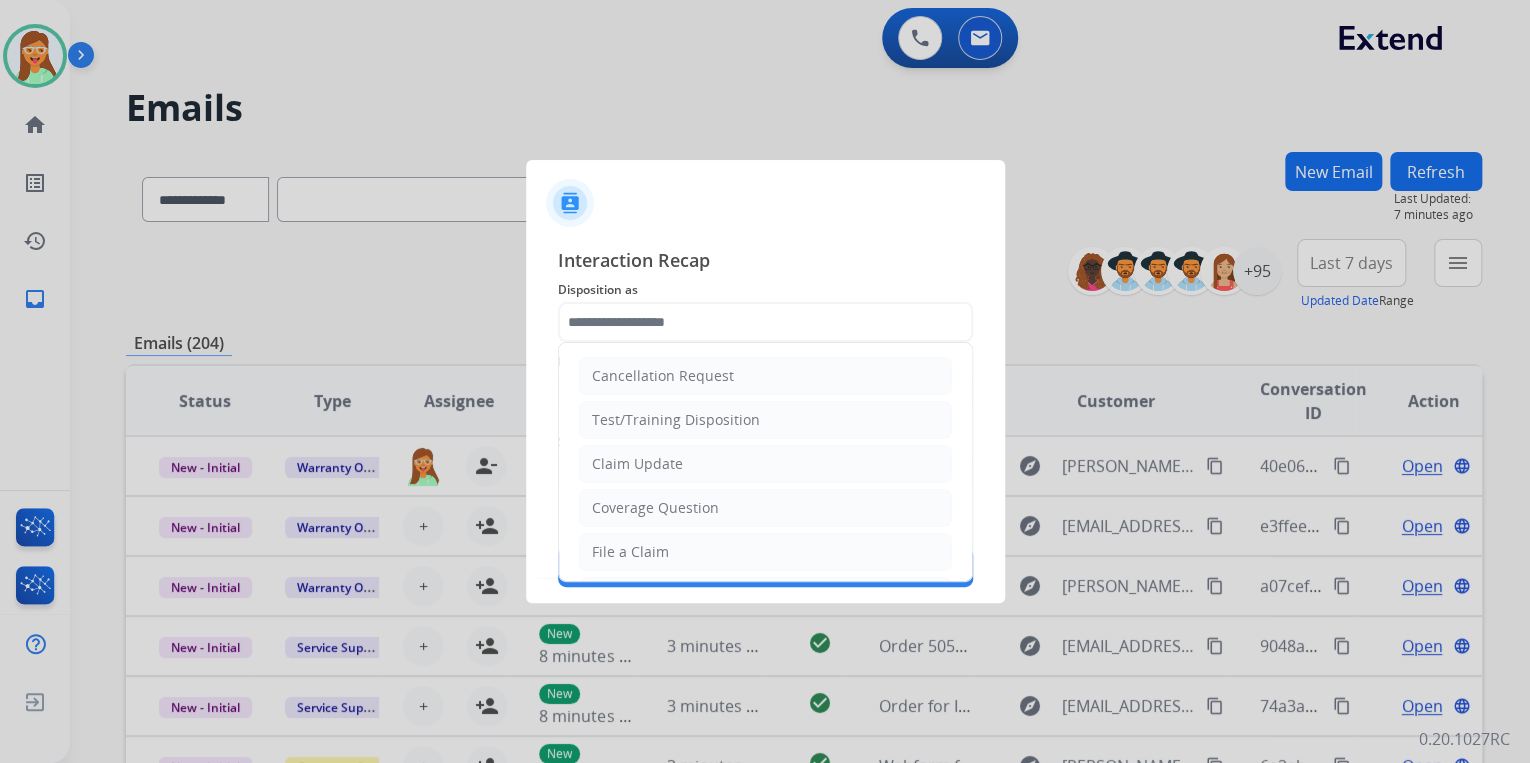 click on "Claim Update" 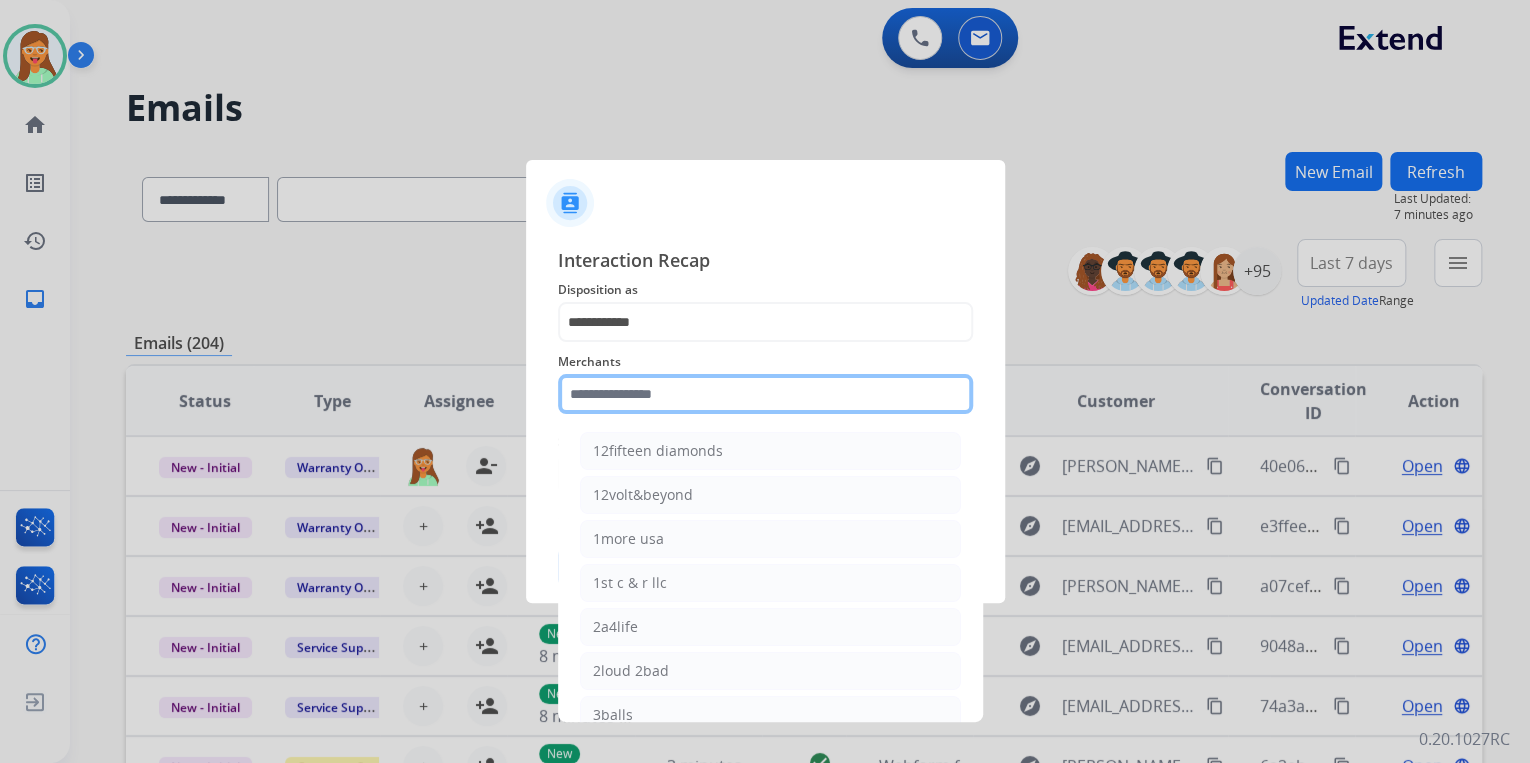 click 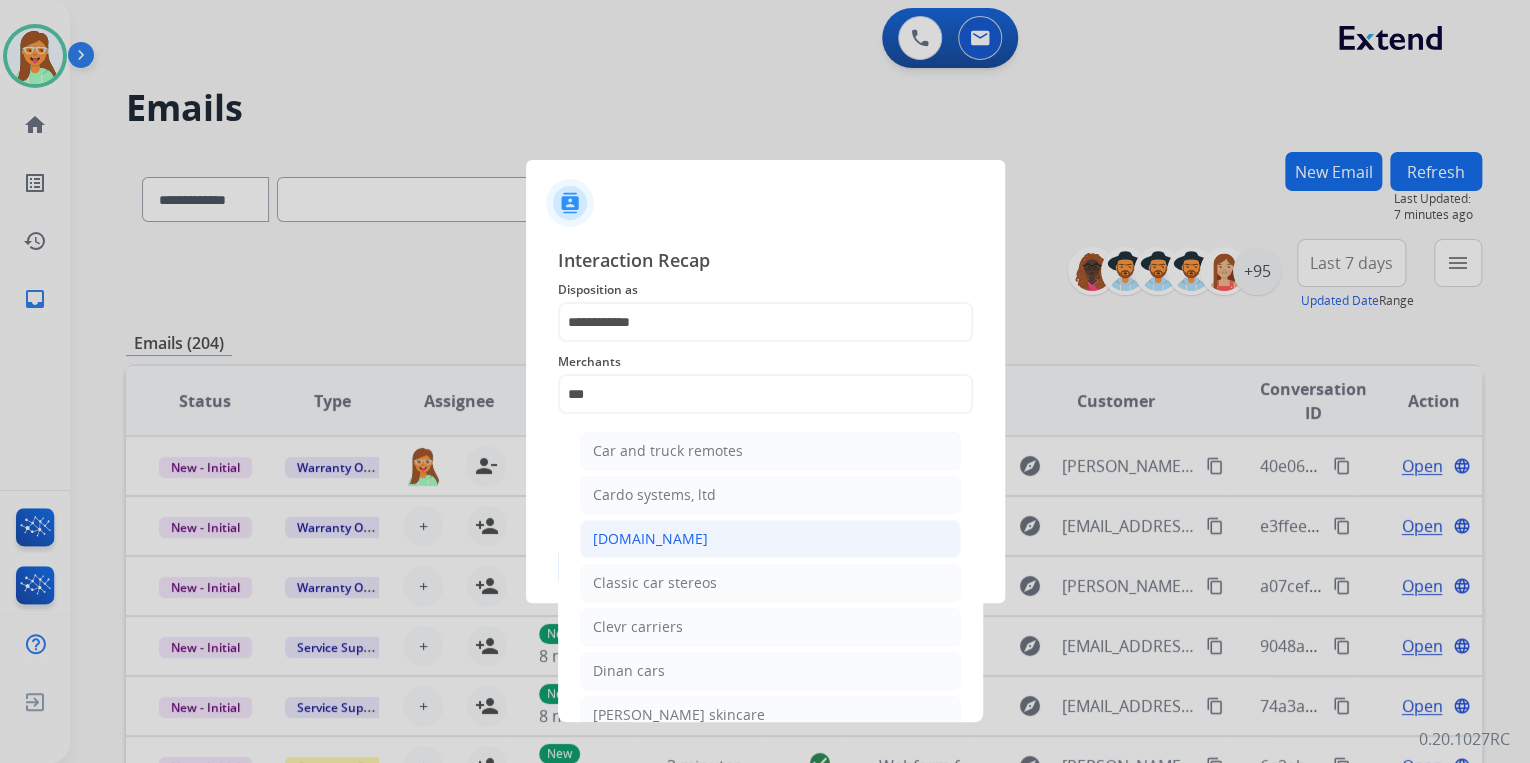 click on "[DOMAIN_NAME]" 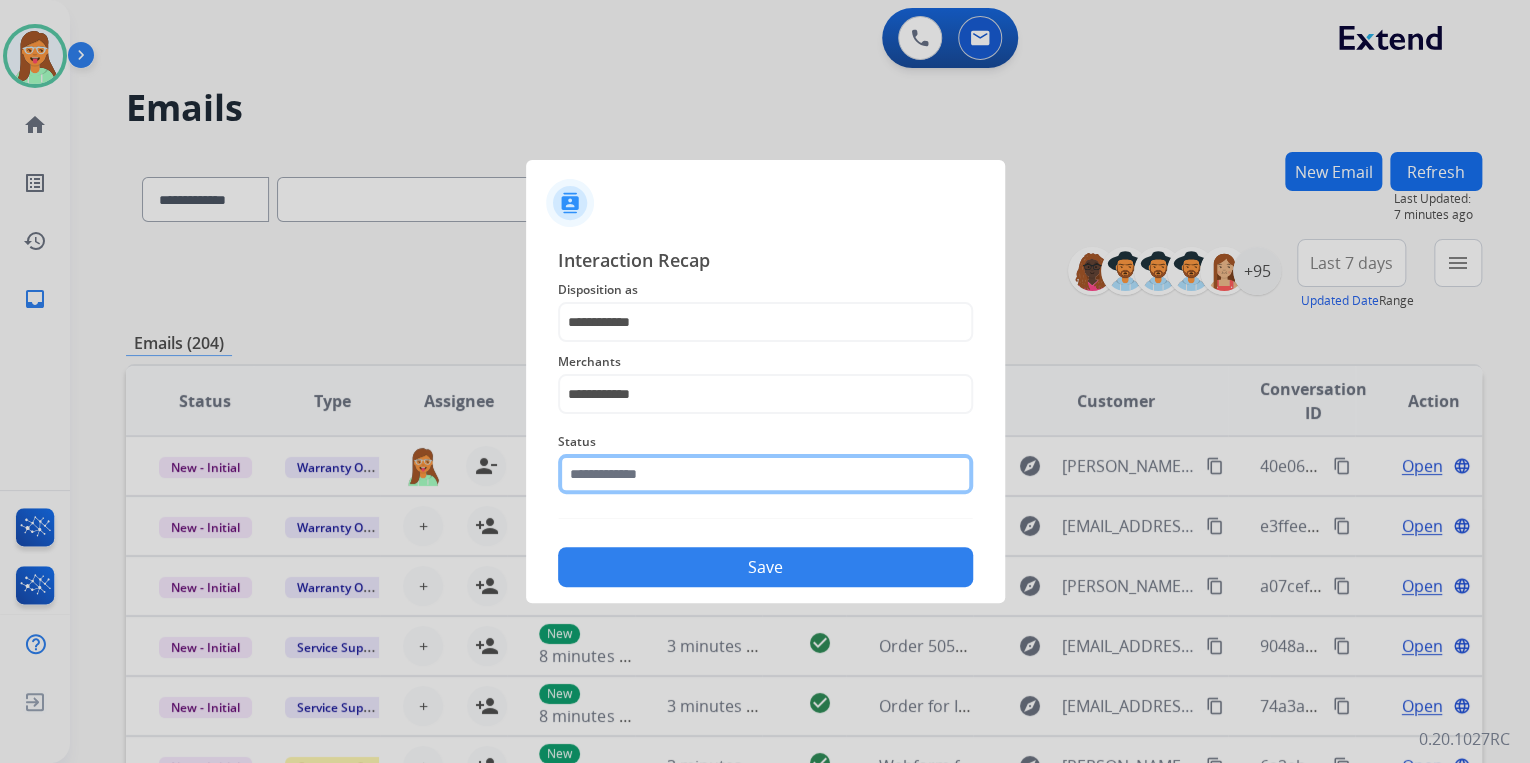 click 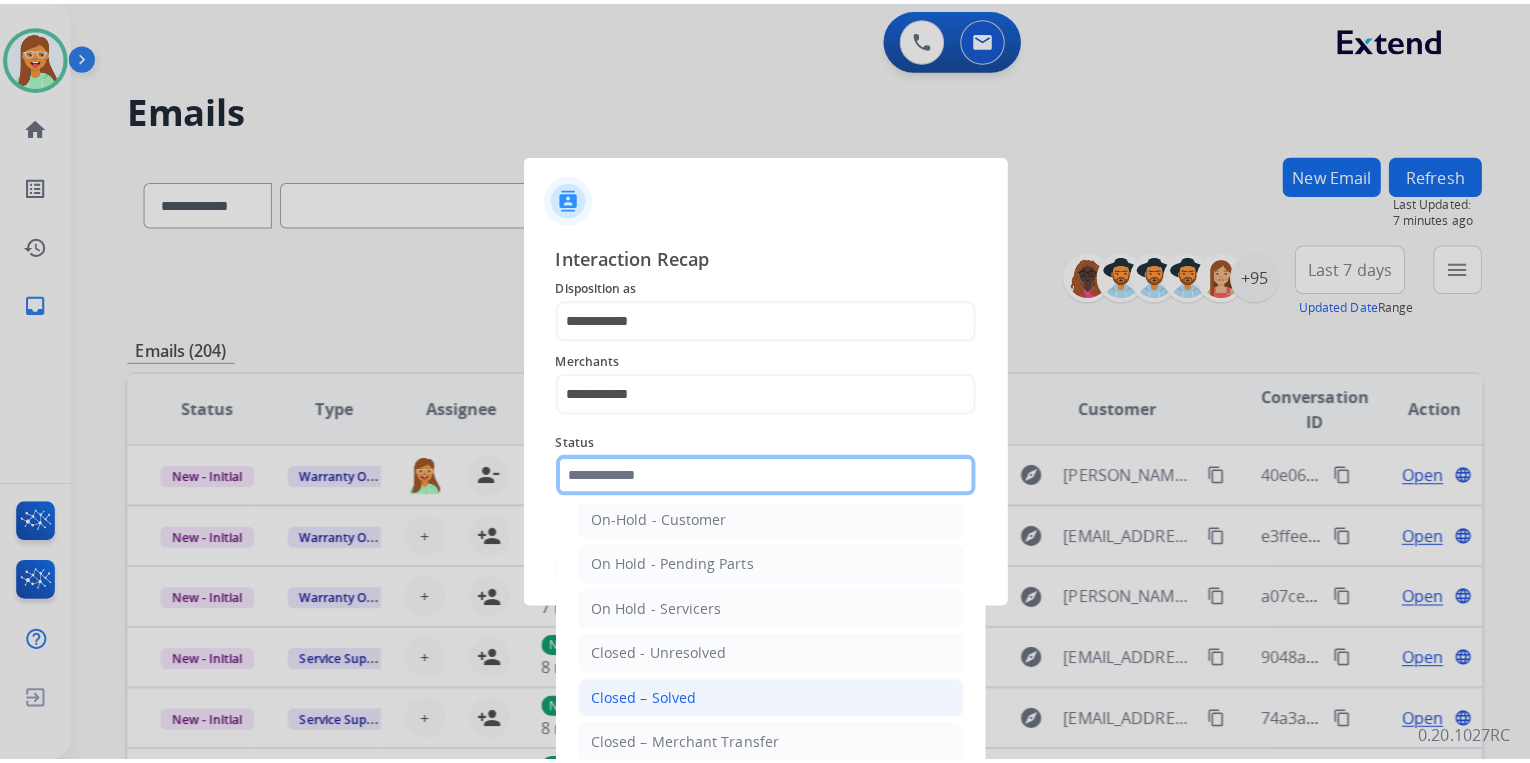 scroll, scrollTop: 116, scrollLeft: 0, axis: vertical 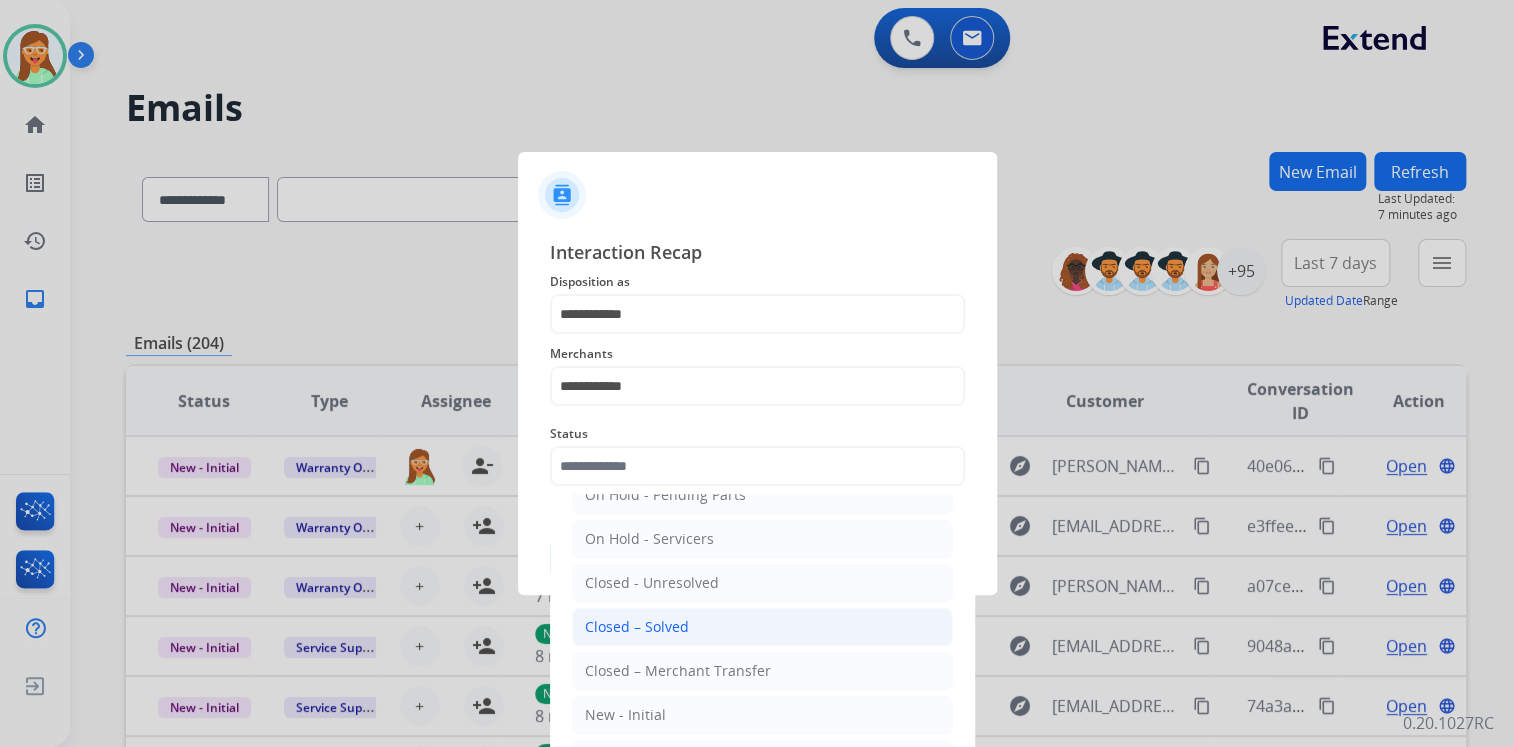 click on "Closed – Solved" 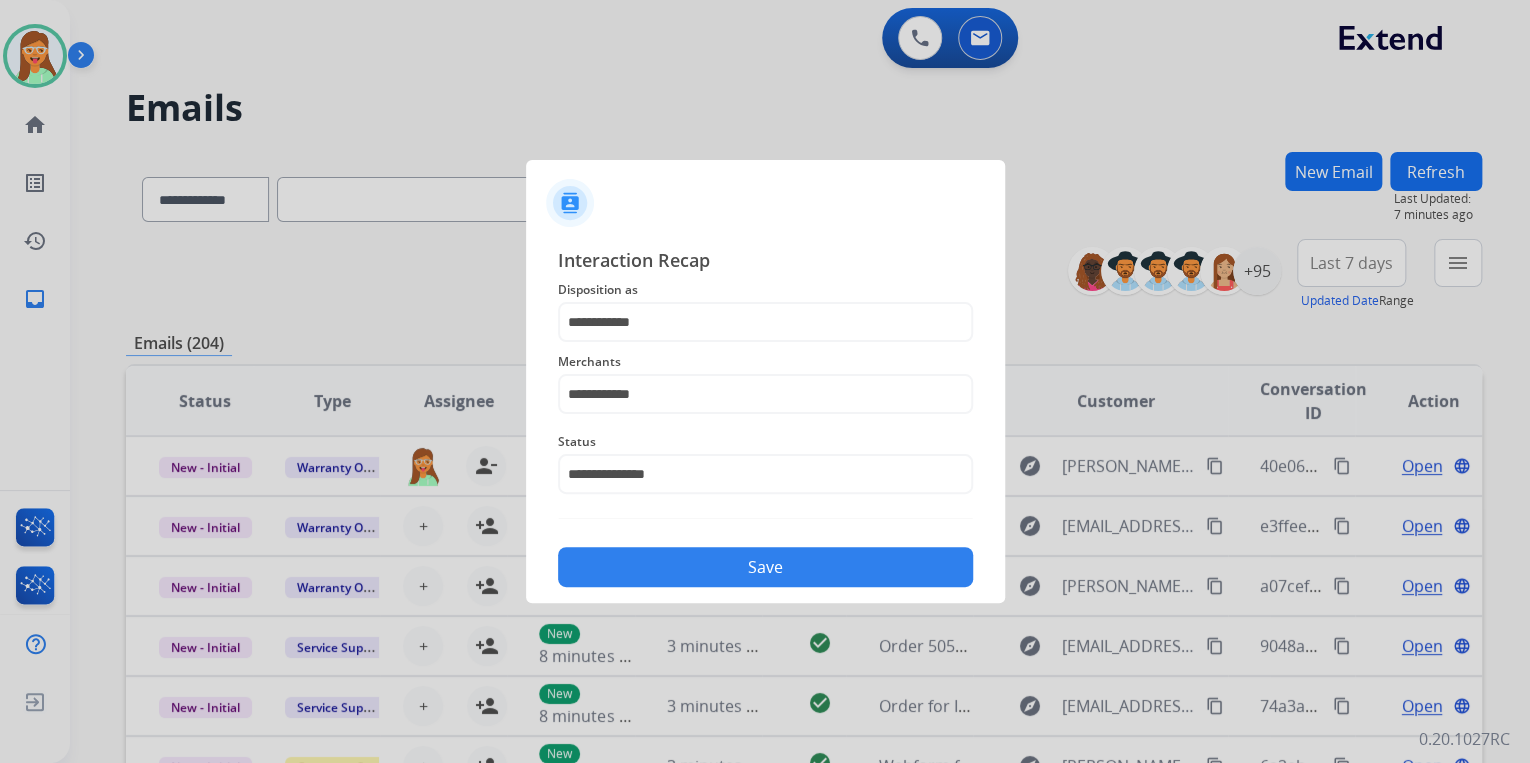 click on "Save" 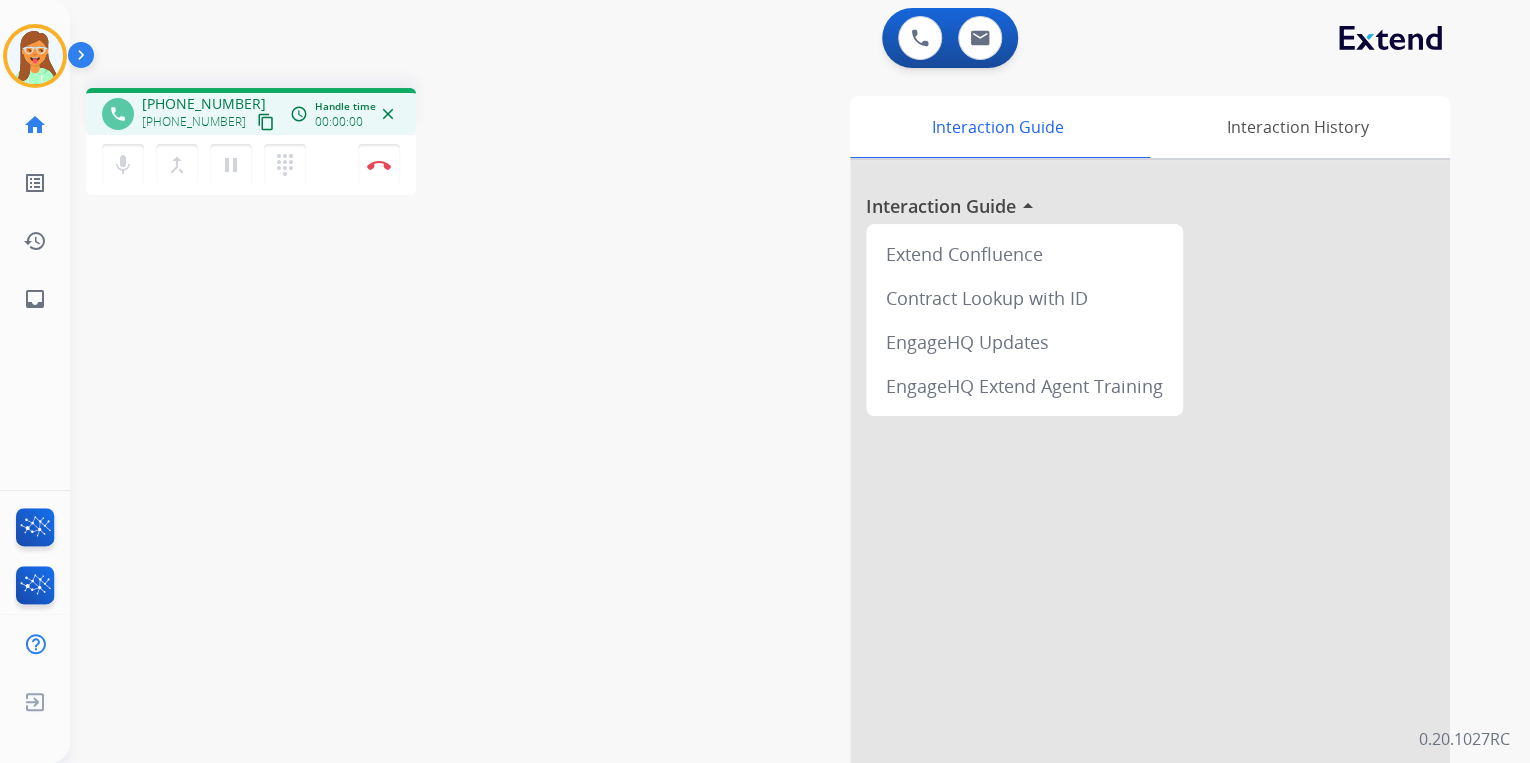 click on "content_copy" at bounding box center (266, 122) 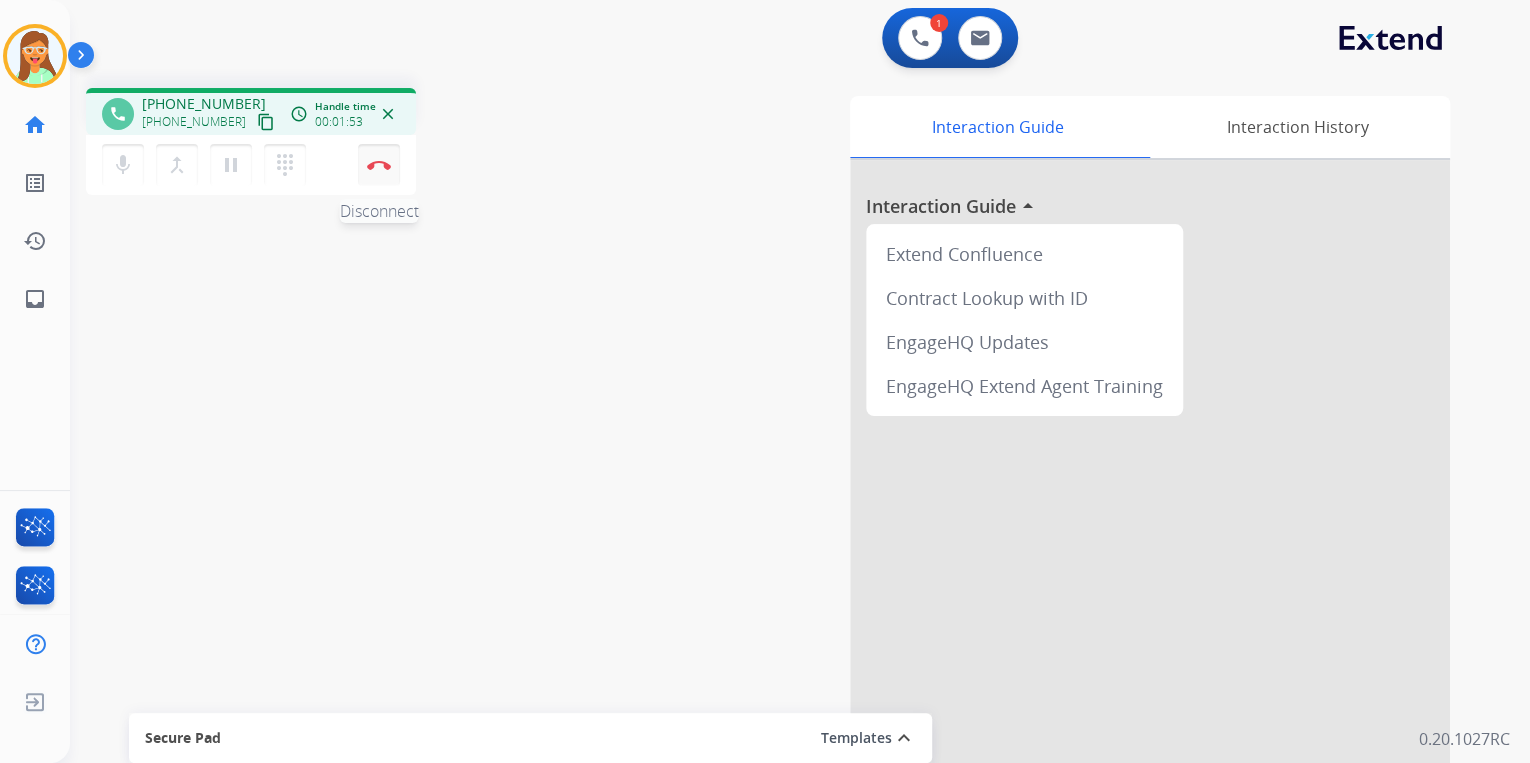 click on "Disconnect" at bounding box center [379, 165] 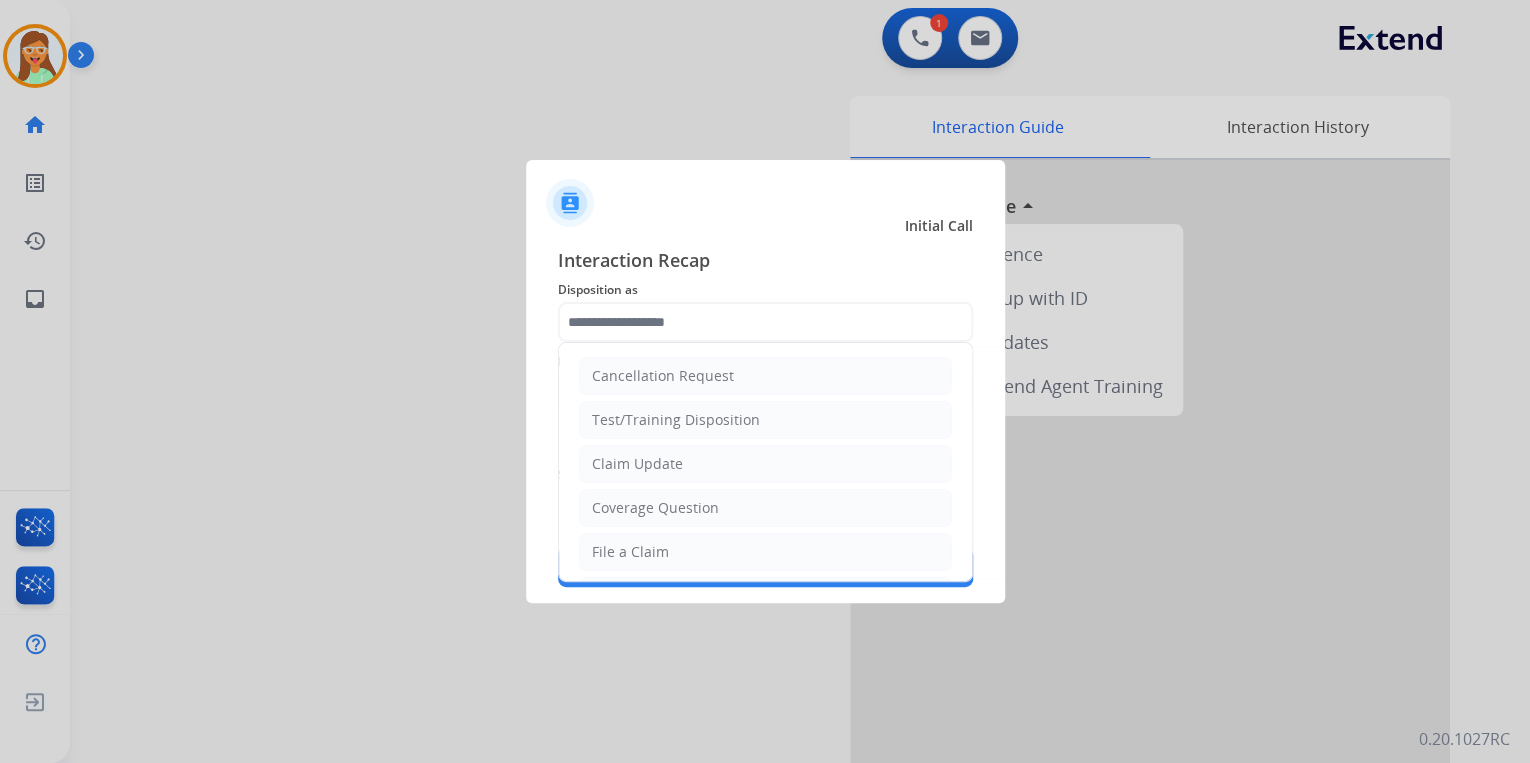 click 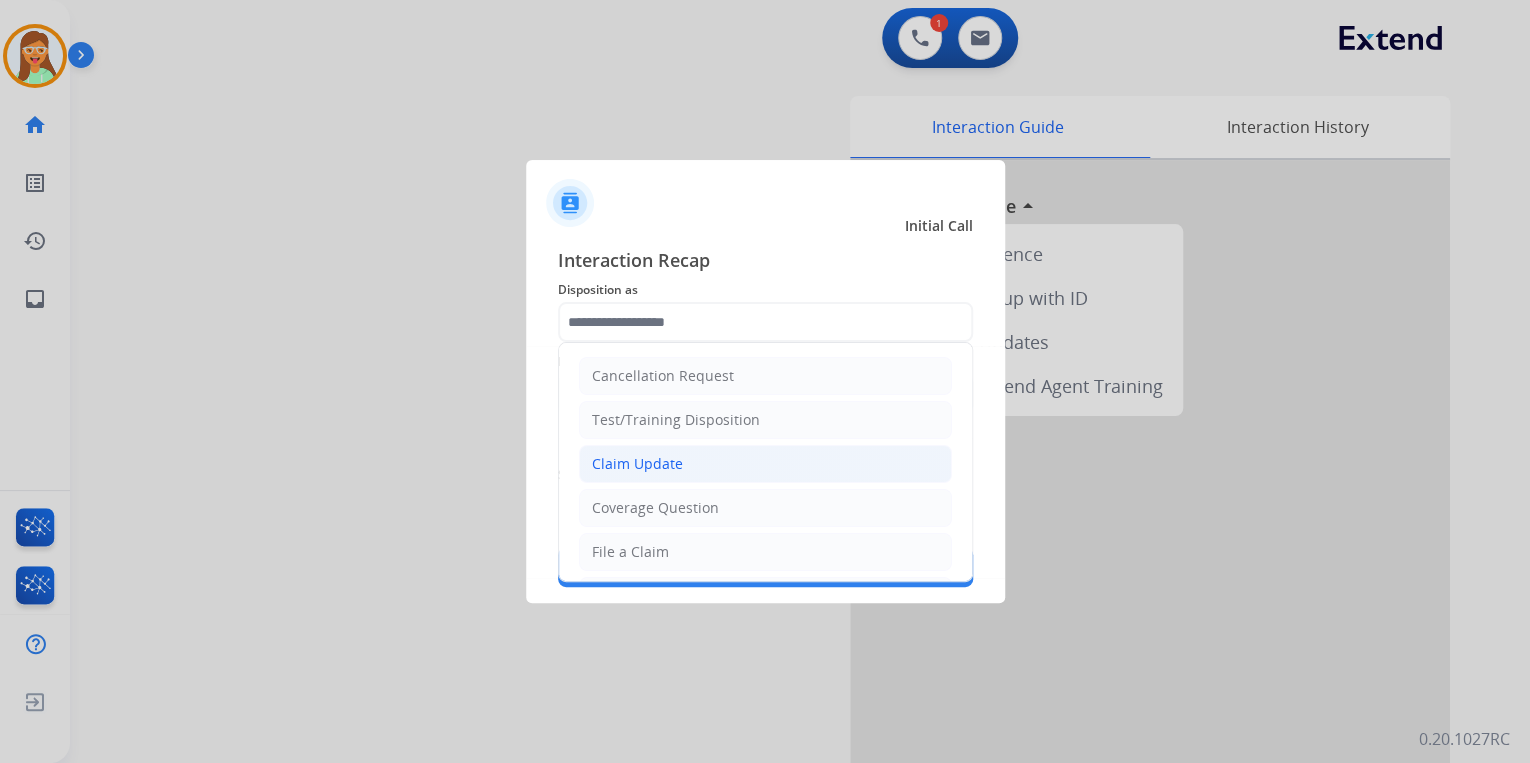 click on "Claim Update" 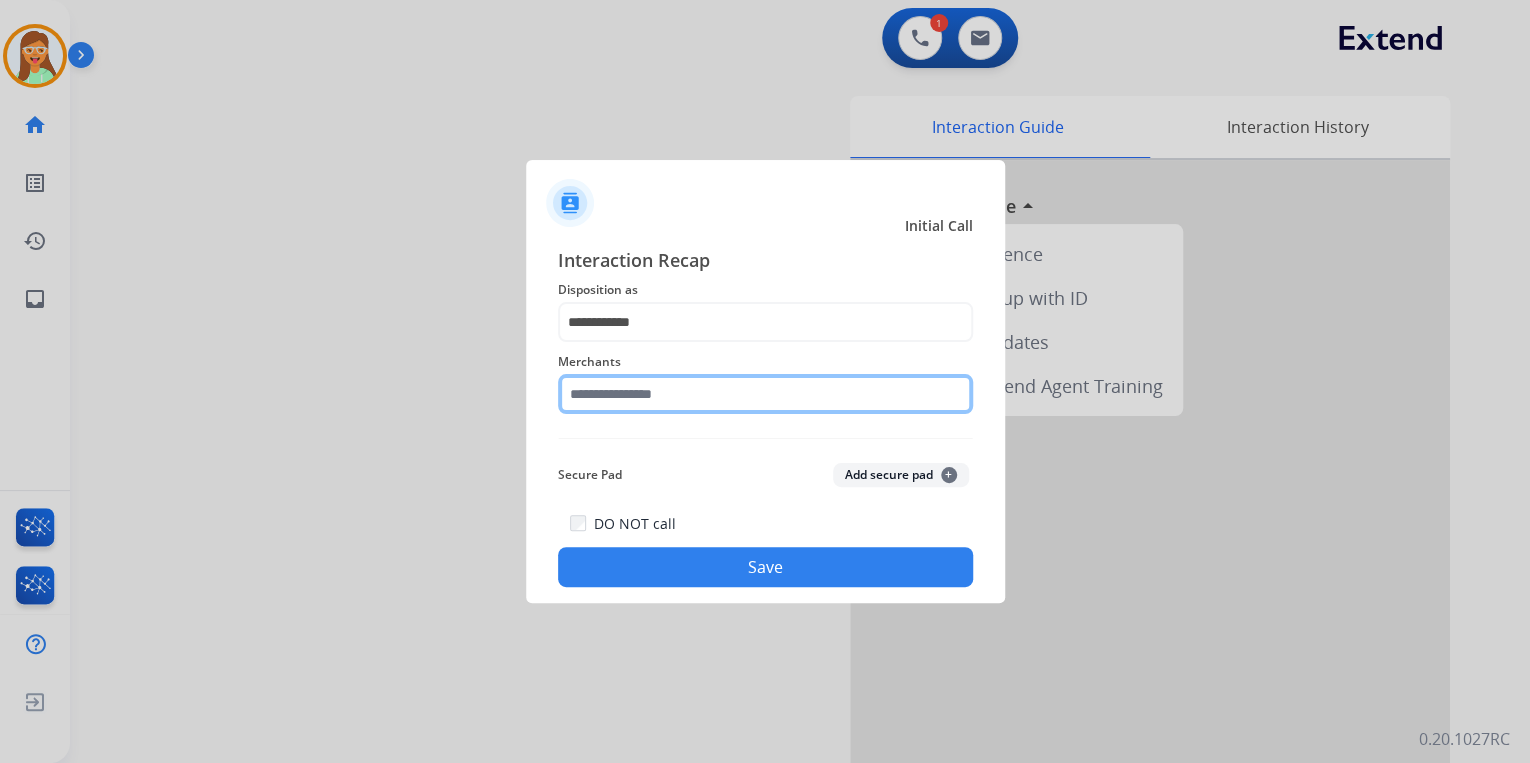 click 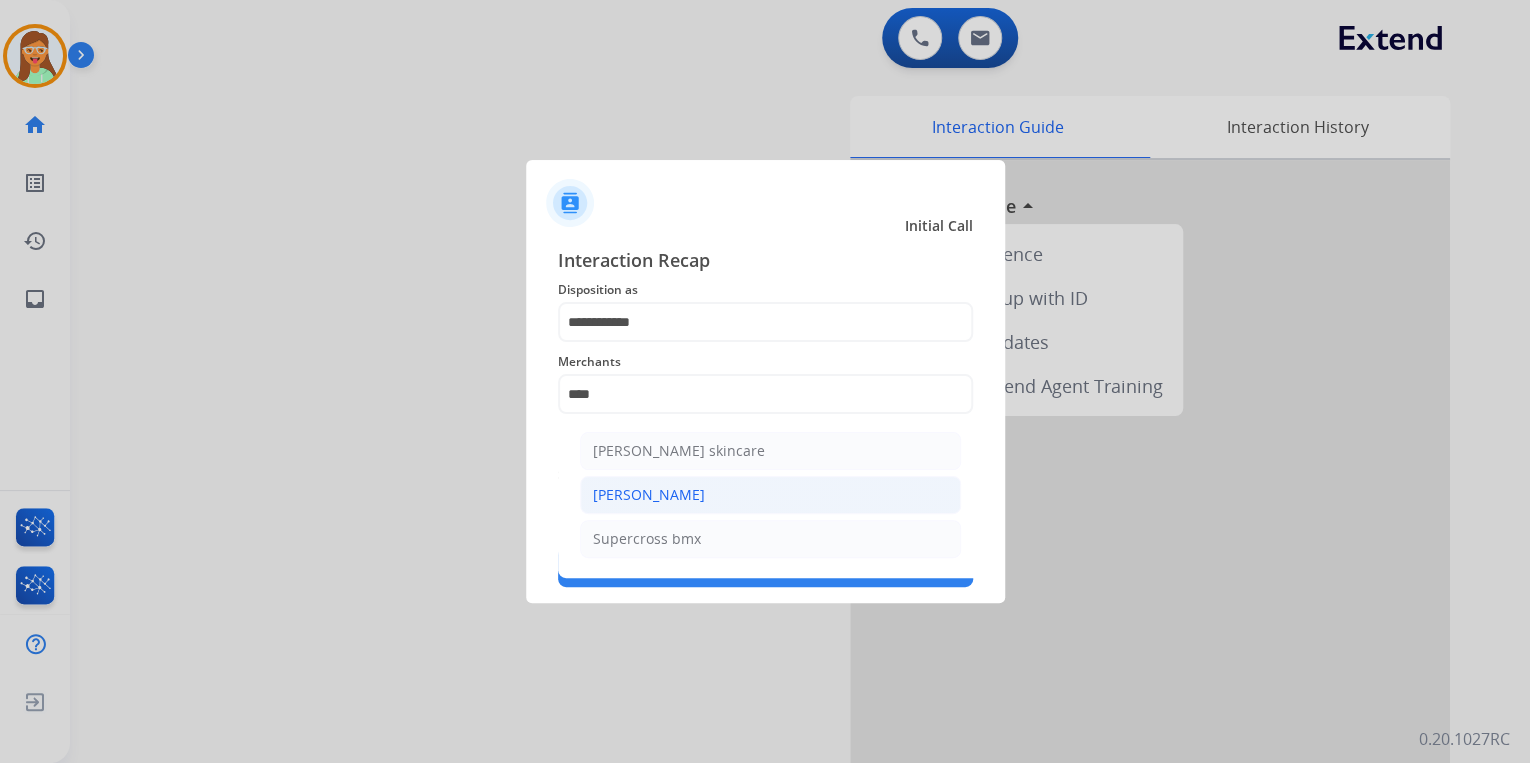 click on "[PERSON_NAME]" 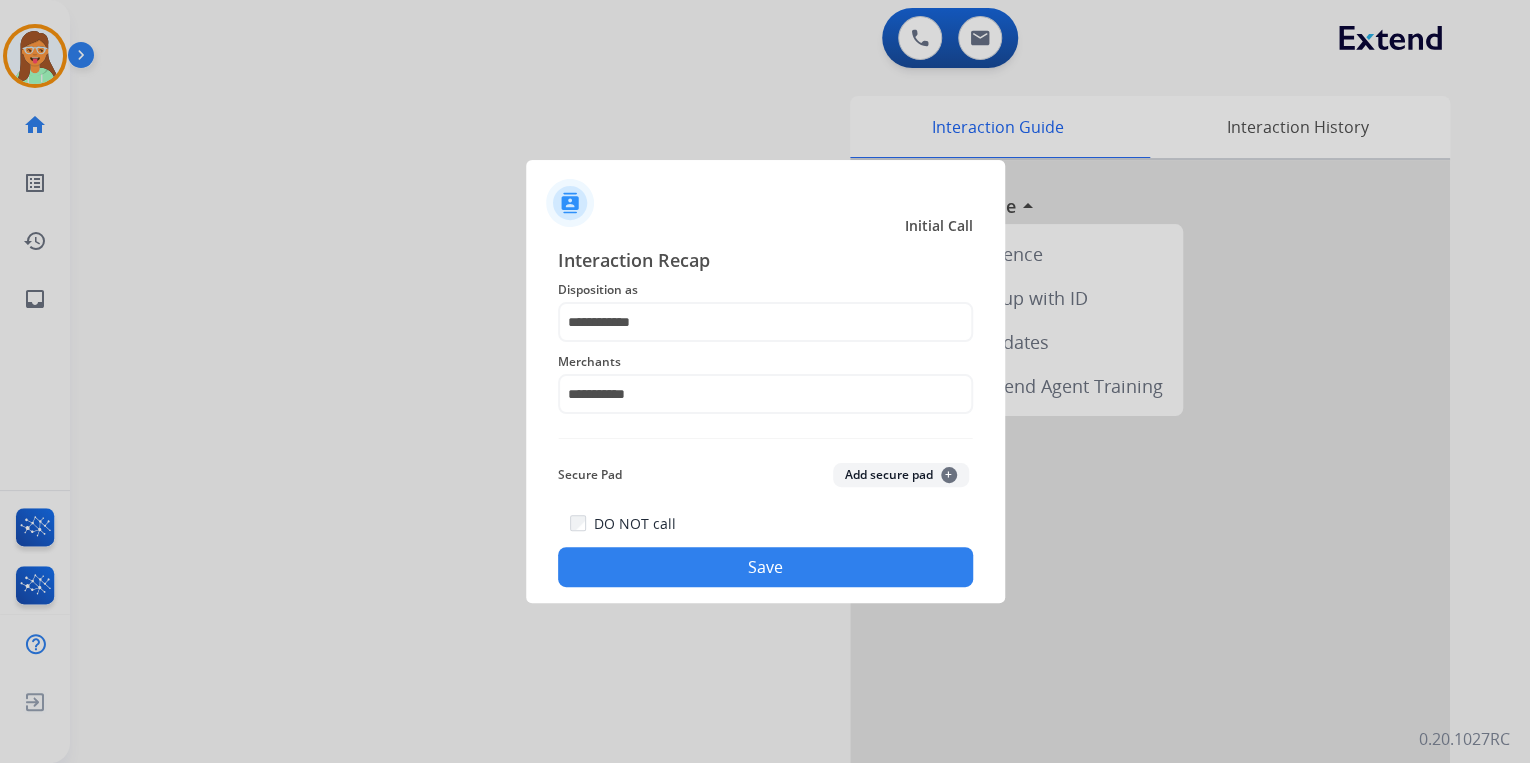 click on "Save" 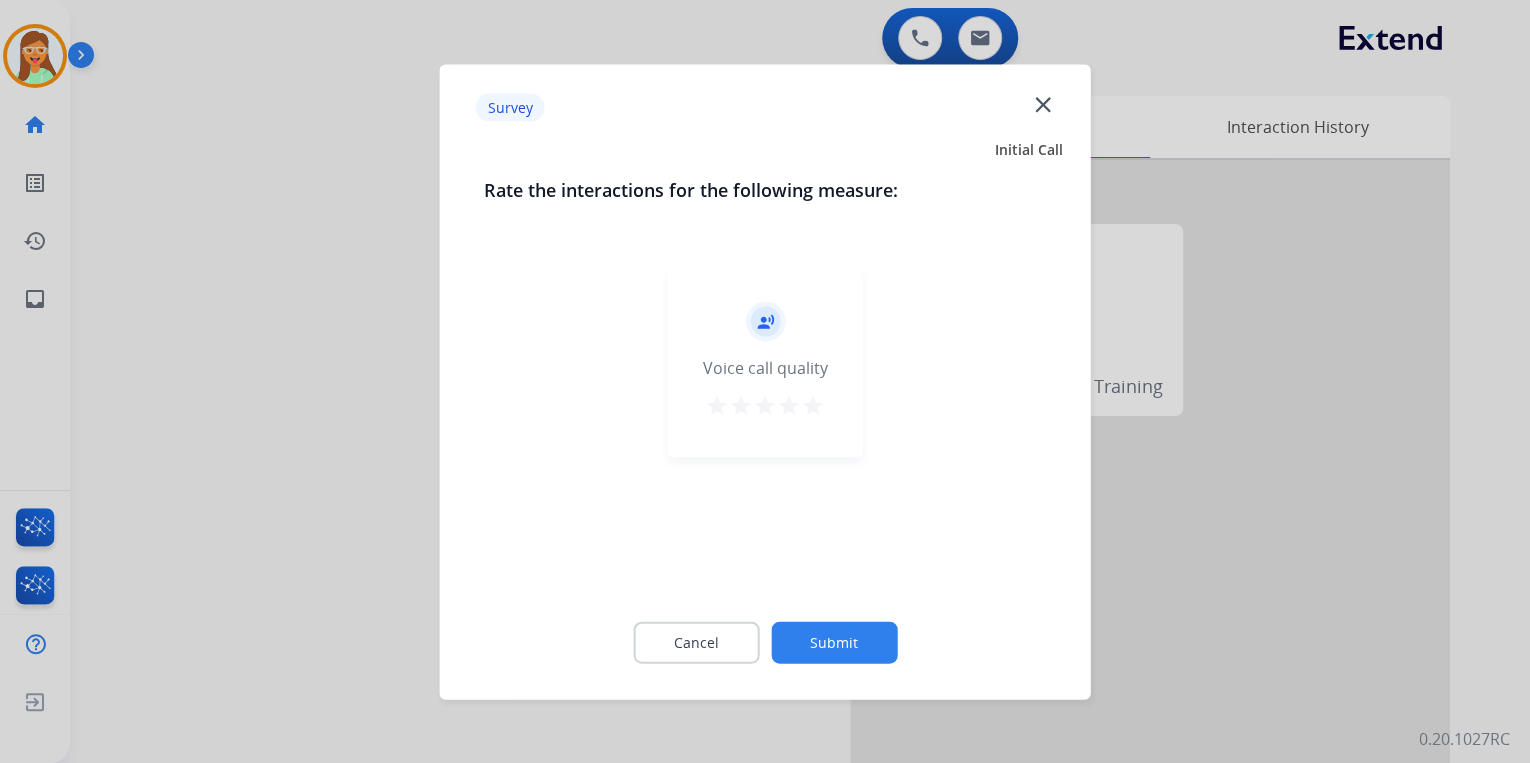 click on "star" at bounding box center (813, 405) 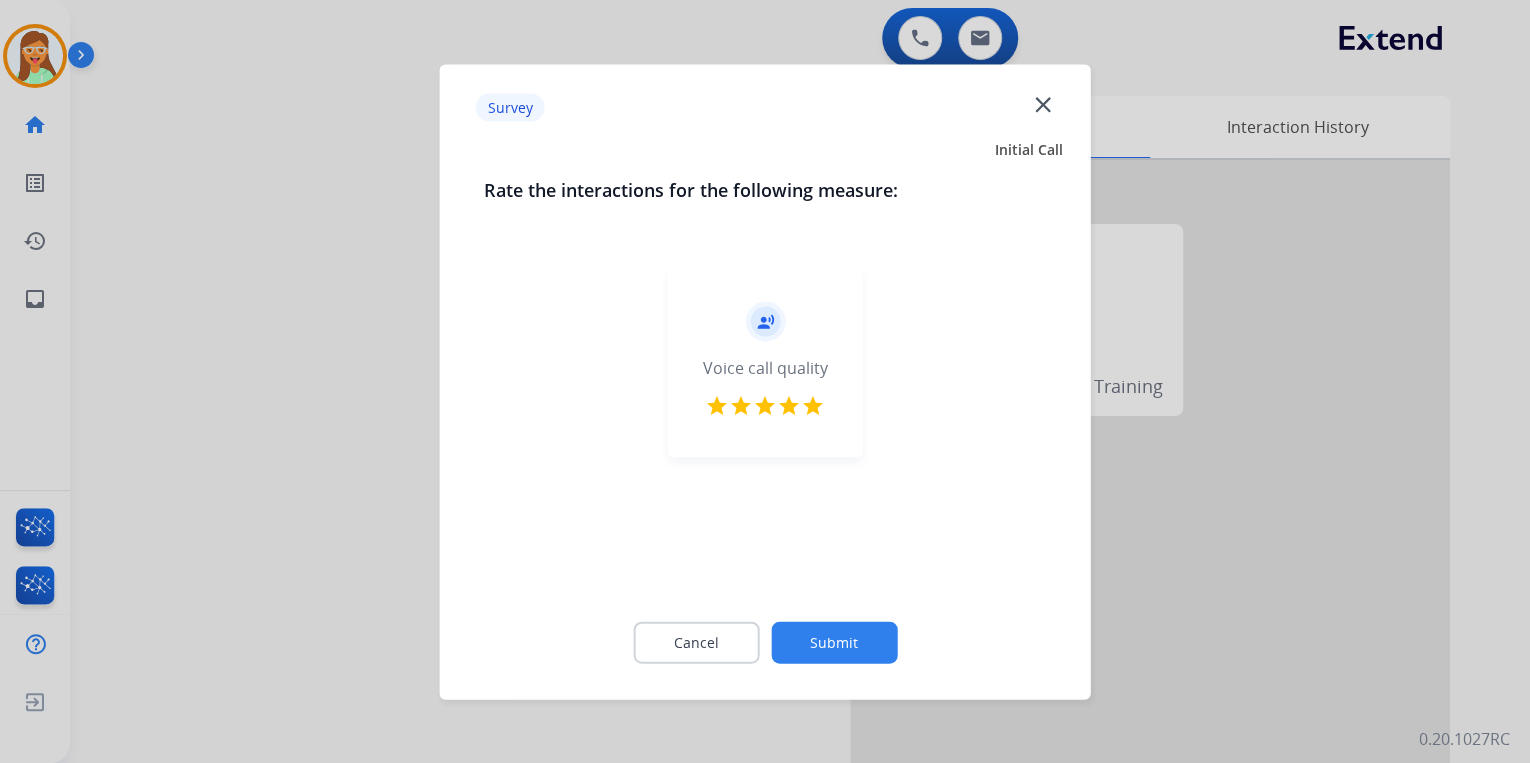 click on "Submit" 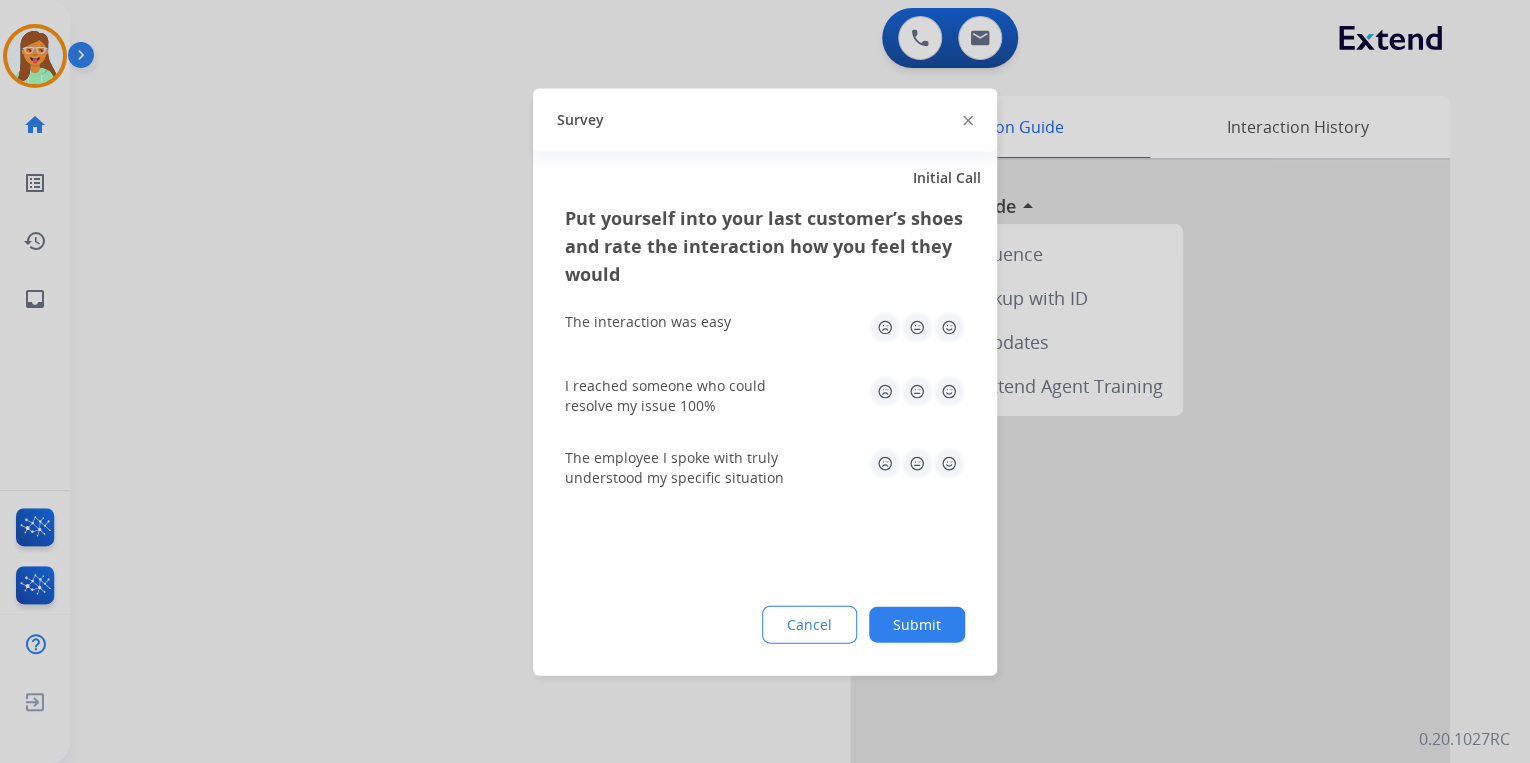 click on "Survey" 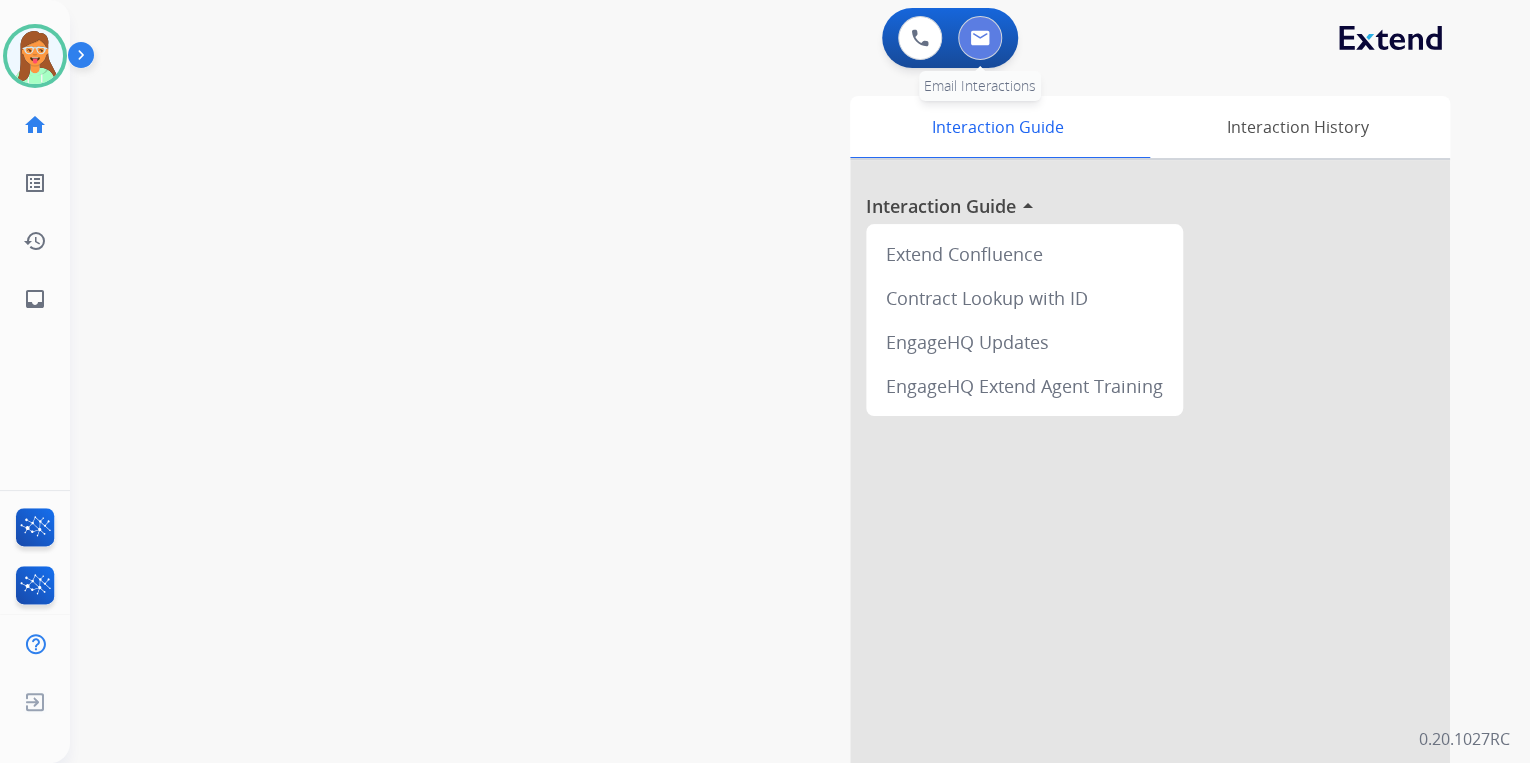 click at bounding box center [980, 38] 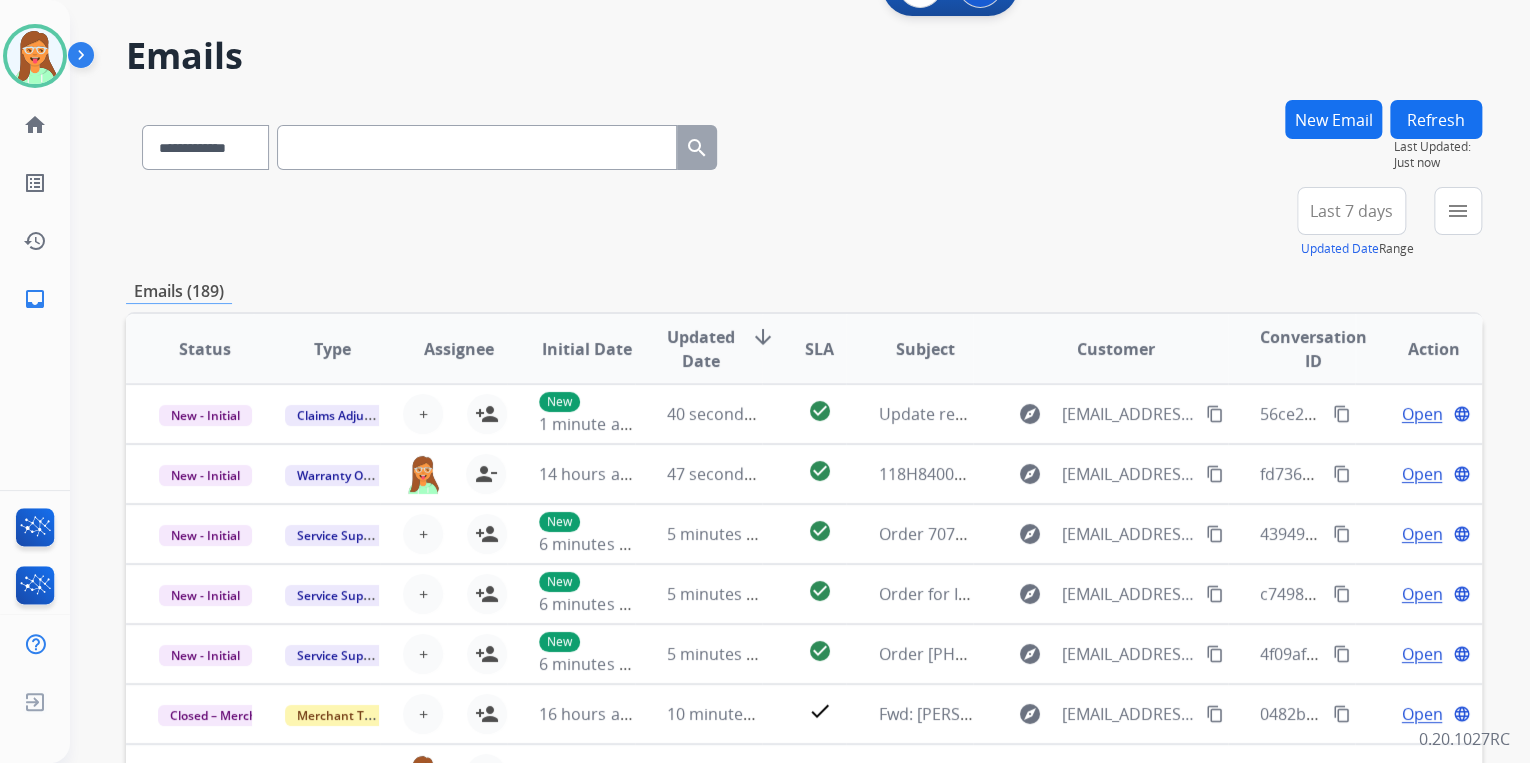 scroll, scrollTop: 80, scrollLeft: 0, axis: vertical 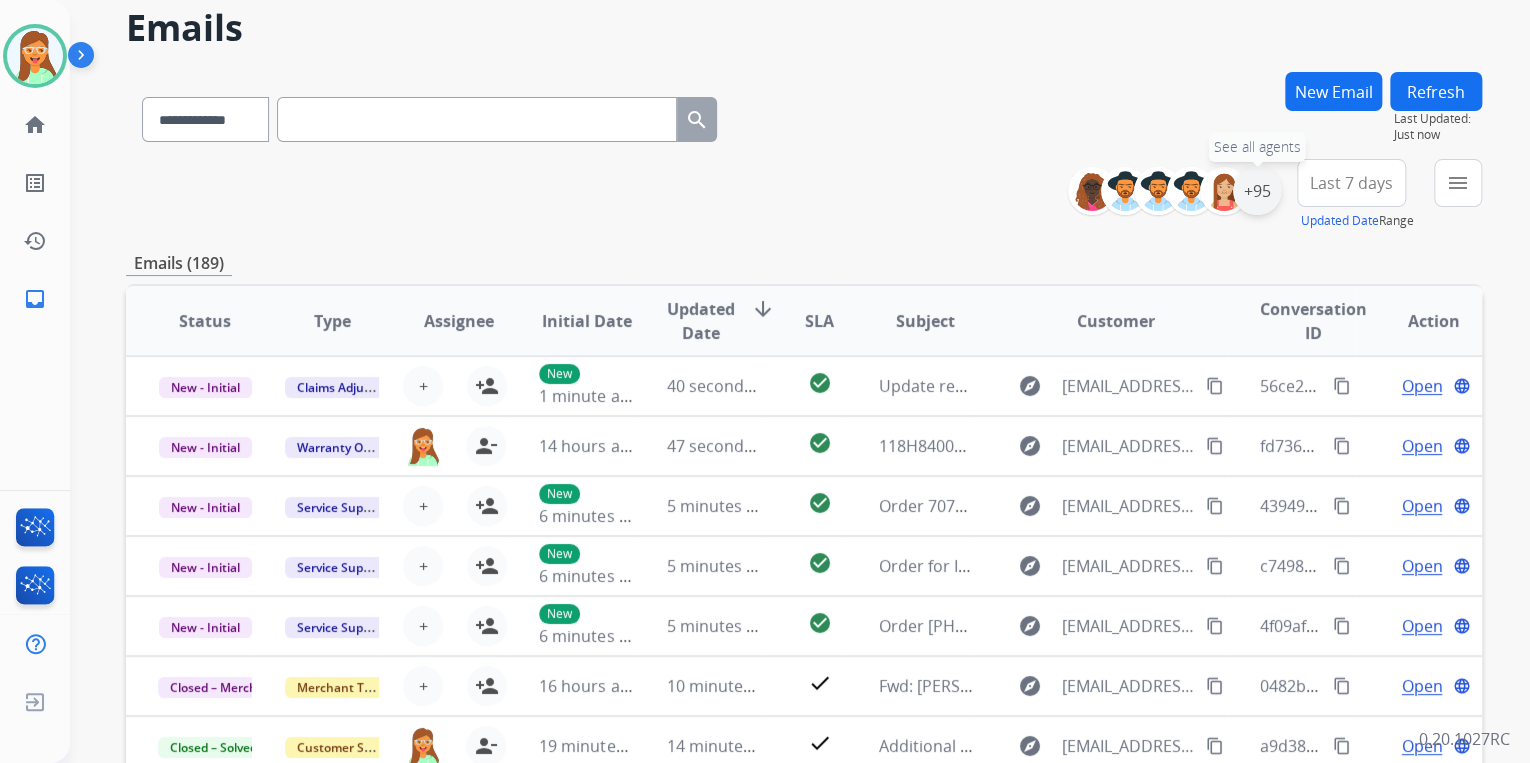 click on "+95" at bounding box center [1257, 191] 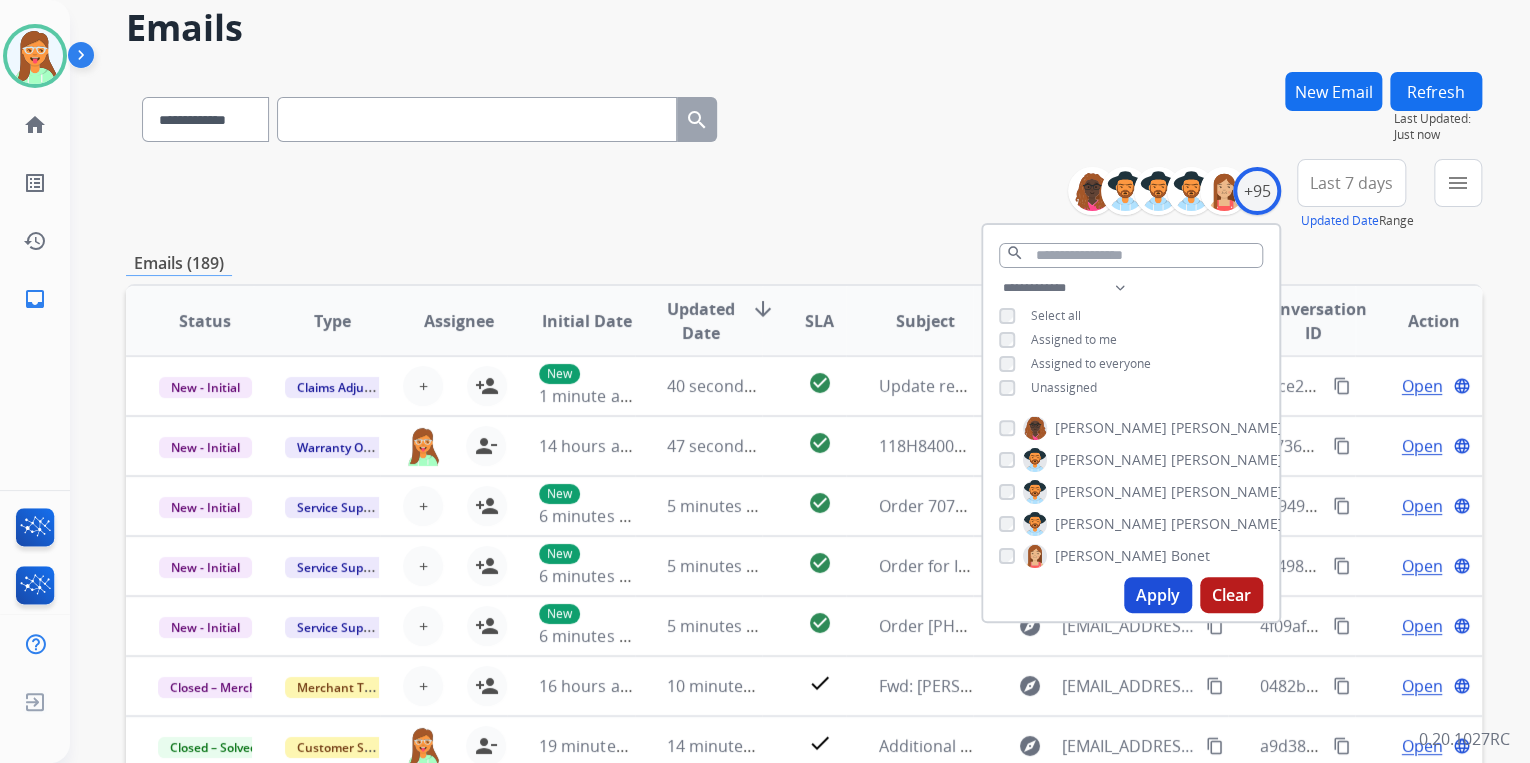 click on "Apply" at bounding box center [1158, 595] 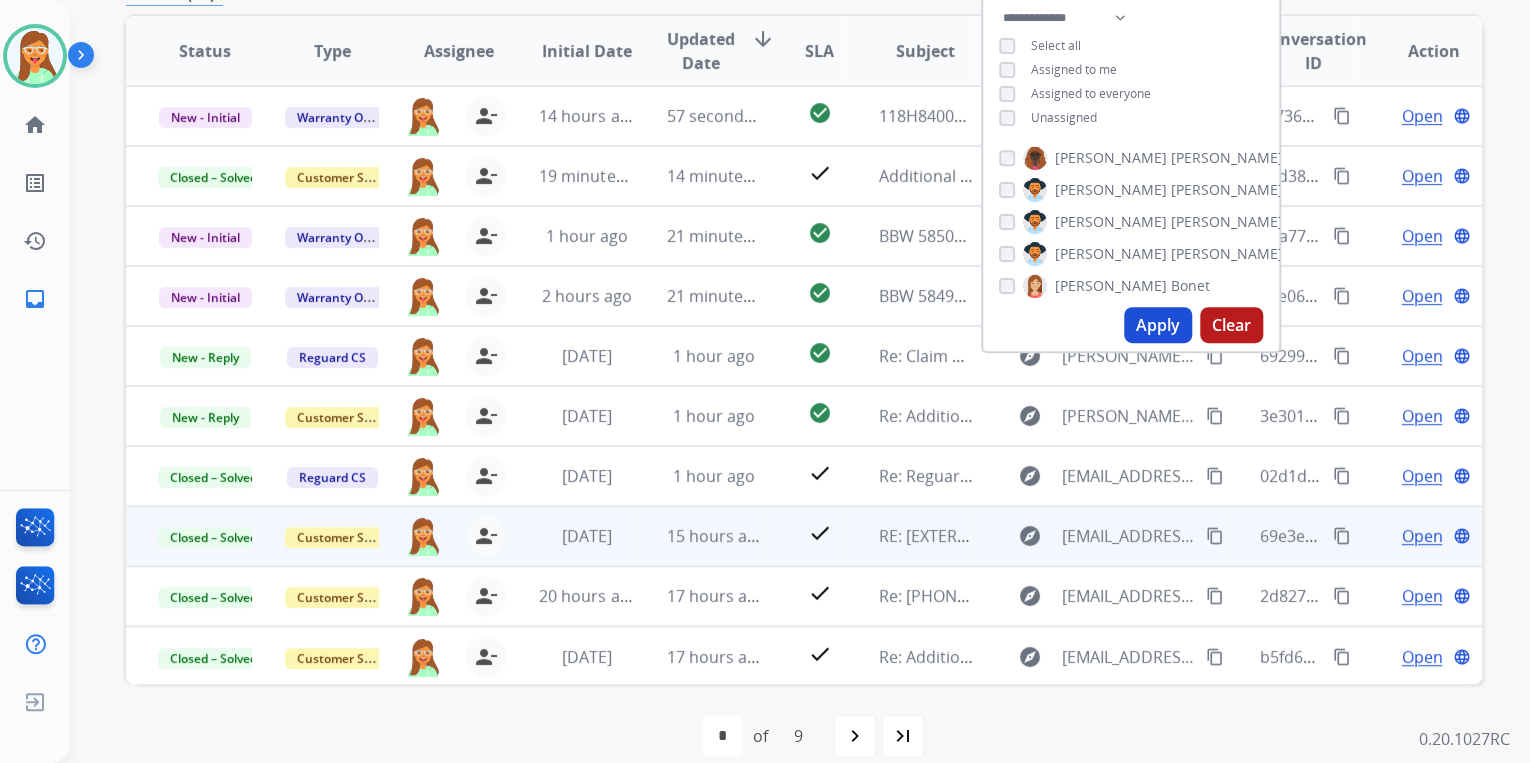scroll, scrollTop: 374, scrollLeft: 0, axis: vertical 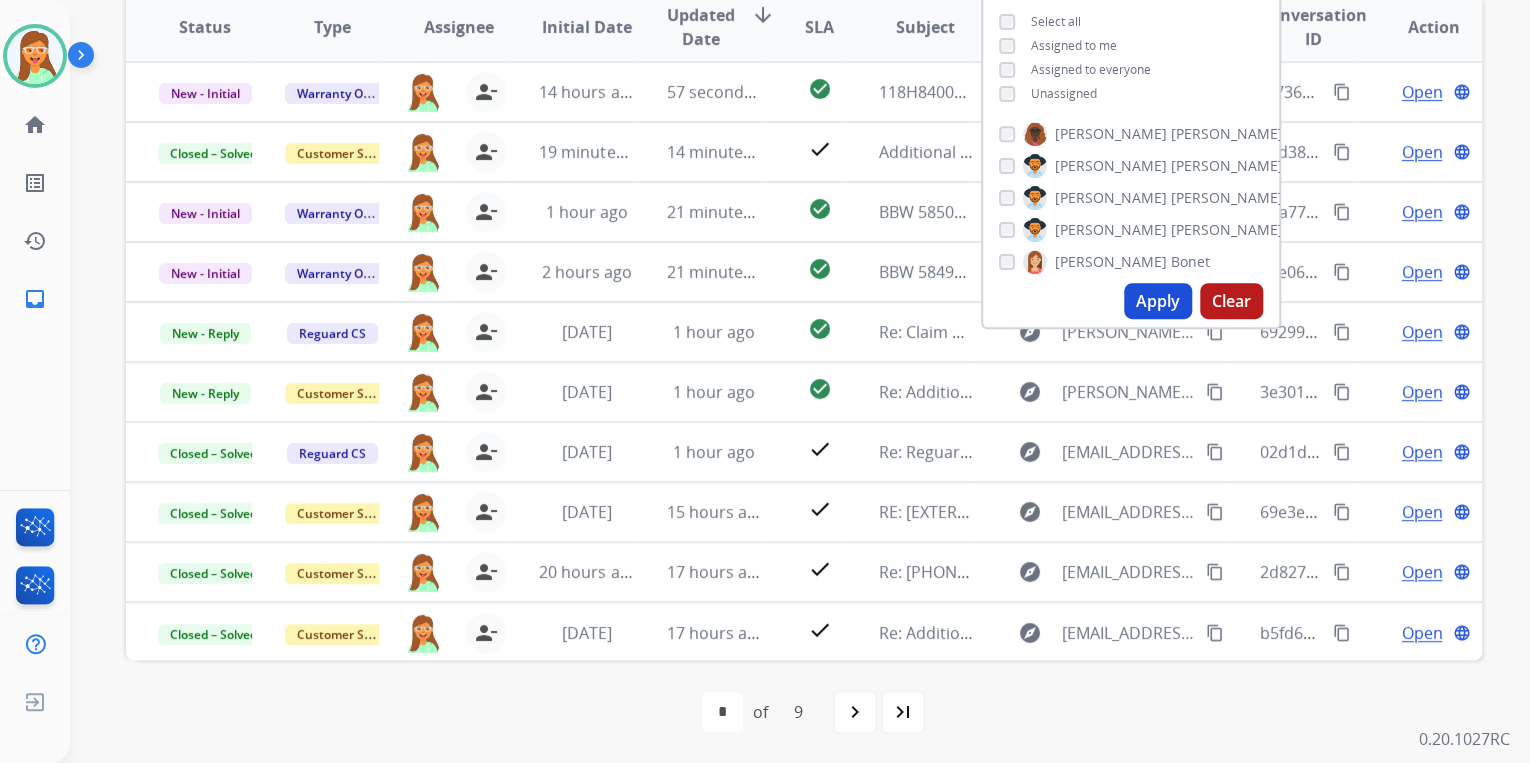 click on "first_page navigate_before * * * * * * * * * of 9 navigate_next last_page" at bounding box center (804, 712) 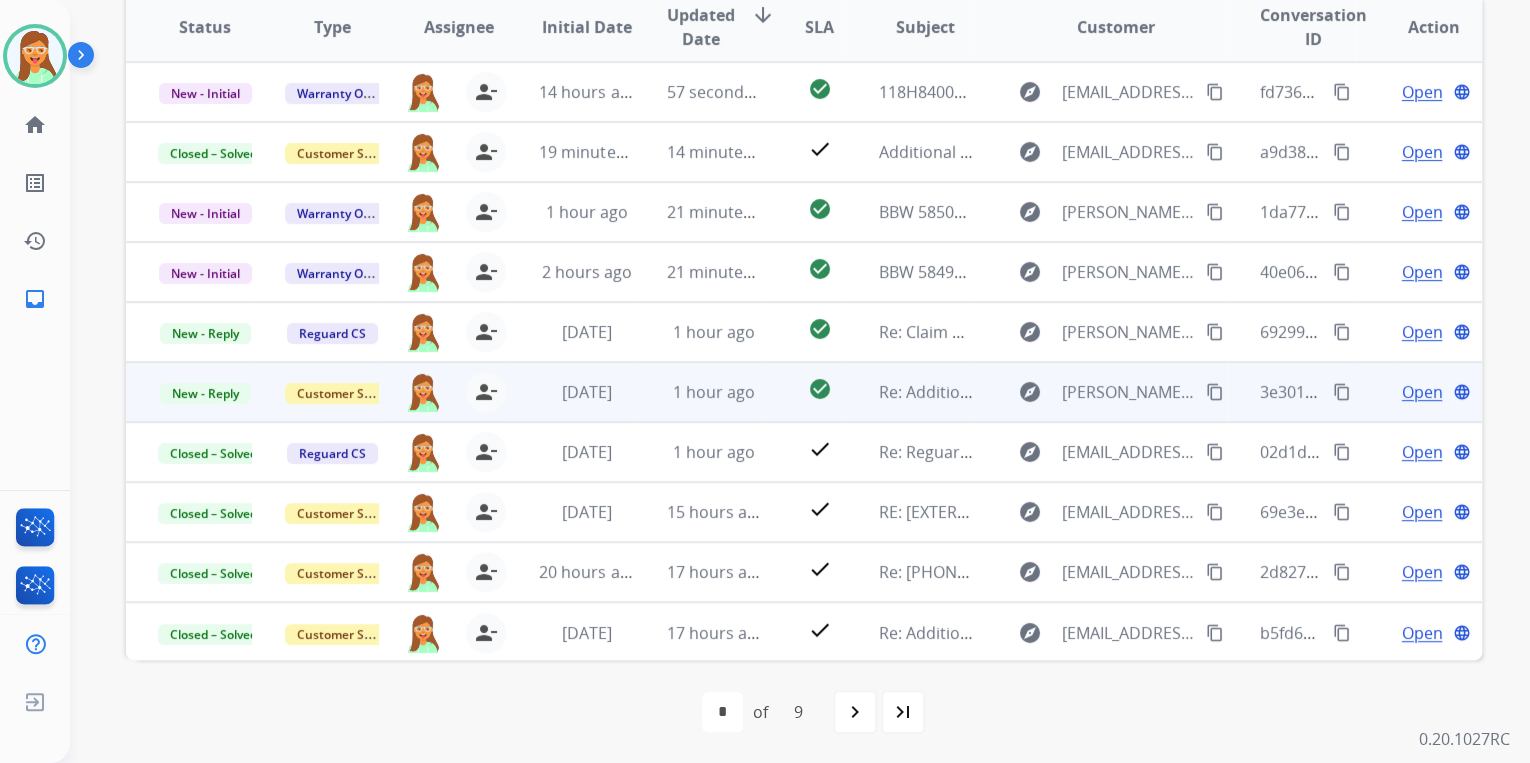 click on "Open" at bounding box center [1421, 392] 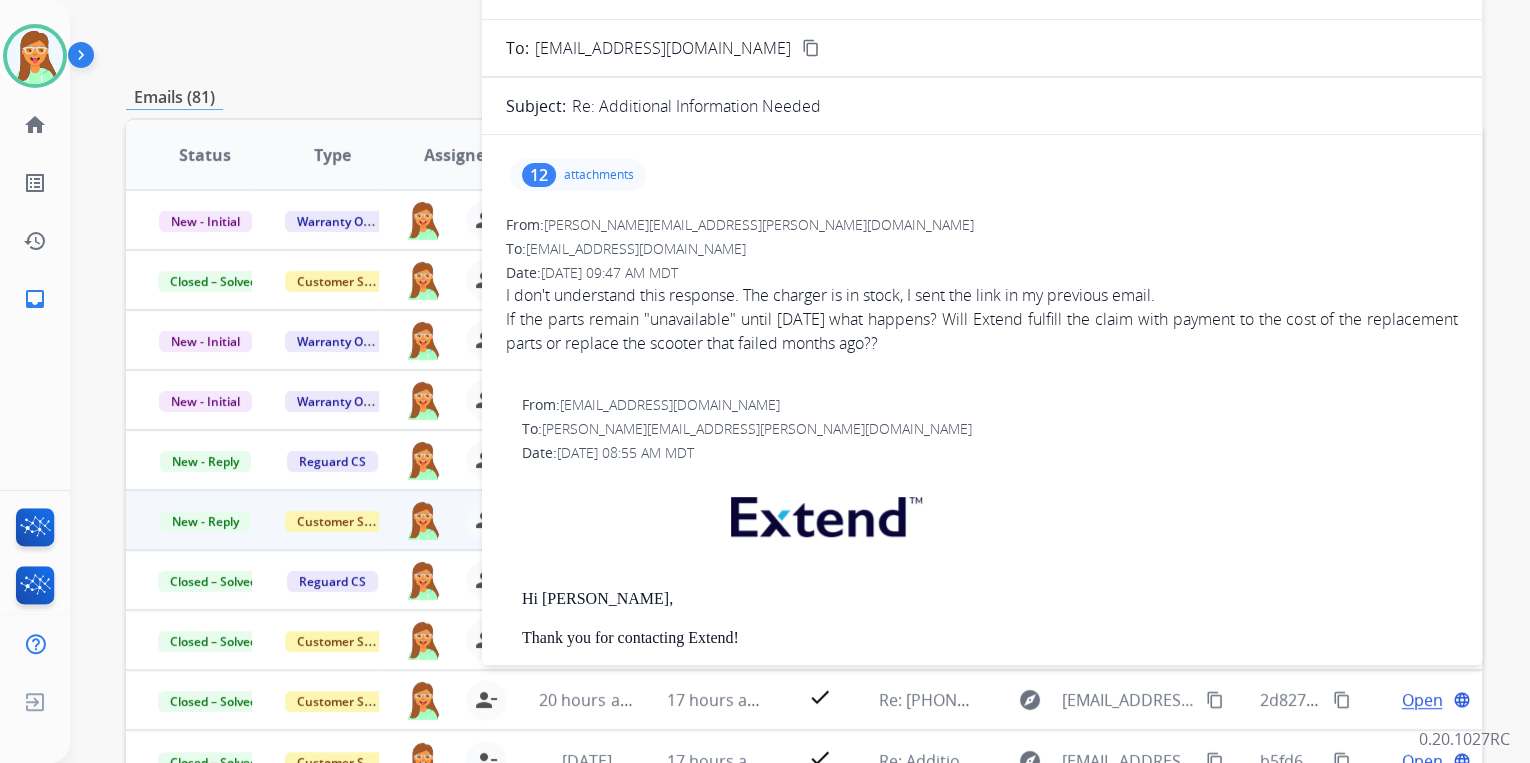 scroll, scrollTop: 54, scrollLeft: 0, axis: vertical 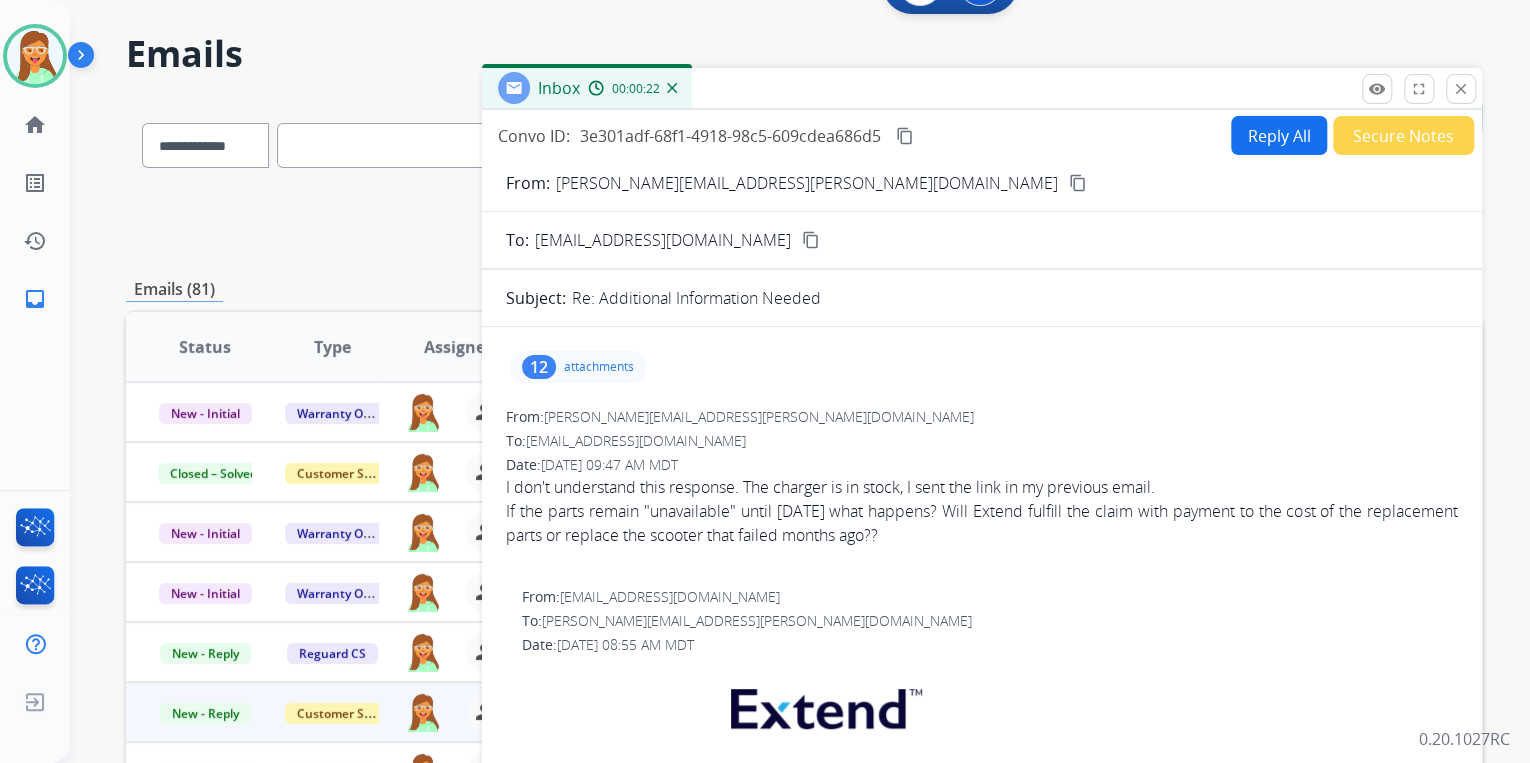 click on "content_copy" at bounding box center (1078, 183) 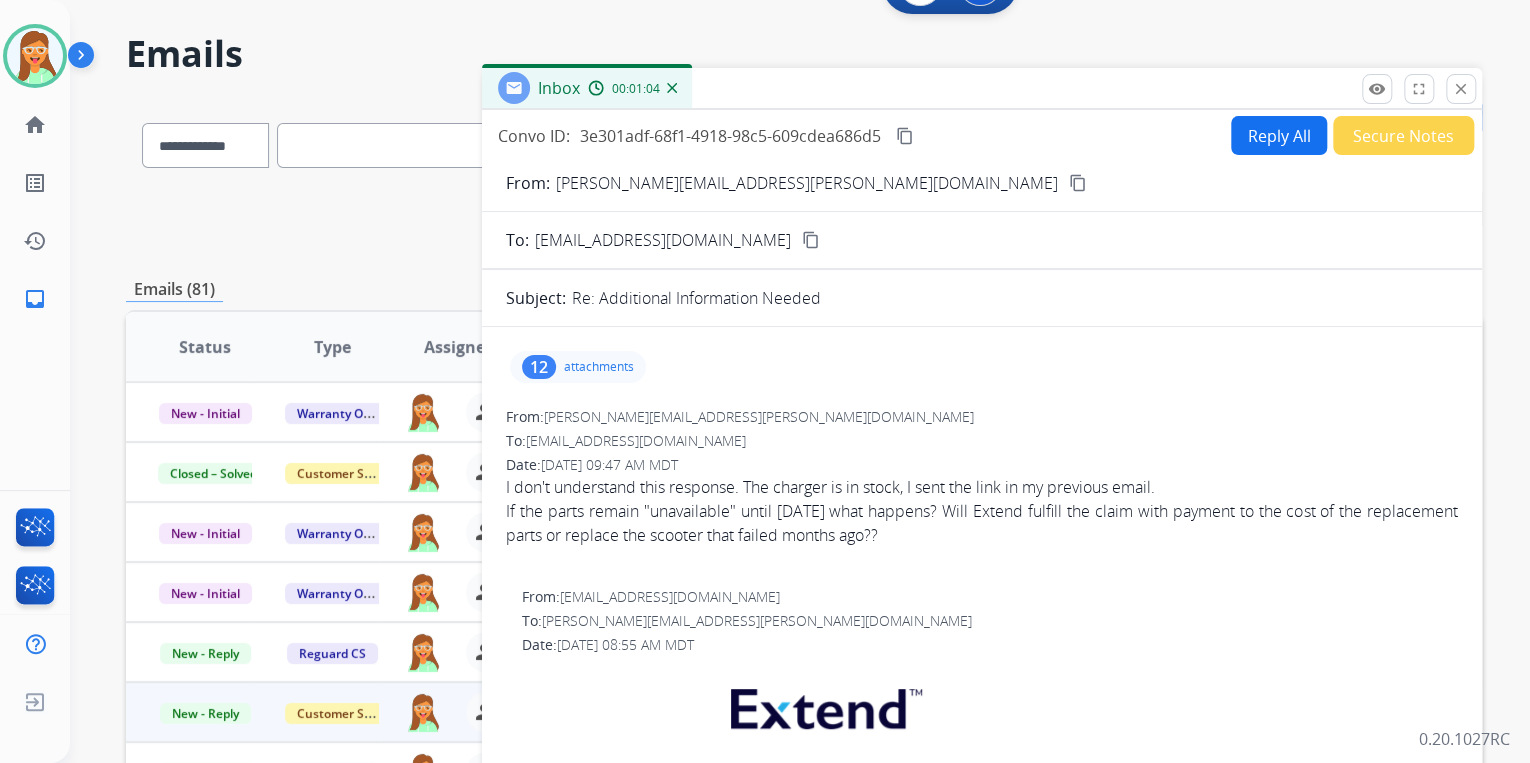 click on "Reply All" at bounding box center [1279, 135] 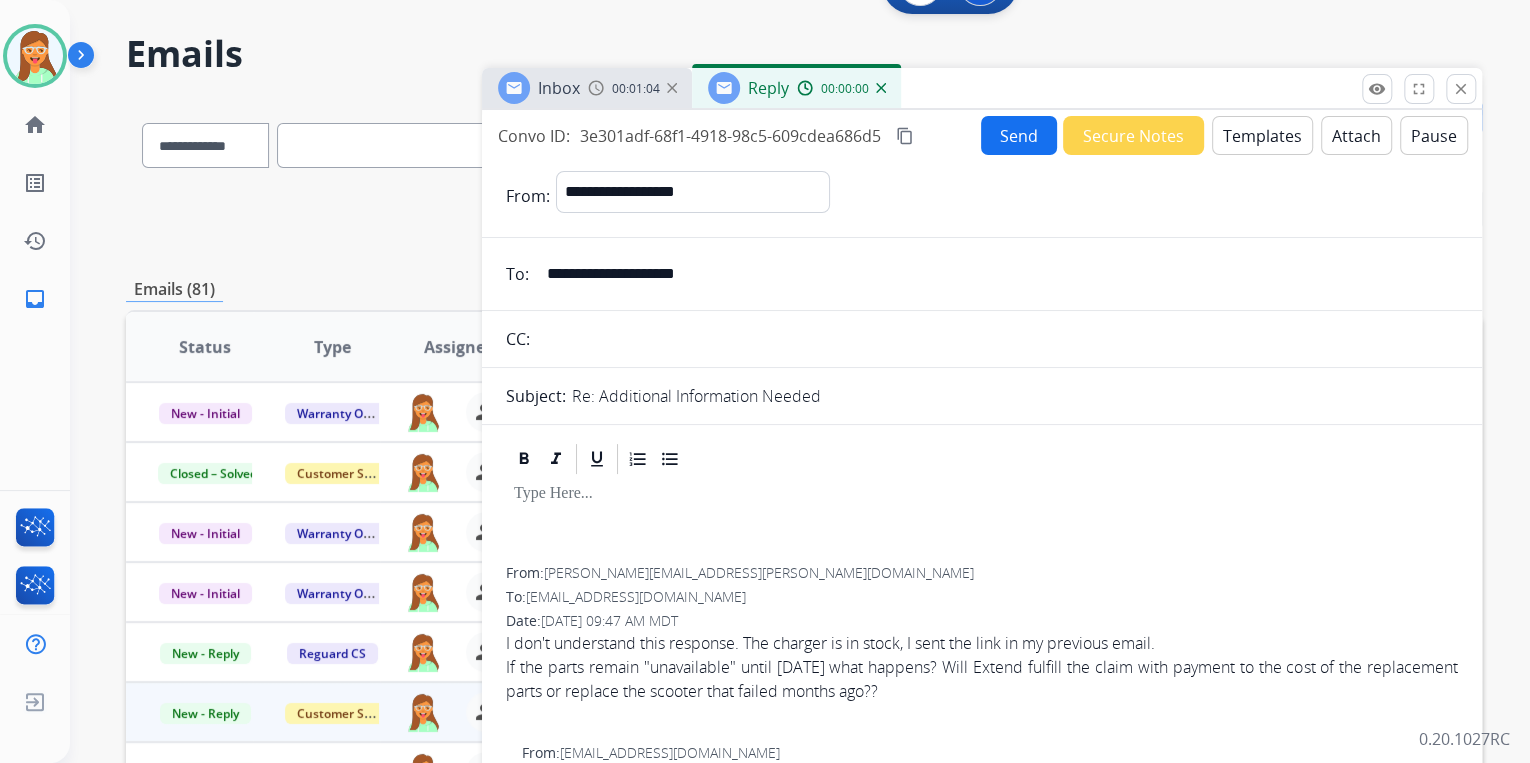 click on "Templates" at bounding box center [1262, 135] 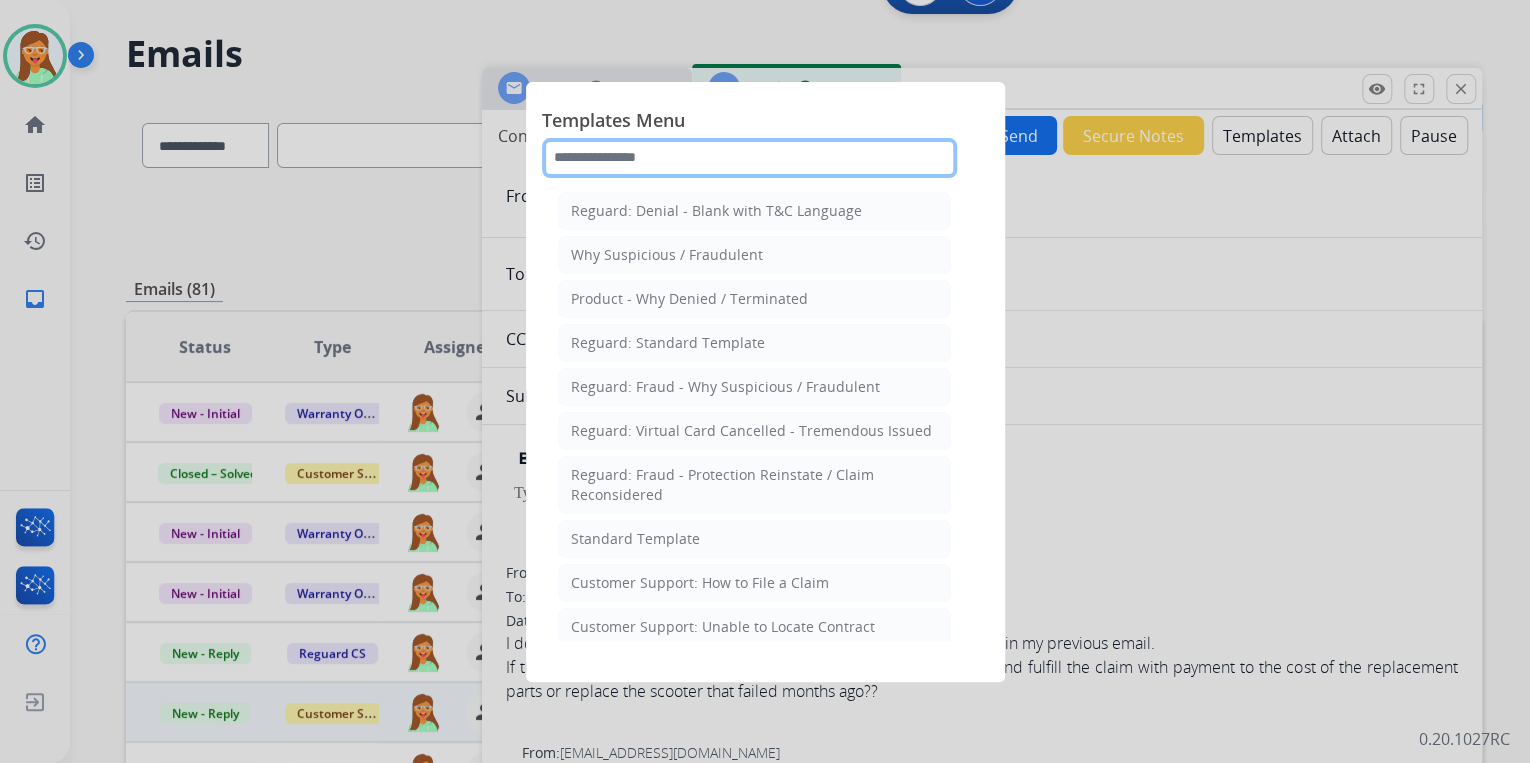click 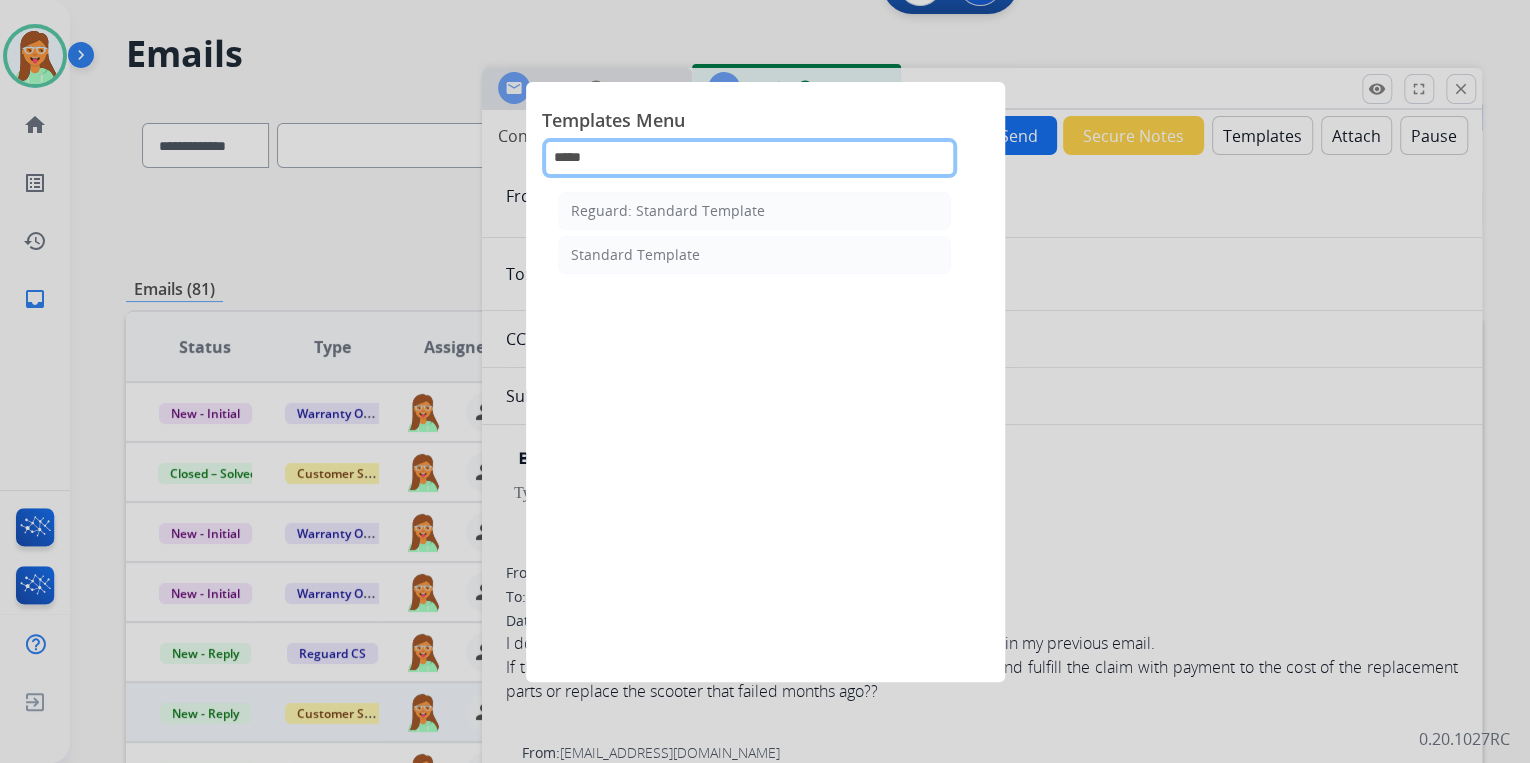 type on "******" 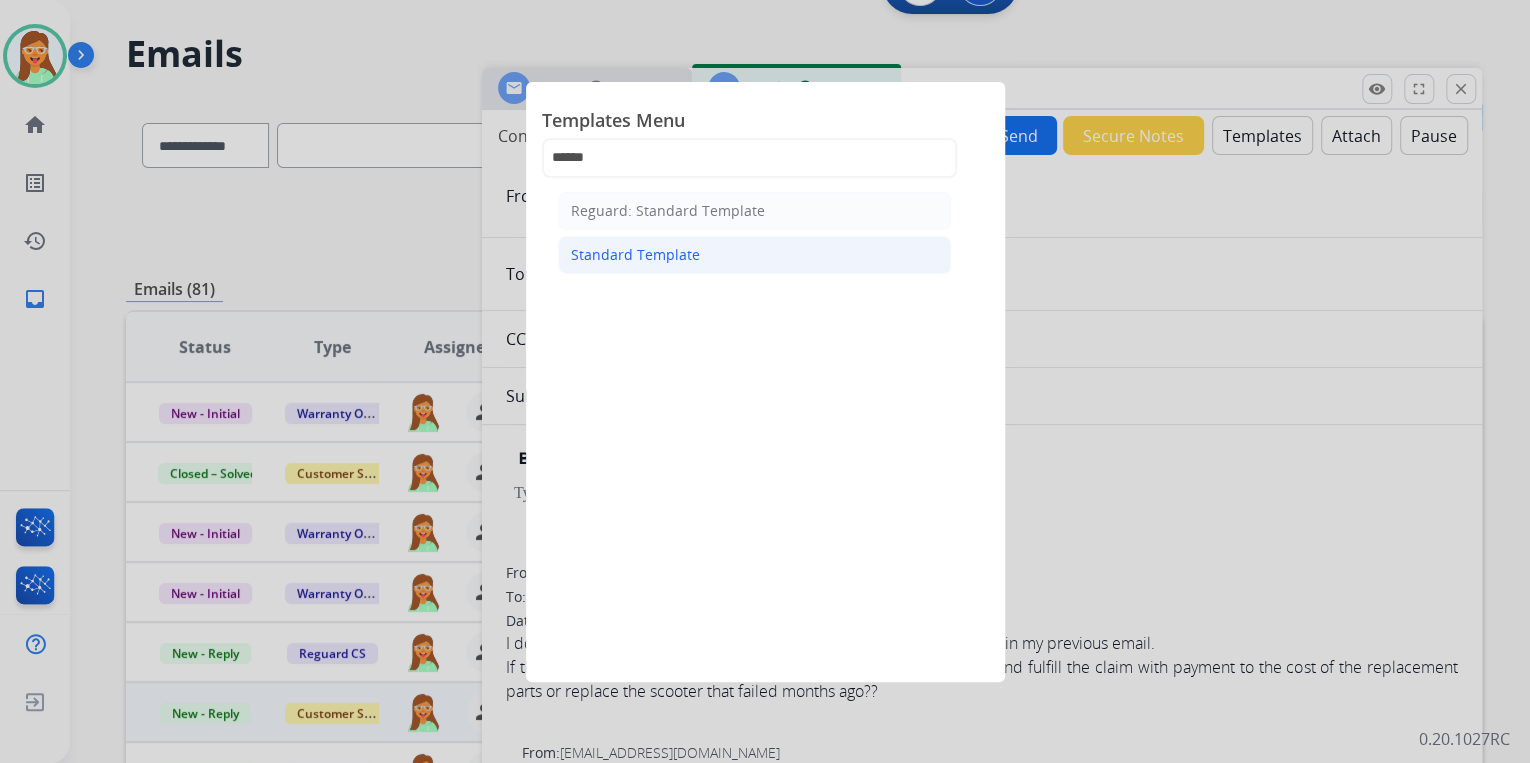 click on "Standard Template" 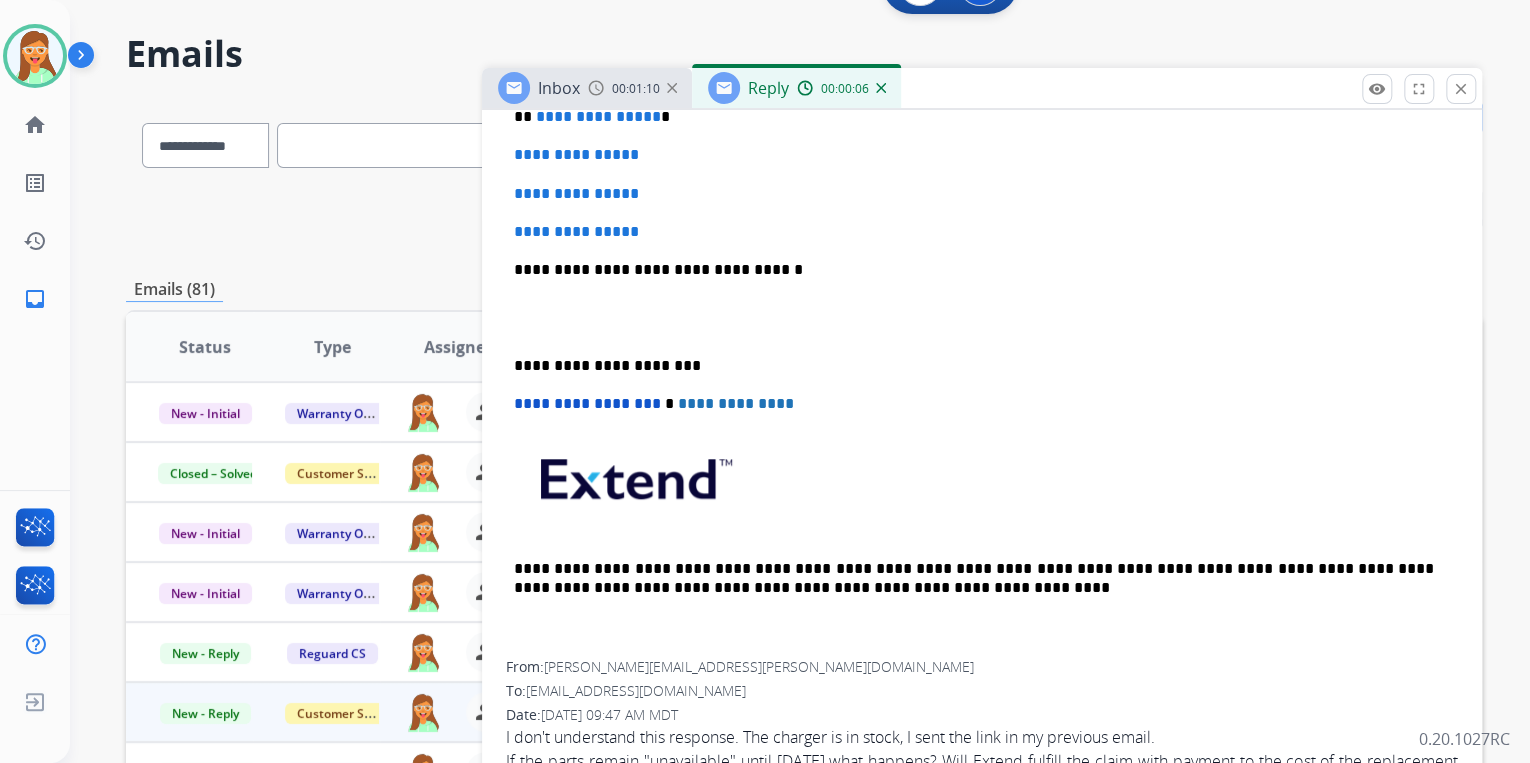 scroll, scrollTop: 480, scrollLeft: 0, axis: vertical 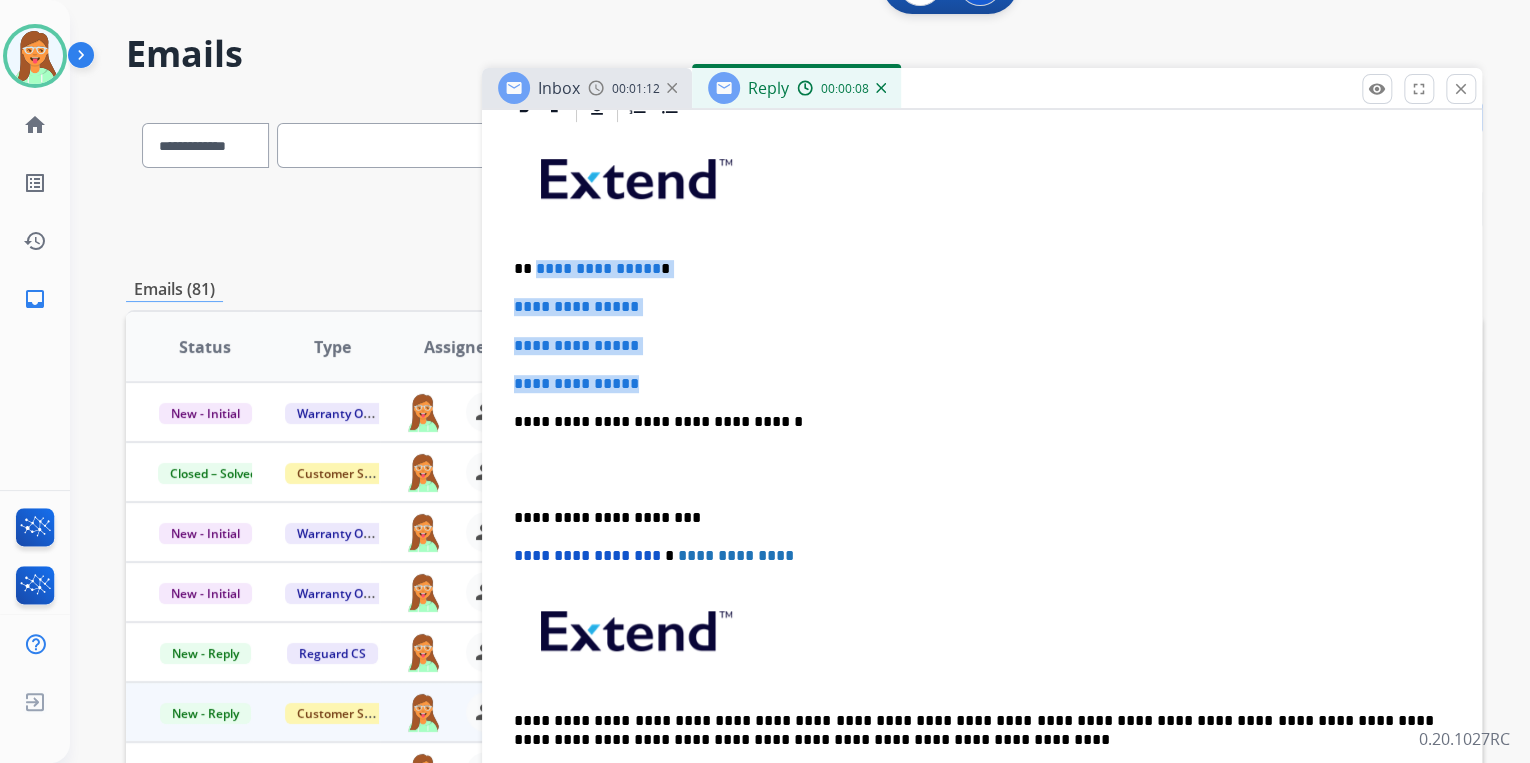drag, startPoint x: 658, startPoint y: 372, endPoint x: 532, endPoint y: 254, distance: 172.62677 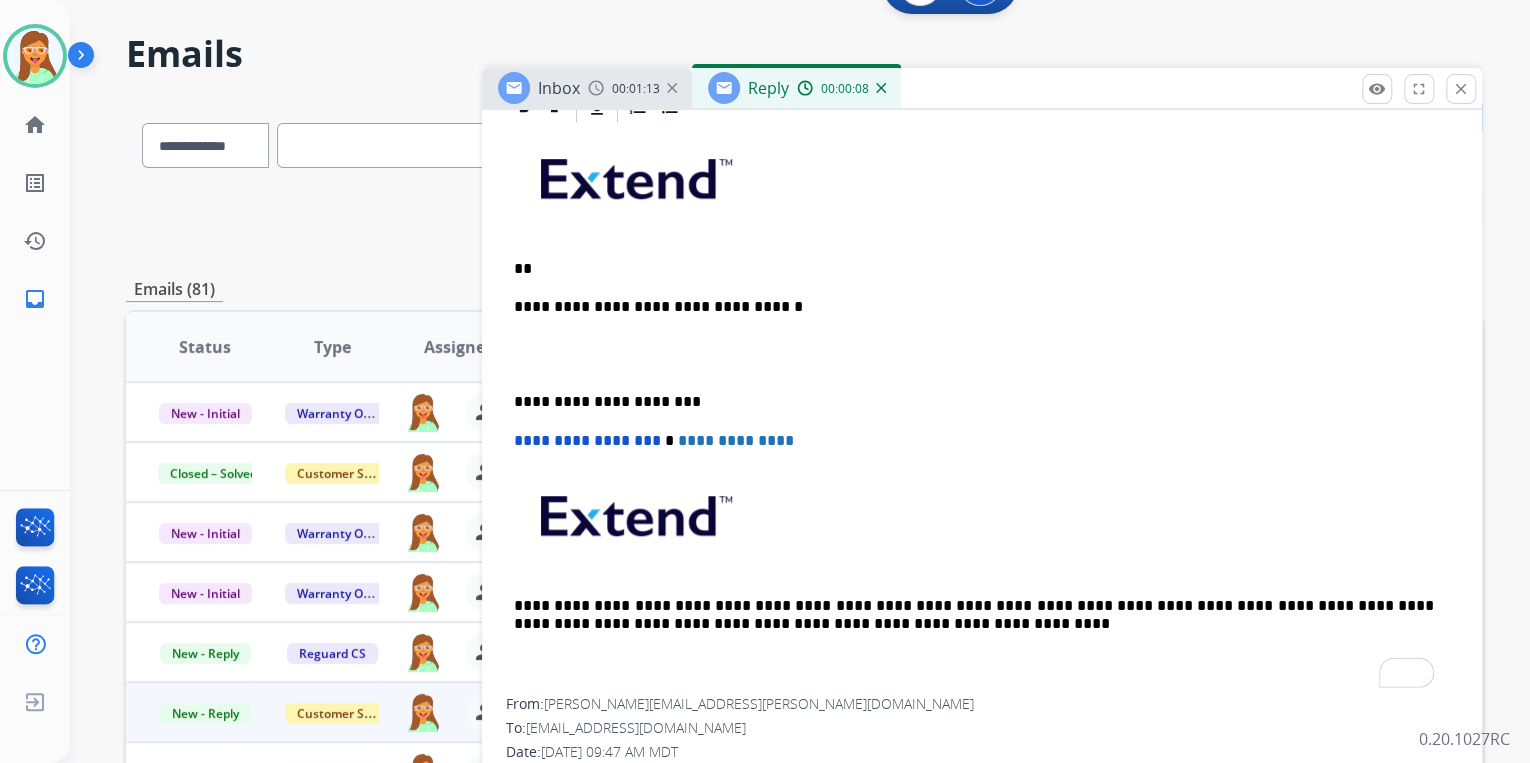type 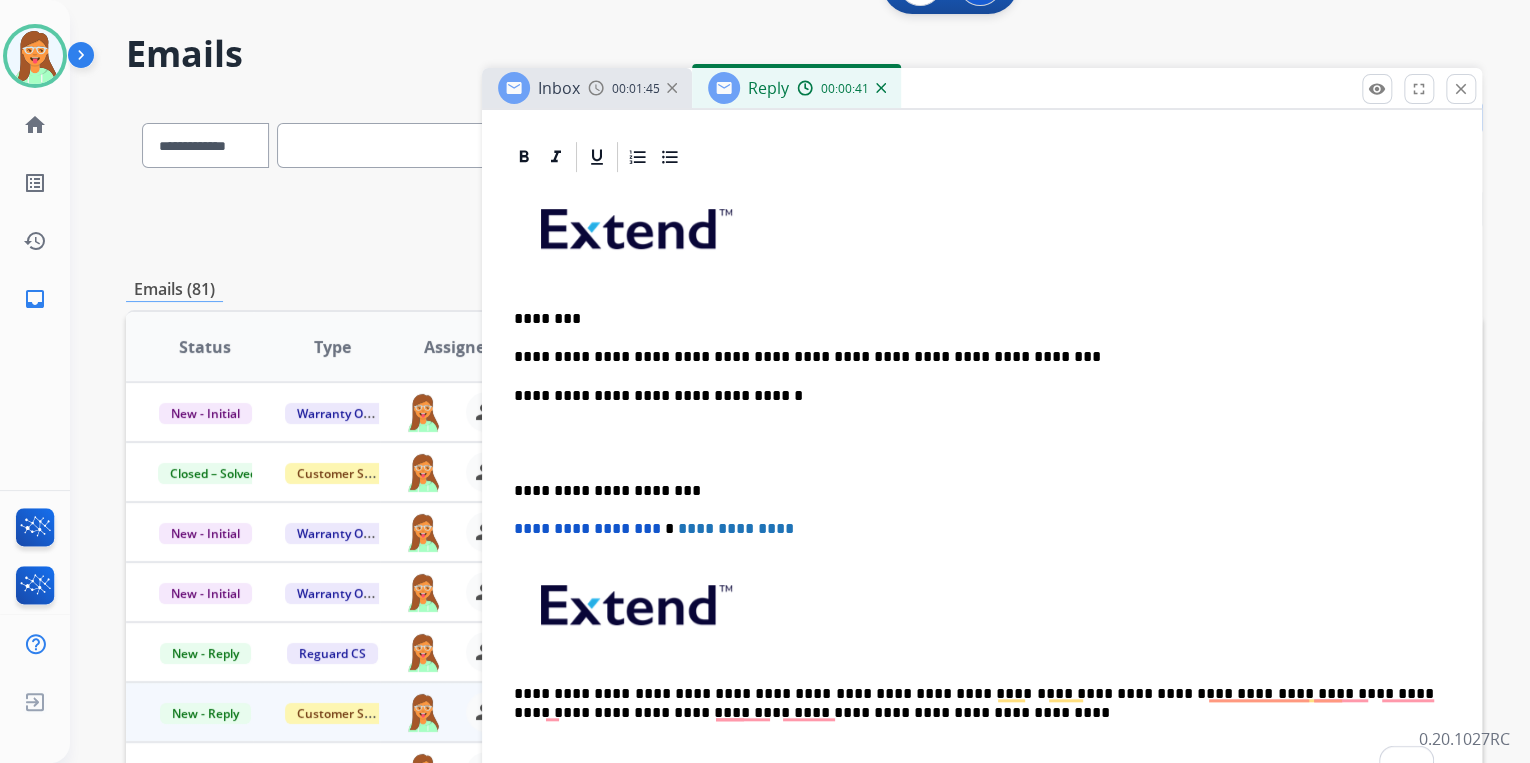 scroll, scrollTop: 400, scrollLeft: 0, axis: vertical 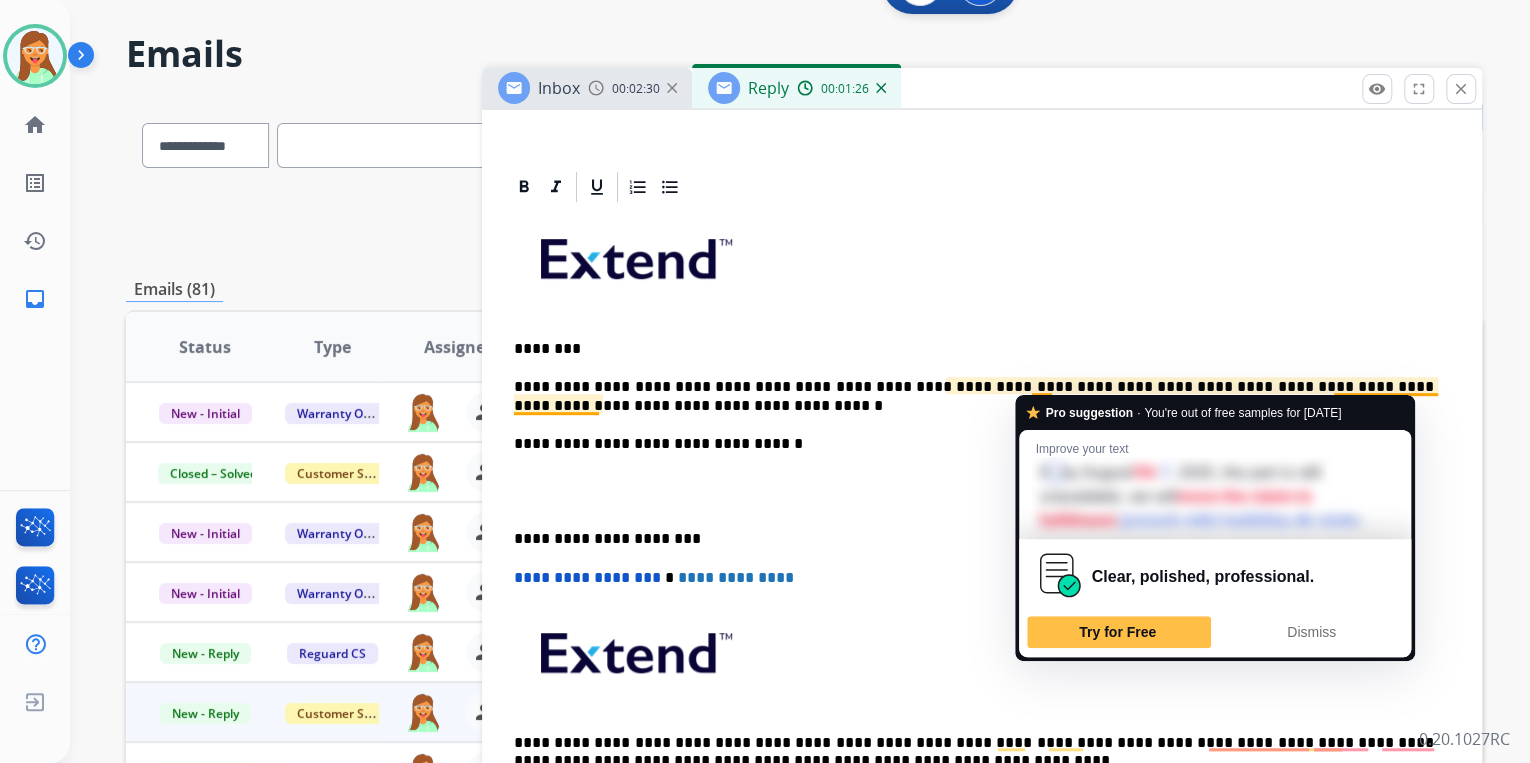 click on "**********" at bounding box center (974, 396) 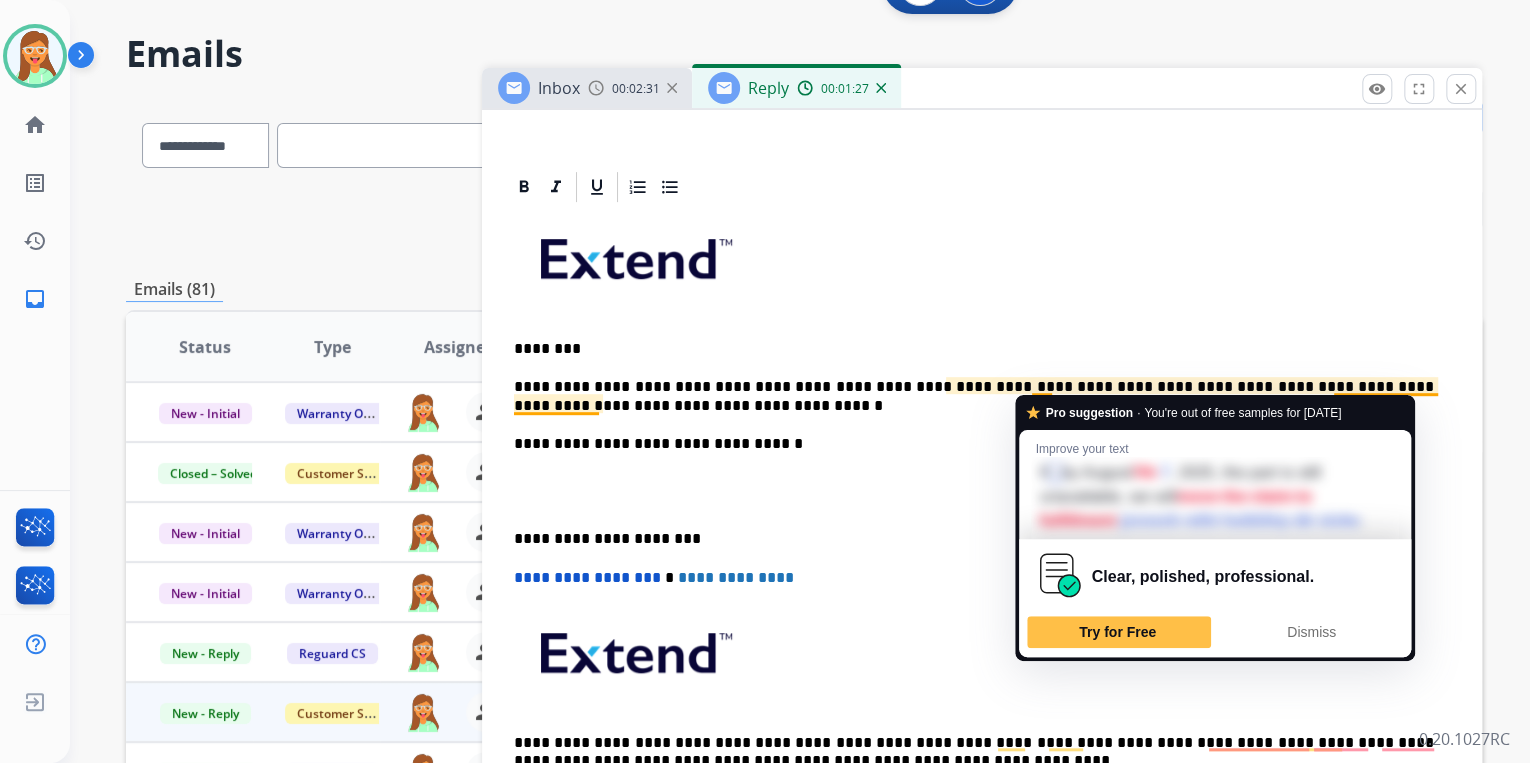 click on "**********" at bounding box center (974, 396) 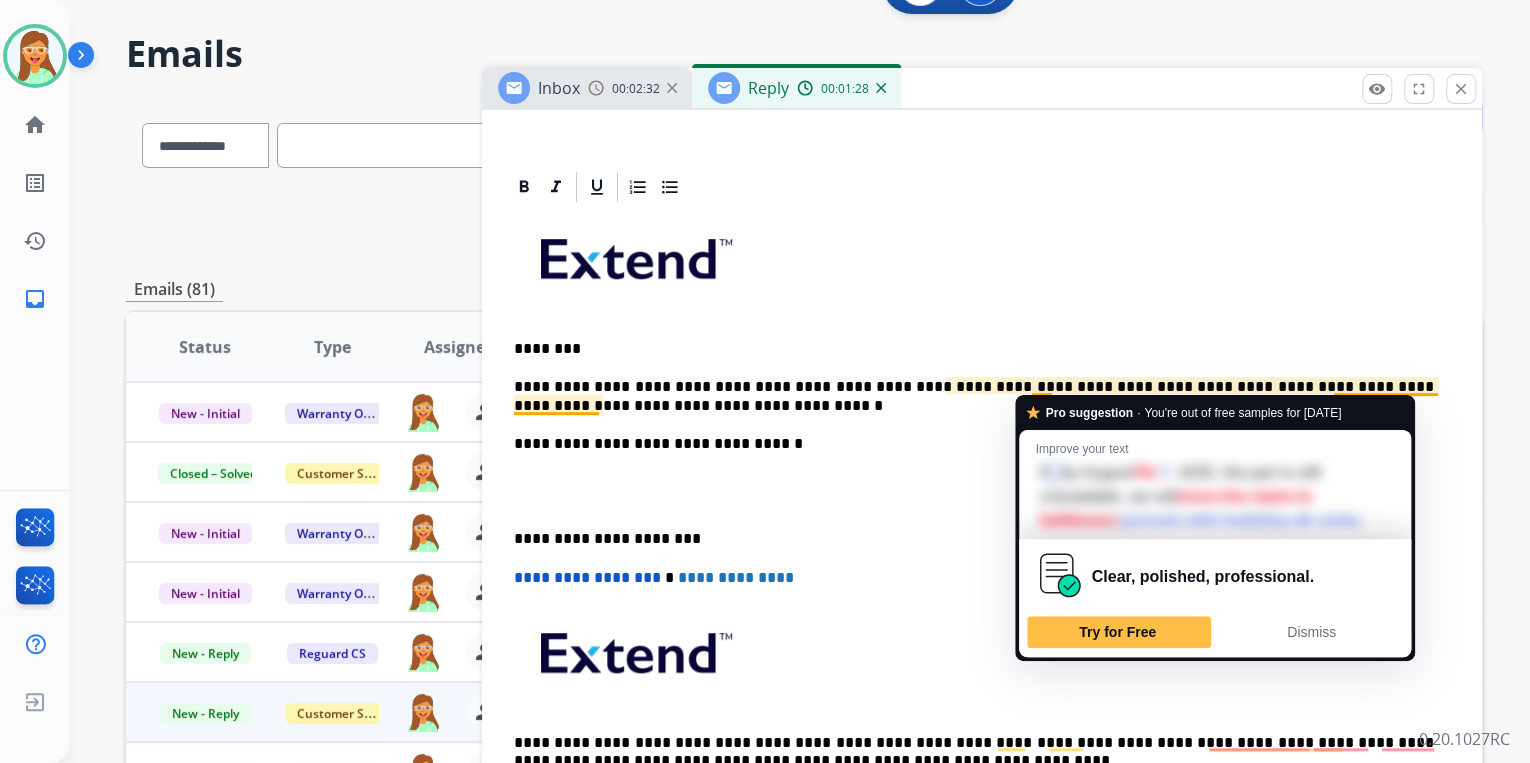 click on "**********" at bounding box center (982, 520) 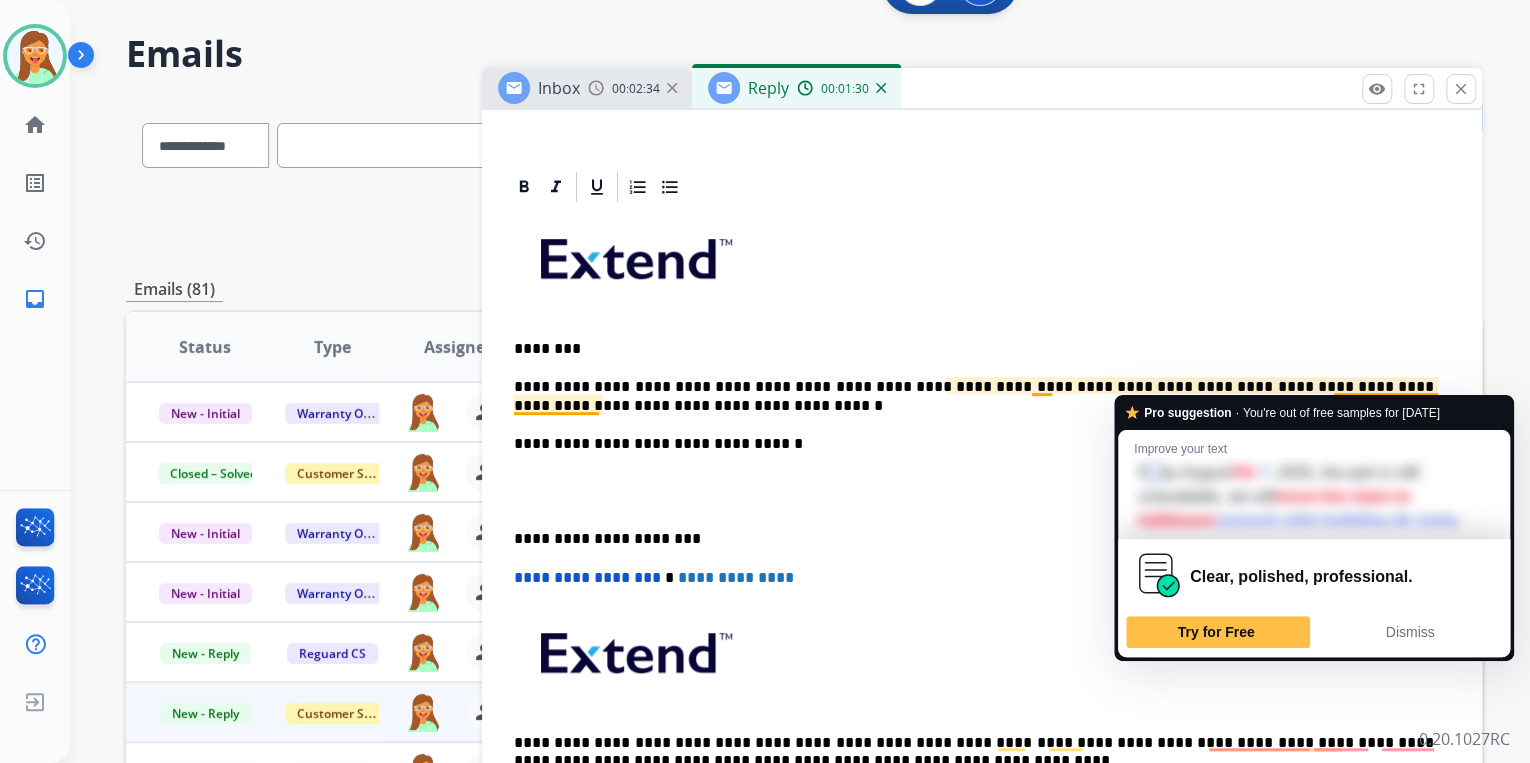 click at bounding box center (982, 491) 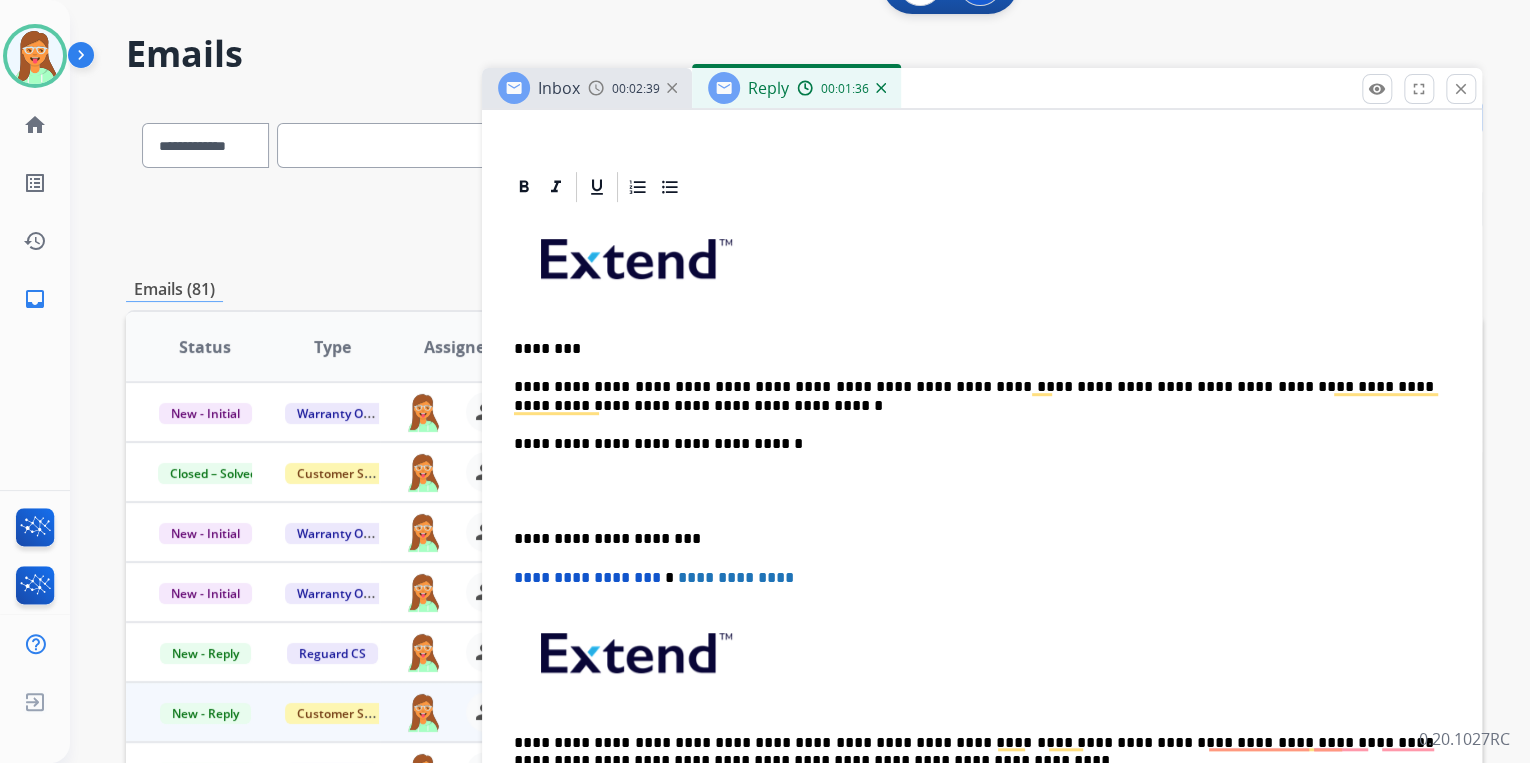 click on "**********" at bounding box center [974, 396] 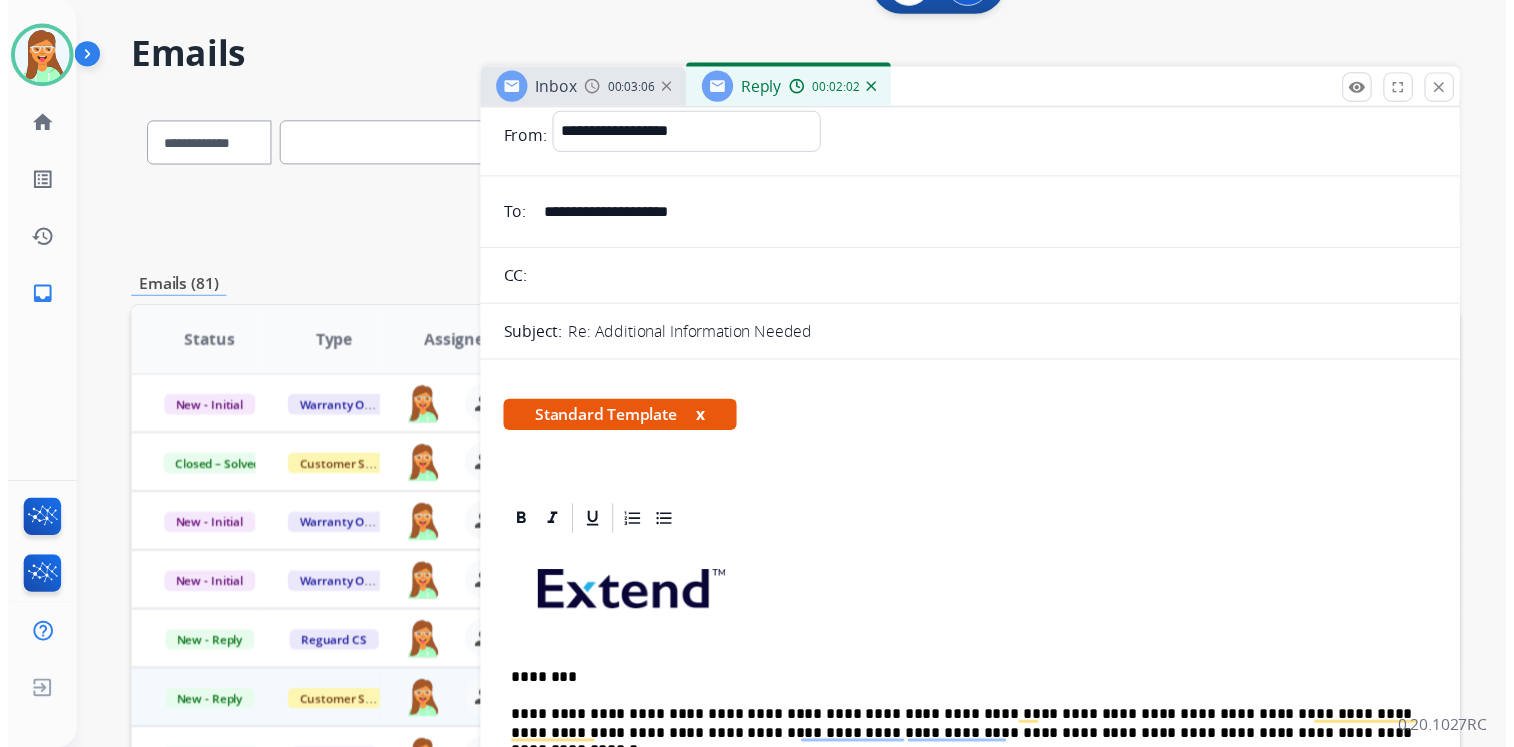 scroll, scrollTop: 0, scrollLeft: 0, axis: both 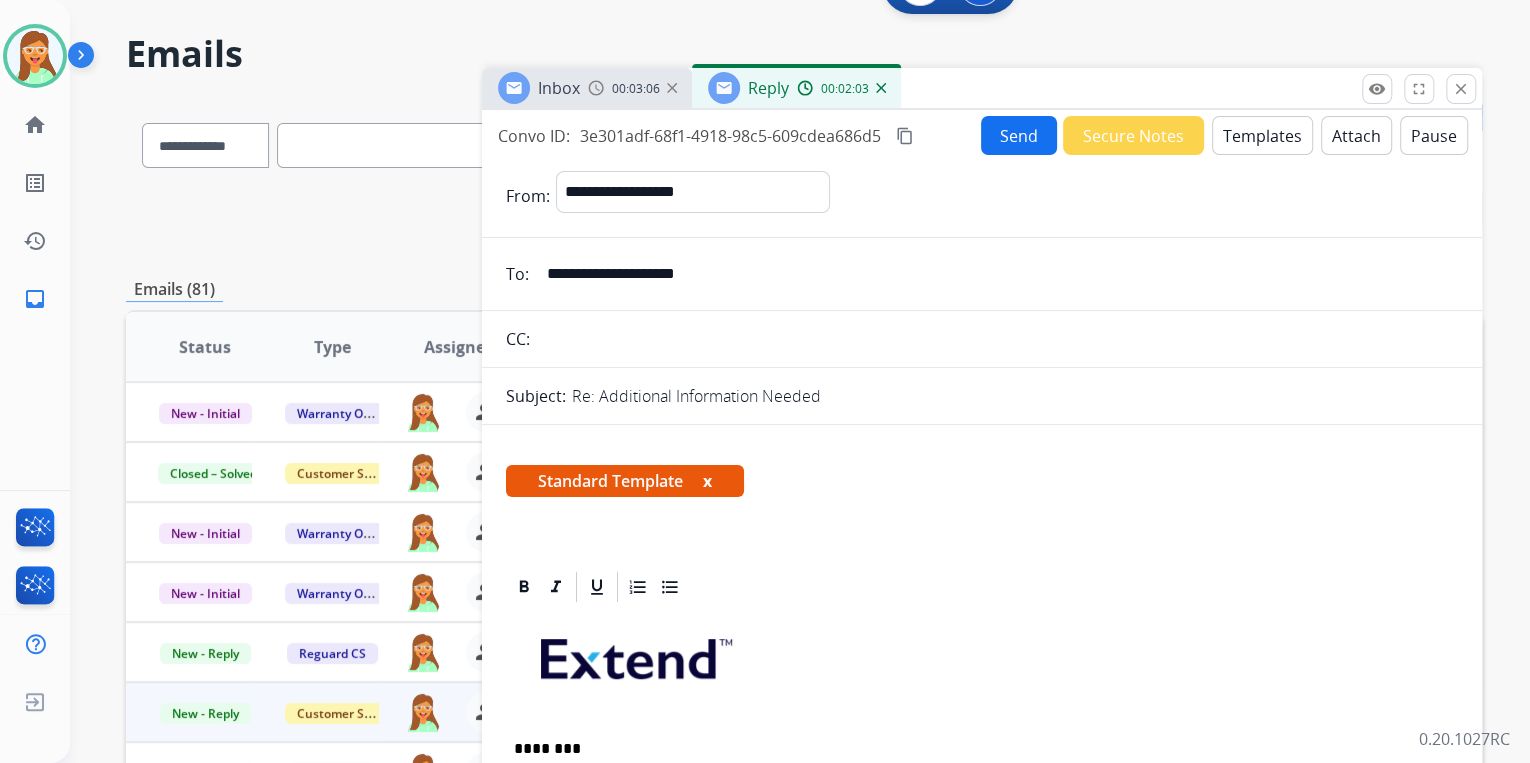 click on "Send" at bounding box center [1019, 135] 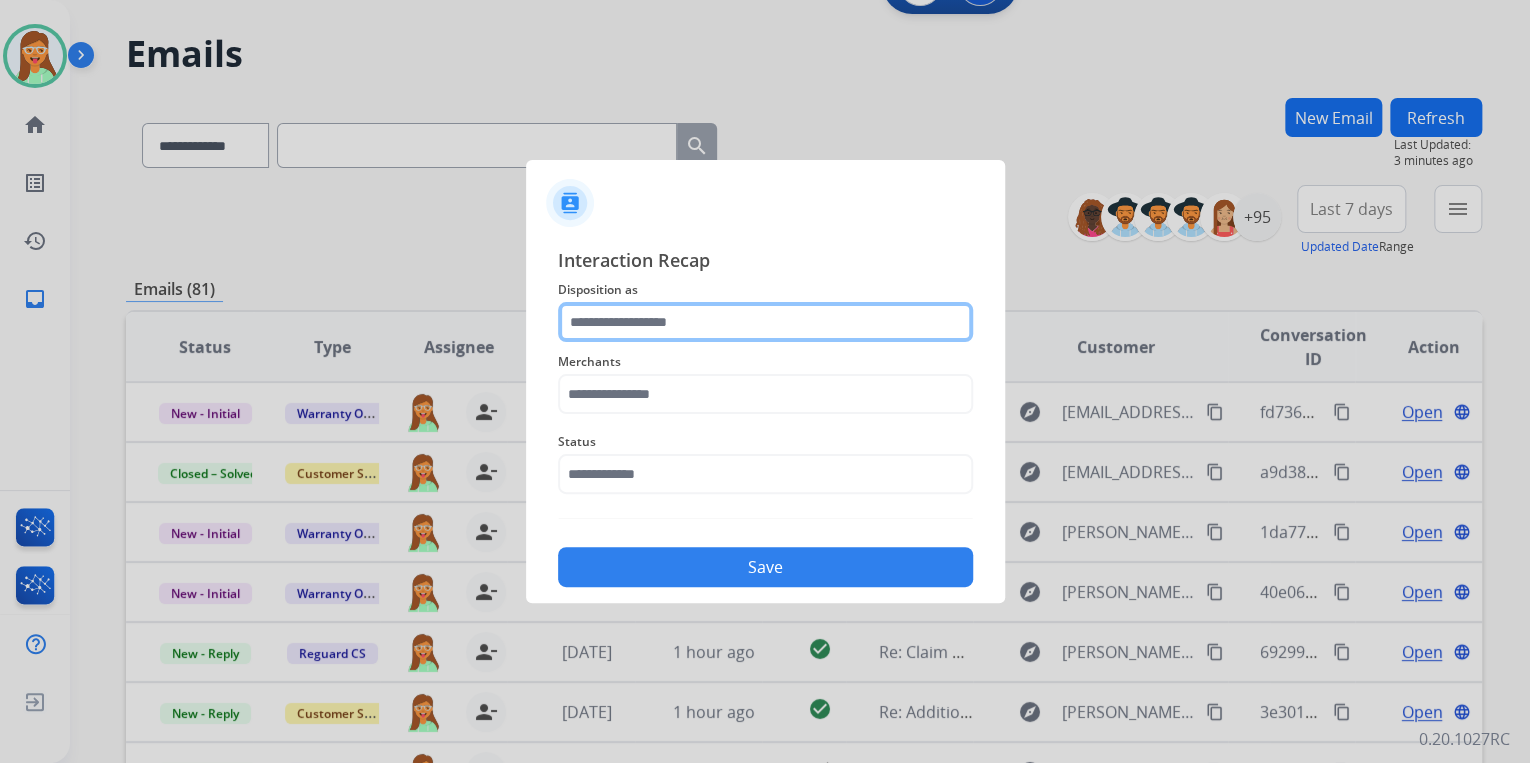 click 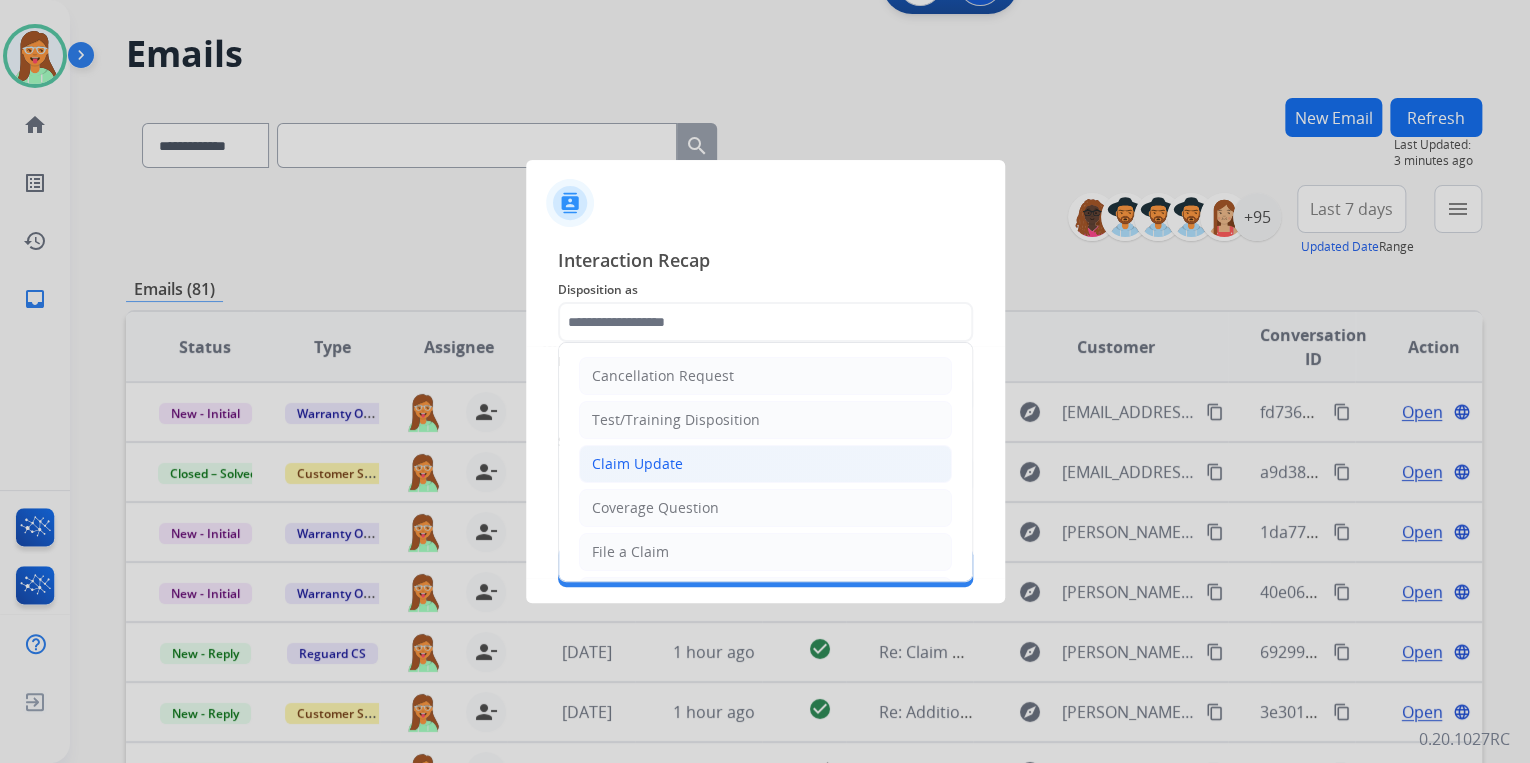 drag, startPoint x: 680, startPoint y: 463, endPoint x: 686, endPoint y: 426, distance: 37.48333 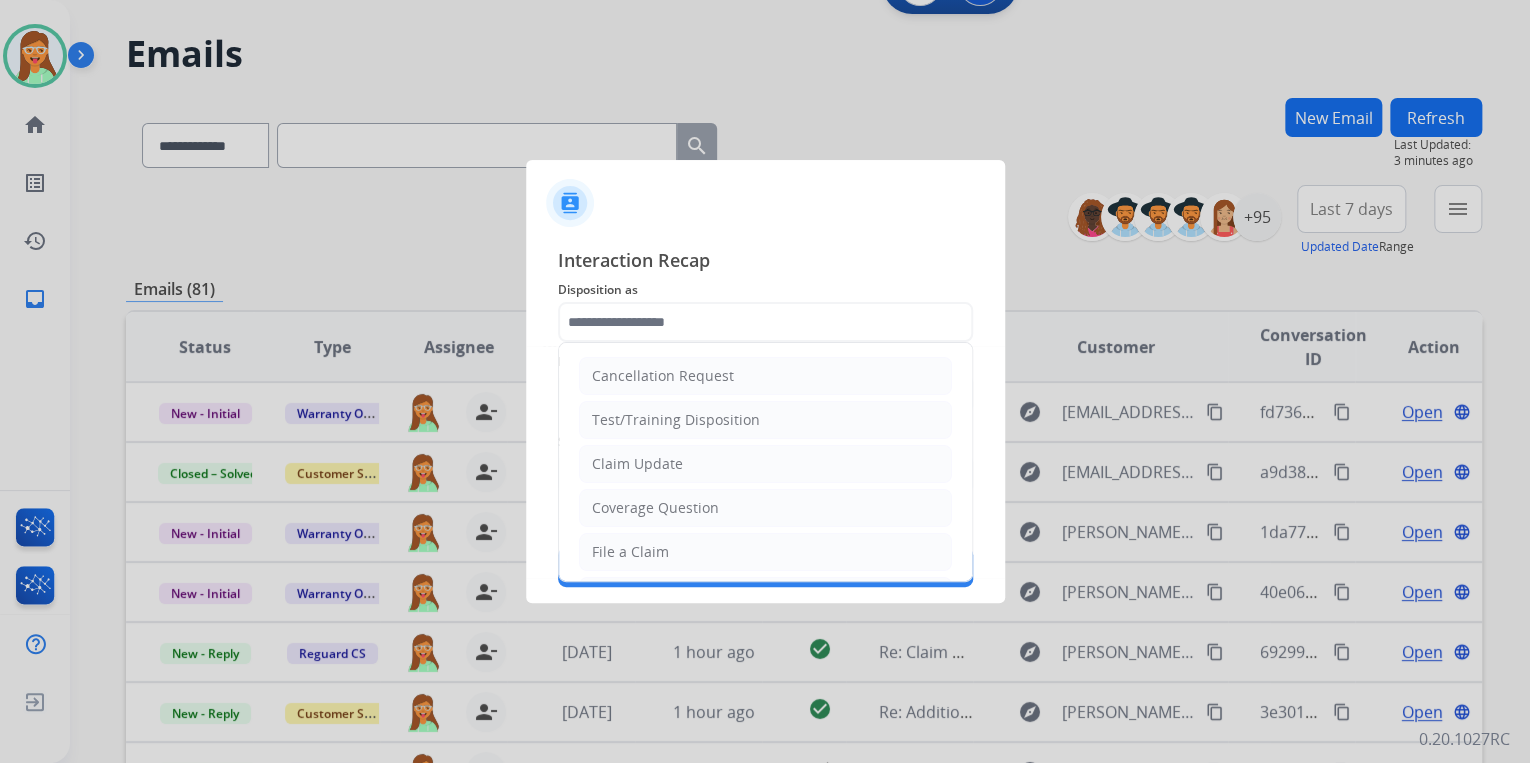 type on "**********" 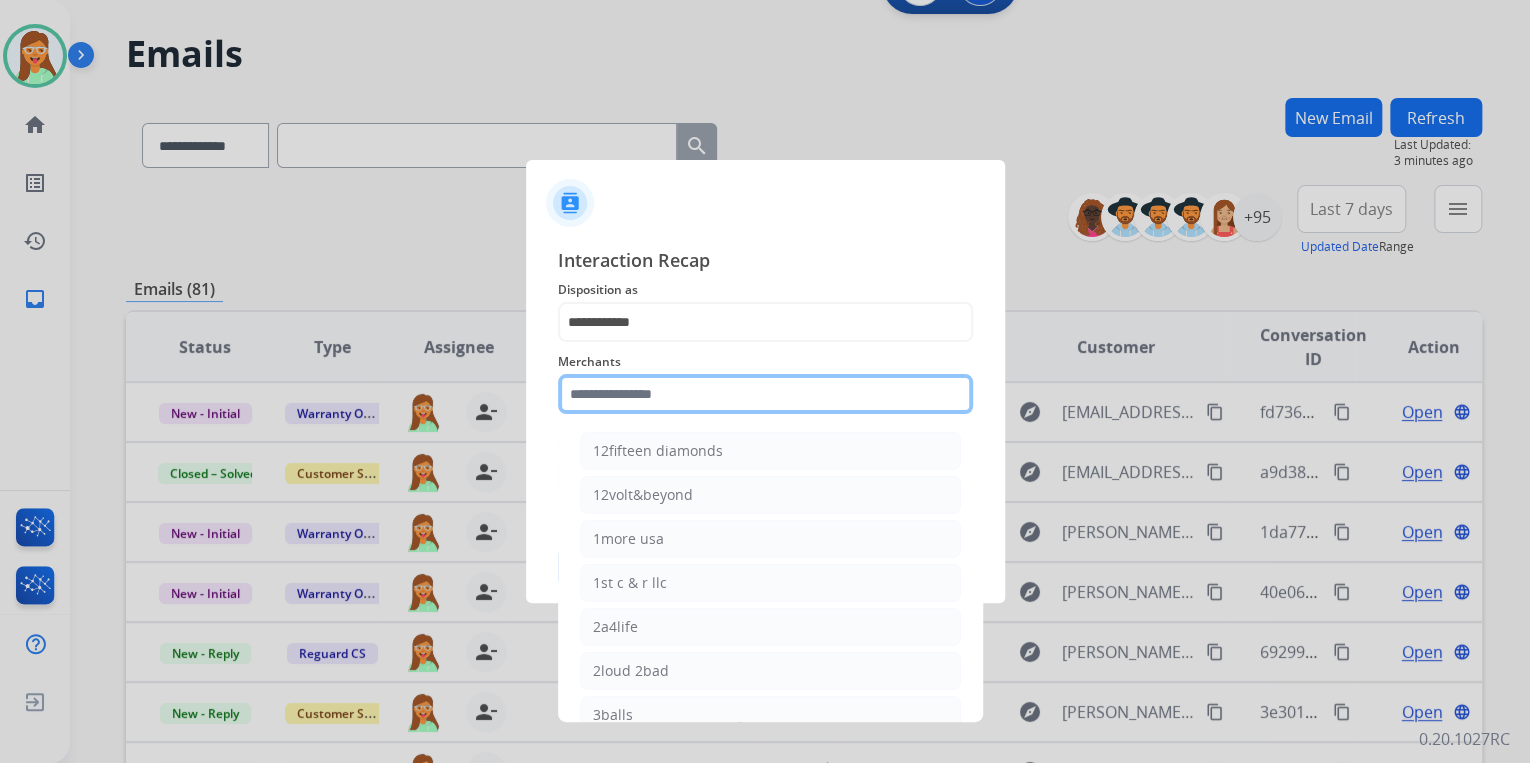 click 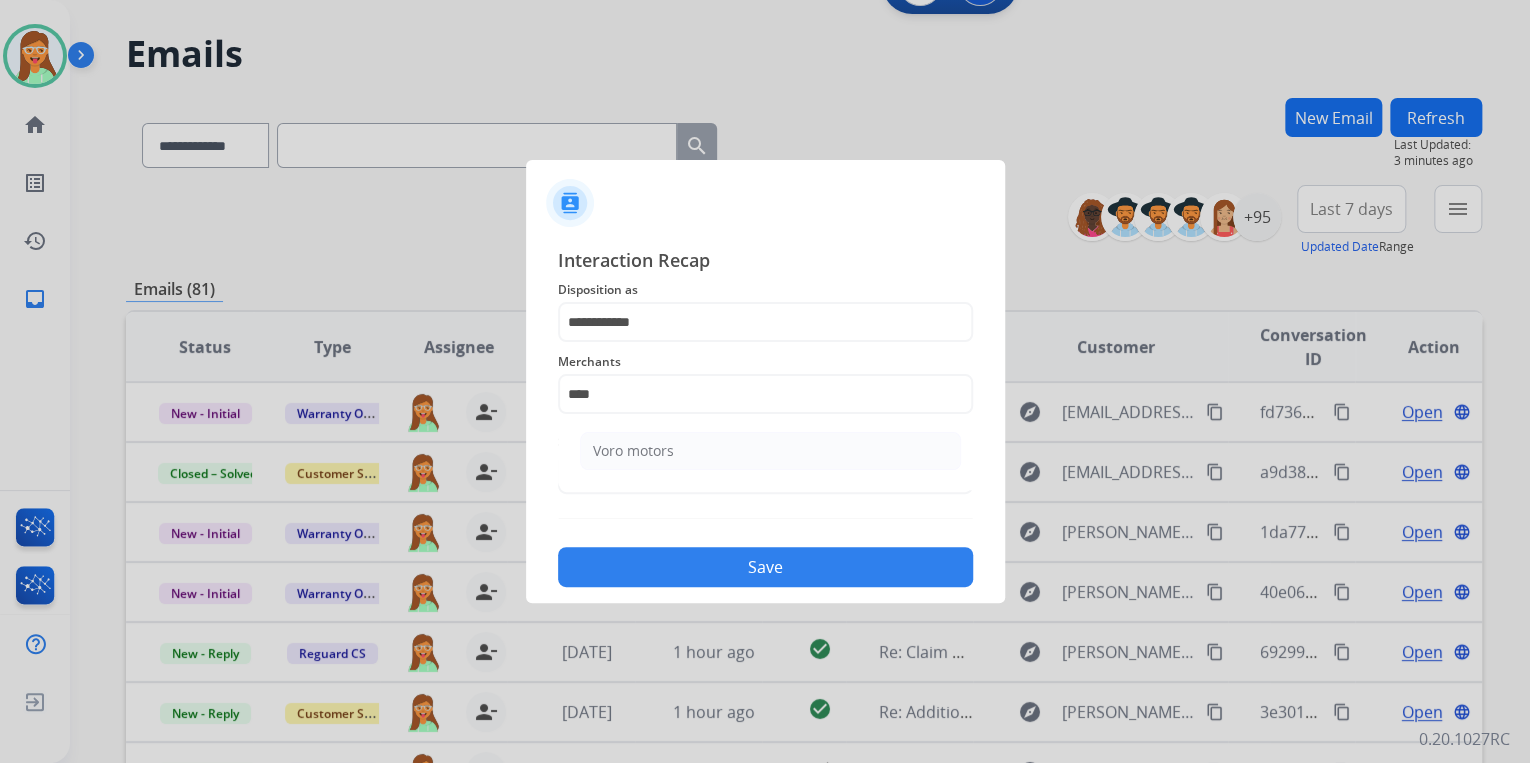 click on "Voro motors" 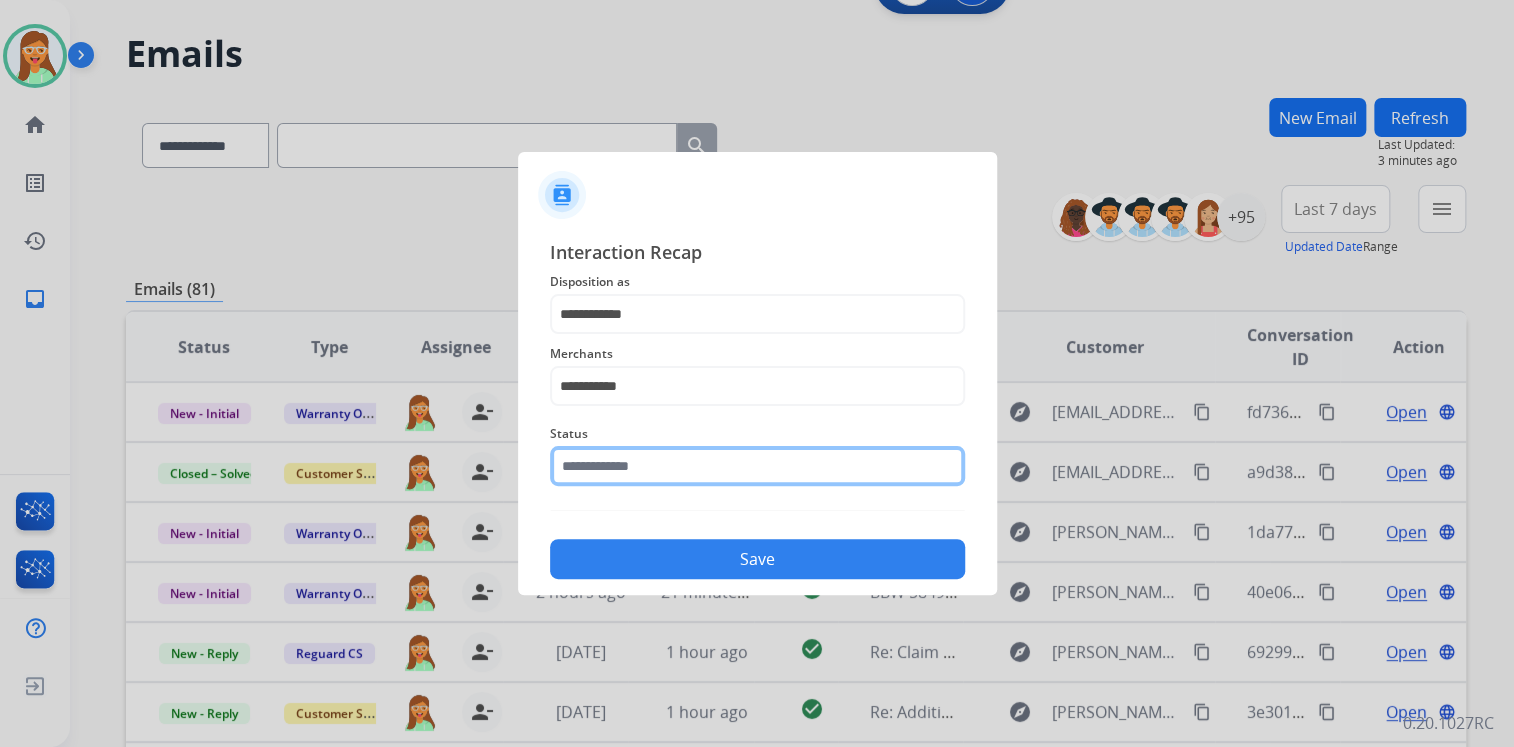 click 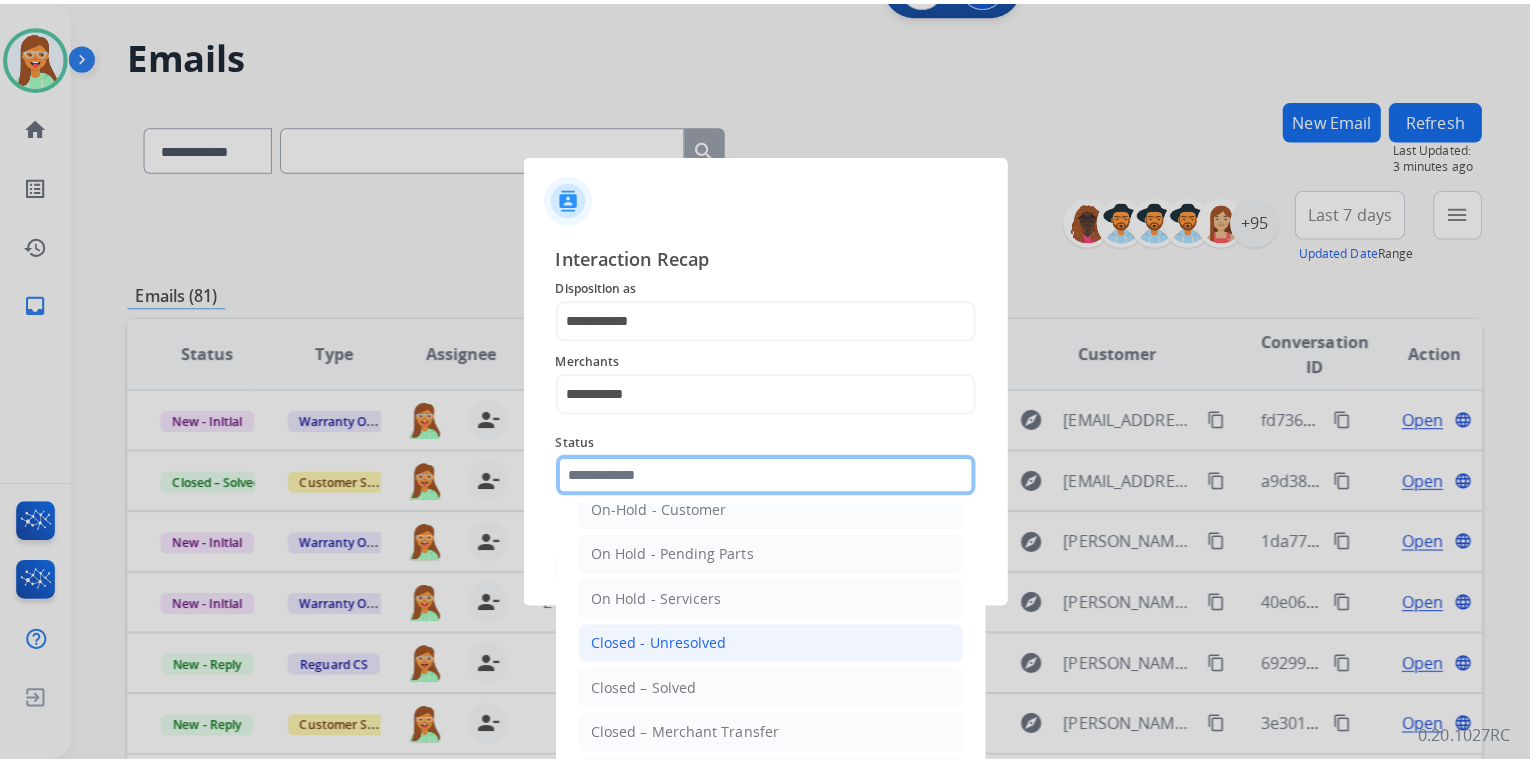 scroll, scrollTop: 116, scrollLeft: 0, axis: vertical 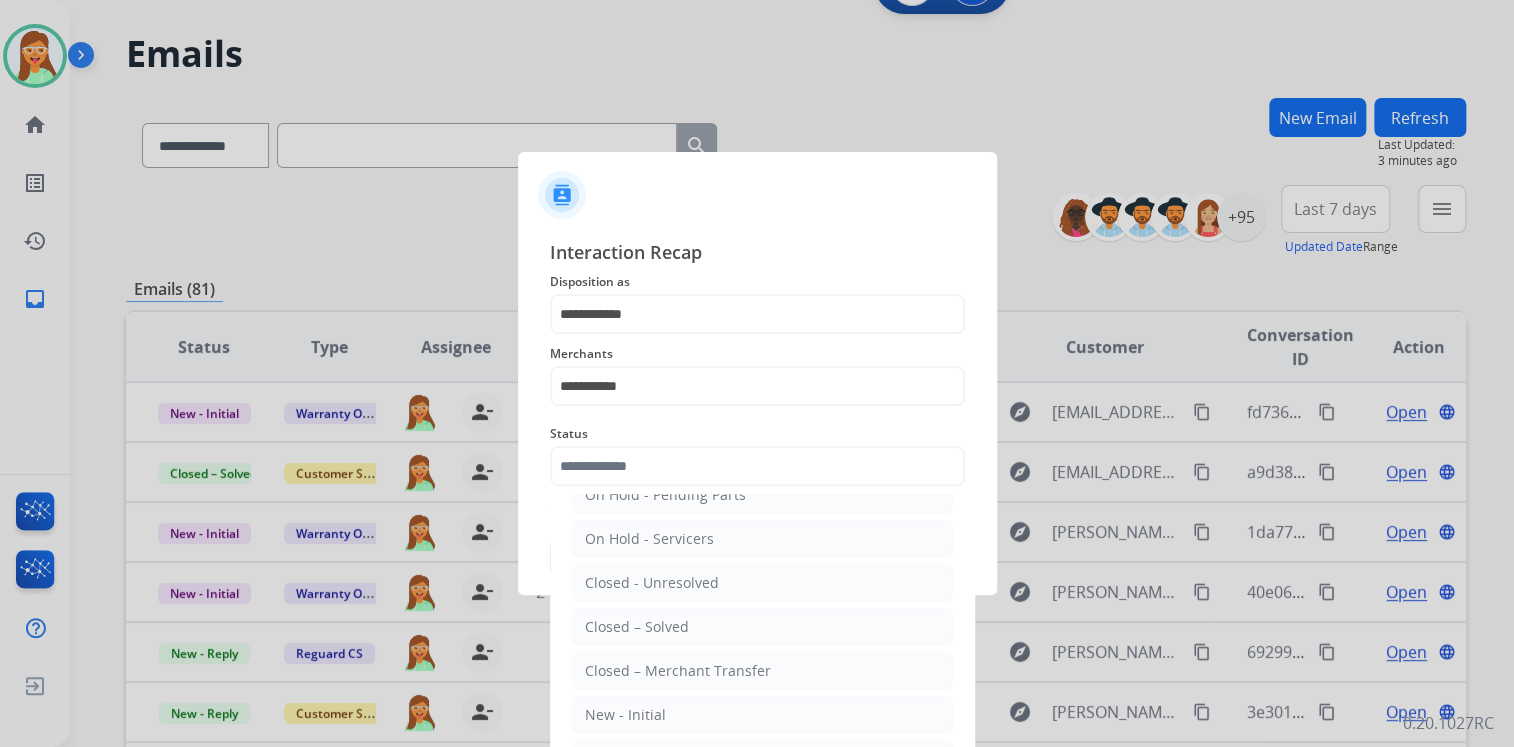 click on "Closed – Solved" 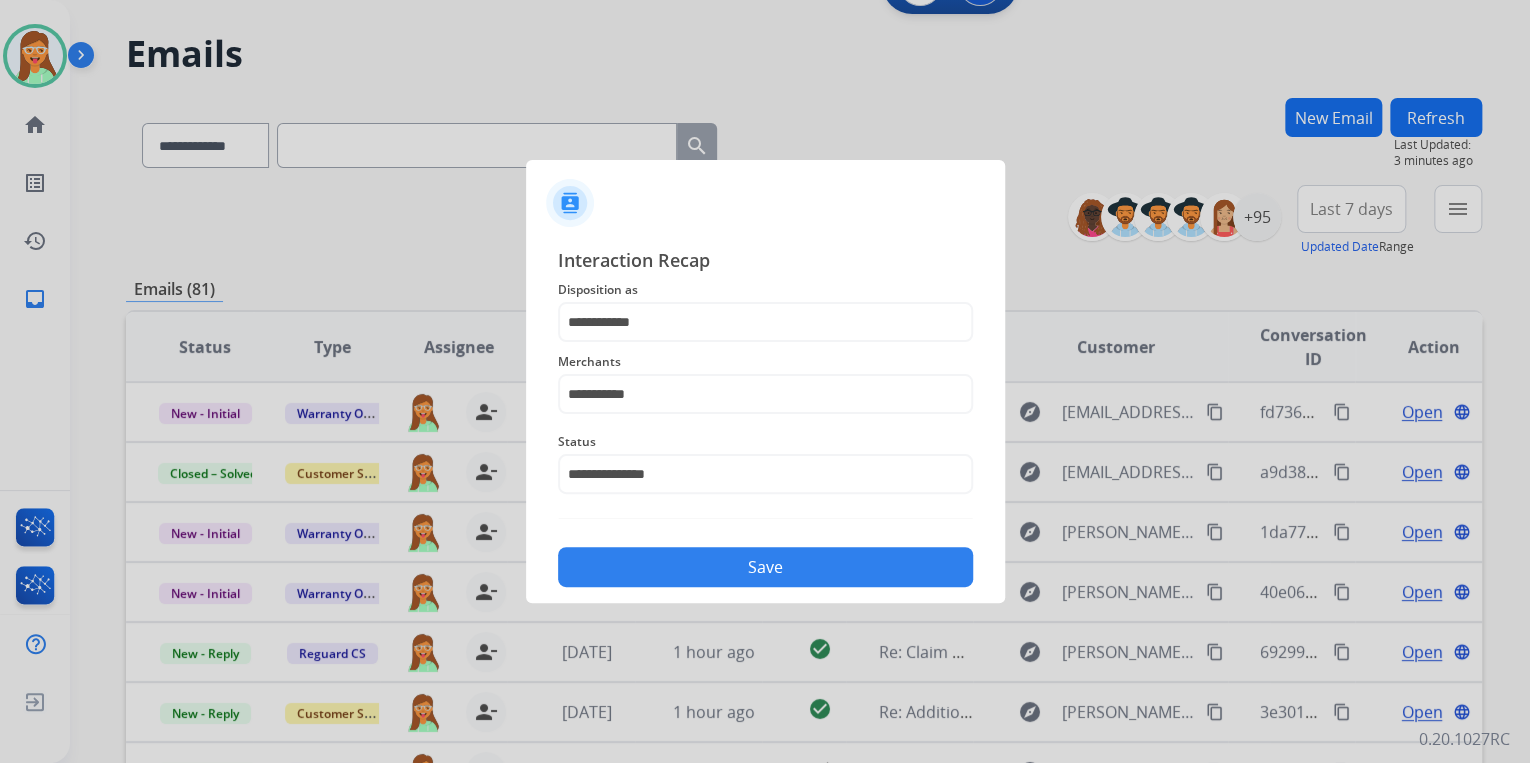 click on "Save" 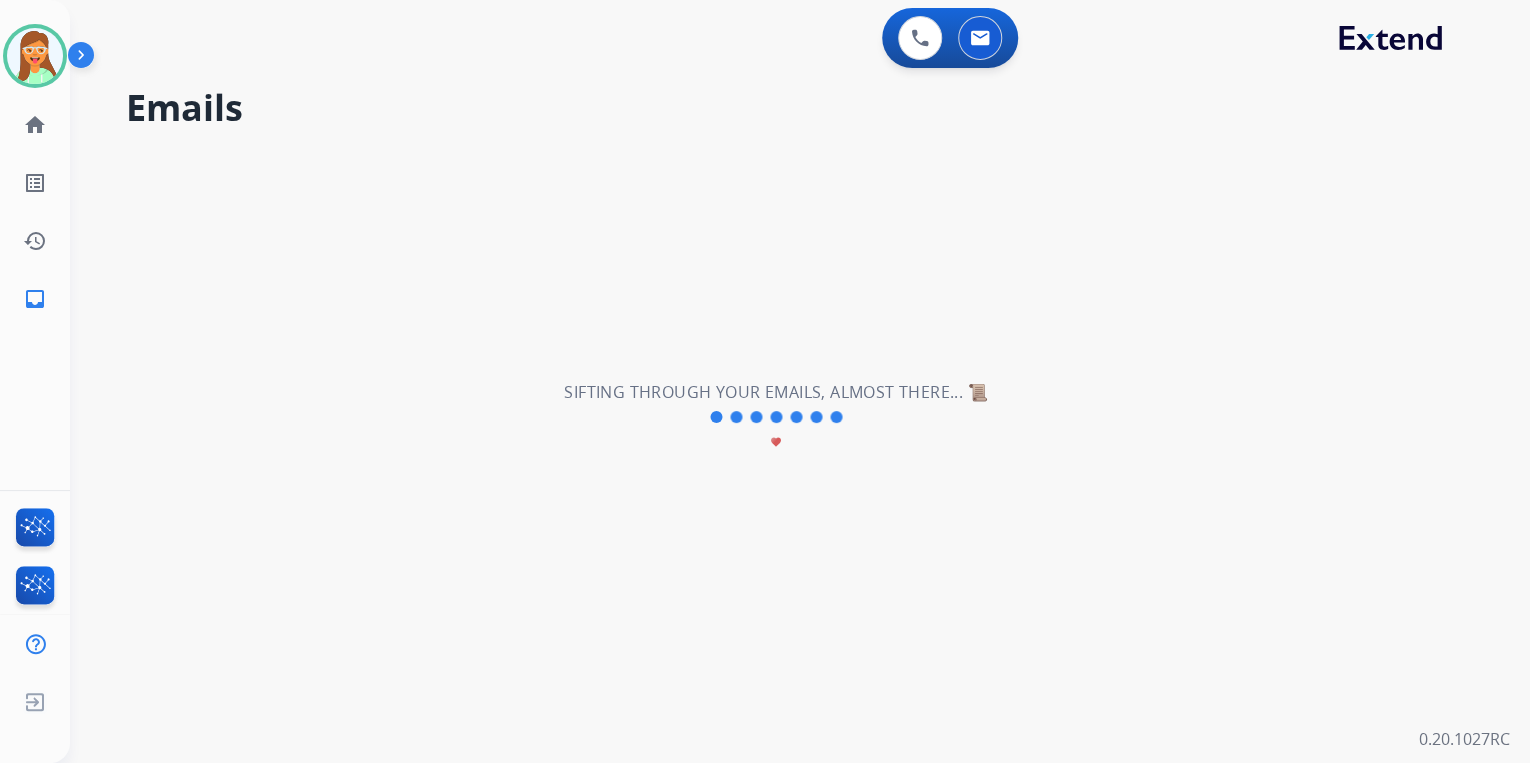 scroll, scrollTop: 0, scrollLeft: 0, axis: both 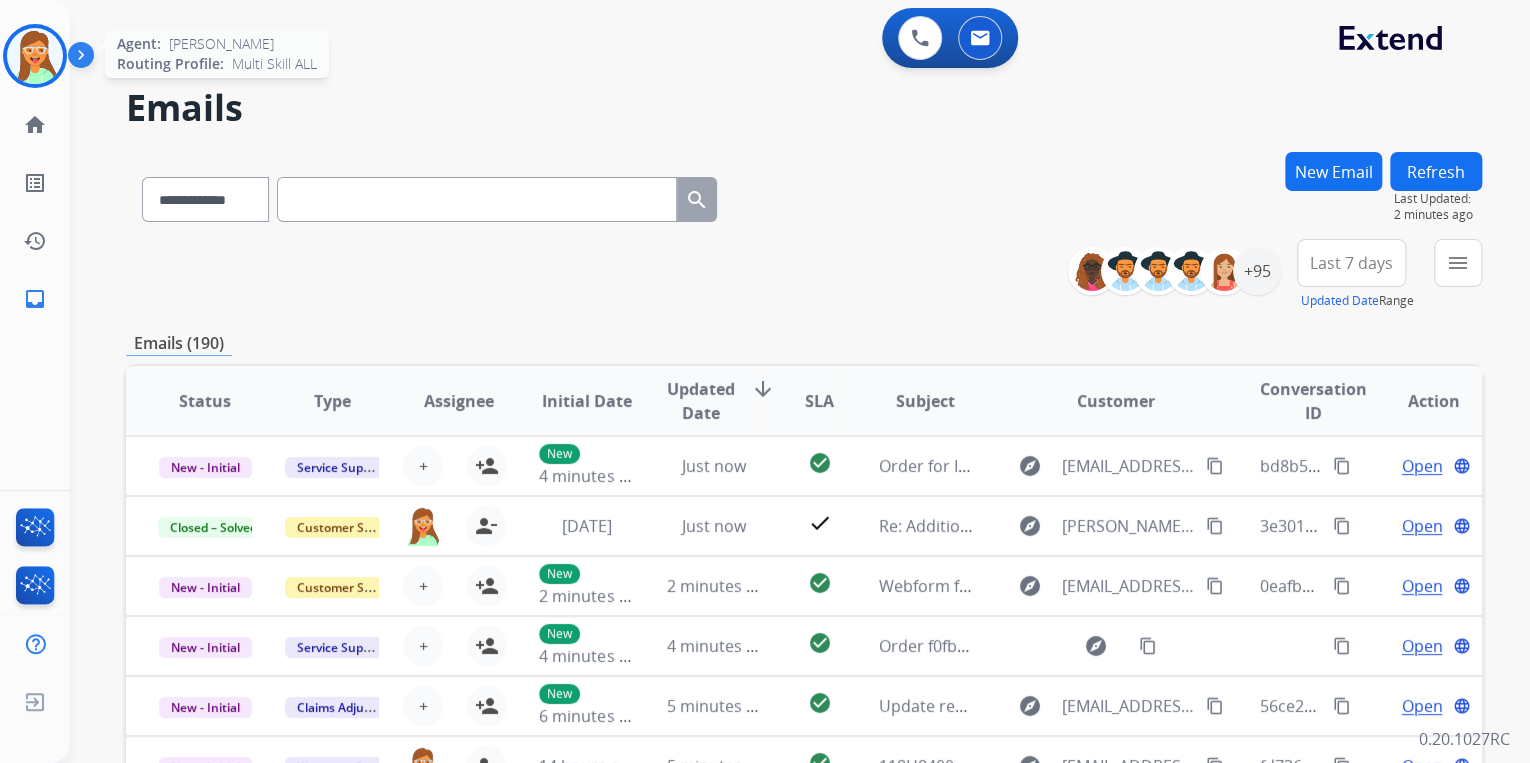 click at bounding box center [35, 56] 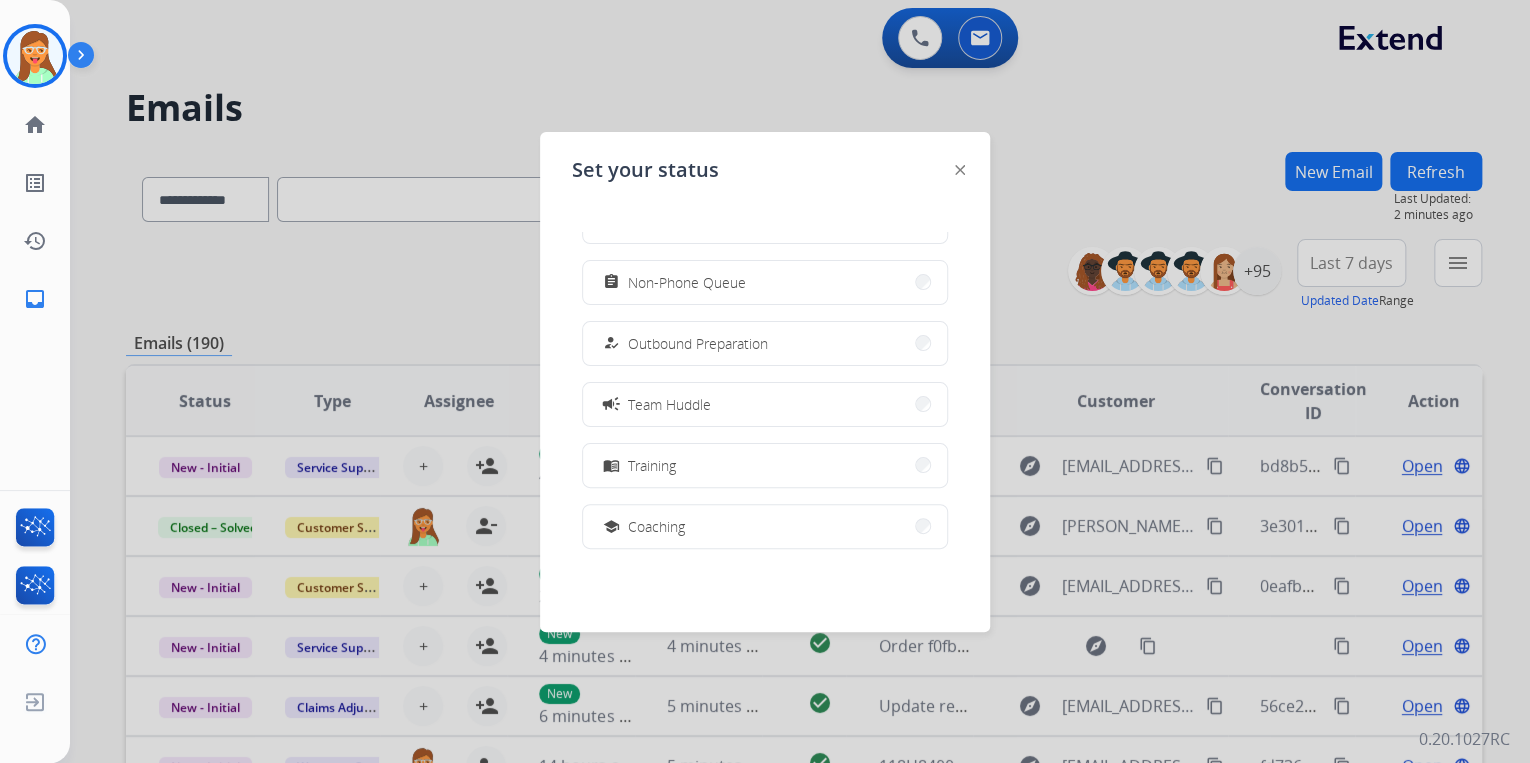 scroll, scrollTop: 0, scrollLeft: 0, axis: both 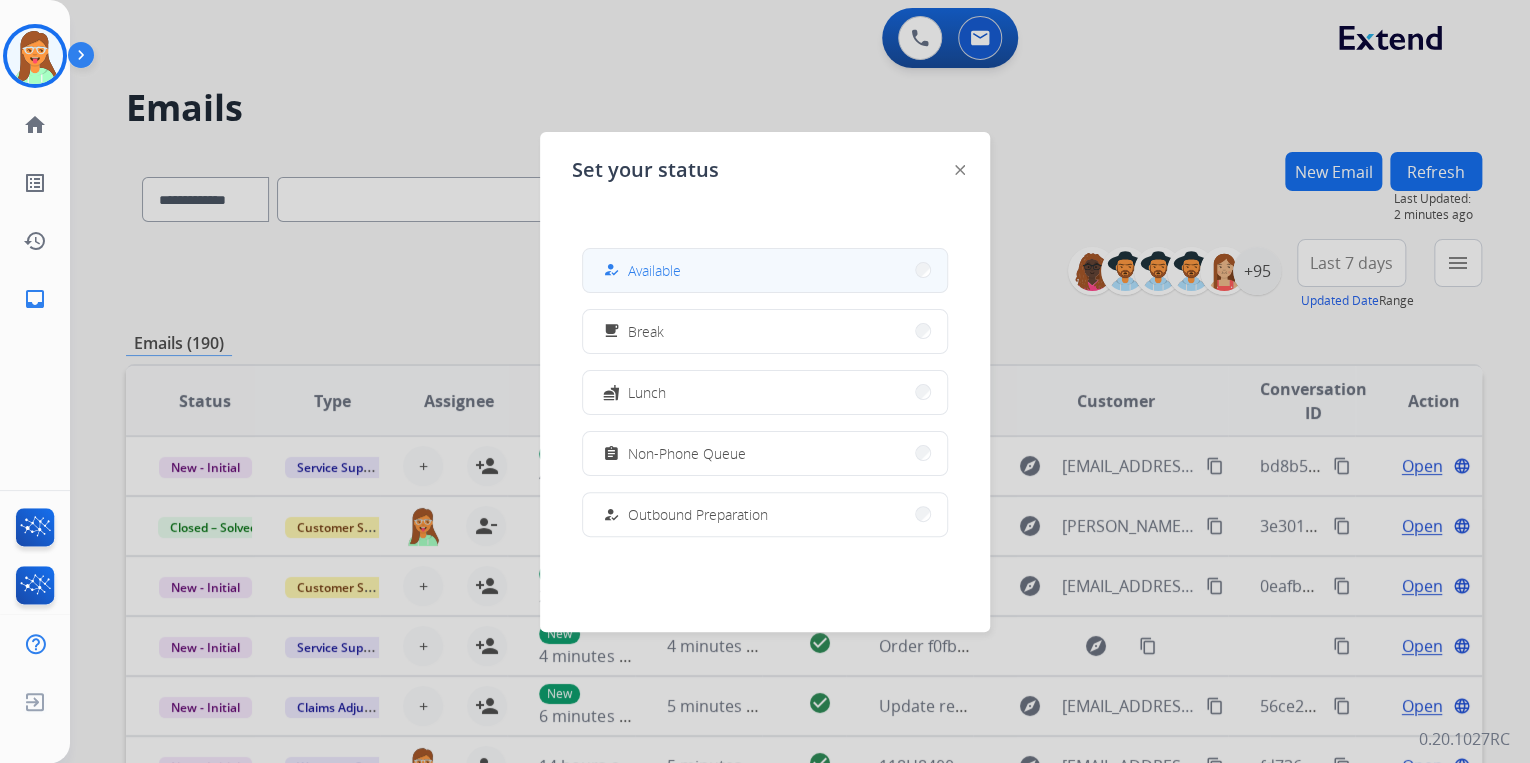 click on "how_to_reg Available" at bounding box center [765, 270] 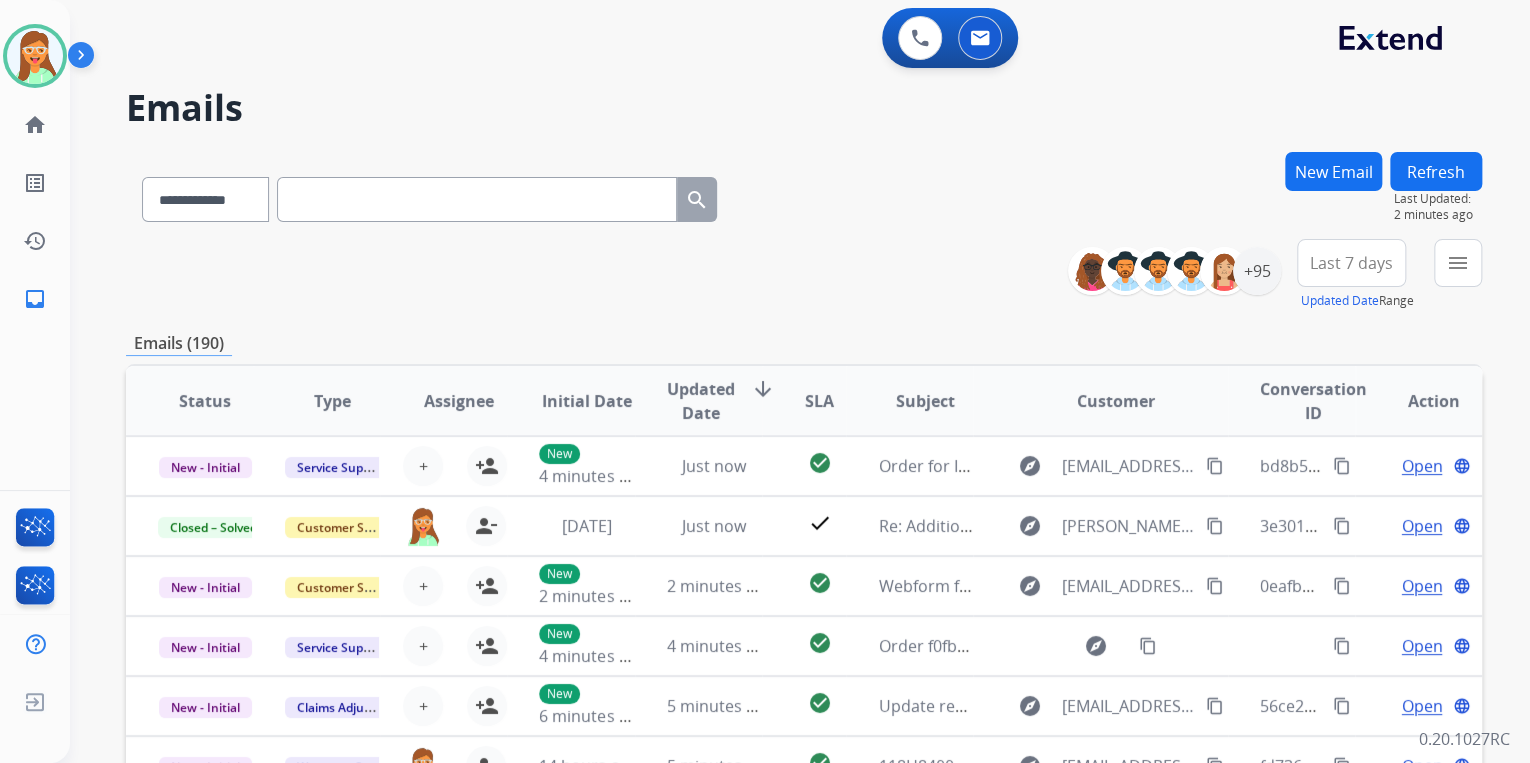 click on "**********" at bounding box center [776, 453] 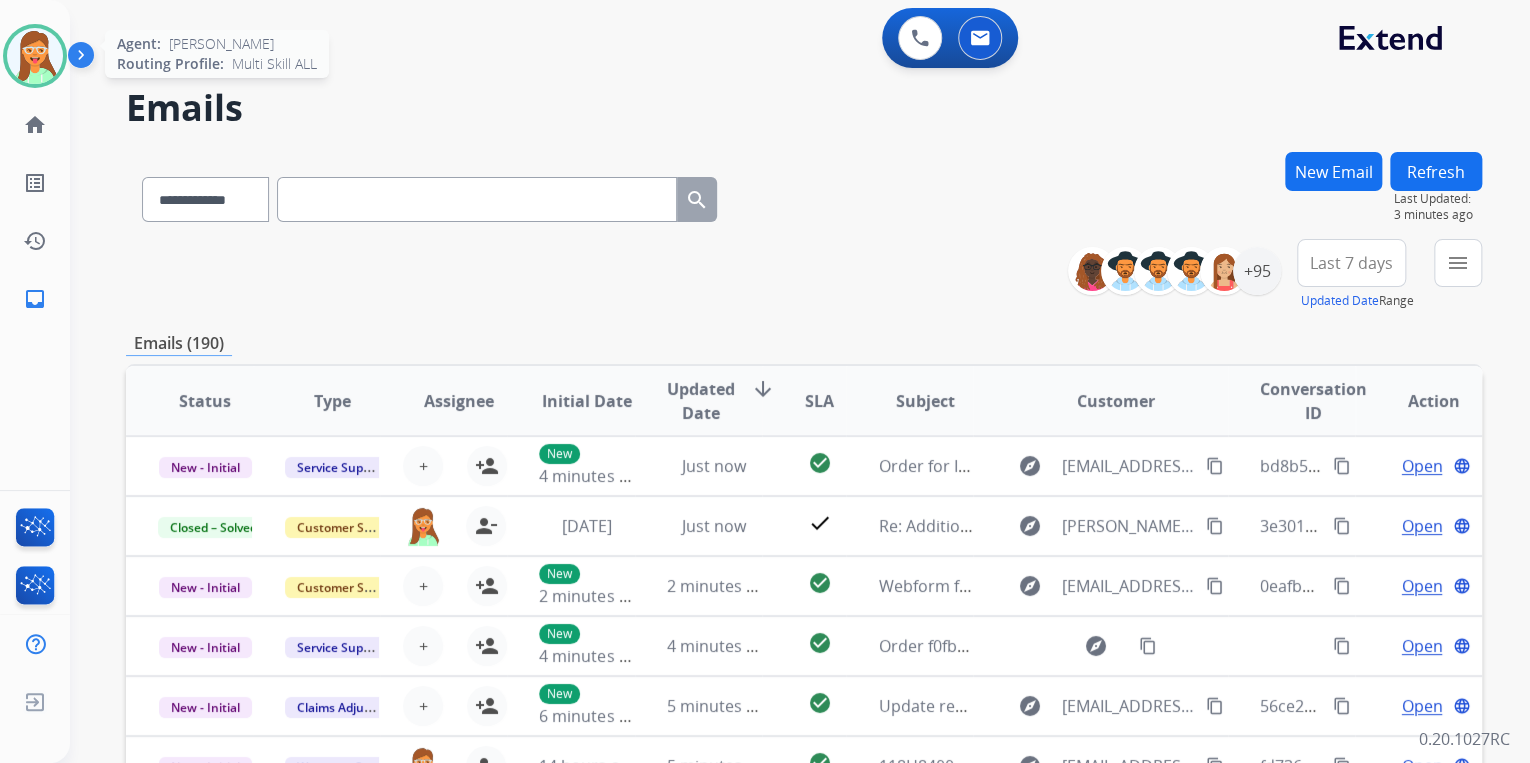 click at bounding box center (35, 56) 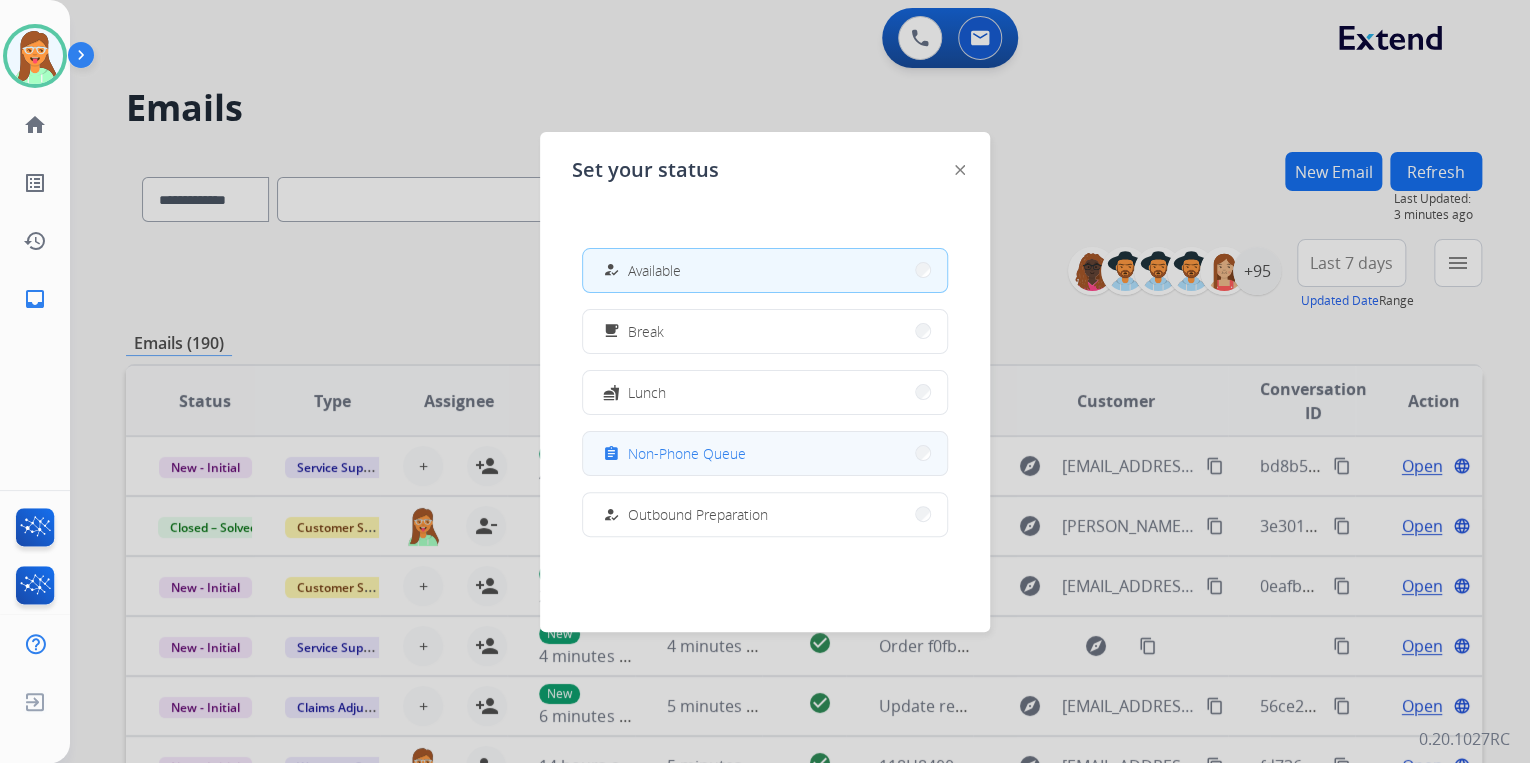 click on "assignment Non-Phone Queue" at bounding box center (765, 453) 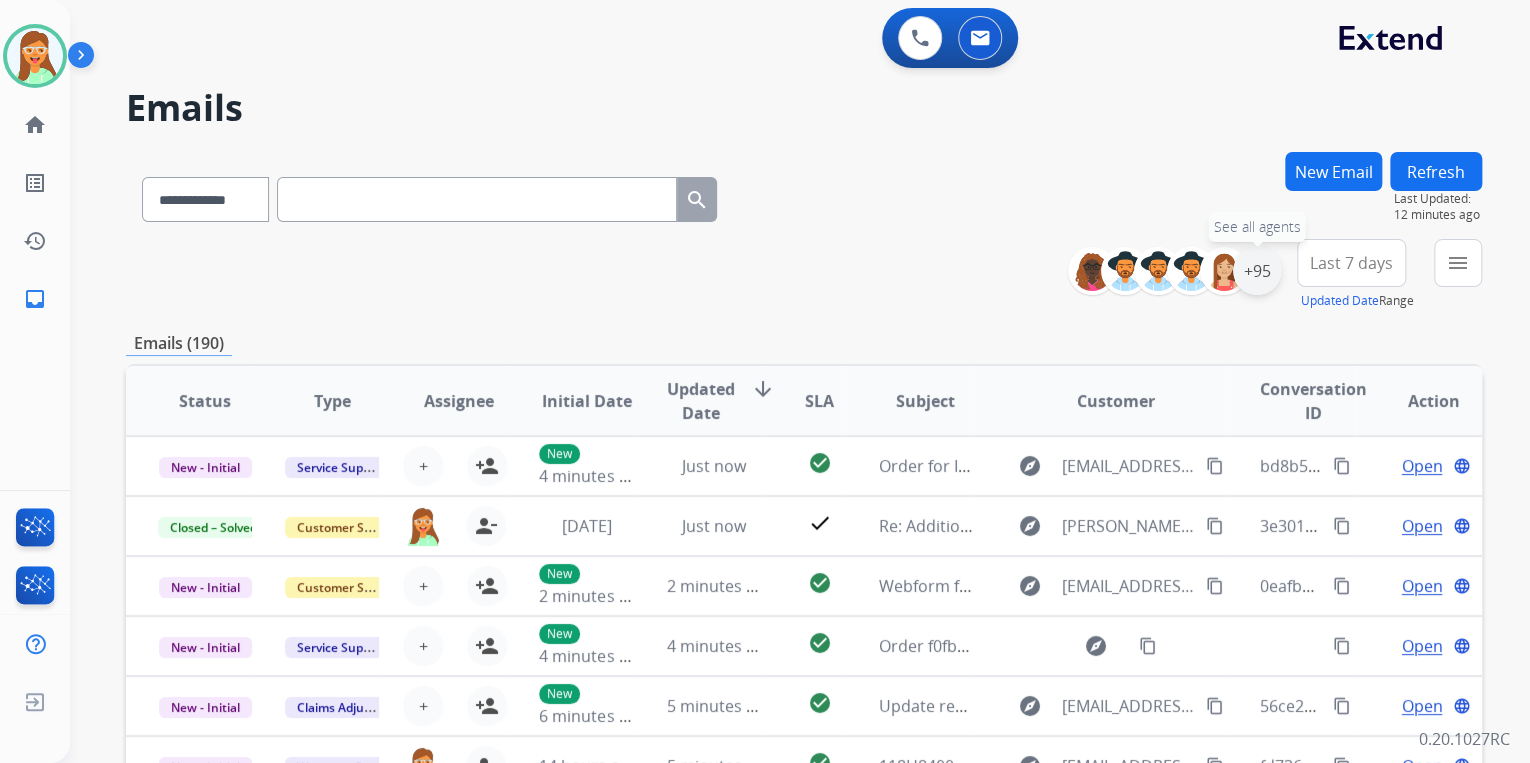 click on "+95" at bounding box center (1257, 271) 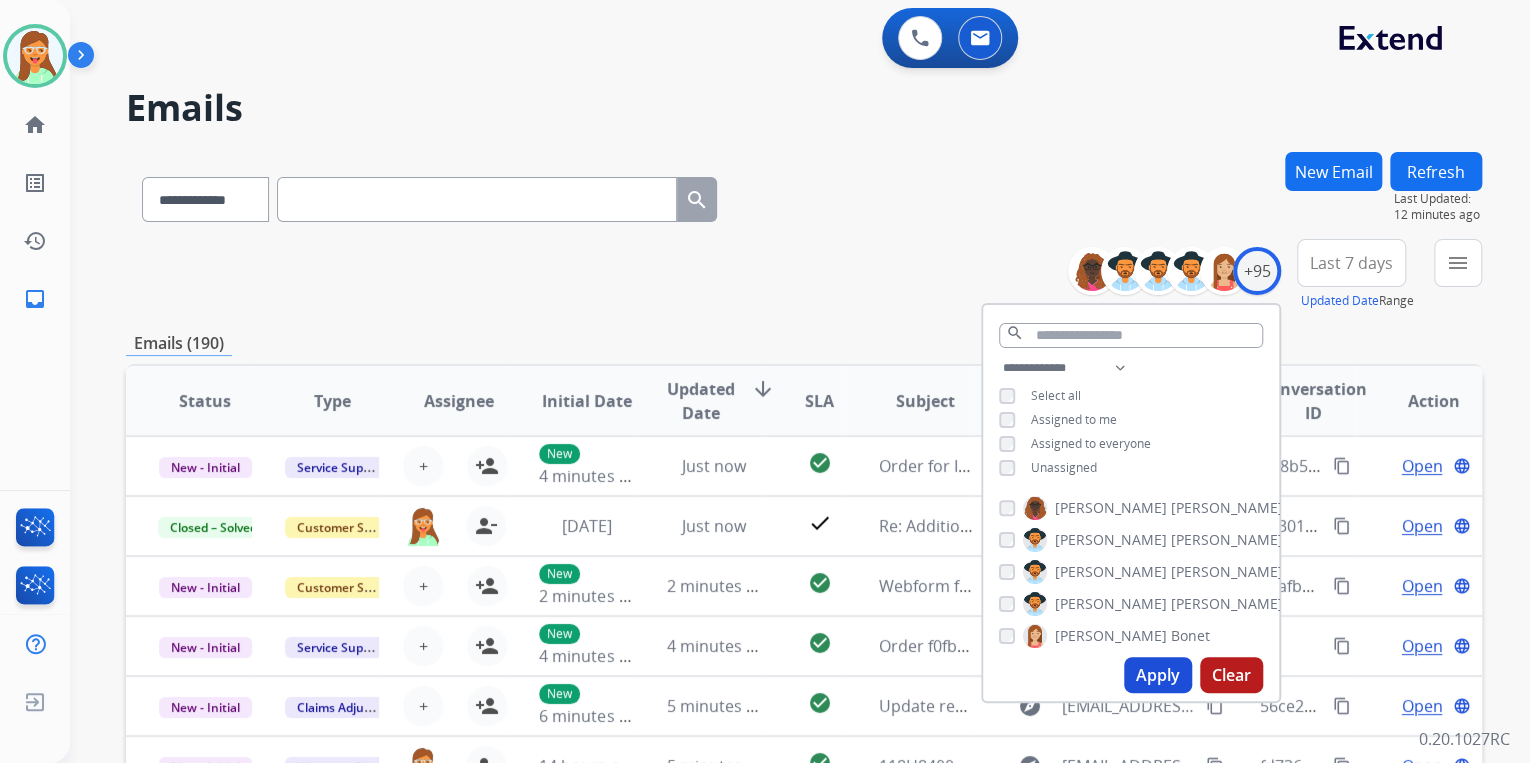 click on "Apply" at bounding box center [1158, 675] 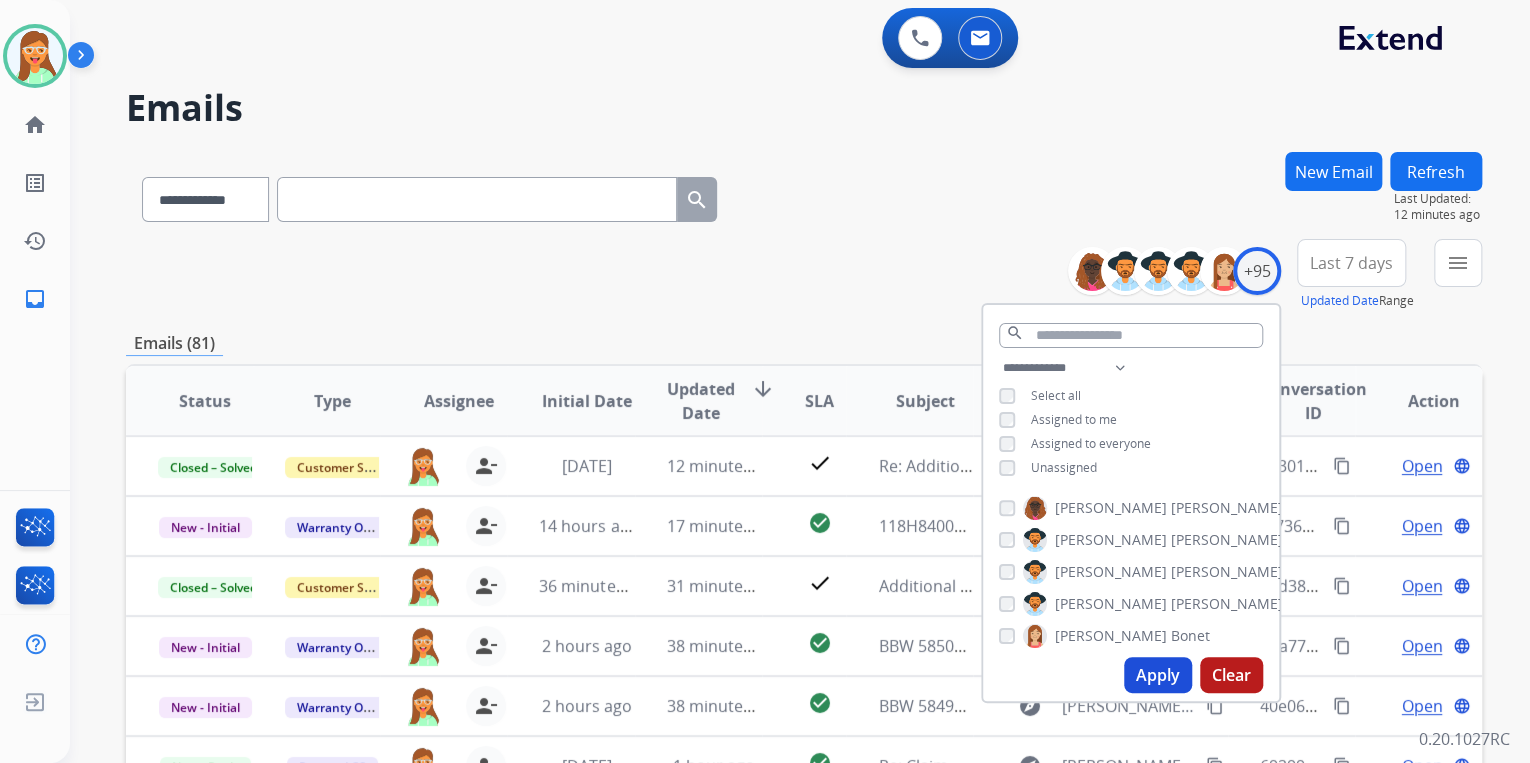 click on "**********" at bounding box center [804, 195] 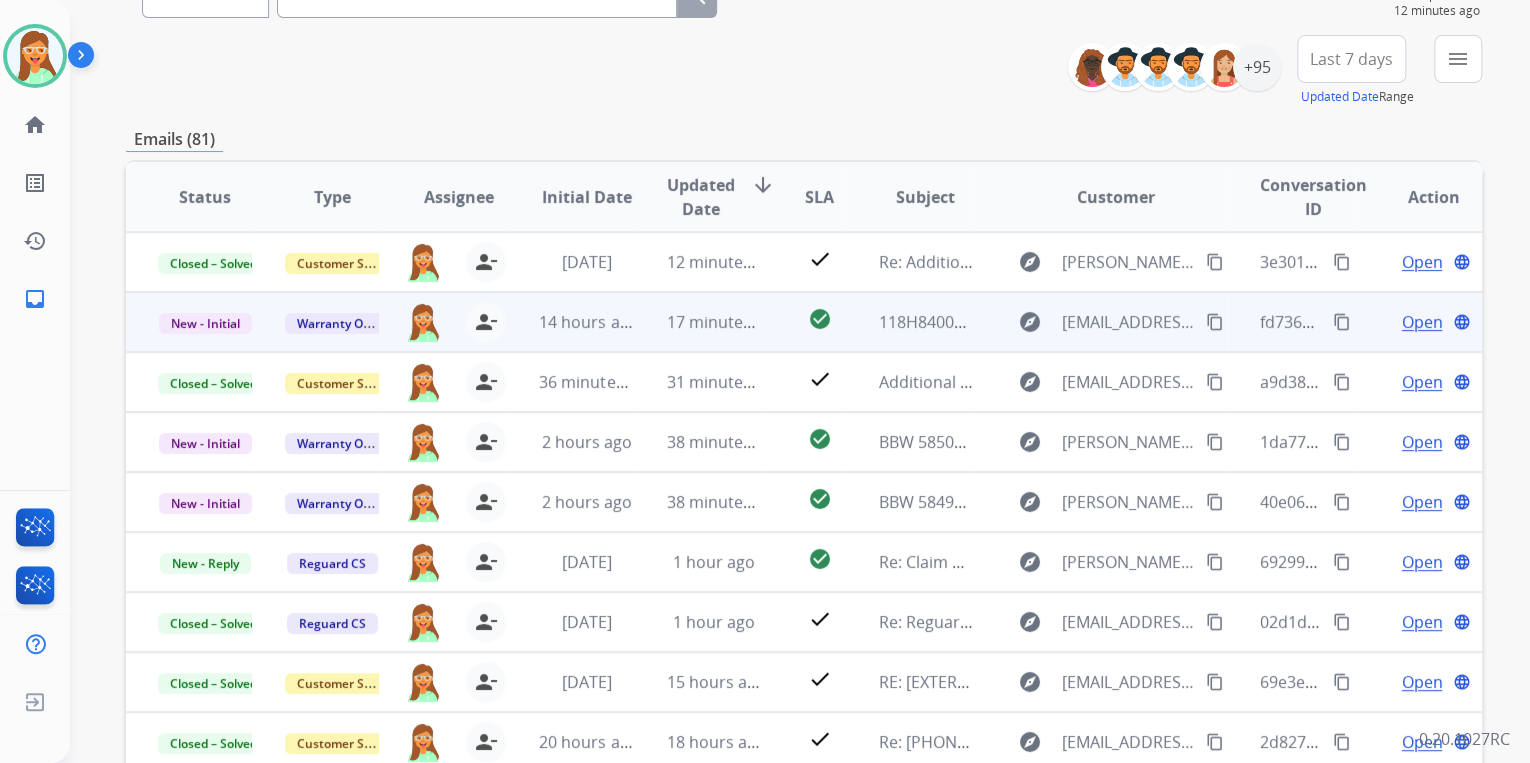 scroll, scrollTop: 320, scrollLeft: 0, axis: vertical 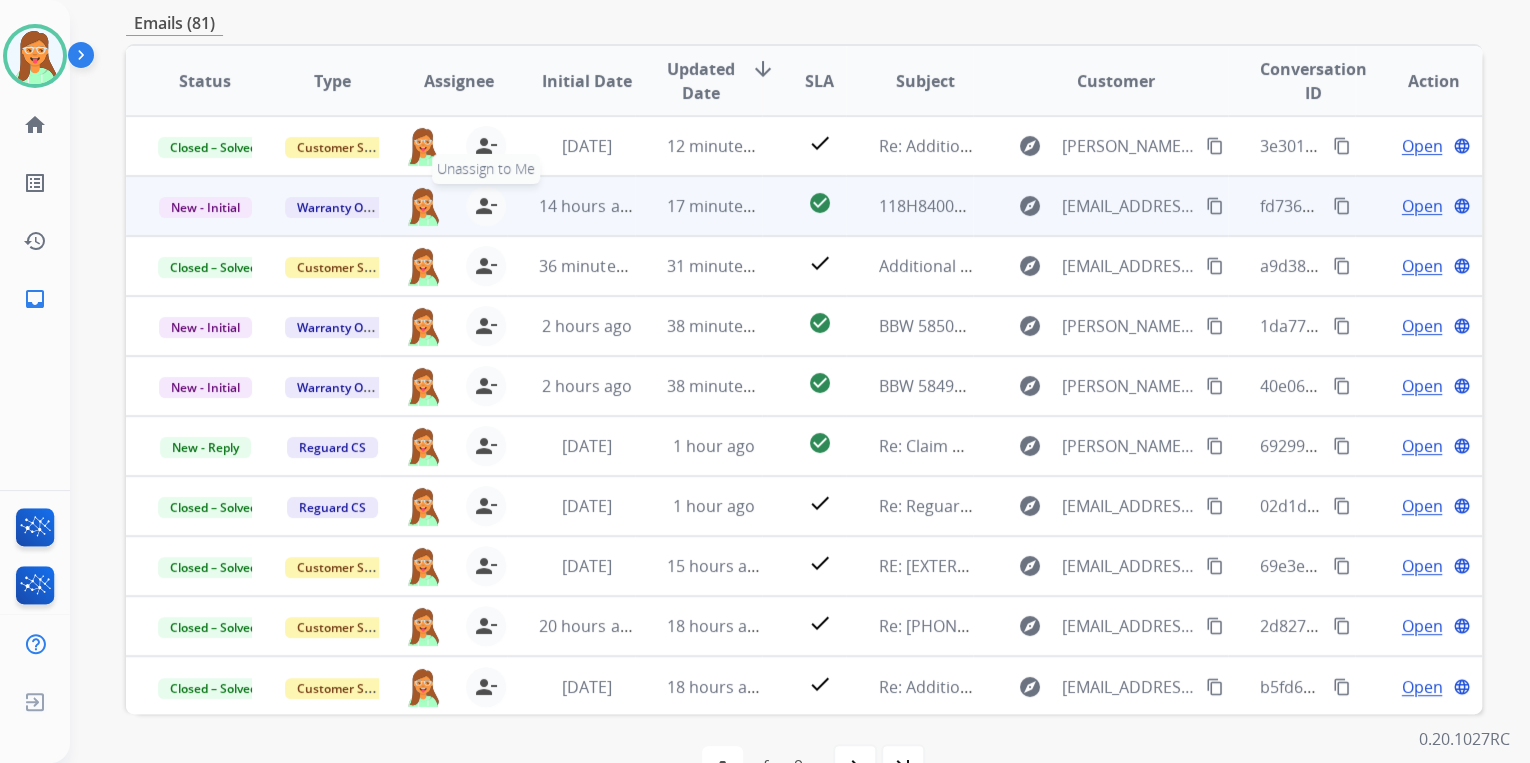 click on "person_remove" at bounding box center (486, 206) 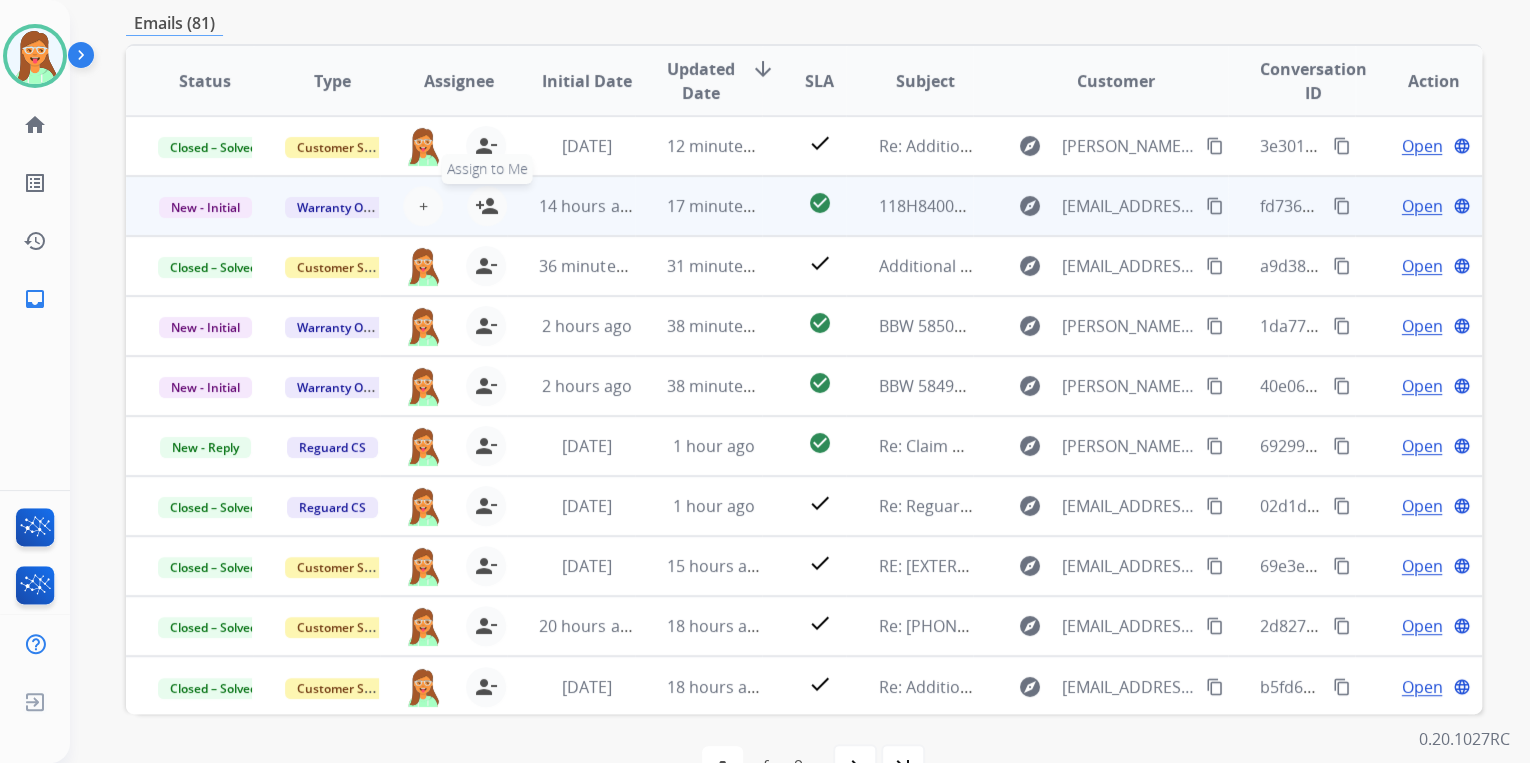 click on "person_add" at bounding box center [487, 206] 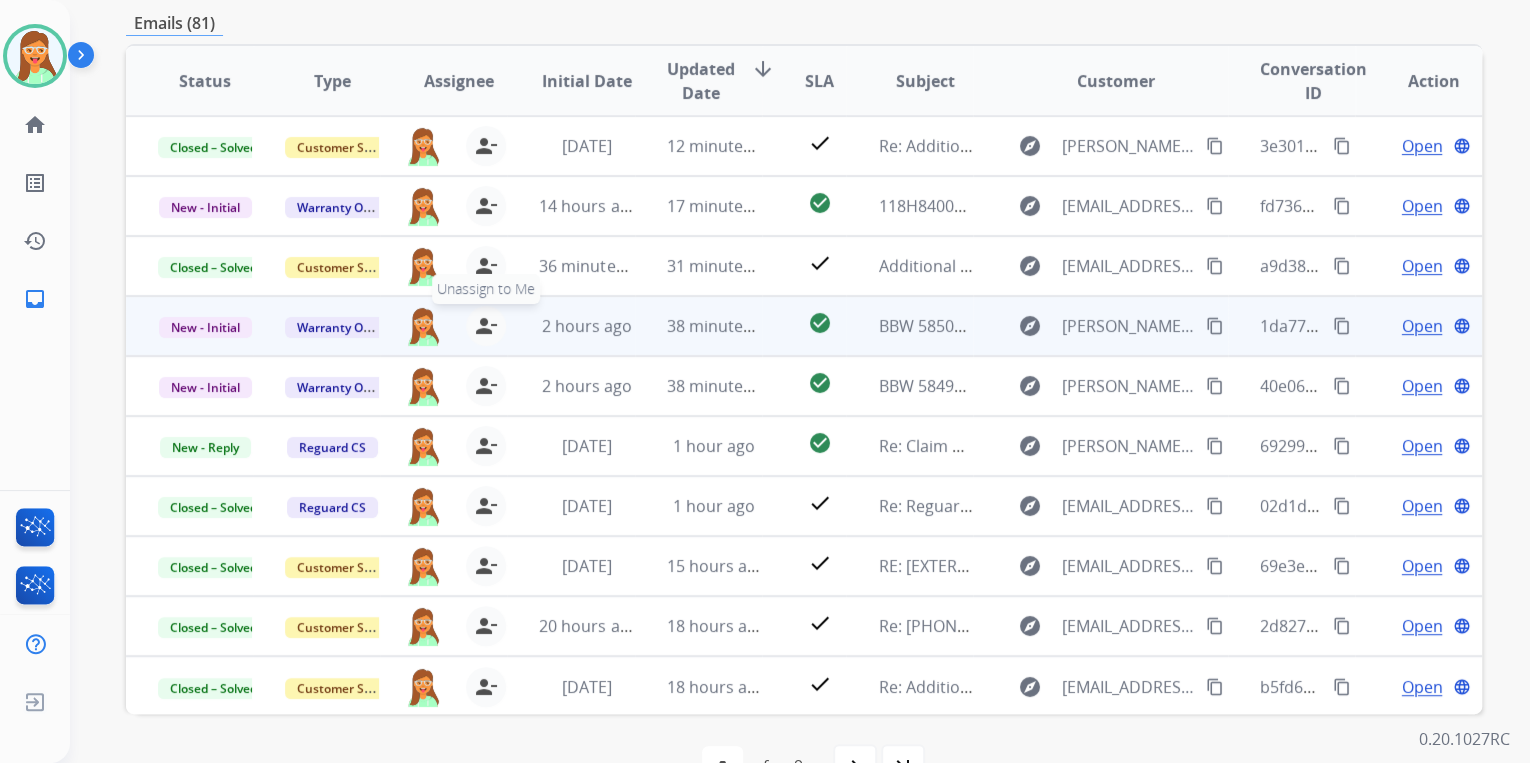 click on "person_remove" at bounding box center [486, 326] 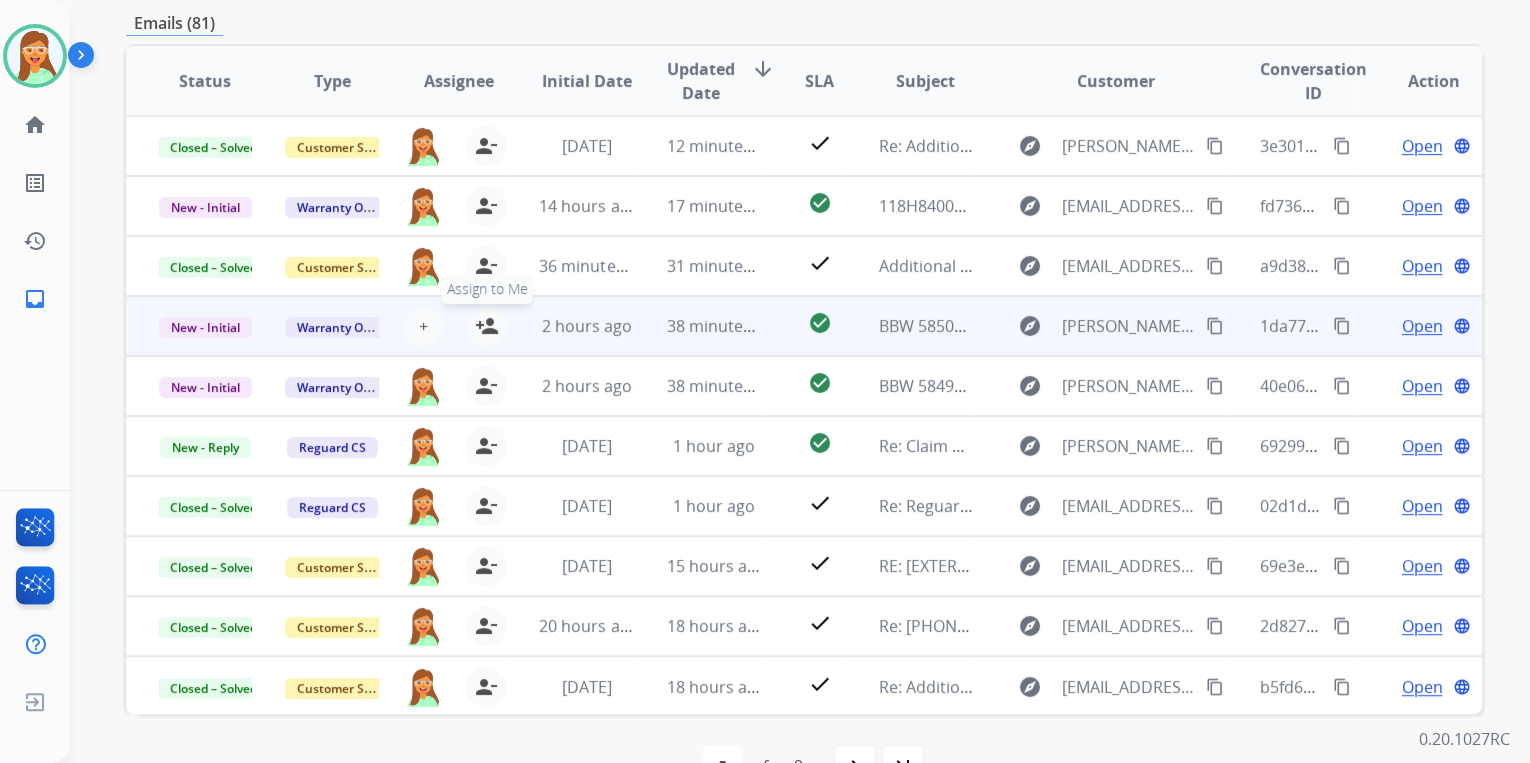 click on "person_add" at bounding box center [487, 326] 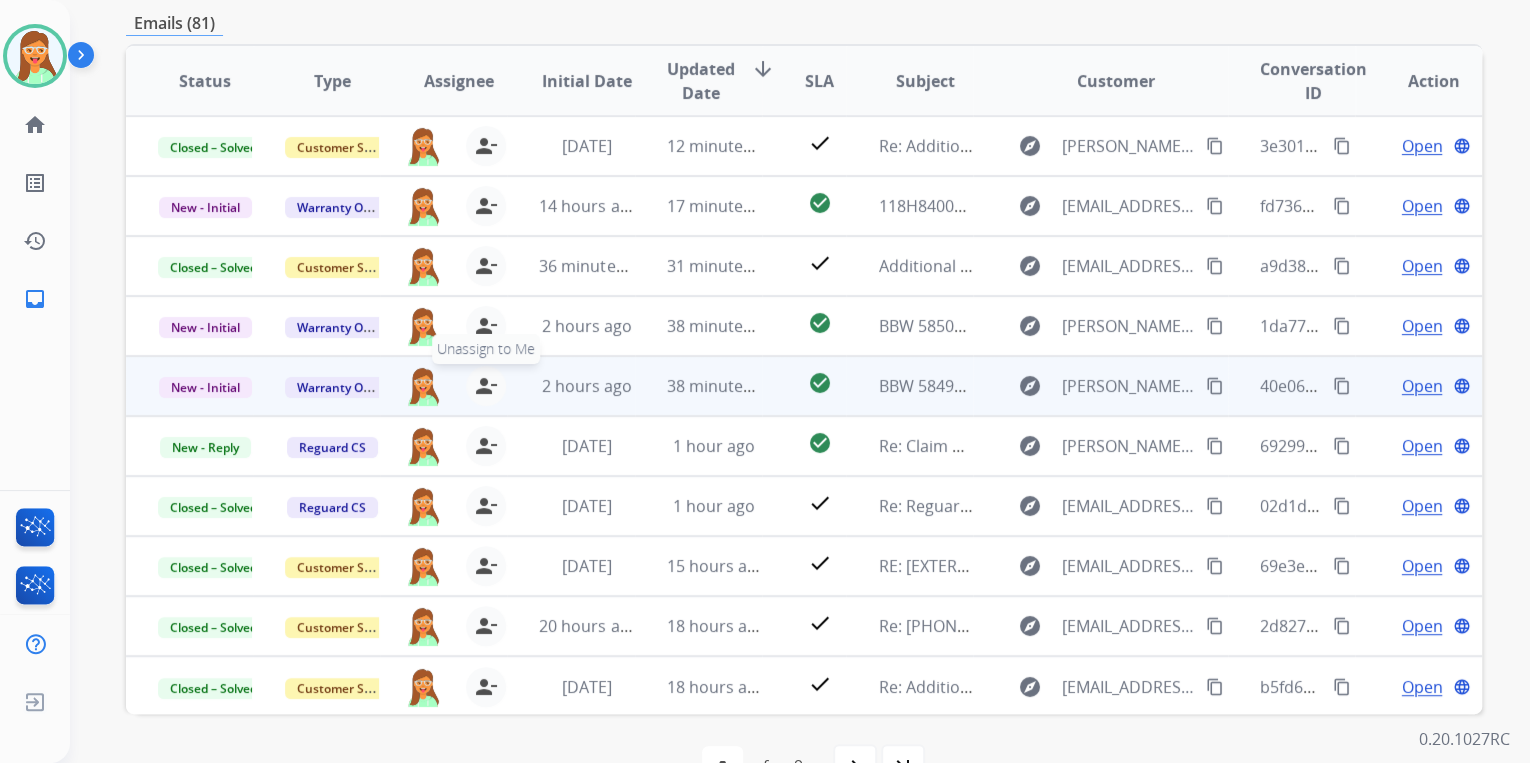 click on "person_remove [PERSON_NAME] to Me" at bounding box center (486, 386) 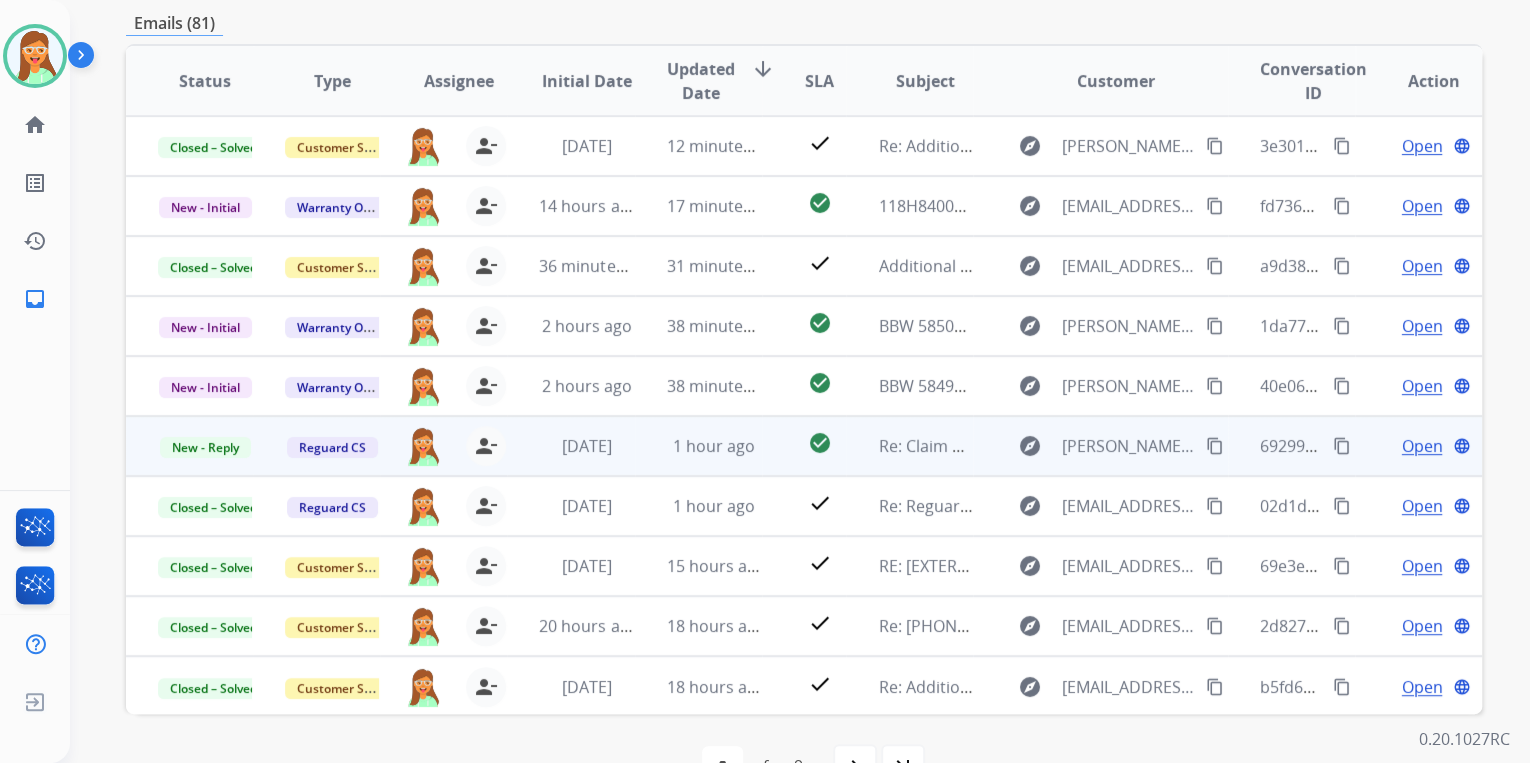 click on "Open language" at bounding box center (1418, 446) 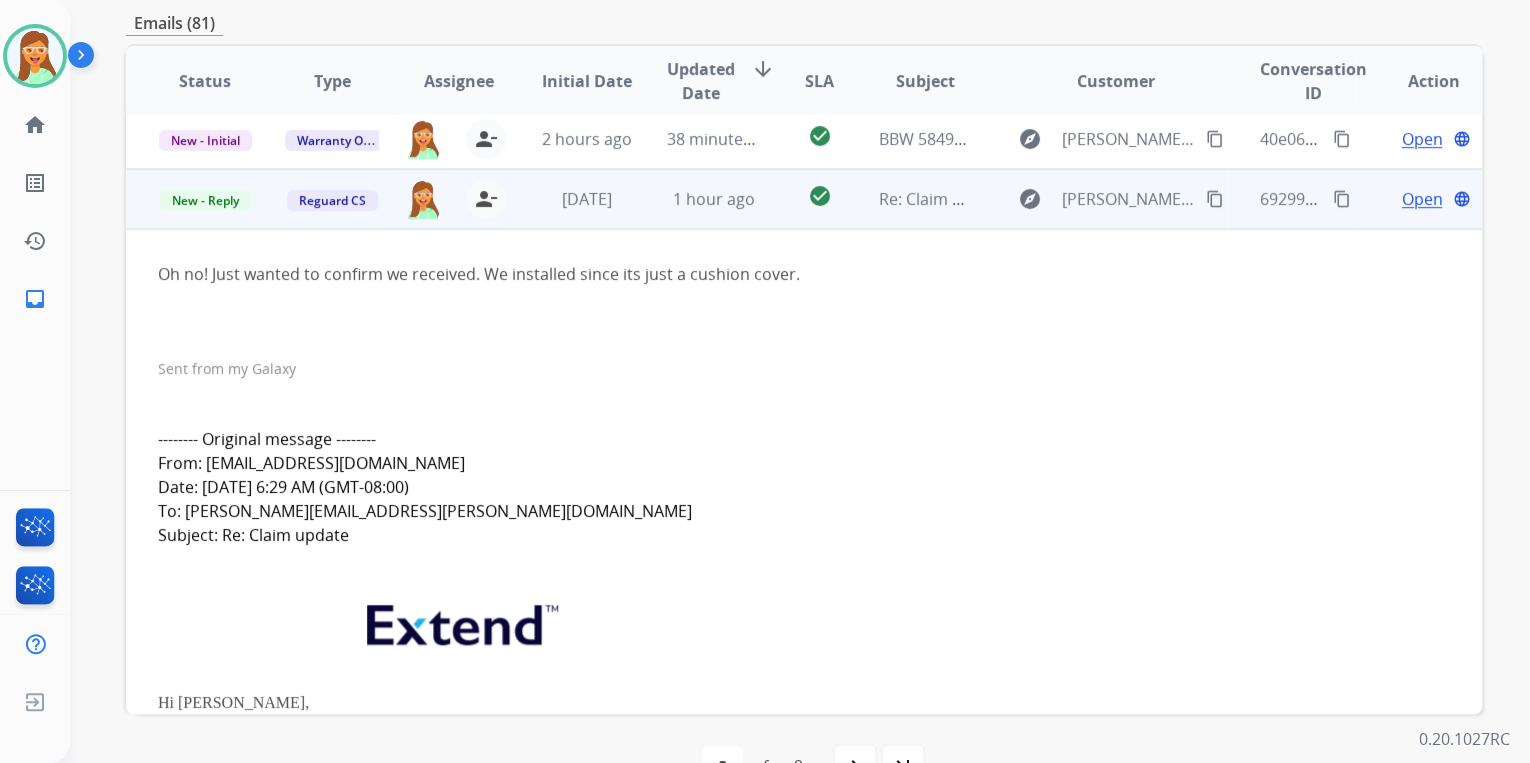 scroll, scrollTop: 220, scrollLeft: 0, axis: vertical 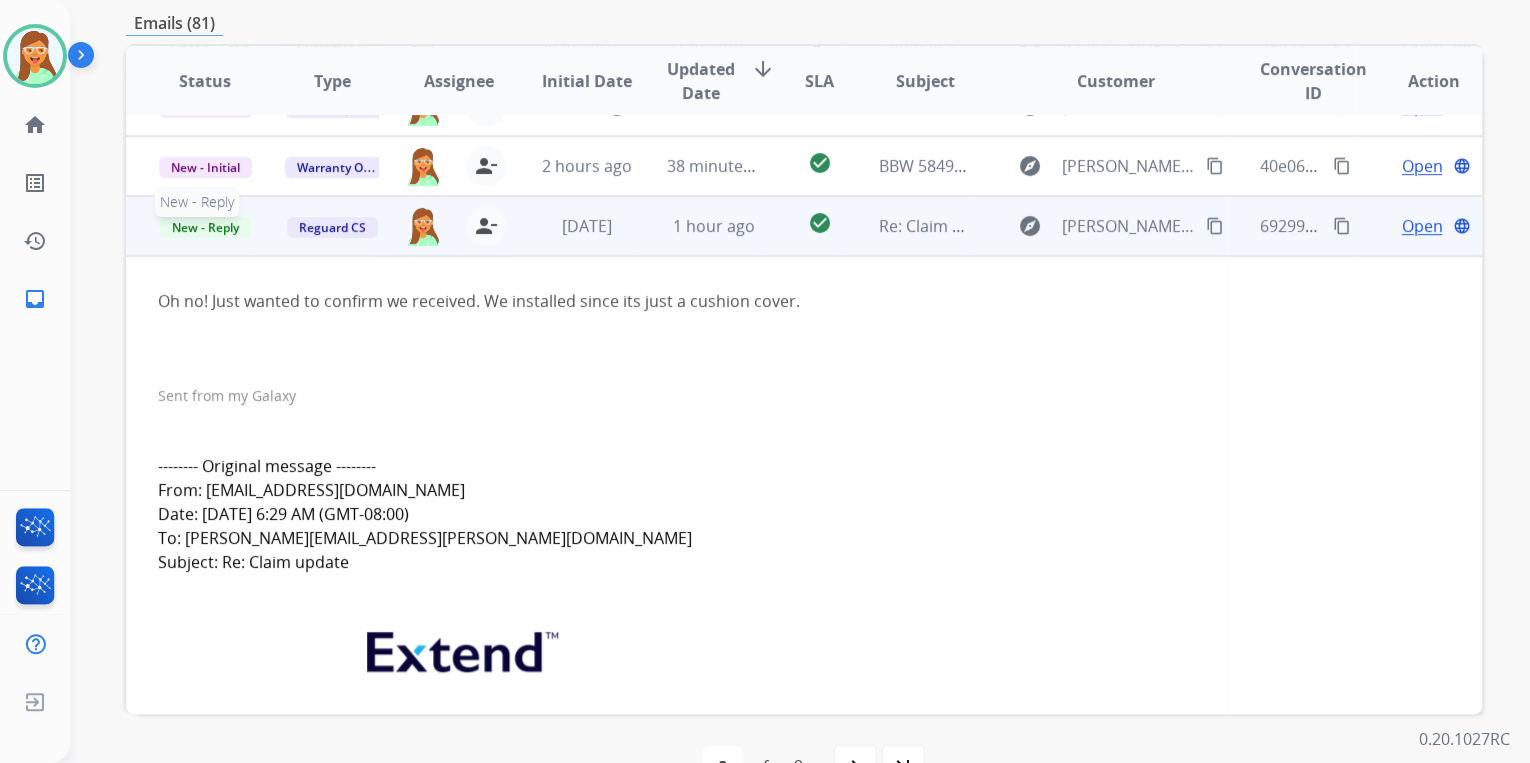 click on "New - Reply" at bounding box center (205, 227) 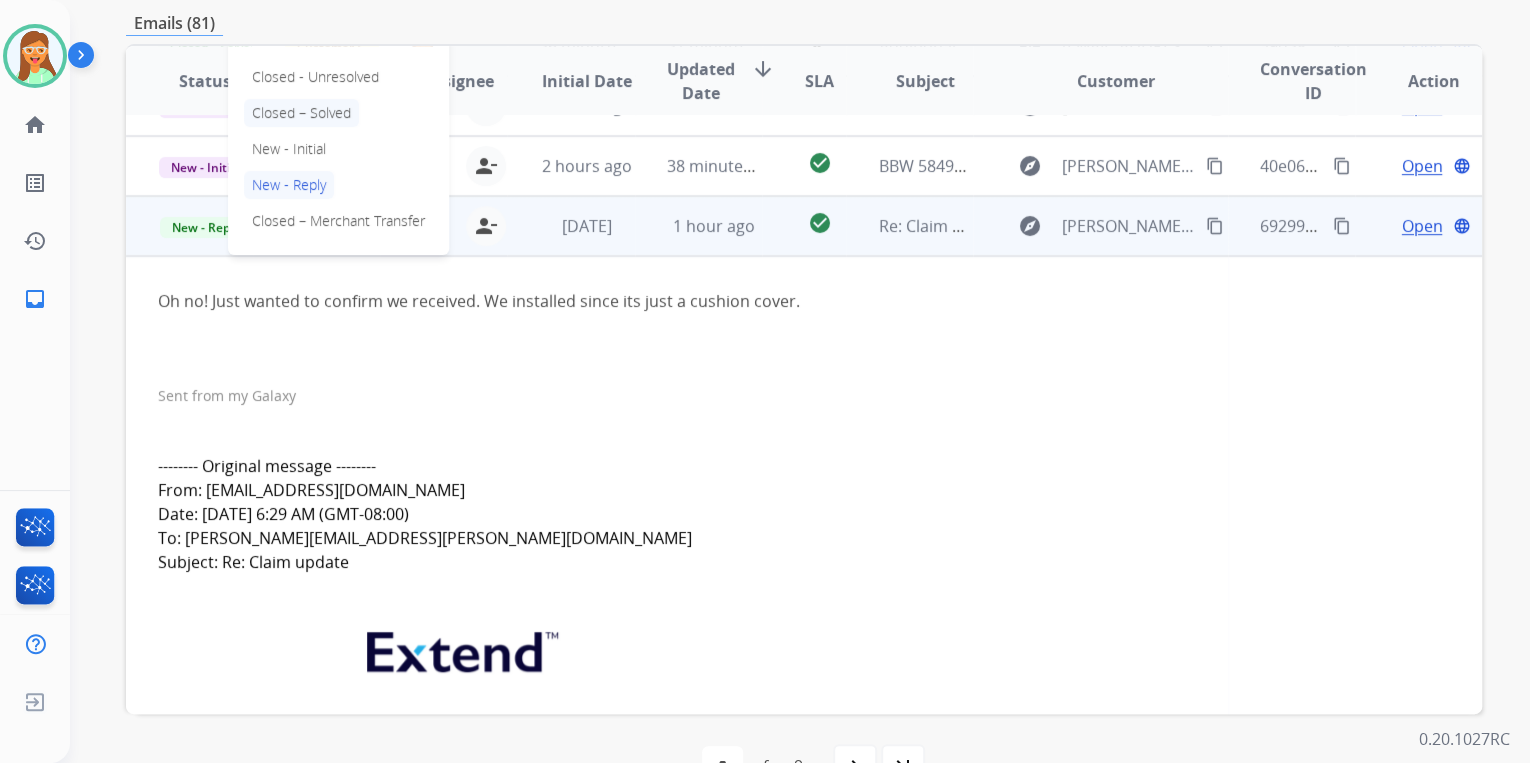 click on "Closed – Solved" at bounding box center [301, 113] 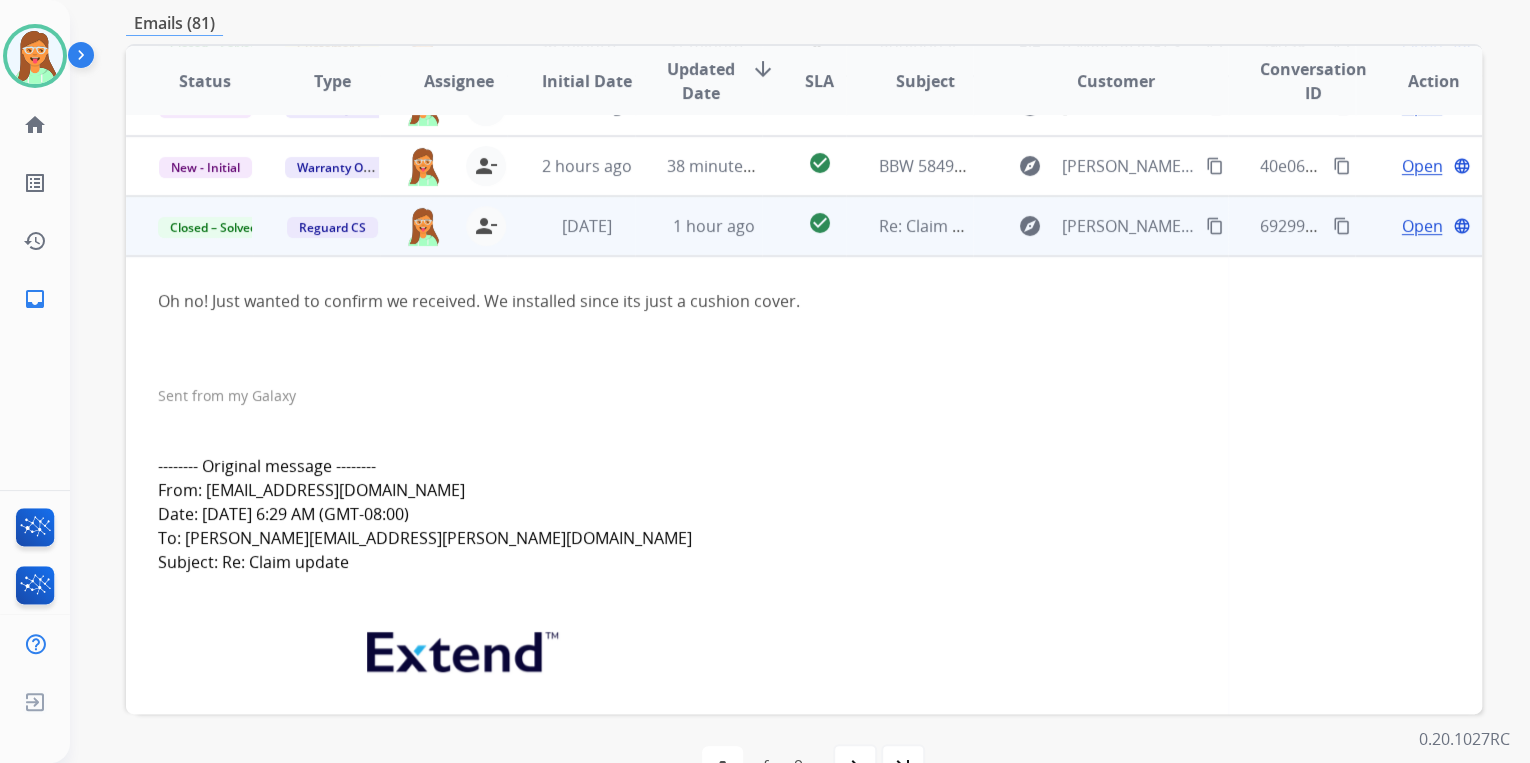 click on "content_copy" at bounding box center [1215, 226] 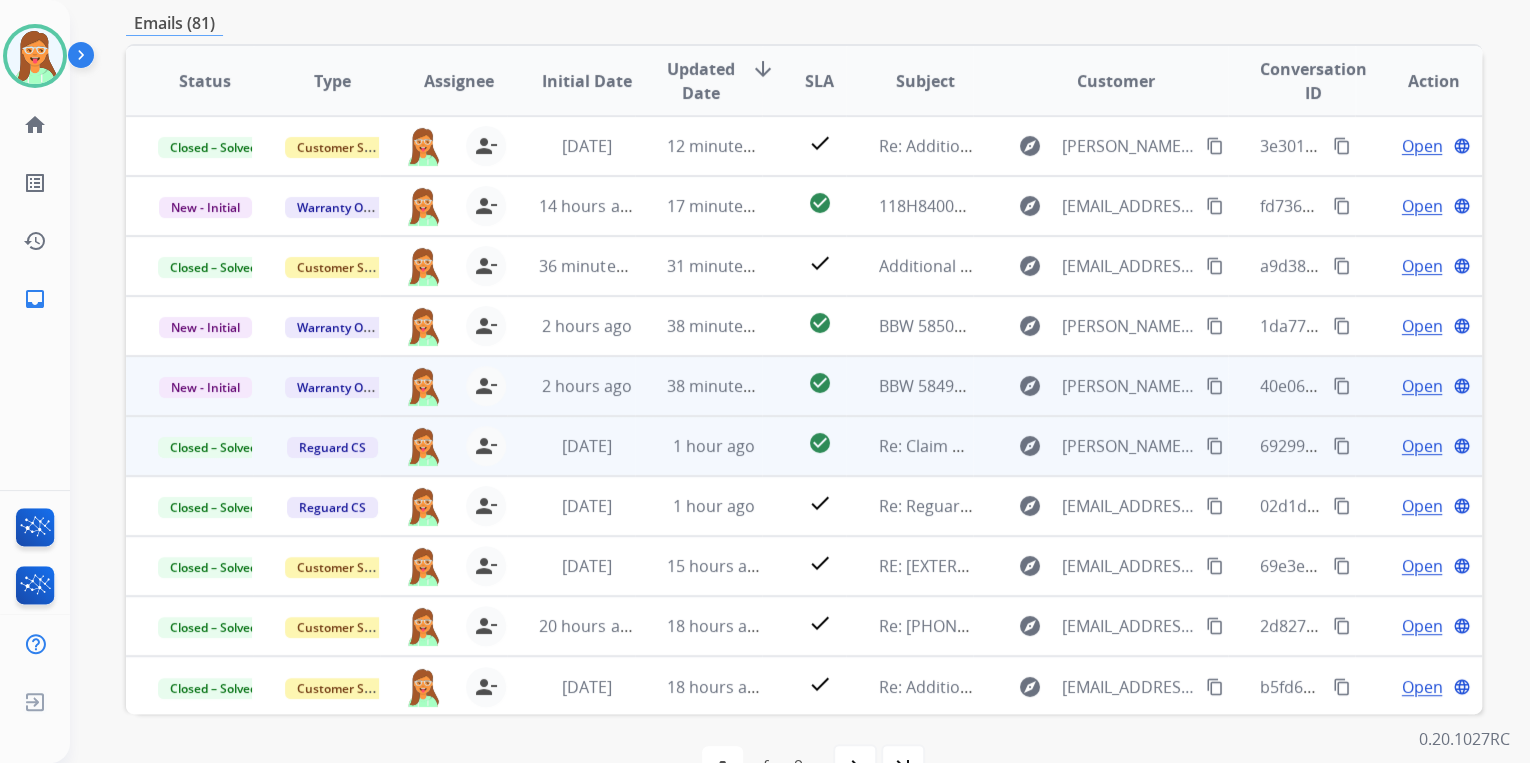 scroll, scrollTop: 1, scrollLeft: 0, axis: vertical 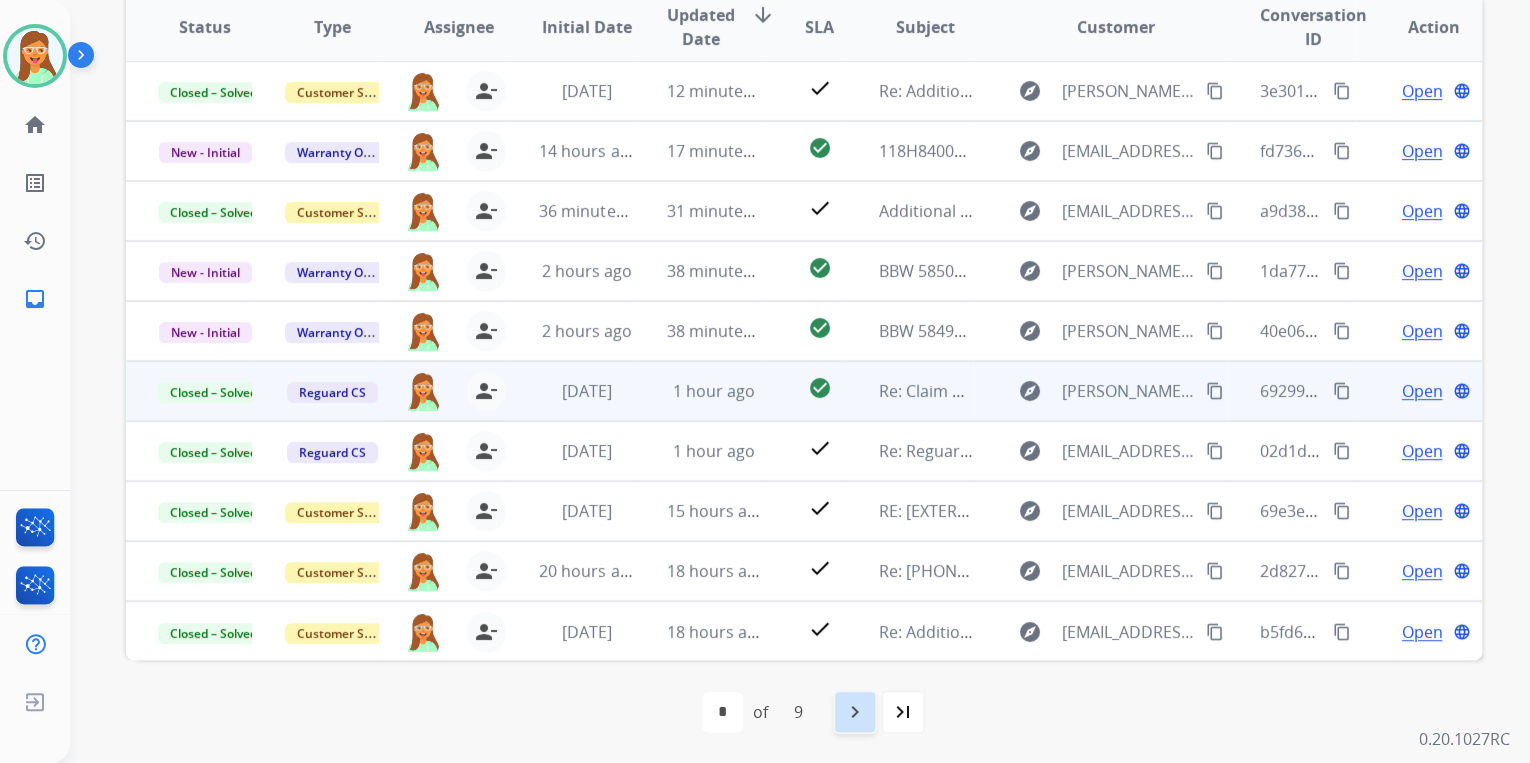 click on "navigate_next" at bounding box center (855, 712) 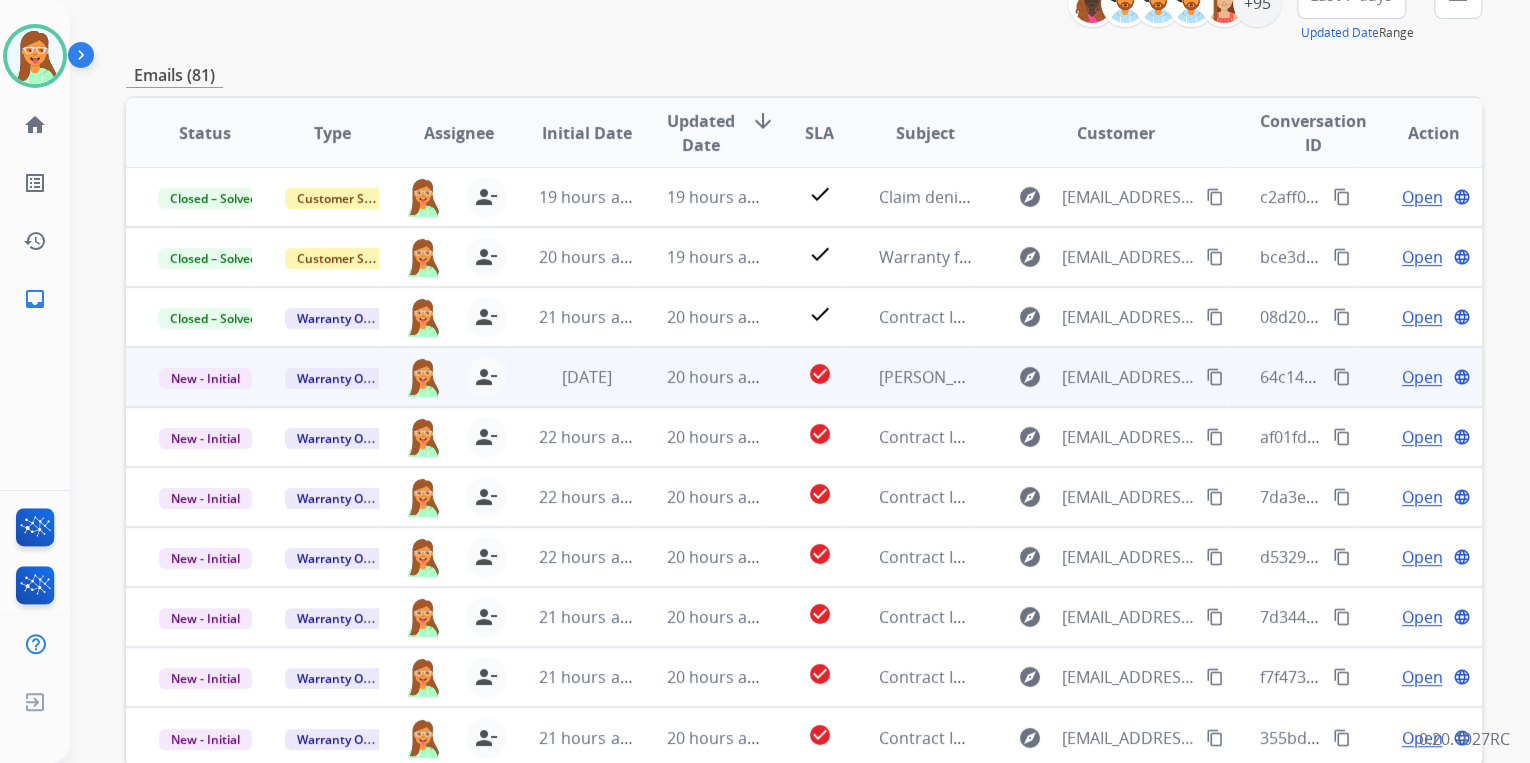 scroll, scrollTop: 320, scrollLeft: 0, axis: vertical 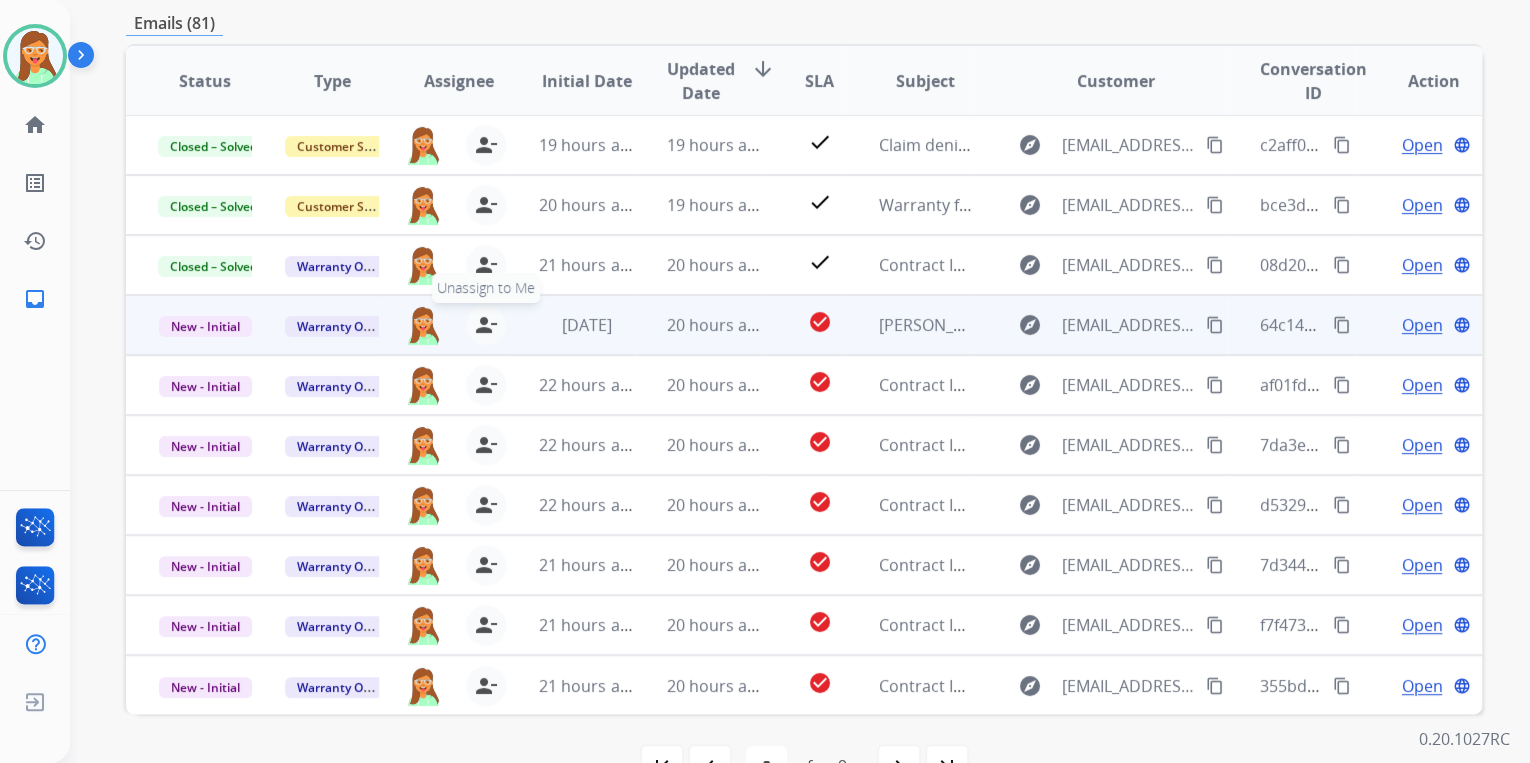 click on "person_remove" at bounding box center (486, 325) 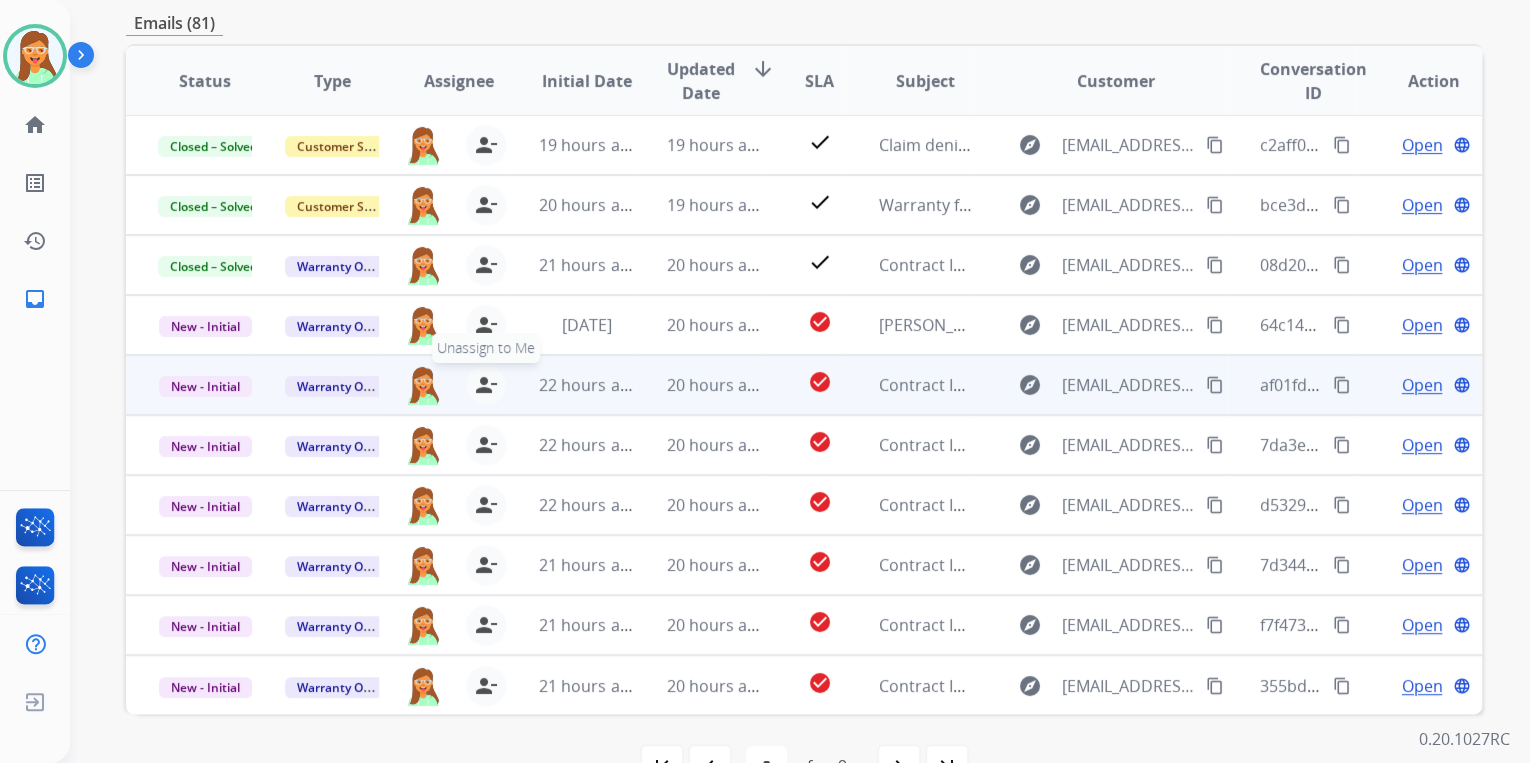 click on "person_remove" at bounding box center [486, 385] 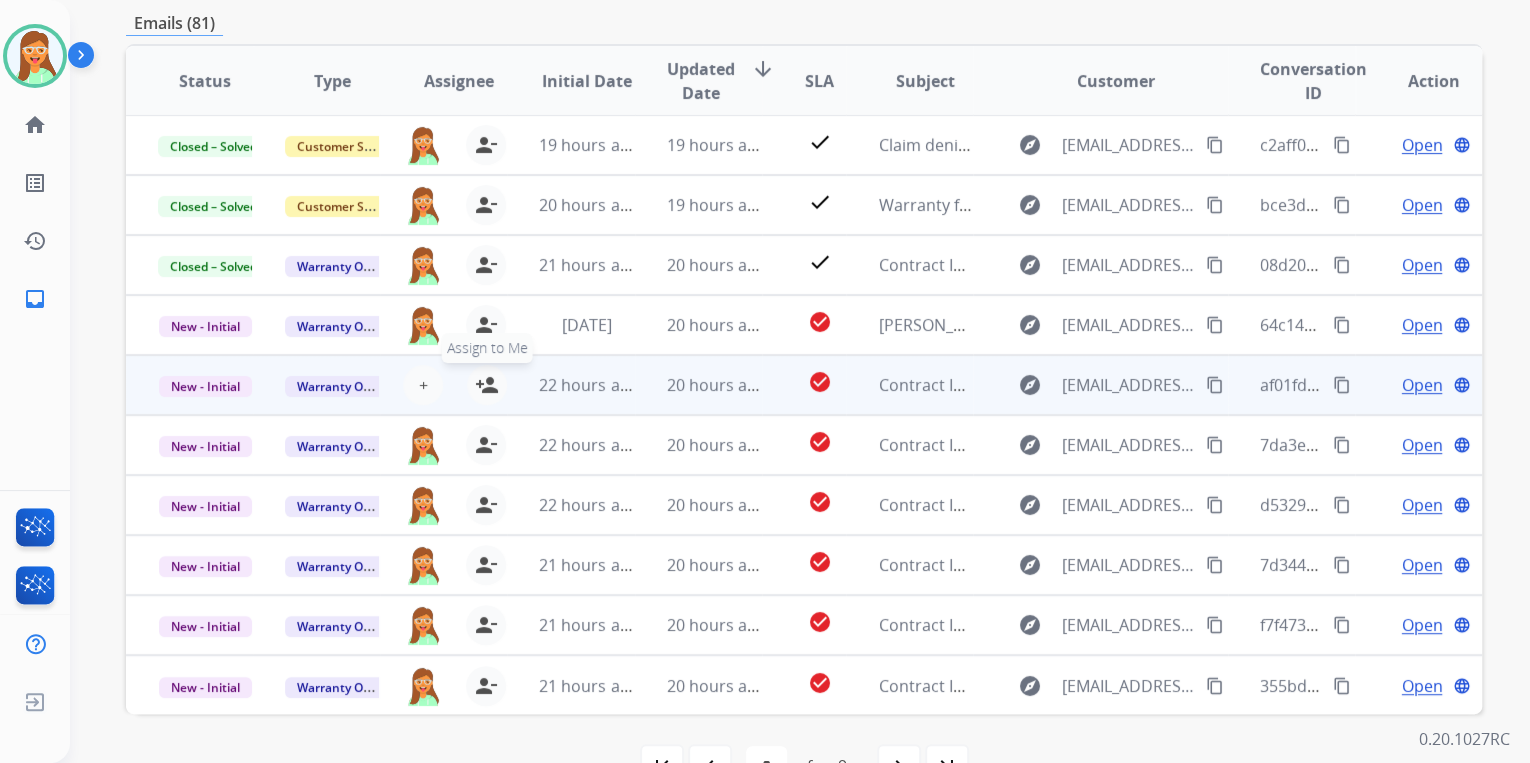 click on "person_add" at bounding box center (487, 385) 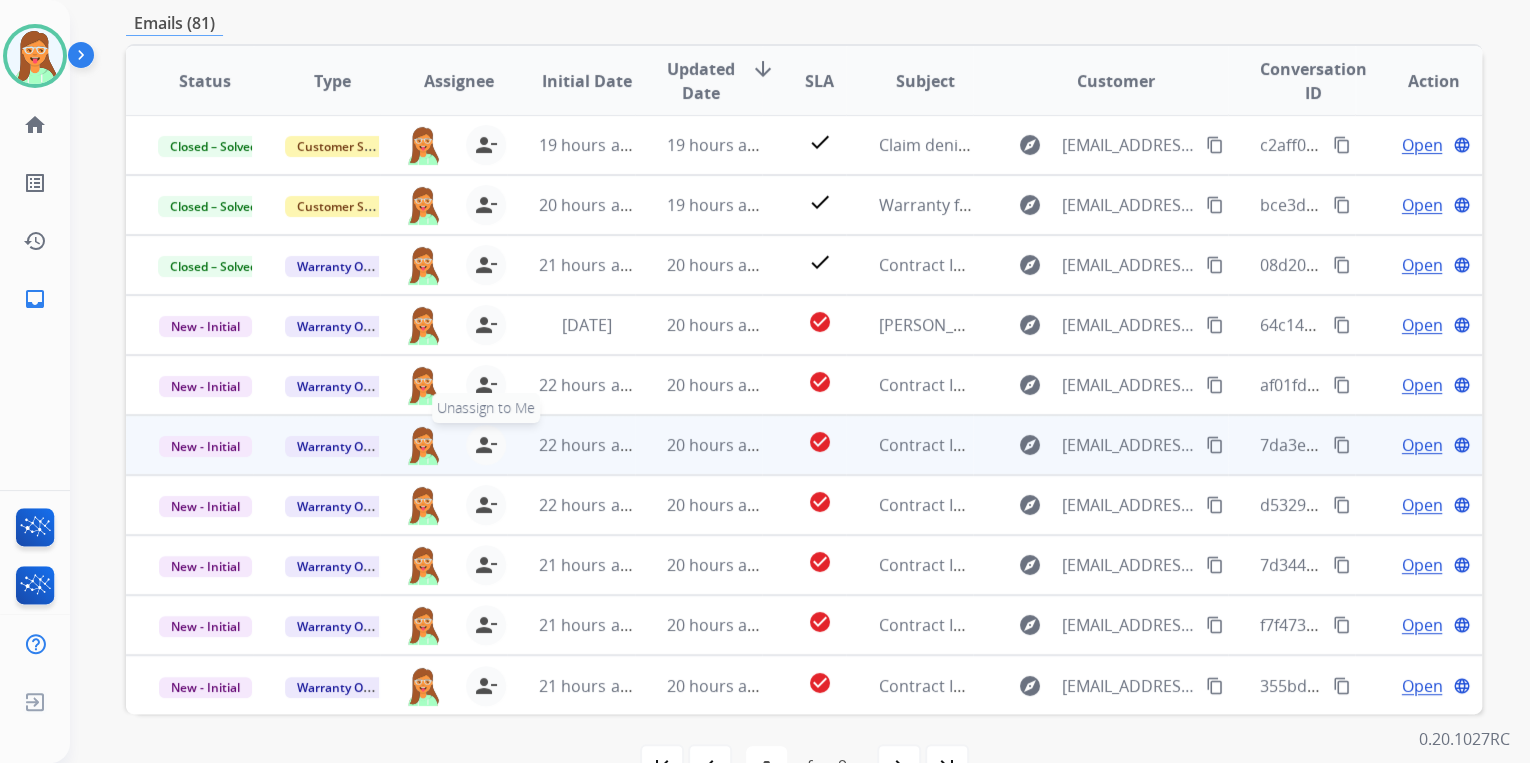 click on "person_remove" at bounding box center [486, 445] 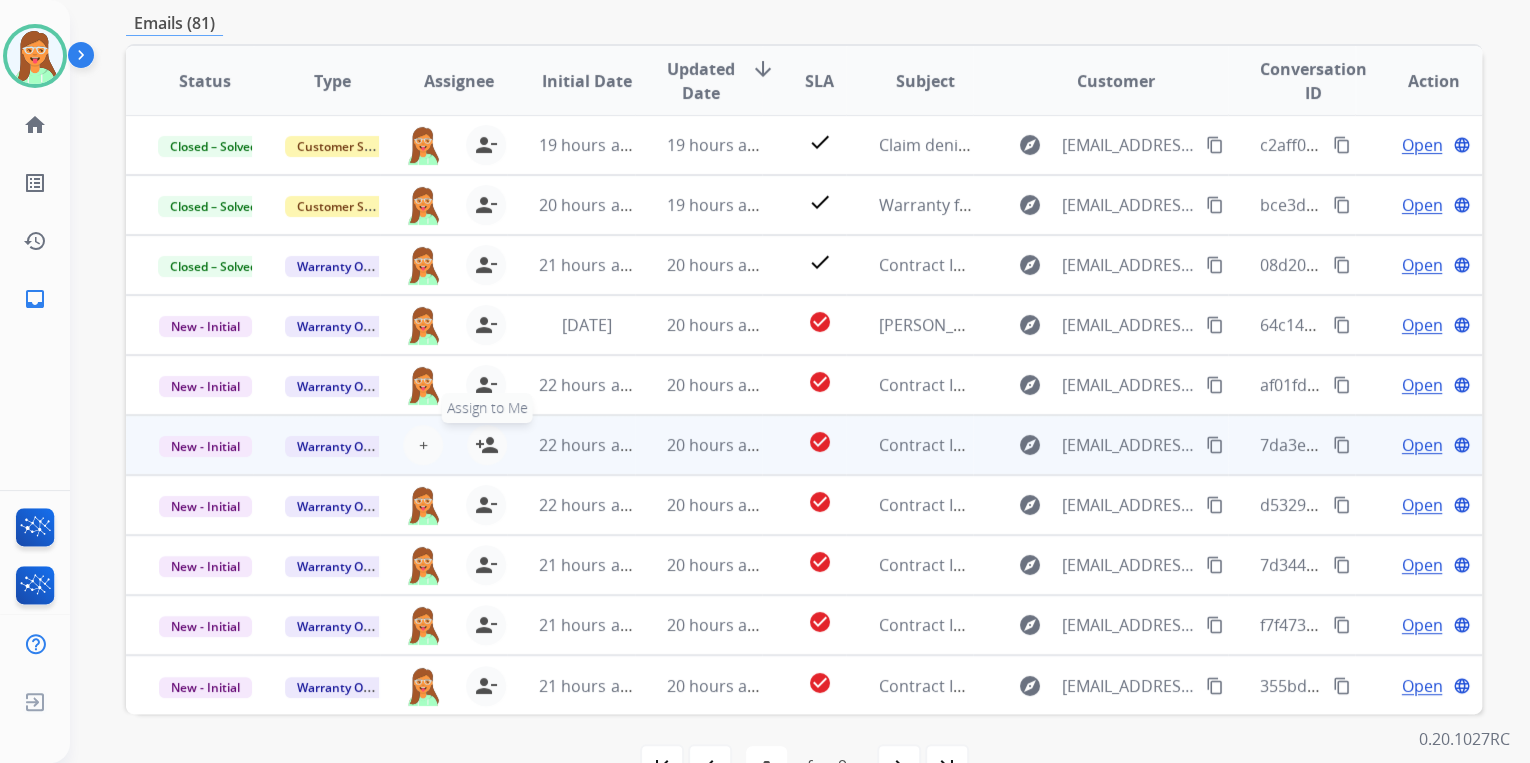 click on "person_add" at bounding box center [487, 445] 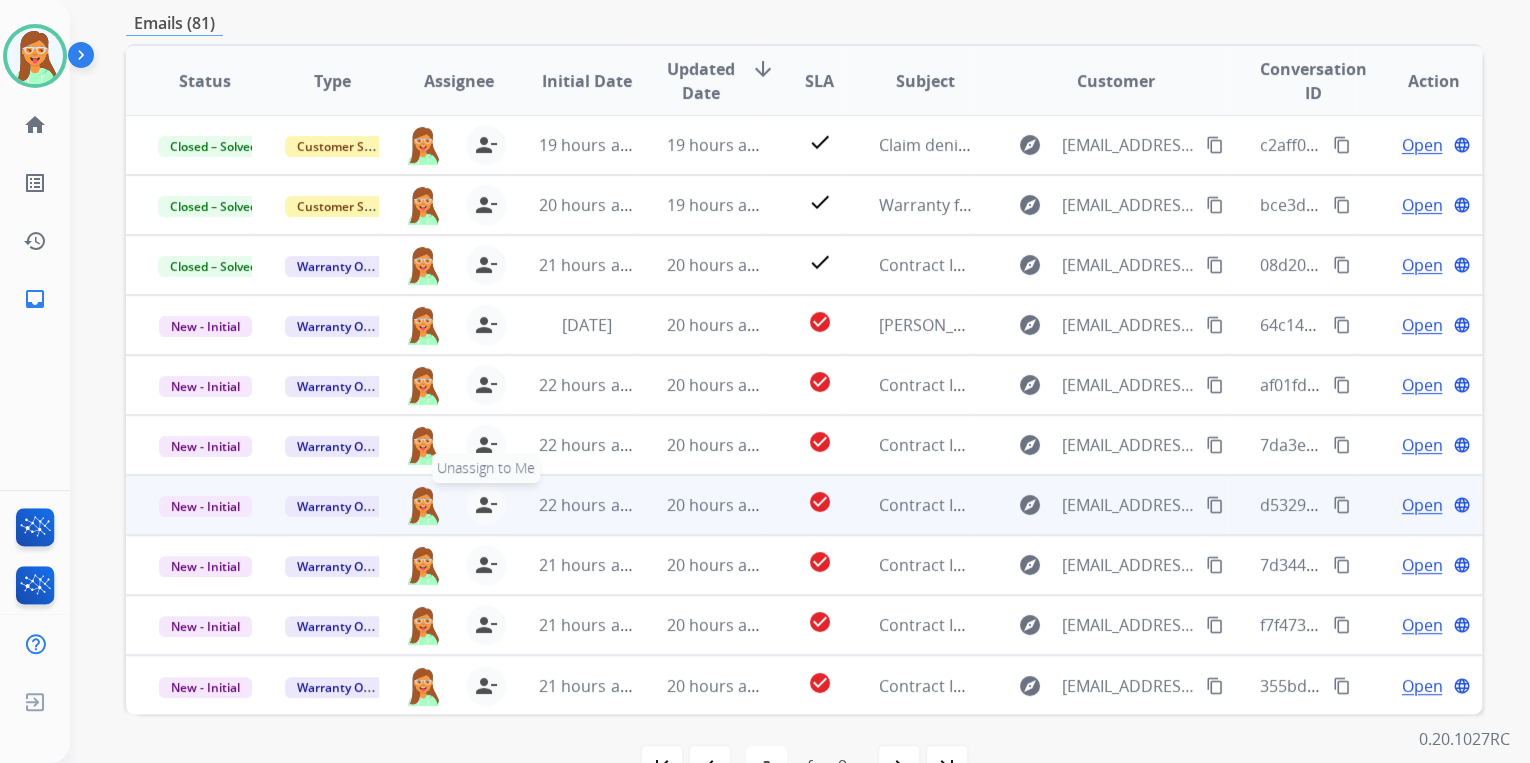 click on "person_remove" at bounding box center [486, 505] 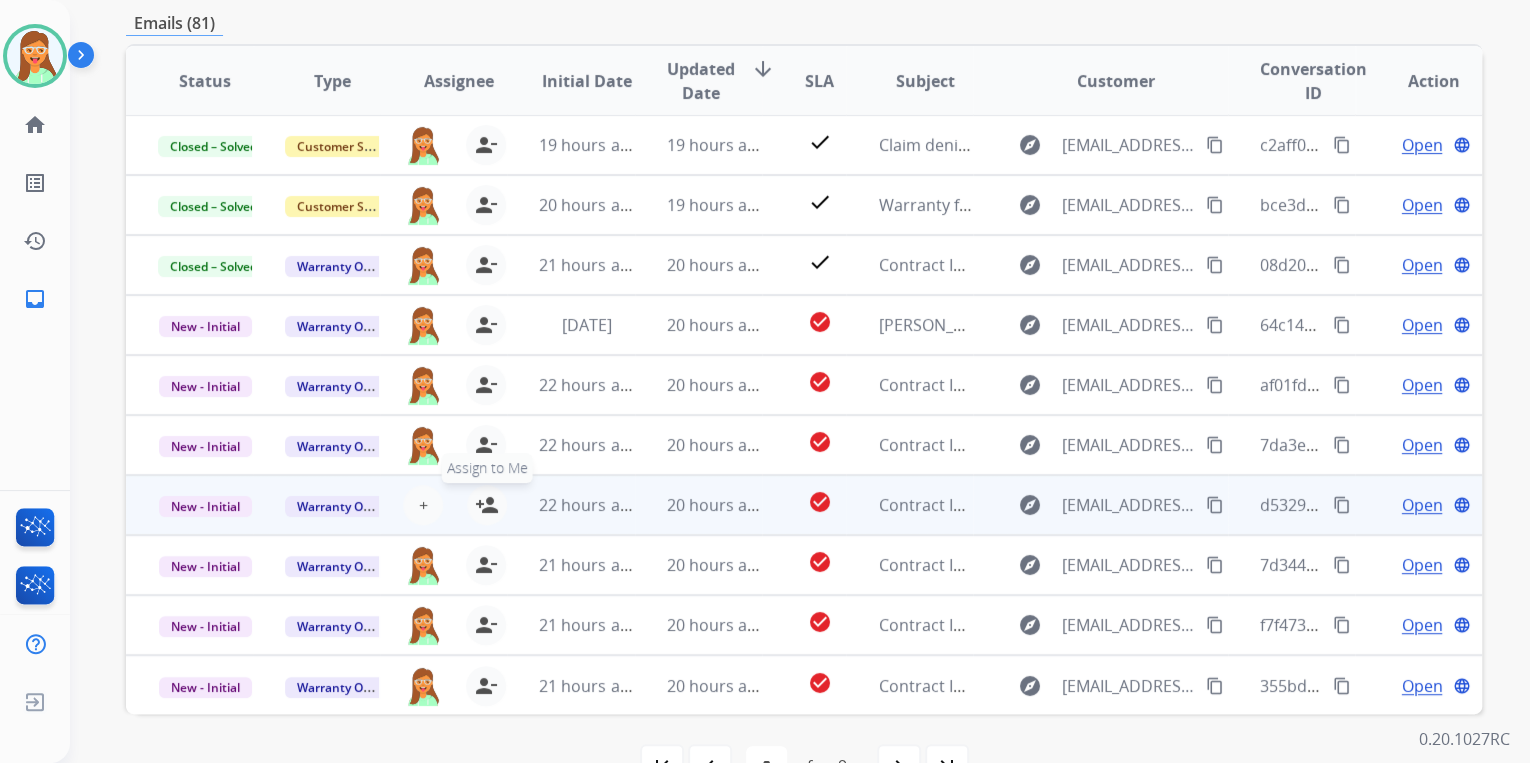 click on "person_add" at bounding box center [487, 505] 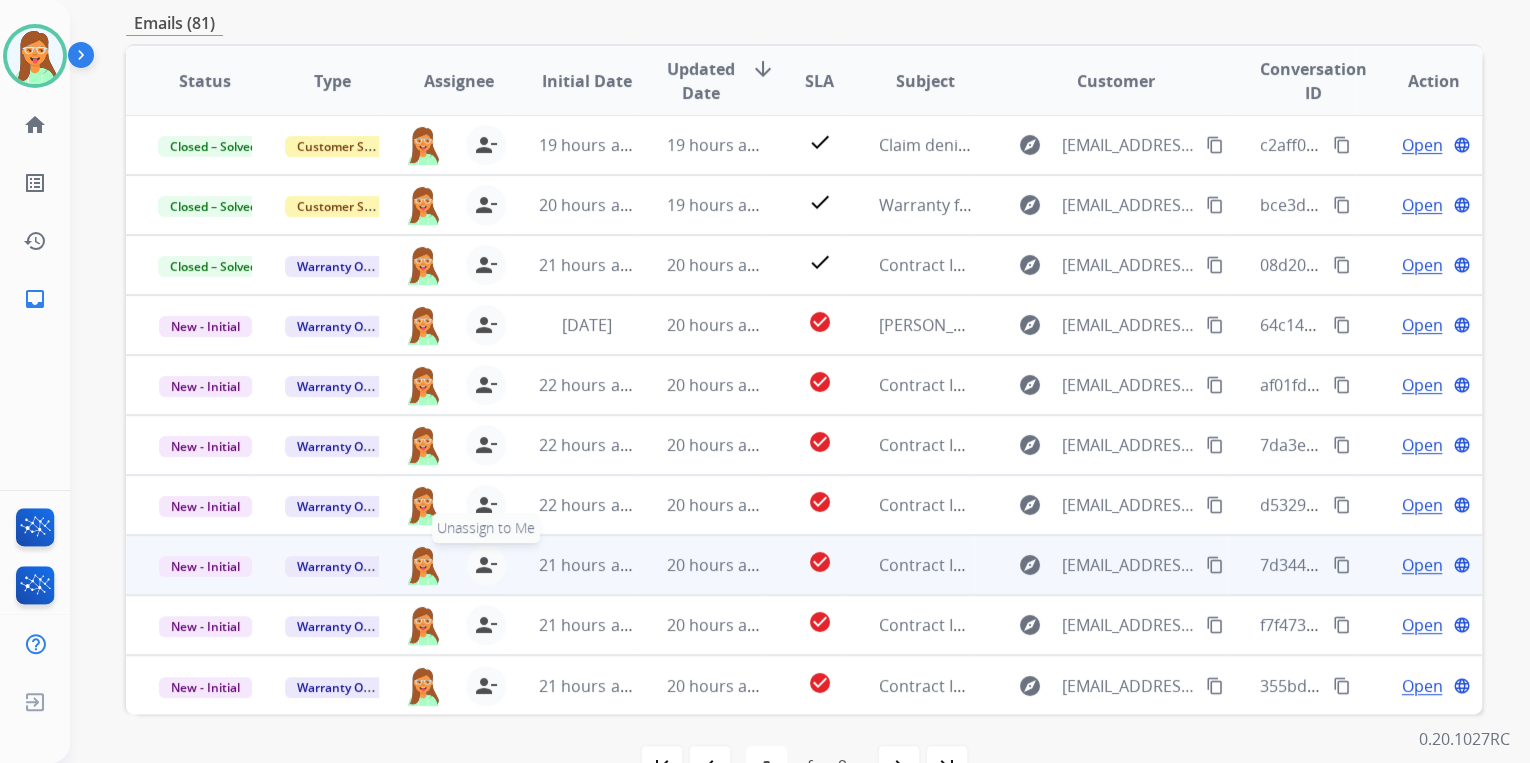 click on "person_remove" at bounding box center (486, 565) 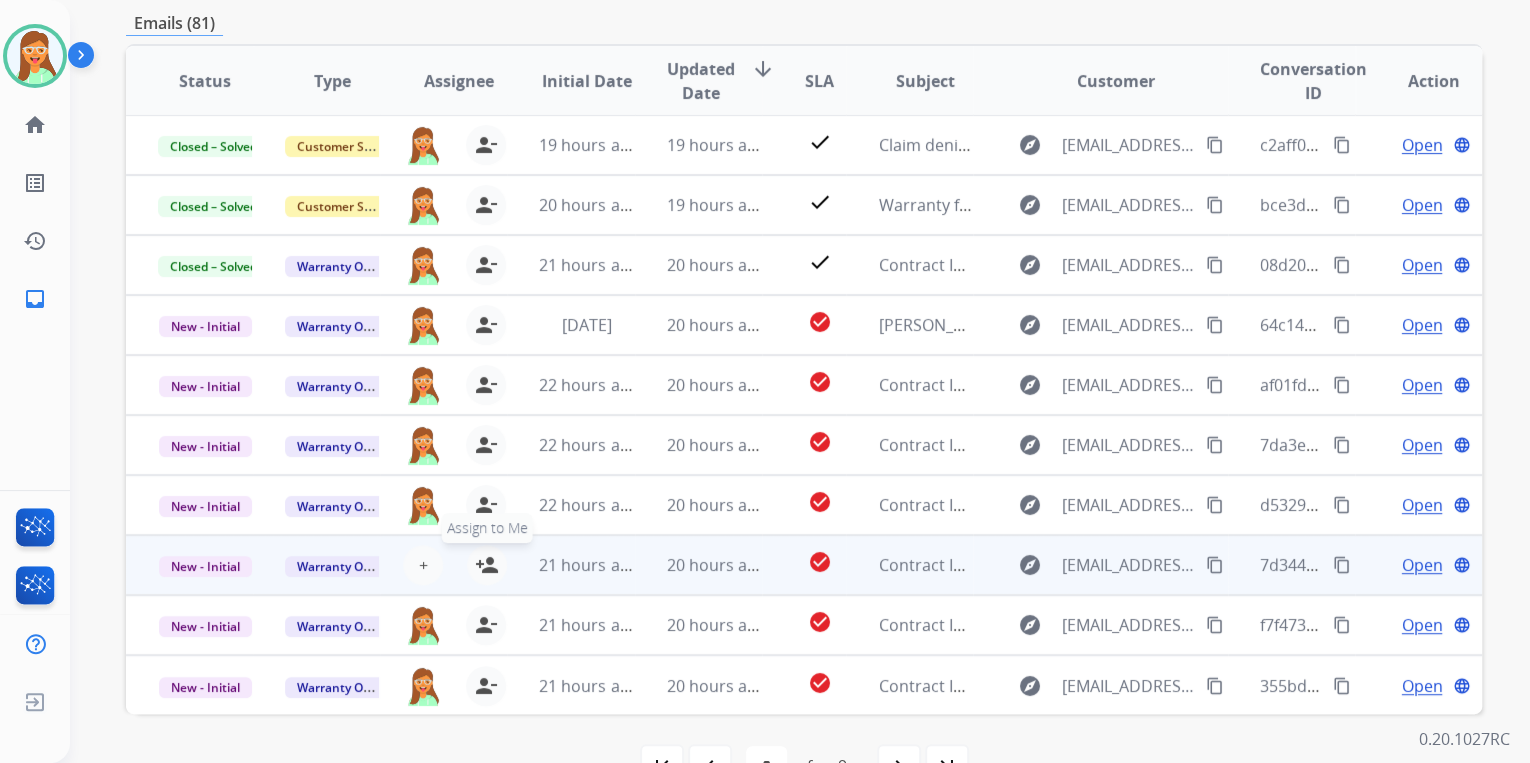 click on "person_add" at bounding box center [487, 565] 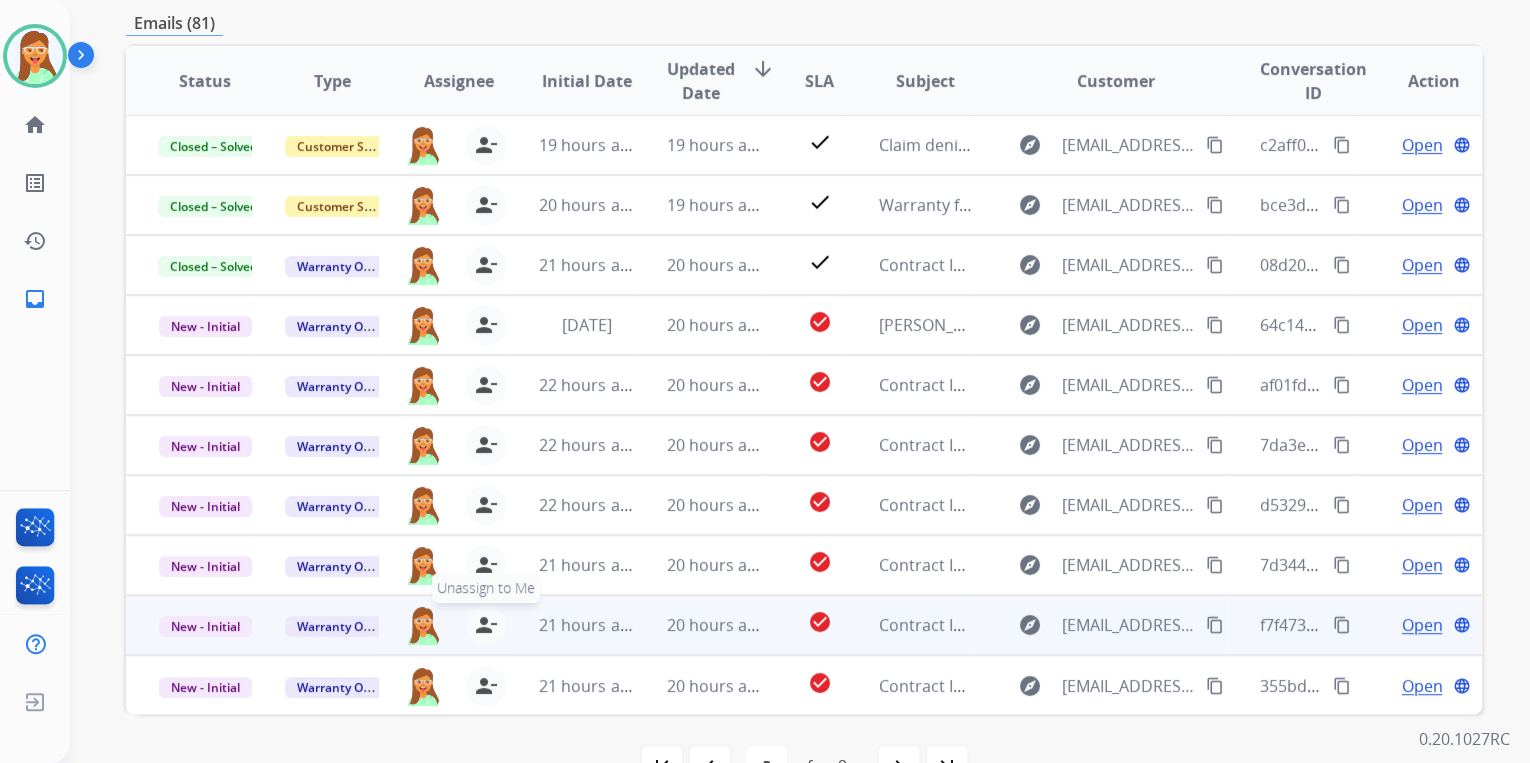 click on "person_remove" at bounding box center [486, 625] 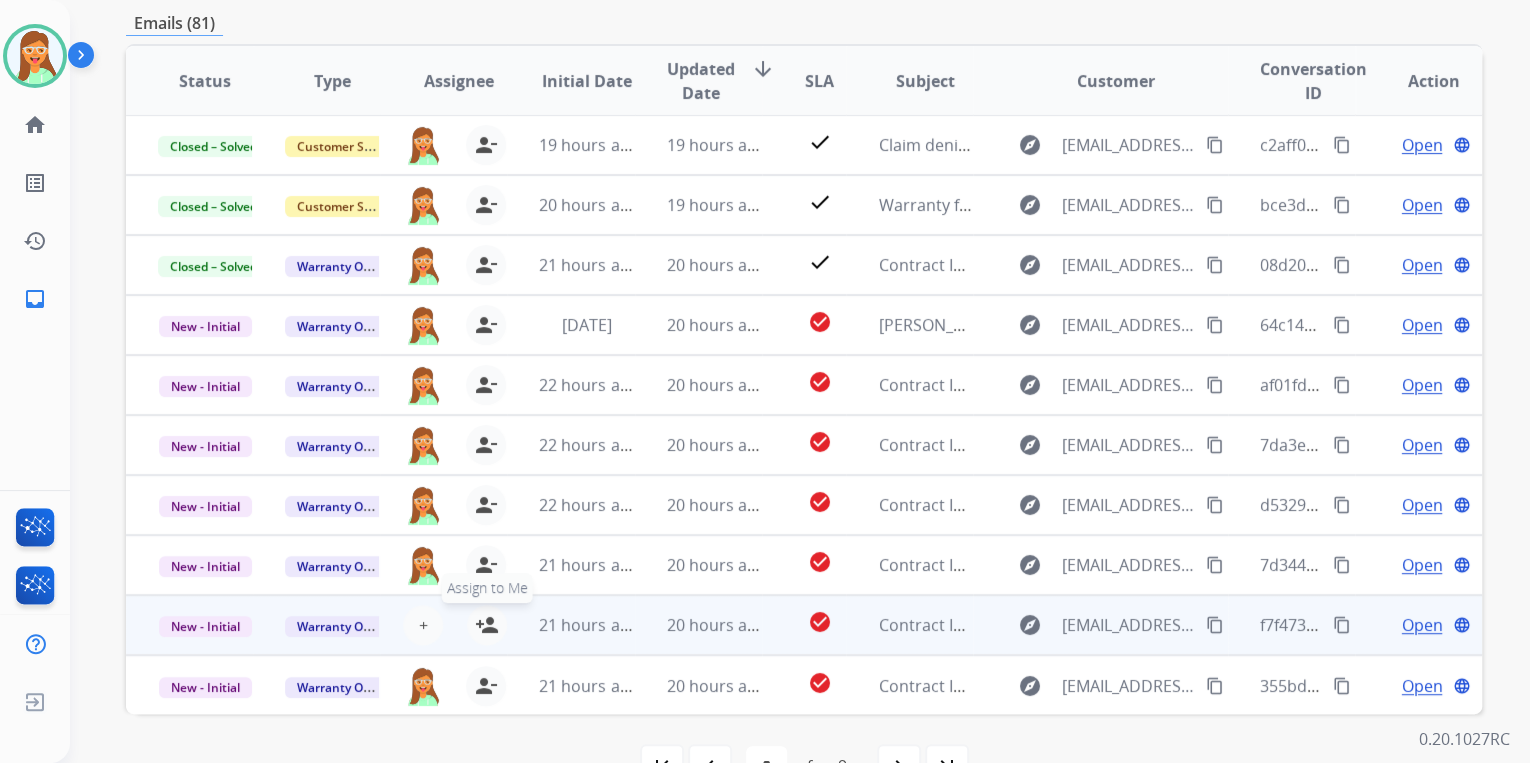 click on "person_add" at bounding box center [487, 625] 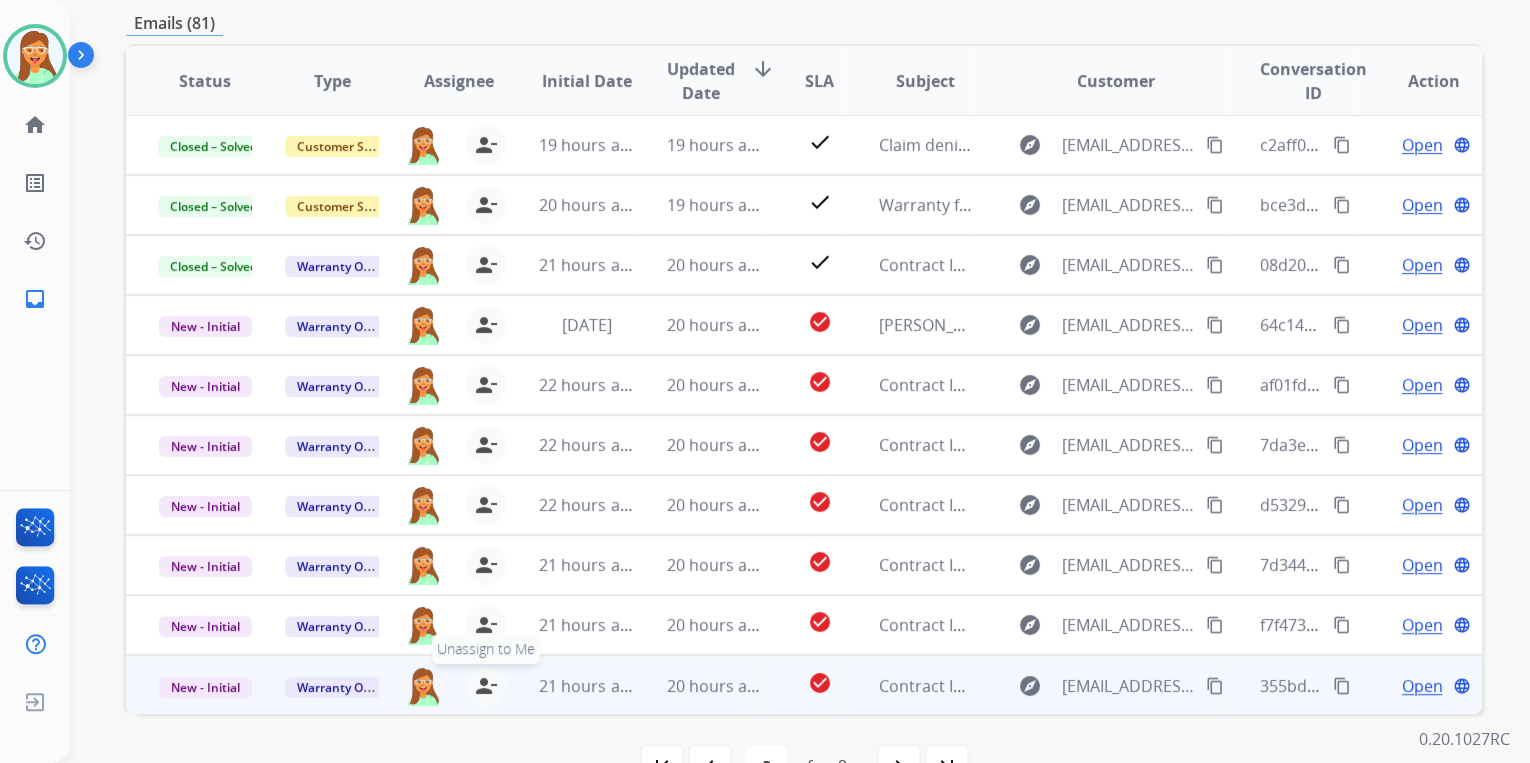 click on "person_remove" at bounding box center [486, 686] 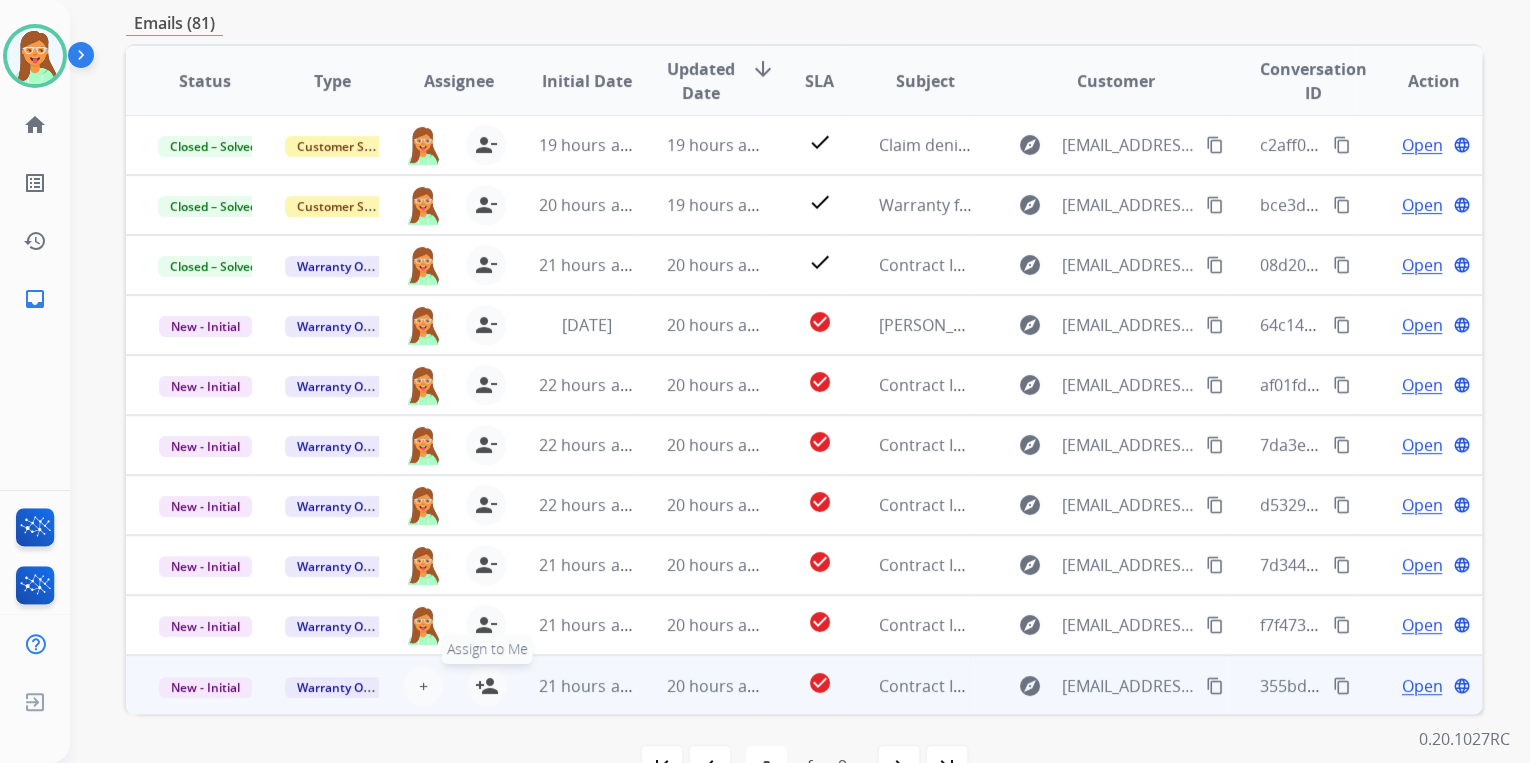 click on "person_add" at bounding box center (487, 686) 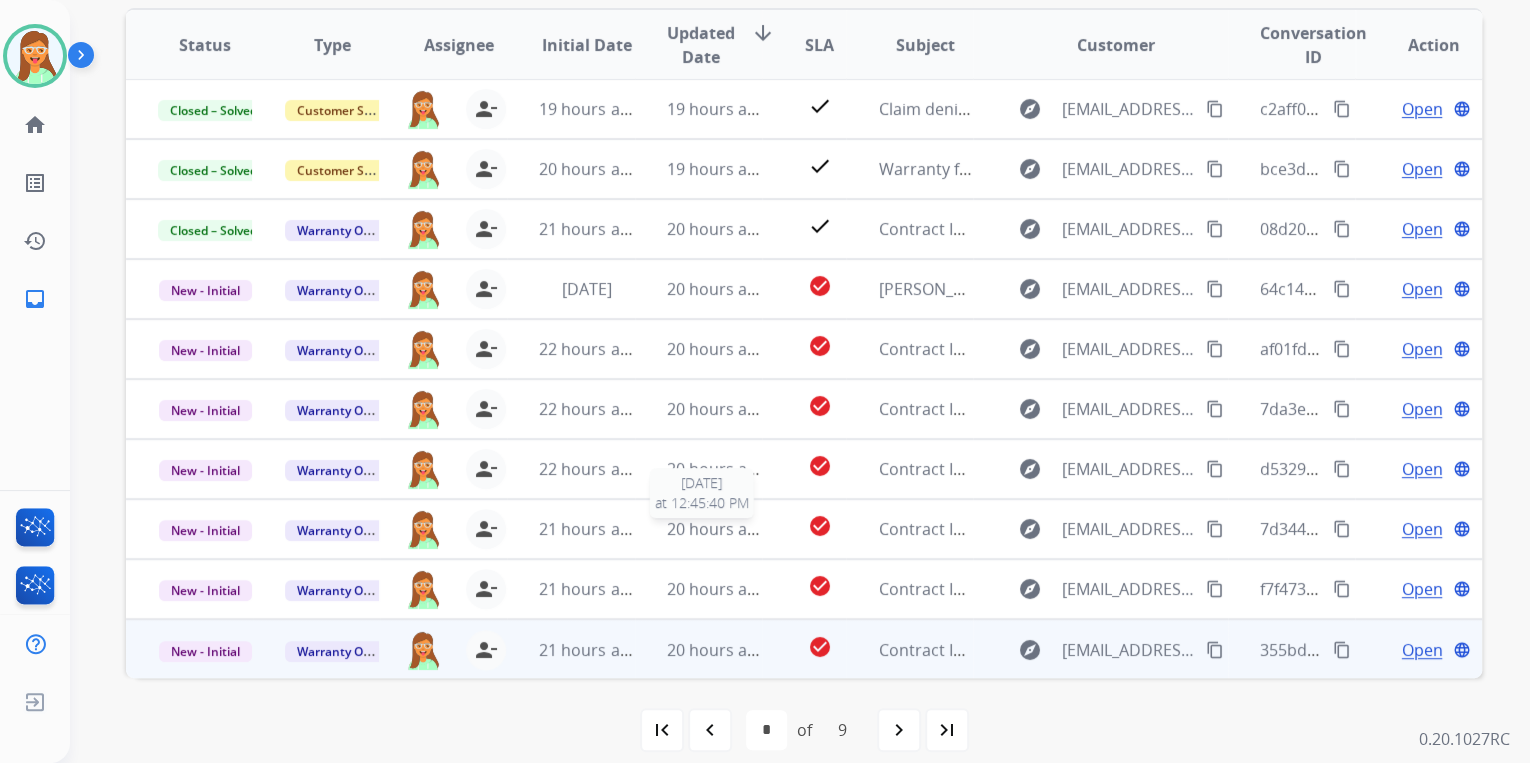 scroll, scrollTop: 374, scrollLeft: 0, axis: vertical 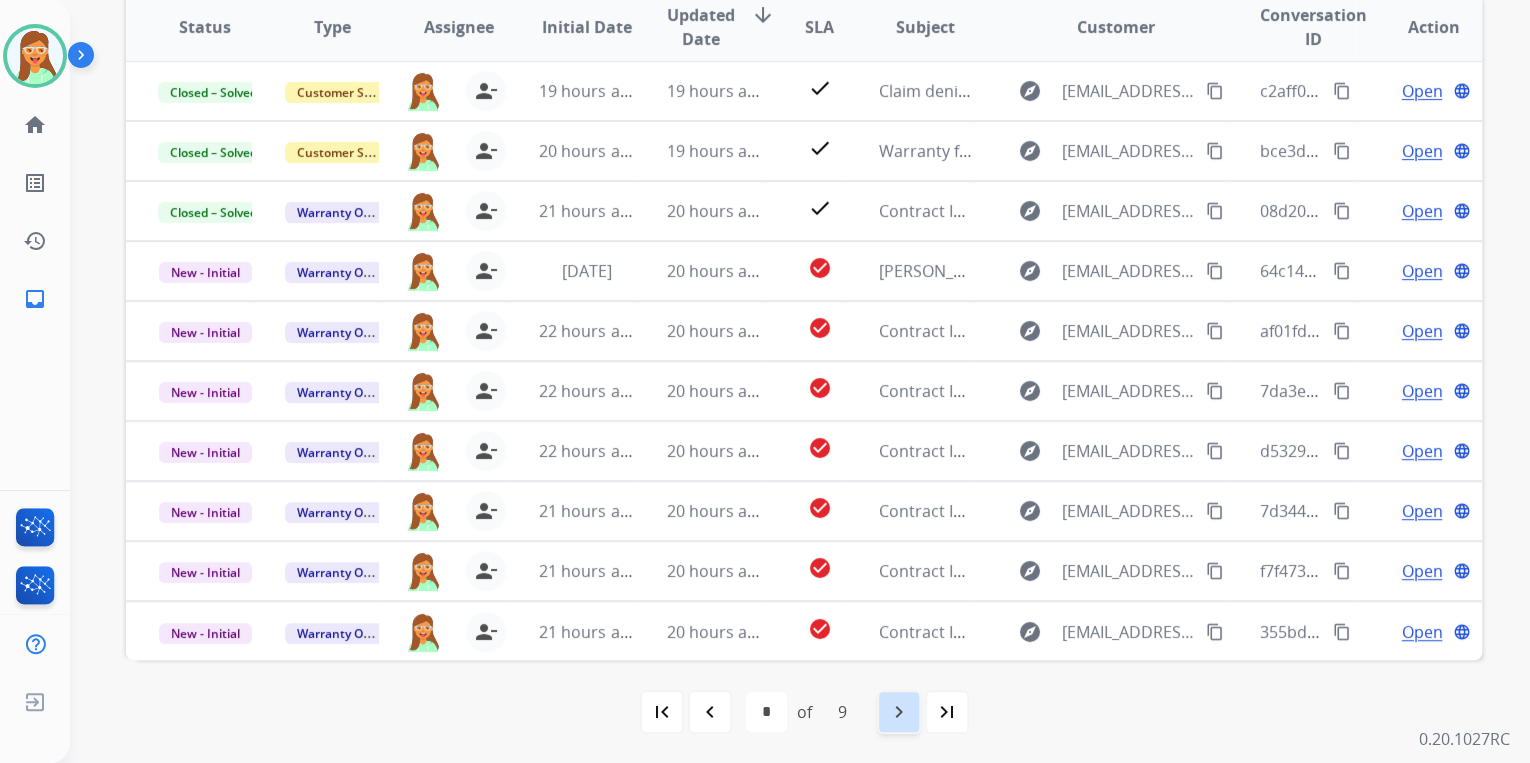 click on "navigate_next" at bounding box center [899, 712] 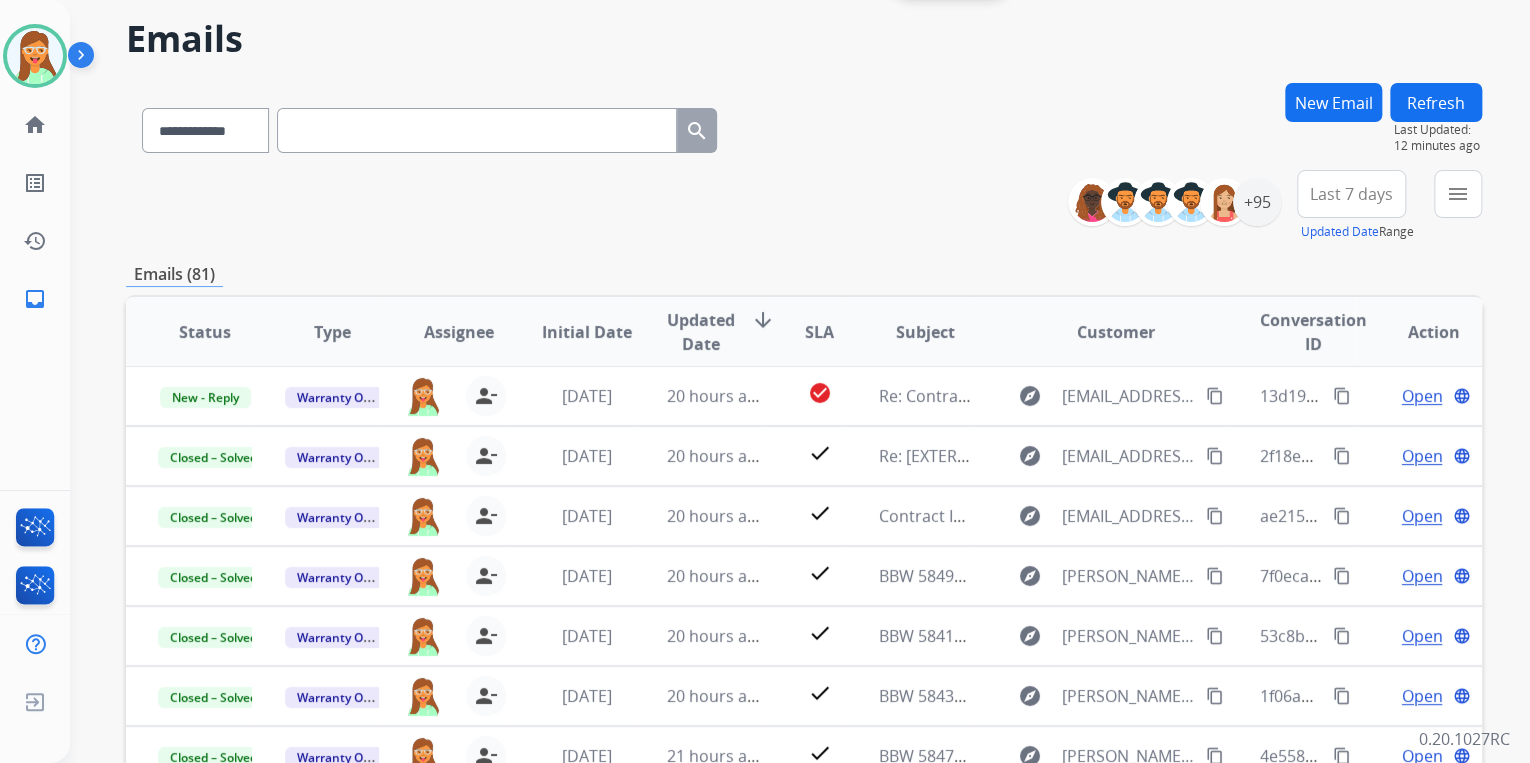 scroll, scrollTop: 160, scrollLeft: 0, axis: vertical 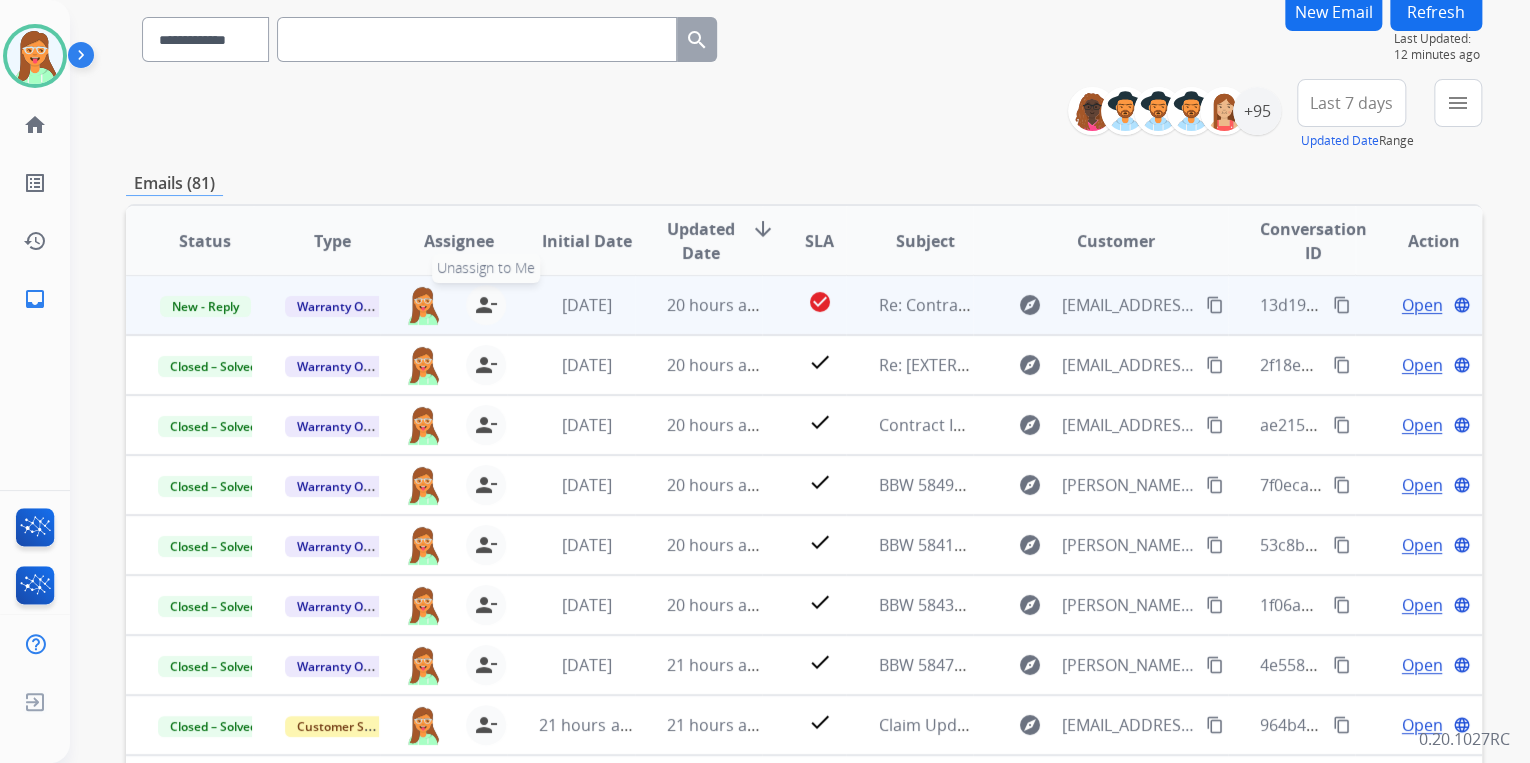 click on "person_remove" at bounding box center [486, 305] 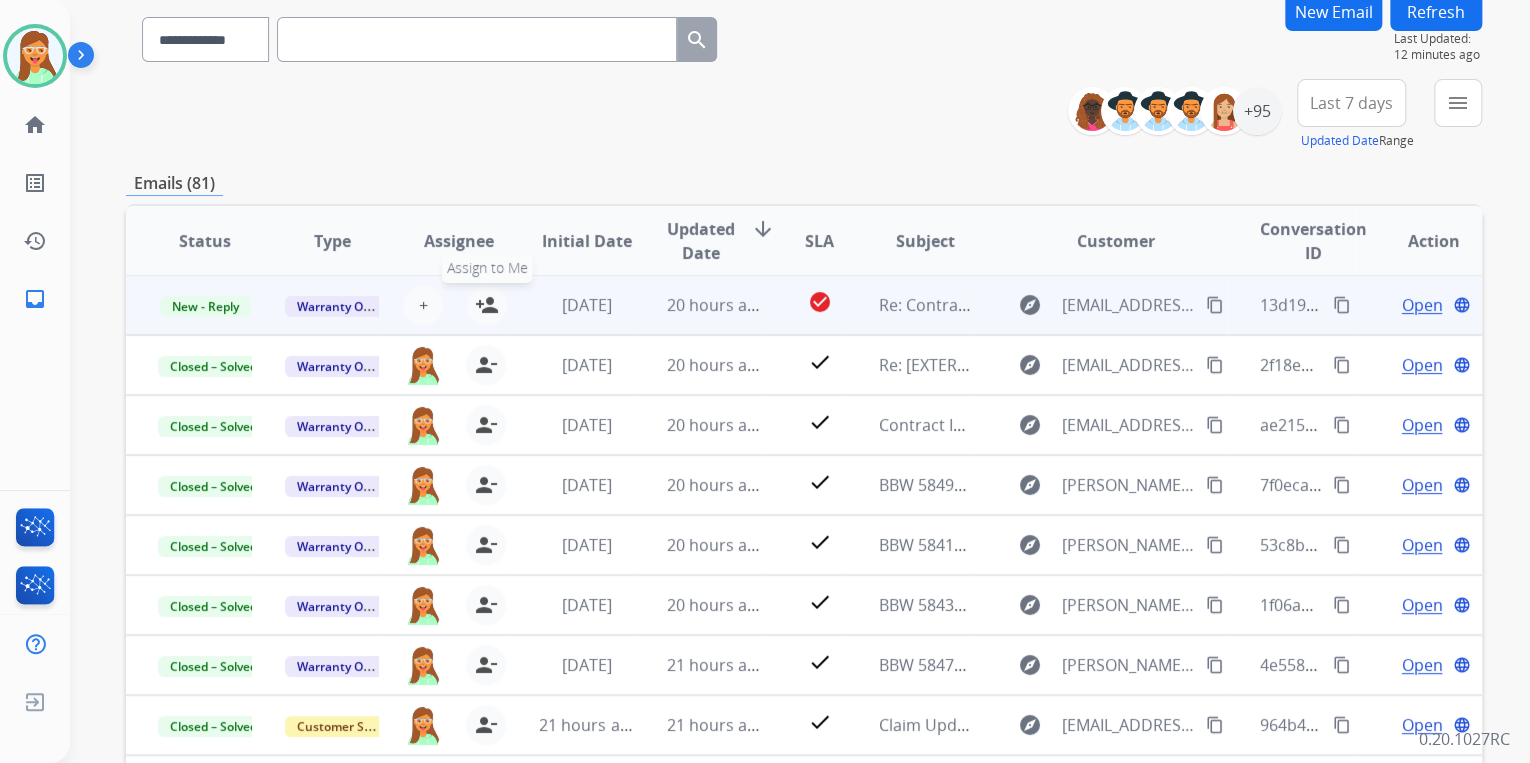 click on "person_add" at bounding box center [487, 305] 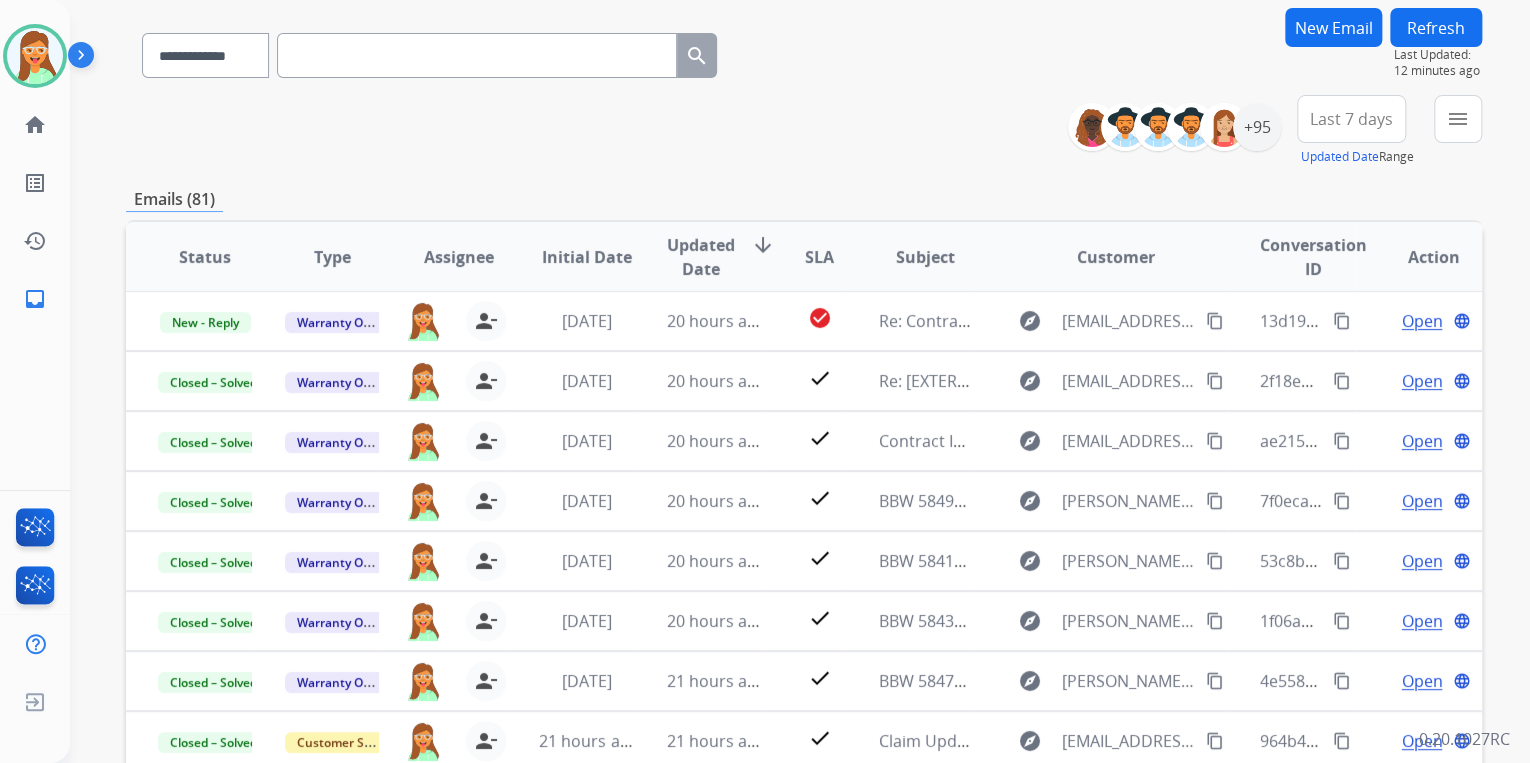 scroll, scrollTop: 0, scrollLeft: 0, axis: both 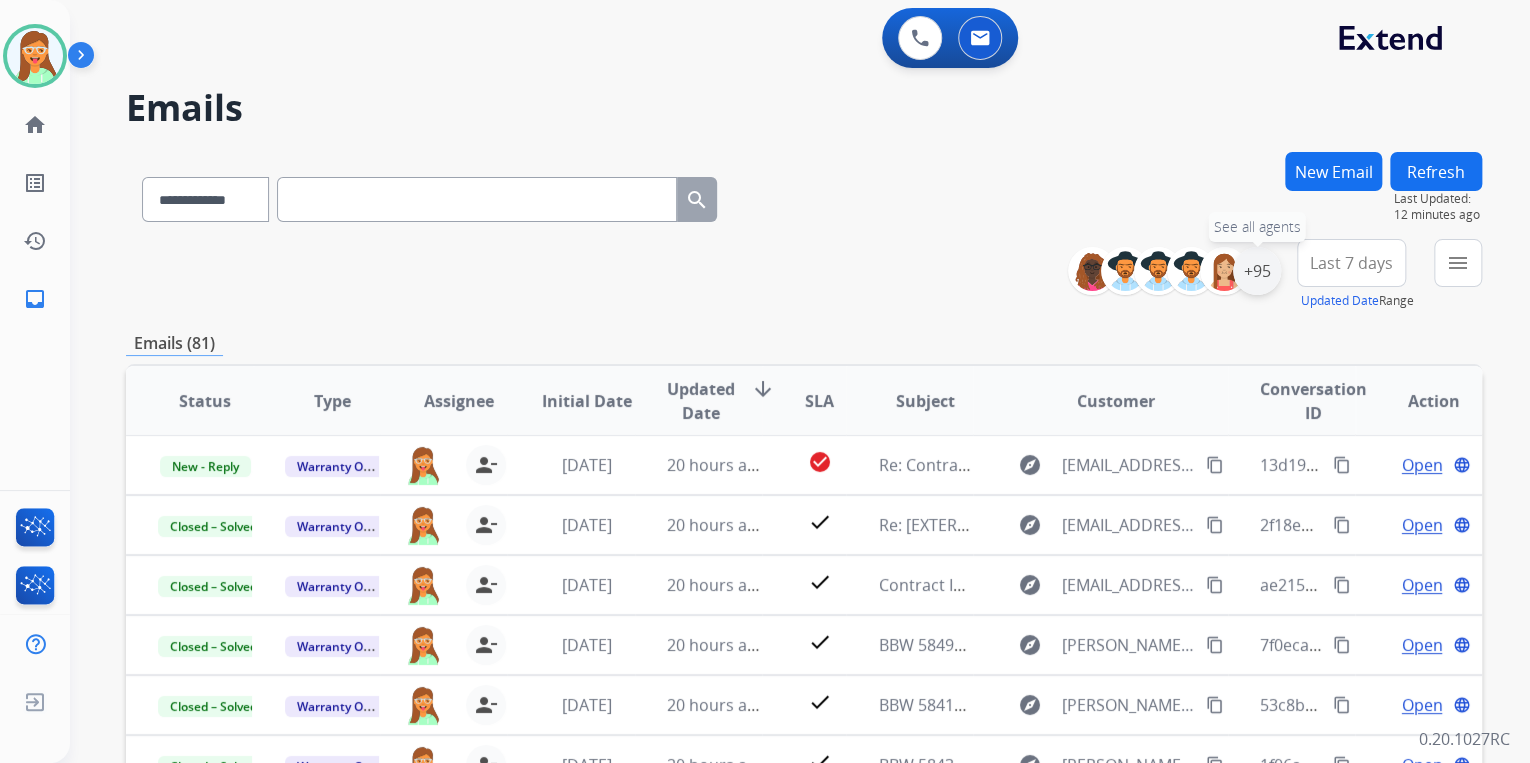 click on "+95" at bounding box center [1257, 271] 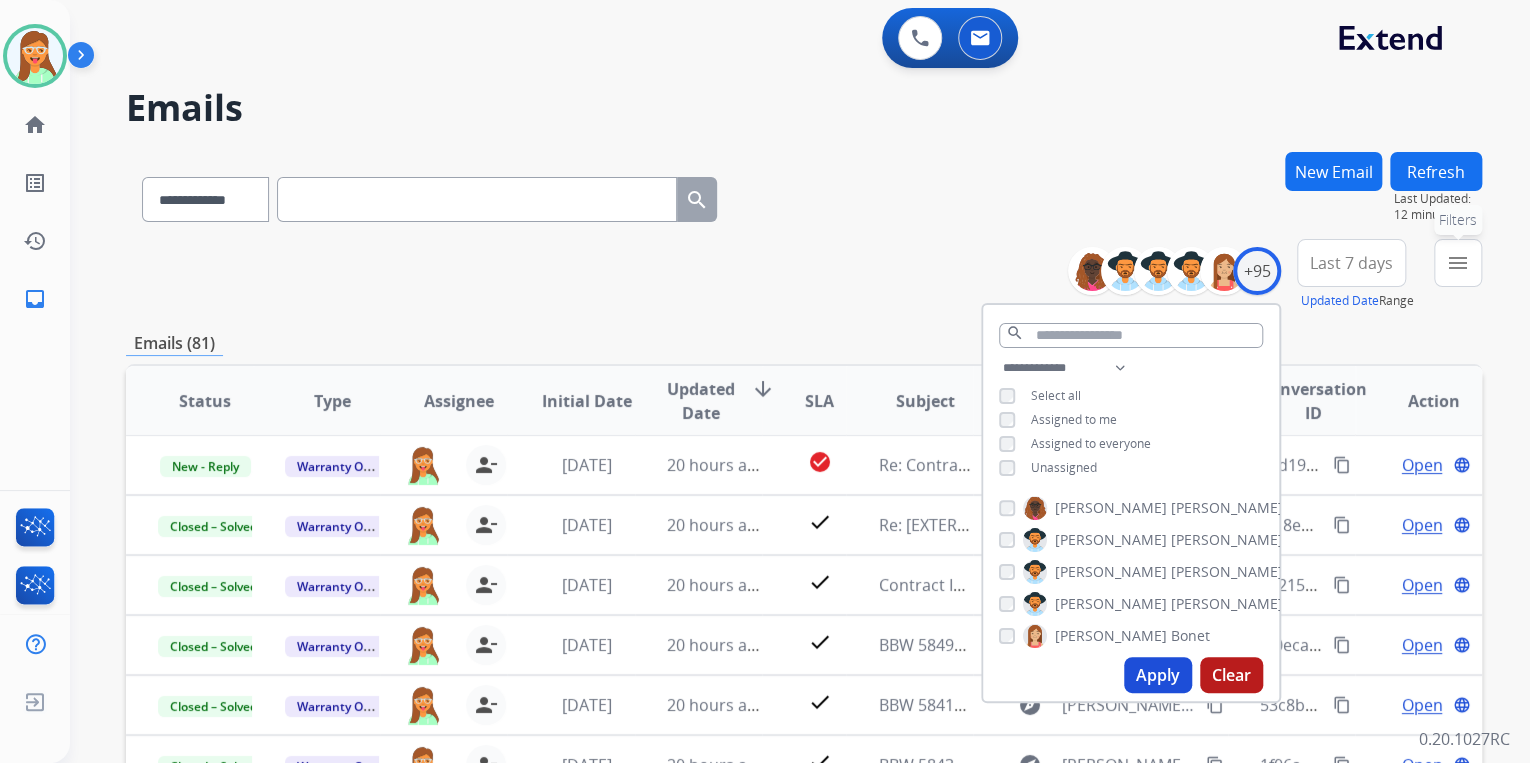 click on "menu" at bounding box center (1458, 263) 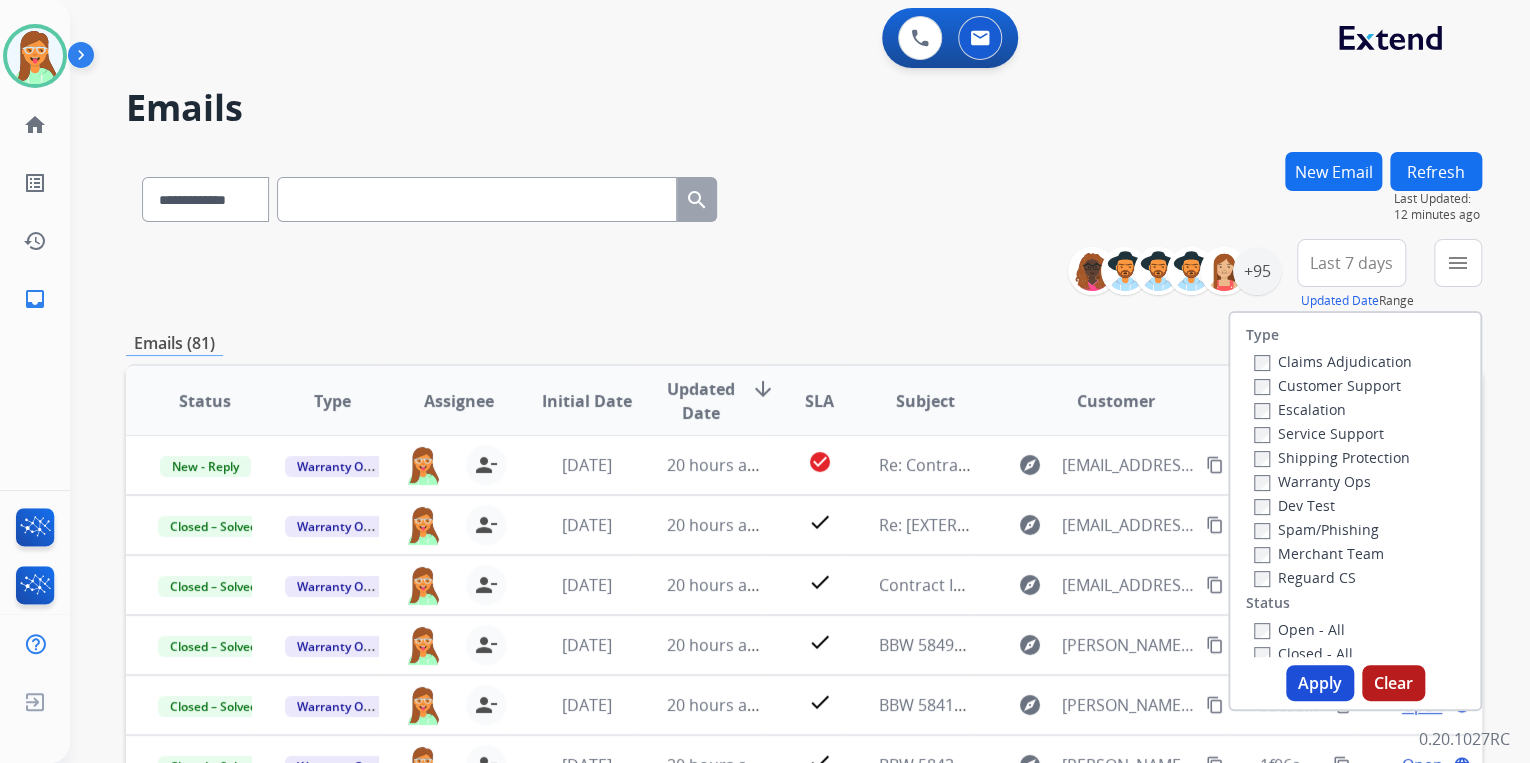 click on "Warranty Ops" at bounding box center [1312, 481] 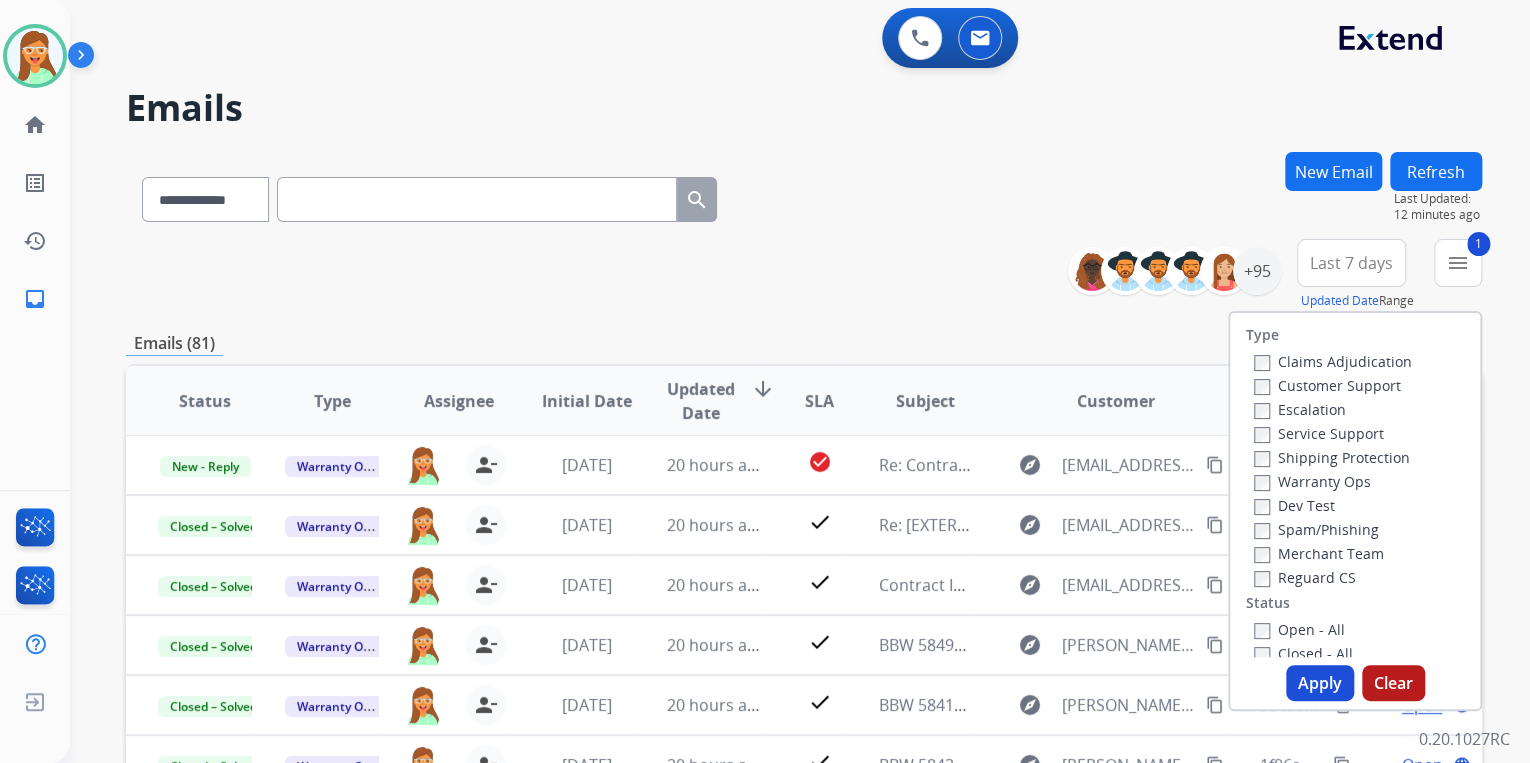 click on "Apply" at bounding box center (1320, 683) 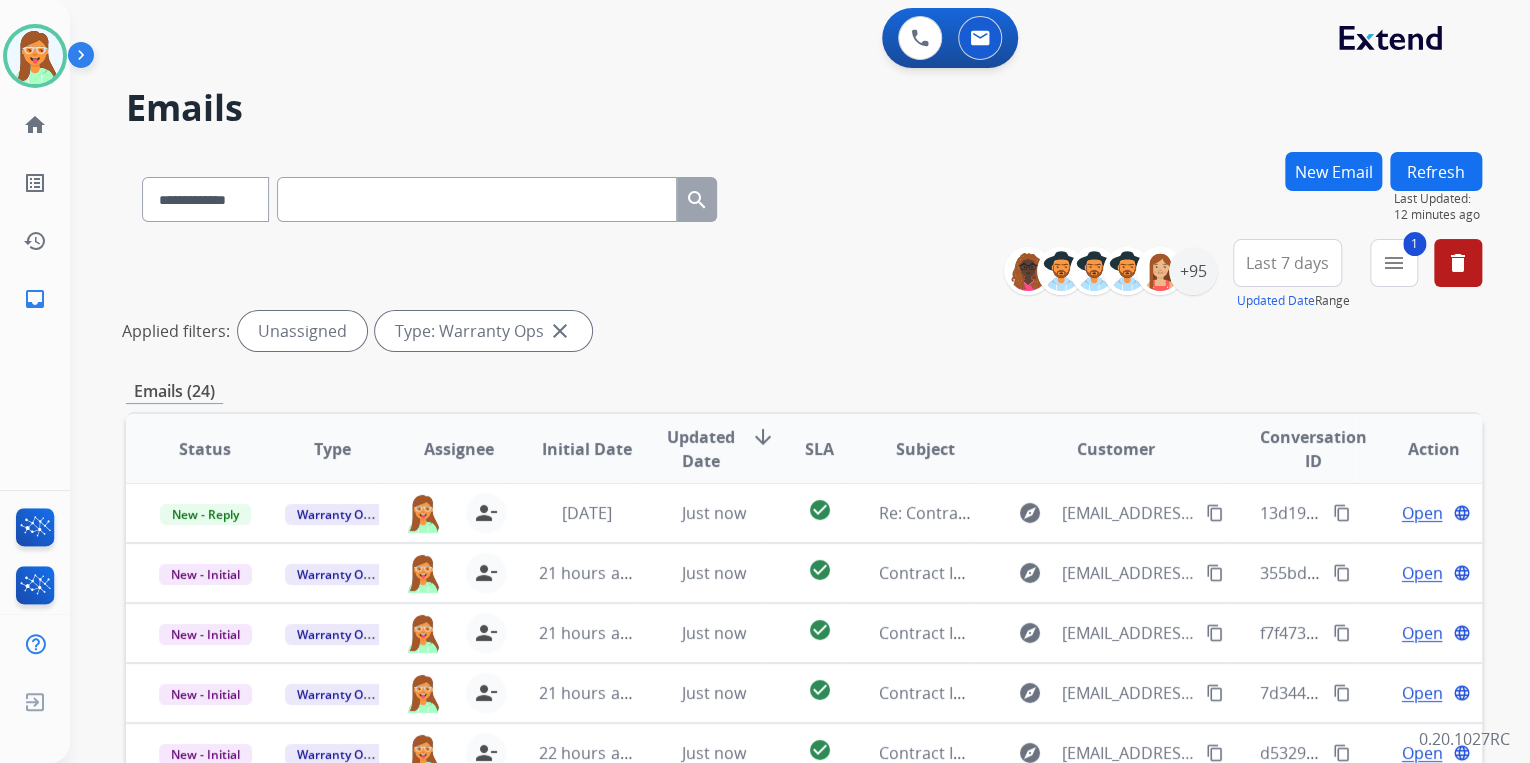 click on "**********" at bounding box center (804, 299) 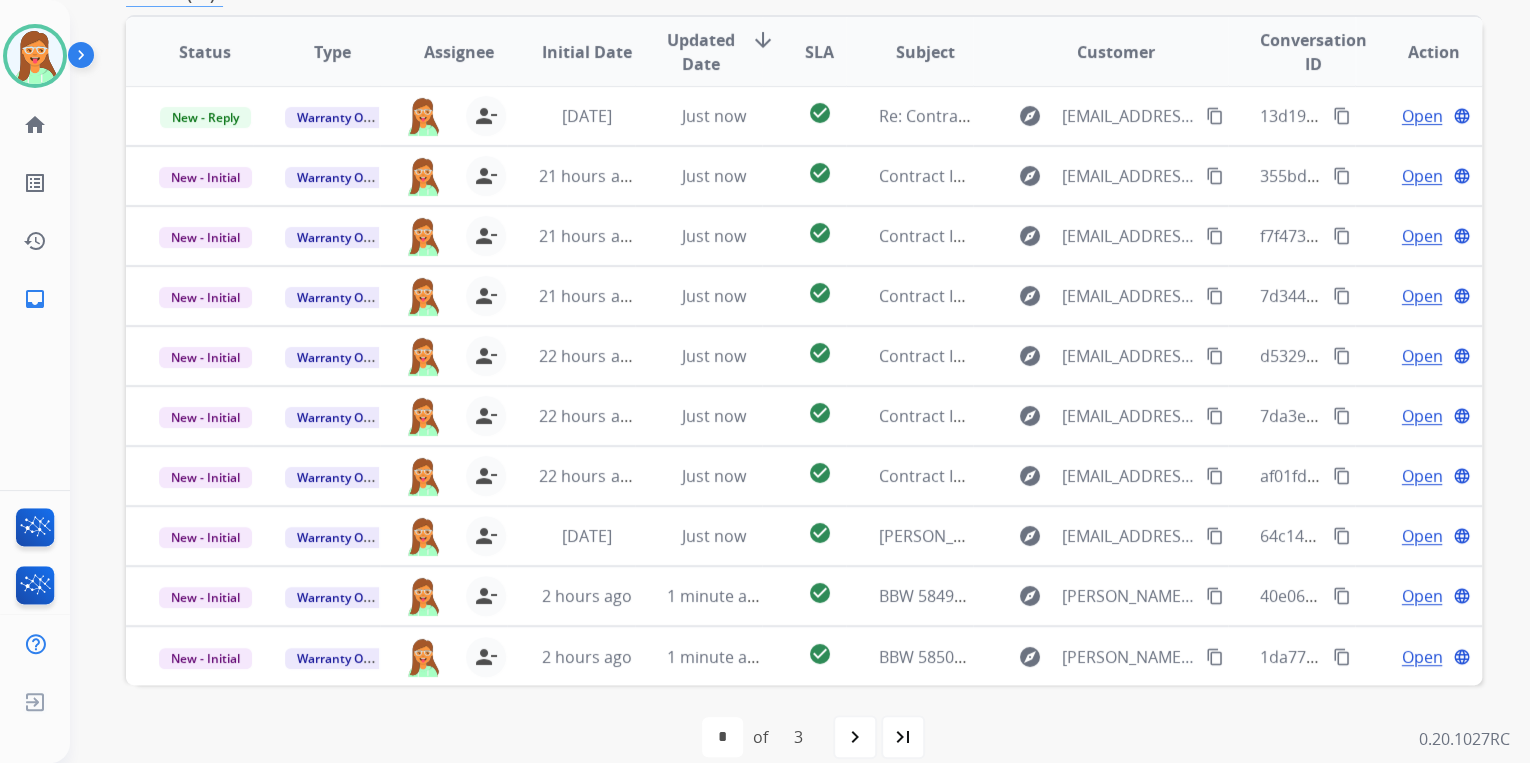 scroll, scrollTop: 400, scrollLeft: 0, axis: vertical 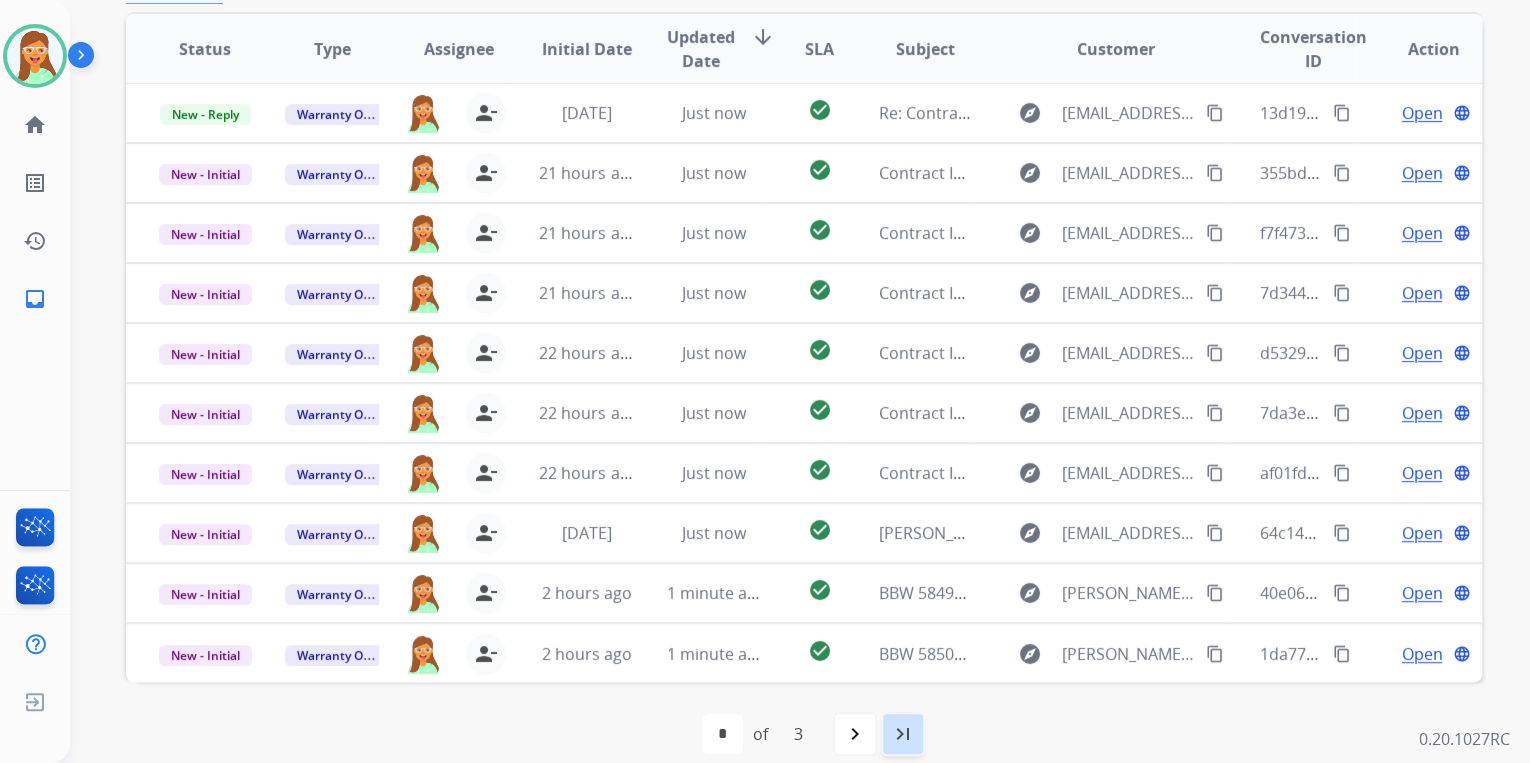 click on "last_page" at bounding box center (903, 734) 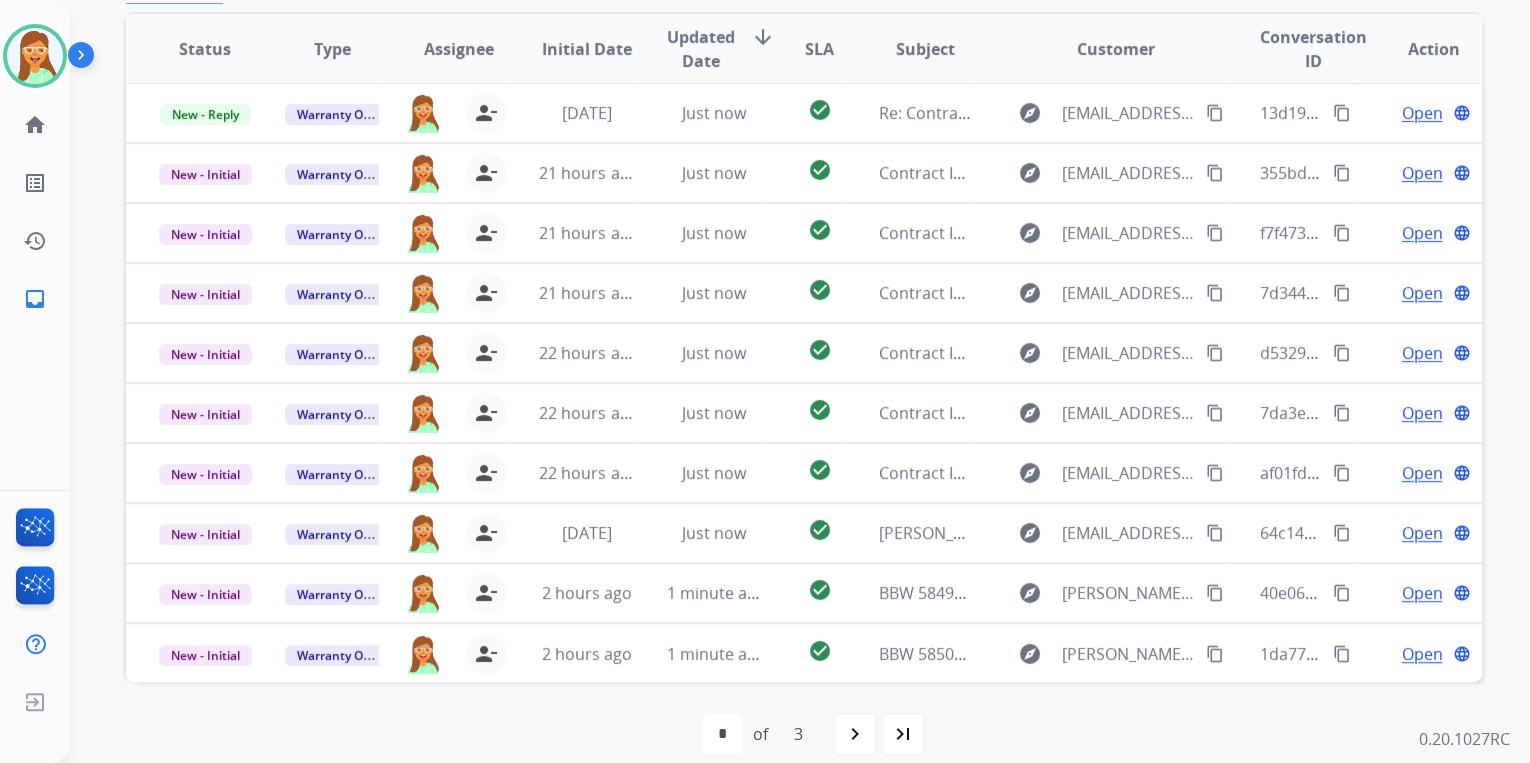 scroll, scrollTop: 0, scrollLeft: 0, axis: both 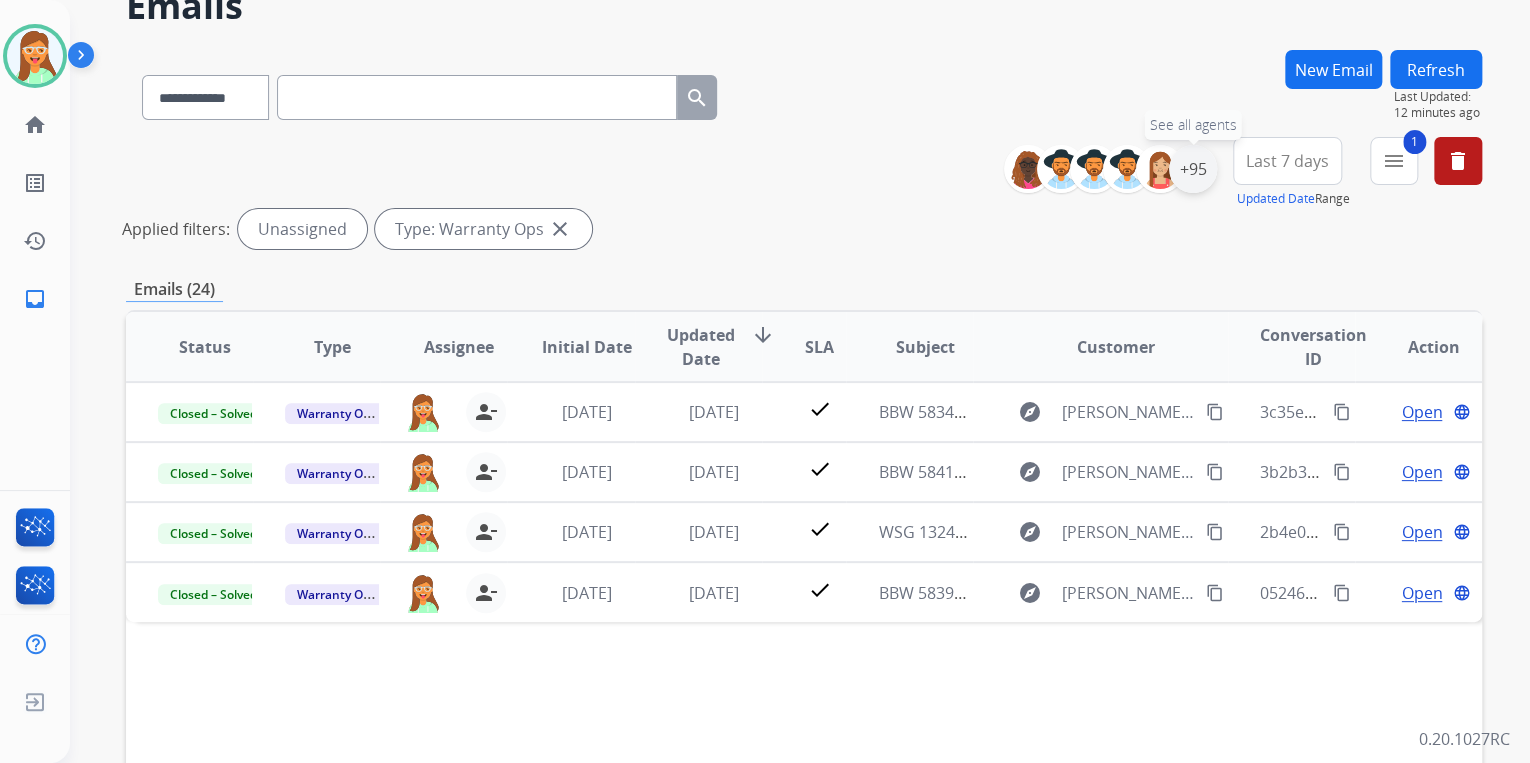 click on "+95" at bounding box center [1193, 169] 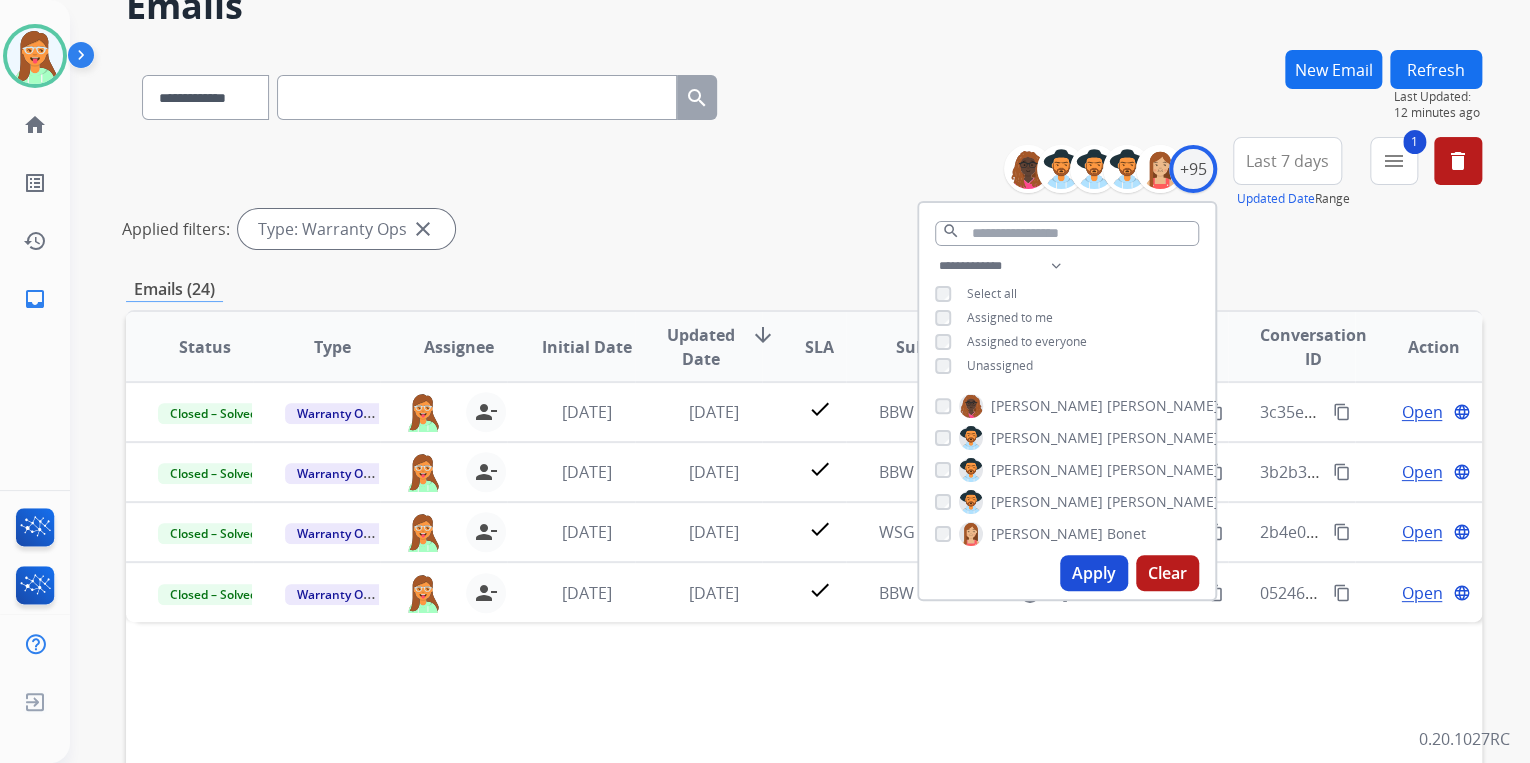 click on "Apply" at bounding box center (1094, 573) 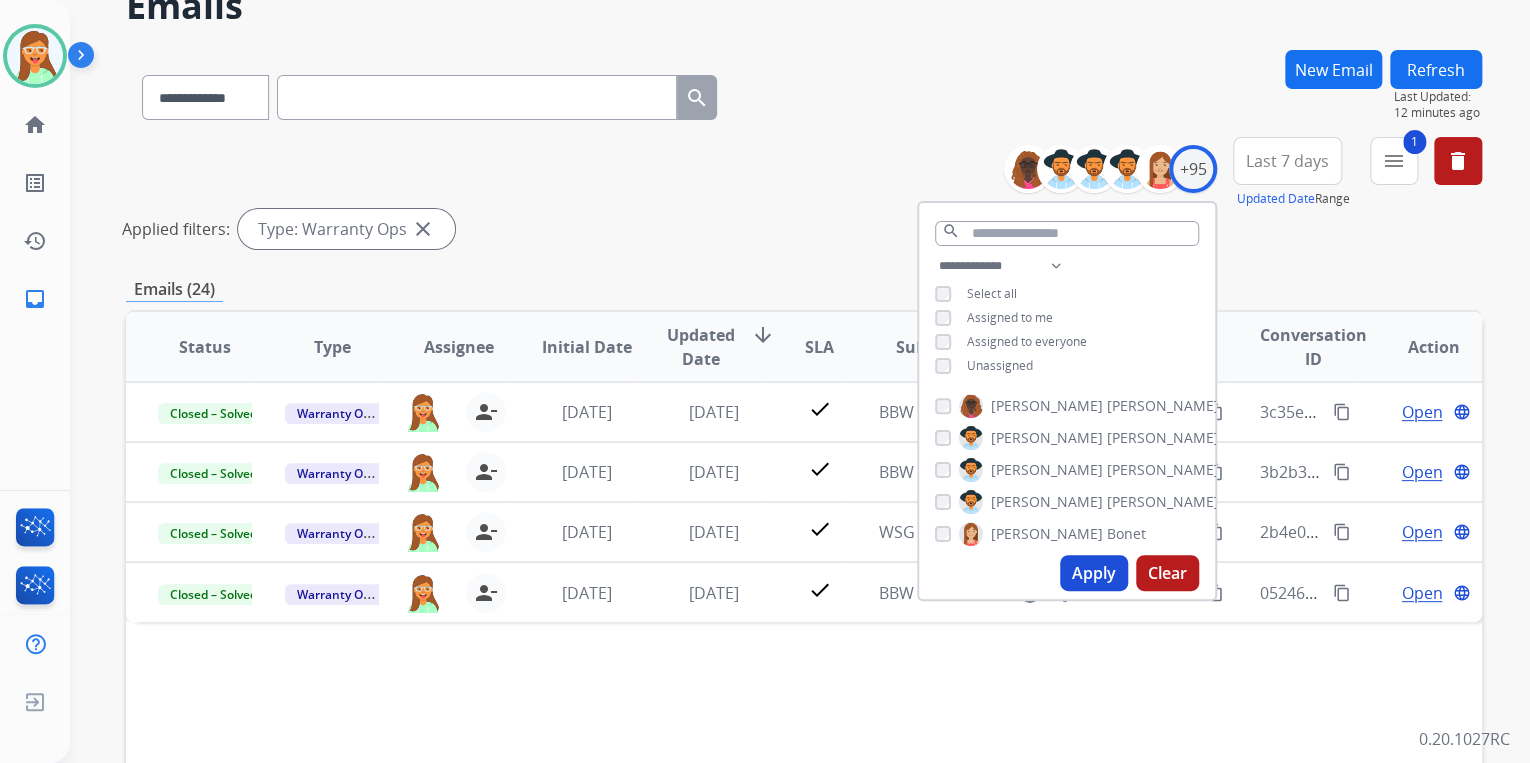 scroll, scrollTop: 0, scrollLeft: 0, axis: both 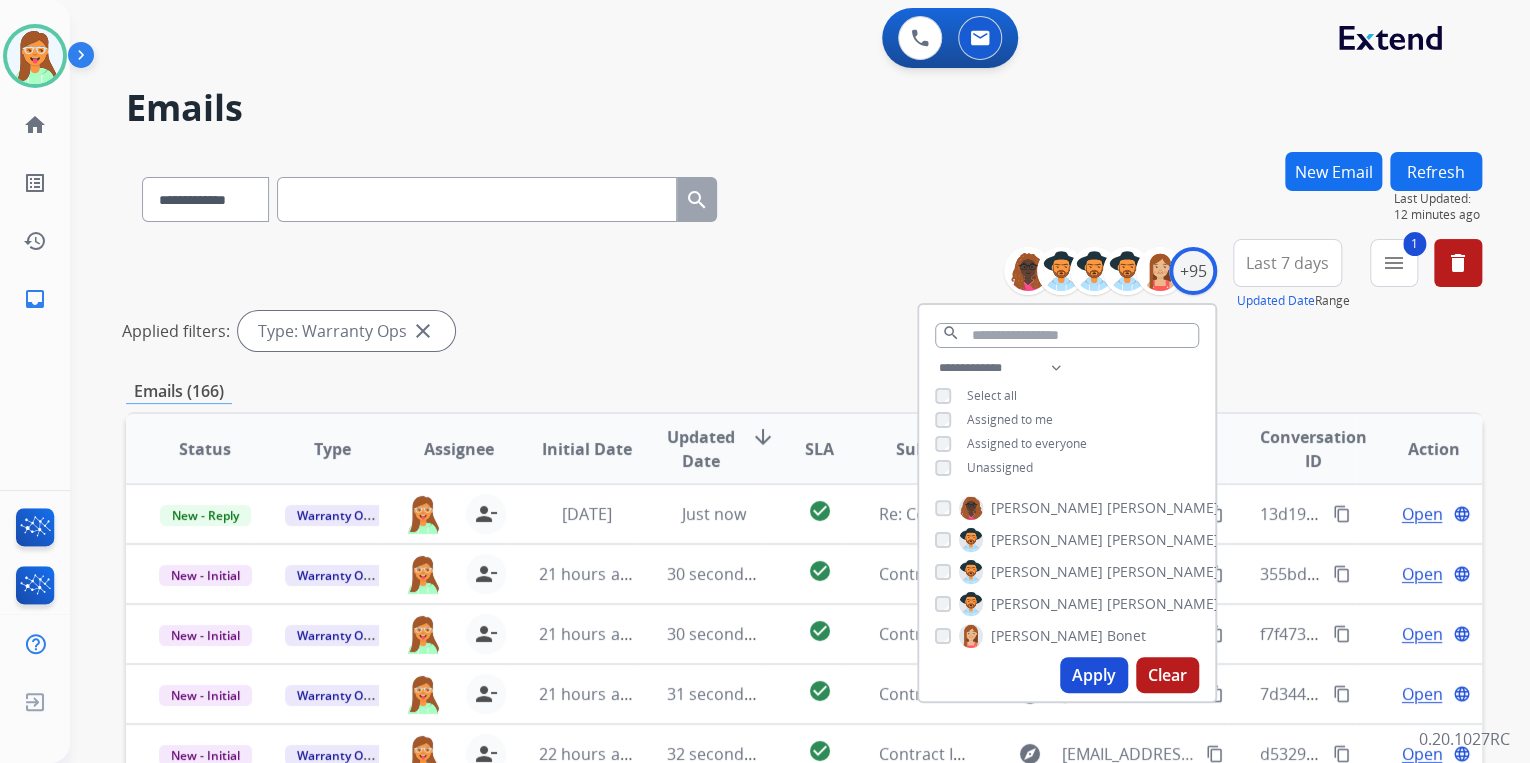 click on "**********" at bounding box center (804, 195) 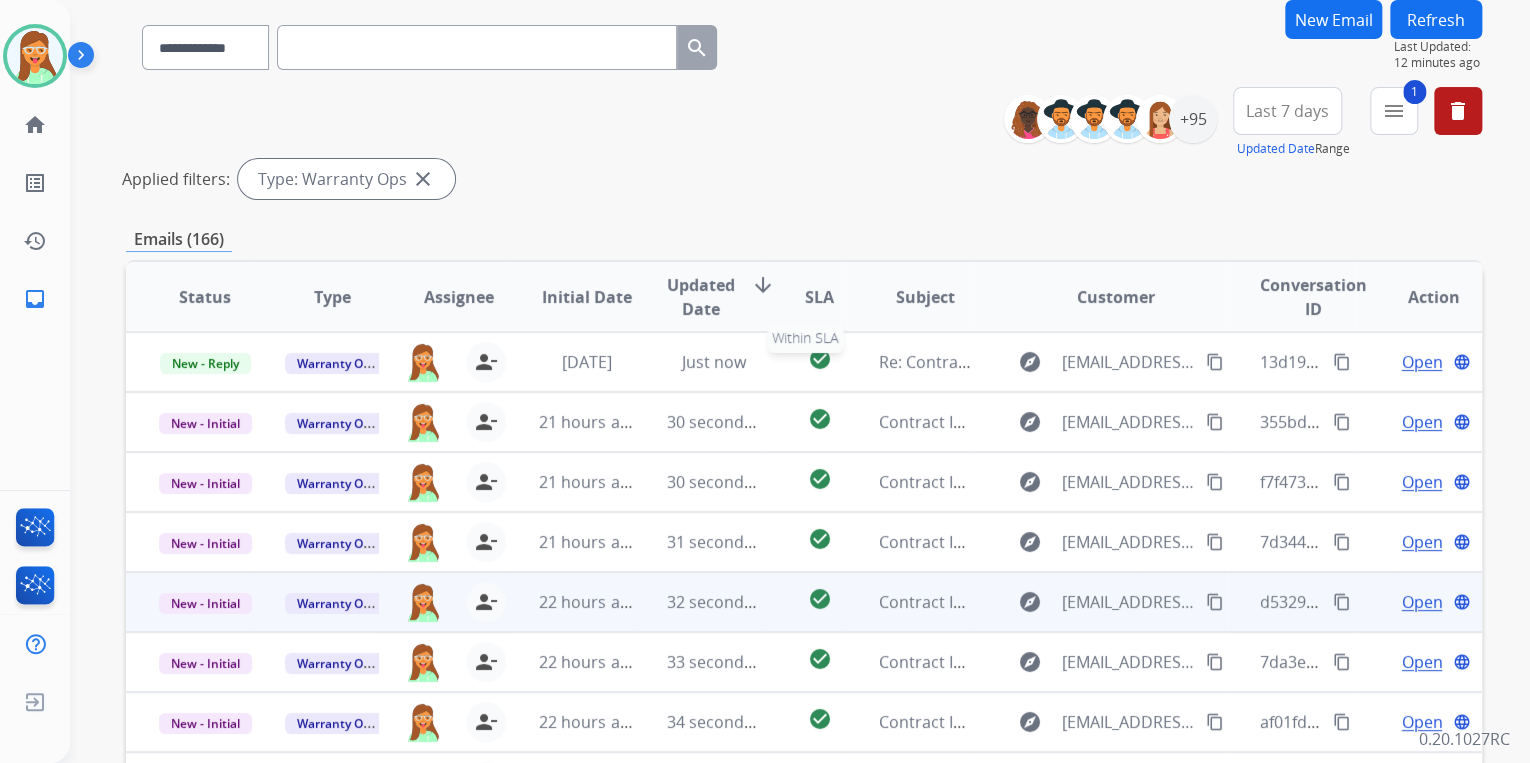 scroll, scrollTop: 320, scrollLeft: 0, axis: vertical 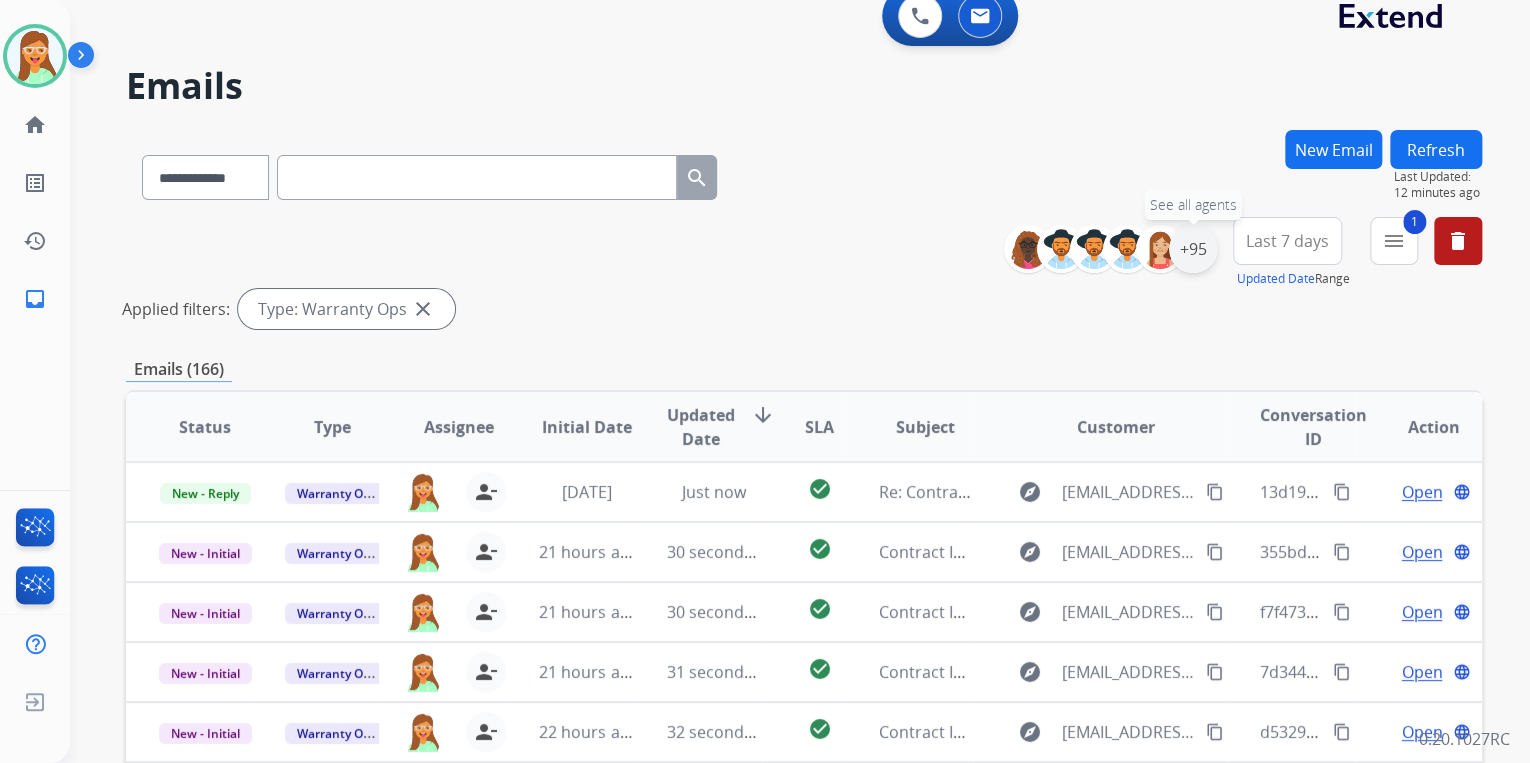 click on "+95" at bounding box center (1193, 249) 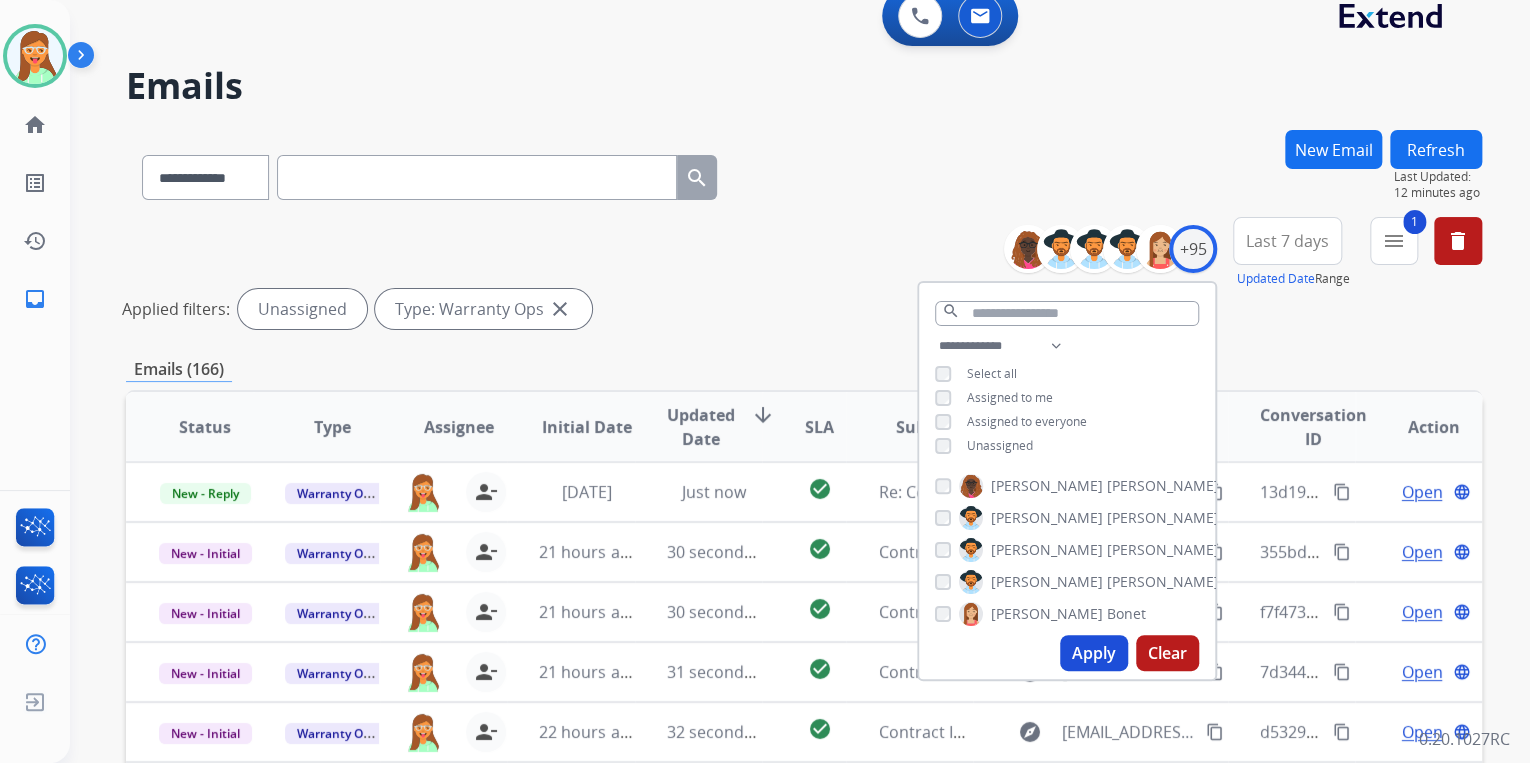 click on "Apply" at bounding box center [1094, 653] 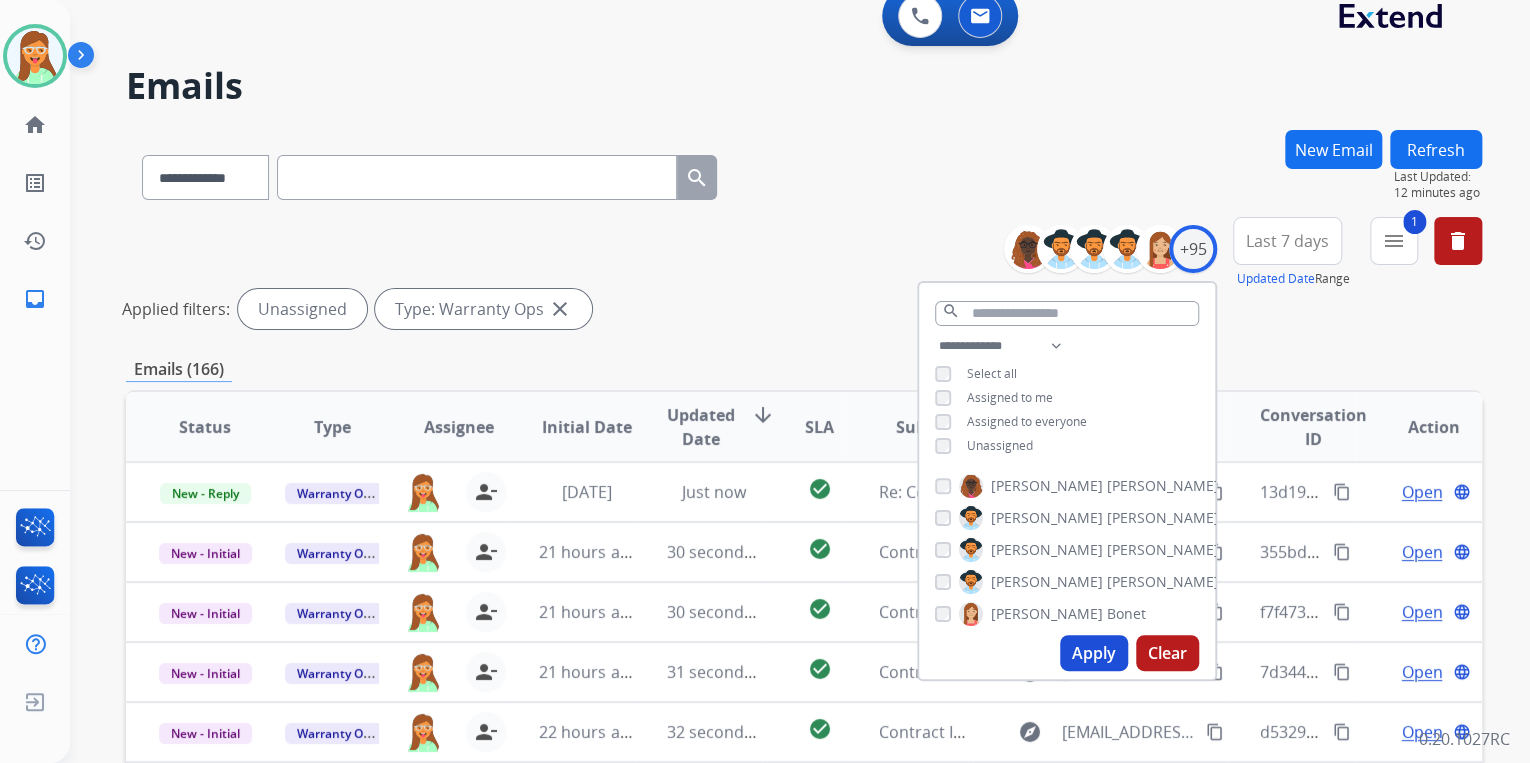 scroll, scrollTop: 0, scrollLeft: 0, axis: both 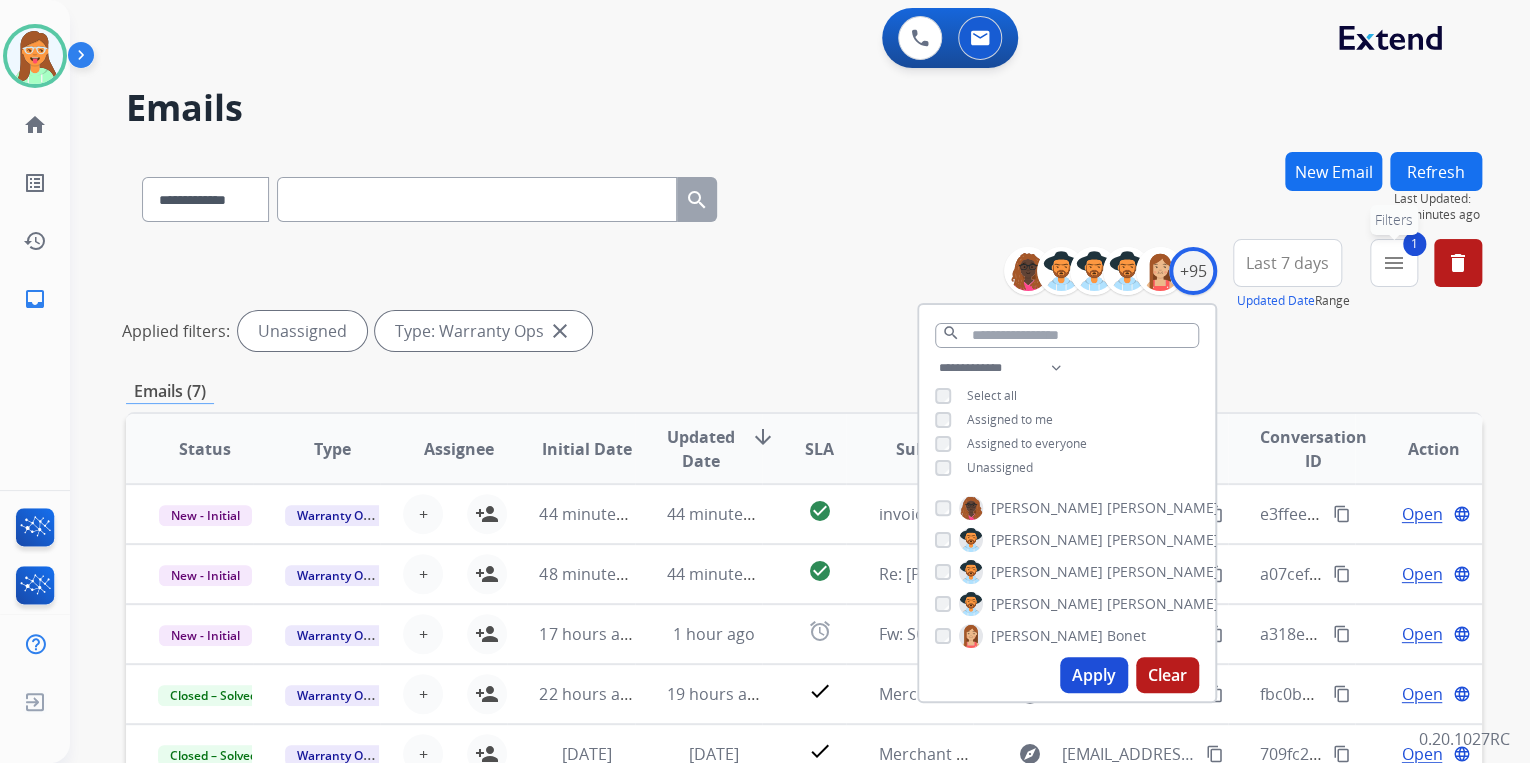 click on "menu" at bounding box center (1394, 263) 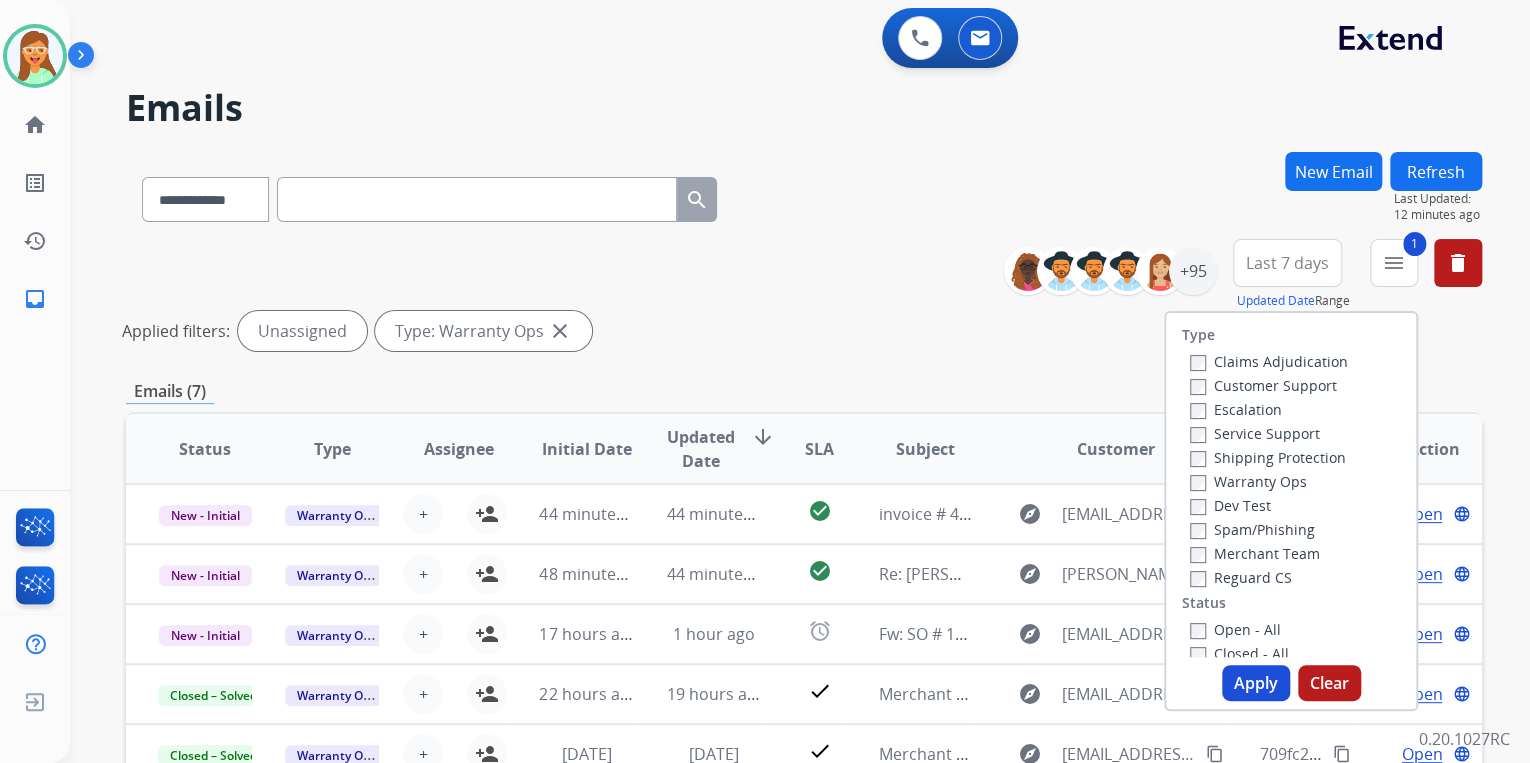 scroll, scrollTop: 160, scrollLeft: 0, axis: vertical 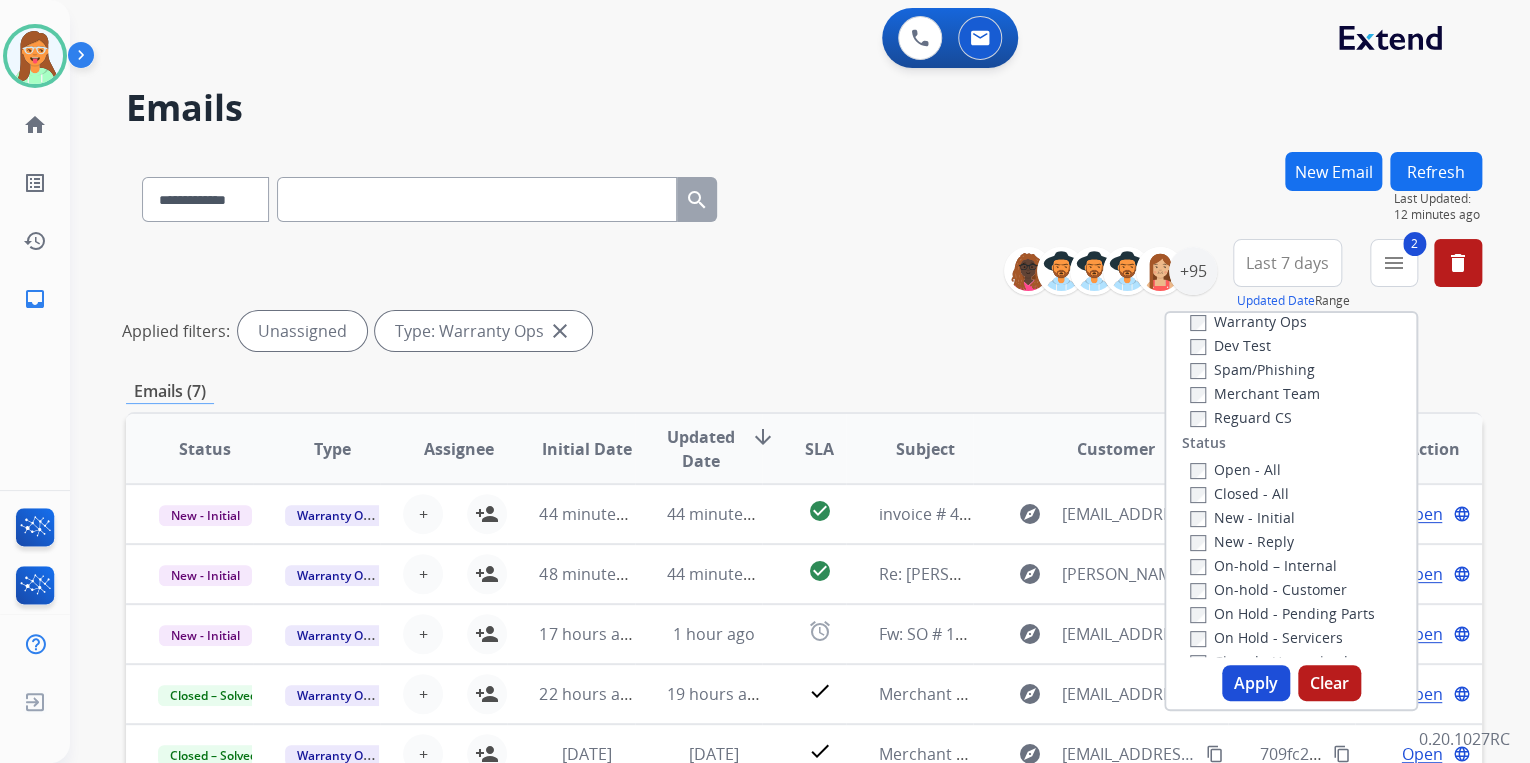 click on "Apply" at bounding box center (1256, 683) 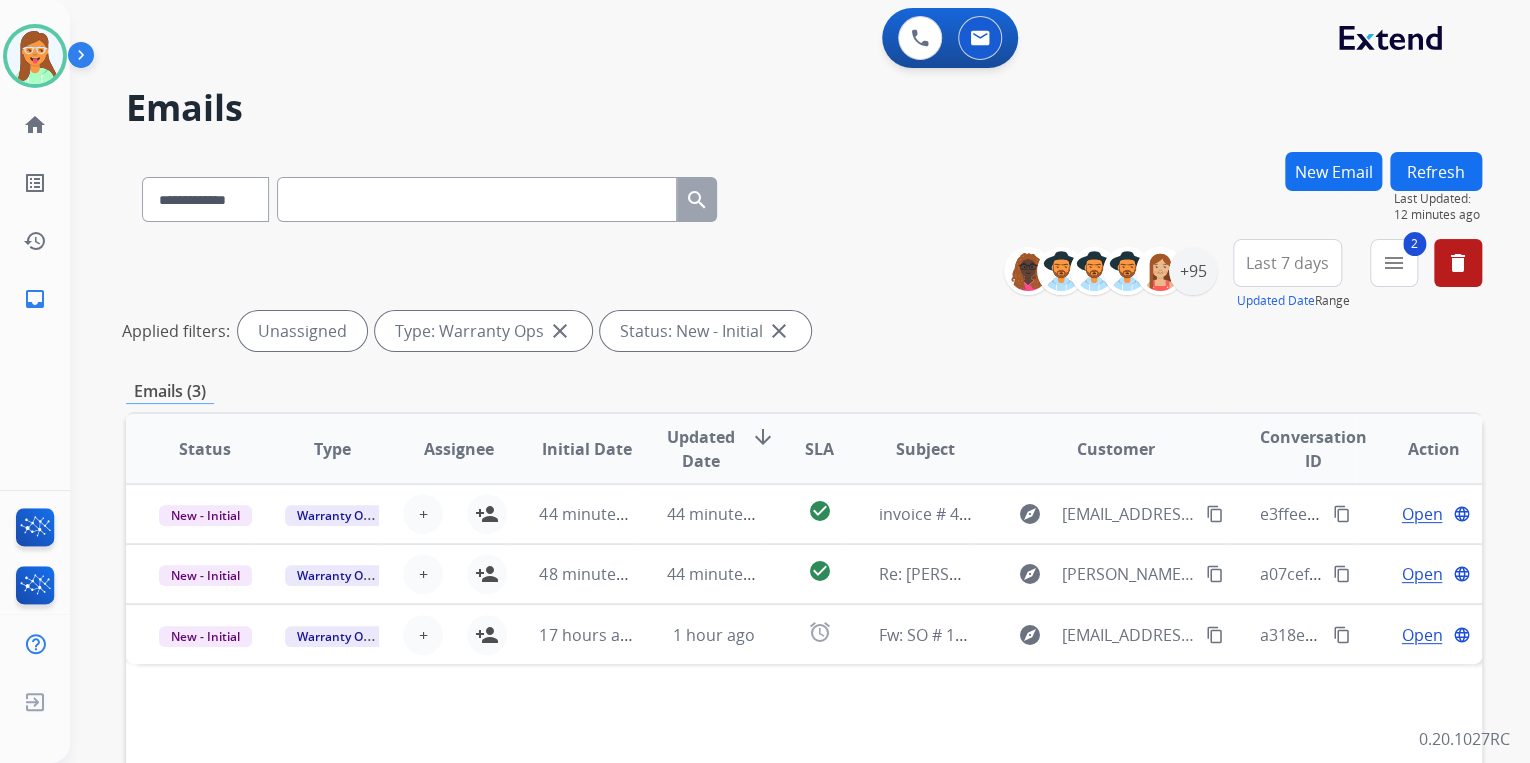 click on "**********" at bounding box center (804, 195) 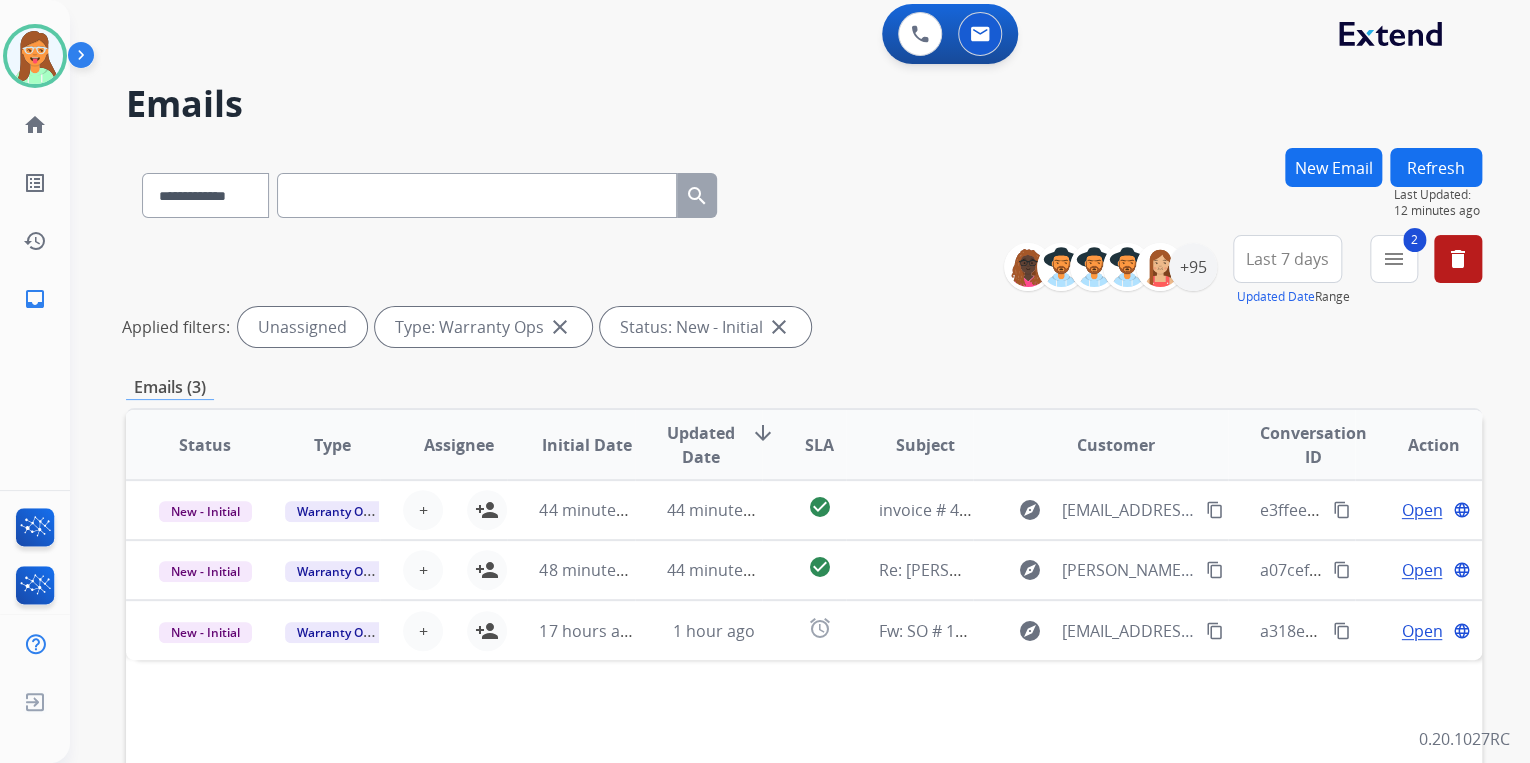 scroll, scrollTop: 0, scrollLeft: 0, axis: both 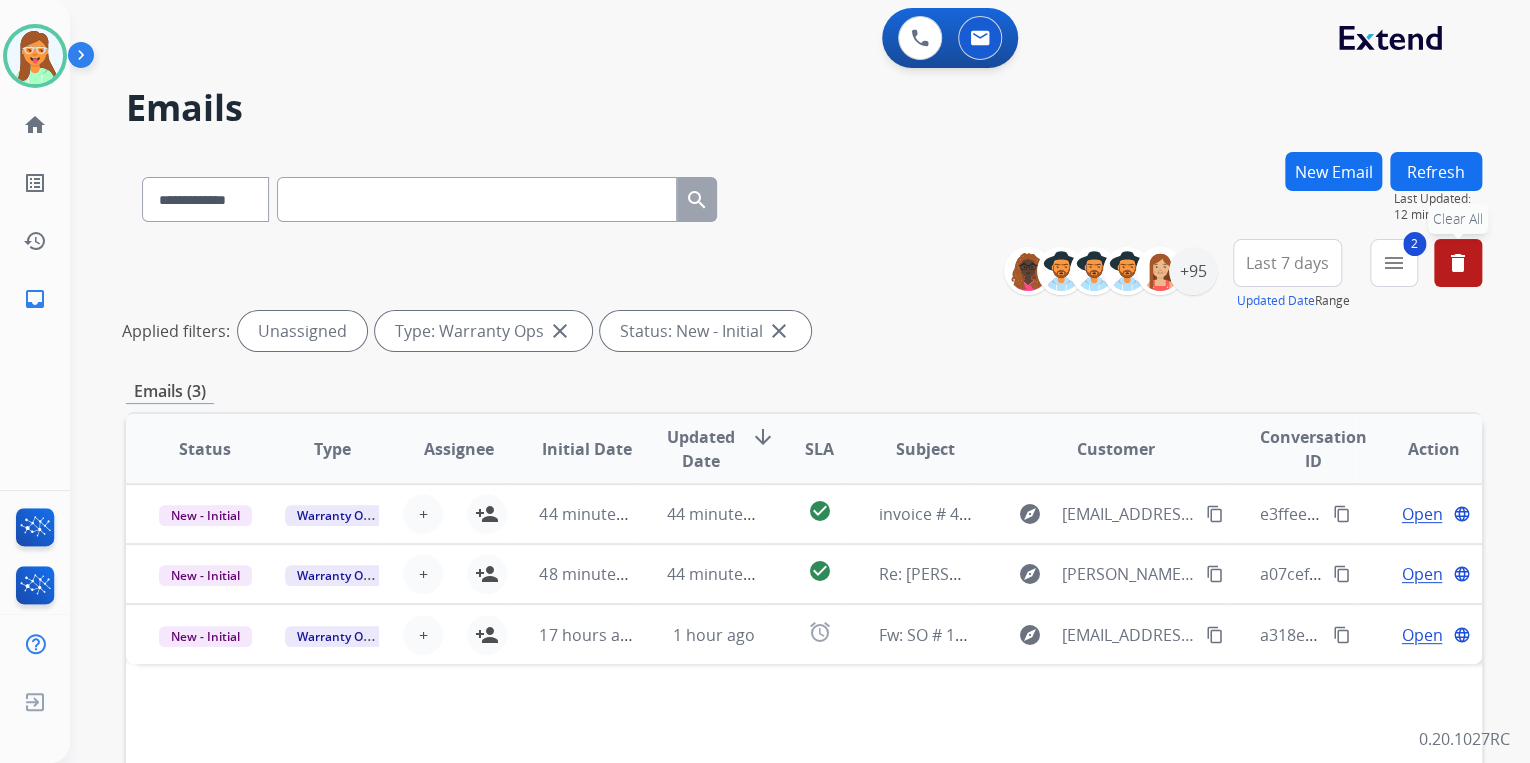 click on "delete" at bounding box center (1458, 263) 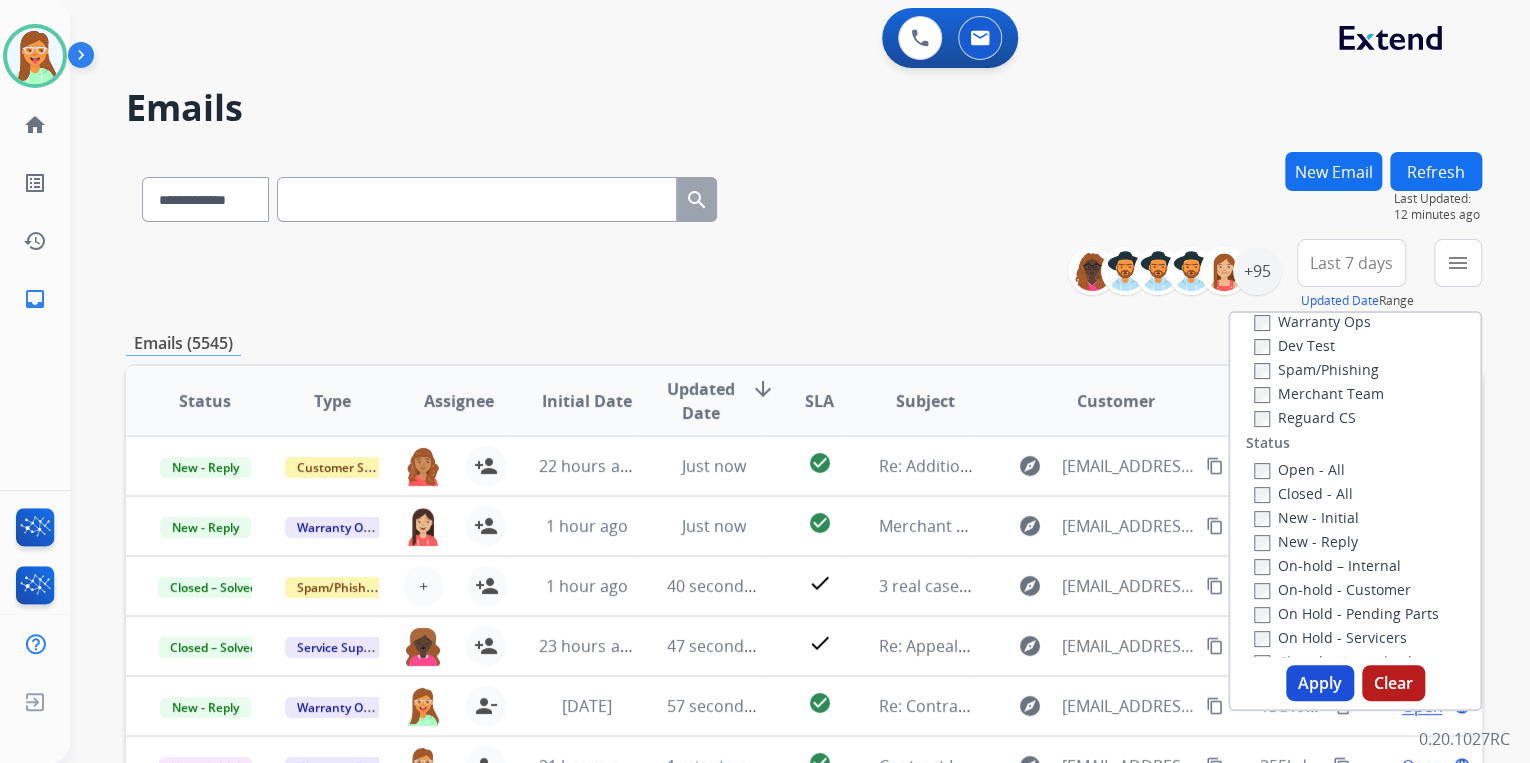 click on "0 Voice Interactions  0  Email Interactions" at bounding box center [788, 40] 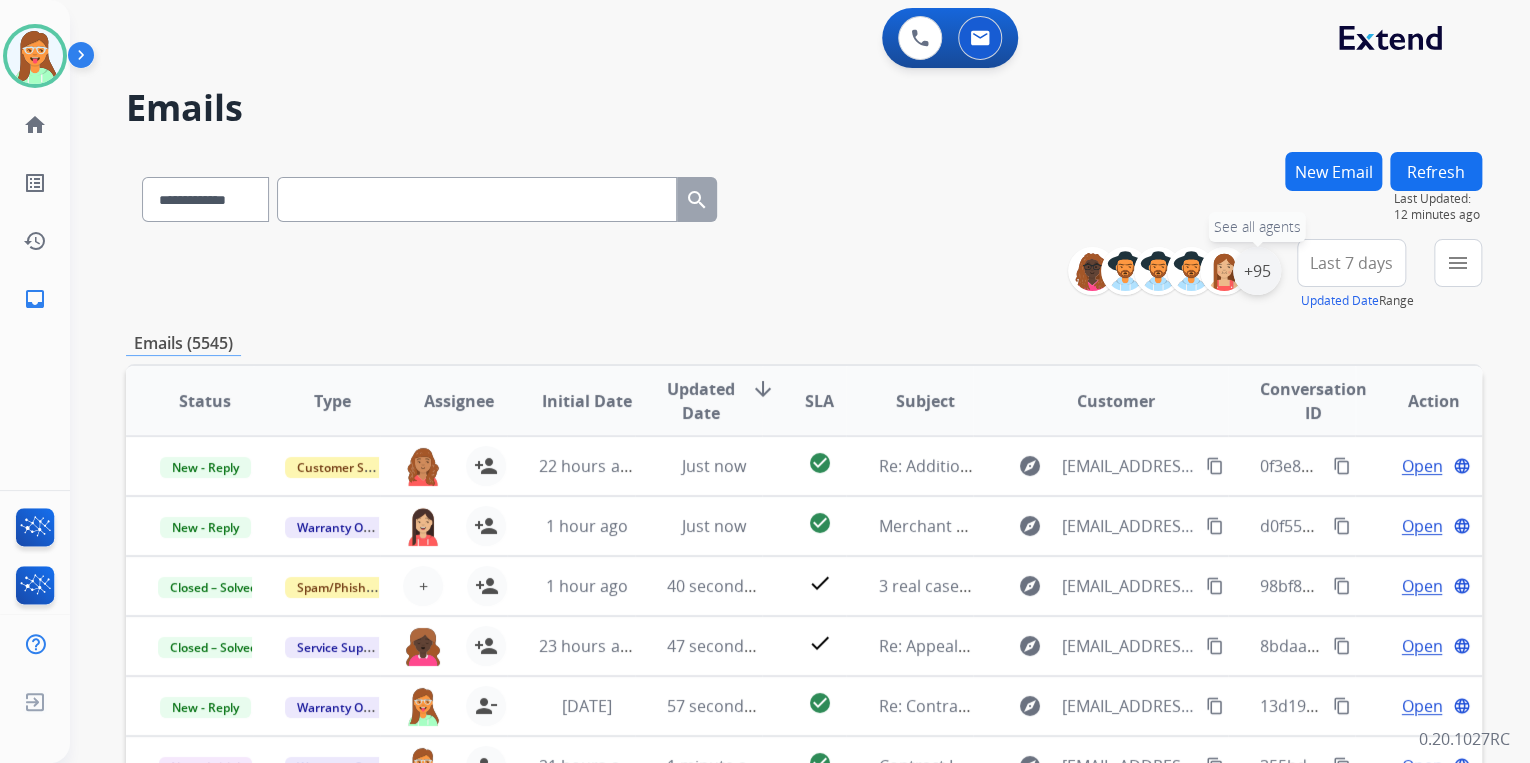 click on "+95" at bounding box center [1257, 271] 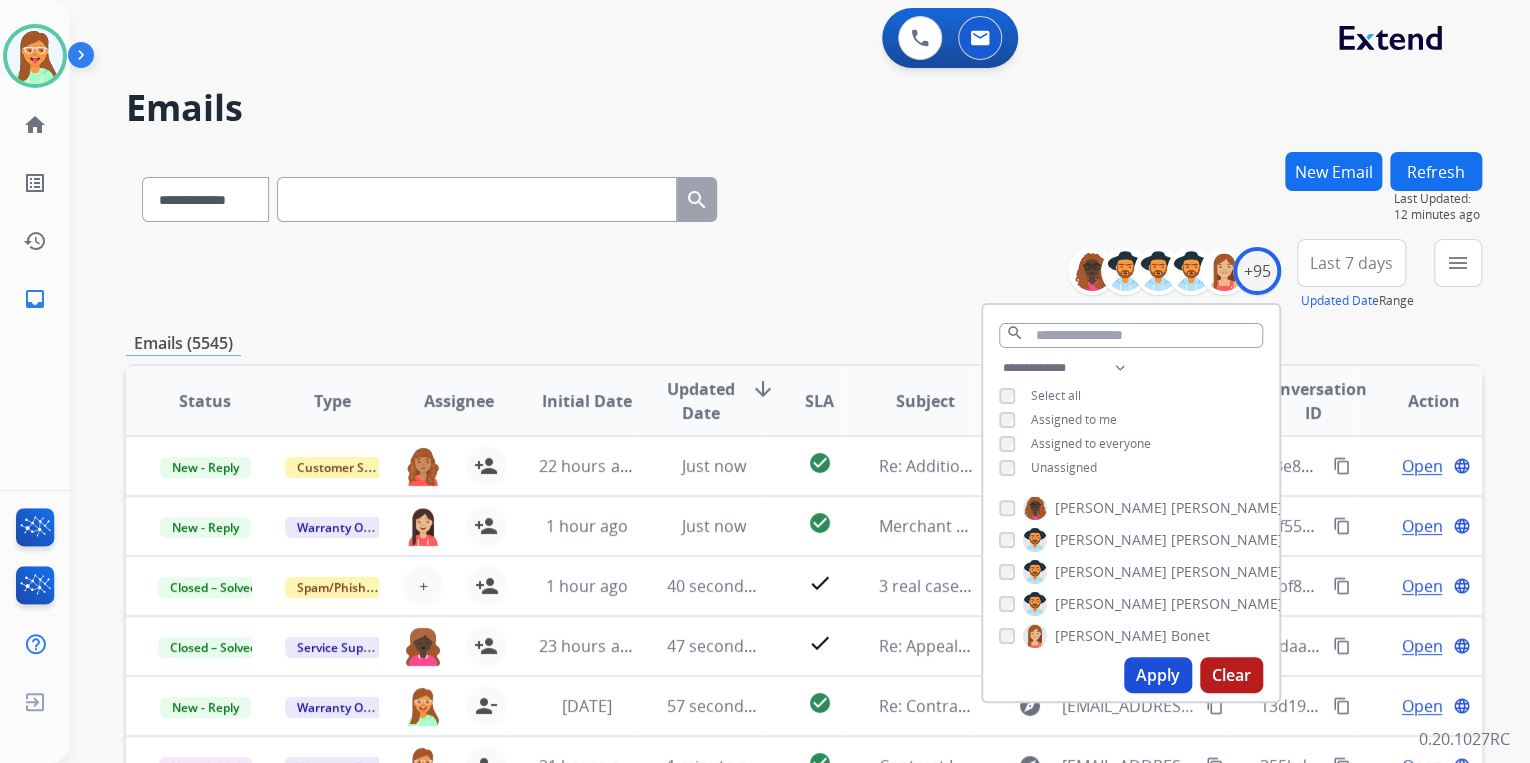 click on "Apply" at bounding box center [1158, 675] 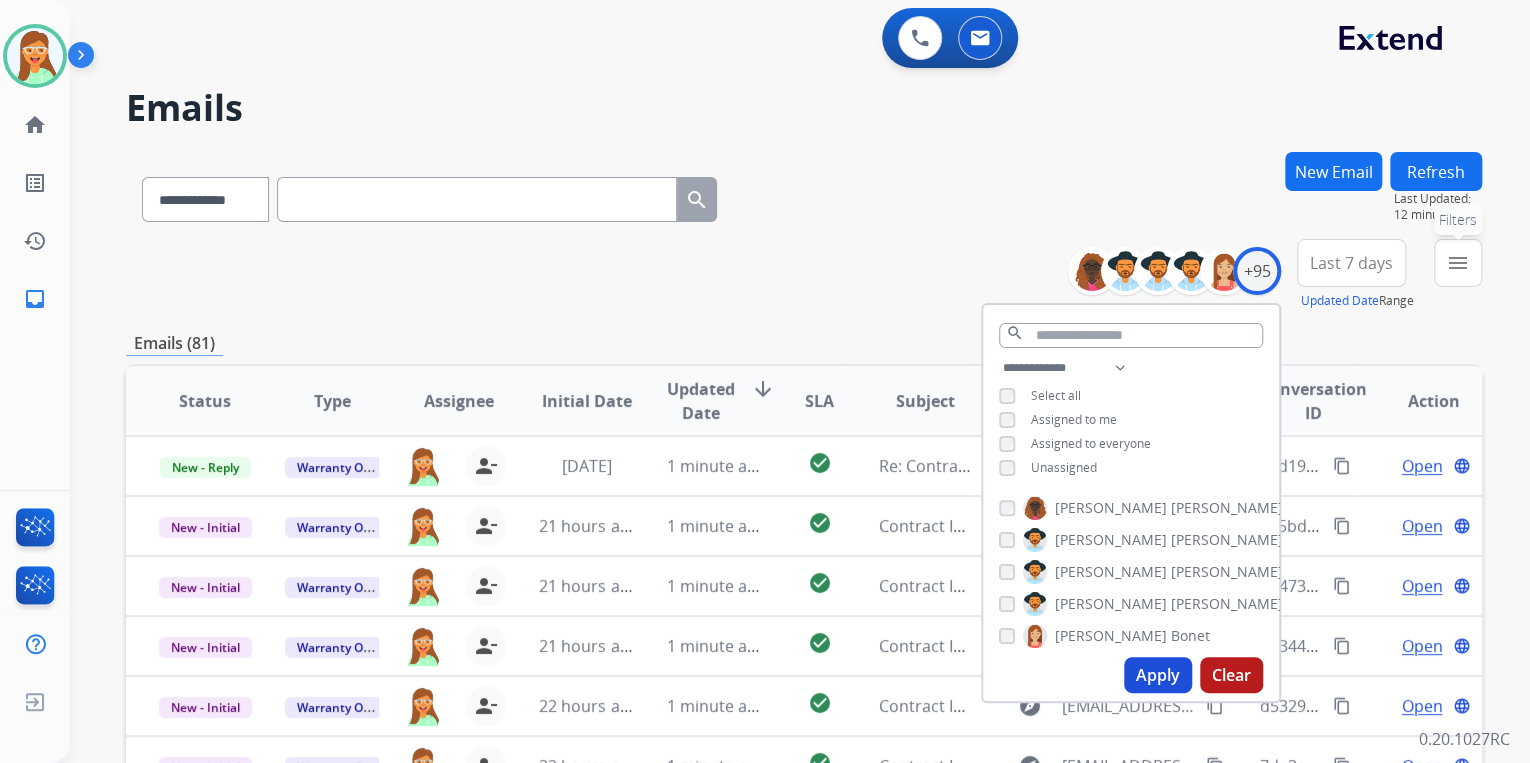 click on "menu  Filters" at bounding box center (1458, 263) 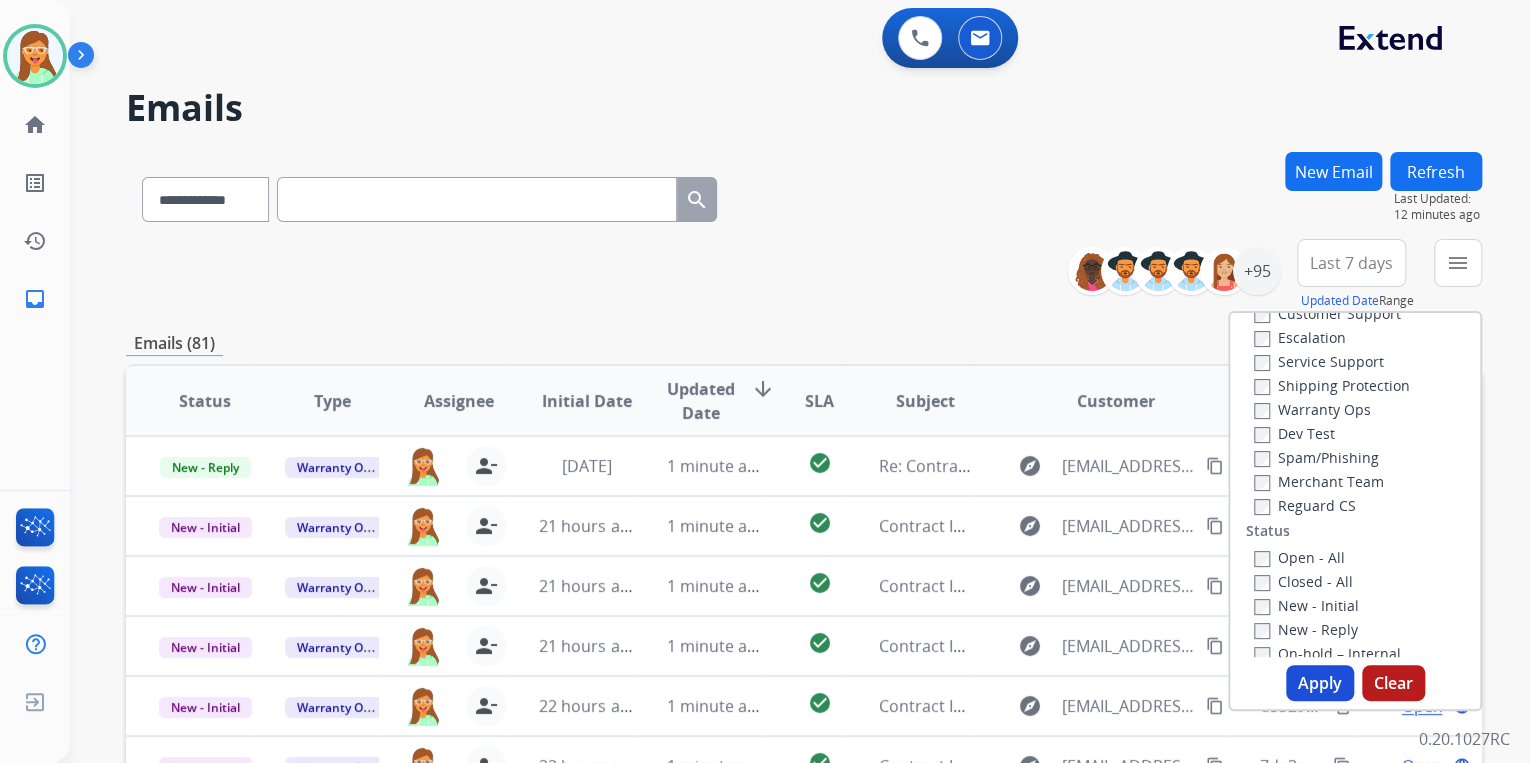 scroll, scrollTop: 0, scrollLeft: 0, axis: both 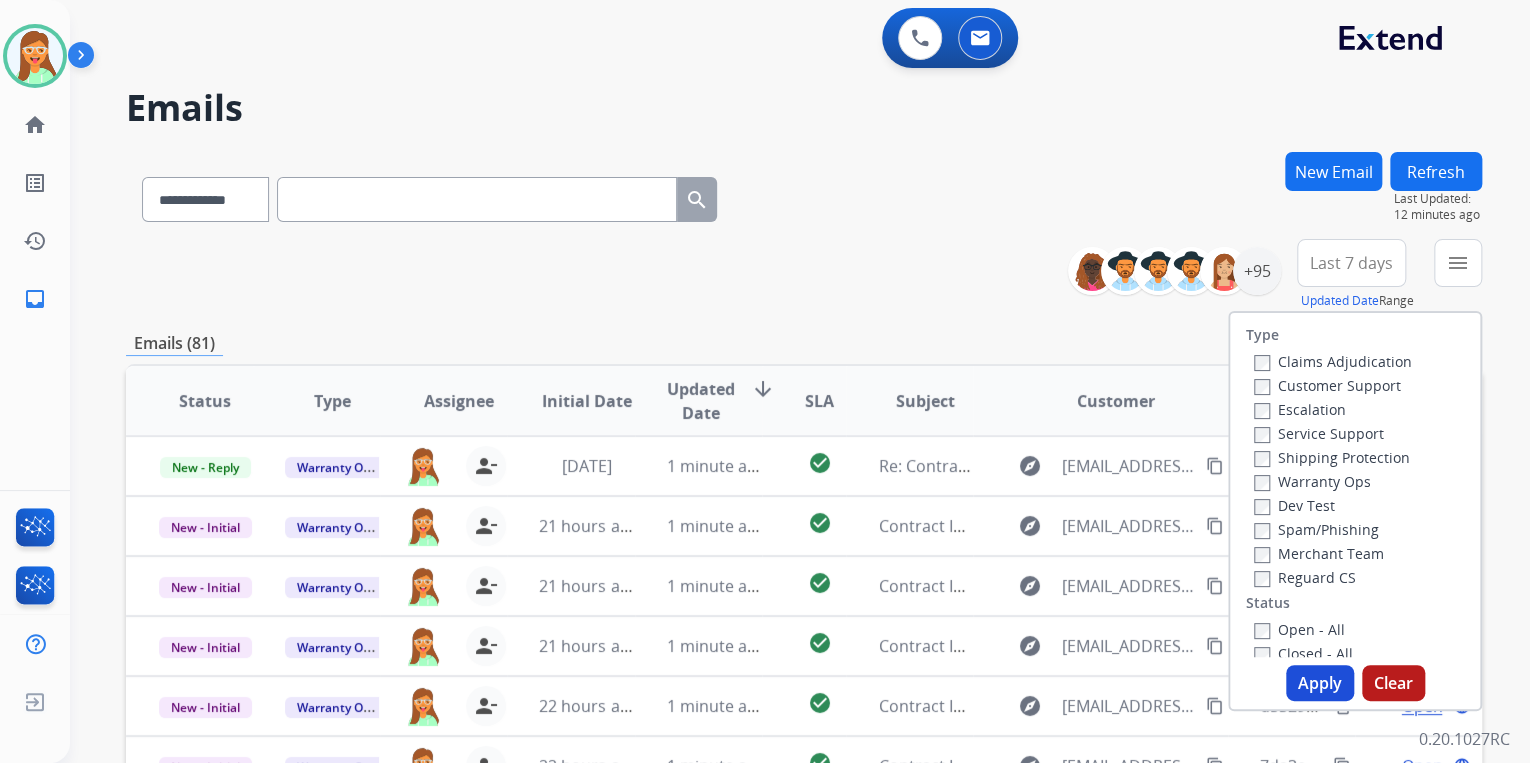 click on "**********" at bounding box center (804, 195) 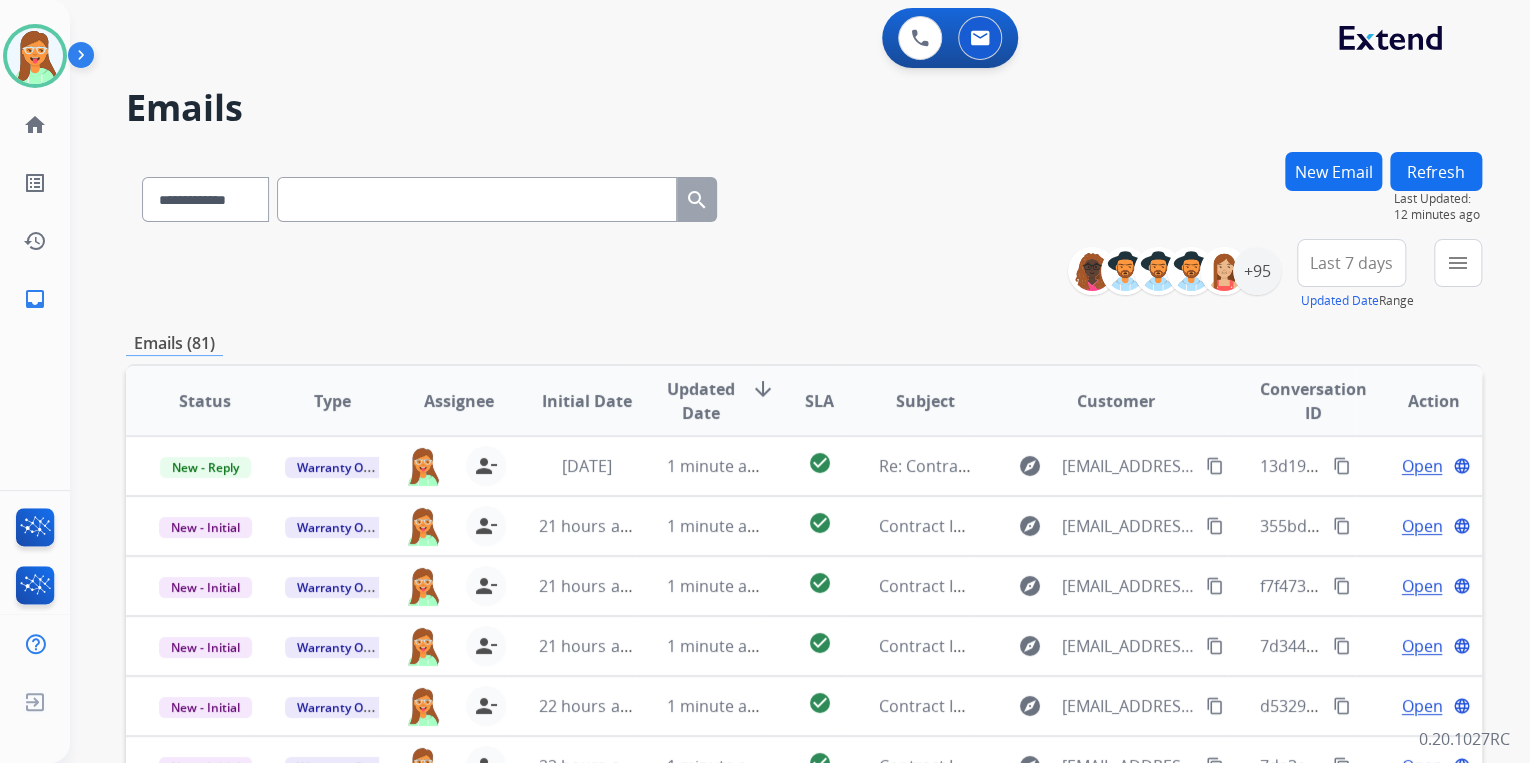 scroll, scrollTop: 1, scrollLeft: 0, axis: vertical 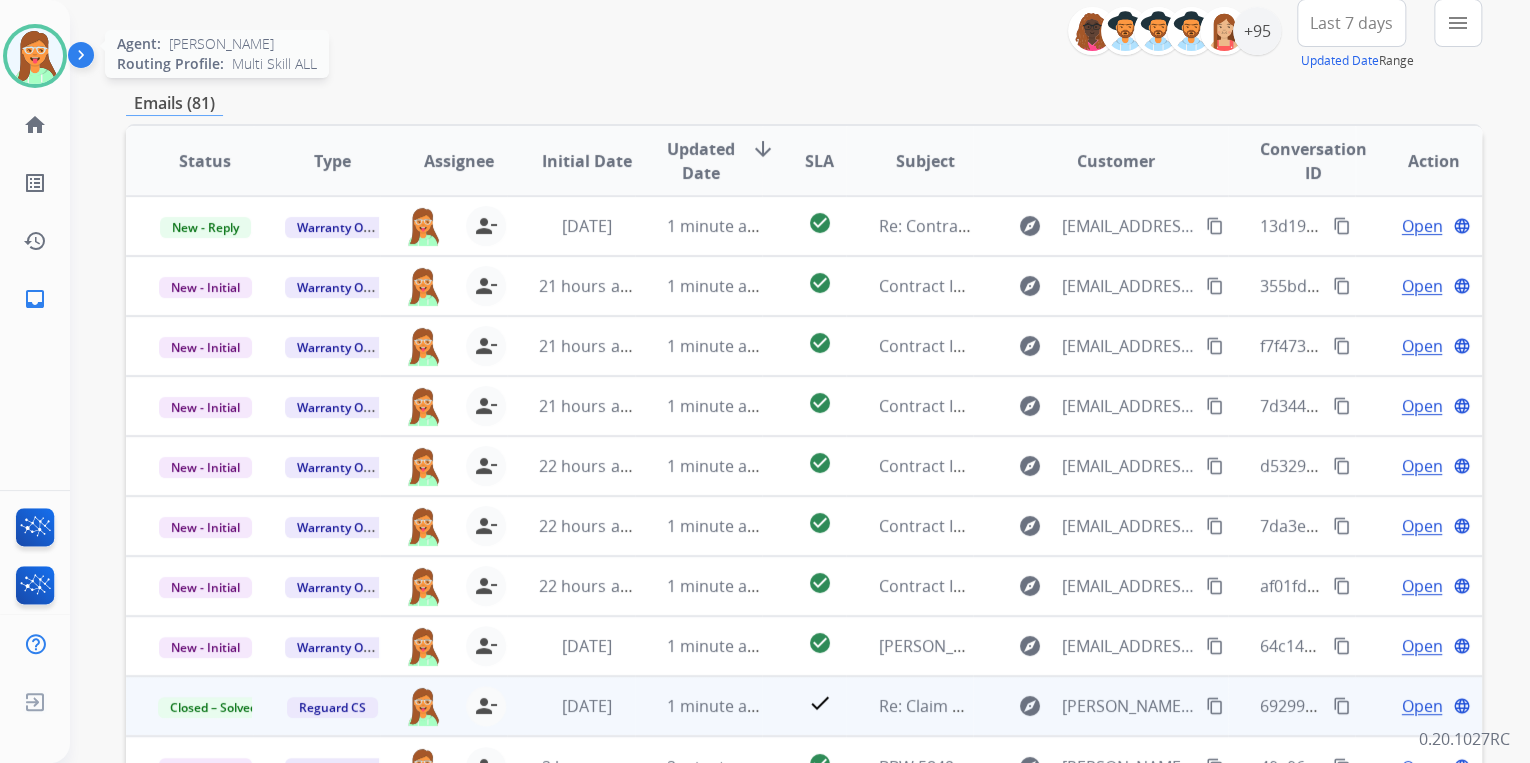 click at bounding box center (35, 56) 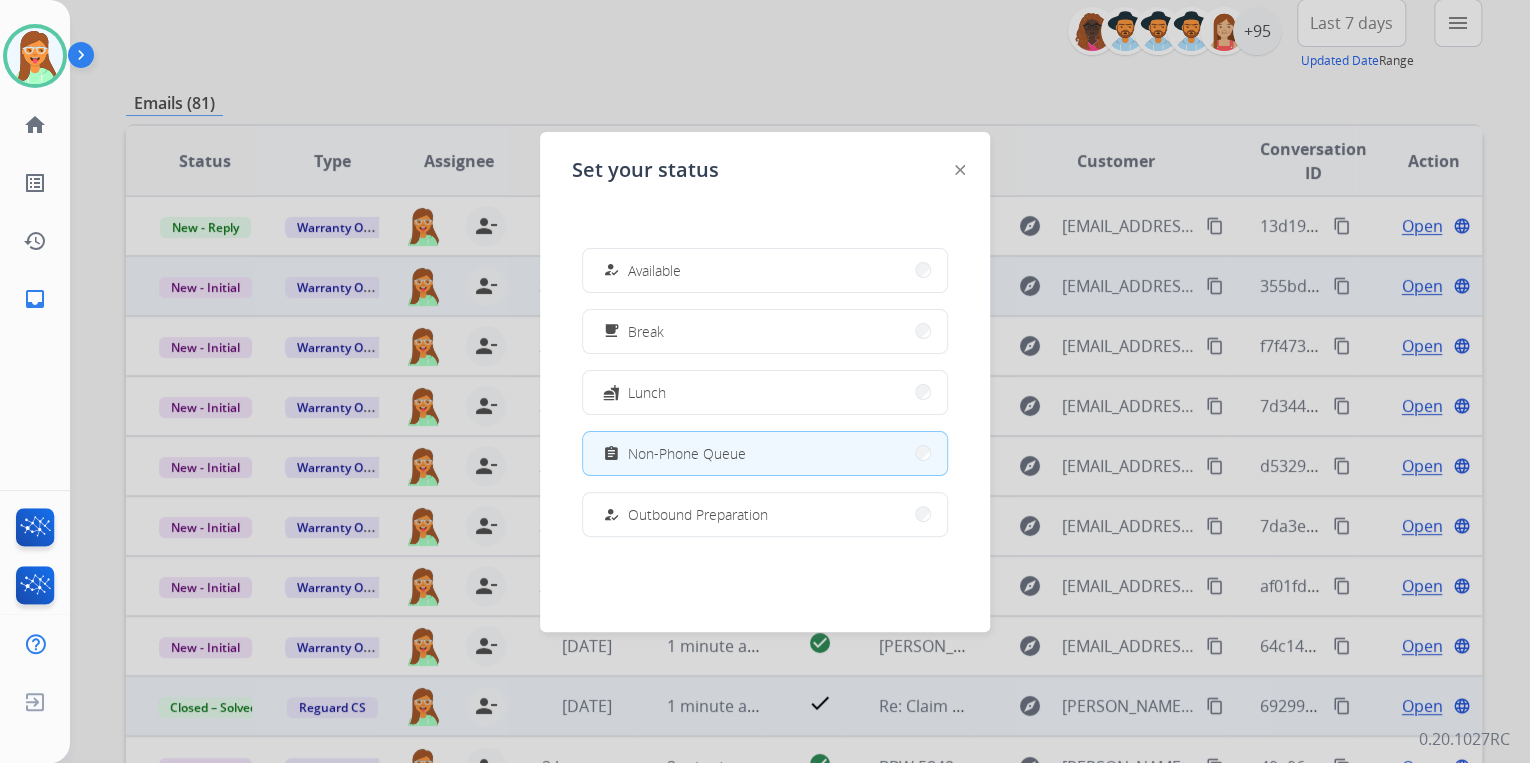 click on "how_to_reg Available" at bounding box center [765, 270] 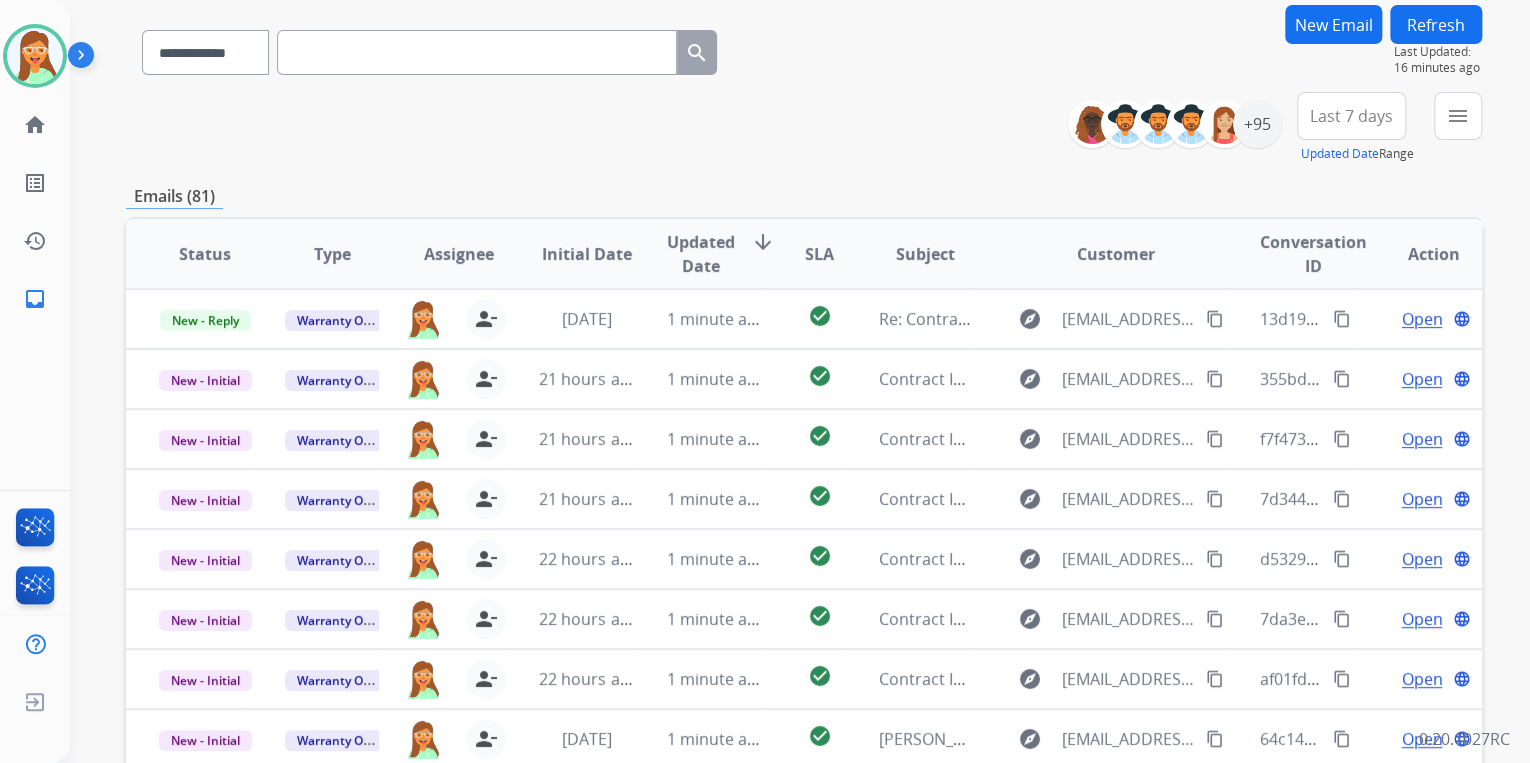 scroll, scrollTop: 0, scrollLeft: 0, axis: both 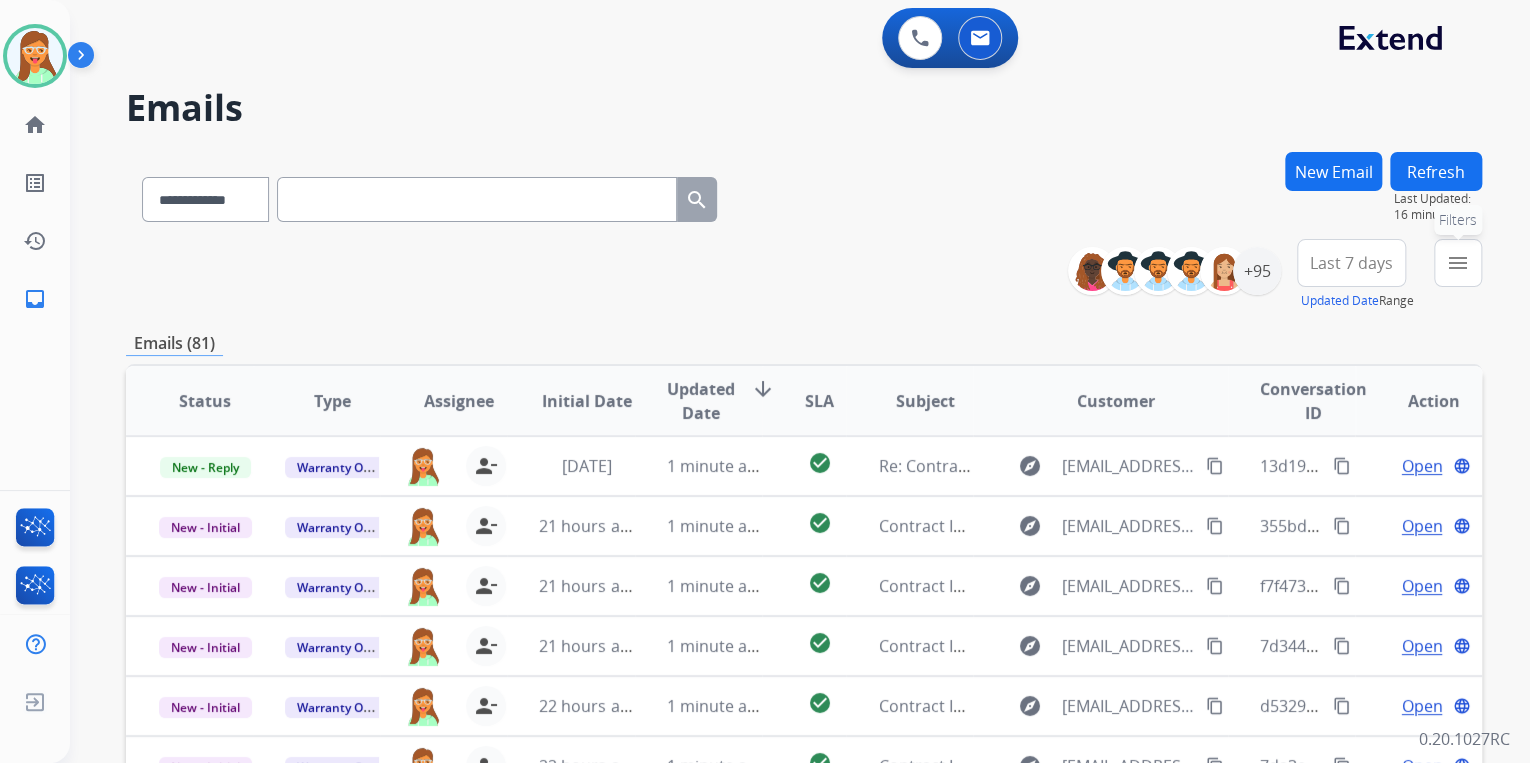 click on "menu" at bounding box center (1458, 263) 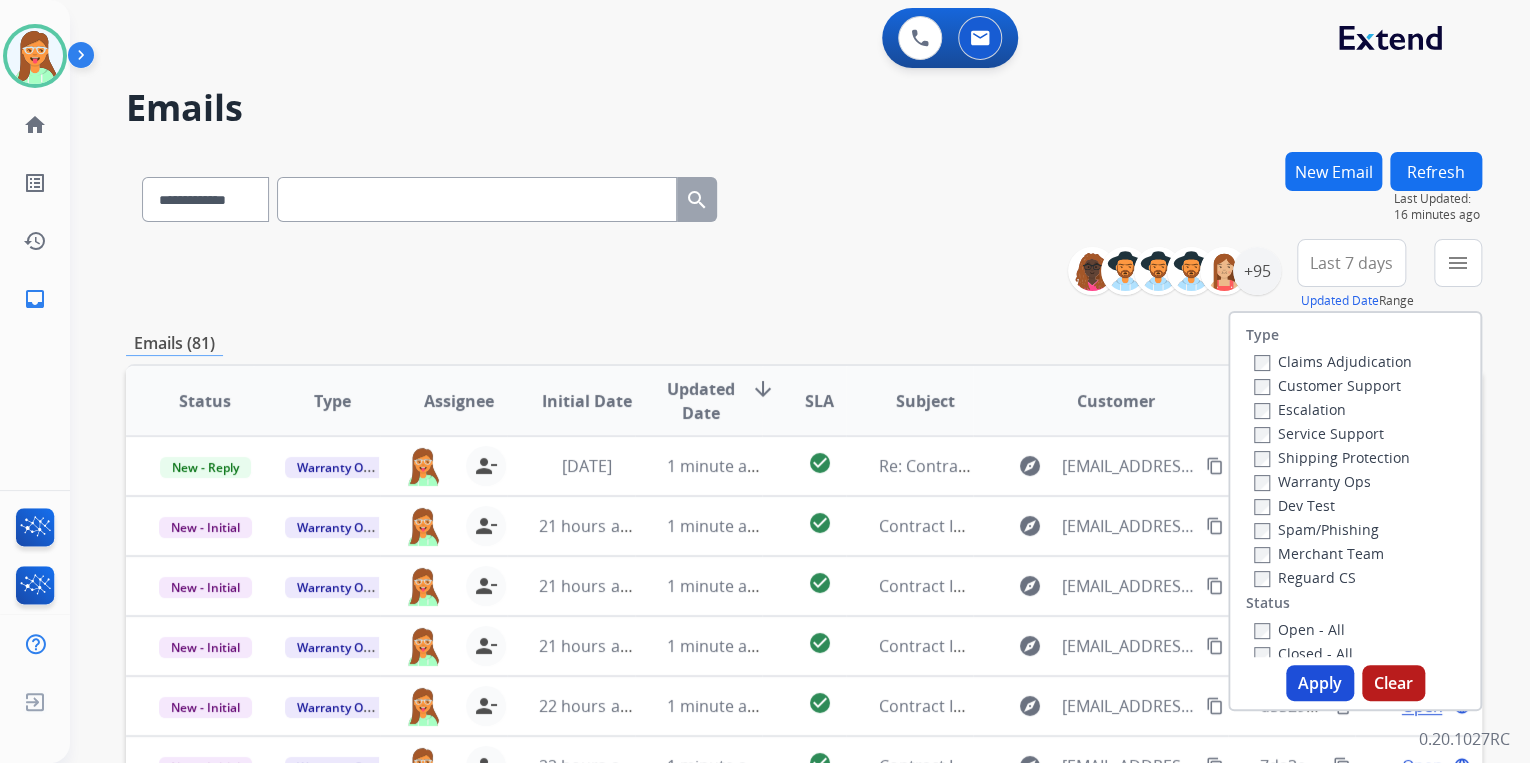 click on "Customer Support" at bounding box center [1327, 385] 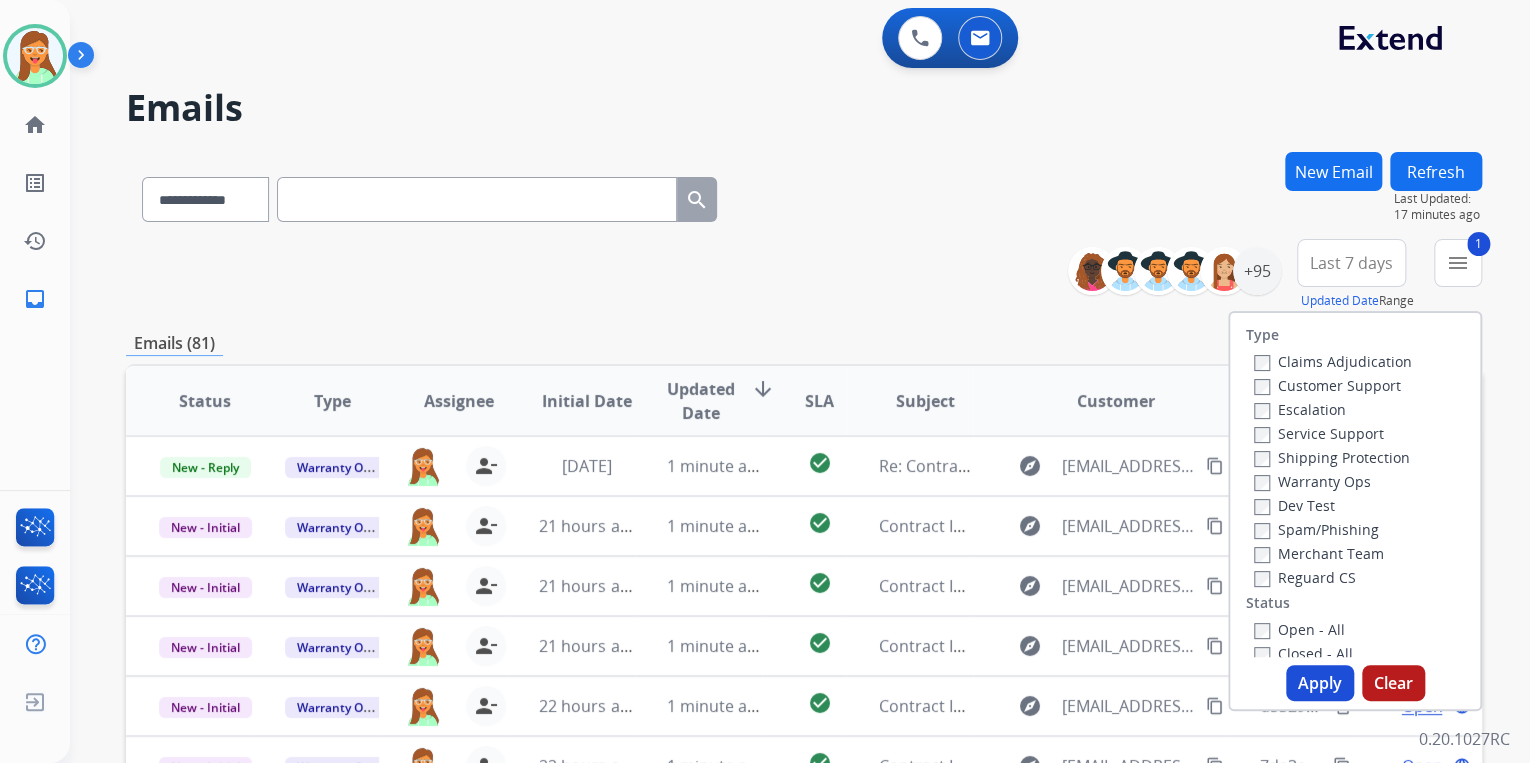 click on "Shipping Protection" at bounding box center [1332, 457] 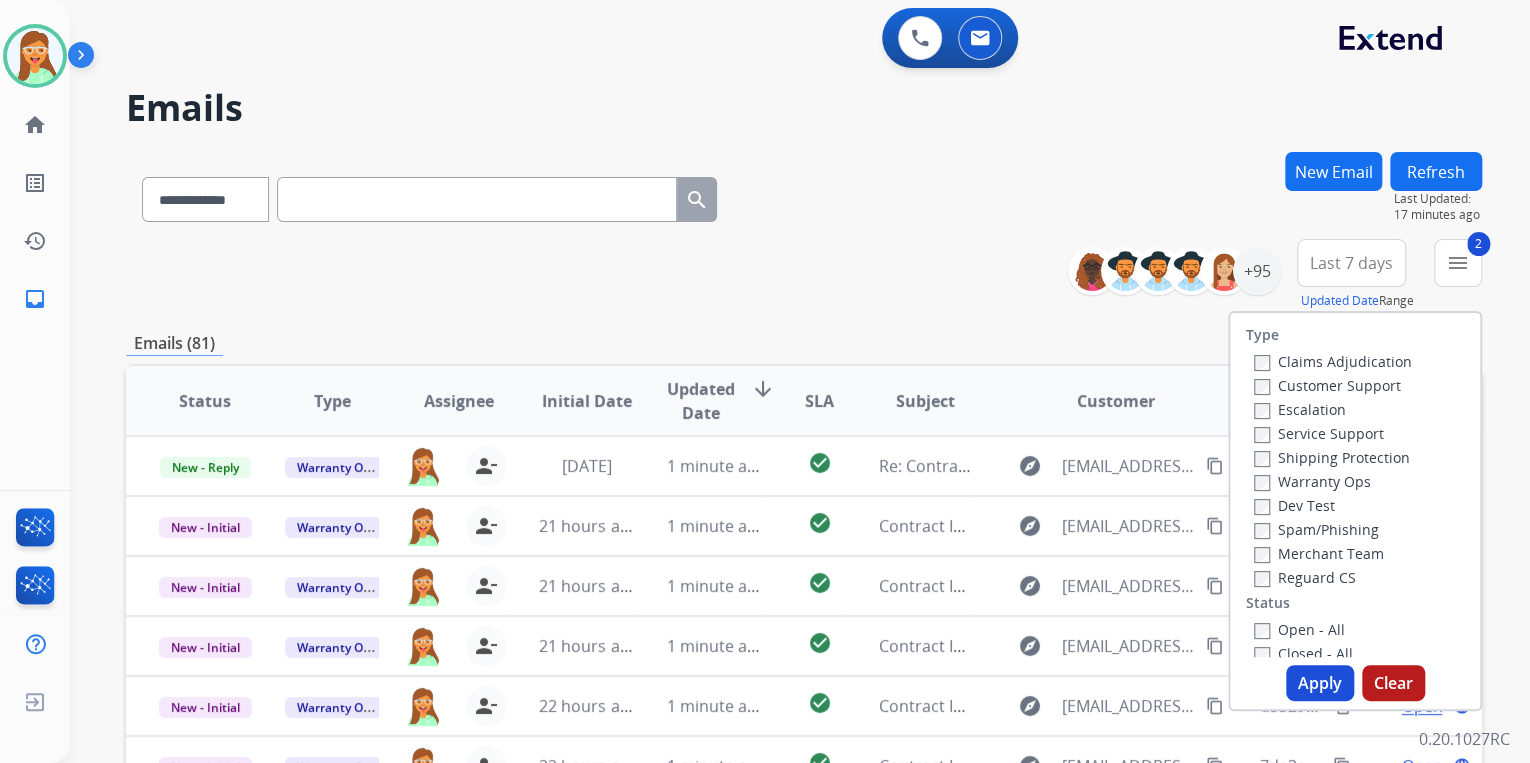 click on "Reguard CS" at bounding box center [1305, 577] 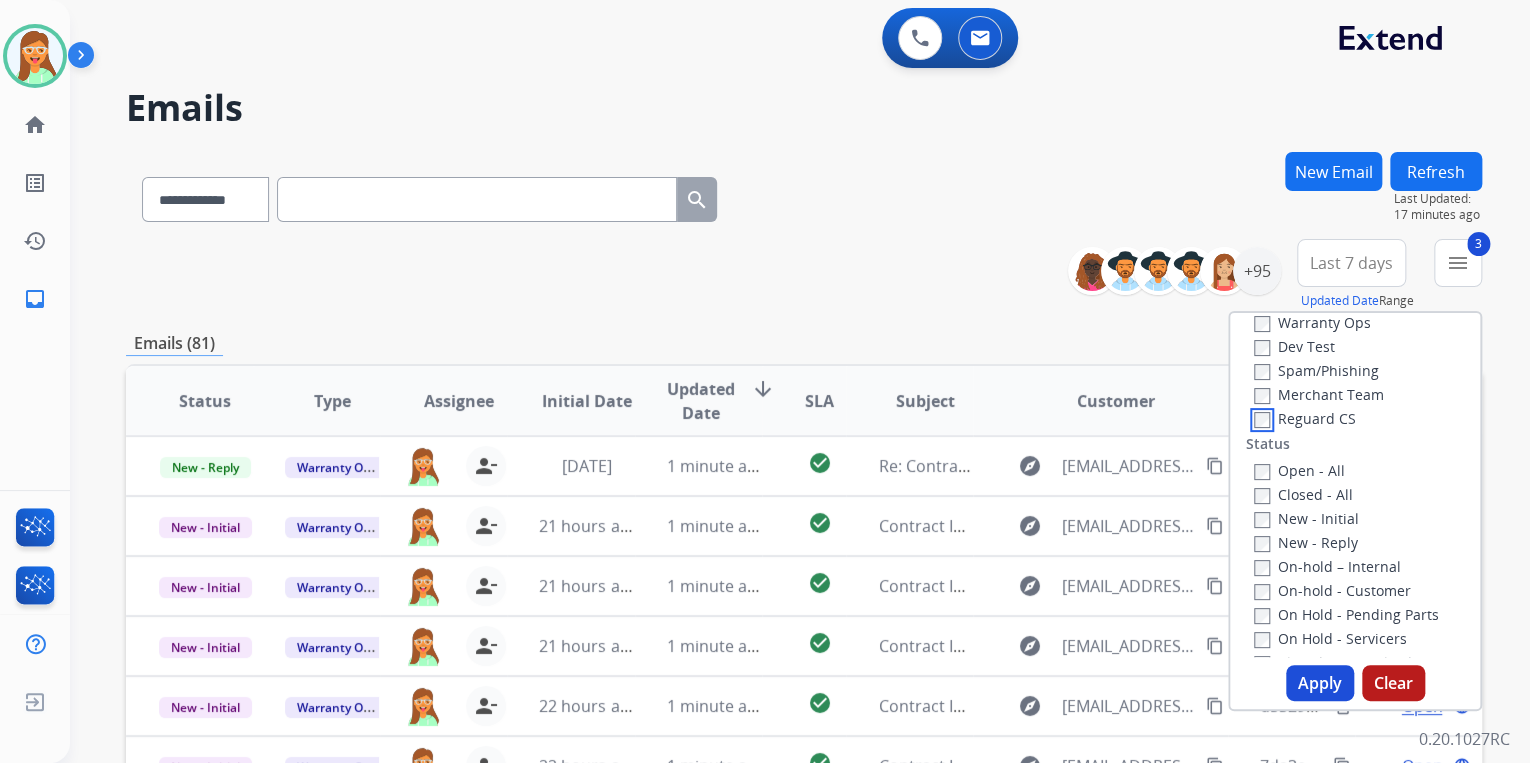 scroll, scrollTop: 160, scrollLeft: 0, axis: vertical 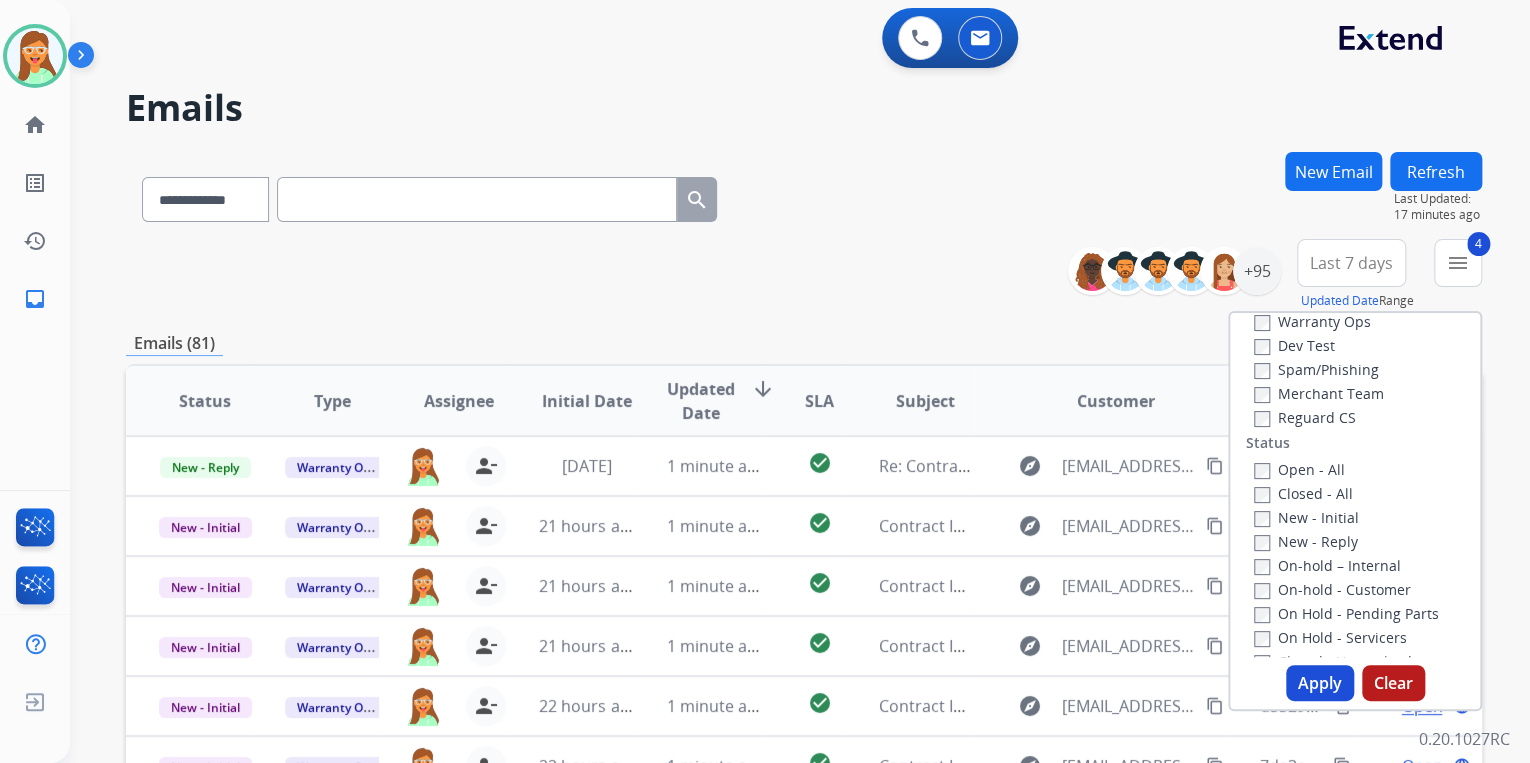 click on "Apply" at bounding box center (1320, 683) 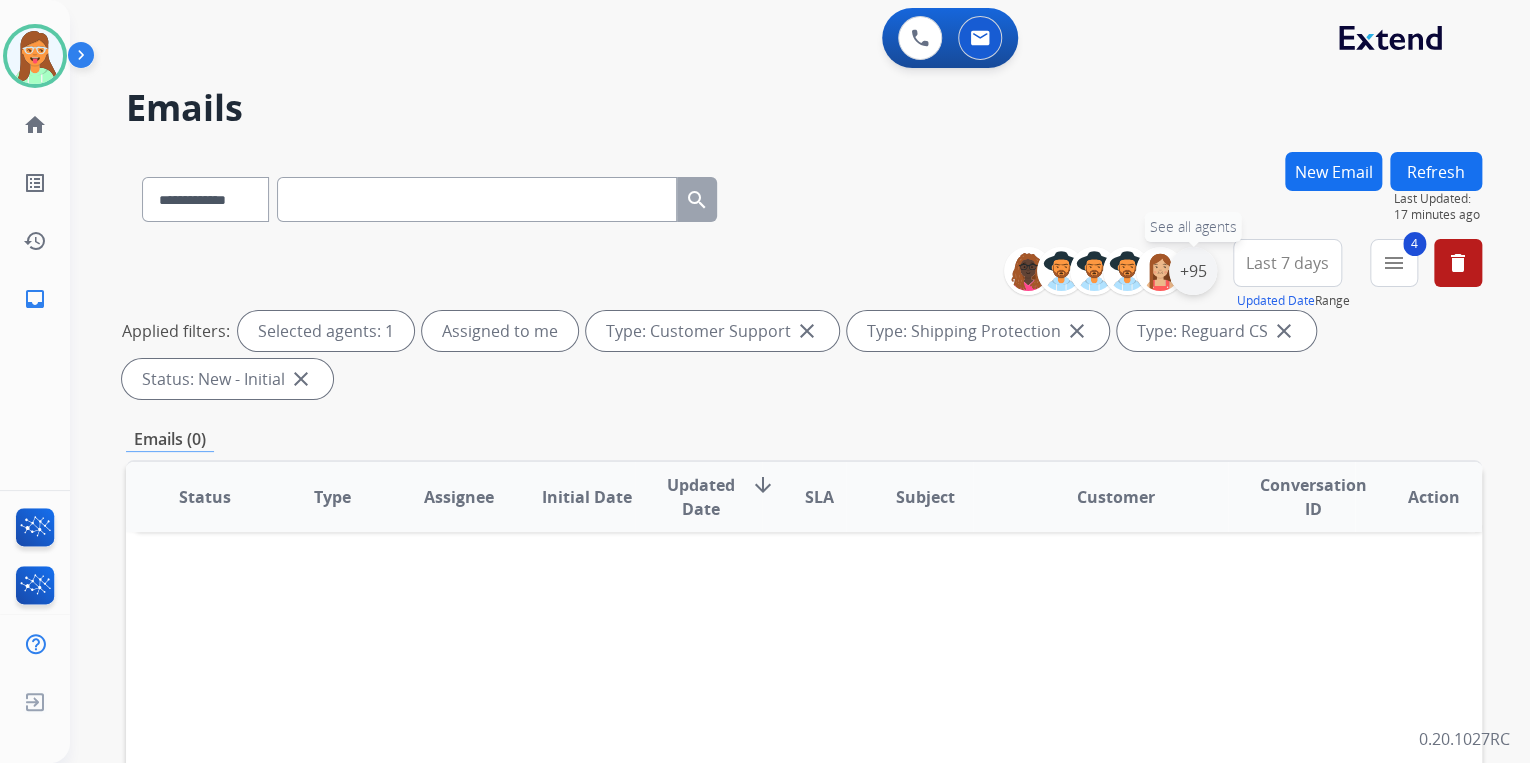 drag, startPoint x: 1188, startPoint y: 271, endPoint x: 1185, endPoint y: 289, distance: 18.248287 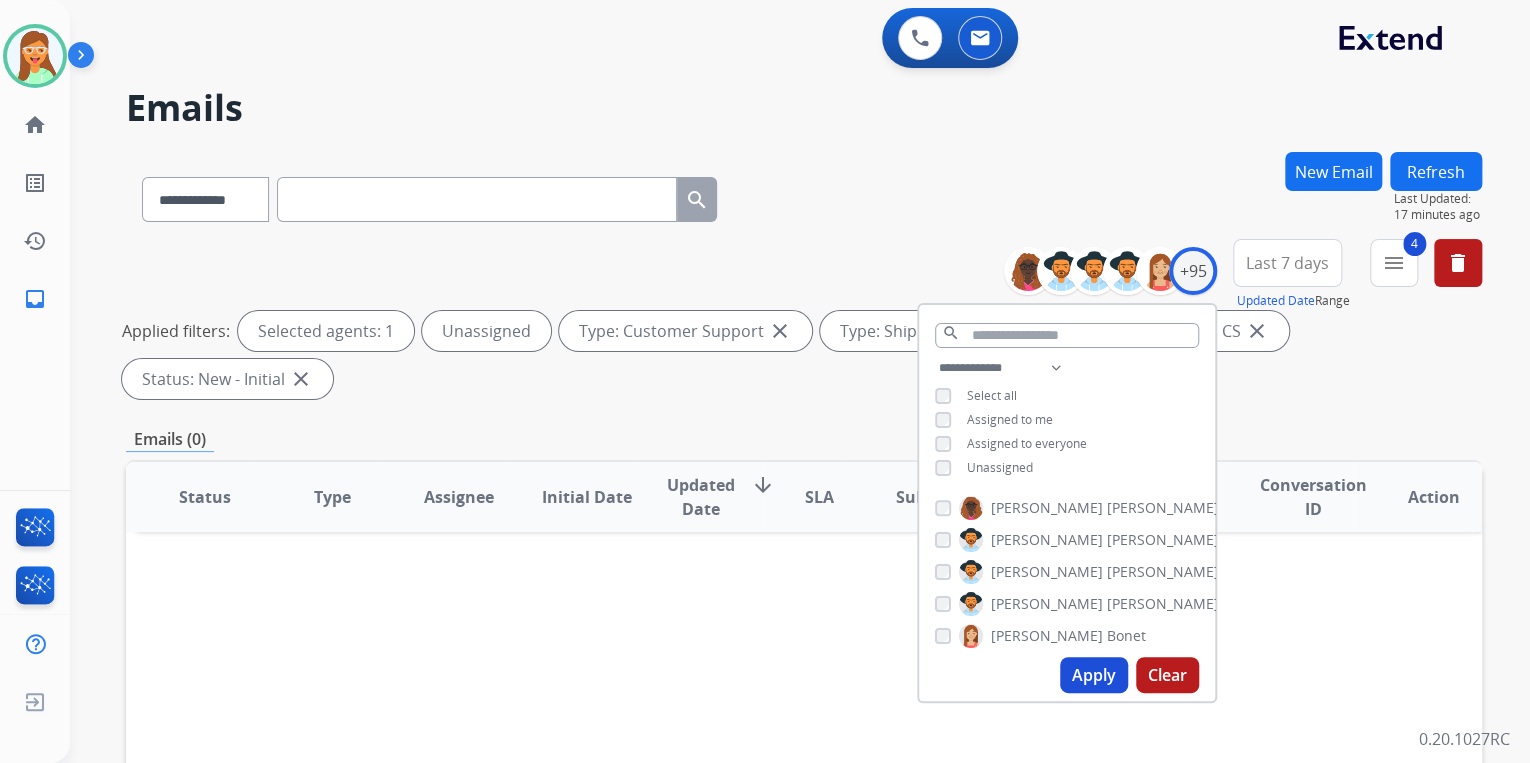 click on "Apply" at bounding box center (1094, 675) 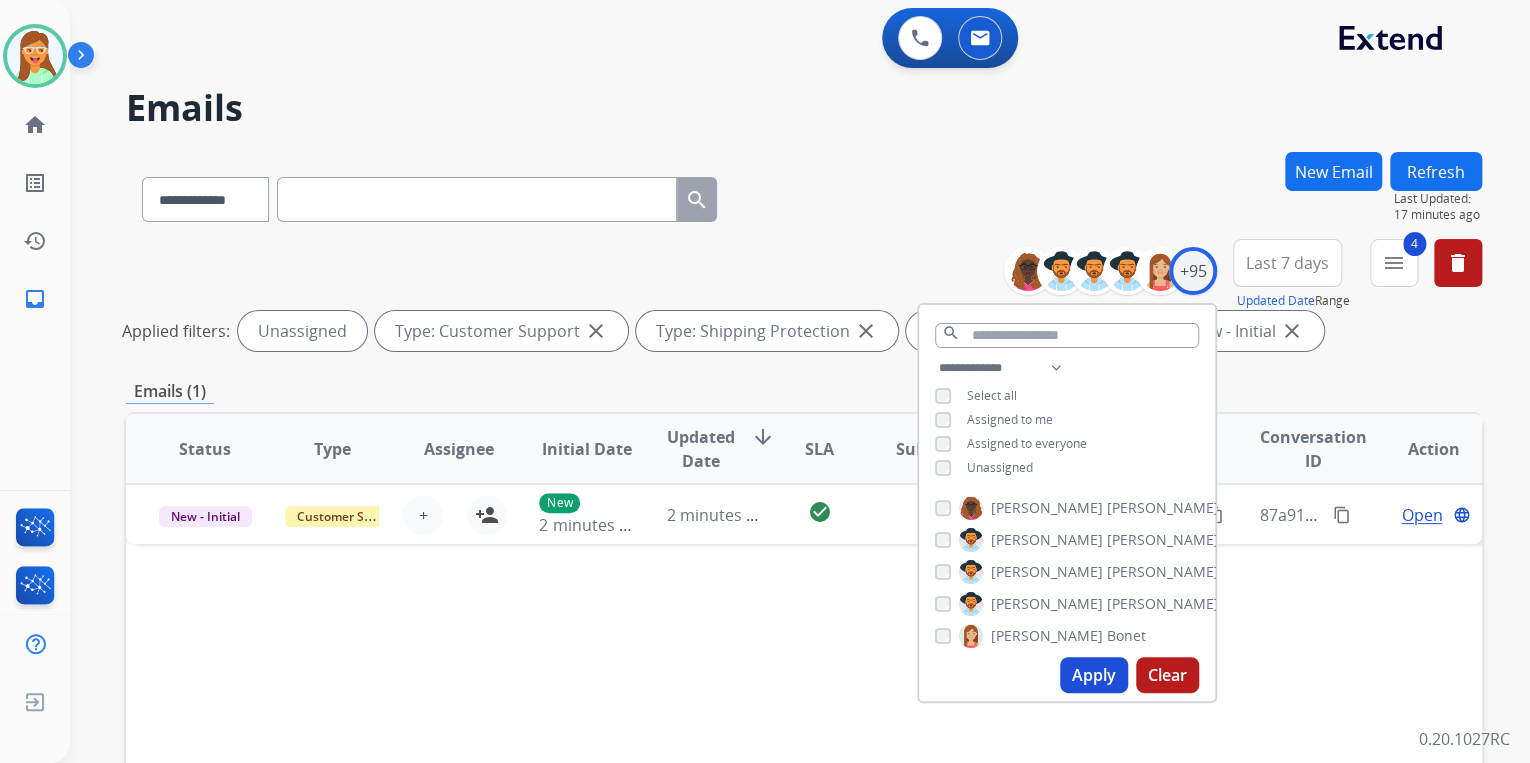 click on "**********" at bounding box center [804, 195] 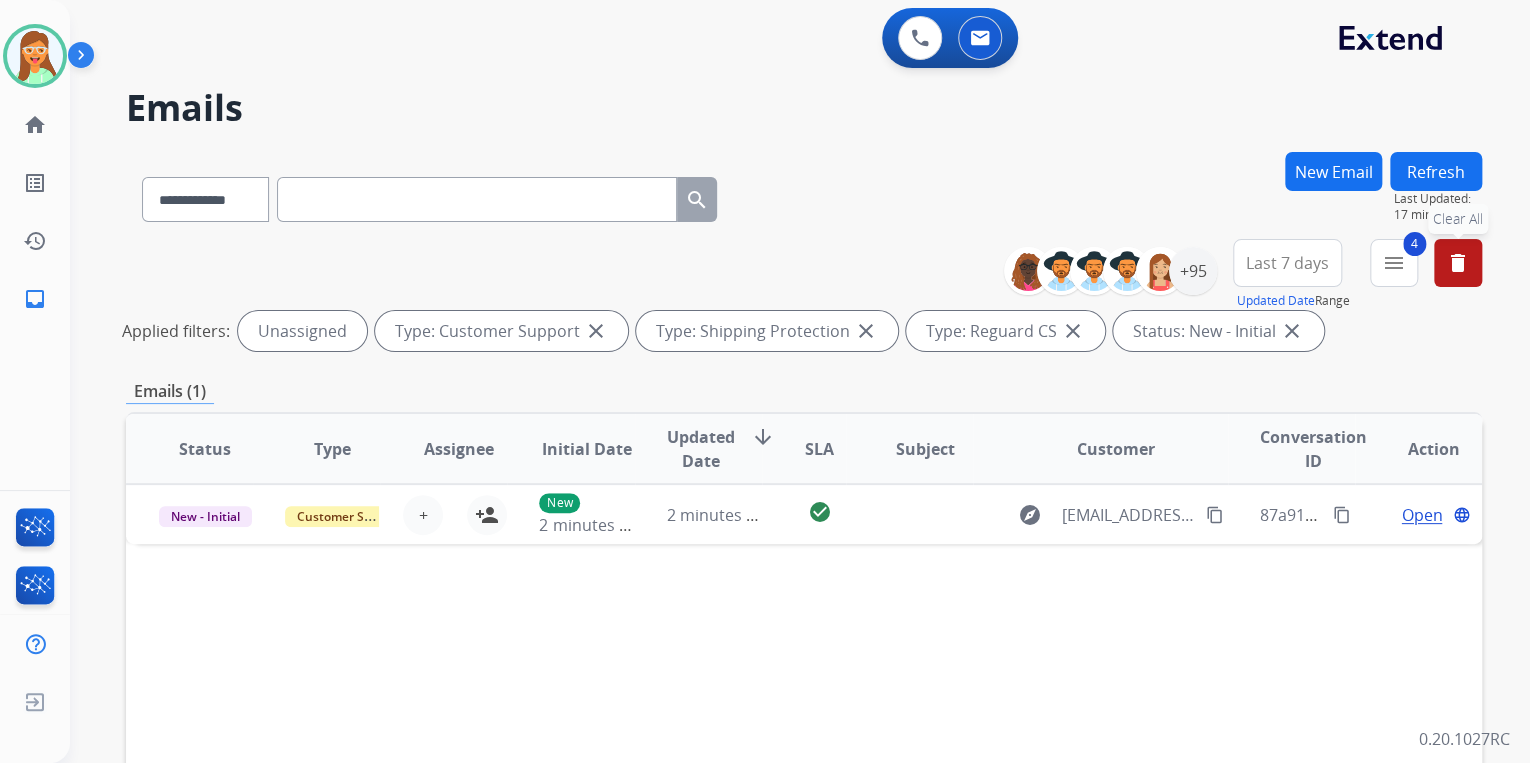 click on "delete" at bounding box center [1458, 263] 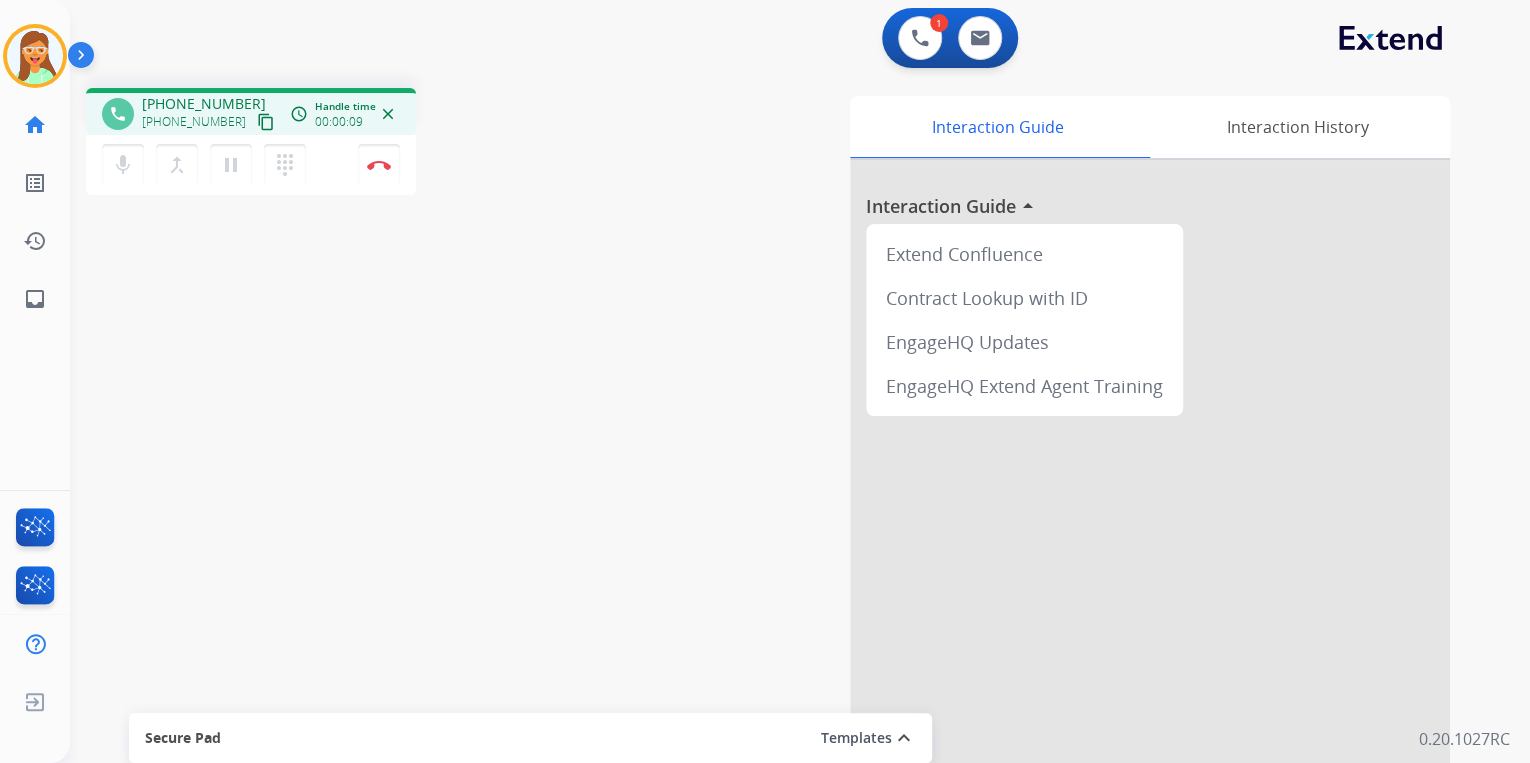 click on "content_copy" at bounding box center (266, 122) 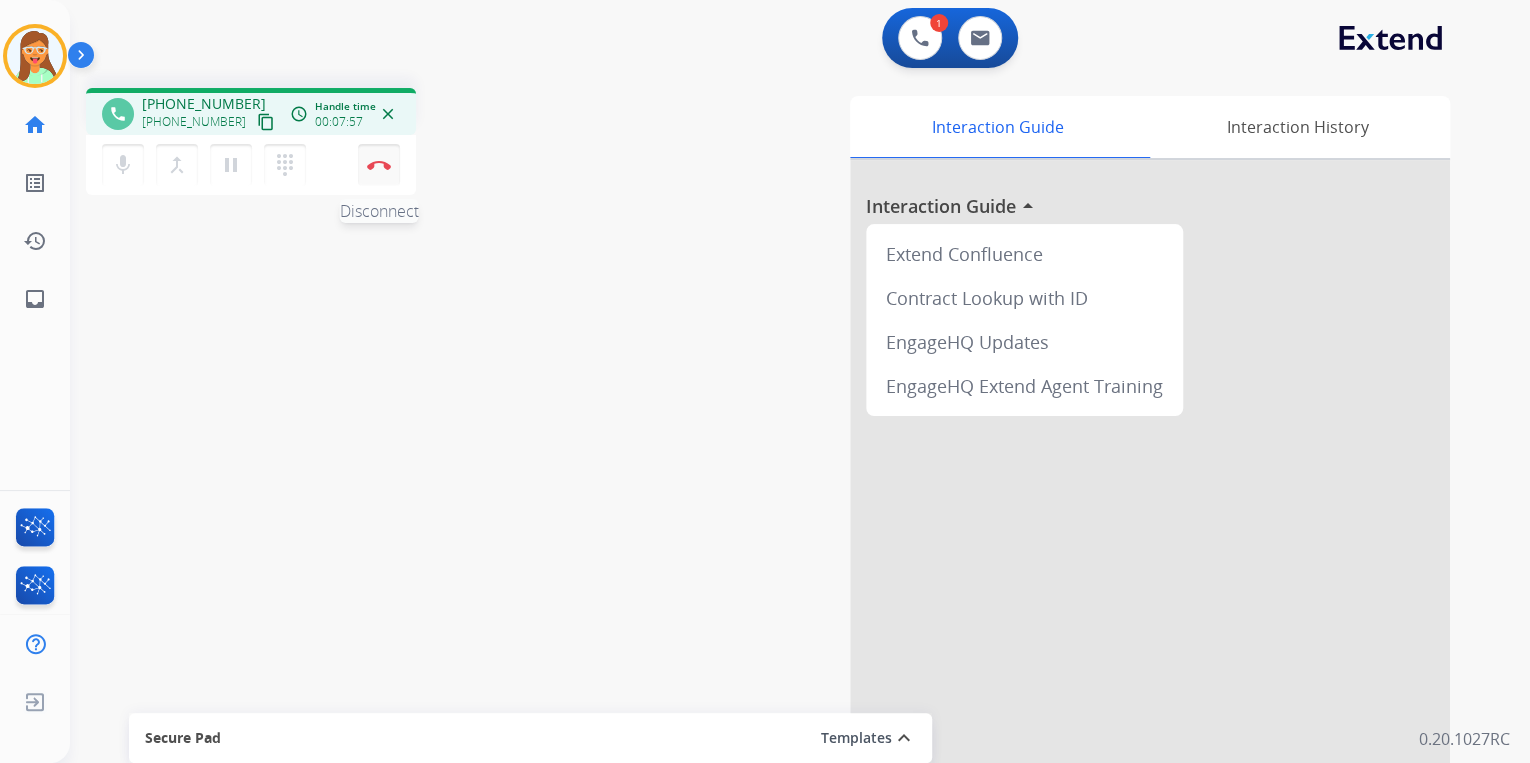 click at bounding box center (379, 165) 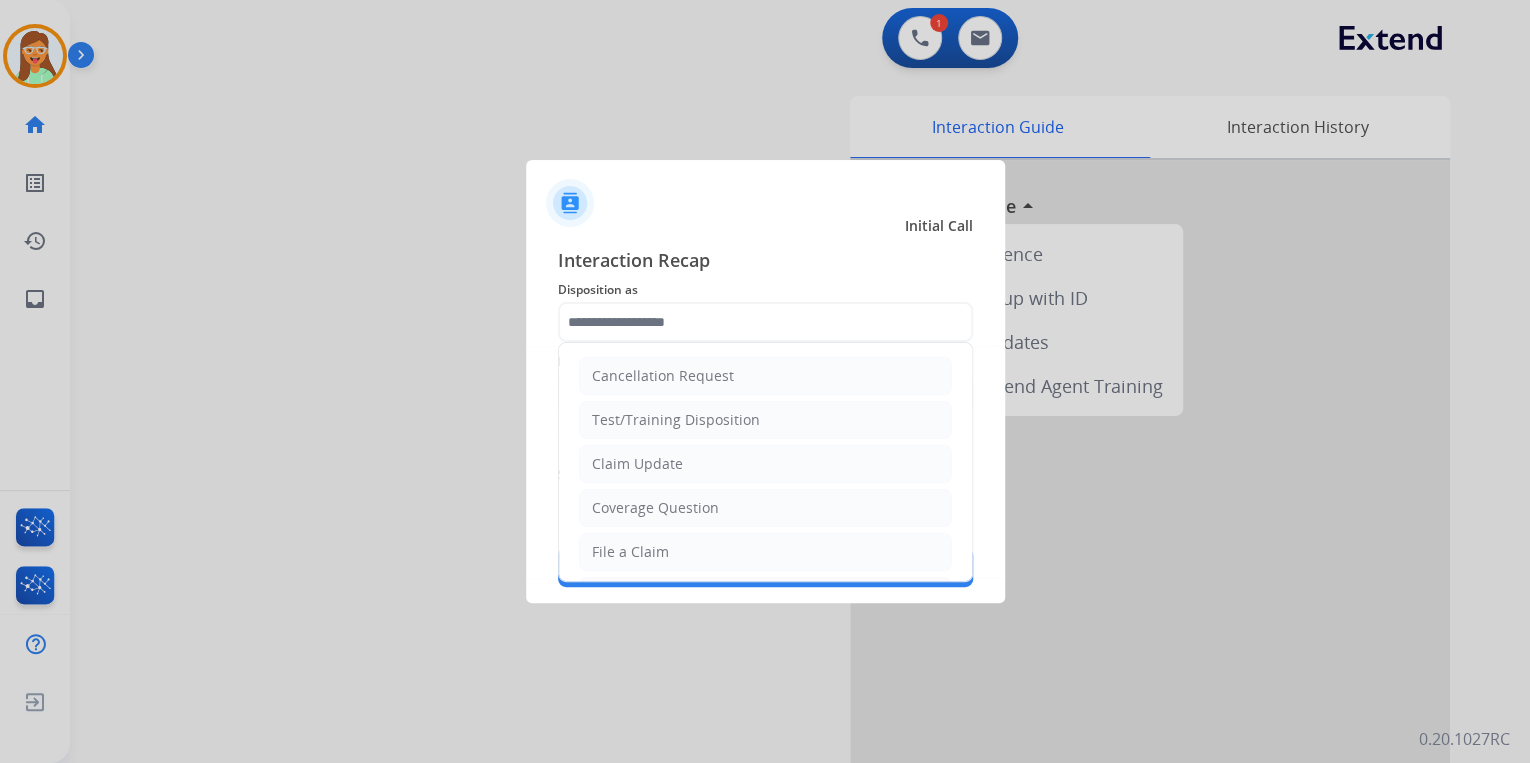 click 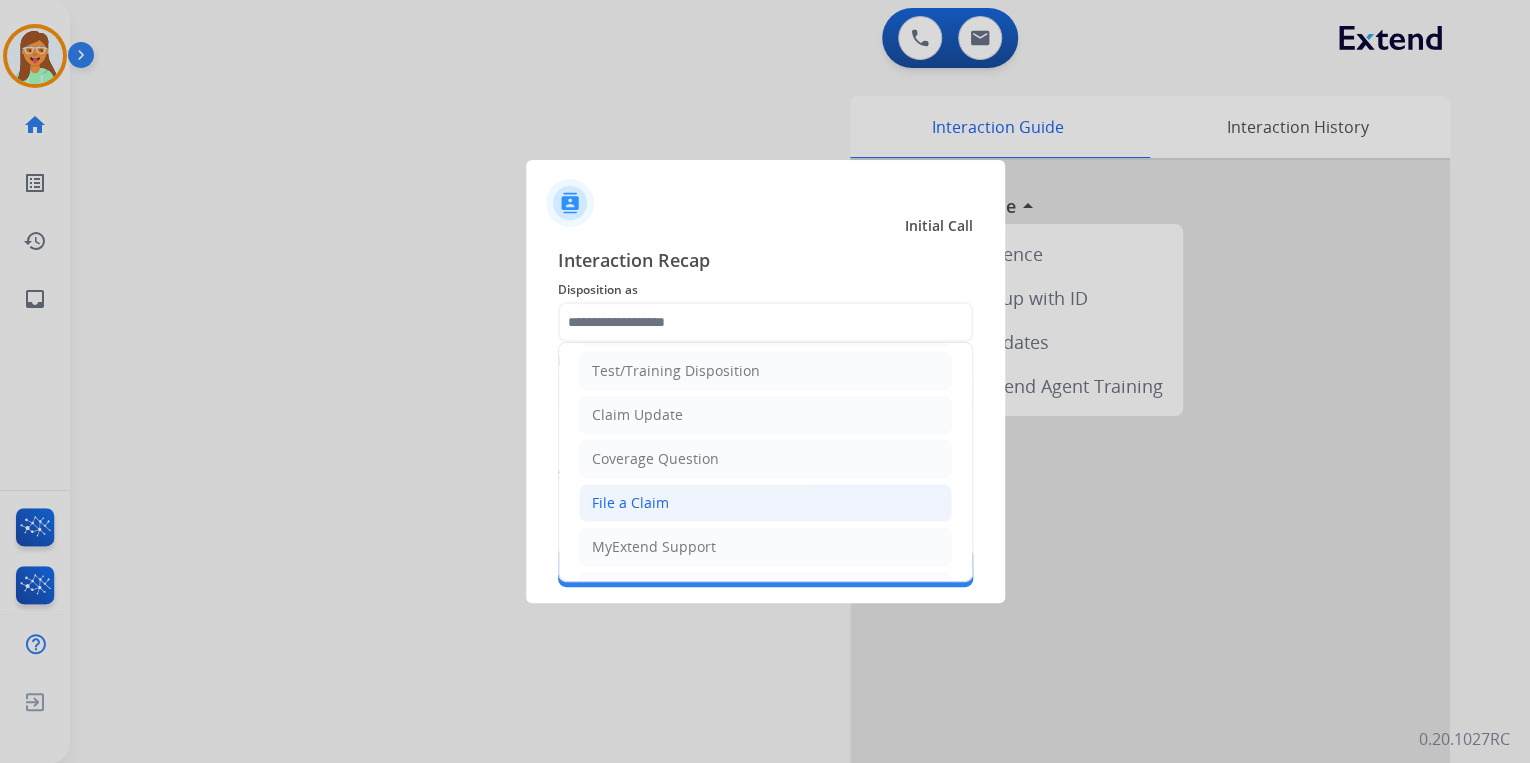 scroll, scrollTop: 0, scrollLeft: 0, axis: both 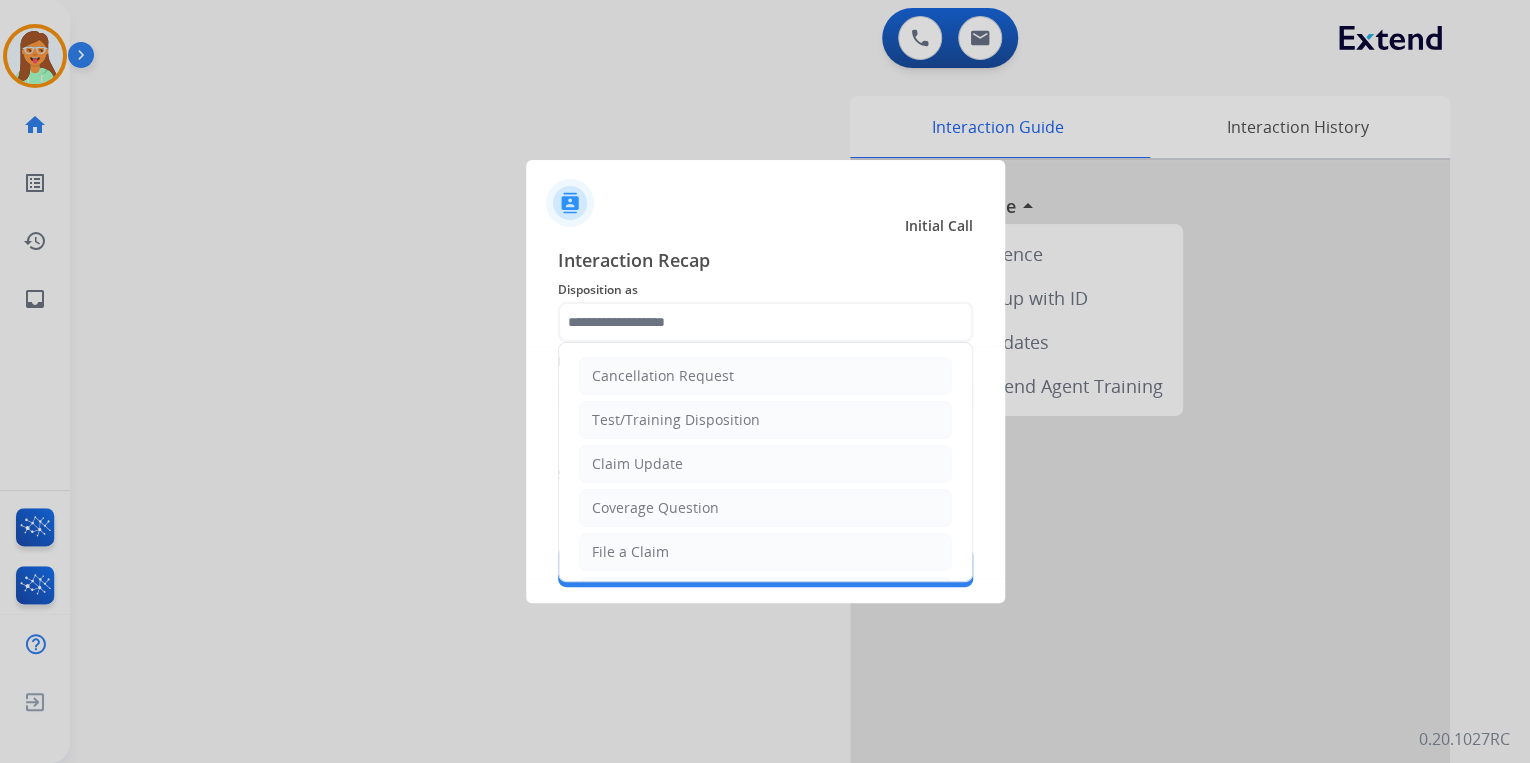 click on "Claim Update" 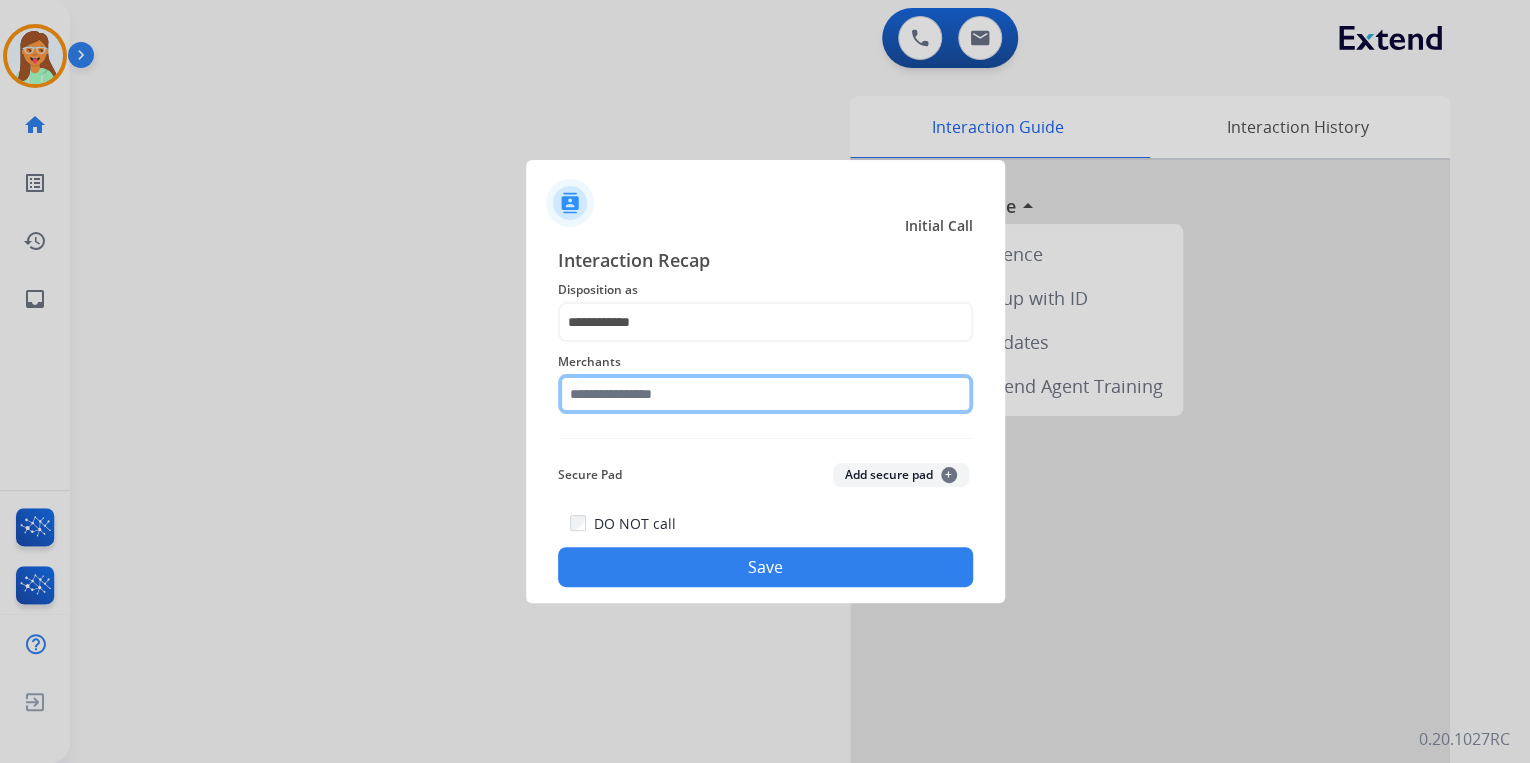 click 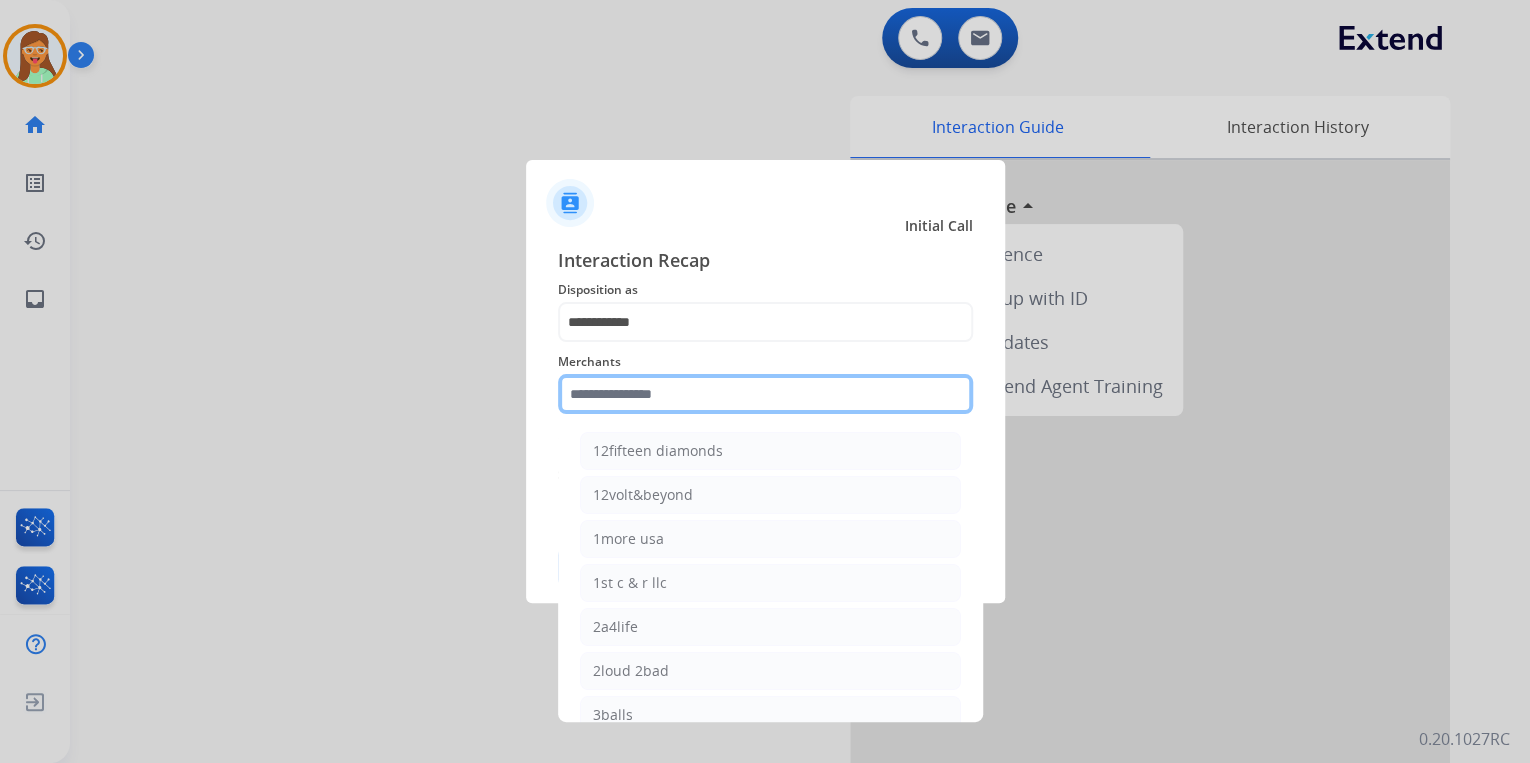 type on "*" 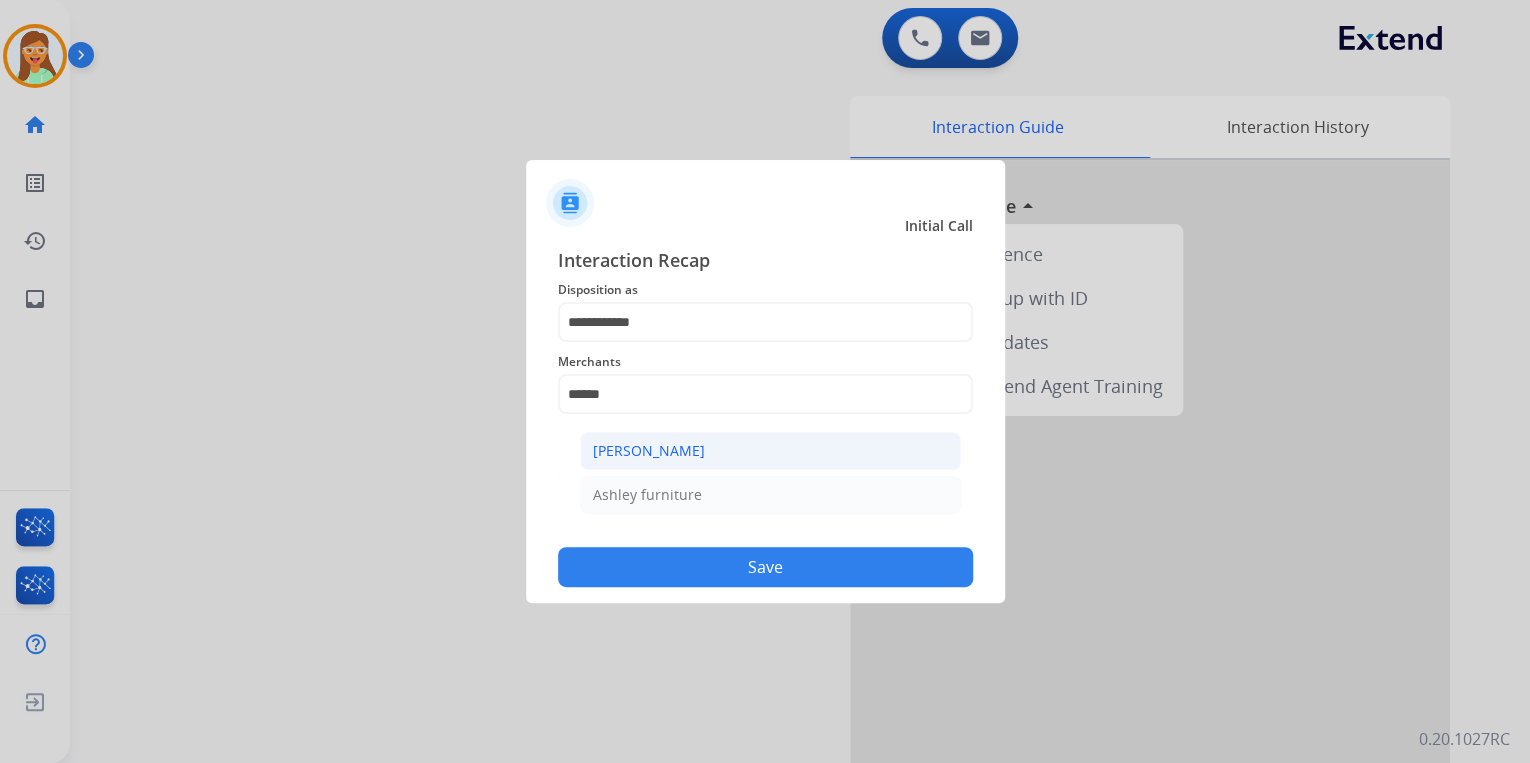 click on "[PERSON_NAME]" 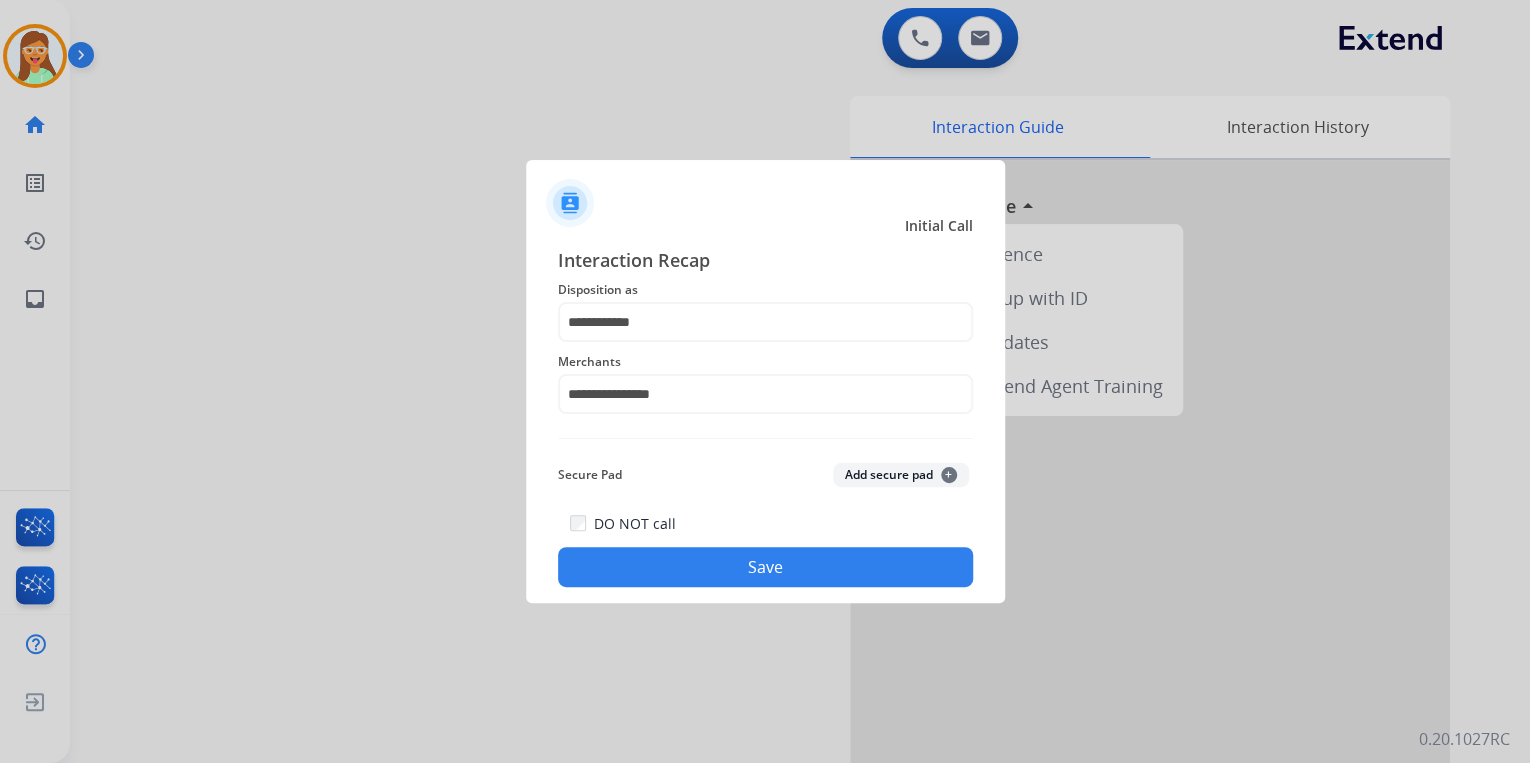 click on "Save" 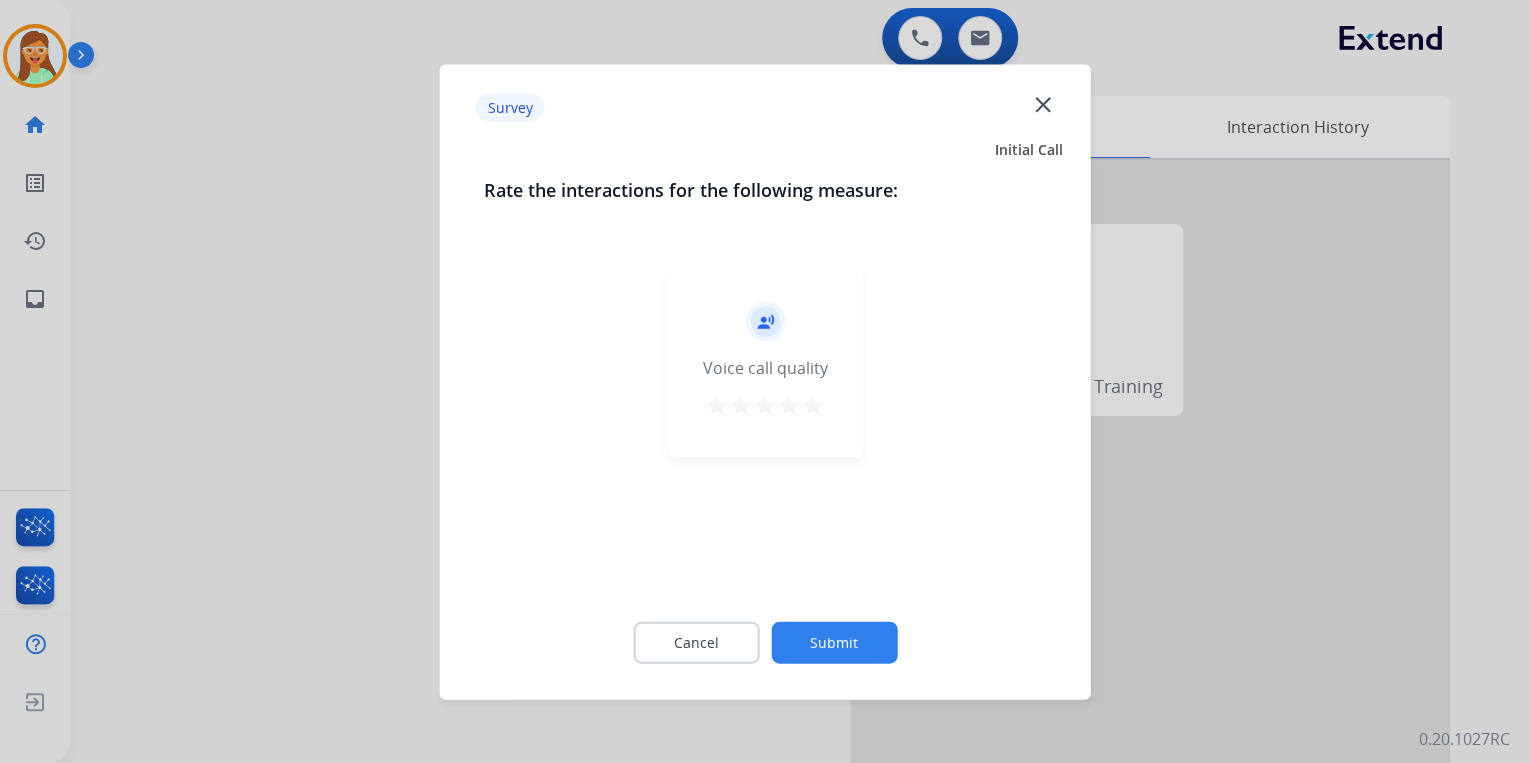 click on "star" at bounding box center [813, 405] 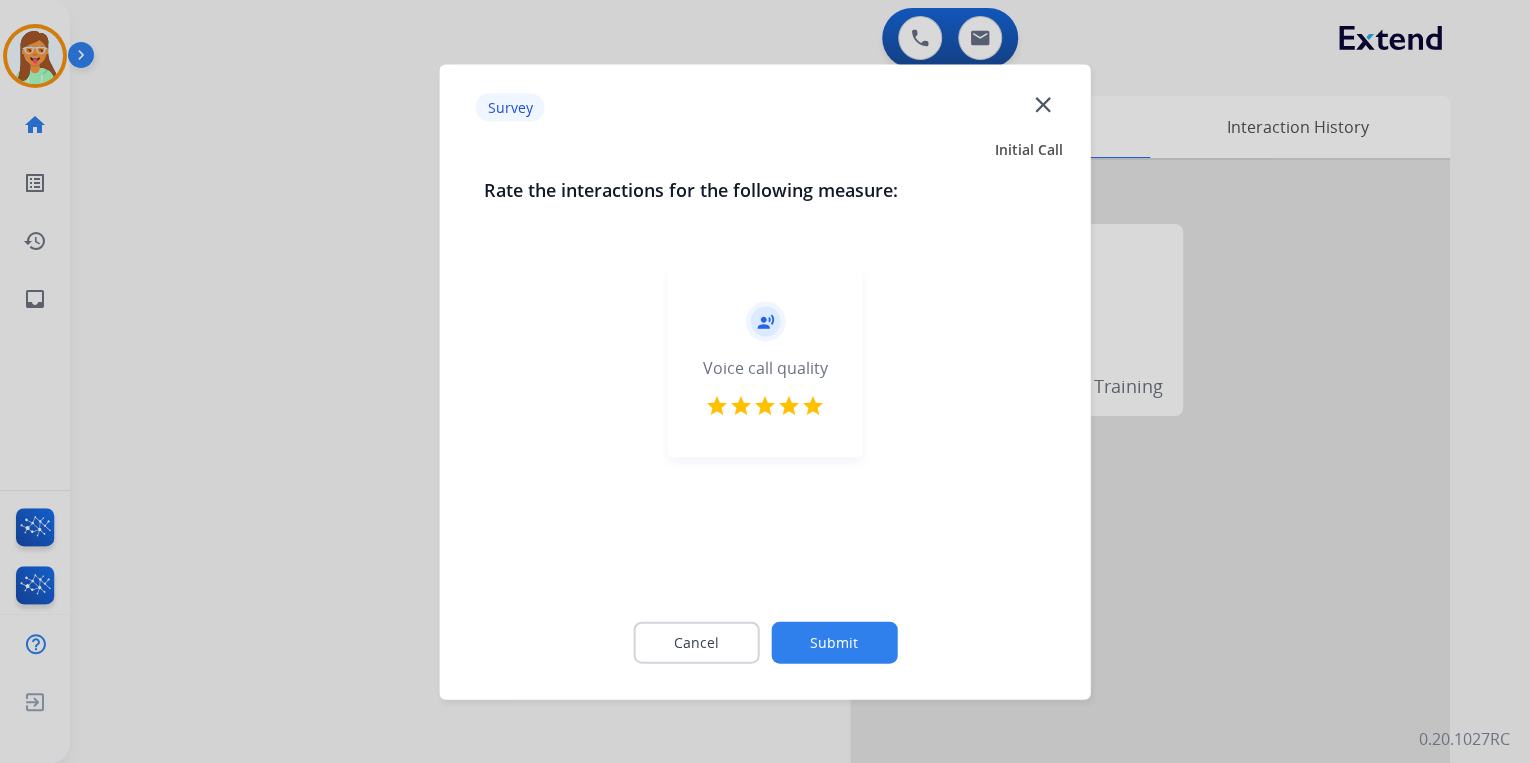 click on "Cancel Submit" 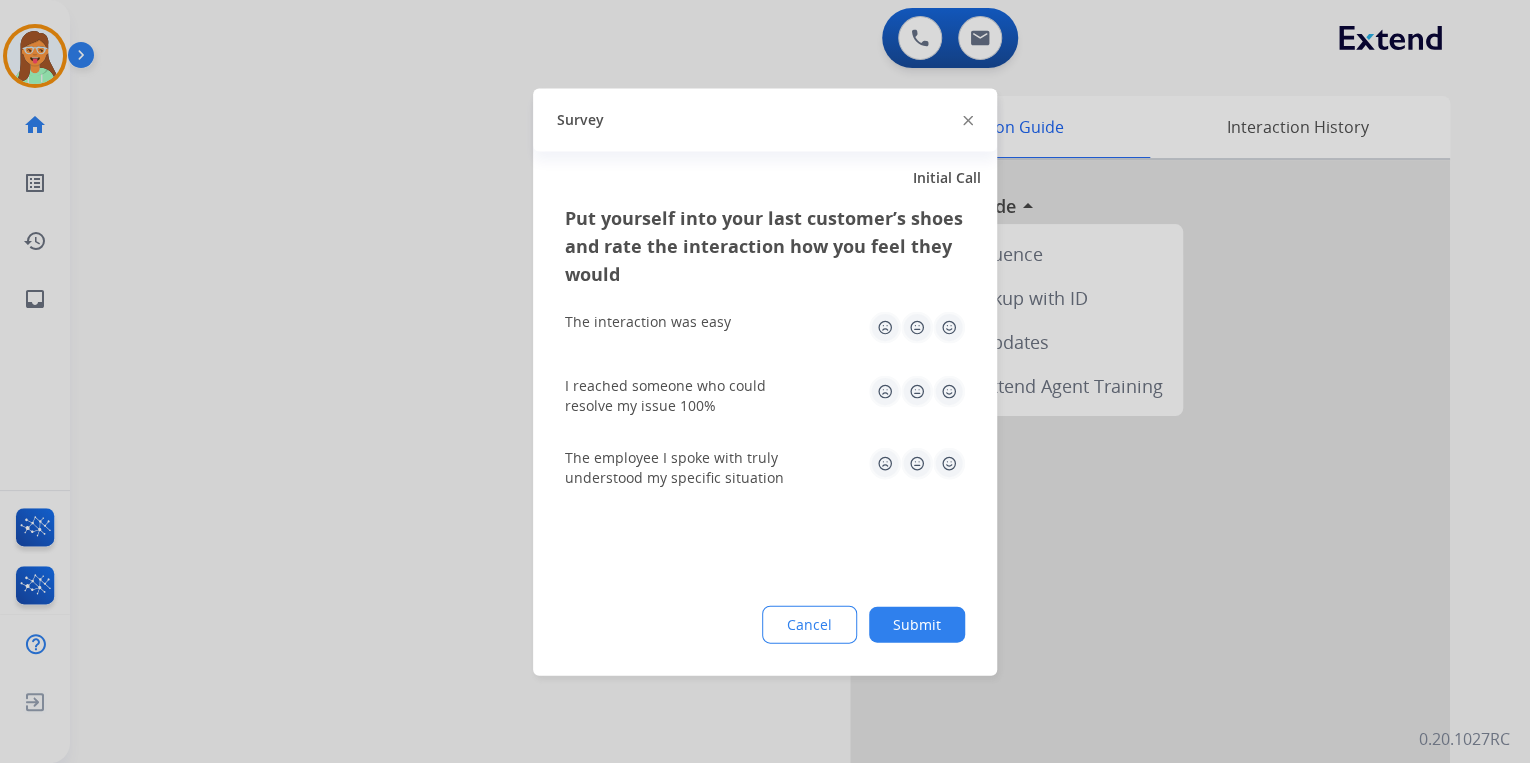 click 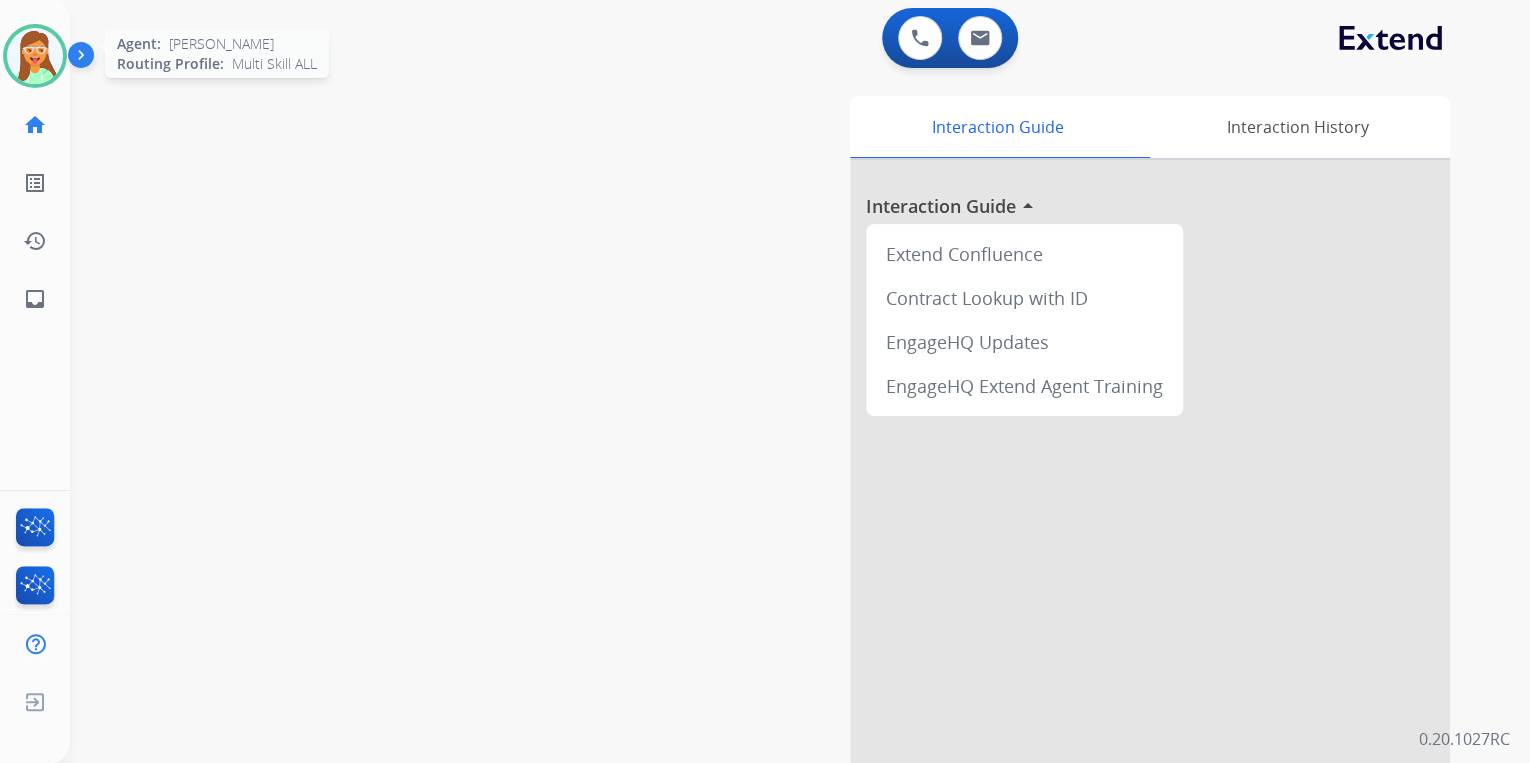 click at bounding box center (35, 56) 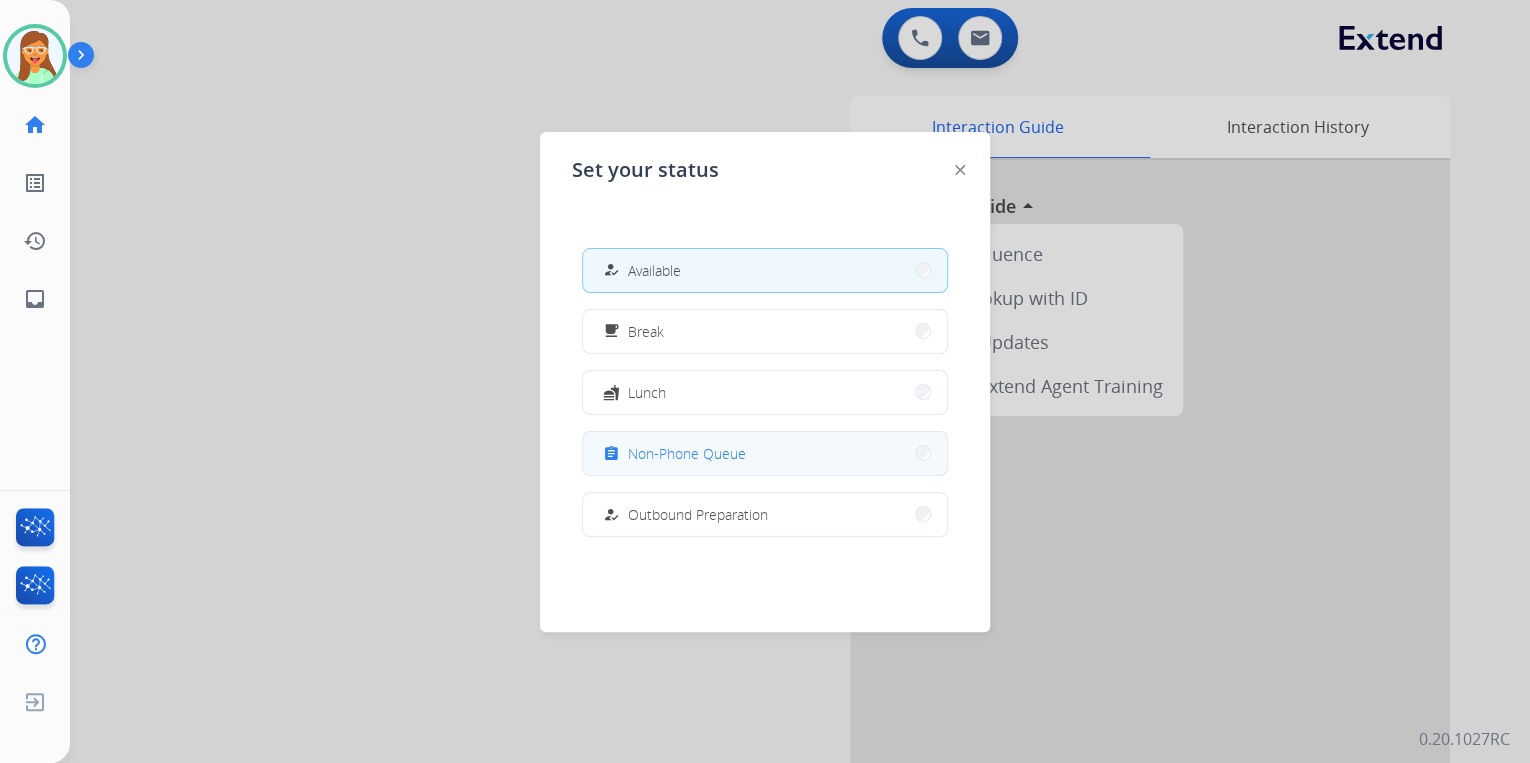 click on "Non-Phone Queue" at bounding box center (687, 453) 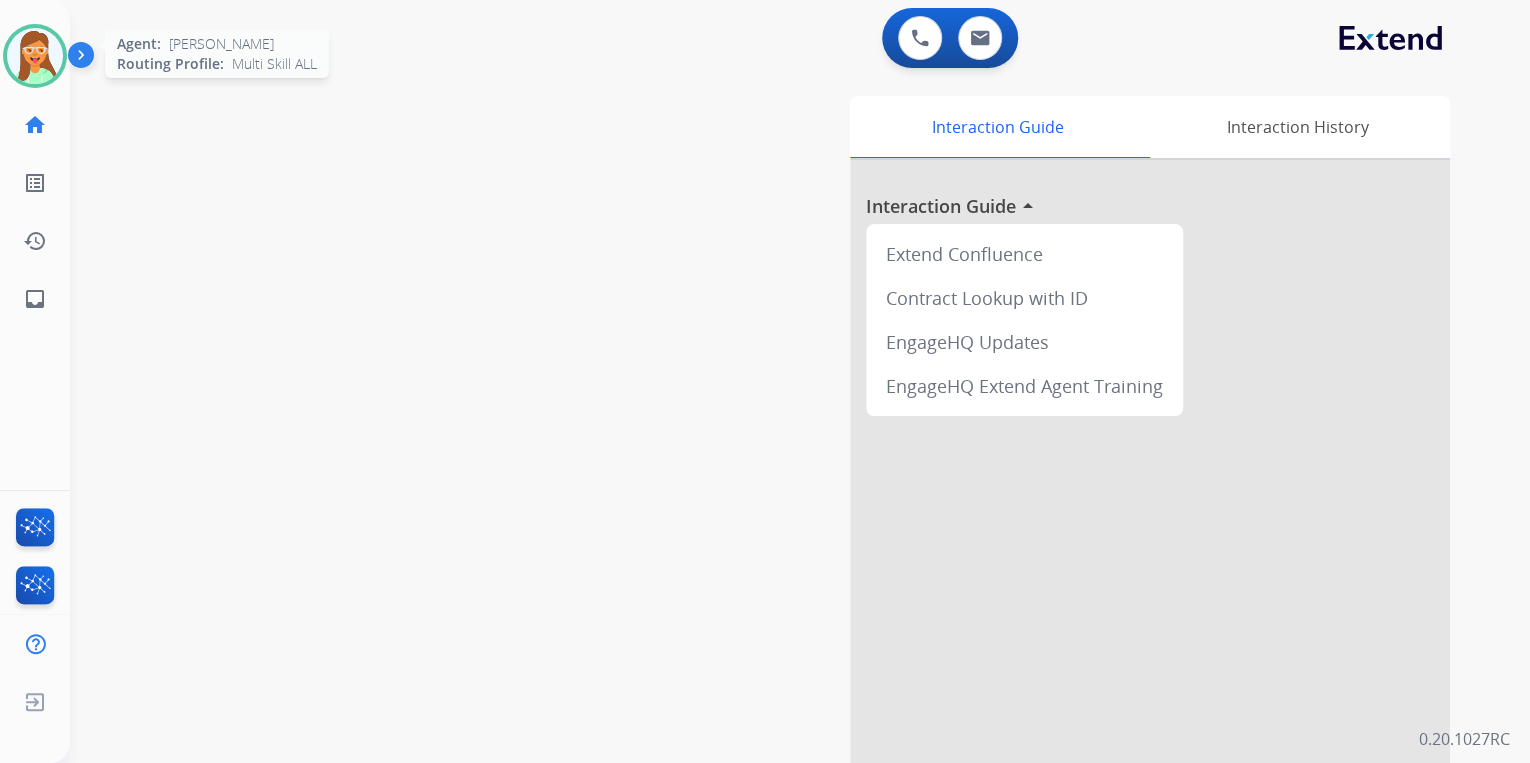 click at bounding box center (35, 56) 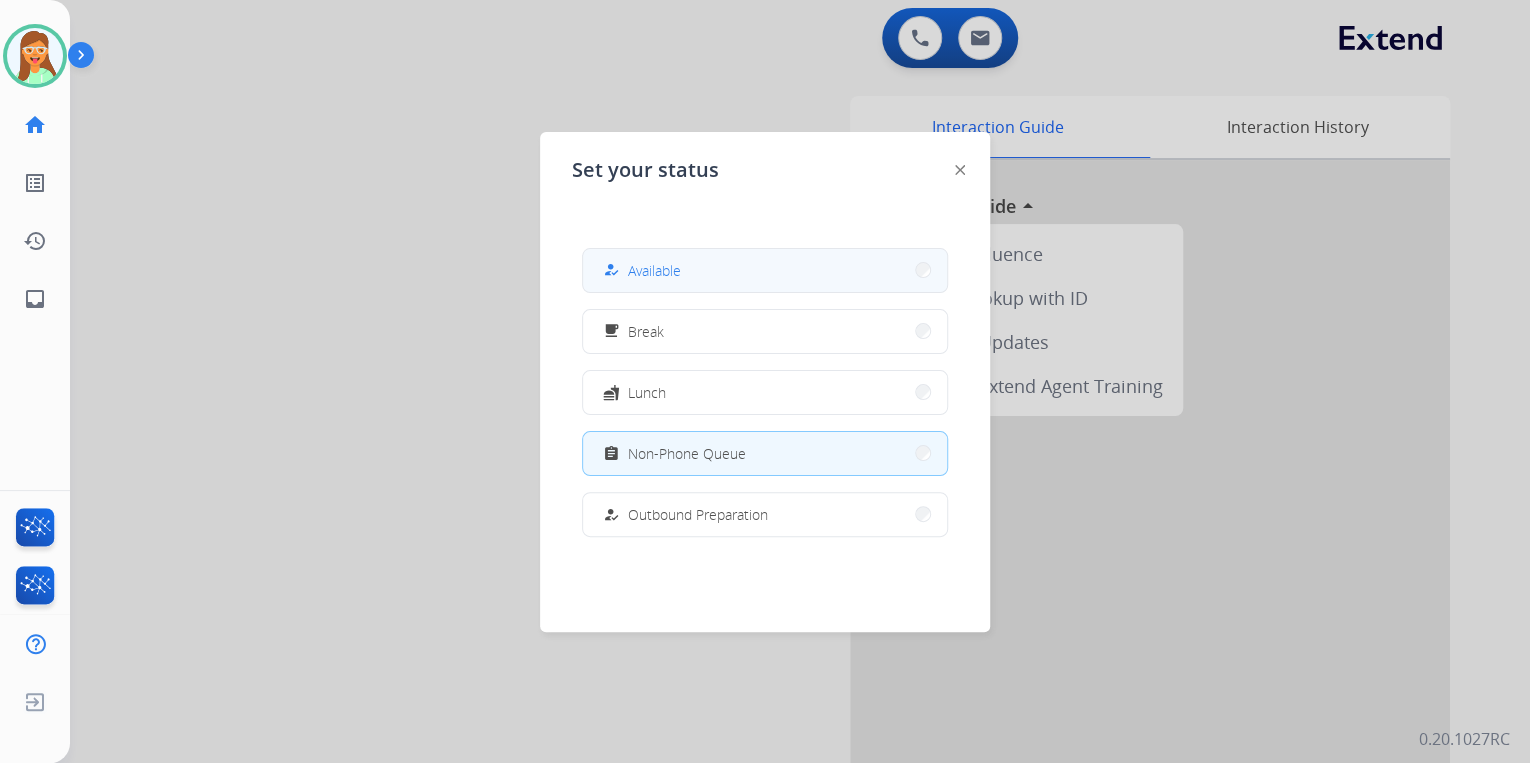 click on "how_to_reg Available" at bounding box center (765, 270) 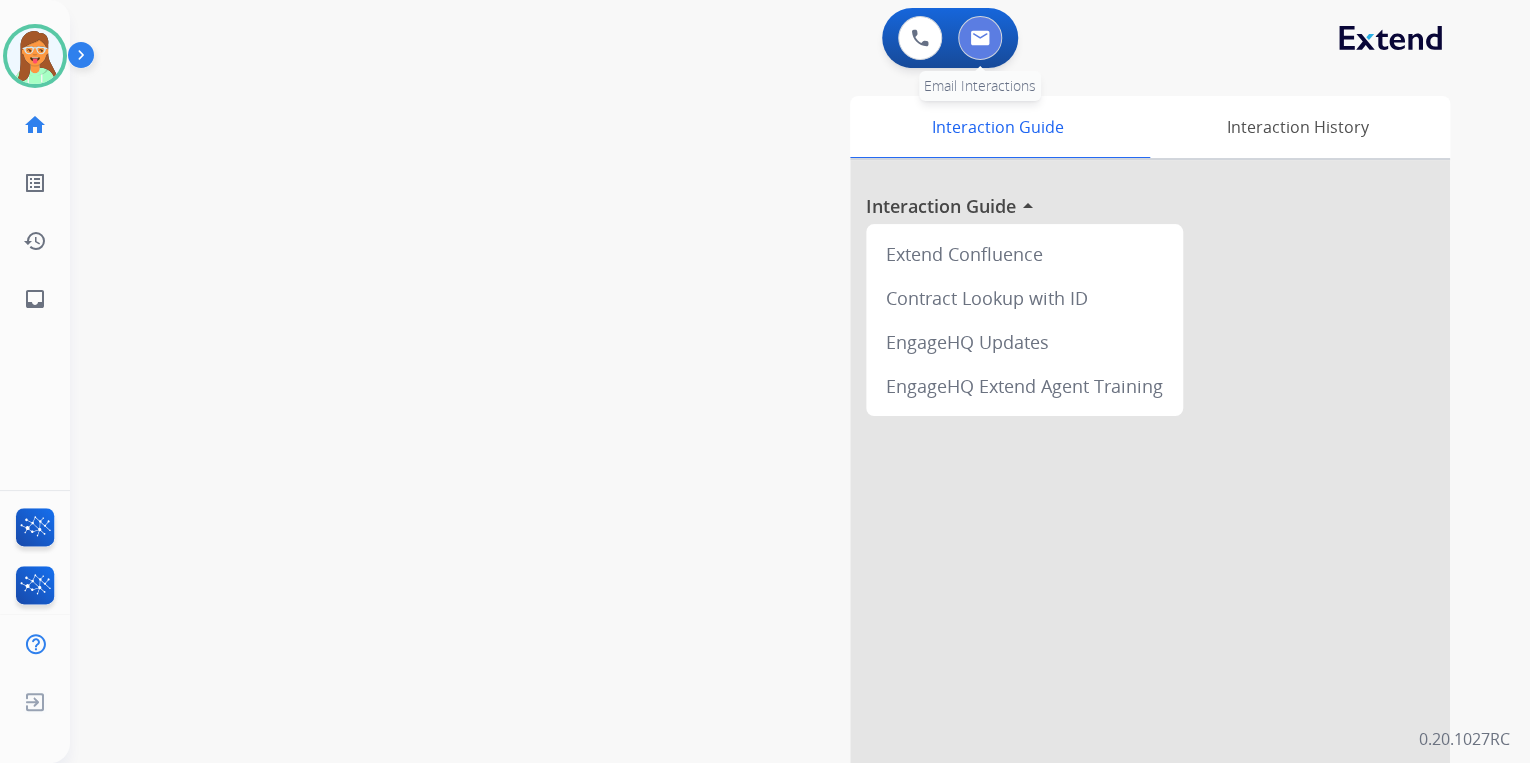 click at bounding box center (980, 38) 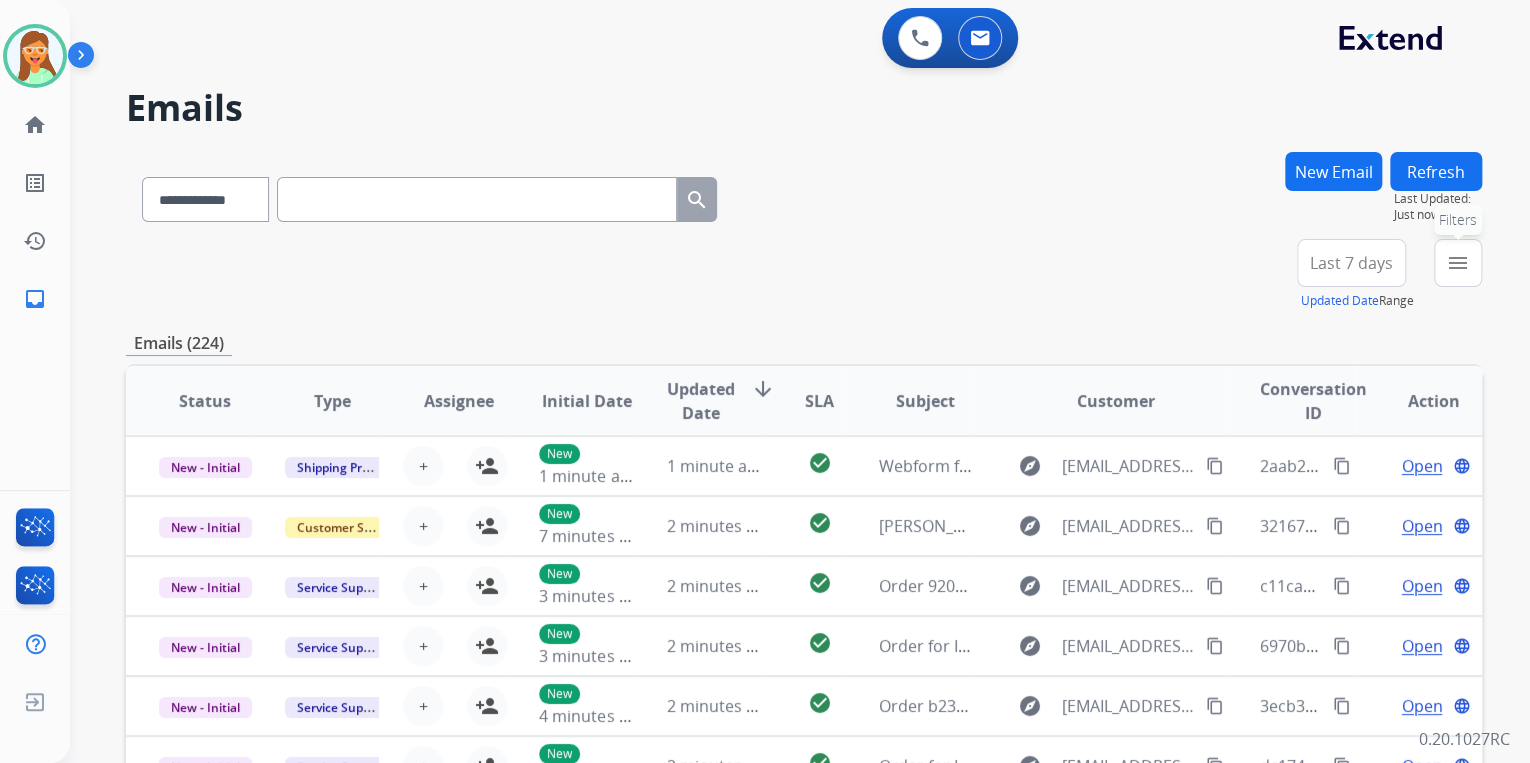 click on "menu" at bounding box center (1458, 263) 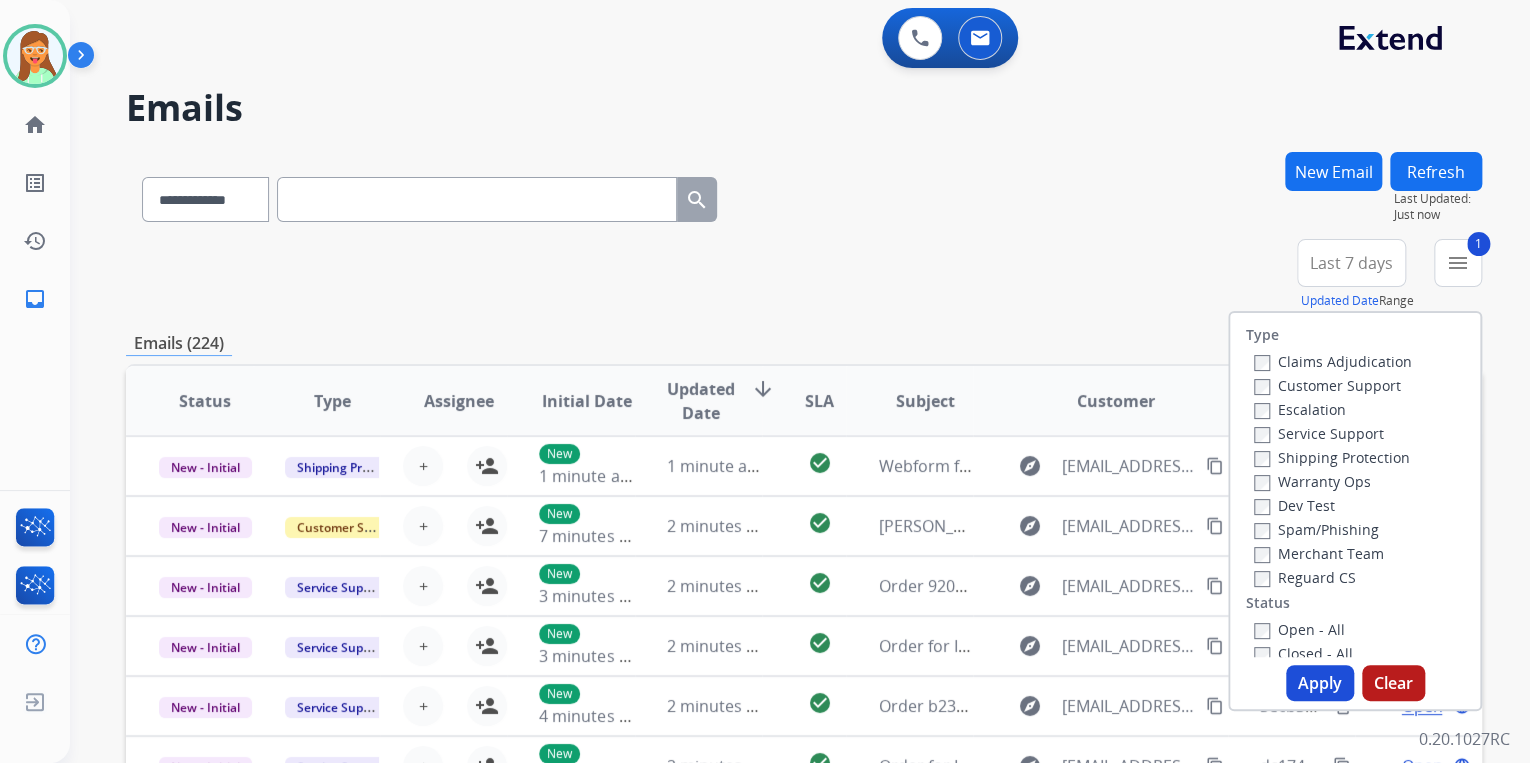 click on "Shipping Protection" at bounding box center (1332, 457) 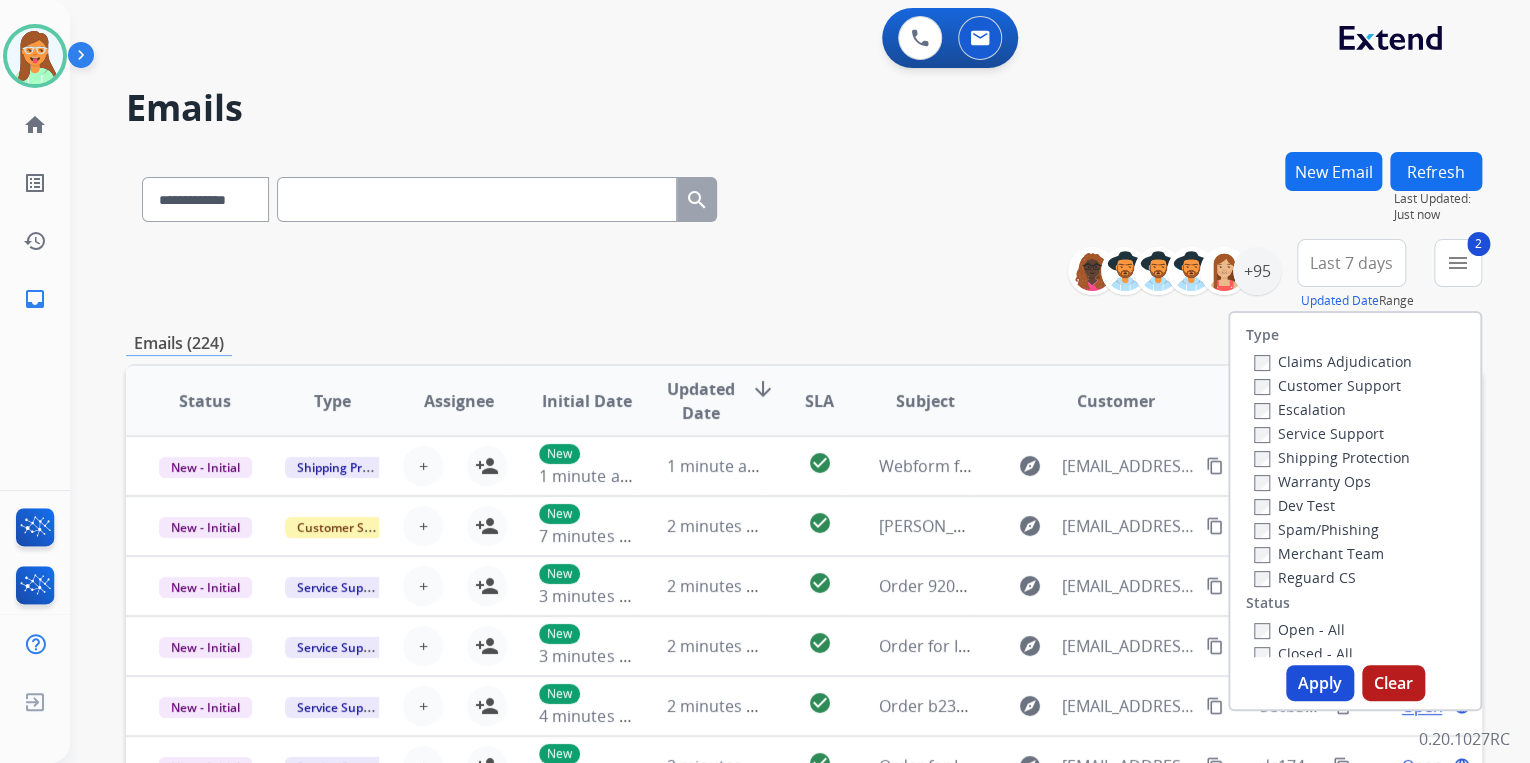 click on "Reguard CS" at bounding box center (1305, 577) 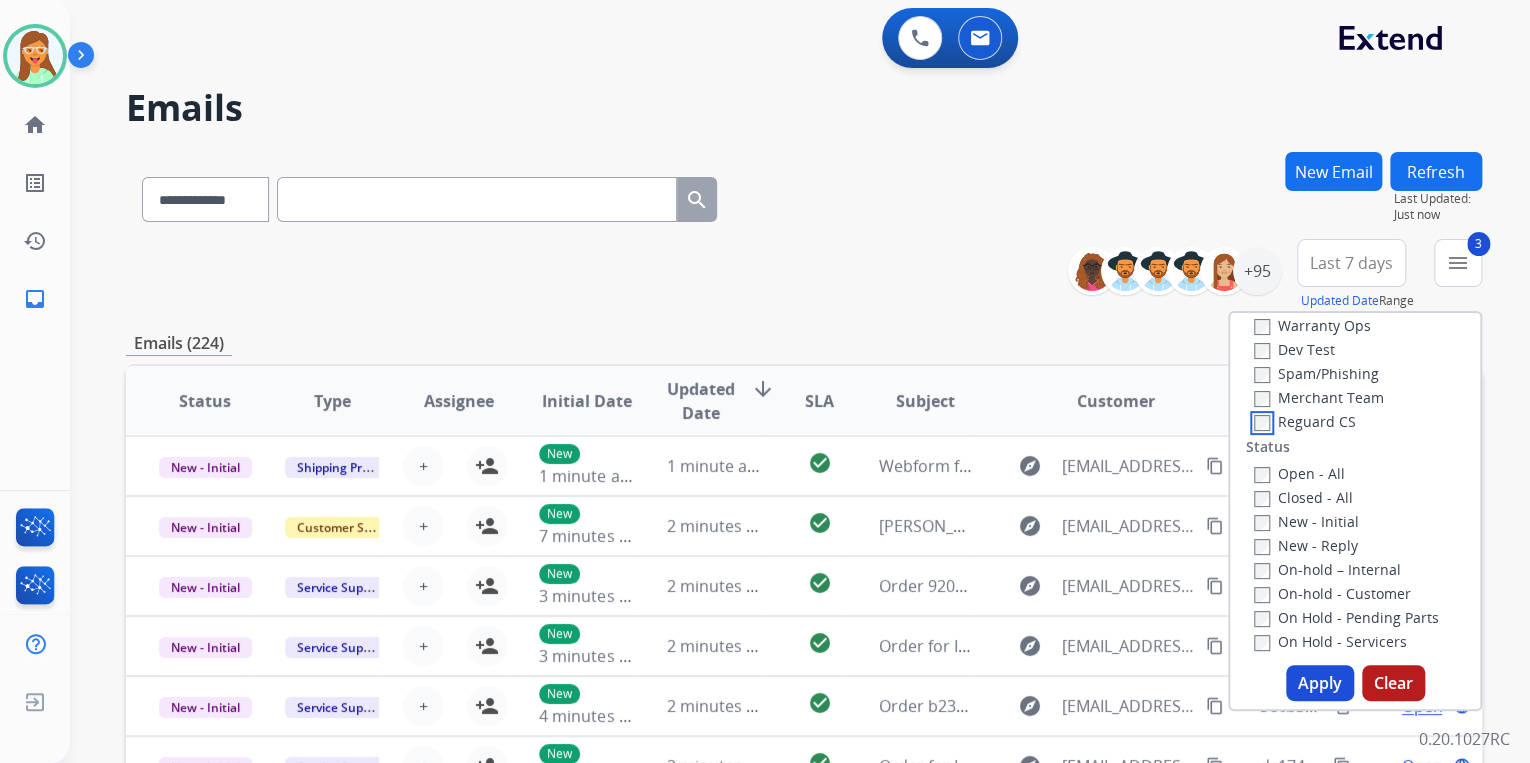 scroll, scrollTop: 160, scrollLeft: 0, axis: vertical 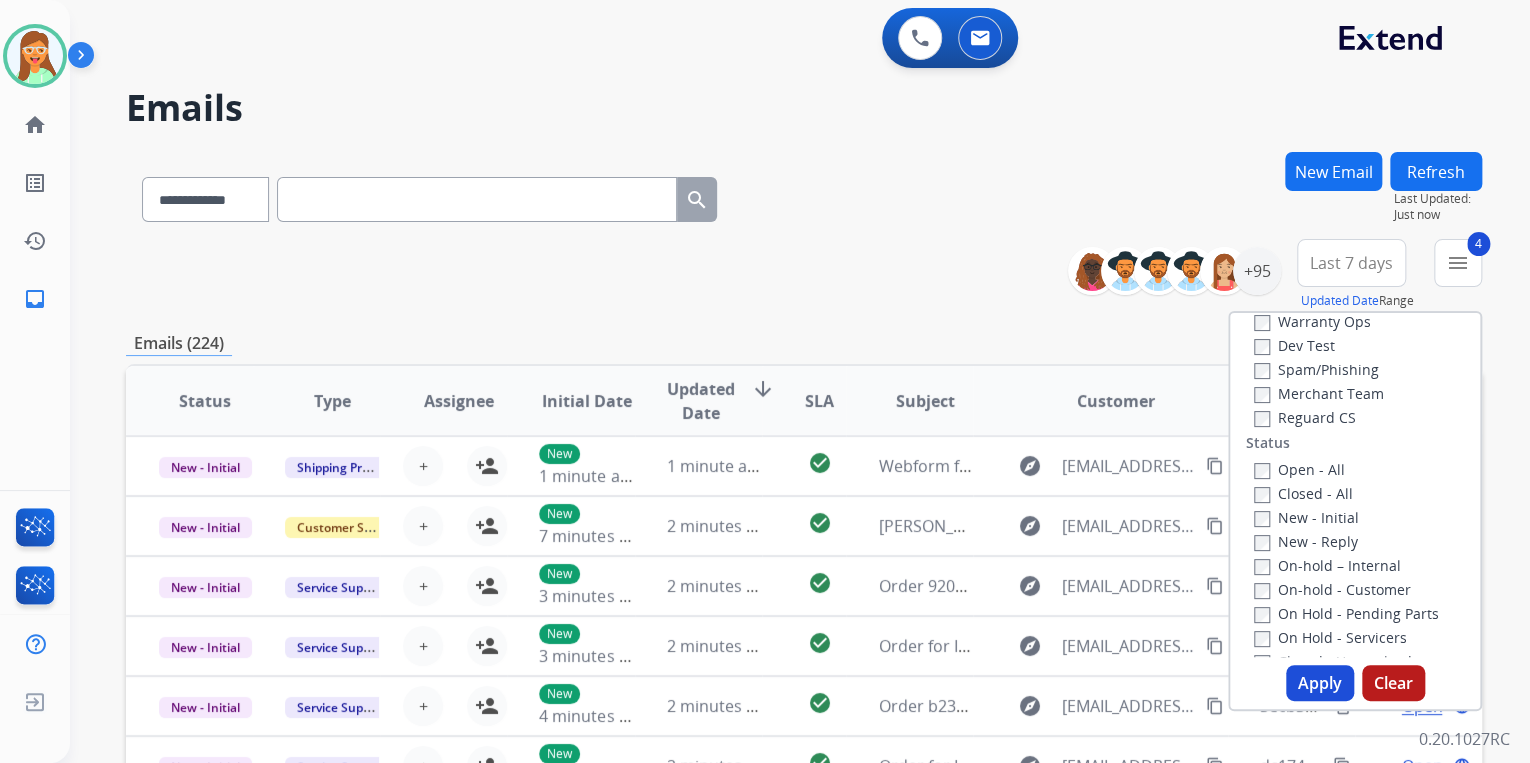 click on "Apply" at bounding box center (1320, 683) 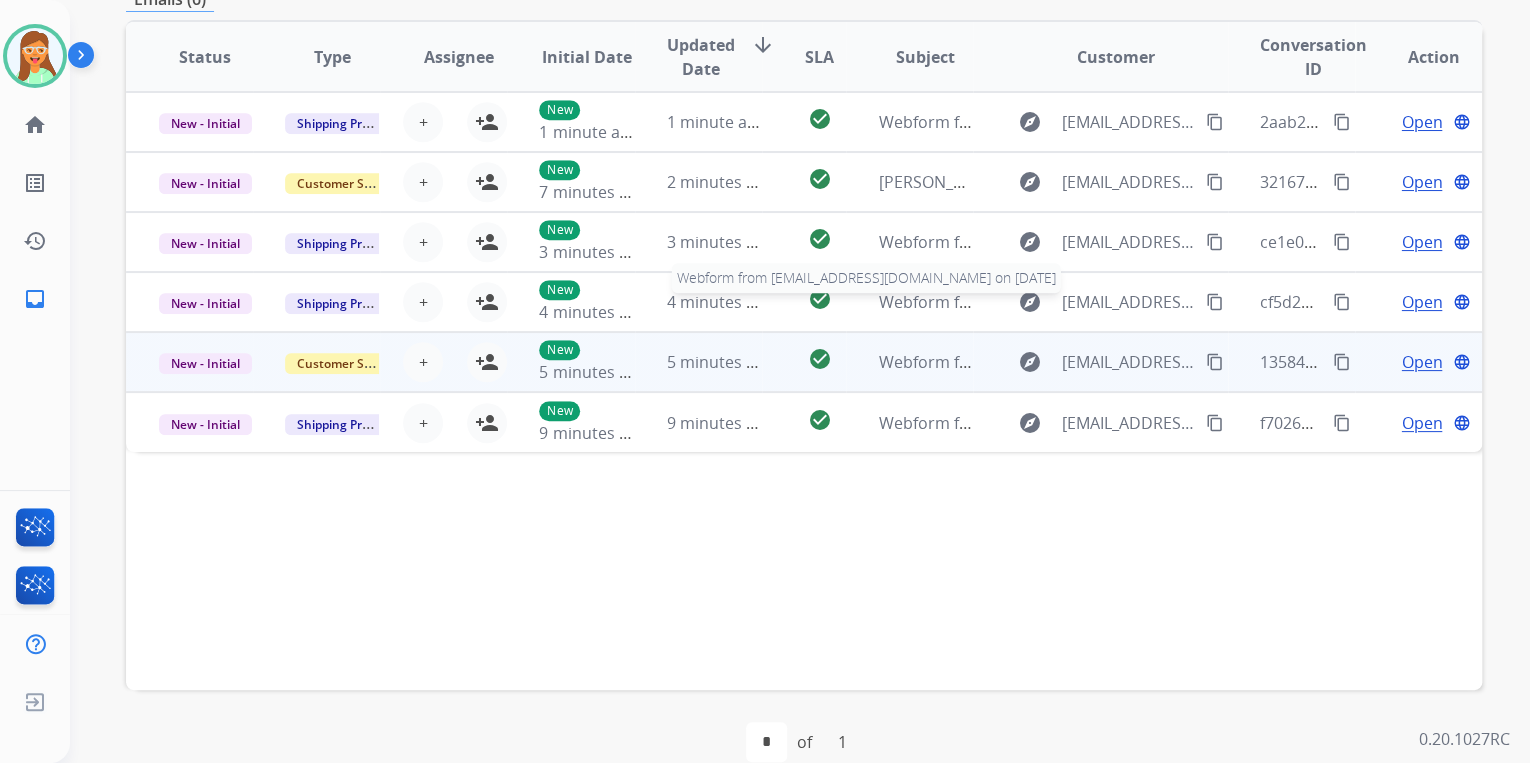 scroll, scrollTop: 470, scrollLeft: 0, axis: vertical 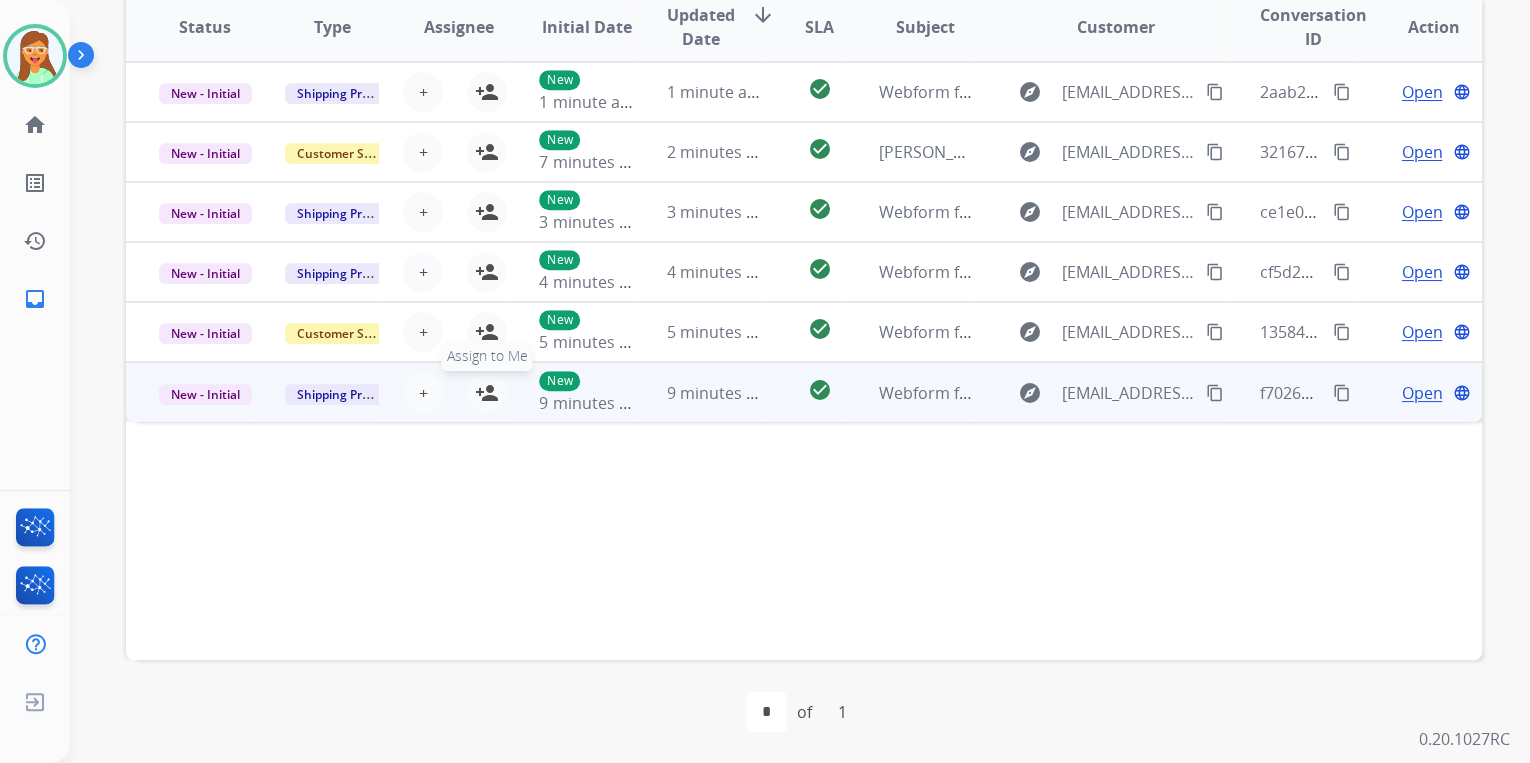click on "person_add" at bounding box center [487, 393] 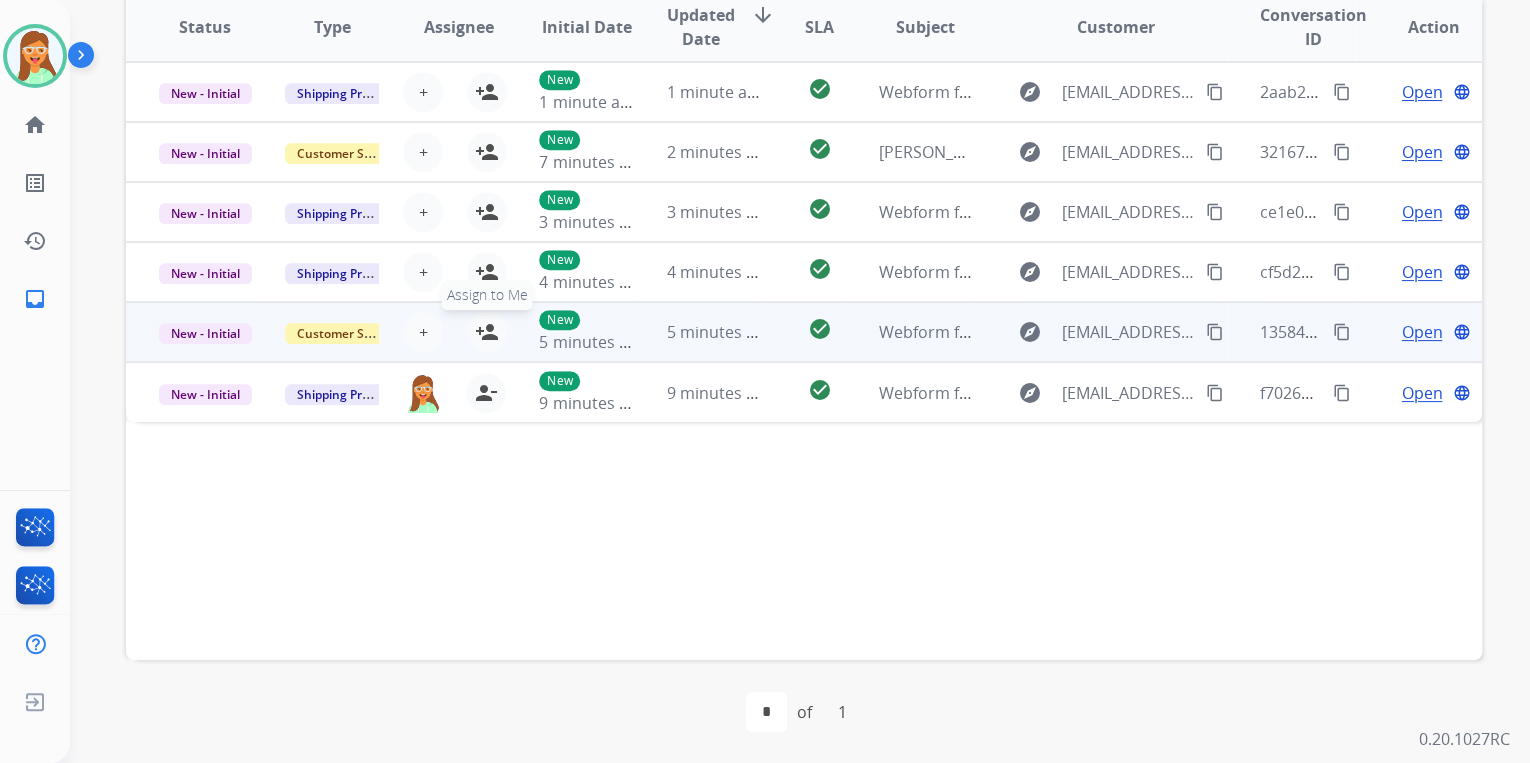click on "person_add" at bounding box center (487, 332) 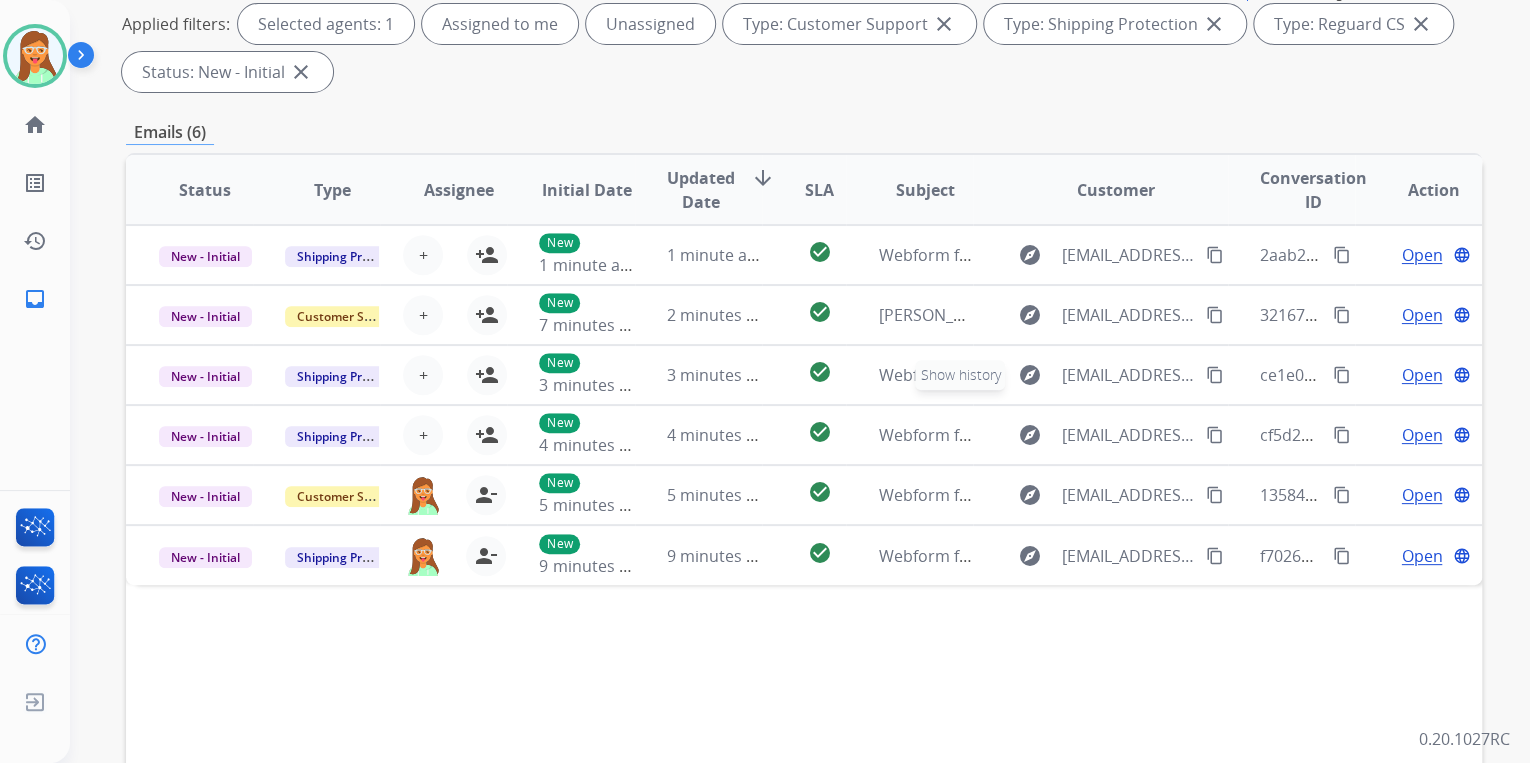 scroll, scrollTop: 150, scrollLeft: 0, axis: vertical 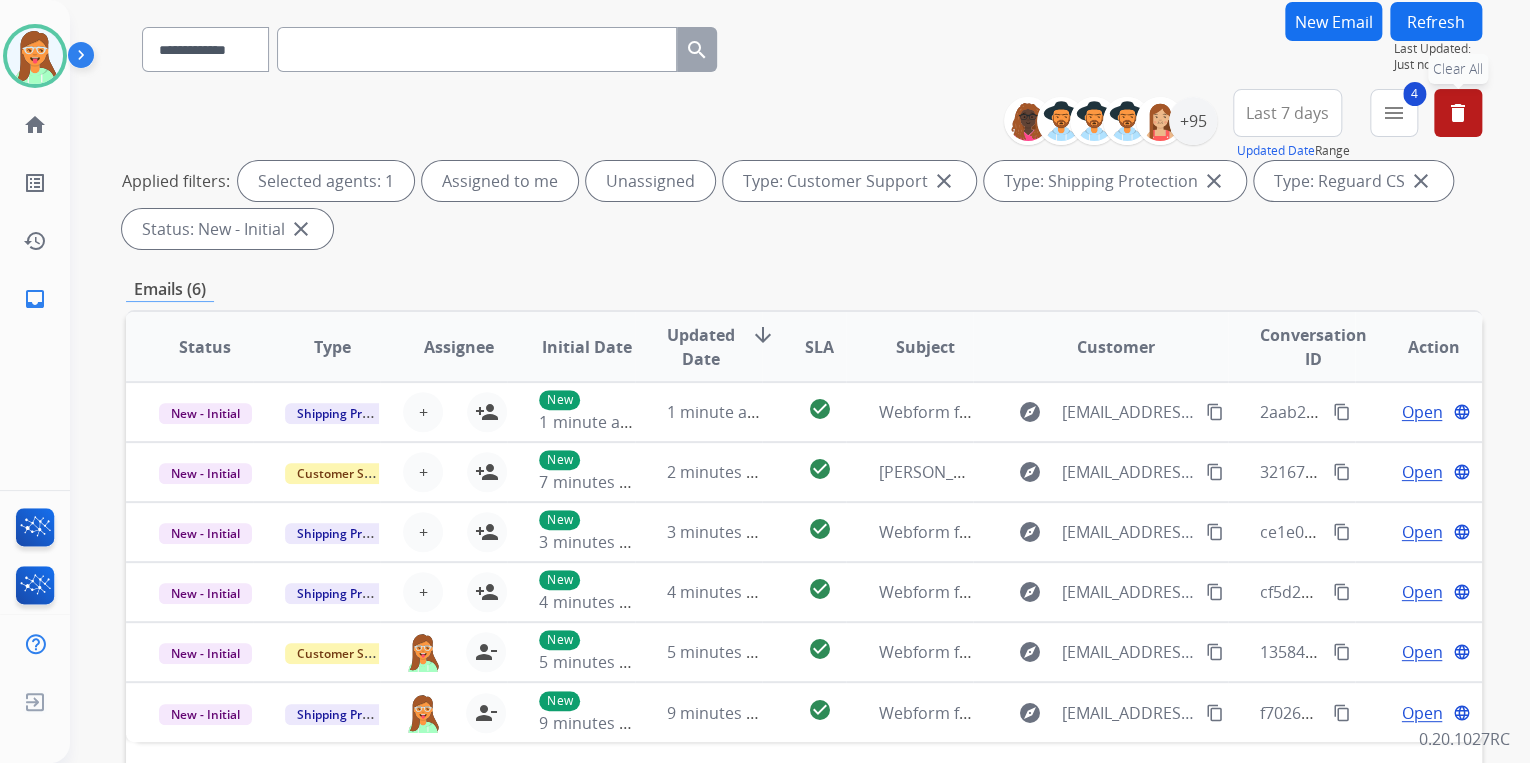 click on "delete" at bounding box center [1458, 113] 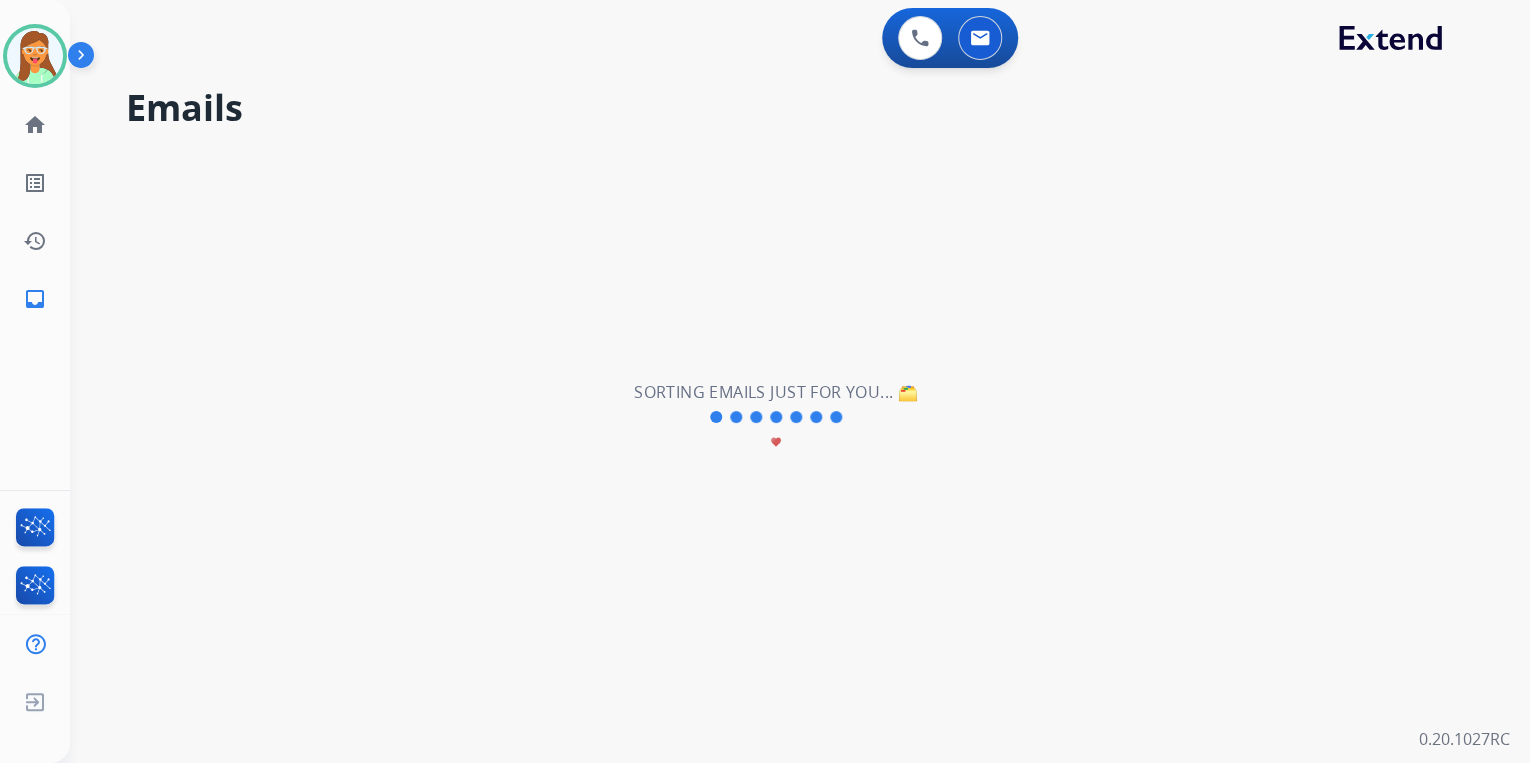 scroll, scrollTop: 0, scrollLeft: 0, axis: both 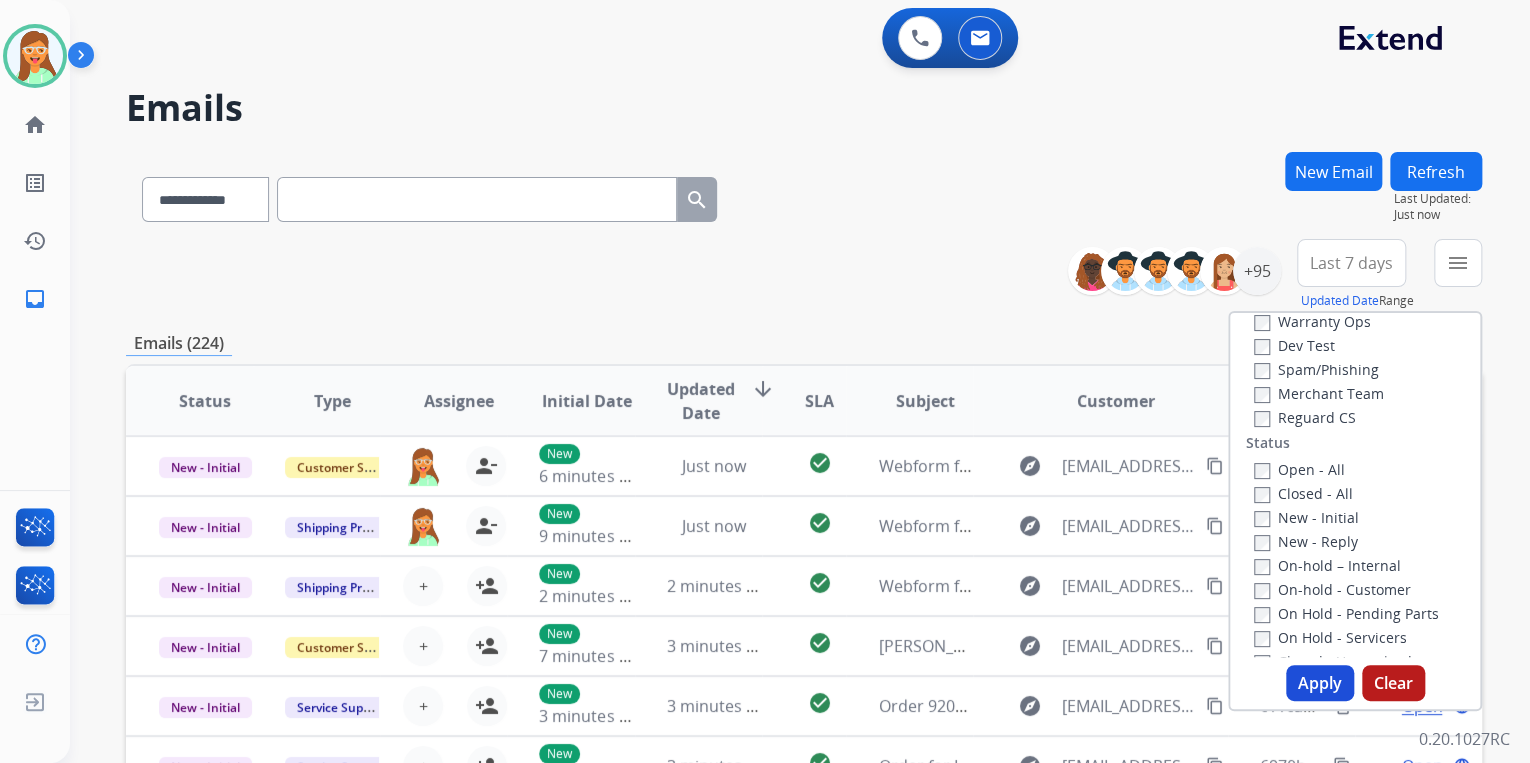 click on "**********" at bounding box center [804, 195] 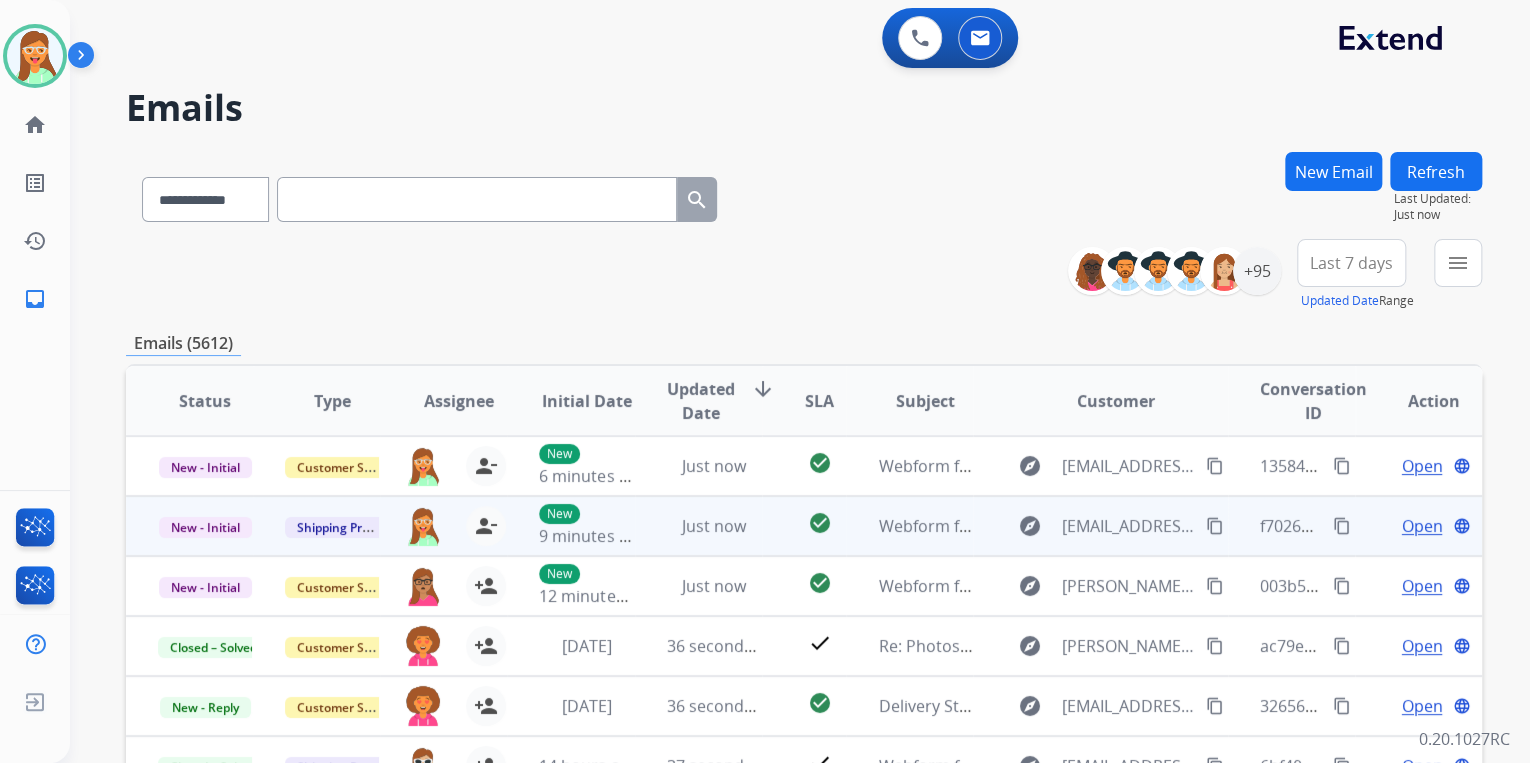 click on "Open" at bounding box center [1421, 526] 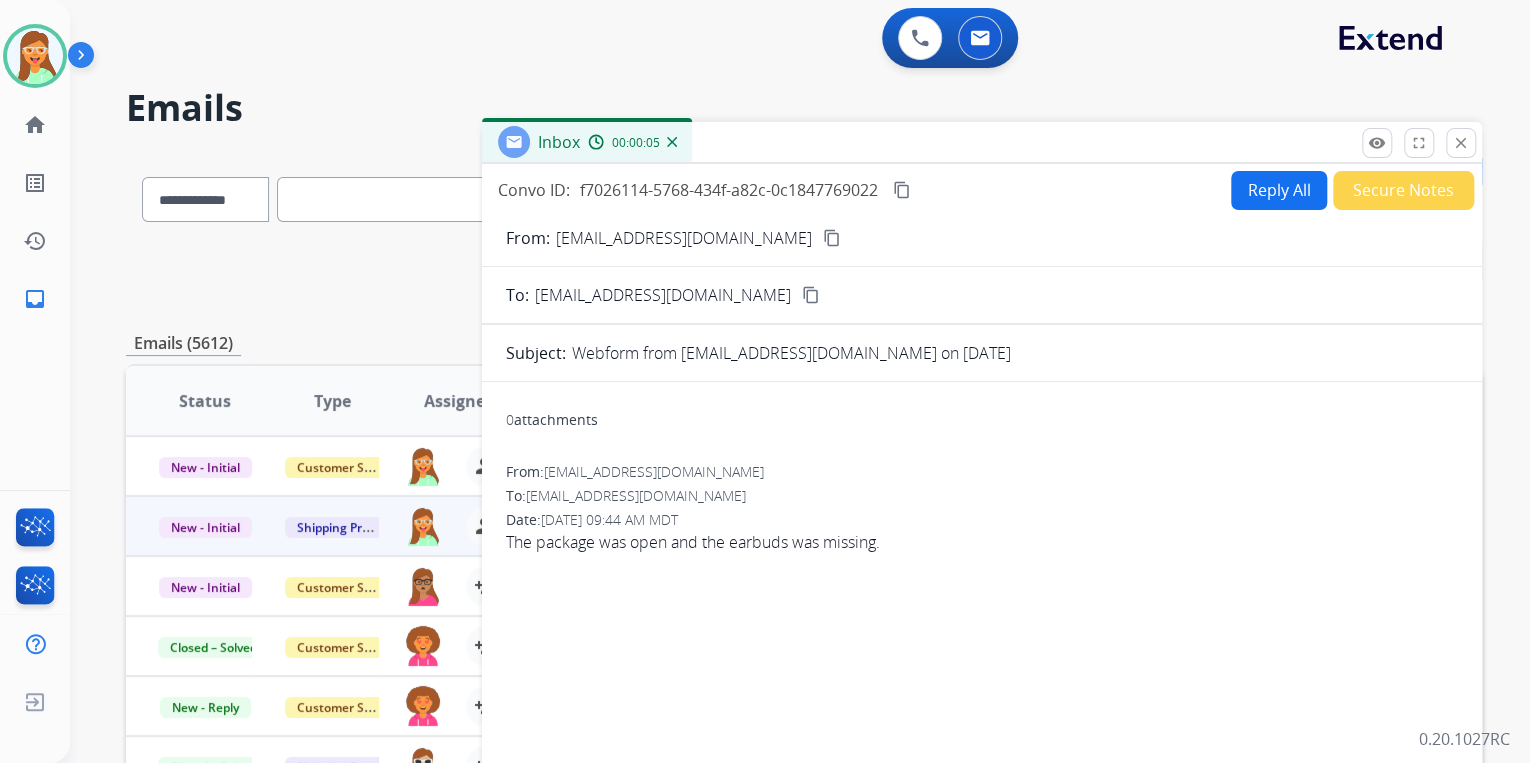 click on "content_copy" at bounding box center [832, 238] 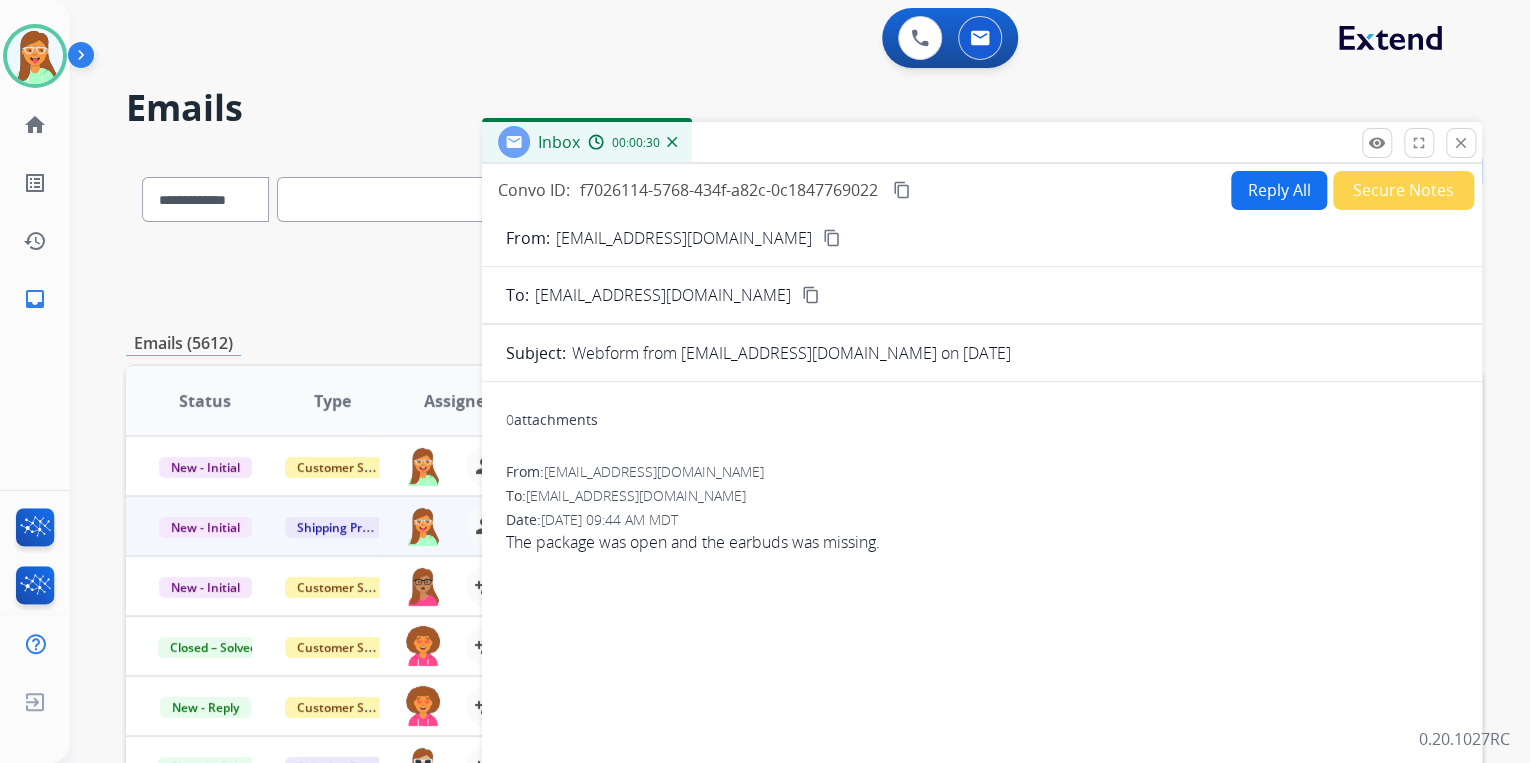 click on "Reply All" at bounding box center (1279, 190) 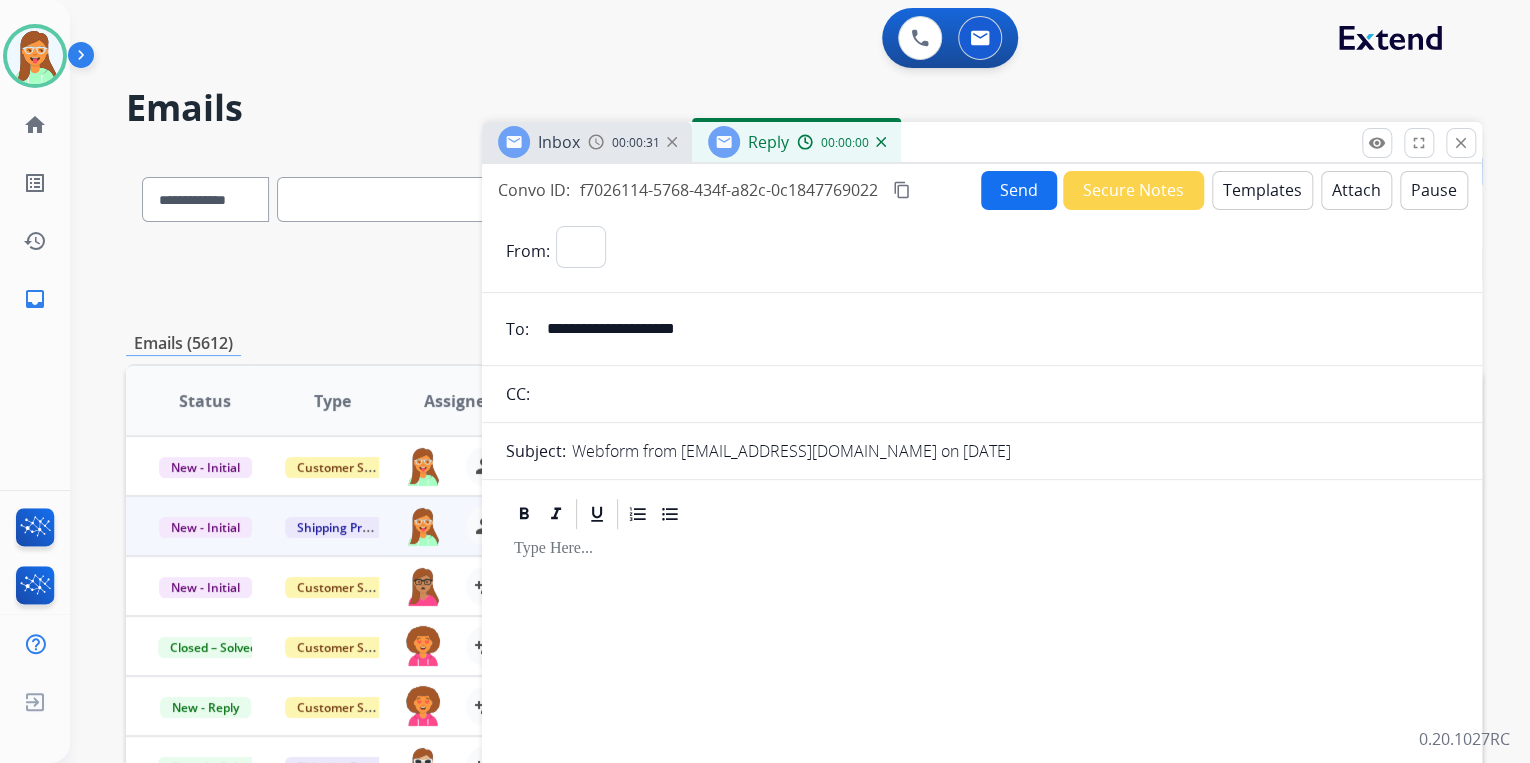 click on "Templates" at bounding box center [1262, 190] 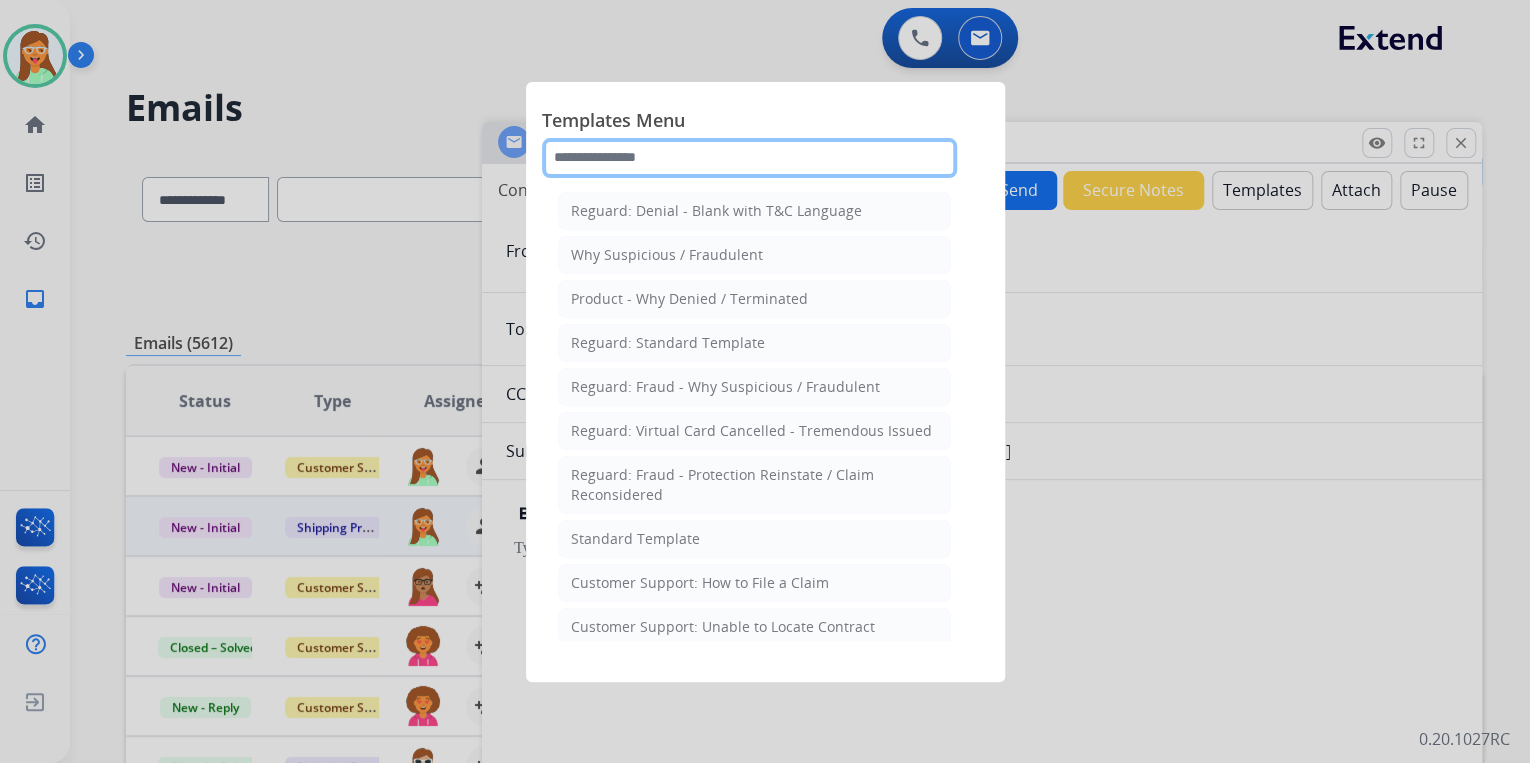 click 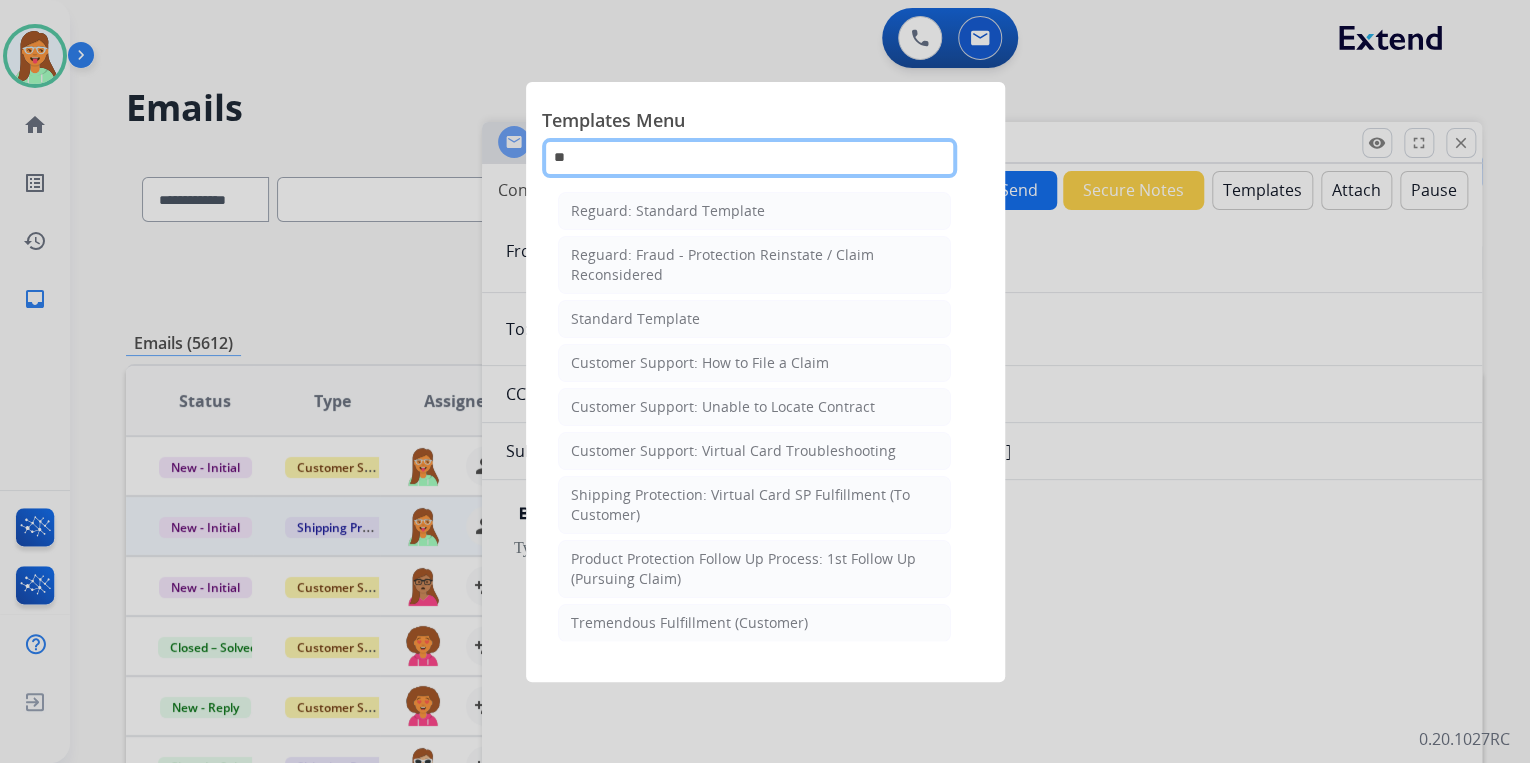 type on "*" 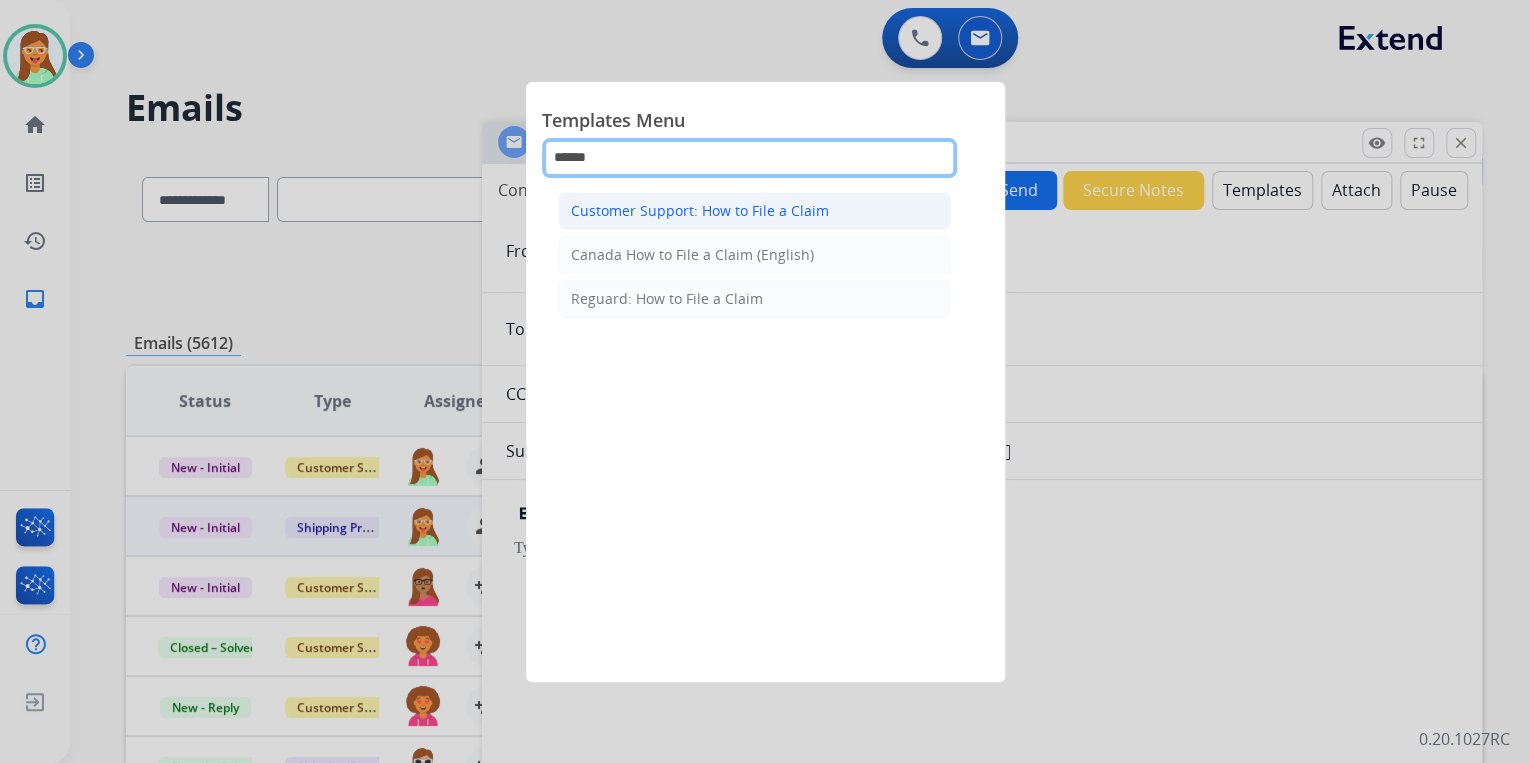 type on "******" 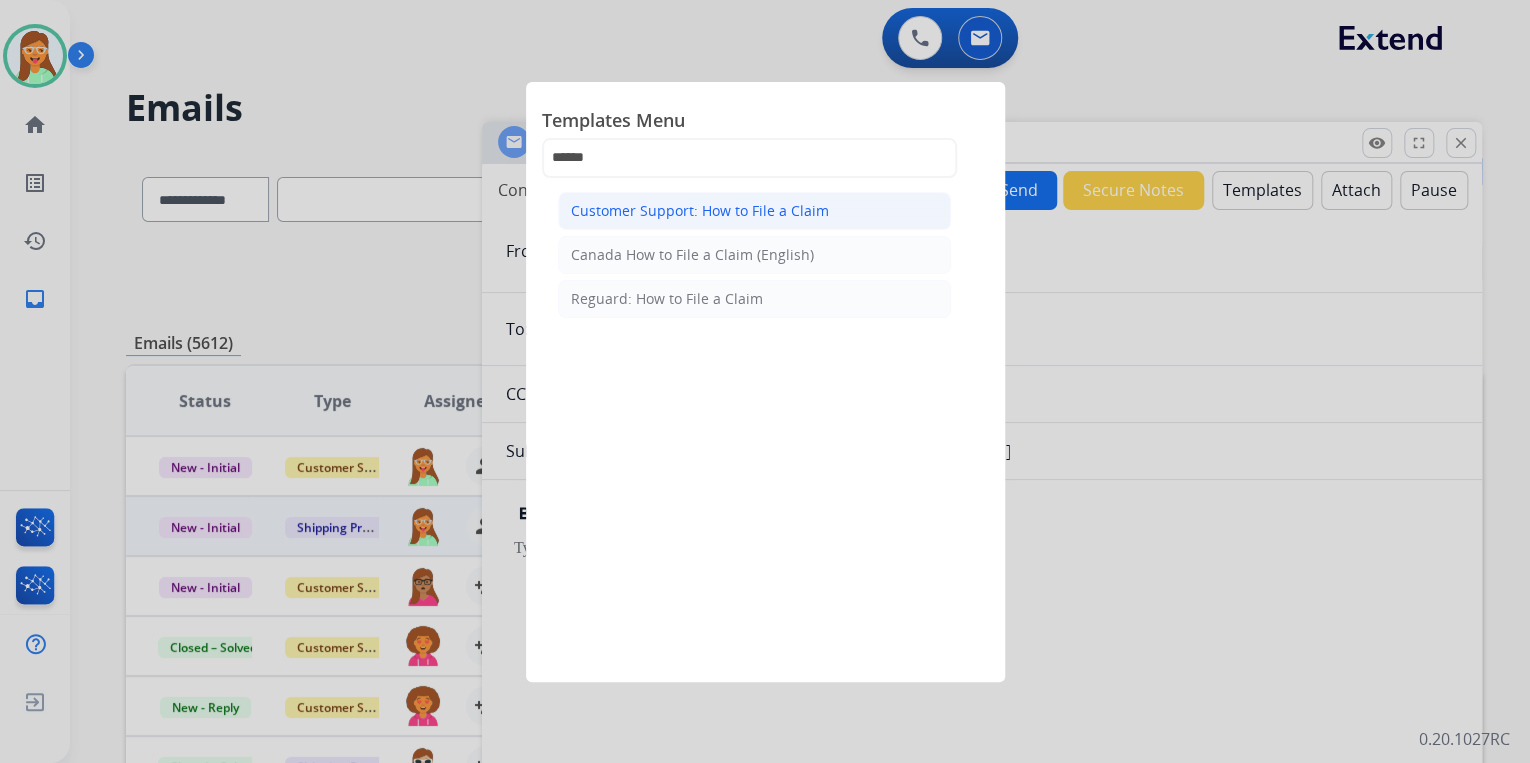 click on "Customer Support: How to File a Claim" 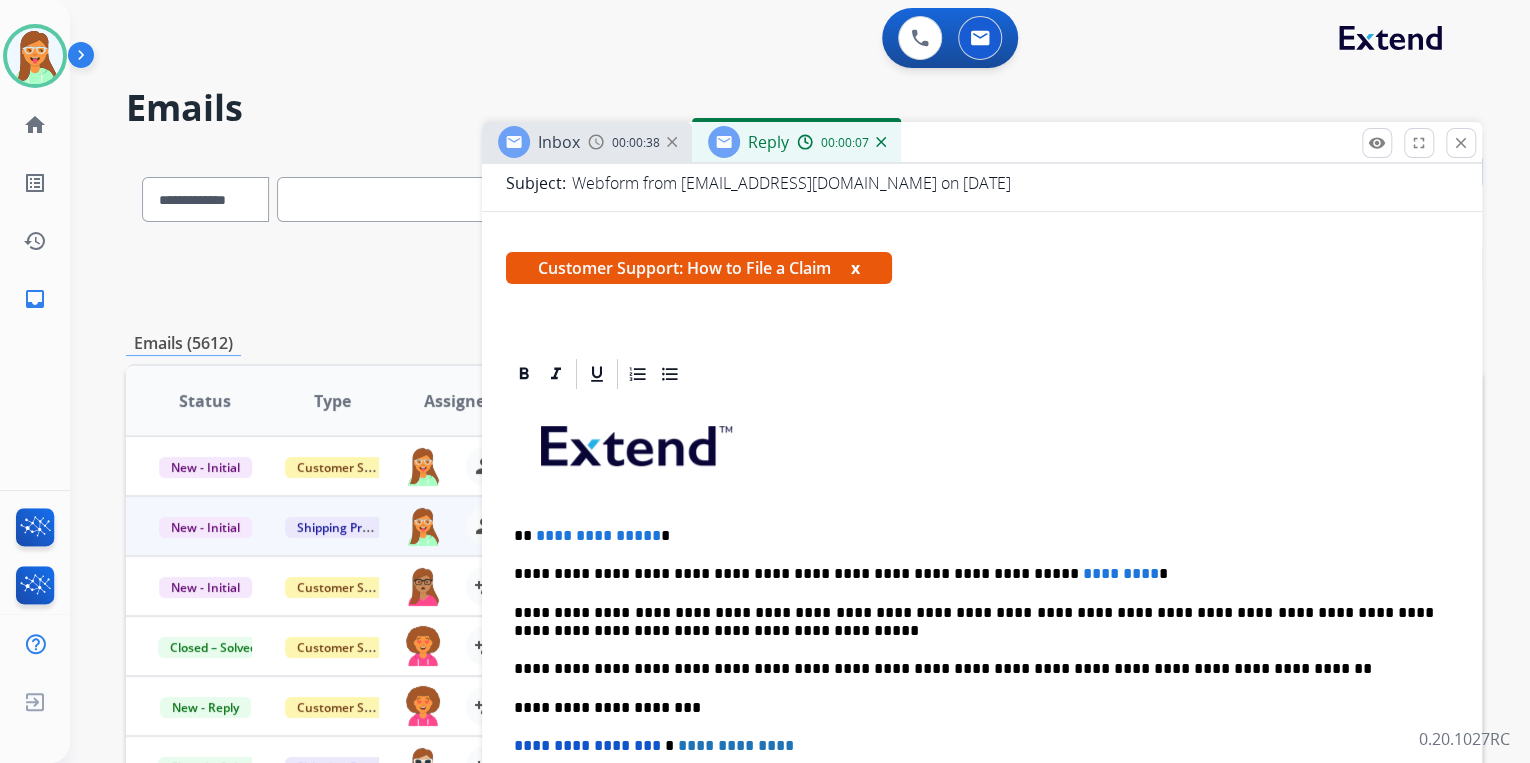 scroll, scrollTop: 475, scrollLeft: 0, axis: vertical 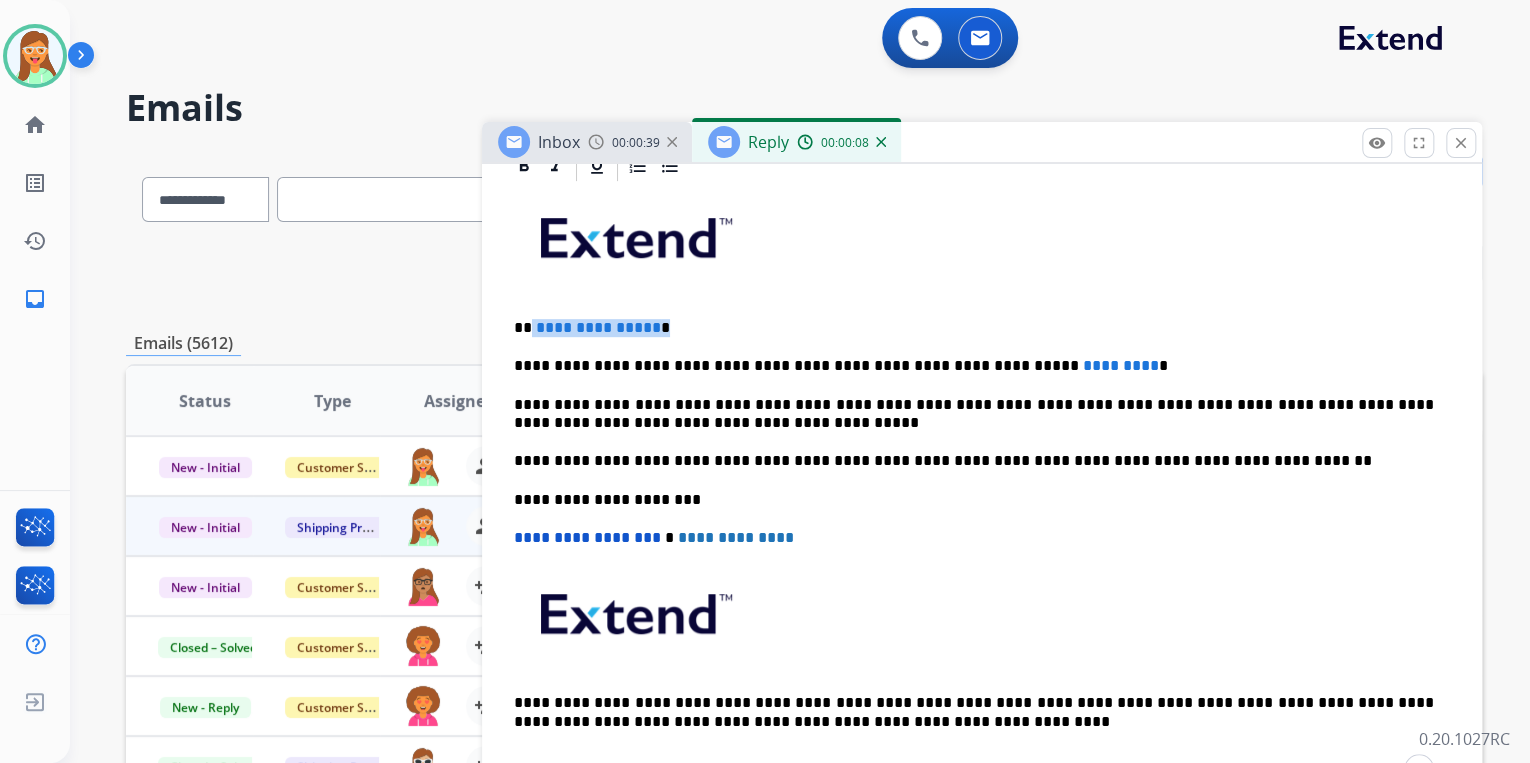 drag, startPoint x: 691, startPoint y: 315, endPoint x: 529, endPoint y: 317, distance: 162.01234 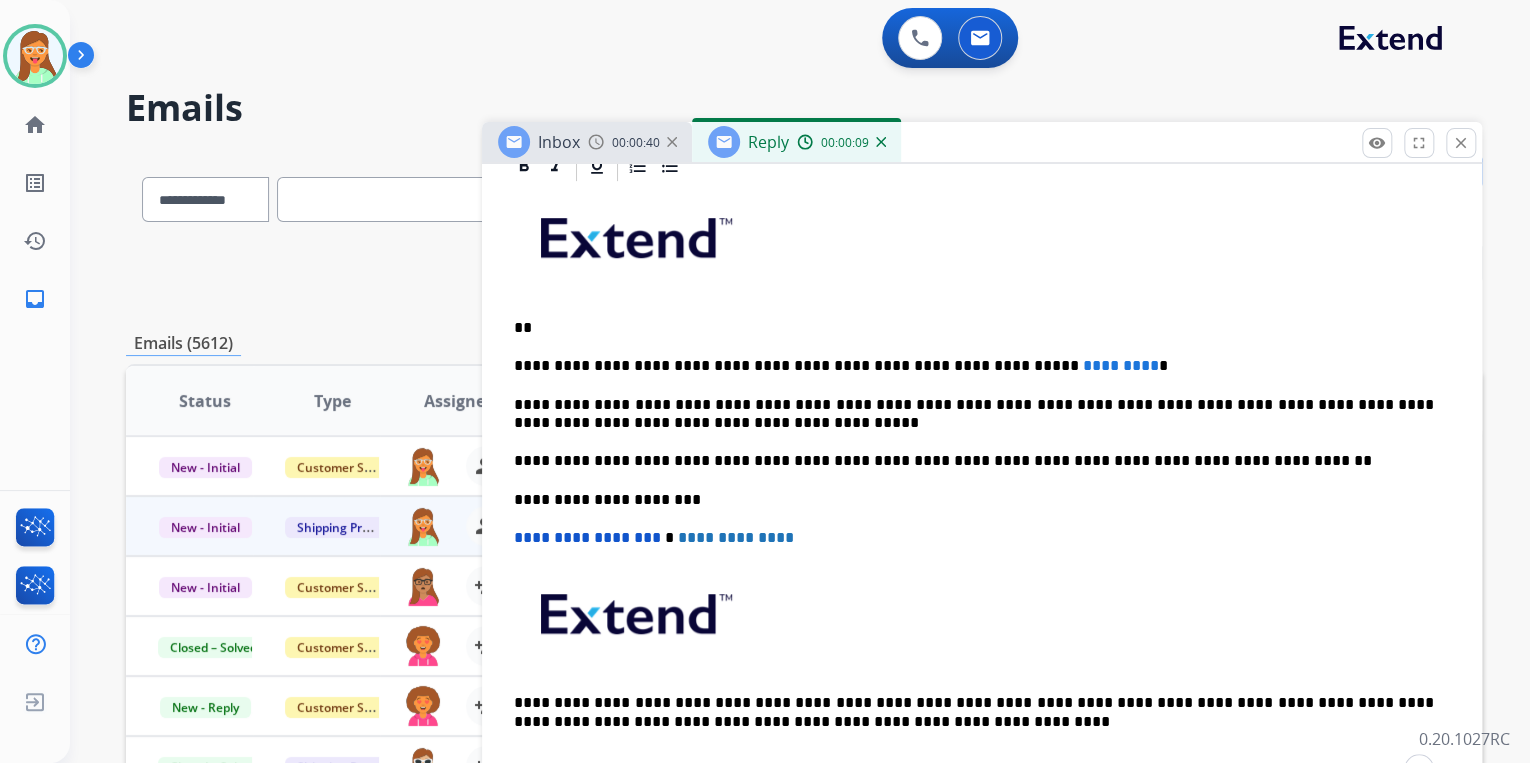 type 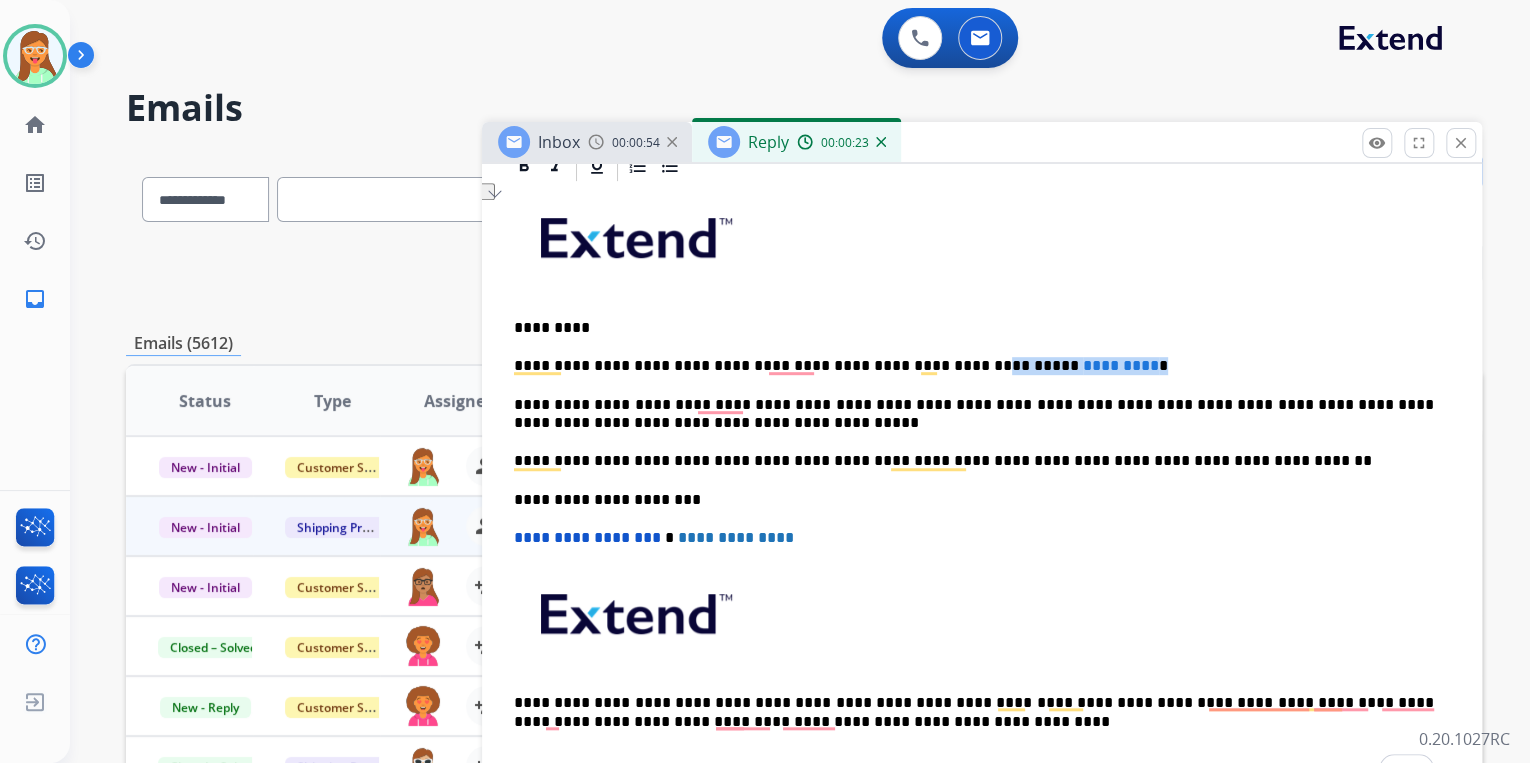 drag, startPoint x: 1080, startPoint y: 348, endPoint x: 916, endPoint y: 347, distance: 164.00305 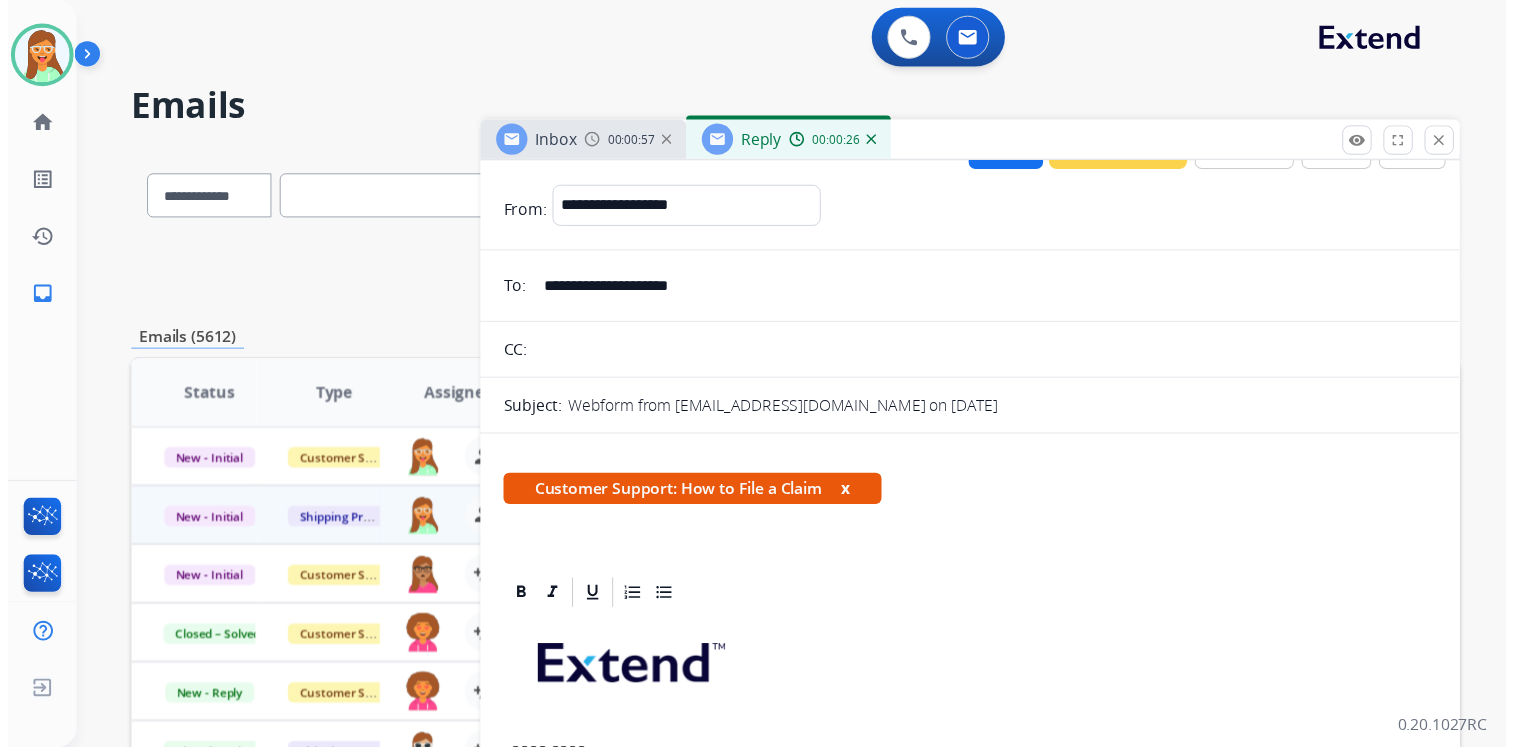 scroll, scrollTop: 0, scrollLeft: 0, axis: both 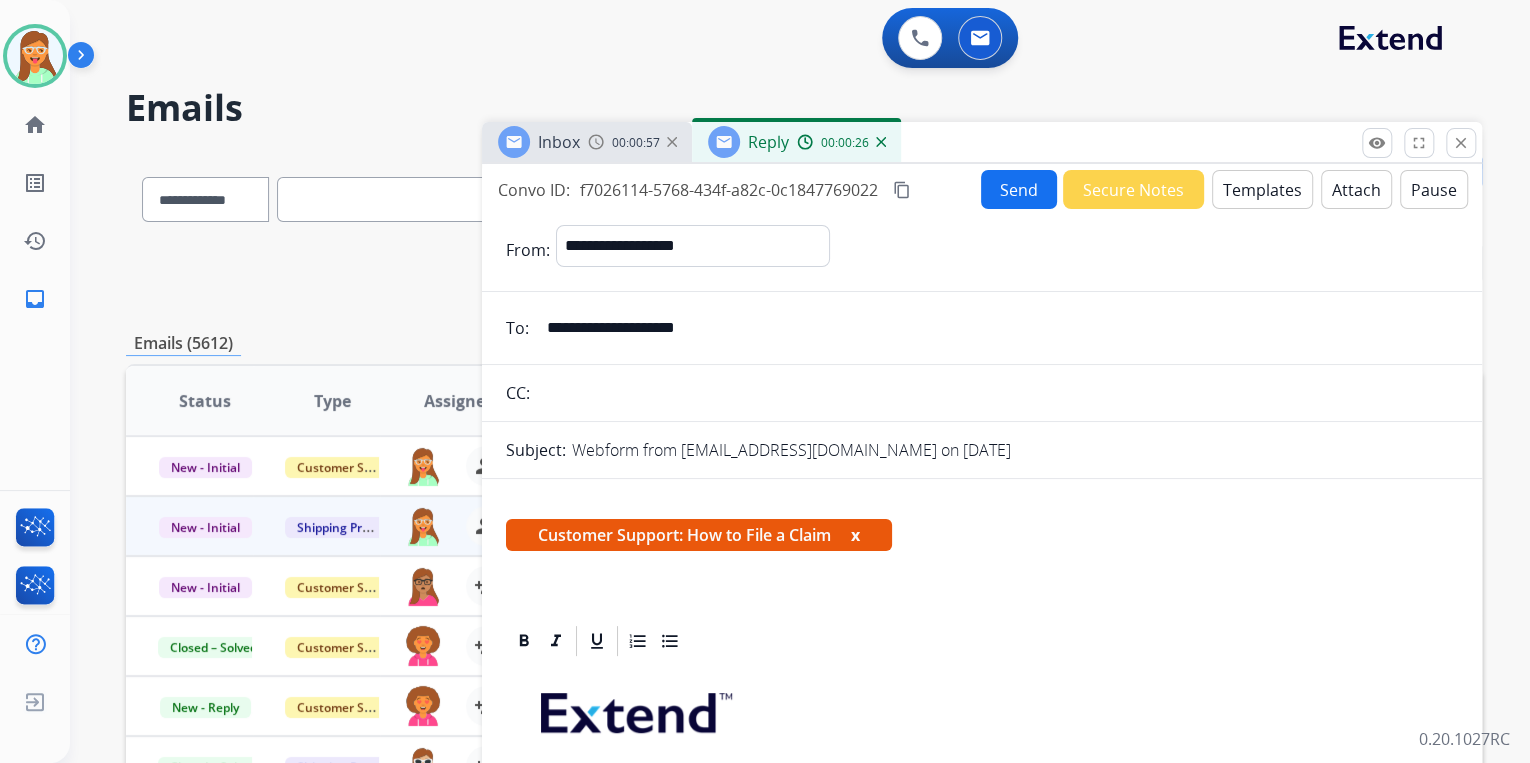 click on "Send" at bounding box center [1019, 189] 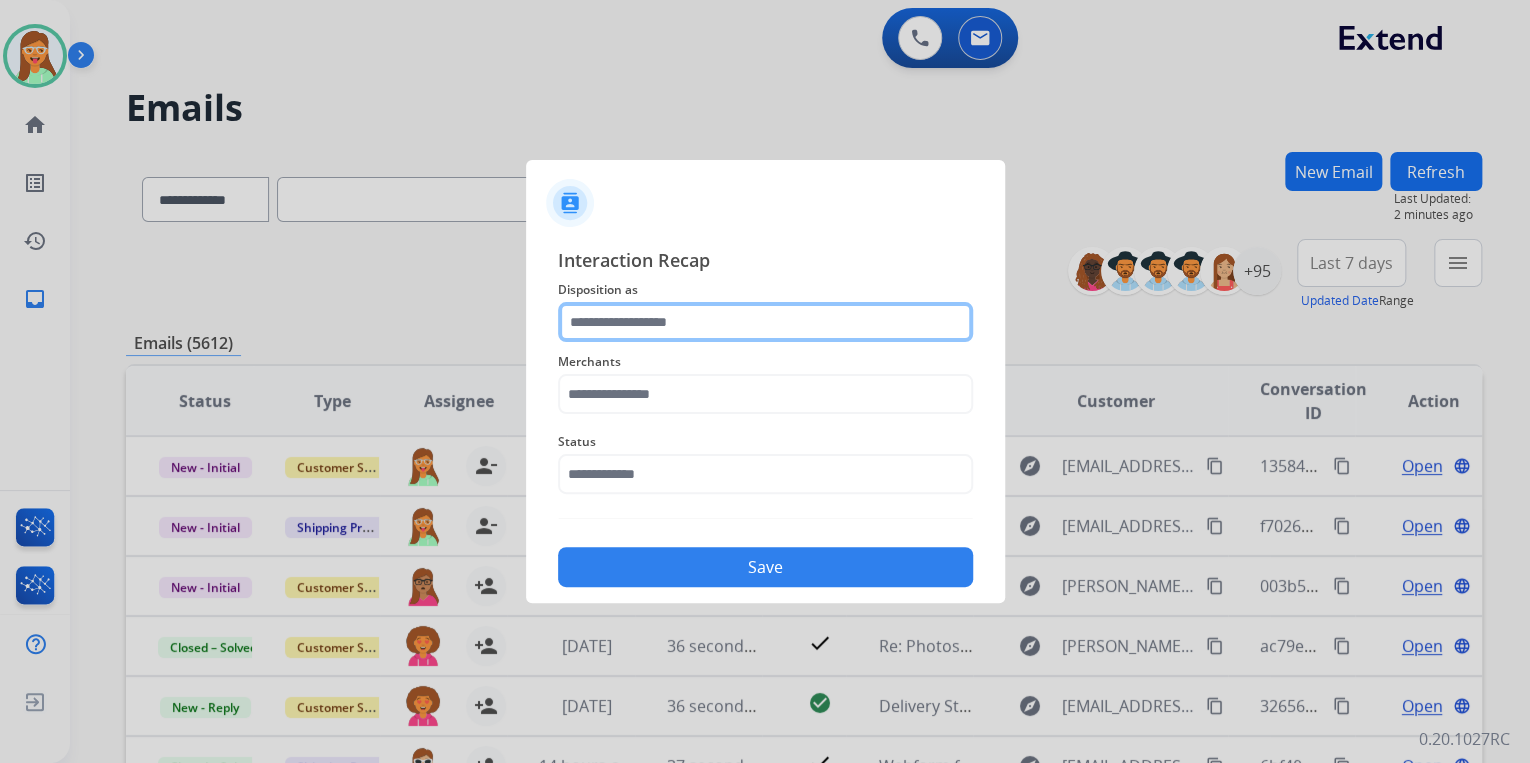 click 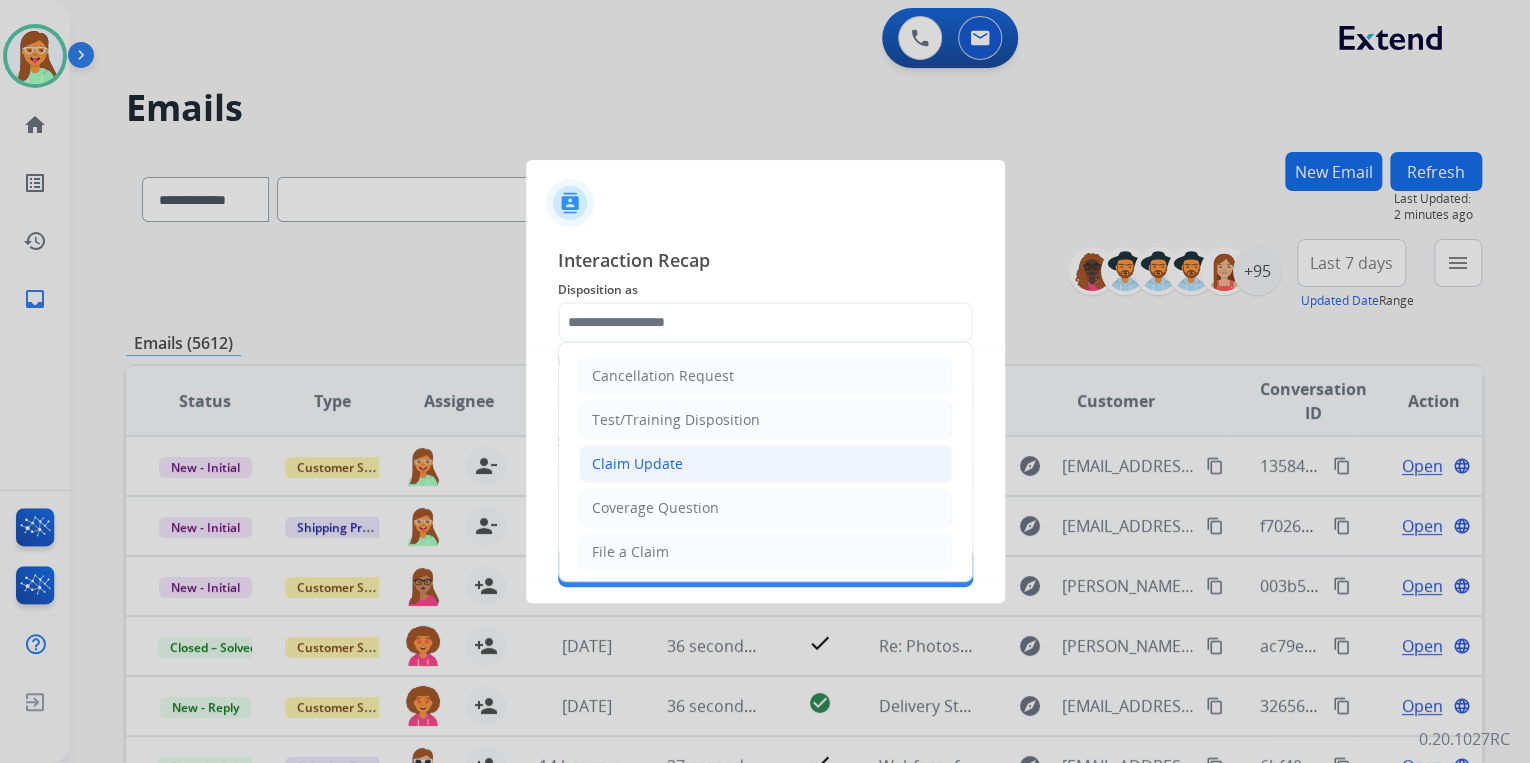 click on "Claim Update" 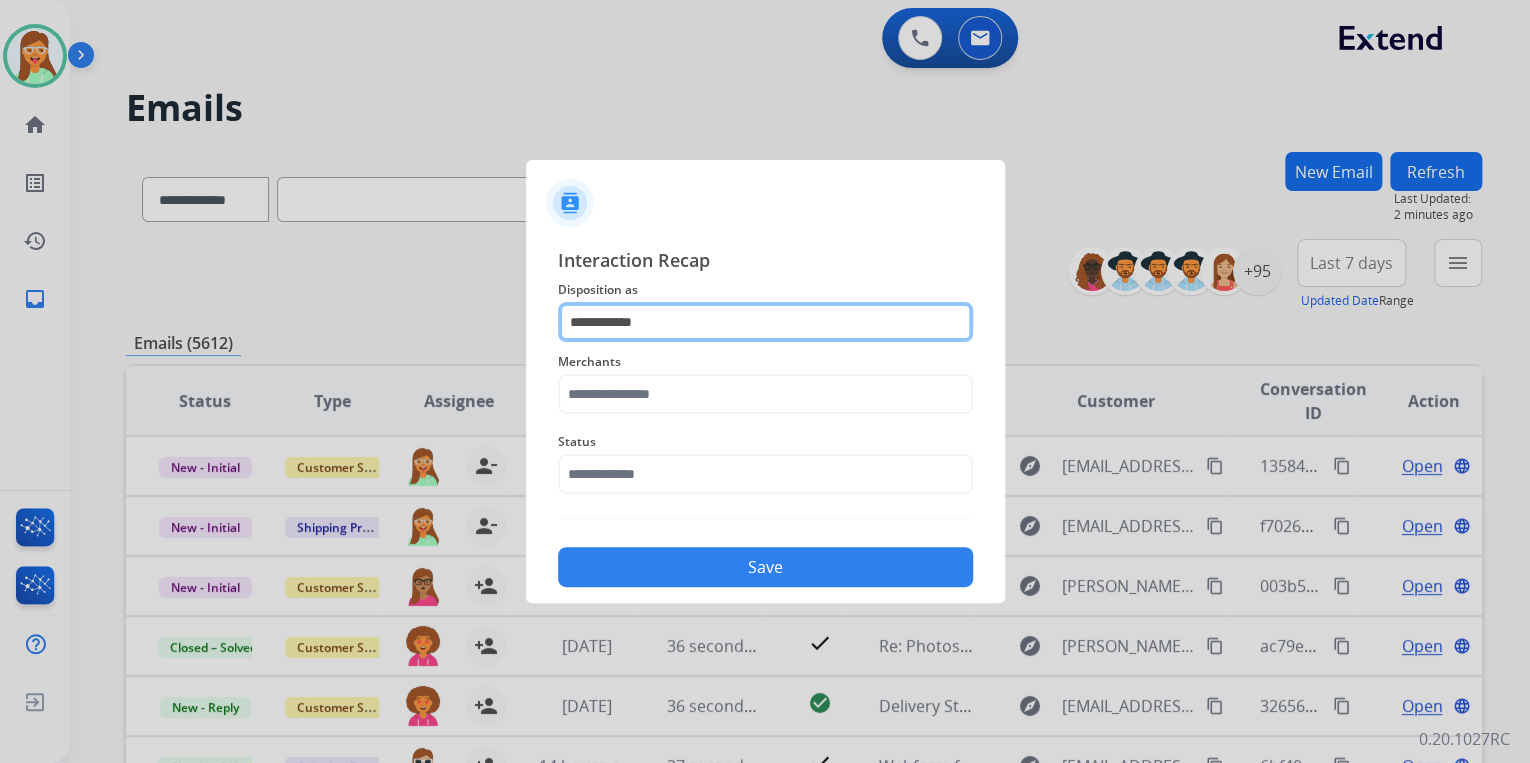 click on "**********" 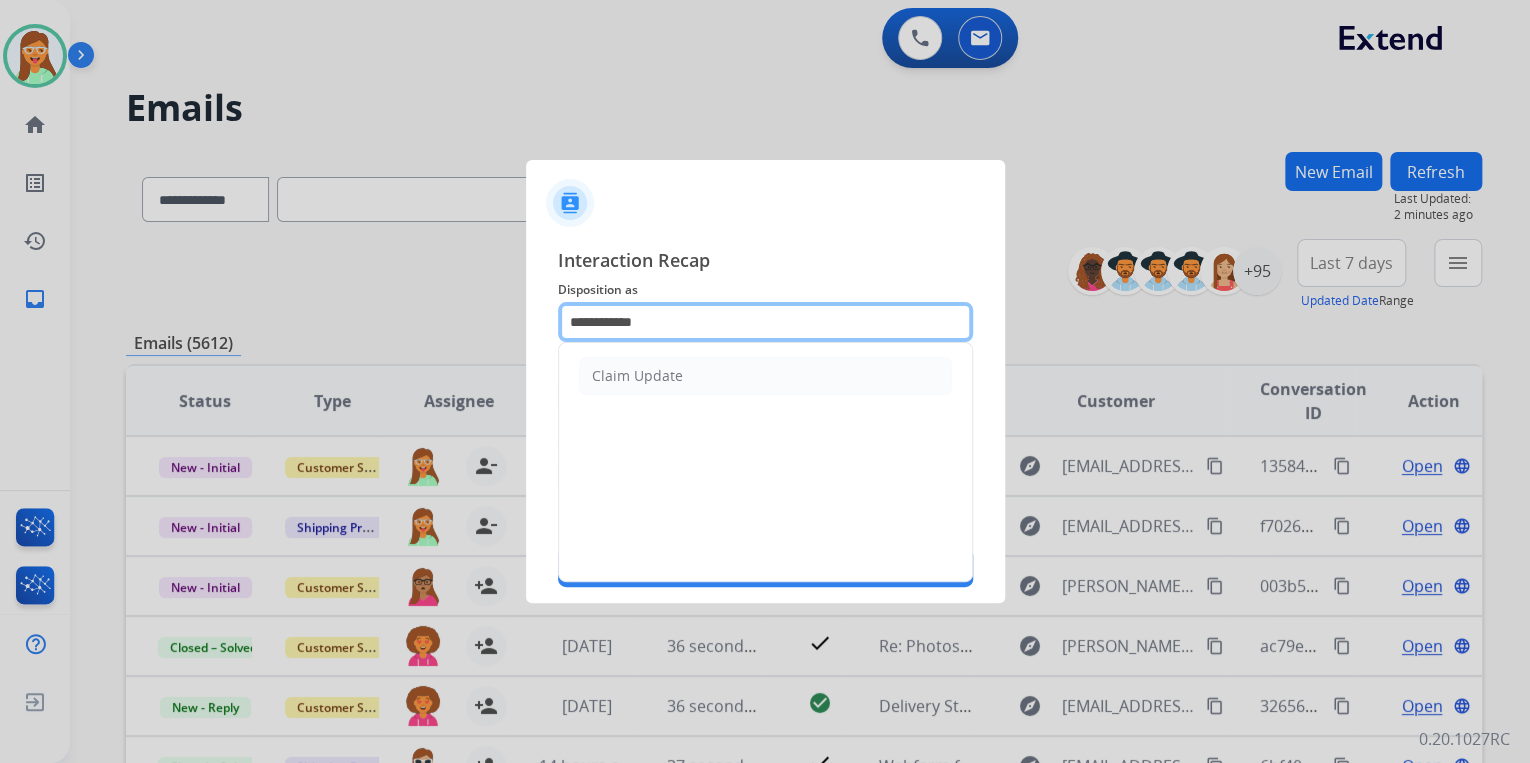 drag, startPoint x: 708, startPoint y: 317, endPoint x: 406, endPoint y: 289, distance: 303.29523 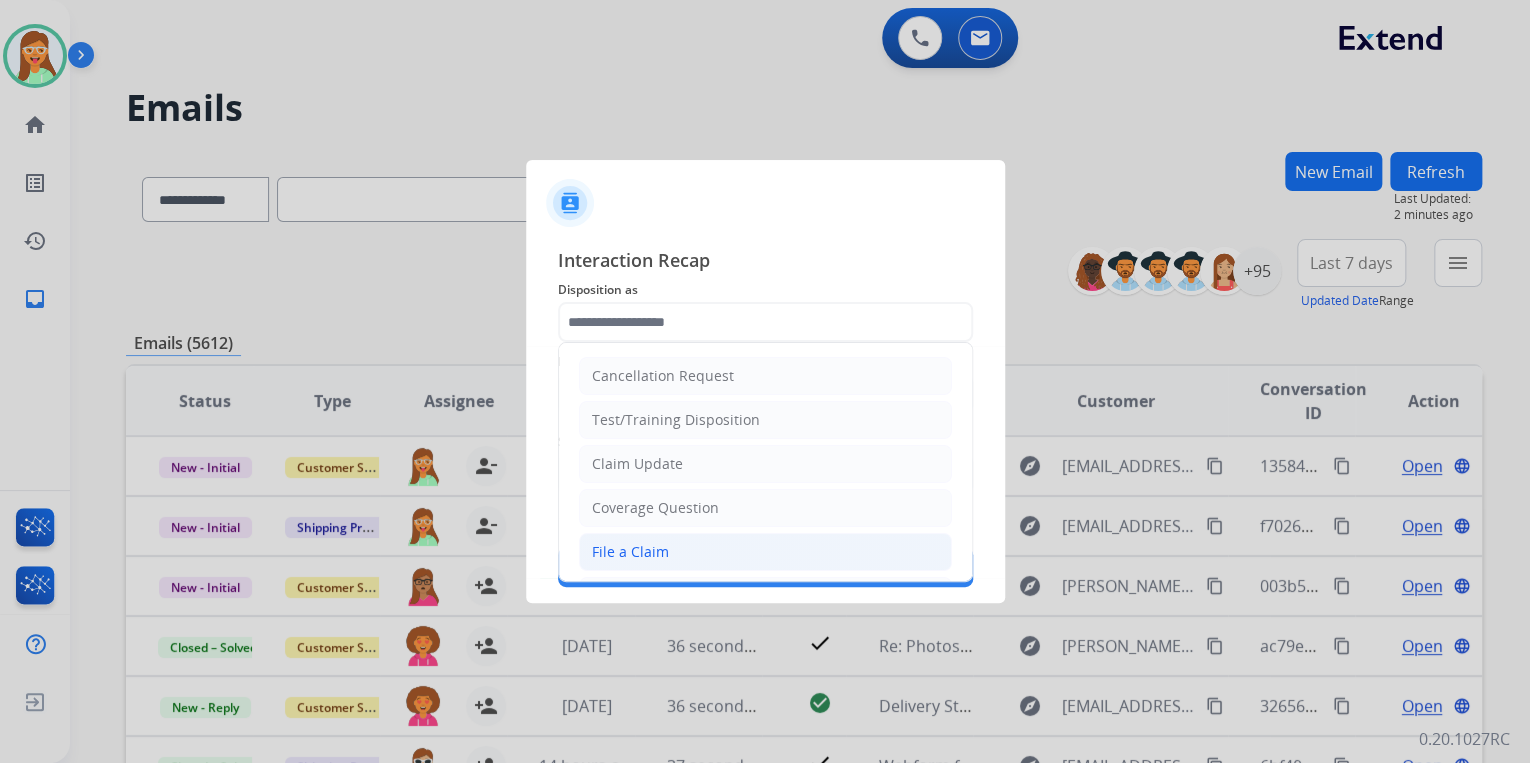 click on "File a Claim" 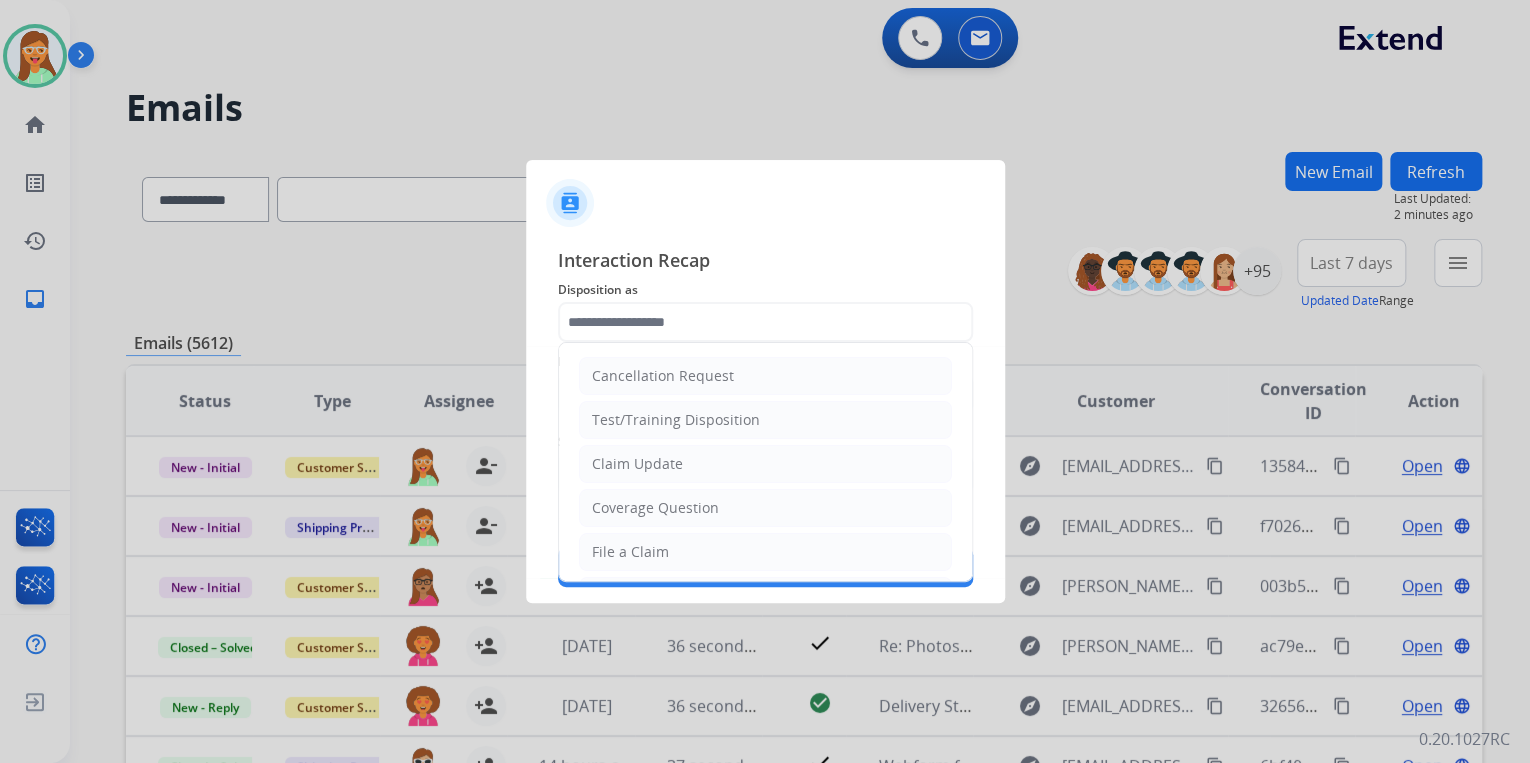 type on "**********" 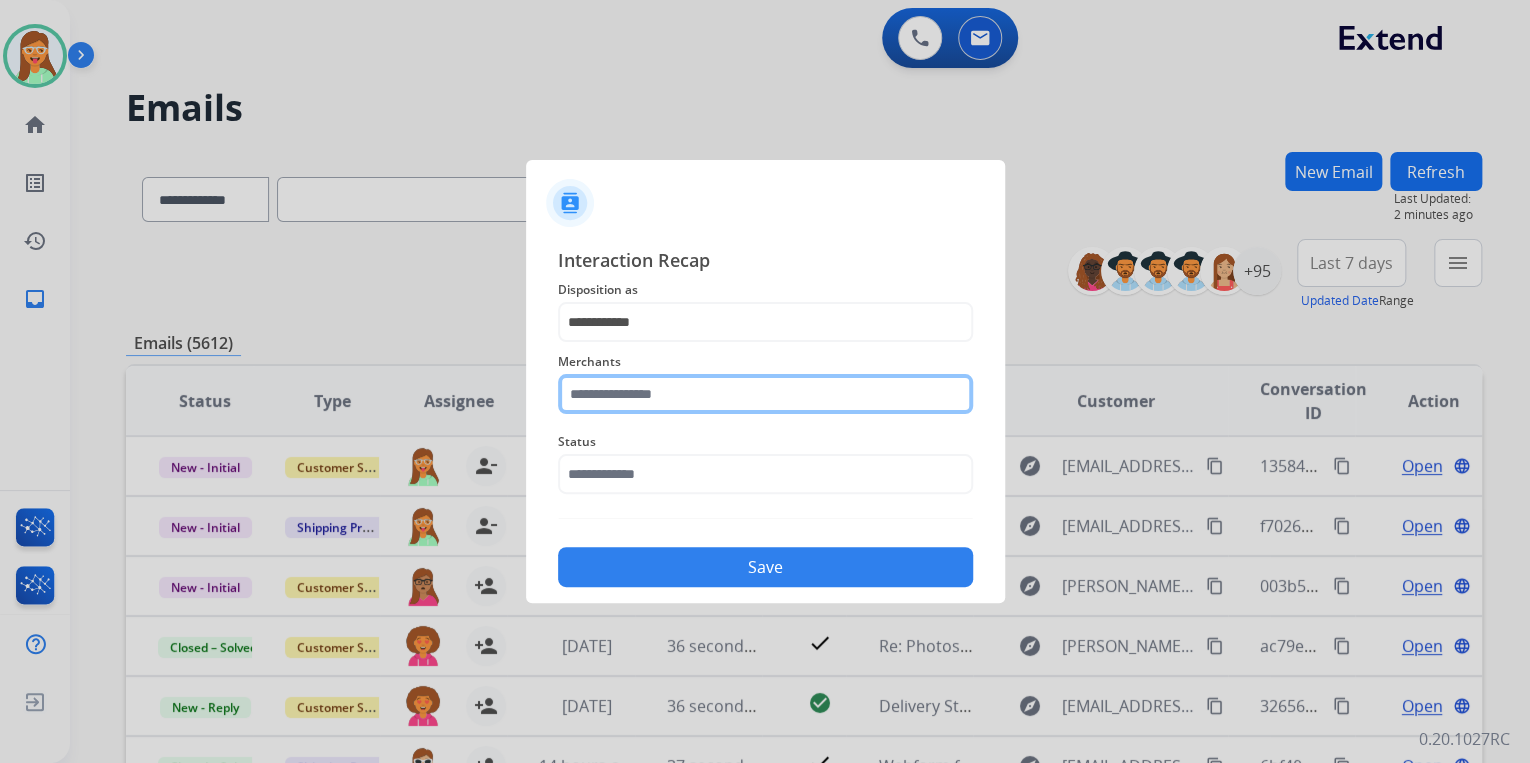 click 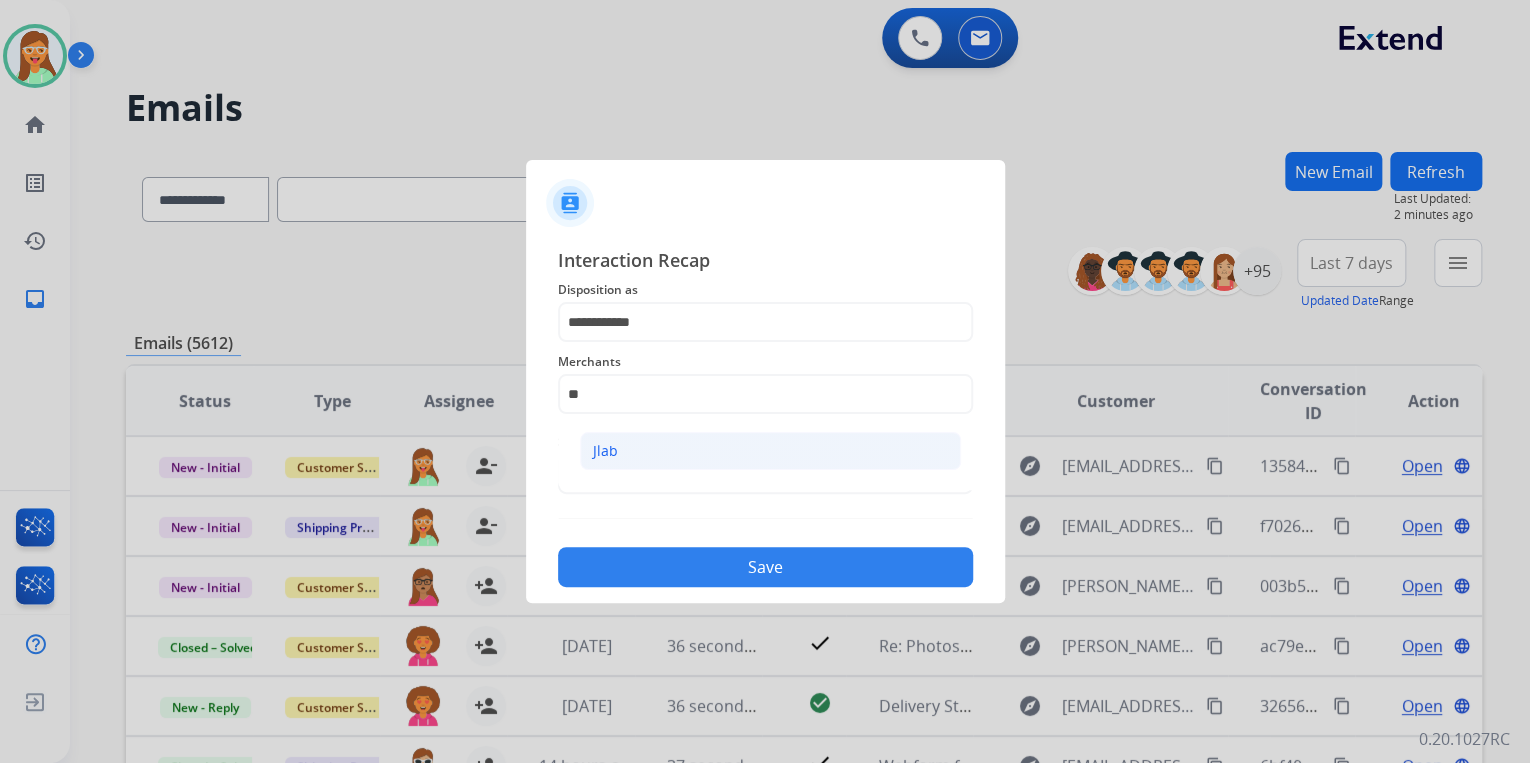 click on "Jlab" 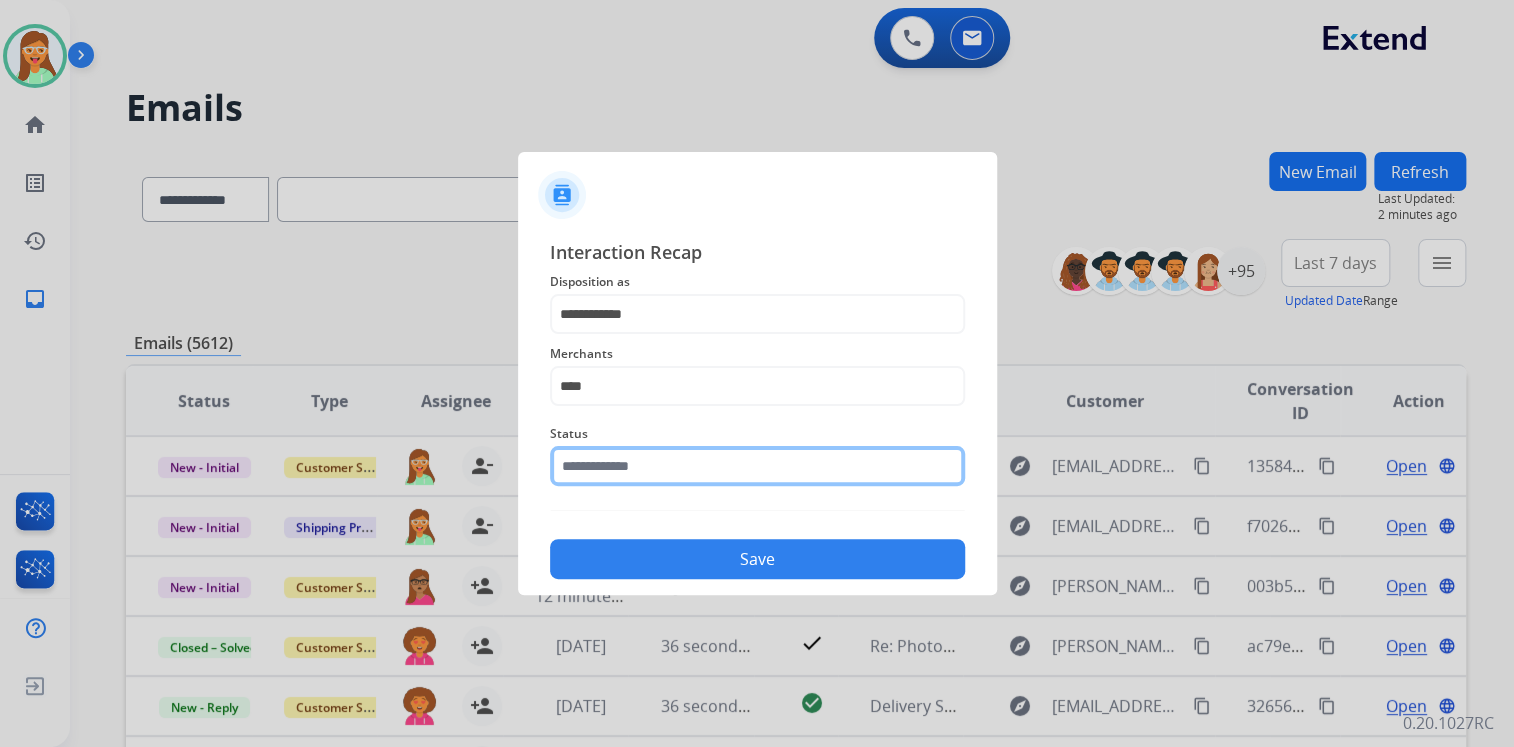 click 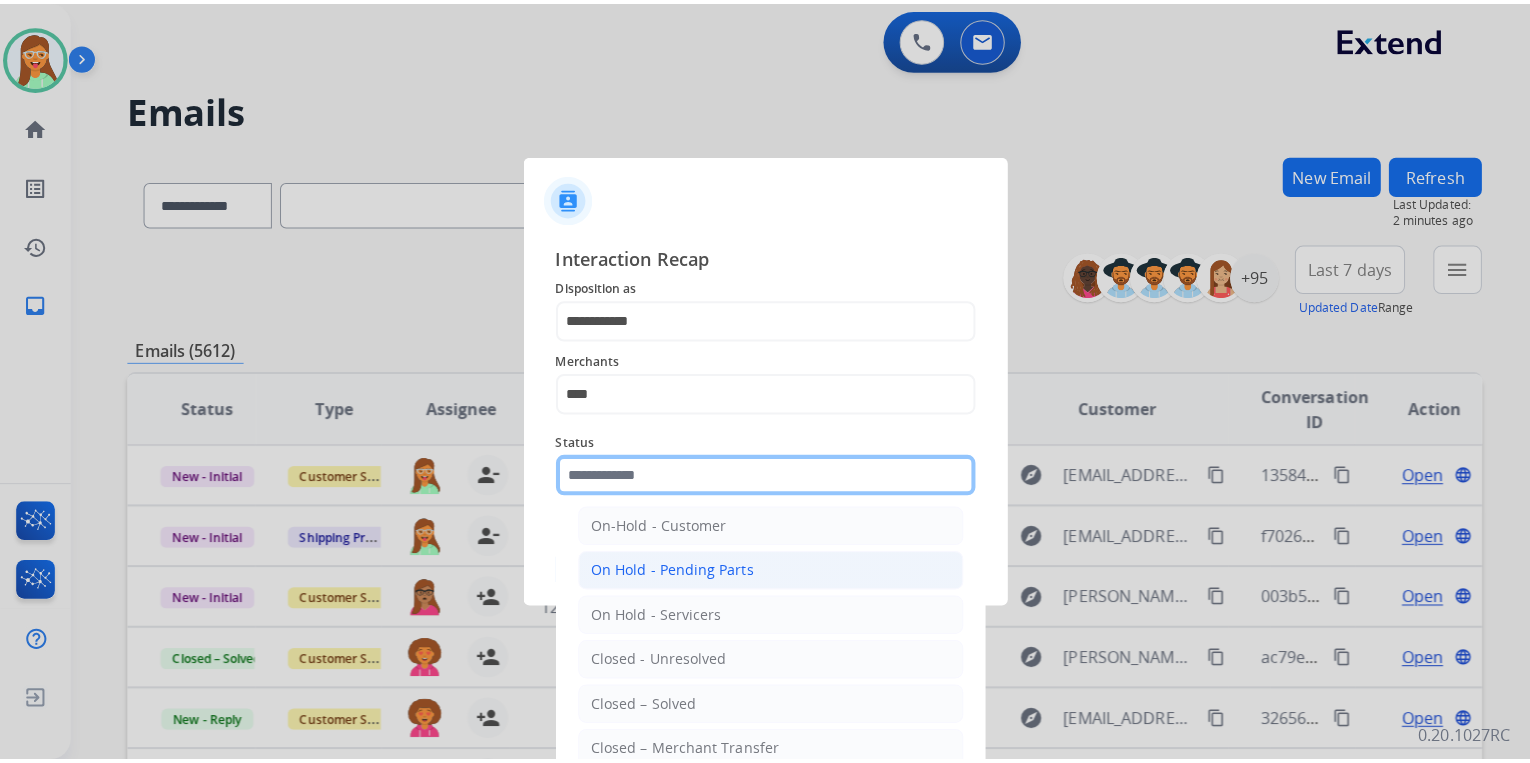 scroll, scrollTop: 116, scrollLeft: 0, axis: vertical 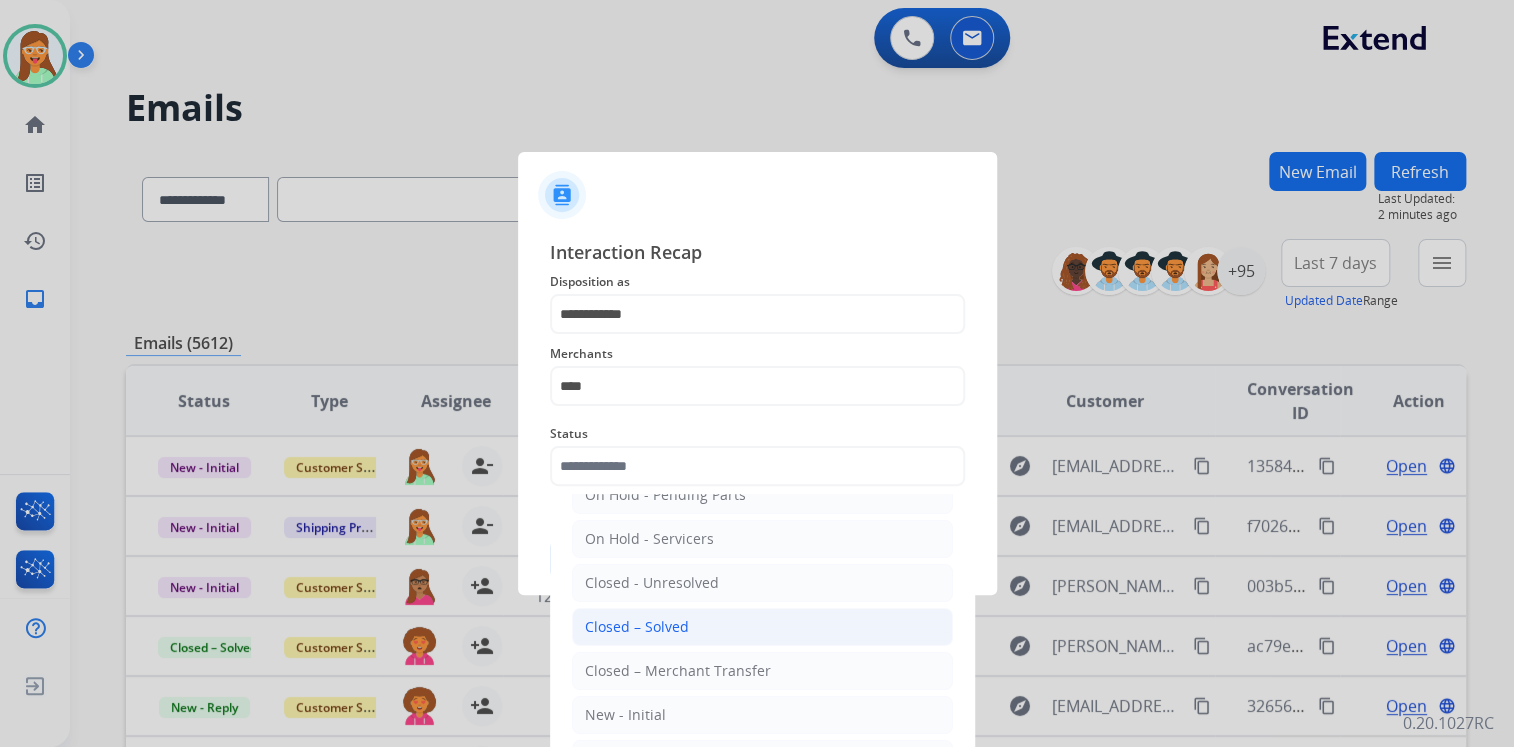 click on "Closed – Solved" 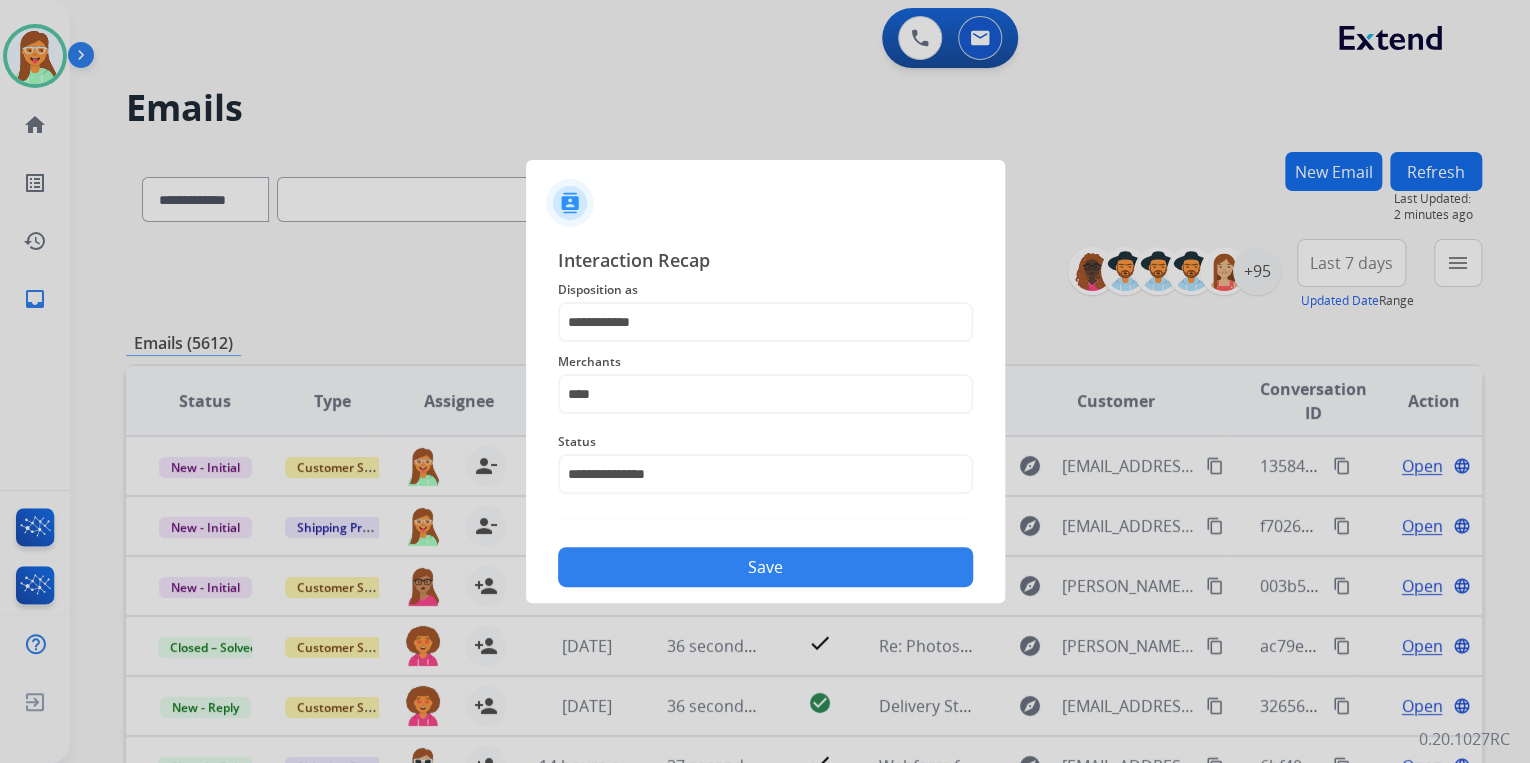 click on "Save" 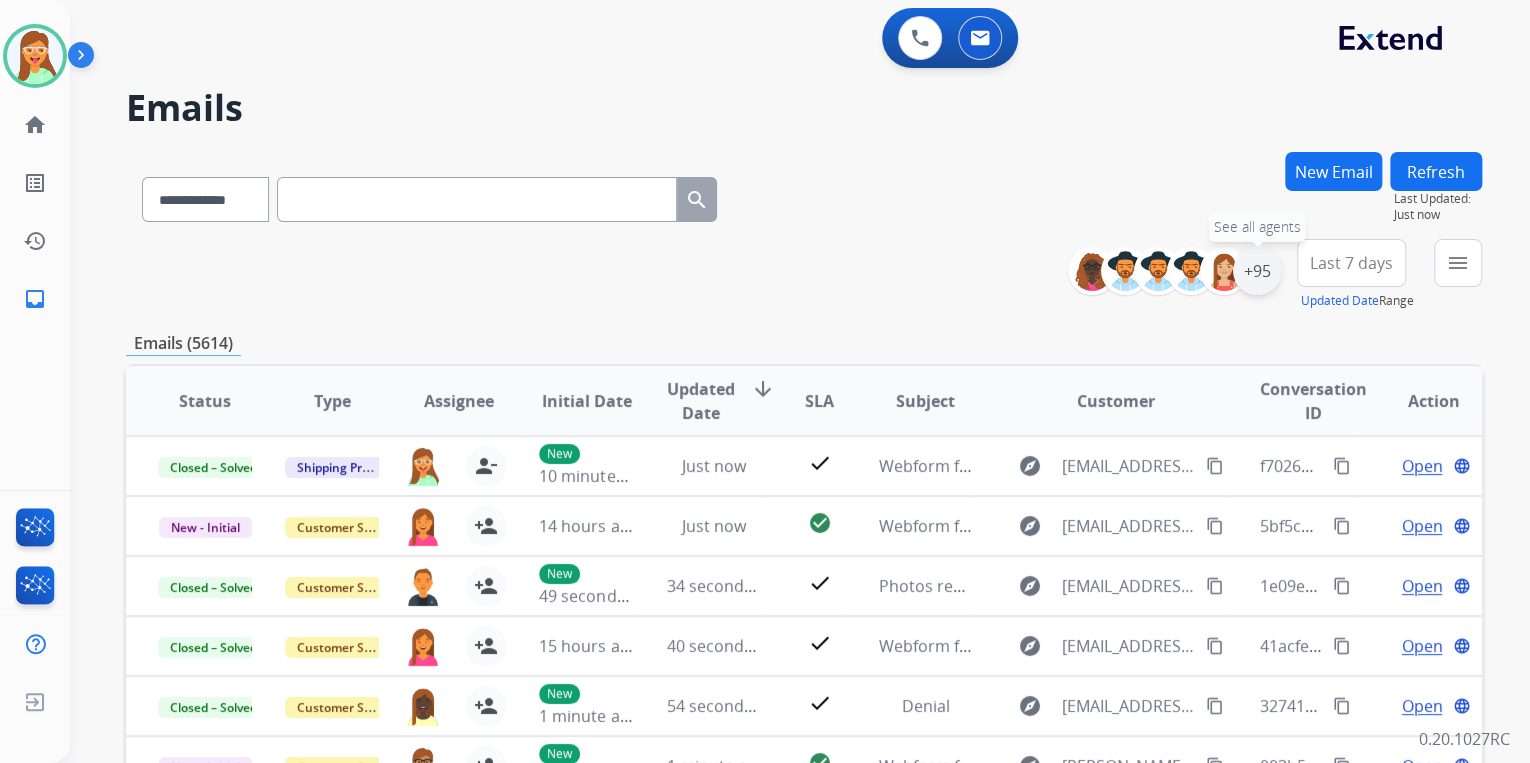 click on "+95" at bounding box center [1257, 271] 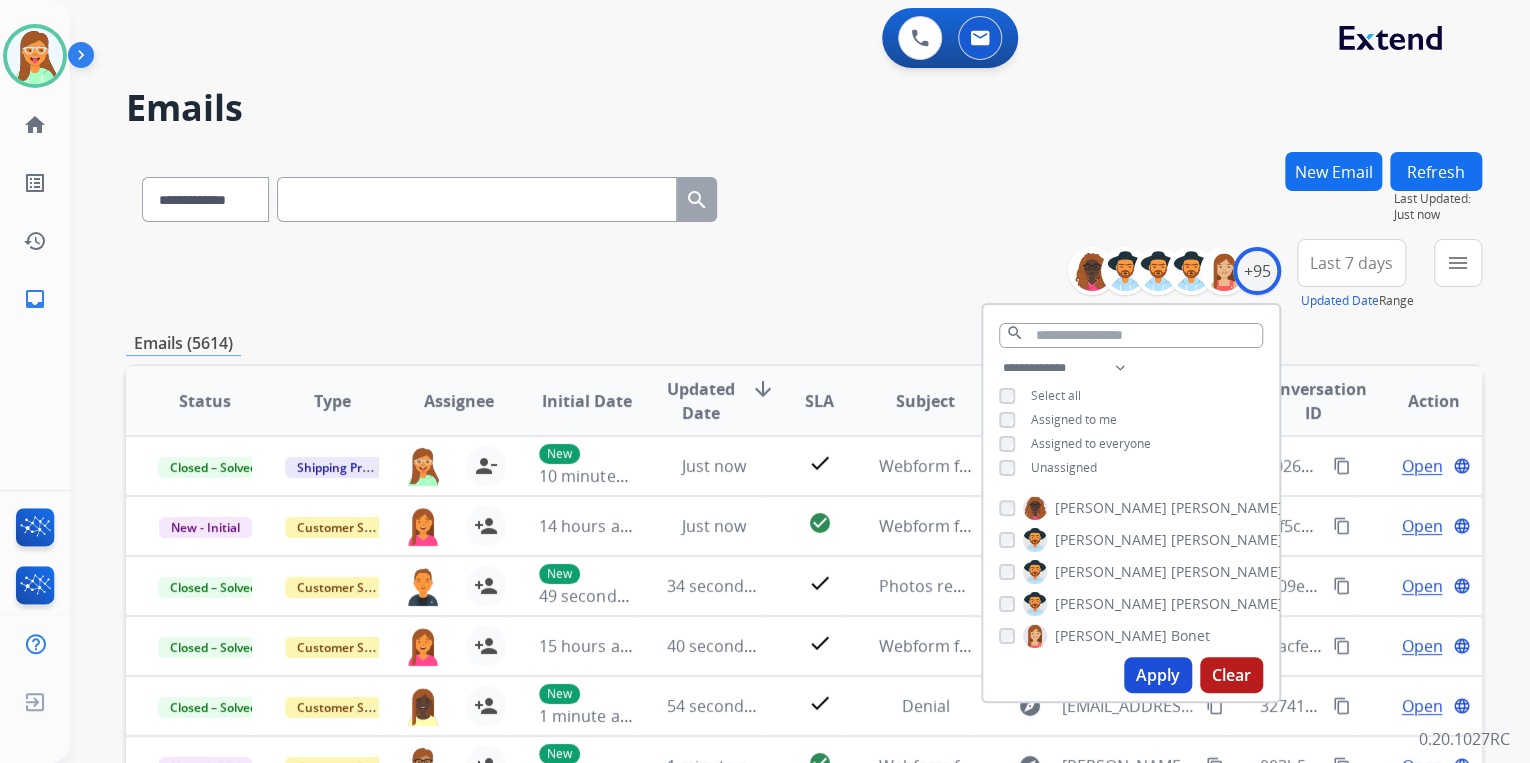 click on "Apply" at bounding box center (1158, 675) 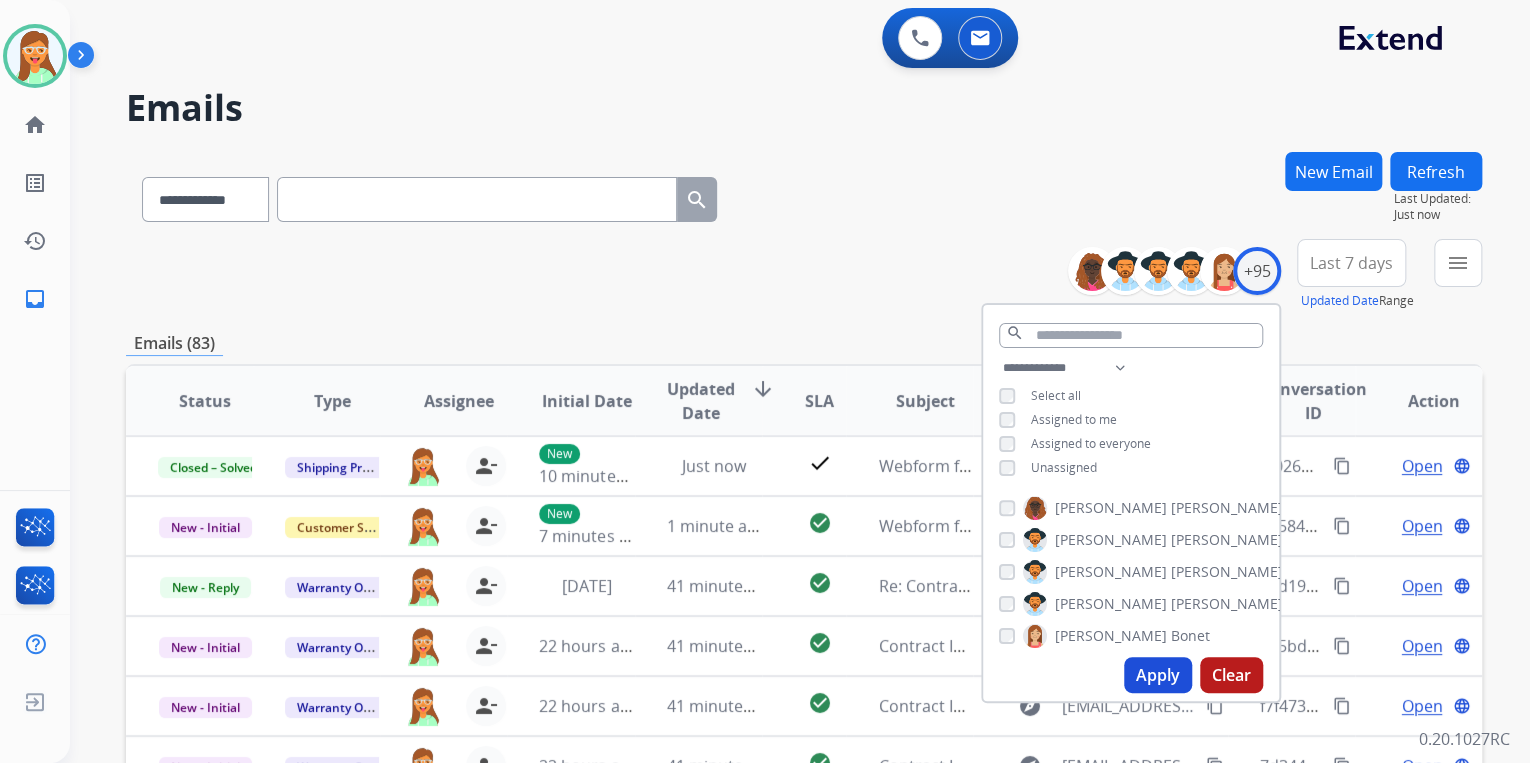 click on "**********" at bounding box center [804, 195] 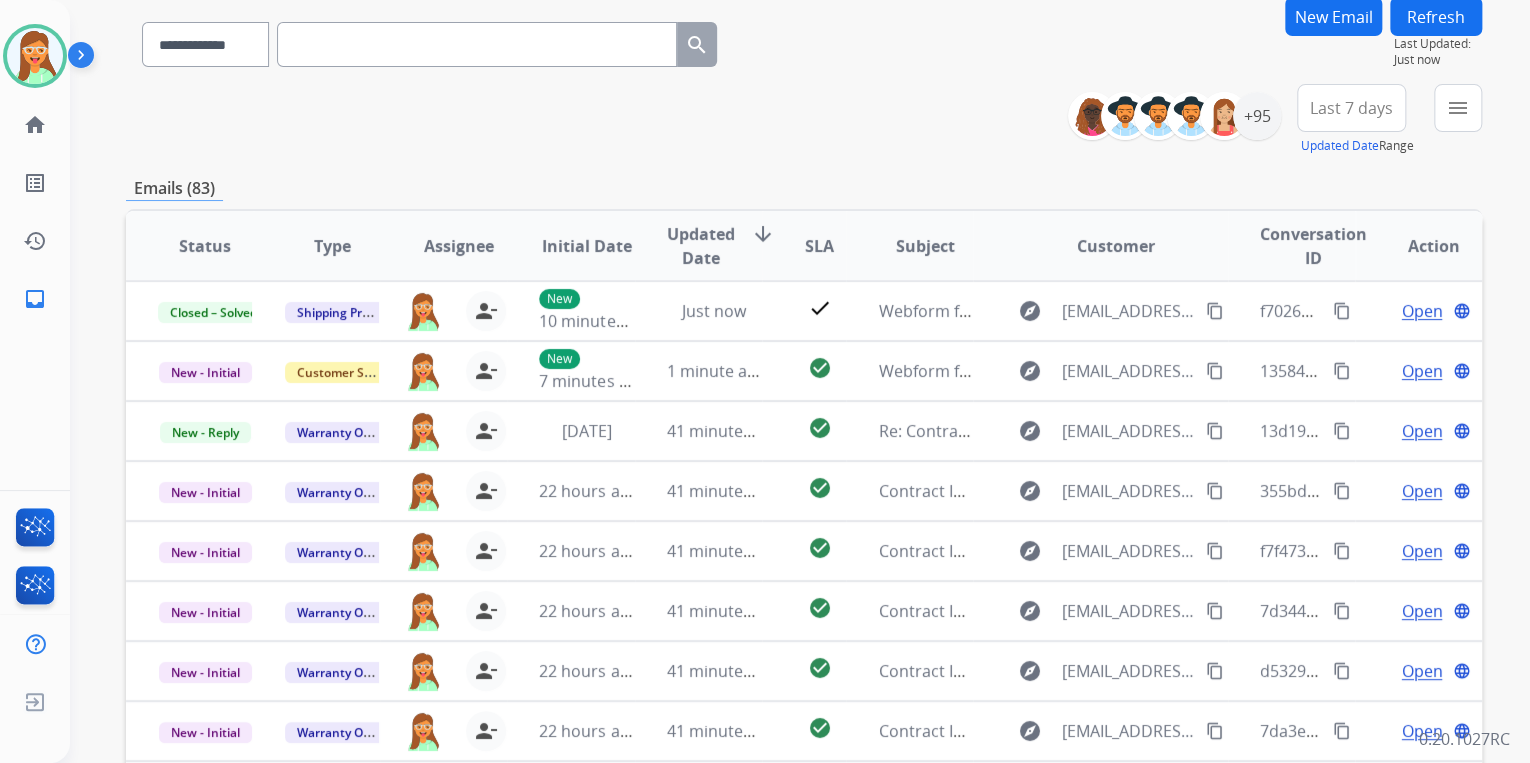 scroll, scrollTop: 160, scrollLeft: 0, axis: vertical 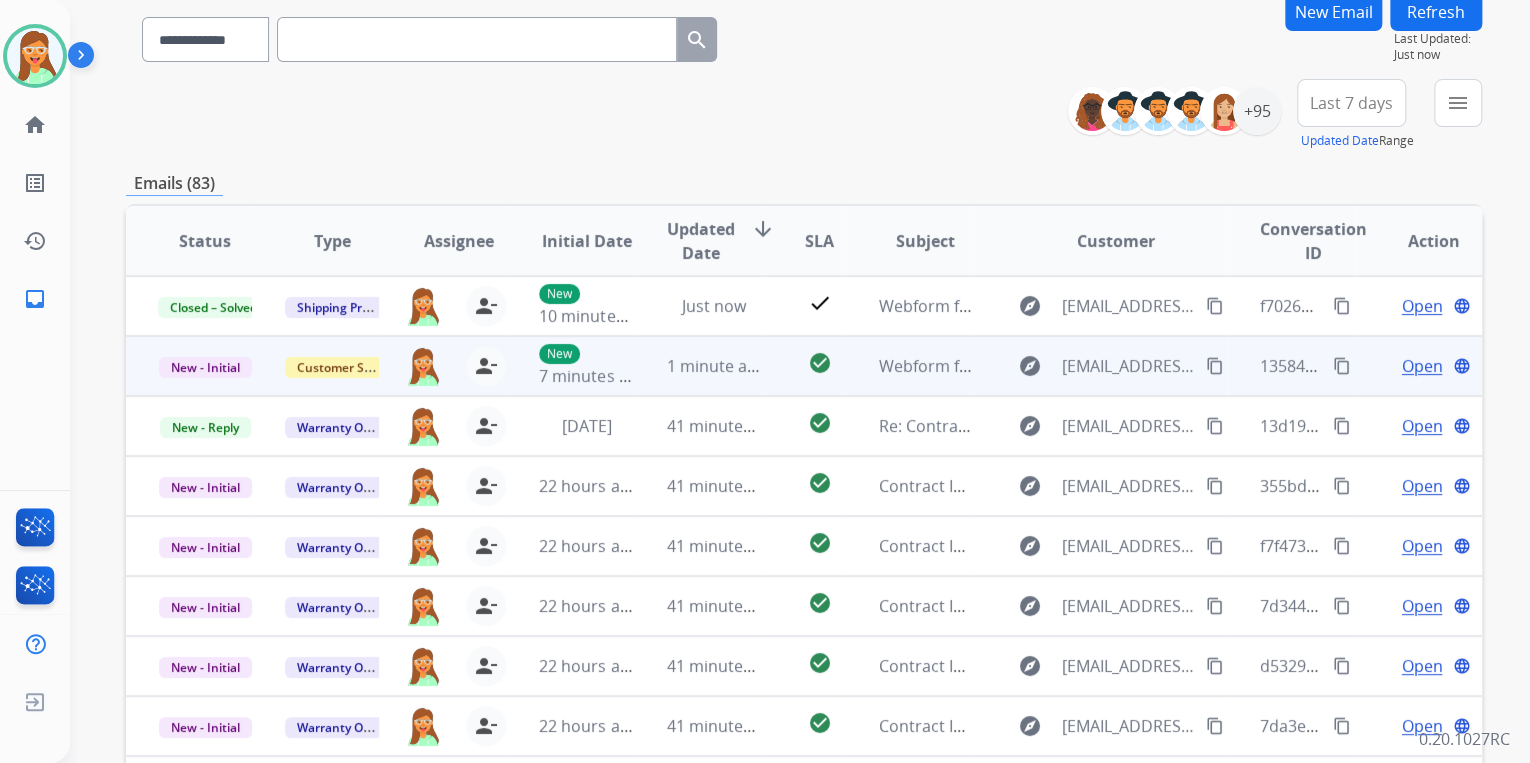 click on "Open" at bounding box center [1421, 366] 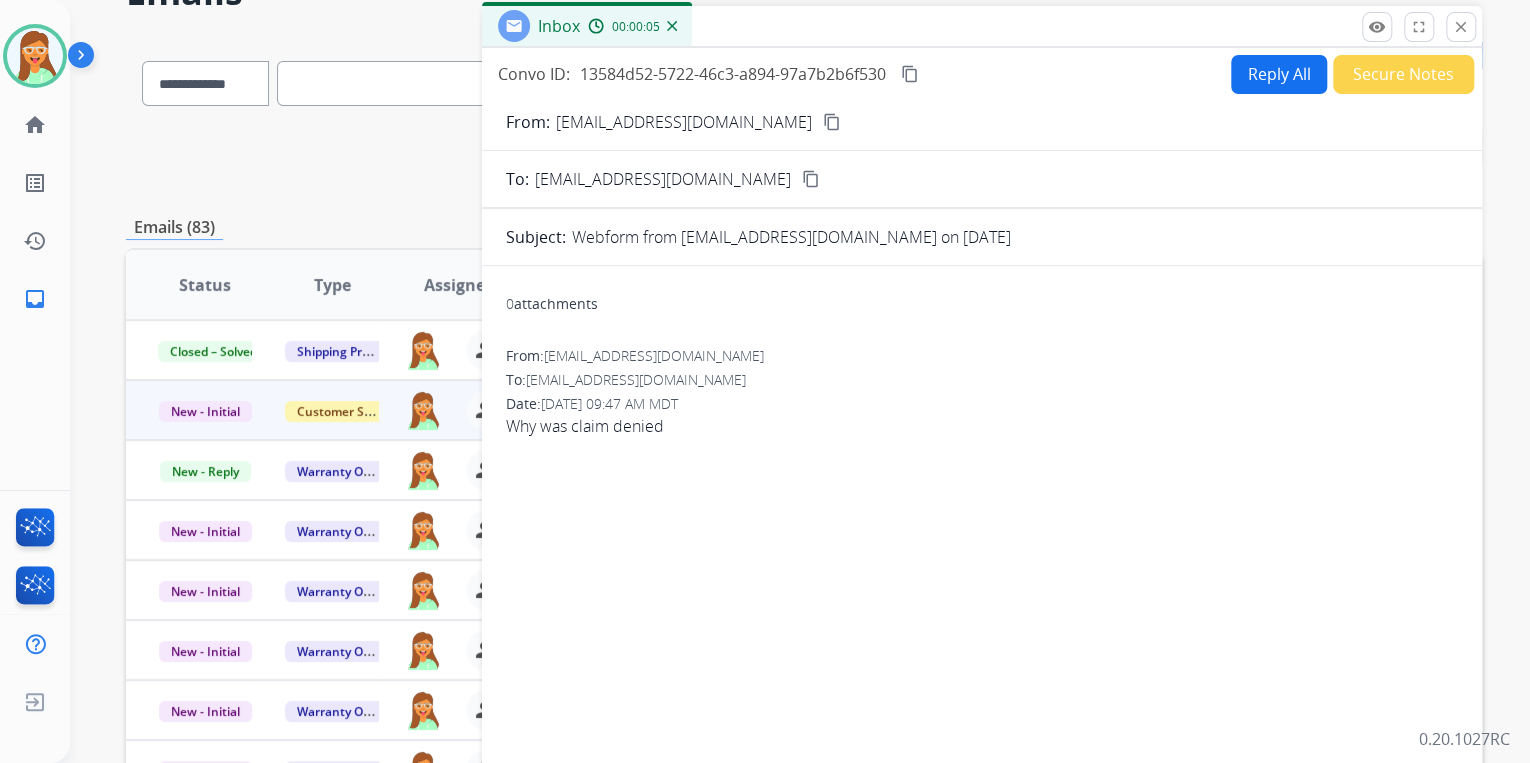 scroll, scrollTop: 0, scrollLeft: 0, axis: both 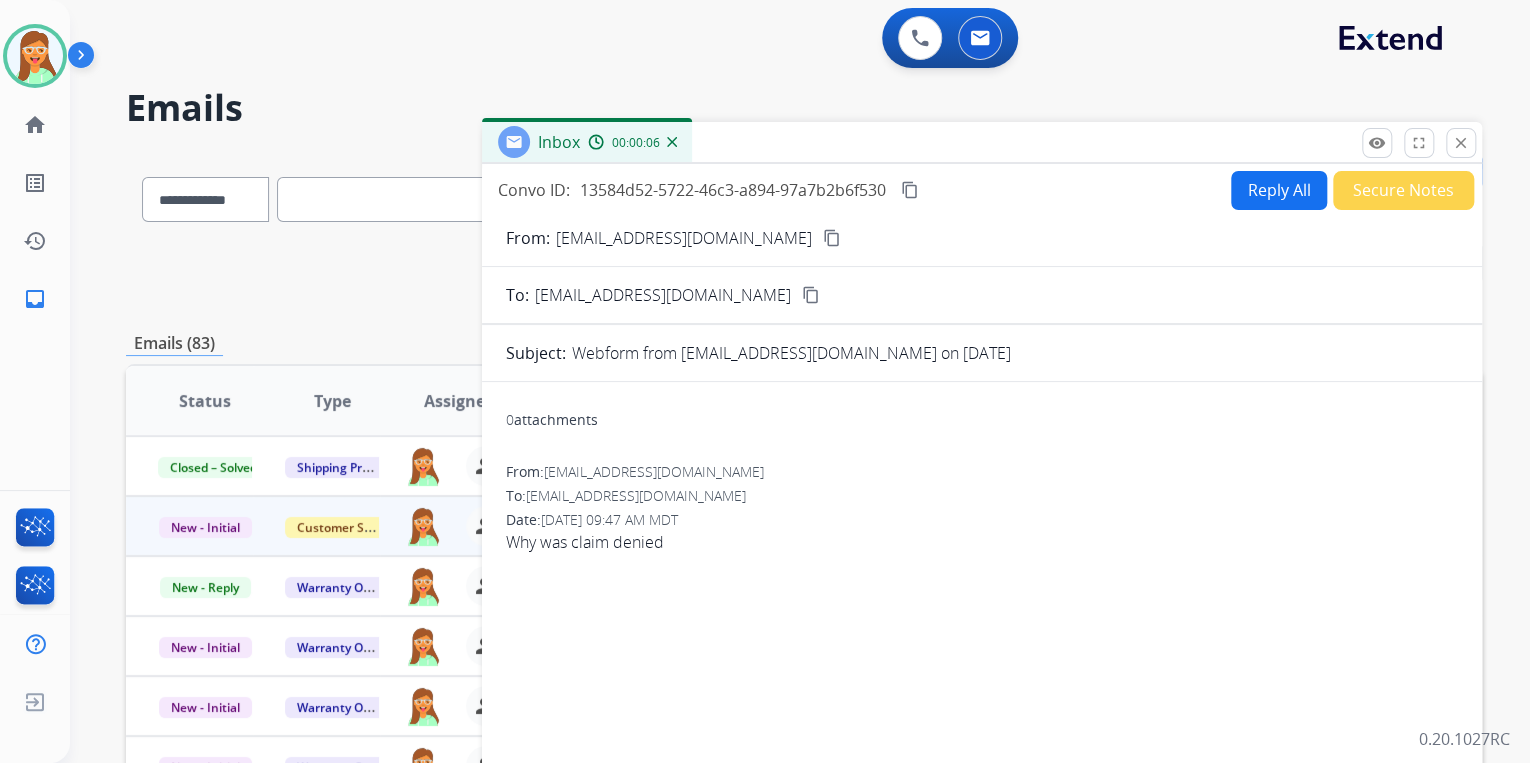 click on "content_copy" at bounding box center (832, 238) 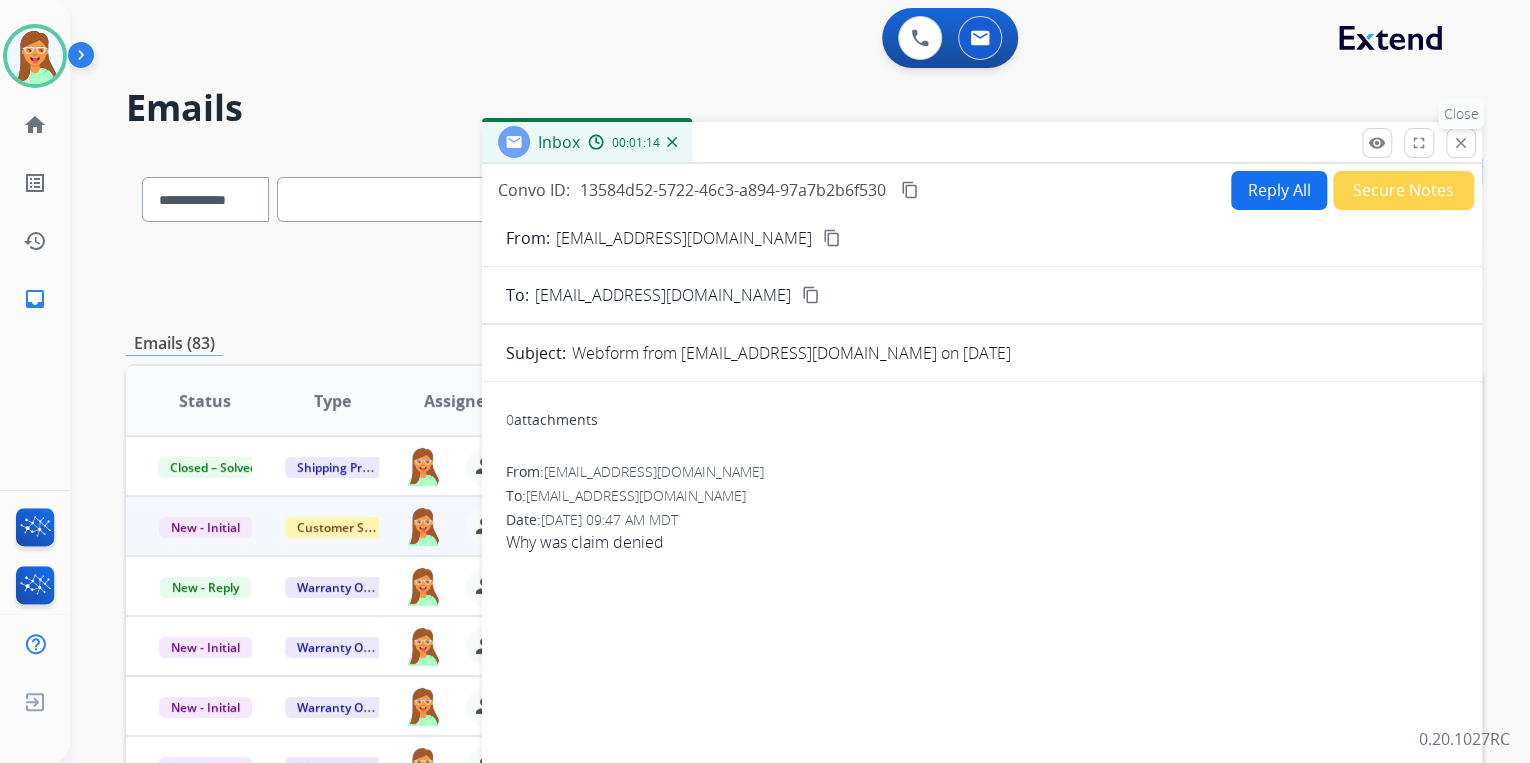 click on "close" at bounding box center [1461, 143] 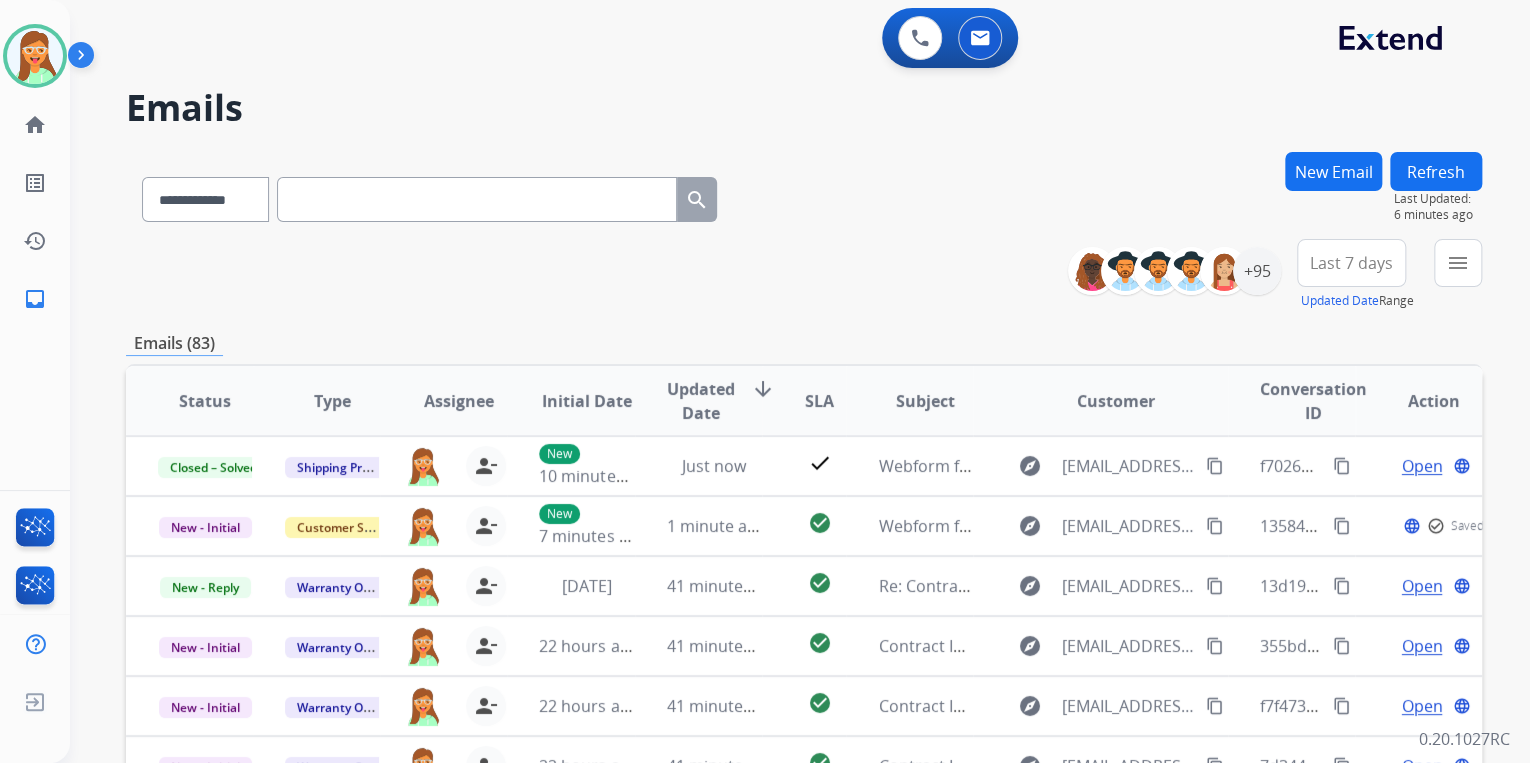 click on "New Email" at bounding box center [1333, 171] 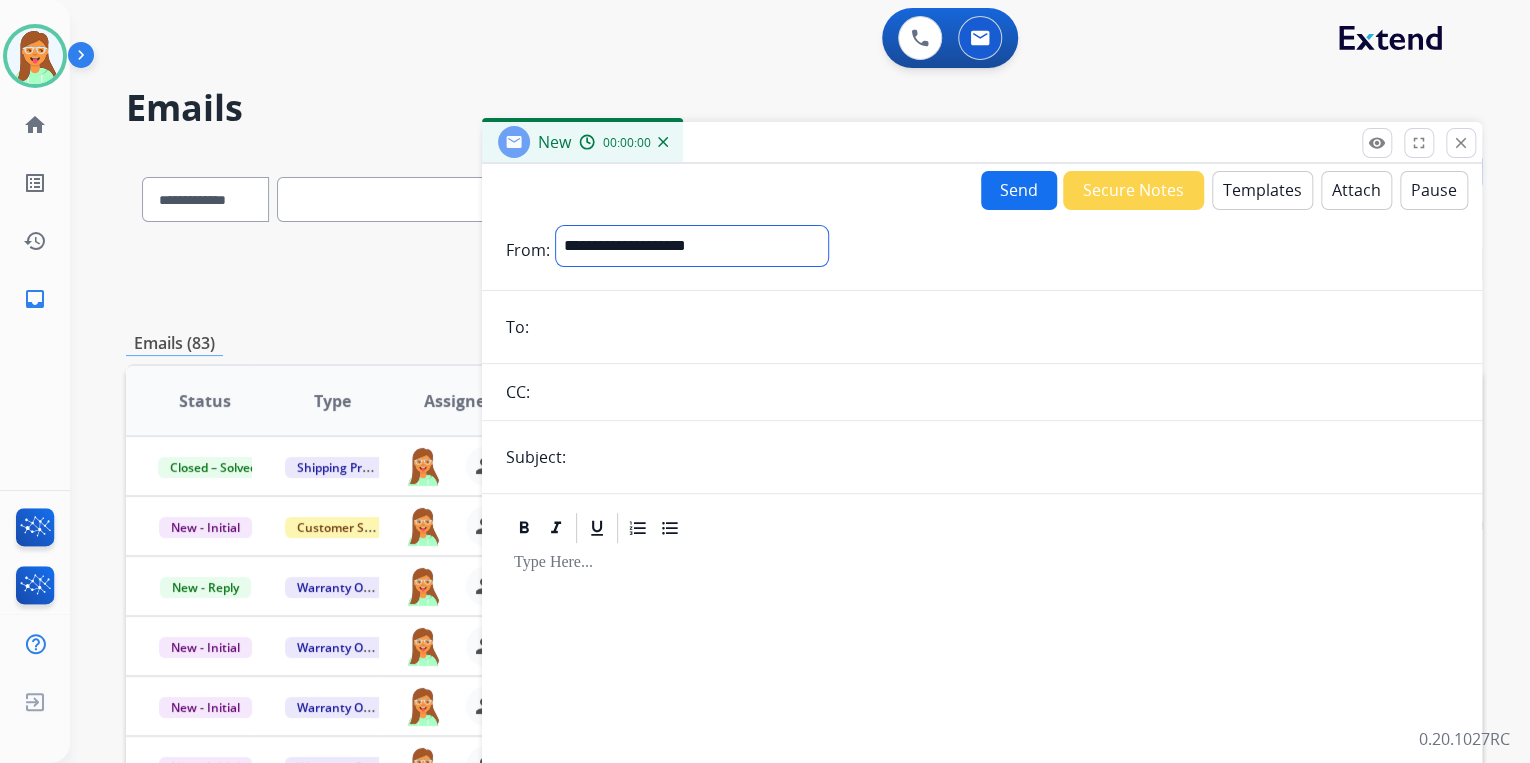 click on "**********" at bounding box center [692, 246] 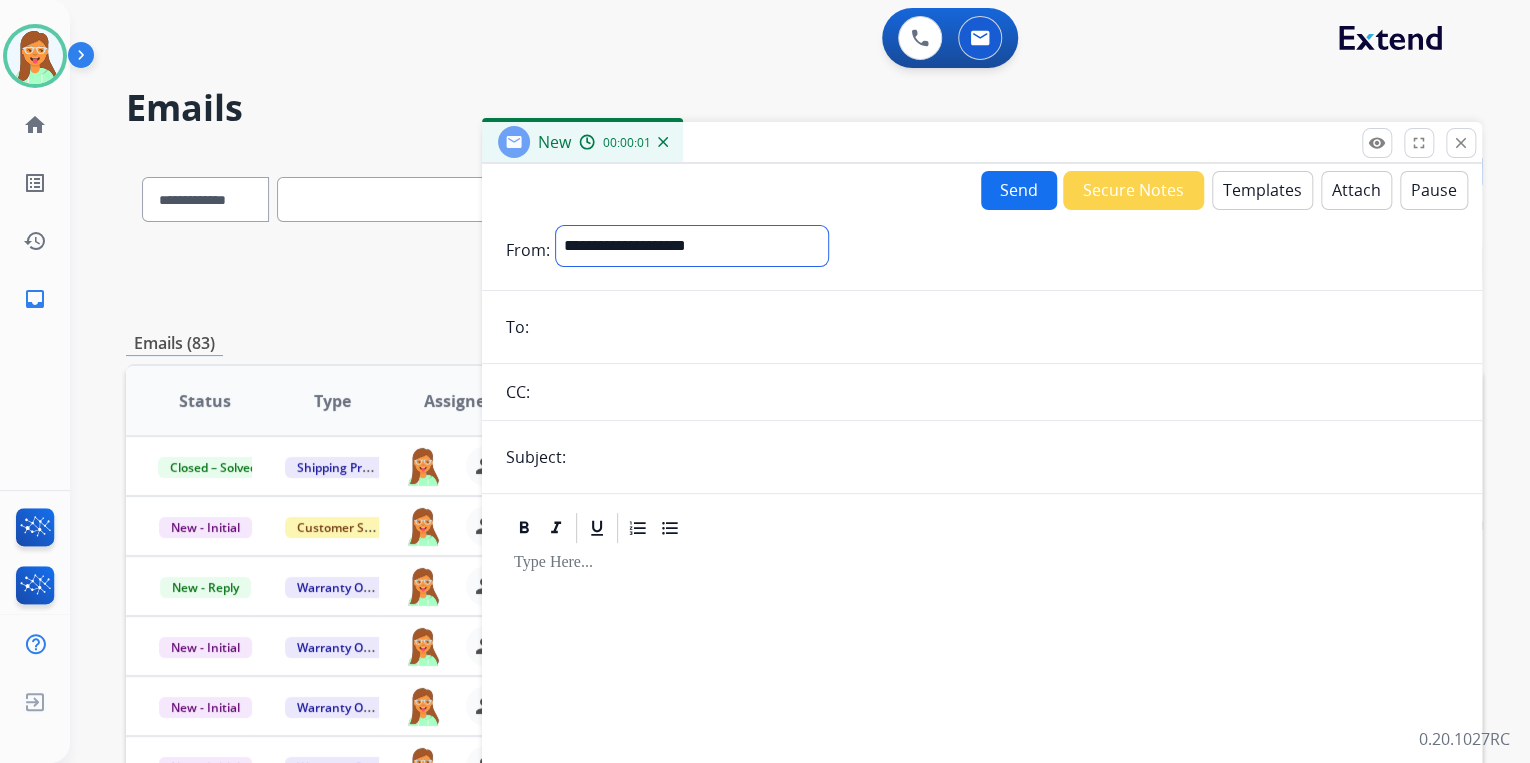select on "**********" 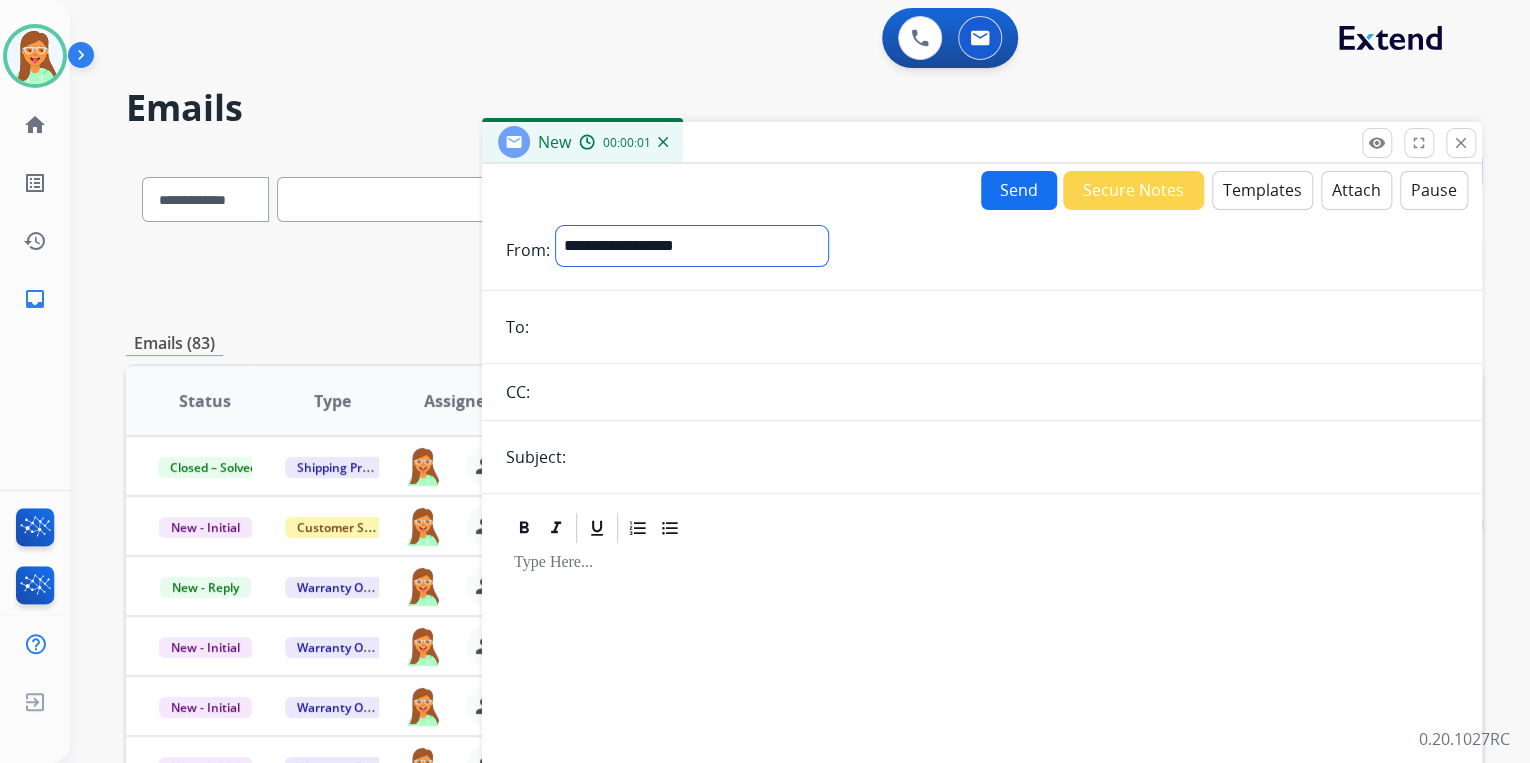click on "**********" at bounding box center (692, 246) 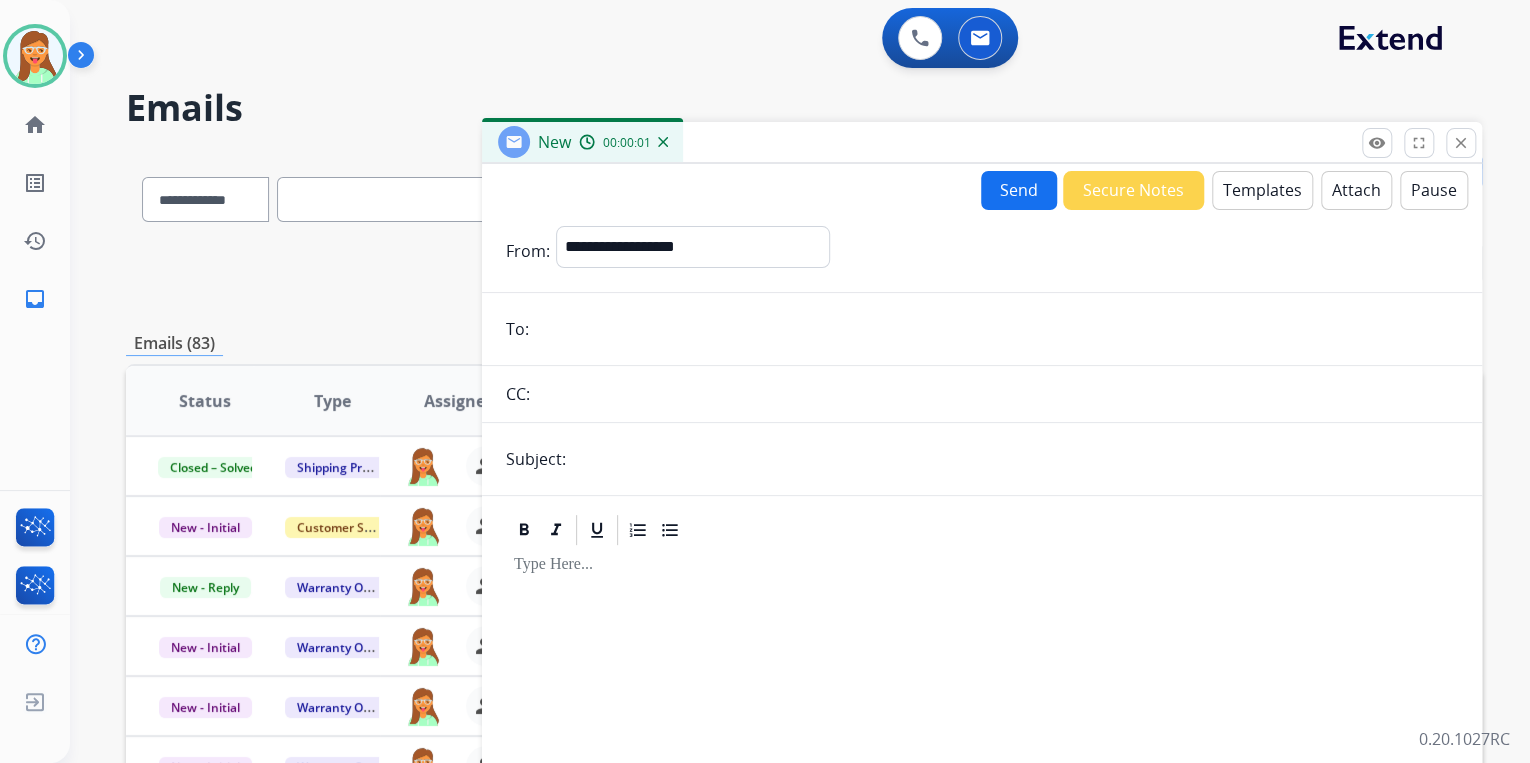 click at bounding box center (996, 329) 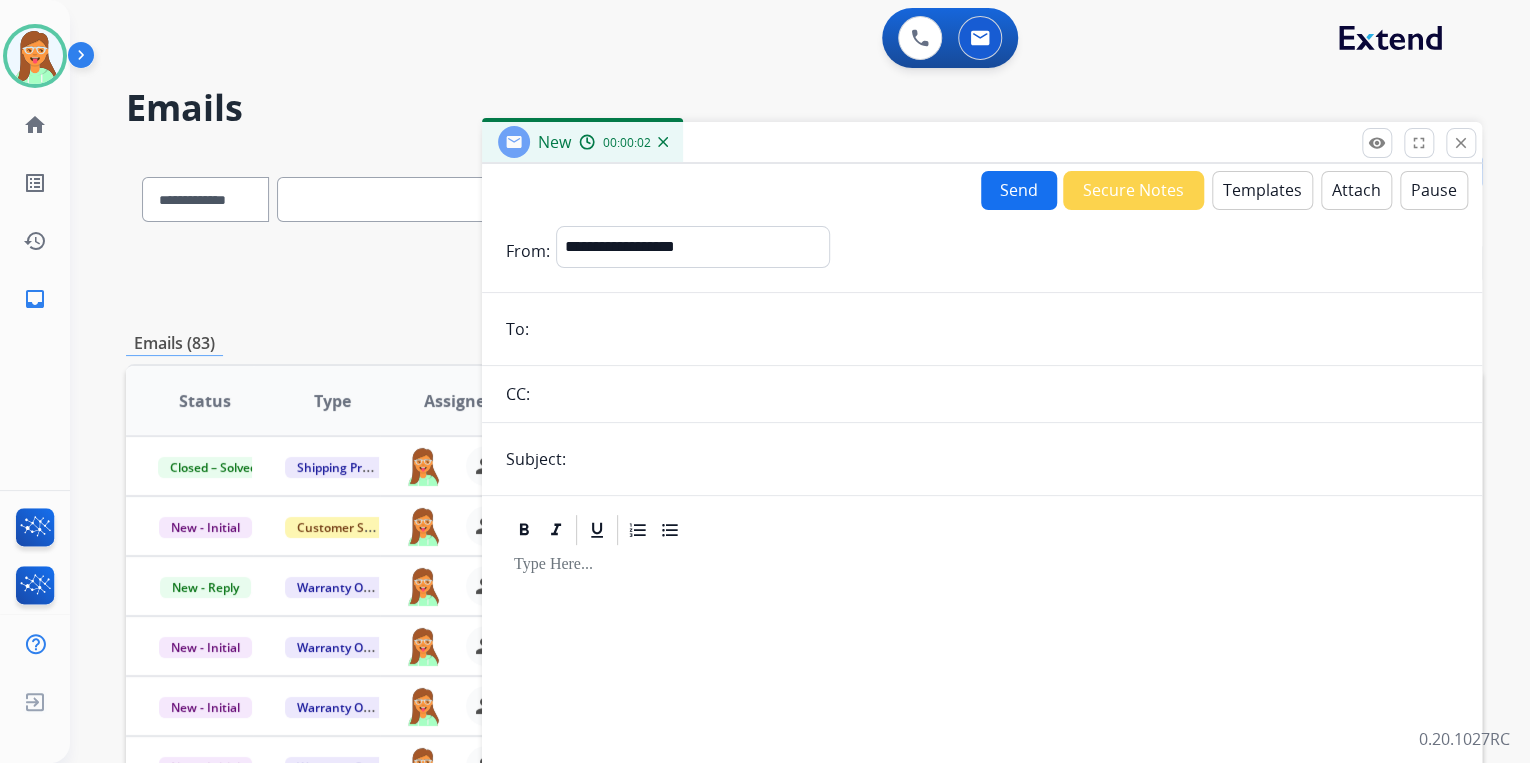 paste on "**********" 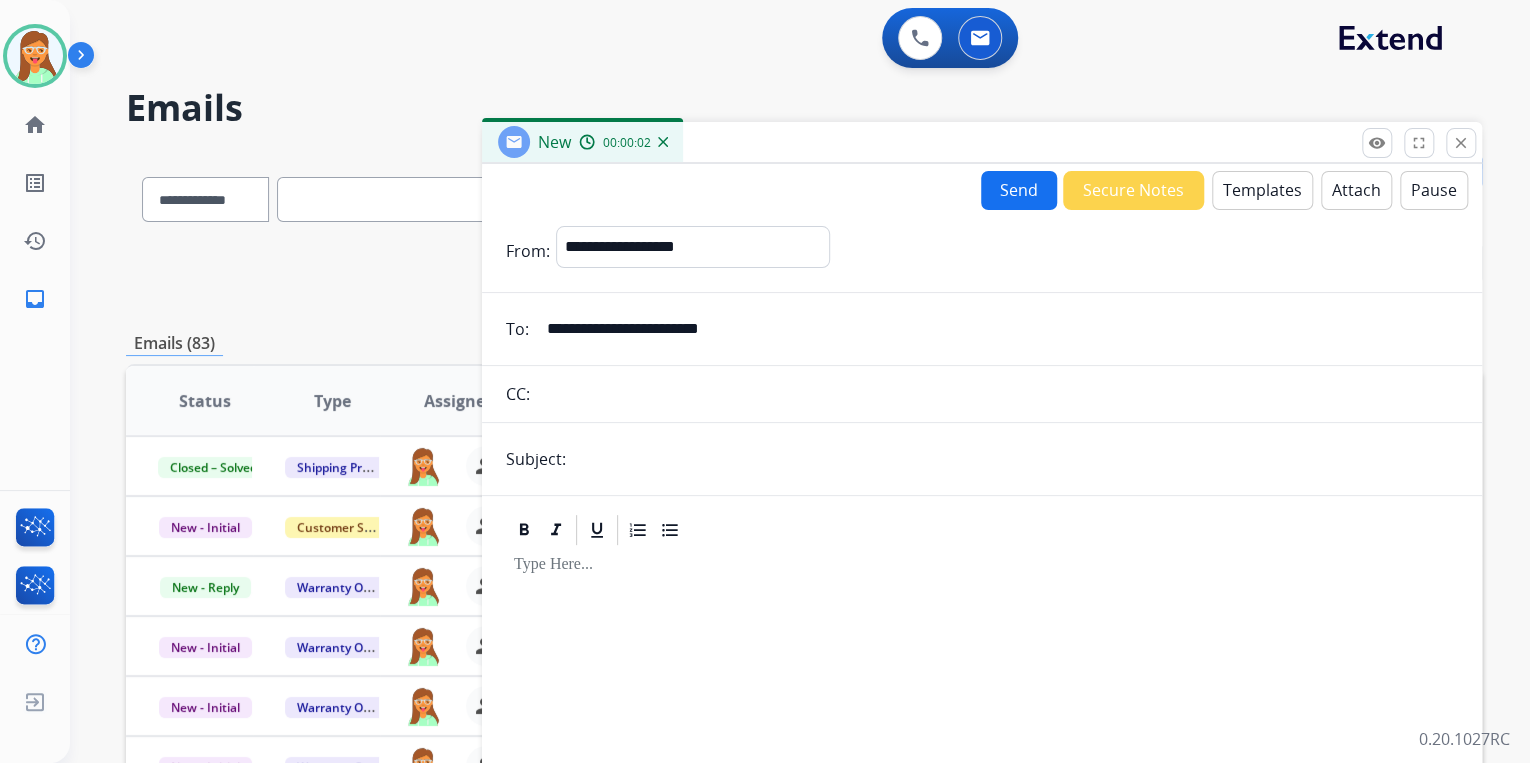 type on "**********" 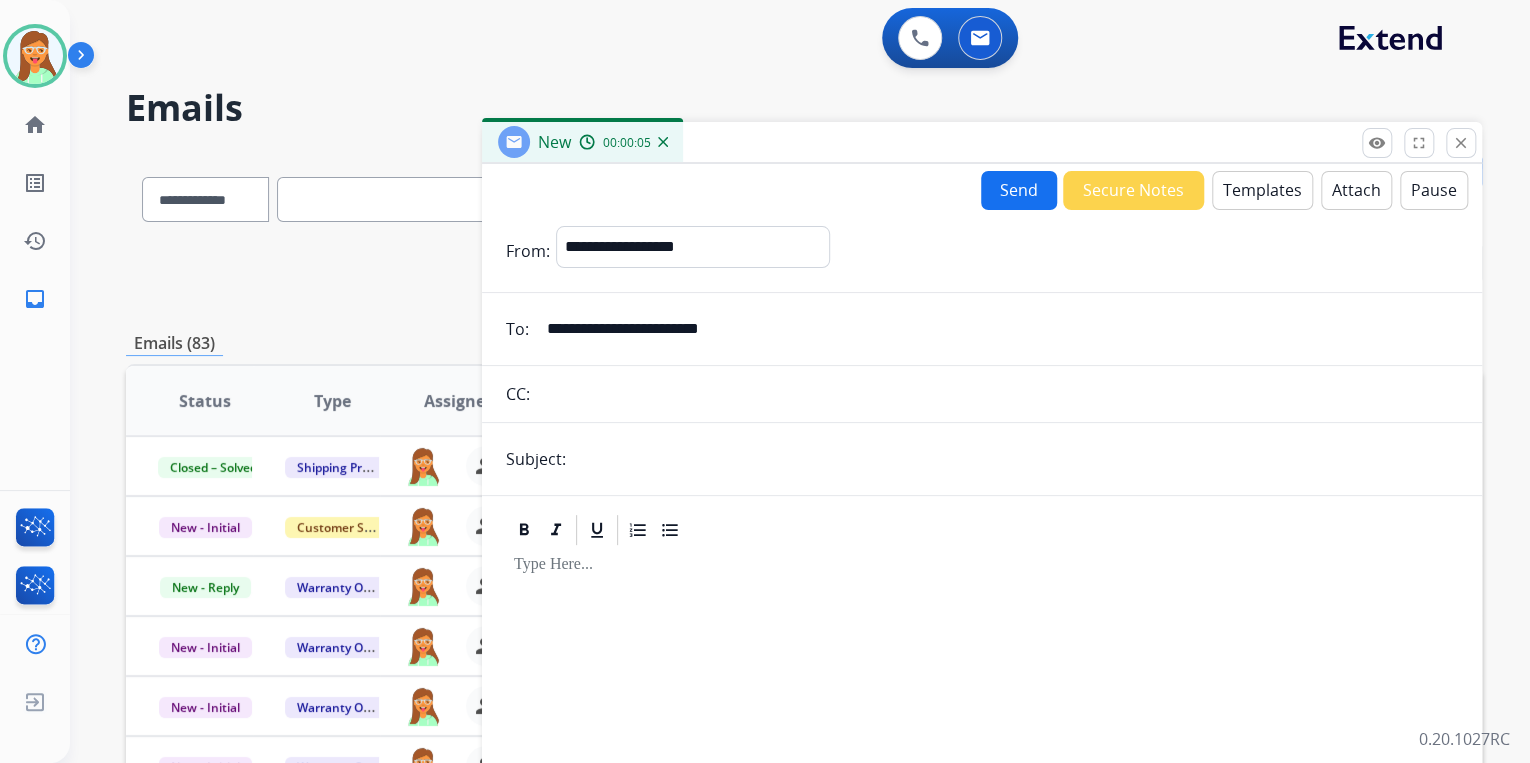 type on "*" 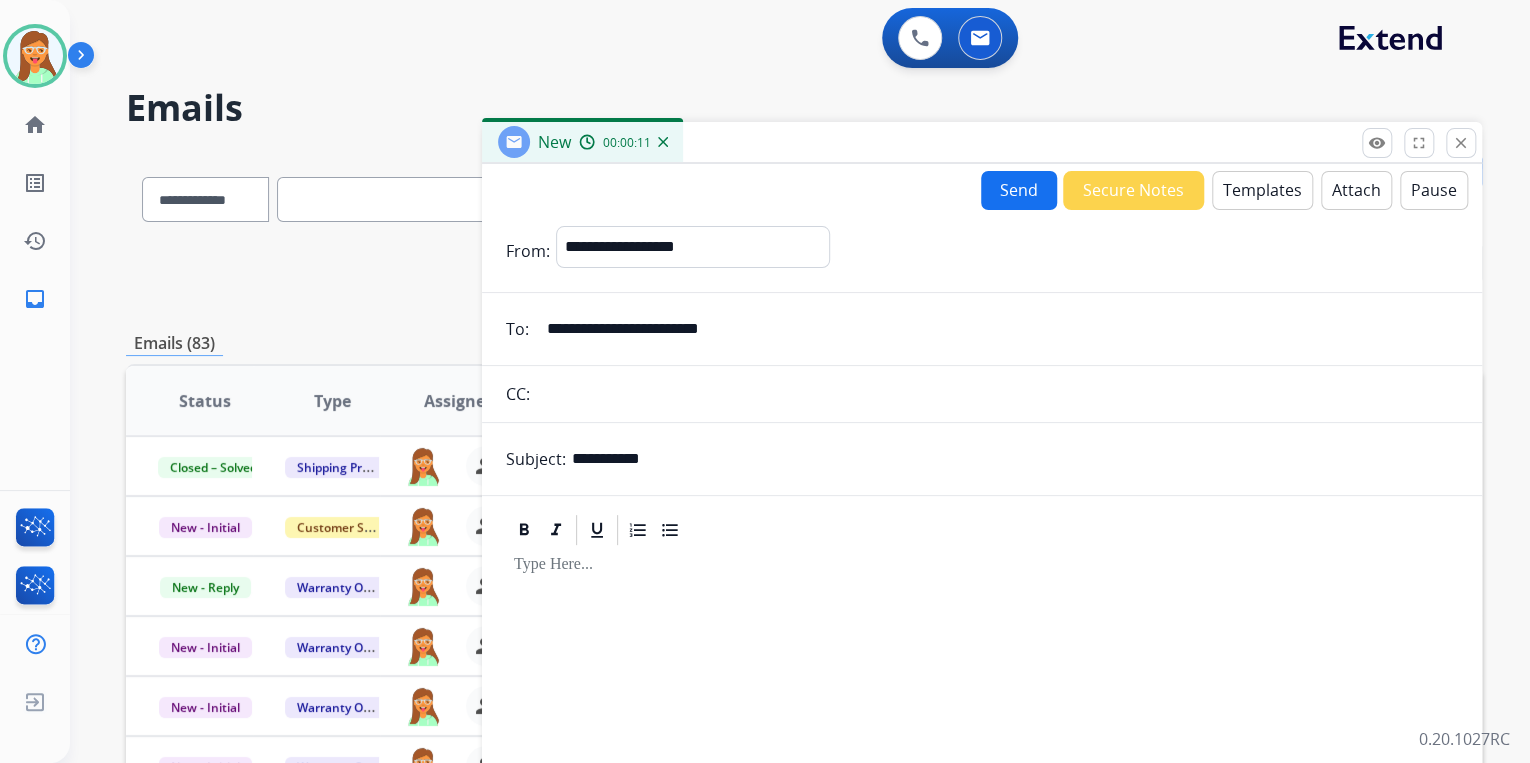 type on "**********" 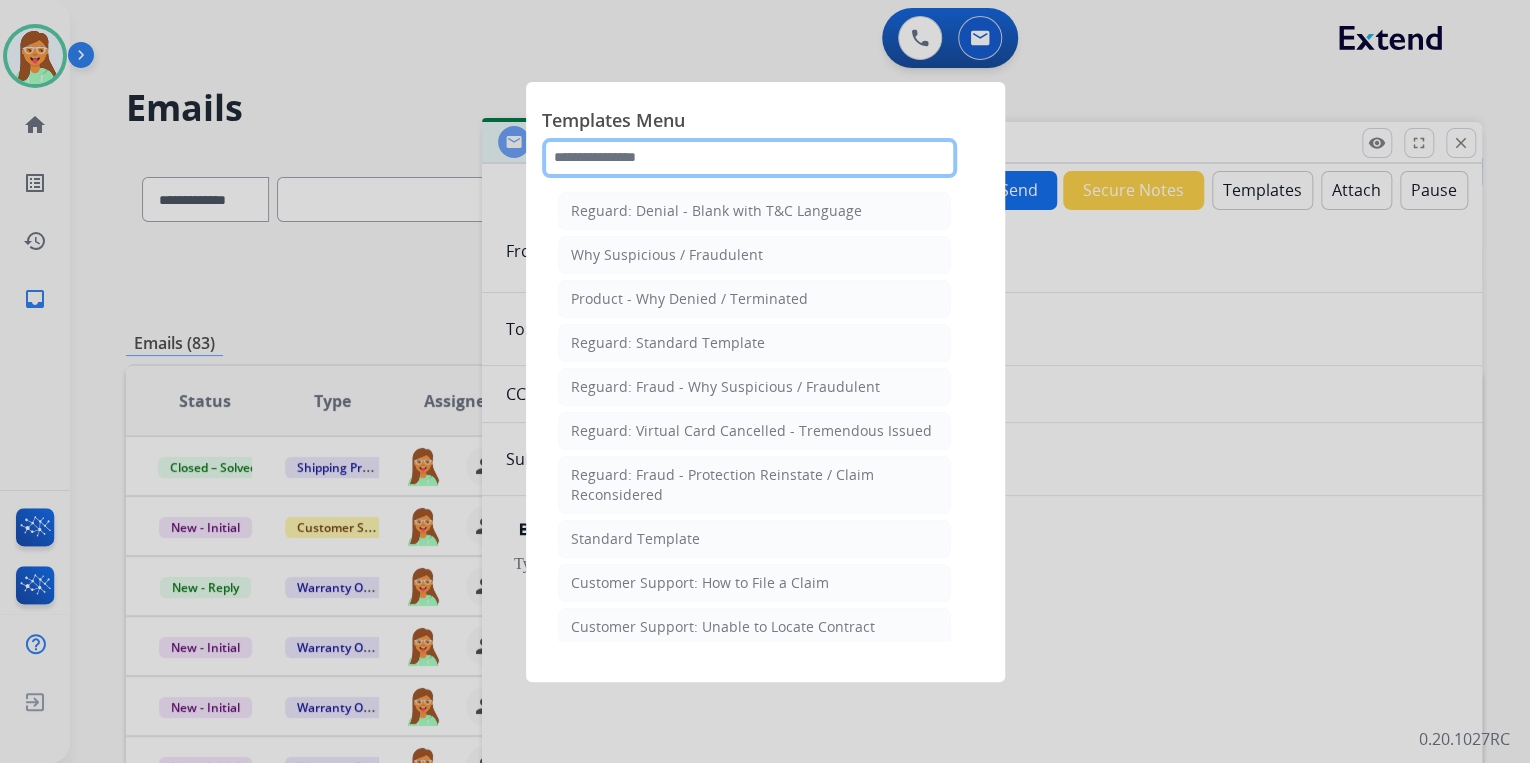 click 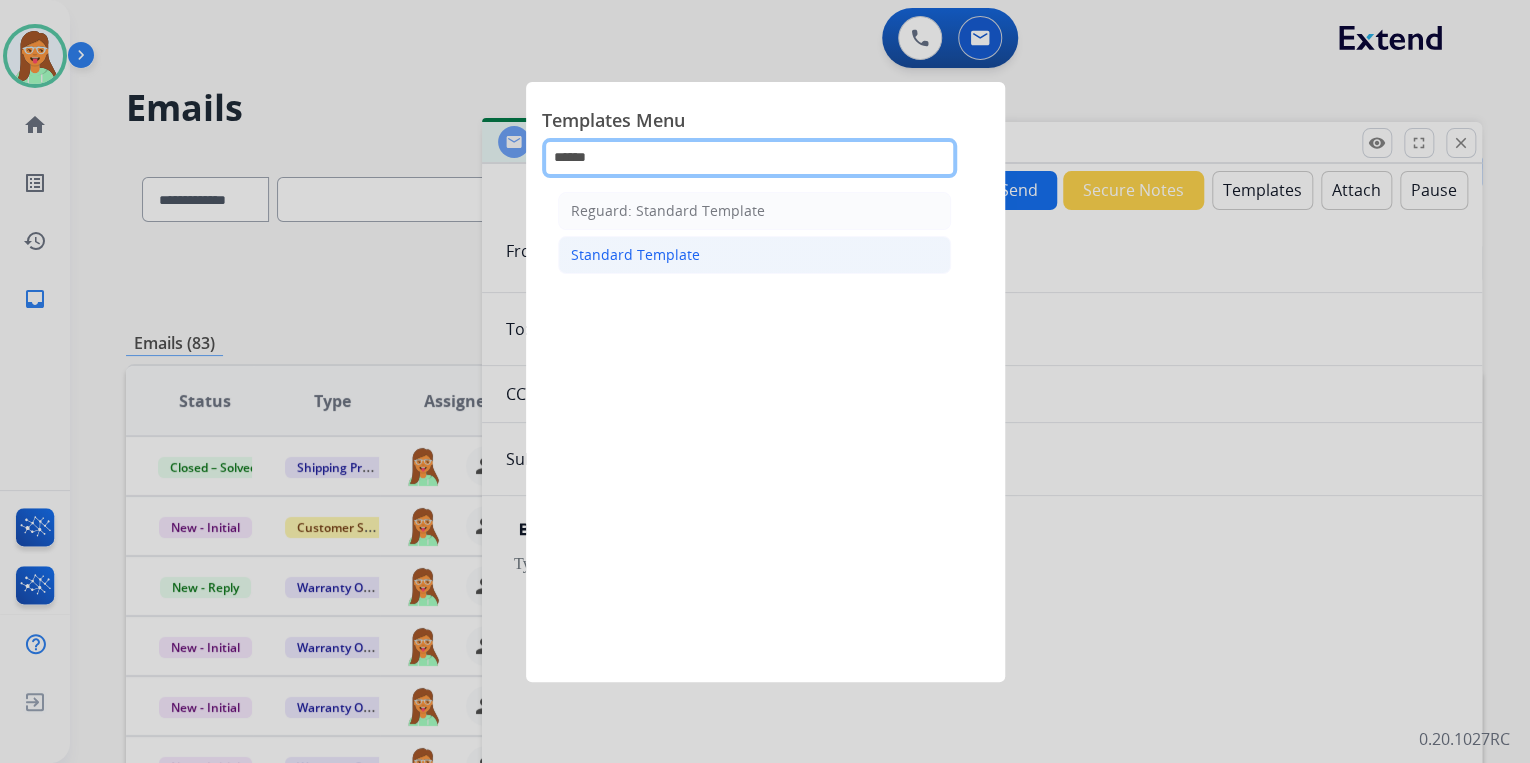 type on "******" 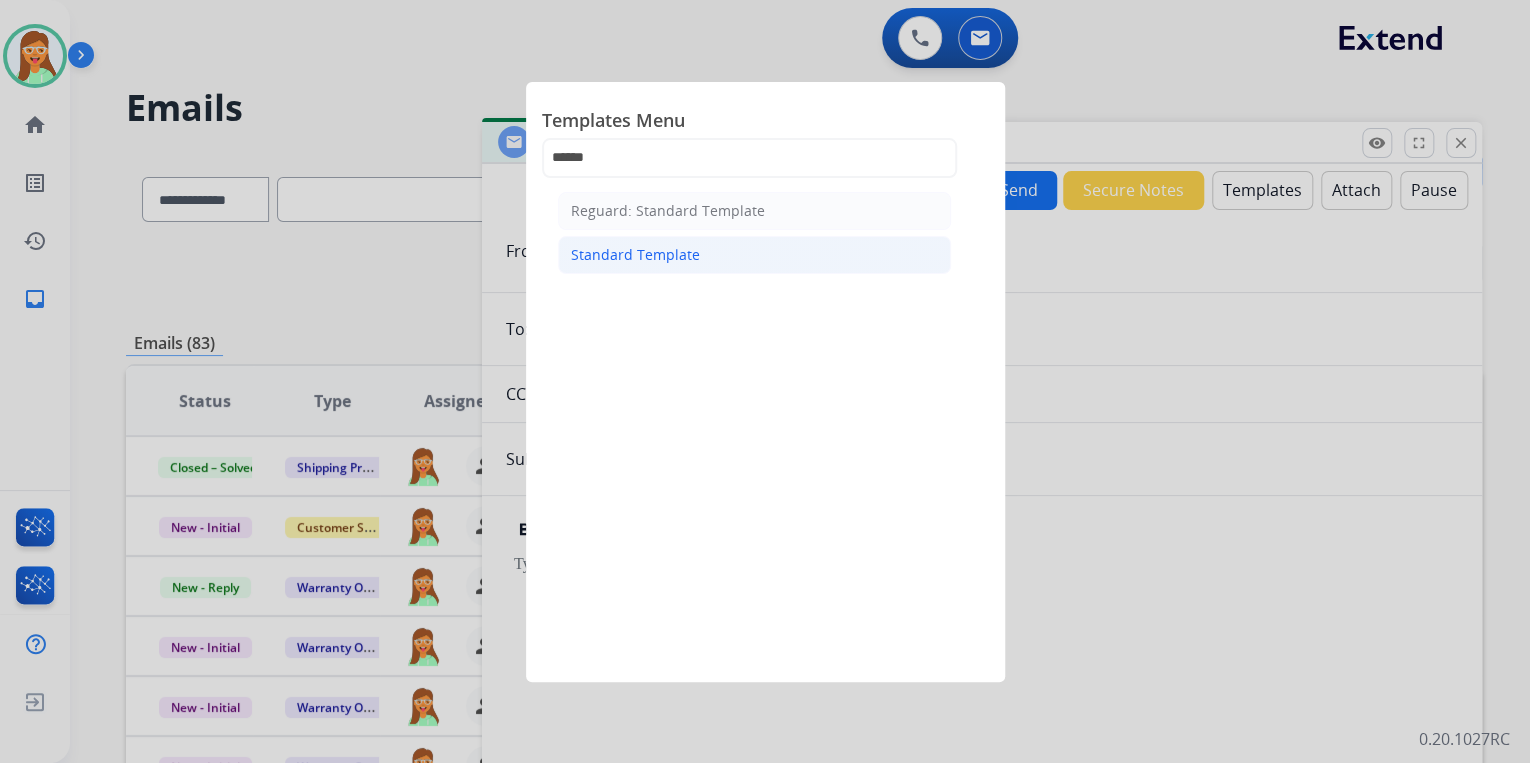 click on "Standard Template" 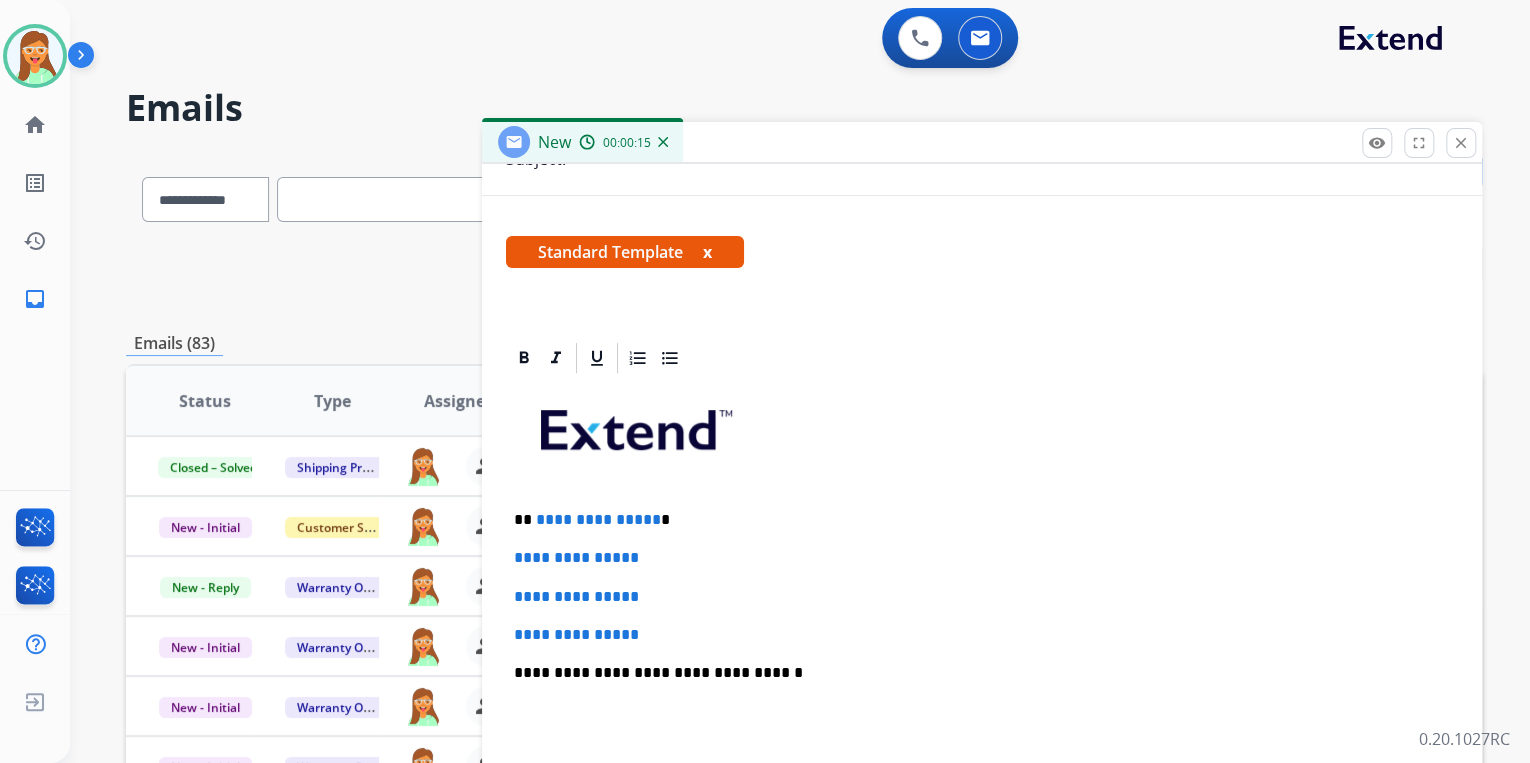 scroll, scrollTop: 400, scrollLeft: 0, axis: vertical 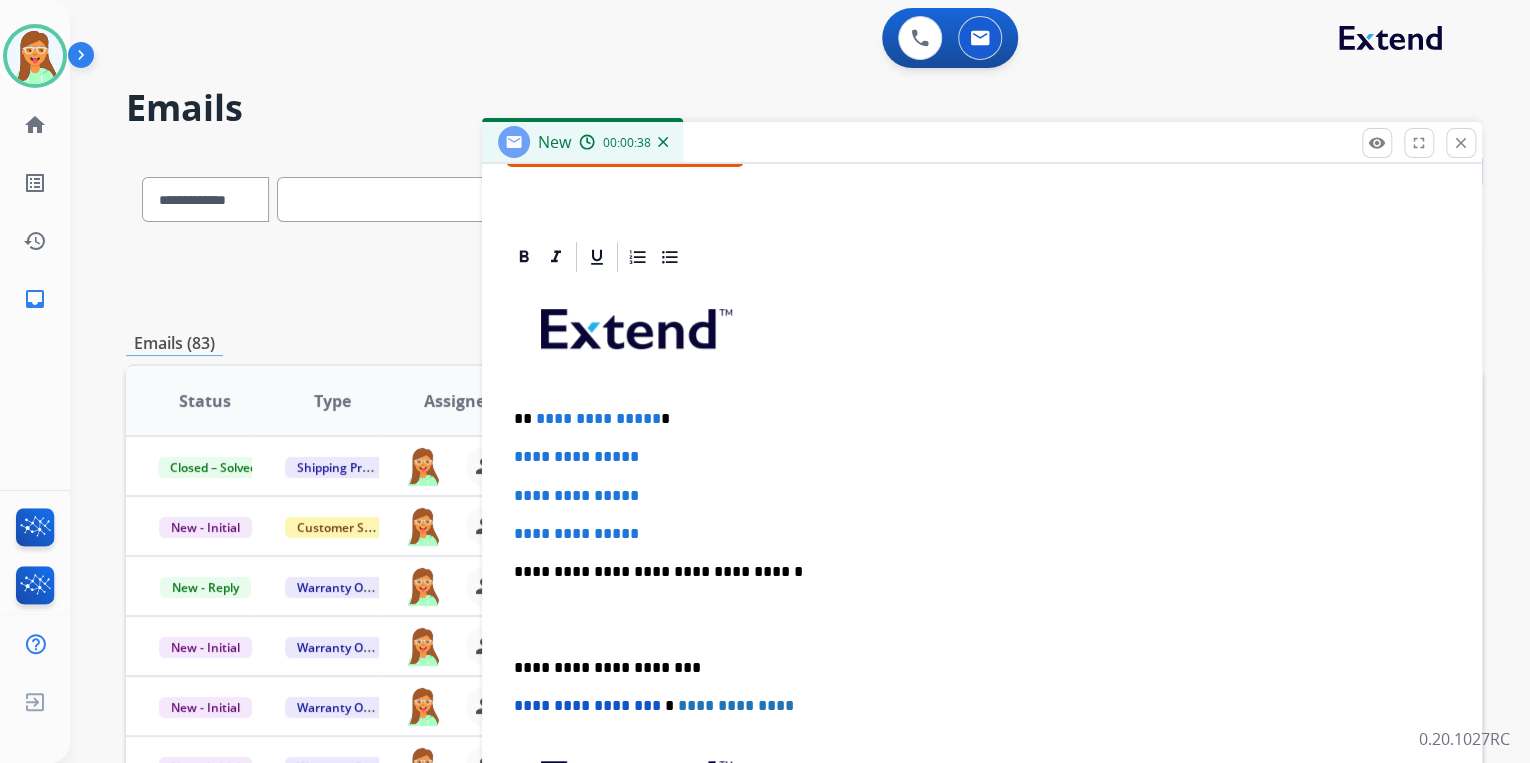 drag, startPoint x: 847, startPoint y: 144, endPoint x: 484, endPoint y: 240, distance: 375.4797 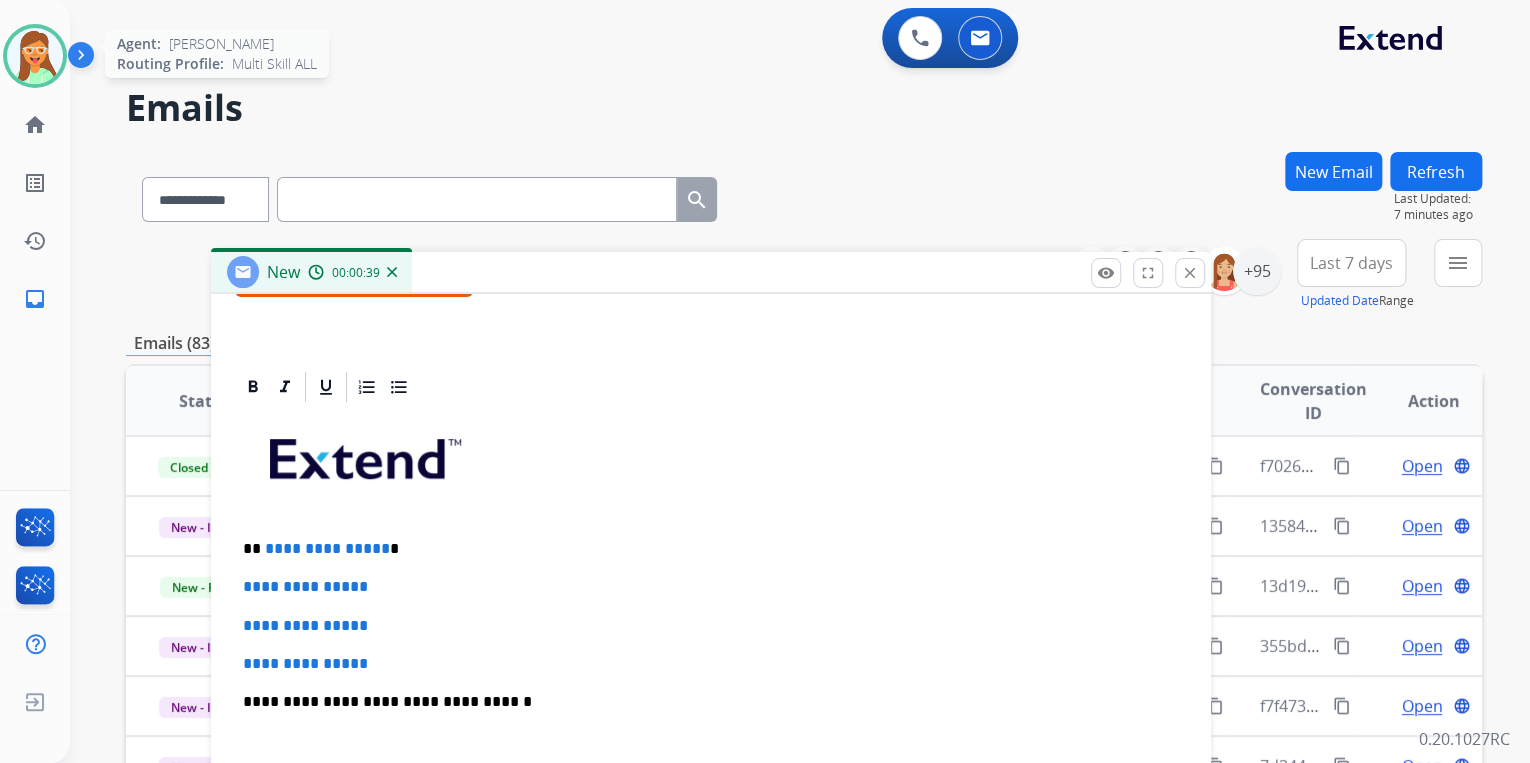 click at bounding box center (35, 56) 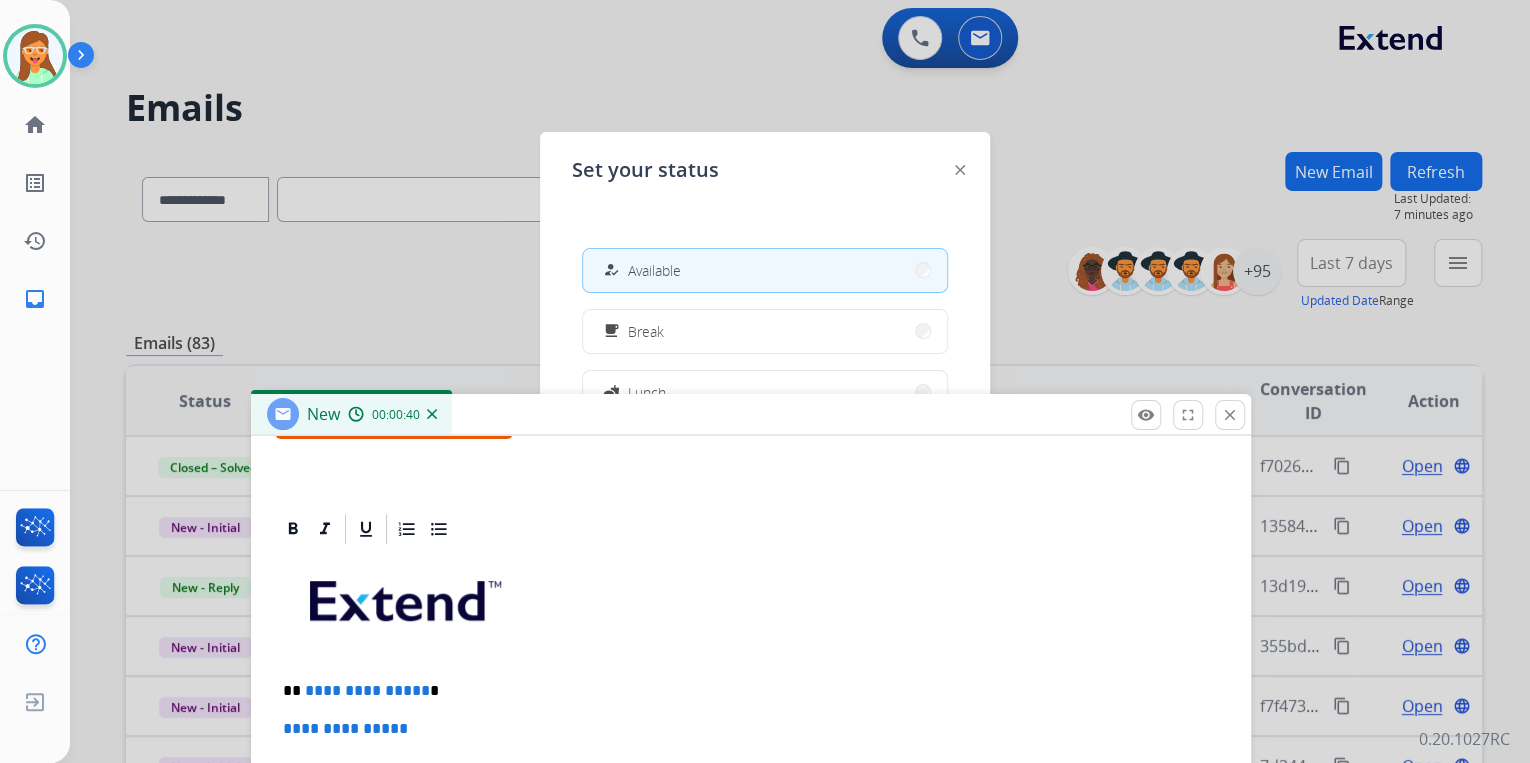 drag, startPoint x: 796, startPoint y: 298, endPoint x: 829, endPoint y: 432, distance: 138.00362 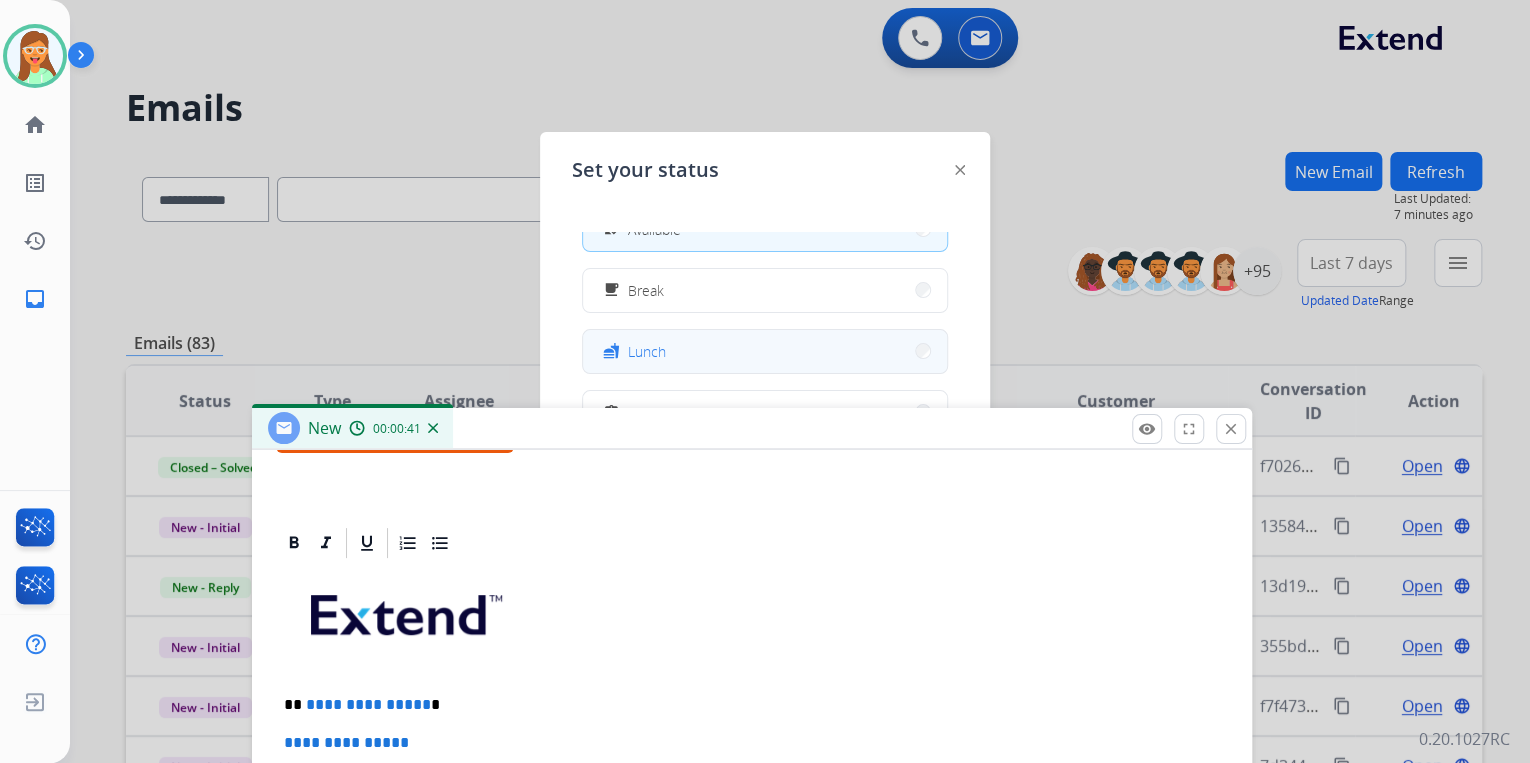scroll, scrollTop: 80, scrollLeft: 0, axis: vertical 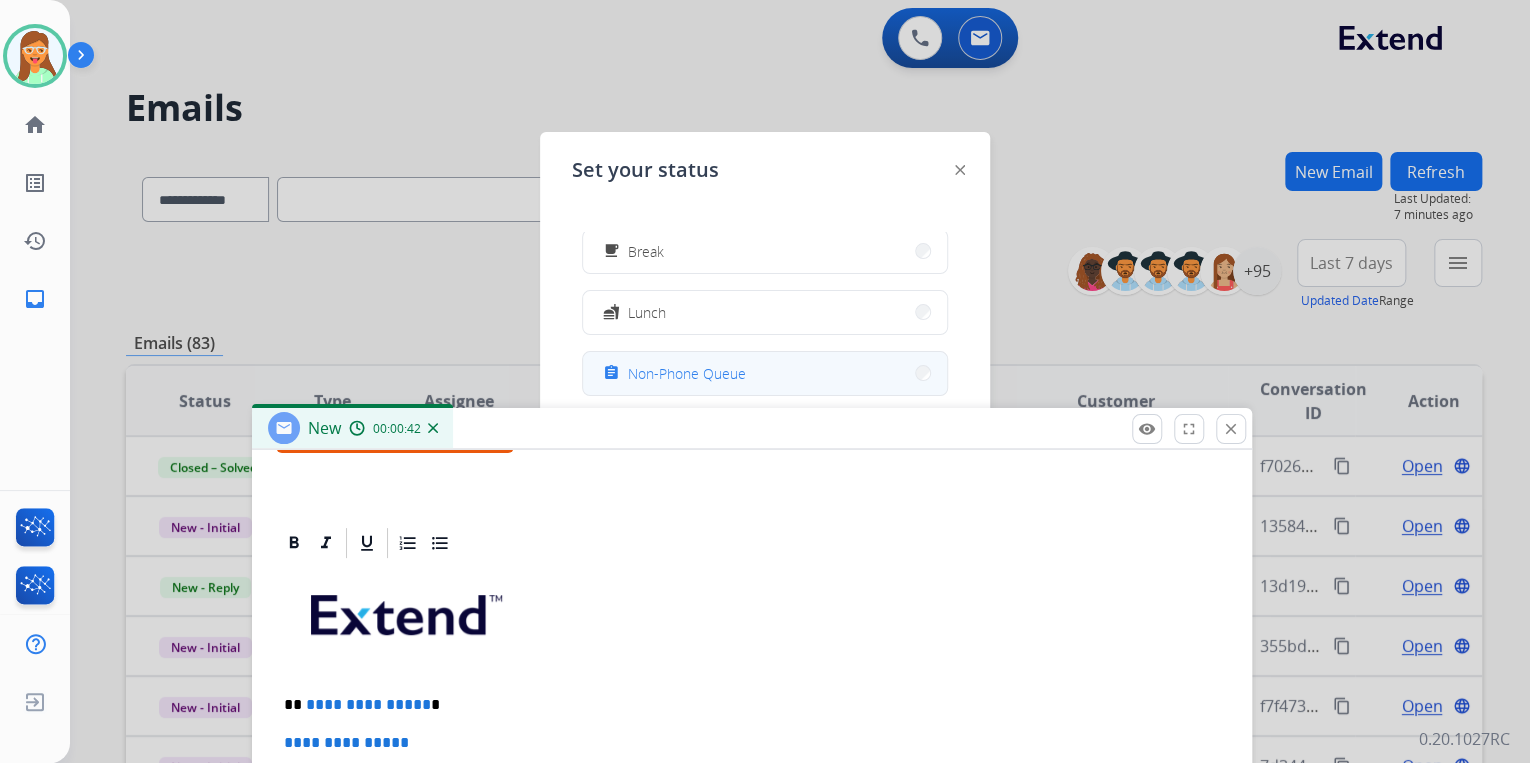 click on "assignment Non-Phone Queue" at bounding box center (765, 373) 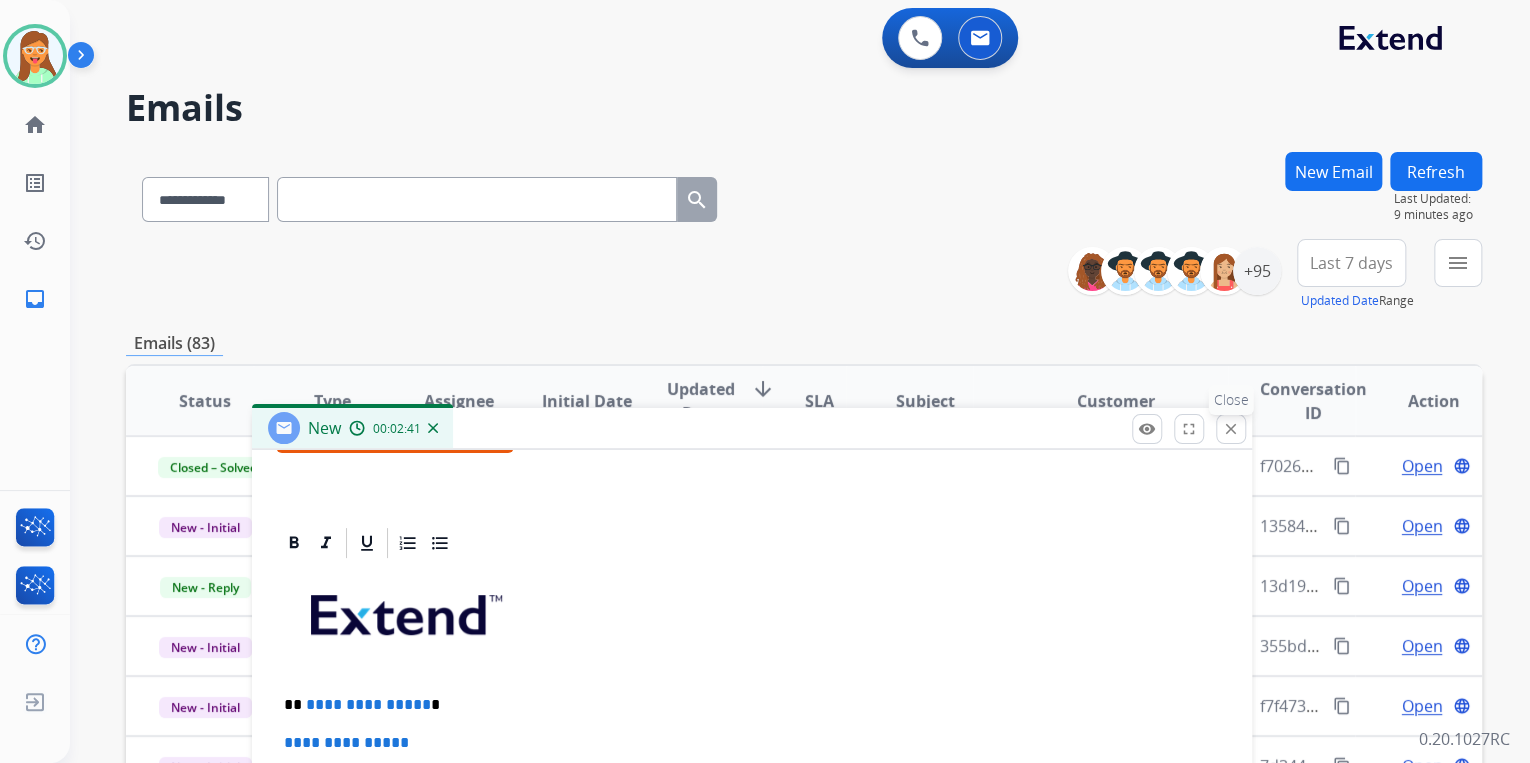 click on "close Close" at bounding box center (1231, 429) 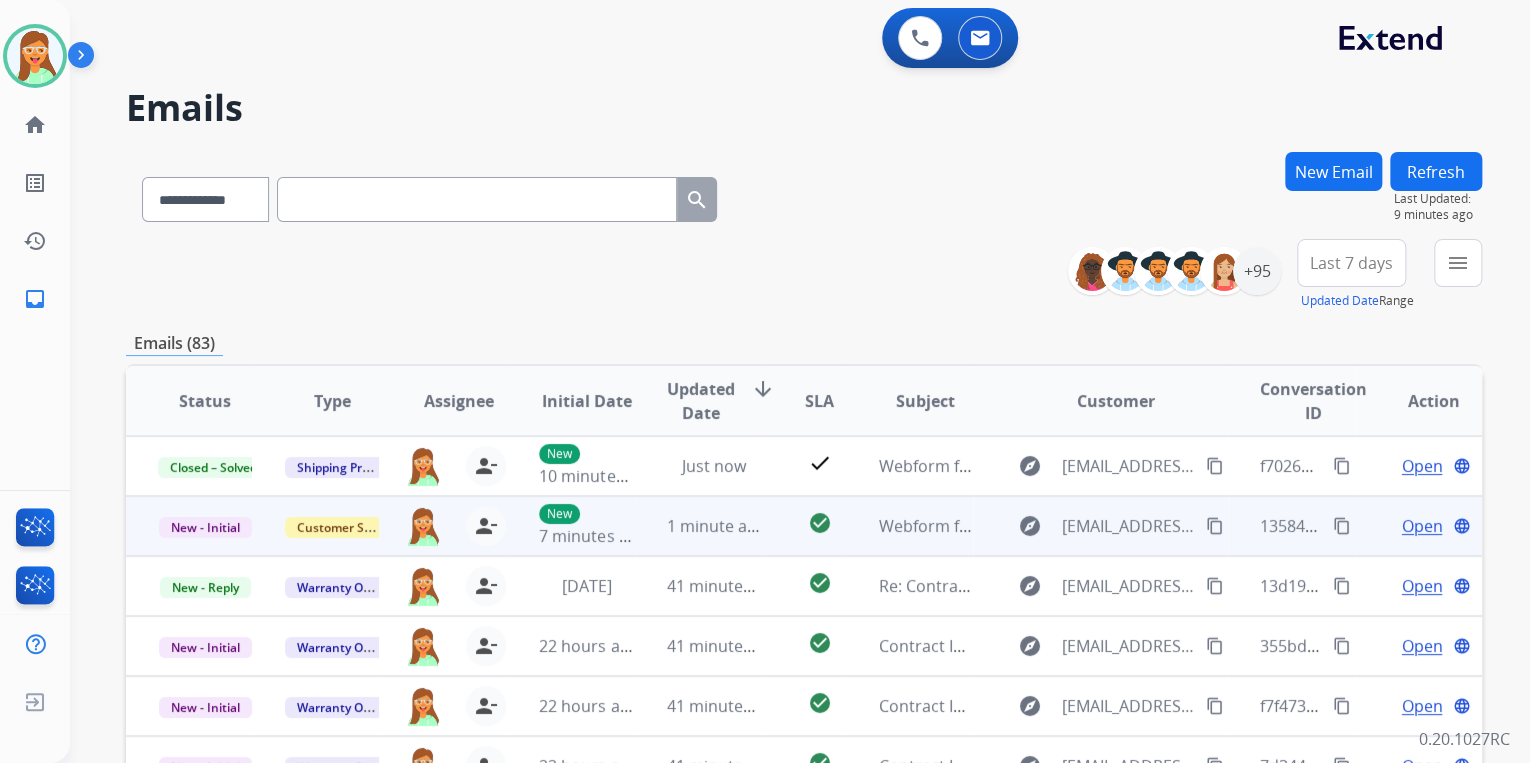 click on "Open" at bounding box center [1421, 526] 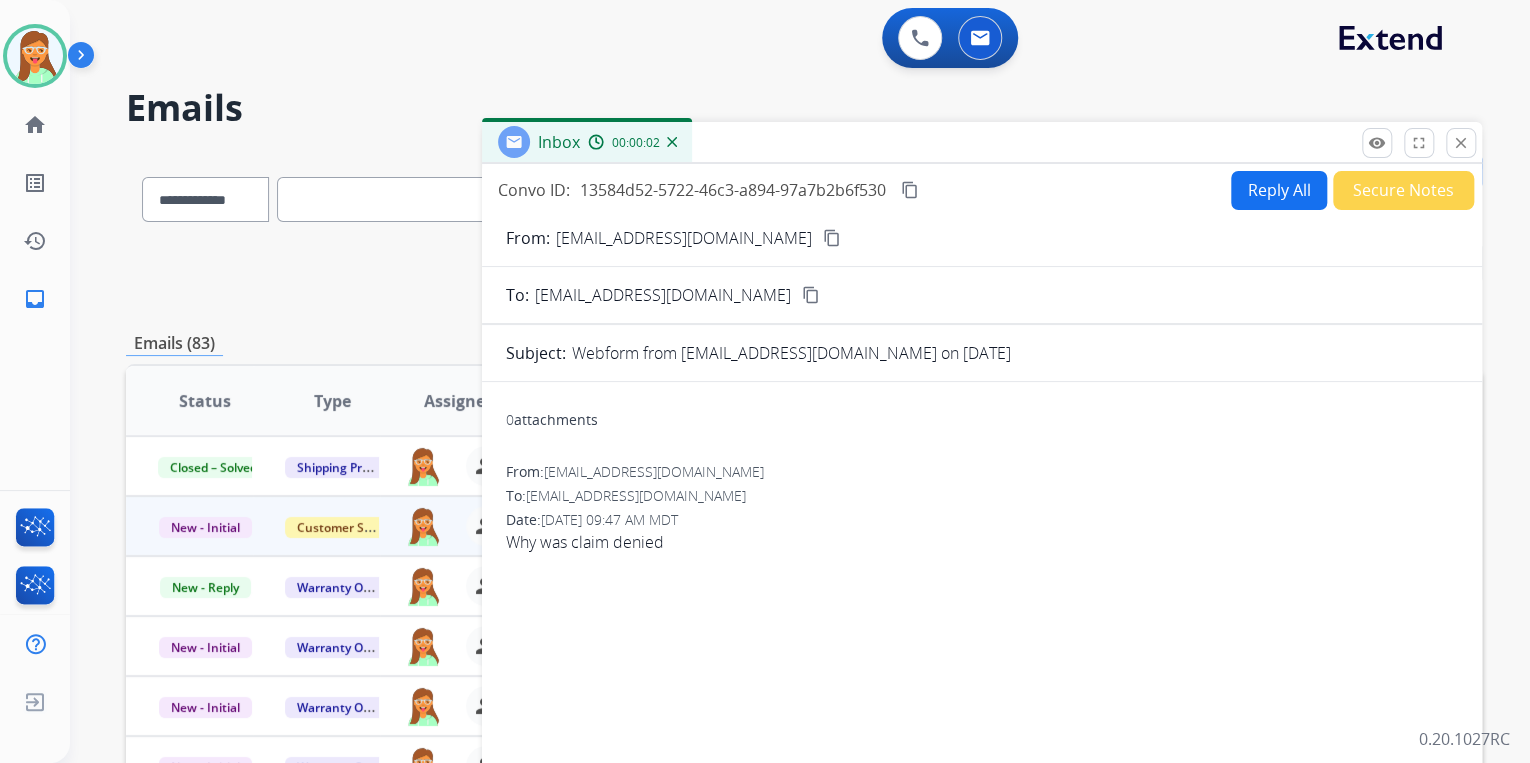 click on "Reply All" at bounding box center (1279, 190) 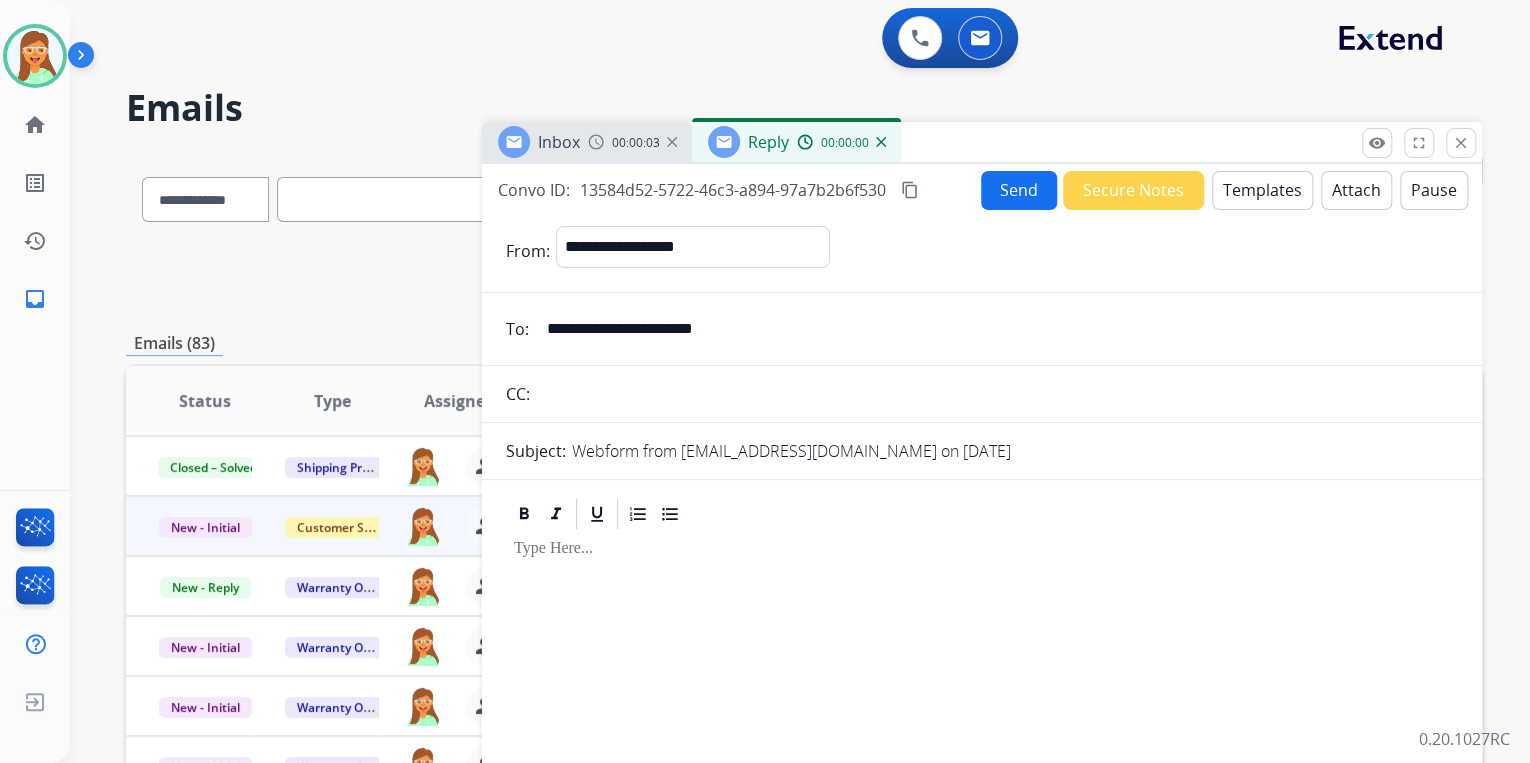 click on "Templates" at bounding box center [1262, 190] 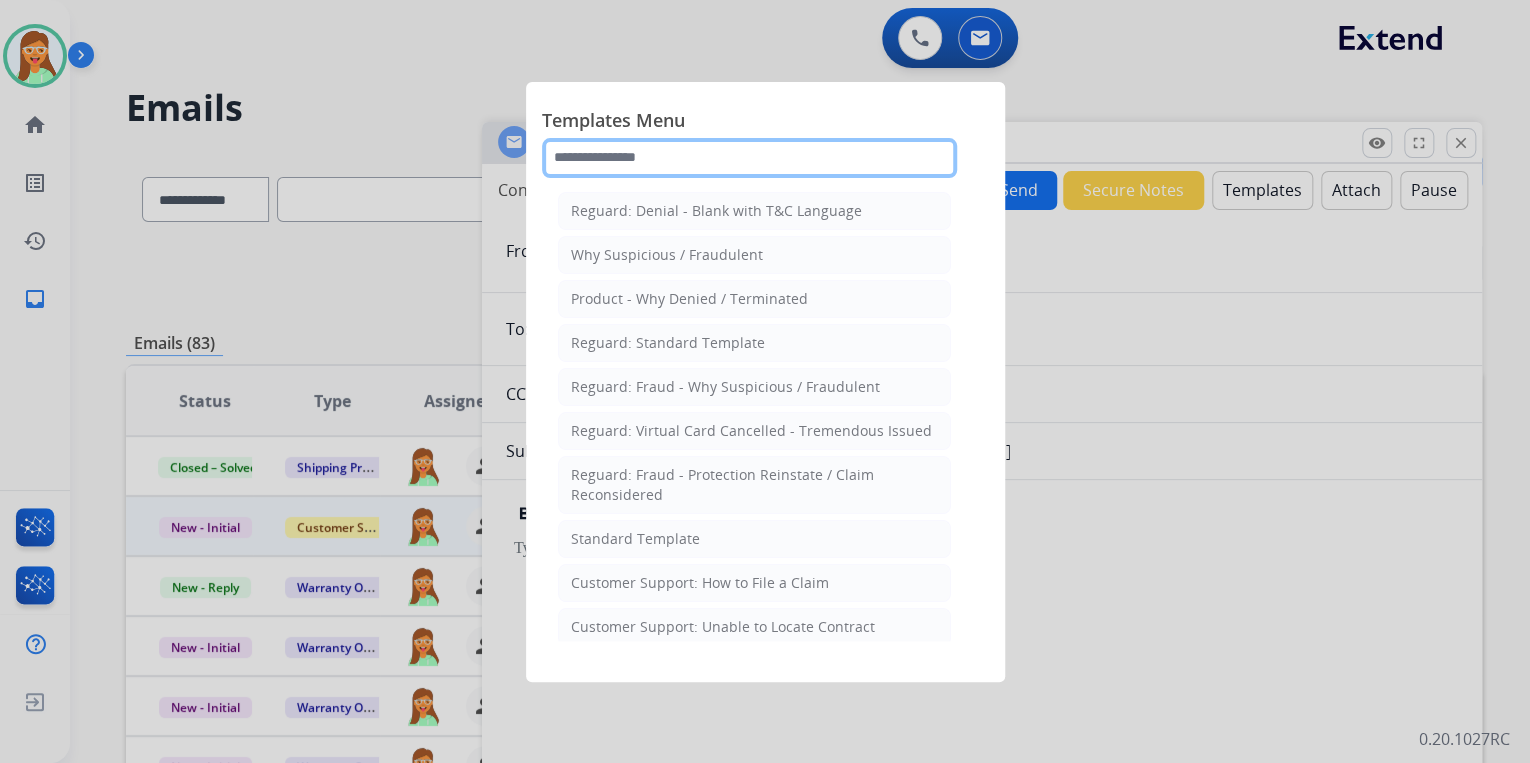 click 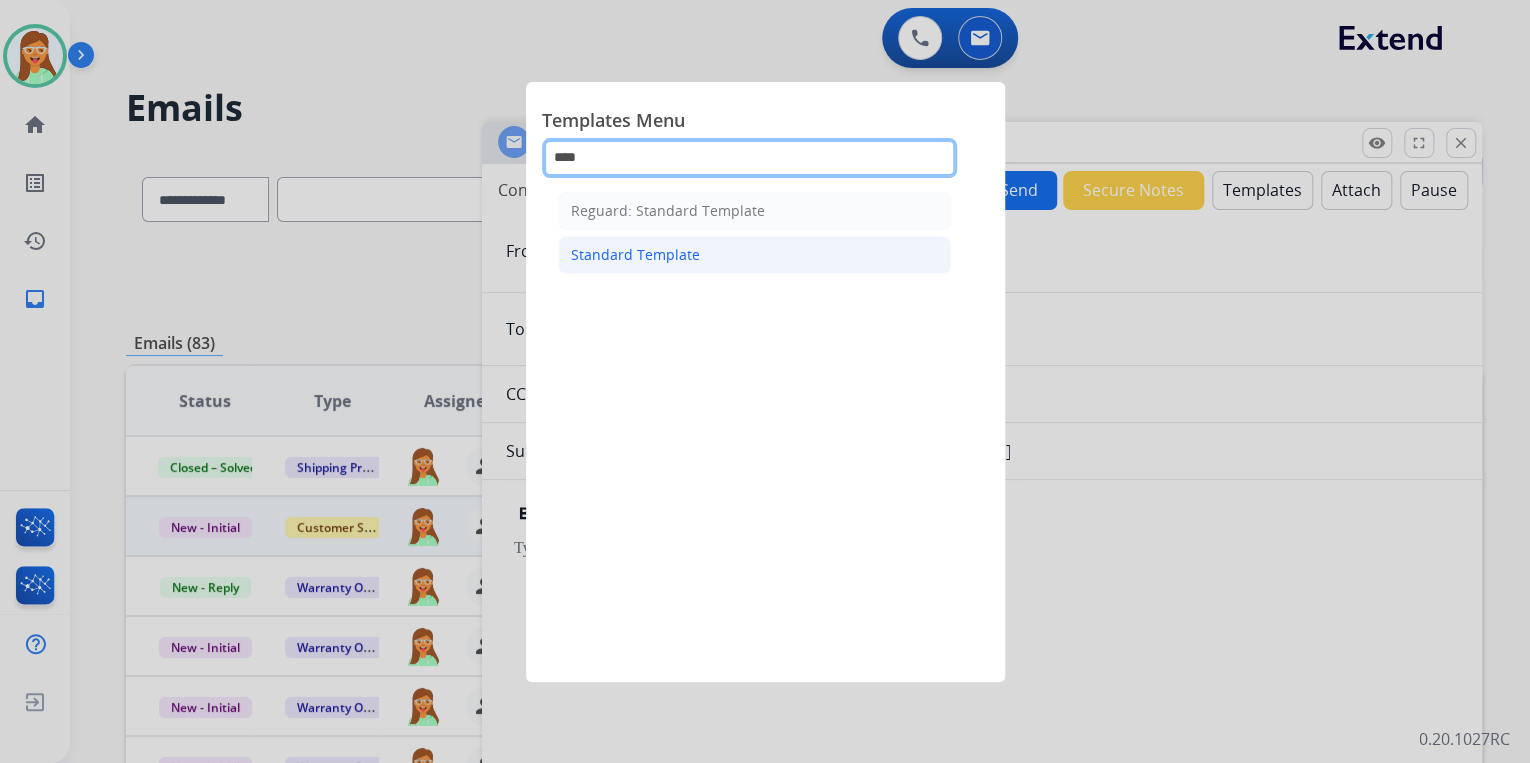 type on "****" 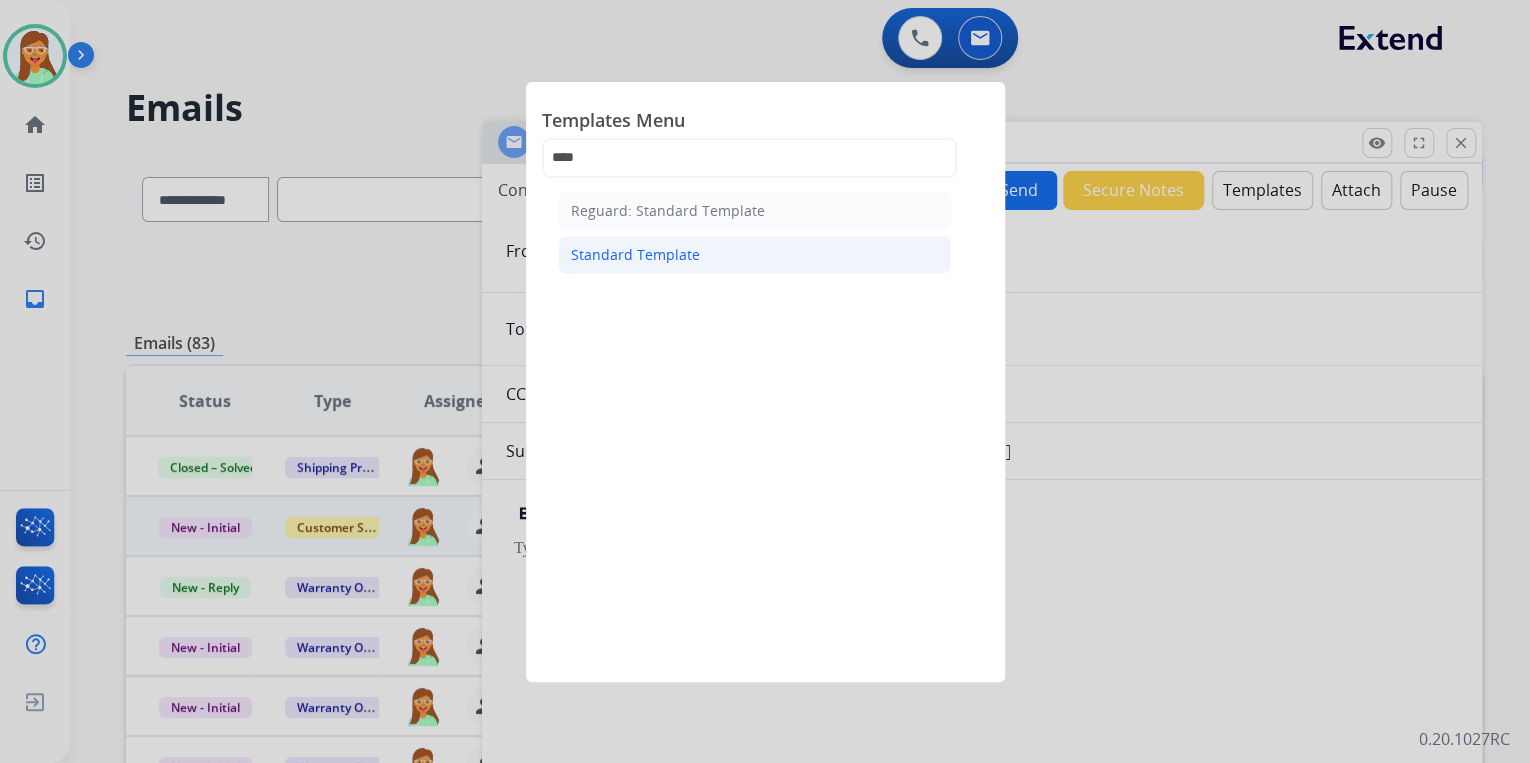 click on "Standard Template" 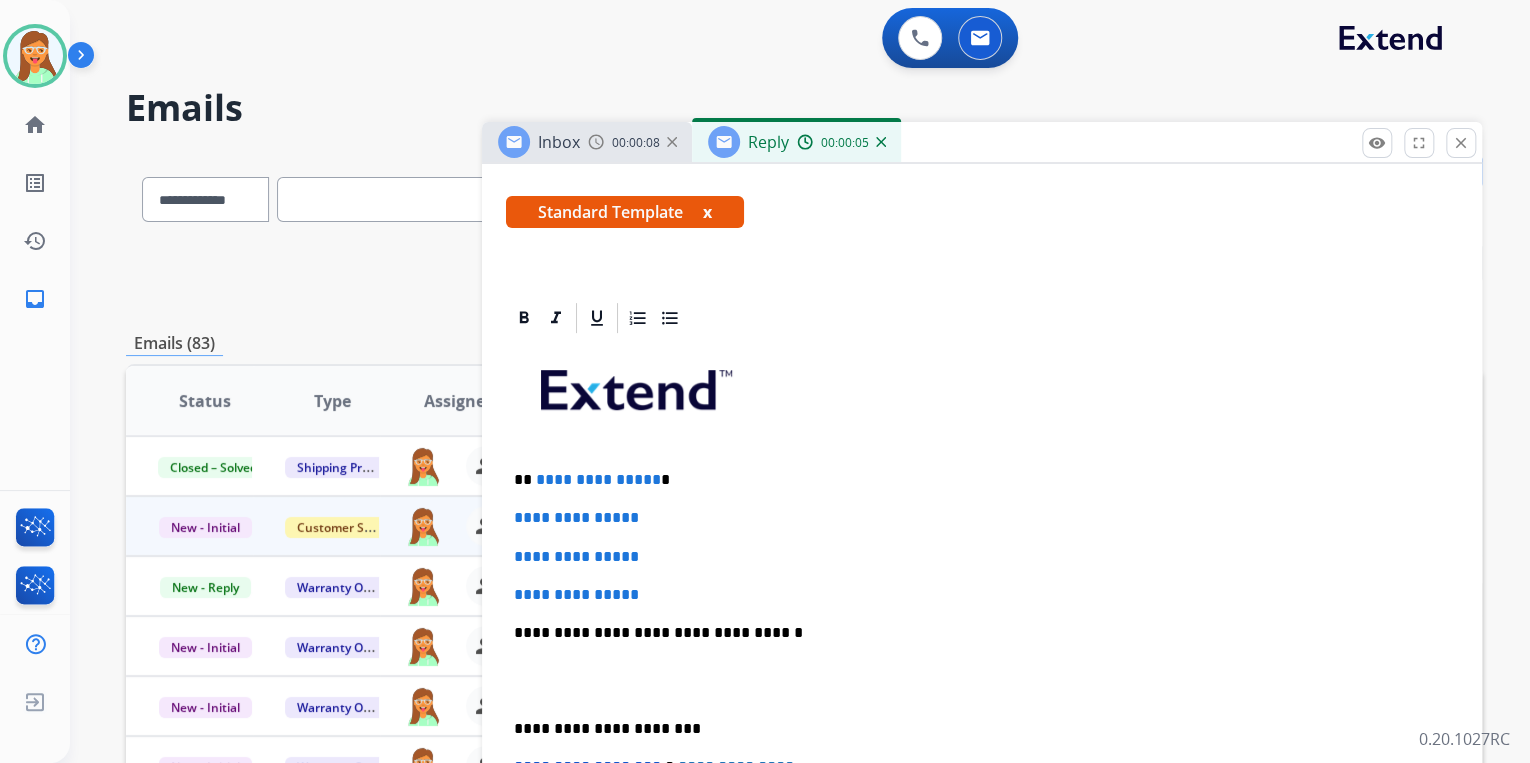 scroll, scrollTop: 400, scrollLeft: 0, axis: vertical 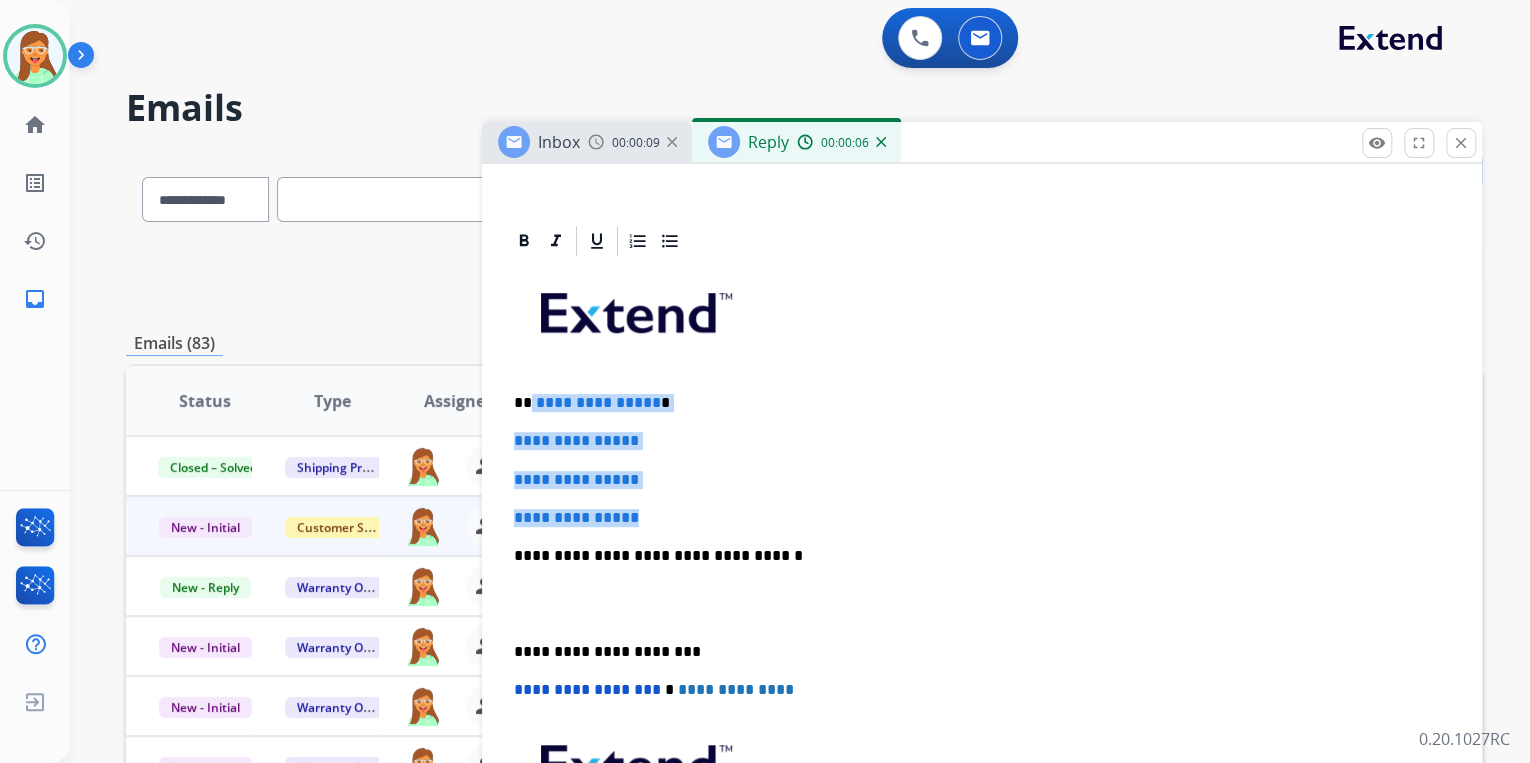 drag, startPoint x: 676, startPoint y: 505, endPoint x: 531, endPoint y: 389, distance: 185.6906 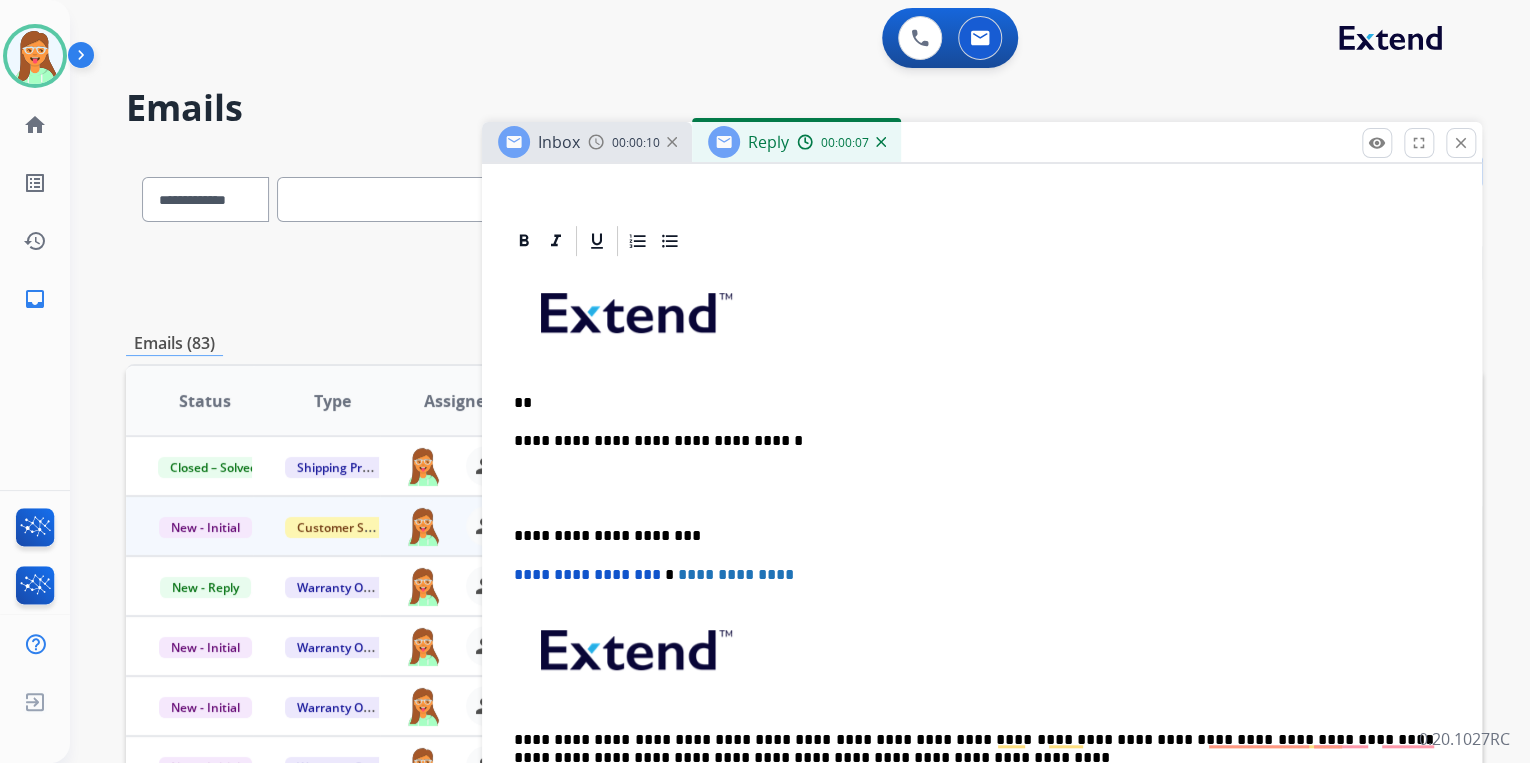 type 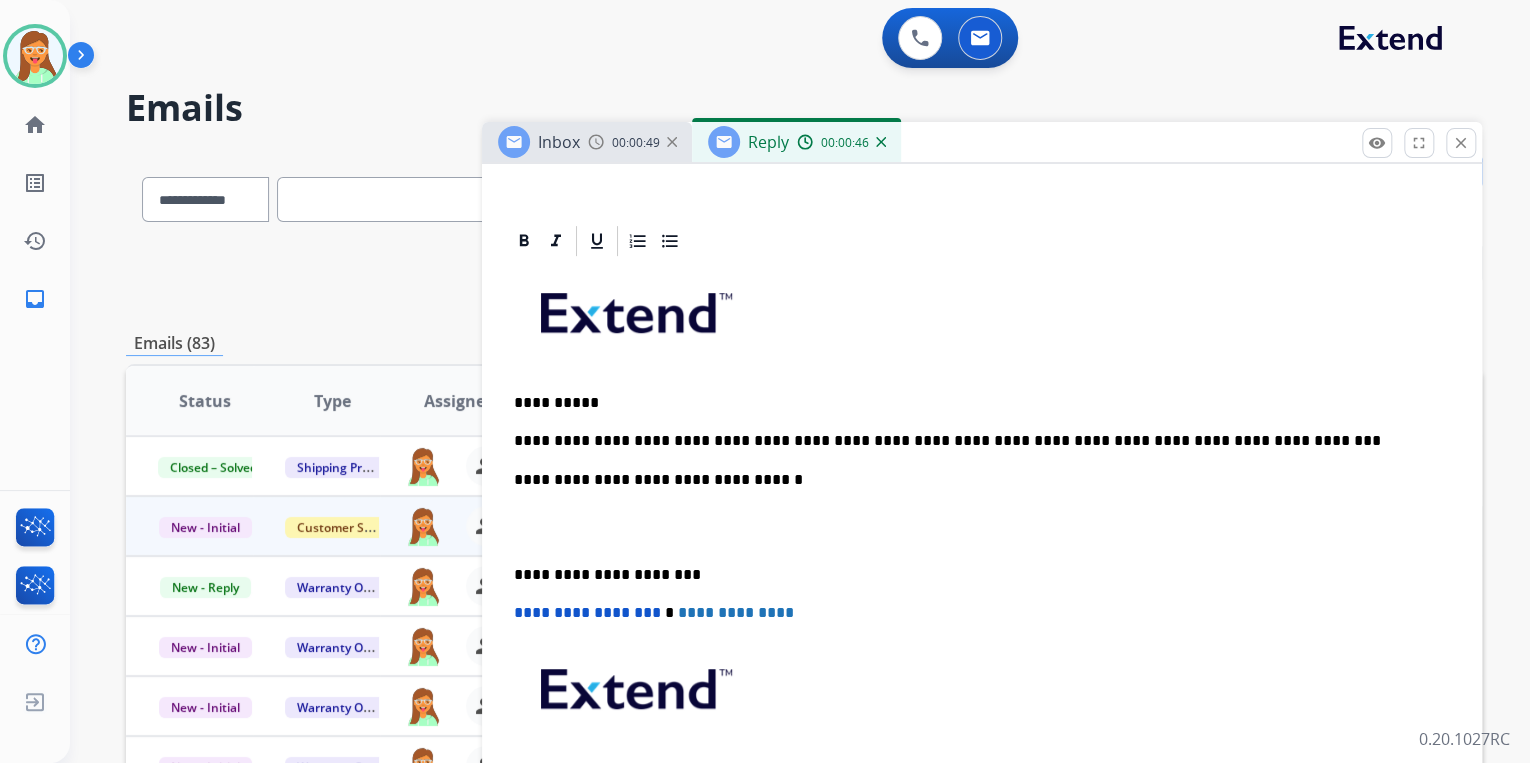 click on "**********" at bounding box center (974, 441) 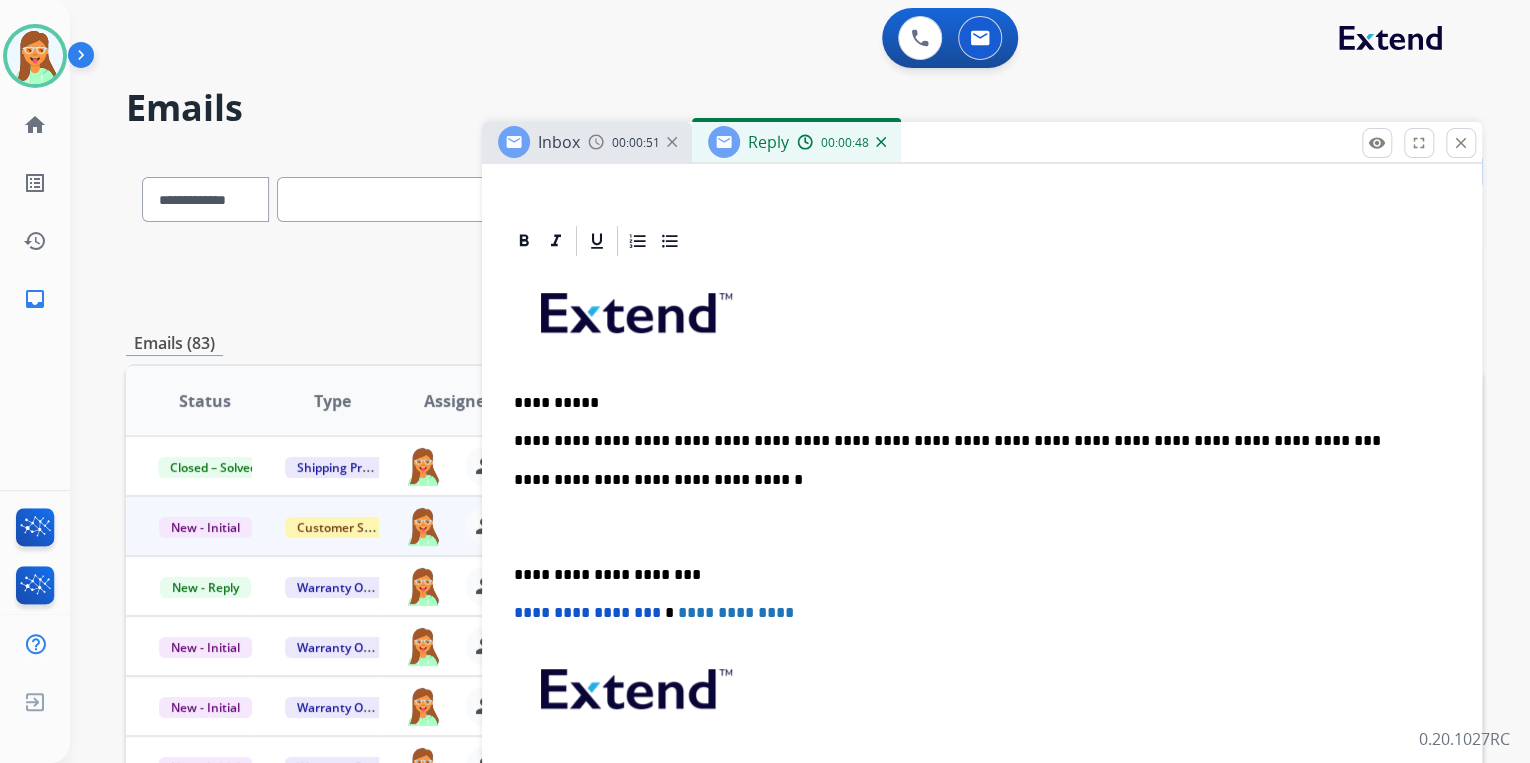 click on "**********" at bounding box center (982, 564) 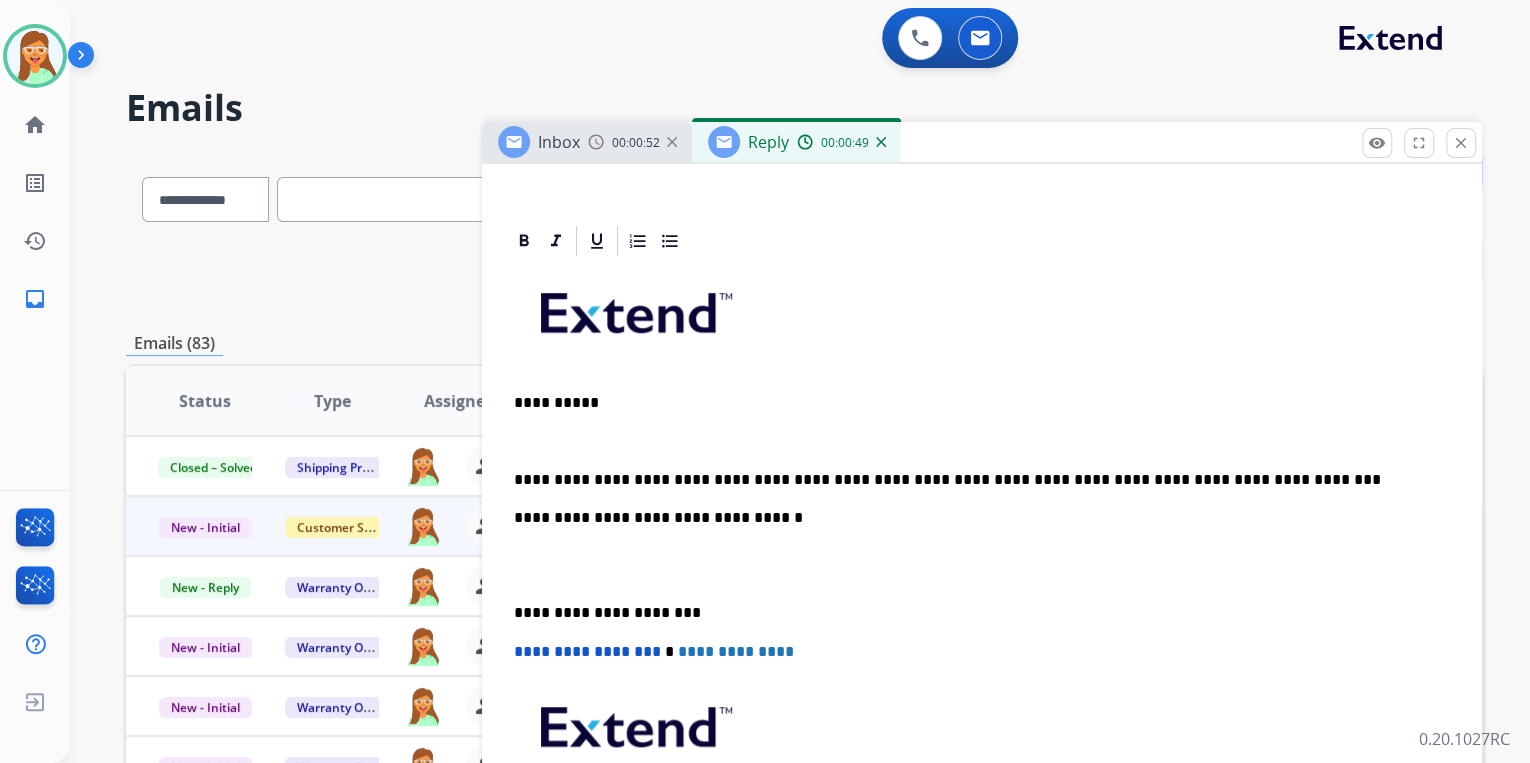 click at bounding box center (974, 441) 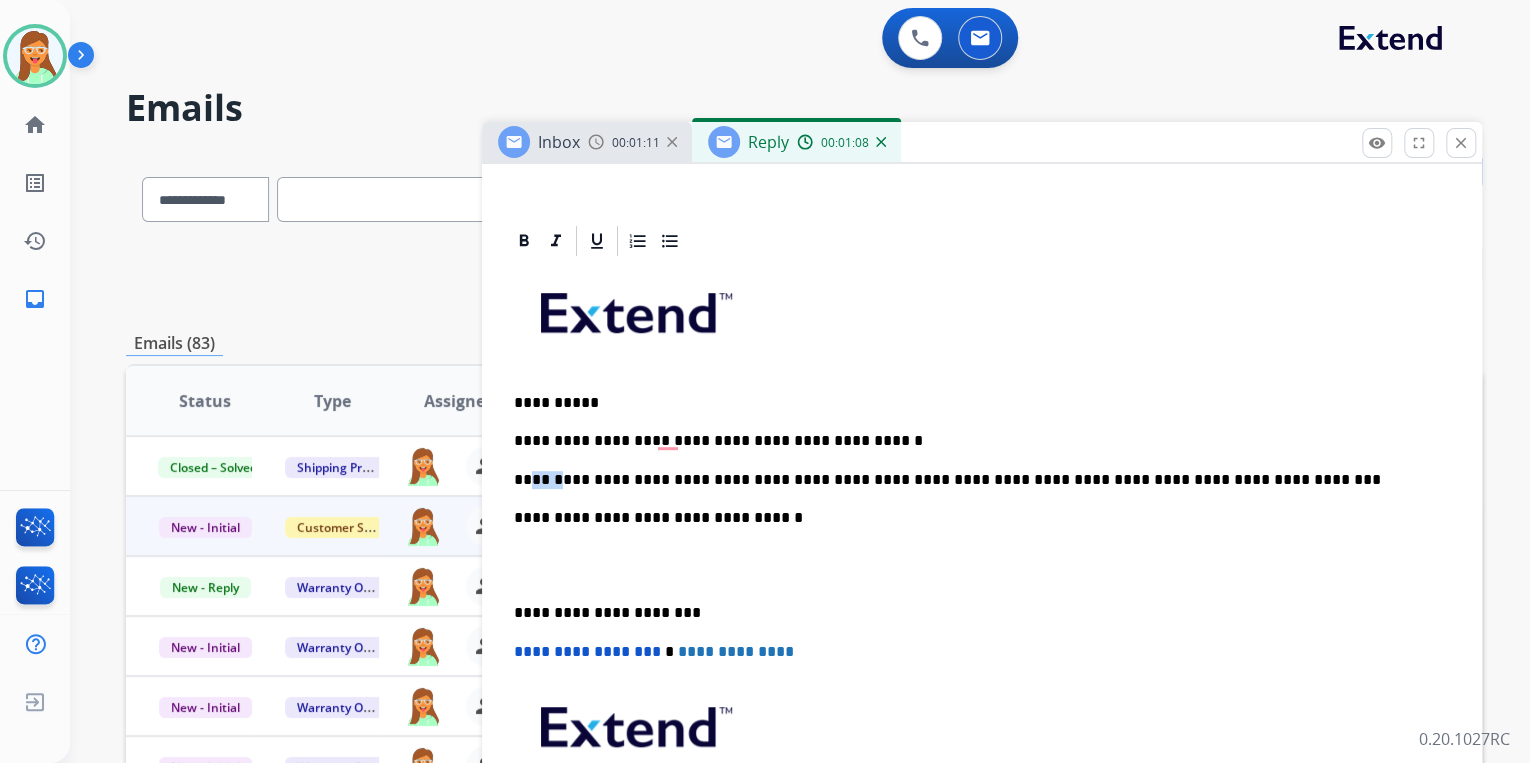 drag, startPoint x: 553, startPoint y: 480, endPoint x: 522, endPoint y: 480, distance: 31 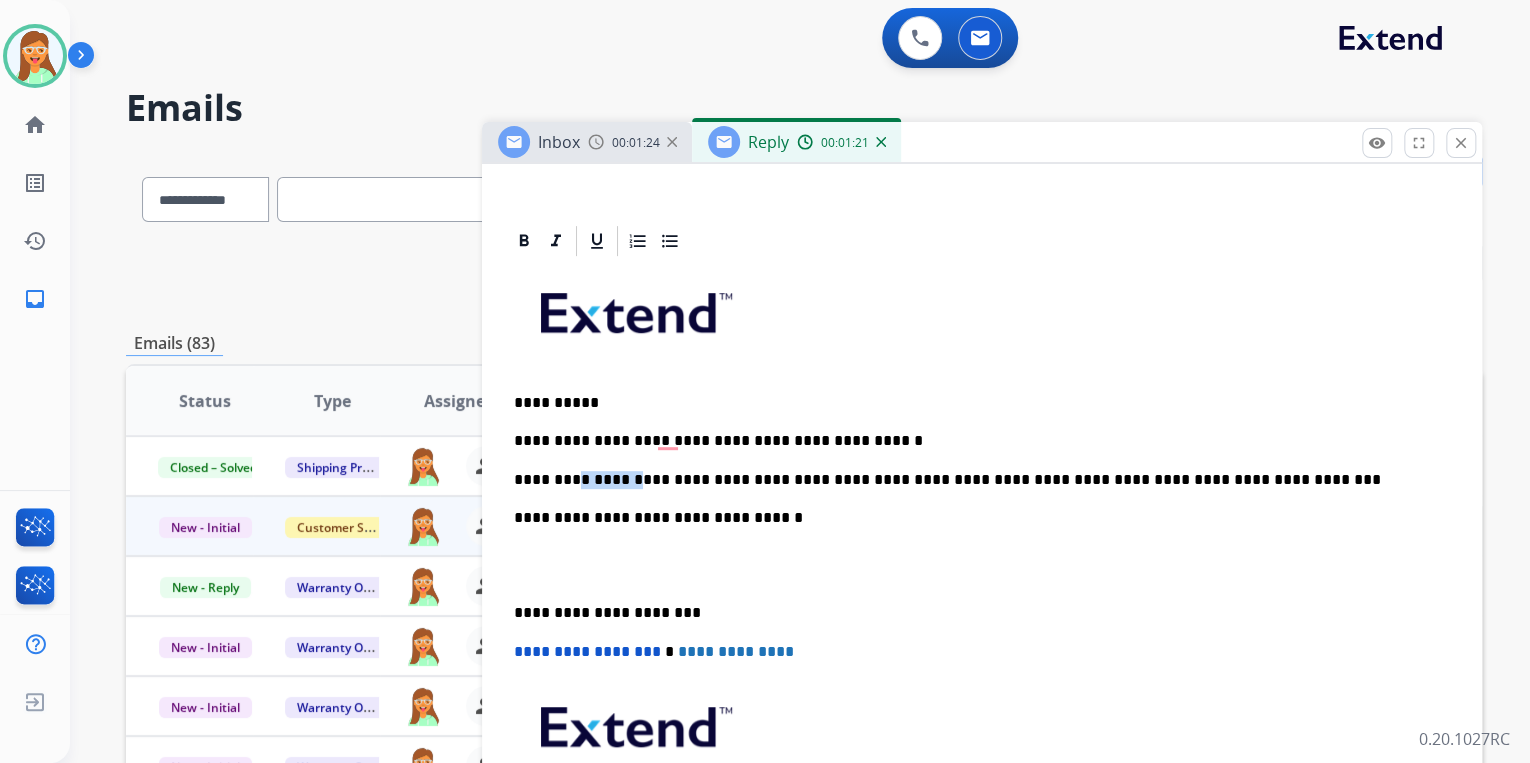 drag, startPoint x: 620, startPoint y: 479, endPoint x: 562, endPoint y: 476, distance: 58.077534 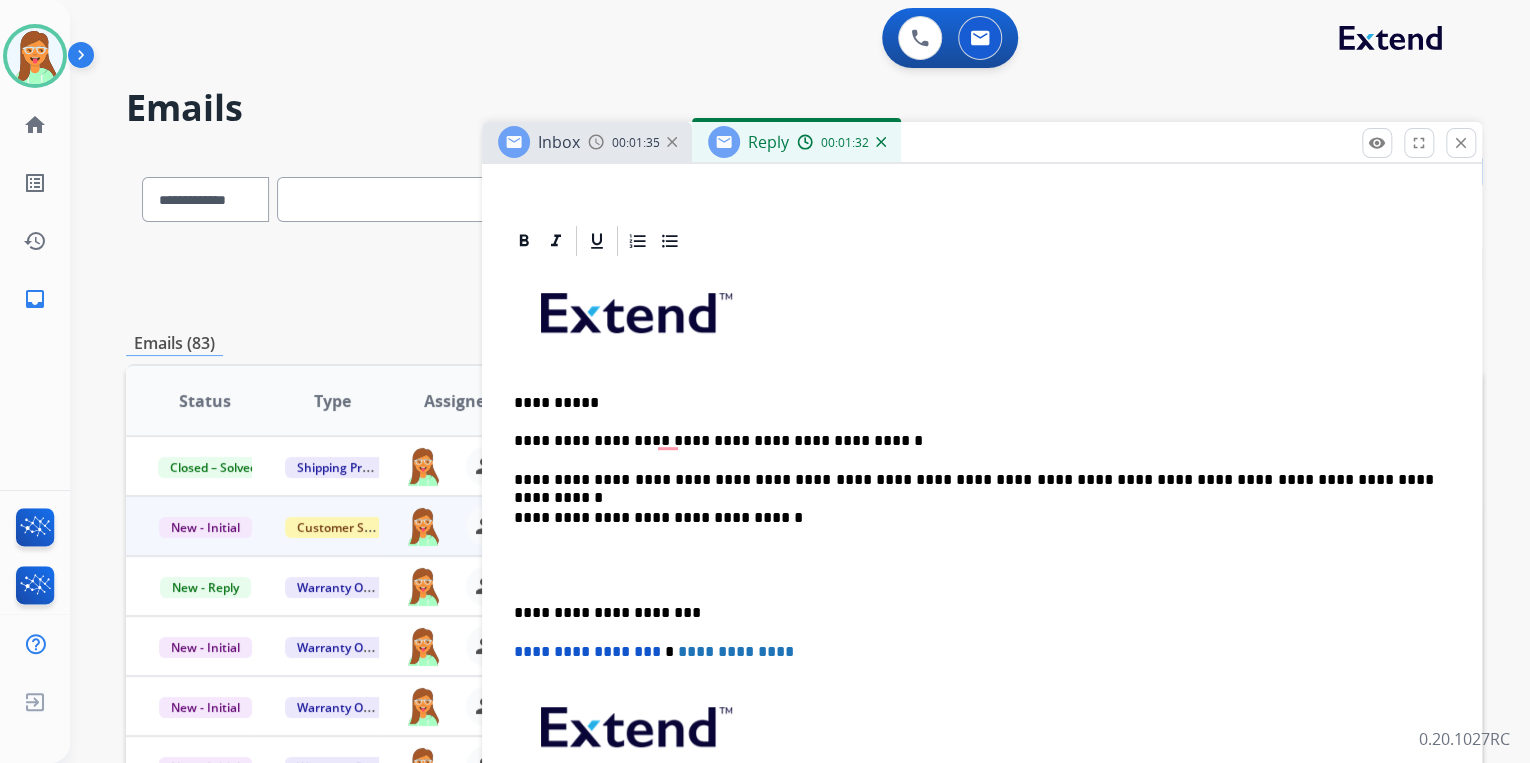 click at bounding box center [982, 565] 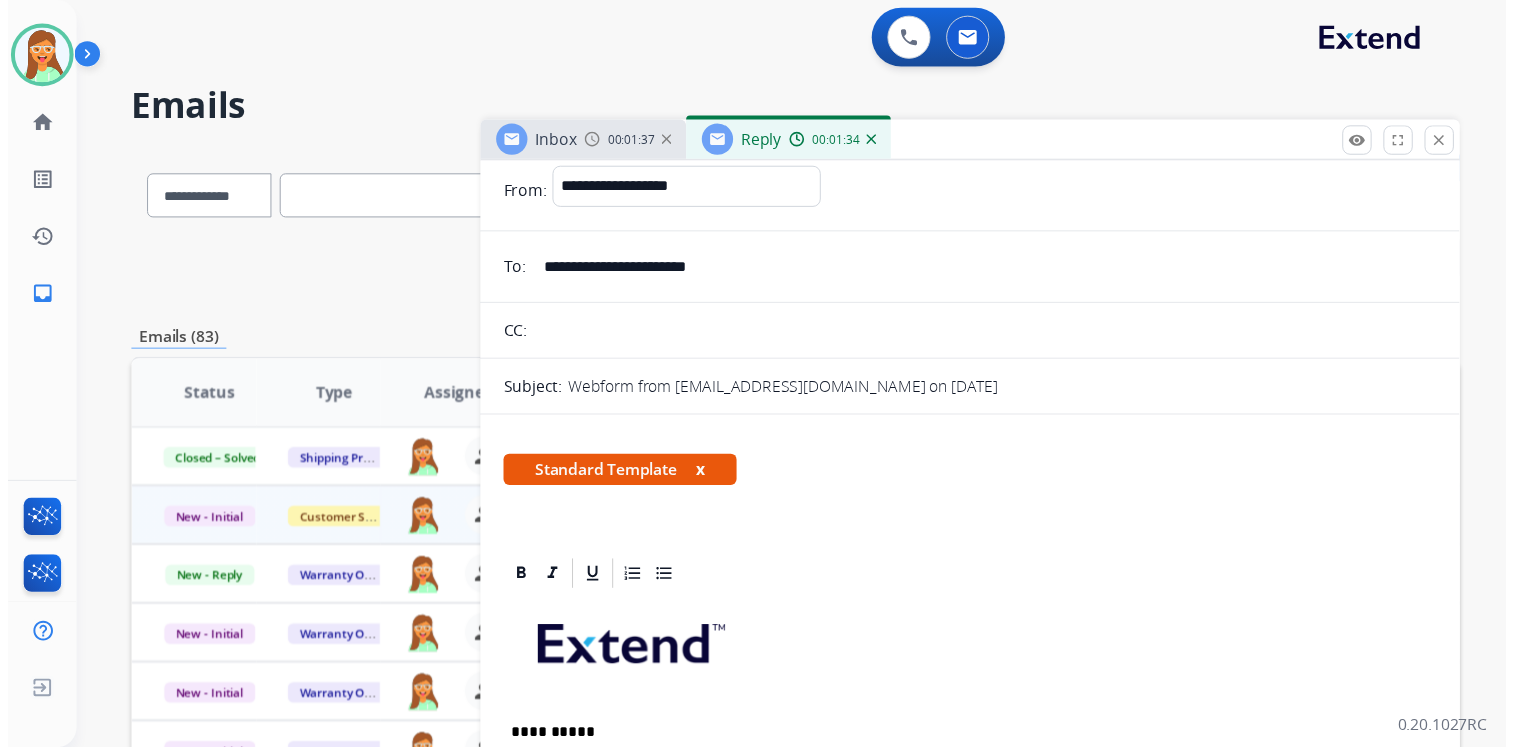 scroll, scrollTop: 0, scrollLeft: 0, axis: both 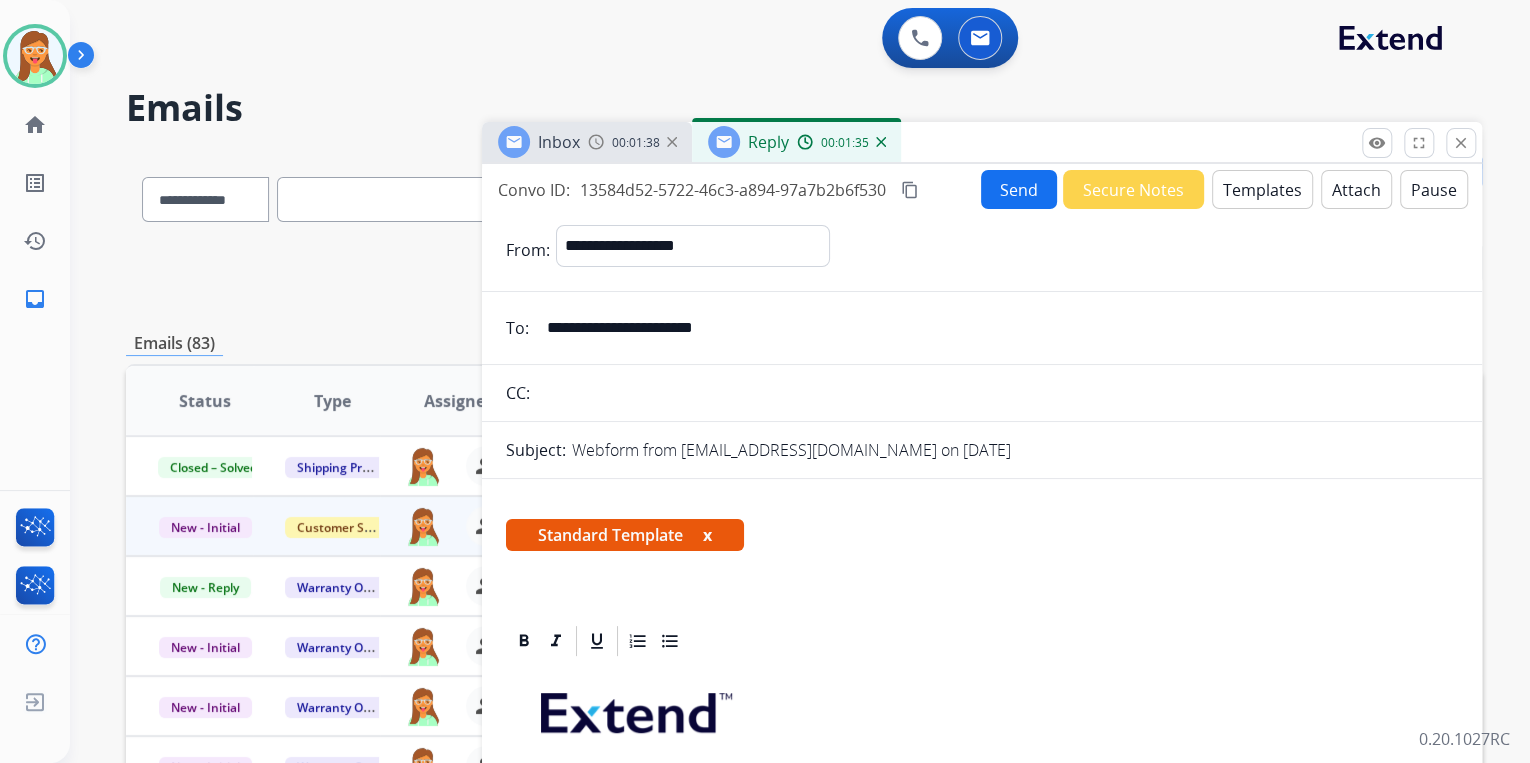 click on "Send" at bounding box center (1019, 189) 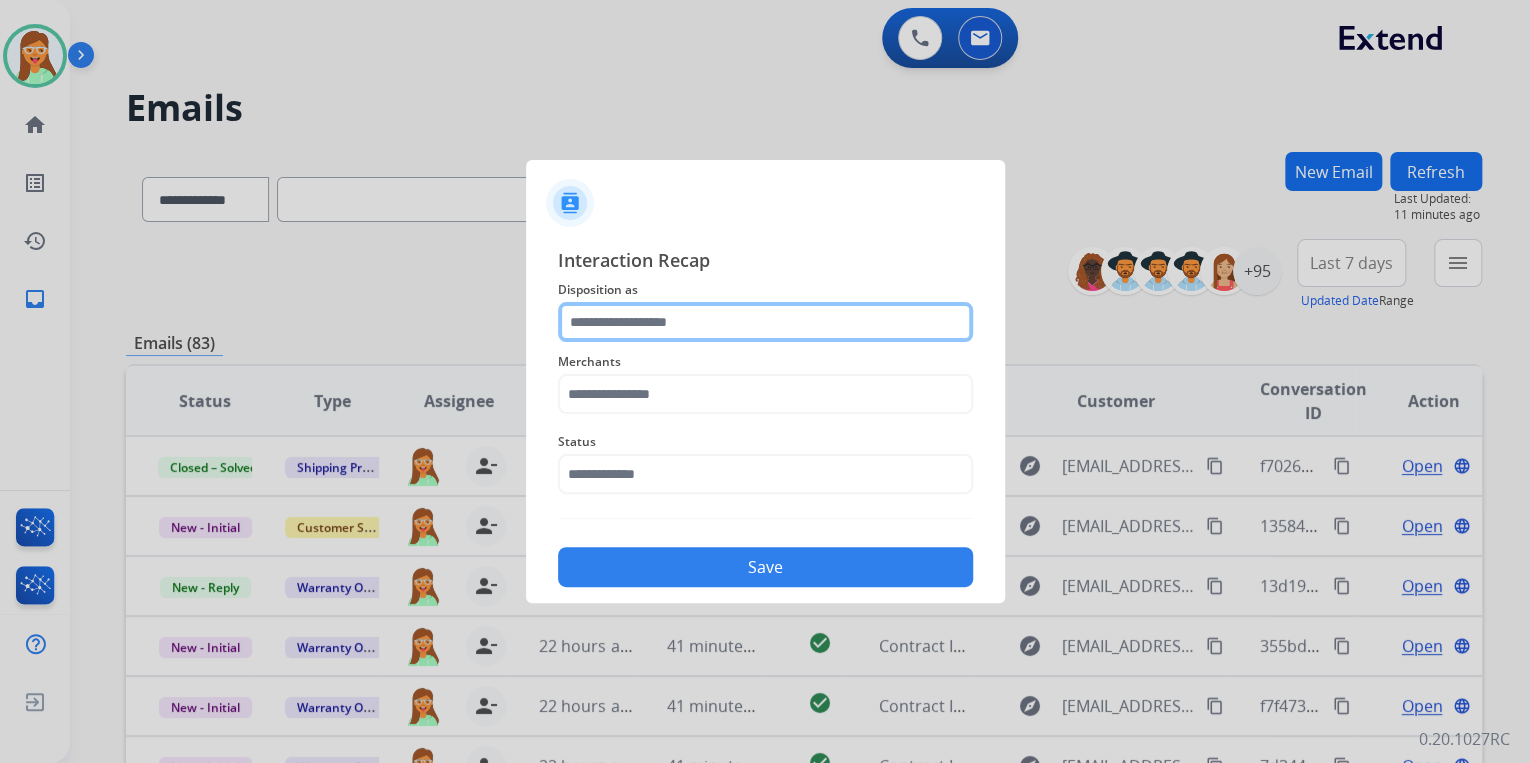 click 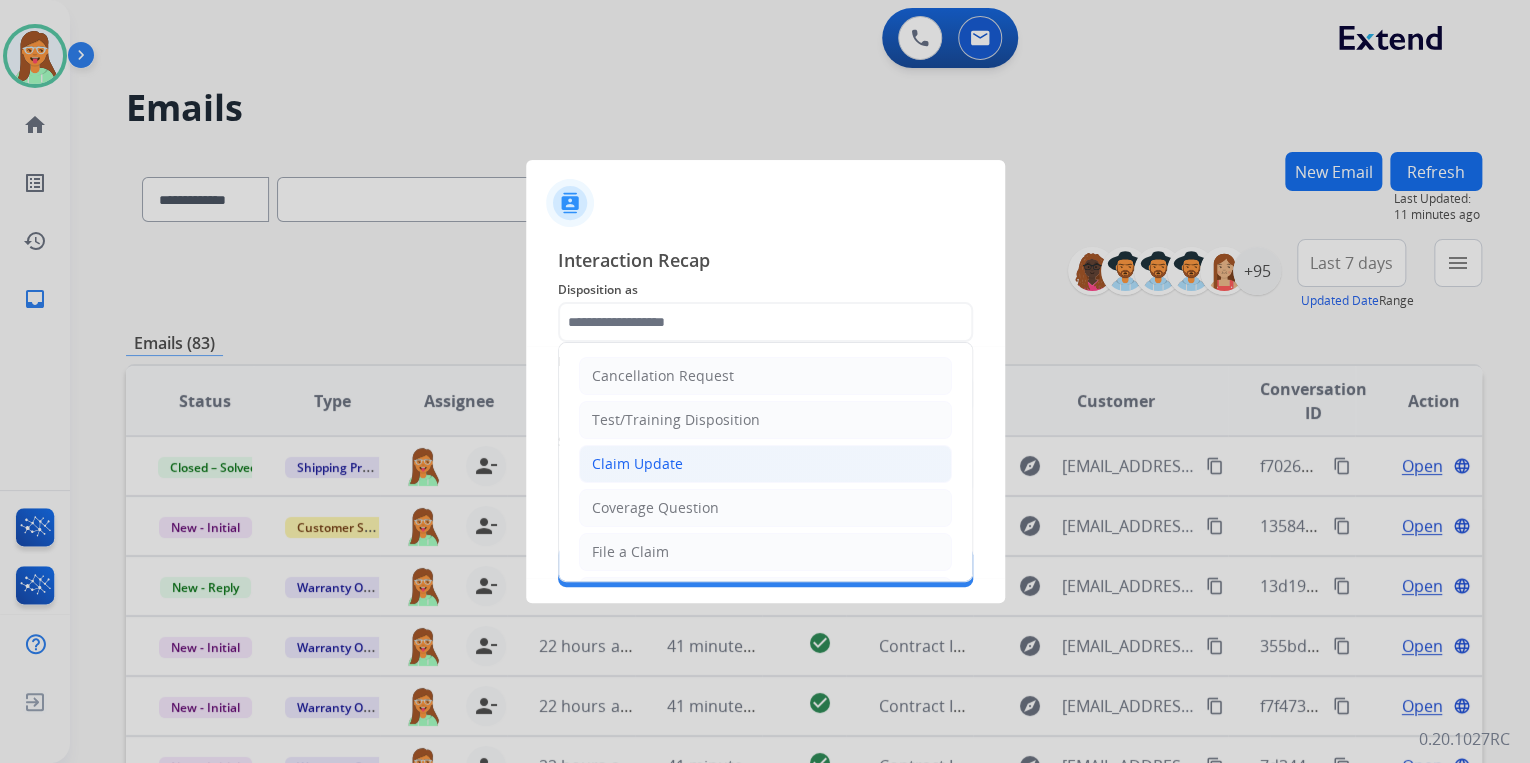 click on "Claim Update" 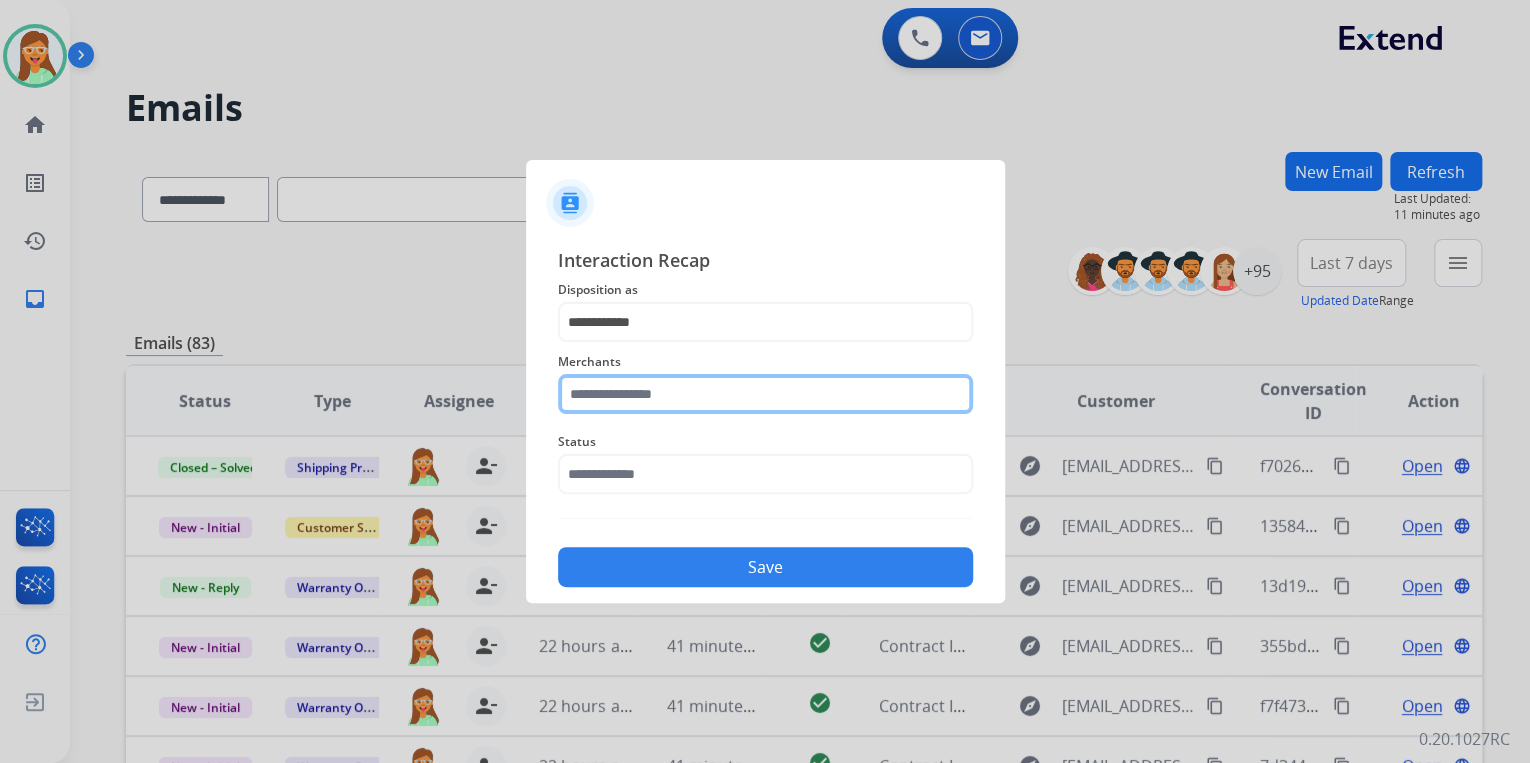 click 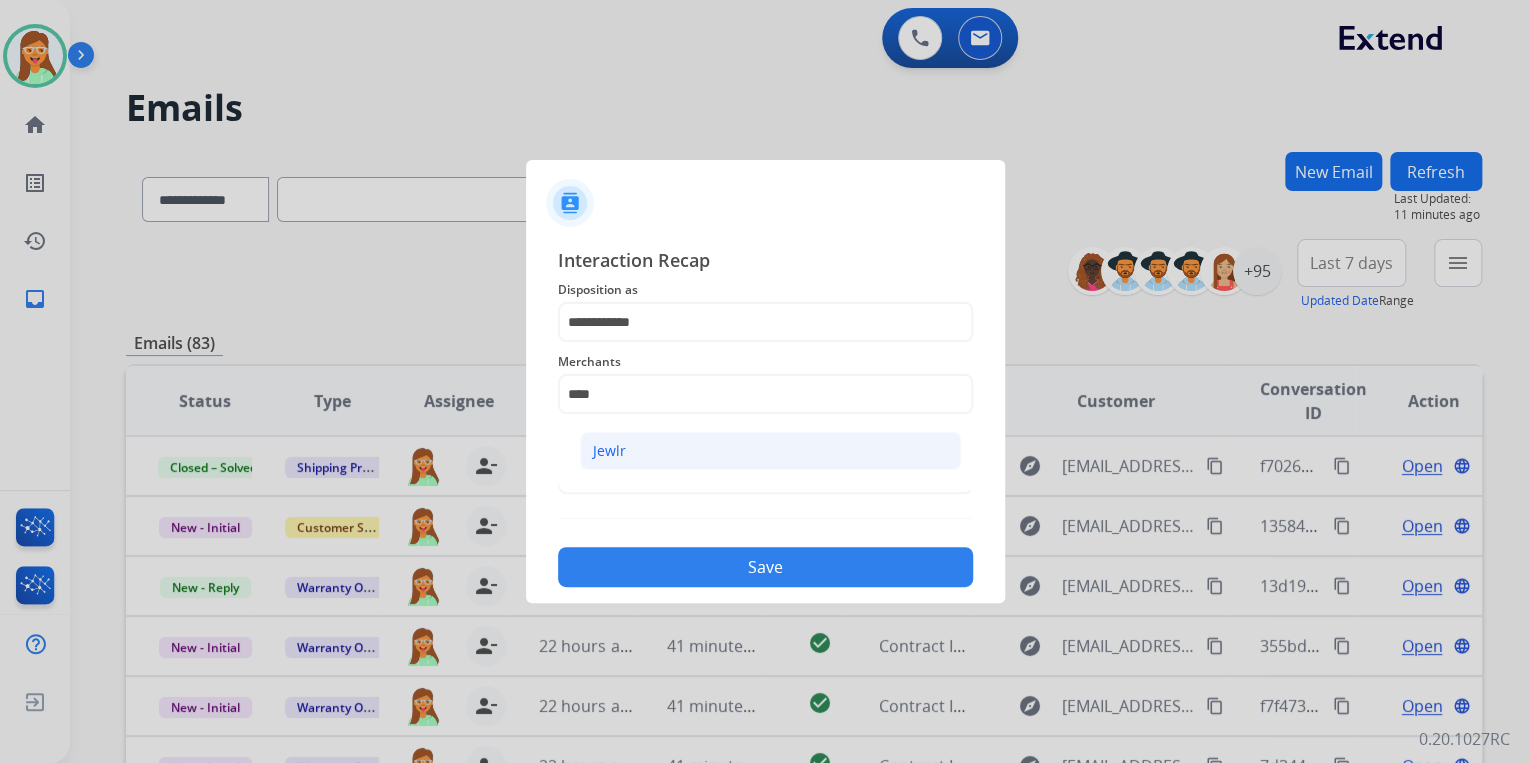 click on "Jewlr" 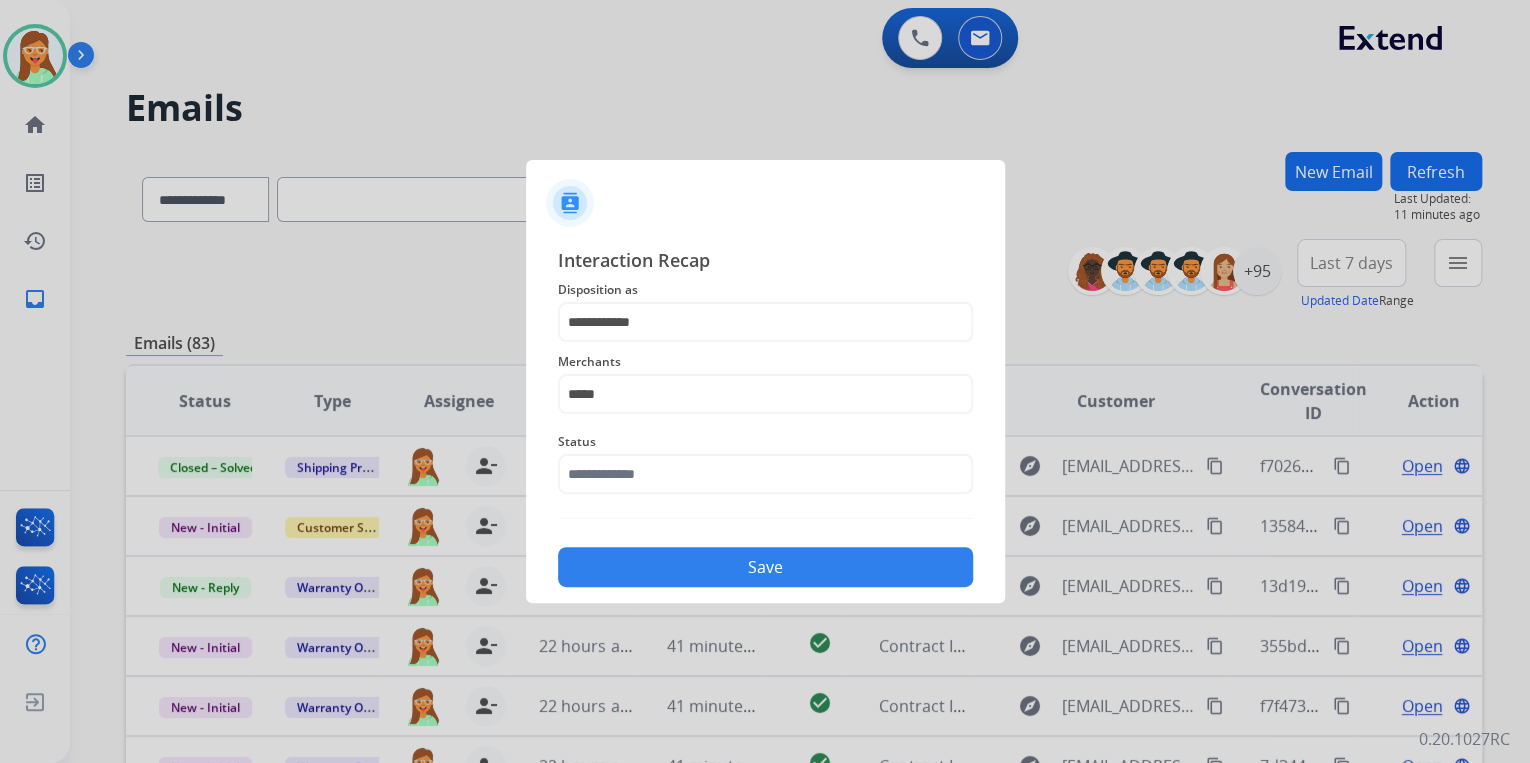 click on "Status" 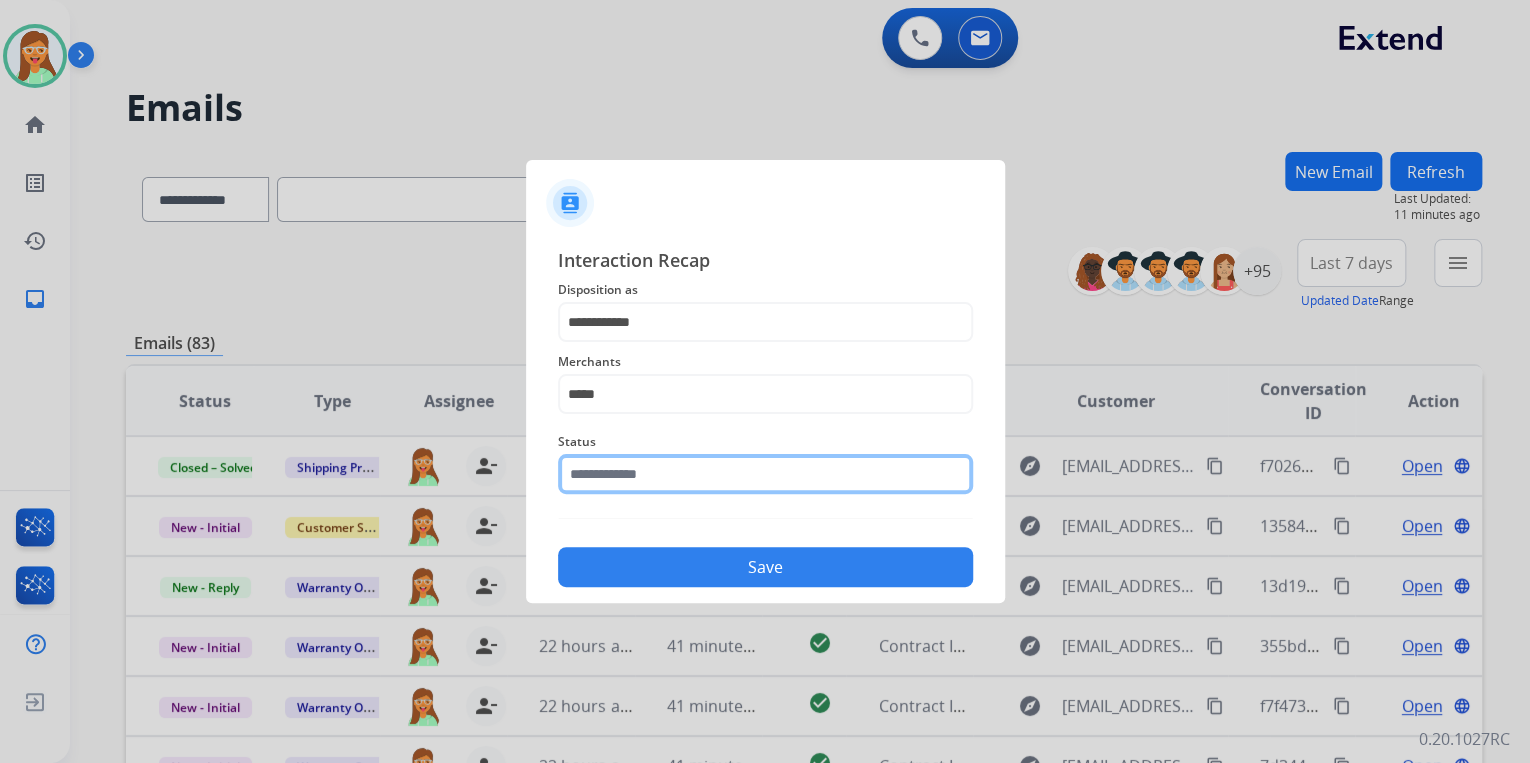 click 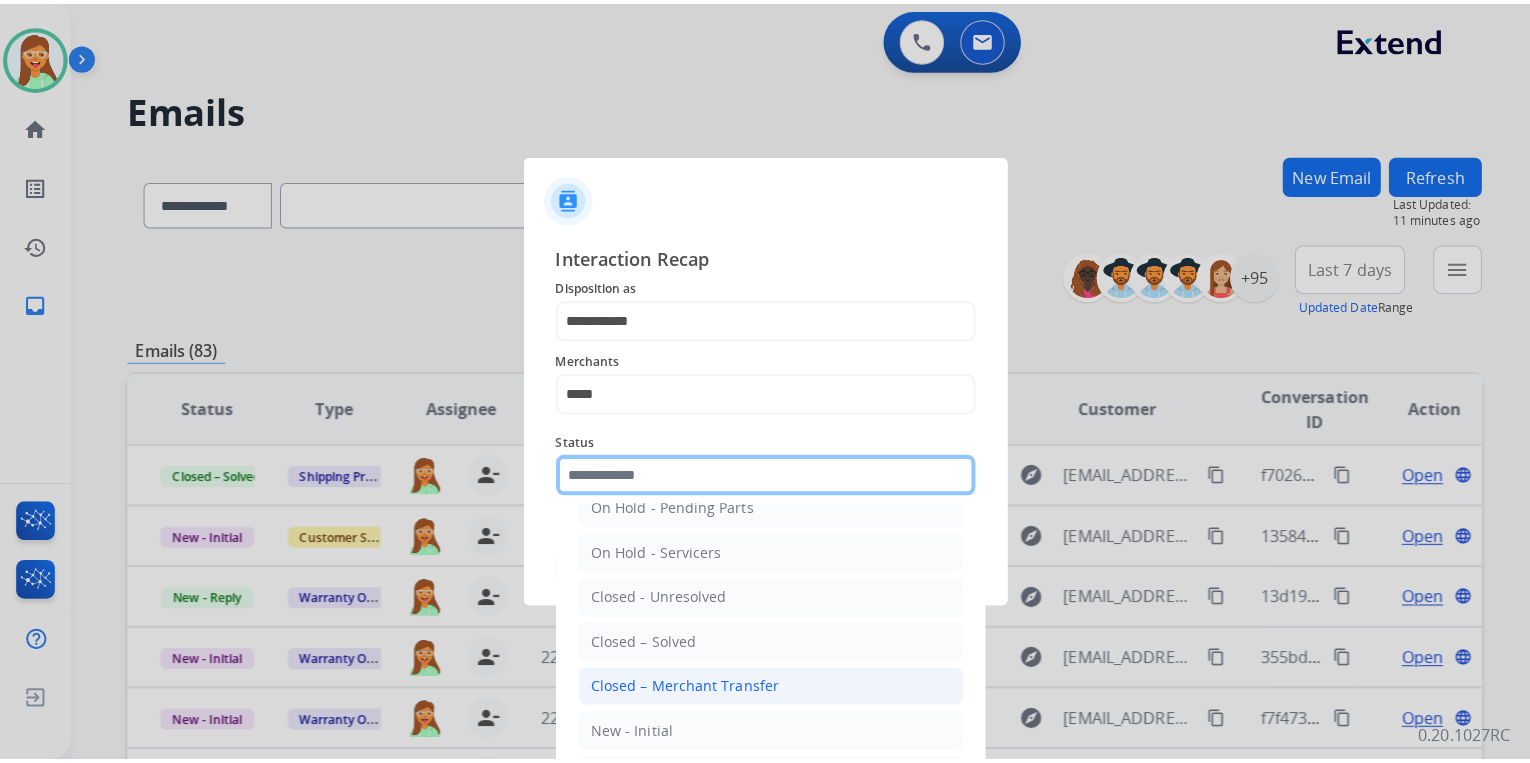 scroll, scrollTop: 116, scrollLeft: 0, axis: vertical 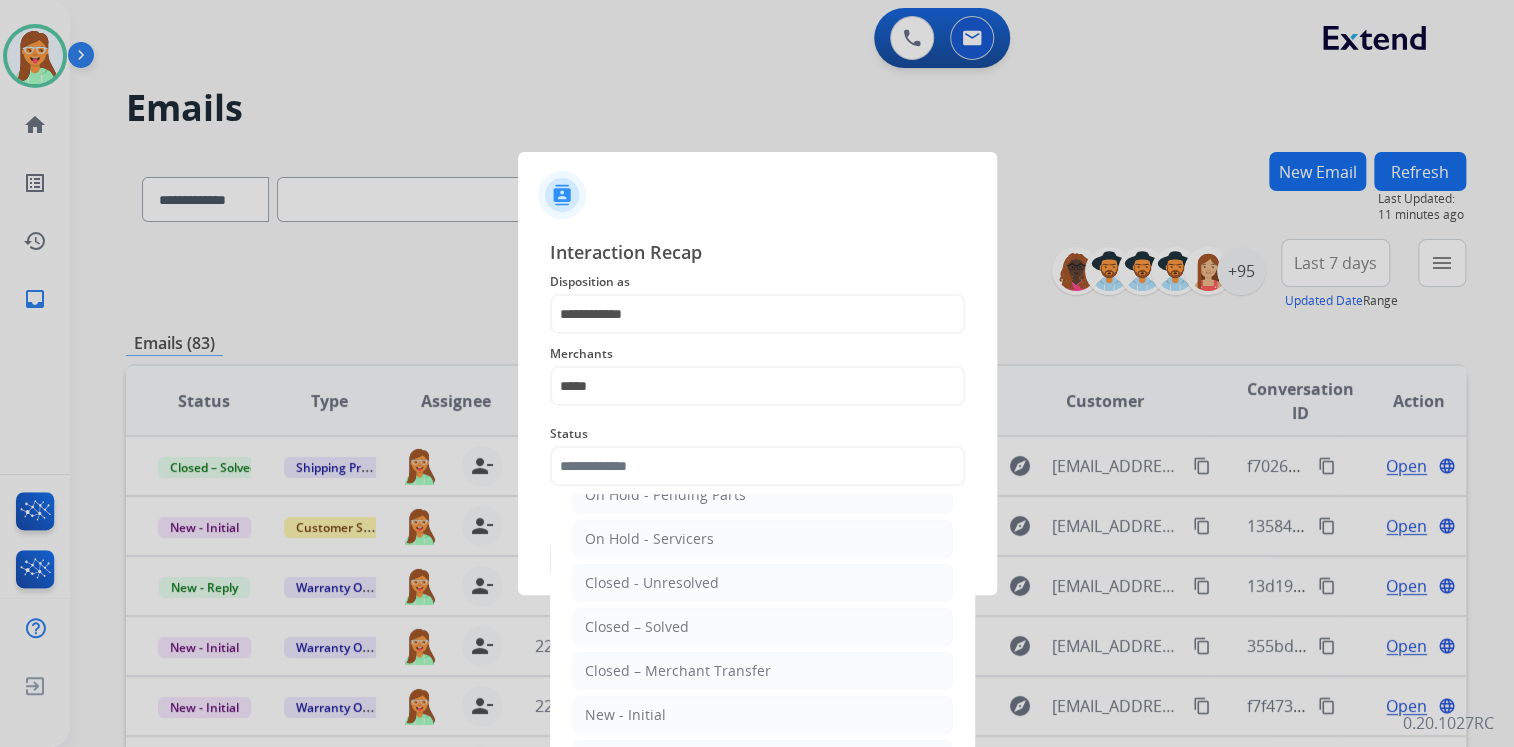click on "Closed – Solved" 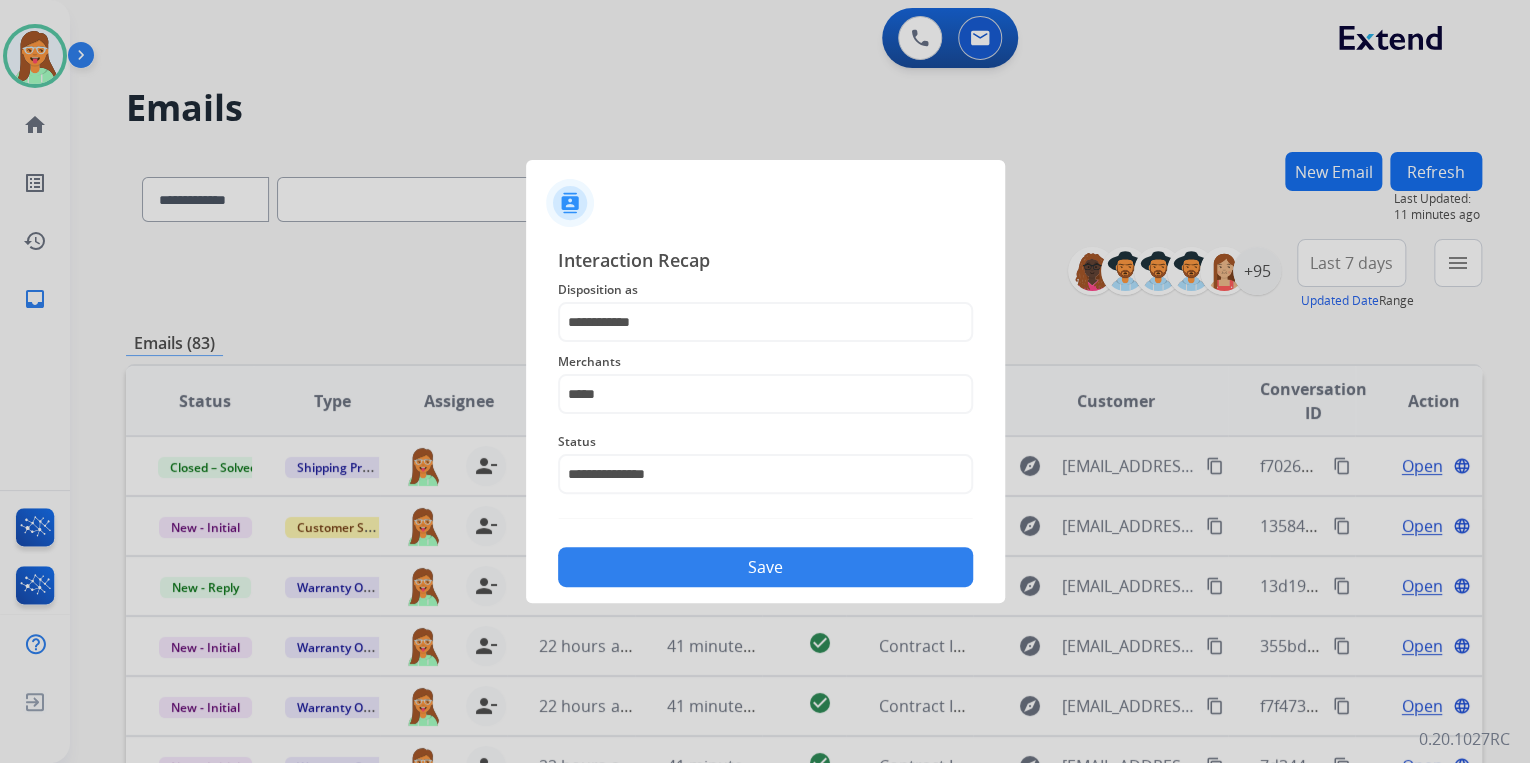 click on "Save" 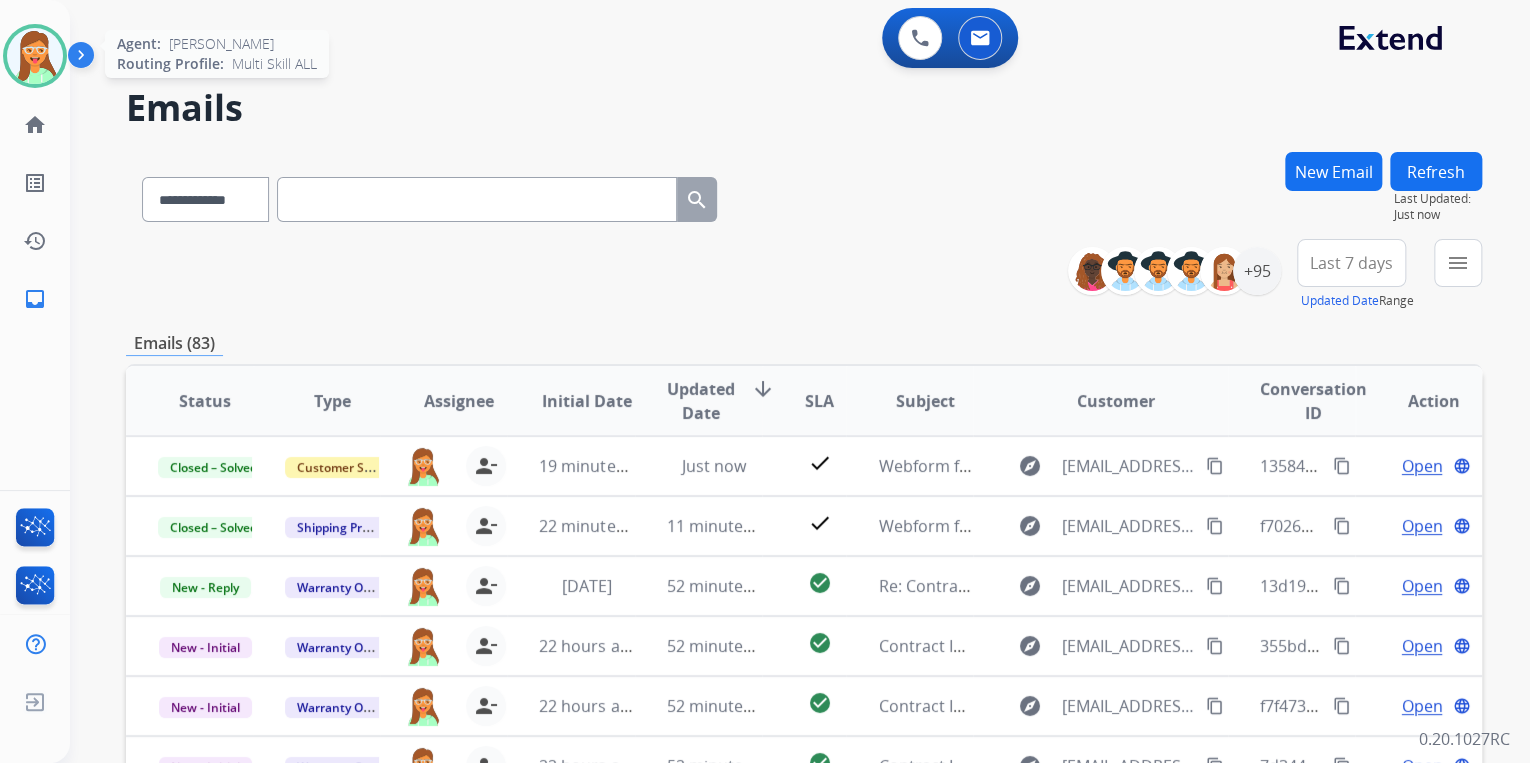 click at bounding box center [35, 56] 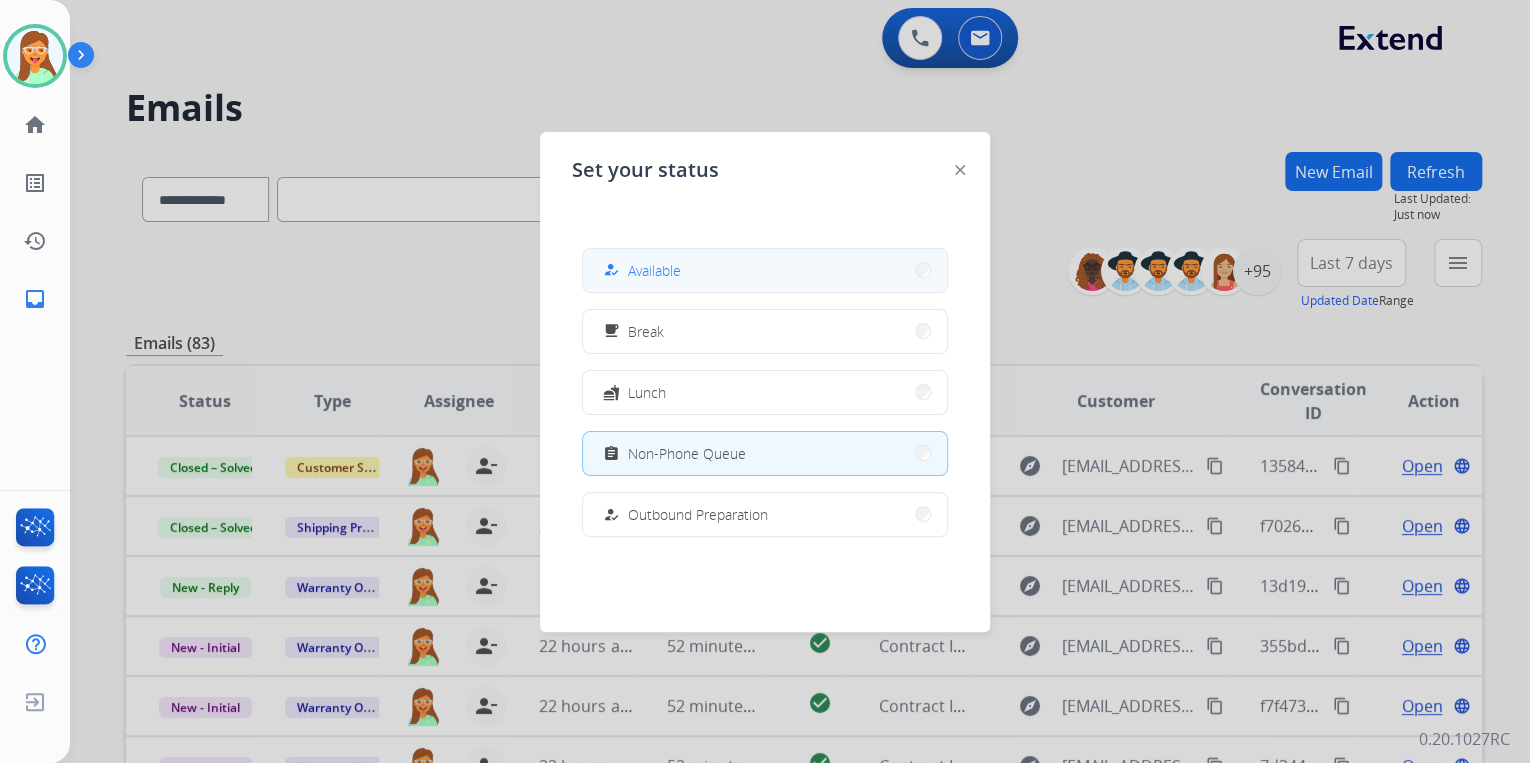 click on "Available" at bounding box center [654, 270] 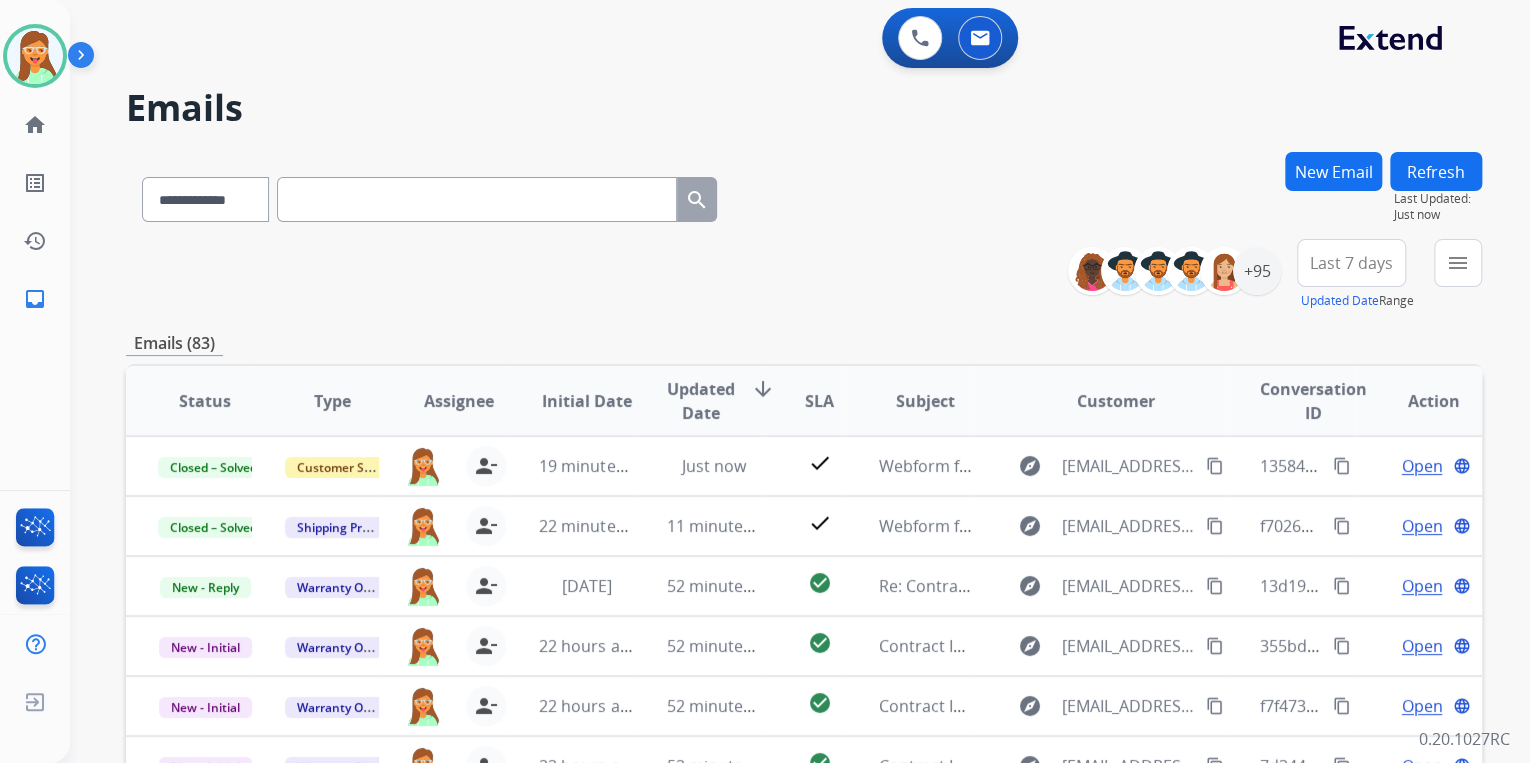 type 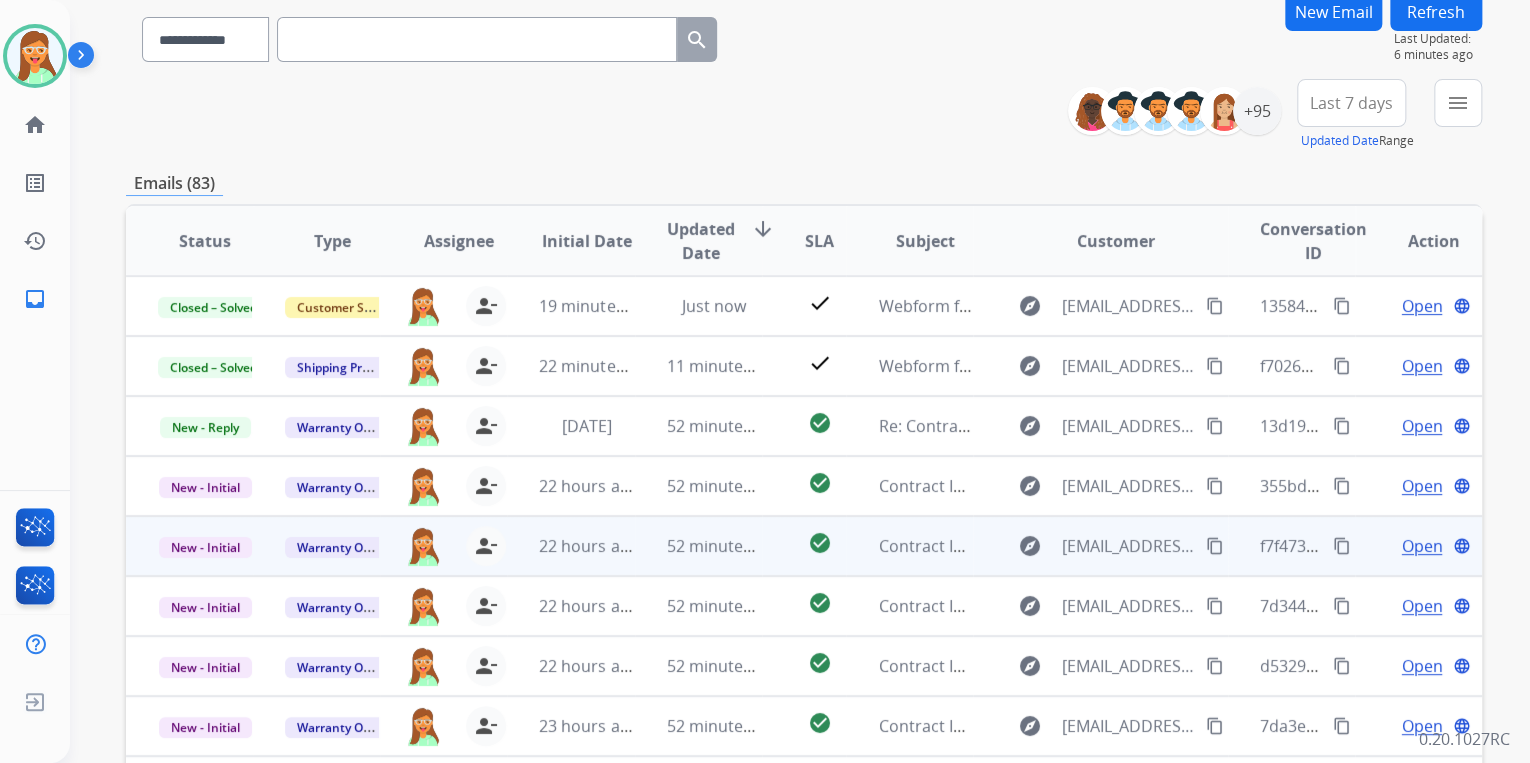 scroll, scrollTop: 374, scrollLeft: 0, axis: vertical 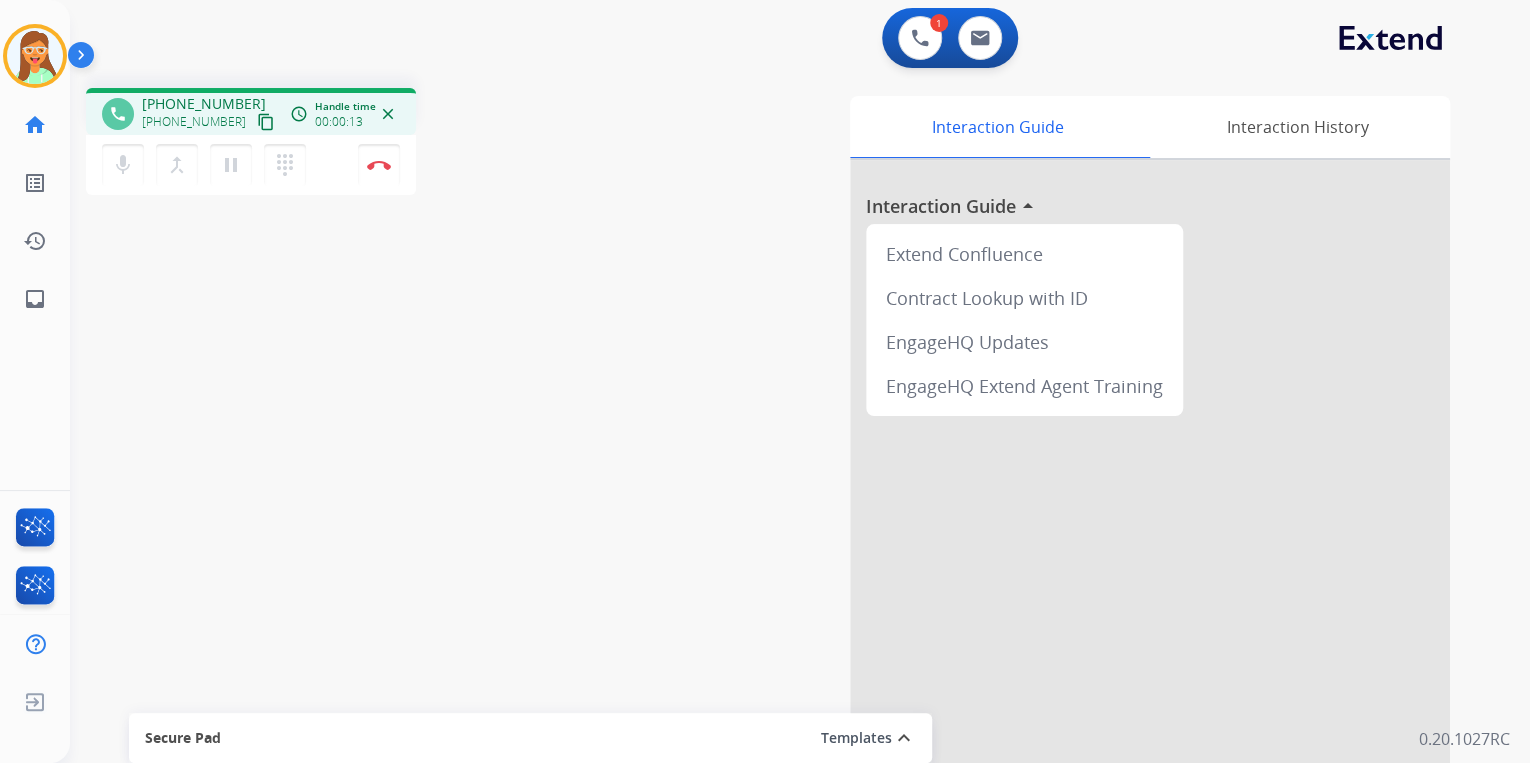 click on "content_copy" at bounding box center (266, 122) 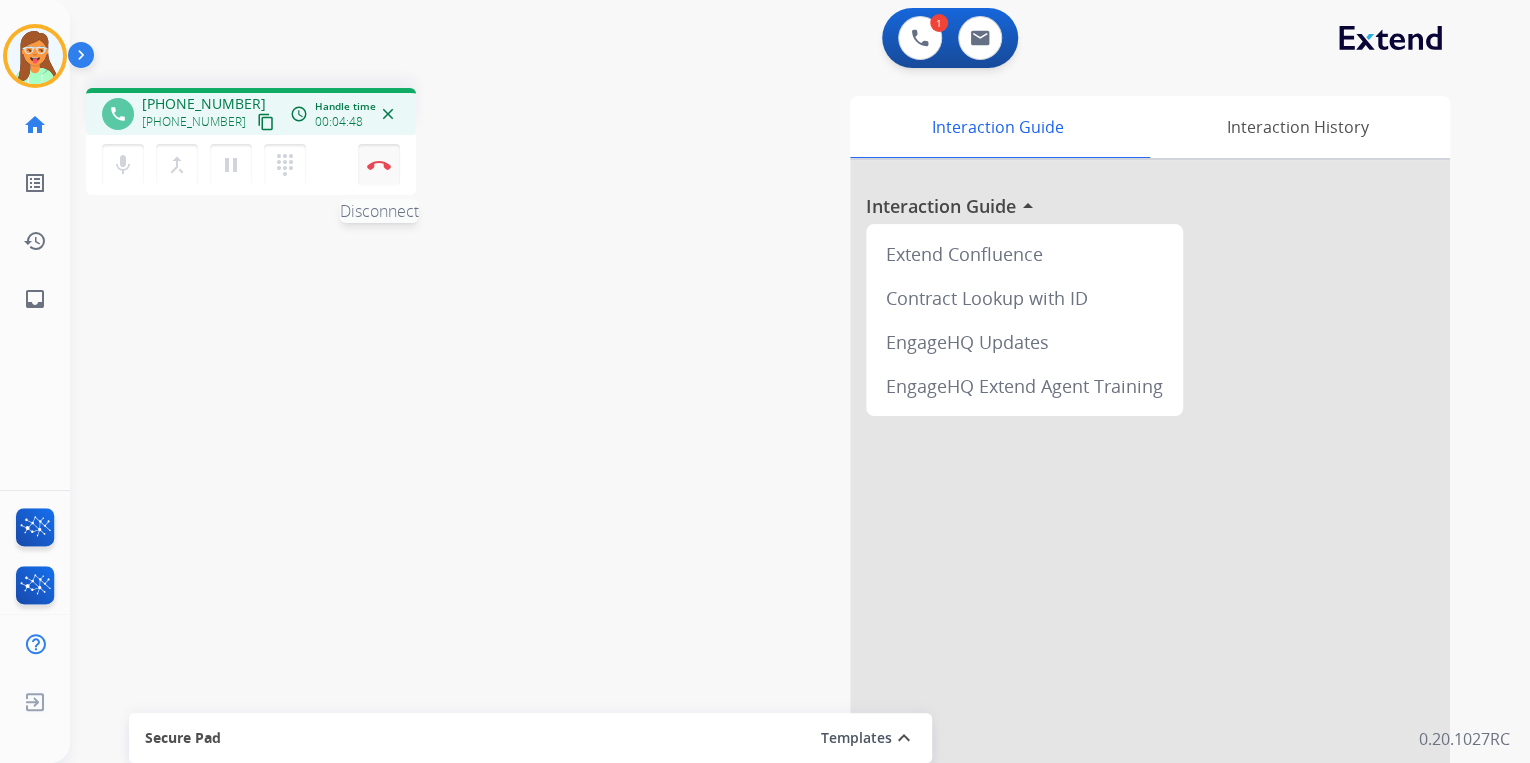 click at bounding box center (379, 165) 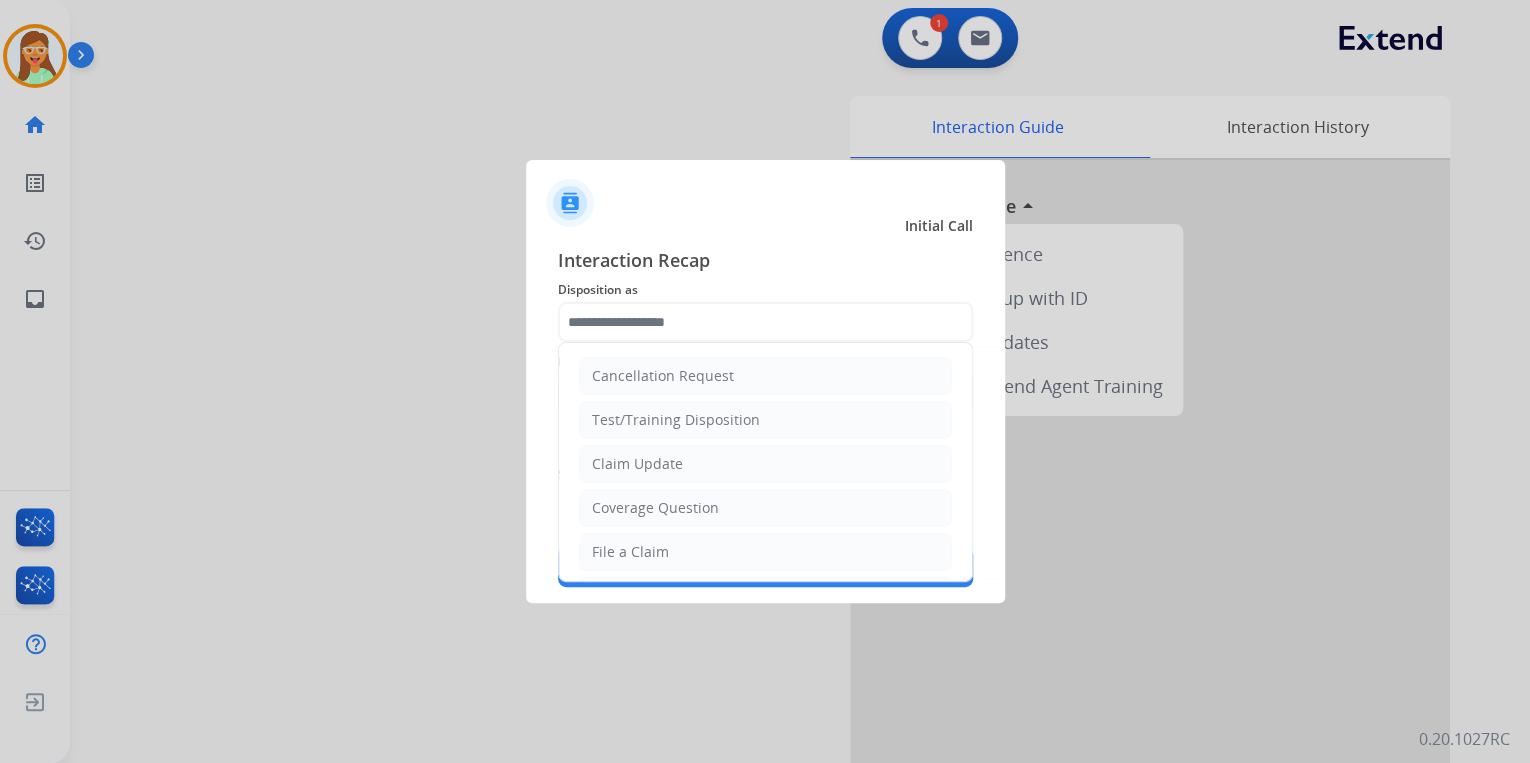 click 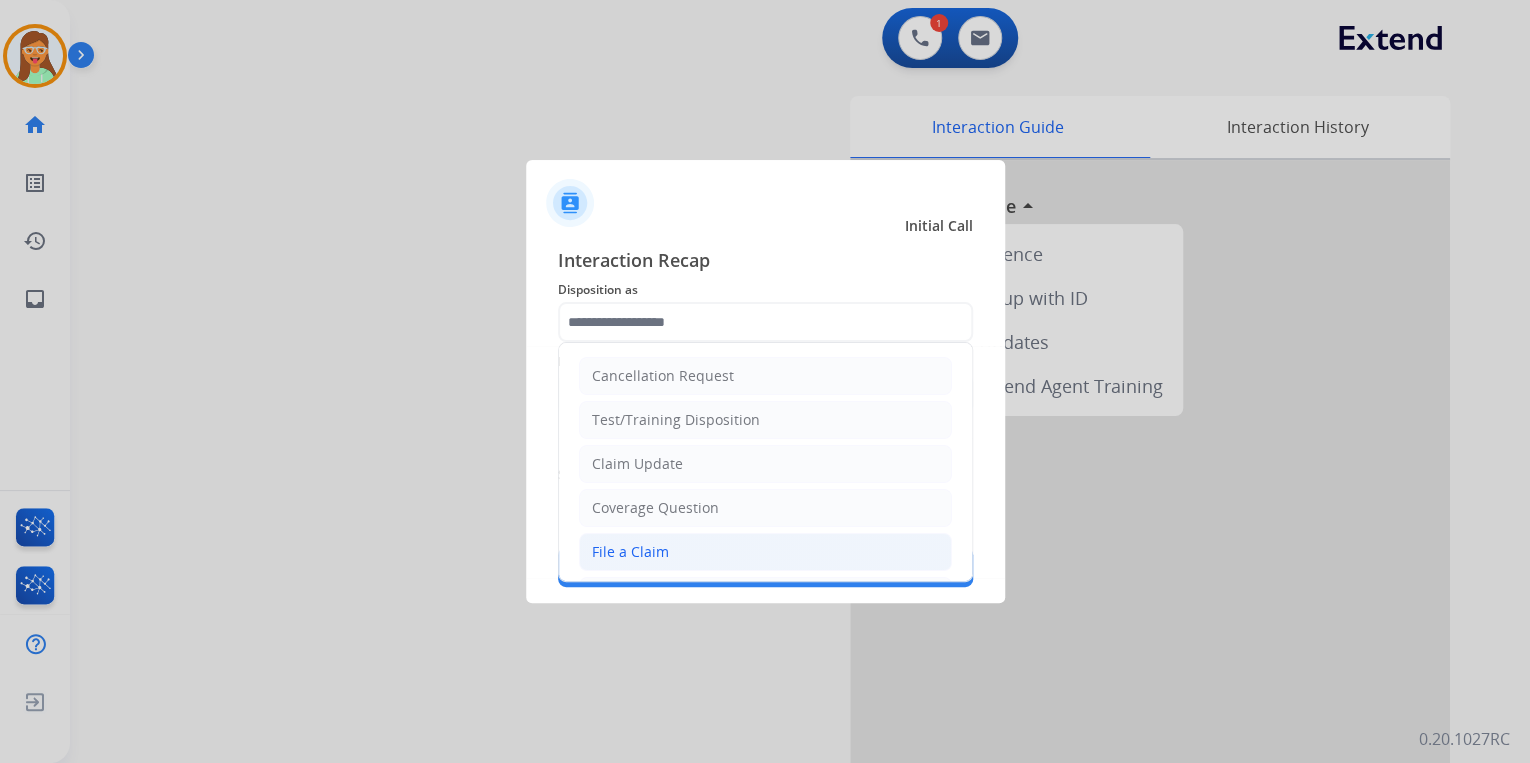 click on "File a Claim" 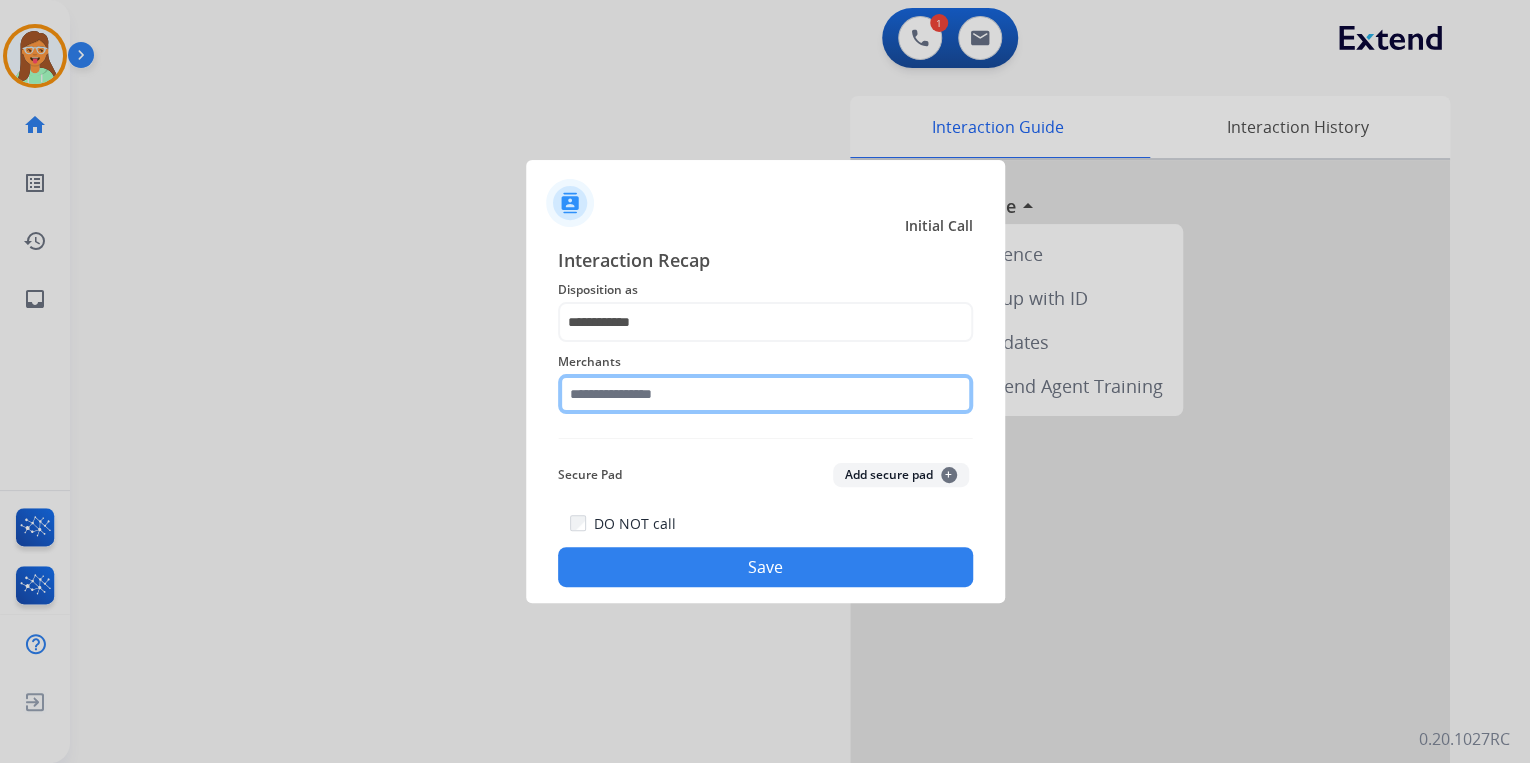 click 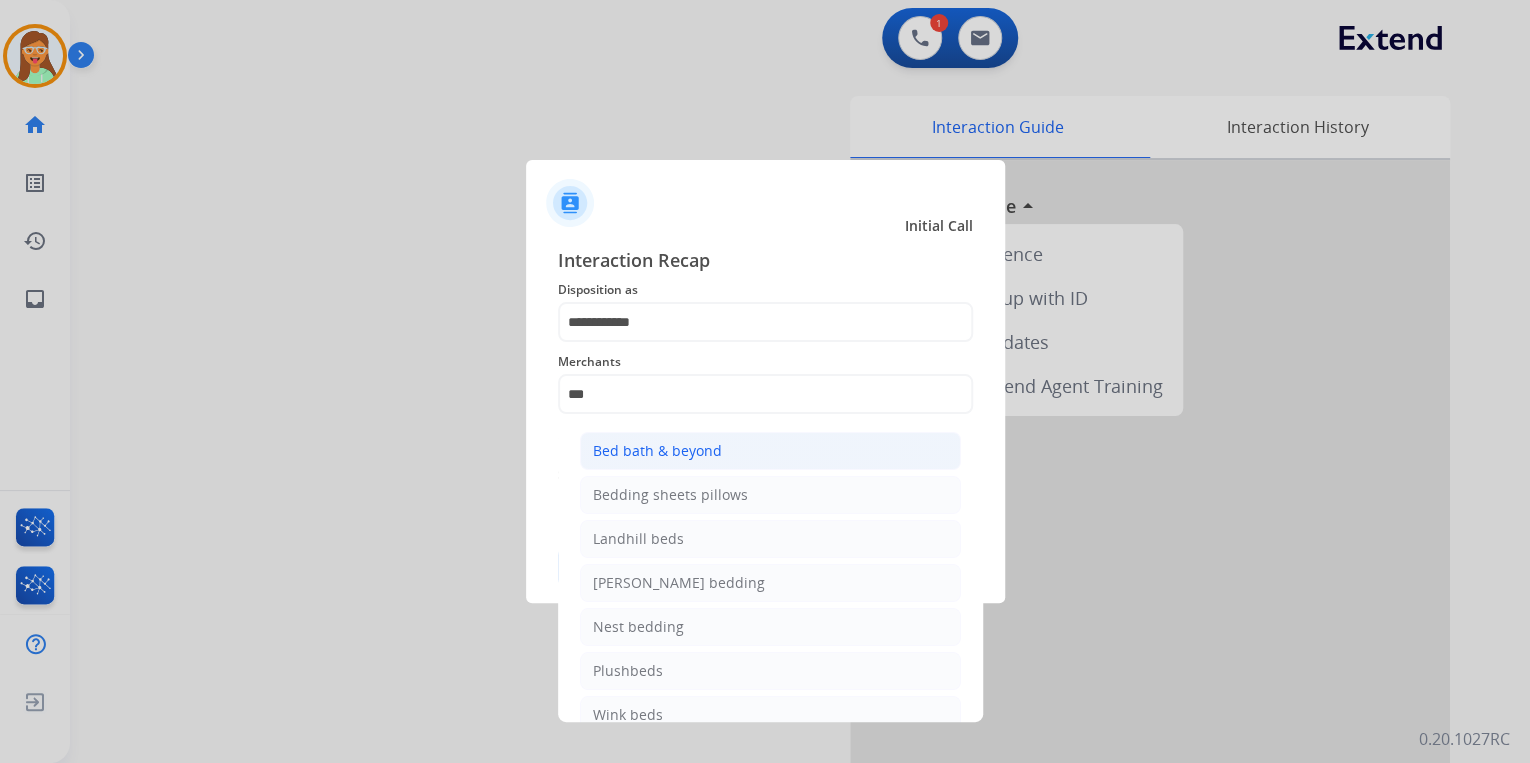 click on "Bed bath & beyond" 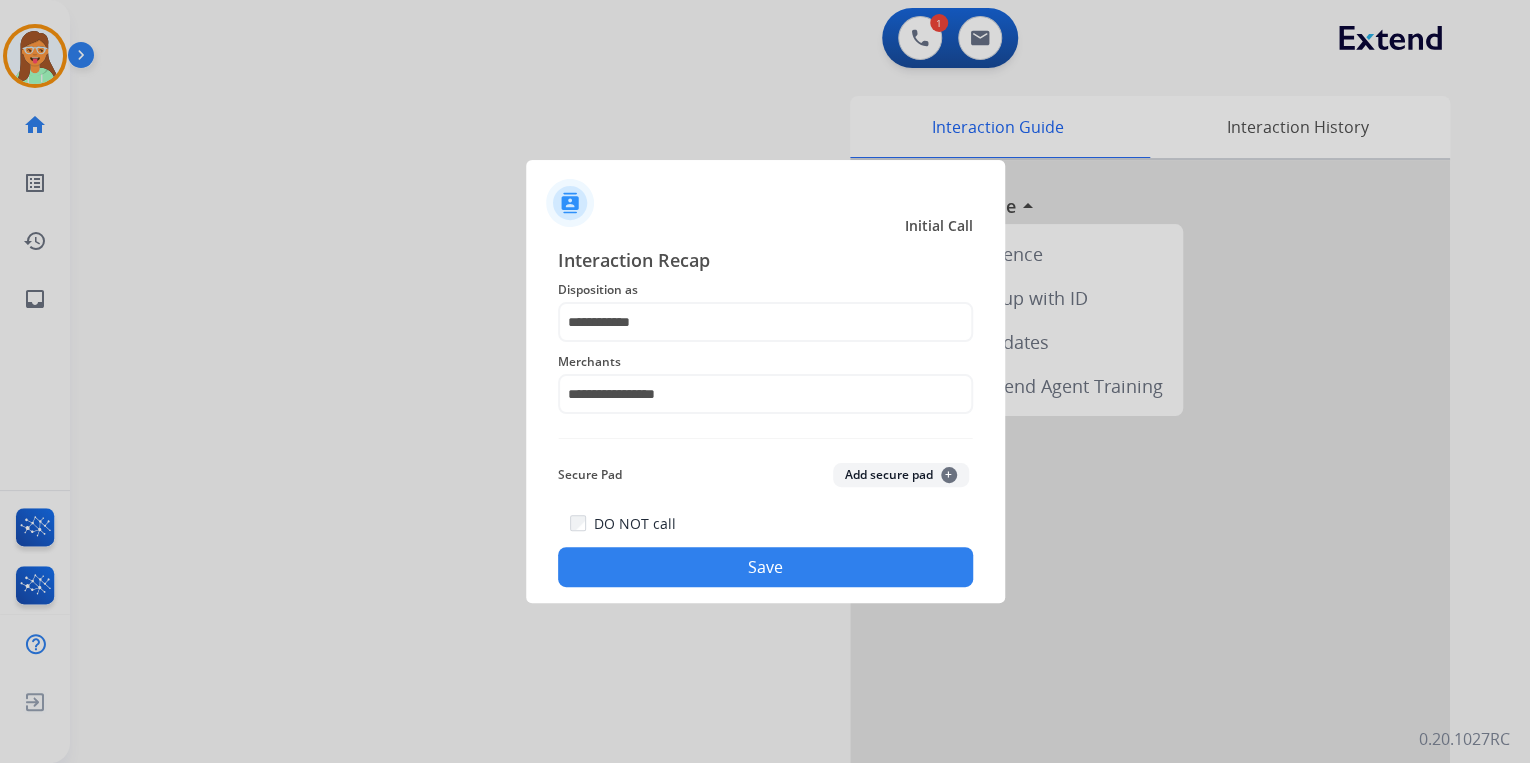 click on "Save" 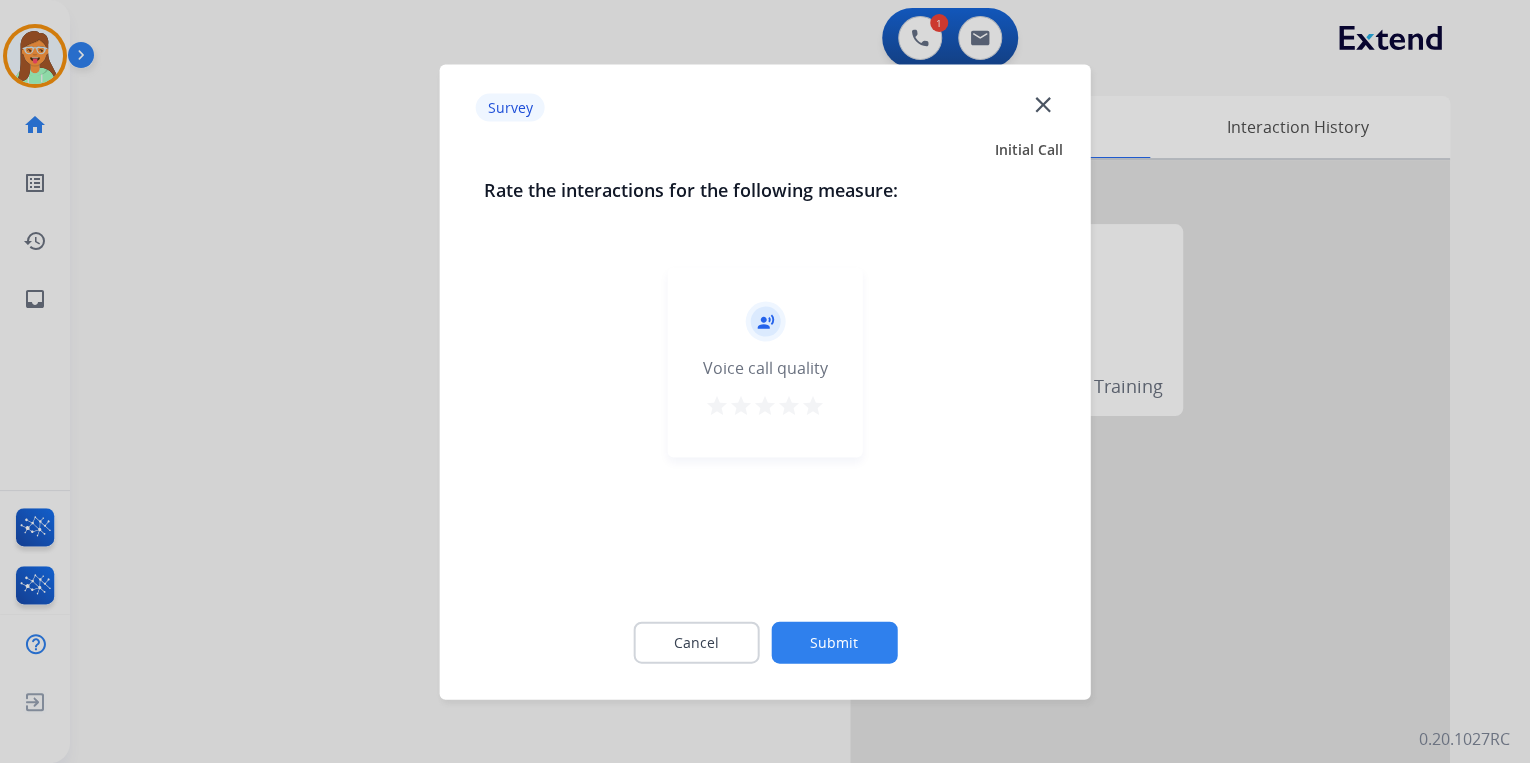 click on "star" at bounding box center [813, 405] 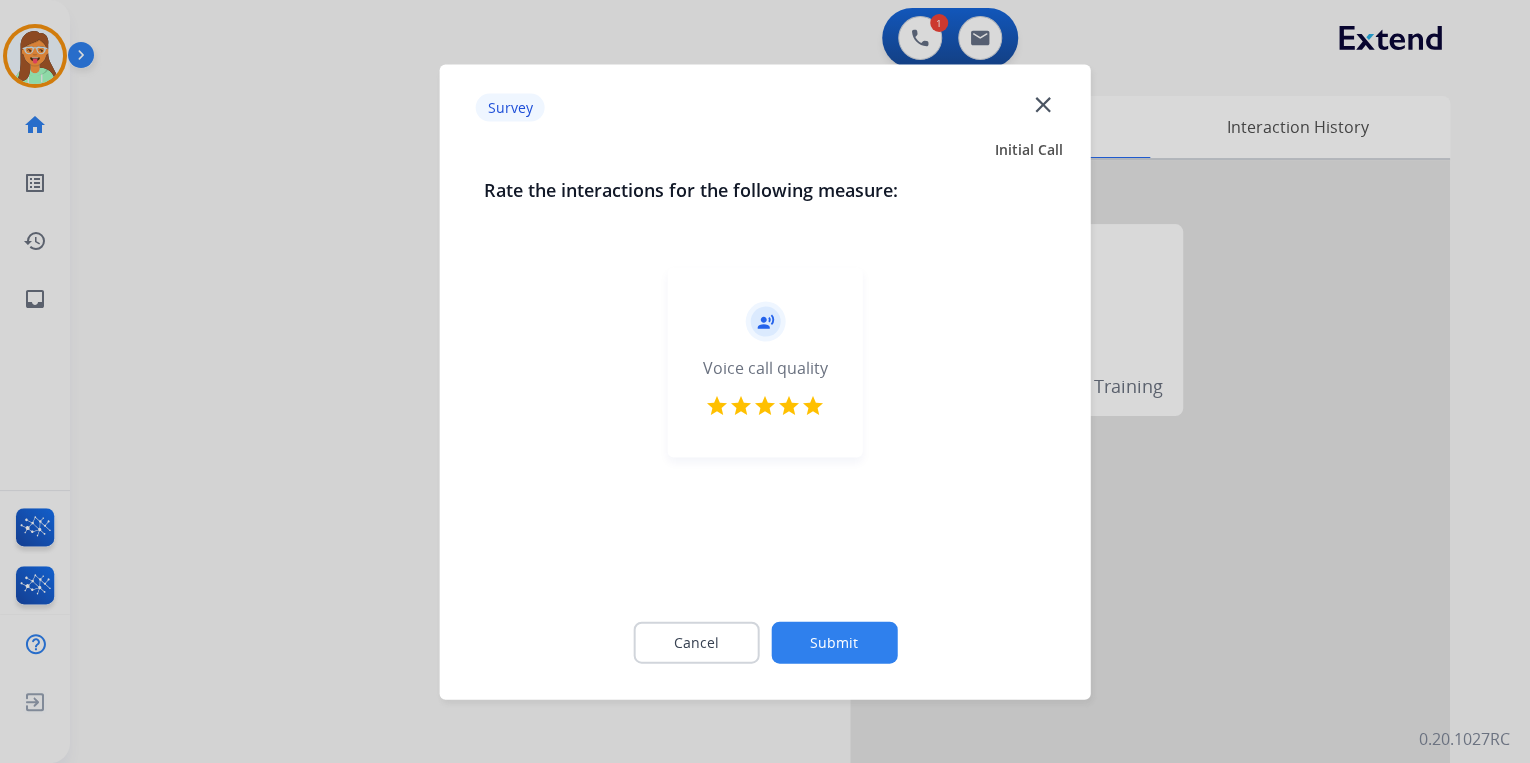 click on "Submit" 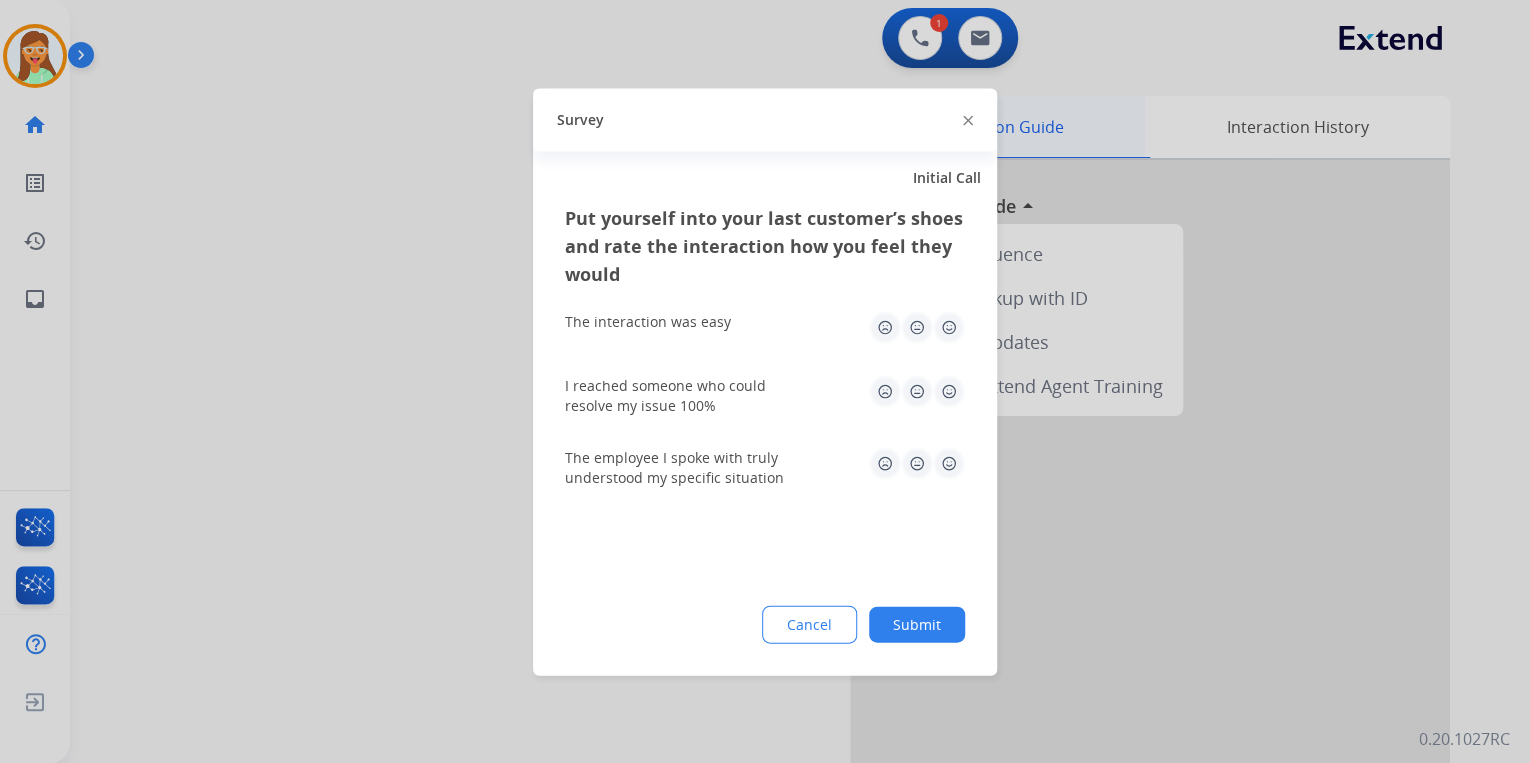 click 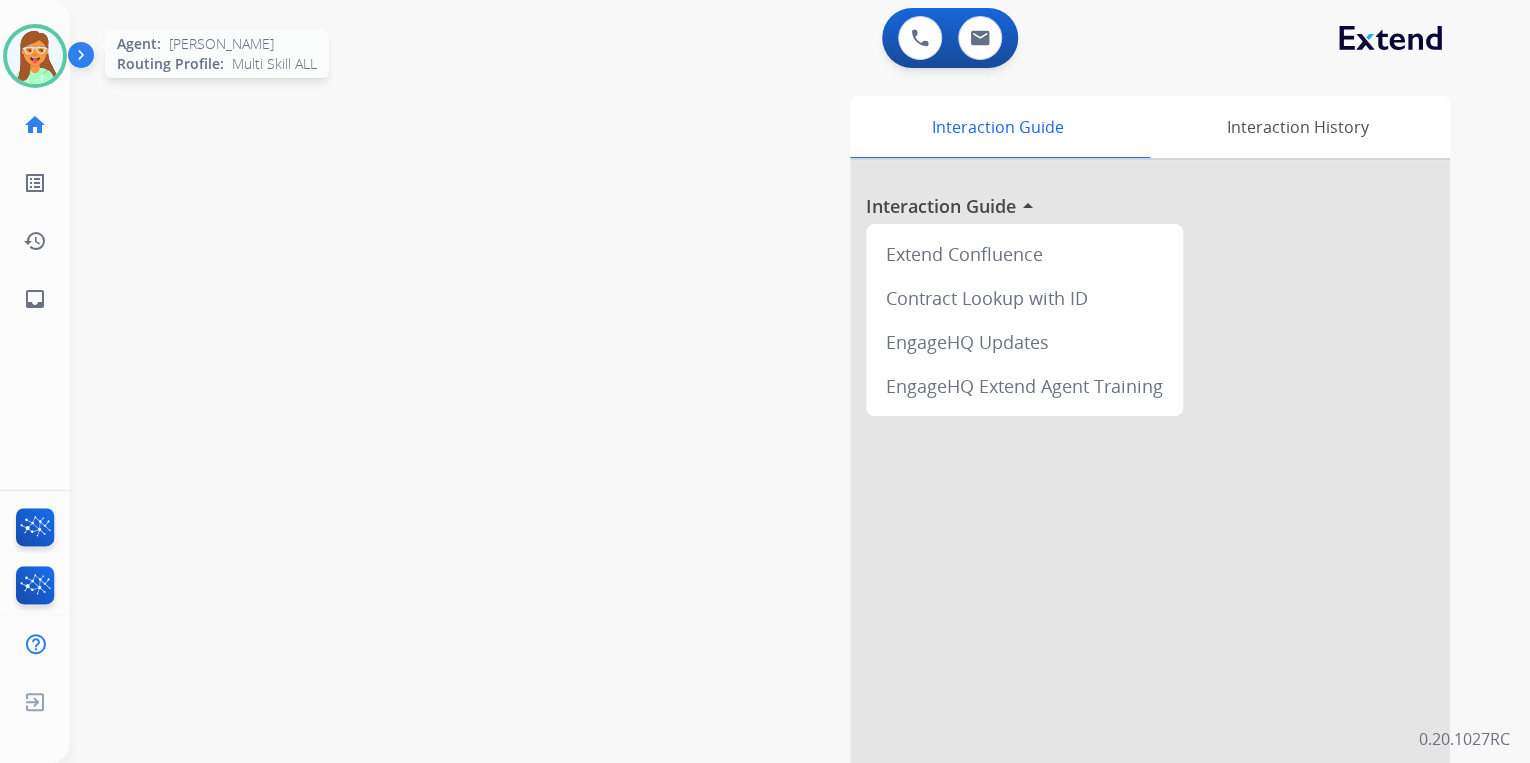 click at bounding box center [35, 56] 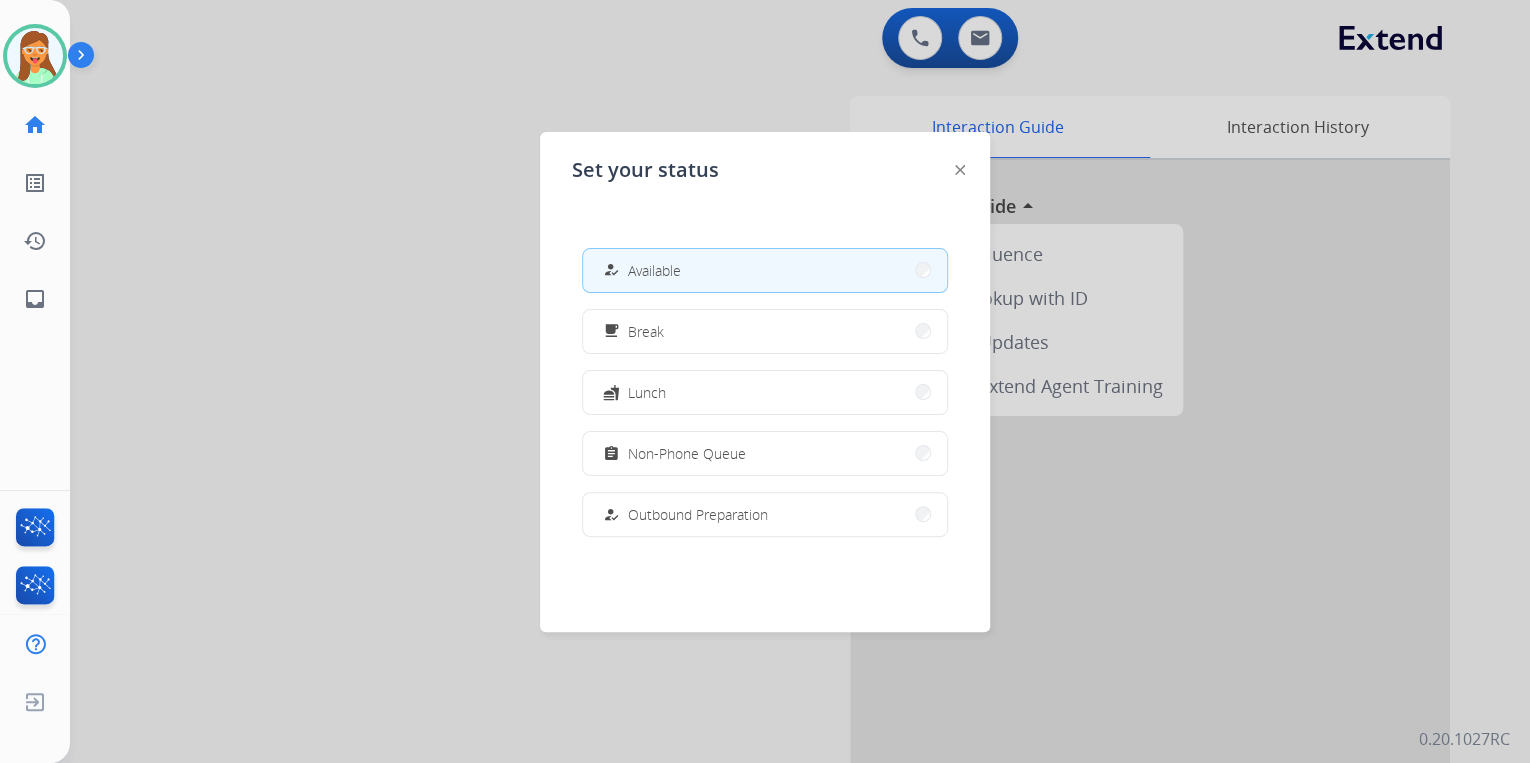 click at bounding box center [765, 381] 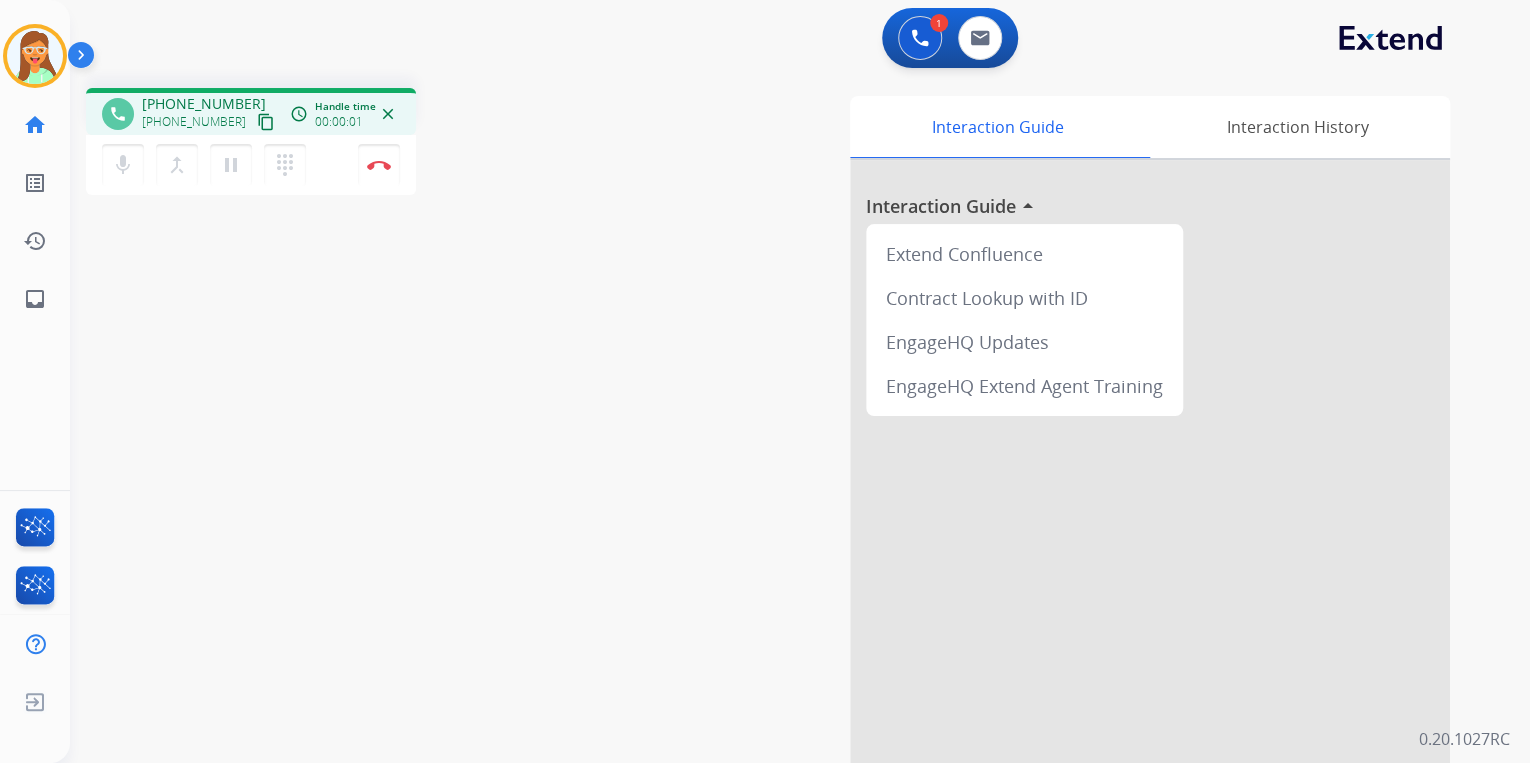 click on "content_copy" at bounding box center [266, 122] 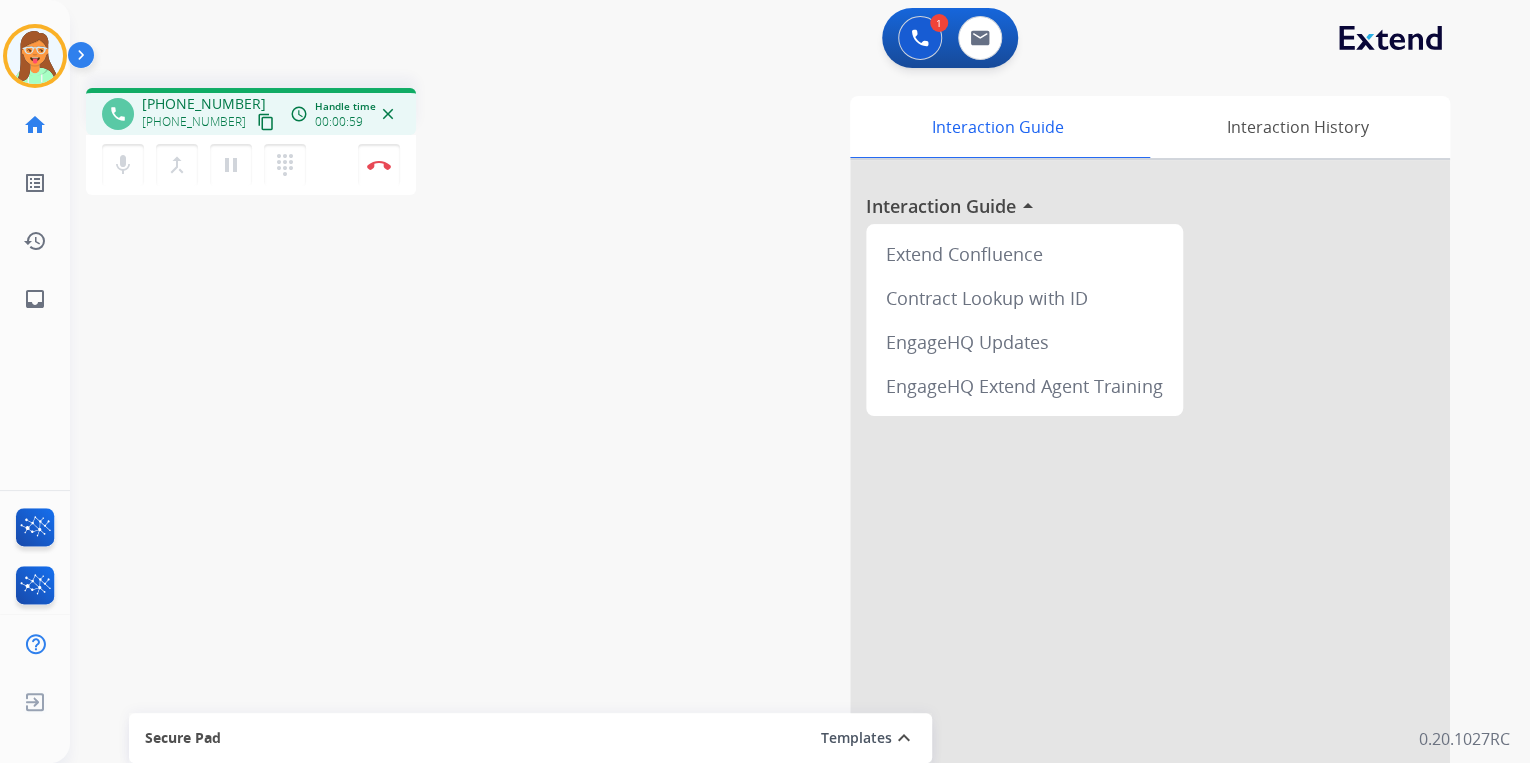 click on "content_copy" at bounding box center [266, 122] 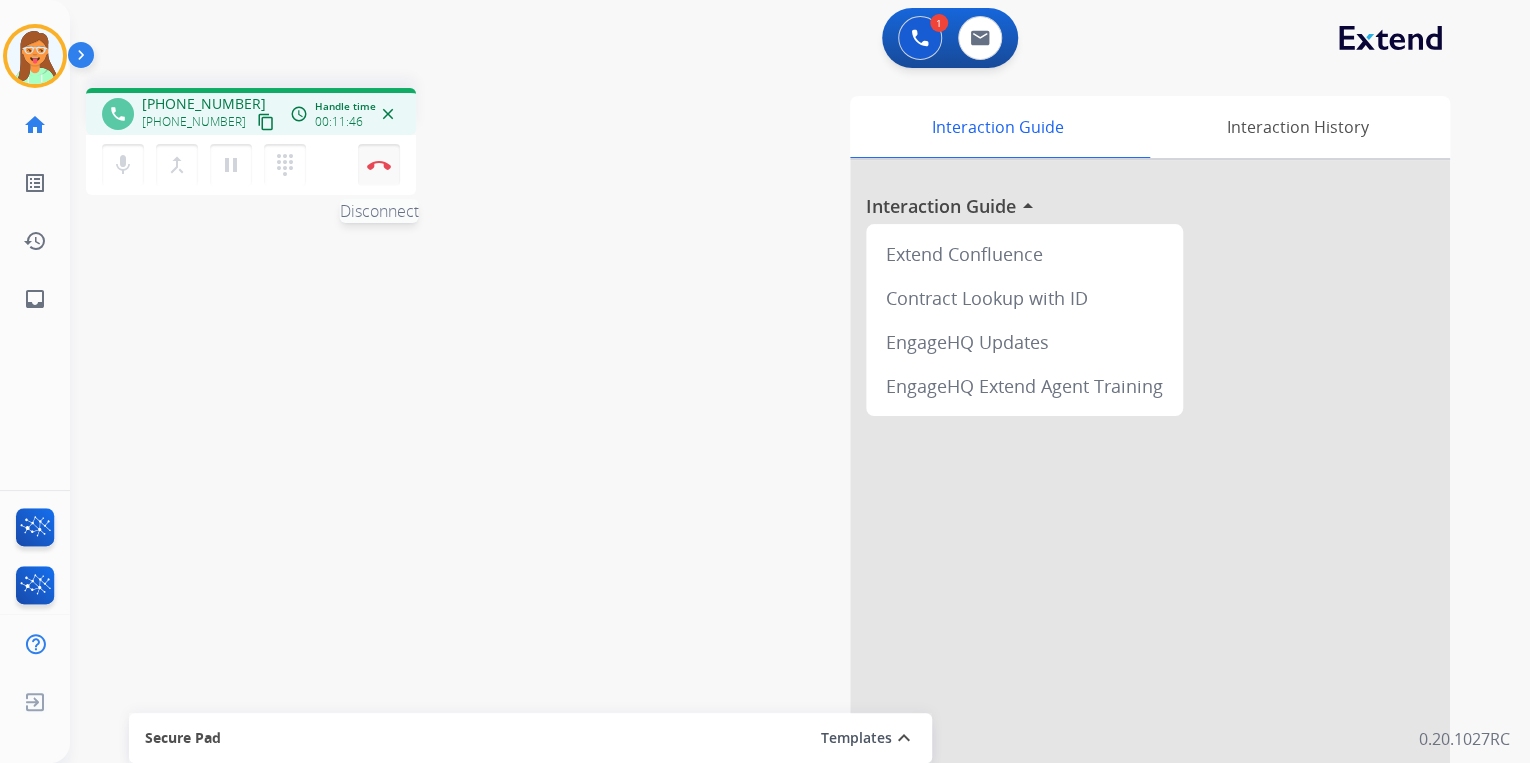 click on "Disconnect" at bounding box center (379, 165) 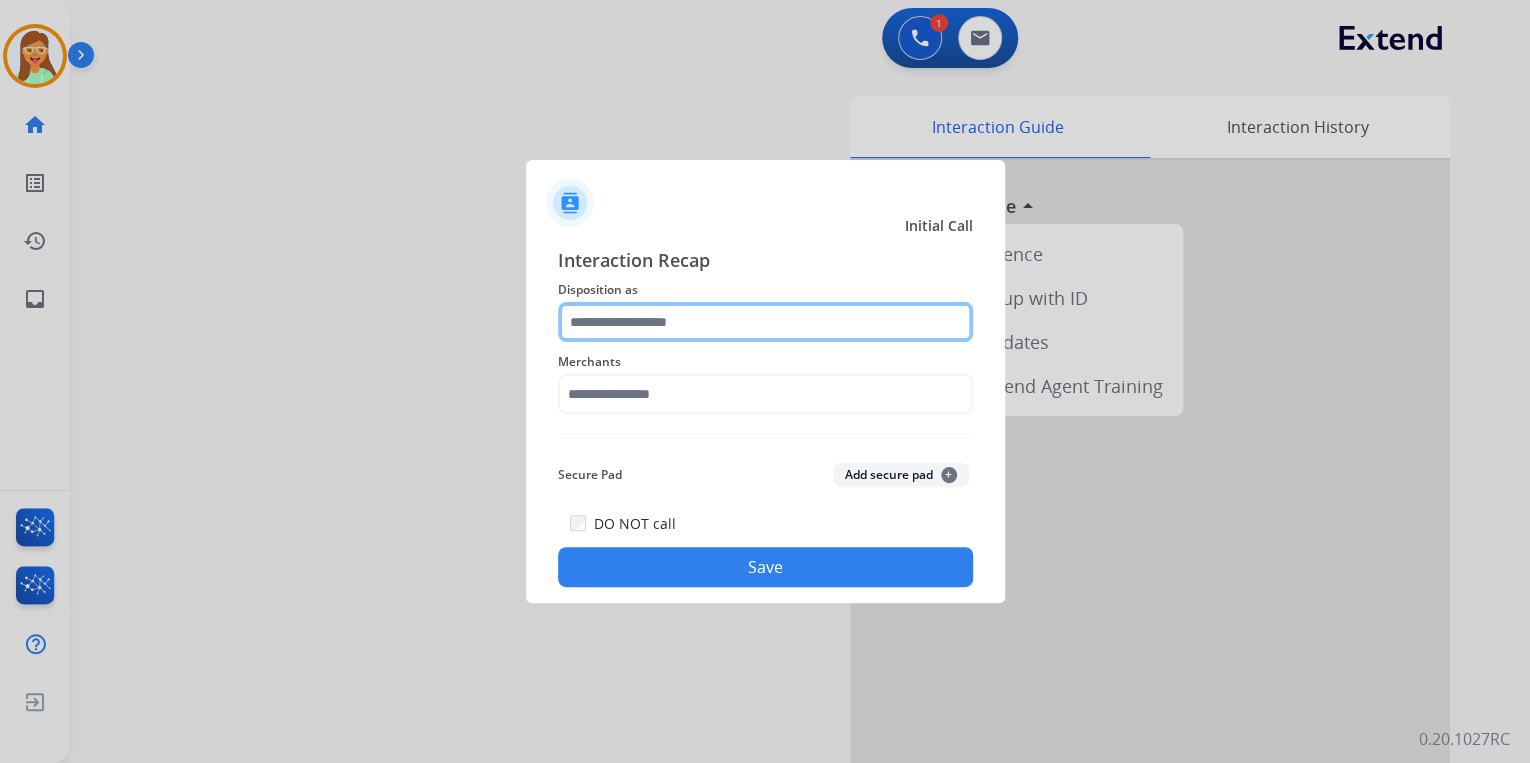 click 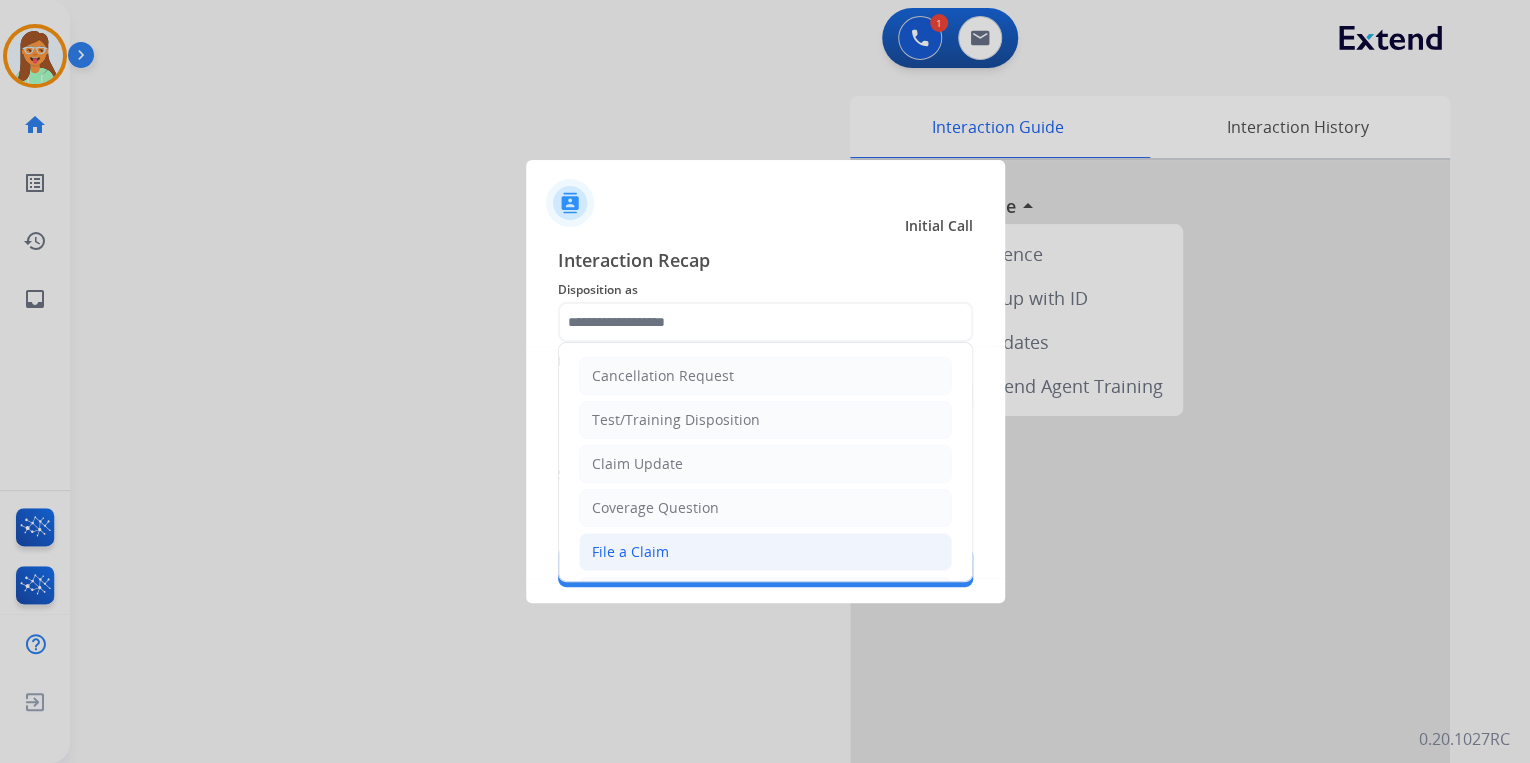 click on "File a Claim" 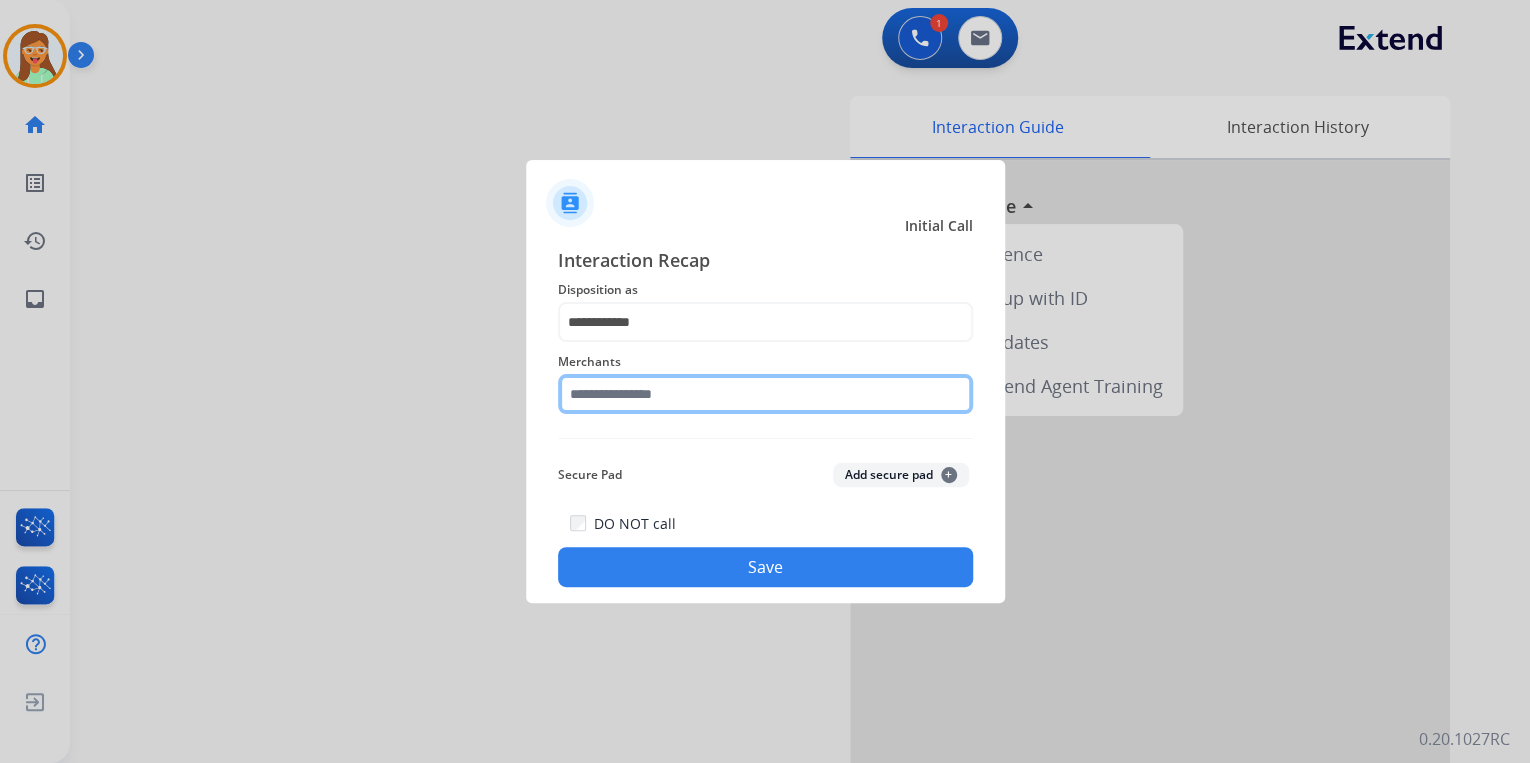 click 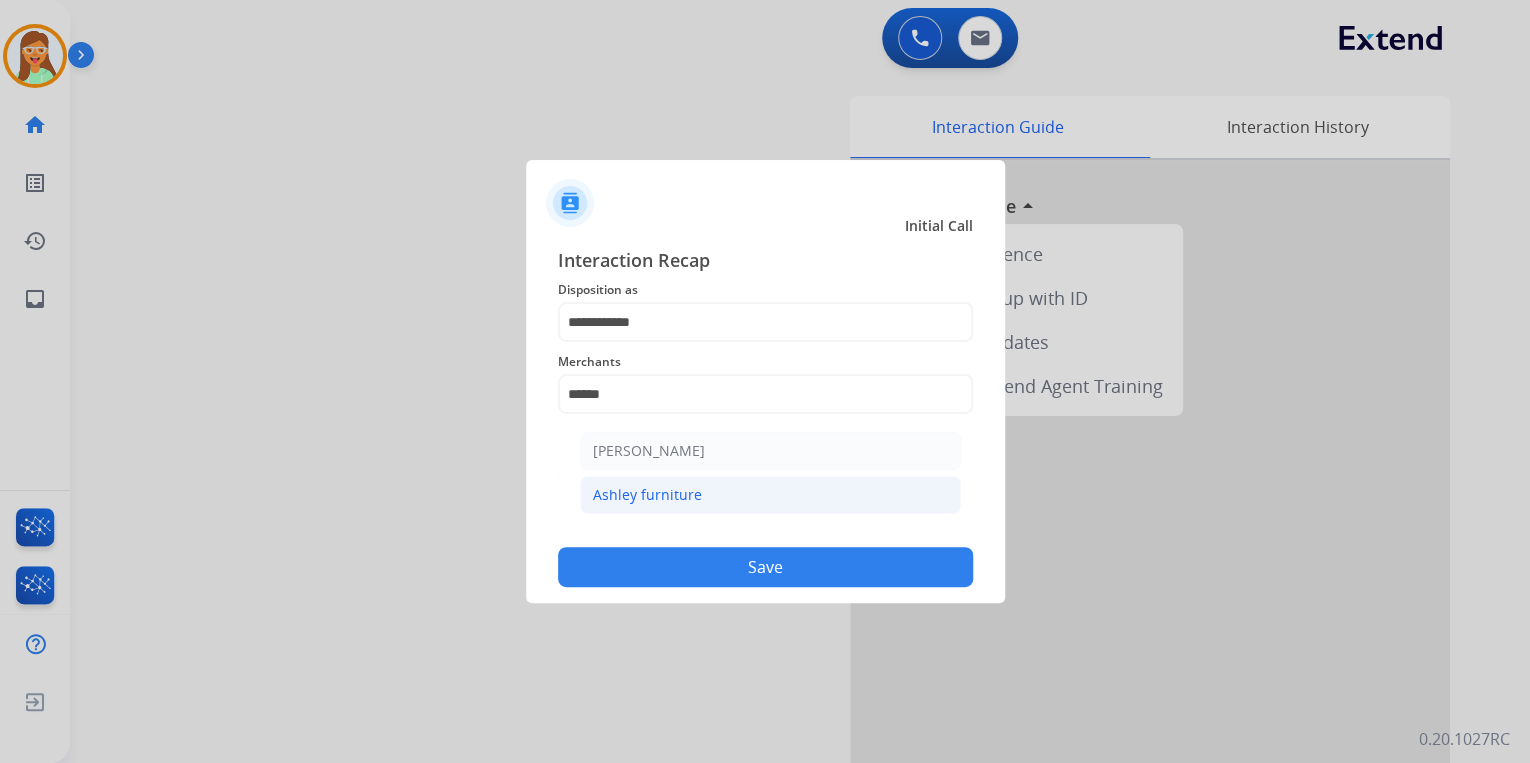 click on "Ashley furniture" 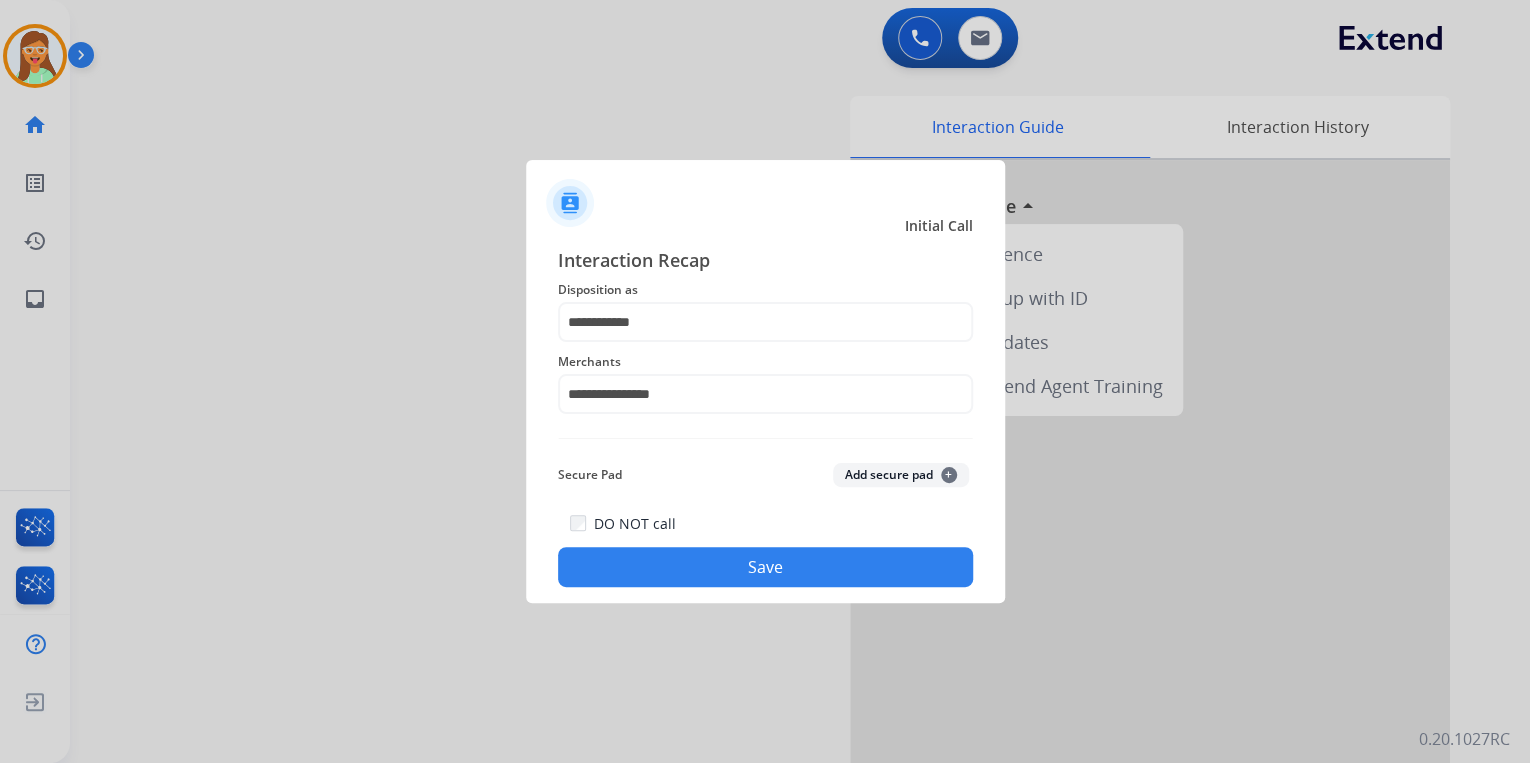 click on "Save" 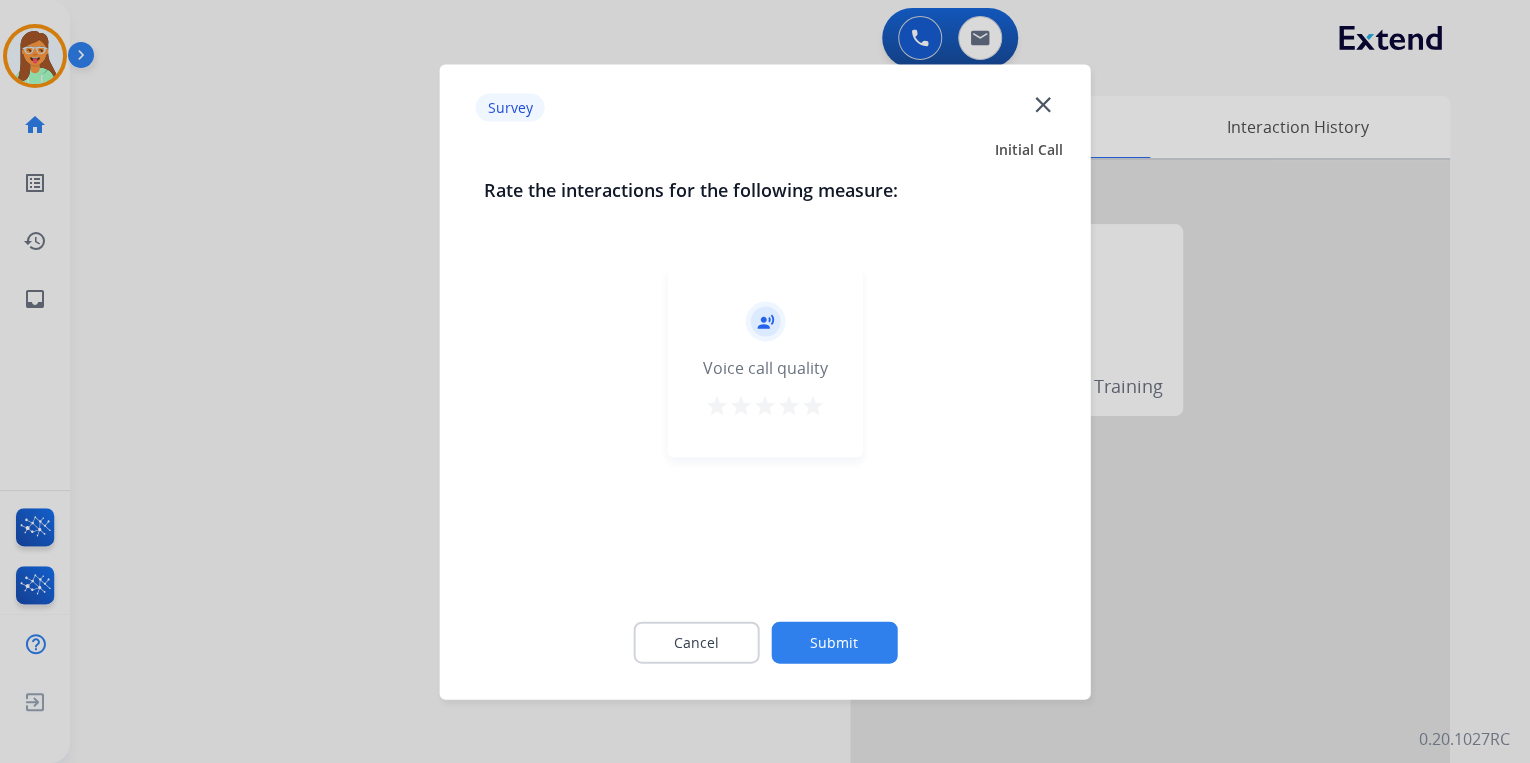 click on "star" at bounding box center [813, 405] 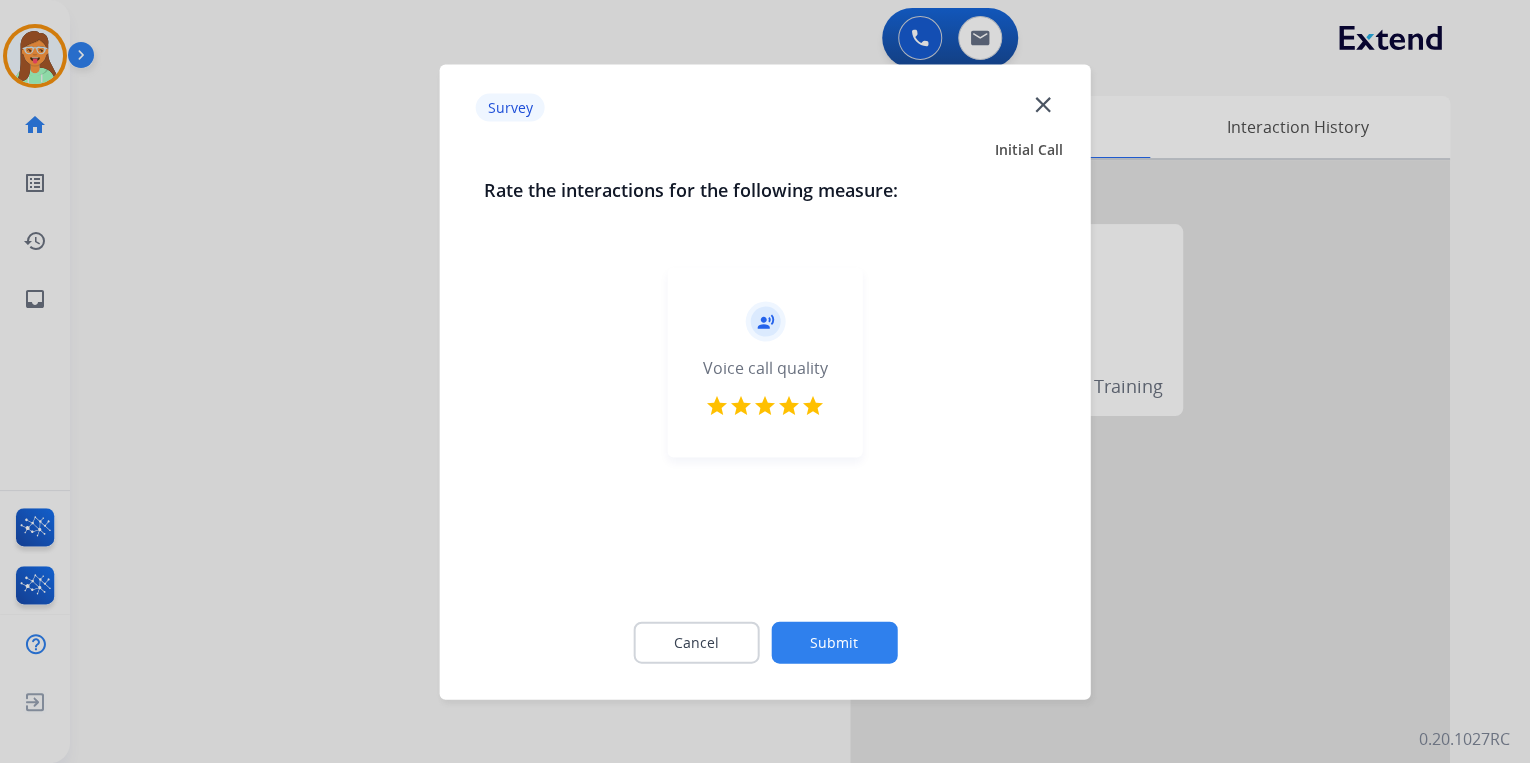 click on "Submit" 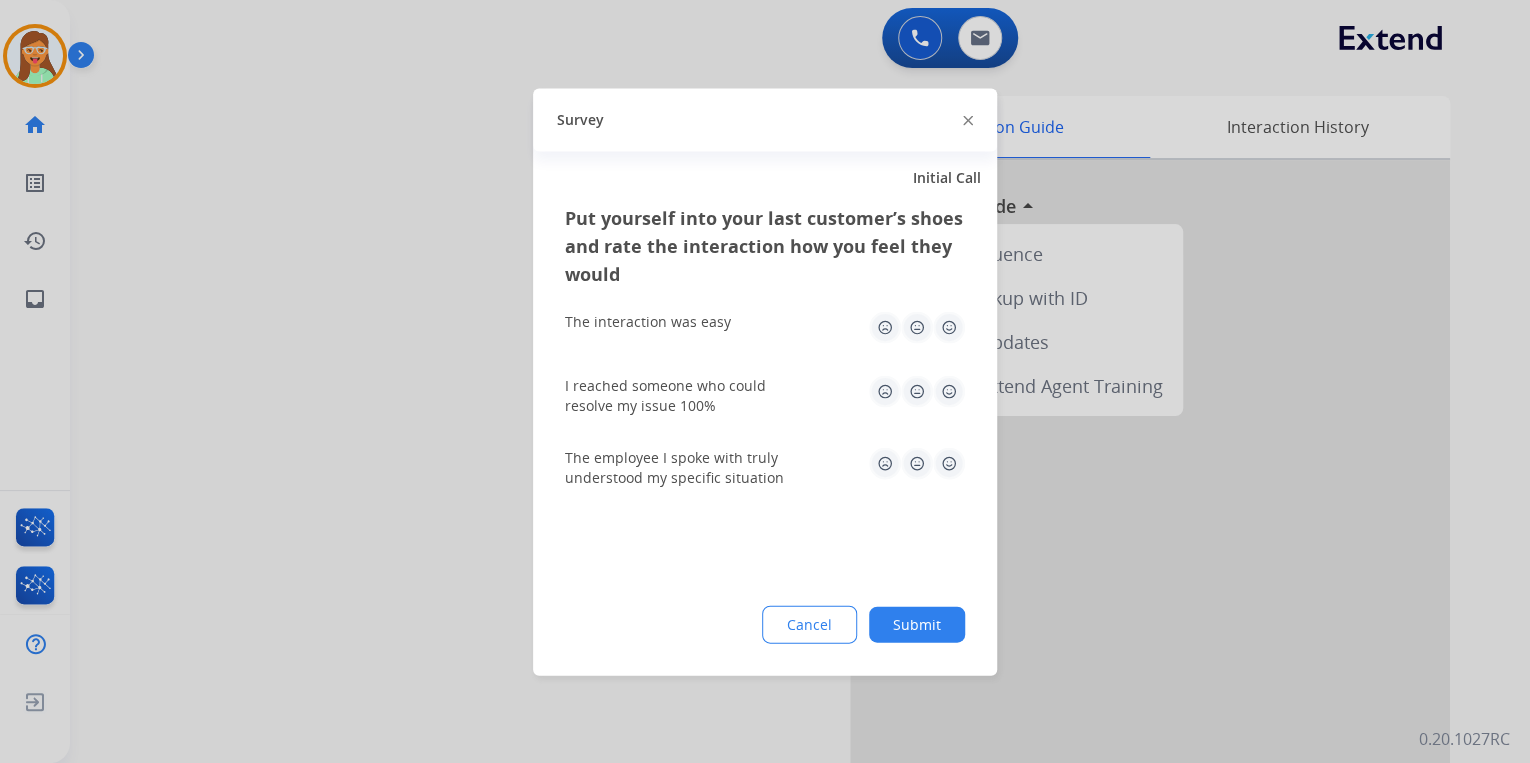 click 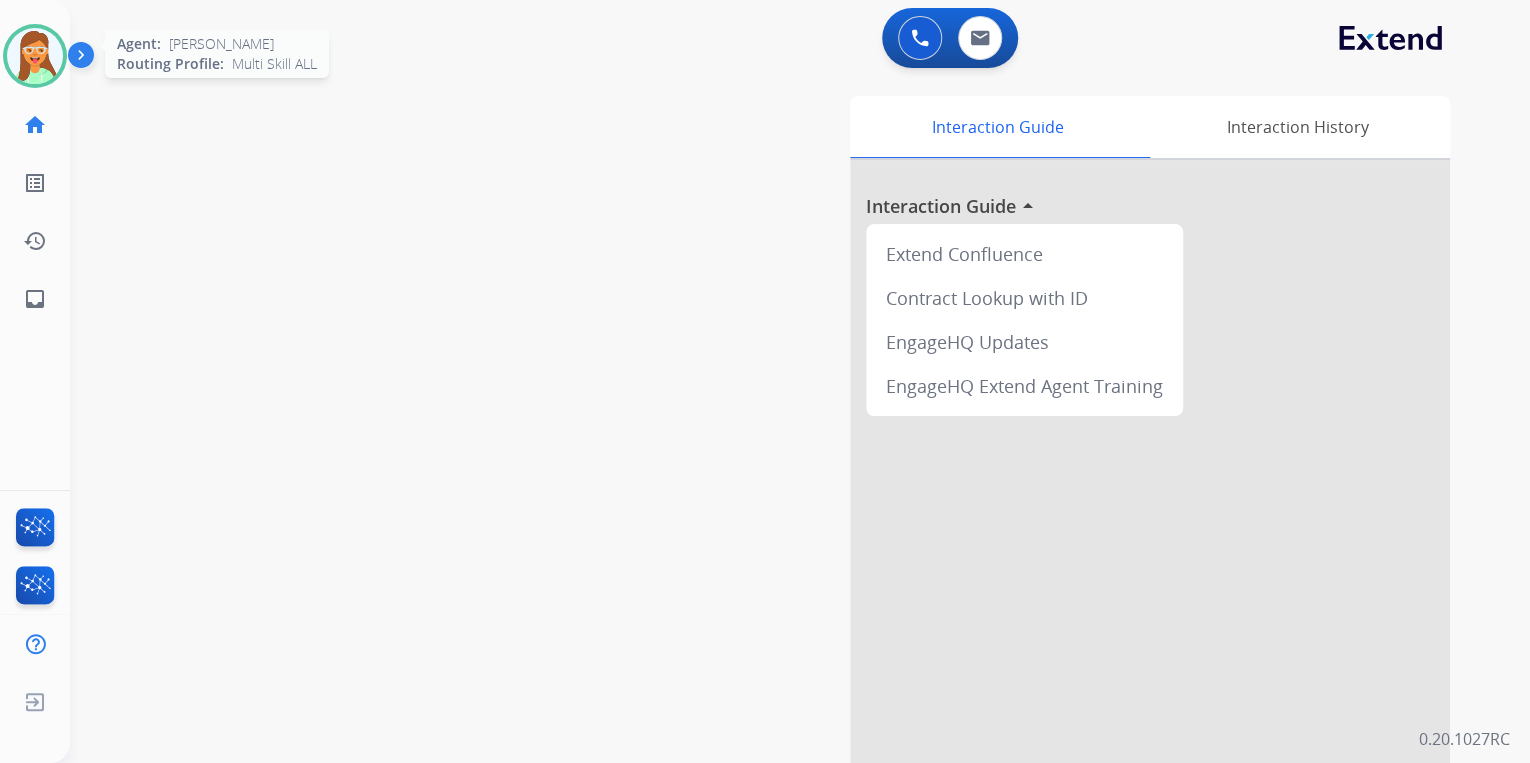 click at bounding box center [35, 56] 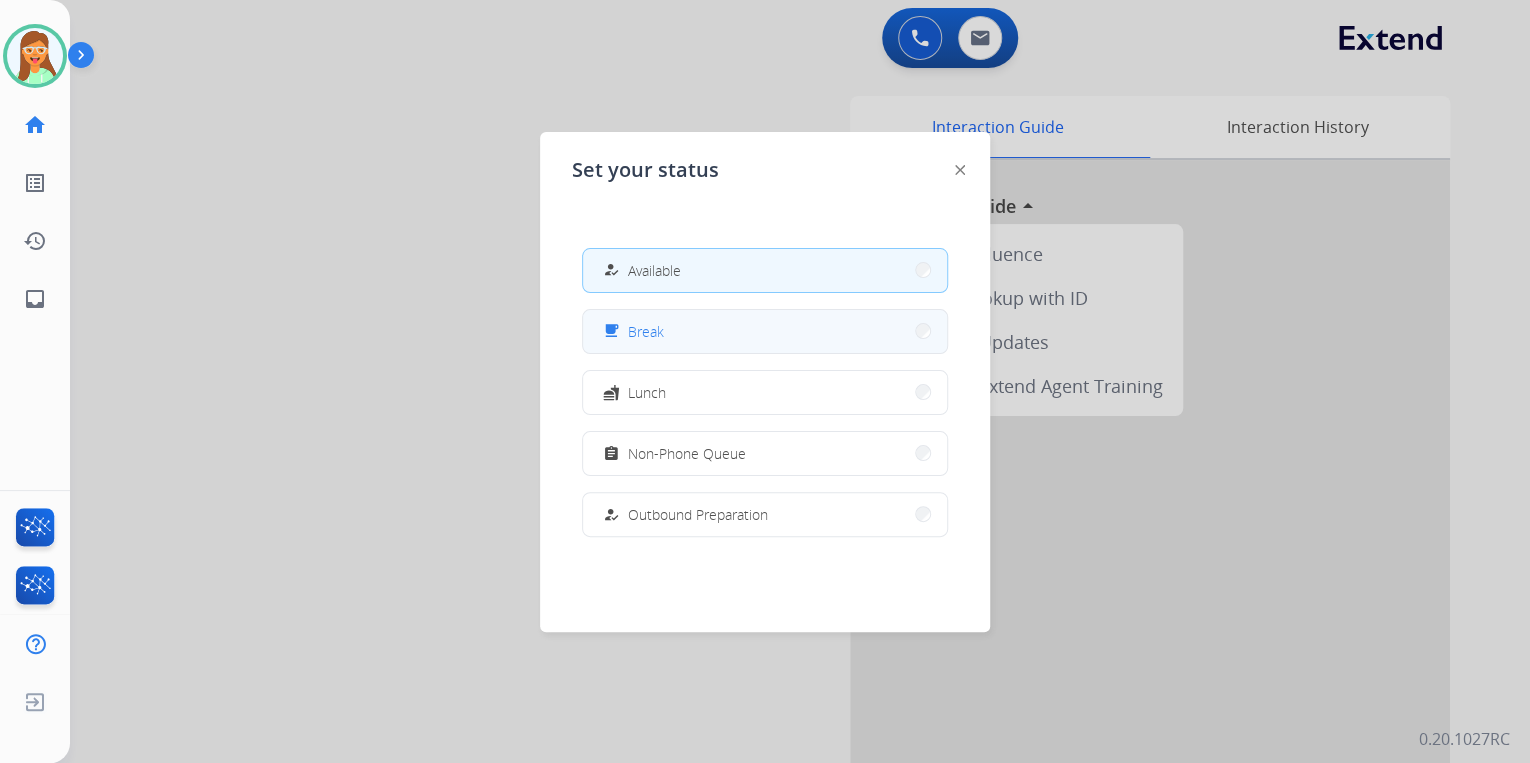 click on "free_breakfast Break" at bounding box center (765, 331) 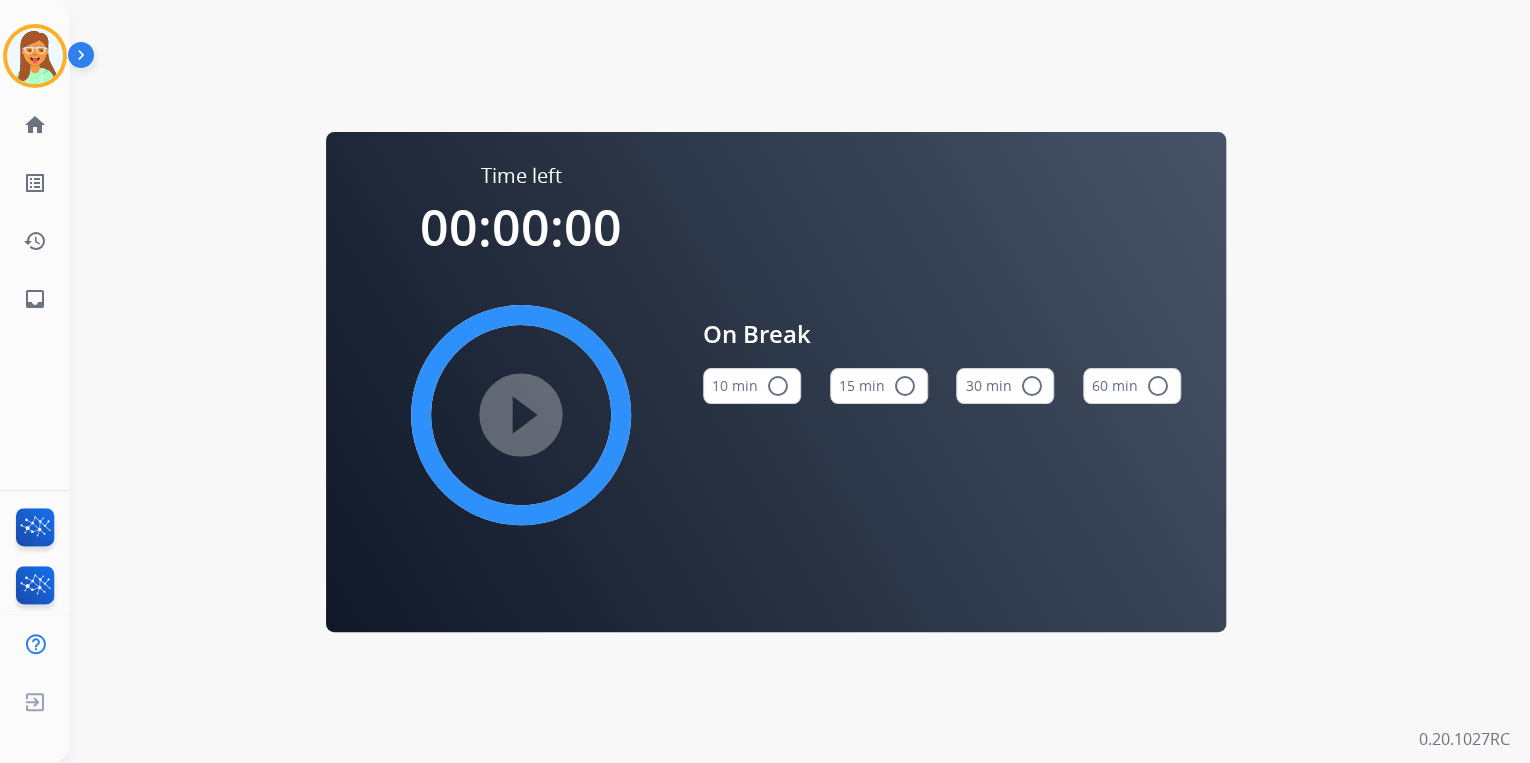 click on "15 min  radio_button_unchecked" at bounding box center (879, 386) 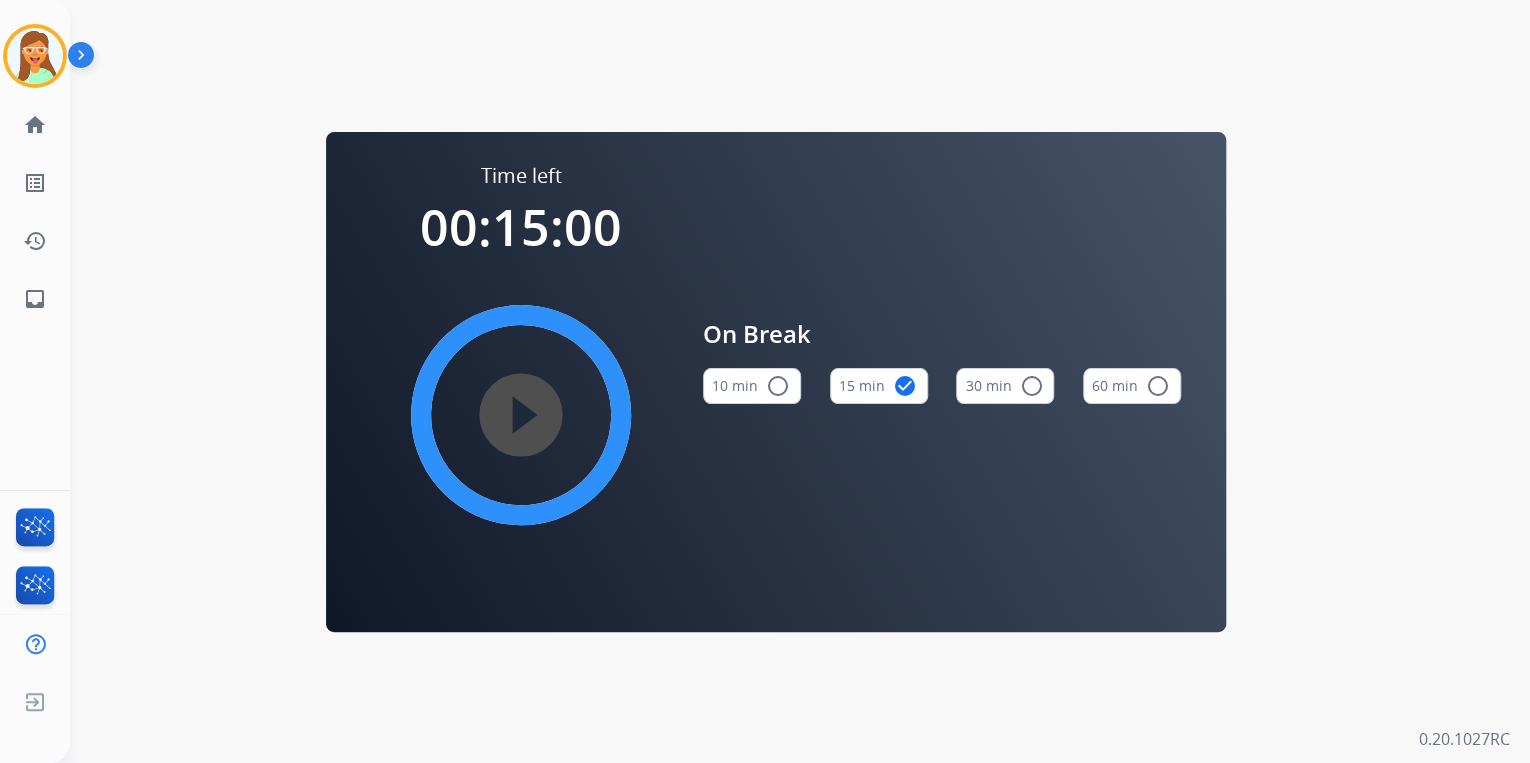 click on "play_circle_filled" at bounding box center (521, 415) 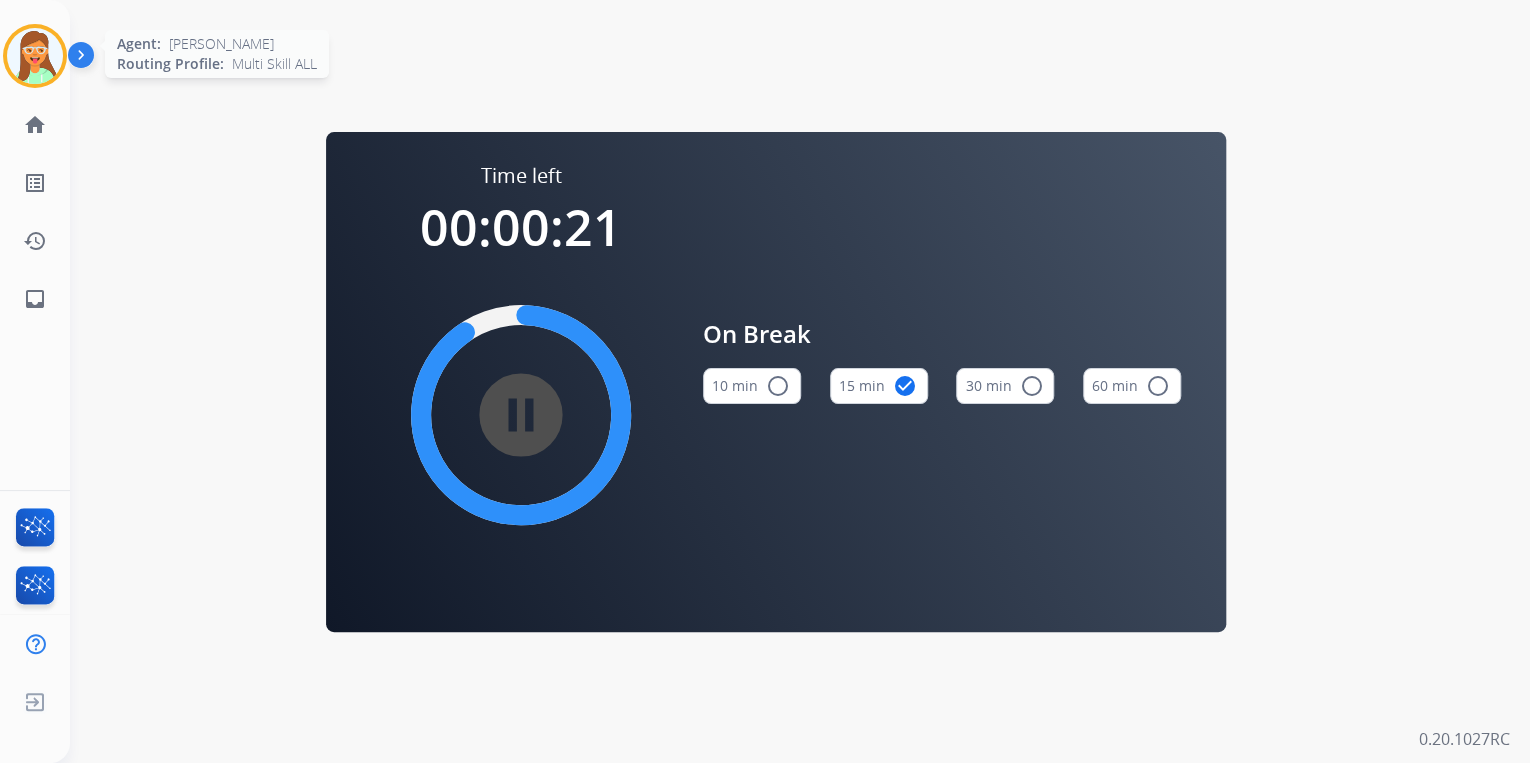 click at bounding box center (35, 56) 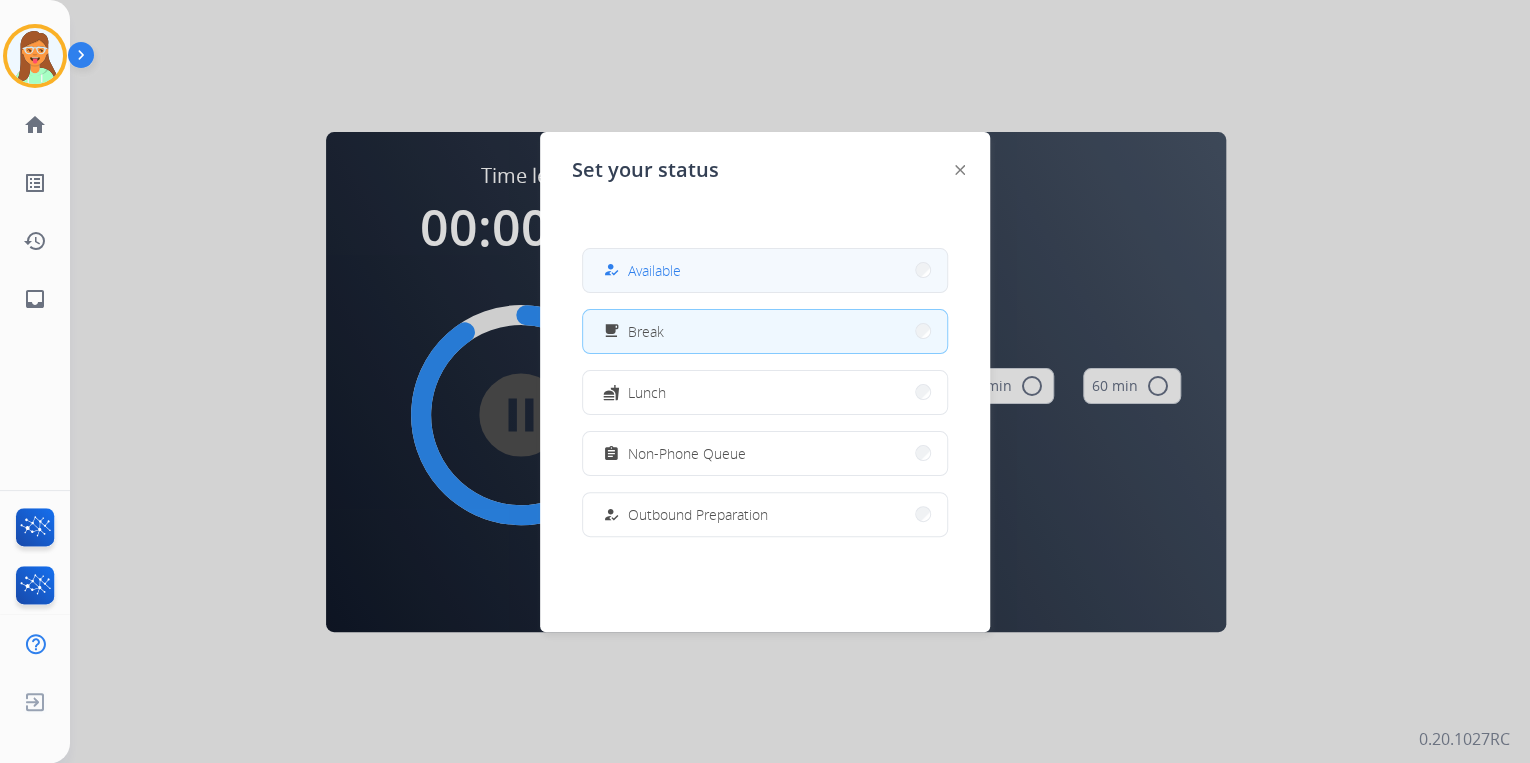 click on "how_to_reg Available" at bounding box center [765, 270] 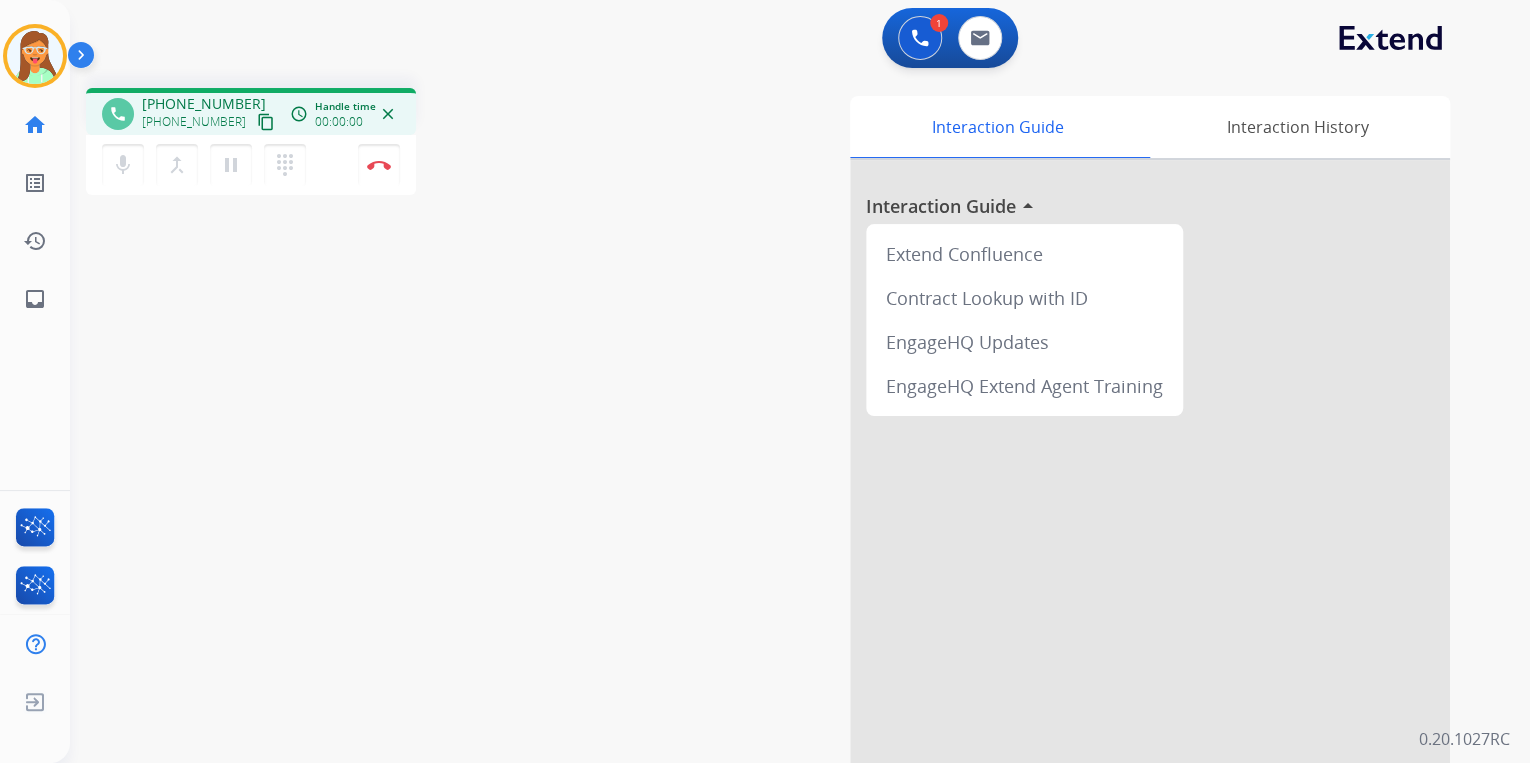click on "content_copy" at bounding box center [266, 122] 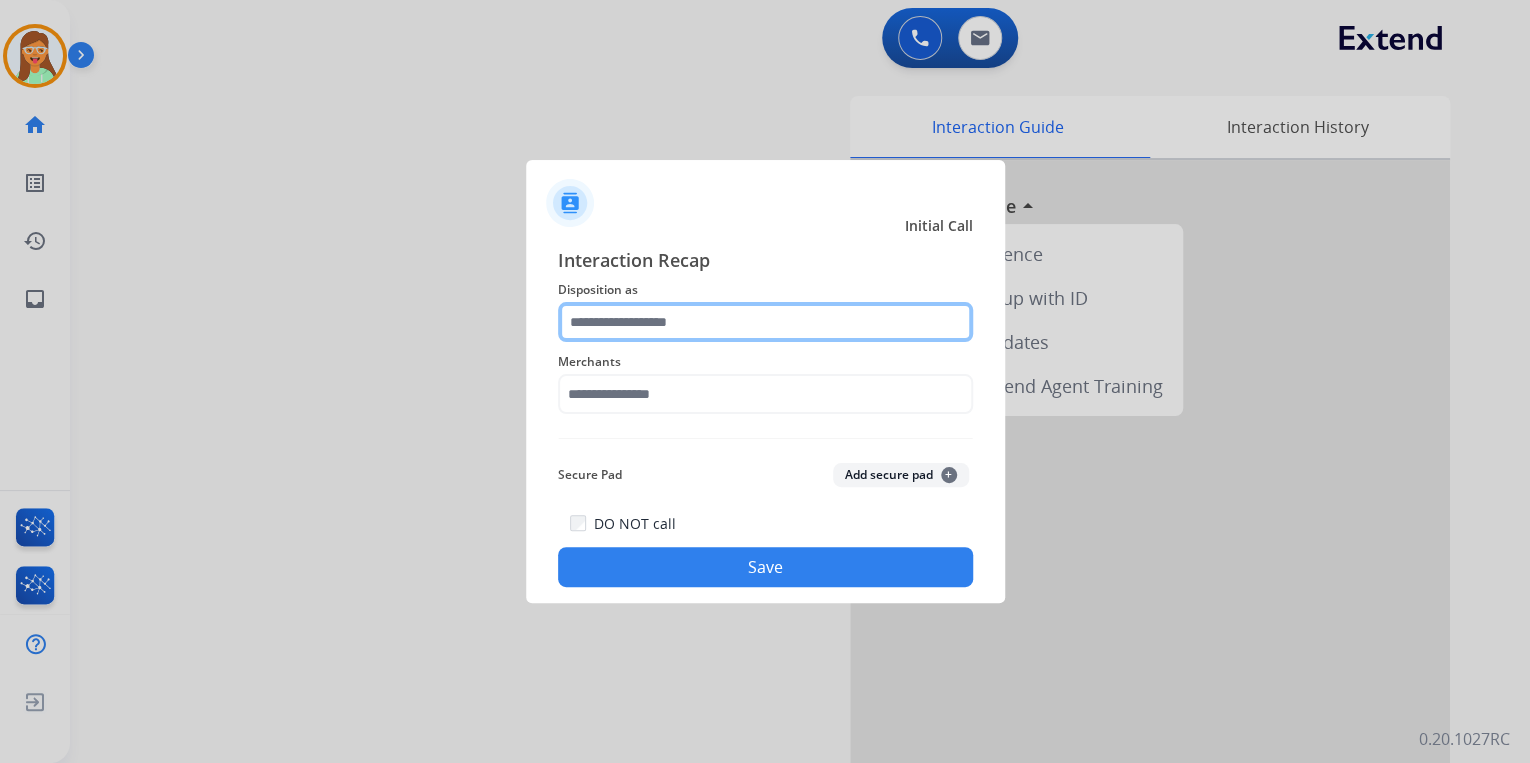 click 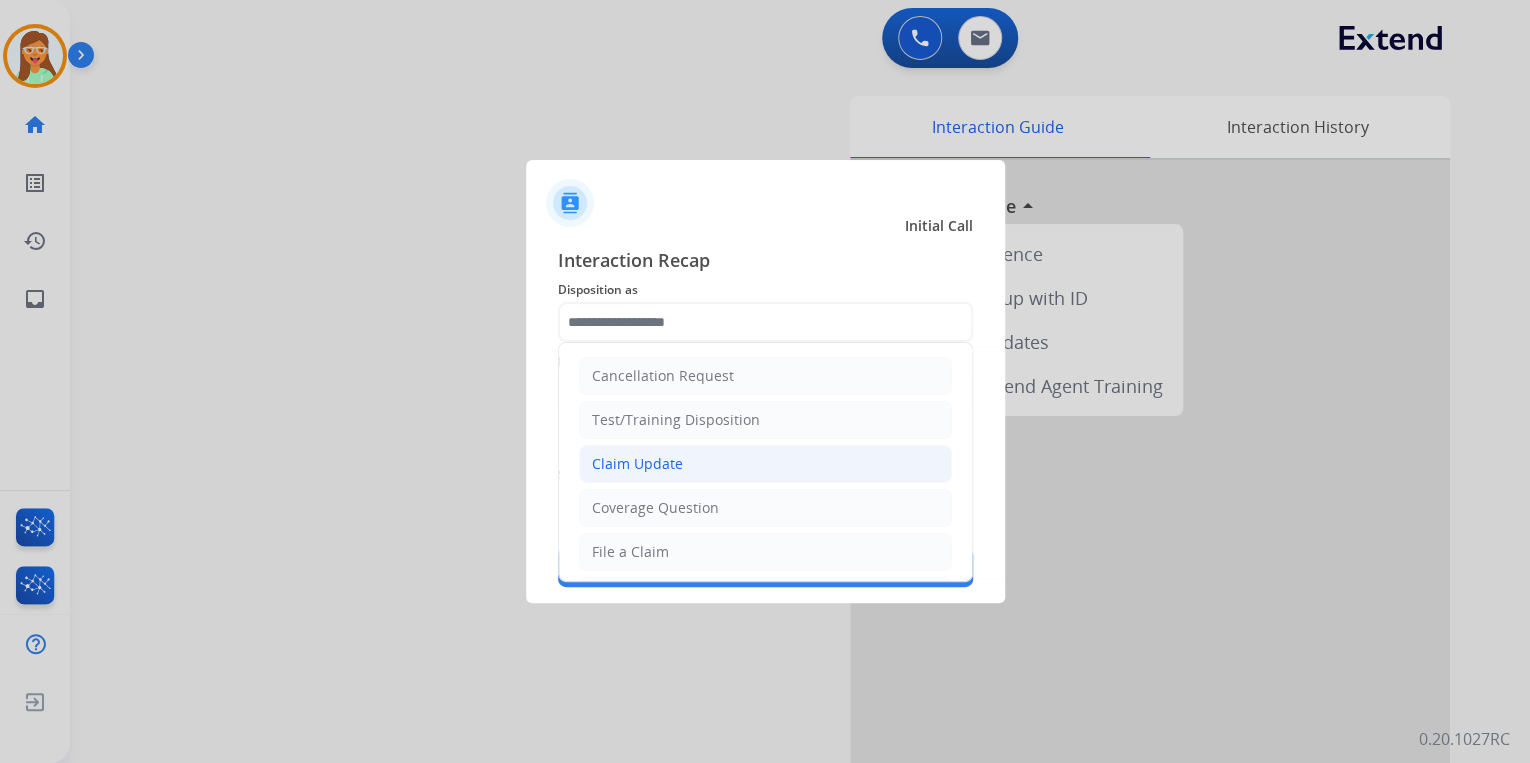 click on "Claim Update" 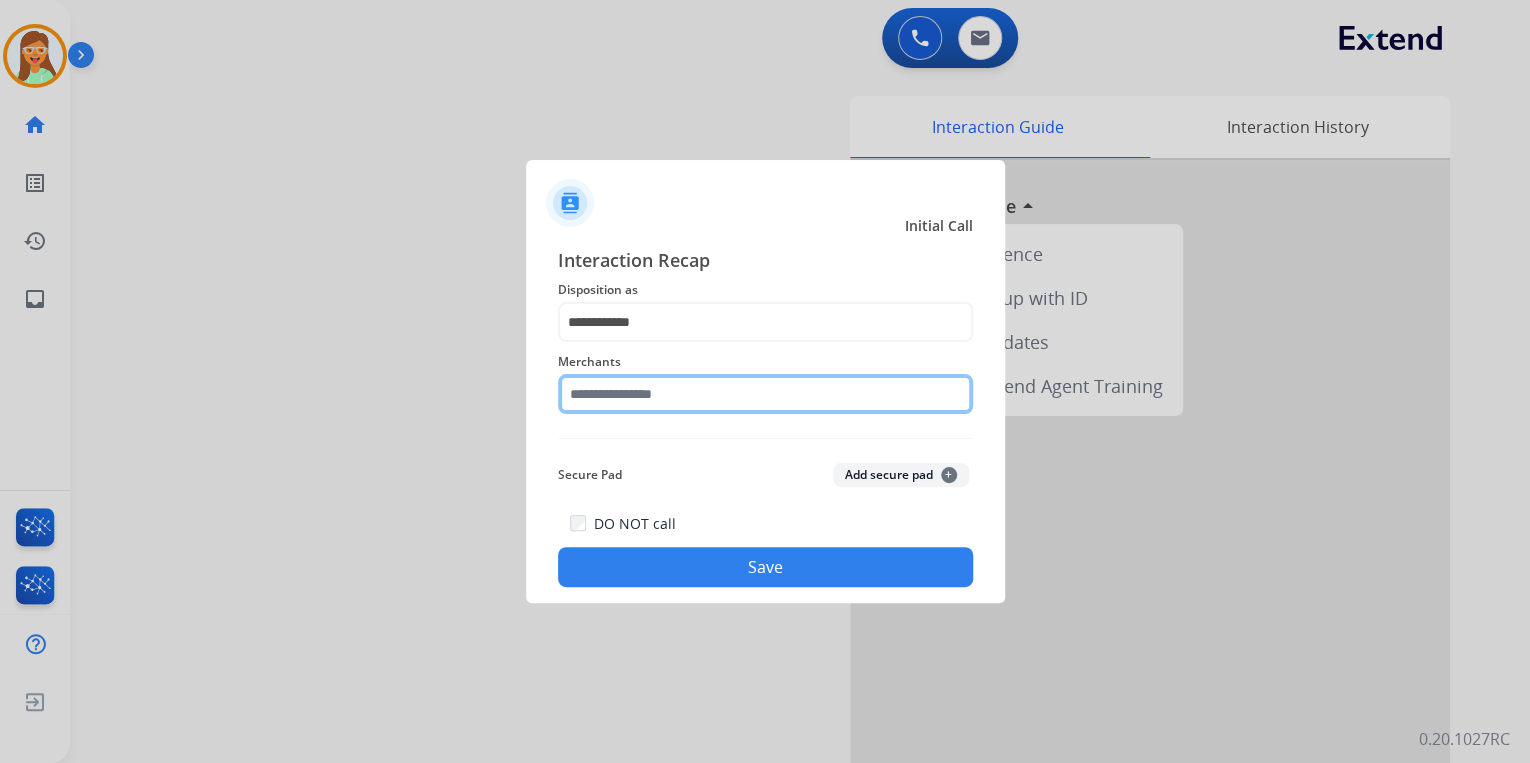 click 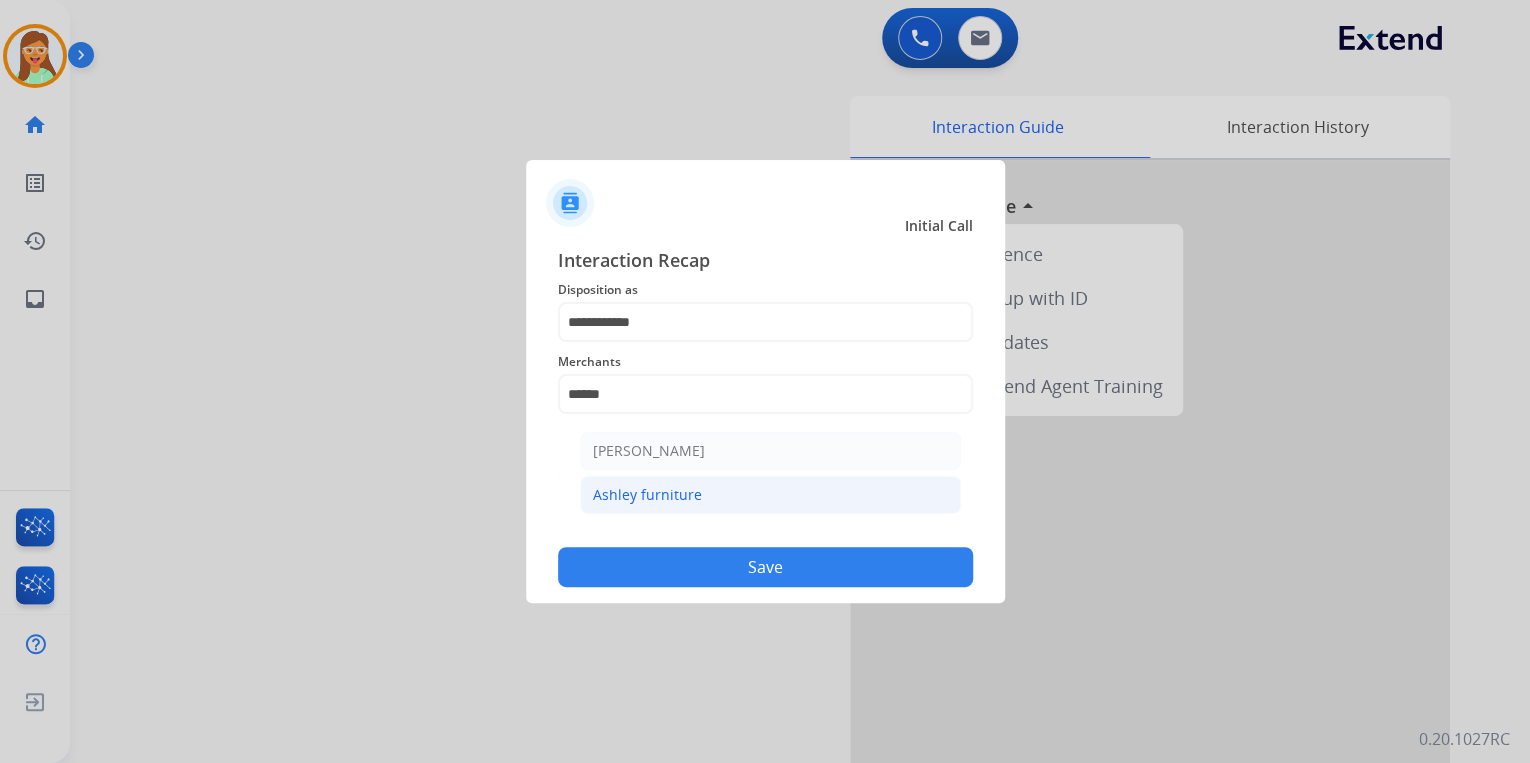 click on "Ashley furniture" 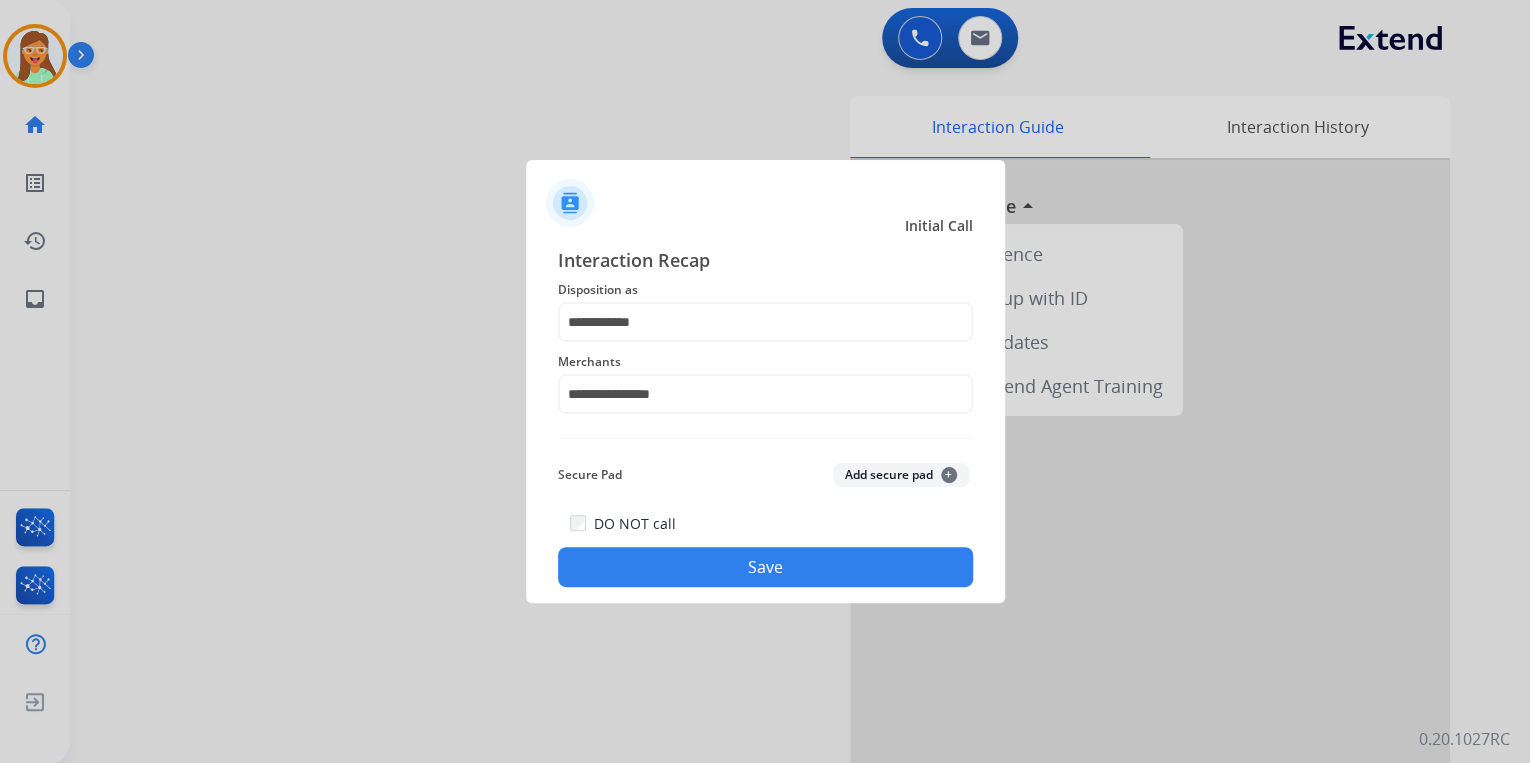 click on "Save" 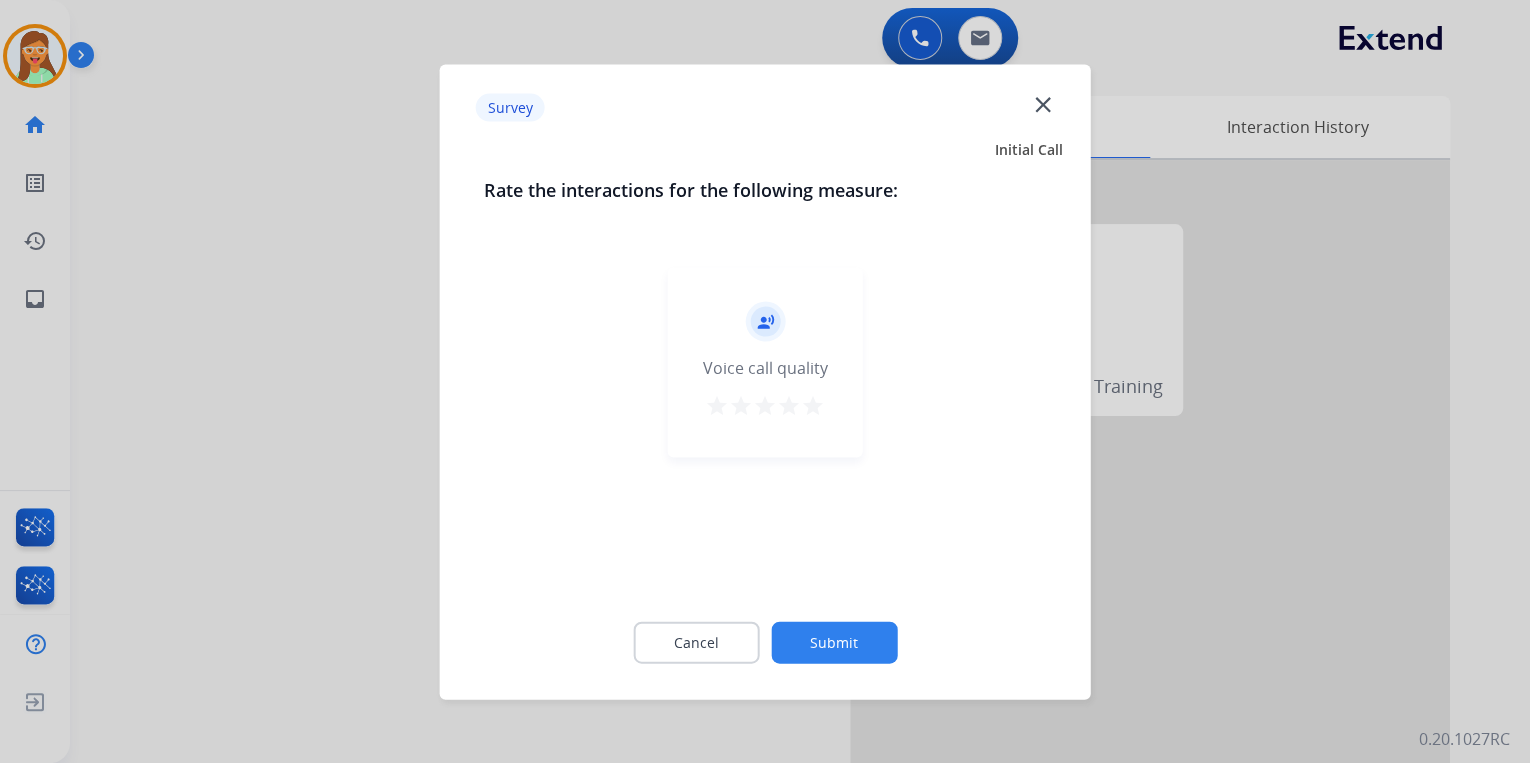 click on "star" at bounding box center (813, 405) 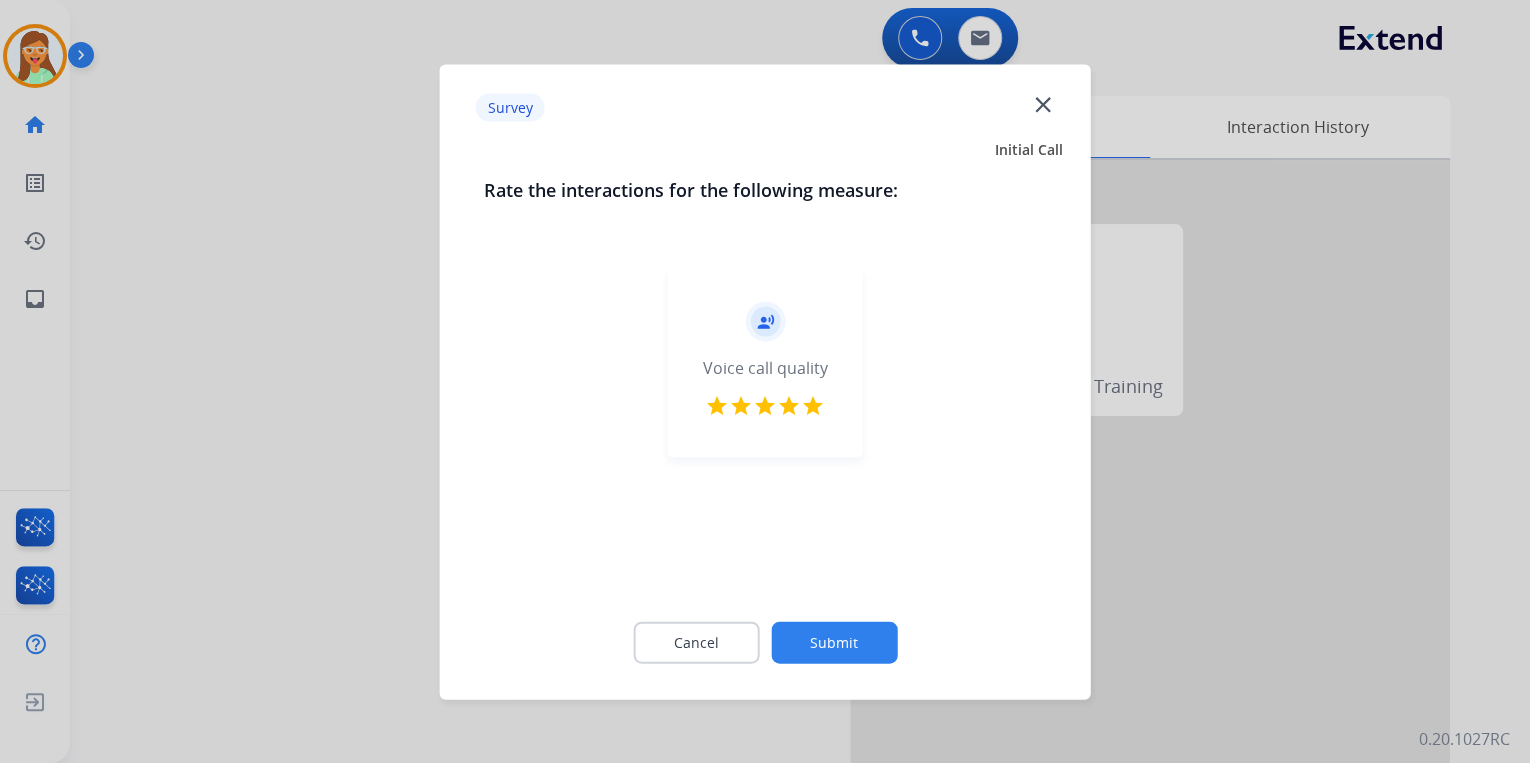click on "Submit" 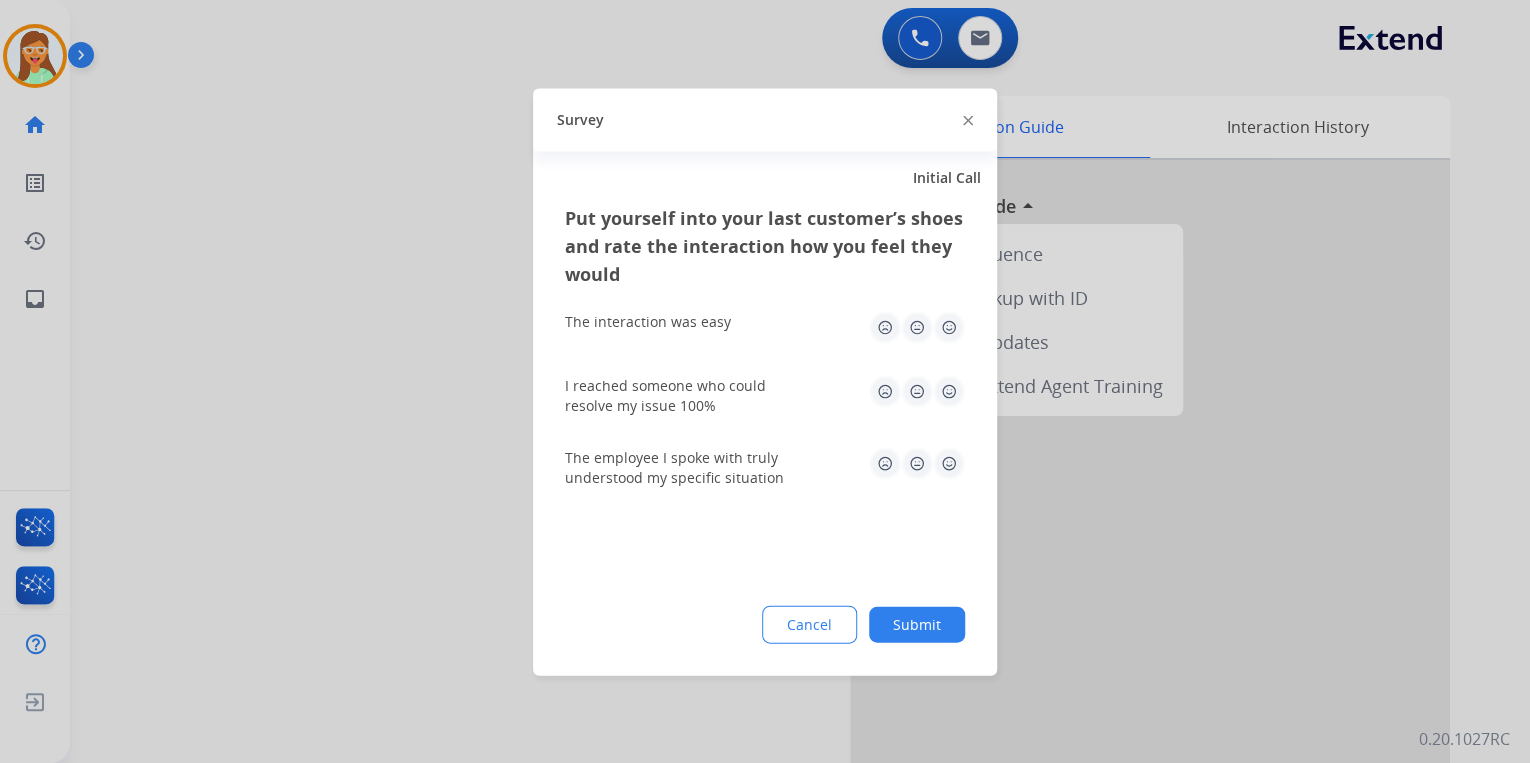 click 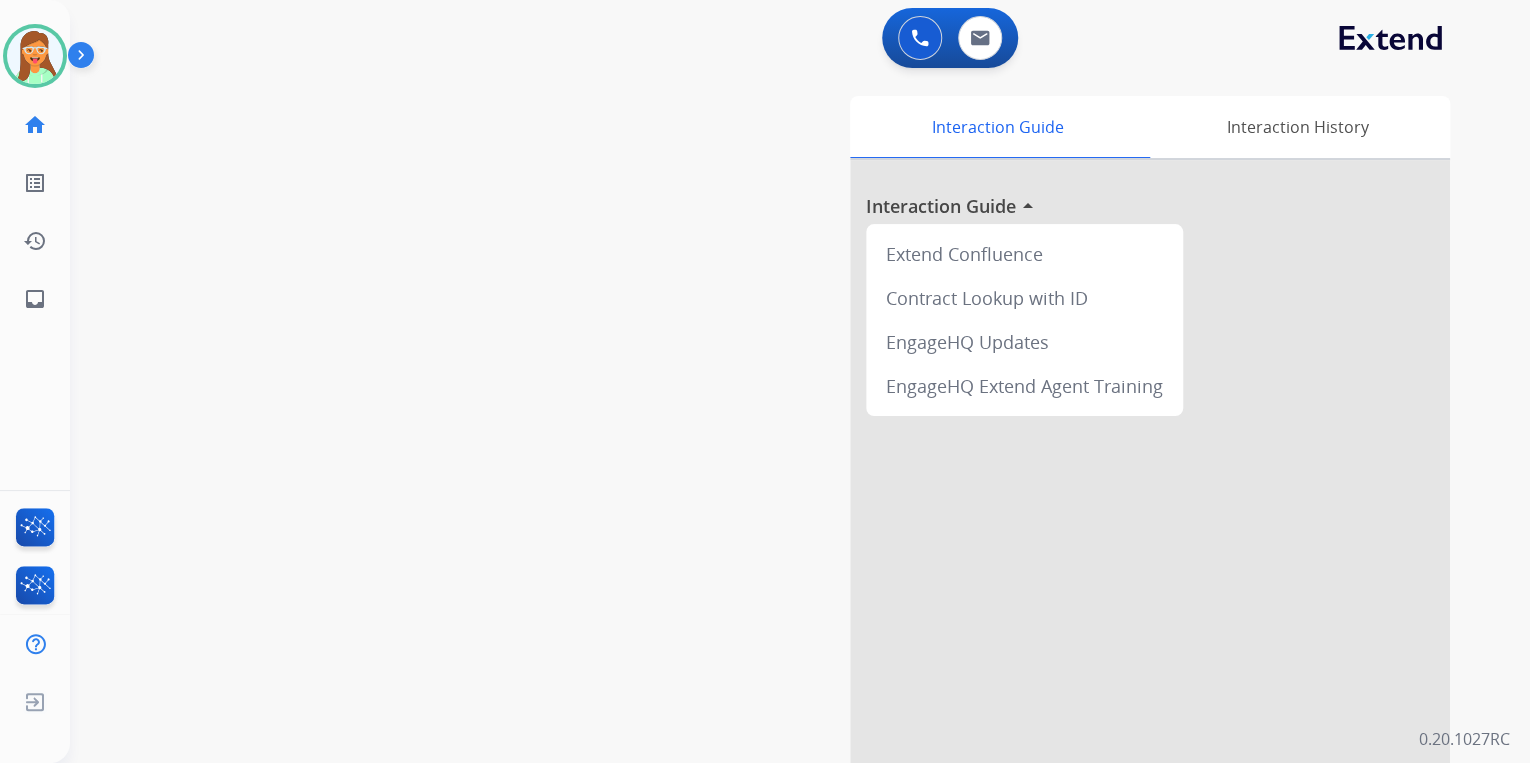 click on "0 Voice Interactions  0  Email Interactions" at bounding box center [950, 38] 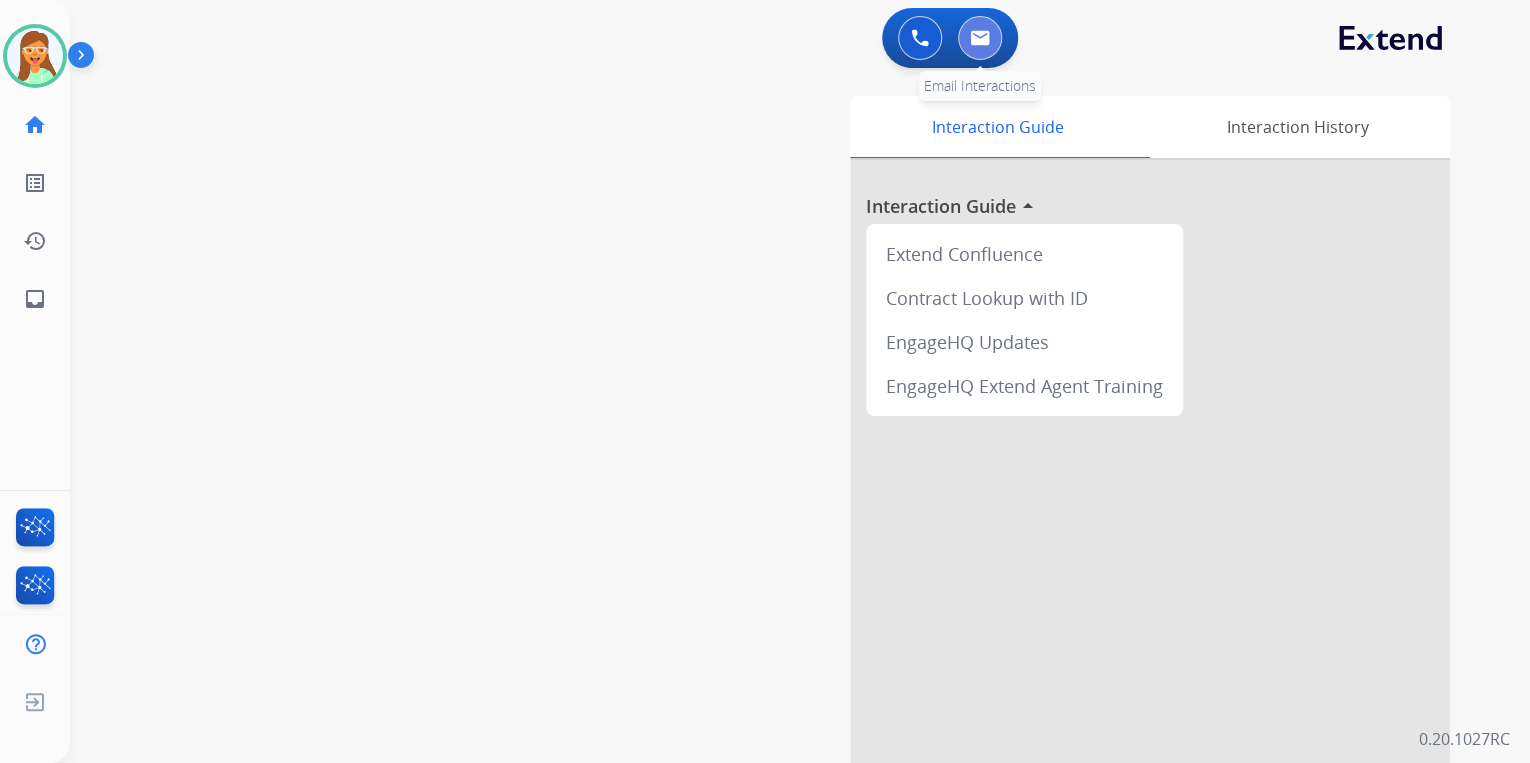 click at bounding box center [980, 38] 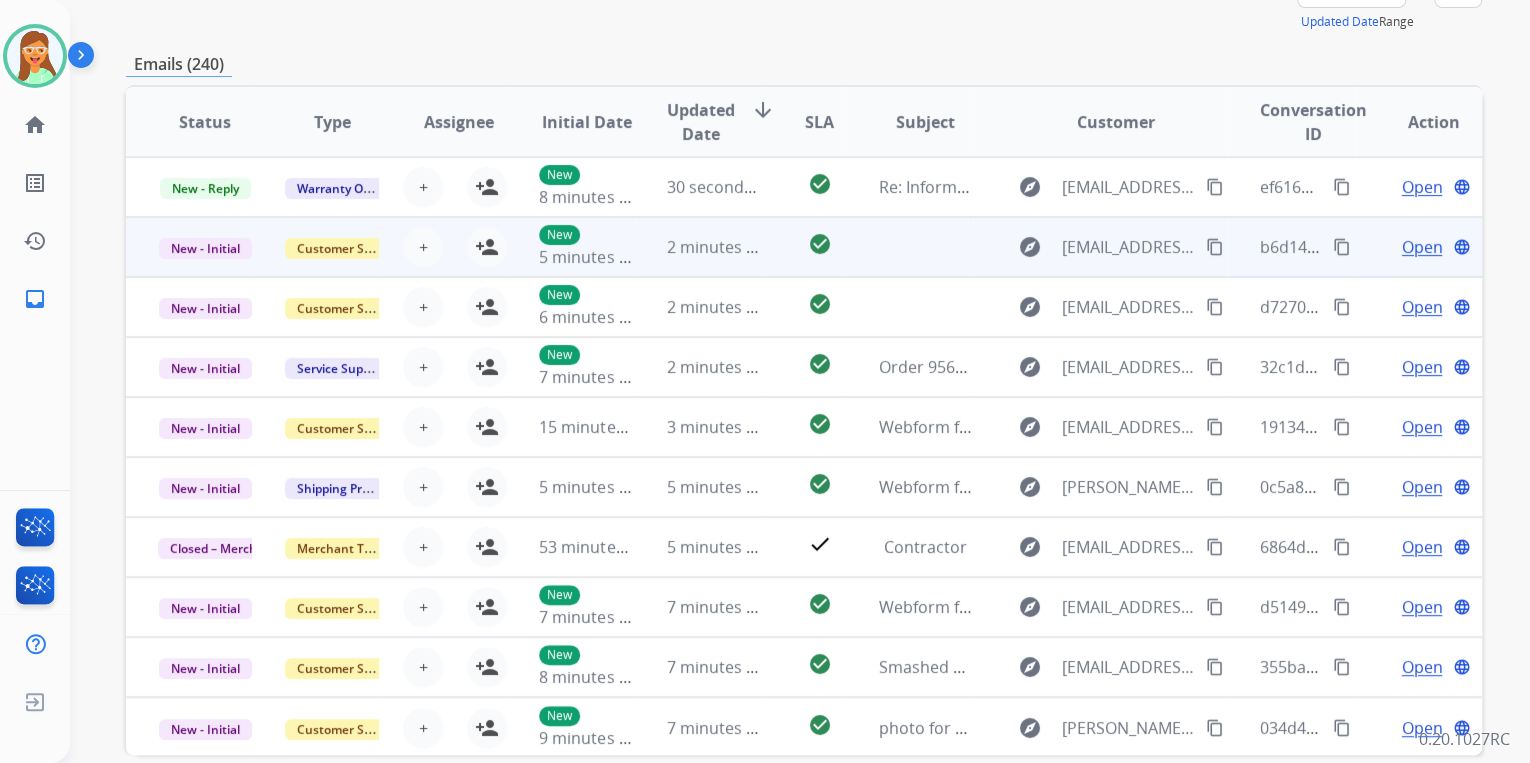 scroll, scrollTop: 54, scrollLeft: 0, axis: vertical 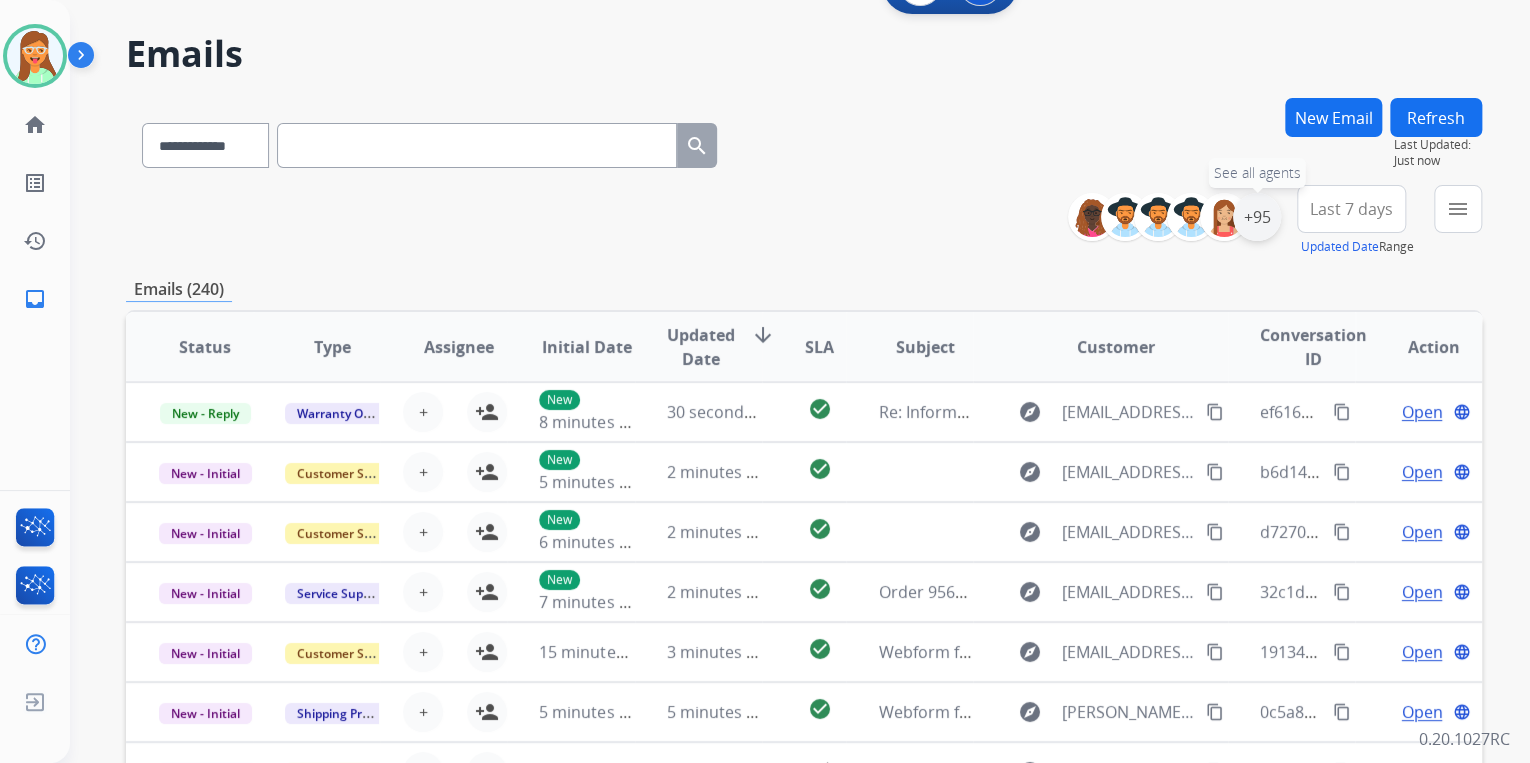 click on "+95" at bounding box center (1257, 217) 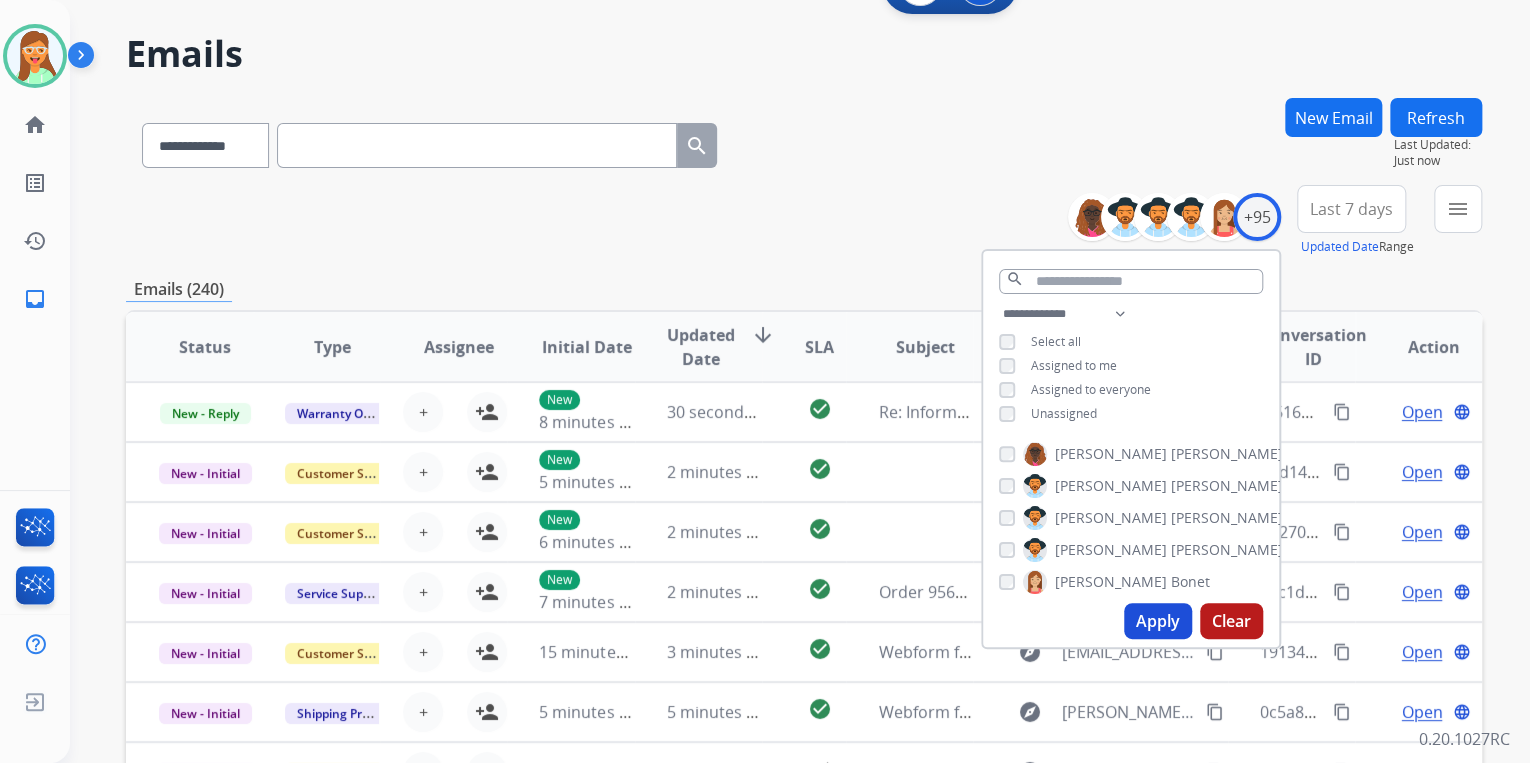 click on "Apply" at bounding box center (1158, 621) 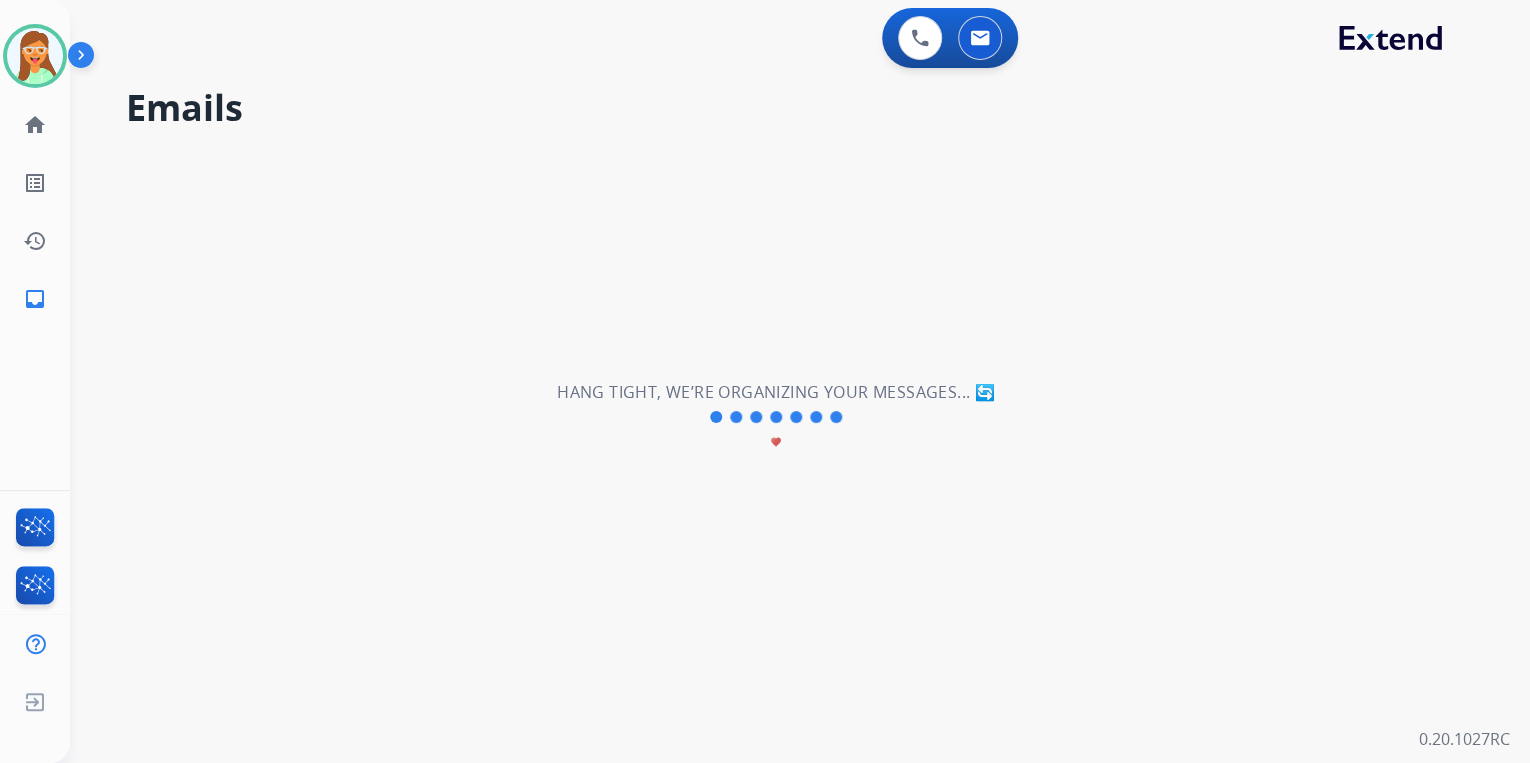 scroll, scrollTop: 0, scrollLeft: 0, axis: both 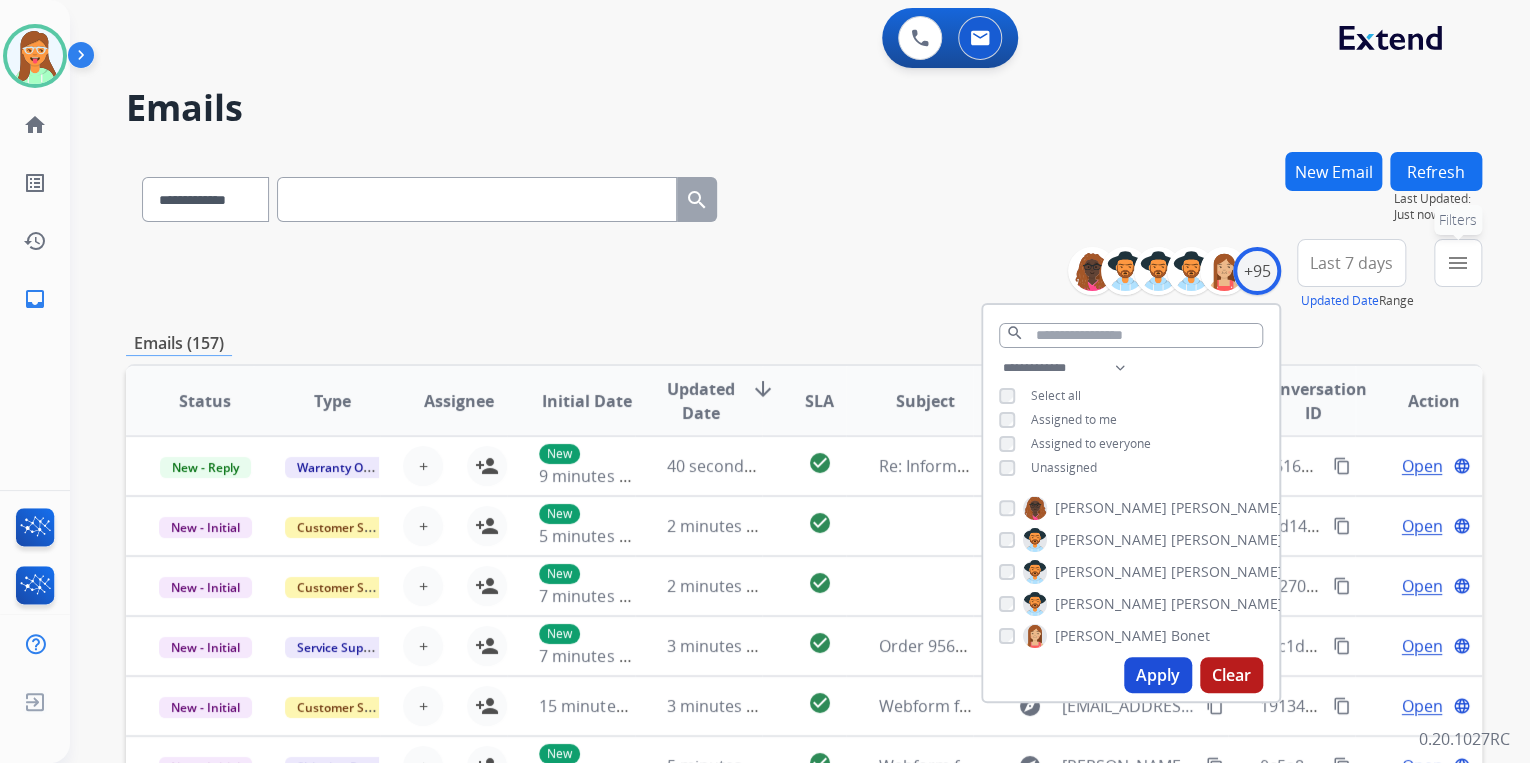 click on "menu" at bounding box center [1458, 263] 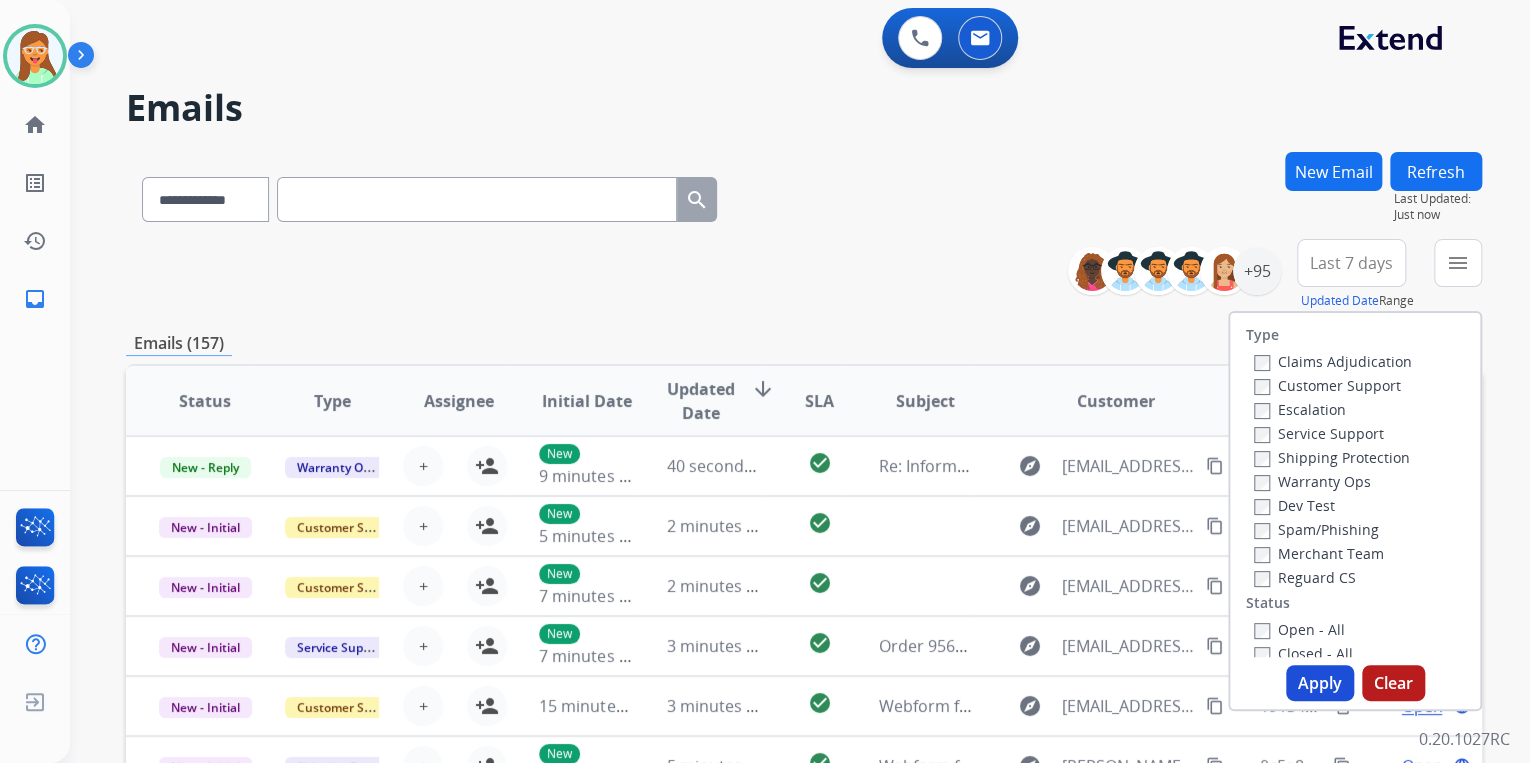 click on "Customer Support" at bounding box center [1327, 385] 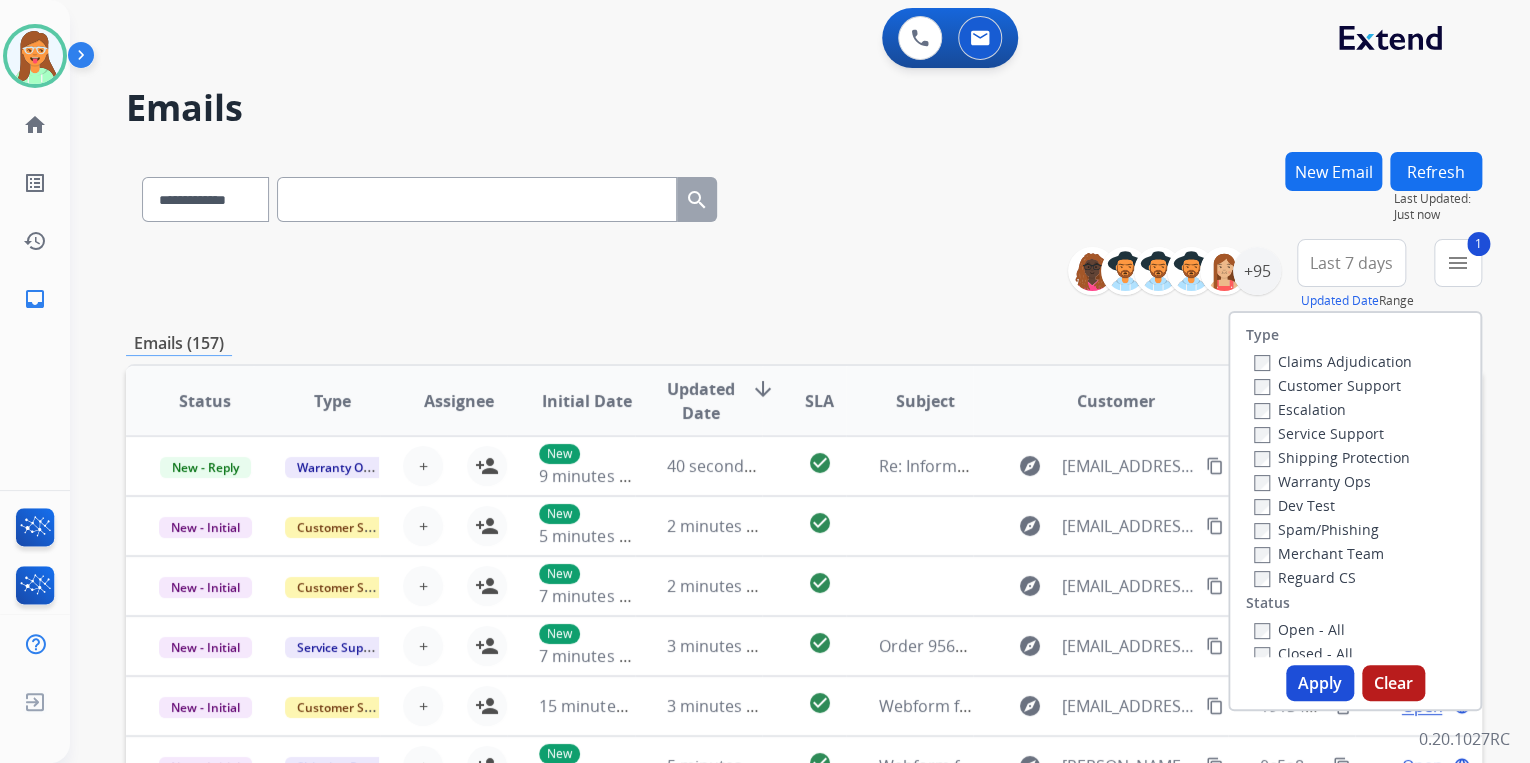 click on "Shipping Protection" at bounding box center (1332, 457) 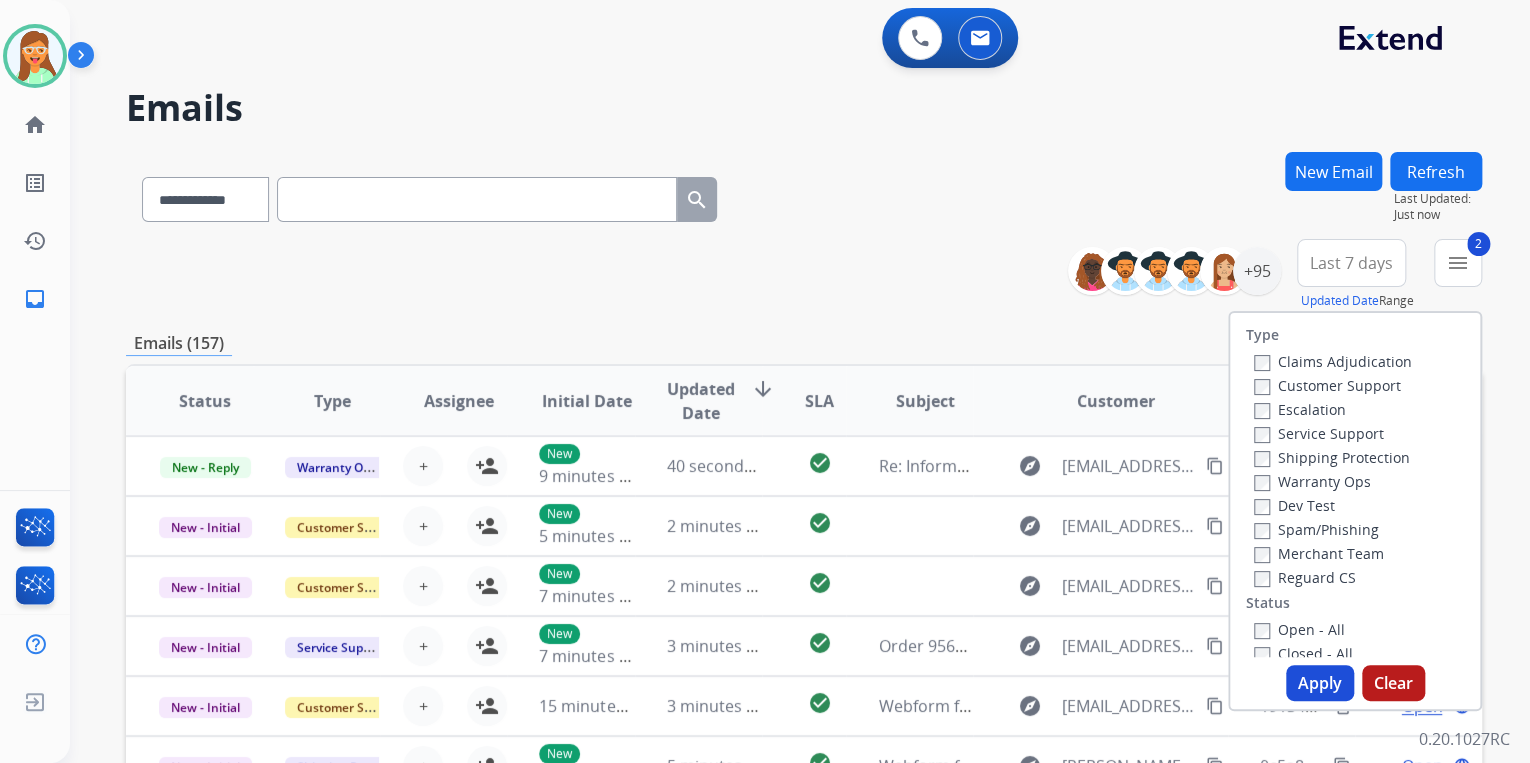 click on "Reguard CS" at bounding box center (1305, 577) 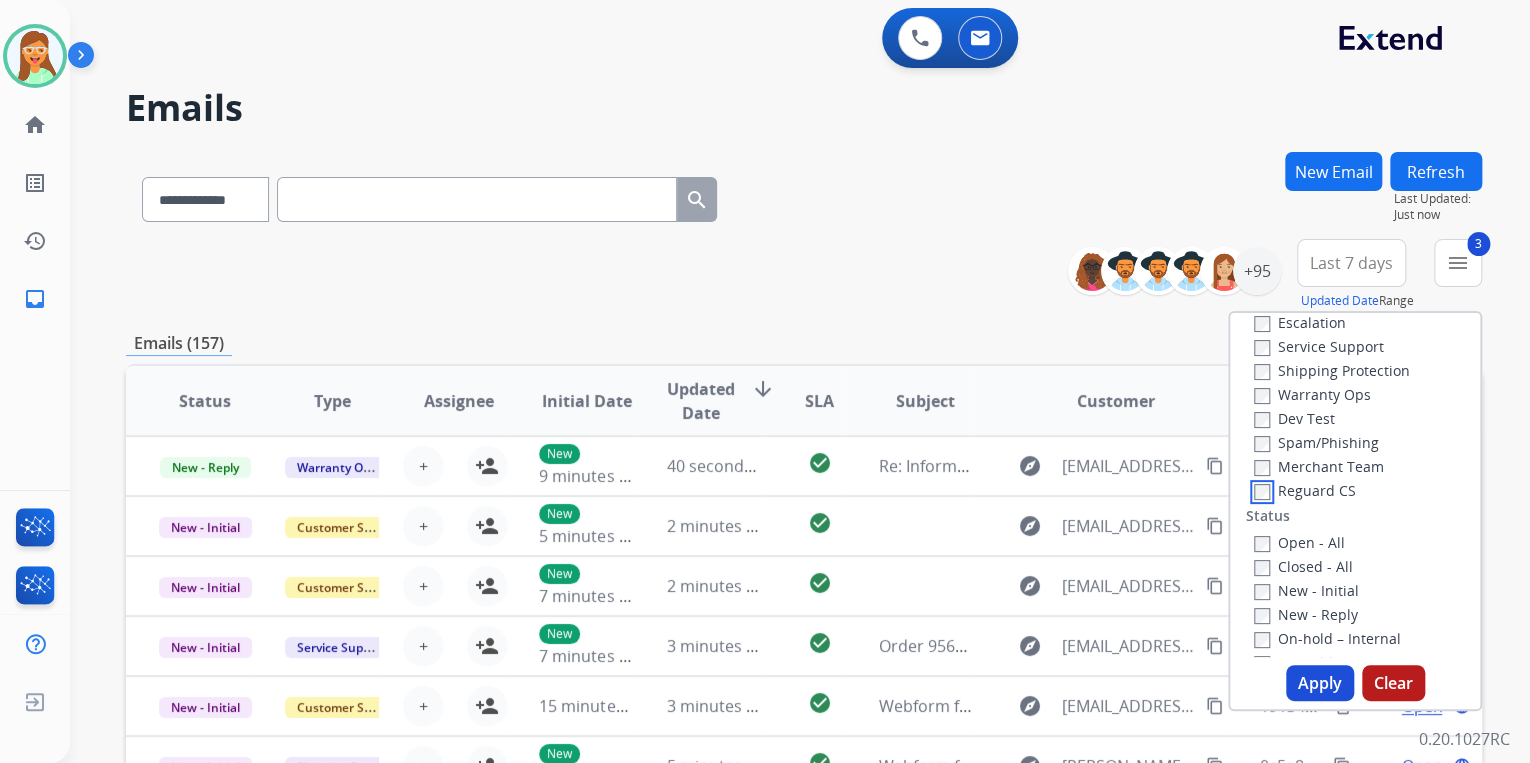 scroll, scrollTop: 240, scrollLeft: 0, axis: vertical 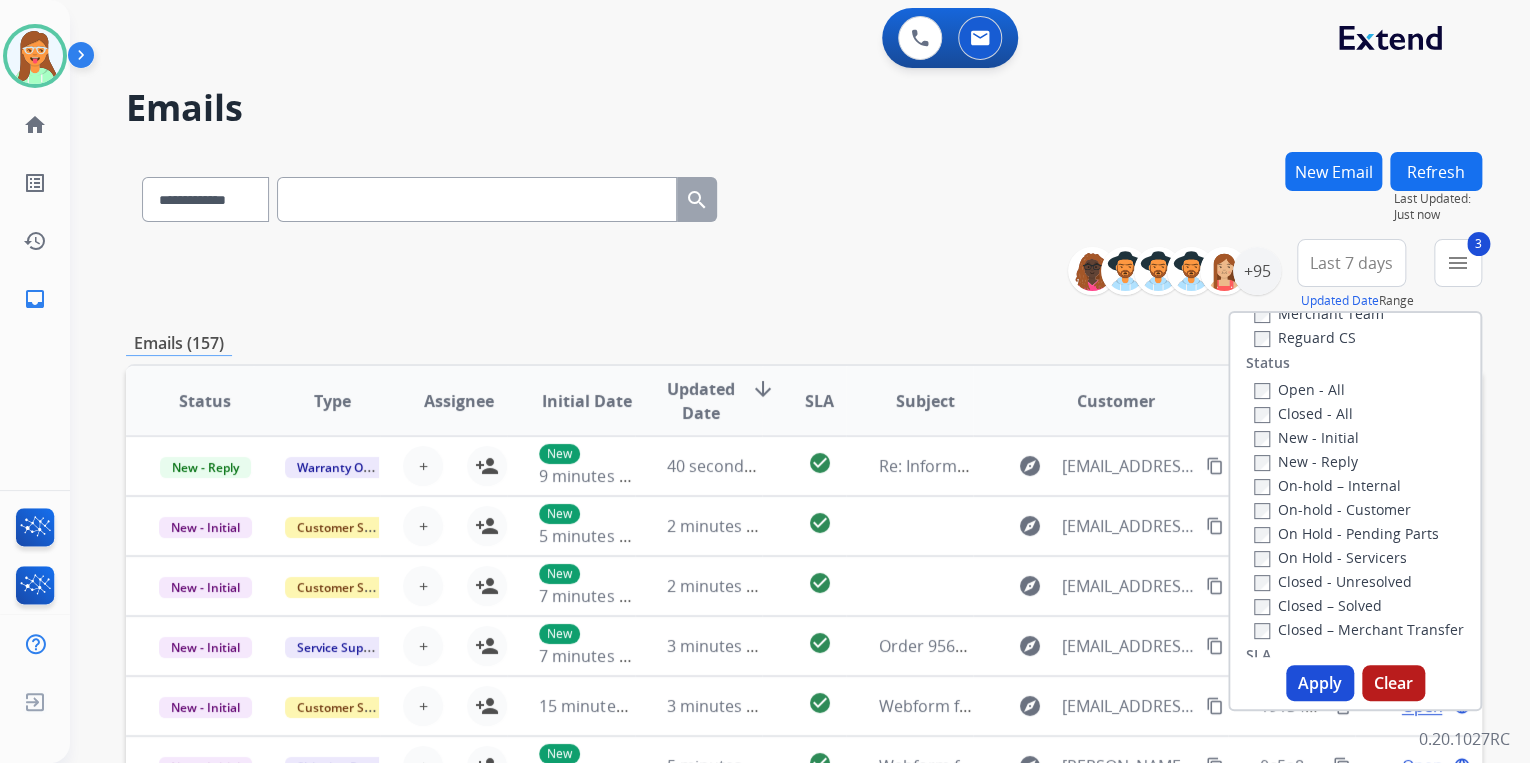 click on "New - Initial" at bounding box center [1306, 437] 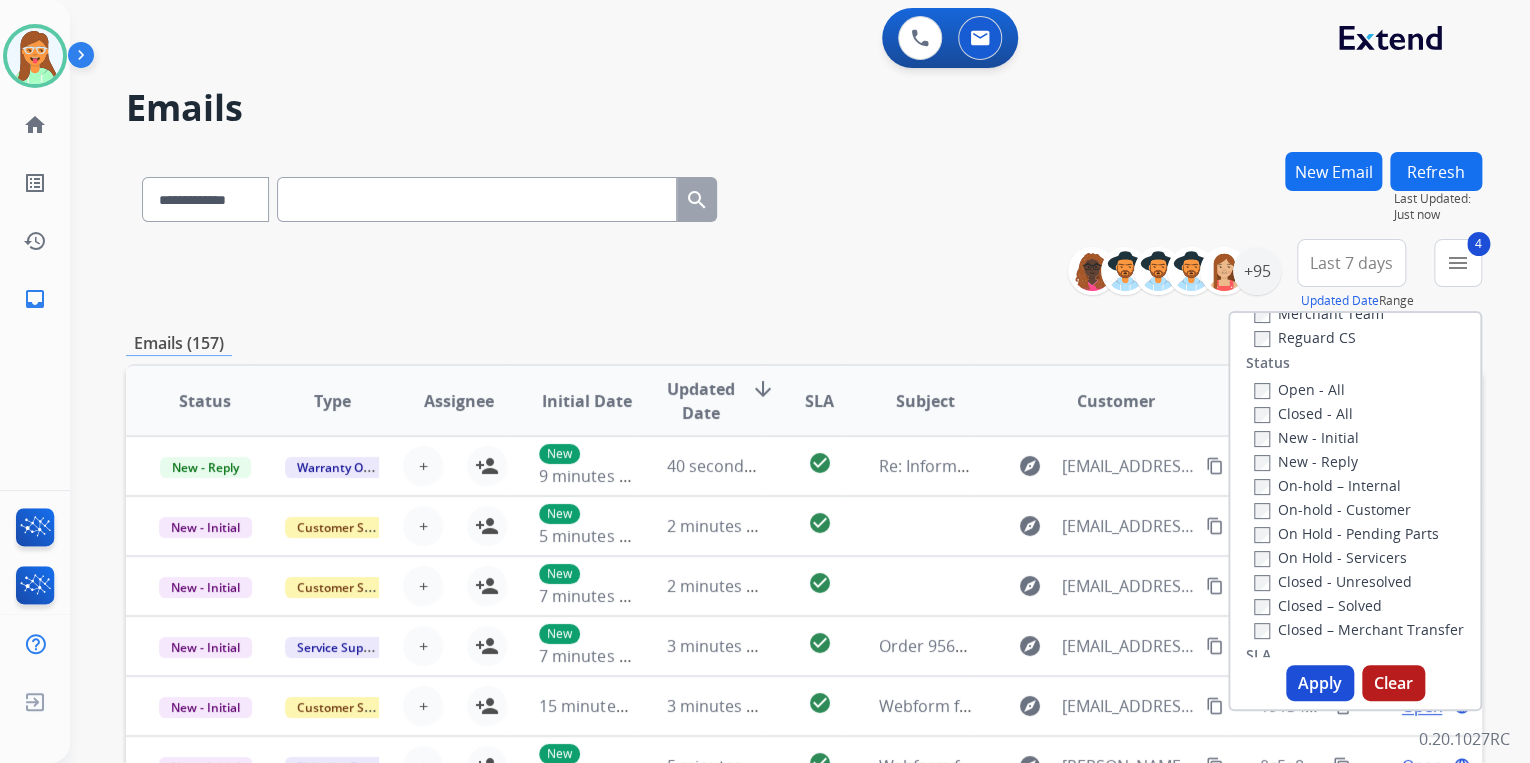 click on "Apply" at bounding box center [1320, 683] 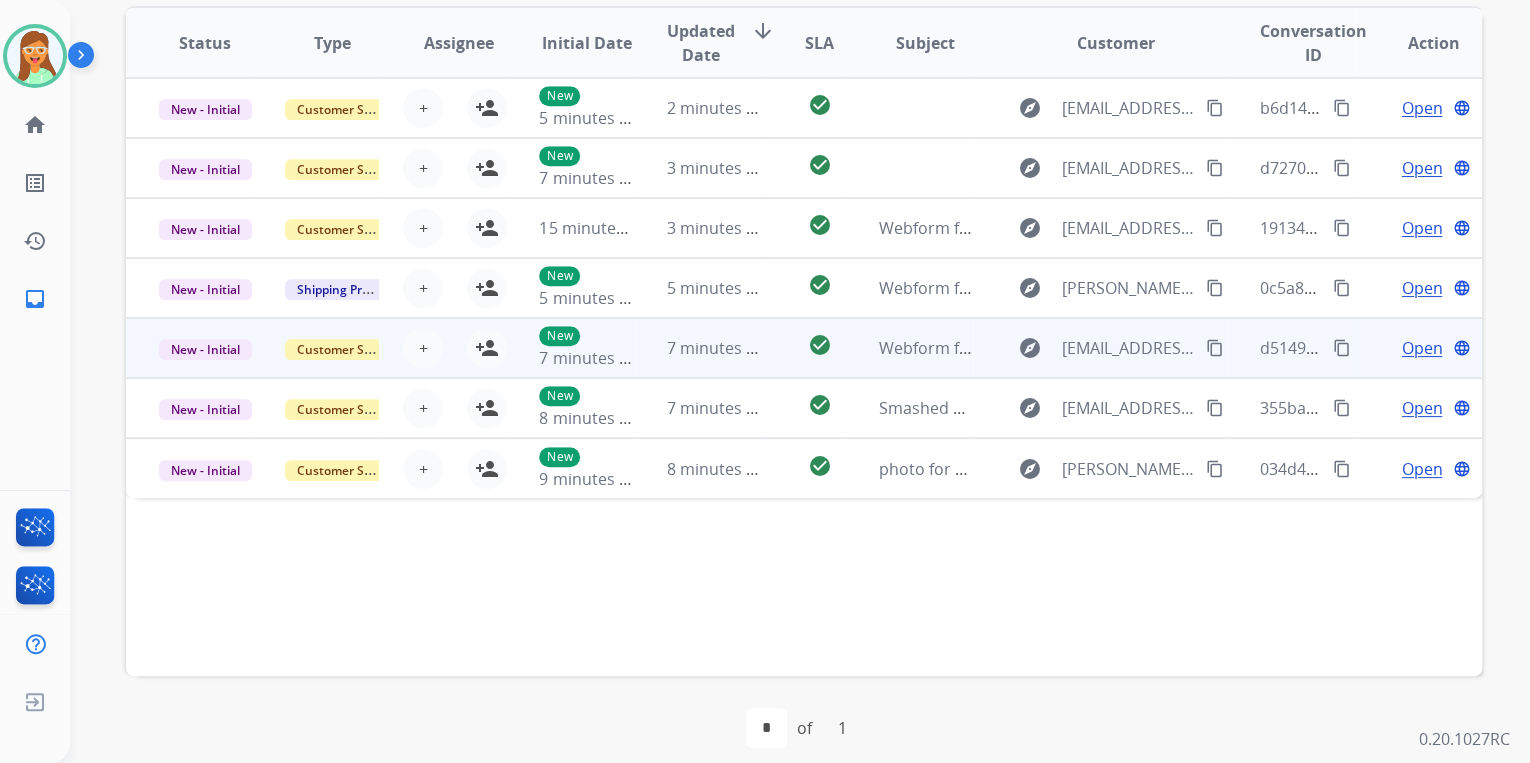 scroll, scrollTop: 422, scrollLeft: 0, axis: vertical 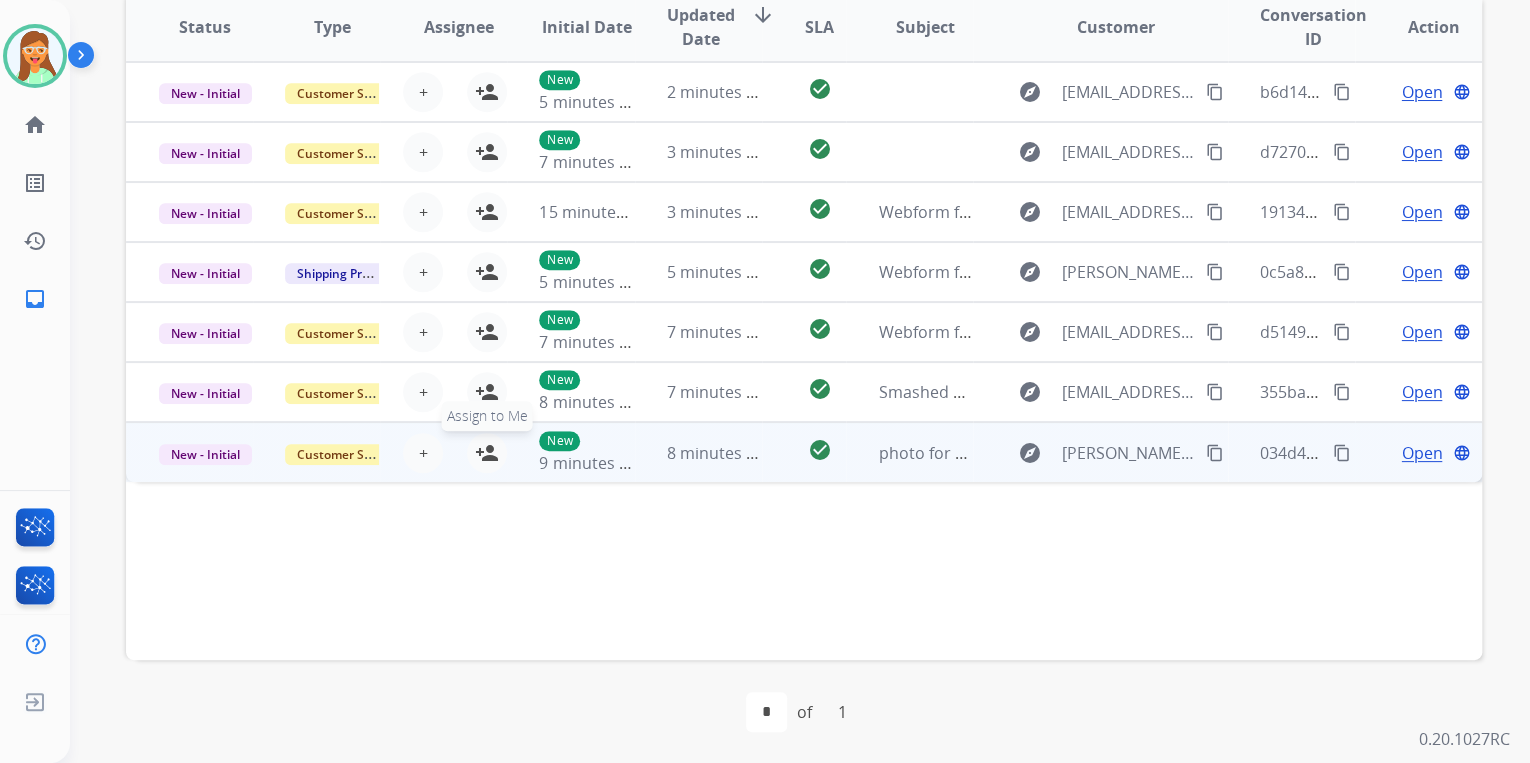 click on "person_add" at bounding box center (487, 453) 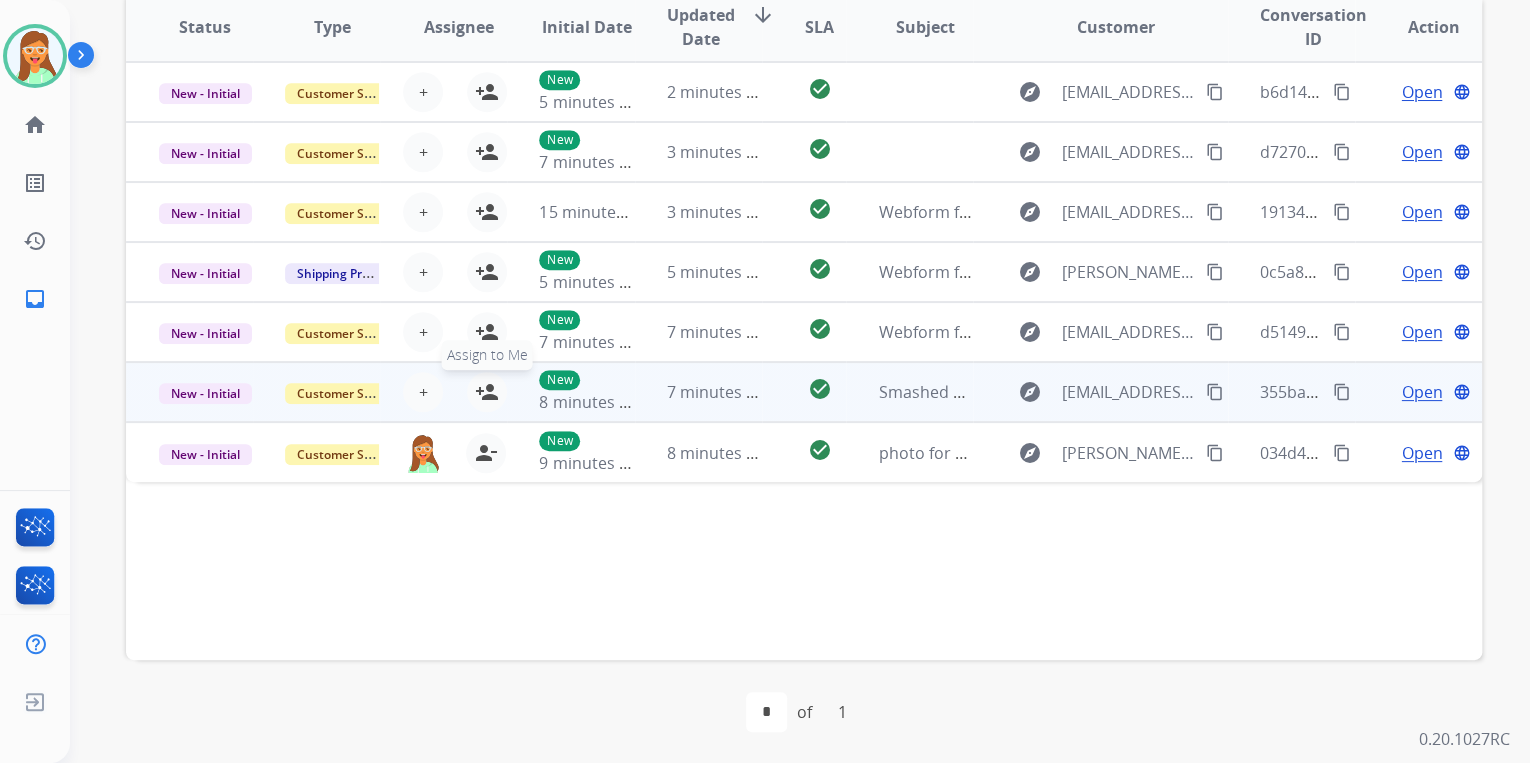 click on "person_add" at bounding box center (487, 392) 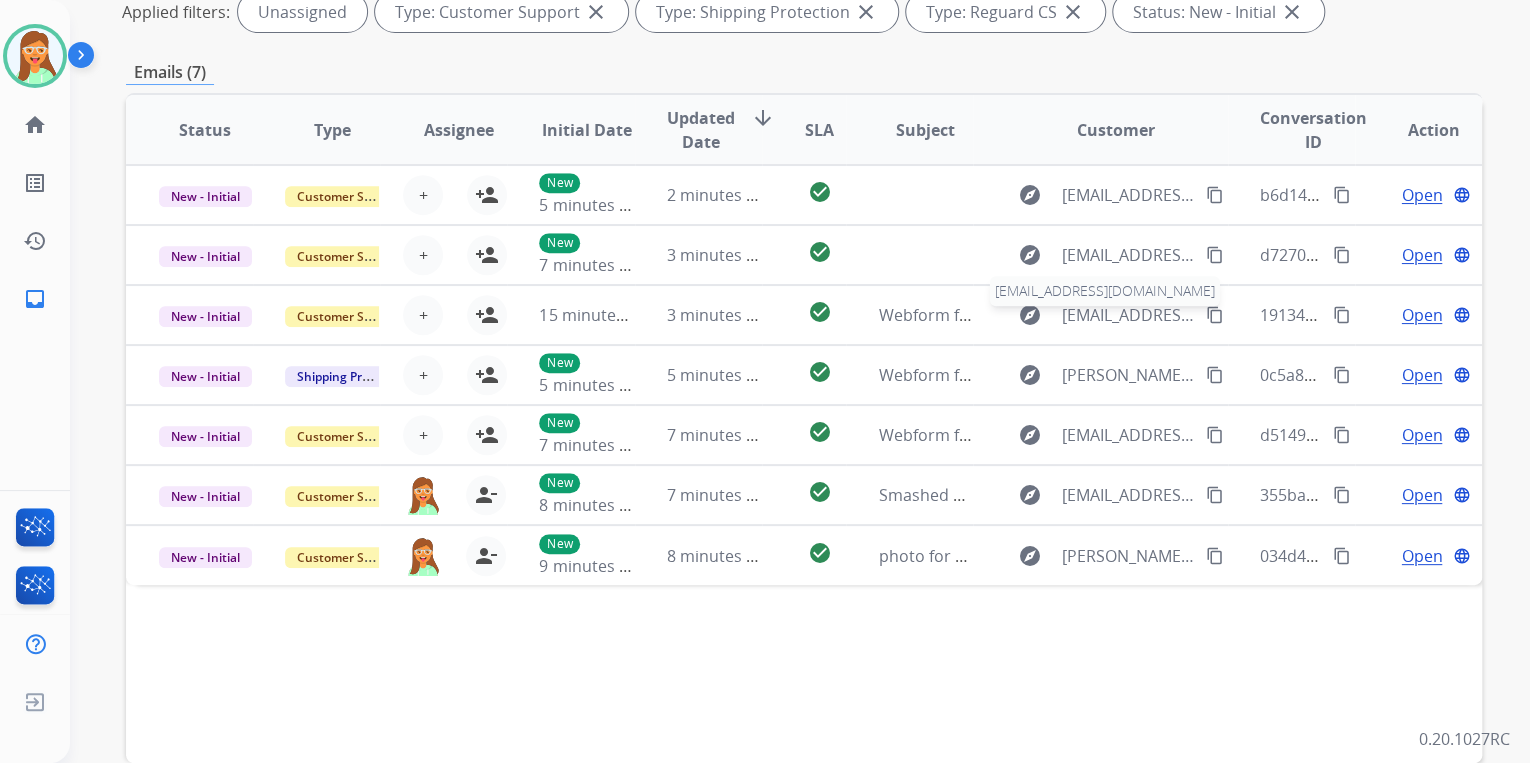 scroll, scrollTop: 0, scrollLeft: 0, axis: both 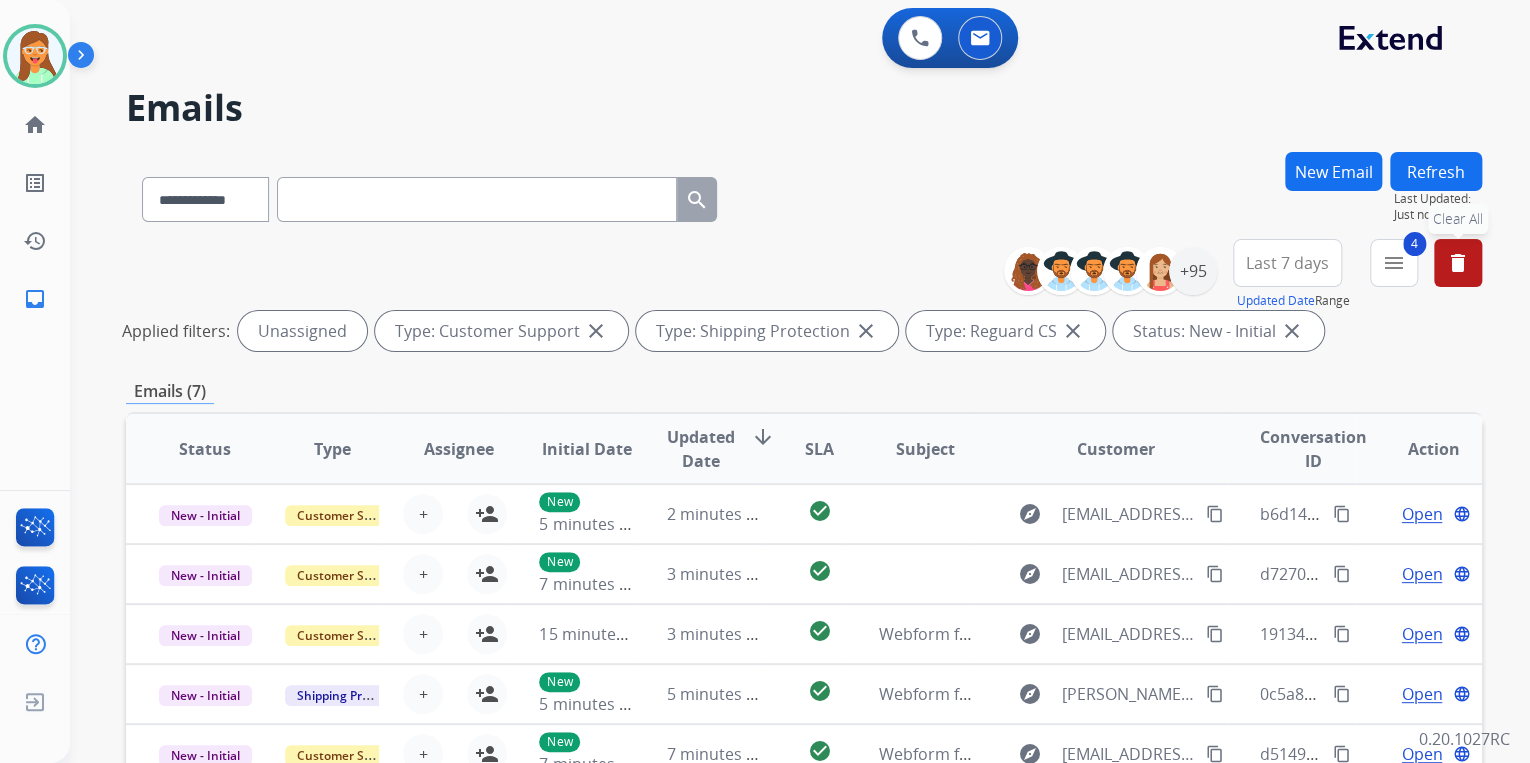 click on "delete" at bounding box center [1458, 263] 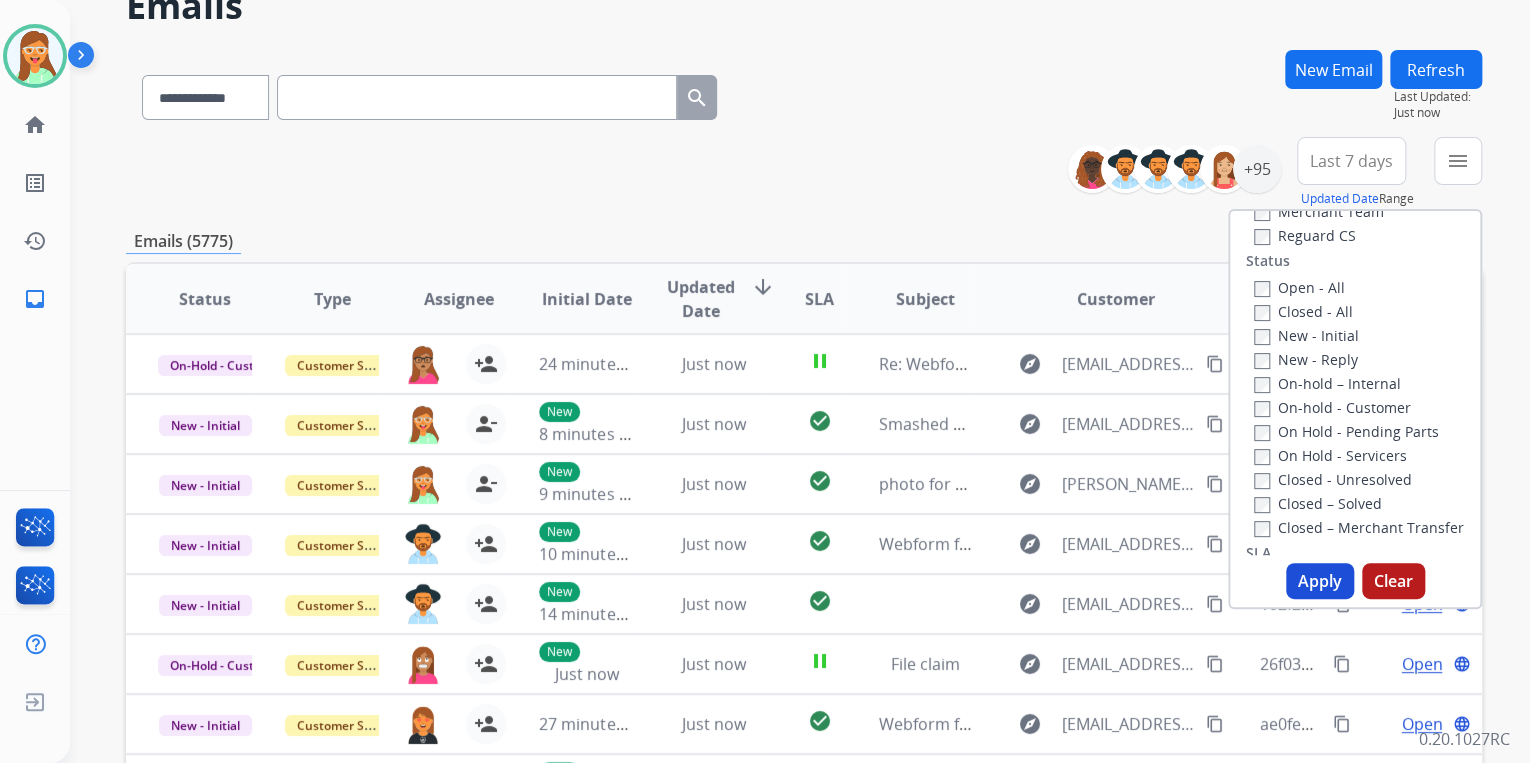 scroll, scrollTop: 80, scrollLeft: 0, axis: vertical 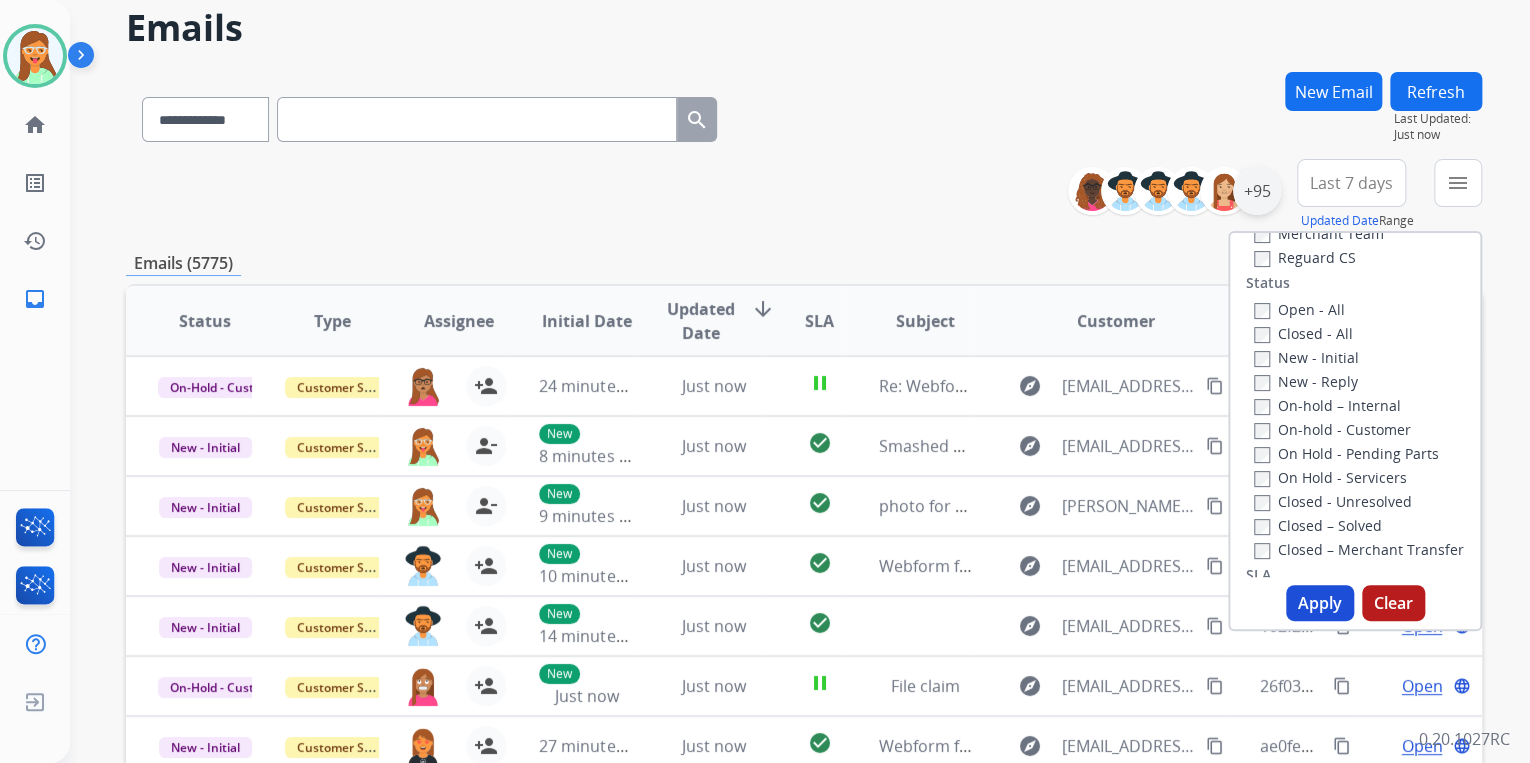 drag, startPoint x: 1153, startPoint y: 92, endPoint x: 1265, endPoint y: 175, distance: 139.4023 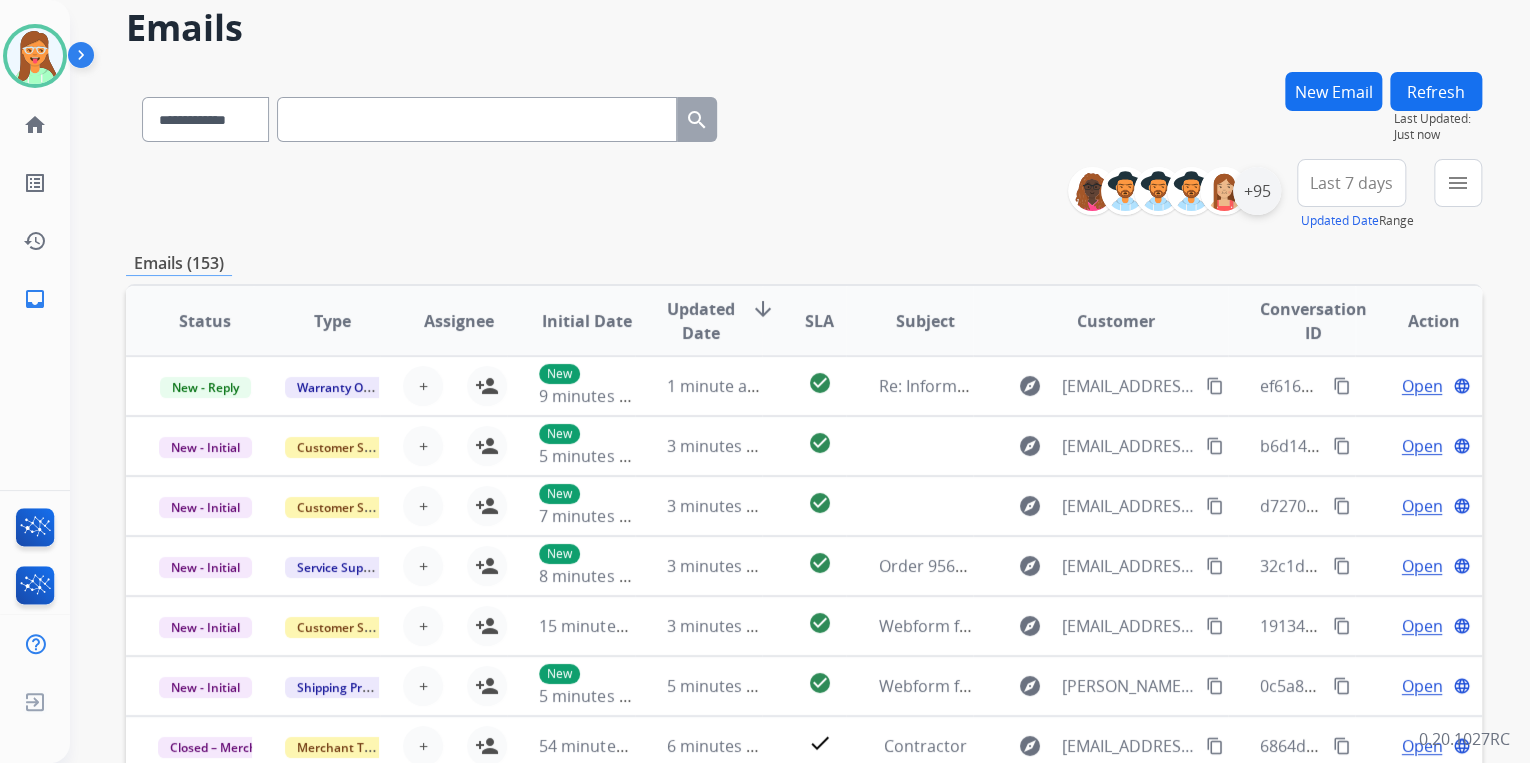 click on "+95" at bounding box center (1257, 191) 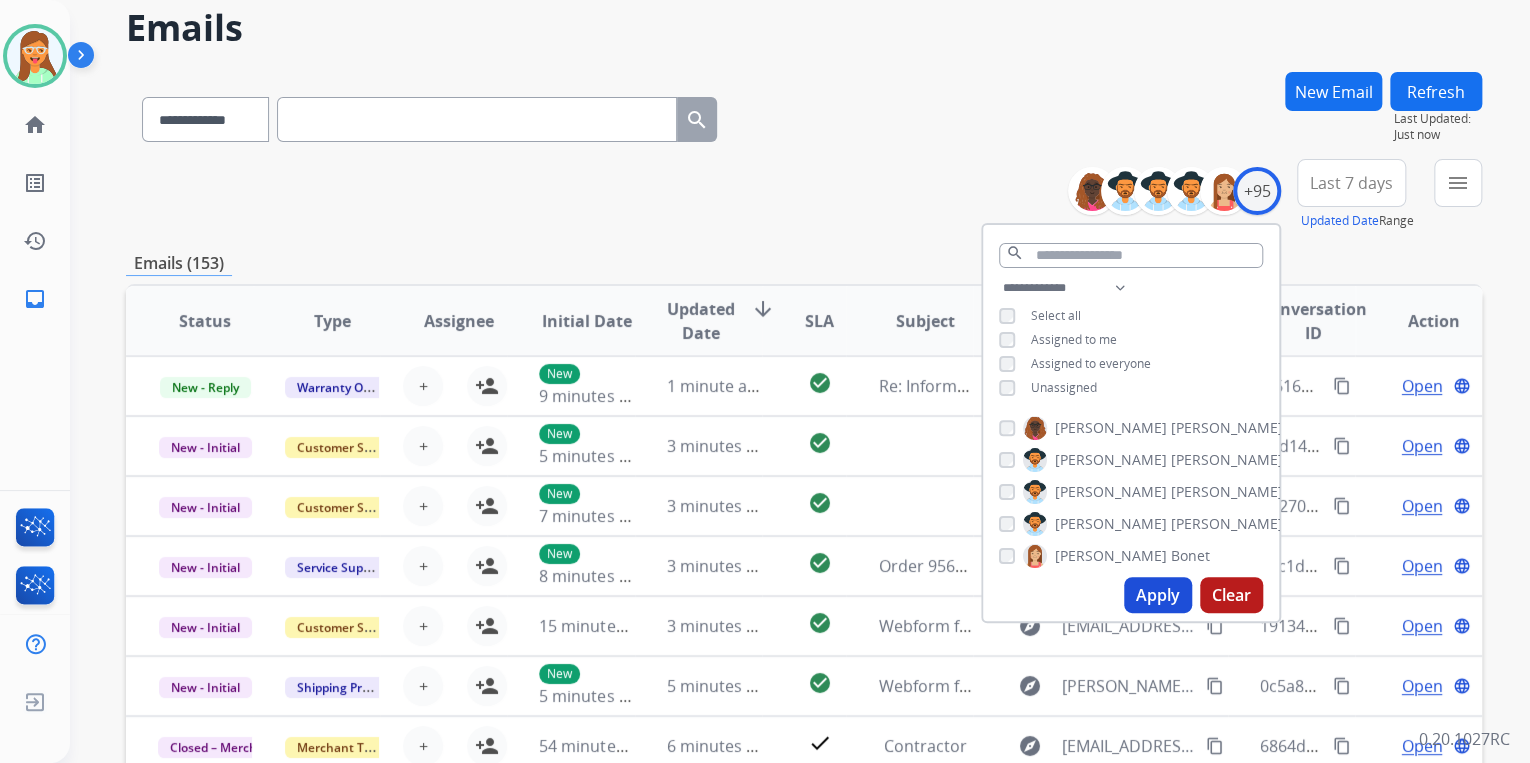 click on "Apply" at bounding box center [1158, 595] 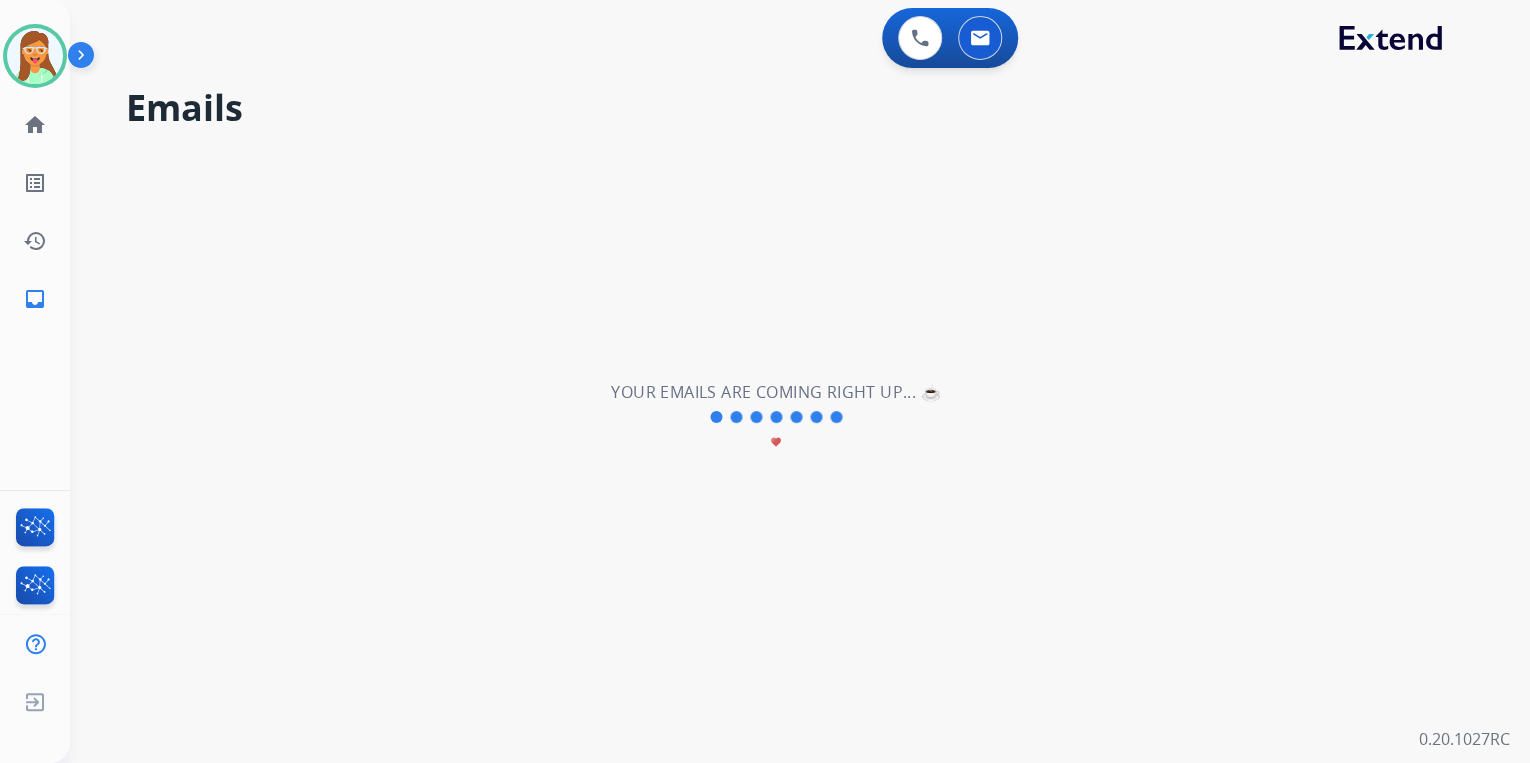 scroll, scrollTop: 0, scrollLeft: 0, axis: both 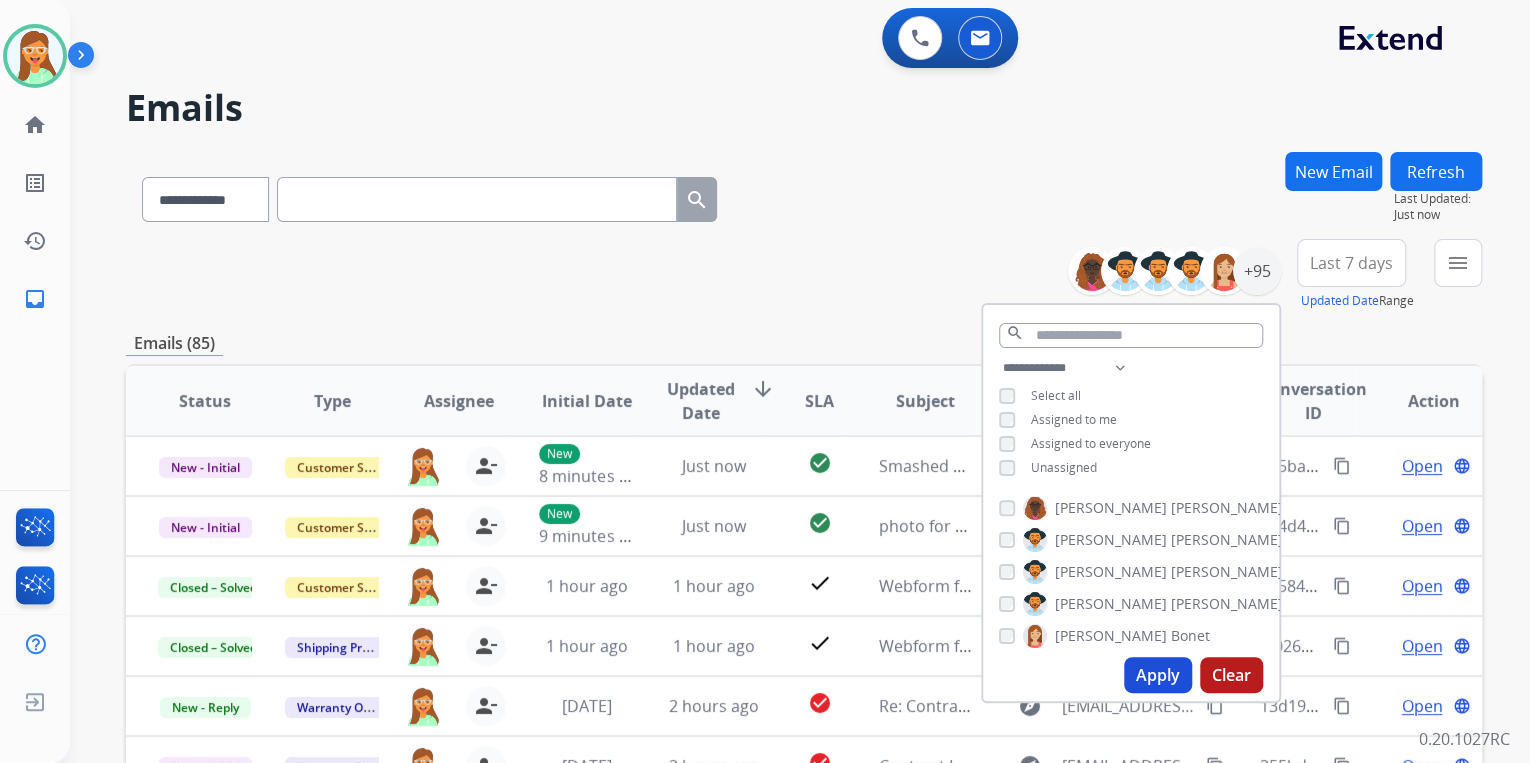 click on "**********" at bounding box center (804, 195) 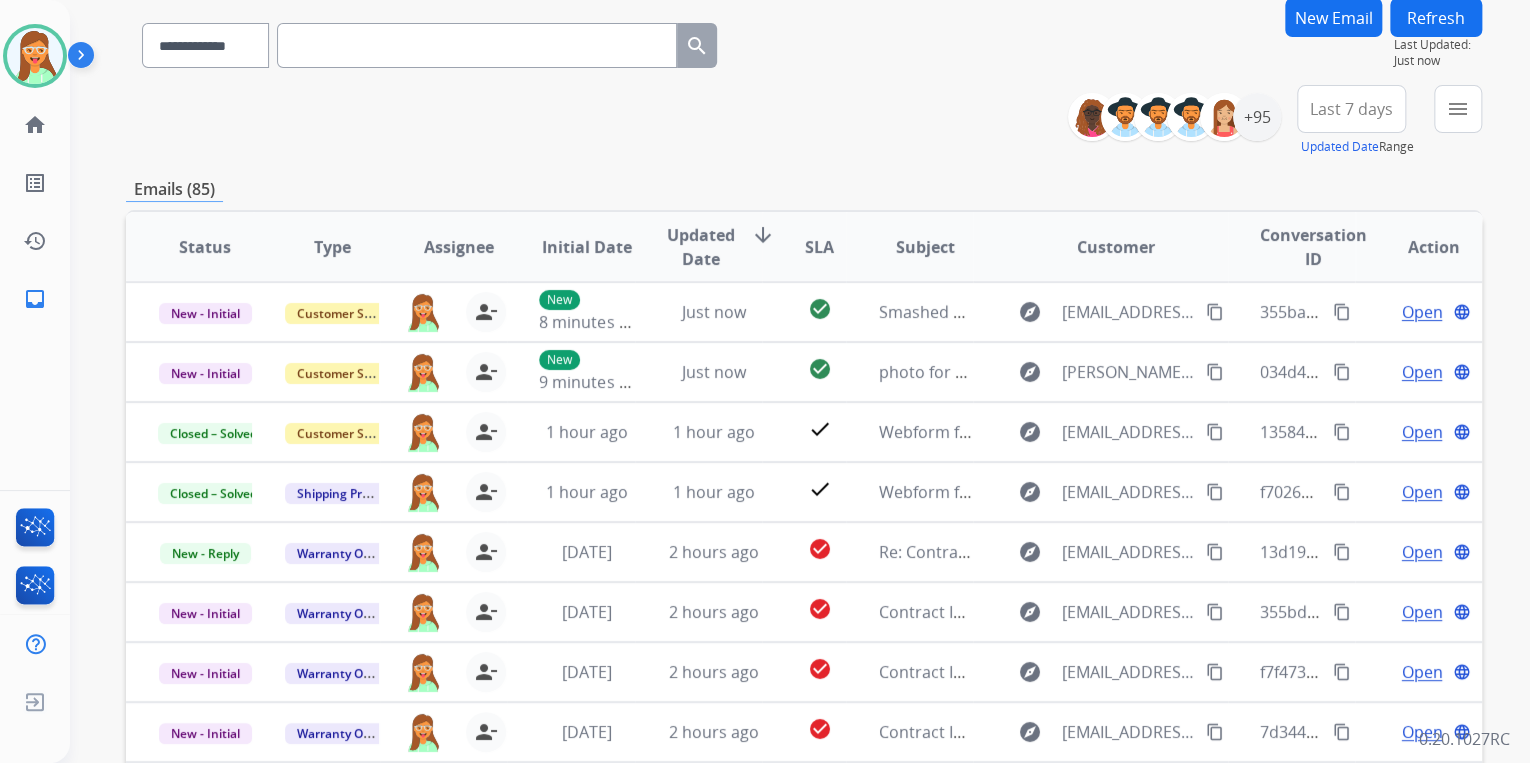 scroll, scrollTop: 160, scrollLeft: 0, axis: vertical 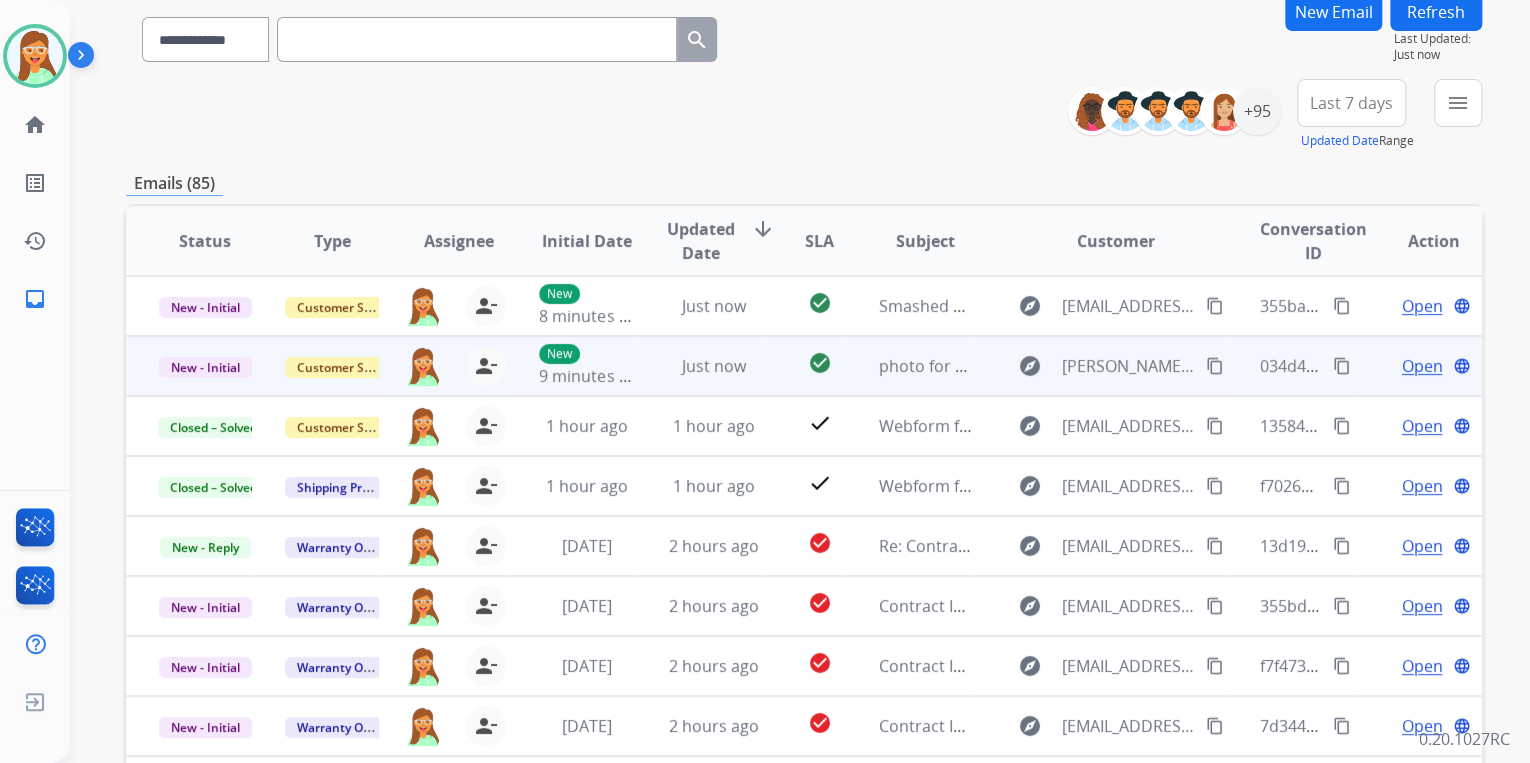 click on "Open" at bounding box center (1421, 366) 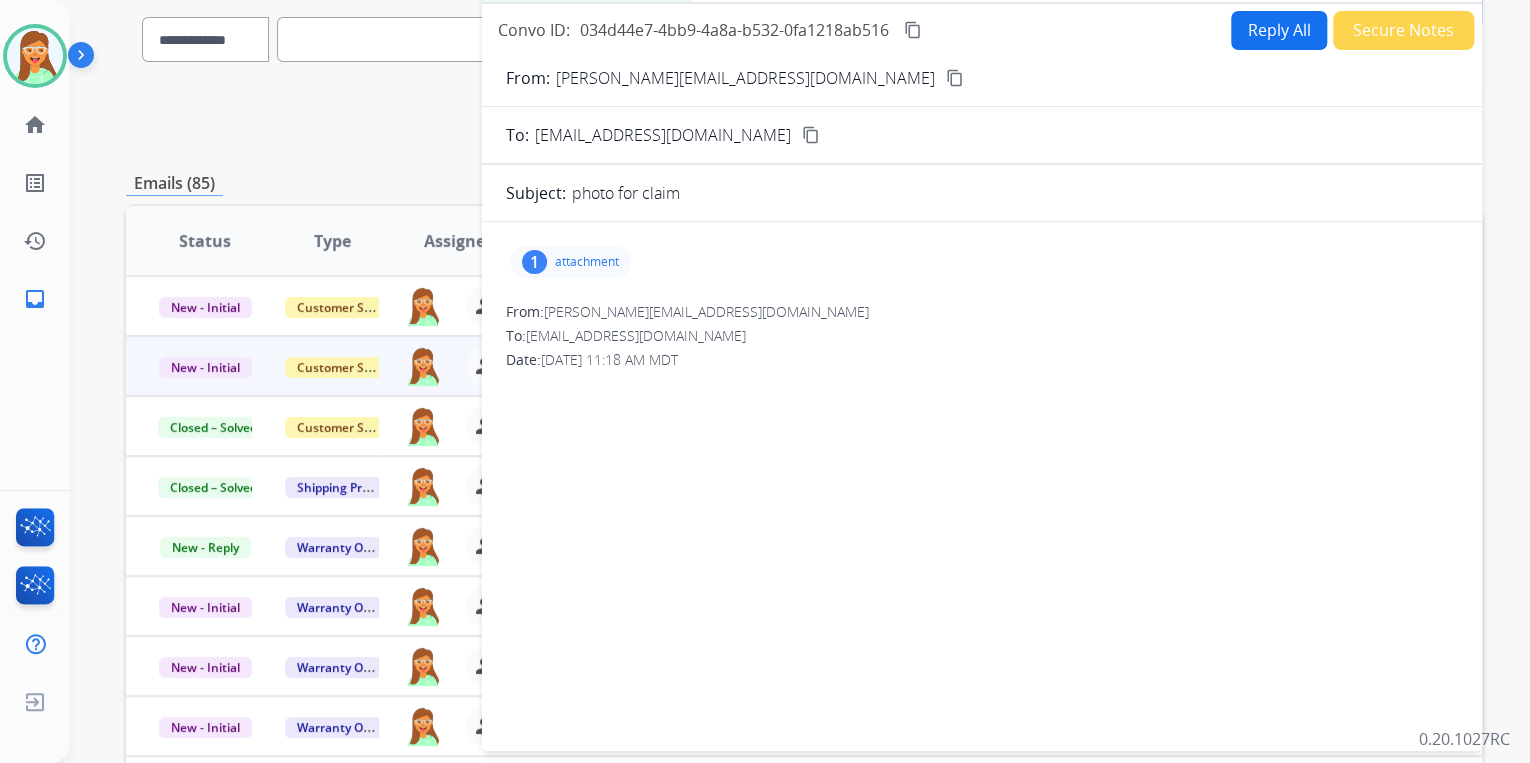 click on "content_copy" at bounding box center (955, 78) 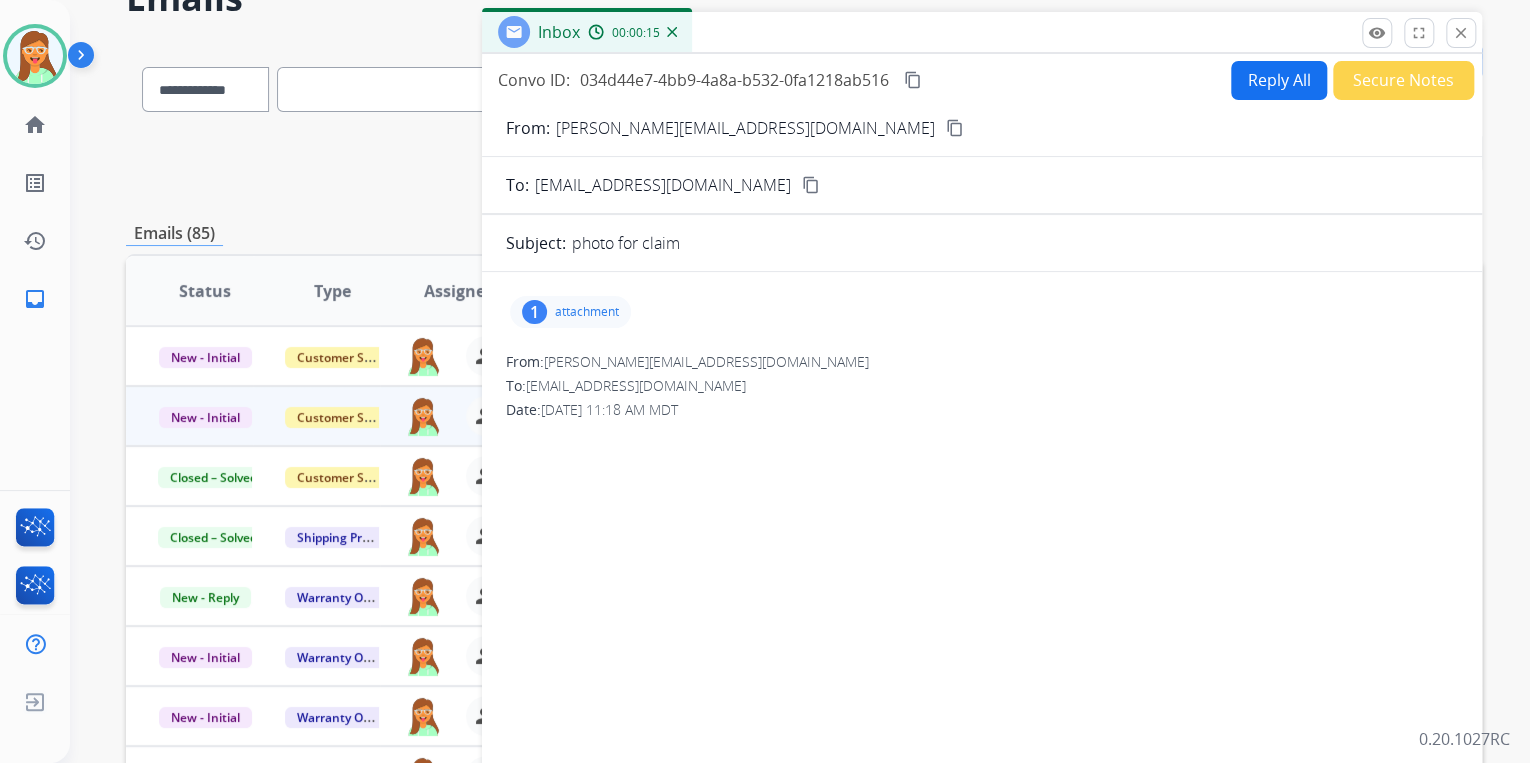 scroll, scrollTop: 0, scrollLeft: 0, axis: both 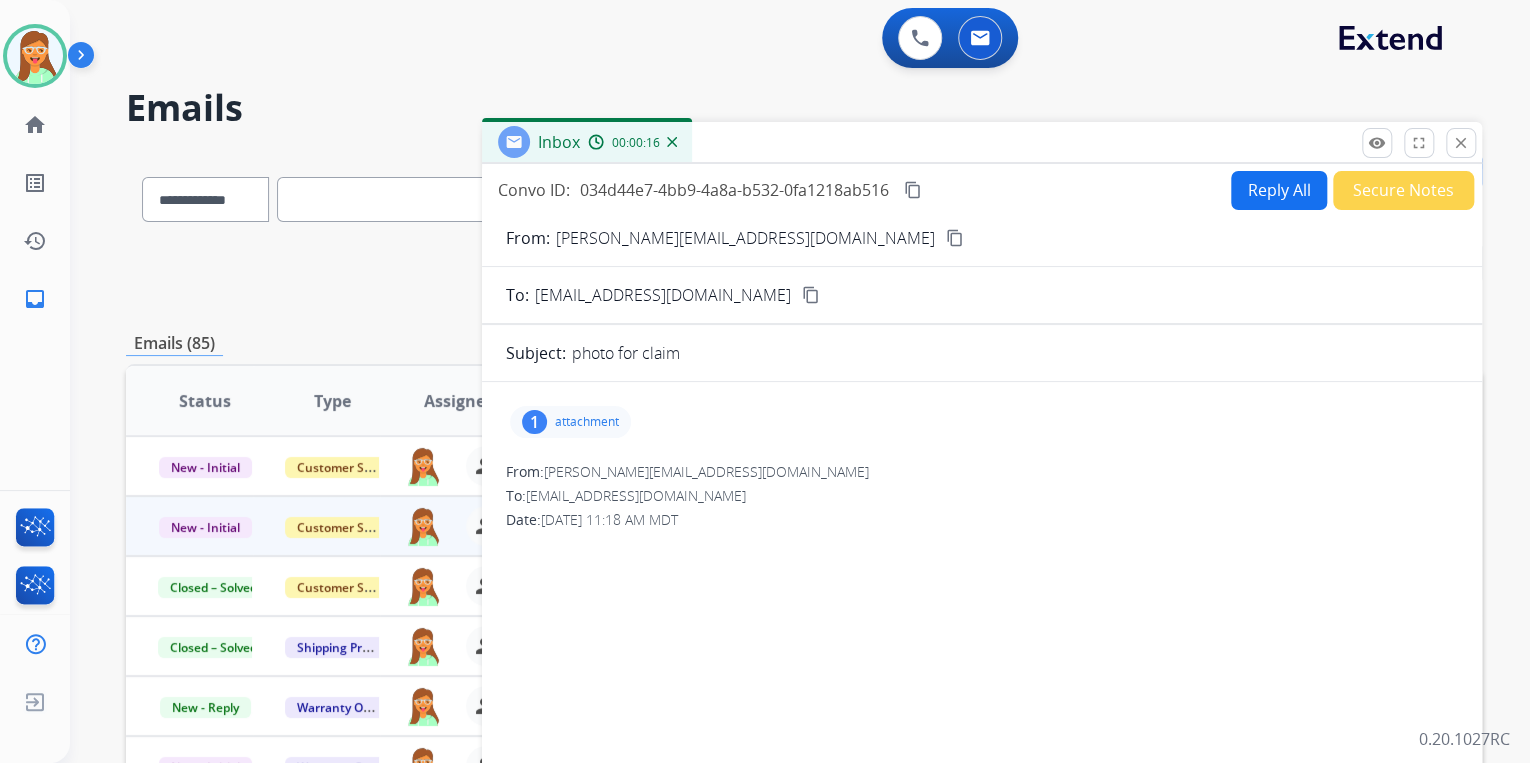 click on "1 attachment" at bounding box center [570, 422] 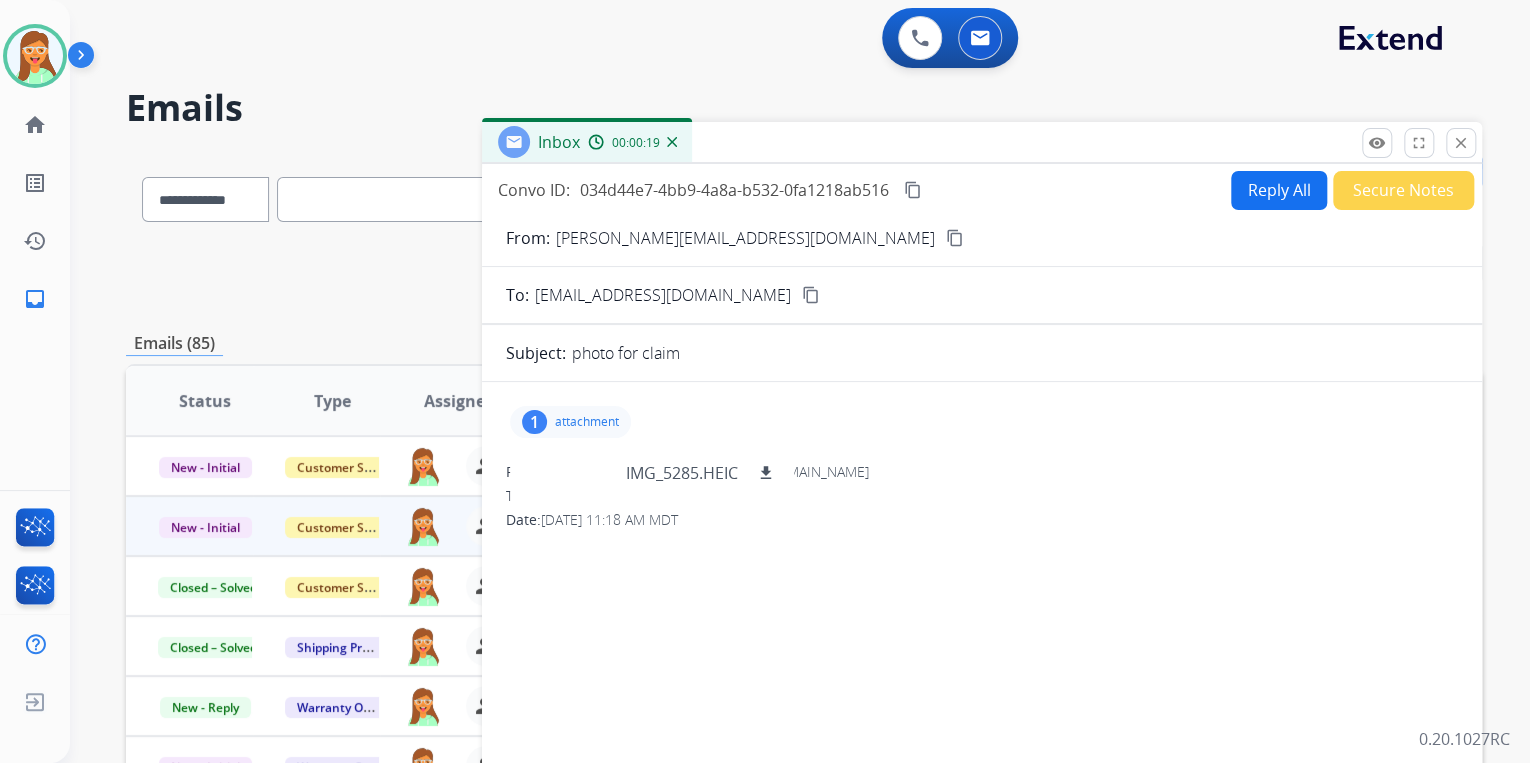 click on "Reply All" at bounding box center (1279, 190) 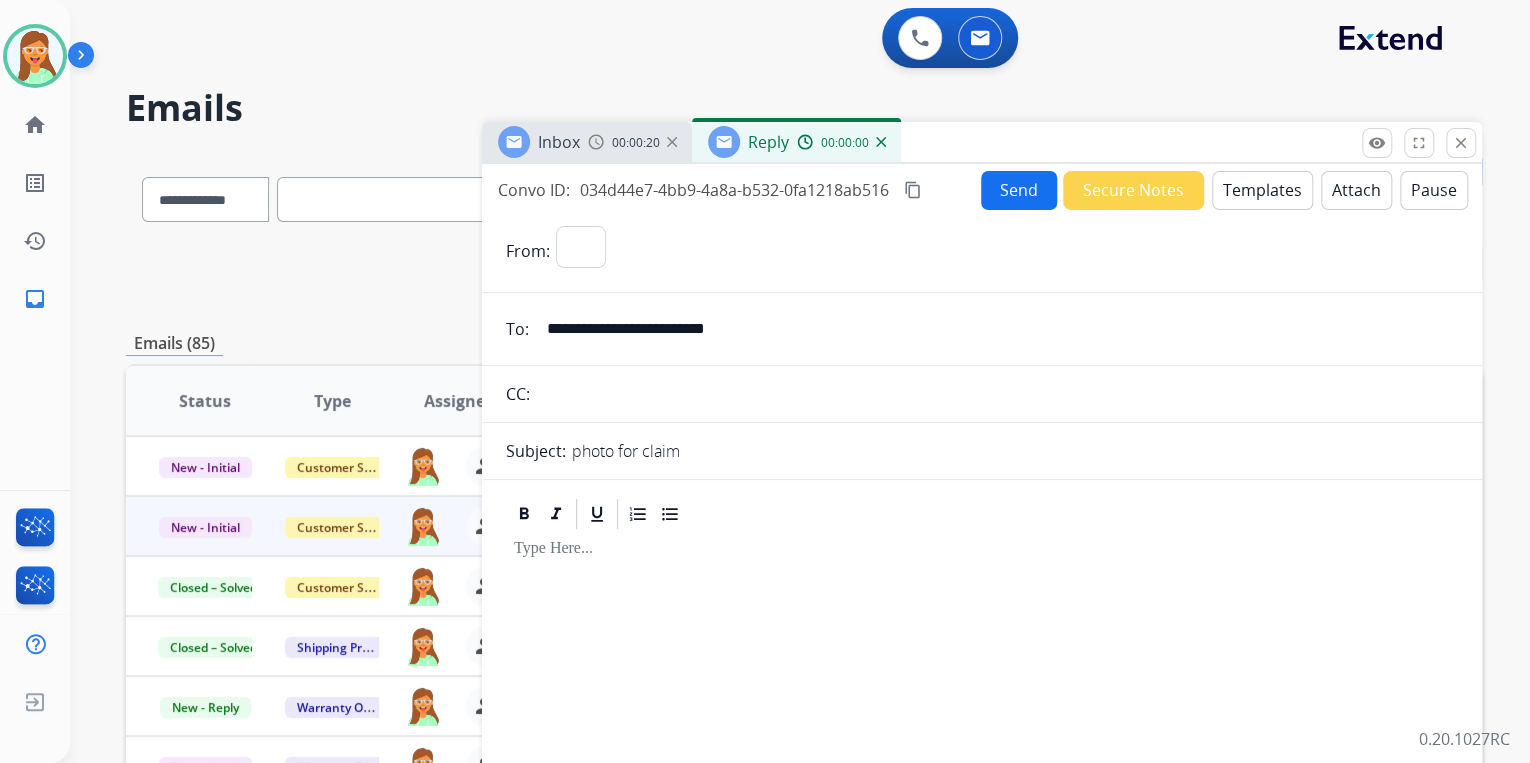 click on "Templates" at bounding box center (1262, 190) 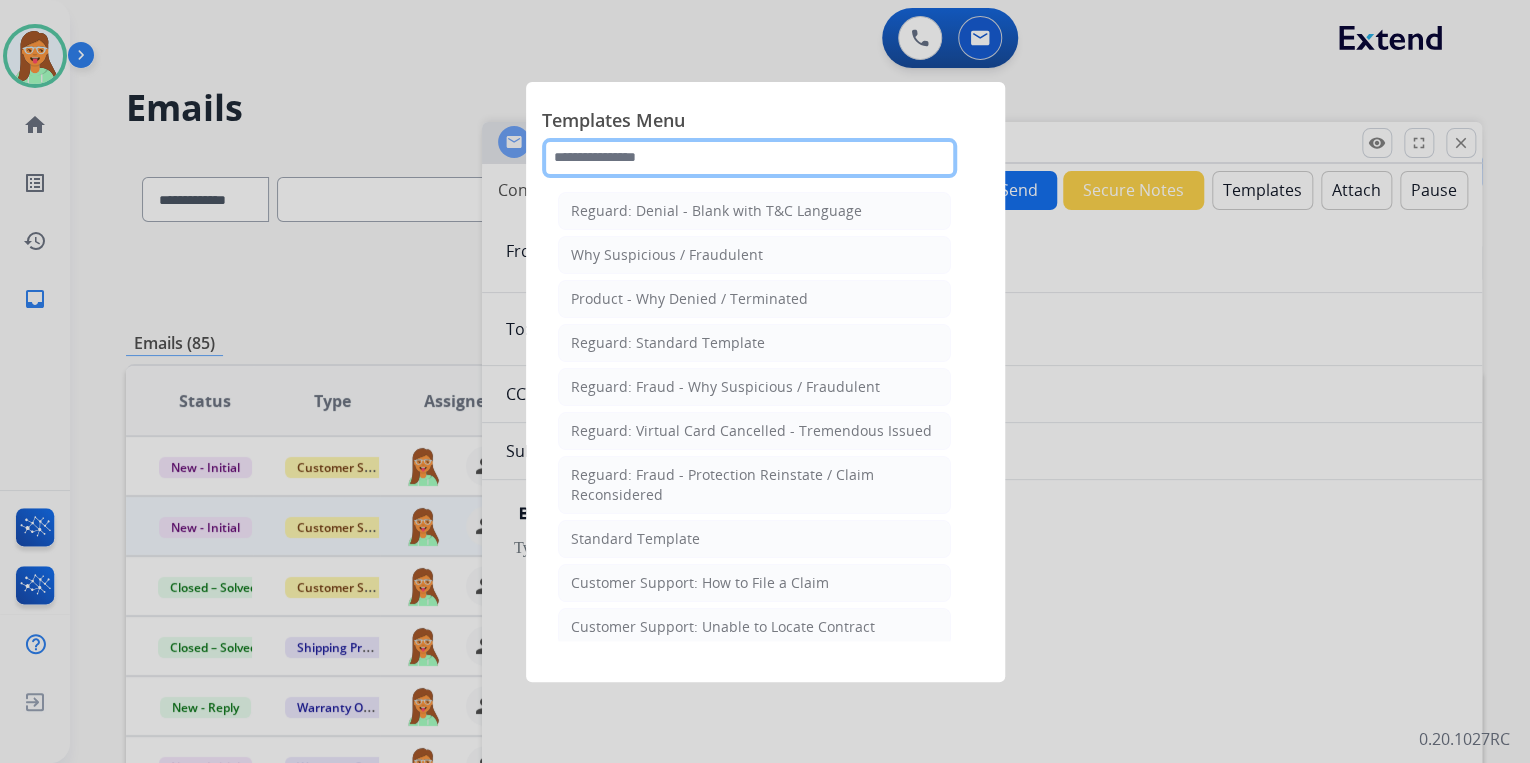 click 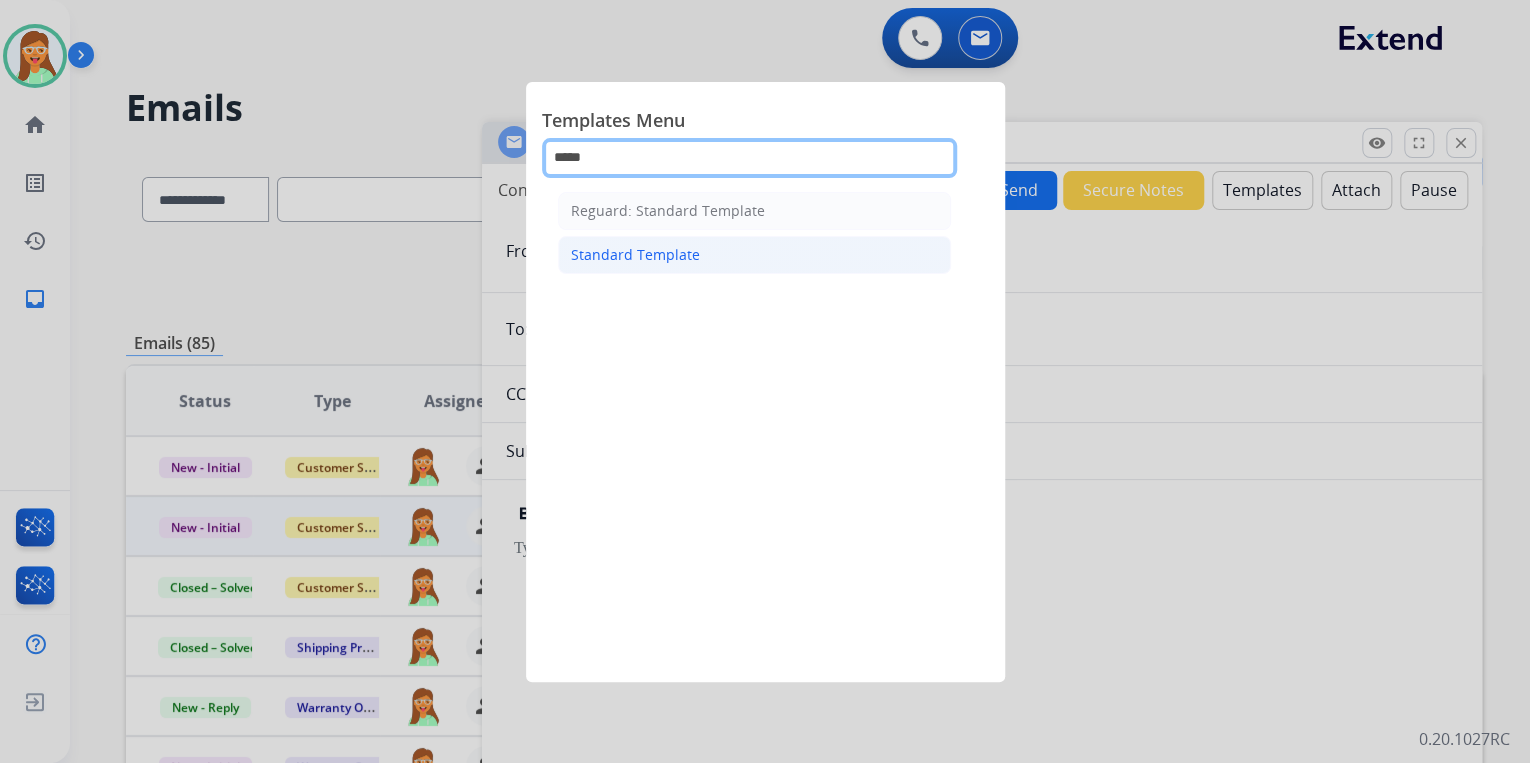 type on "*****" 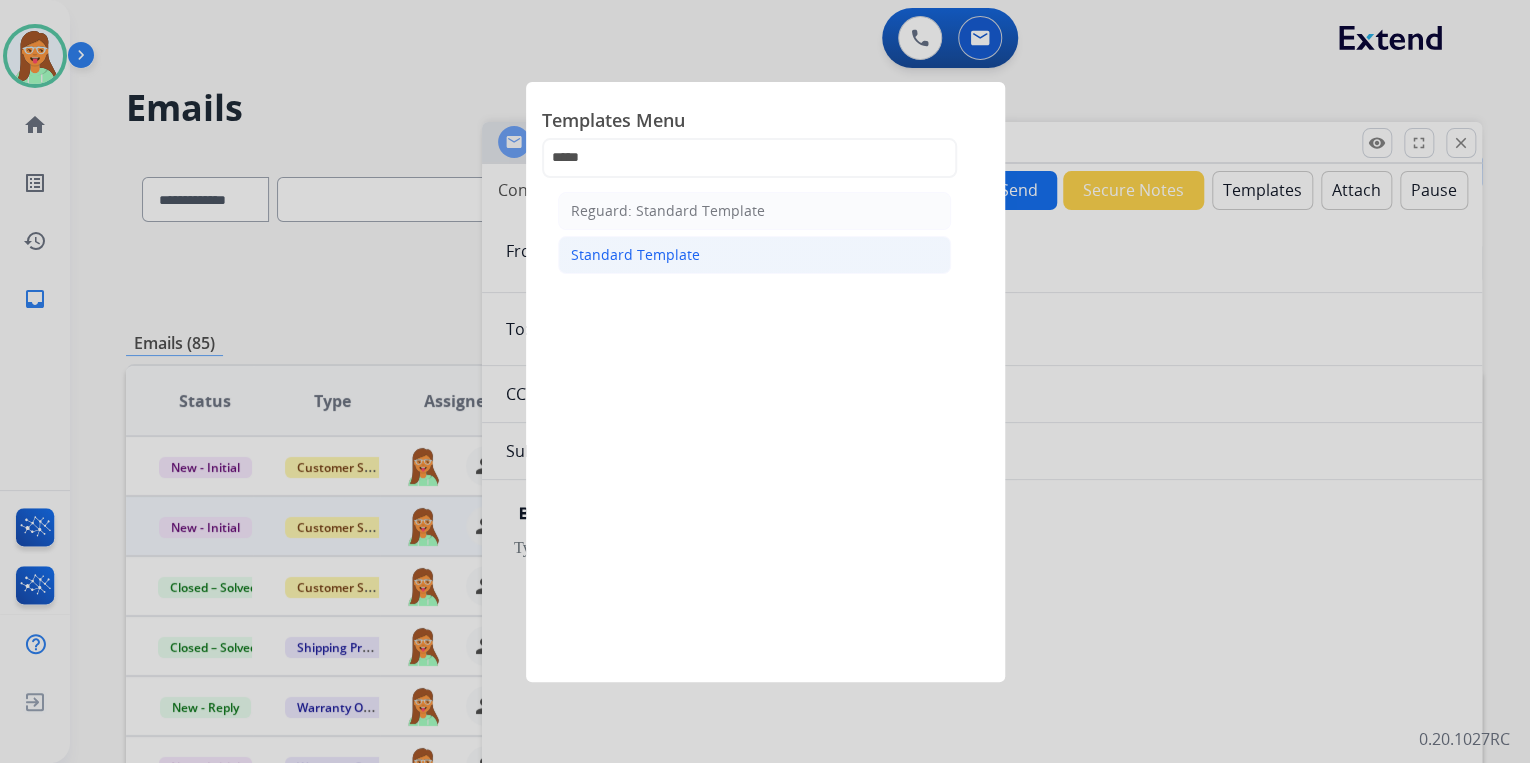 click on "Standard Template" 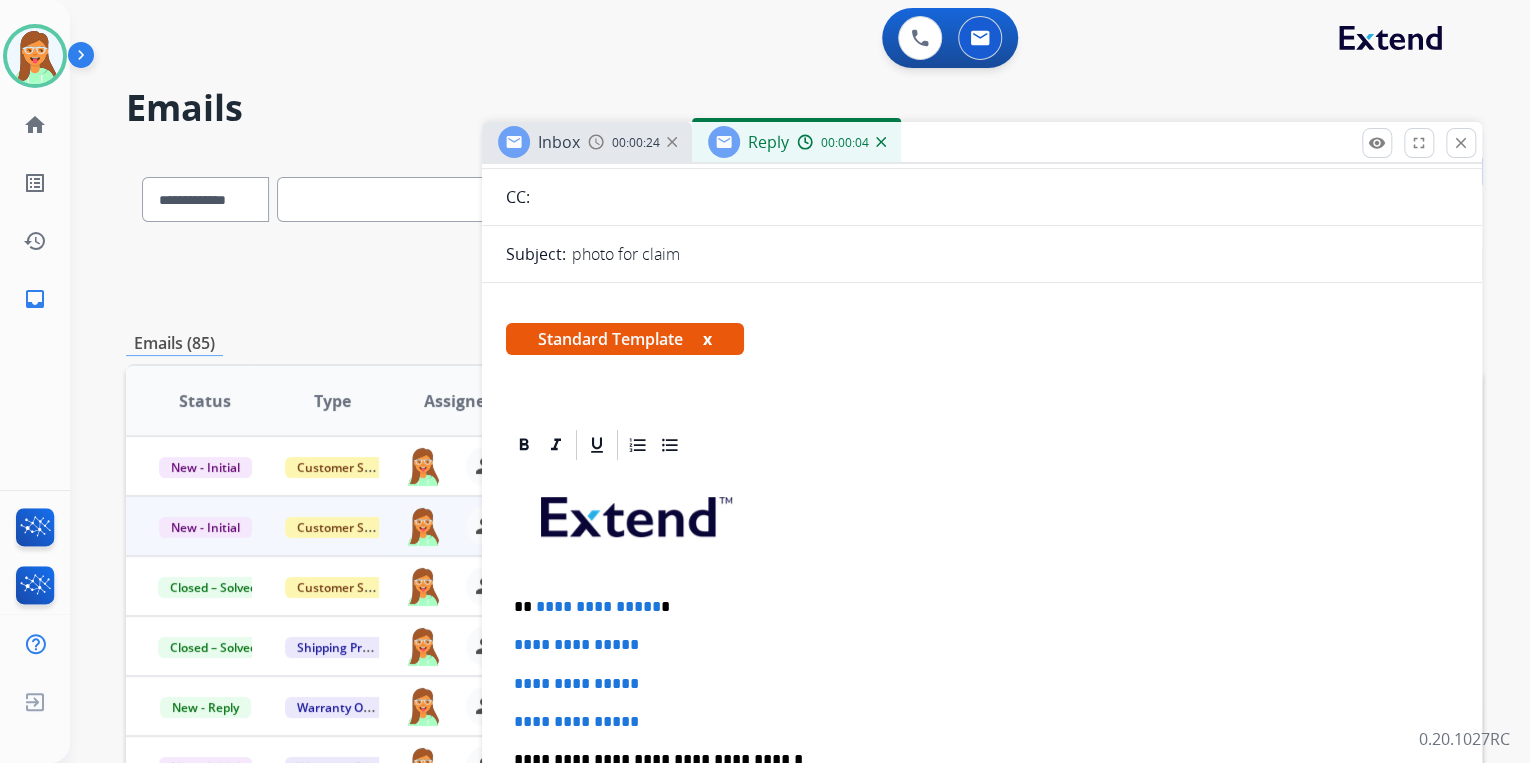 scroll, scrollTop: 400, scrollLeft: 0, axis: vertical 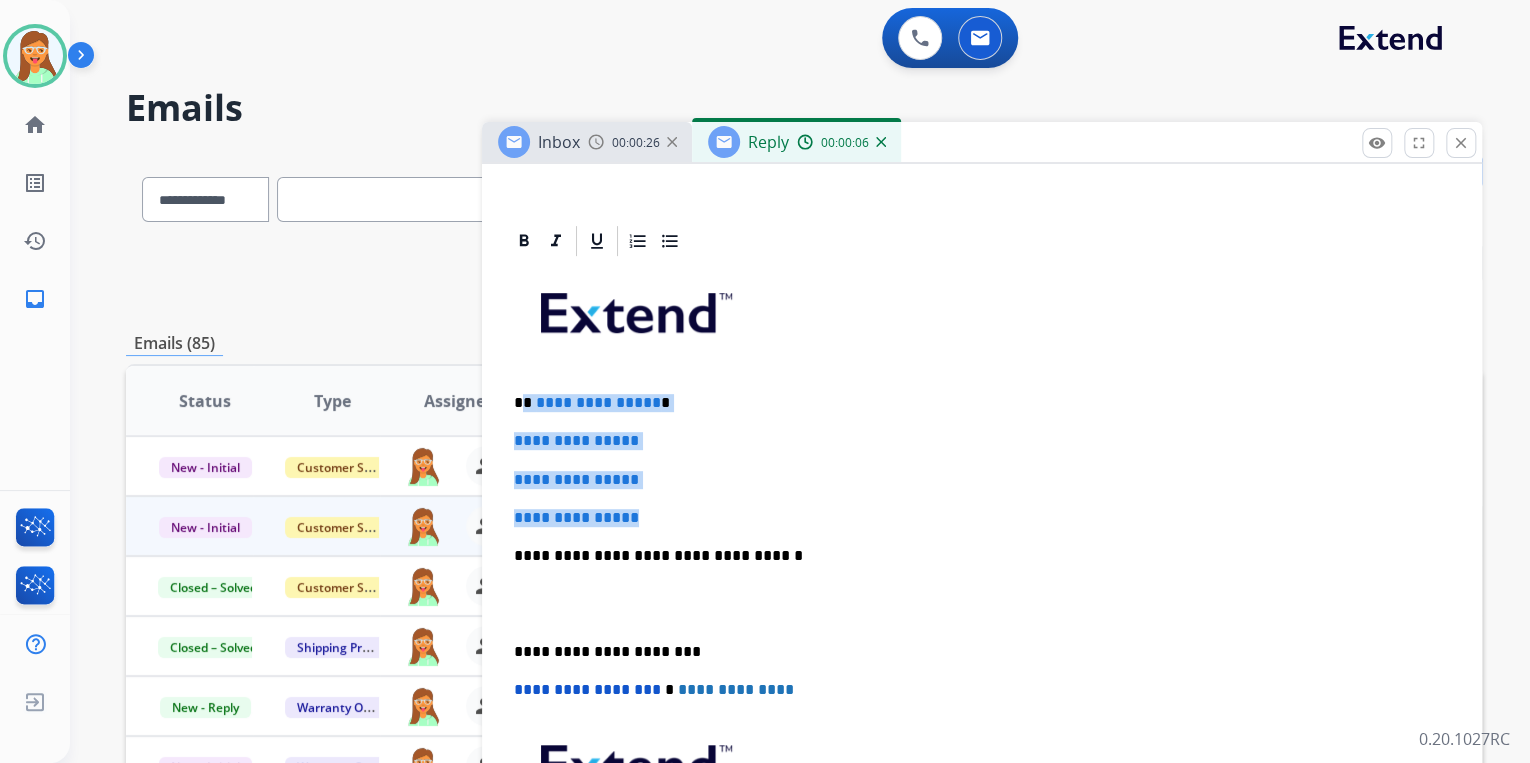 drag, startPoint x: 604, startPoint y: 468, endPoint x: 524, endPoint y: 384, distance: 116 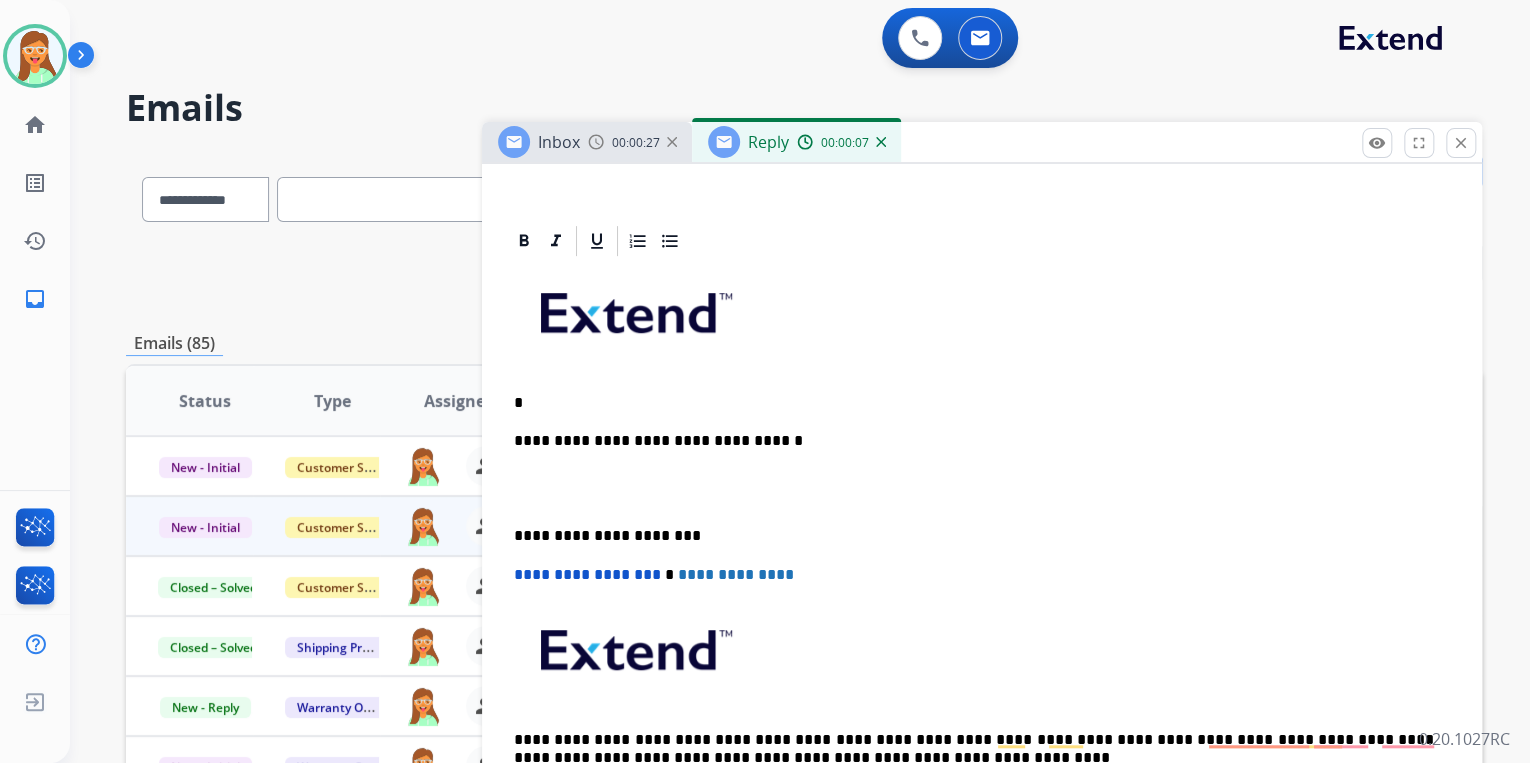 type 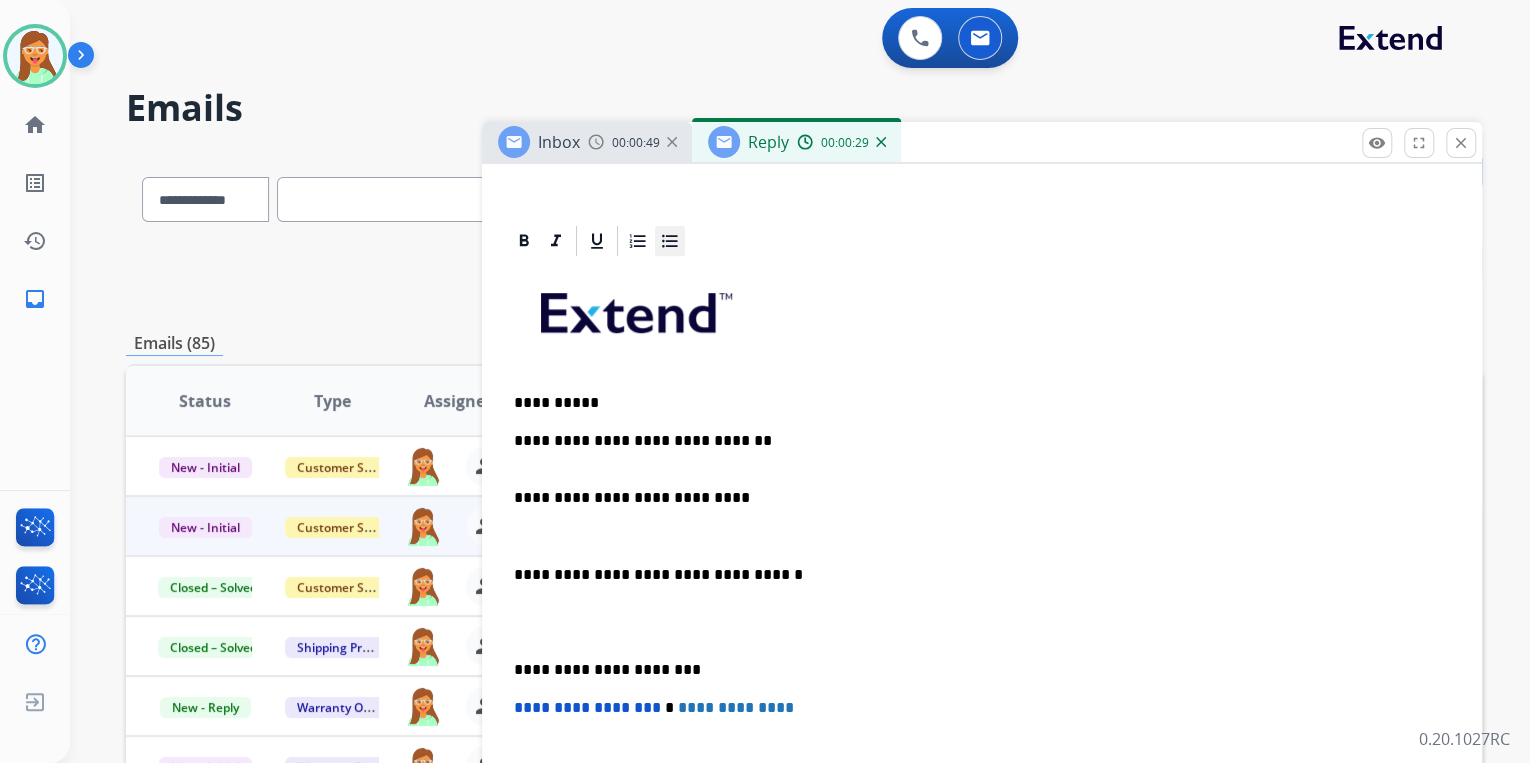 click at bounding box center (670, 241) 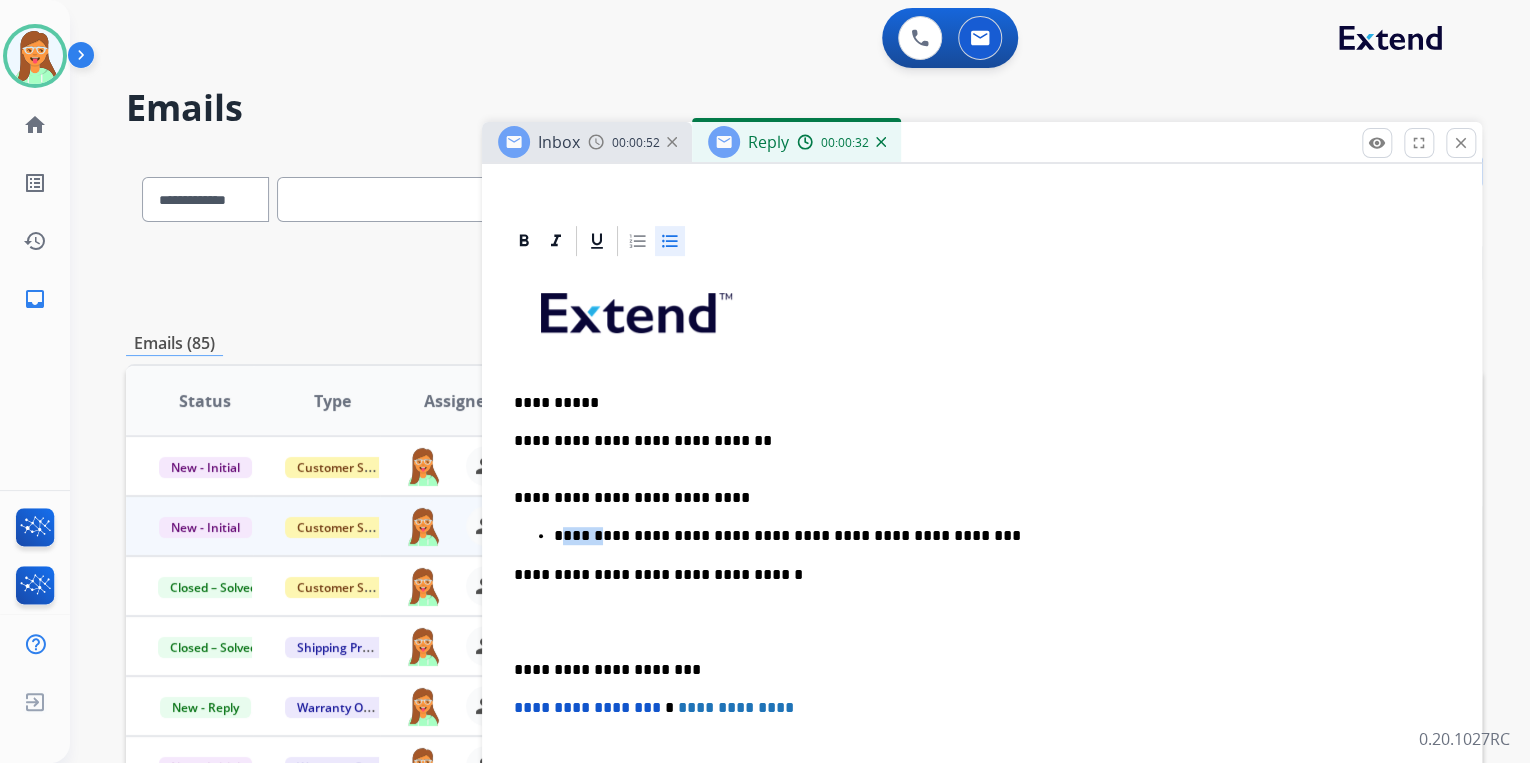 drag, startPoint x: 600, startPoint y: 535, endPoint x: 560, endPoint y: 528, distance: 40.60788 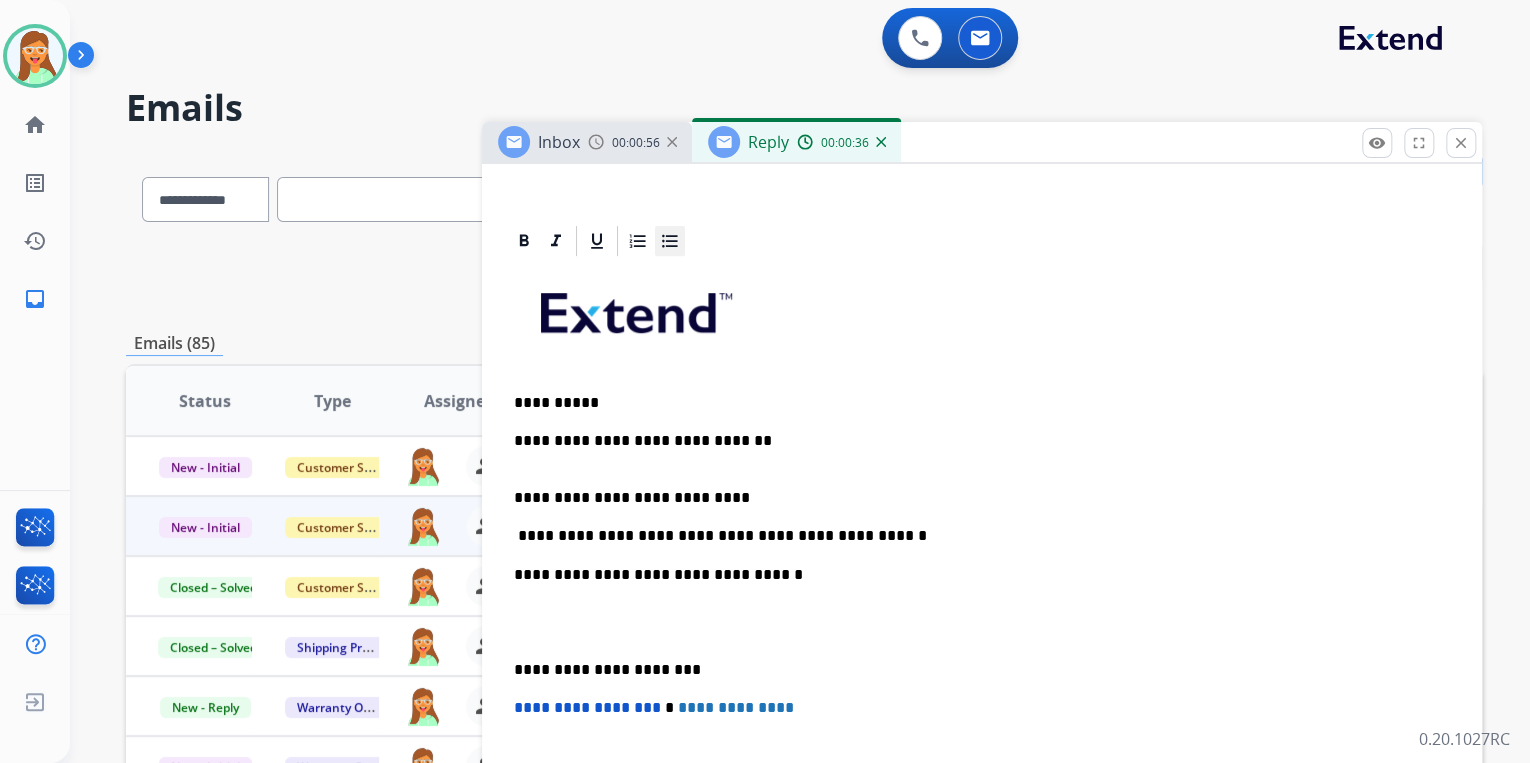 click 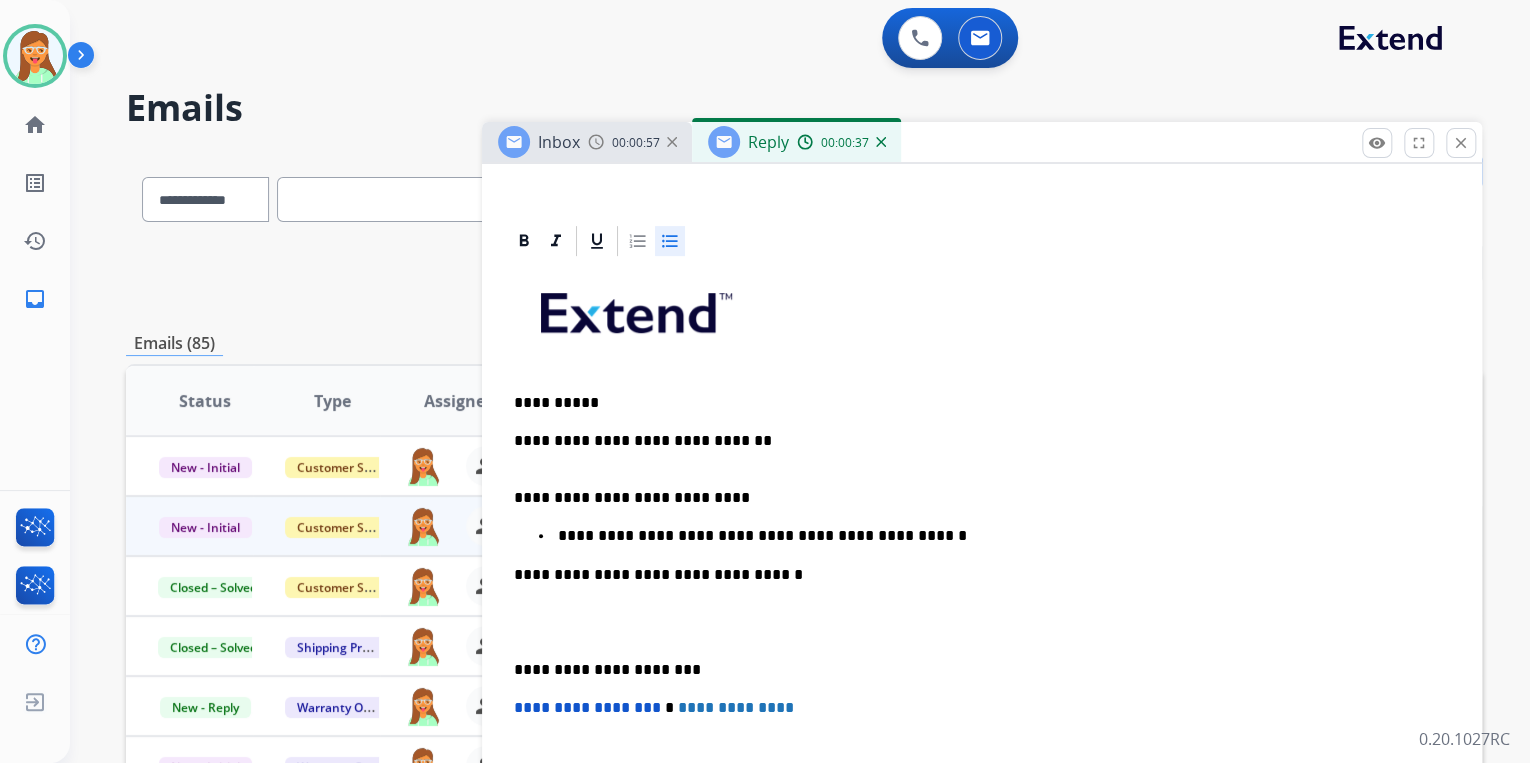 click on "**********" at bounding box center [994, 536] 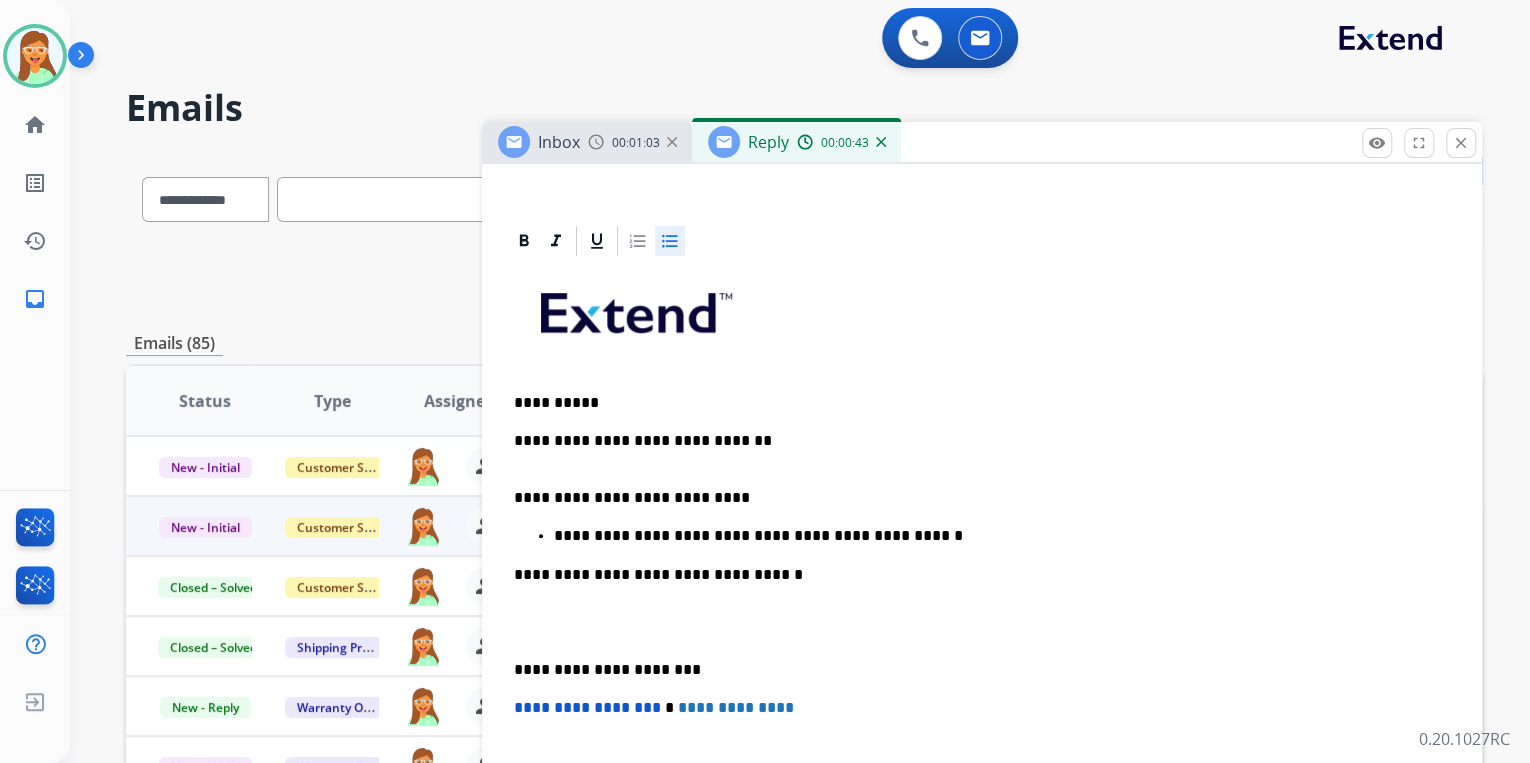 click on "**********" at bounding box center (994, 536) 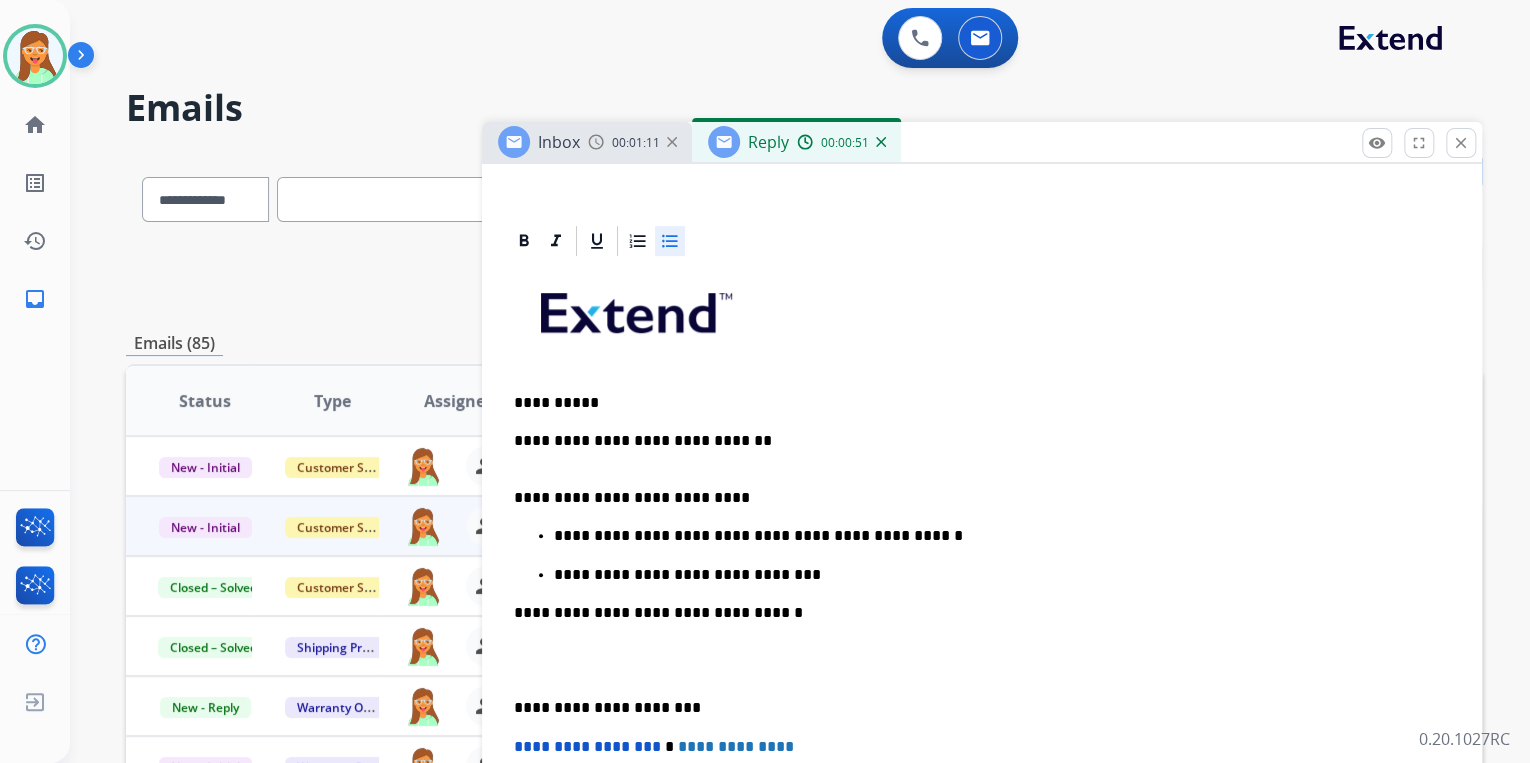 click on "**********" at bounding box center [994, 575] 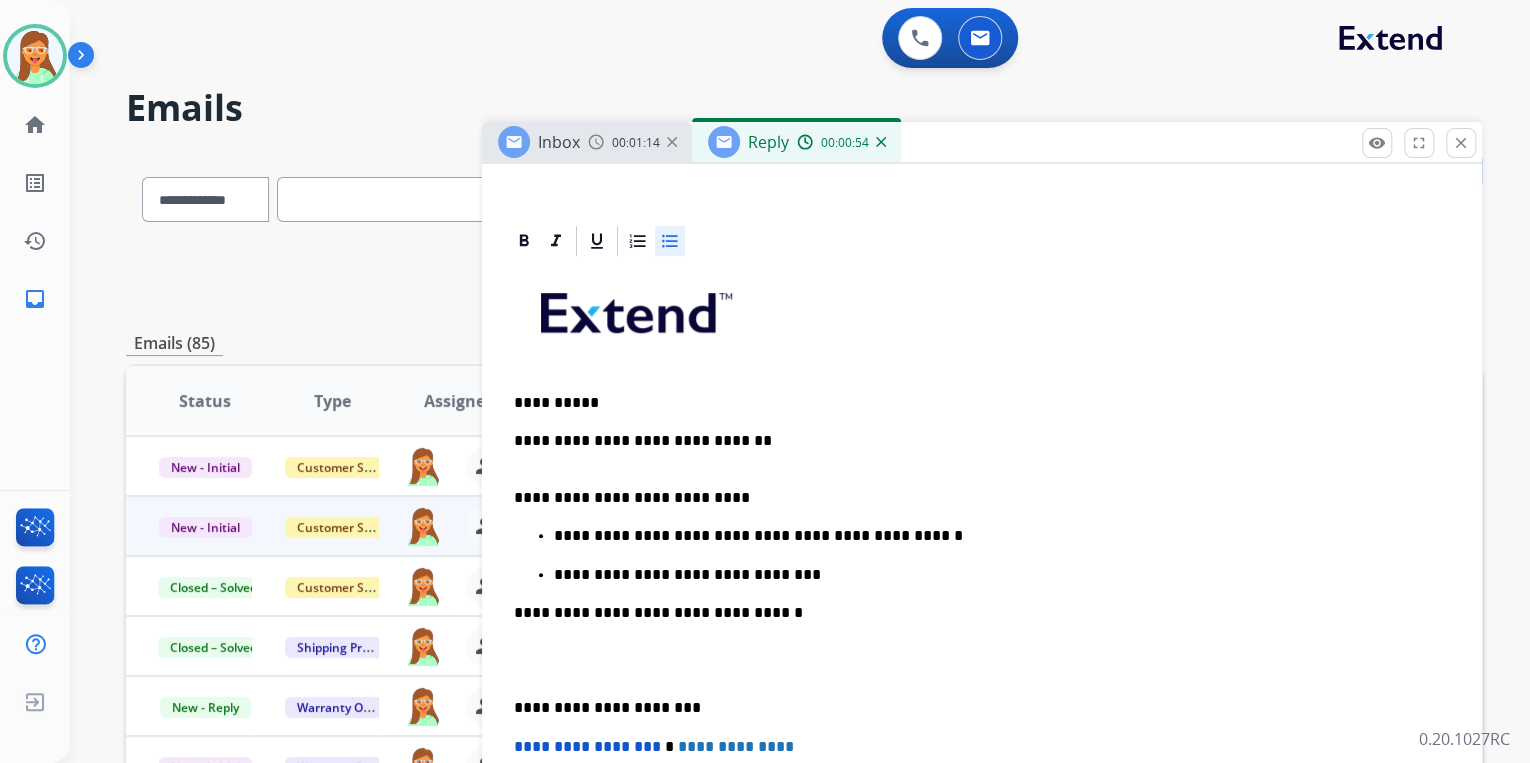 click on "**********" at bounding box center [994, 575] 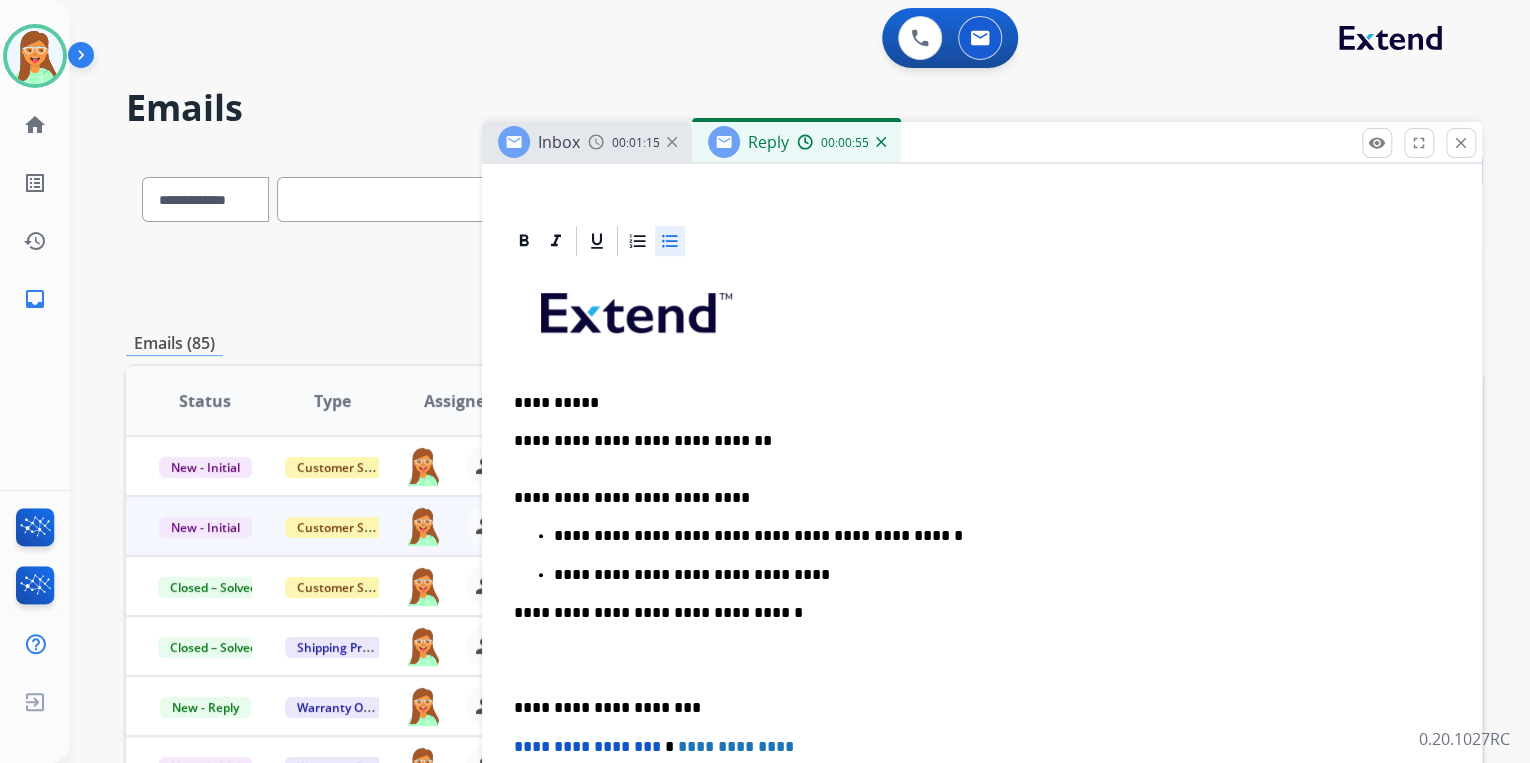 click on "**********" at bounding box center (994, 536) 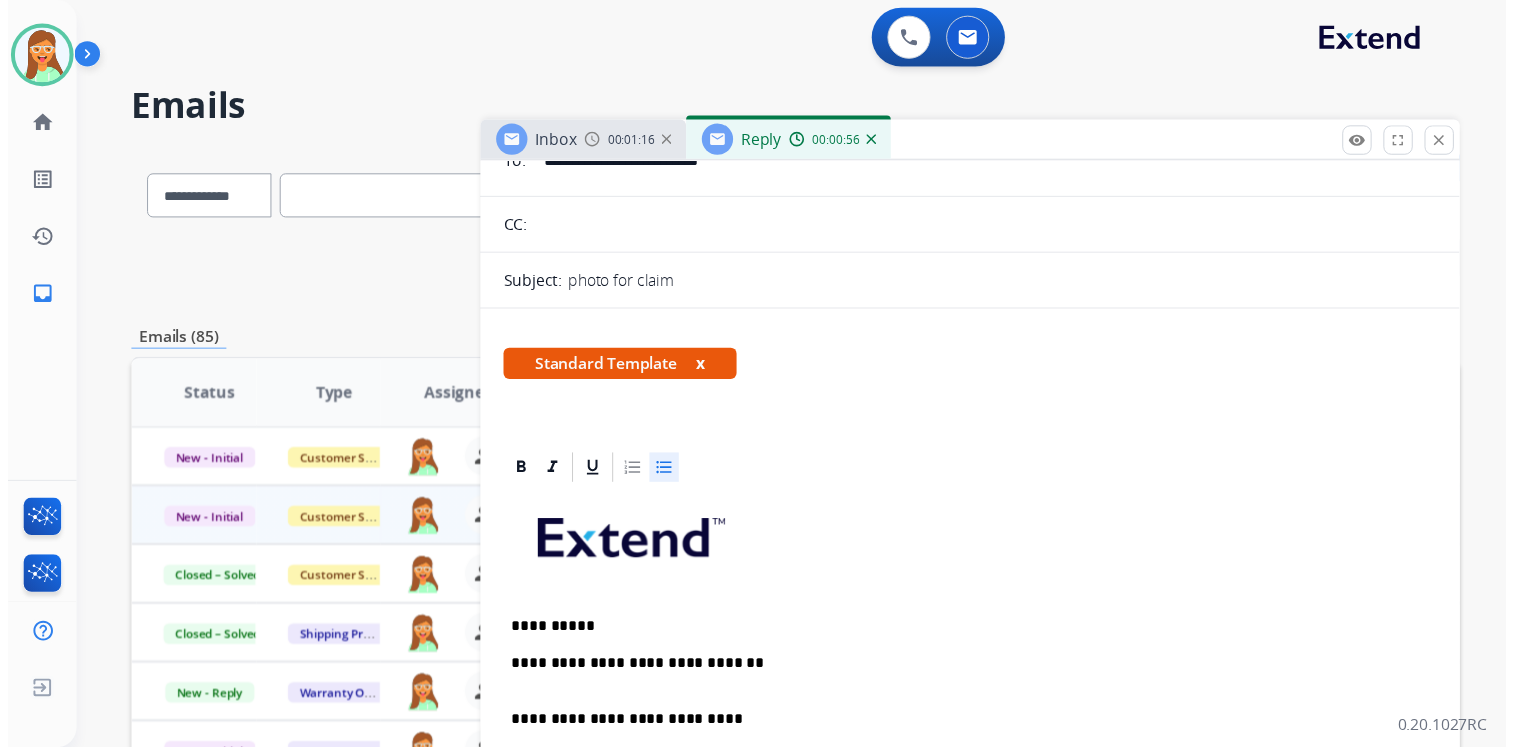 scroll, scrollTop: 0, scrollLeft: 0, axis: both 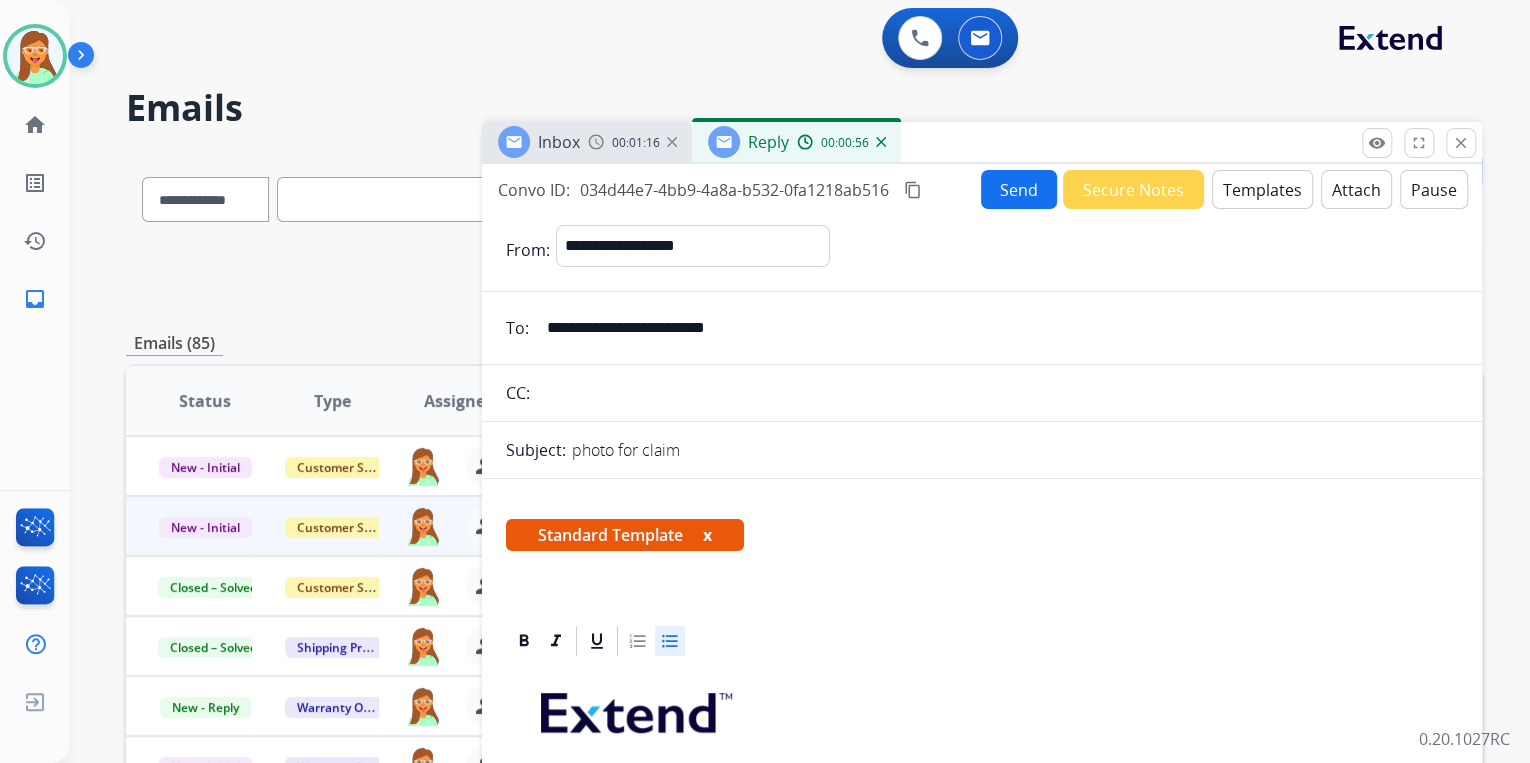 click on "Send" at bounding box center (1019, 189) 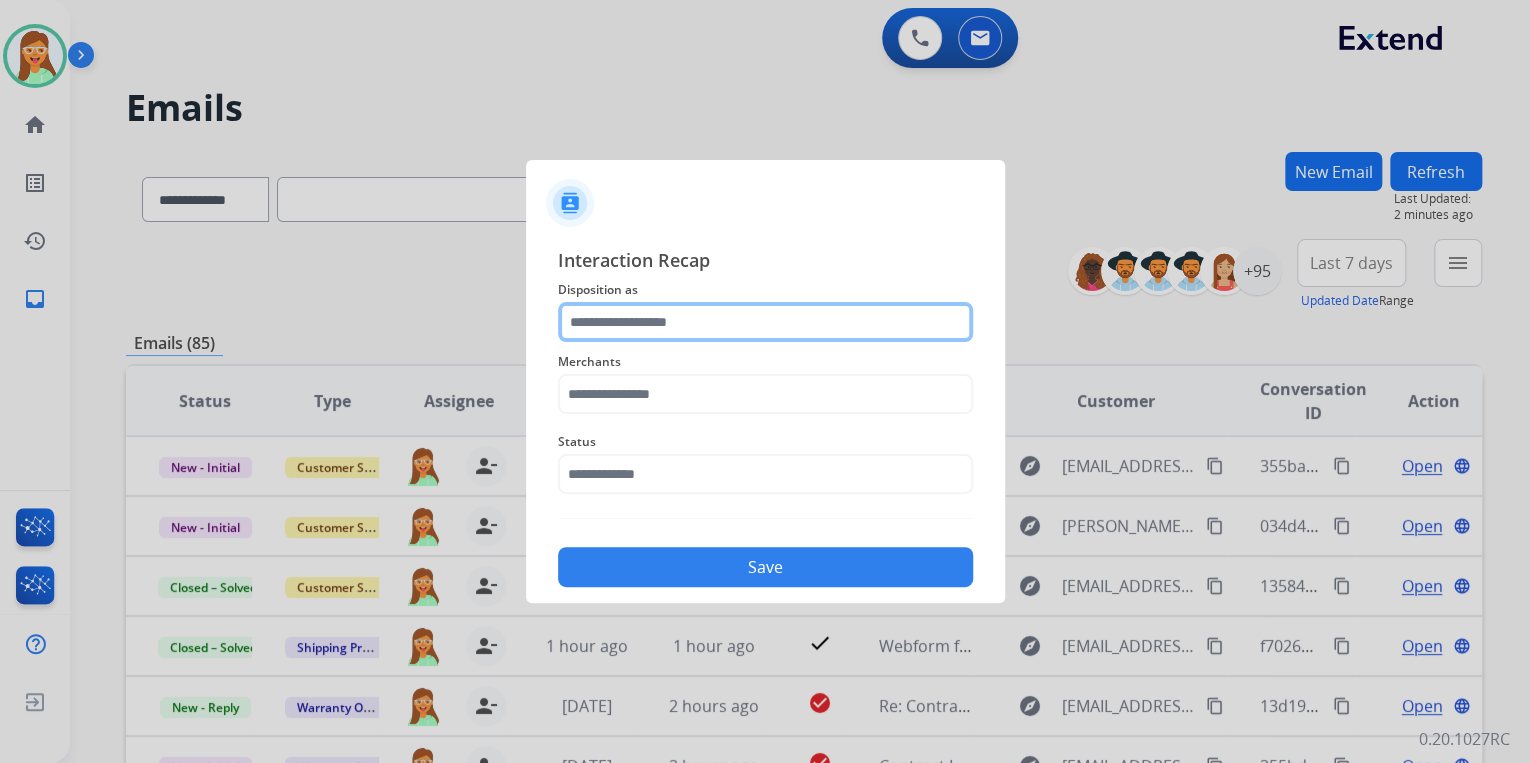 click 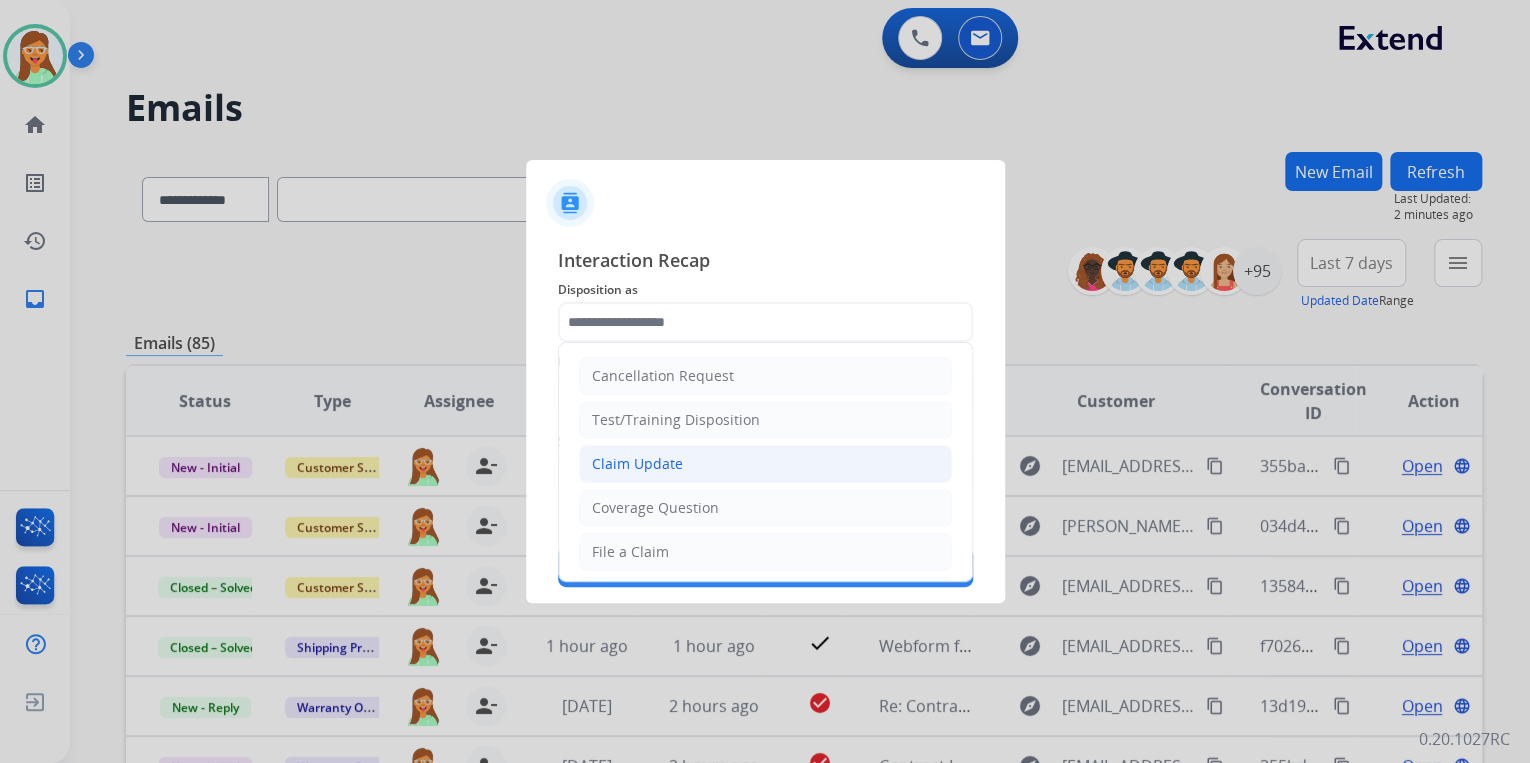 click on "Claim Update" 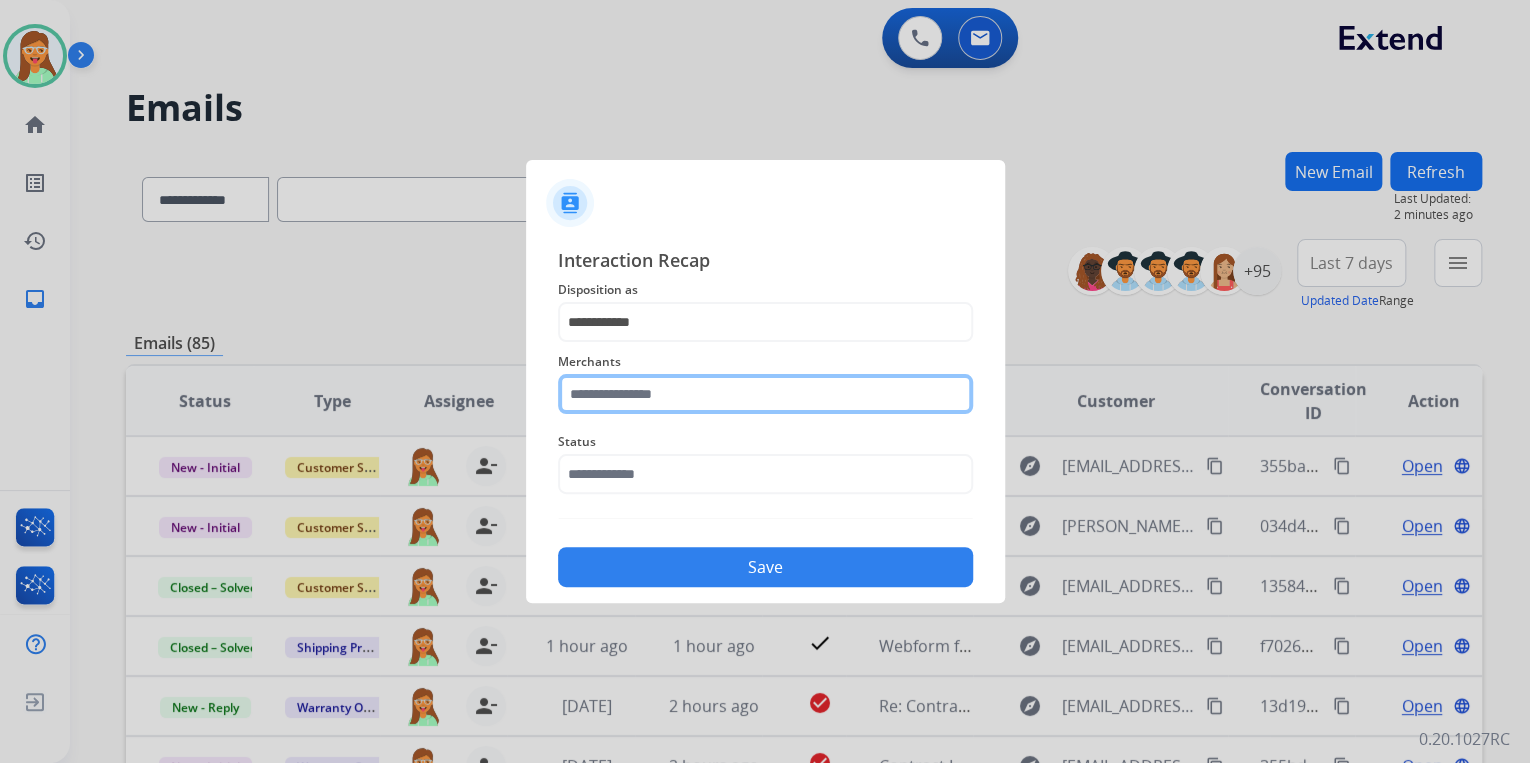 click 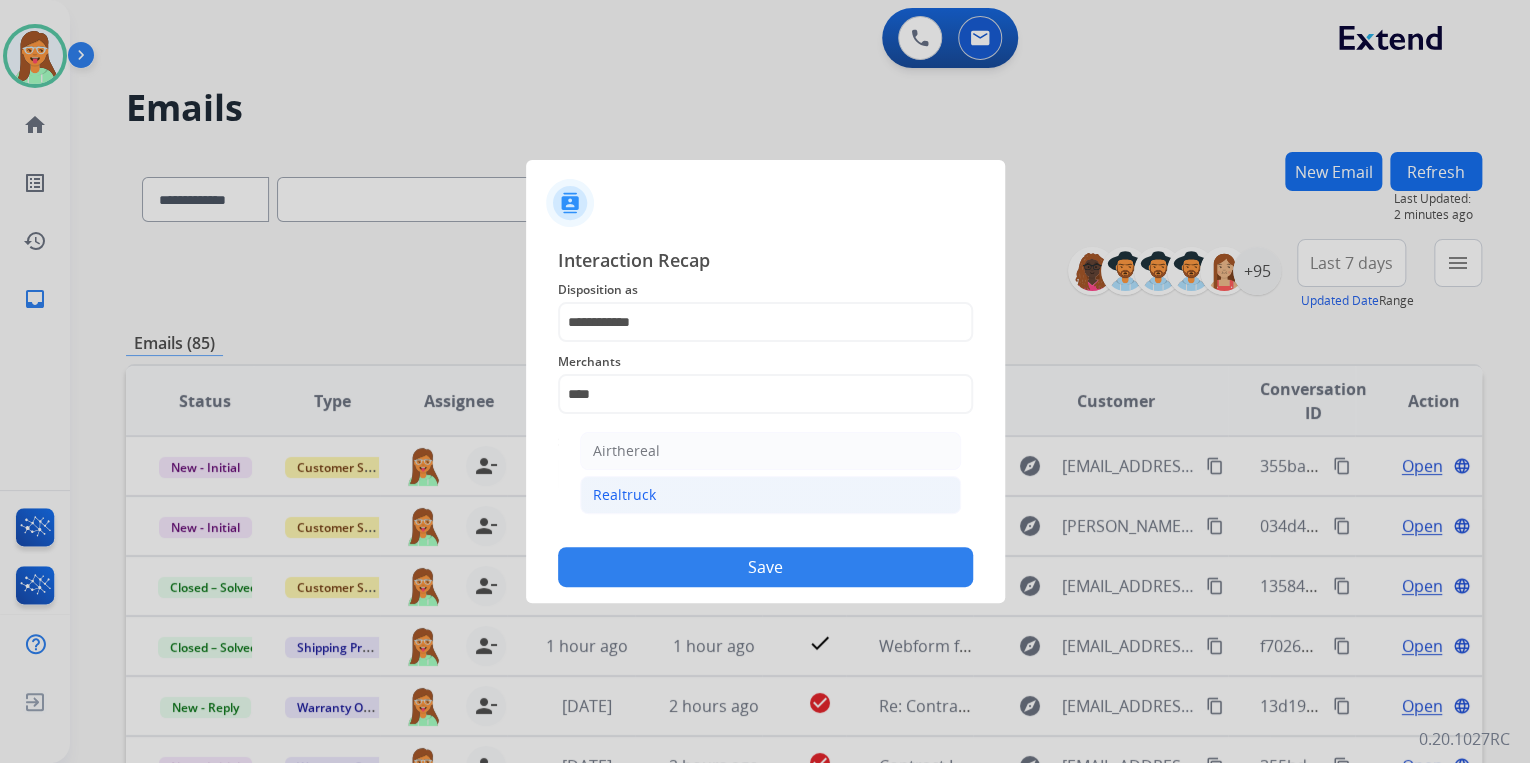 click on "Realtruck" 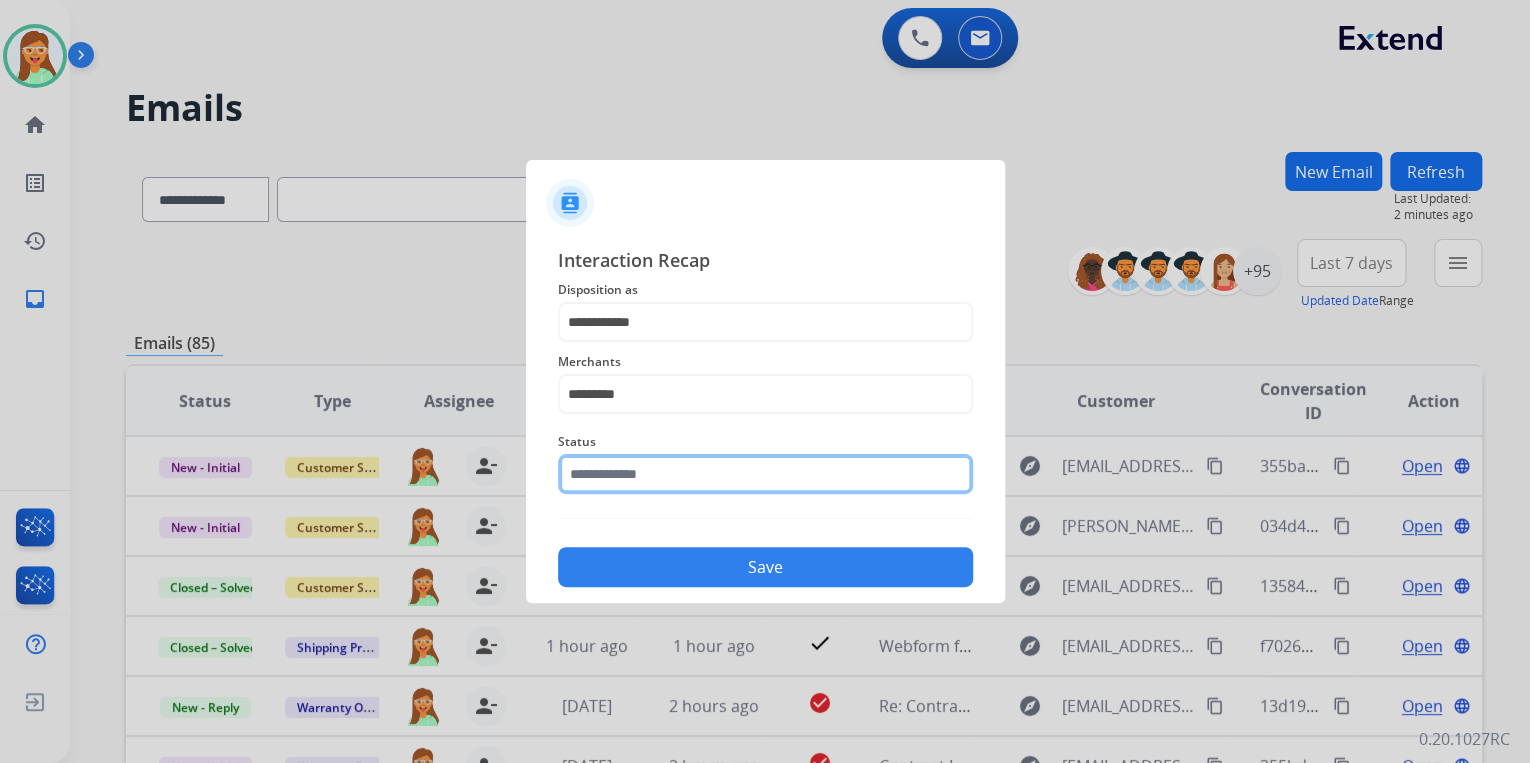 click 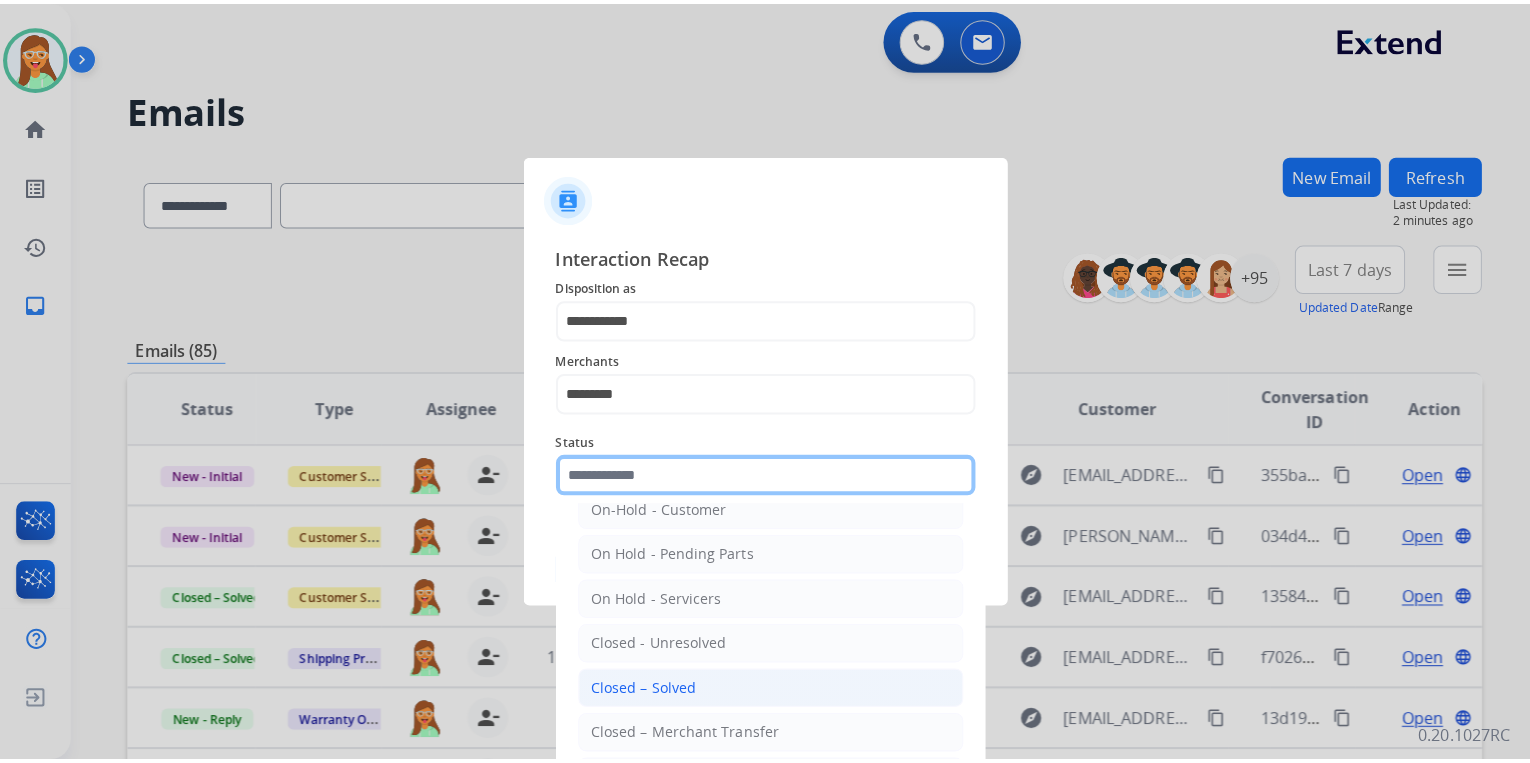 scroll, scrollTop: 116, scrollLeft: 0, axis: vertical 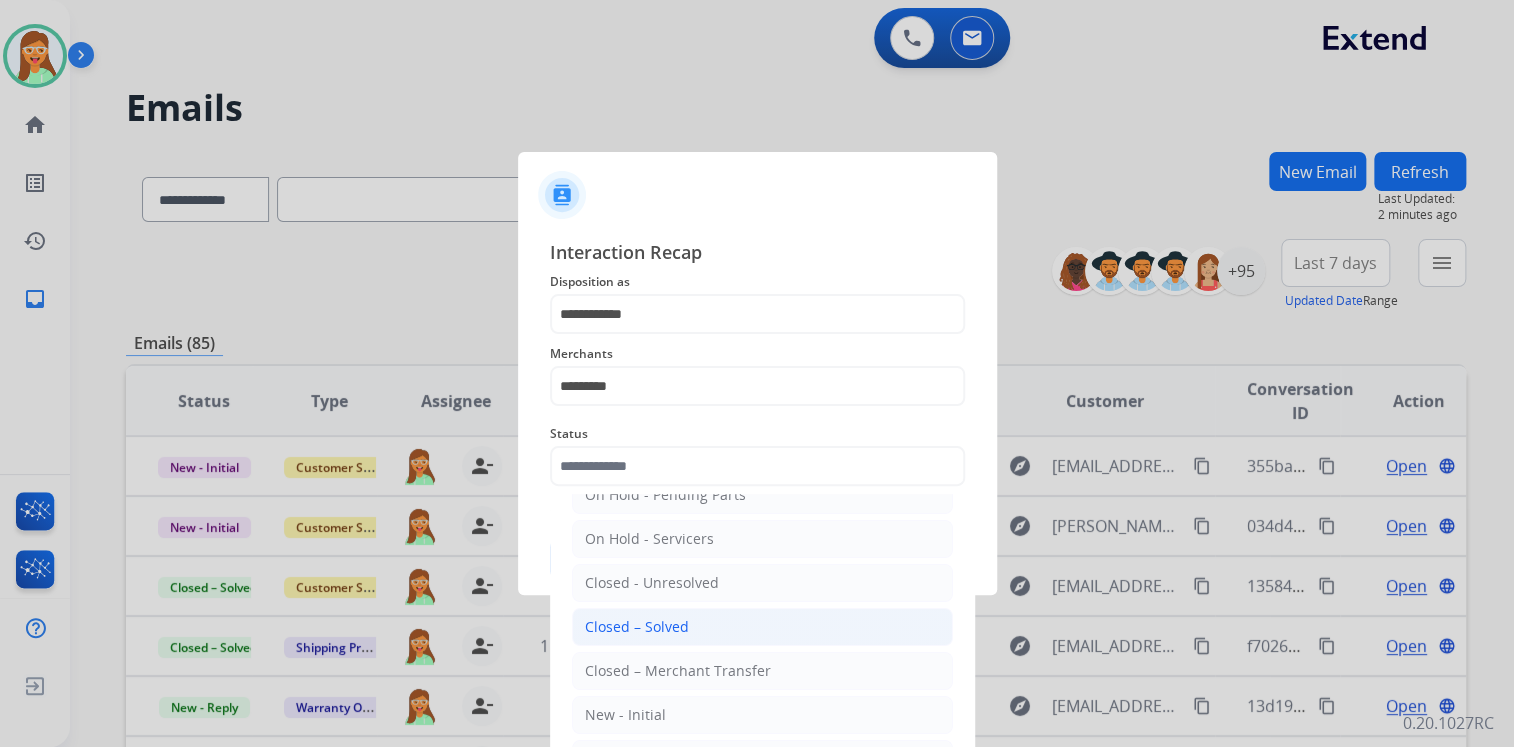 click on "Closed – Solved" 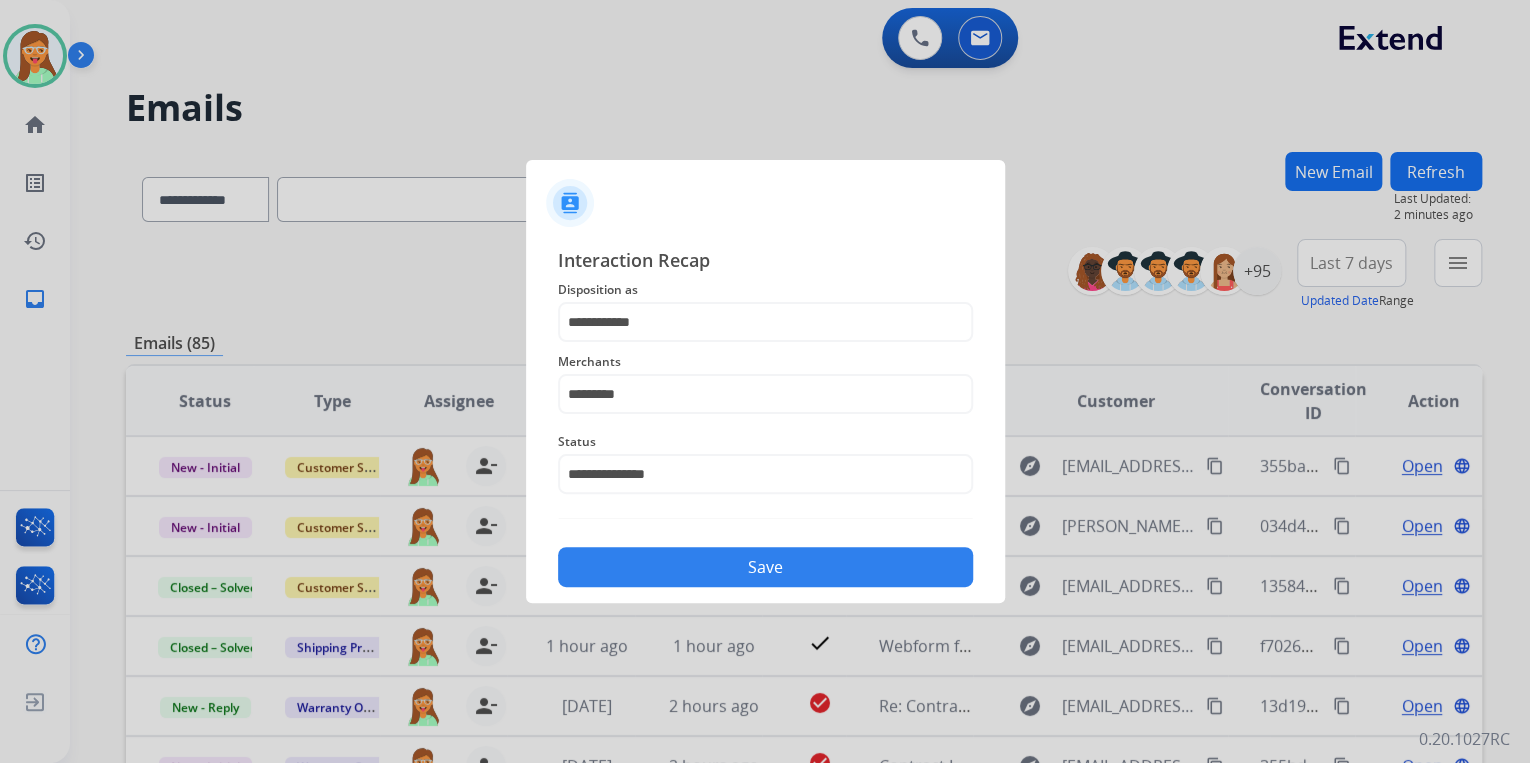 click on "Save" 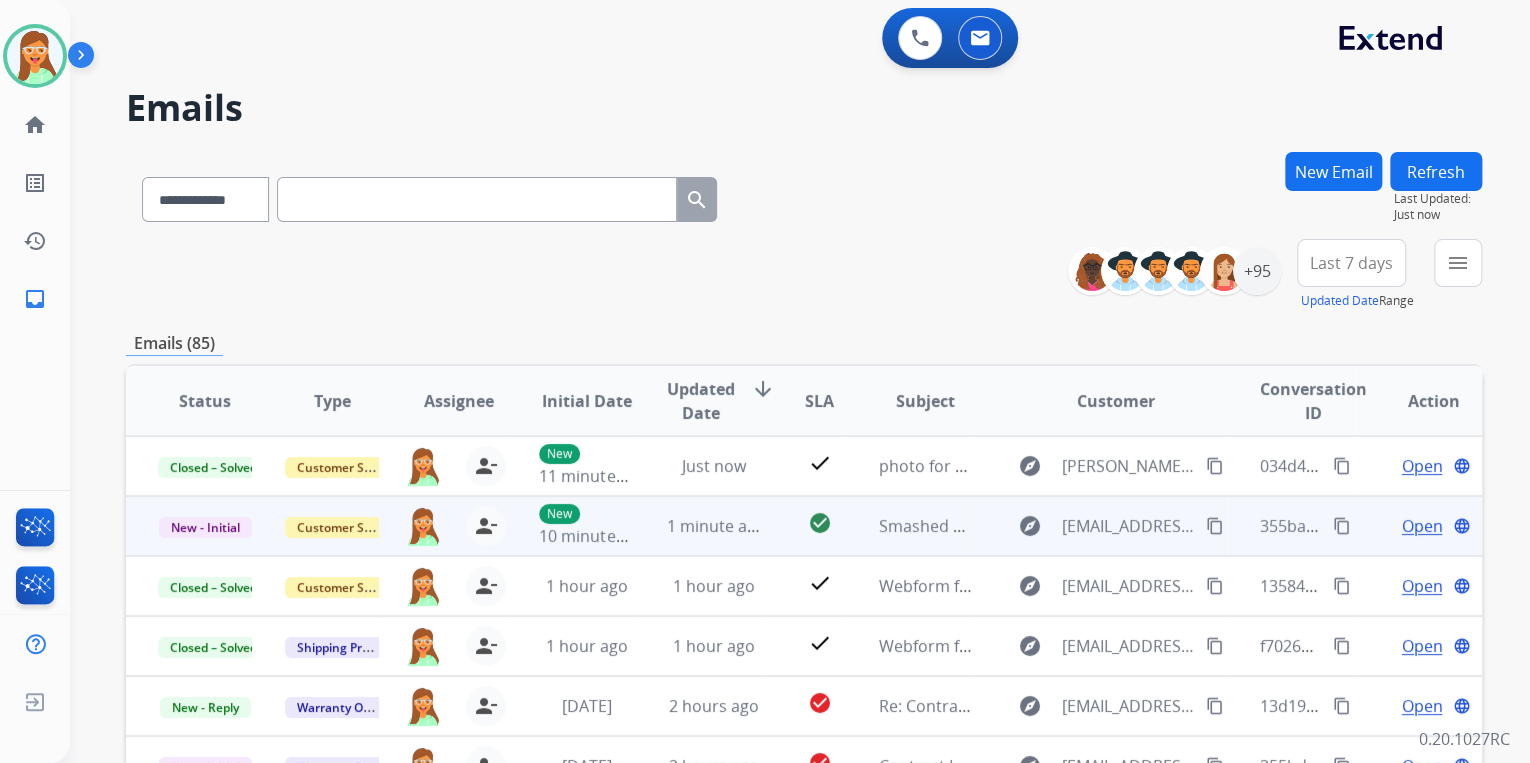click on "Open" at bounding box center [1421, 526] 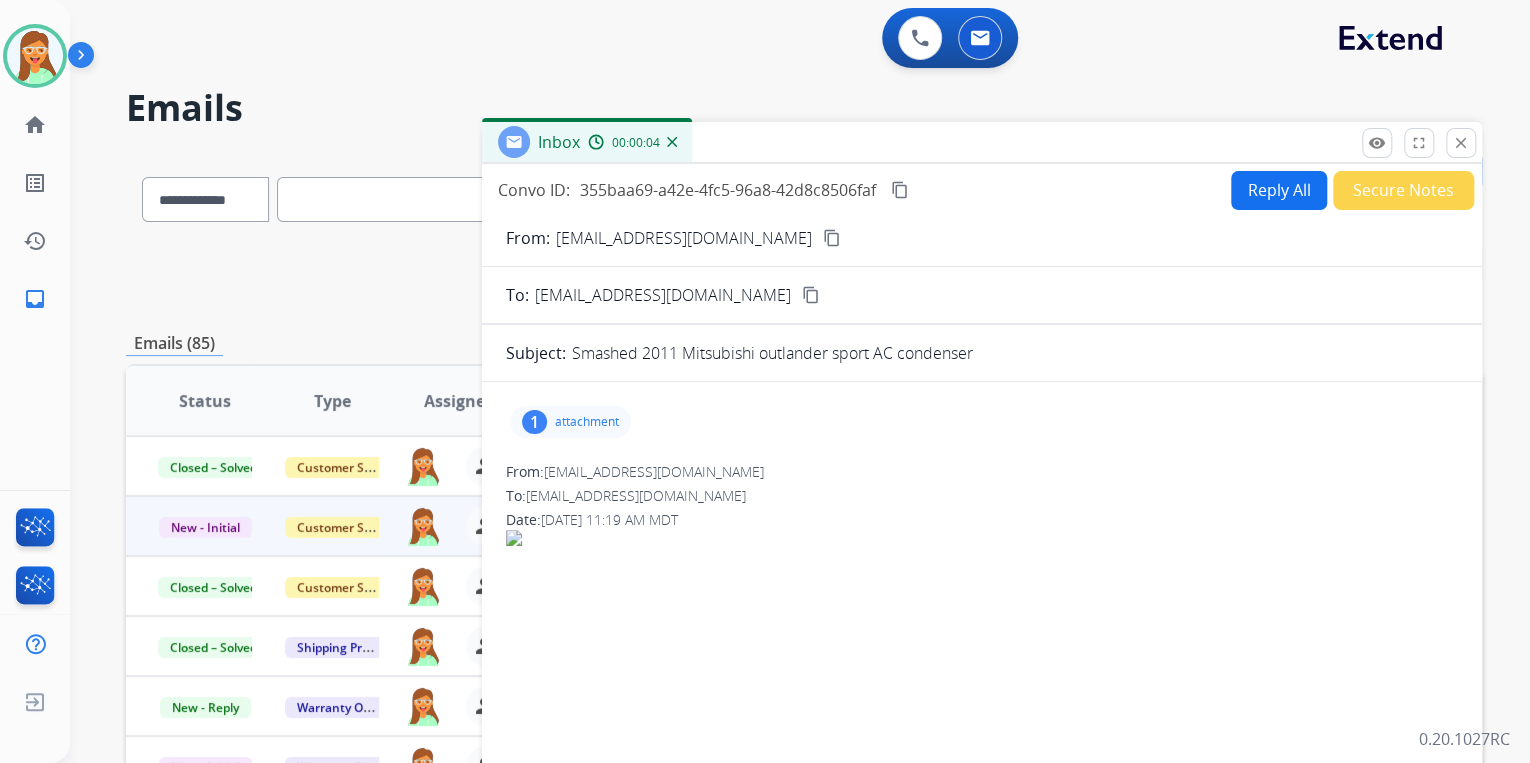click on "attachment" at bounding box center [587, 422] 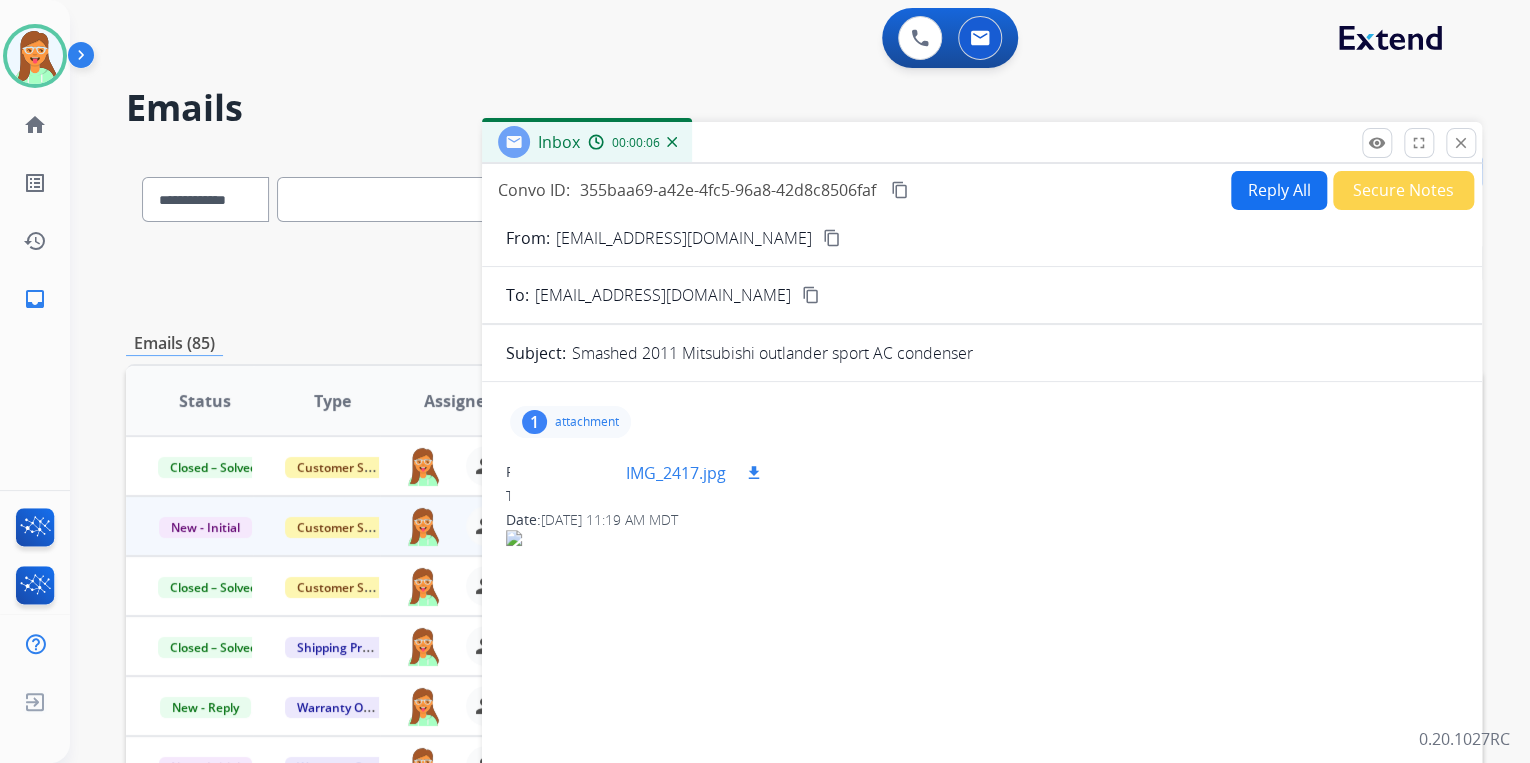 click at bounding box center (576, 473) 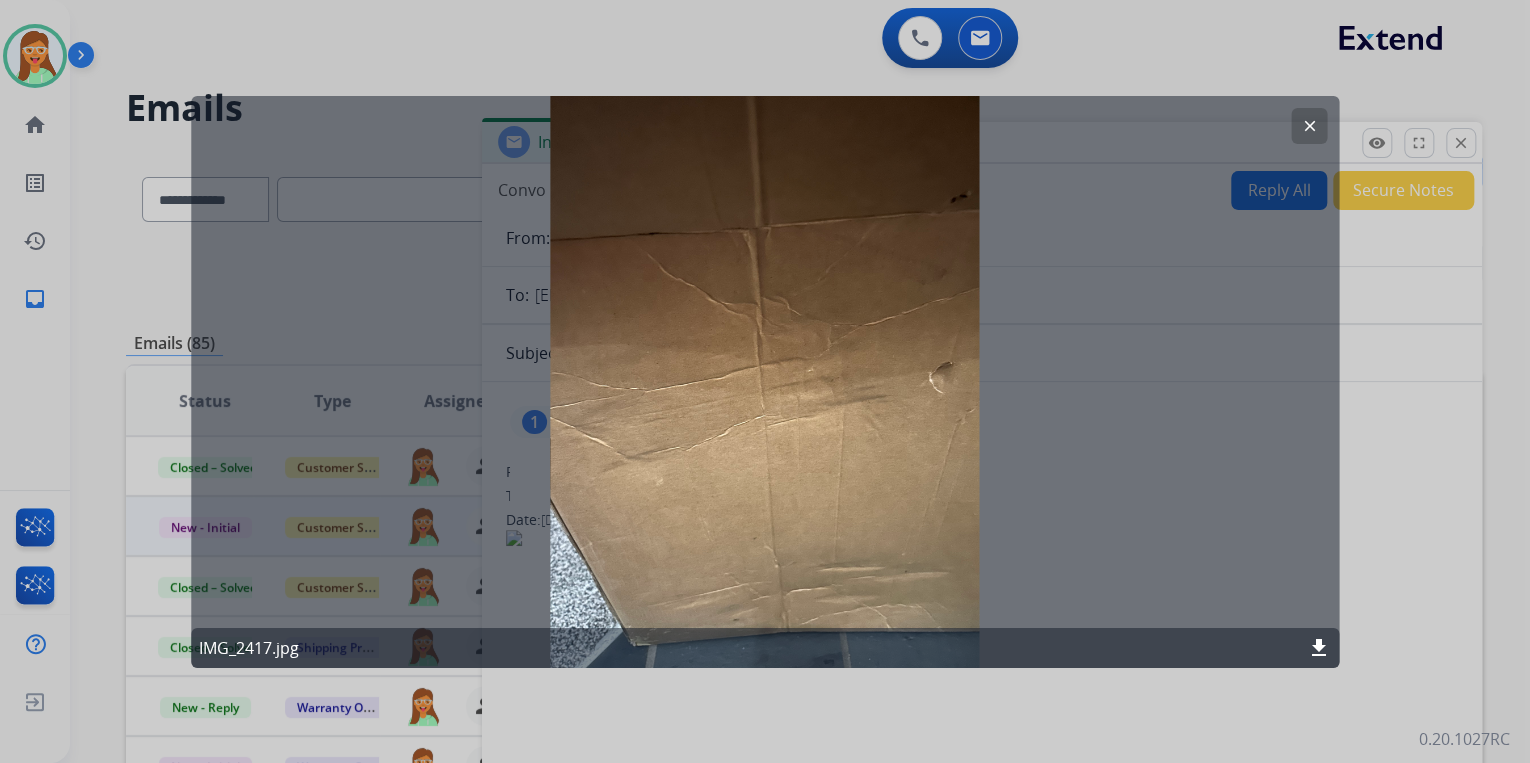 click on "clear" 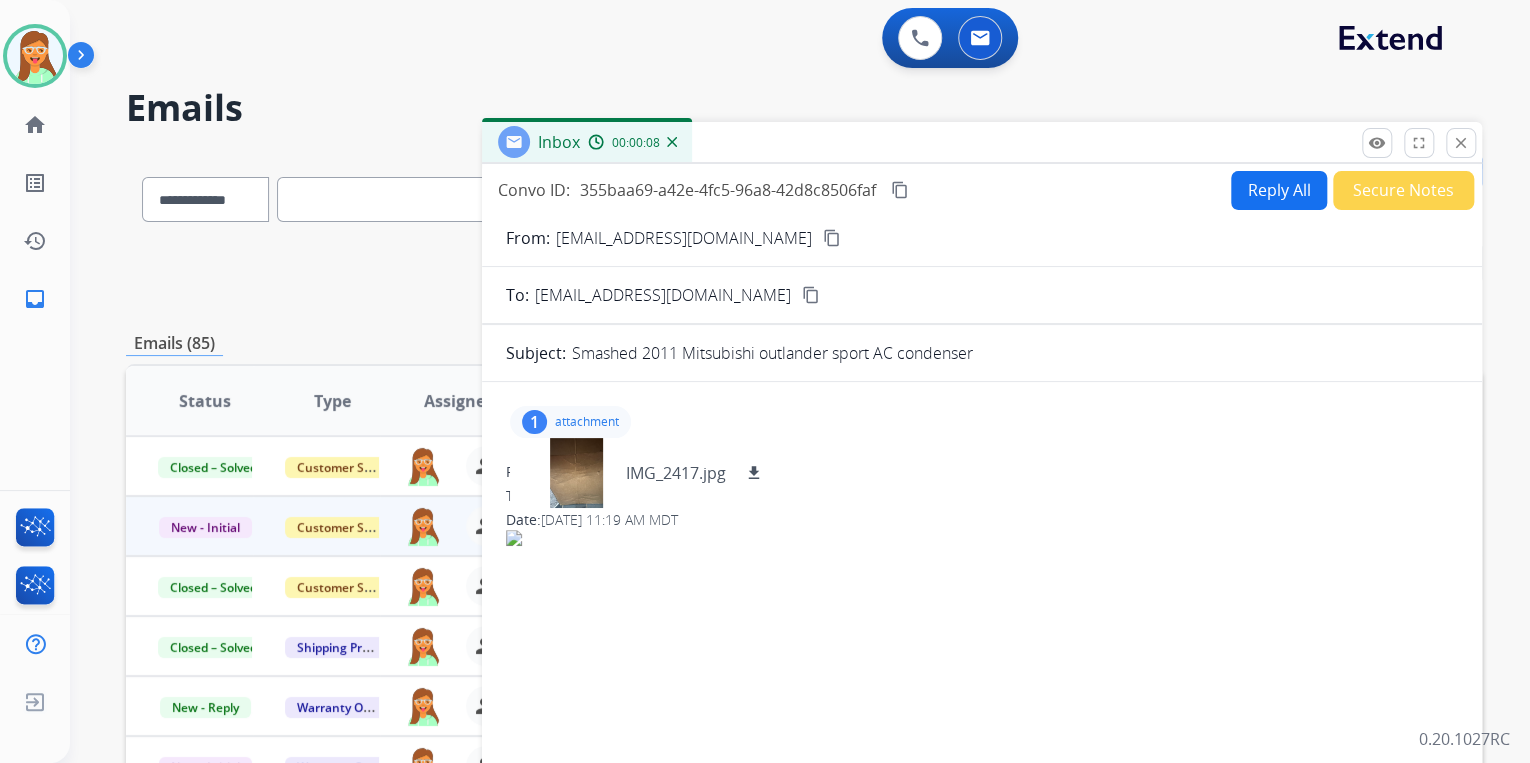 click on "content_copy" at bounding box center (832, 238) 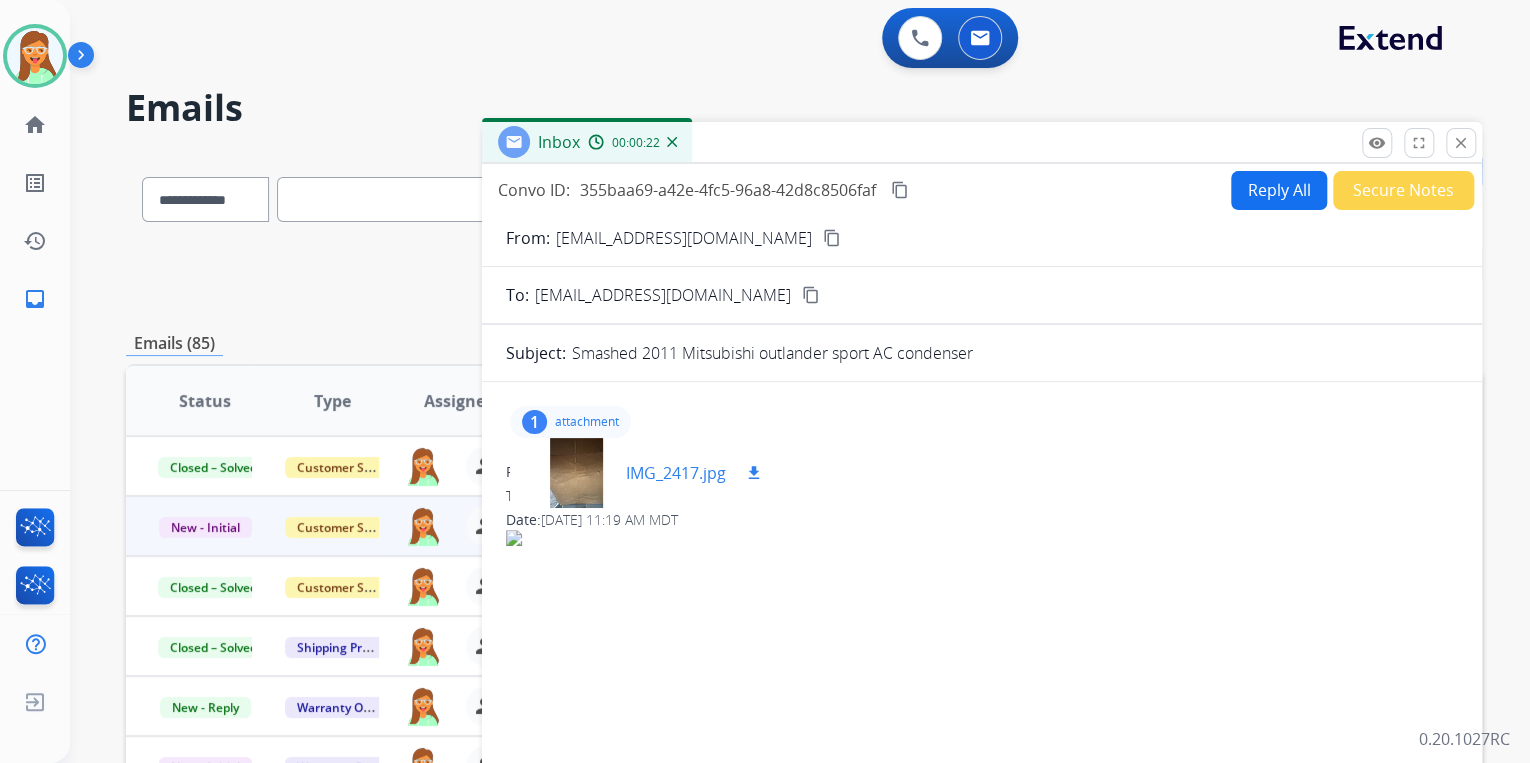 click on "download" at bounding box center (754, 473) 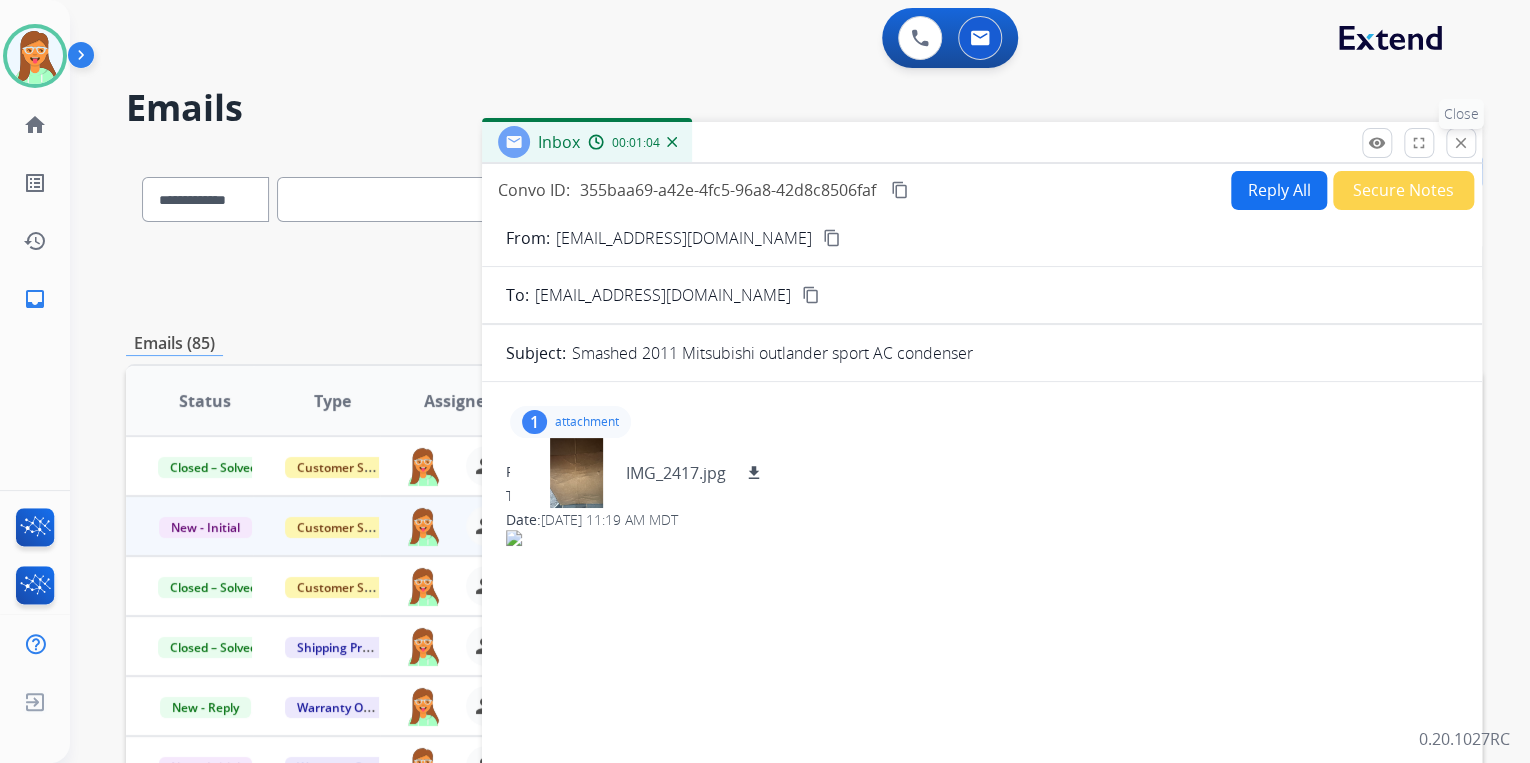 click on "close" at bounding box center (1461, 143) 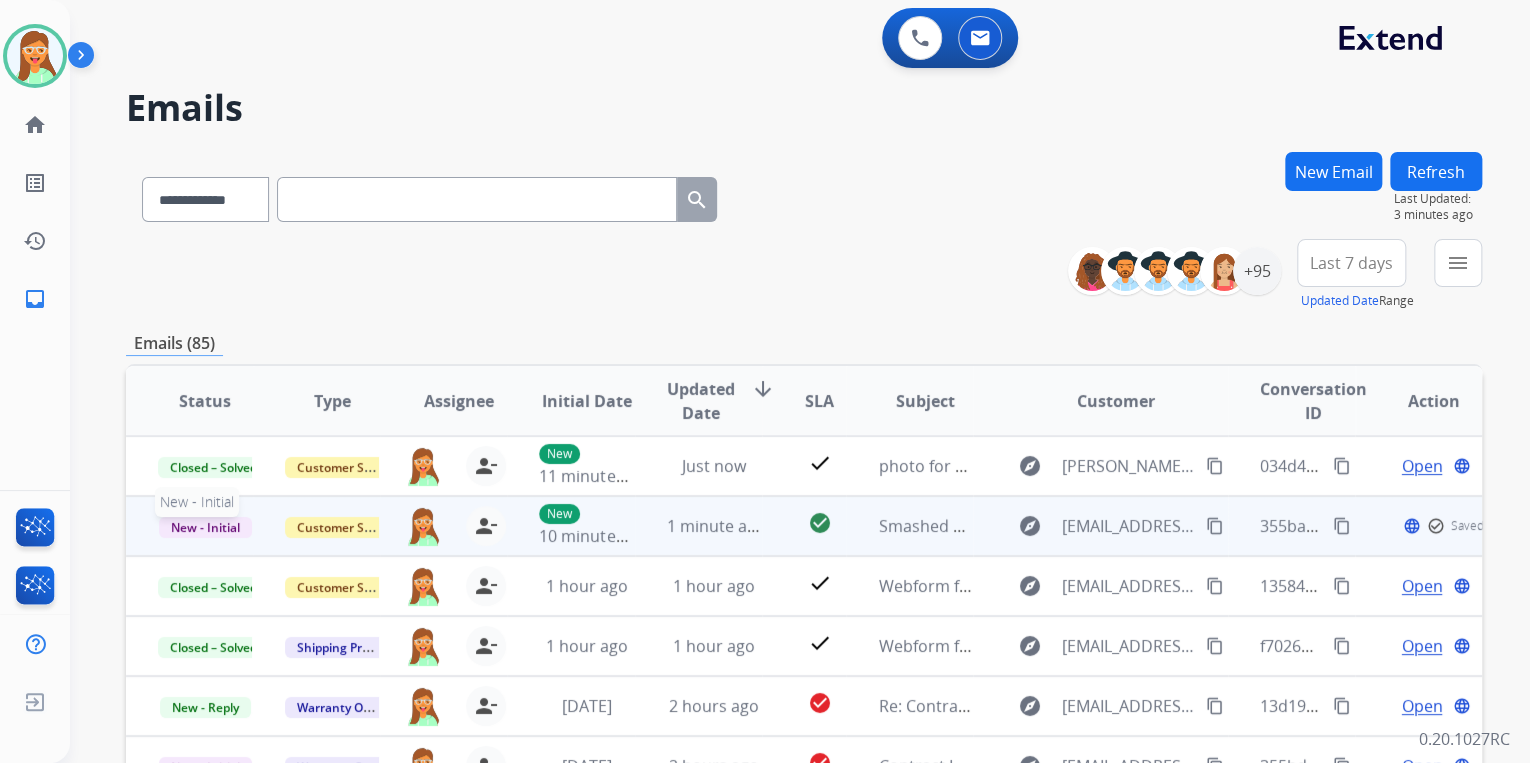 click on "New - Initial" at bounding box center (205, 527) 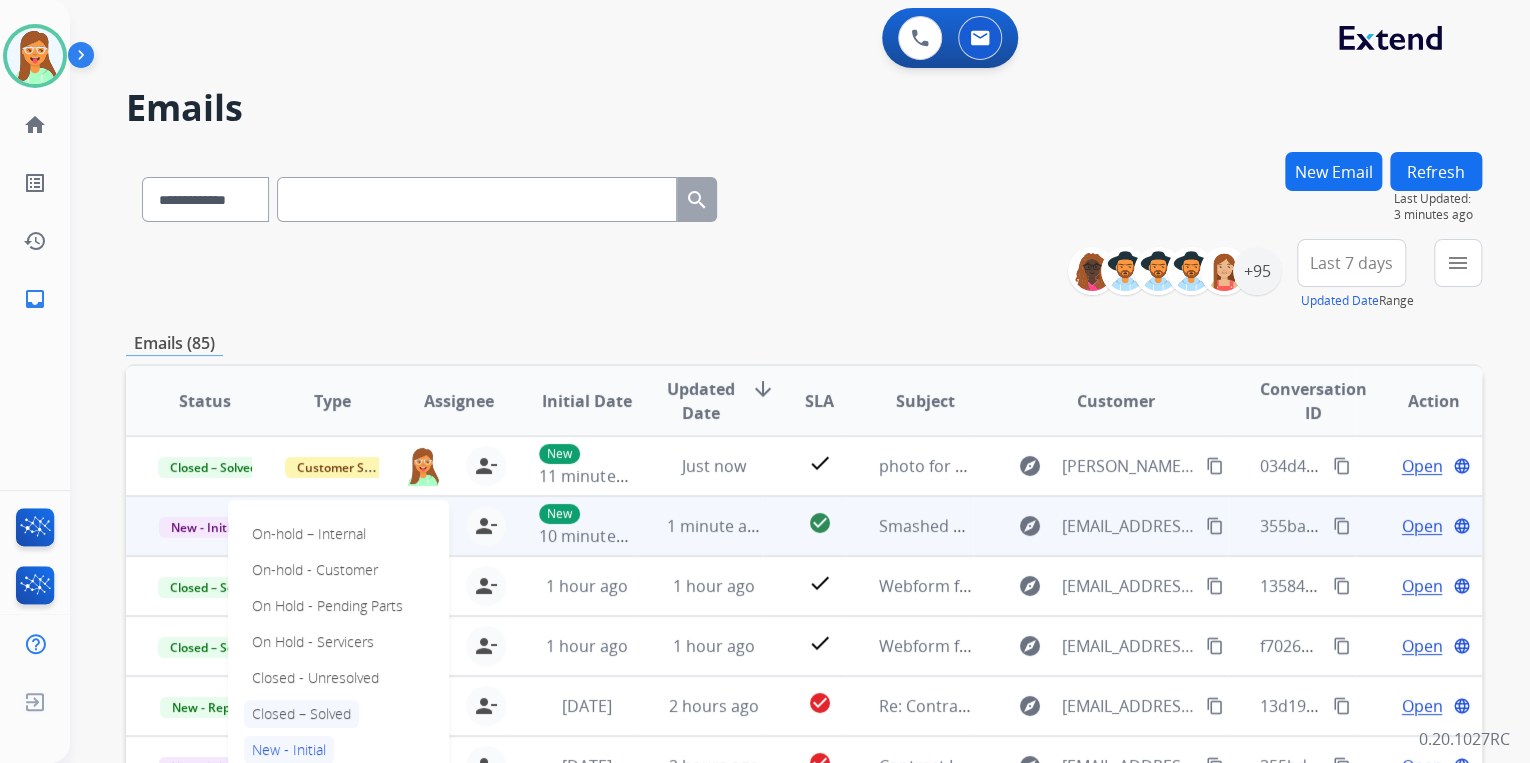 click on "Closed – Solved" at bounding box center [301, 714] 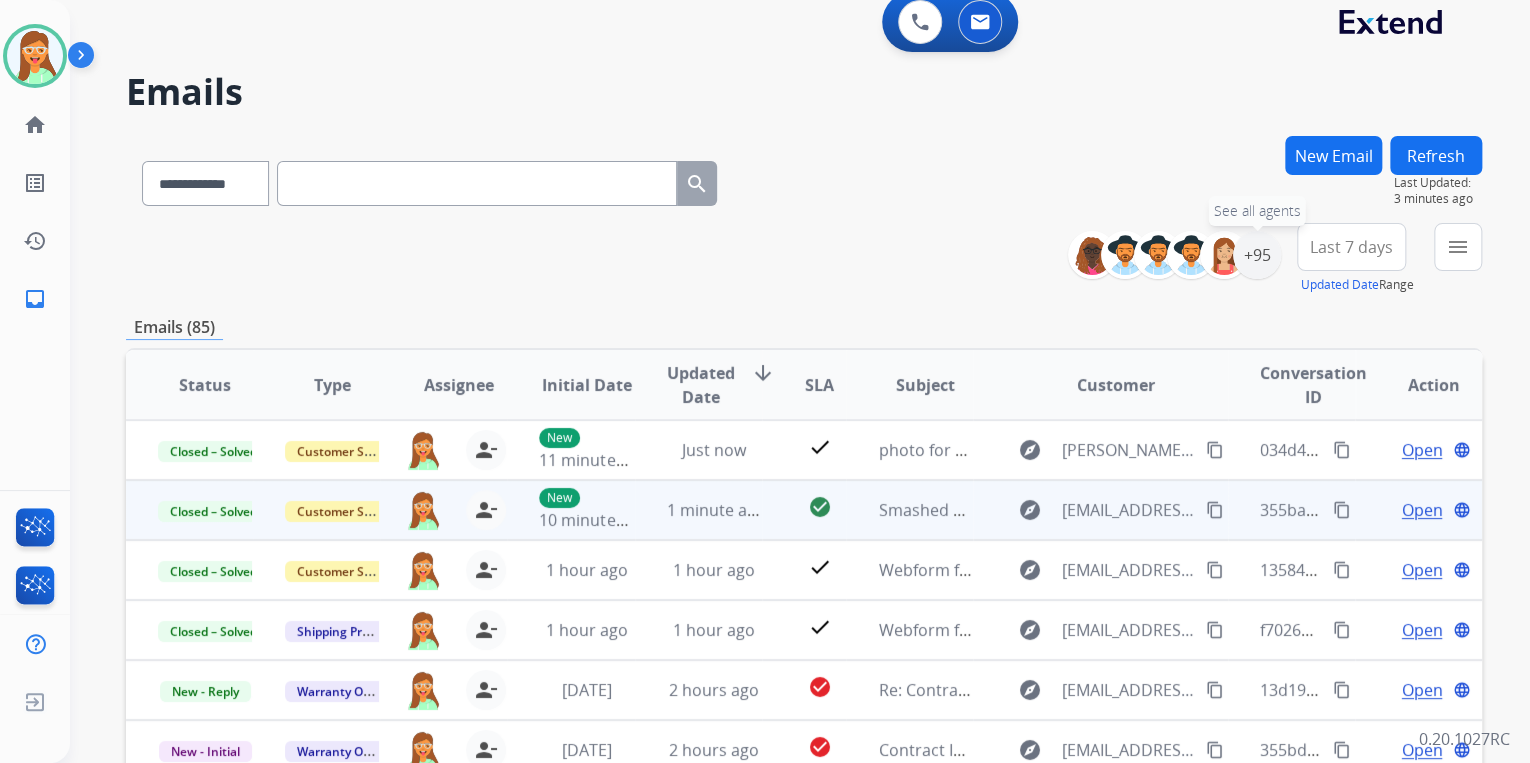 scroll, scrollTop: 0, scrollLeft: 0, axis: both 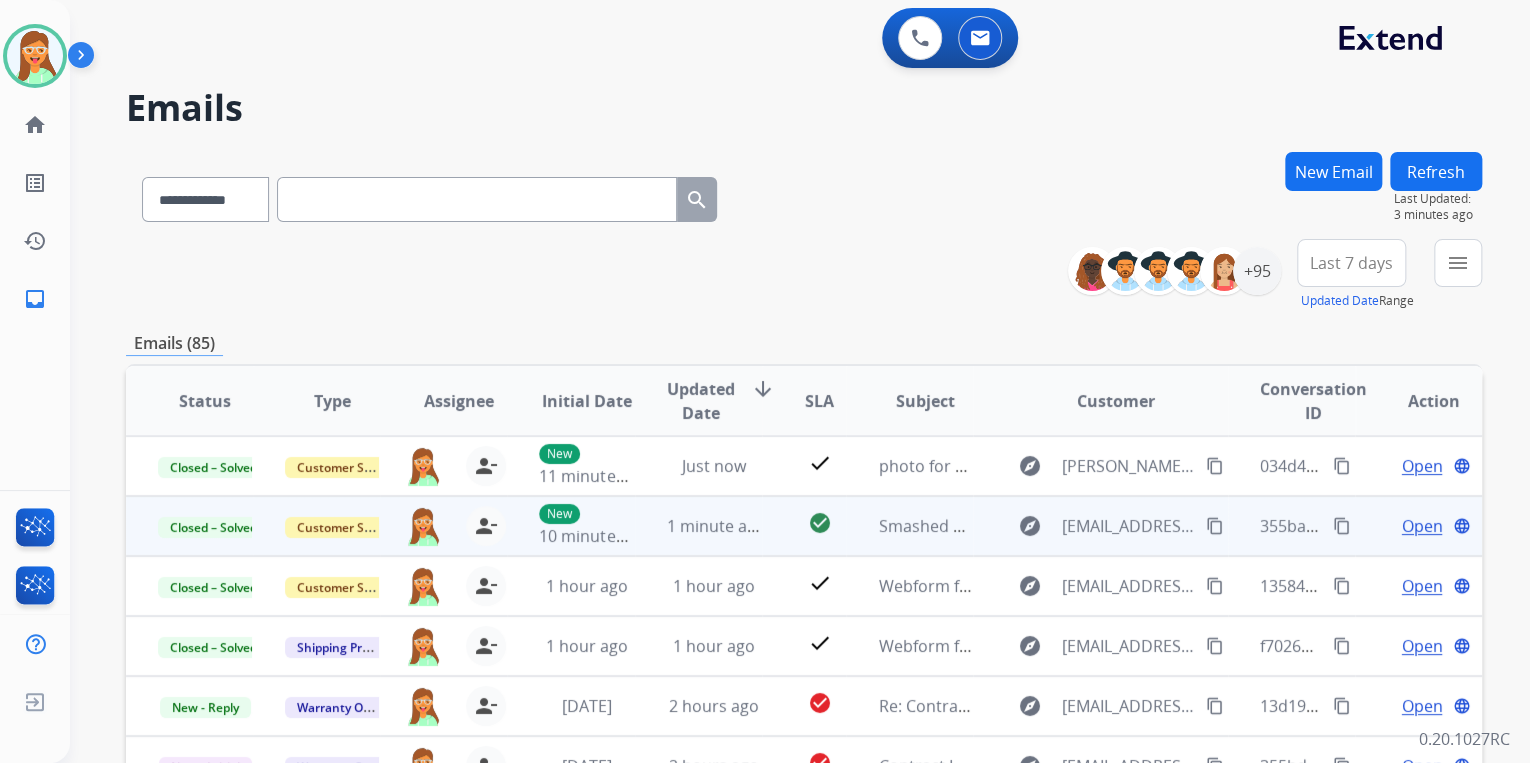 click on "Refresh" at bounding box center [1436, 171] 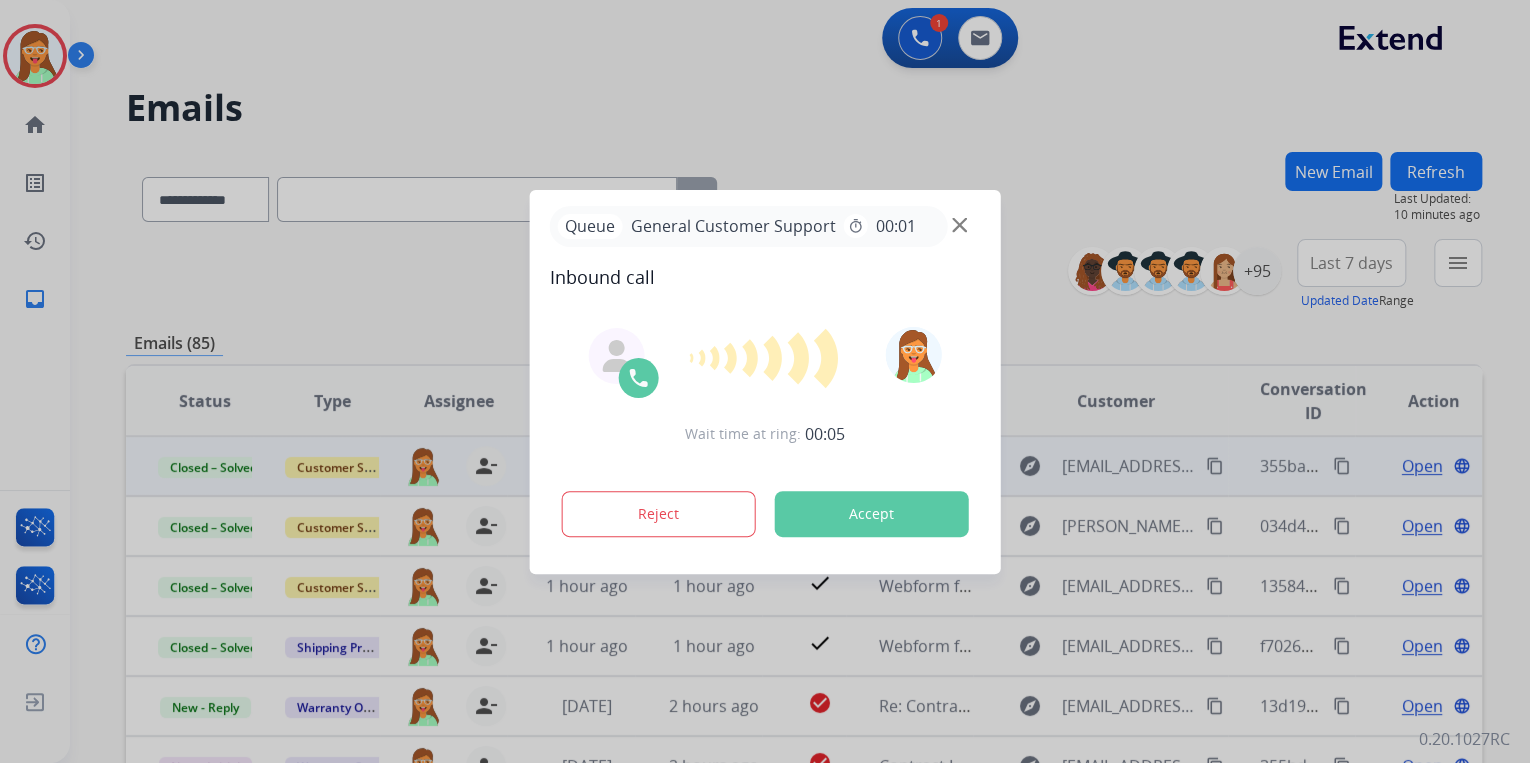 scroll, scrollTop: 374, scrollLeft: 0, axis: vertical 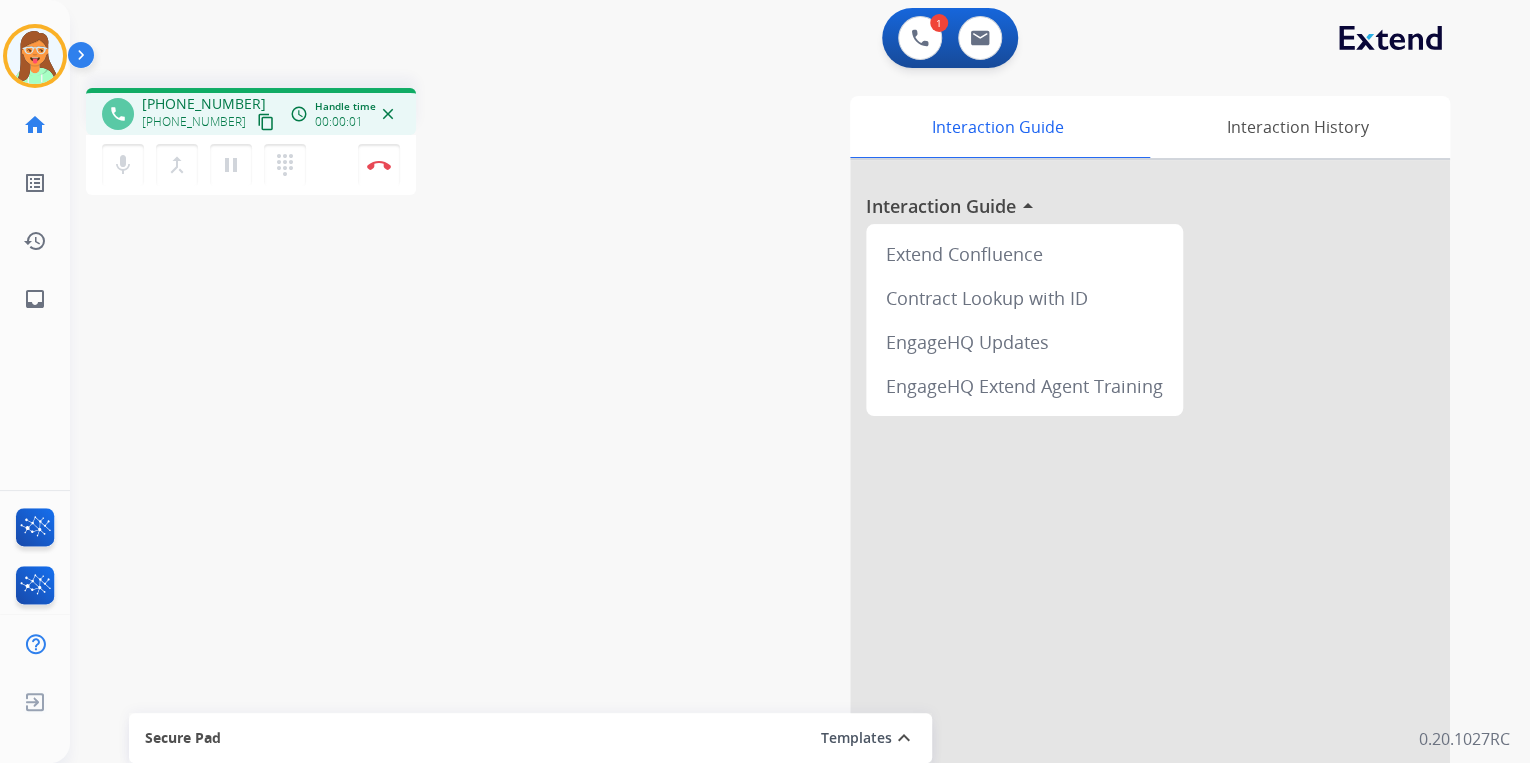 click on "content_copy" at bounding box center [266, 122] 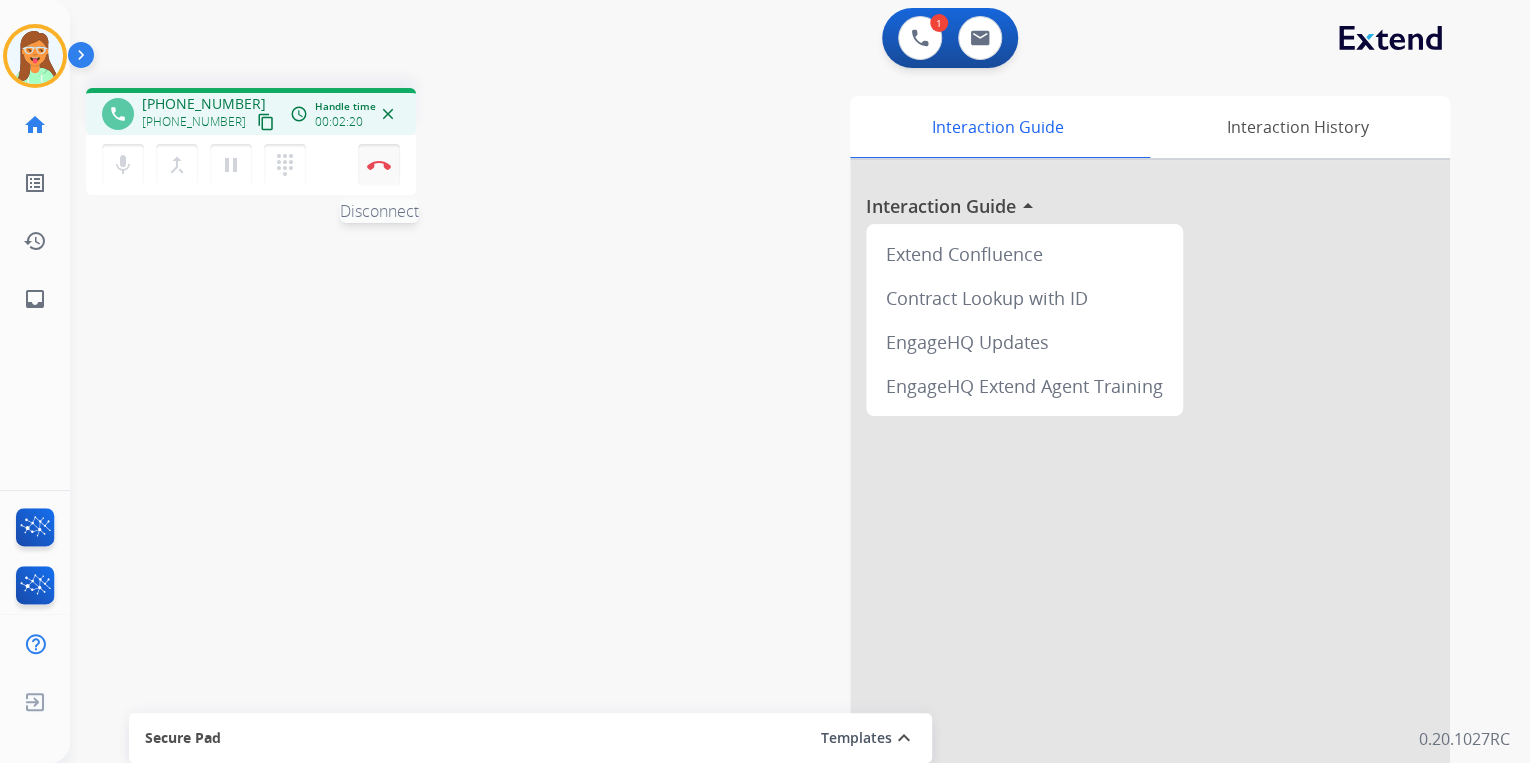 click at bounding box center (379, 165) 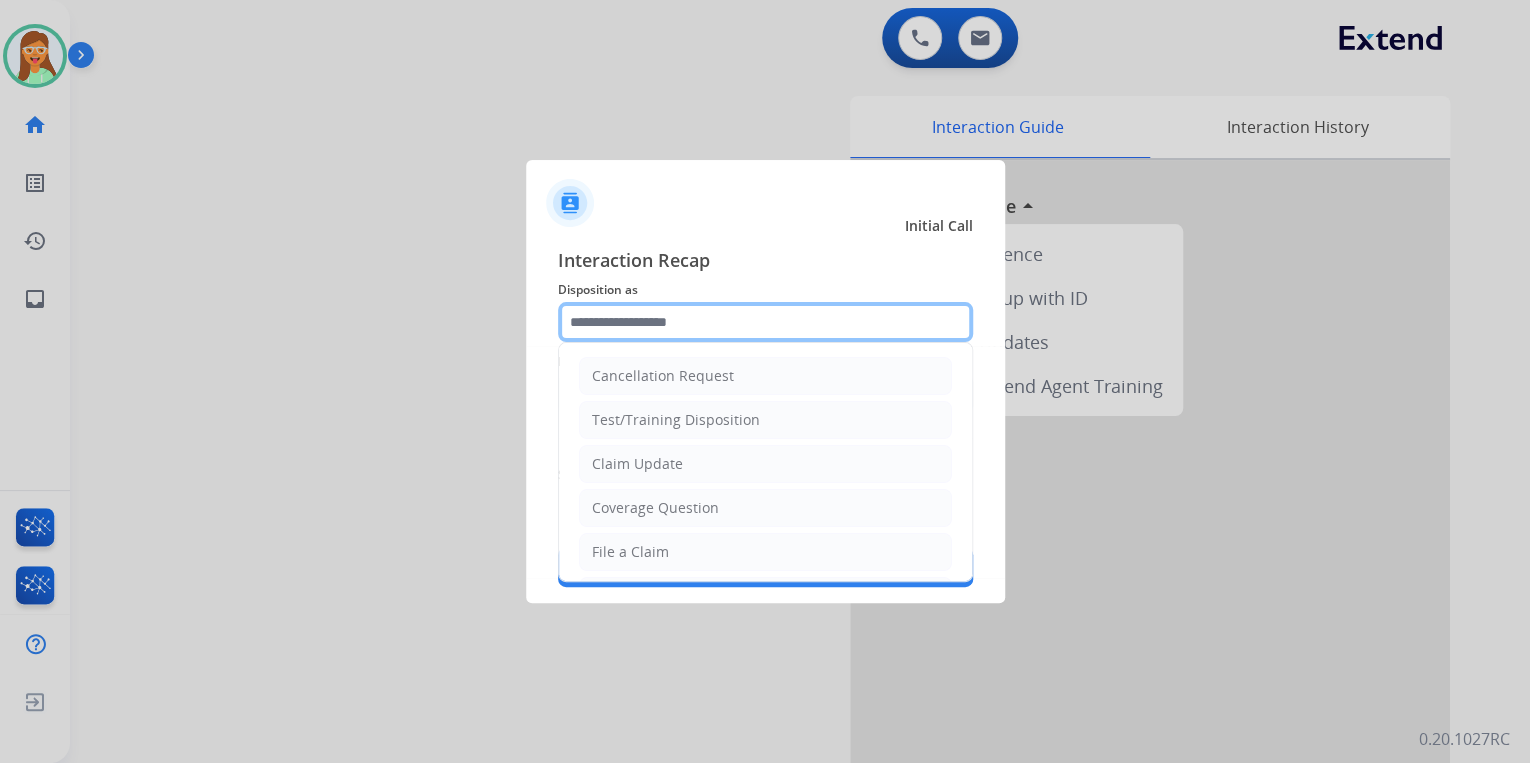 click 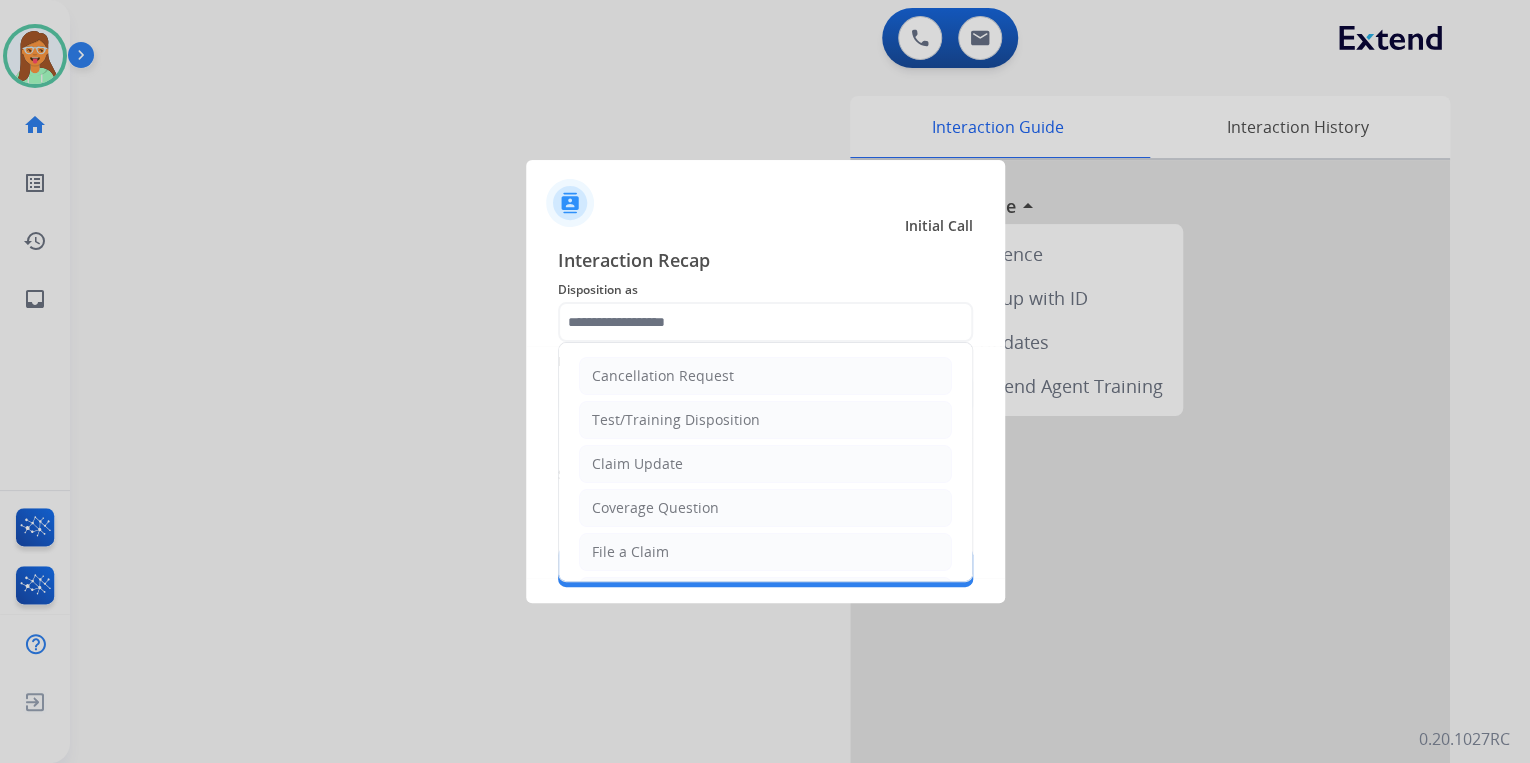 click on "Claim Update" 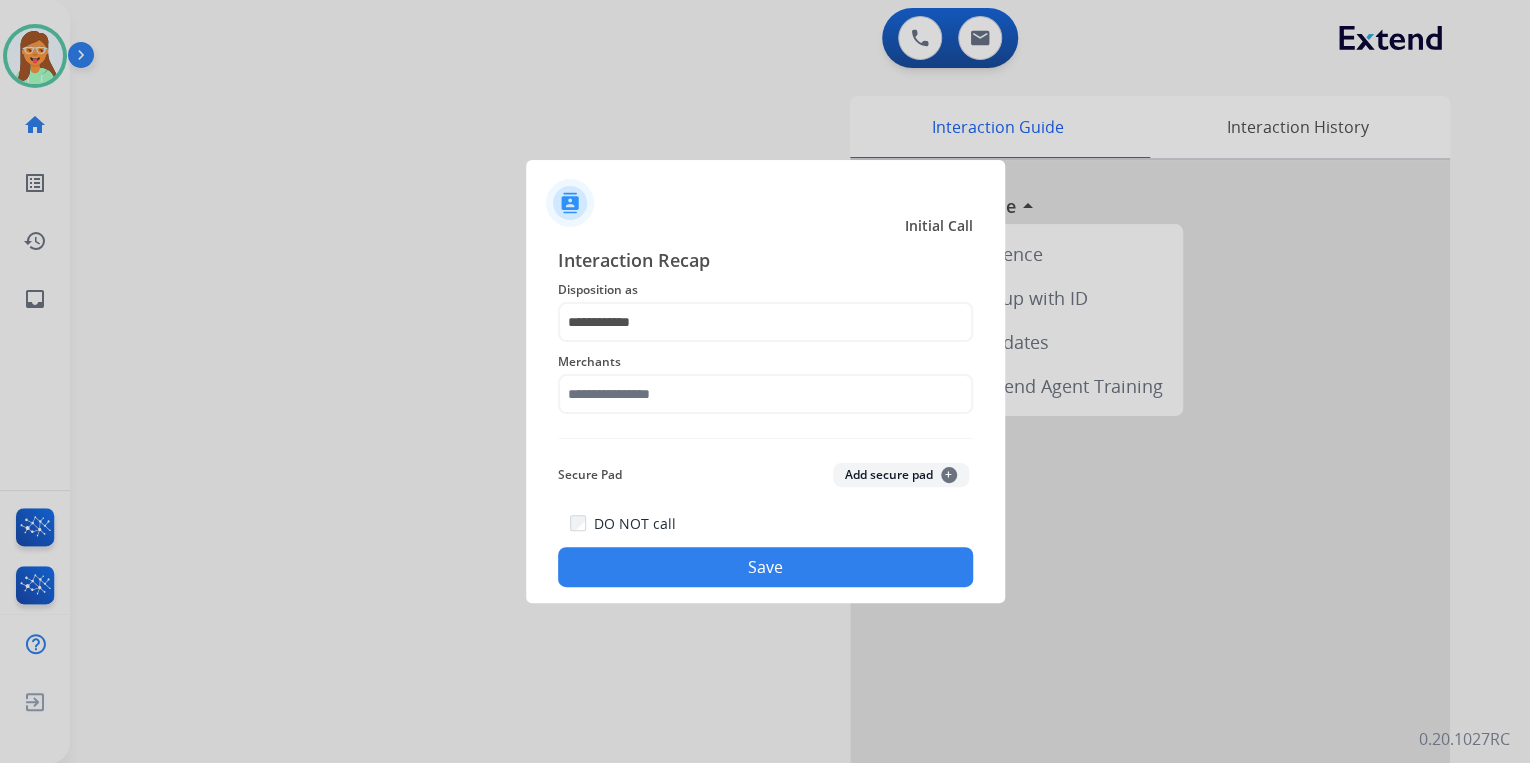 click on "Merchants" 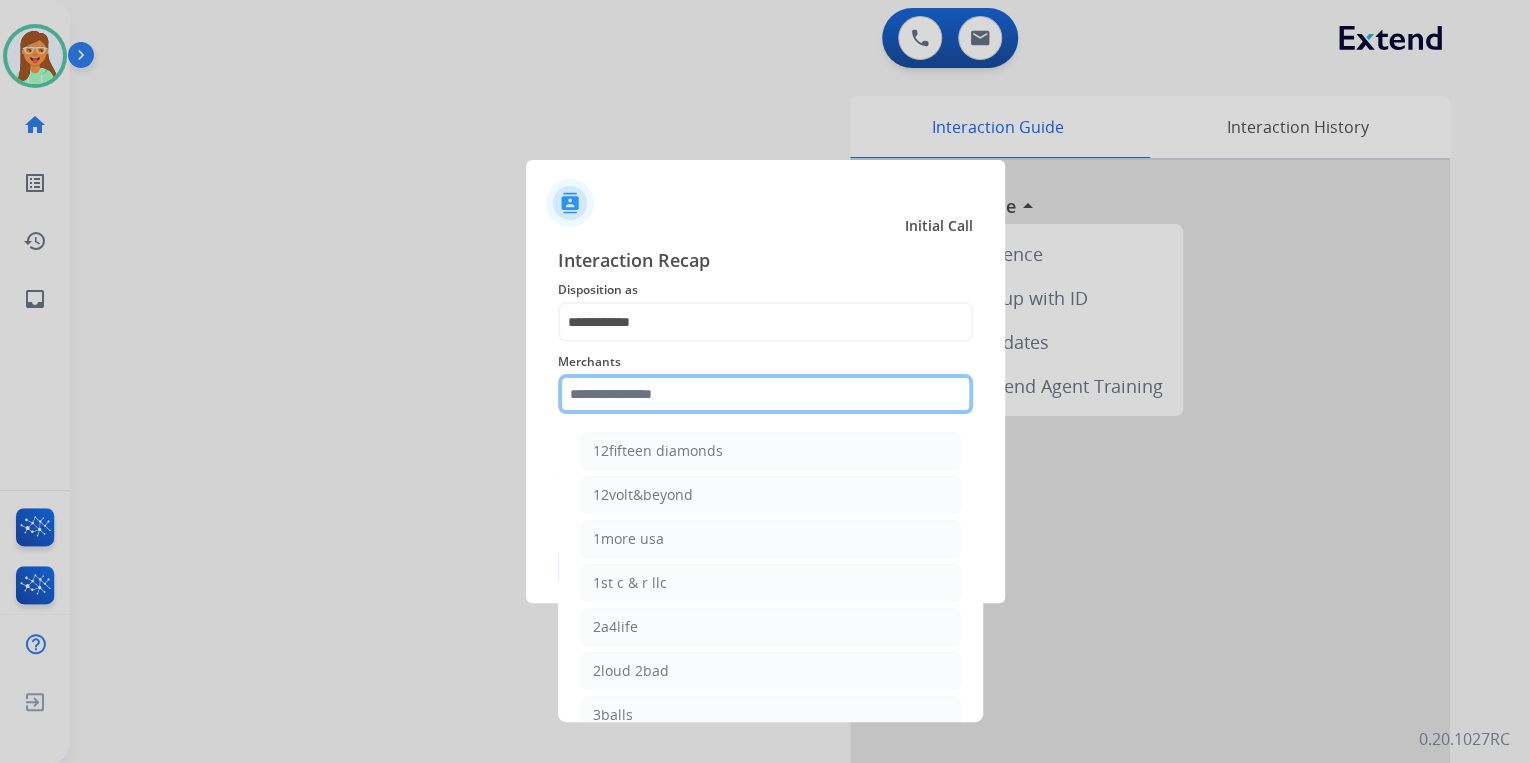 click 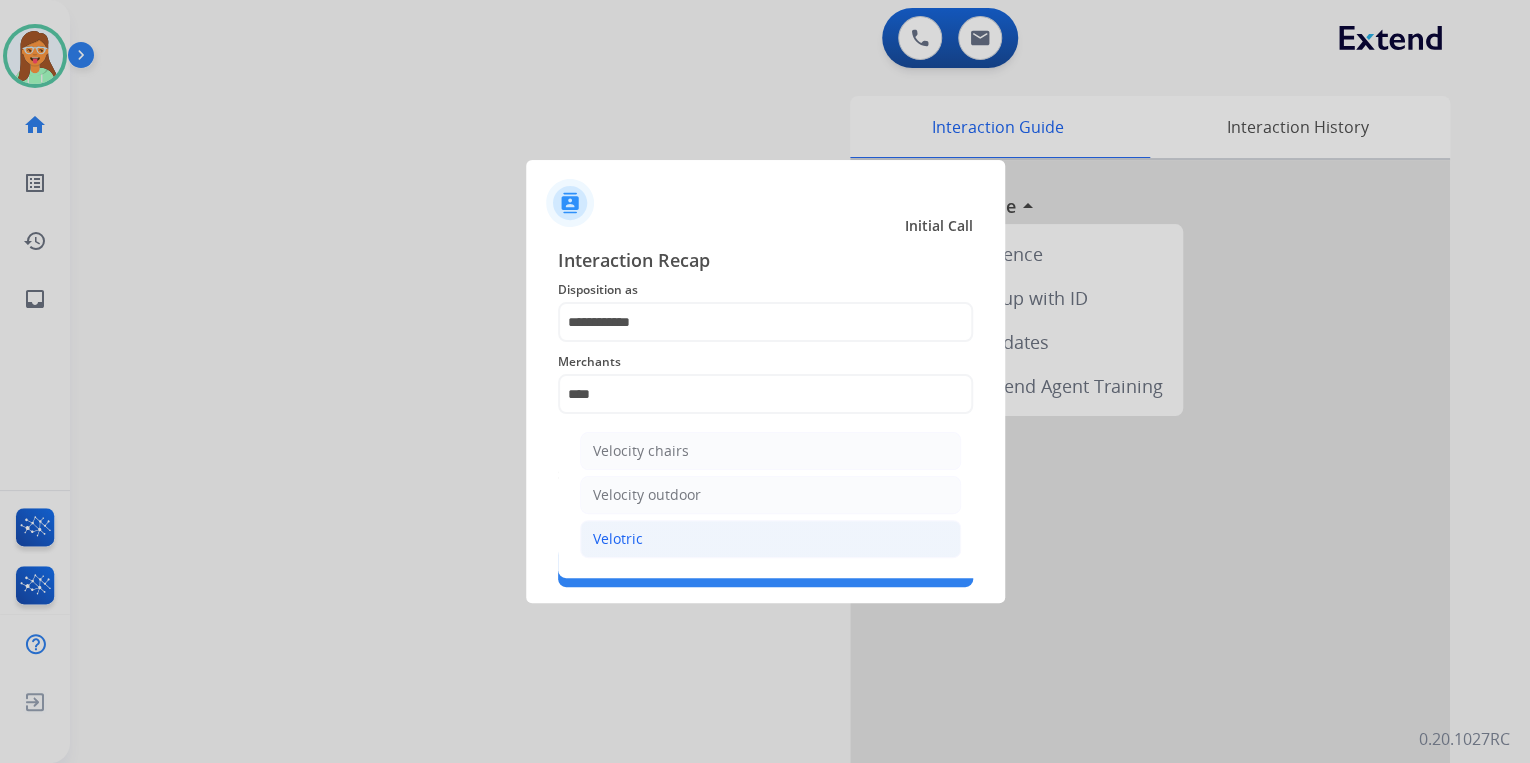 click on "Velotric" 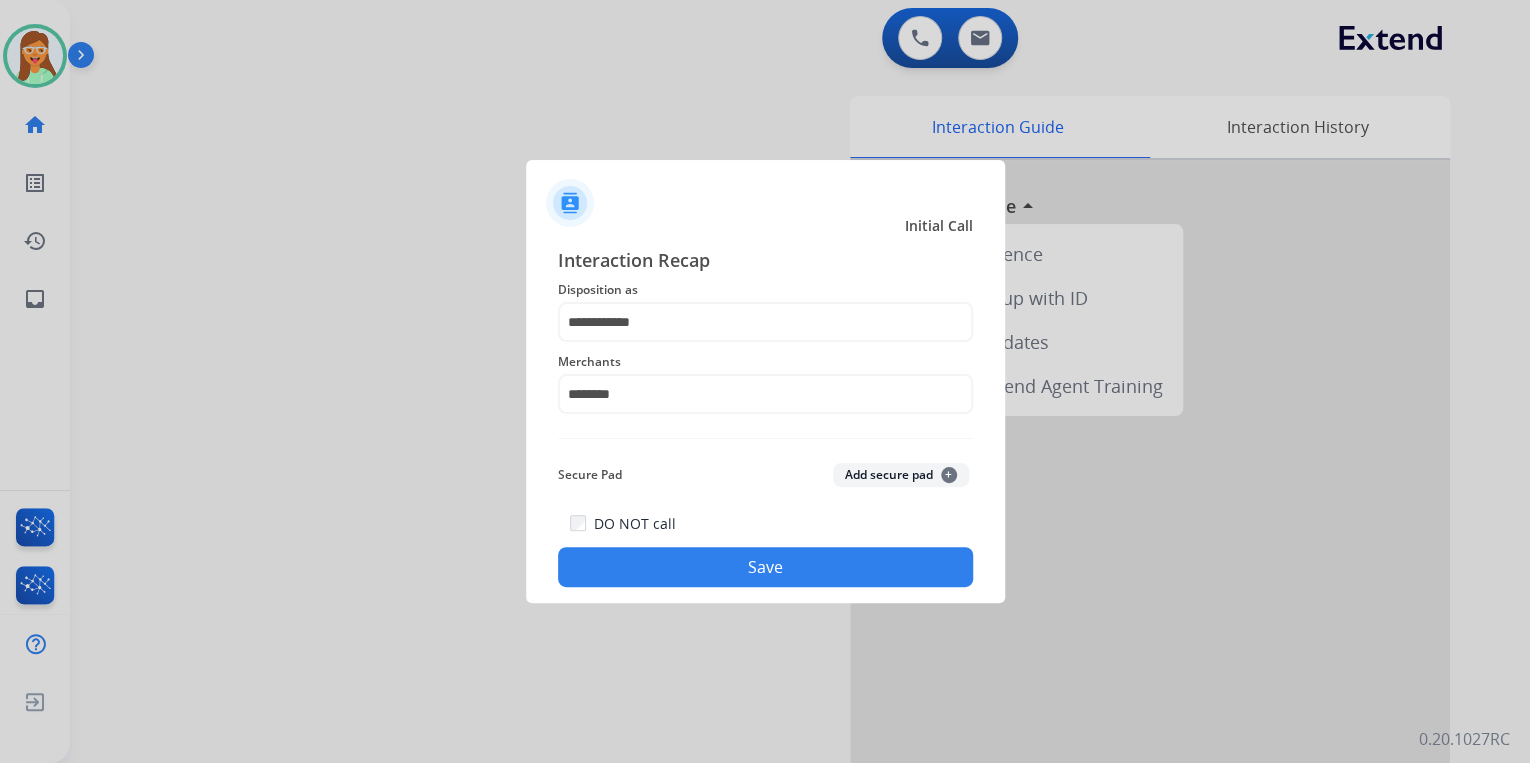 click on "Save" 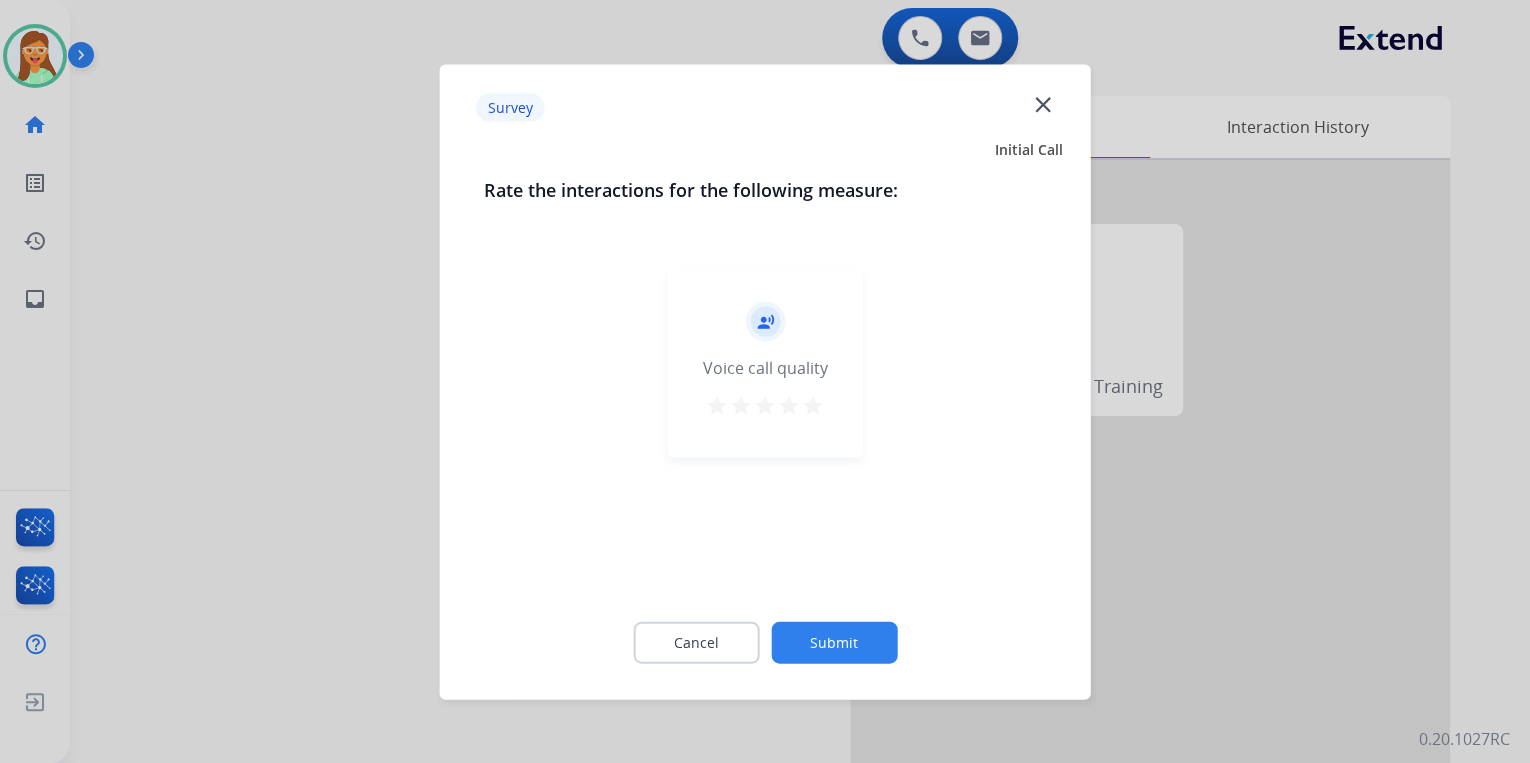 click on "star" at bounding box center (813, 405) 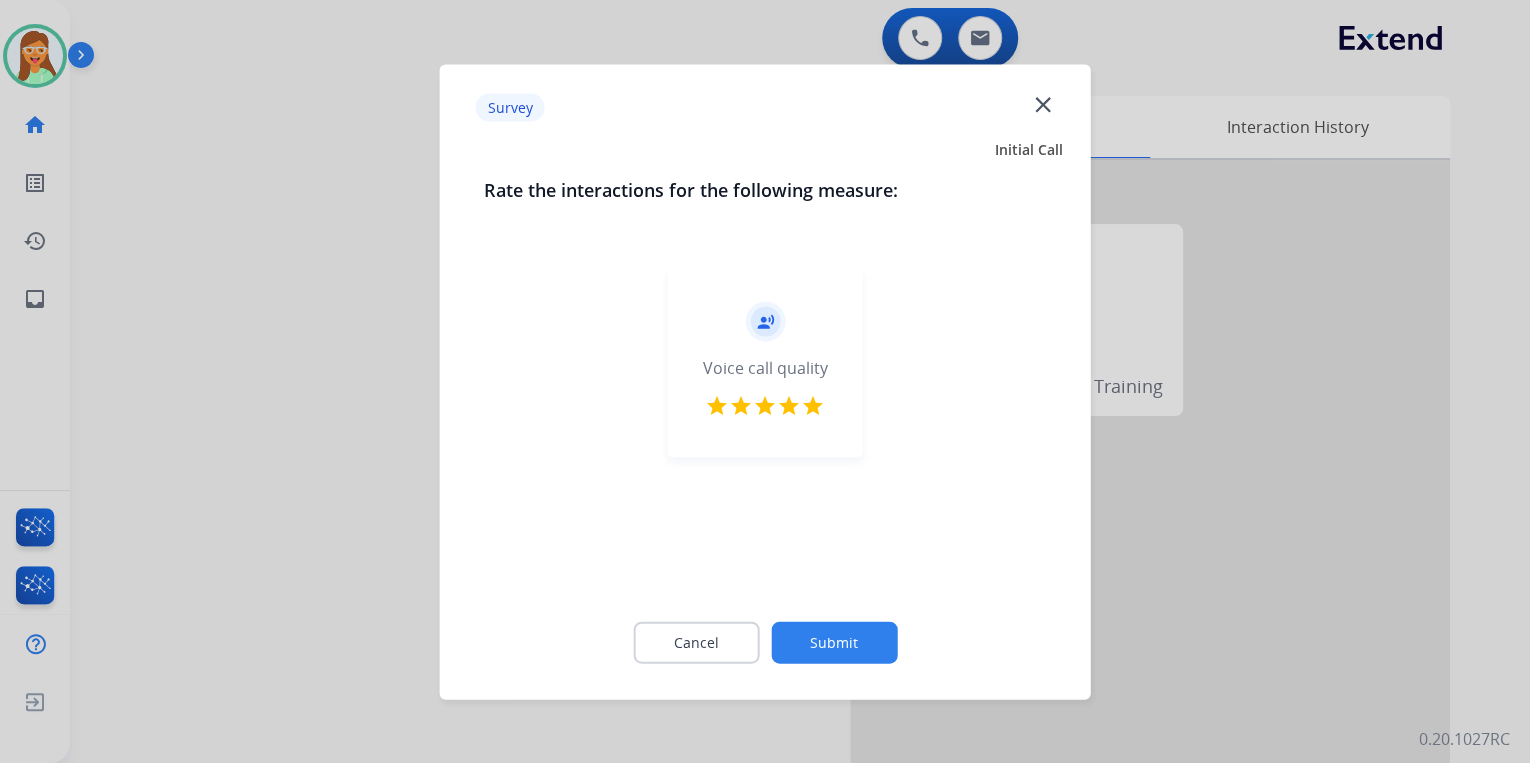 click on "Submit" 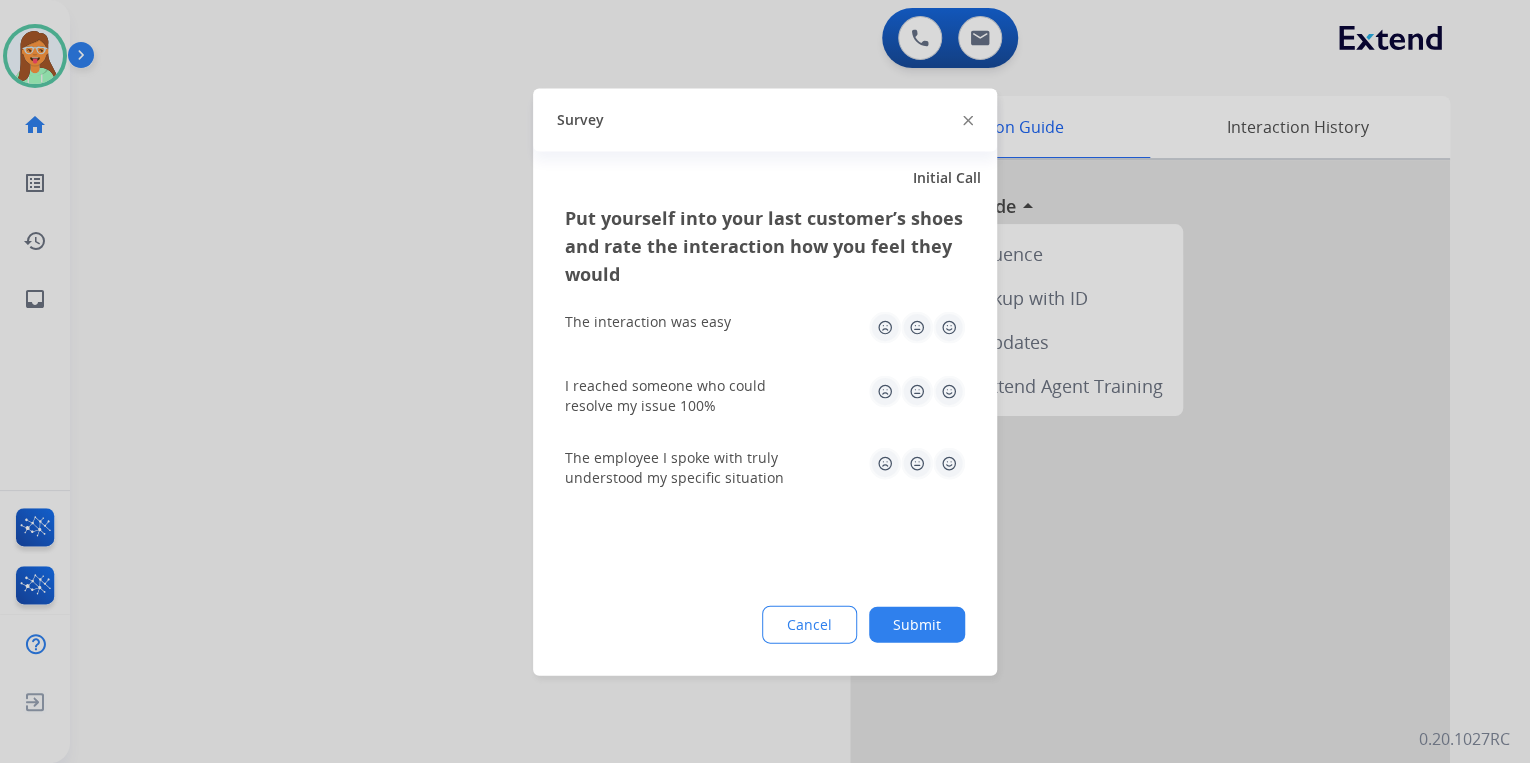 click 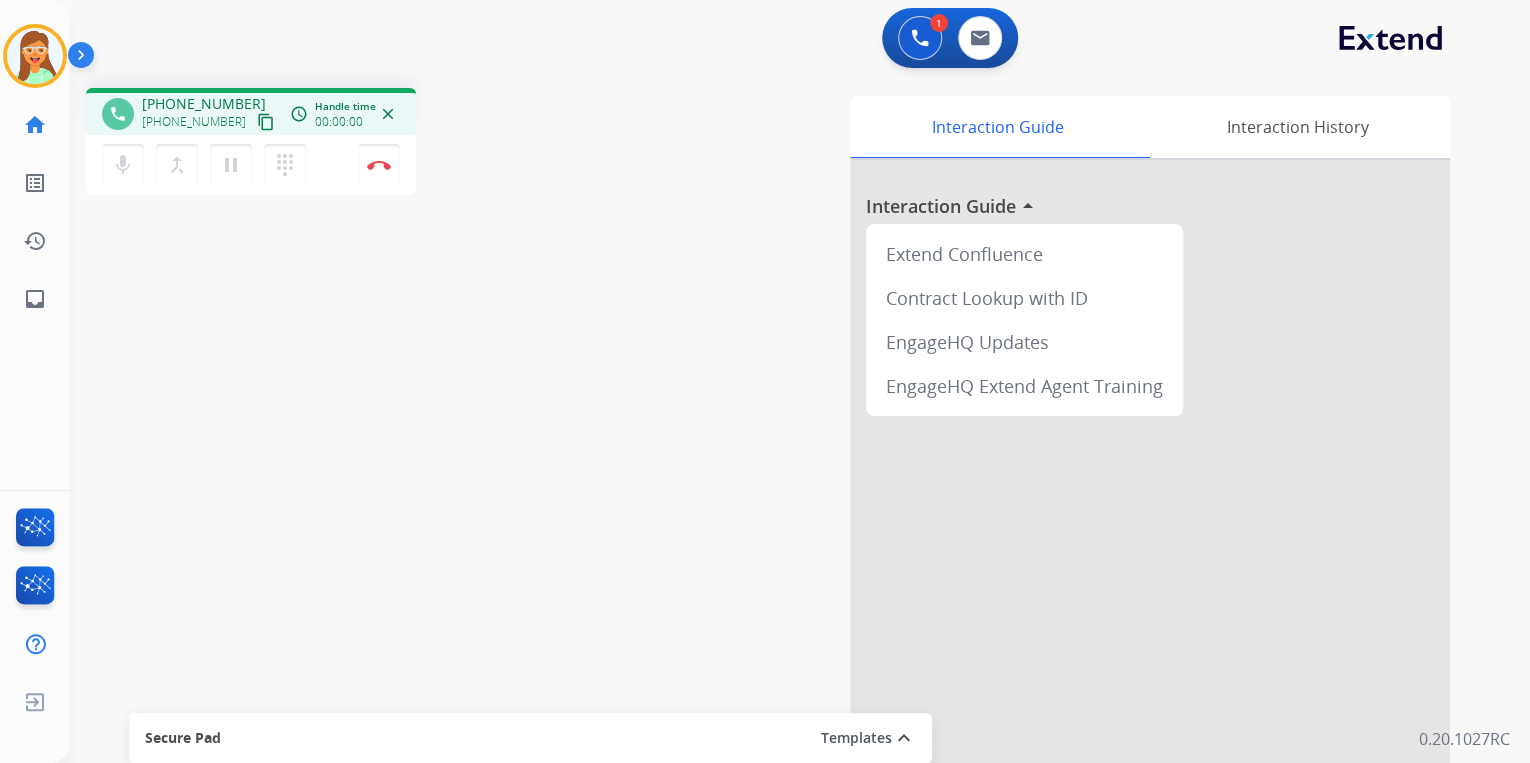 click on "content_copy" at bounding box center [266, 122] 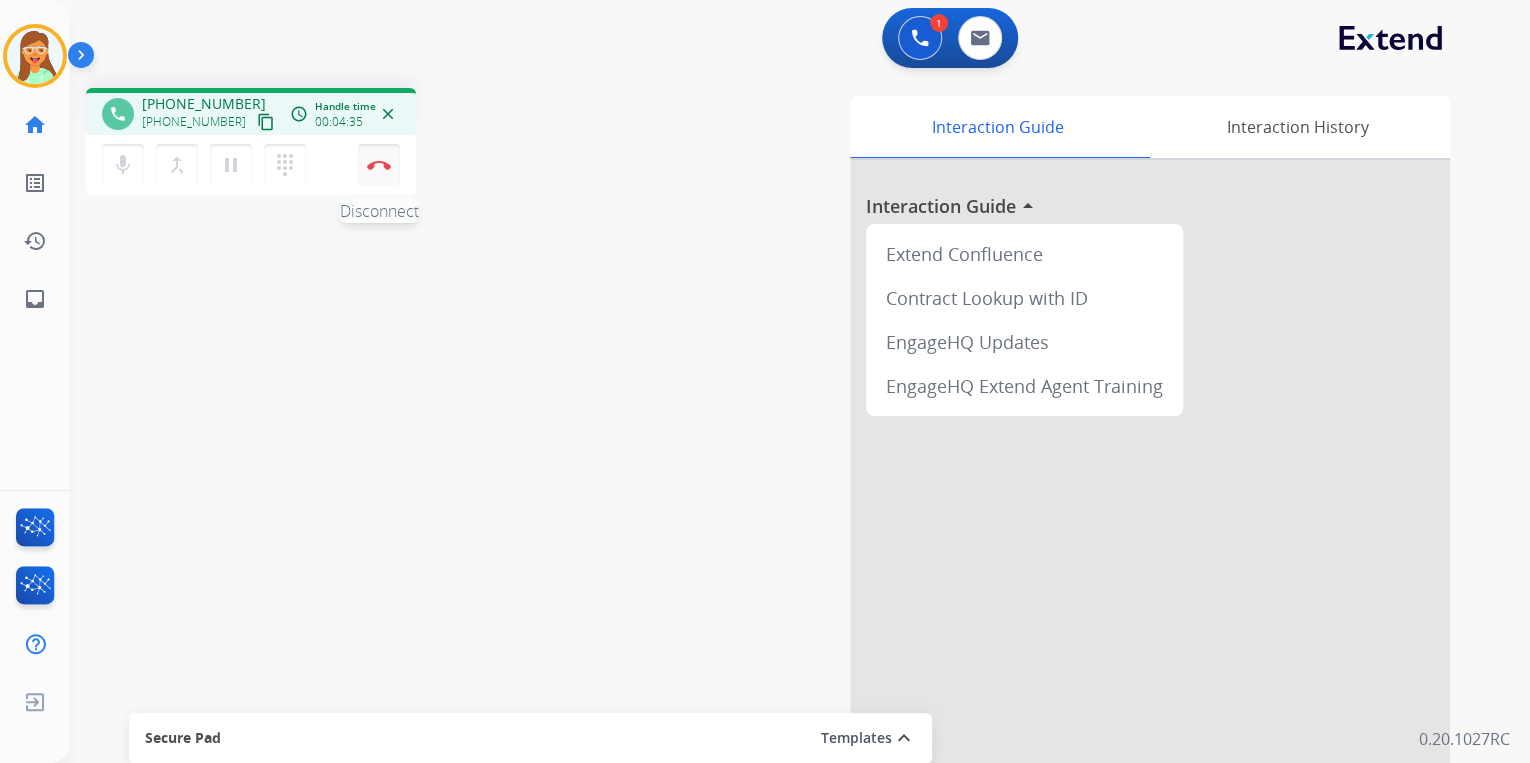 click on "Disconnect" at bounding box center (379, 165) 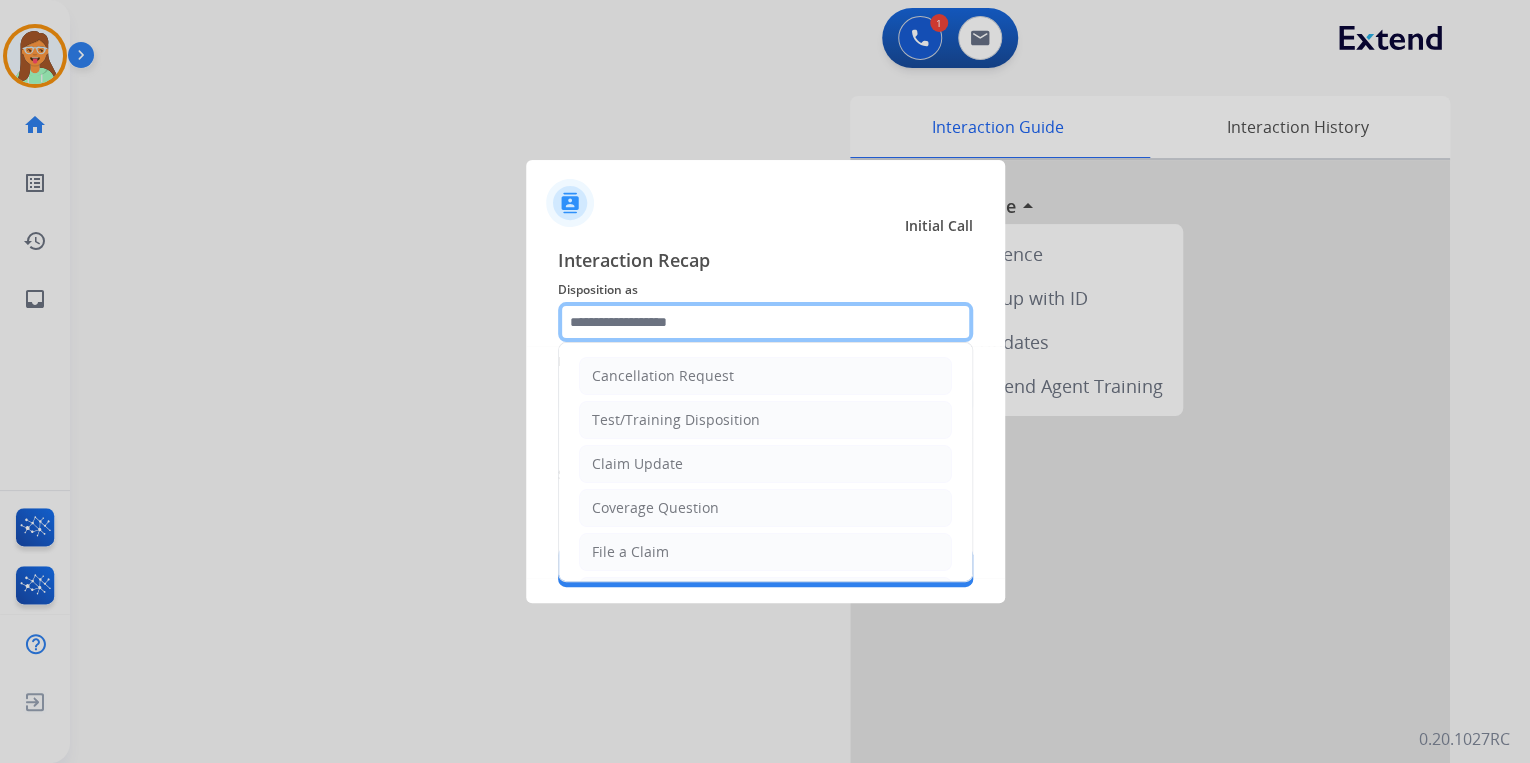 click 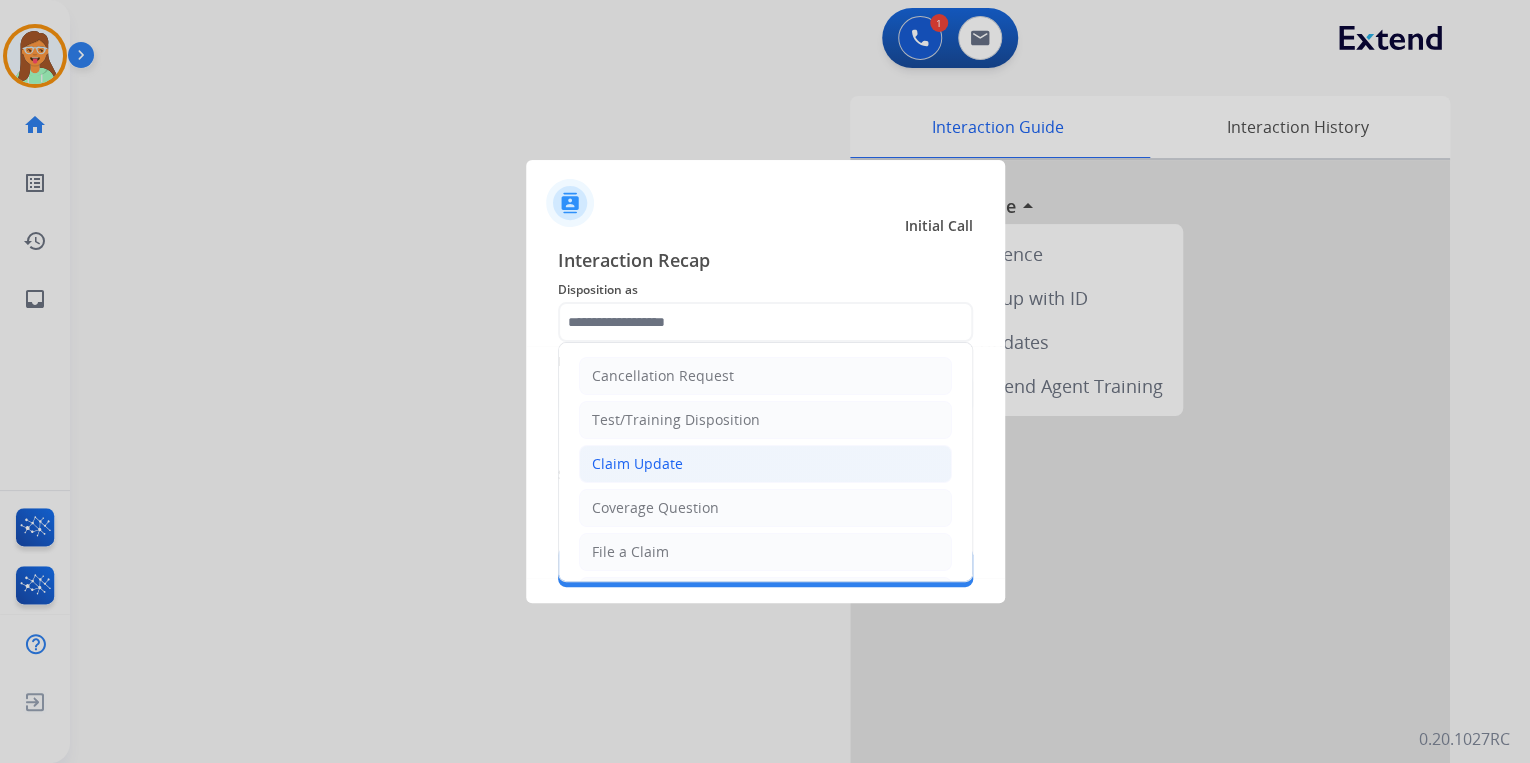 click on "Claim Update" 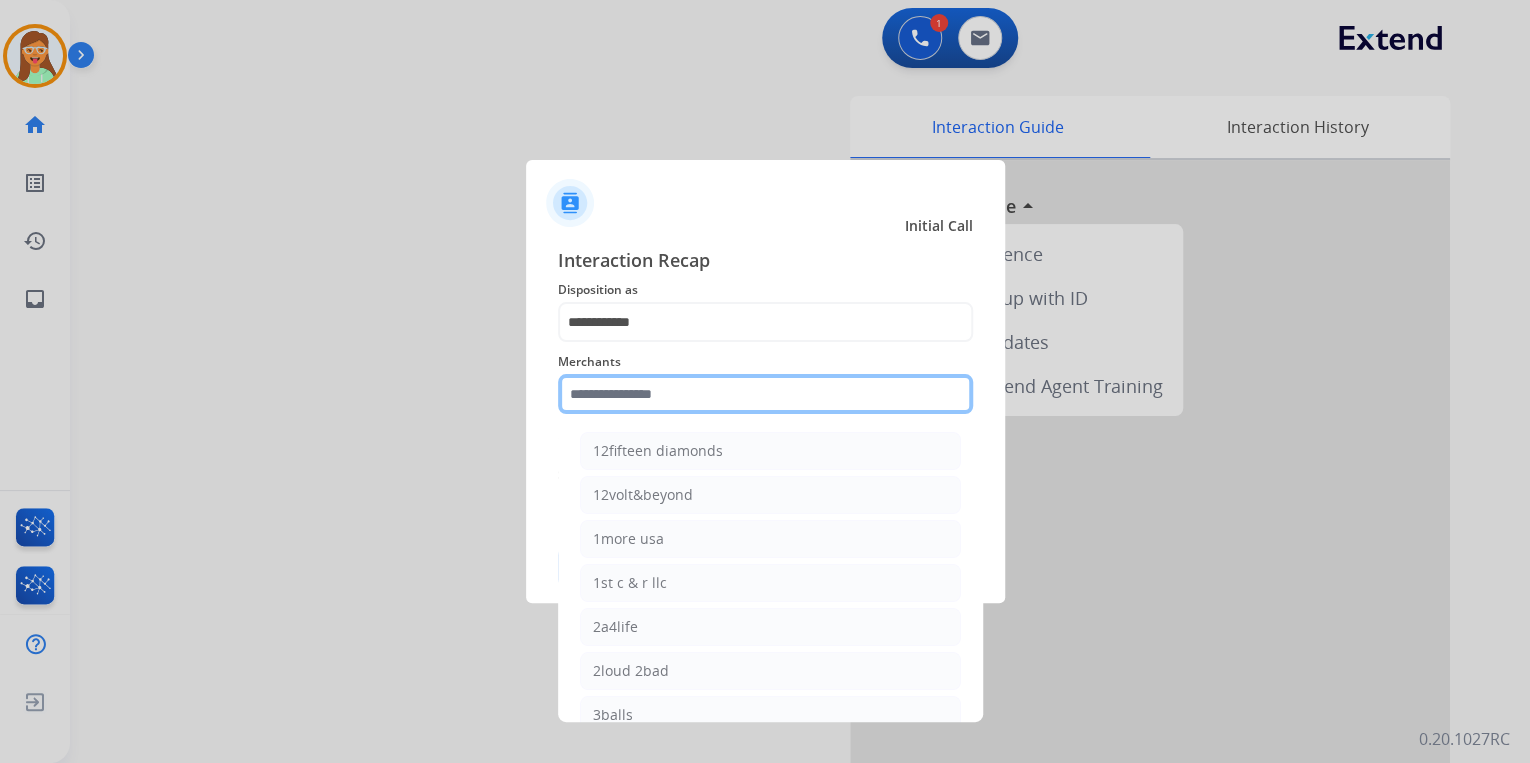 click 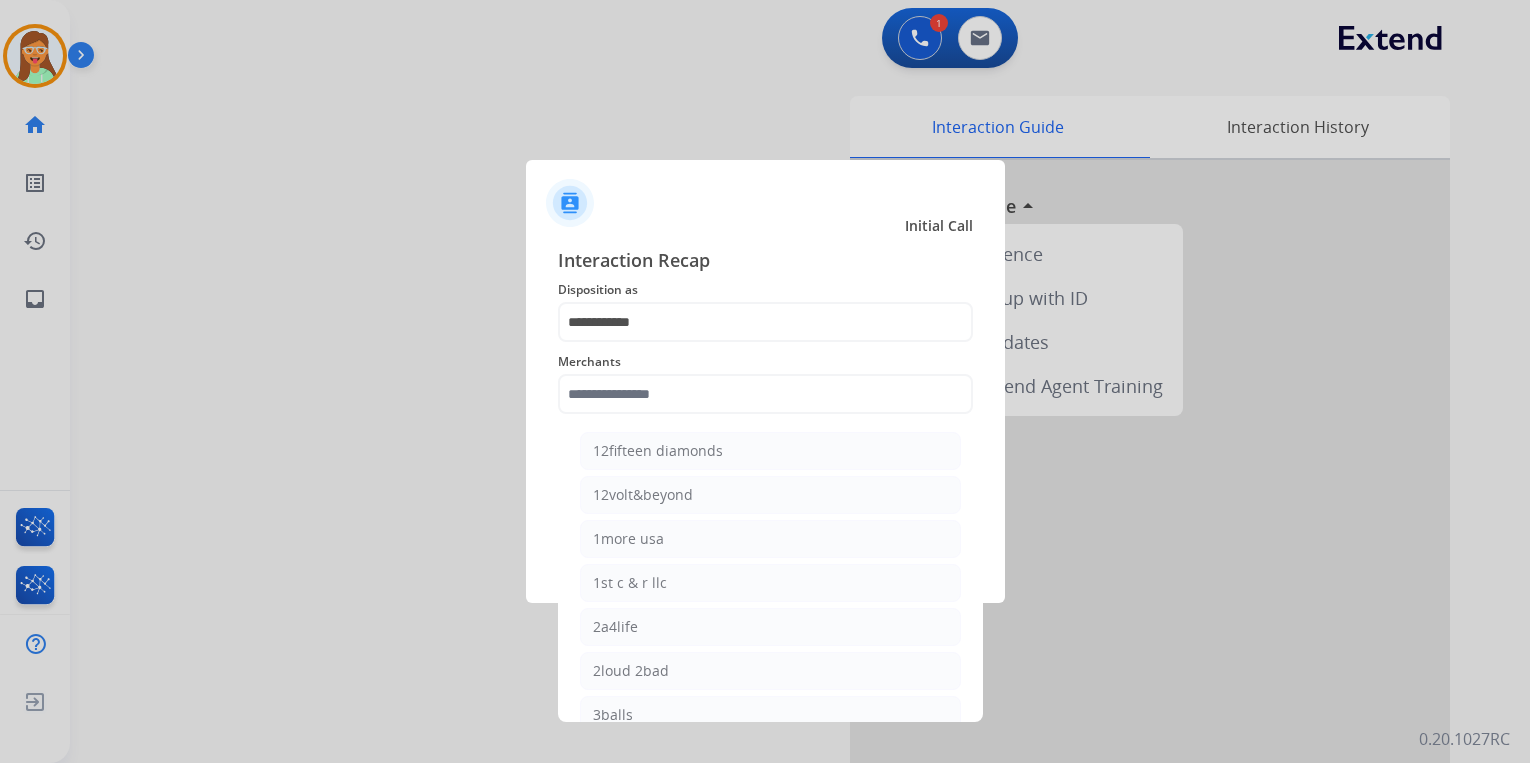 scroll, scrollTop: 0, scrollLeft: 0, axis: both 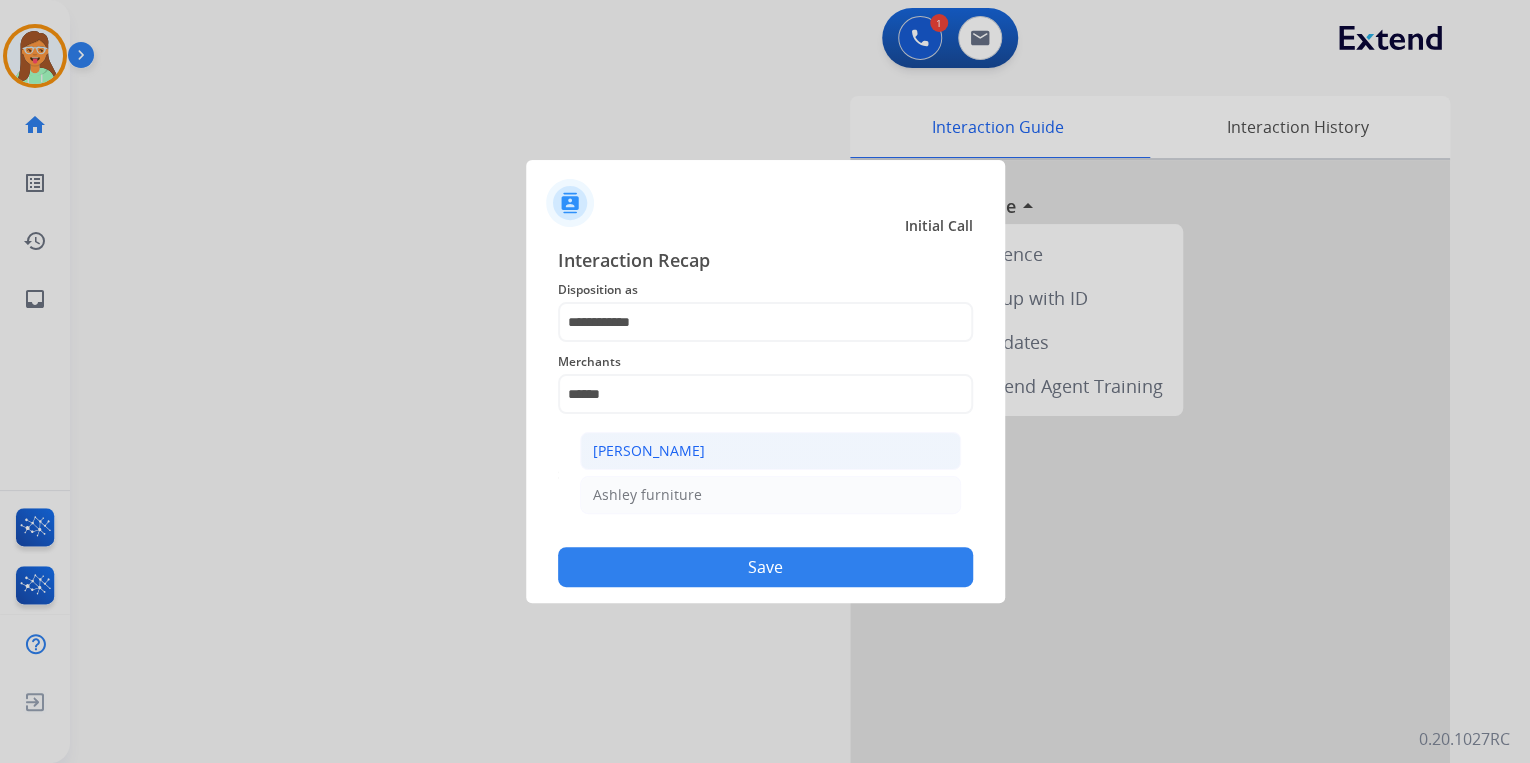 click on "[PERSON_NAME]" 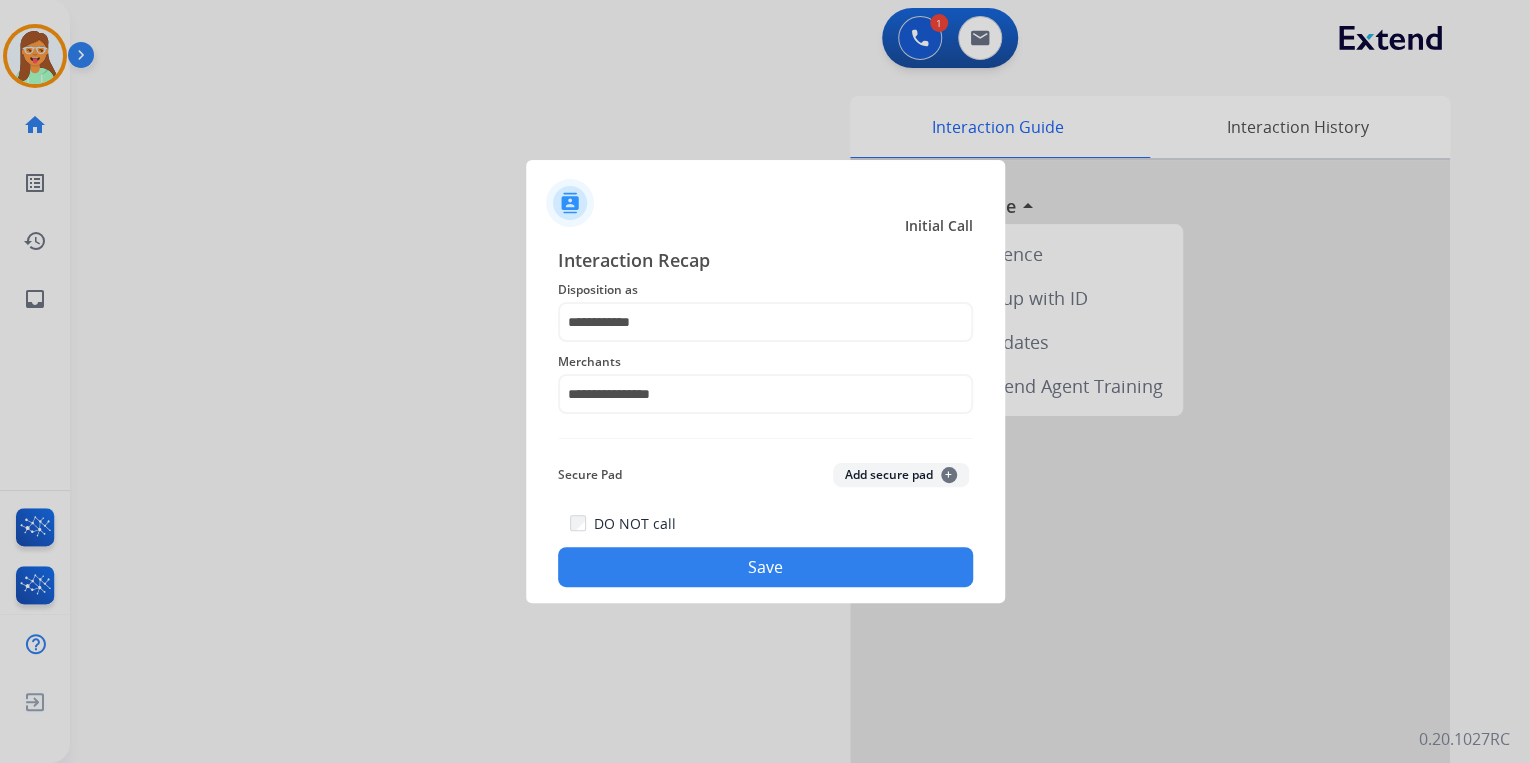 click on "Save" 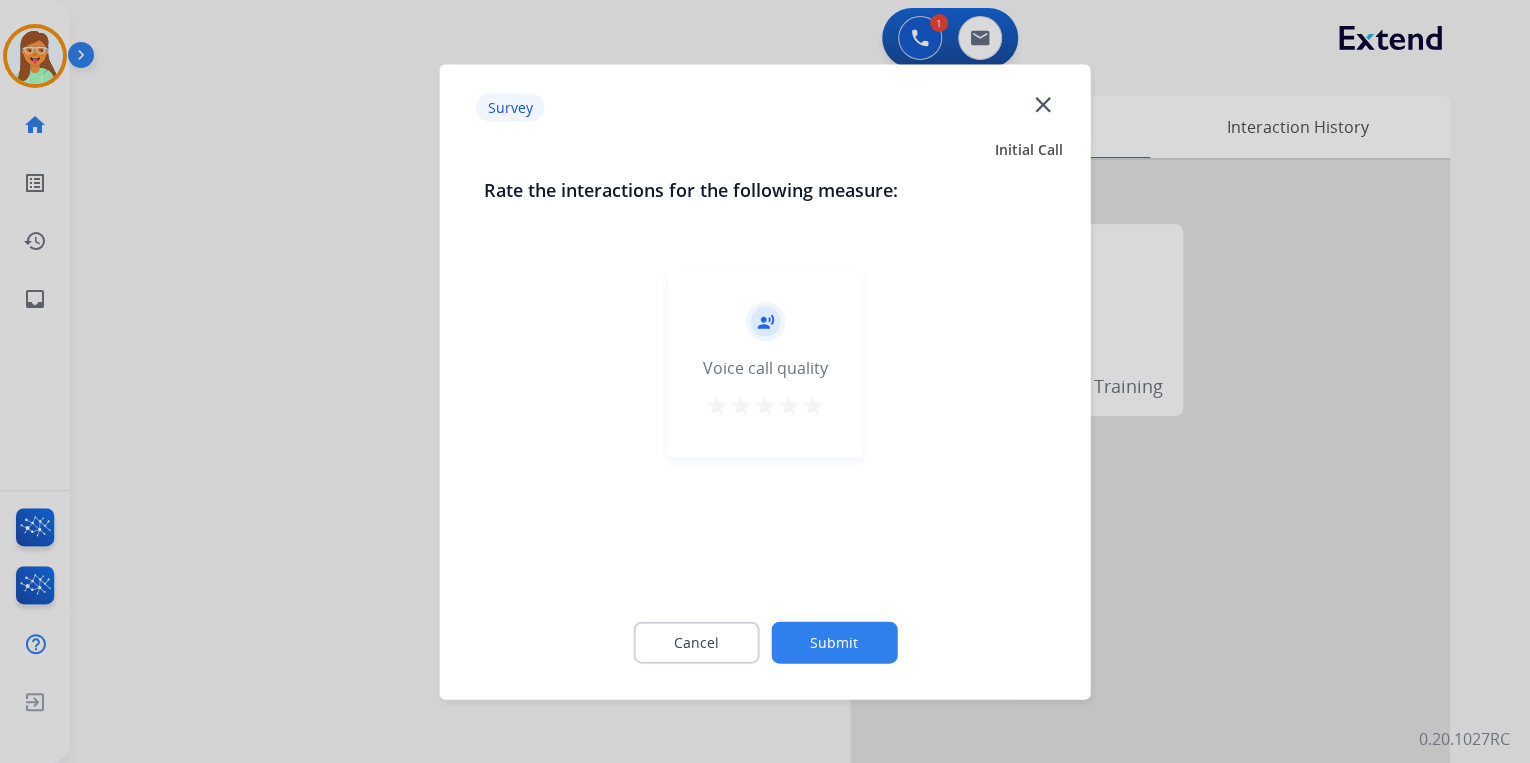 click on "star" at bounding box center (813, 405) 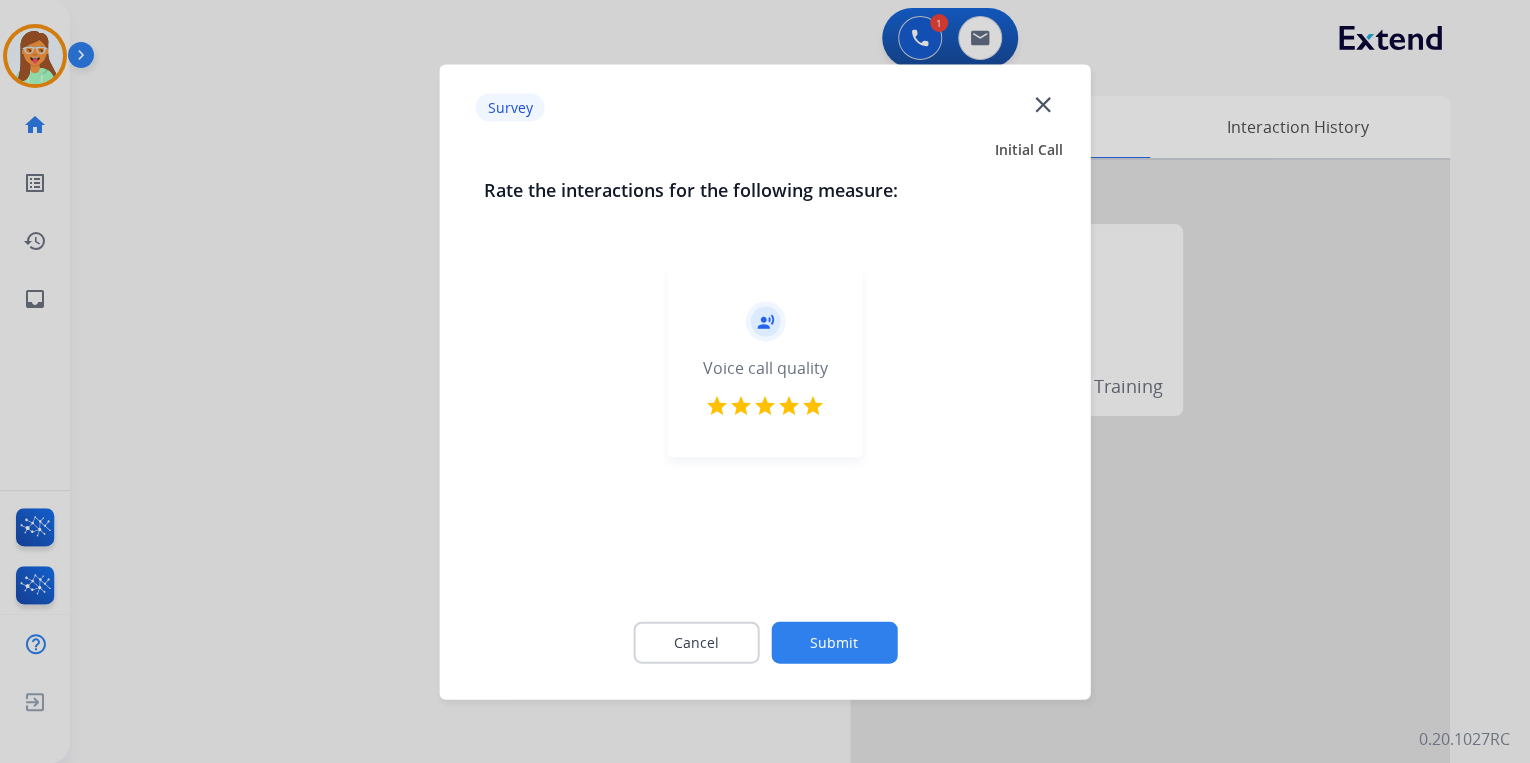 click on "Submit" 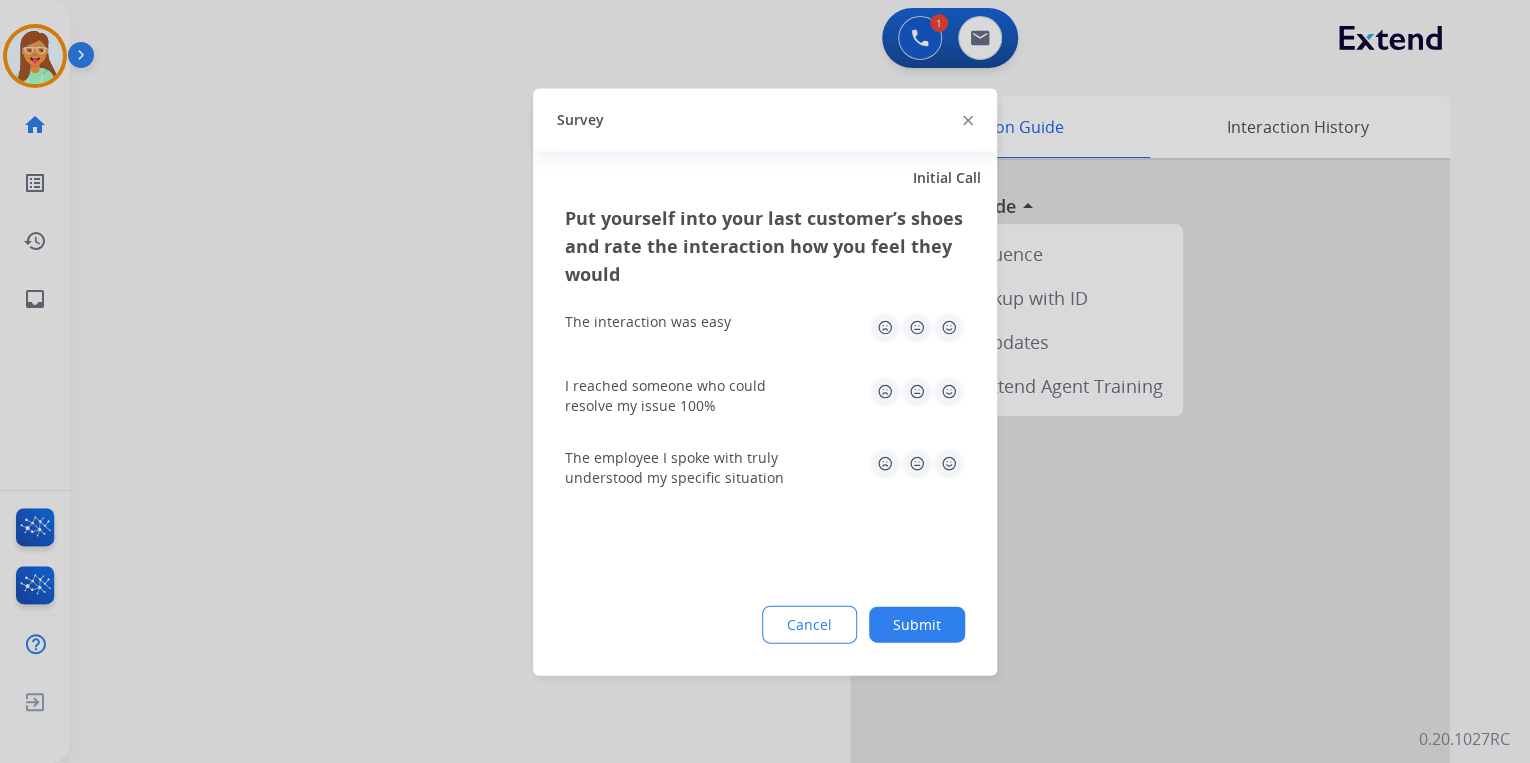 click 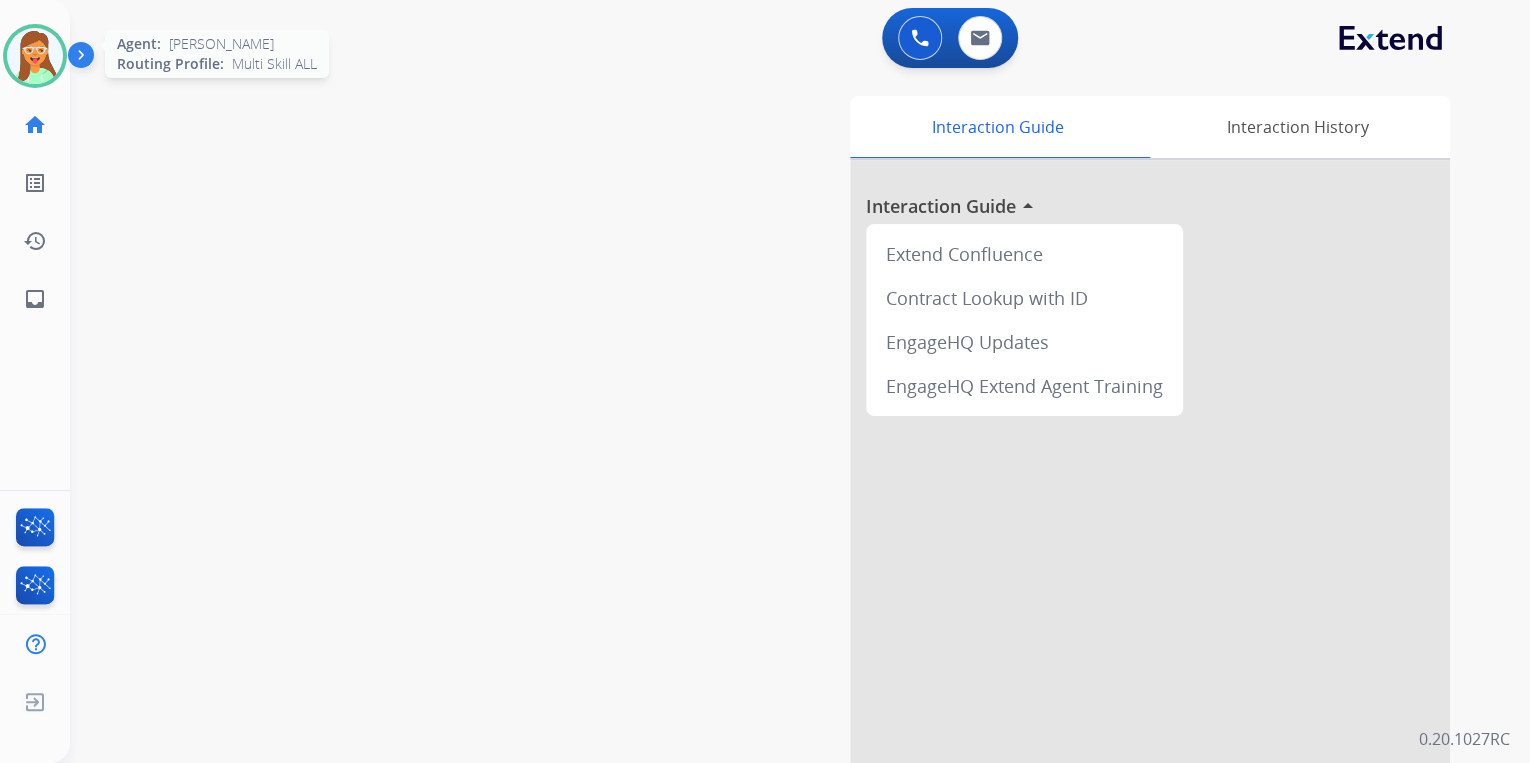 click at bounding box center [35, 56] 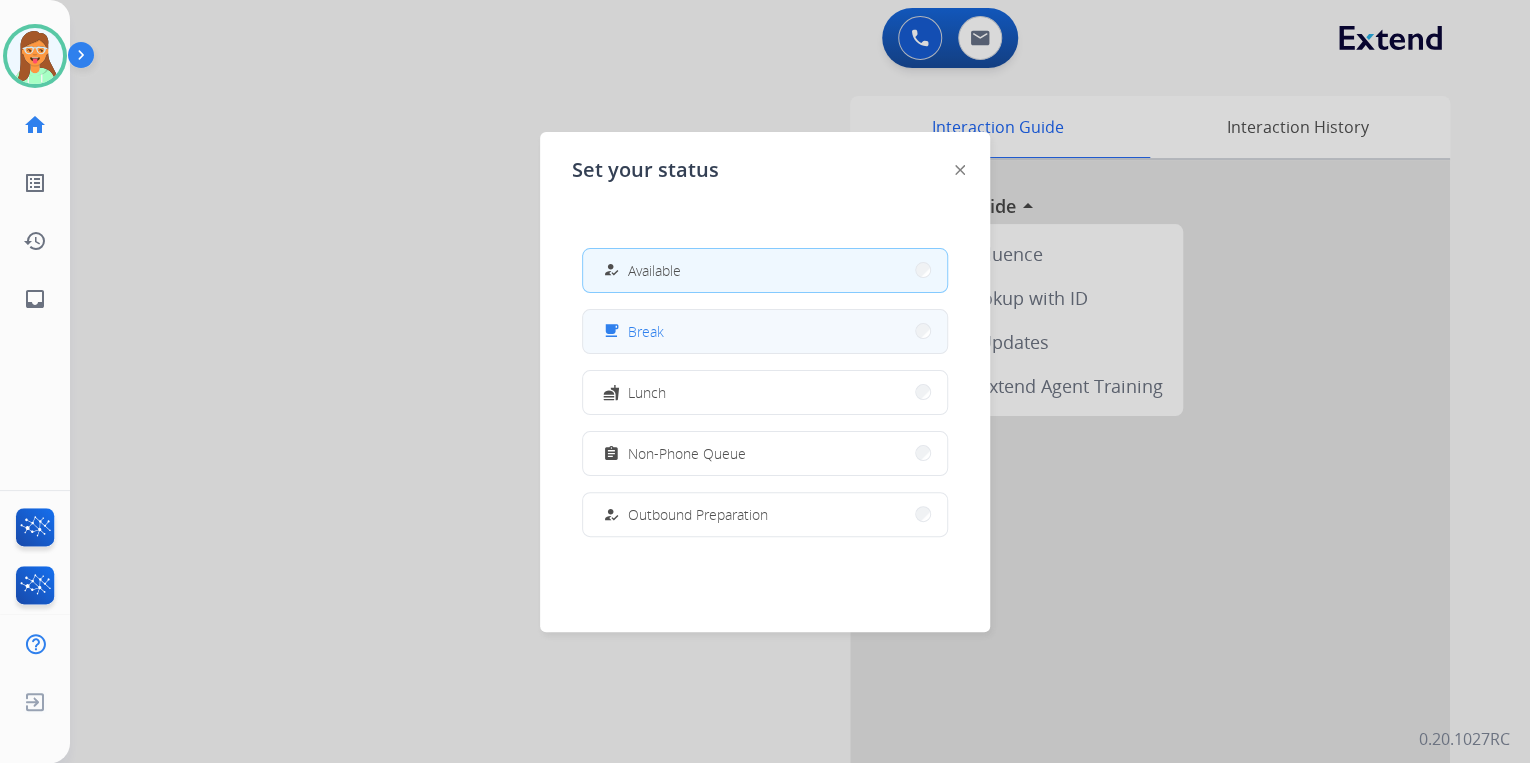 click on "Break" at bounding box center (646, 331) 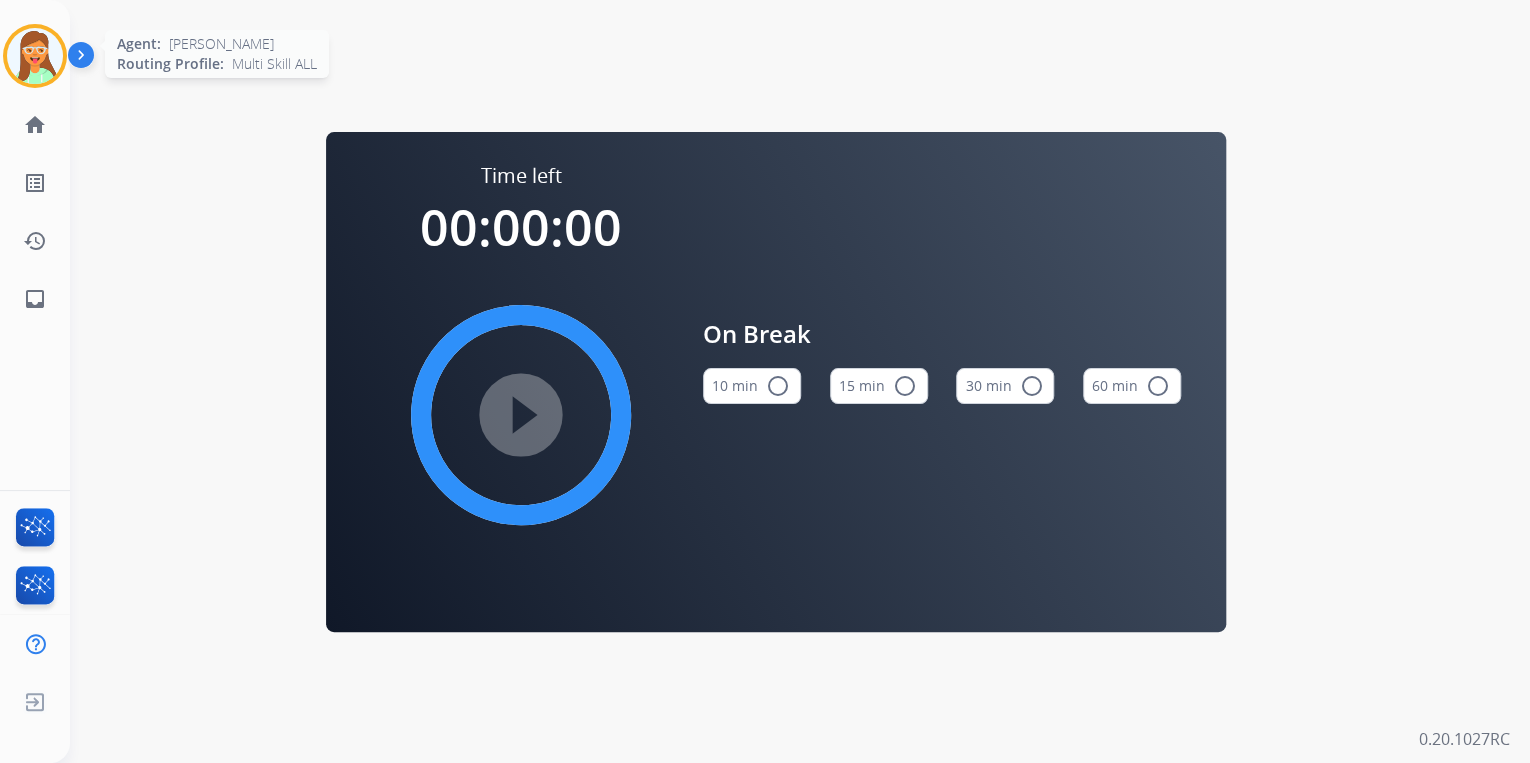click at bounding box center (35, 56) 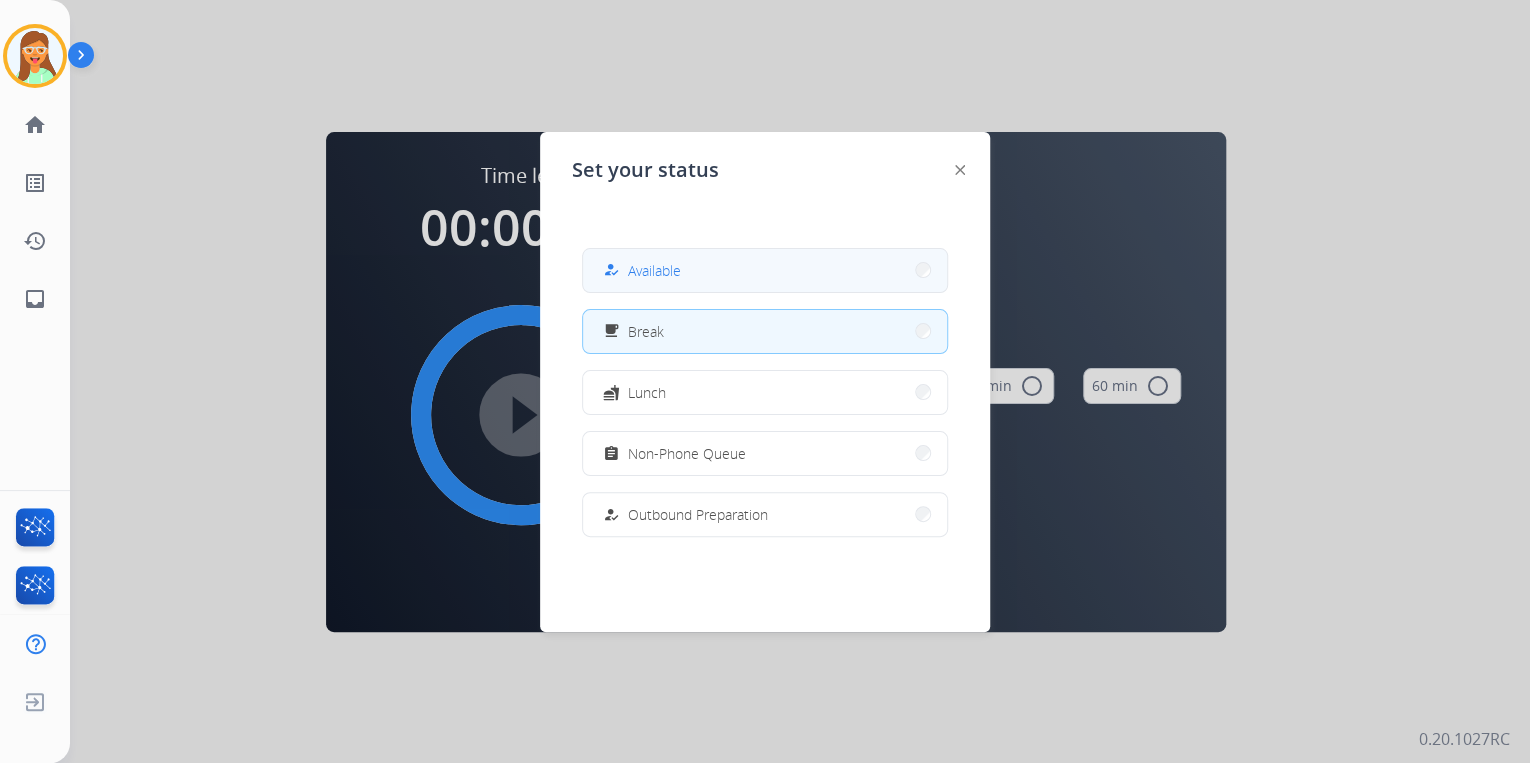 click on "how_to_reg Available" at bounding box center (765, 270) 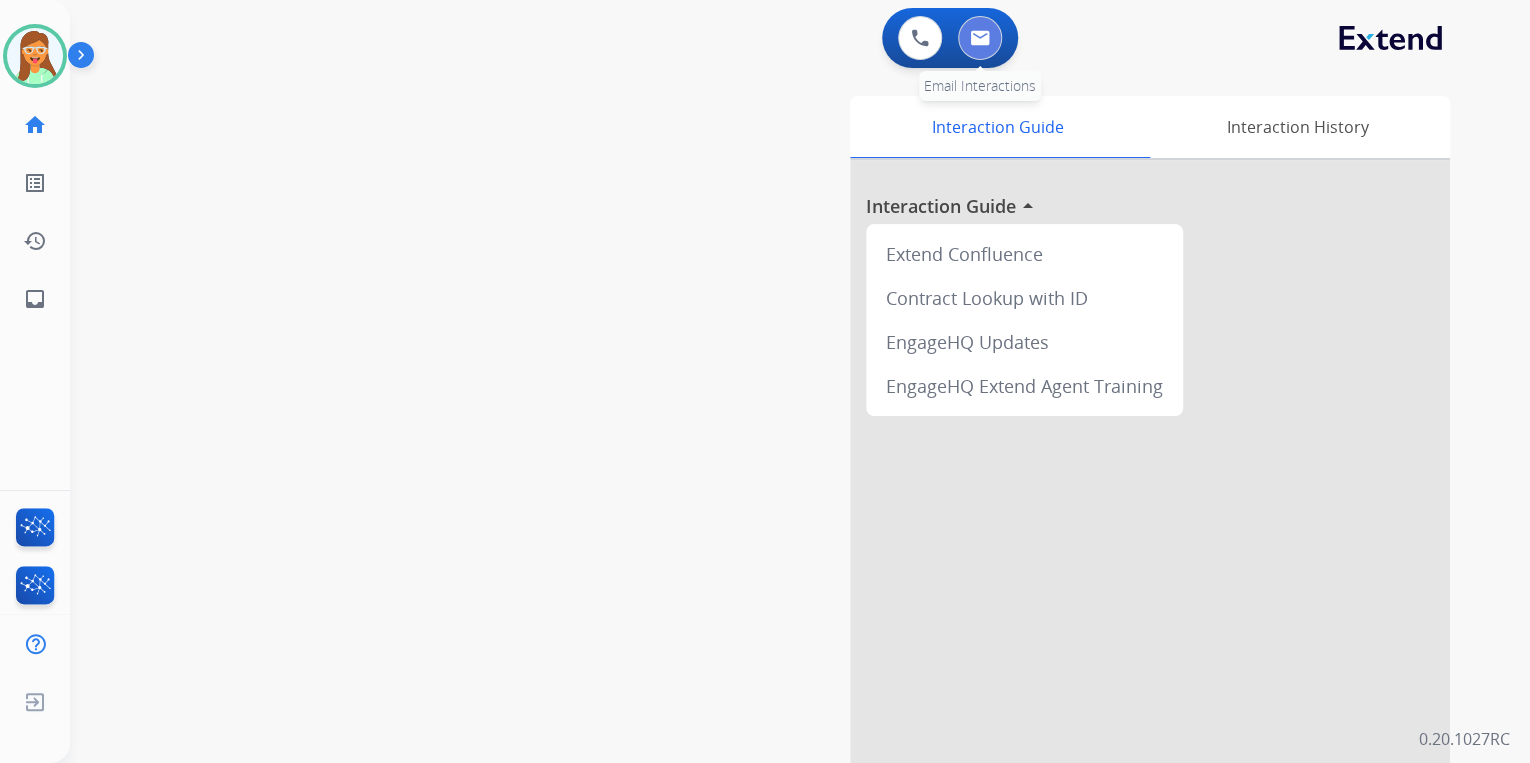 click at bounding box center (980, 38) 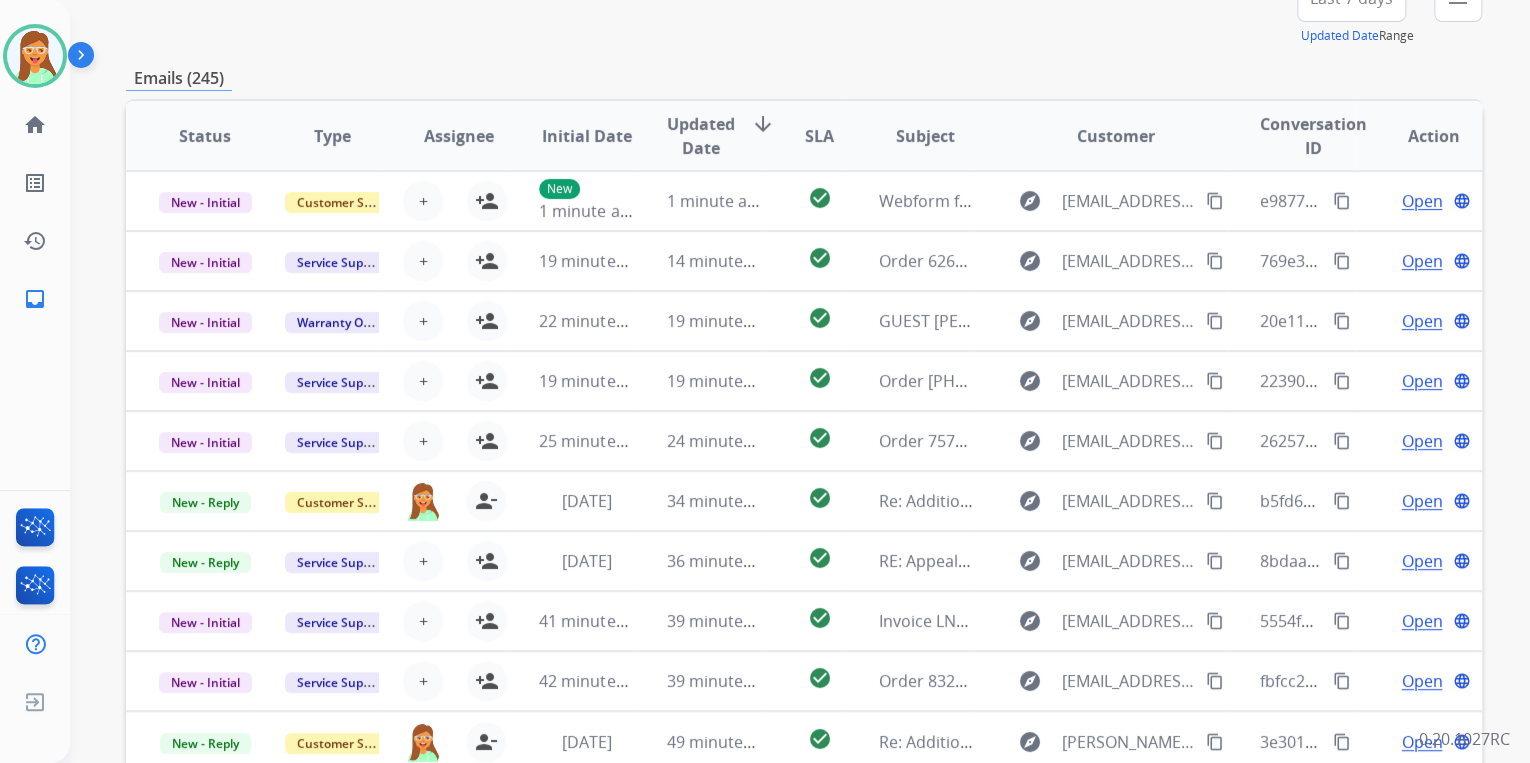 scroll, scrollTop: 0, scrollLeft: 0, axis: both 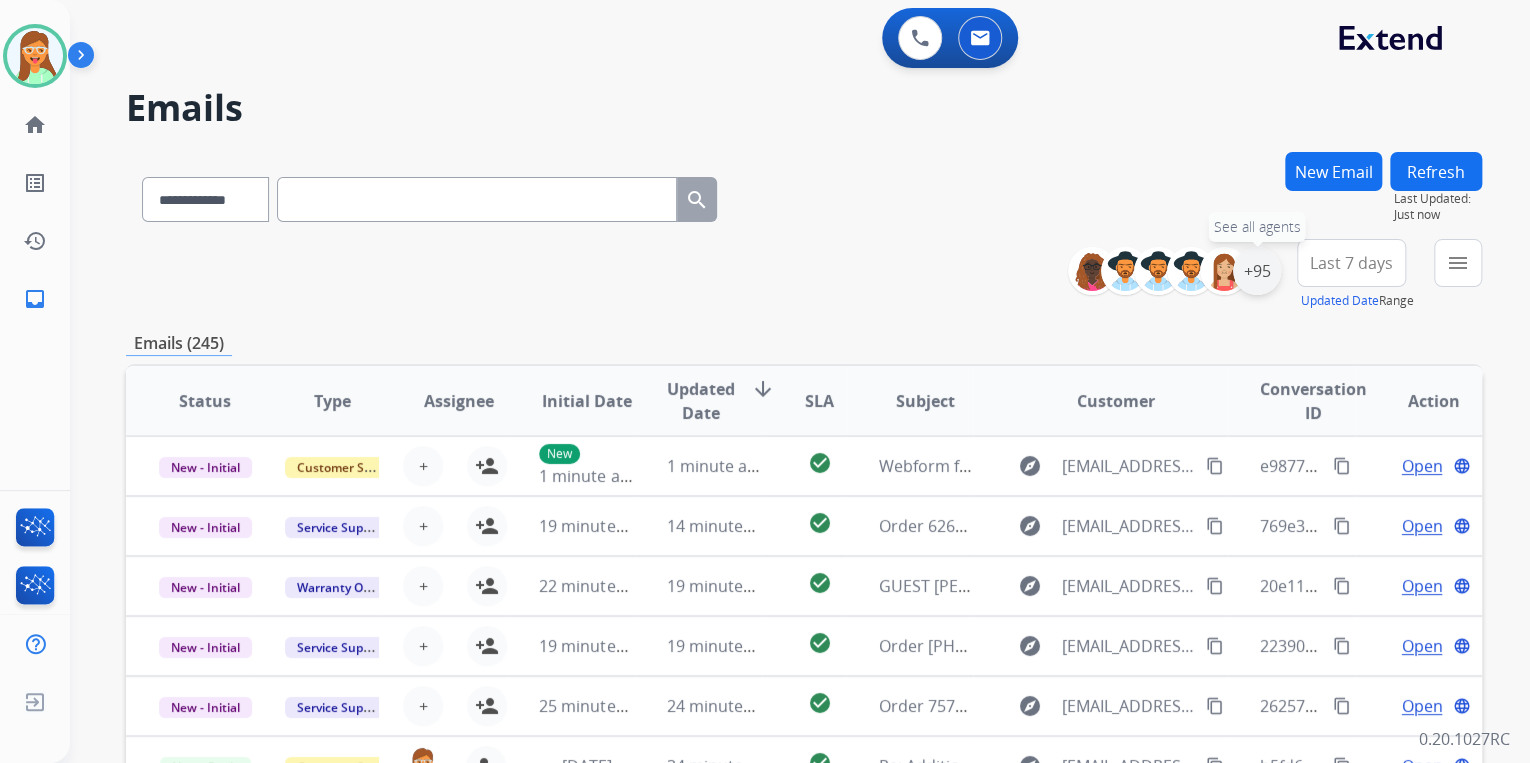 click on "+95" at bounding box center (1257, 271) 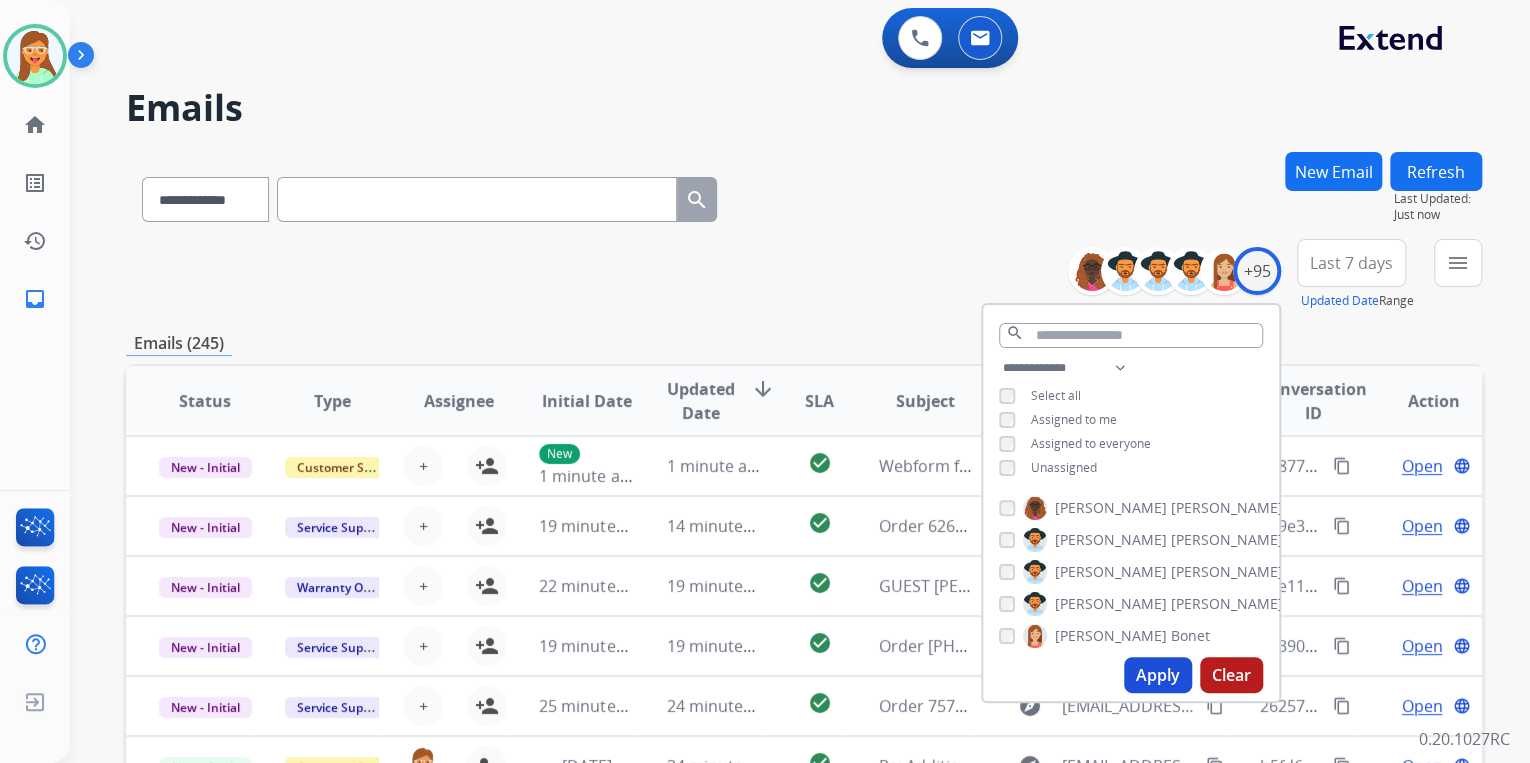 click on "Apply" at bounding box center (1158, 675) 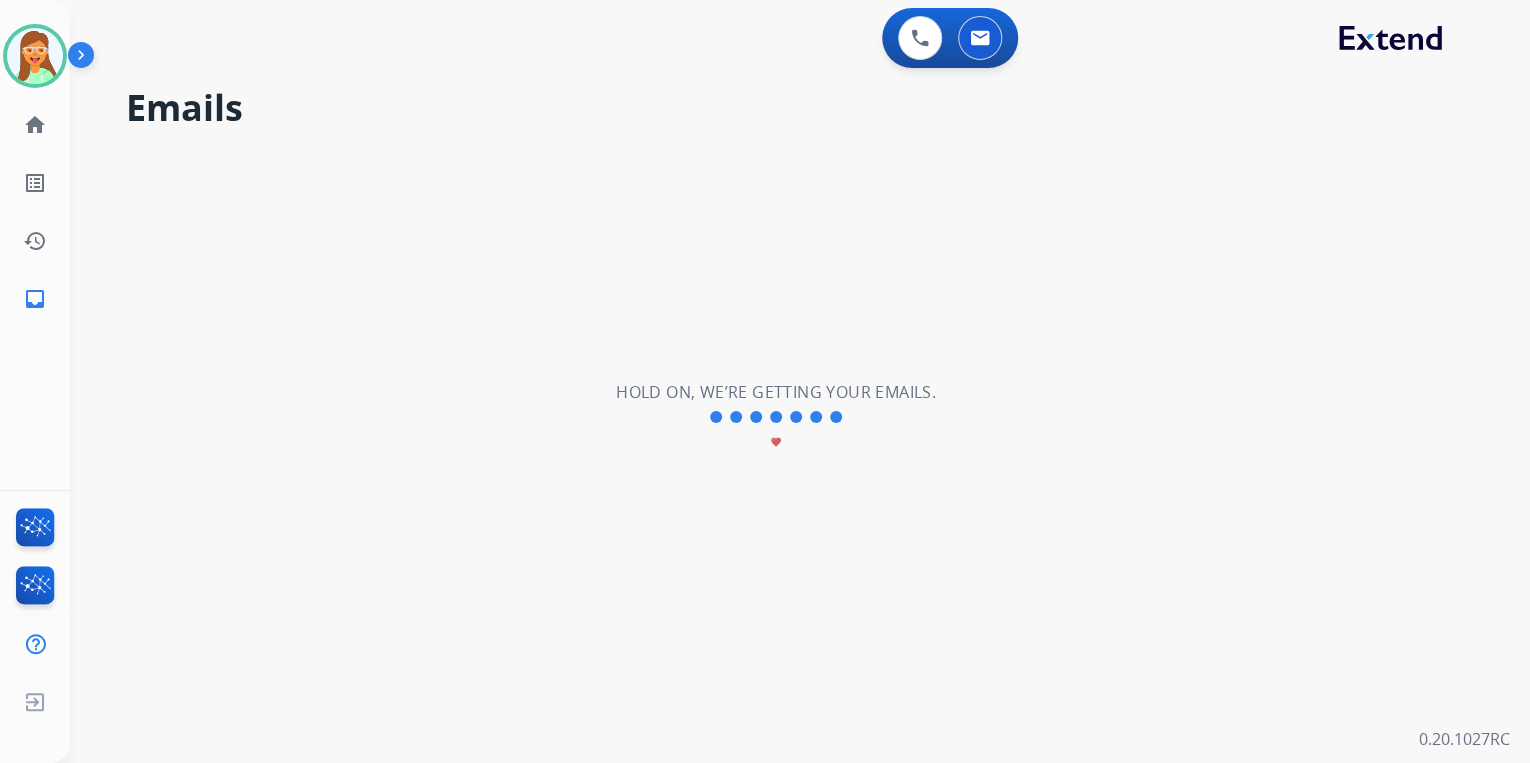 click on "**********" at bounding box center [776, 417] 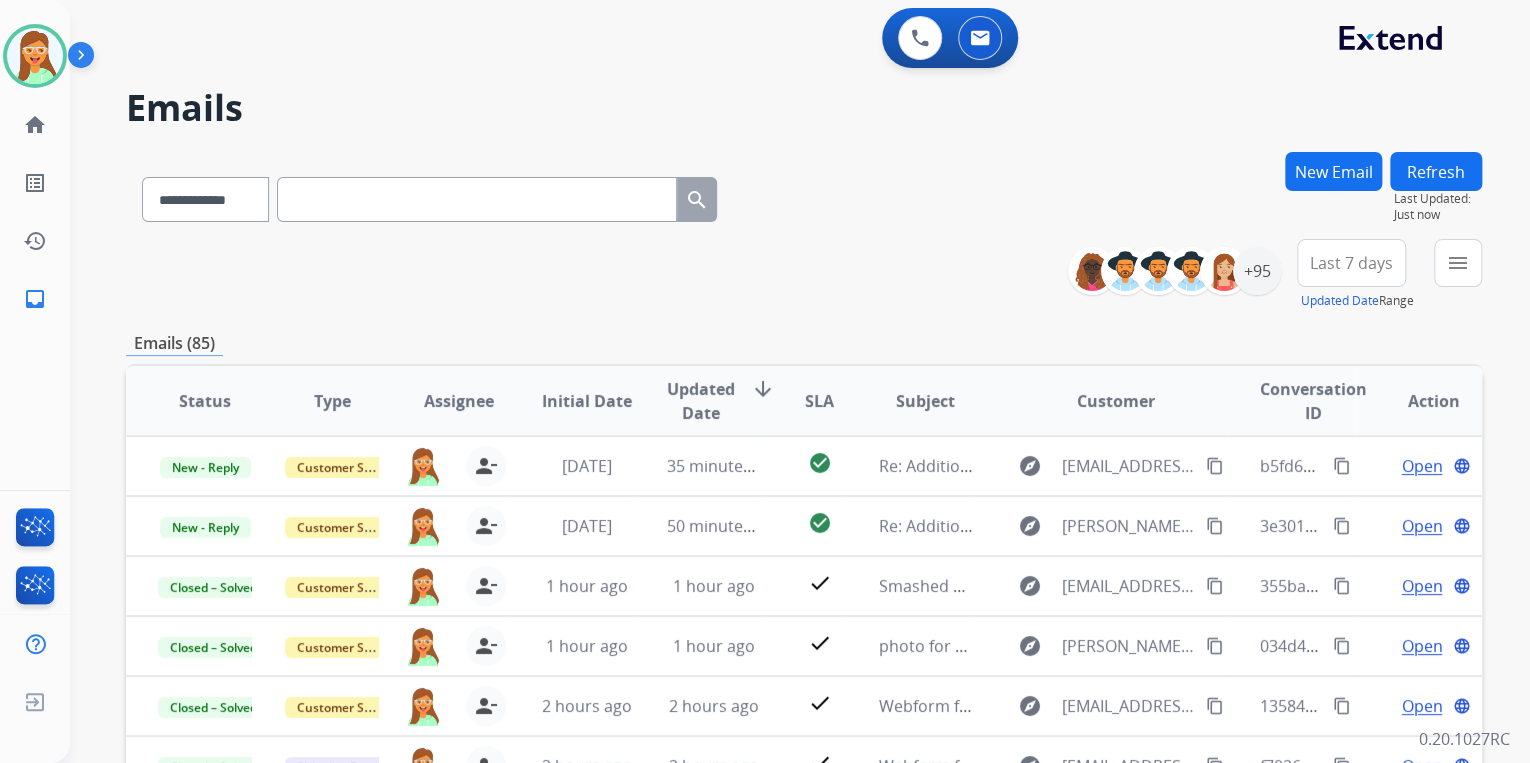 scroll, scrollTop: 1, scrollLeft: 0, axis: vertical 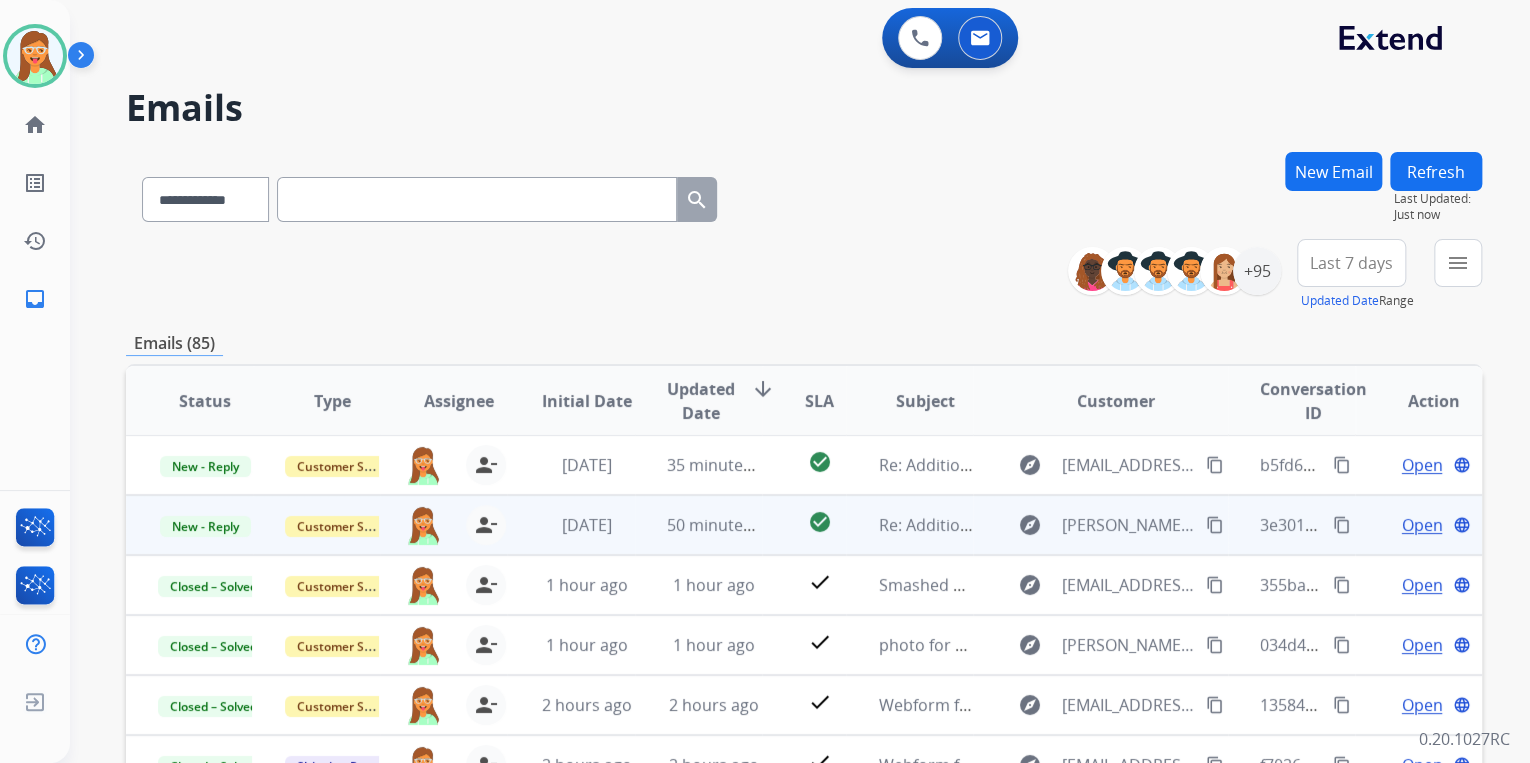 click on "Re: Additional Information Needed" at bounding box center [909, 525] 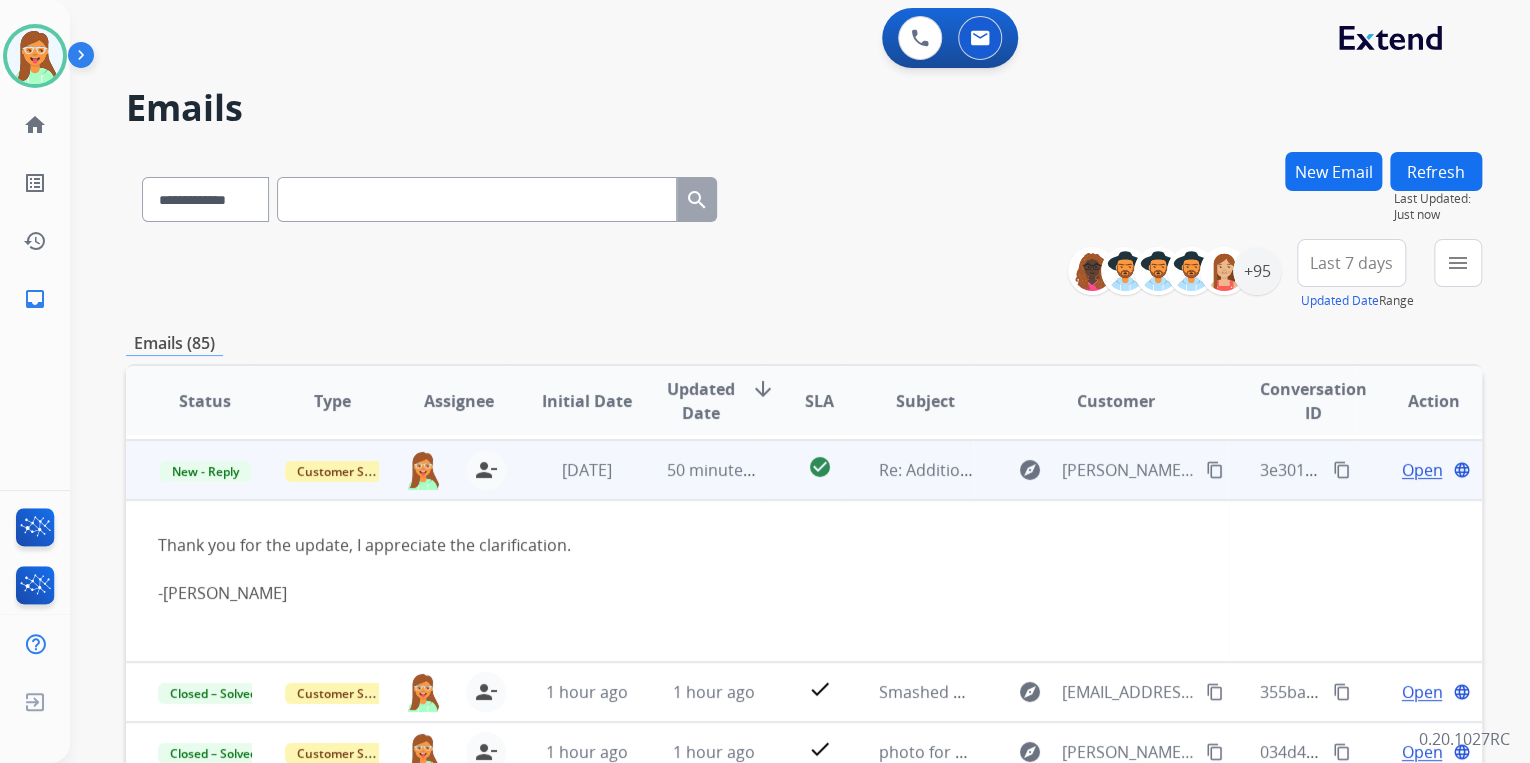 scroll, scrollTop: 60, scrollLeft: 0, axis: vertical 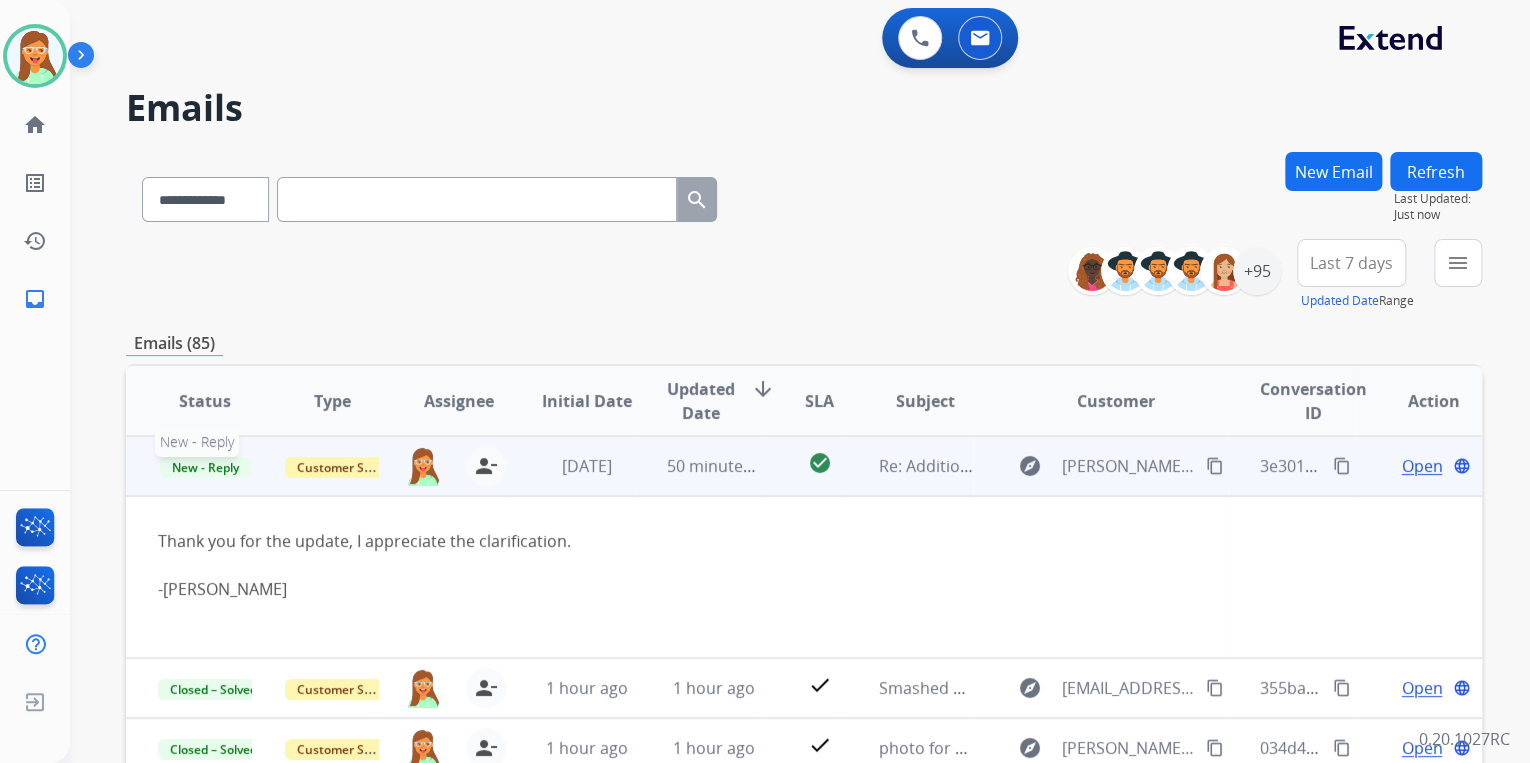 click on "New - Reply" at bounding box center [205, 467] 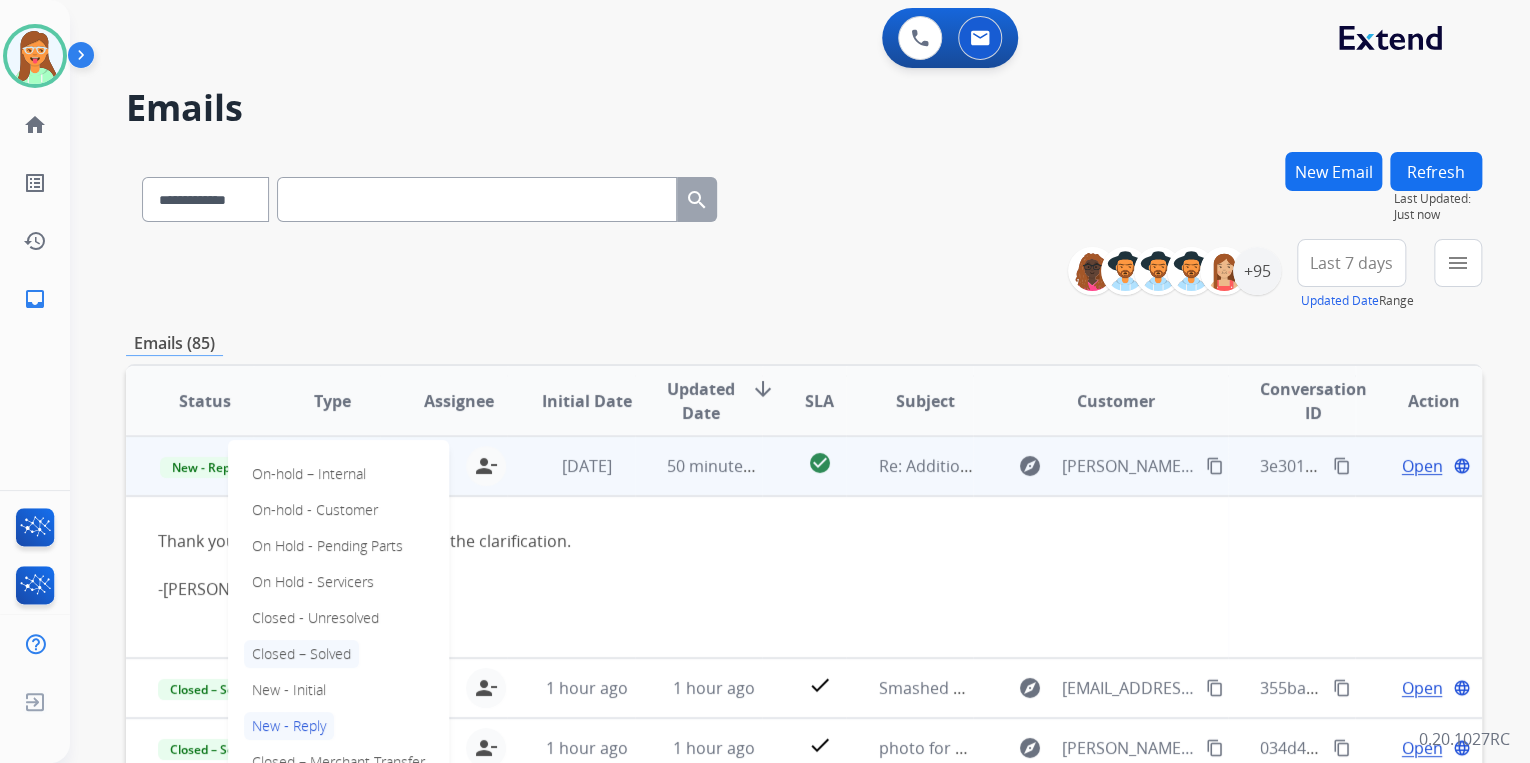 click on "Closed – Solved" at bounding box center (301, 654) 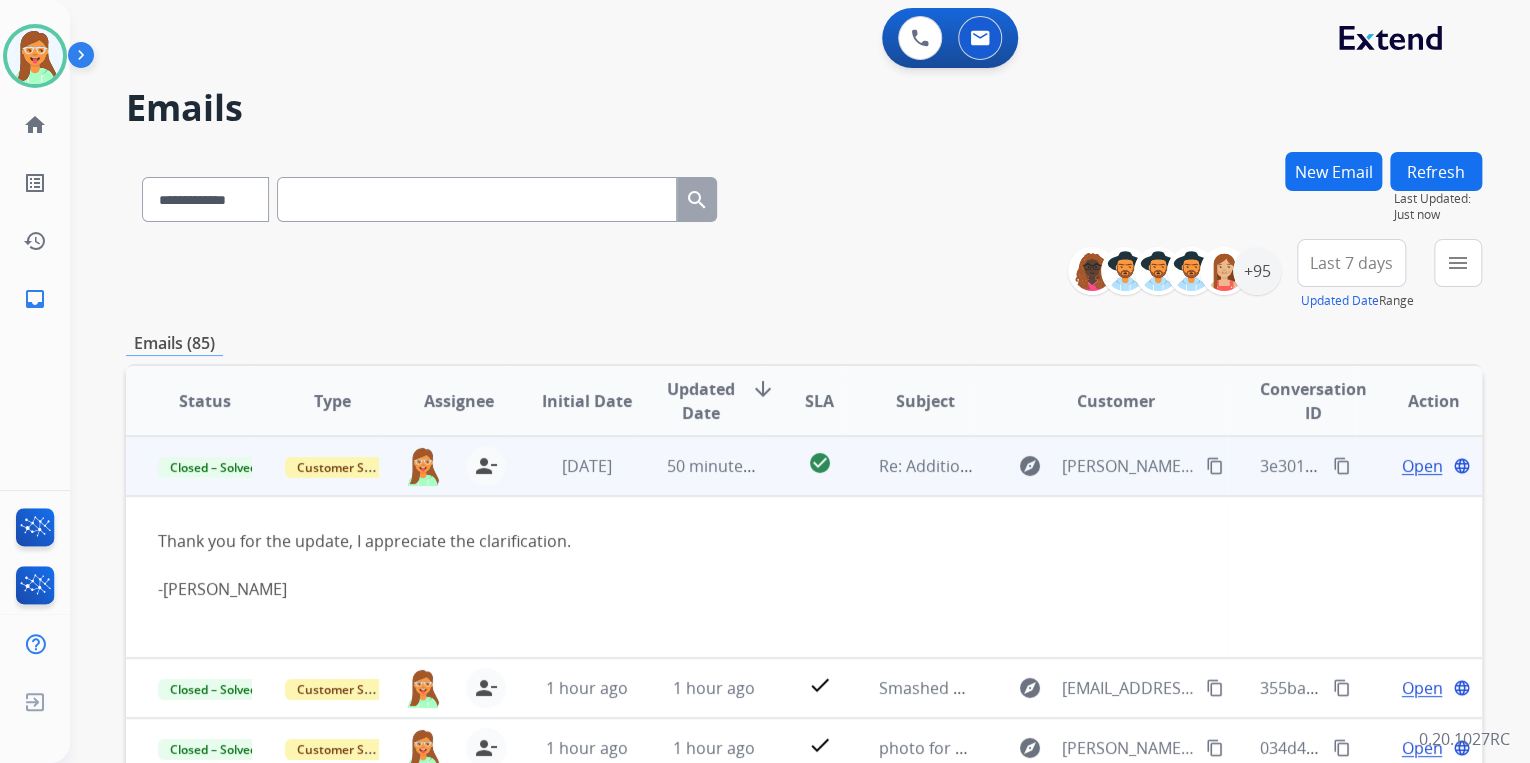 scroll, scrollTop: 0, scrollLeft: 0, axis: both 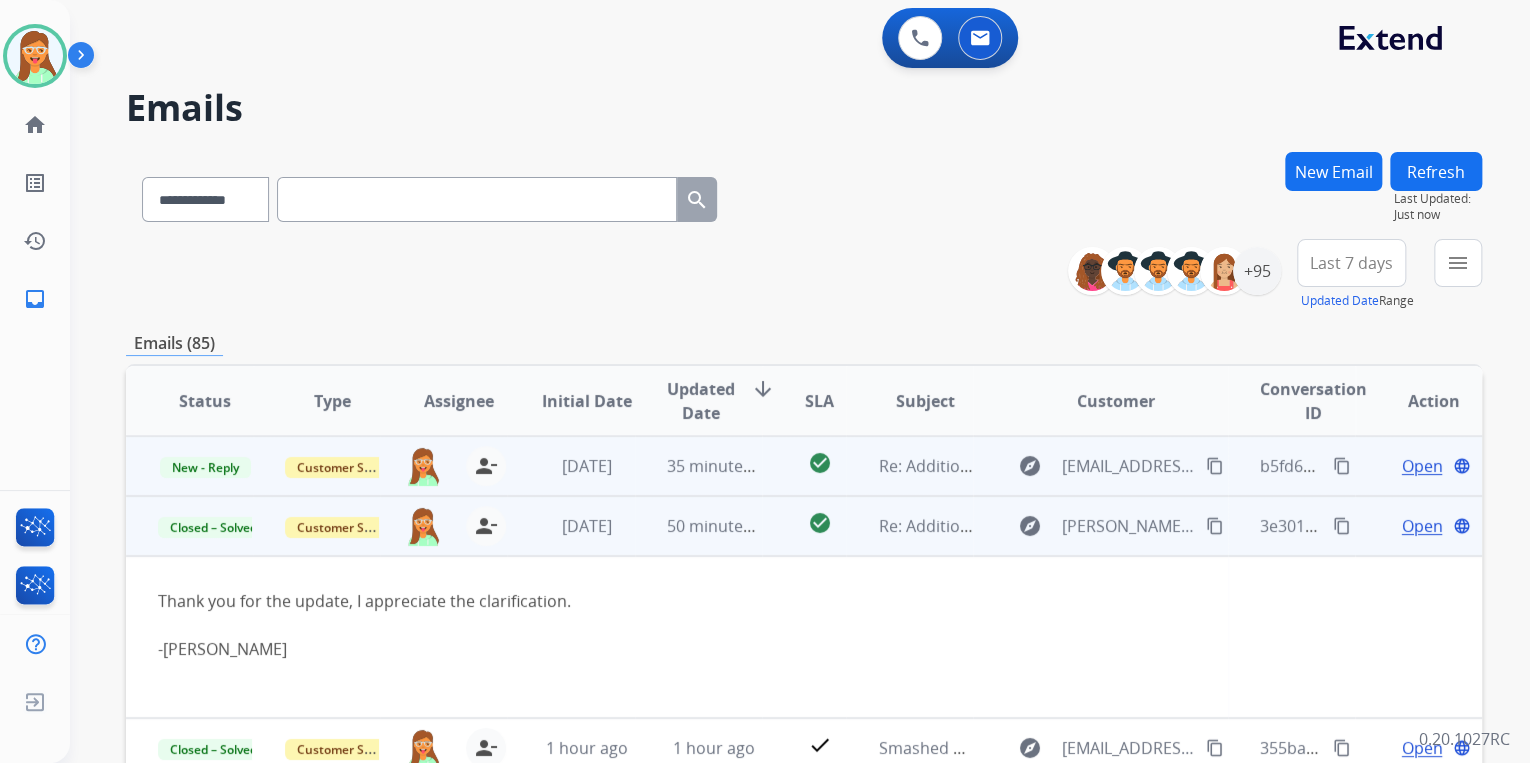 click on "Open" at bounding box center (1421, 466) 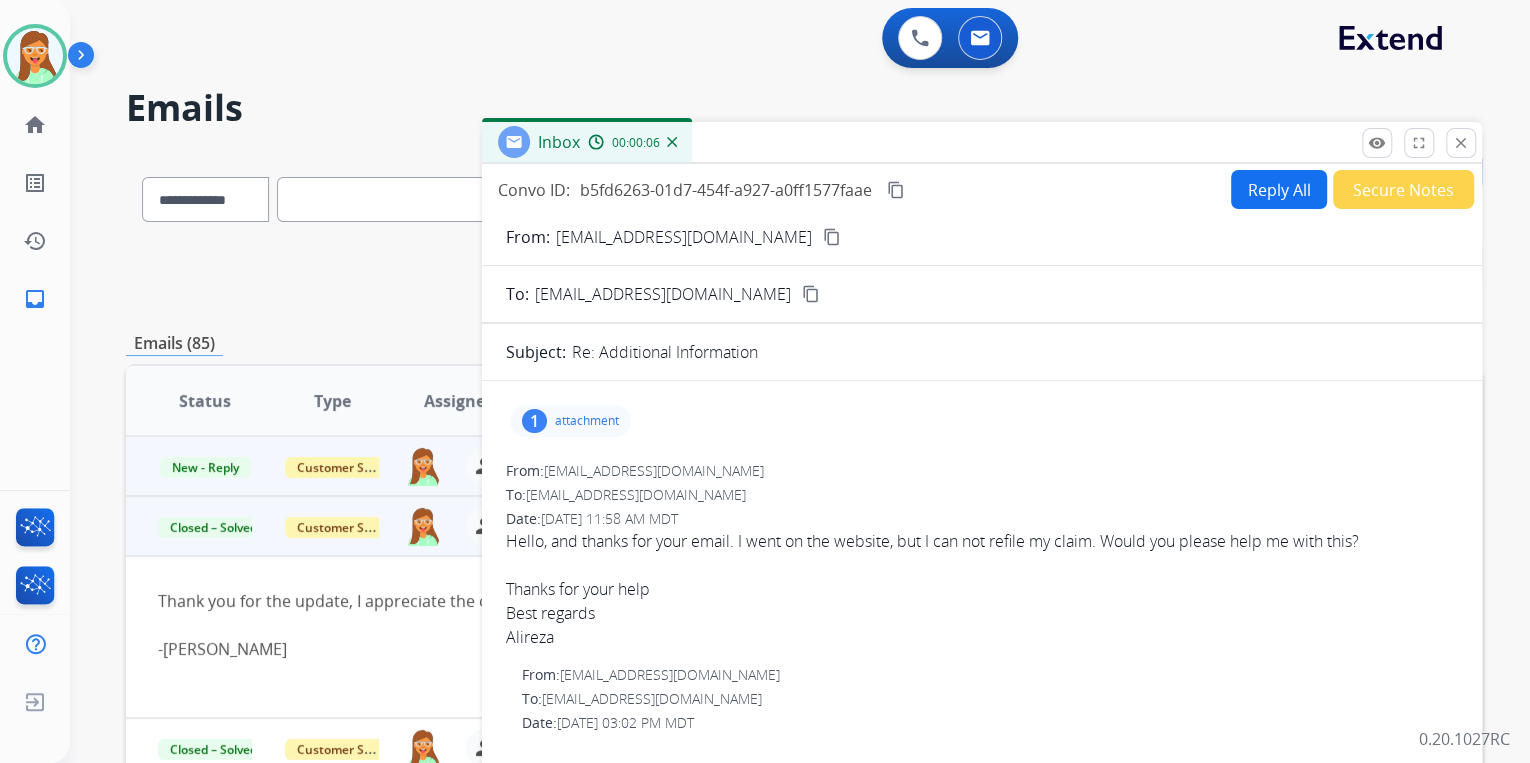 click on "content_copy" at bounding box center [832, 237] 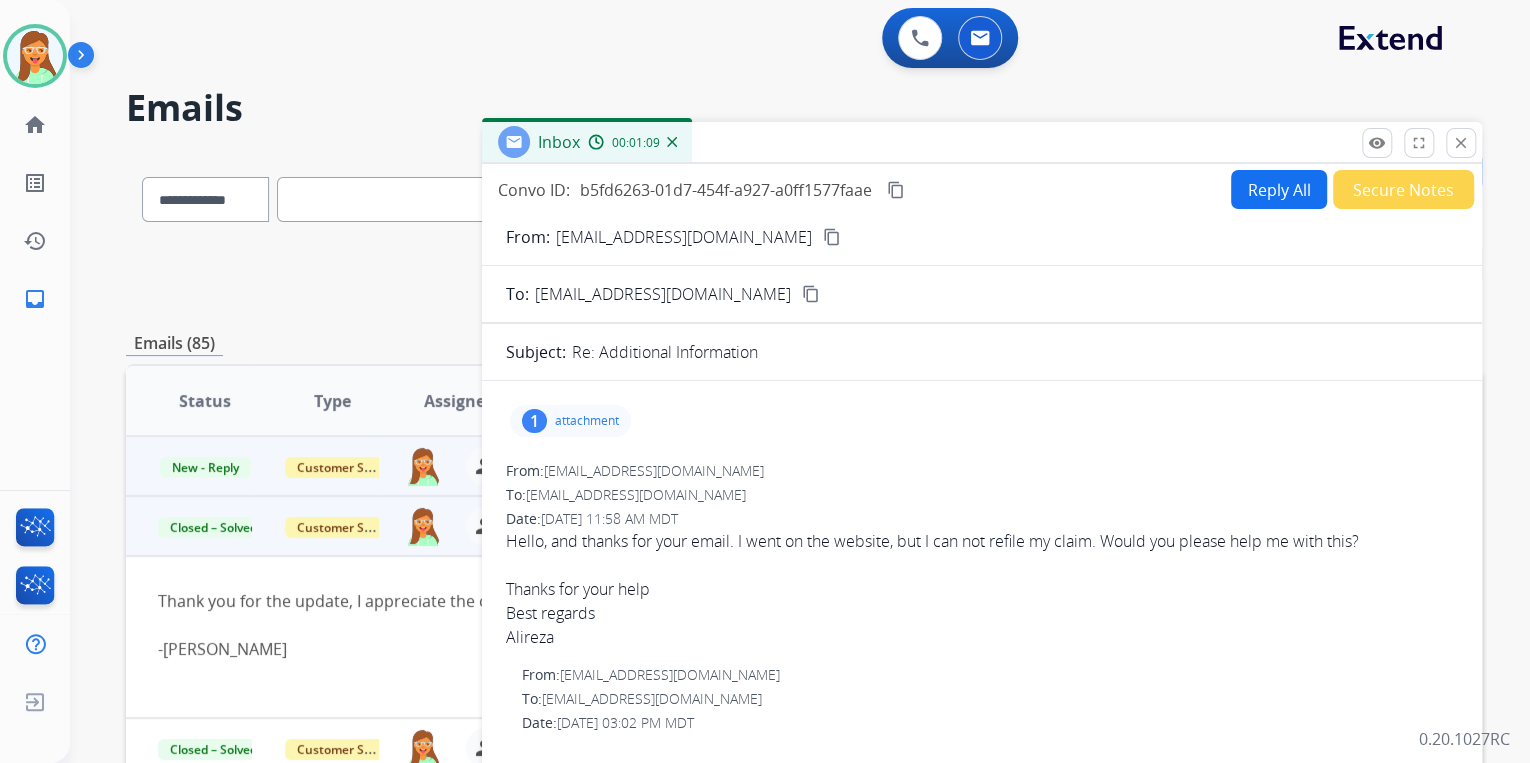 click on "attachment" at bounding box center [587, 421] 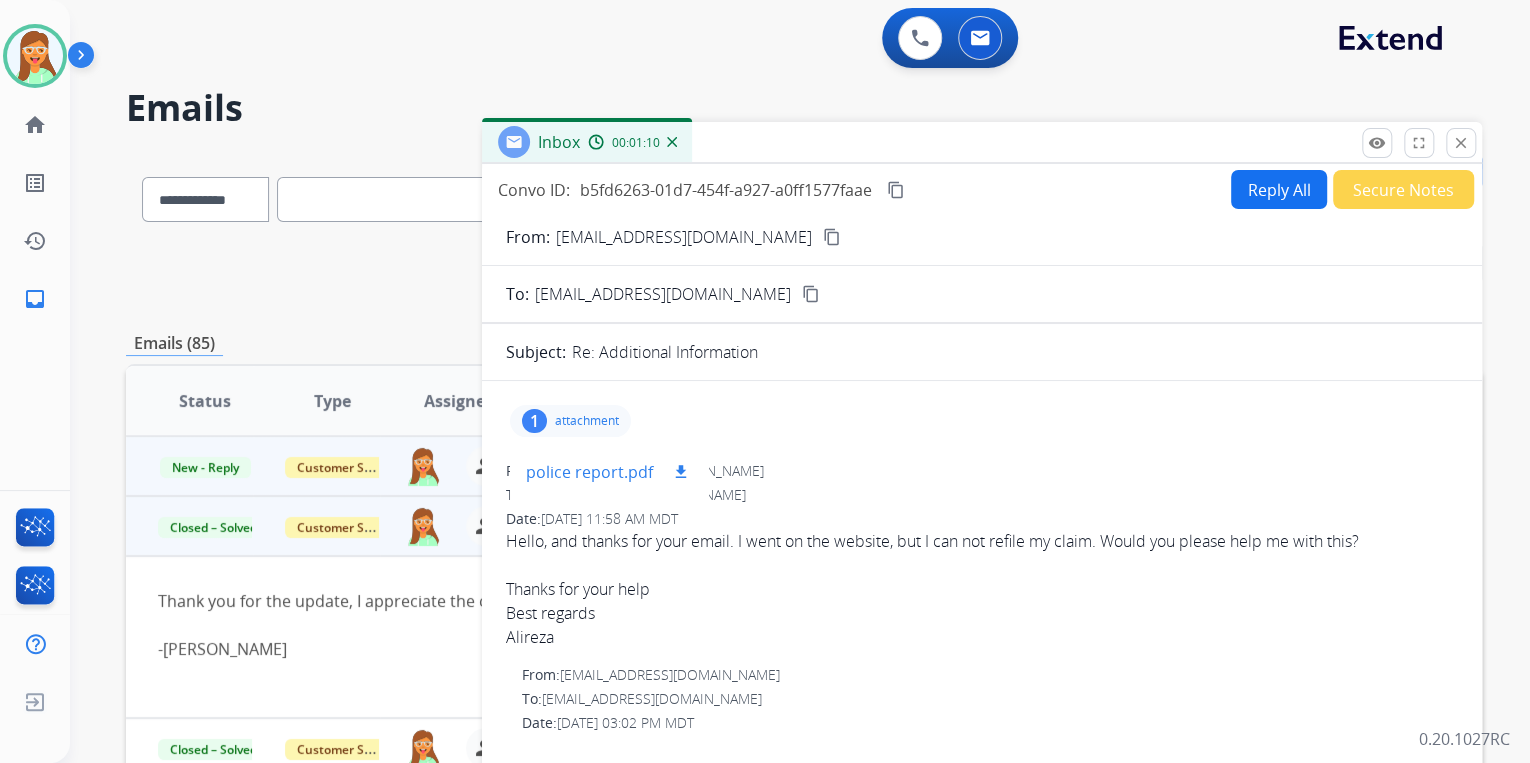 click on "police report.pdf  download" at bounding box center [609, 472] 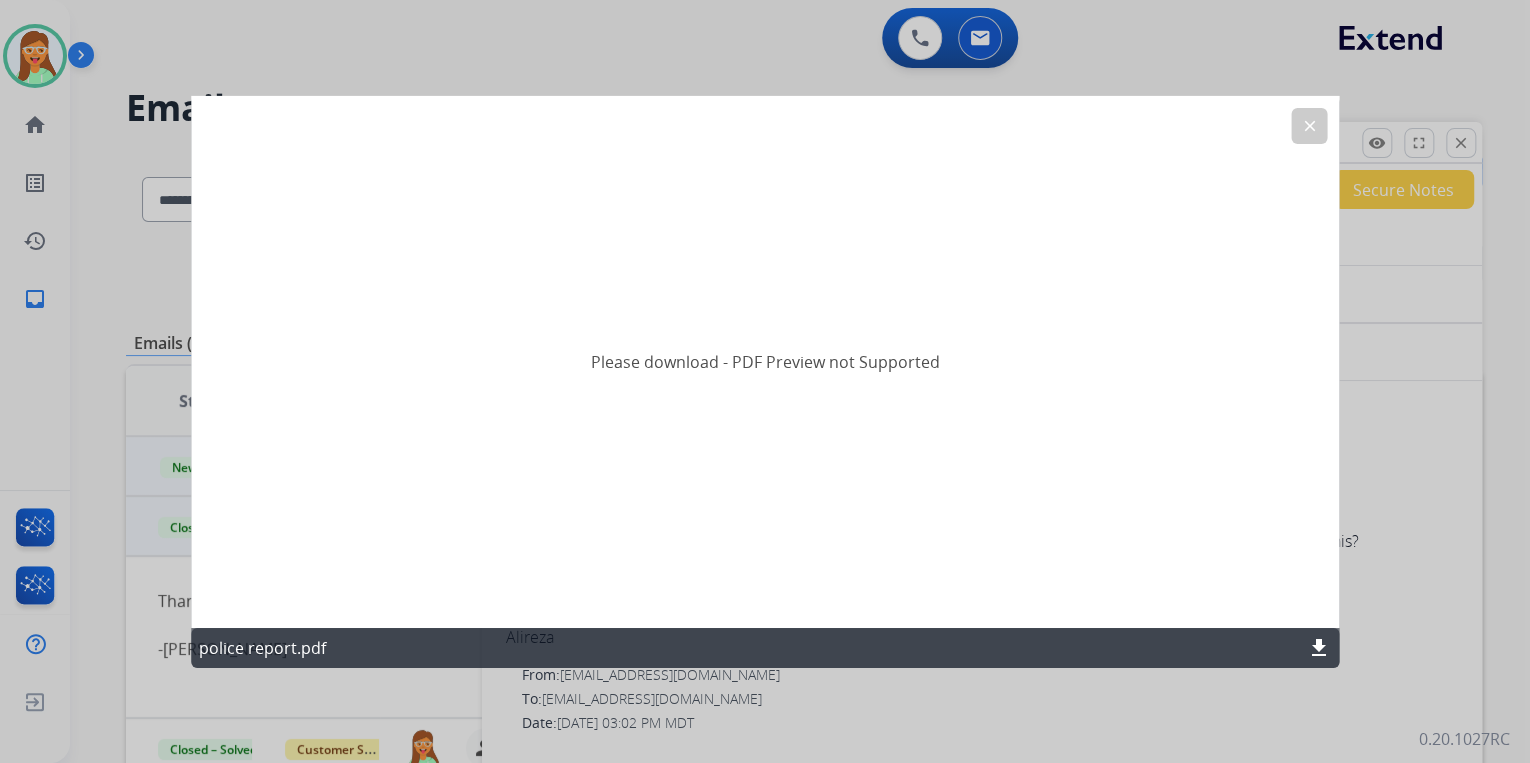 click on "download" 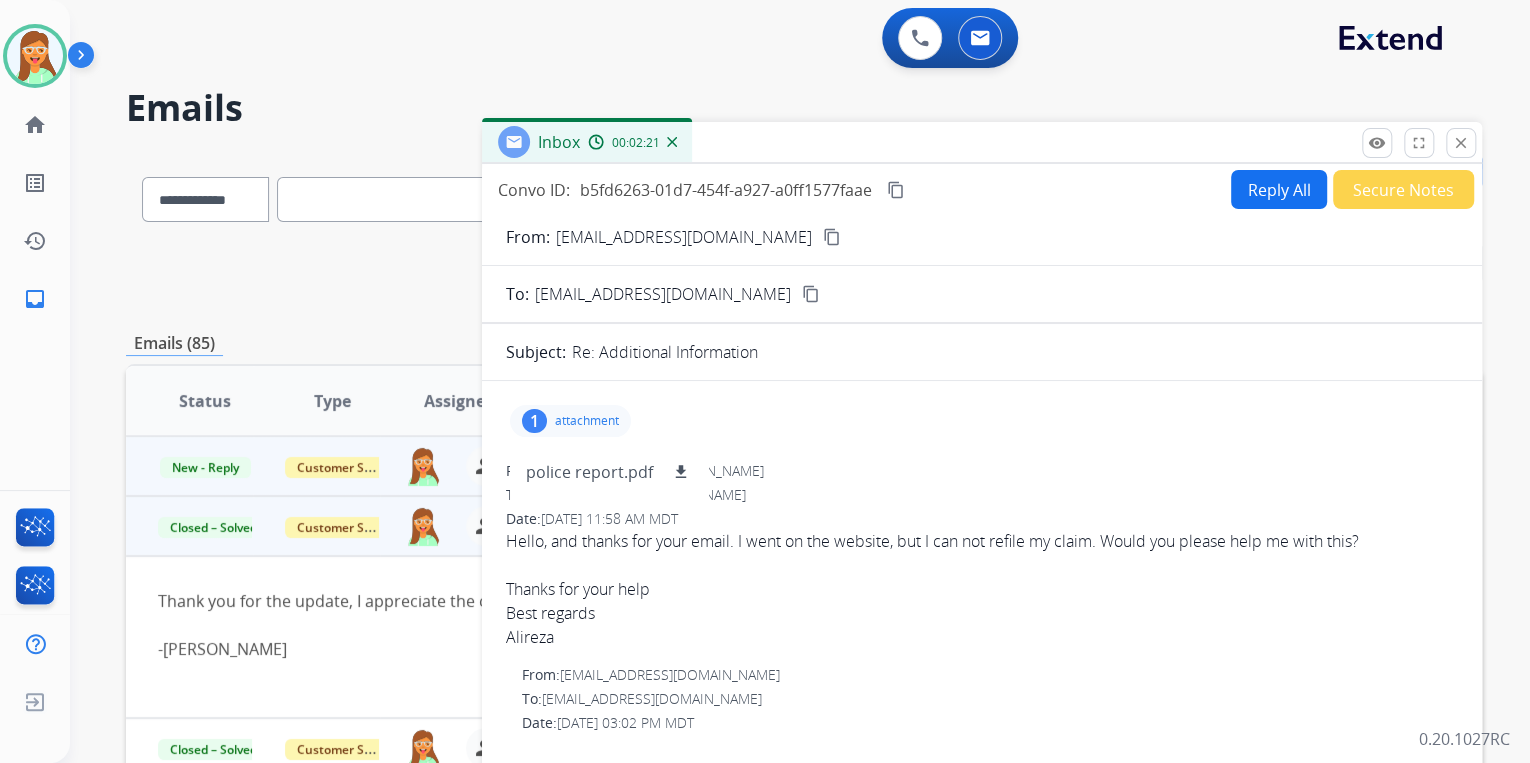 click on "Reply All" at bounding box center (1279, 189) 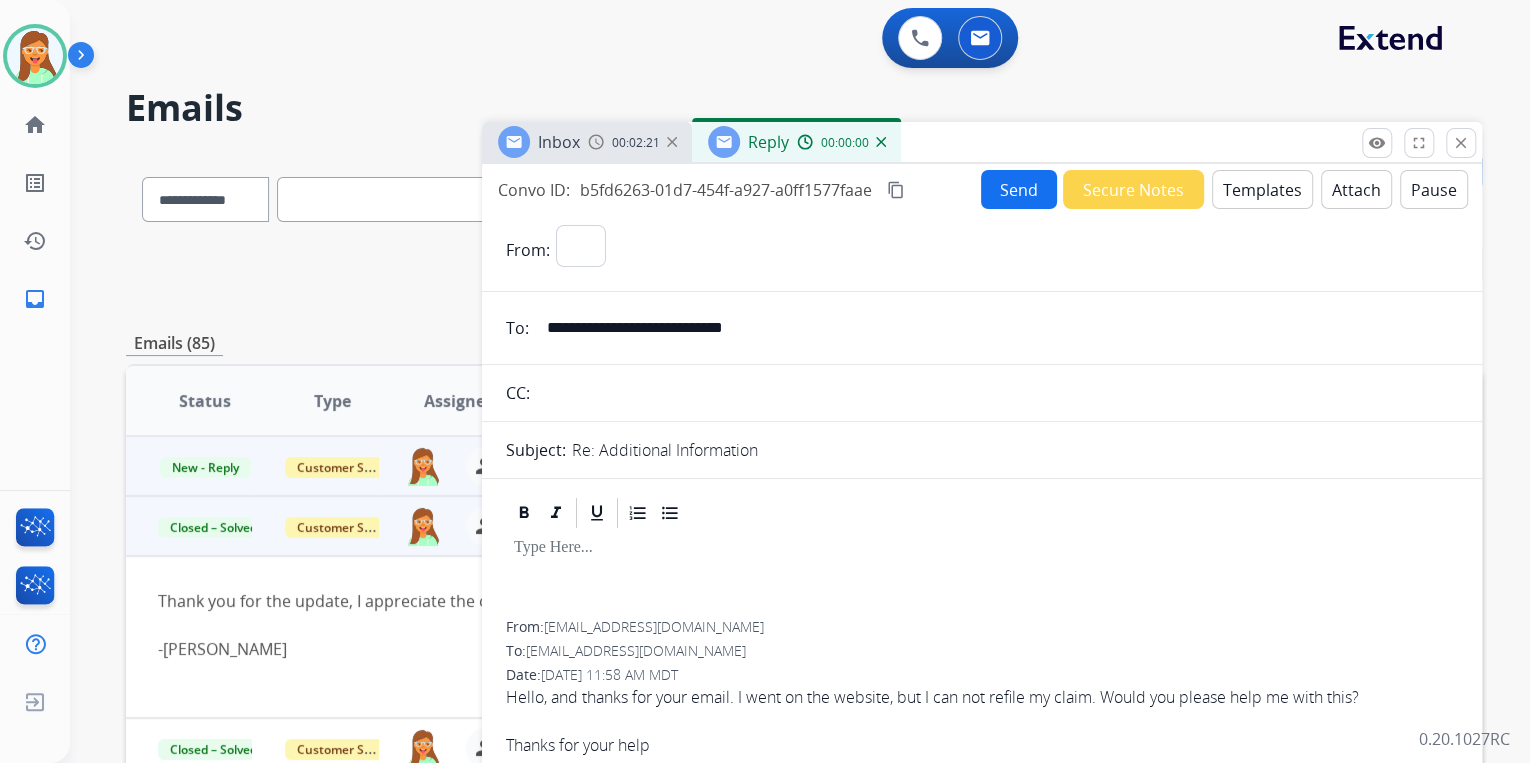 select on "**********" 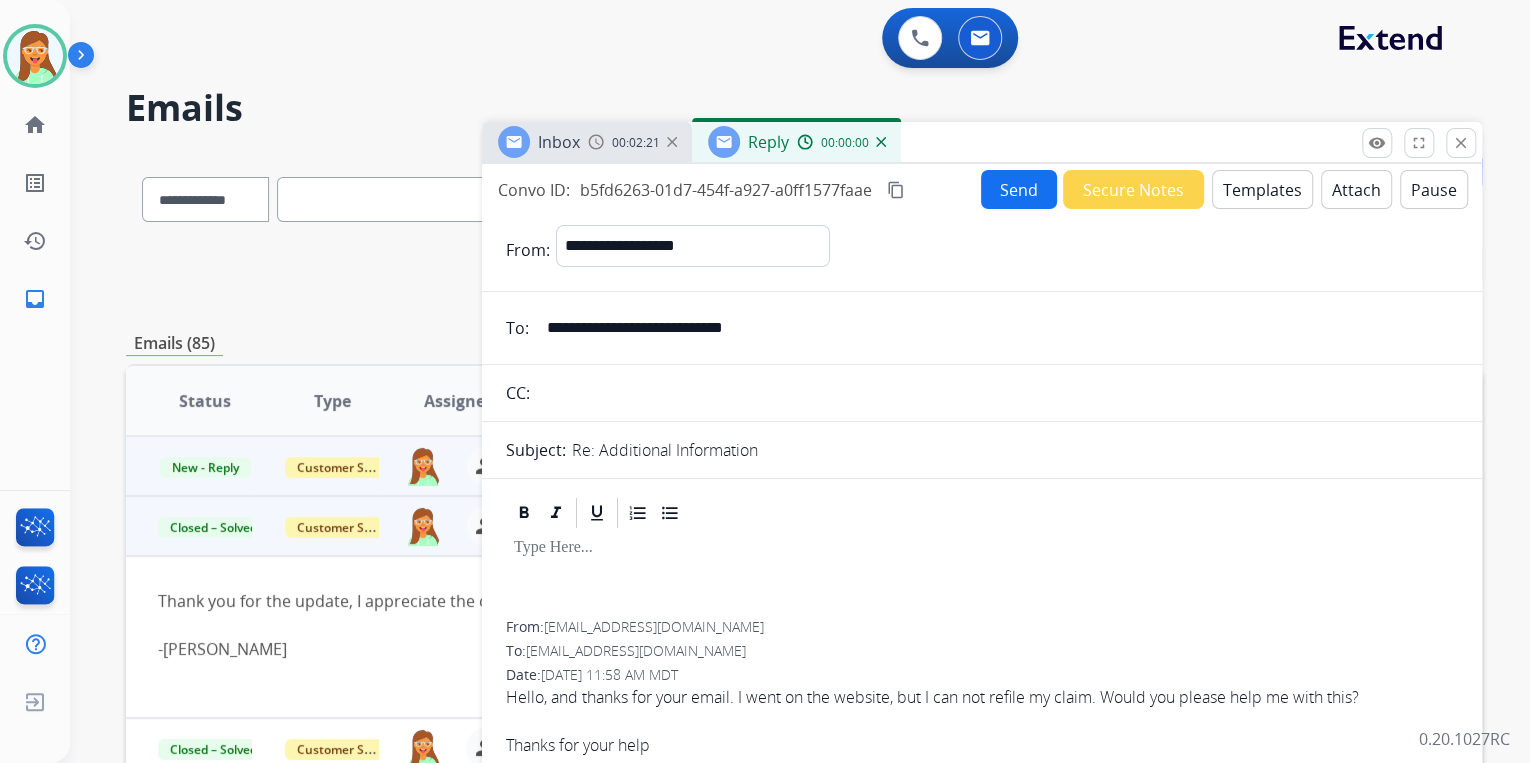 click on "Templates" at bounding box center [1262, 189] 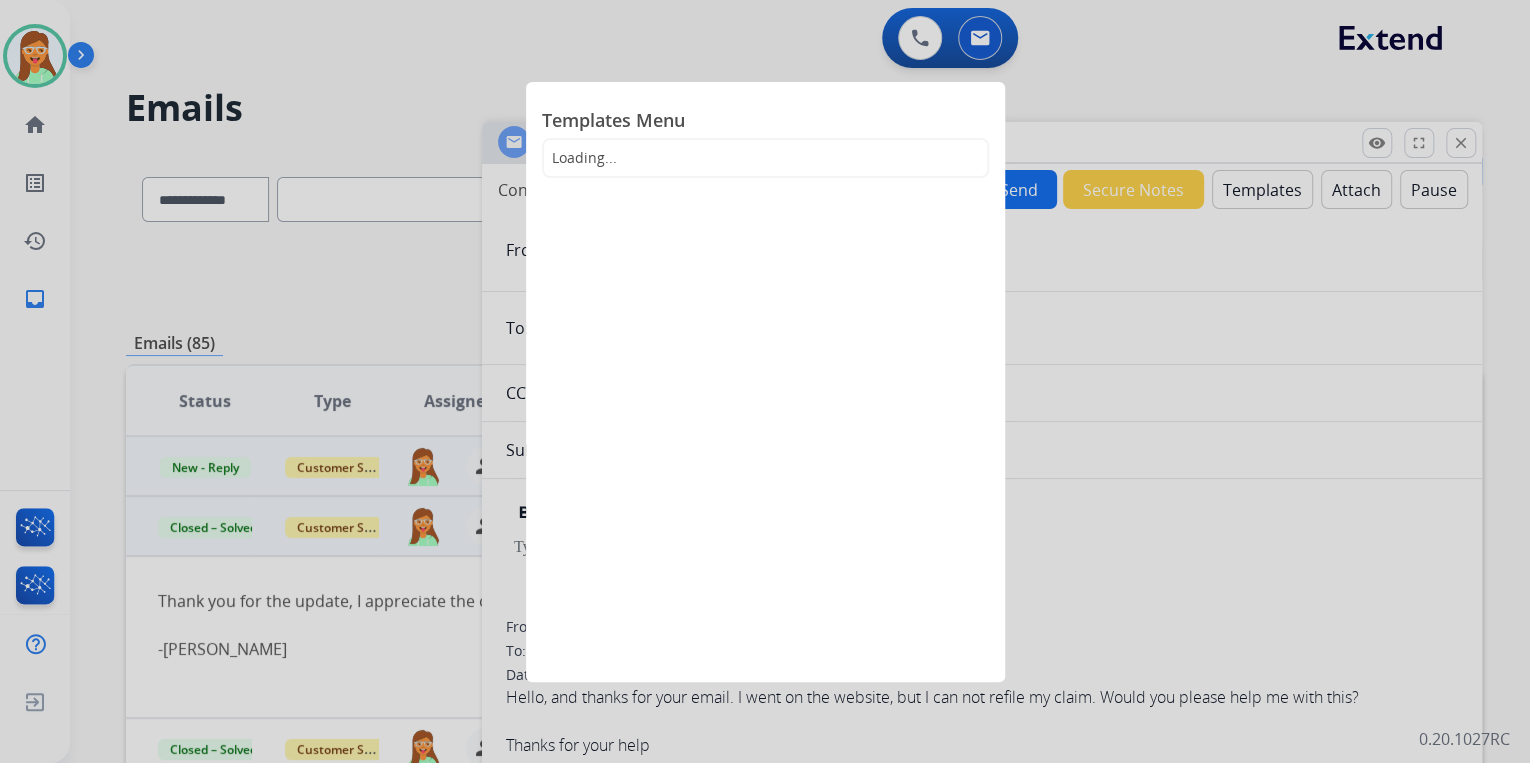click on "Loading..." 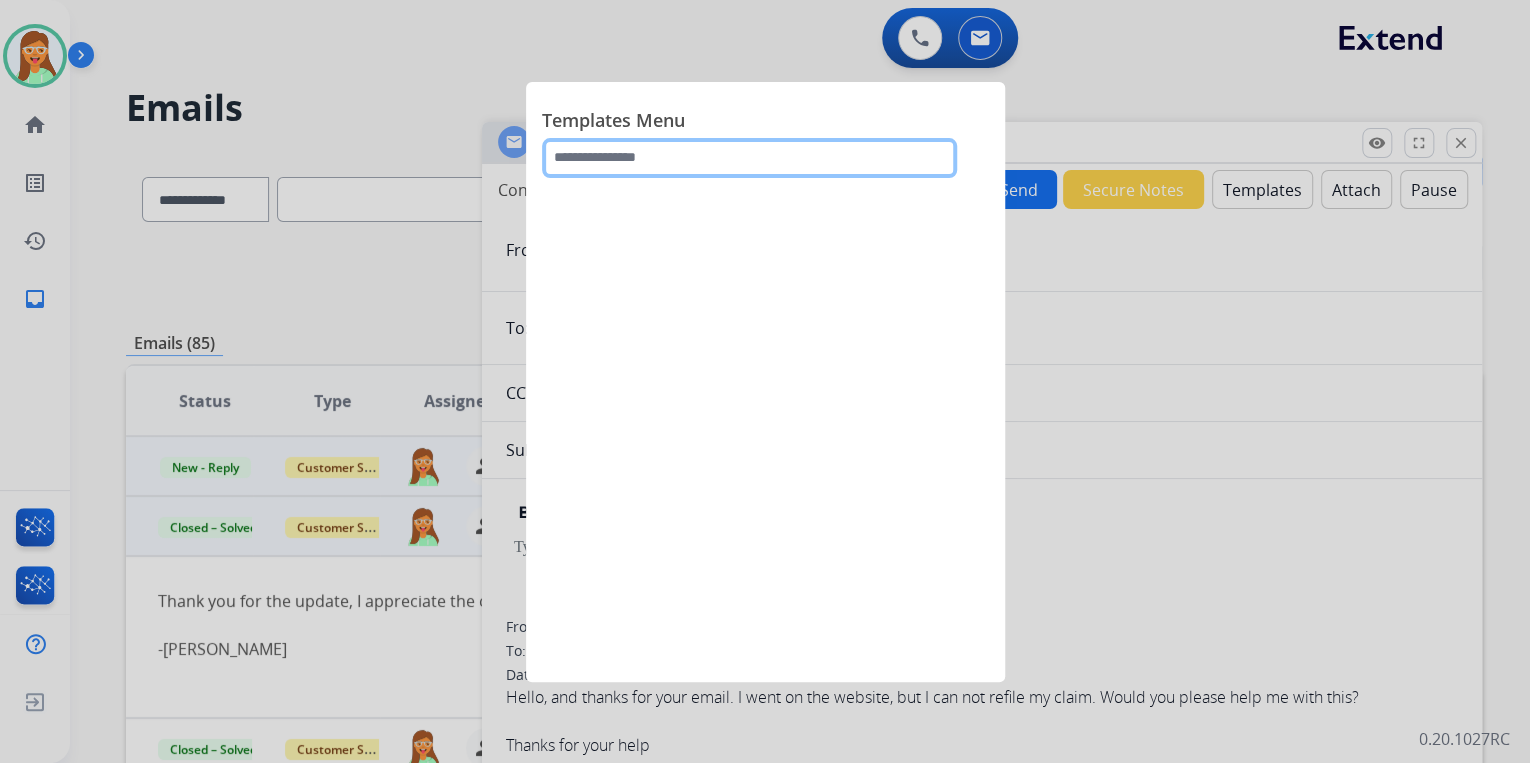 click 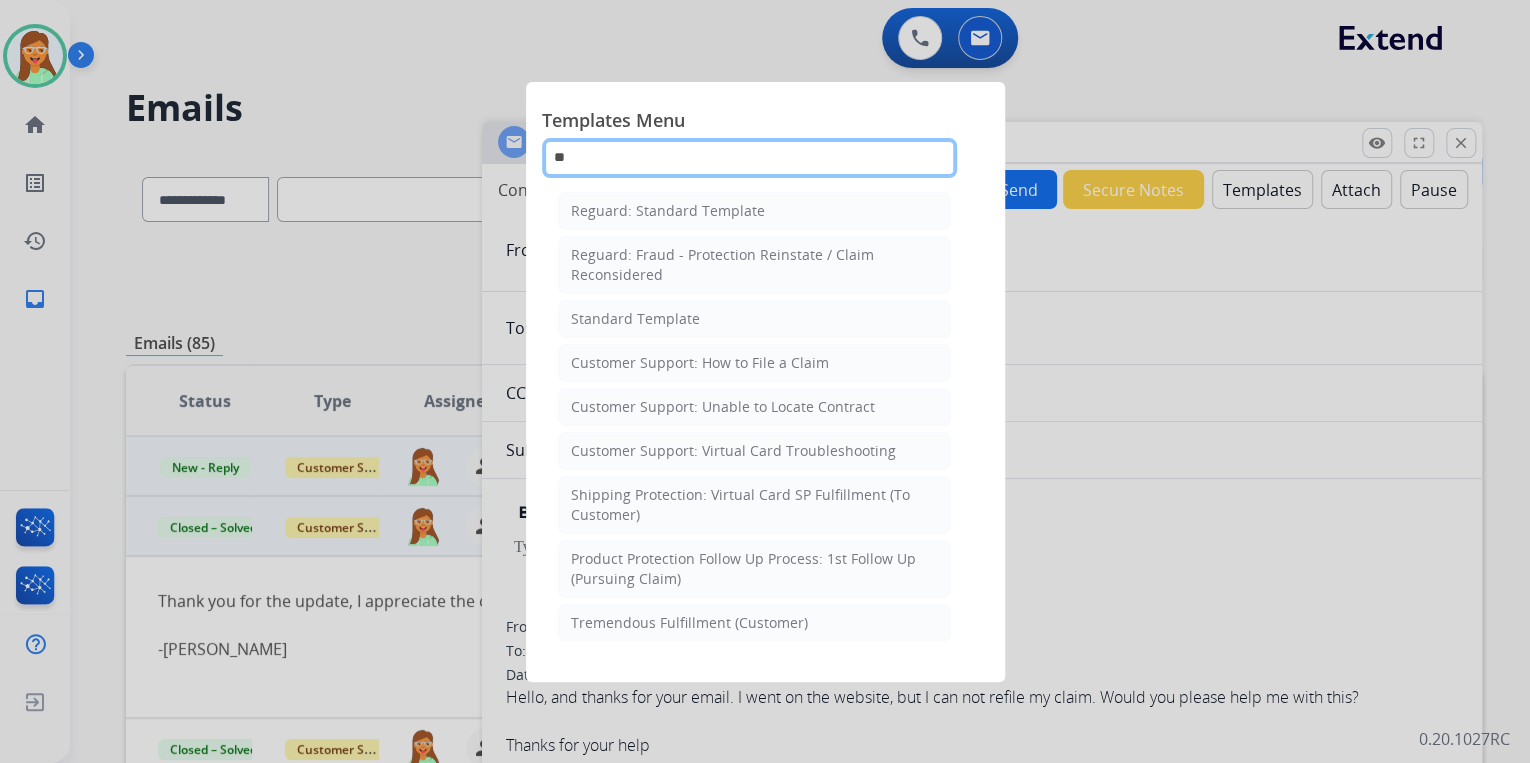 type on "***" 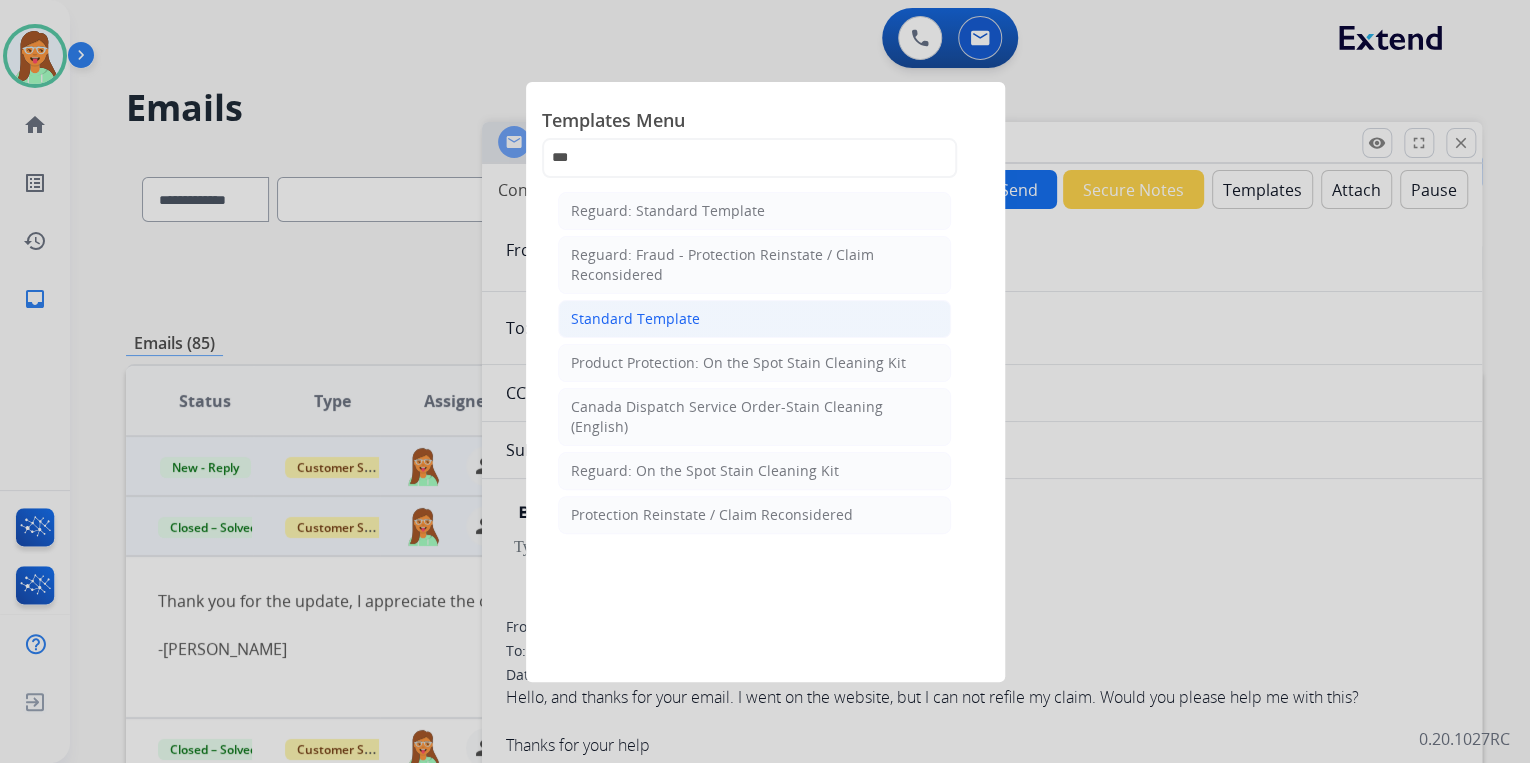 click on "Standard Template" 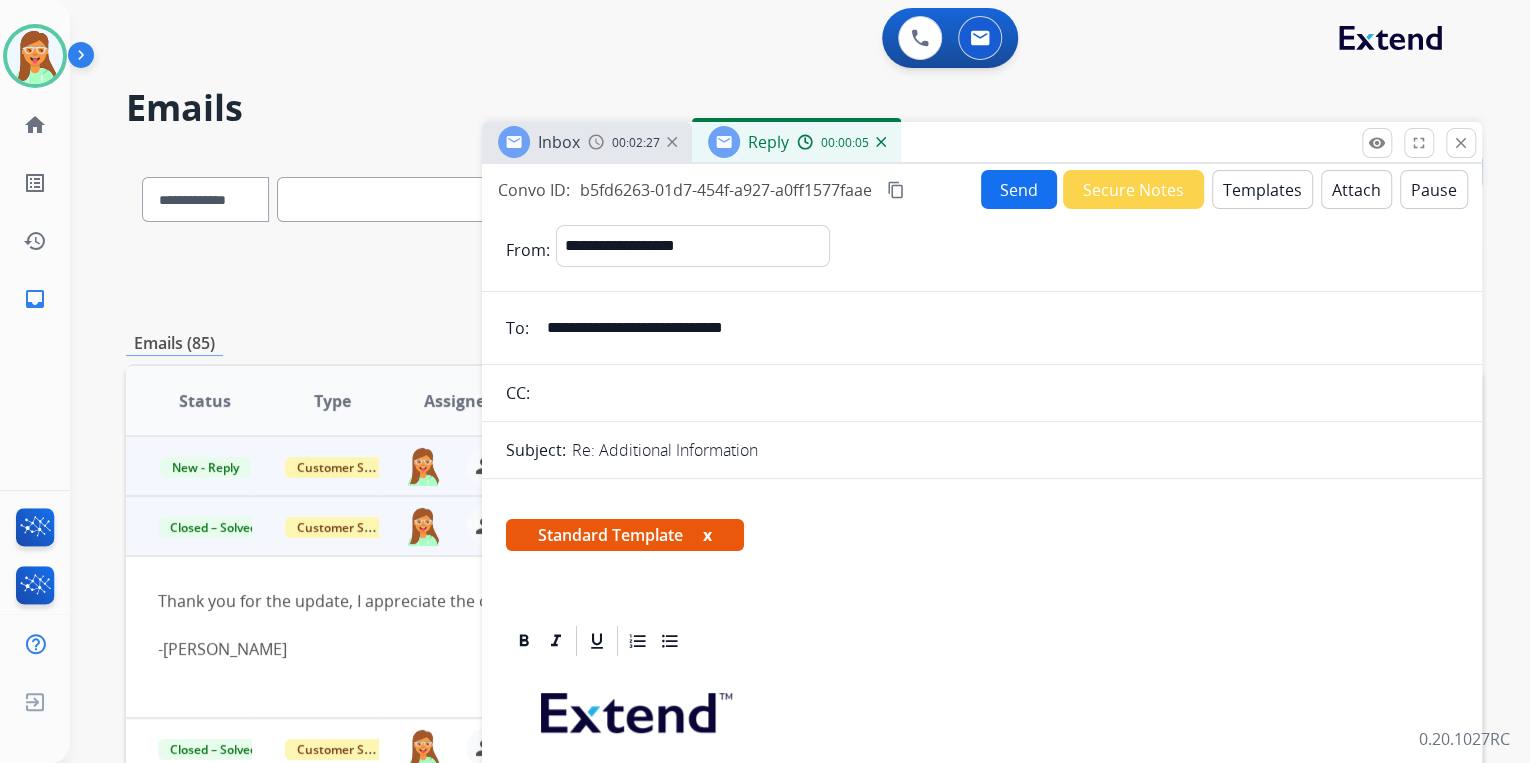 scroll, scrollTop: 480, scrollLeft: 0, axis: vertical 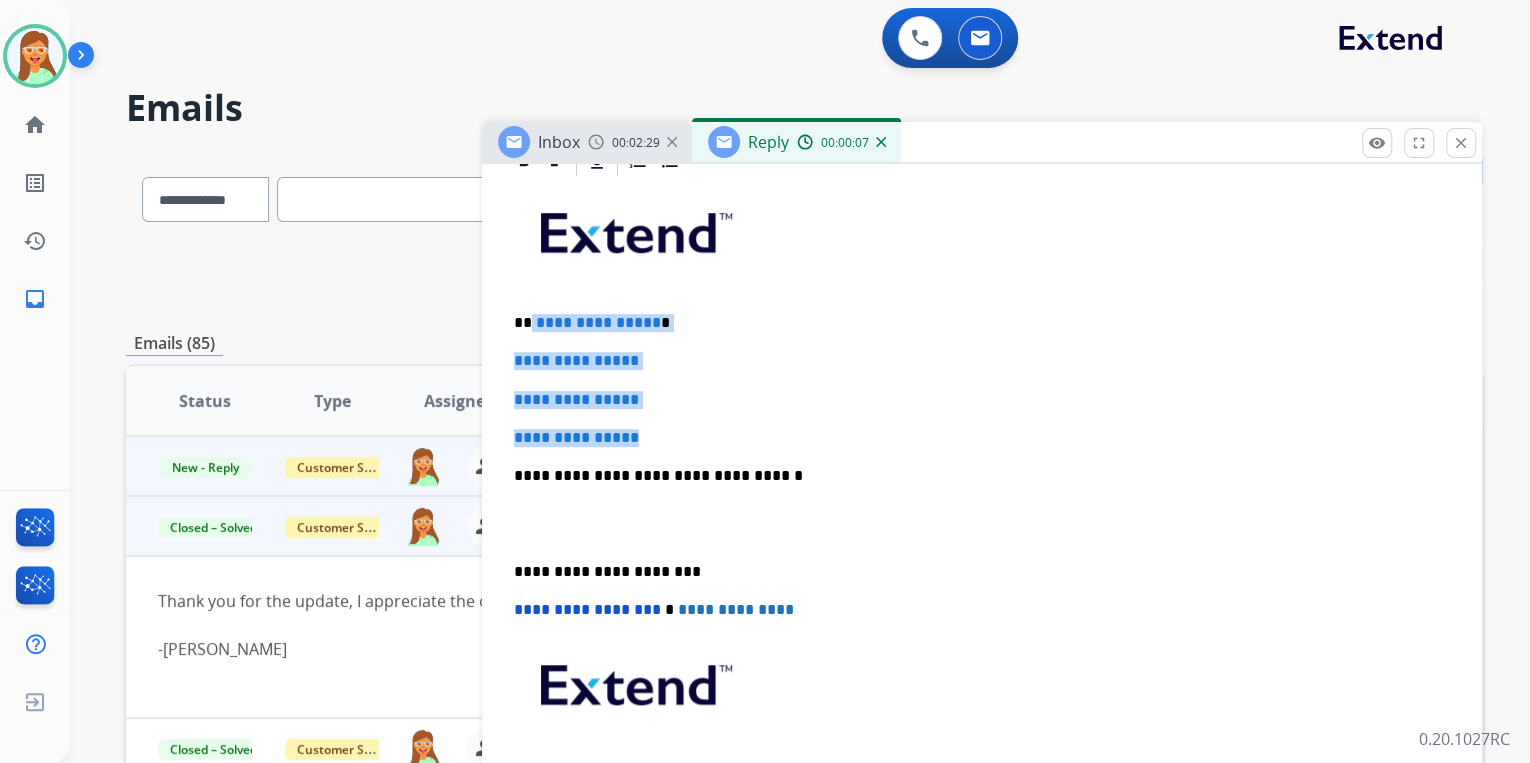 drag, startPoint x: 652, startPoint y: 428, endPoint x: 531, endPoint y: 303, distance: 173.97127 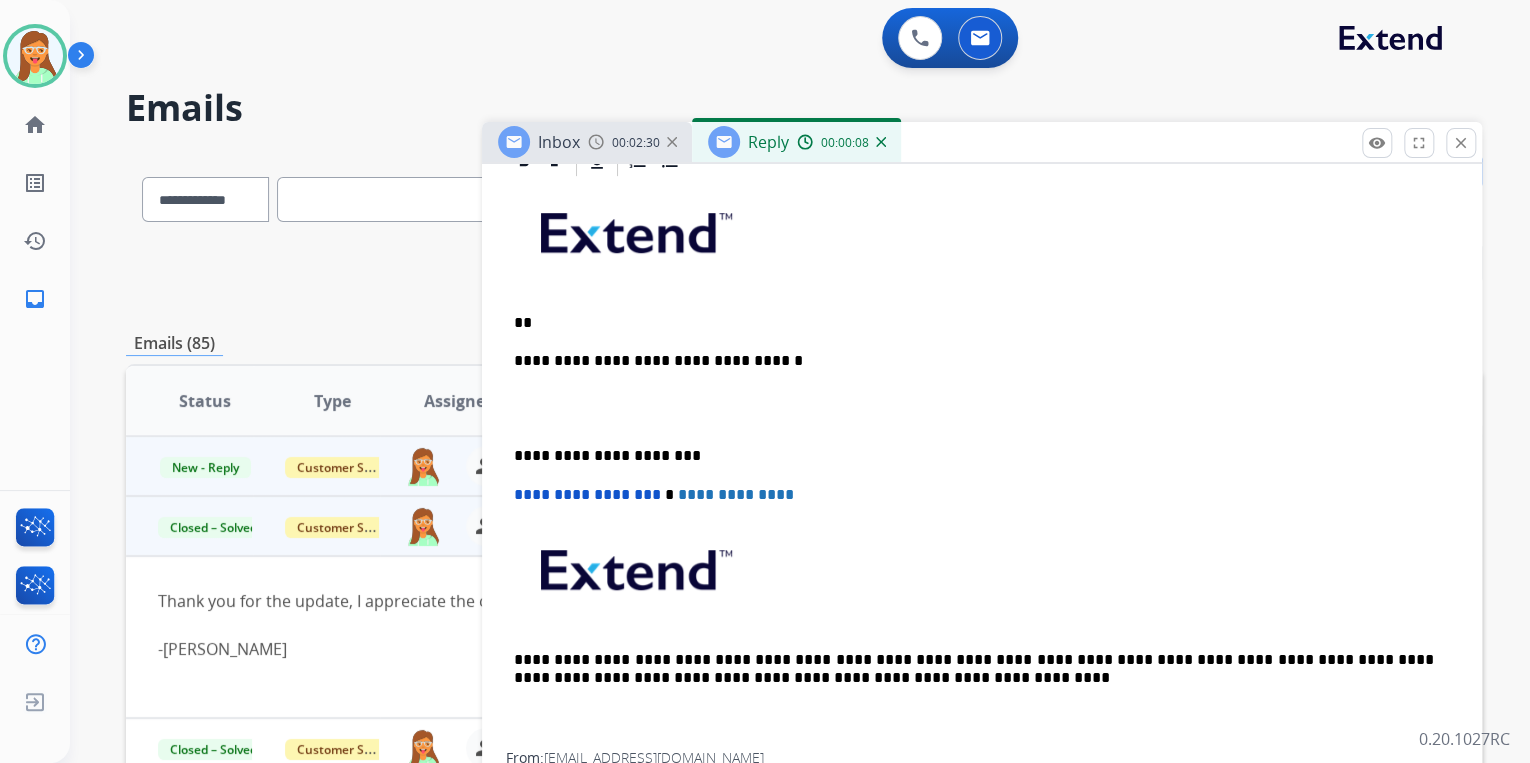 type 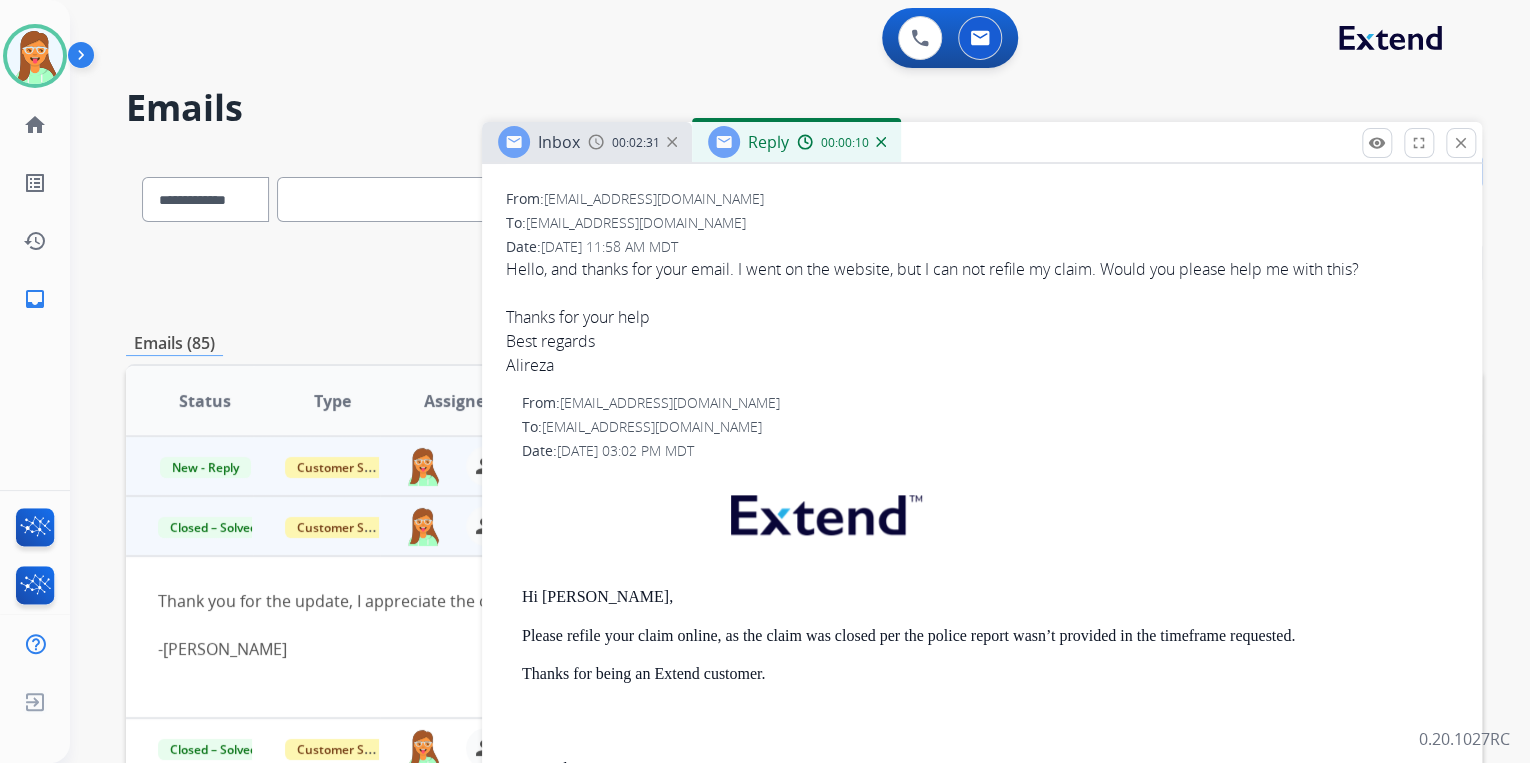 scroll, scrollTop: 1040, scrollLeft: 0, axis: vertical 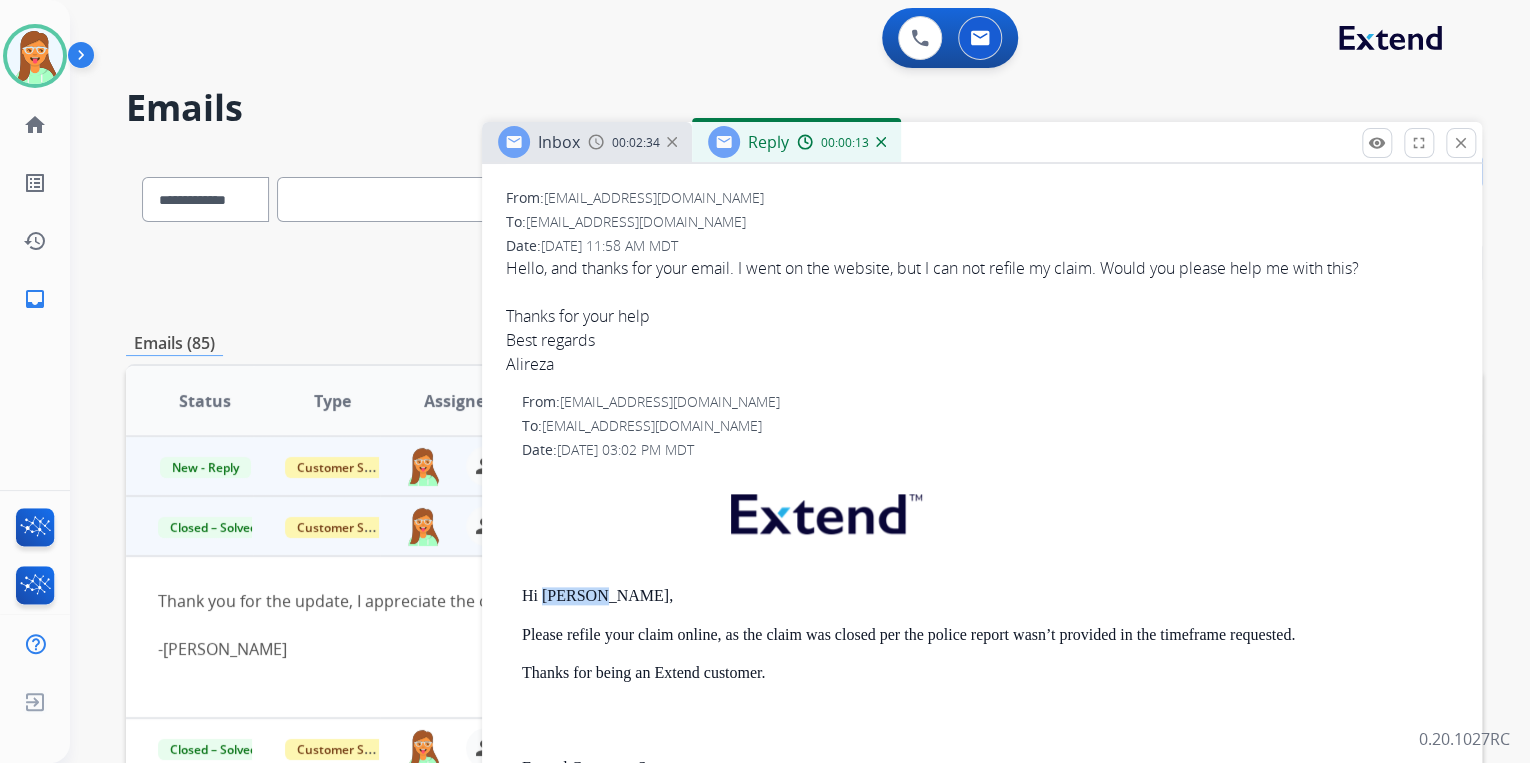 drag, startPoint x: 588, startPoint y: 590, endPoint x: 546, endPoint y: 594, distance: 42.190044 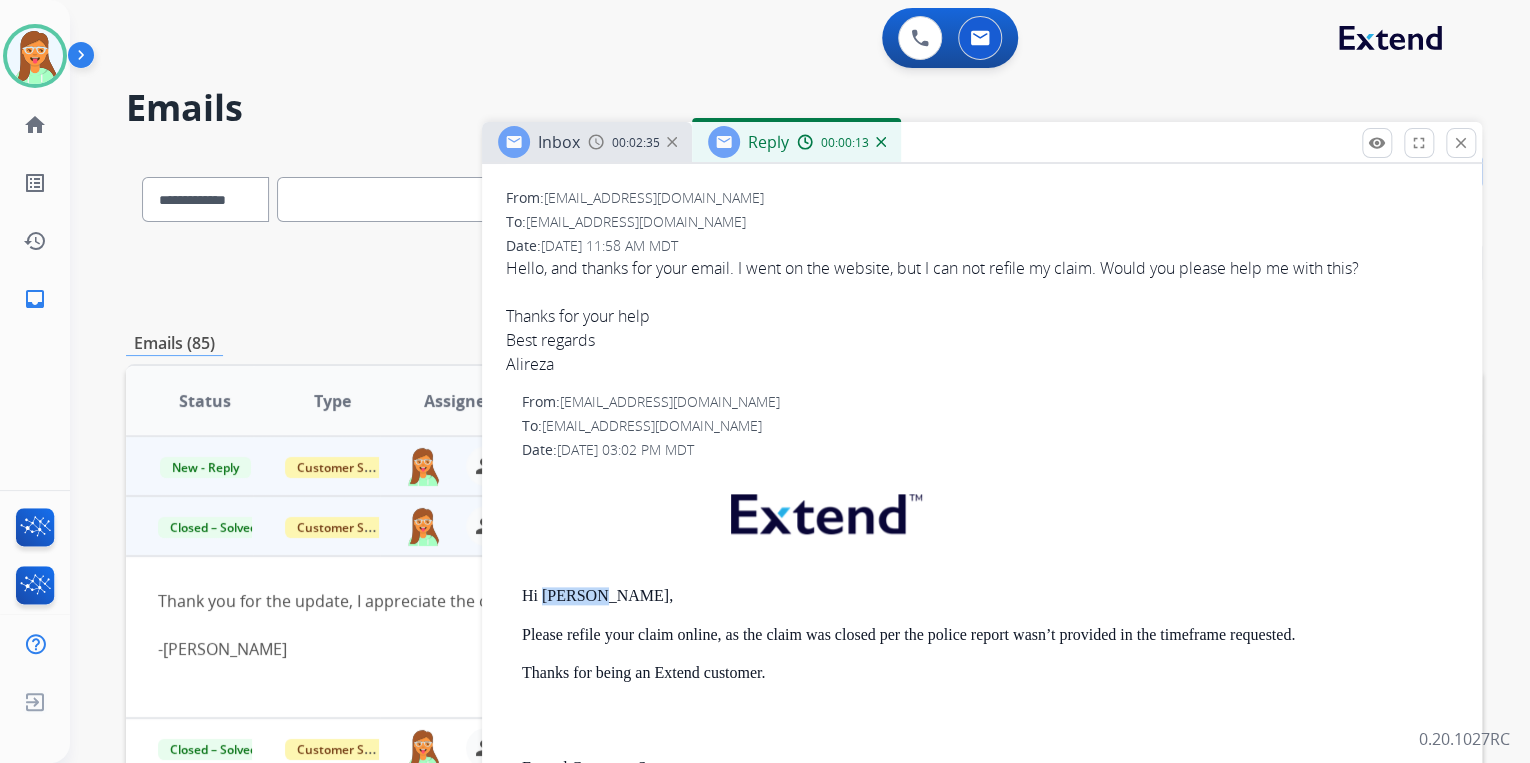 copy on "Alireza" 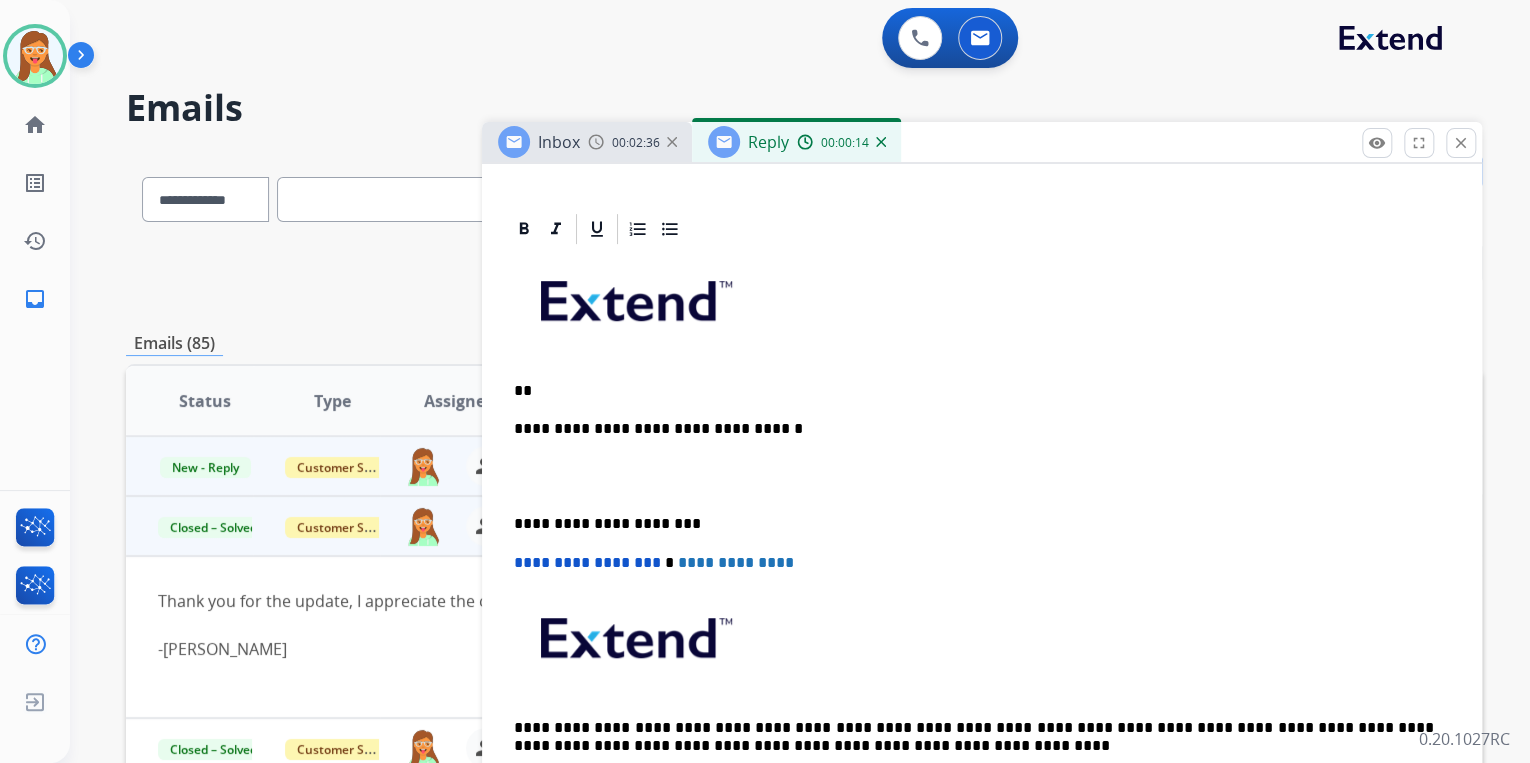 scroll, scrollTop: 400, scrollLeft: 0, axis: vertical 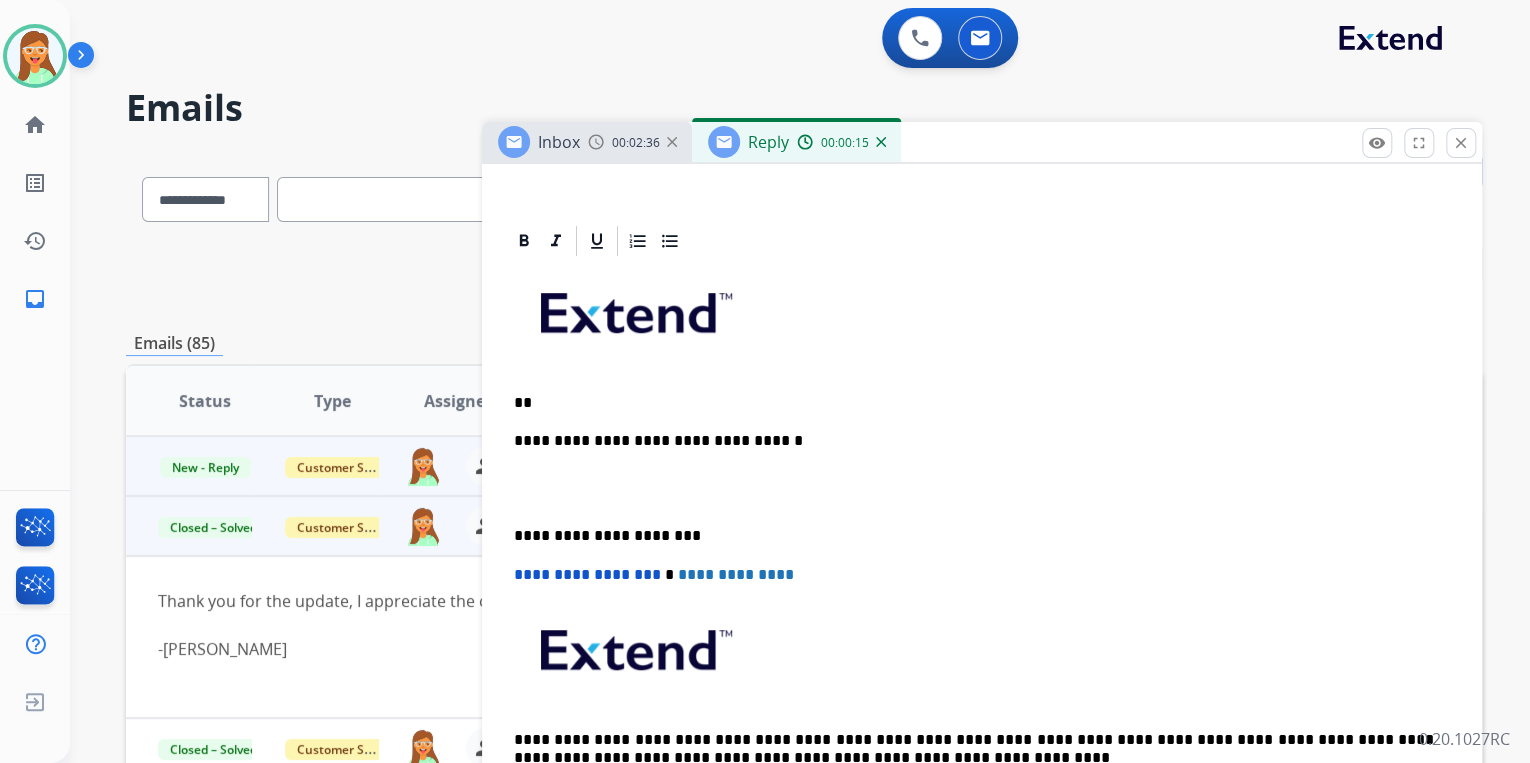 click on "**" at bounding box center [974, 403] 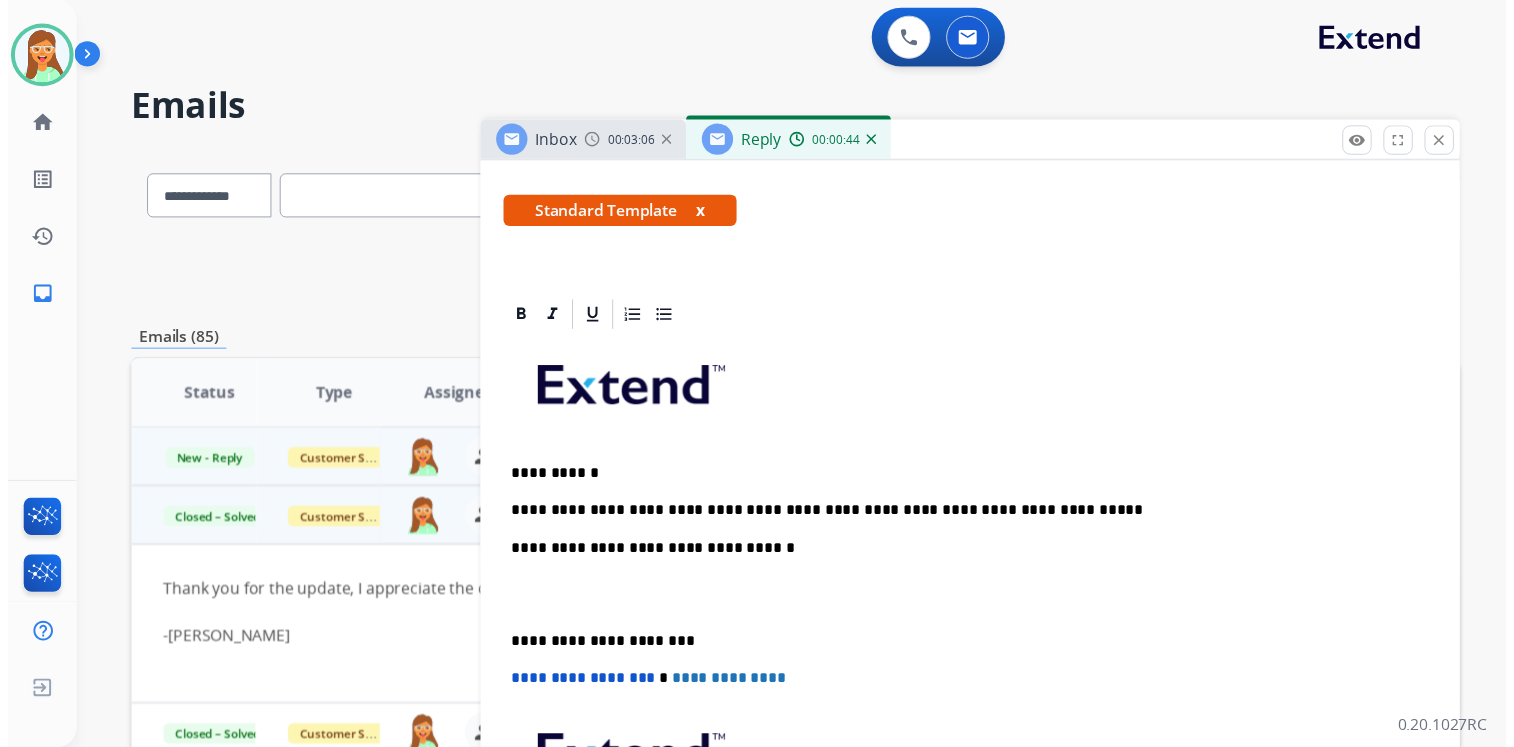 scroll, scrollTop: 0, scrollLeft: 0, axis: both 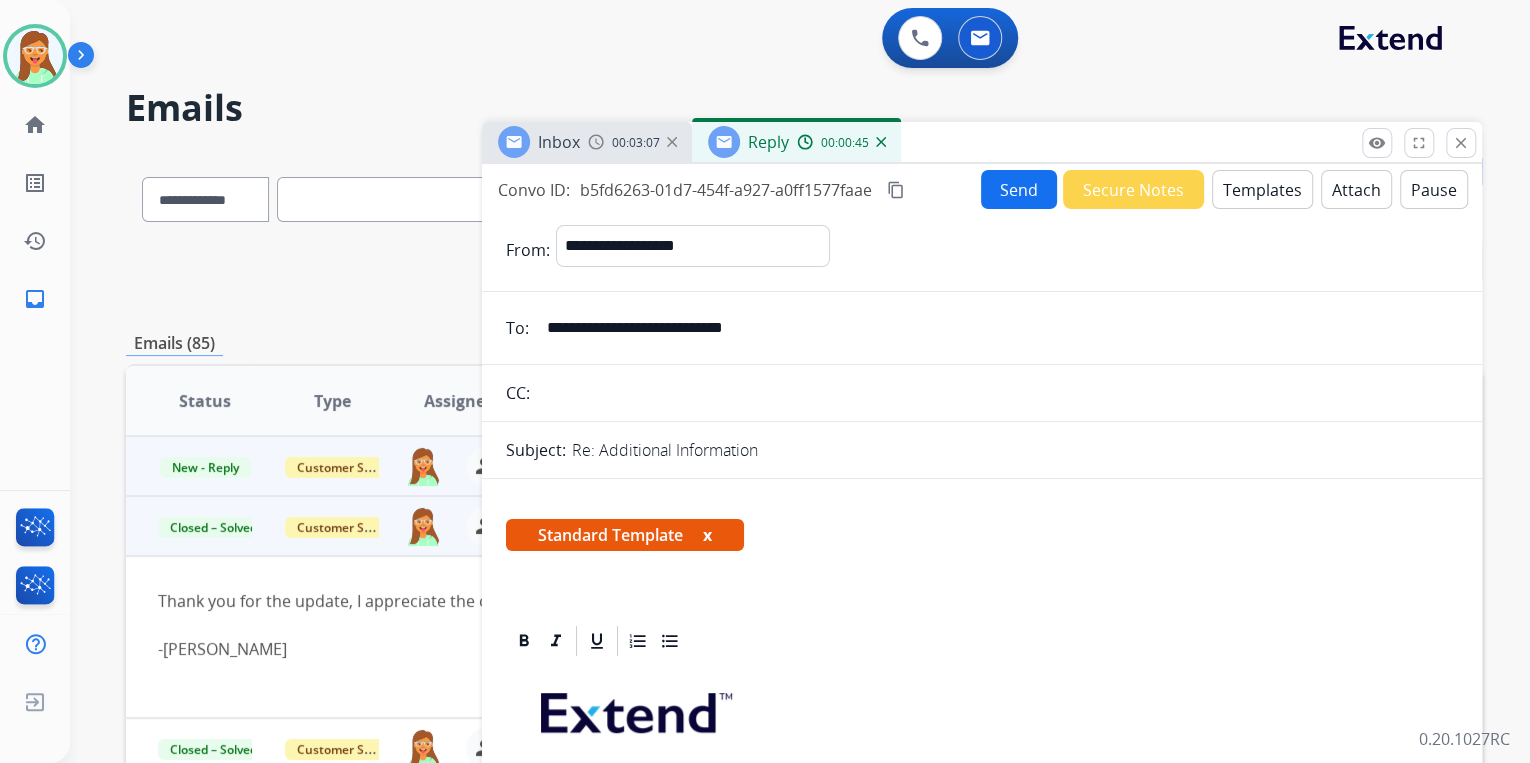 click on "Send" at bounding box center (1019, 189) 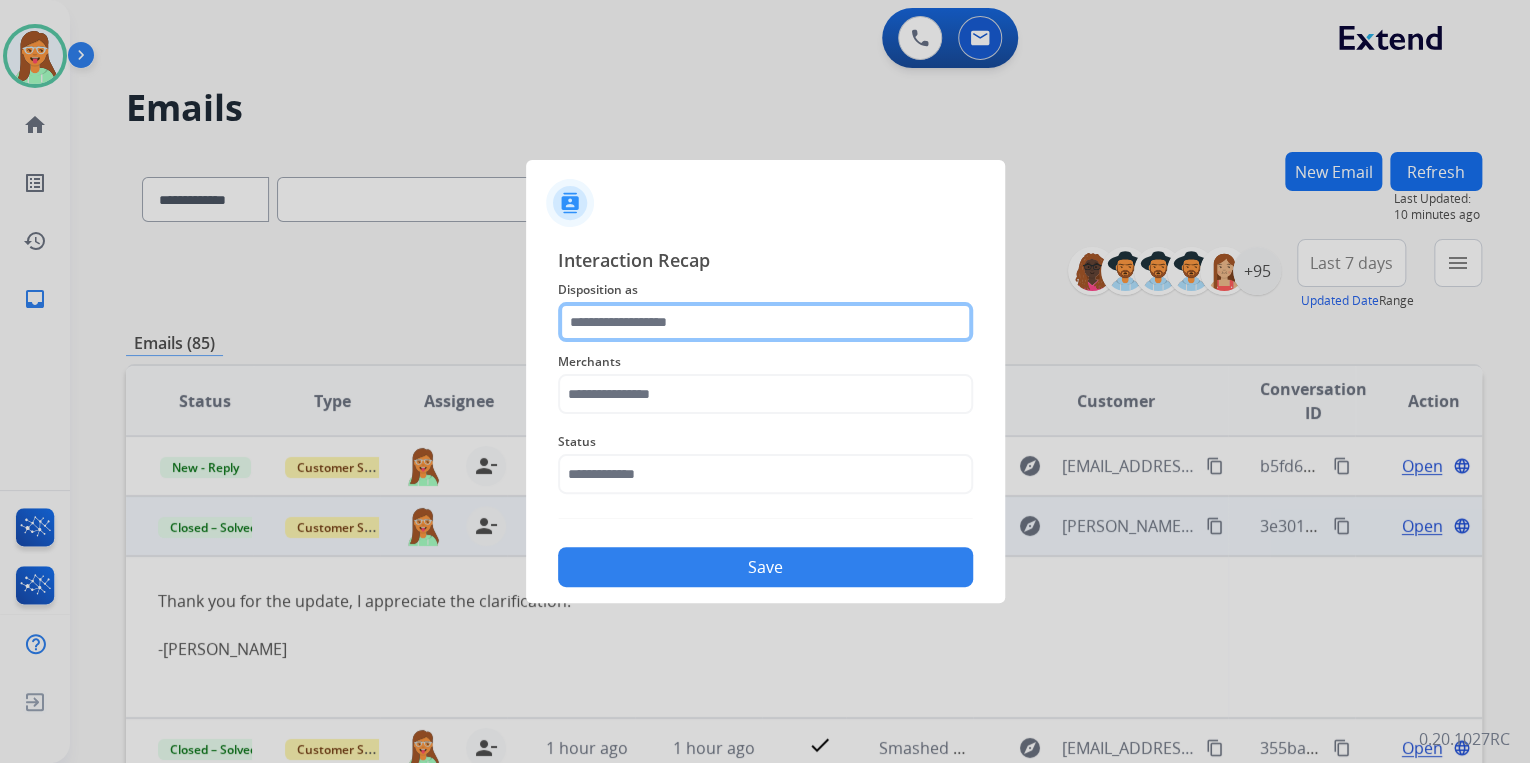 click 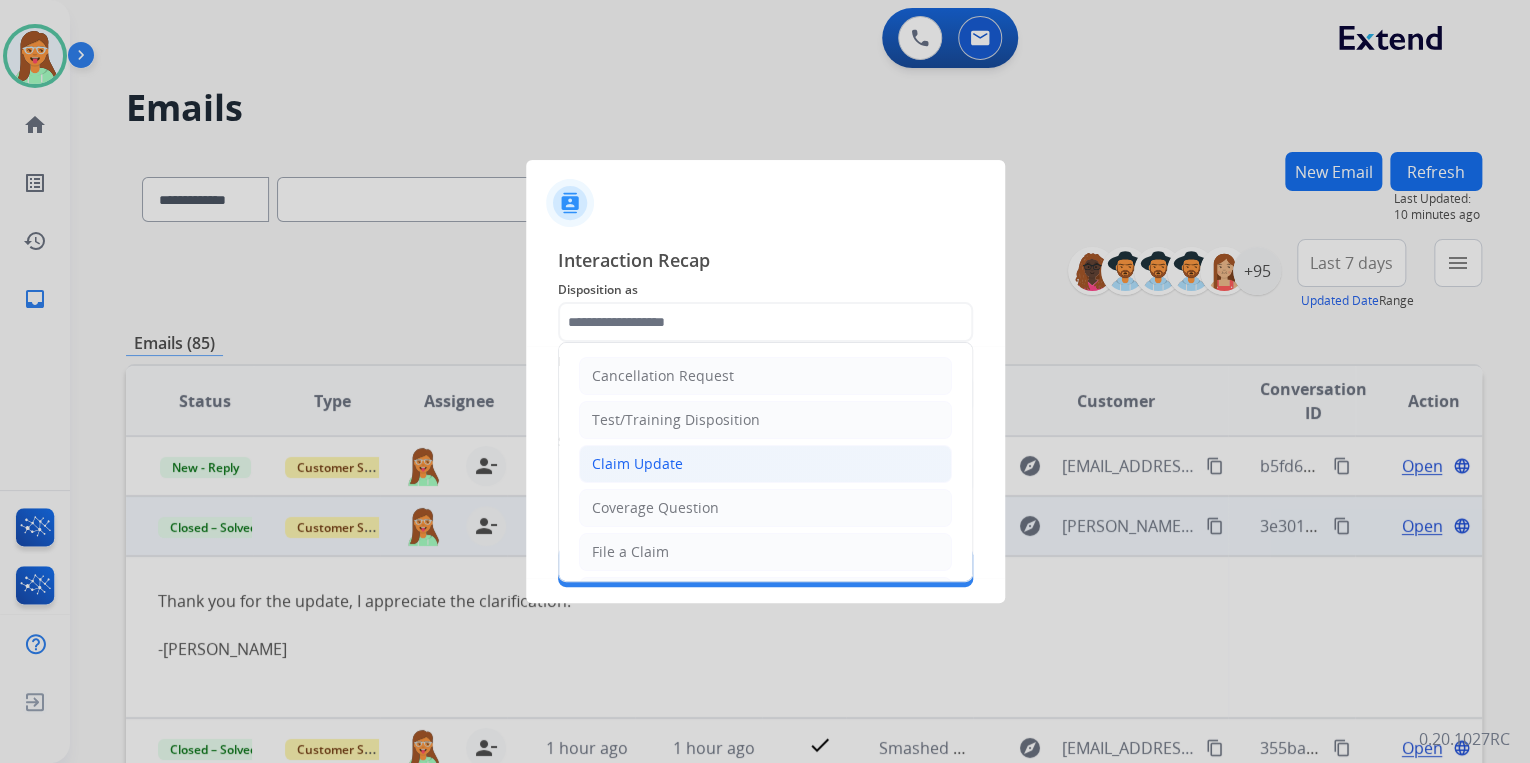 click on "Claim Update" 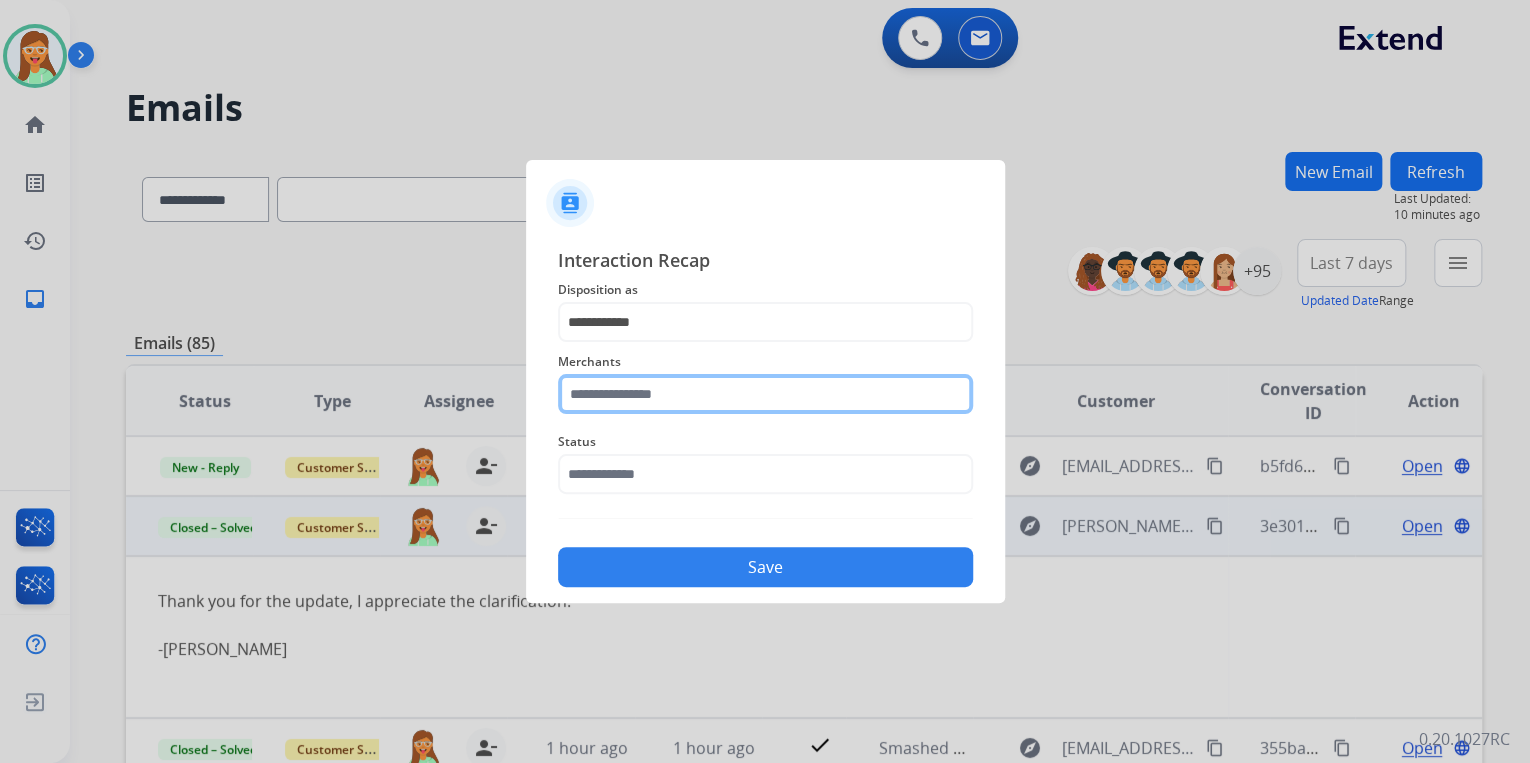 click 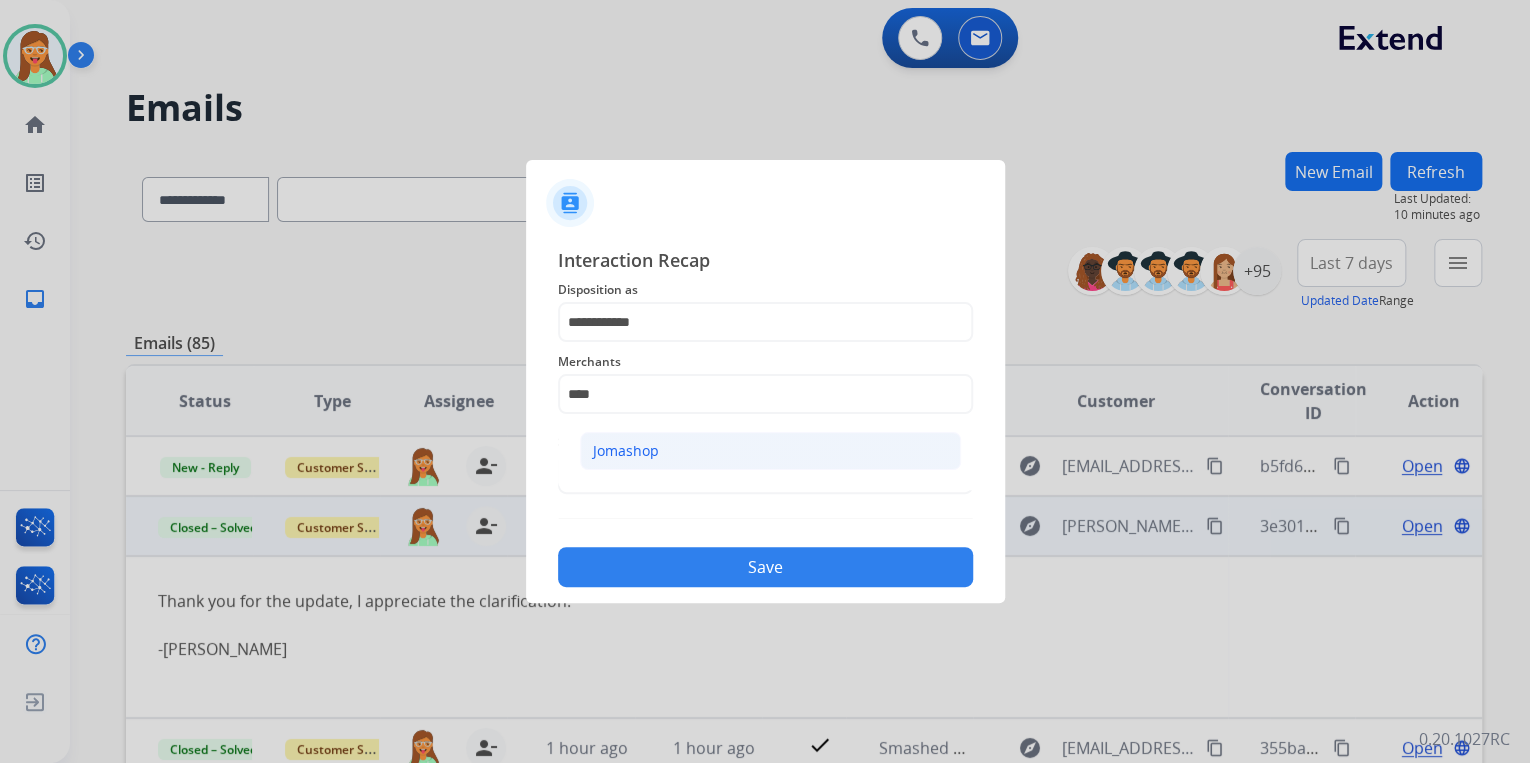 click on "Jomashop" 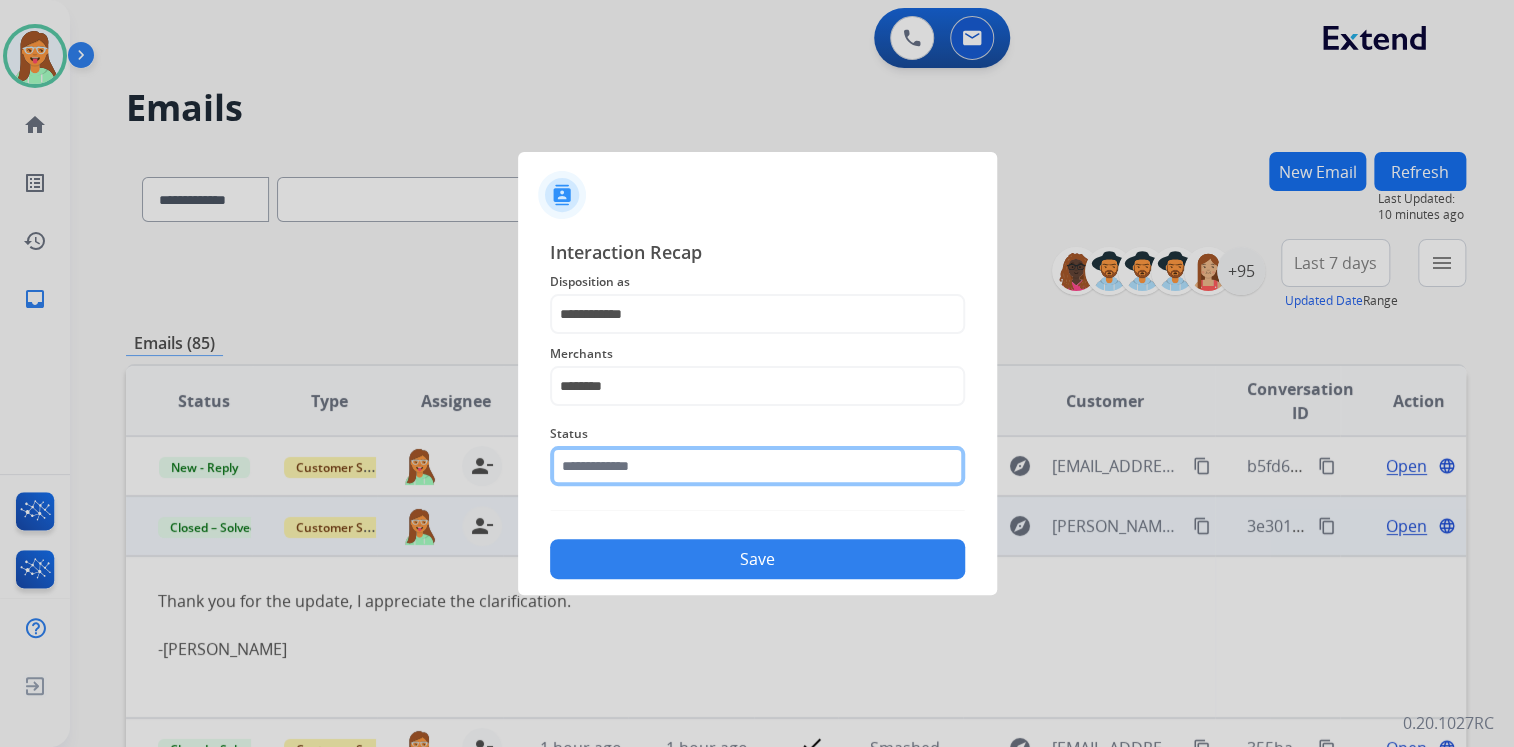 click 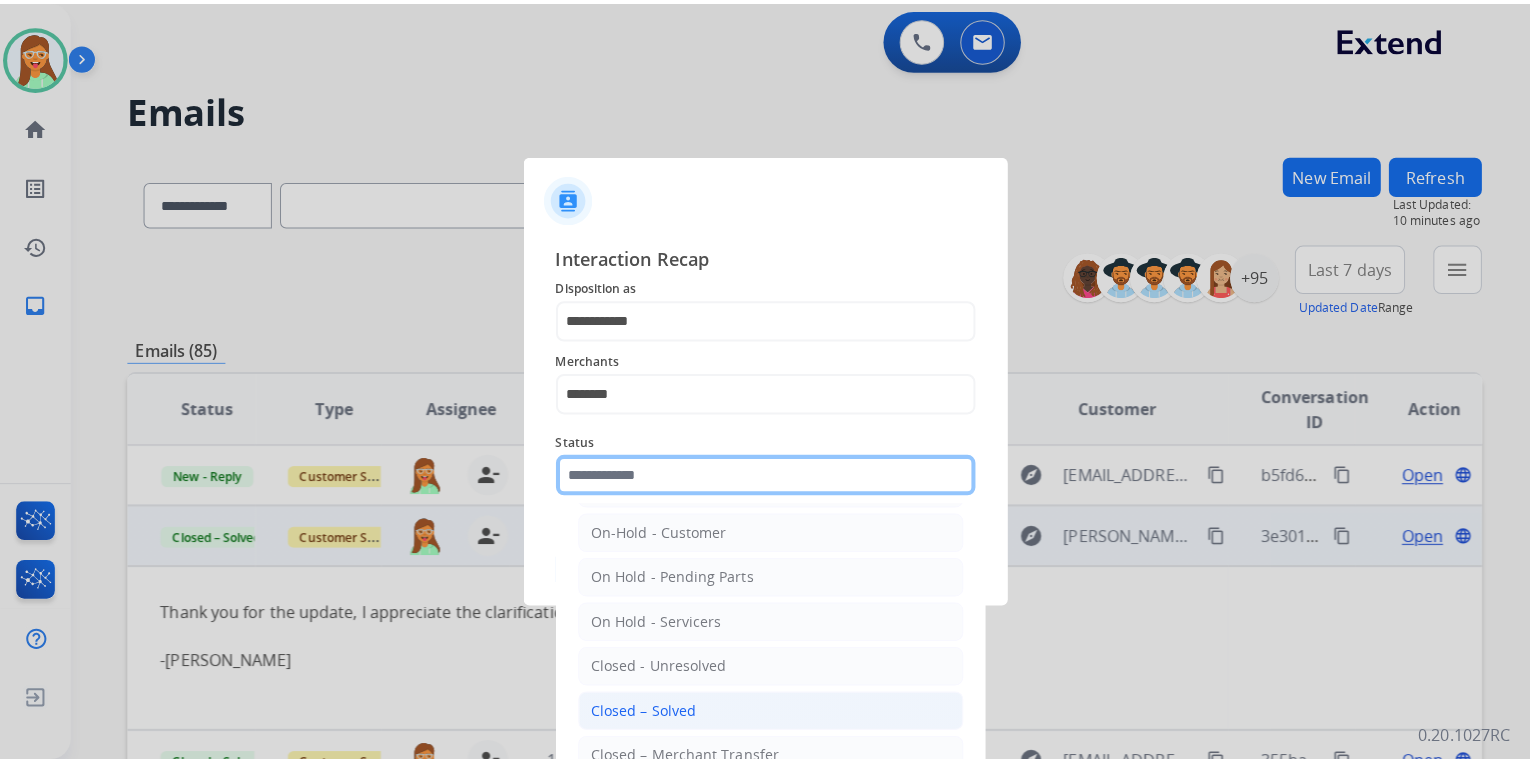 scroll, scrollTop: 116, scrollLeft: 0, axis: vertical 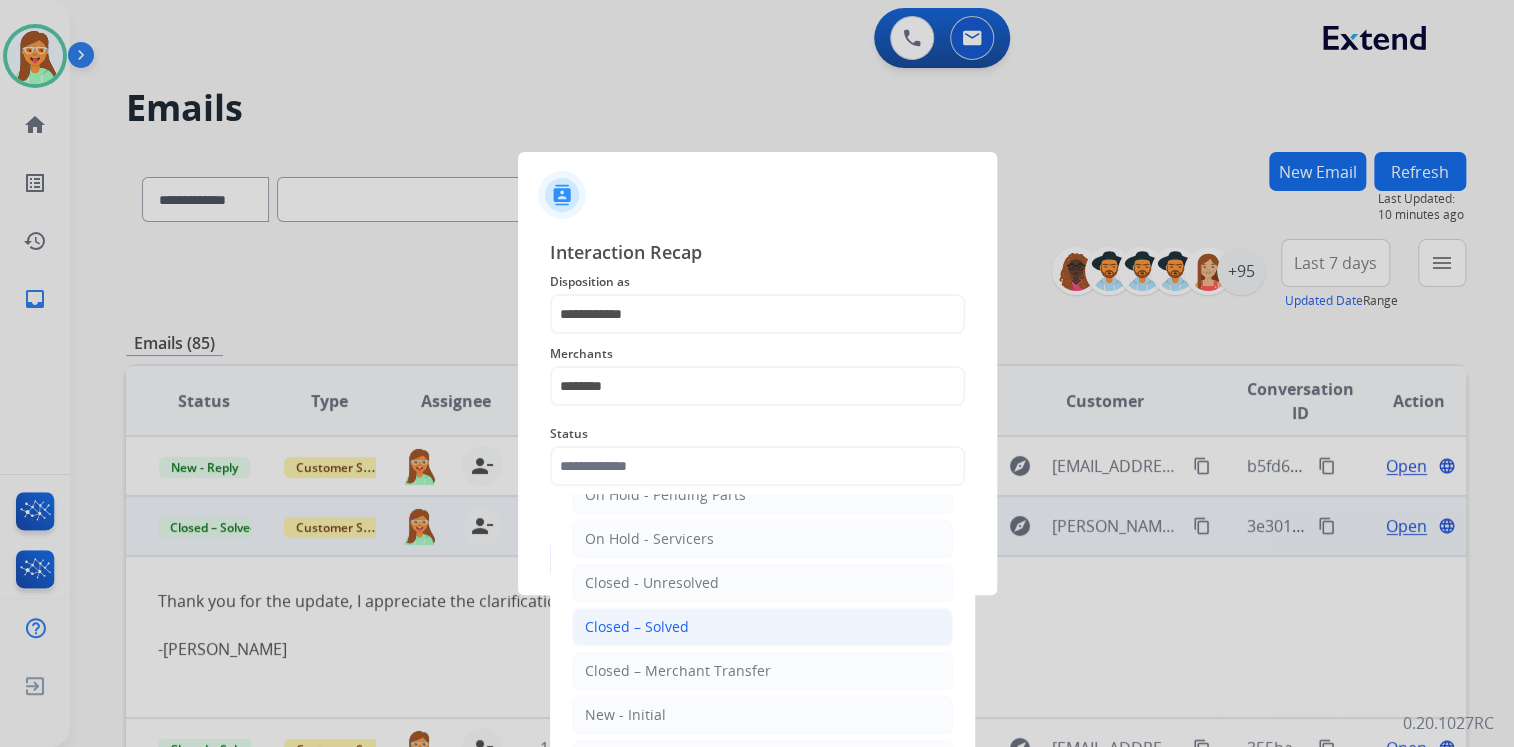 click on "Closed – Solved" 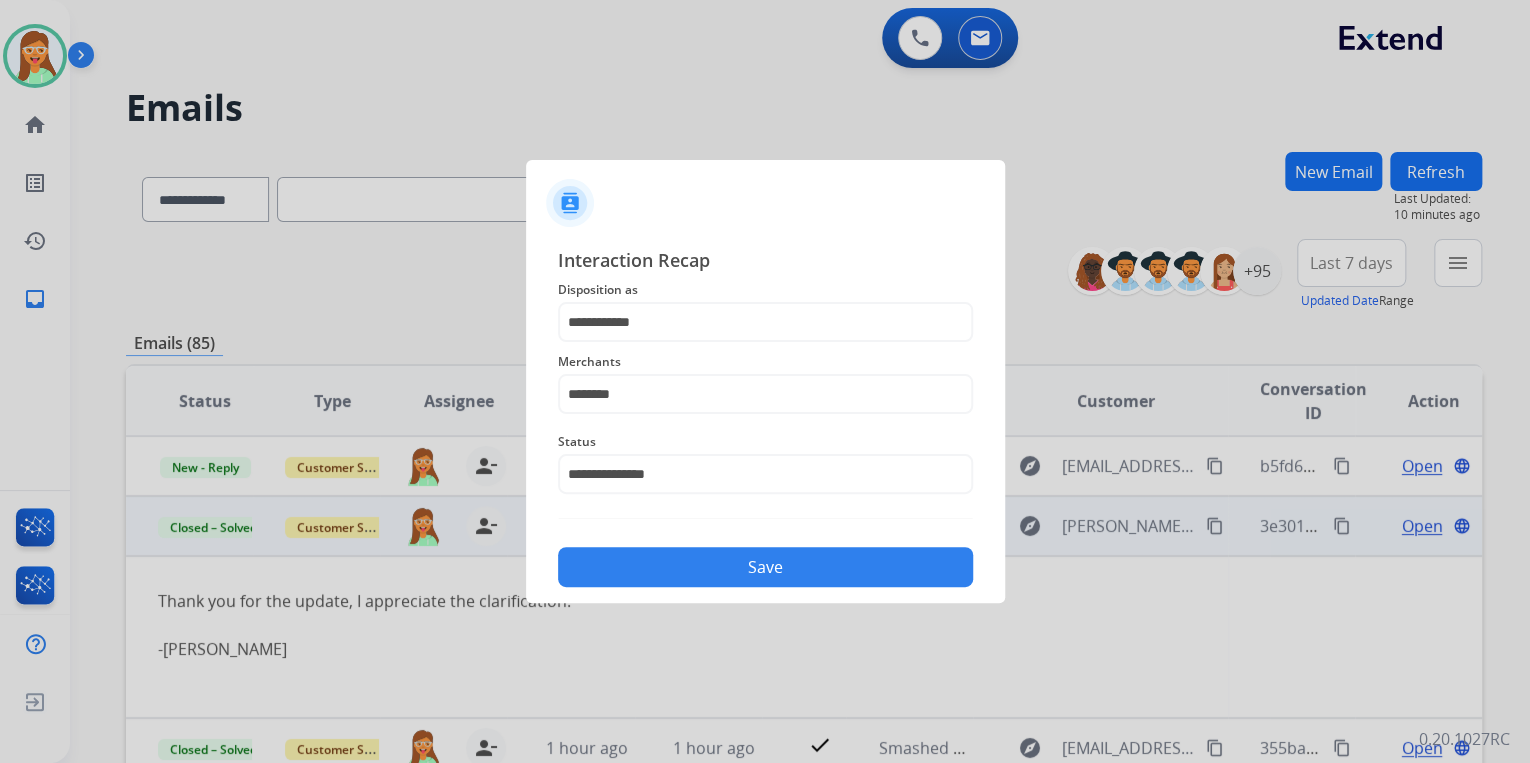 click on "Save" 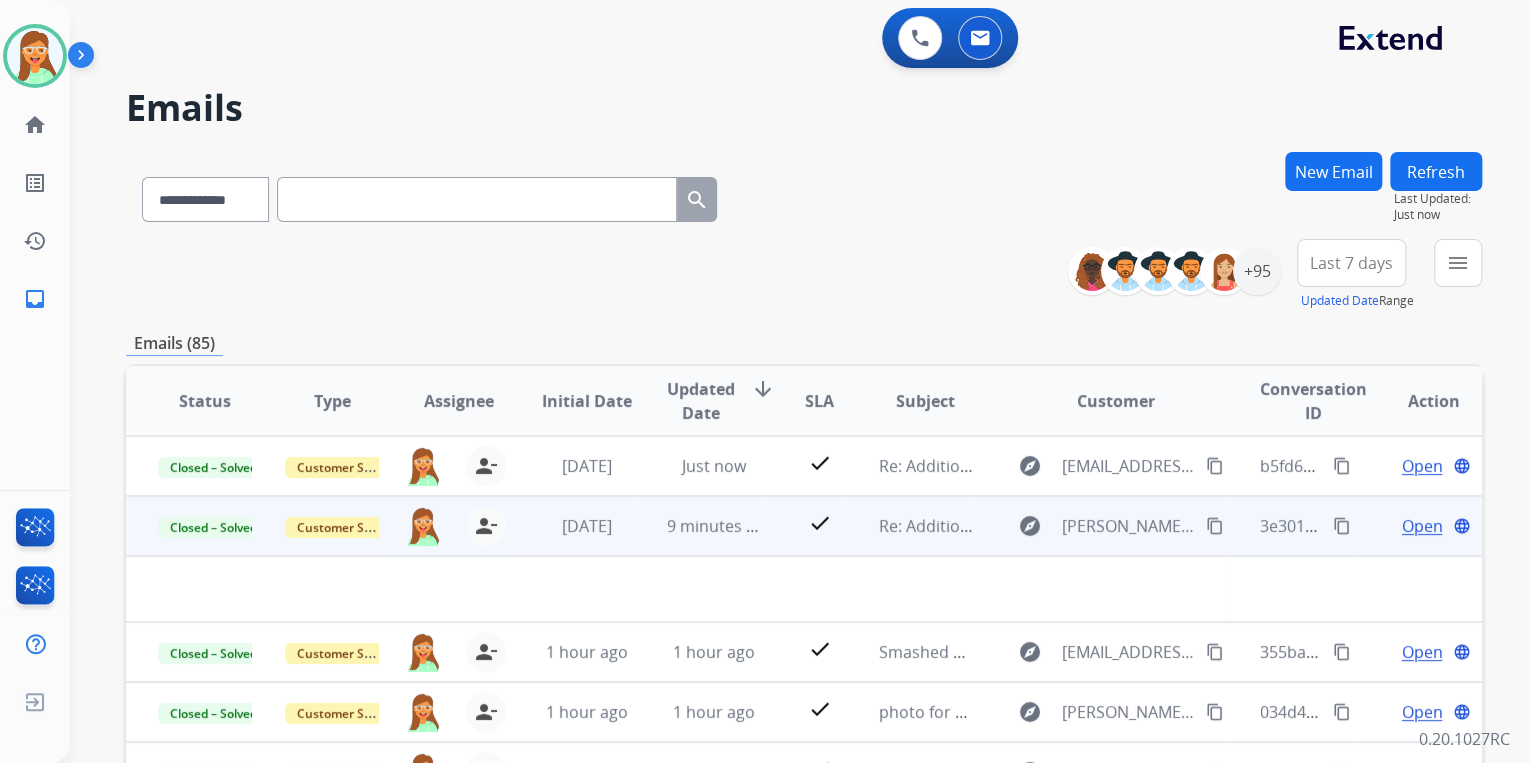 click on "check" at bounding box center (804, 526) 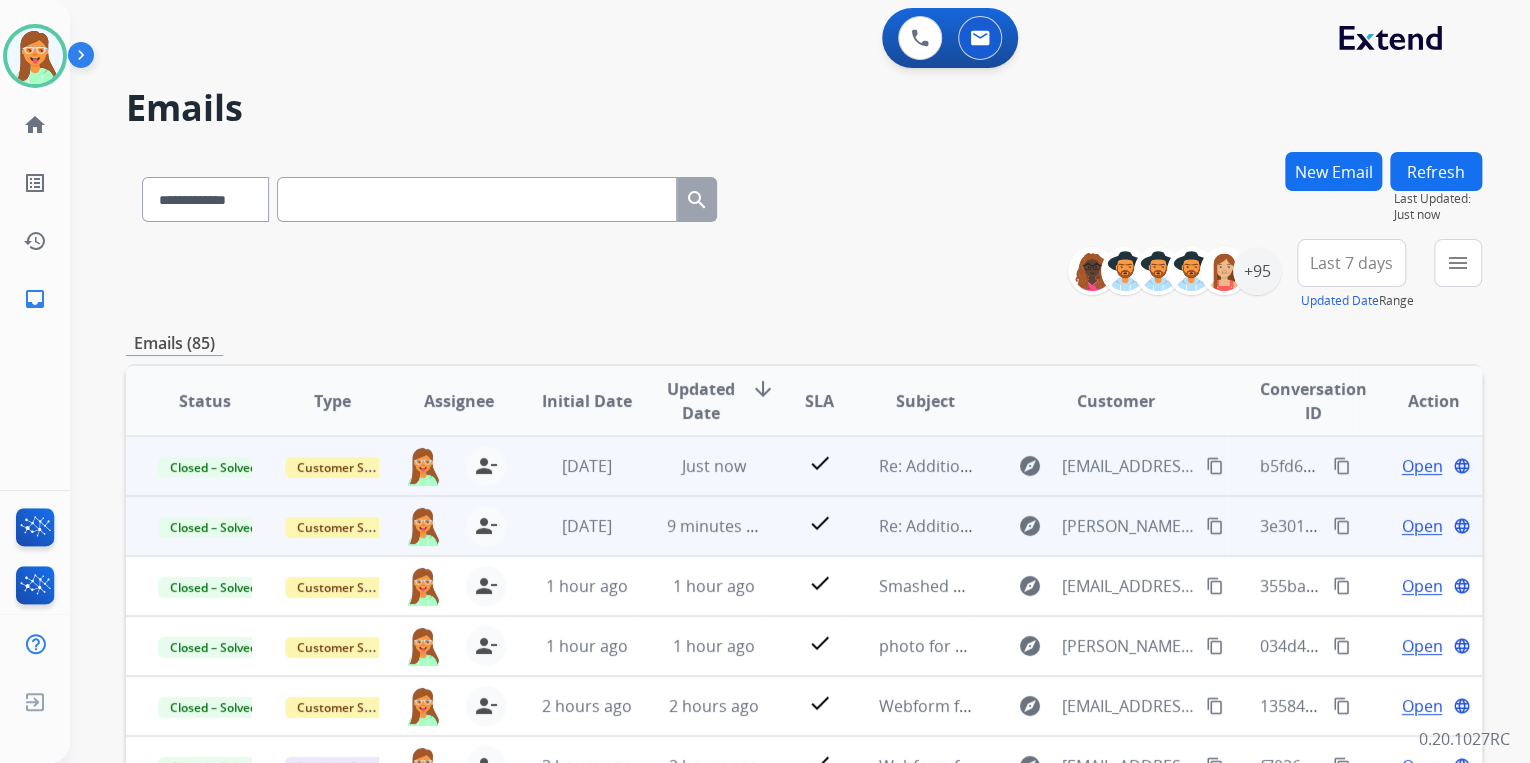 scroll, scrollTop: 1, scrollLeft: 0, axis: vertical 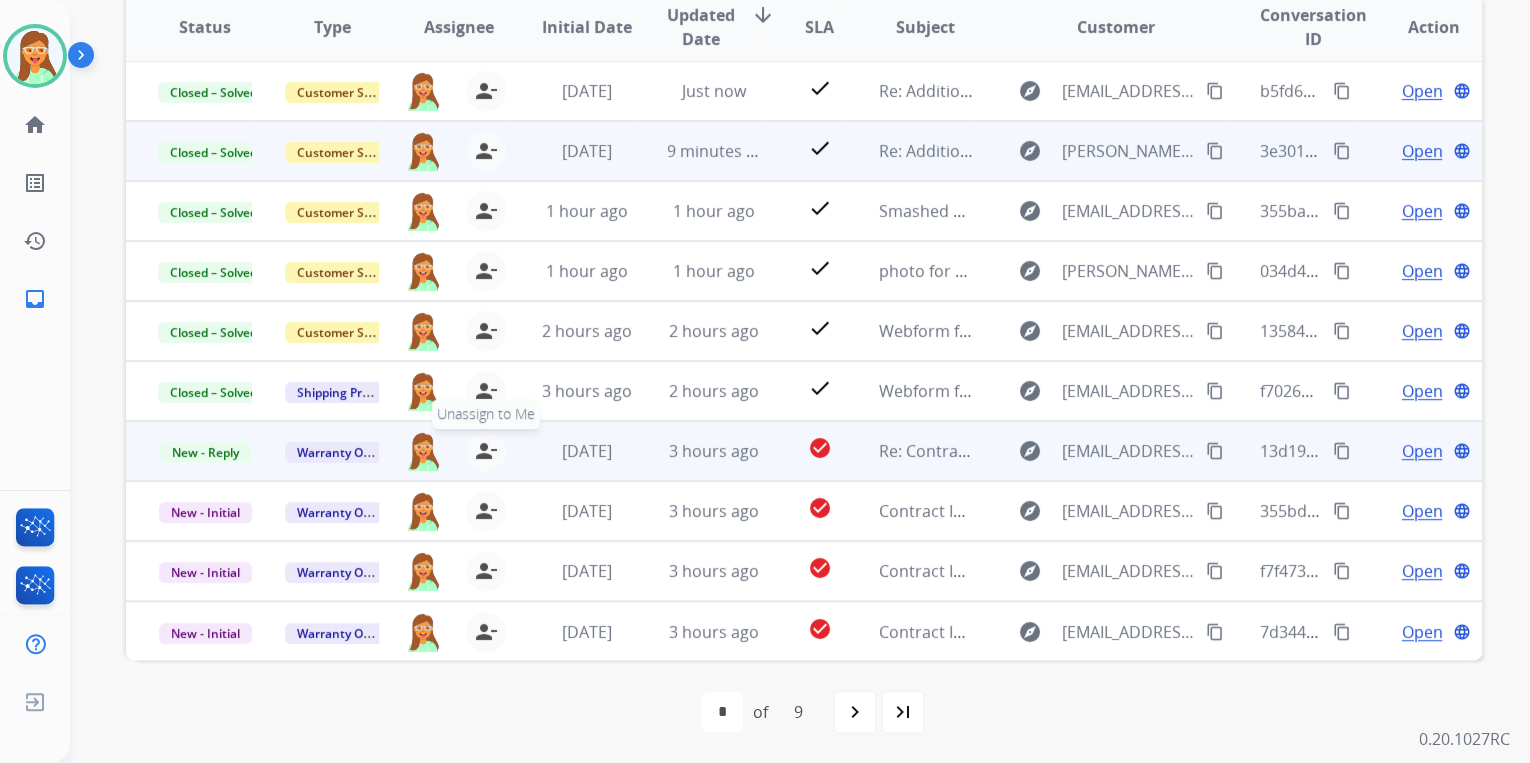 click on "person_remove" at bounding box center [486, 451] 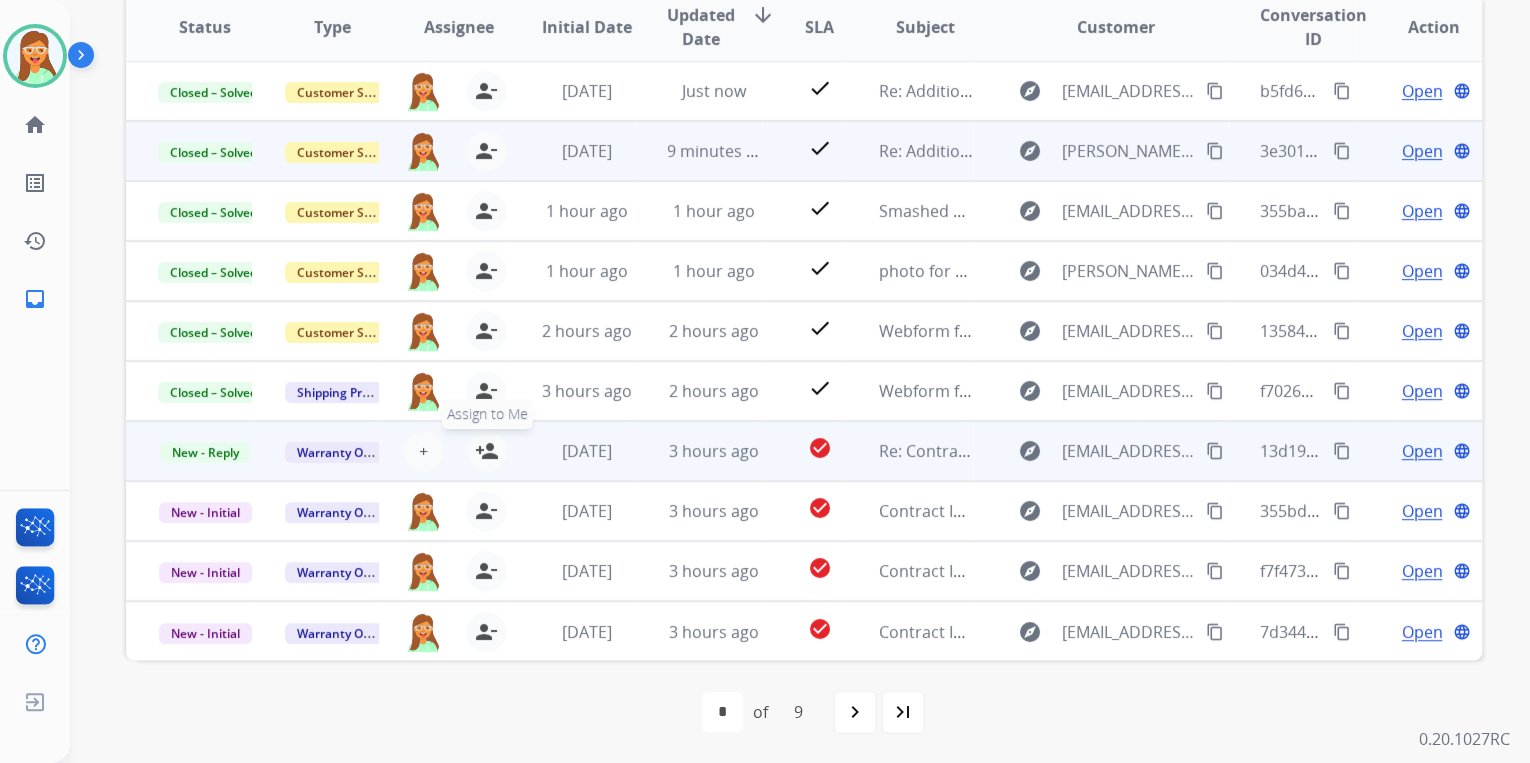 click on "person_add" at bounding box center (487, 451) 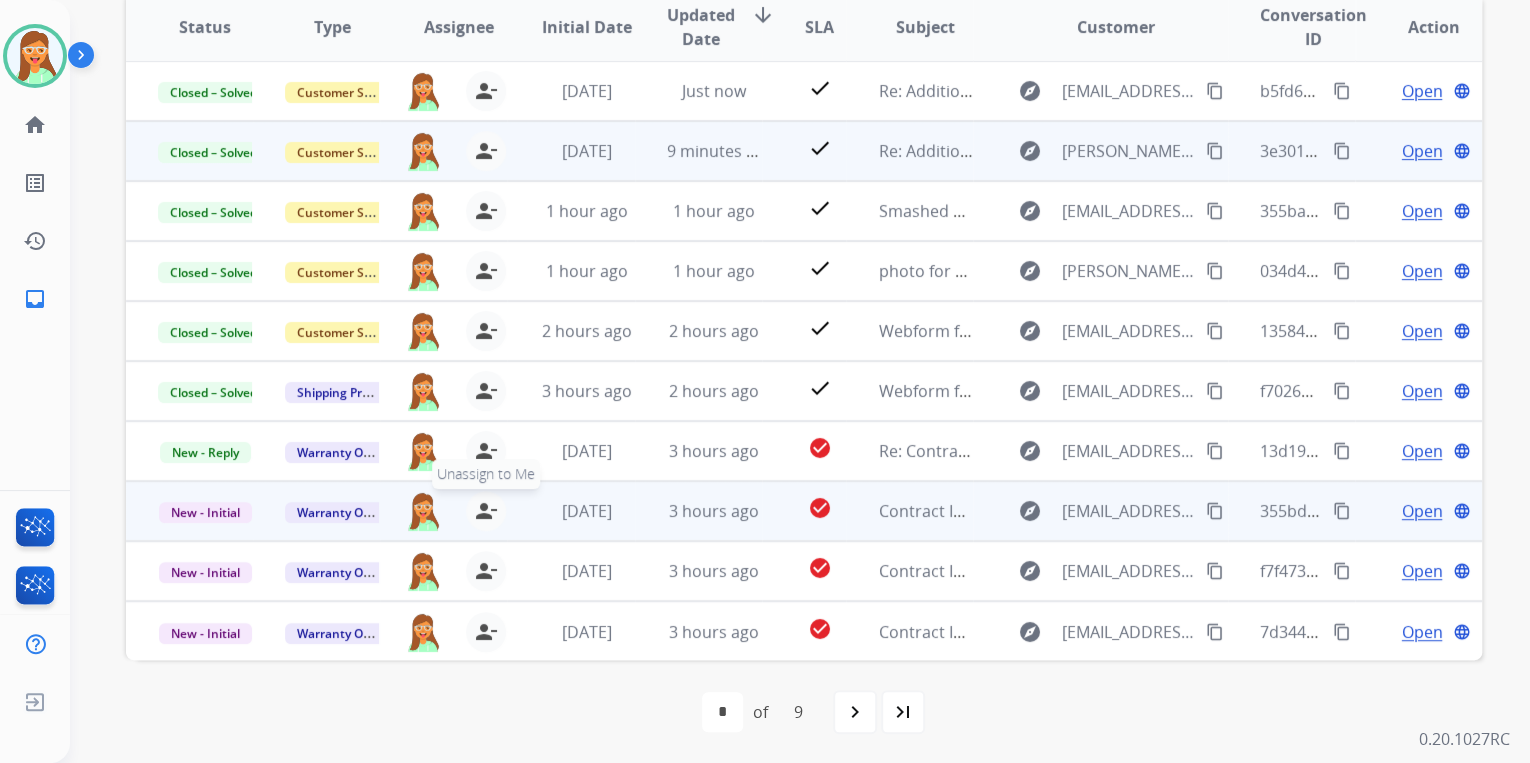 click on "person_remove Unassign to Me" at bounding box center [486, 511] 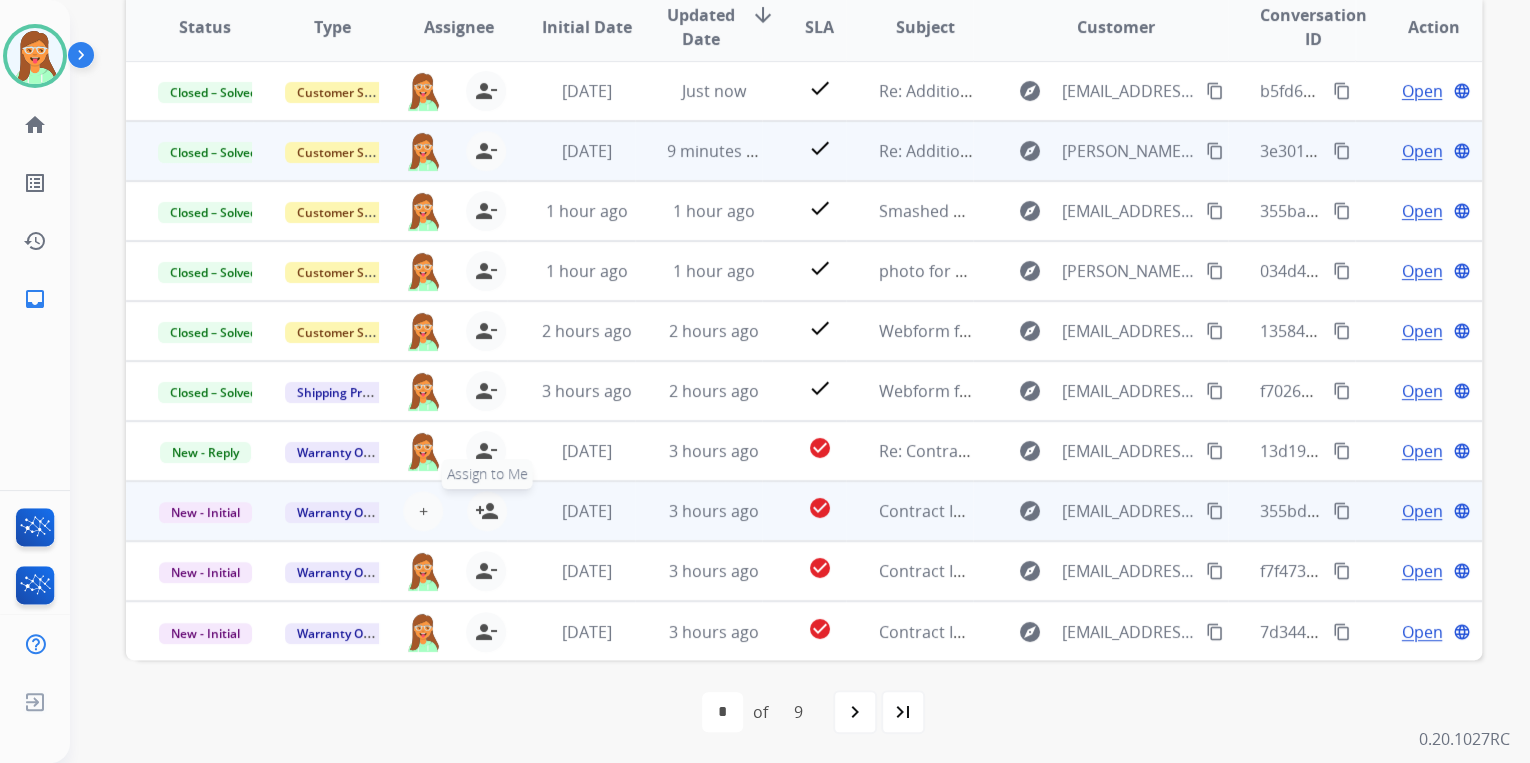 click on "person_add Assign to Me" at bounding box center [487, 511] 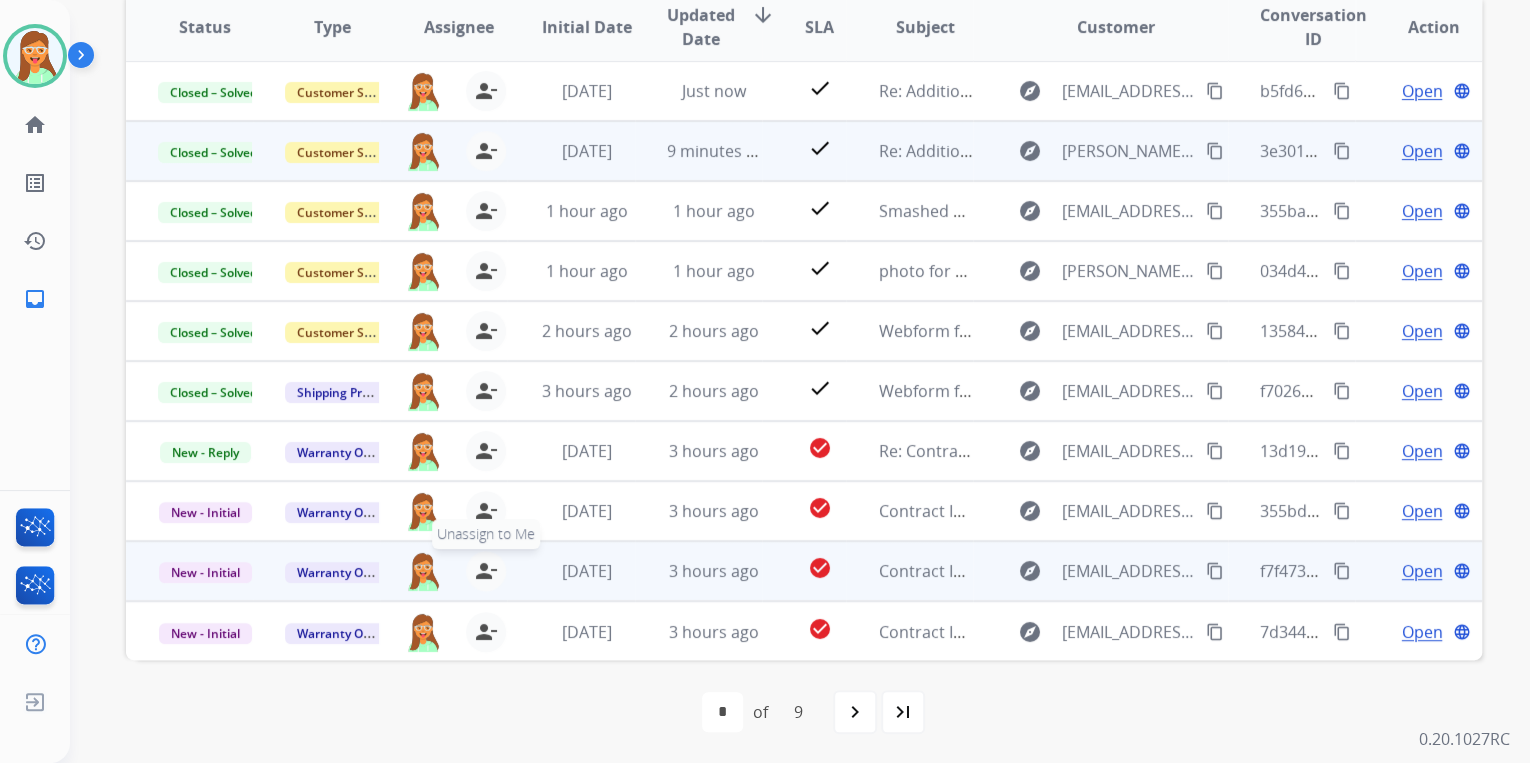 click on "person_remove" at bounding box center [486, 571] 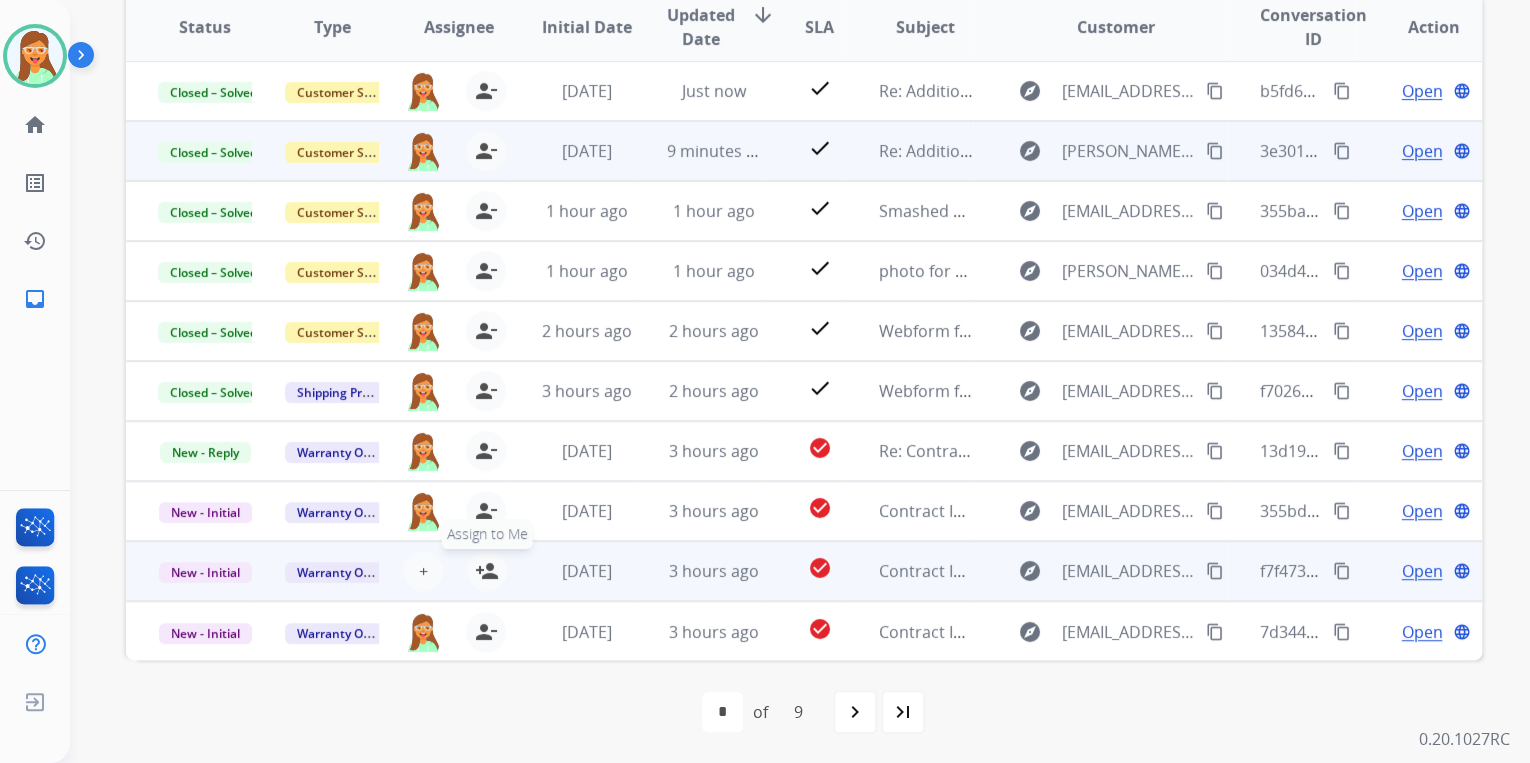 drag, startPoint x: 487, startPoint y: 562, endPoint x: 488, endPoint y: 572, distance: 10.049875 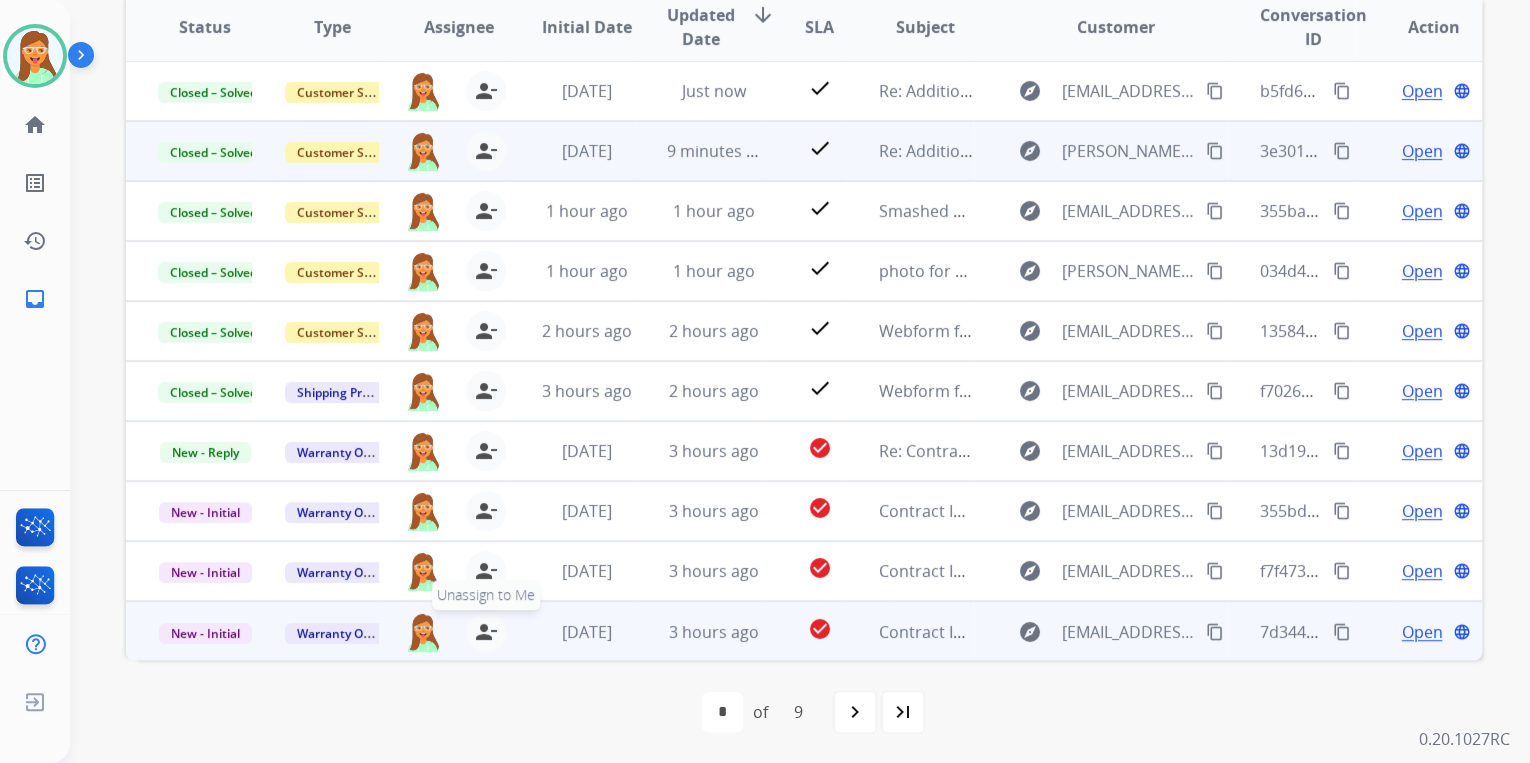 click on "person_remove" at bounding box center [486, 632] 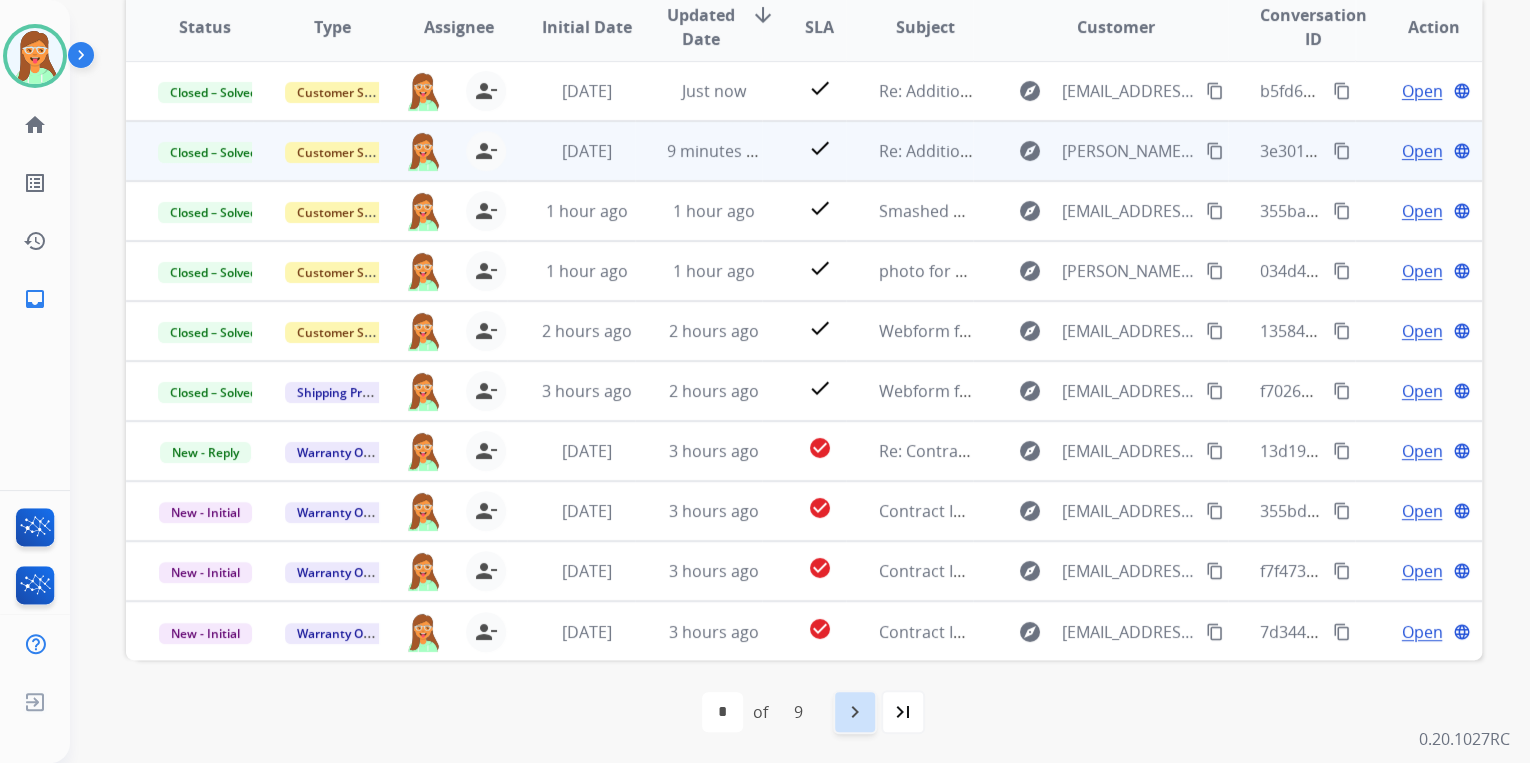 click on "navigate_next" at bounding box center [855, 712] 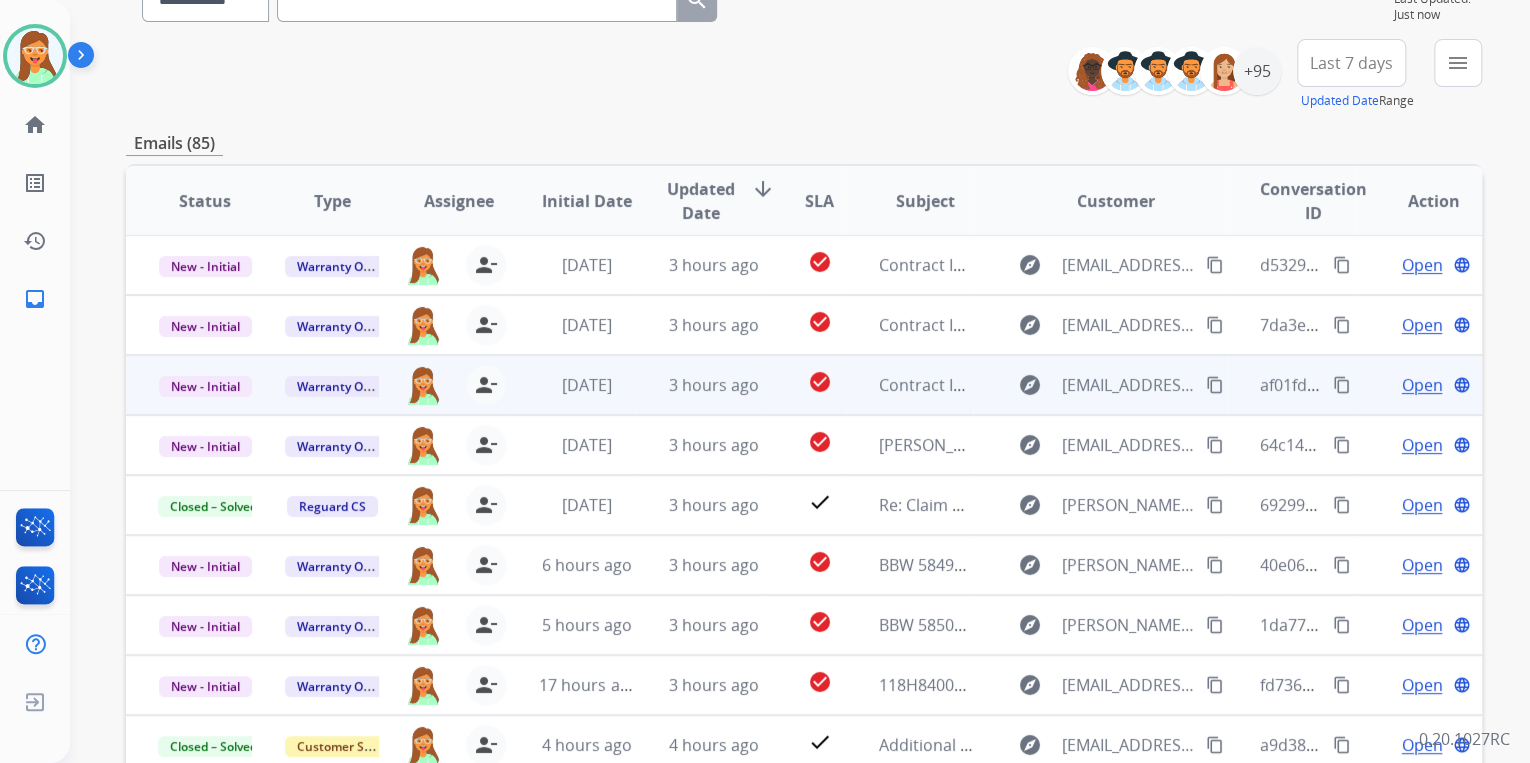 scroll, scrollTop: 240, scrollLeft: 0, axis: vertical 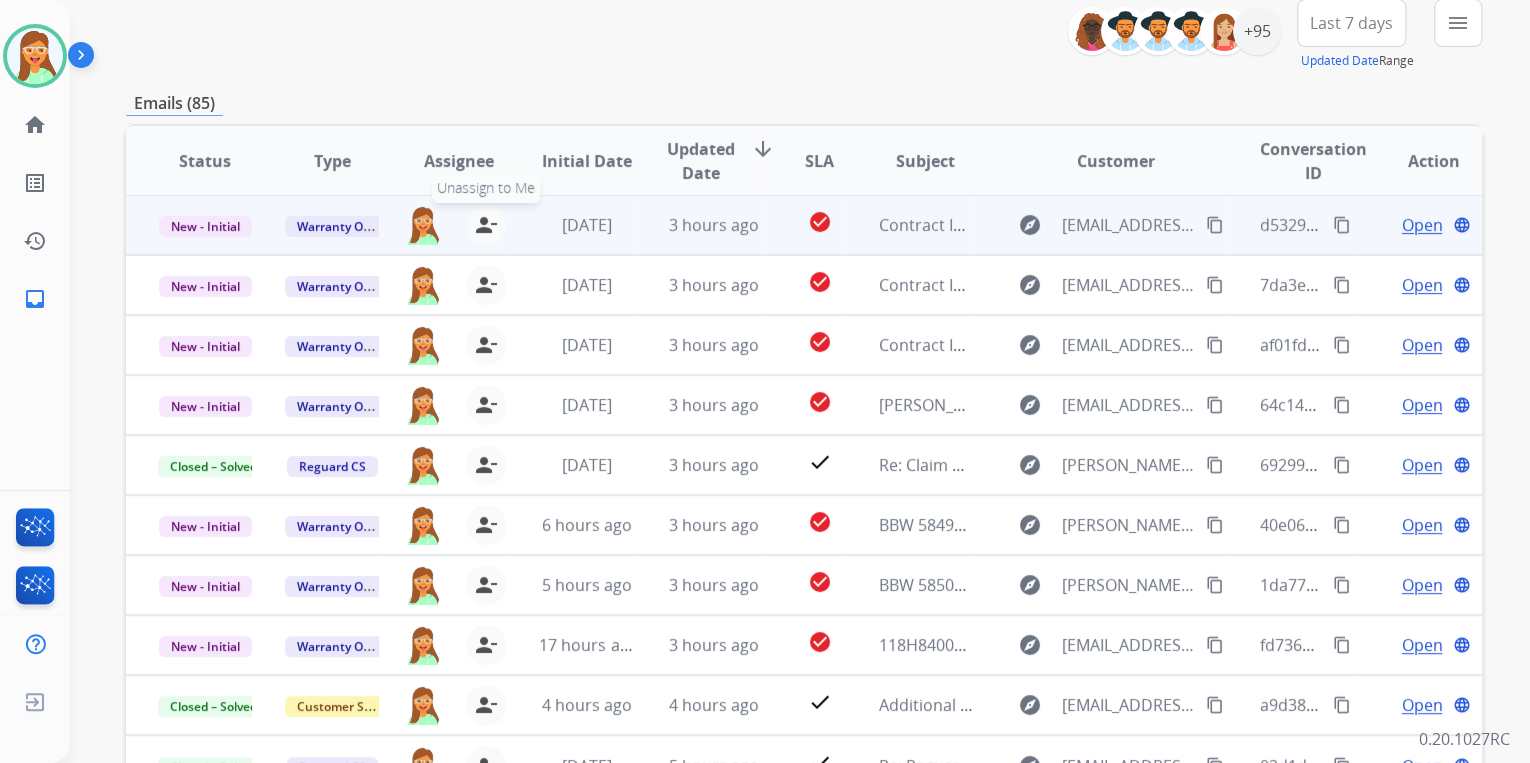 click on "person_remove" at bounding box center (486, 225) 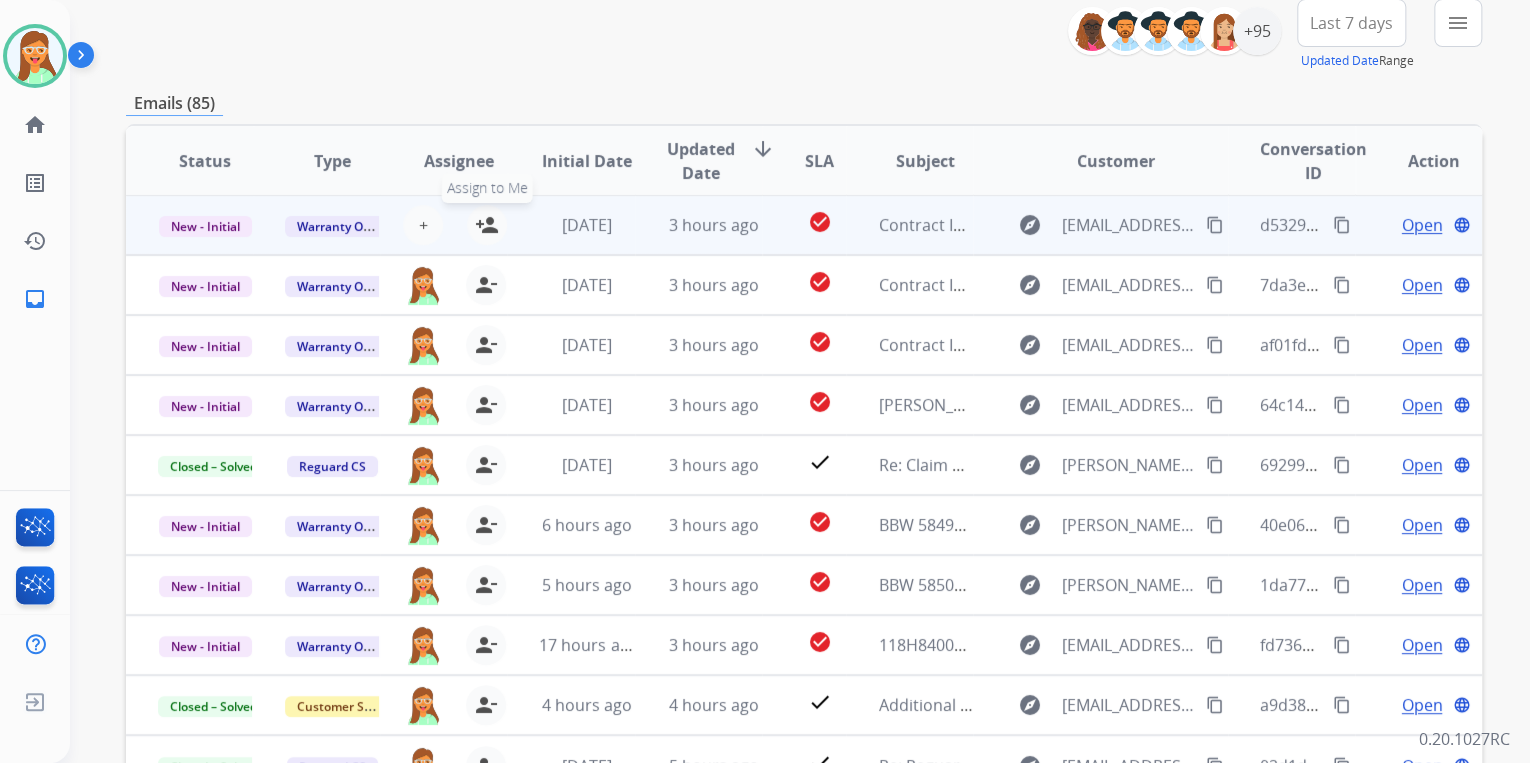 click on "person_add" at bounding box center [487, 225] 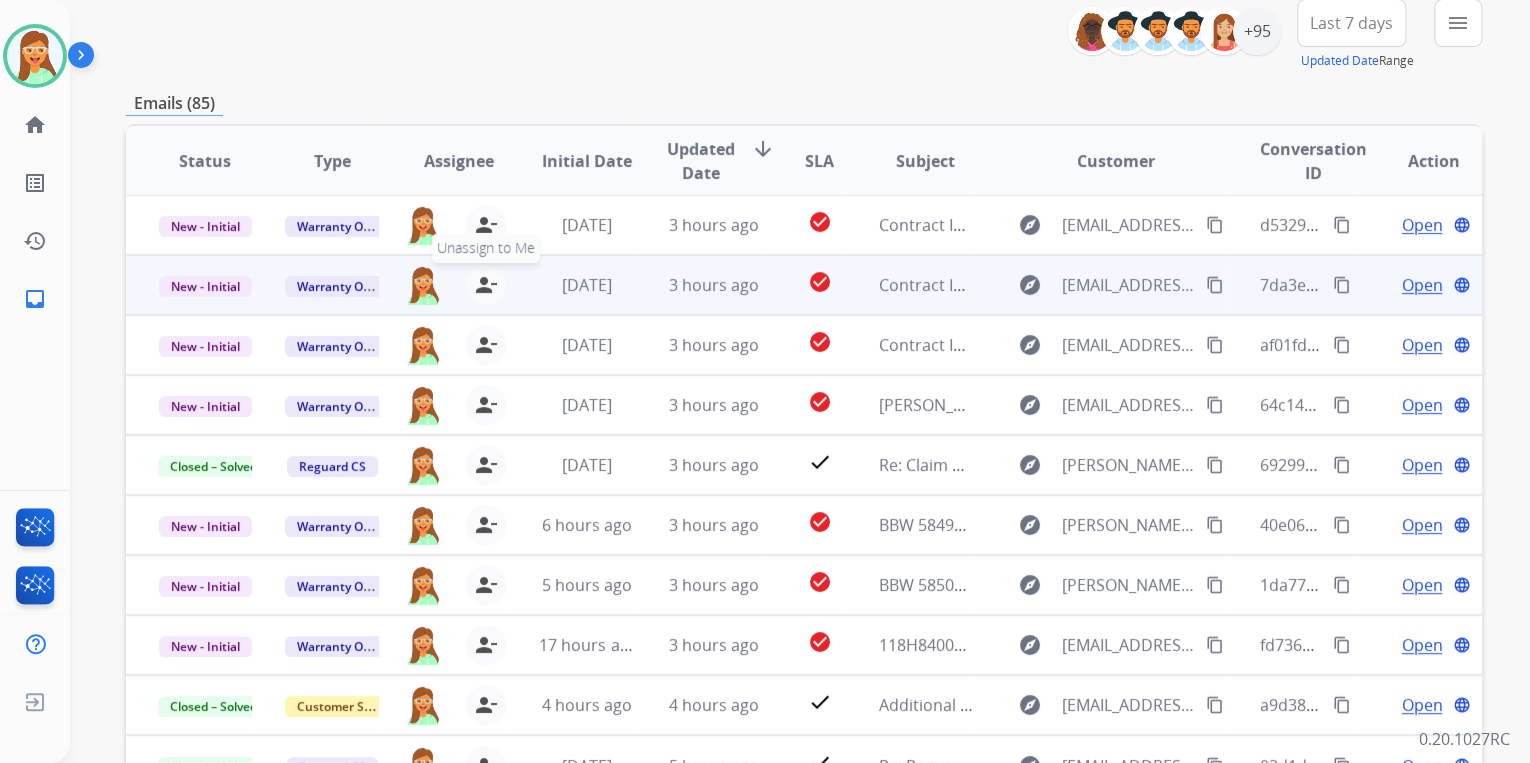 click on "person_remove" at bounding box center [486, 285] 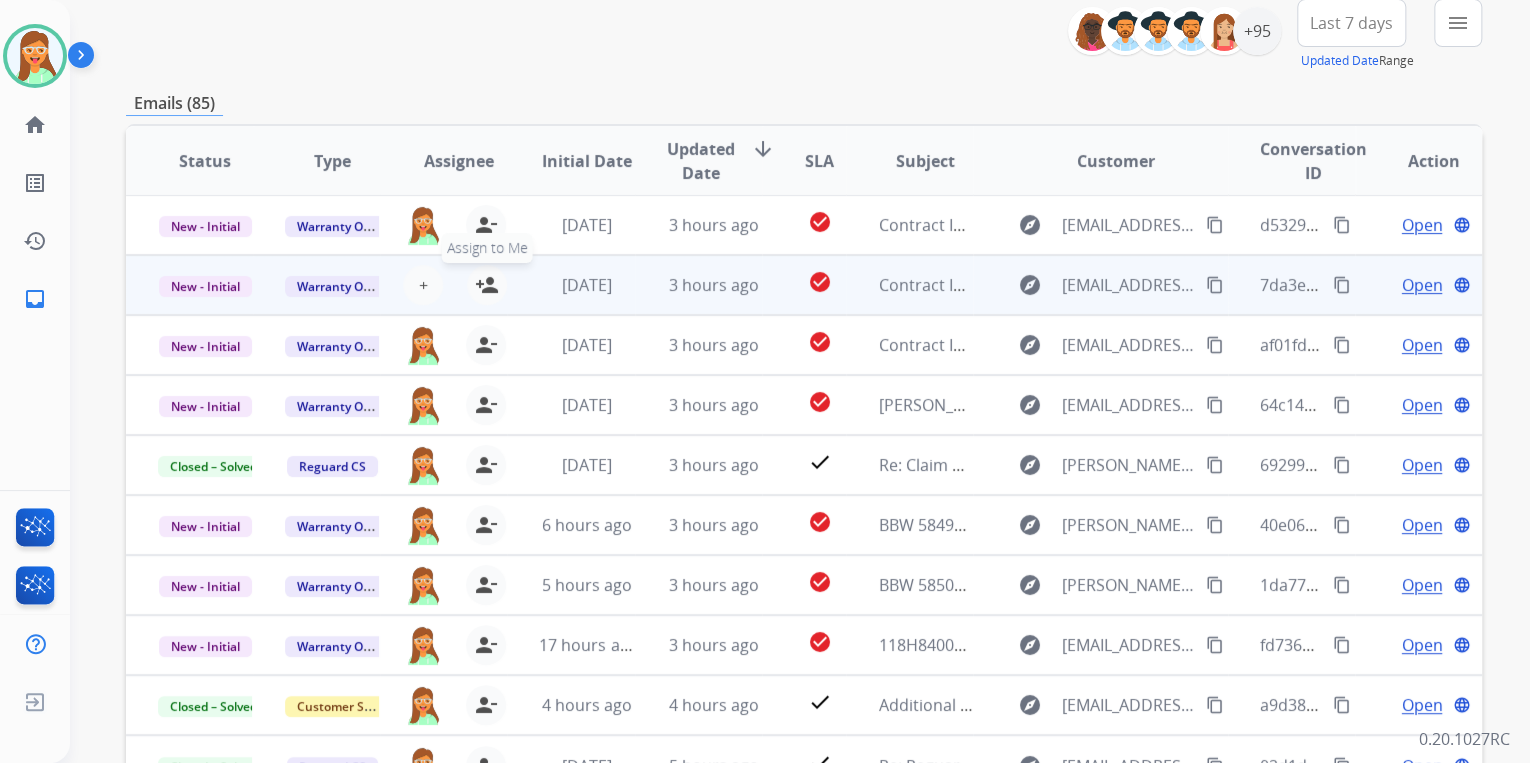 click on "person_add" at bounding box center [487, 285] 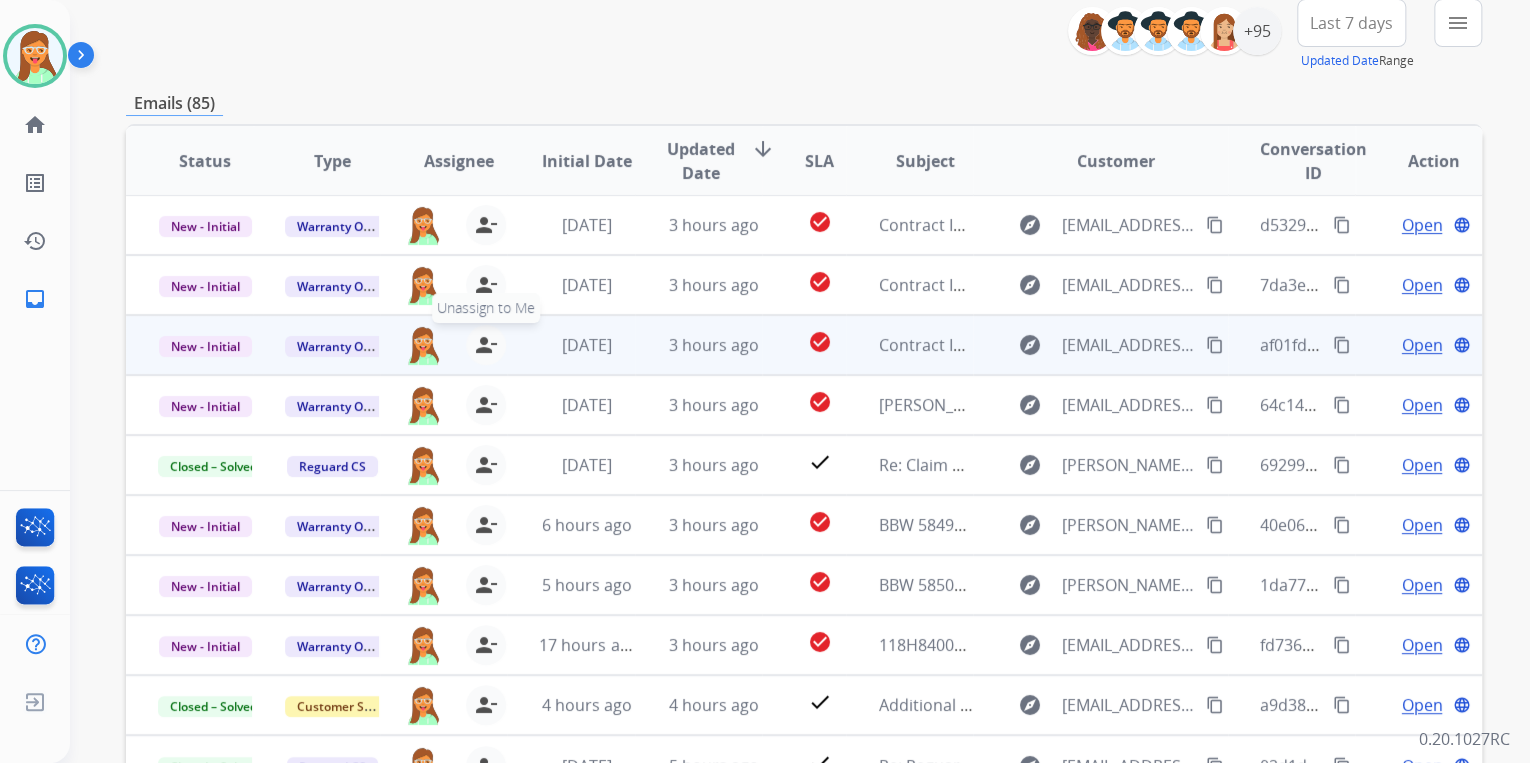 click on "person_remove" at bounding box center [486, 345] 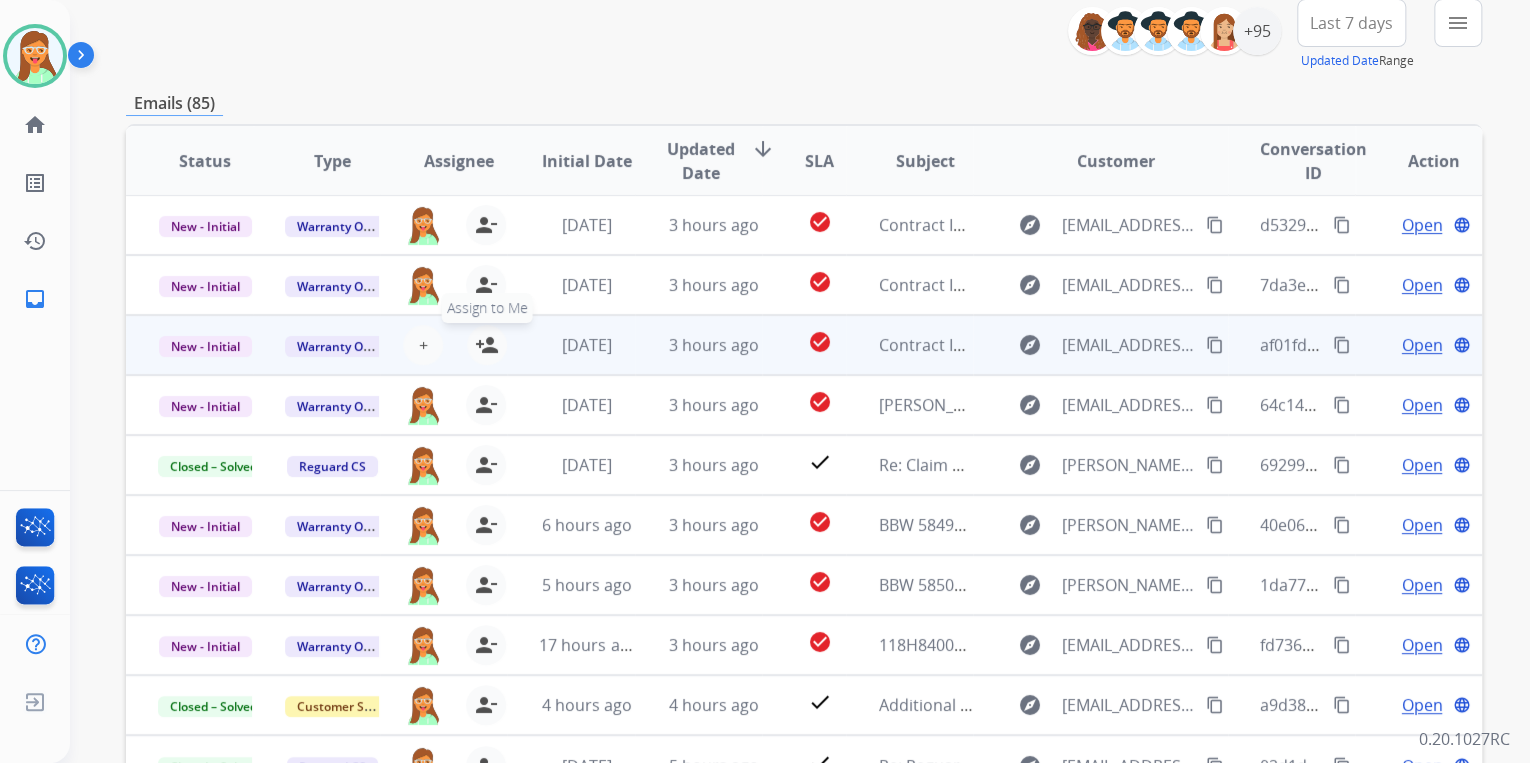 click on "person_add" at bounding box center (487, 345) 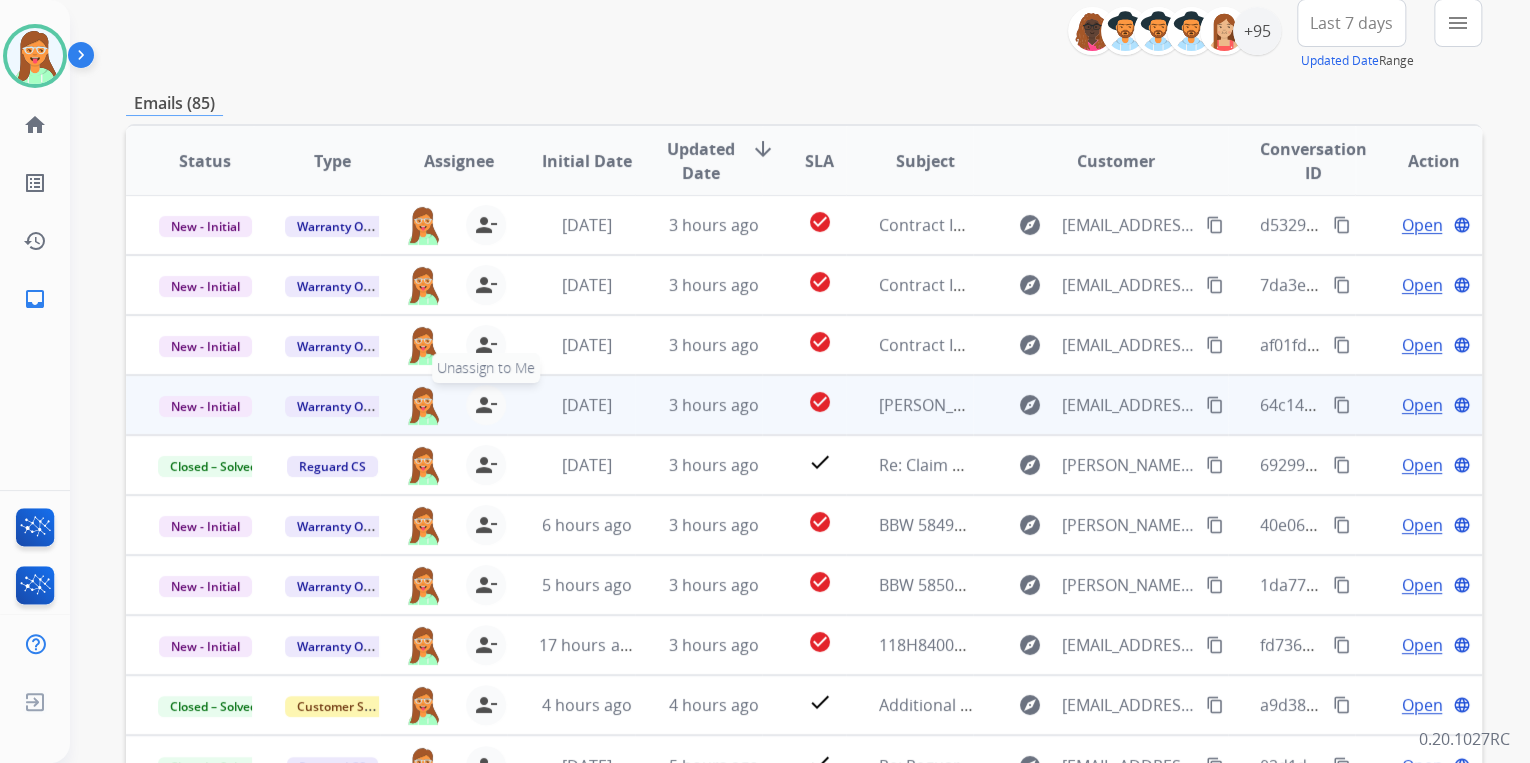 click on "person_remove" at bounding box center (486, 405) 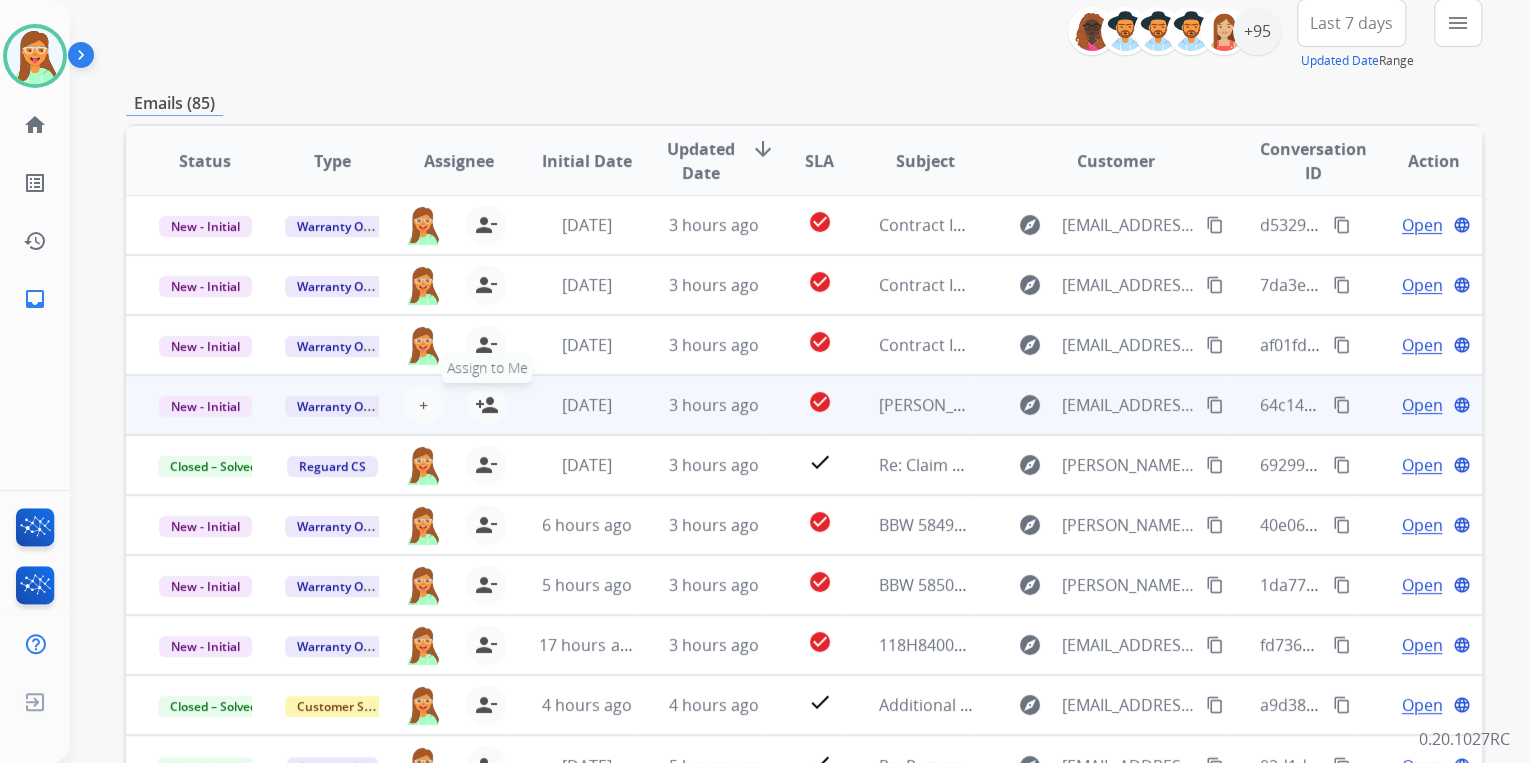 click on "person_add" at bounding box center [487, 405] 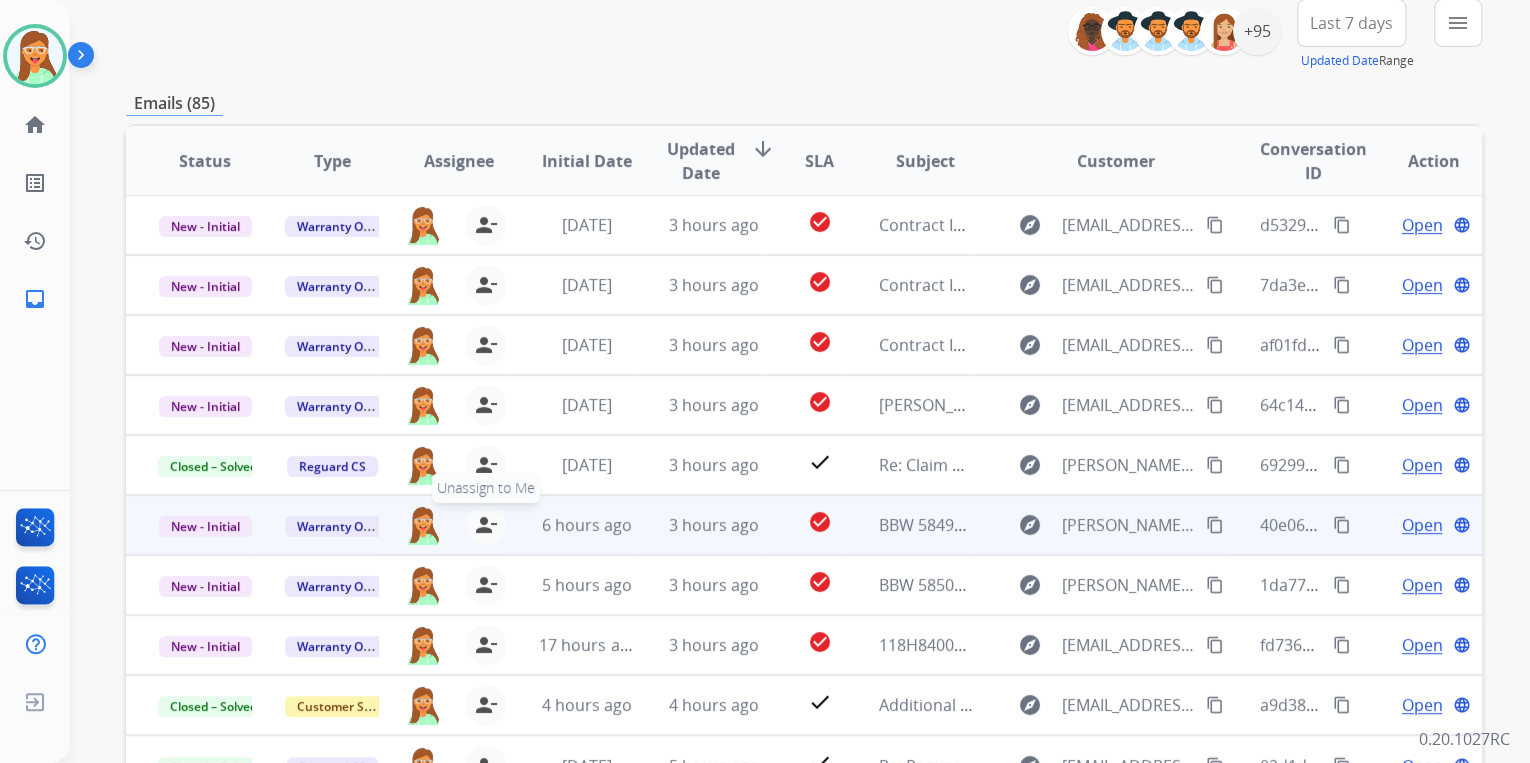 click on "person_remove" at bounding box center [486, 525] 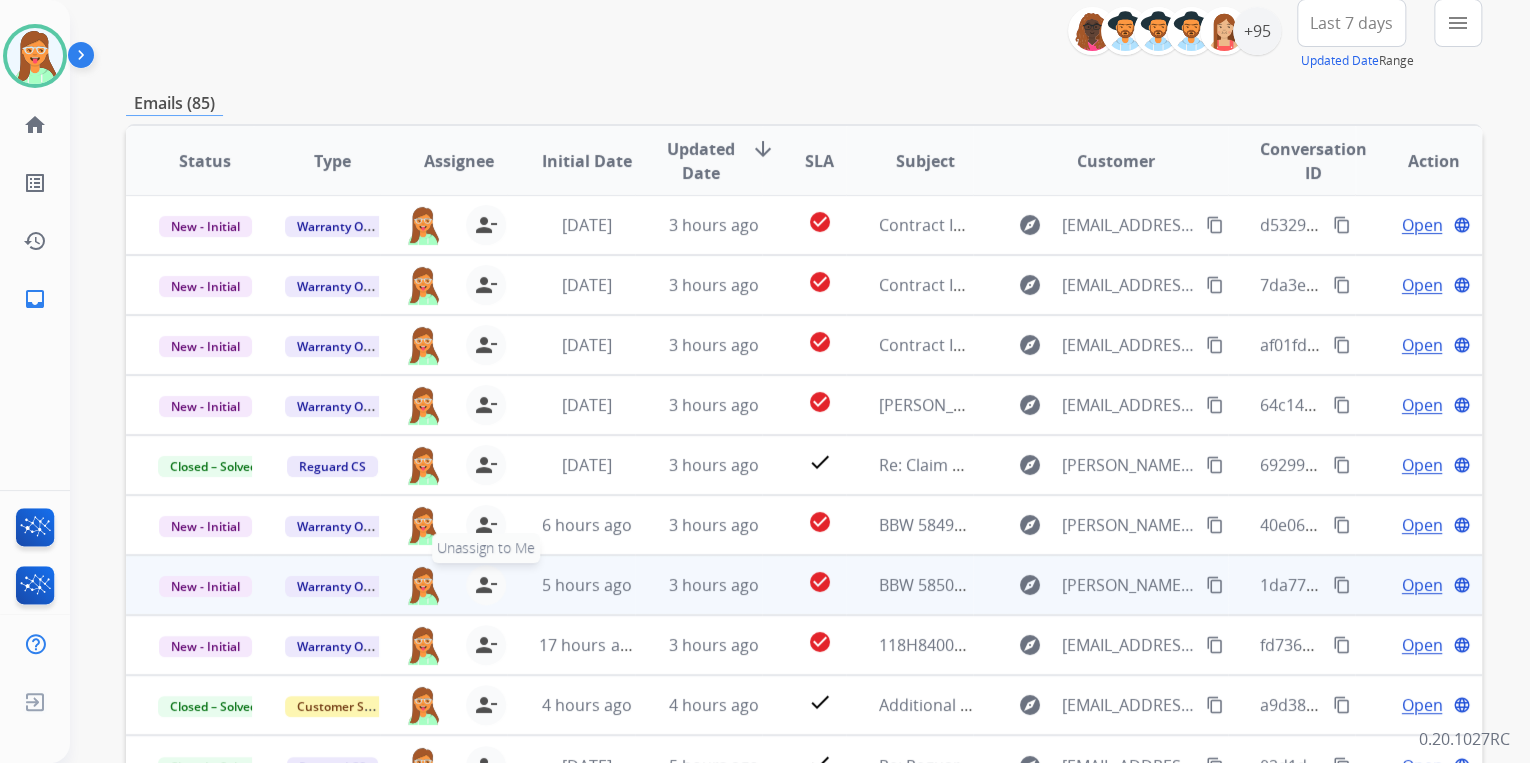 click on "person_remove" at bounding box center (486, 585) 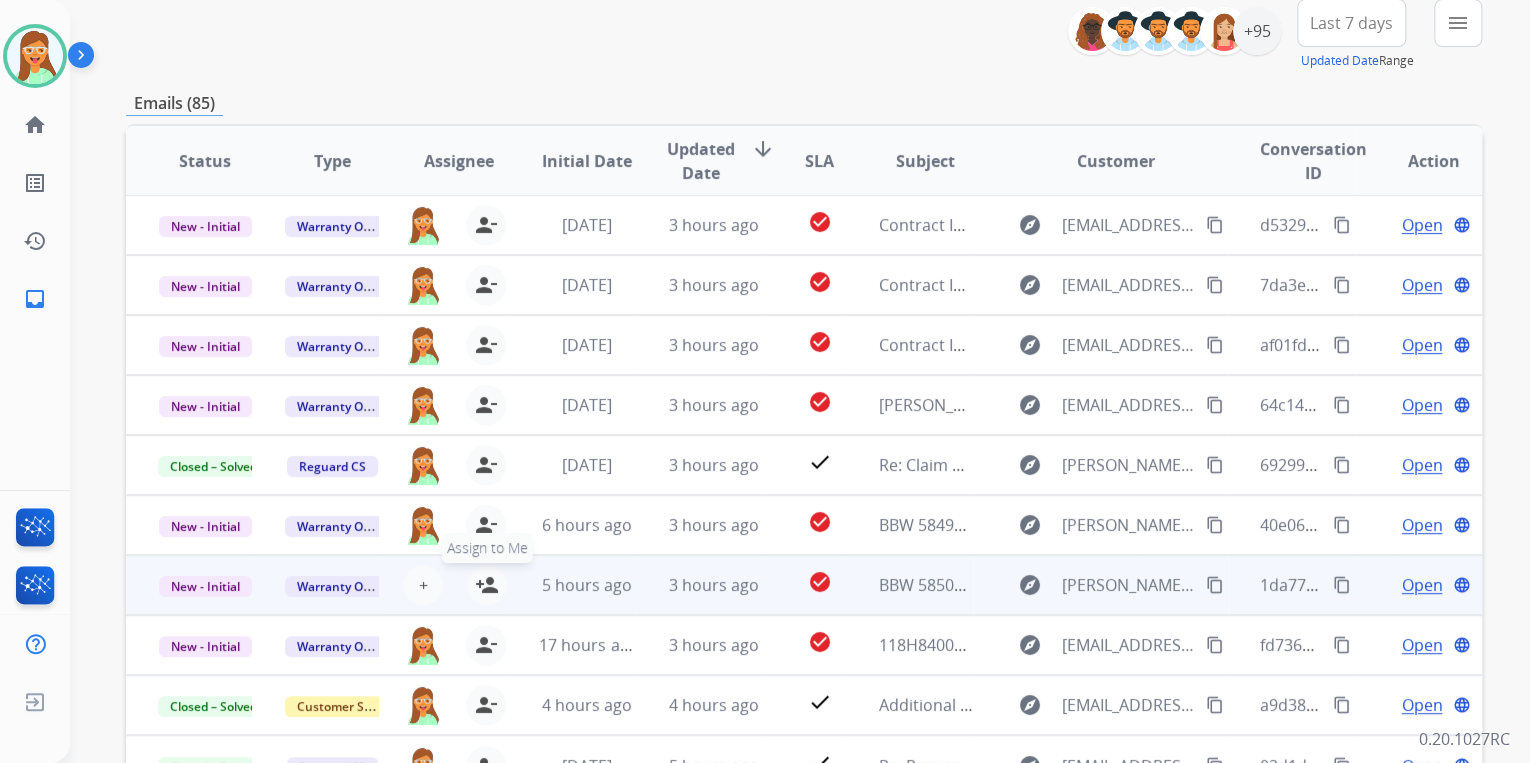 click on "person_add" at bounding box center (487, 585) 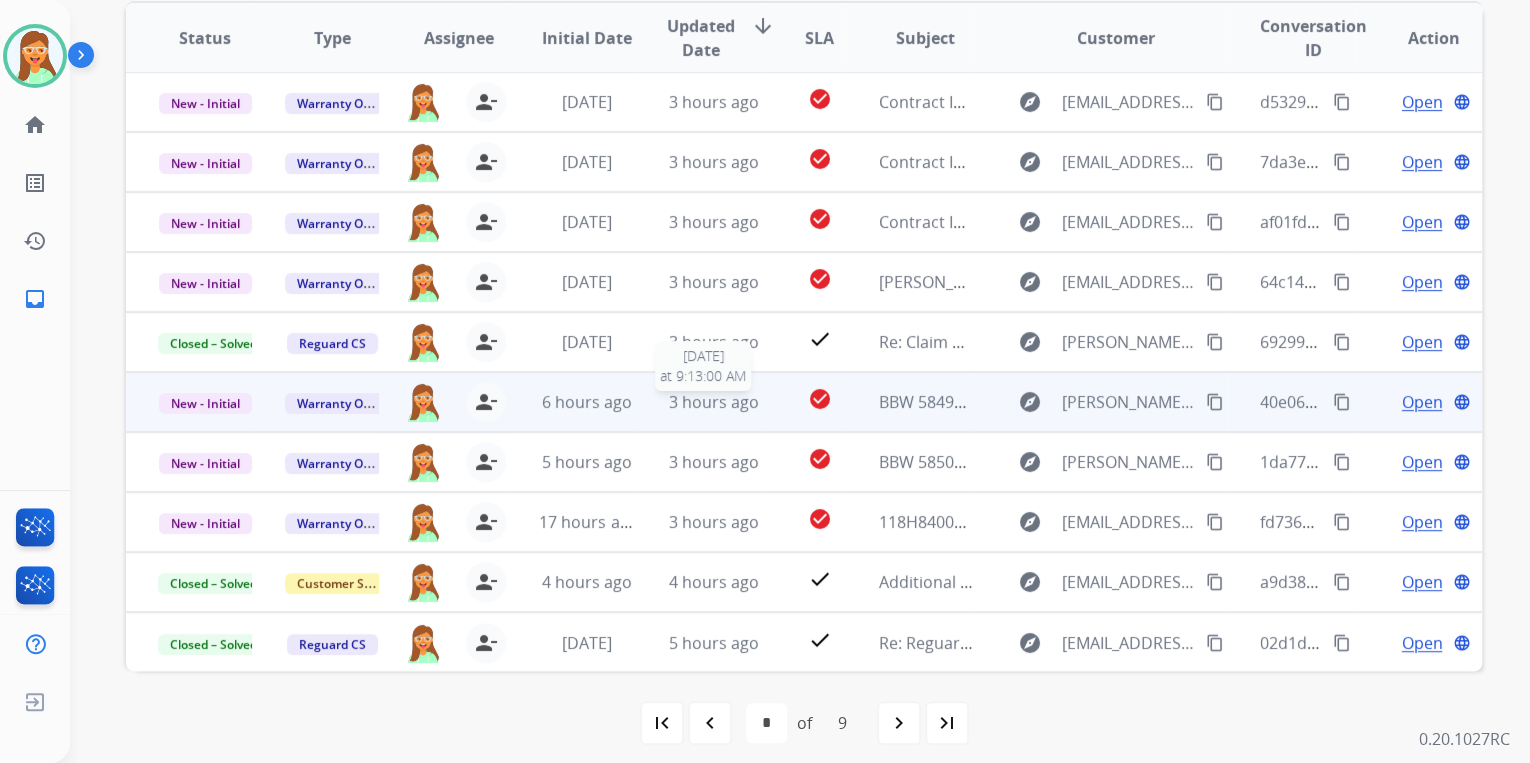 scroll, scrollTop: 374, scrollLeft: 0, axis: vertical 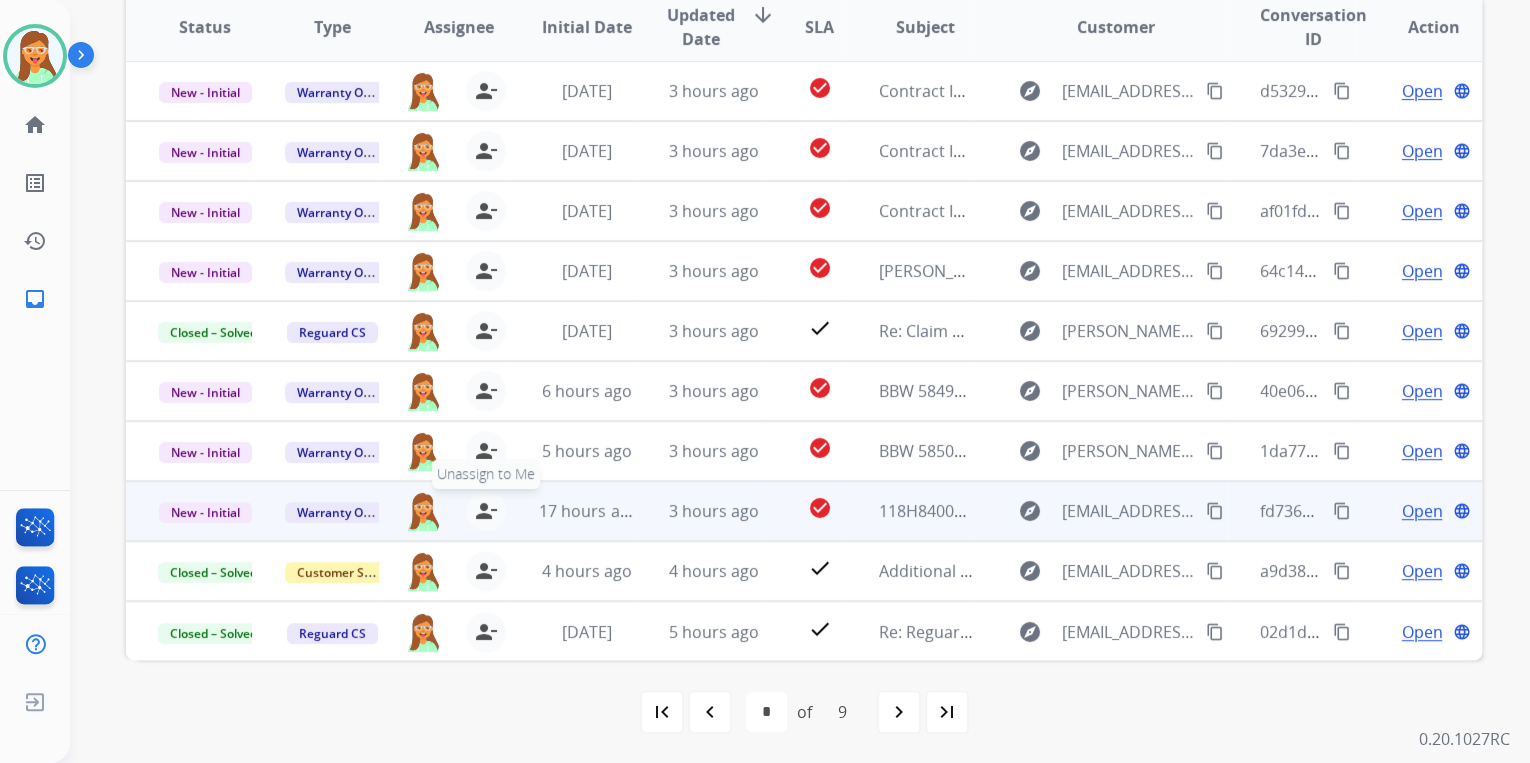 click on "person_remove" at bounding box center [486, 511] 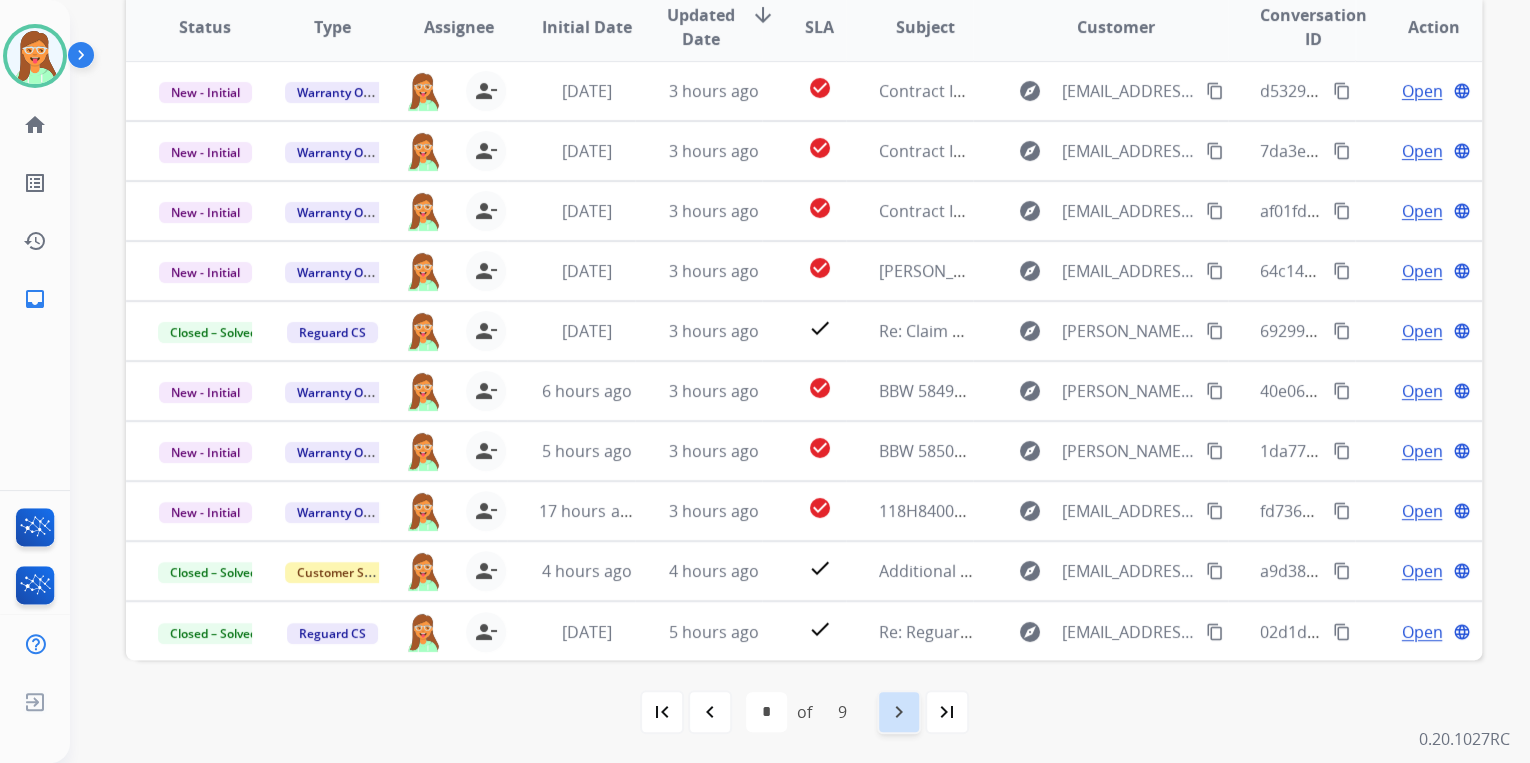 click on "navigate_next" at bounding box center [899, 712] 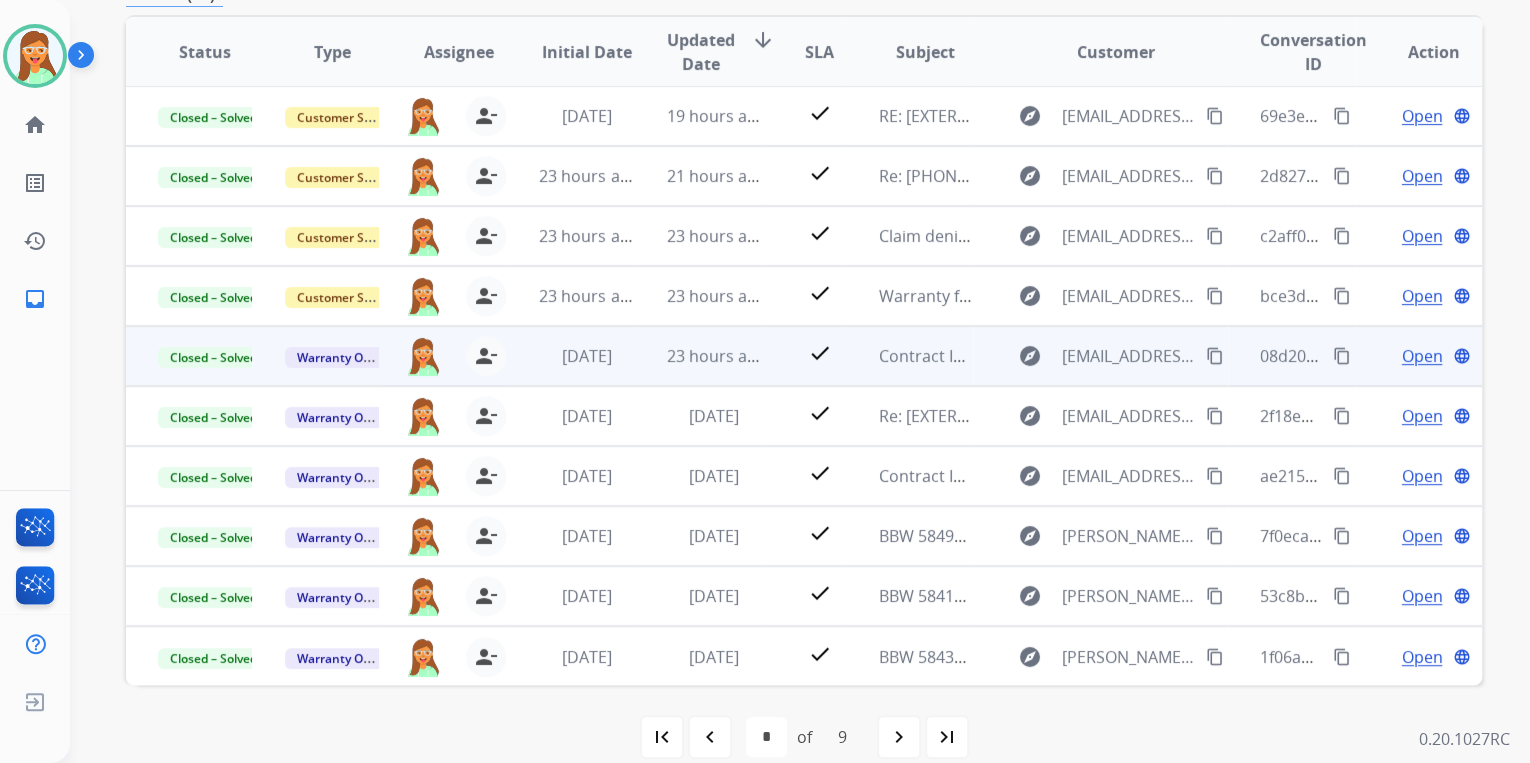 scroll, scrollTop: 374, scrollLeft: 0, axis: vertical 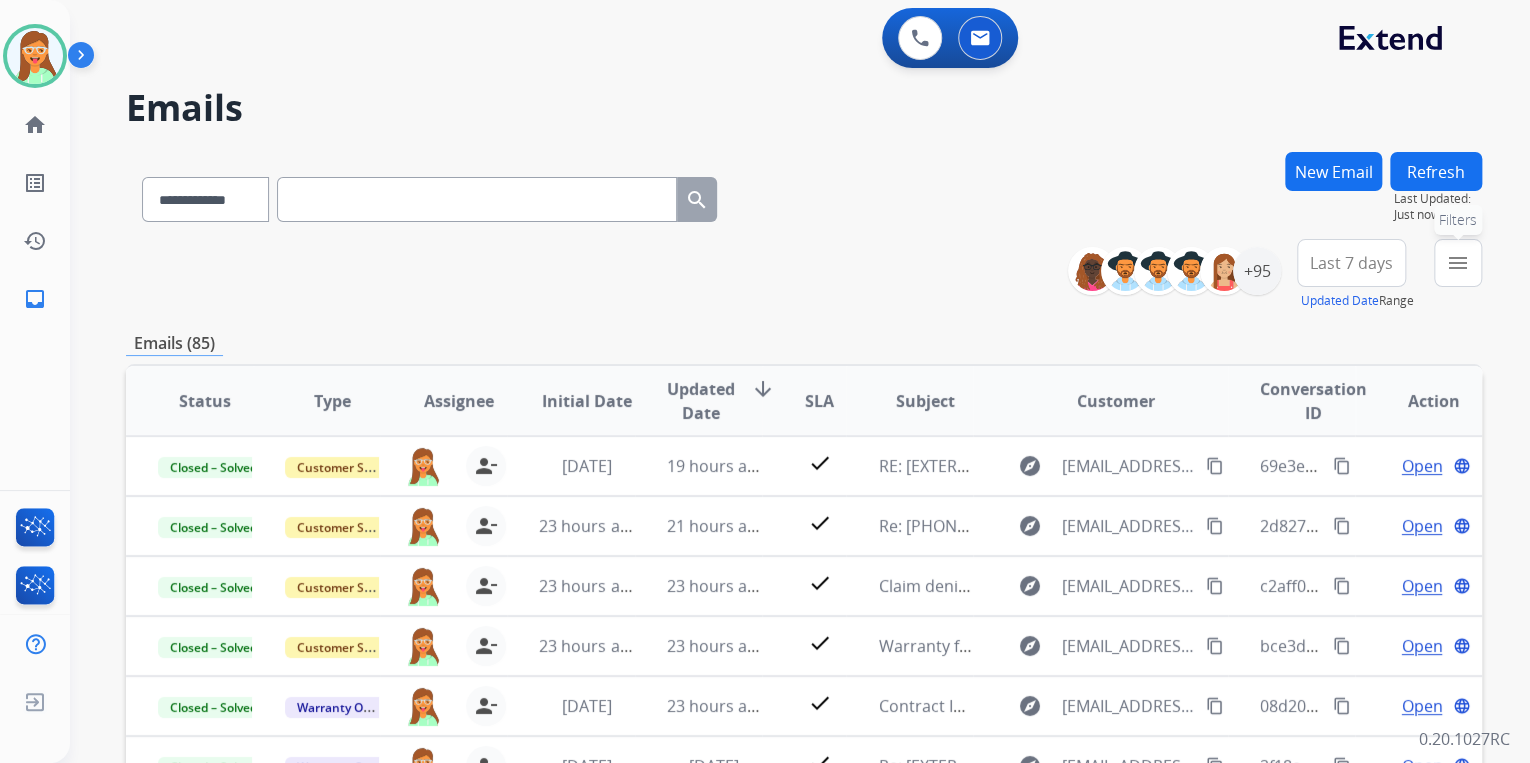 click on "menu  Filters" at bounding box center [1458, 263] 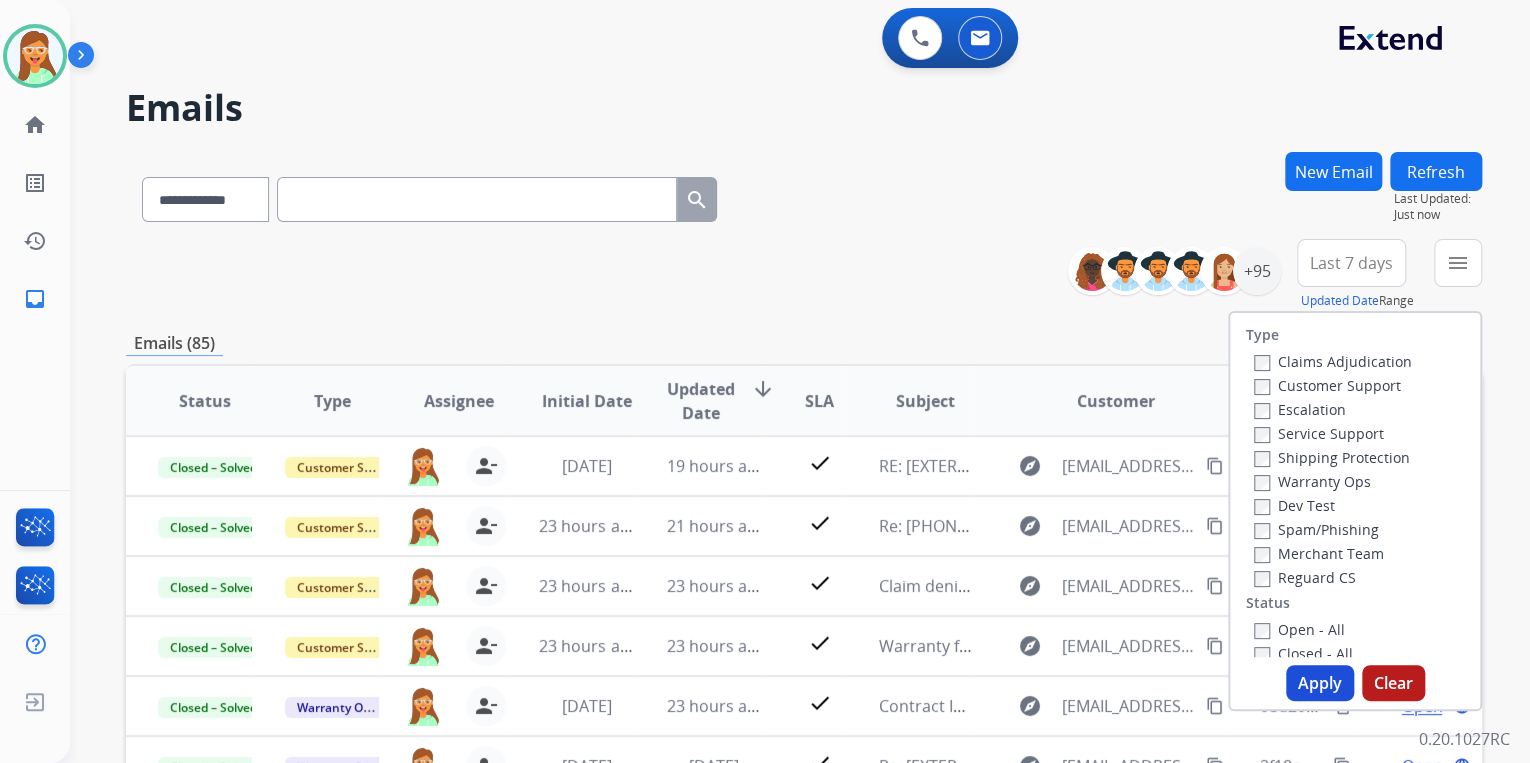 click on "**********" at bounding box center [804, 195] 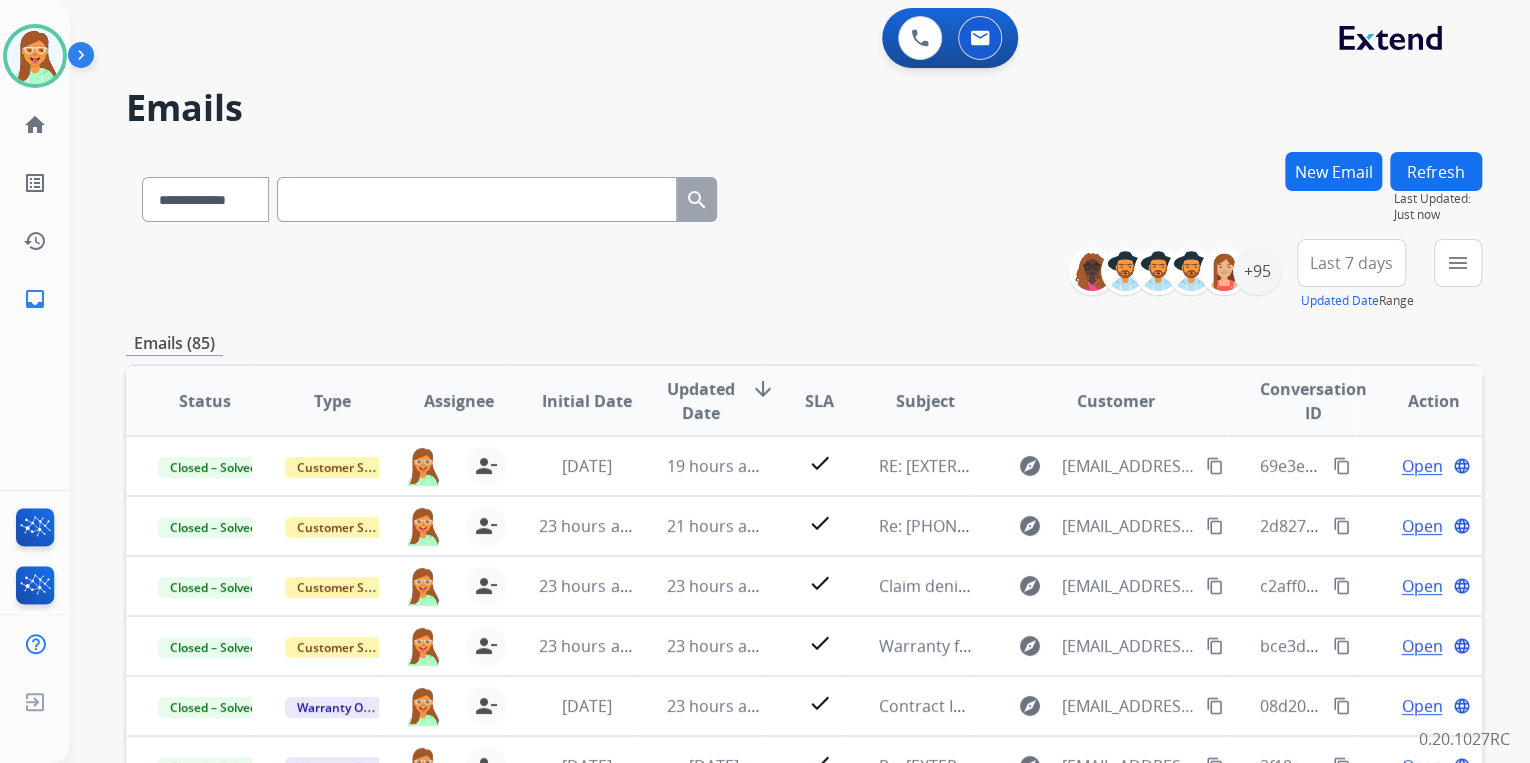 click on "Refresh" at bounding box center (1436, 171) 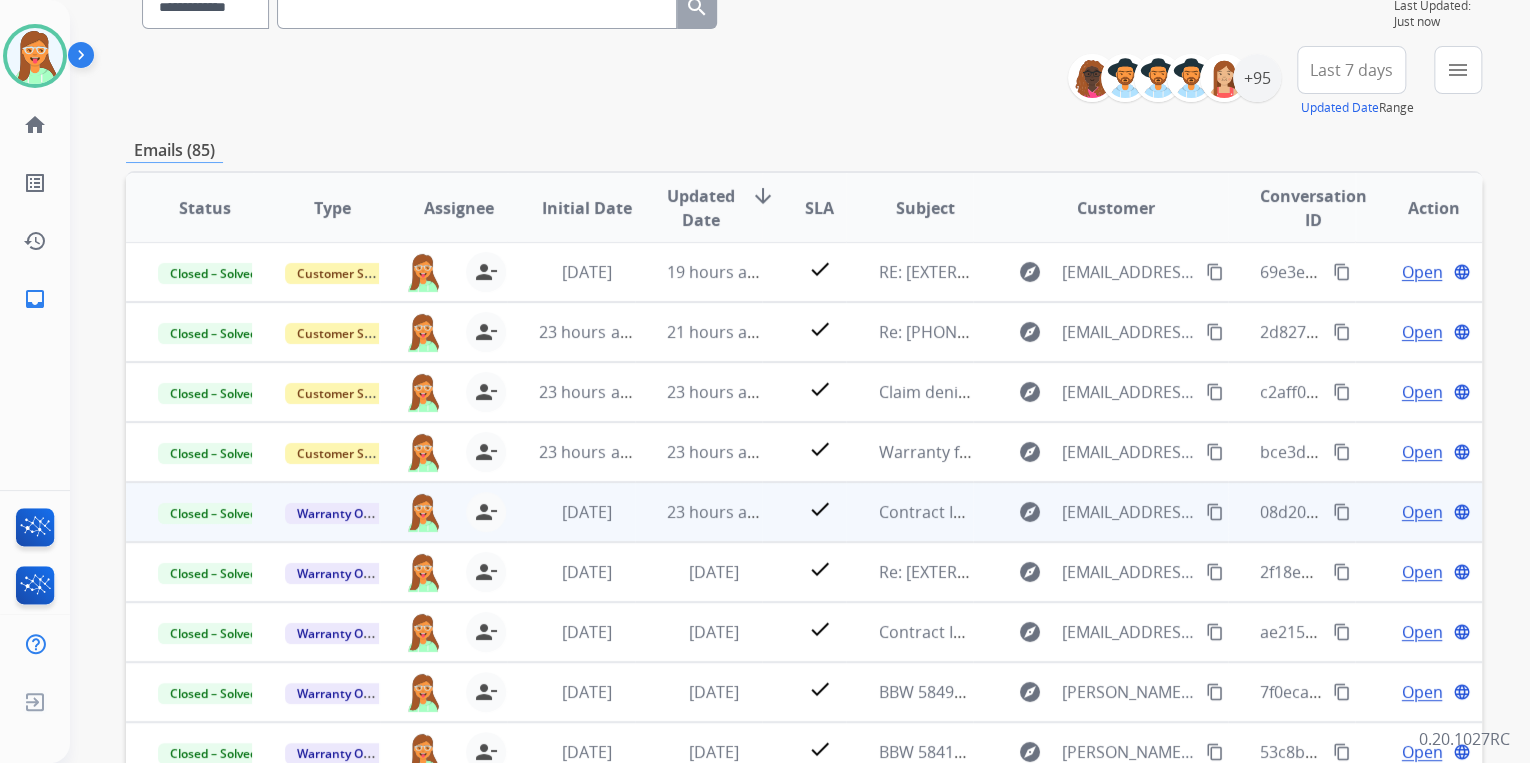 scroll, scrollTop: 374, scrollLeft: 0, axis: vertical 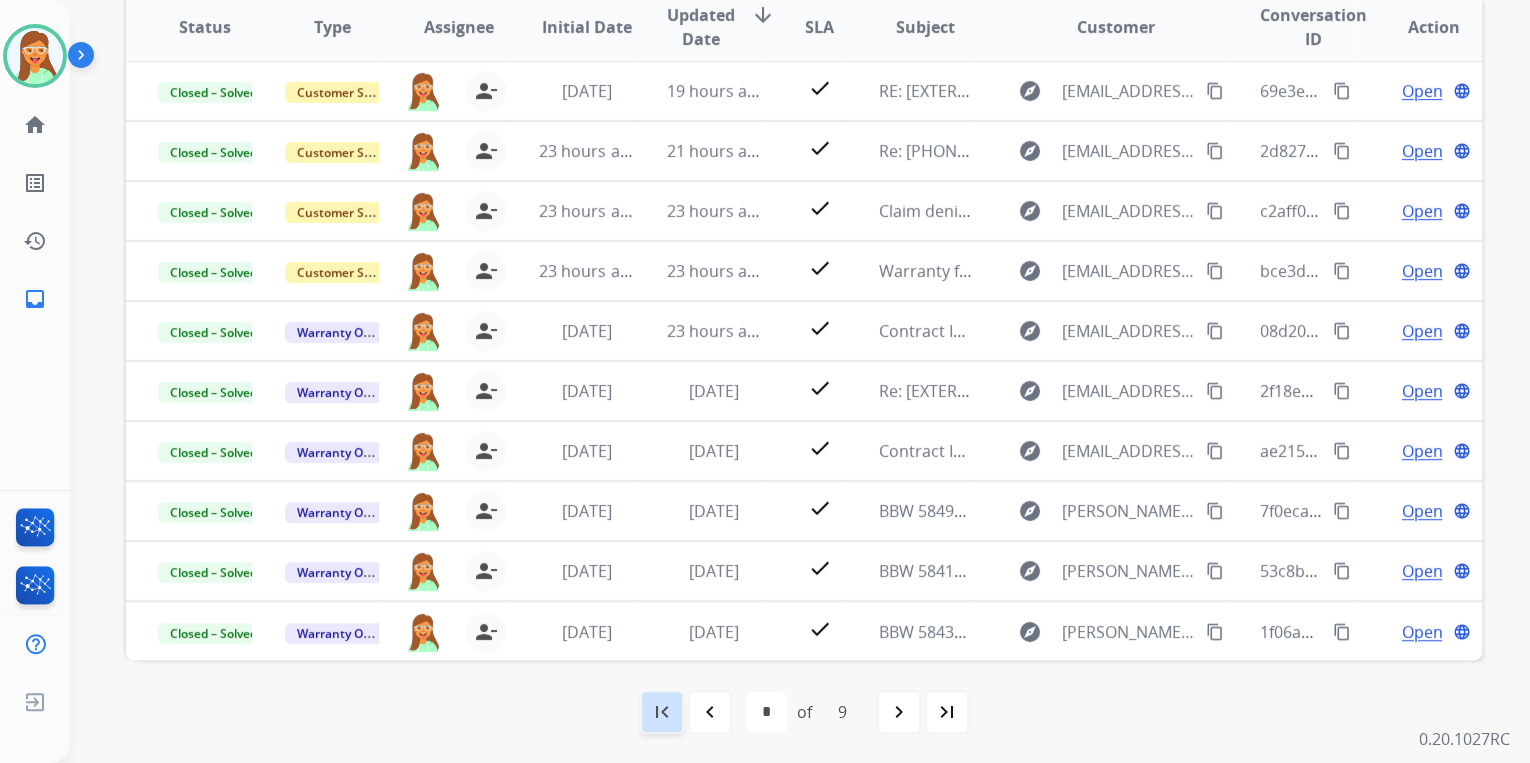 click on "first_page" at bounding box center [662, 712] 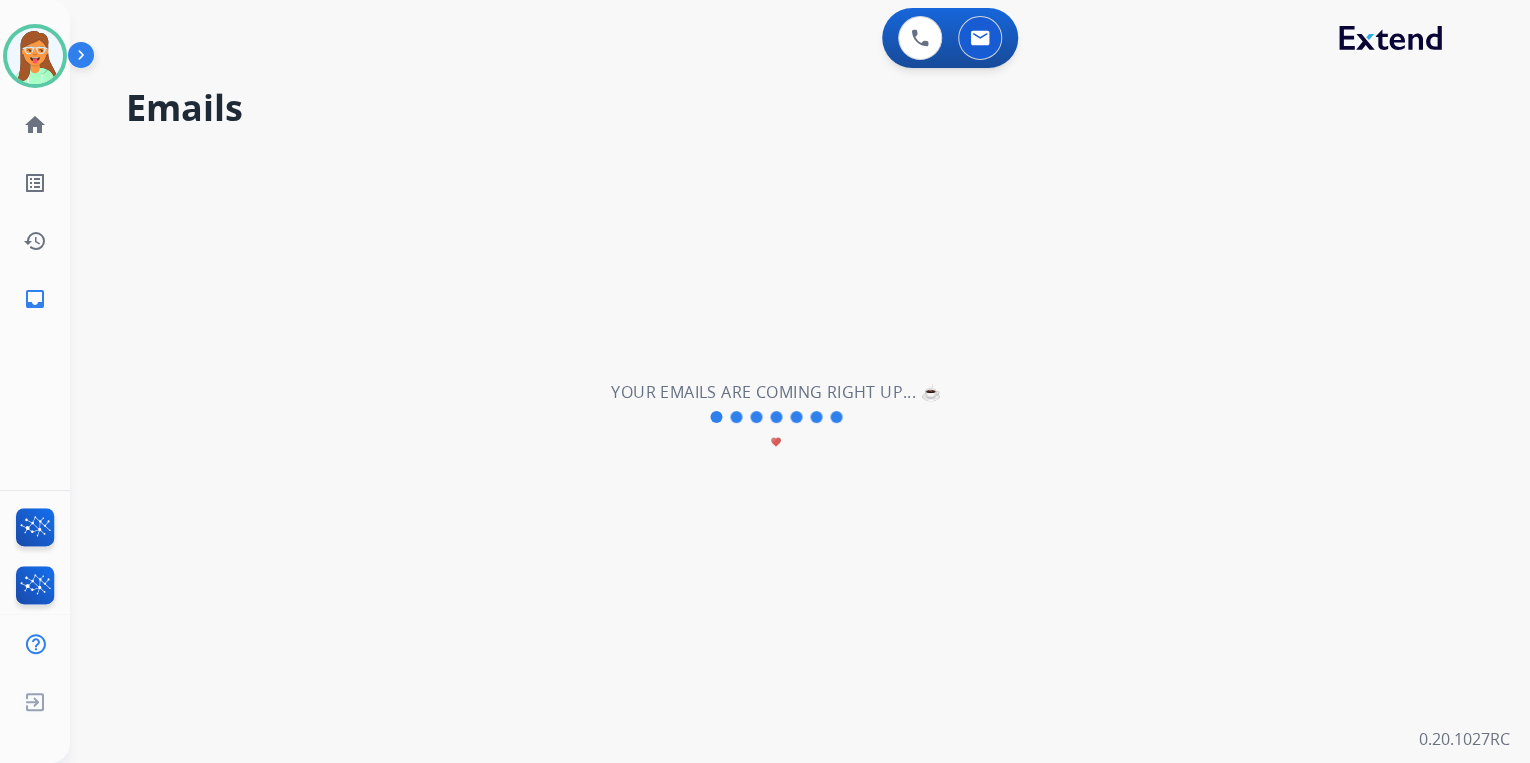 scroll, scrollTop: 0, scrollLeft: 0, axis: both 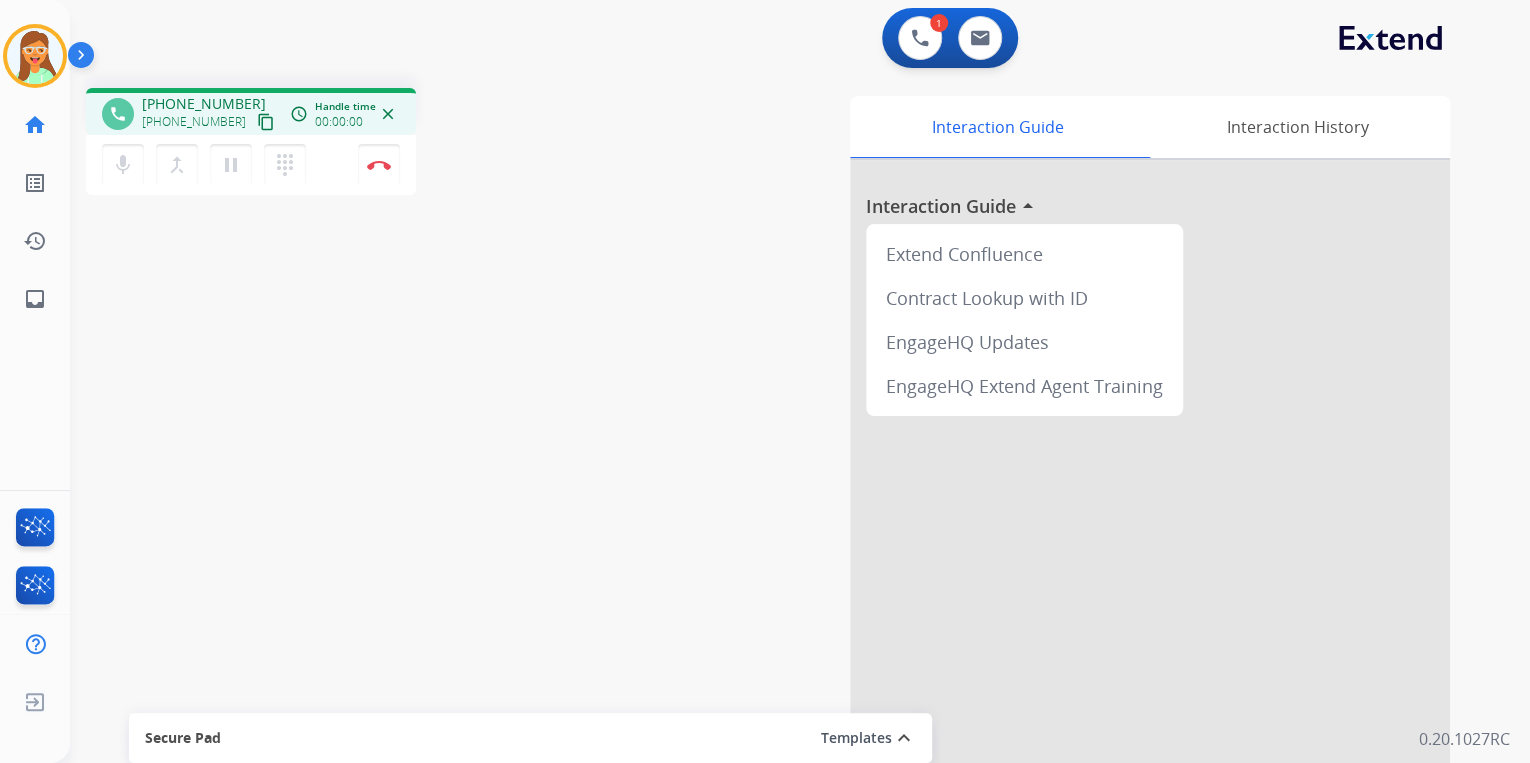 click on "content_copy" at bounding box center [266, 122] 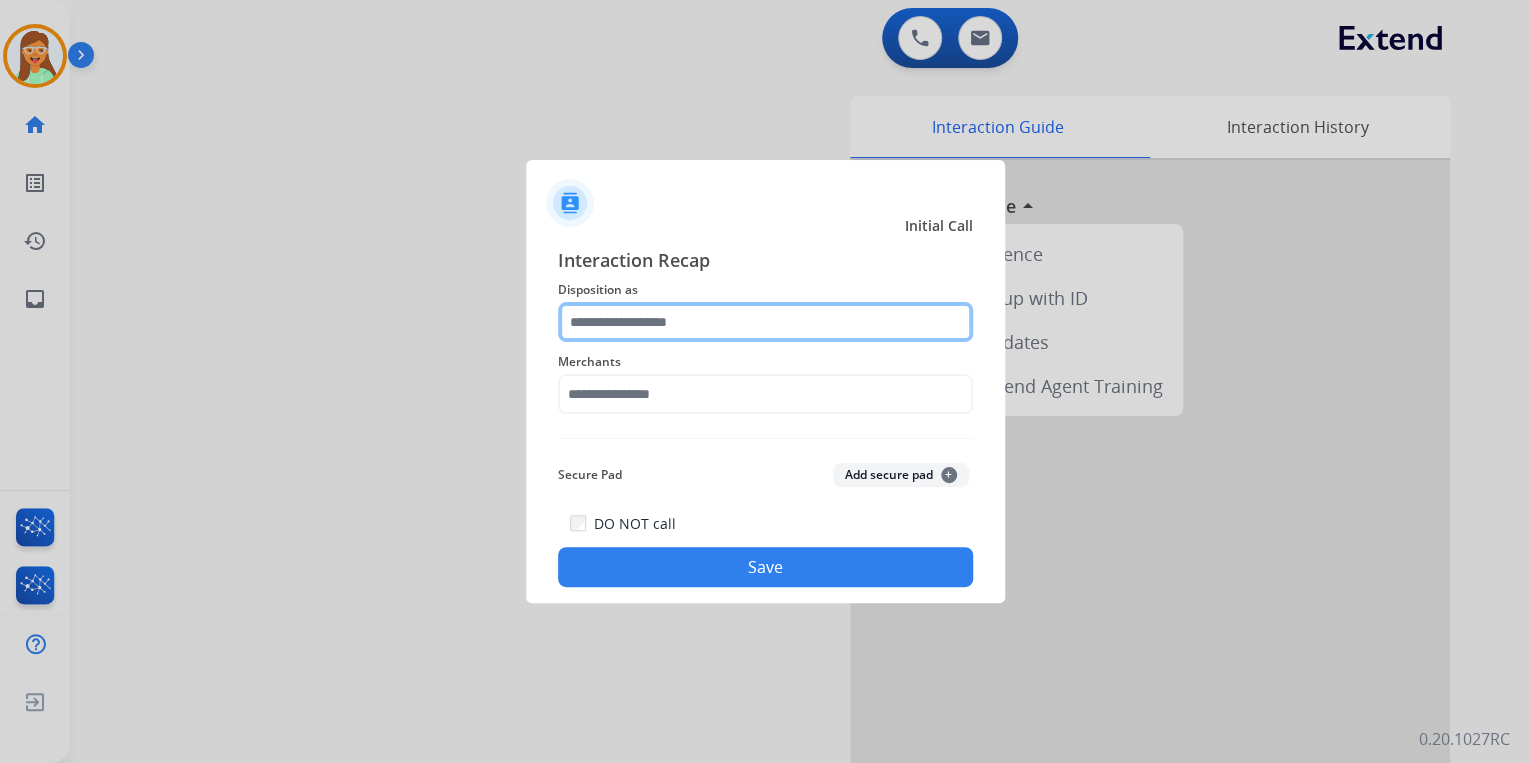 click 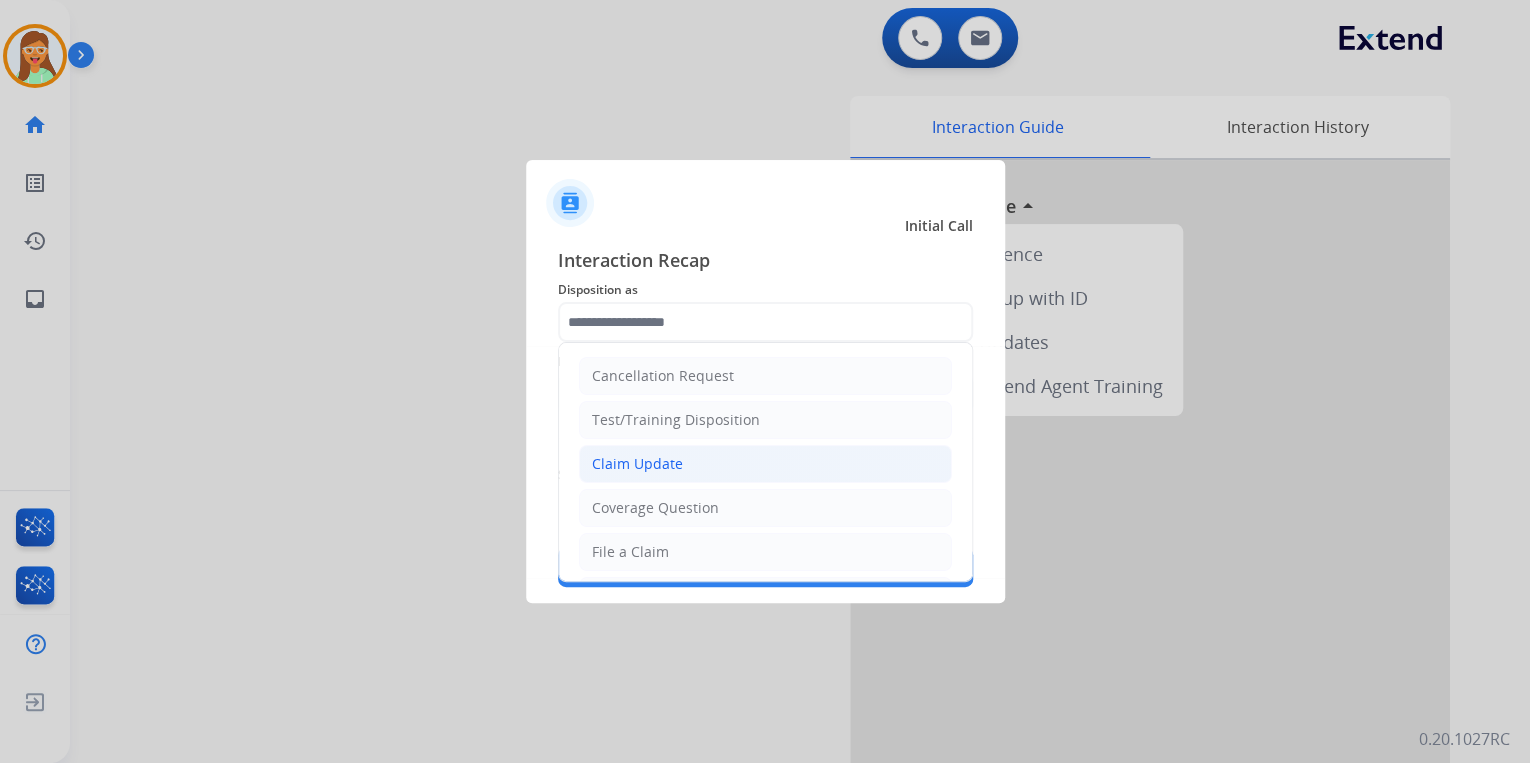click on "Claim Update" 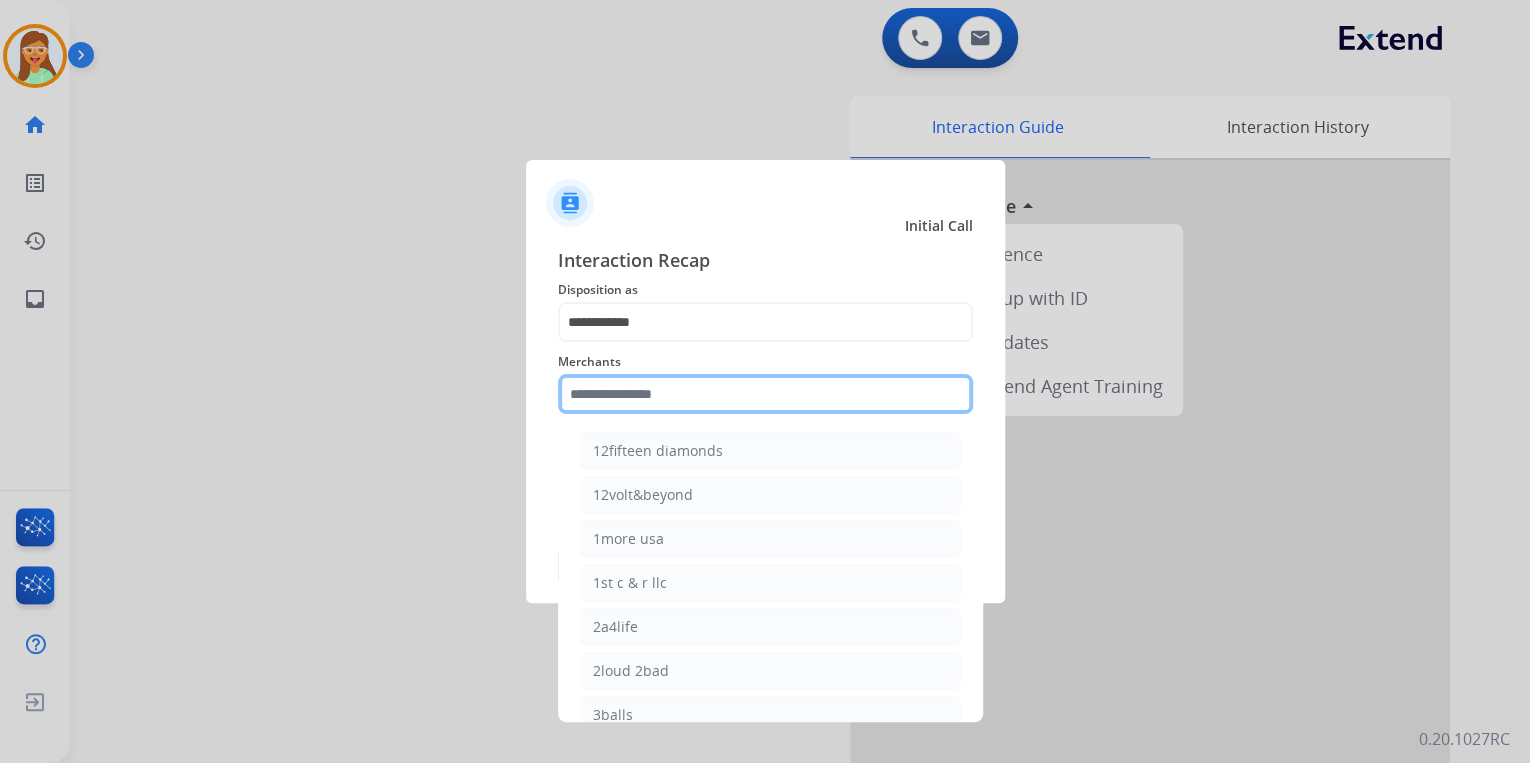 click 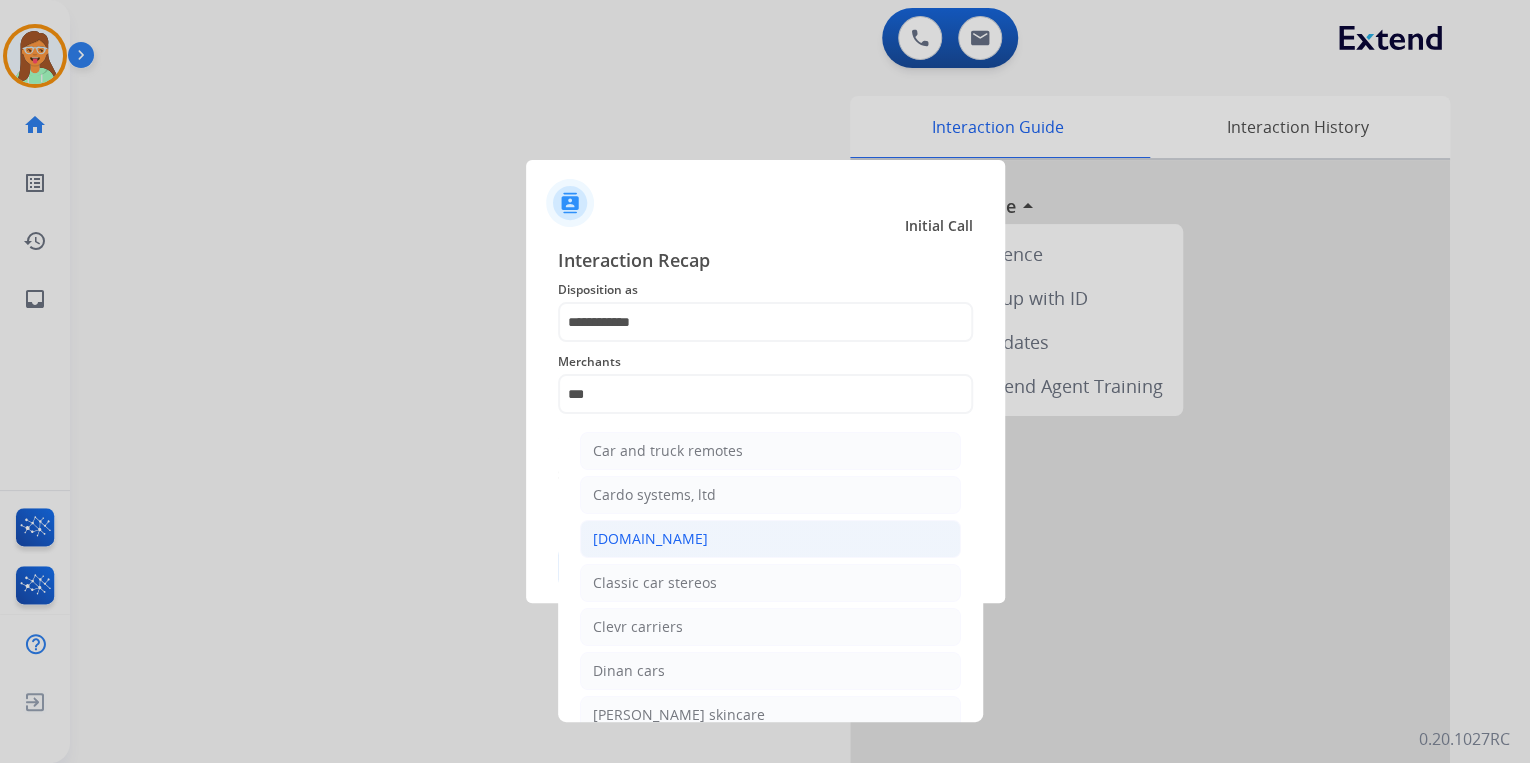 click on "[DOMAIN_NAME]" 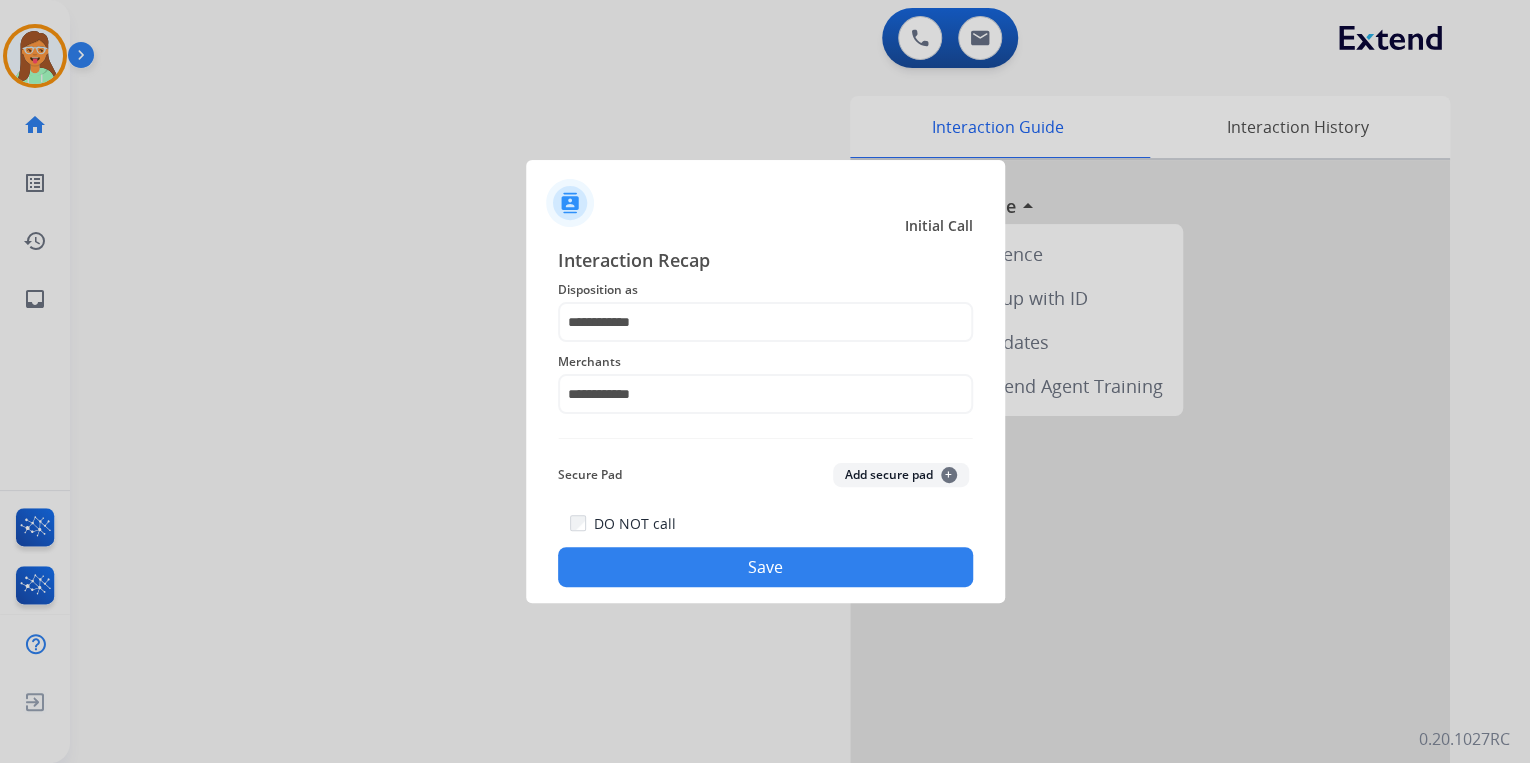 click on "Save" 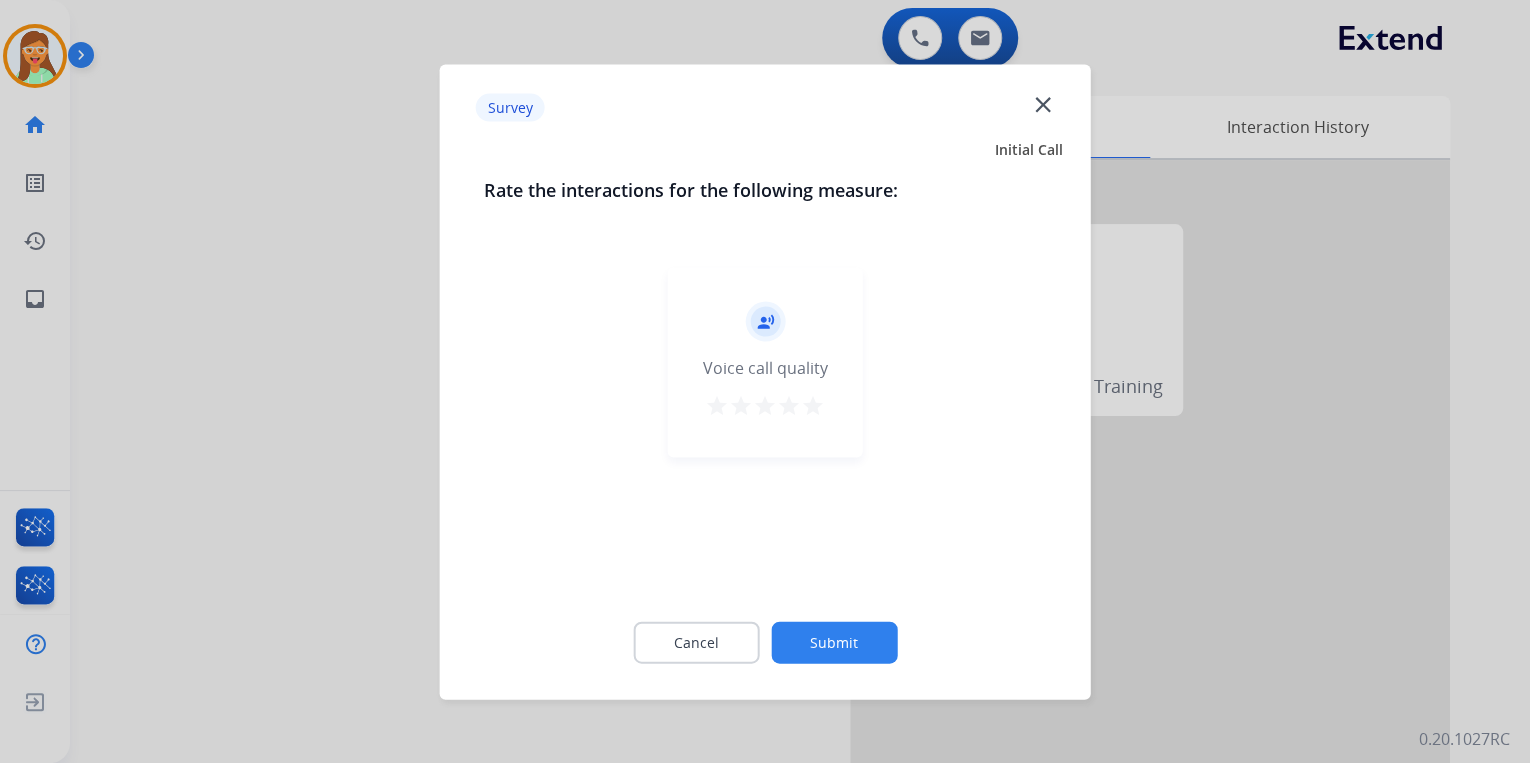 click on "record_voice_over   Voice call quality   star   star   star   star   star" 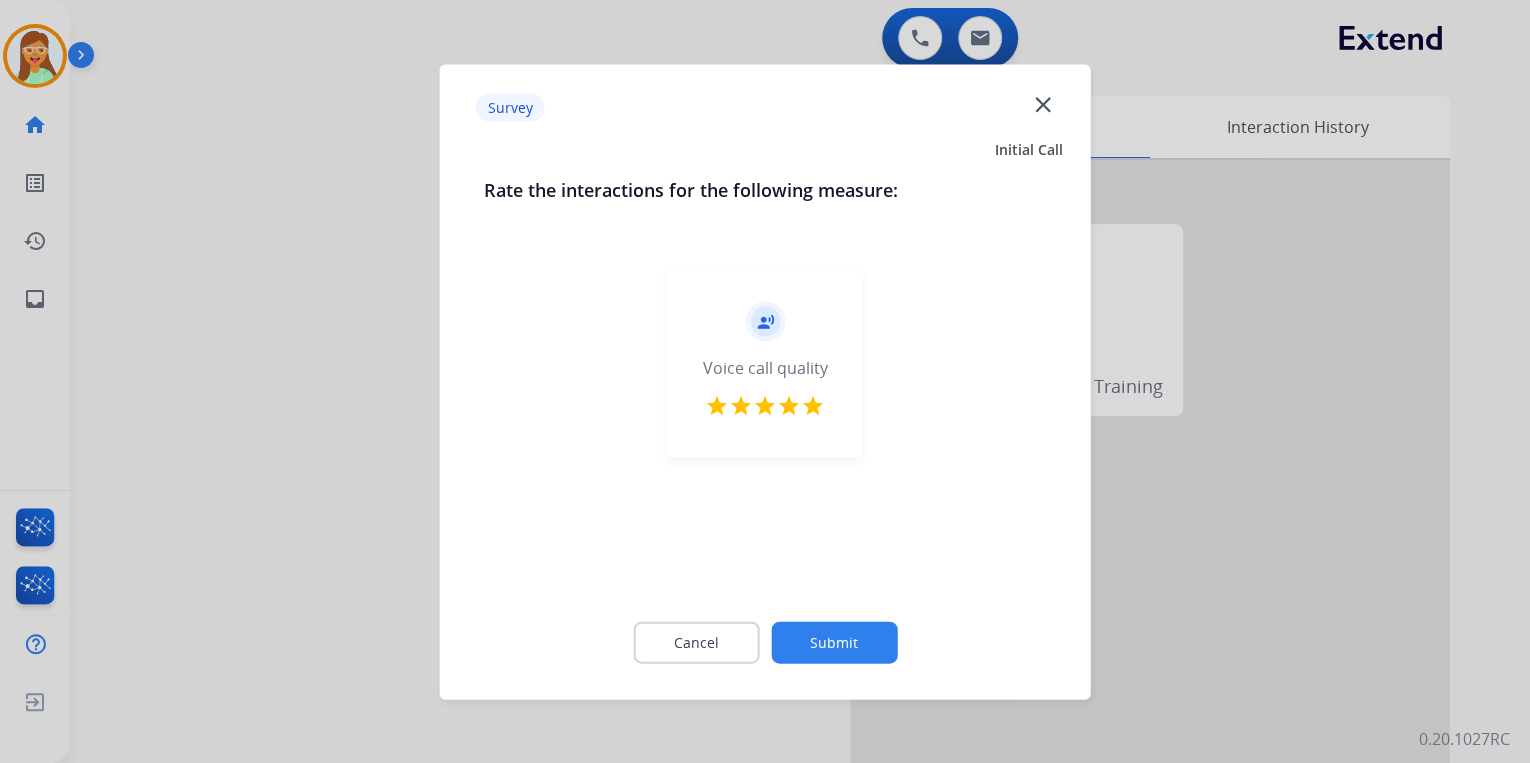 click on "Submit" 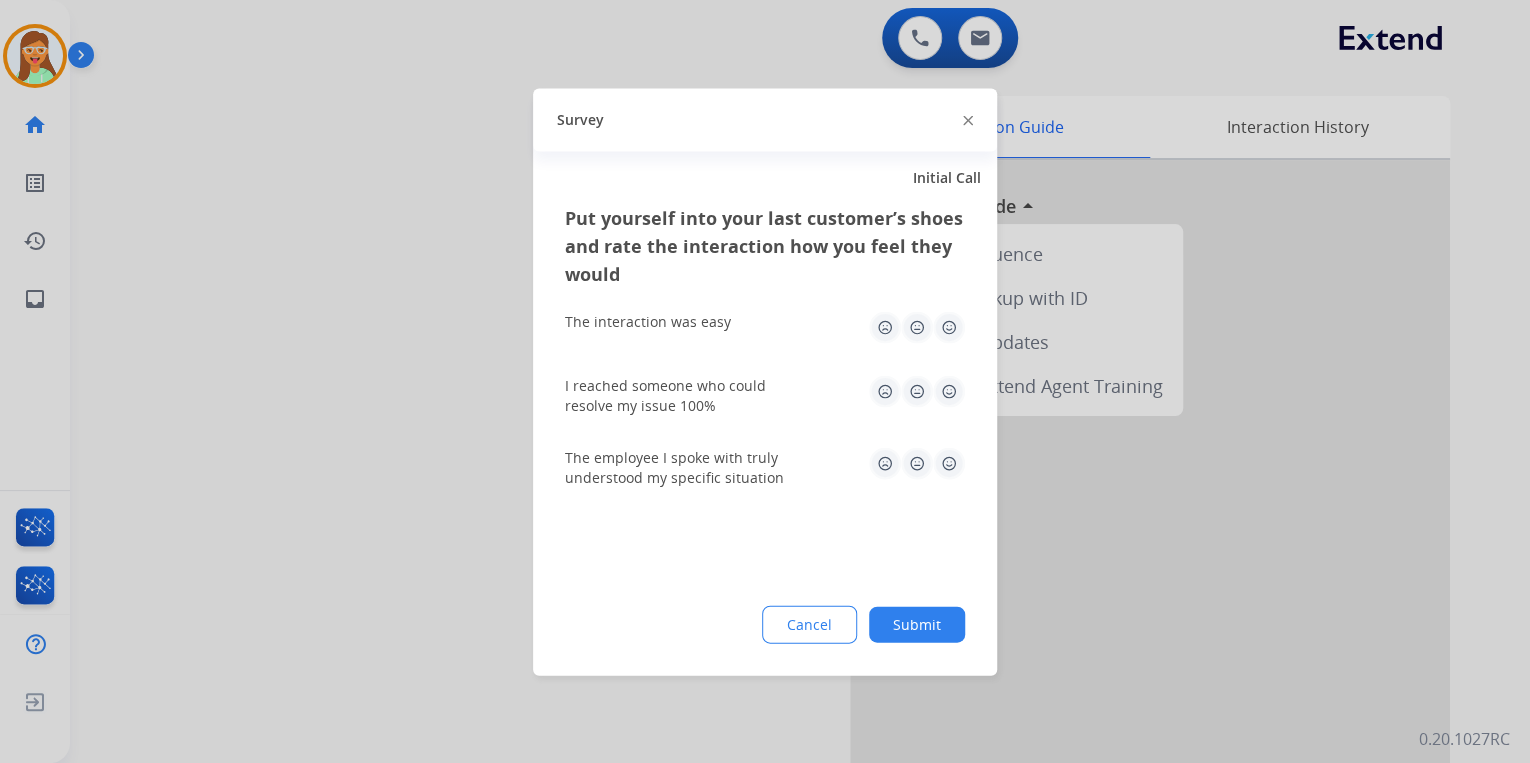 click 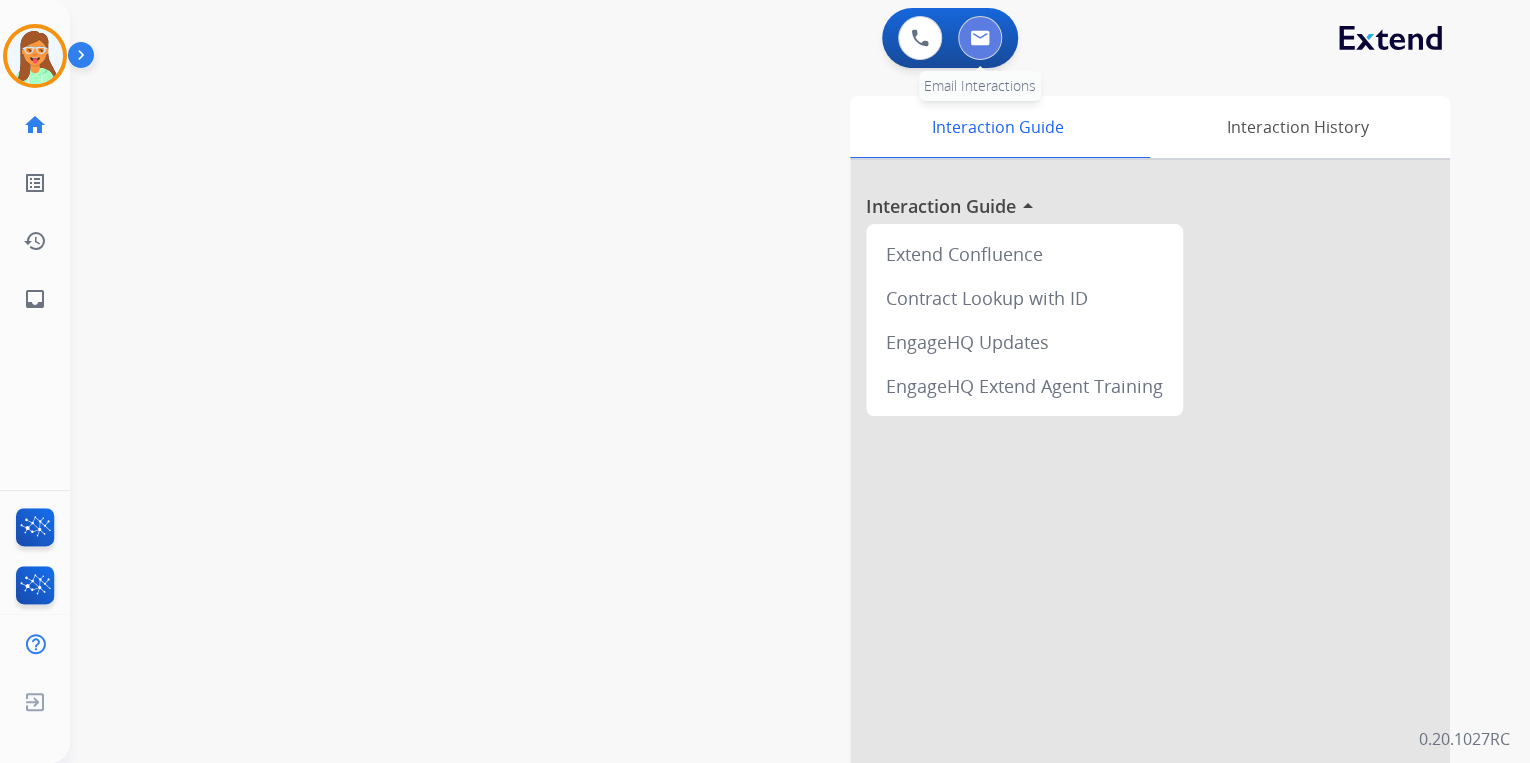 click at bounding box center [980, 38] 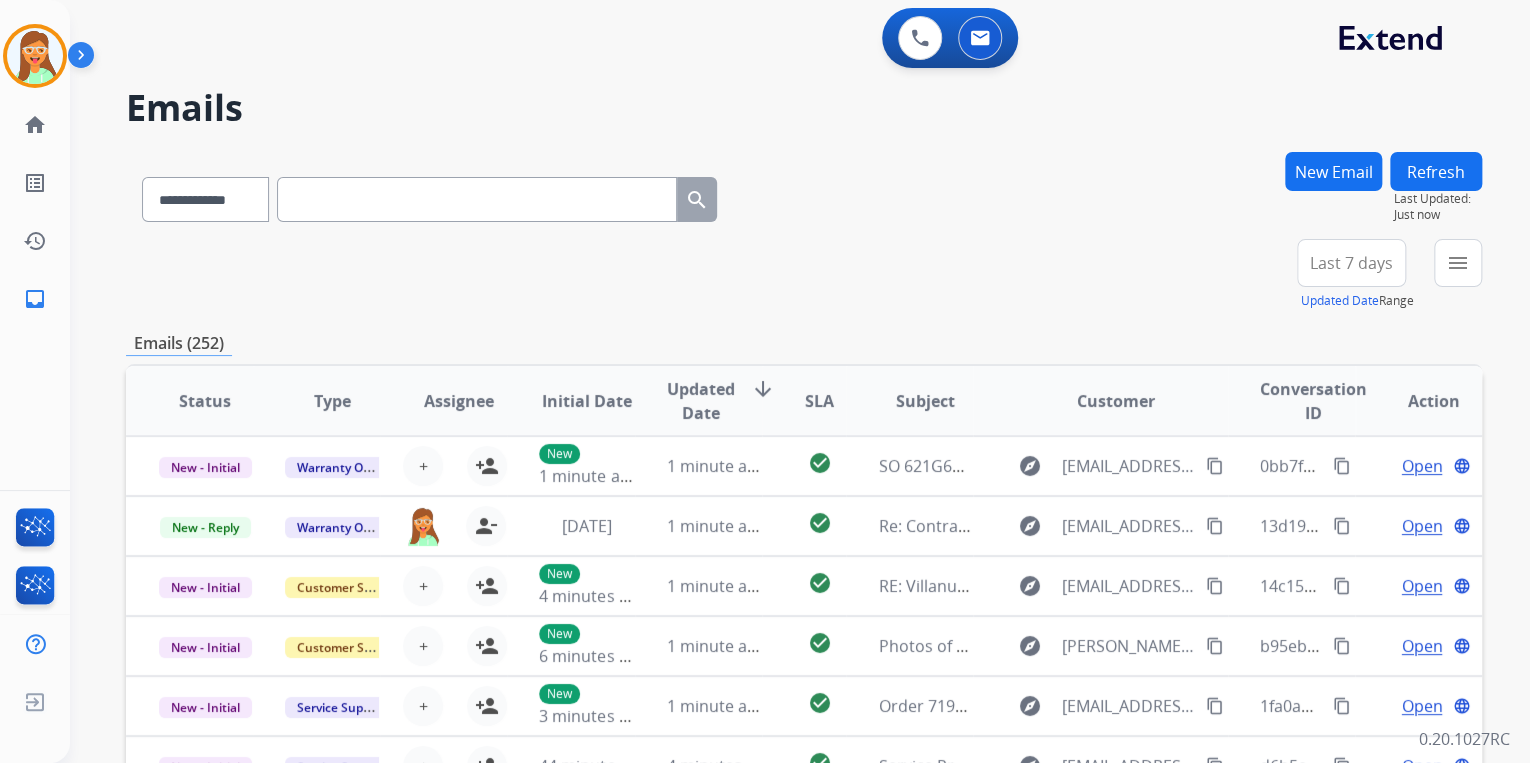 click on "New Email" at bounding box center (1333, 171) 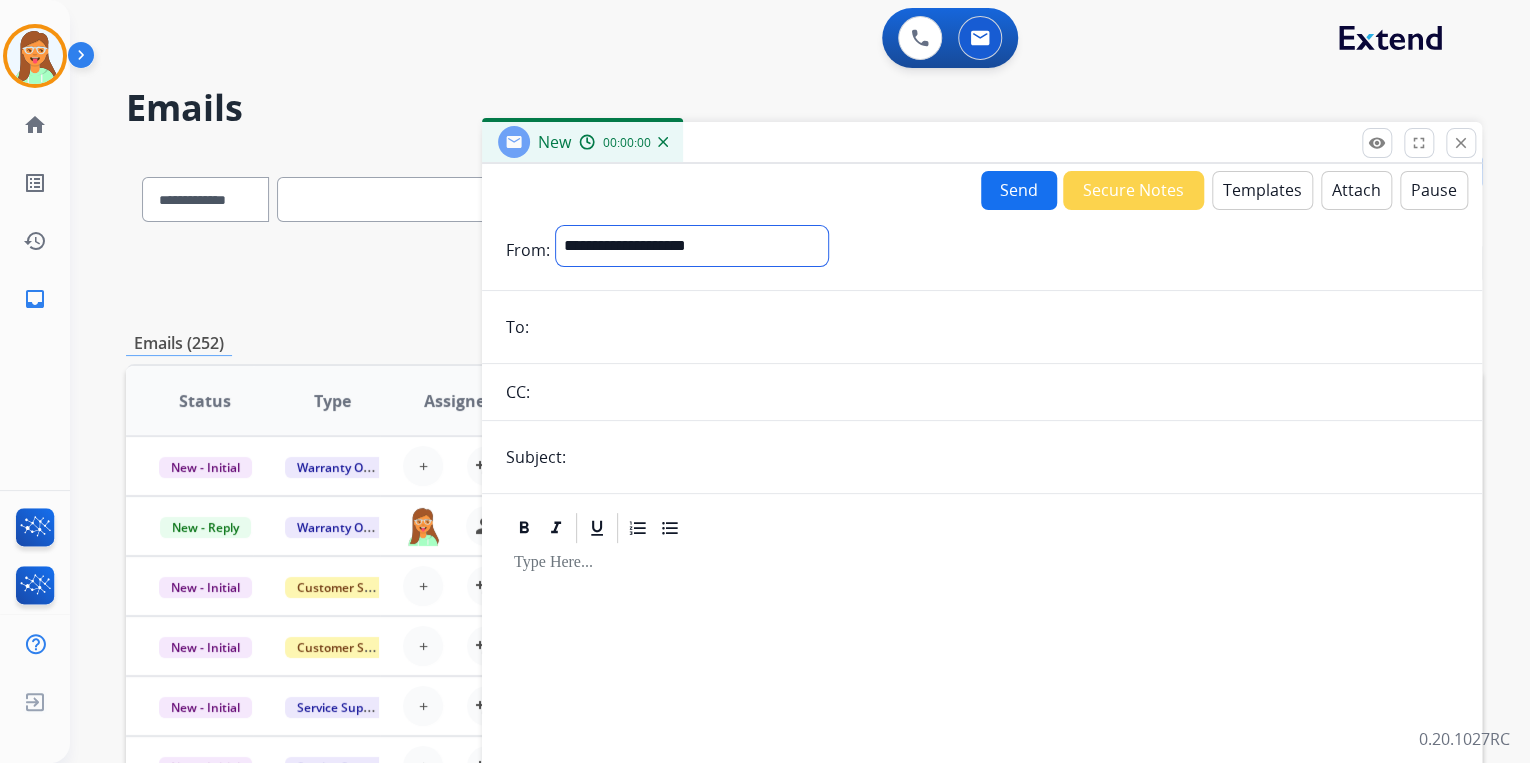 click on "**********" at bounding box center [692, 246] 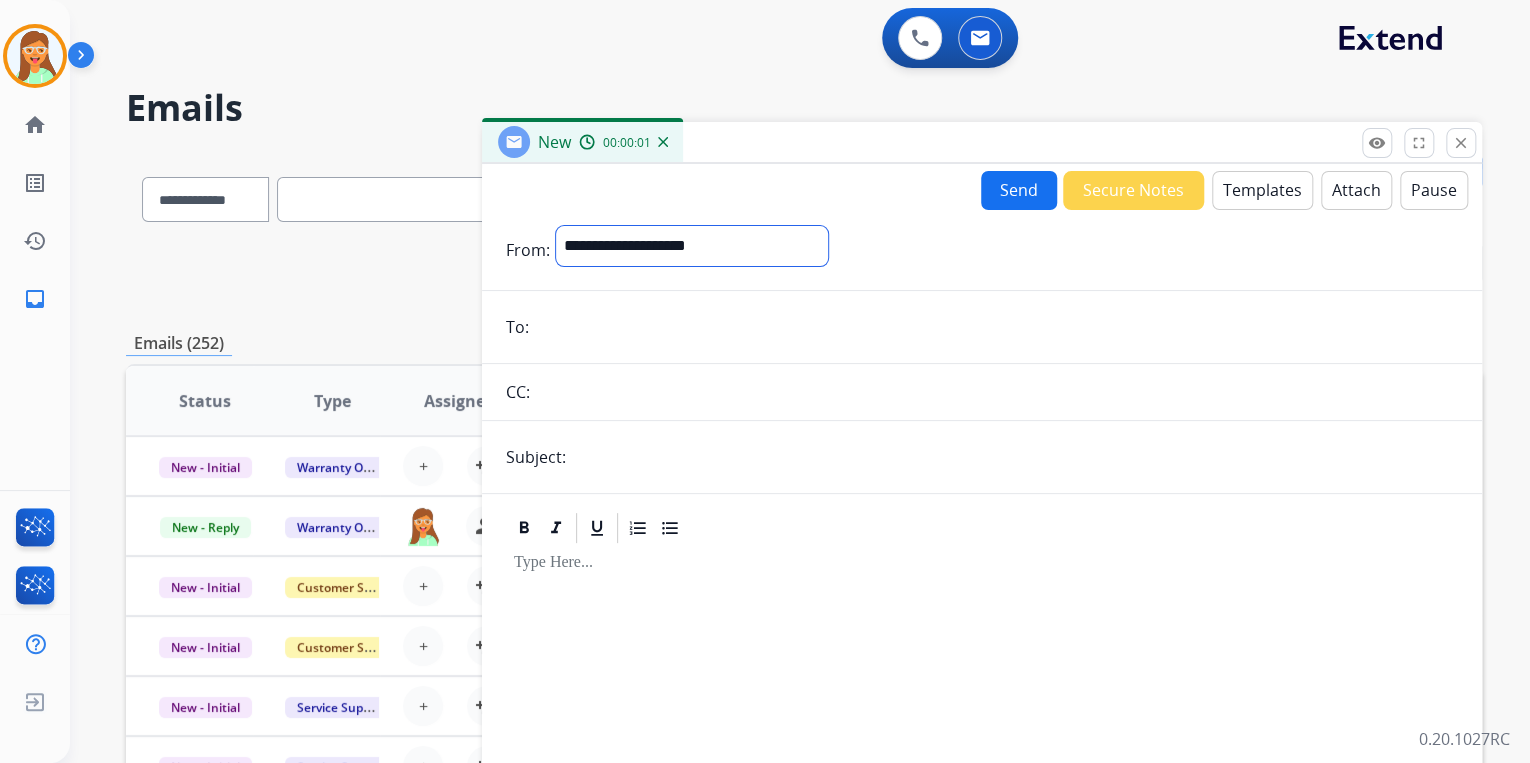 select on "**********" 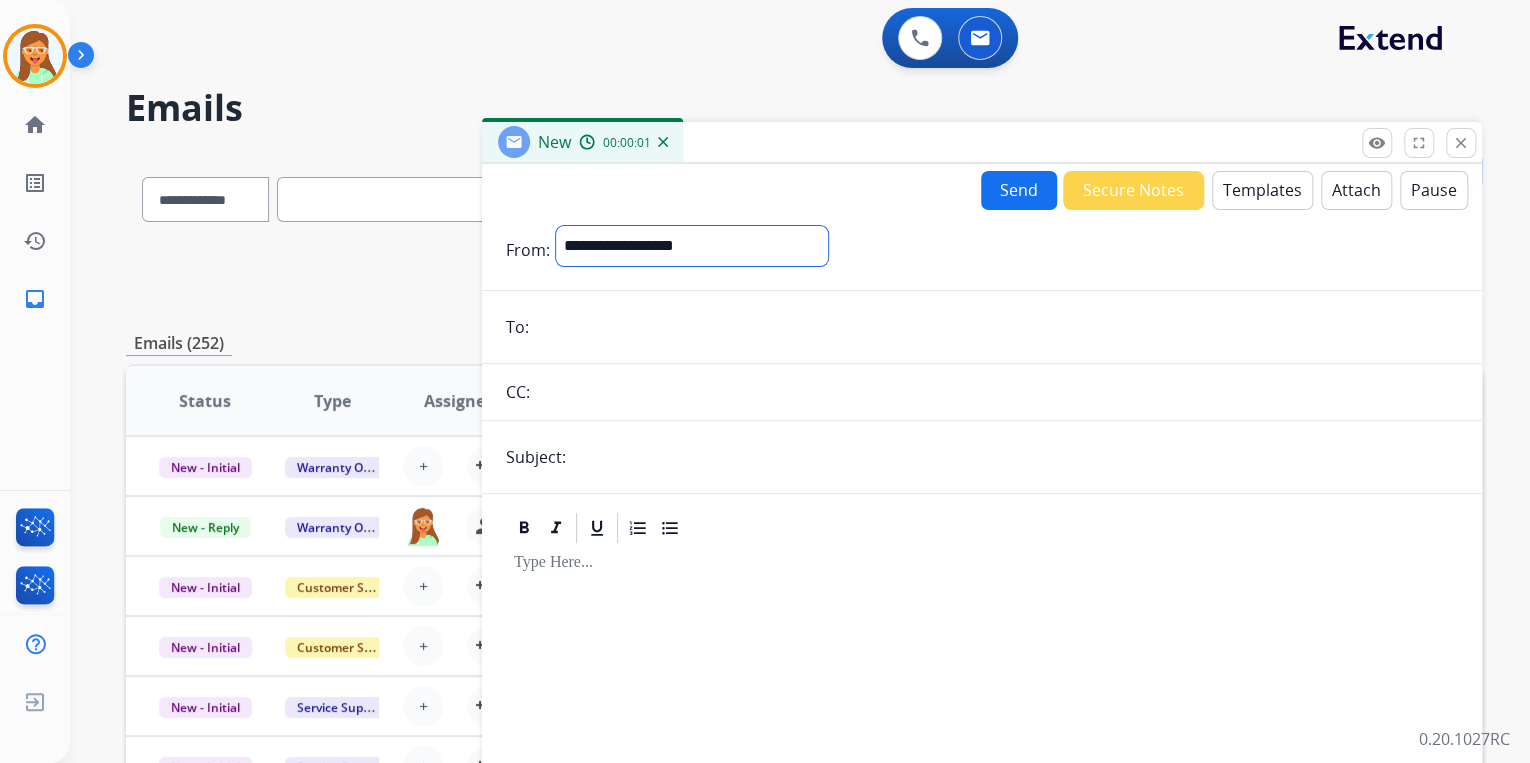 click on "**********" at bounding box center (692, 246) 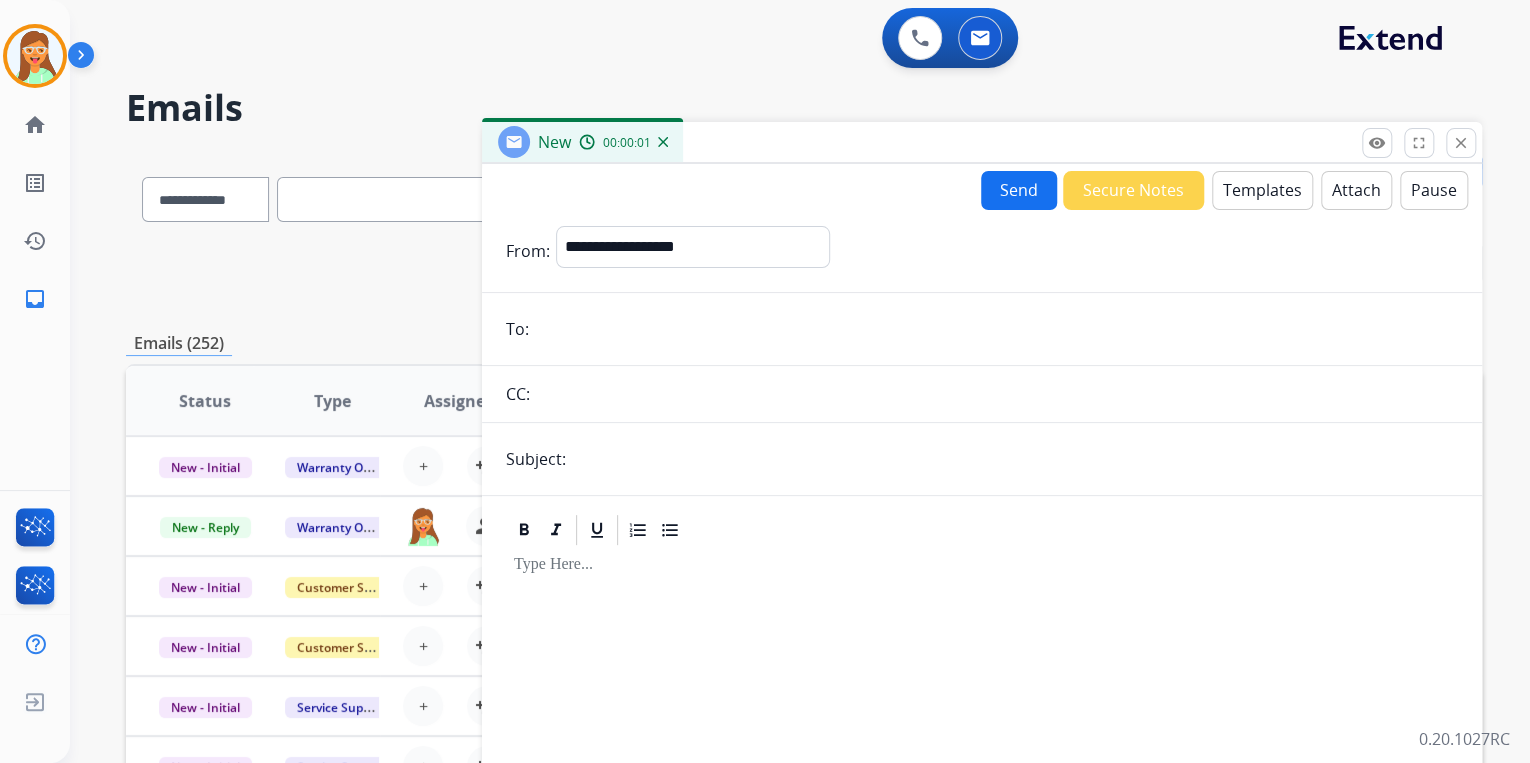 click at bounding box center [996, 329] 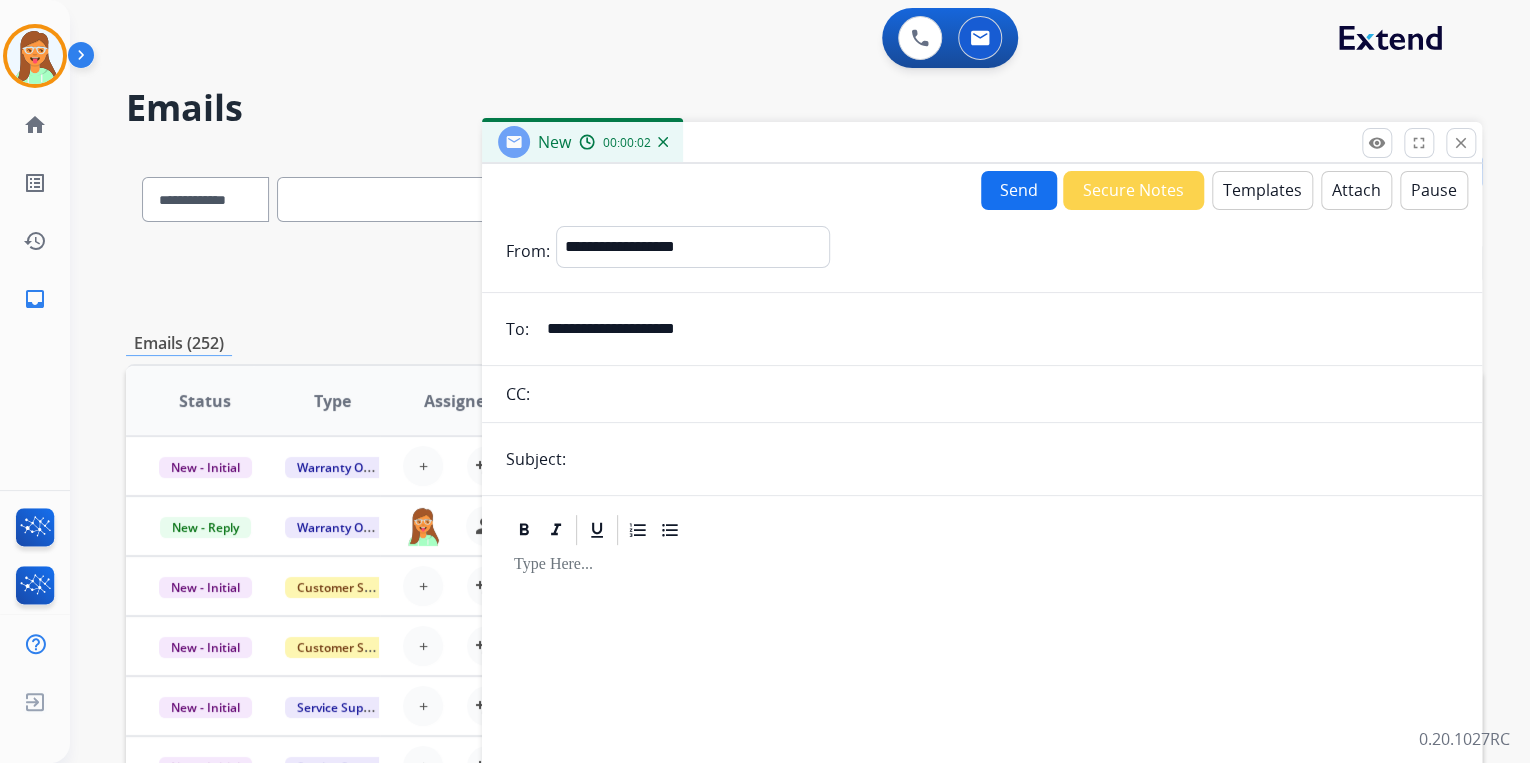type on "**********" 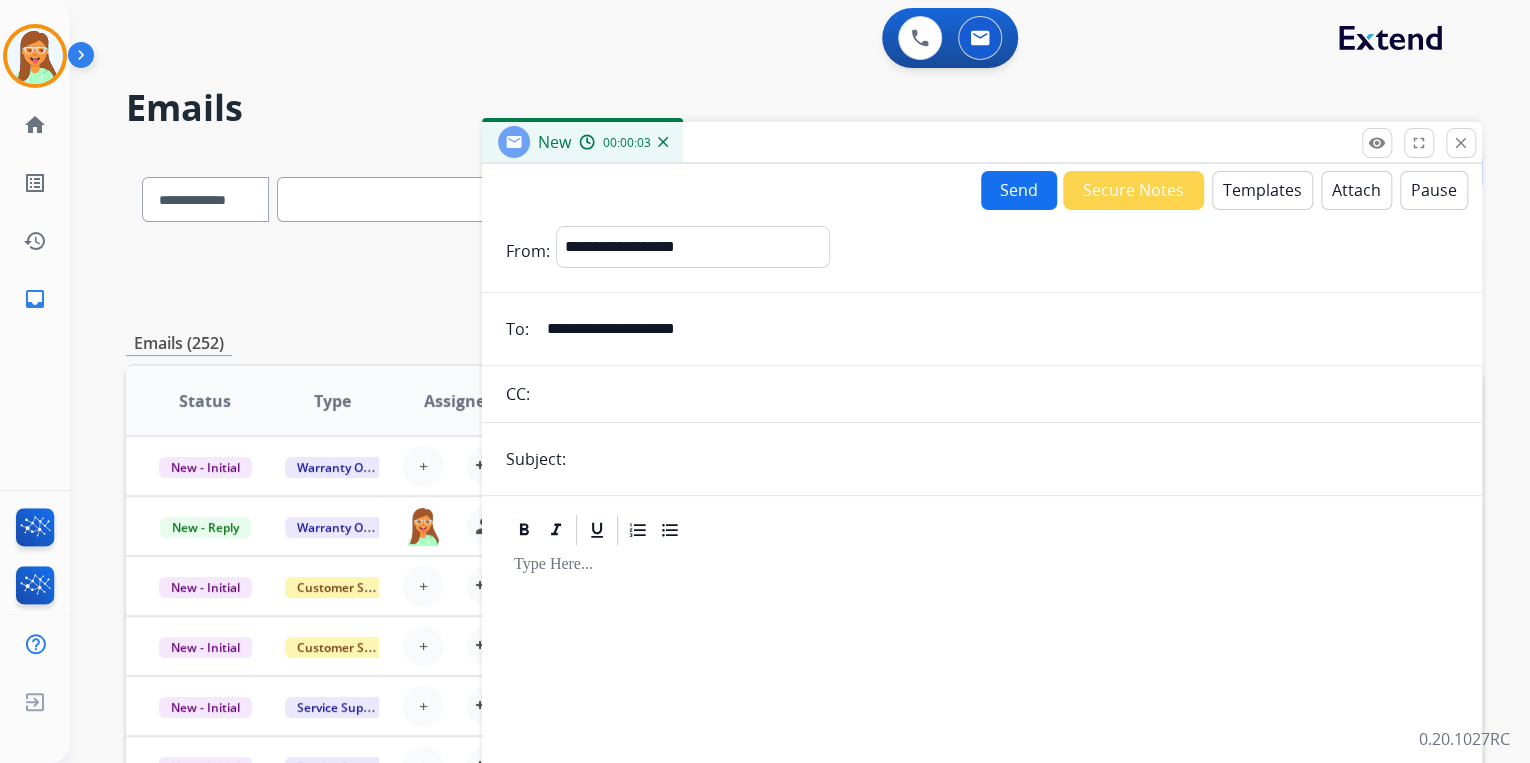 type on "*" 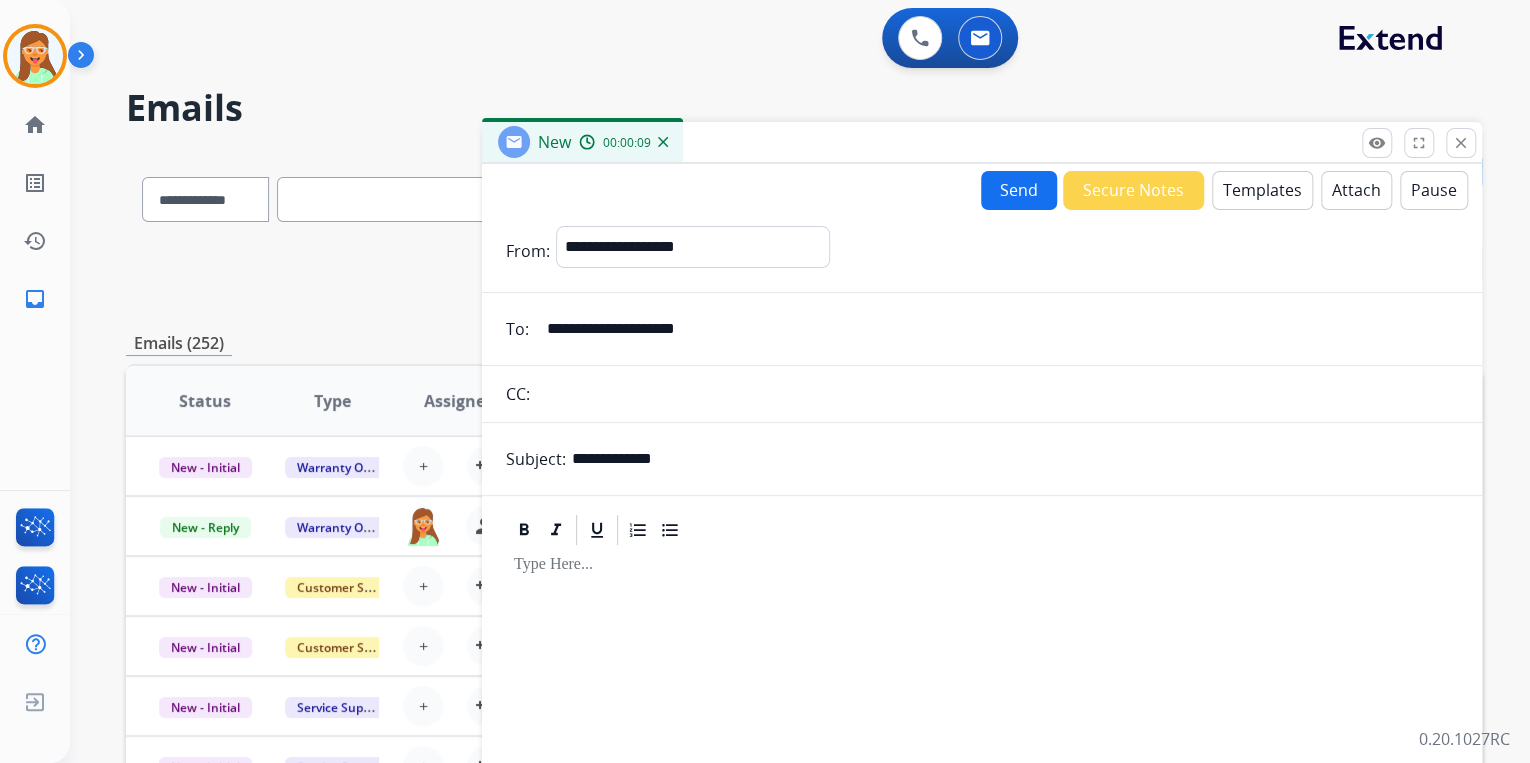 type on "**********" 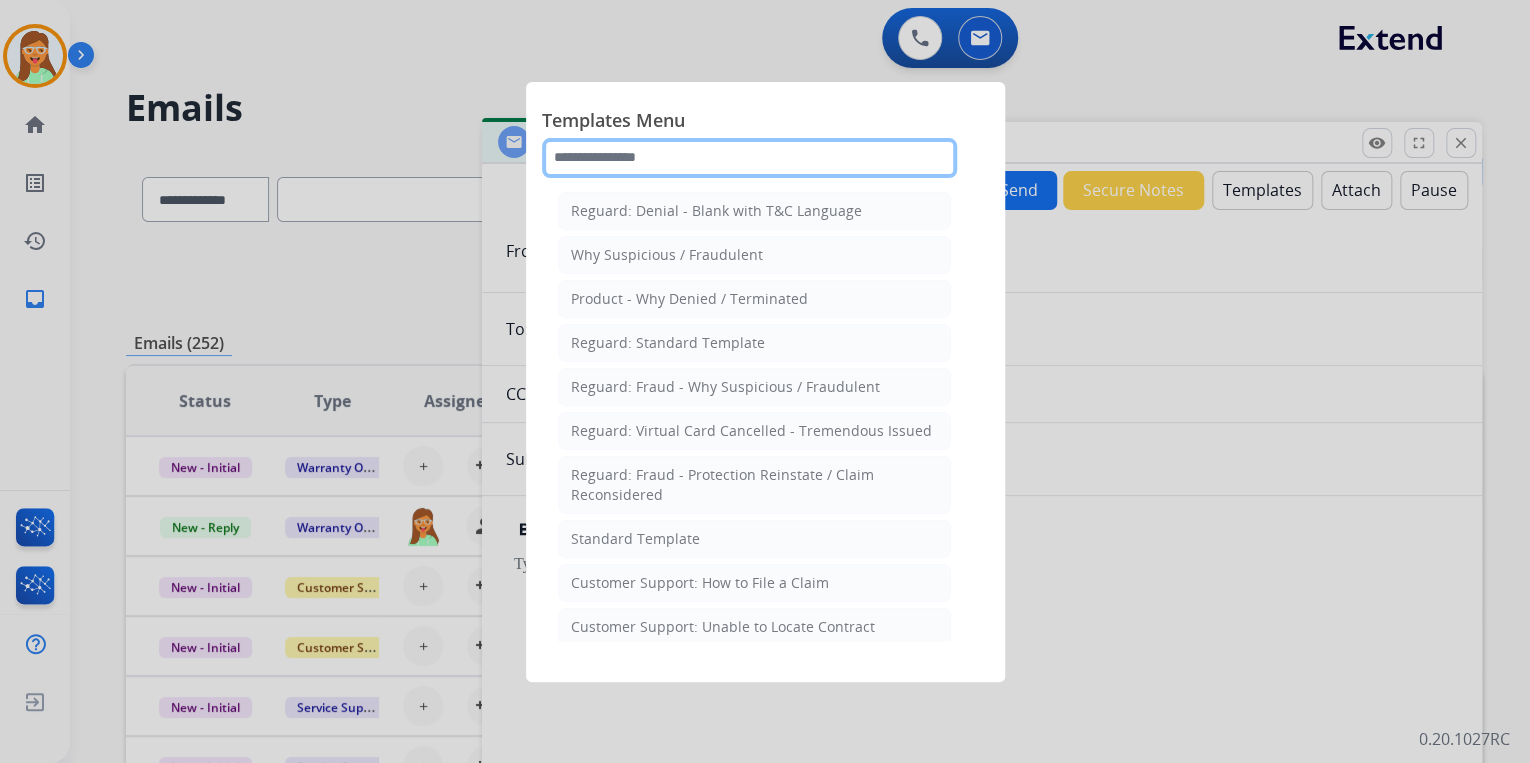 click 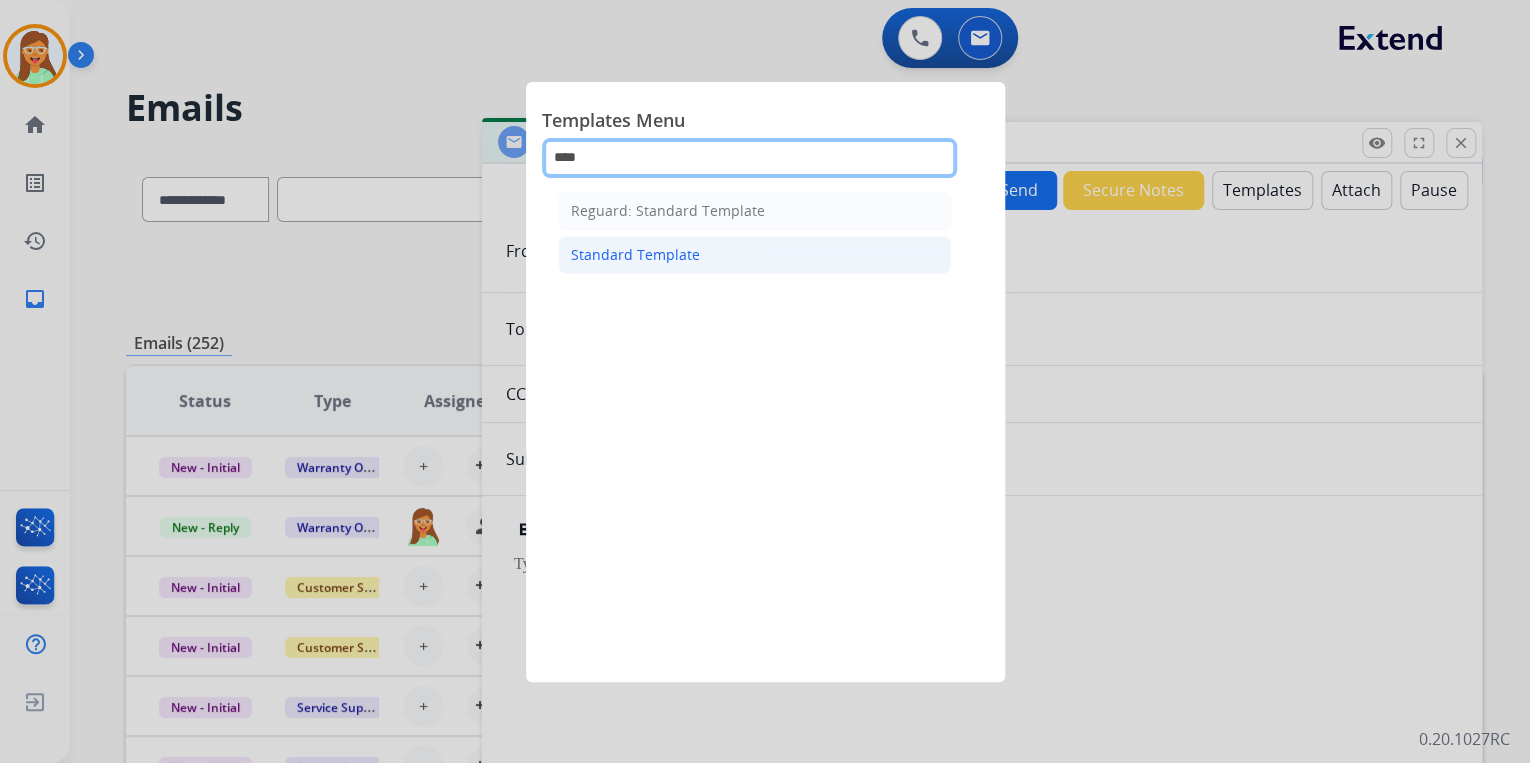type on "****" 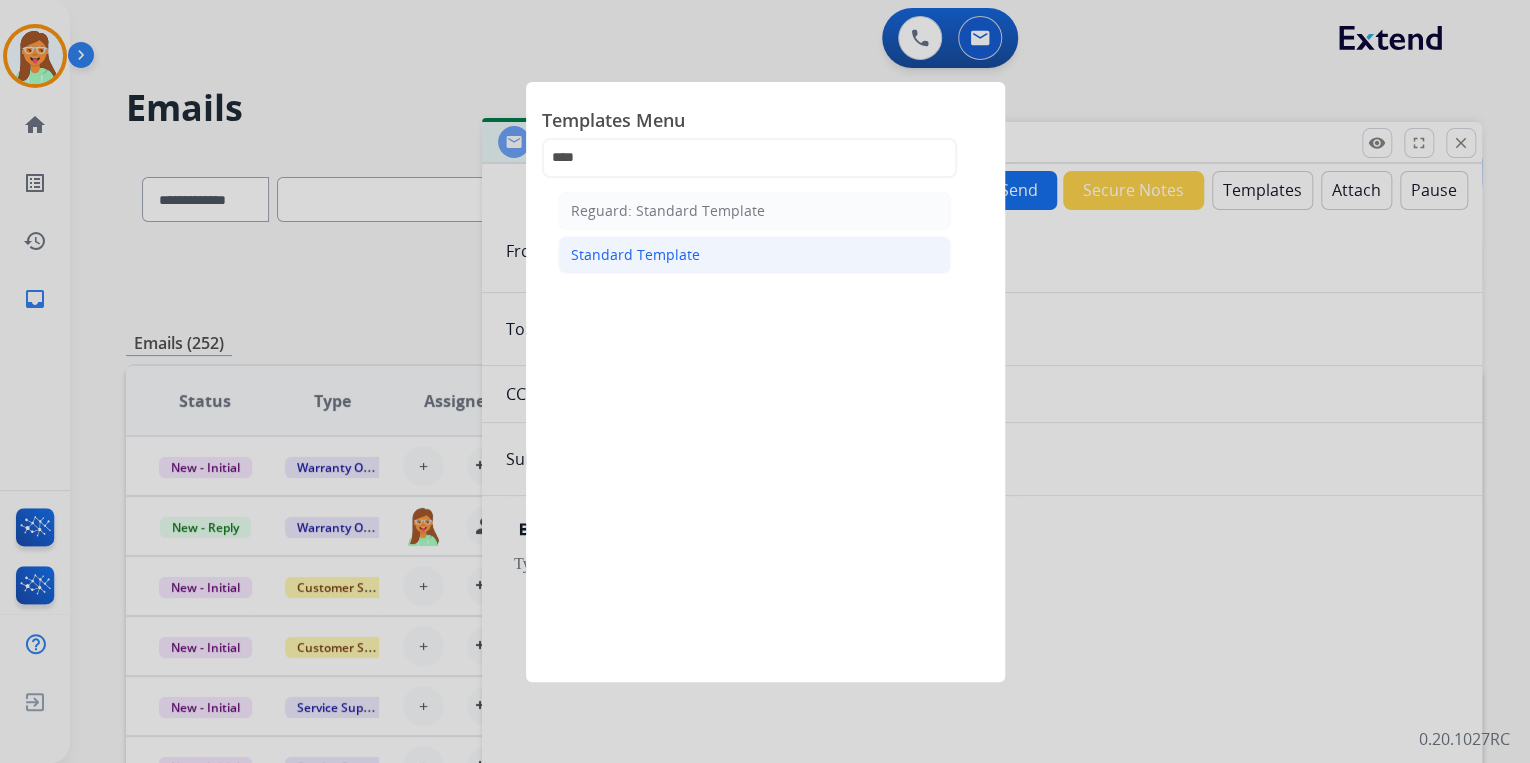click on "Standard Template" 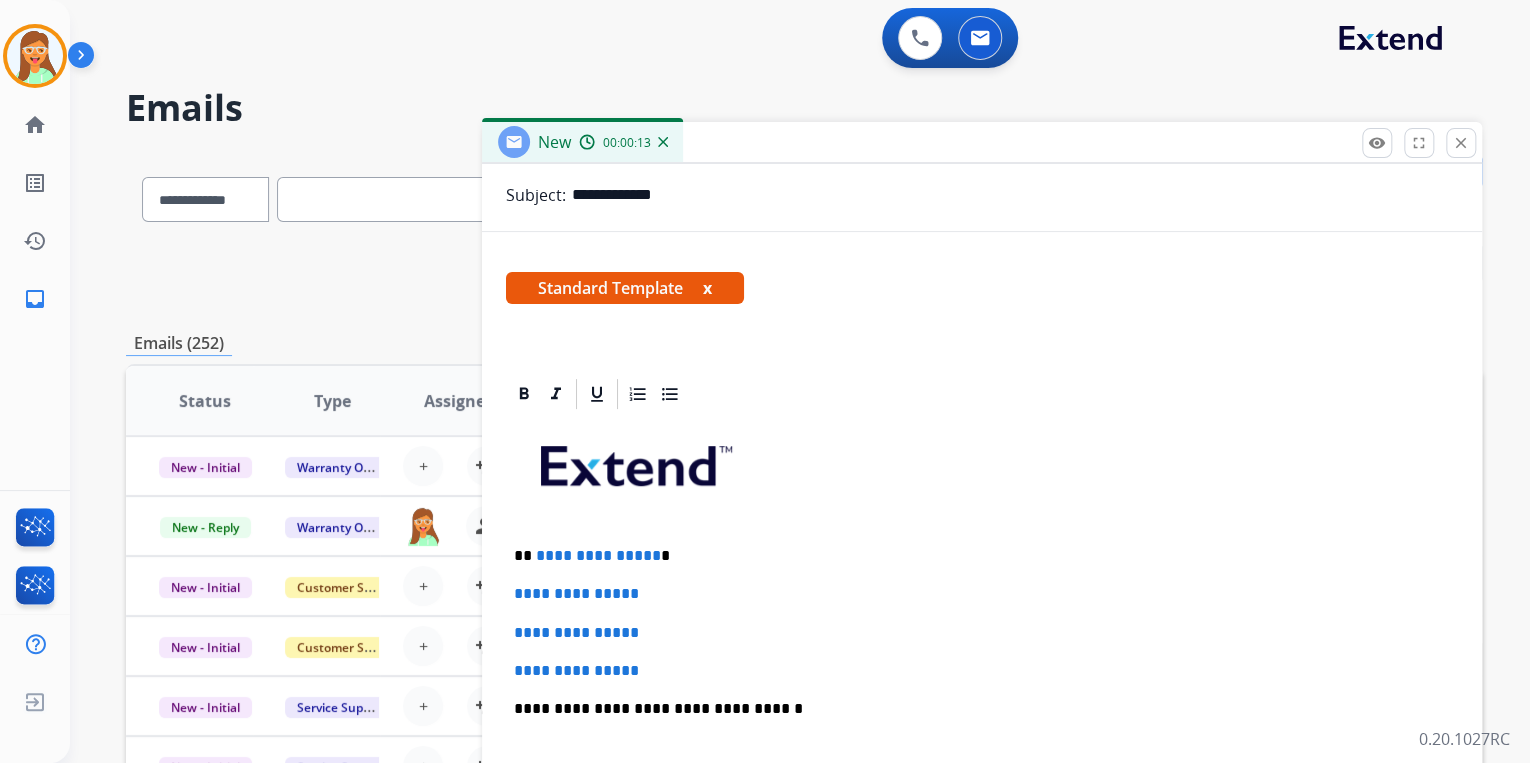scroll, scrollTop: 400, scrollLeft: 0, axis: vertical 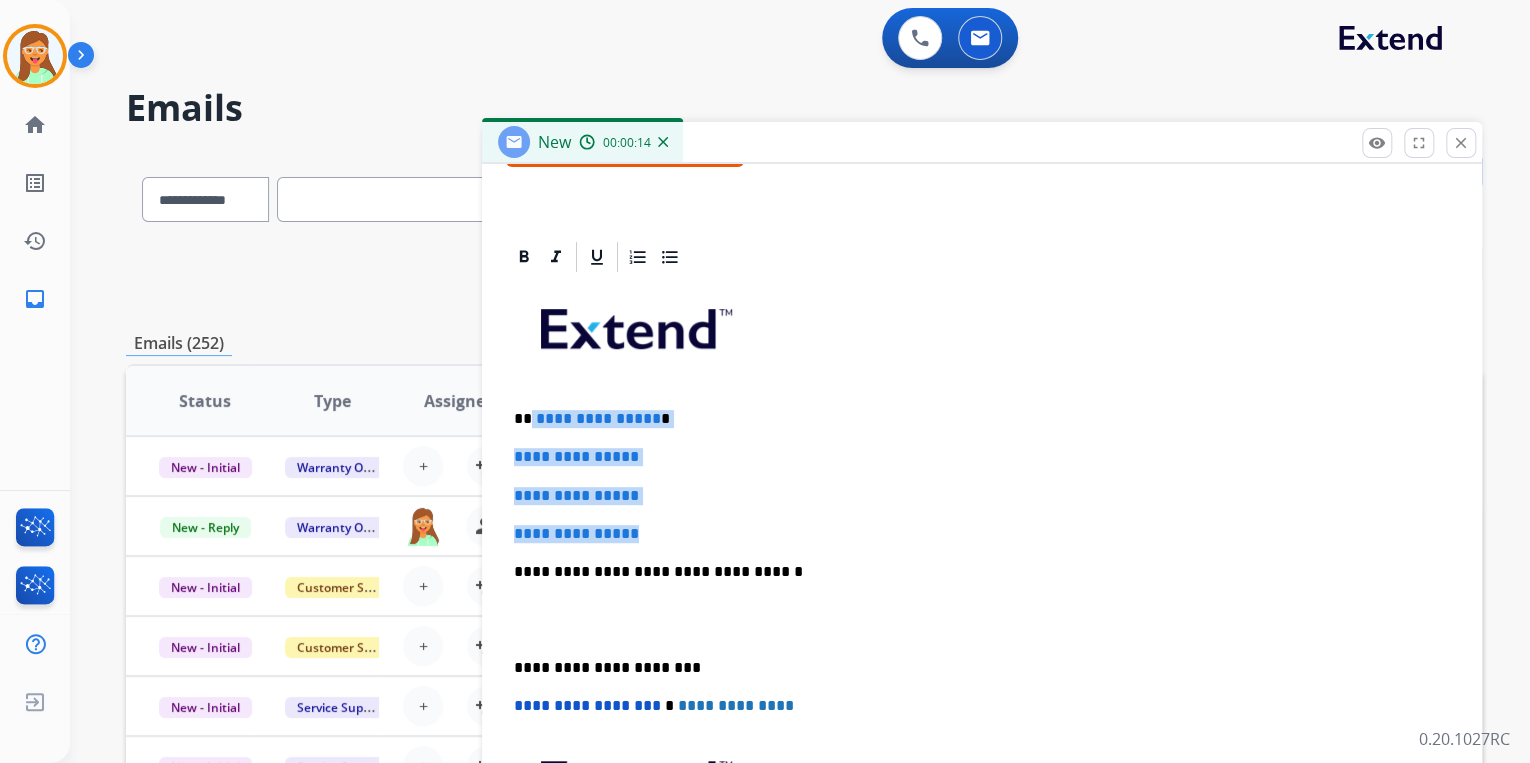 drag, startPoint x: 657, startPoint y: 517, endPoint x: 530, endPoint y: 406, distance: 168.67128 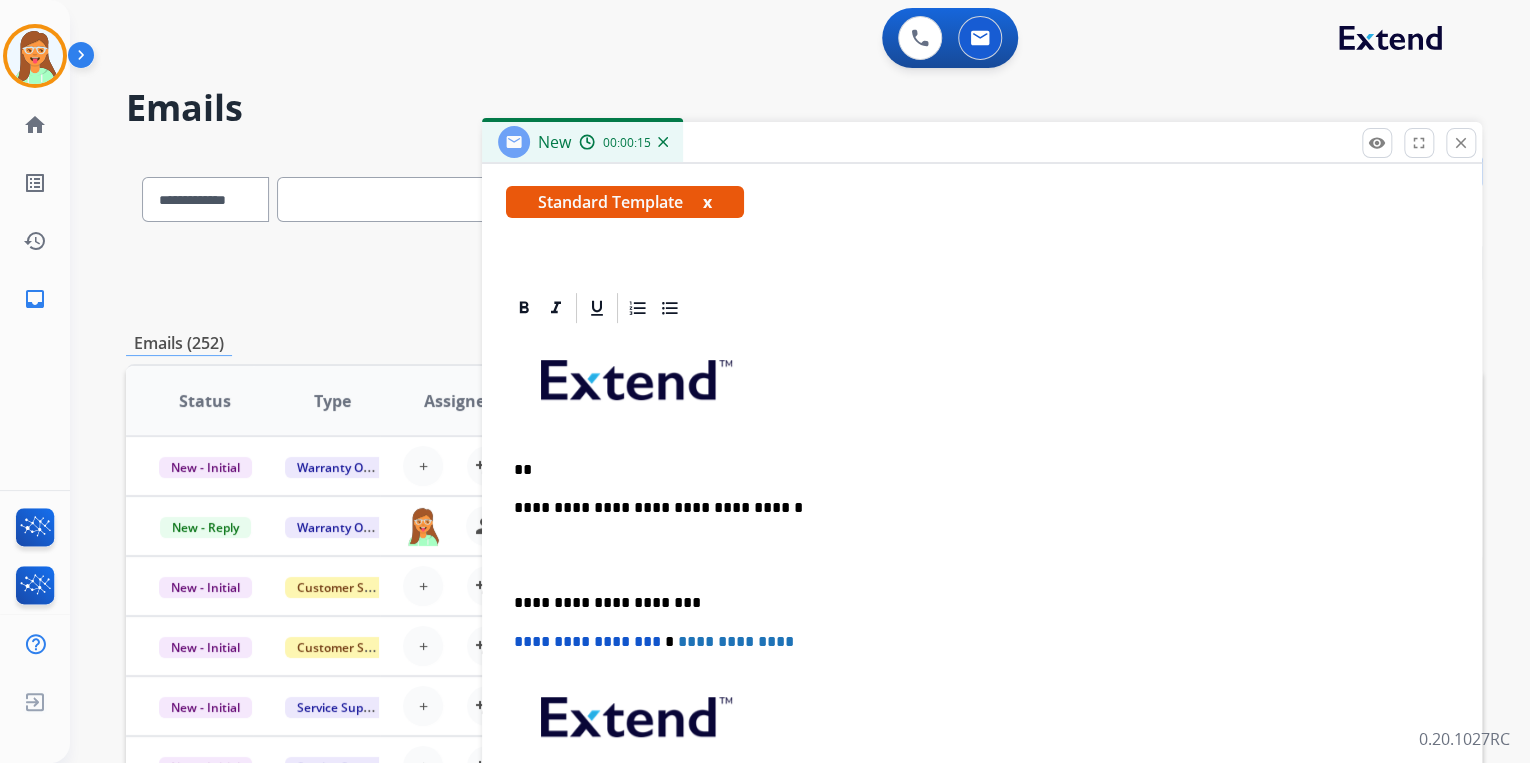 scroll, scrollTop: 344, scrollLeft: 0, axis: vertical 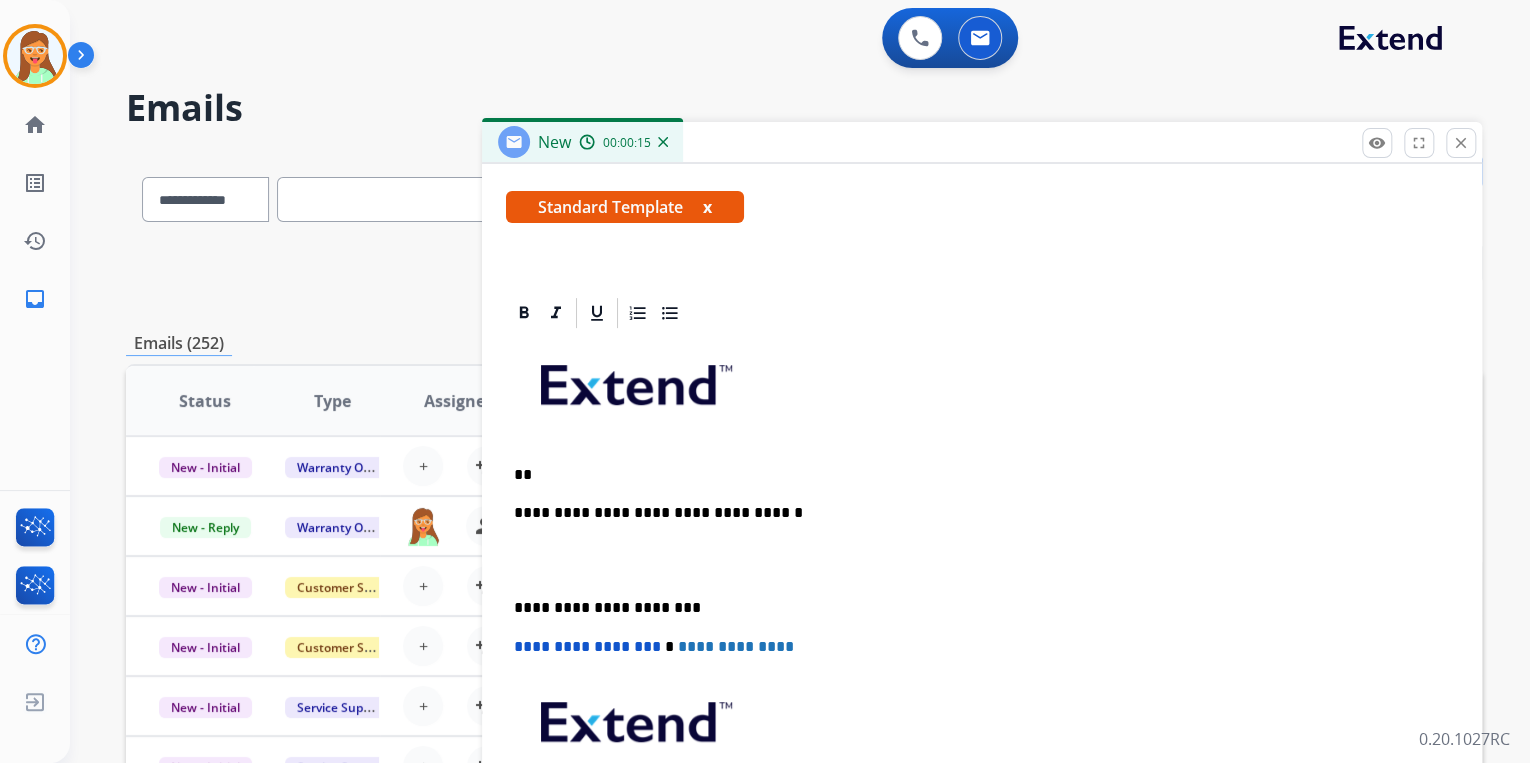 type 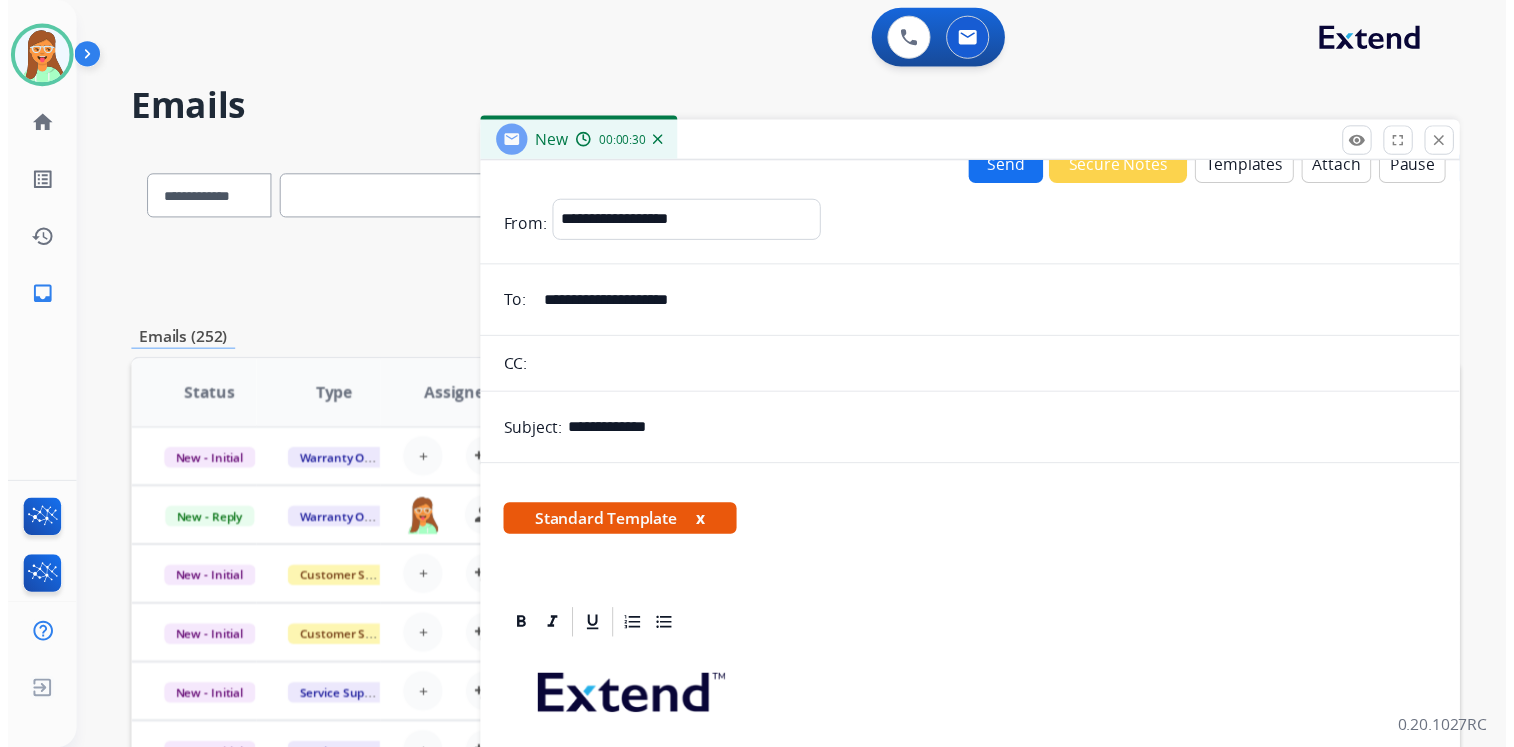 scroll, scrollTop: 0, scrollLeft: 0, axis: both 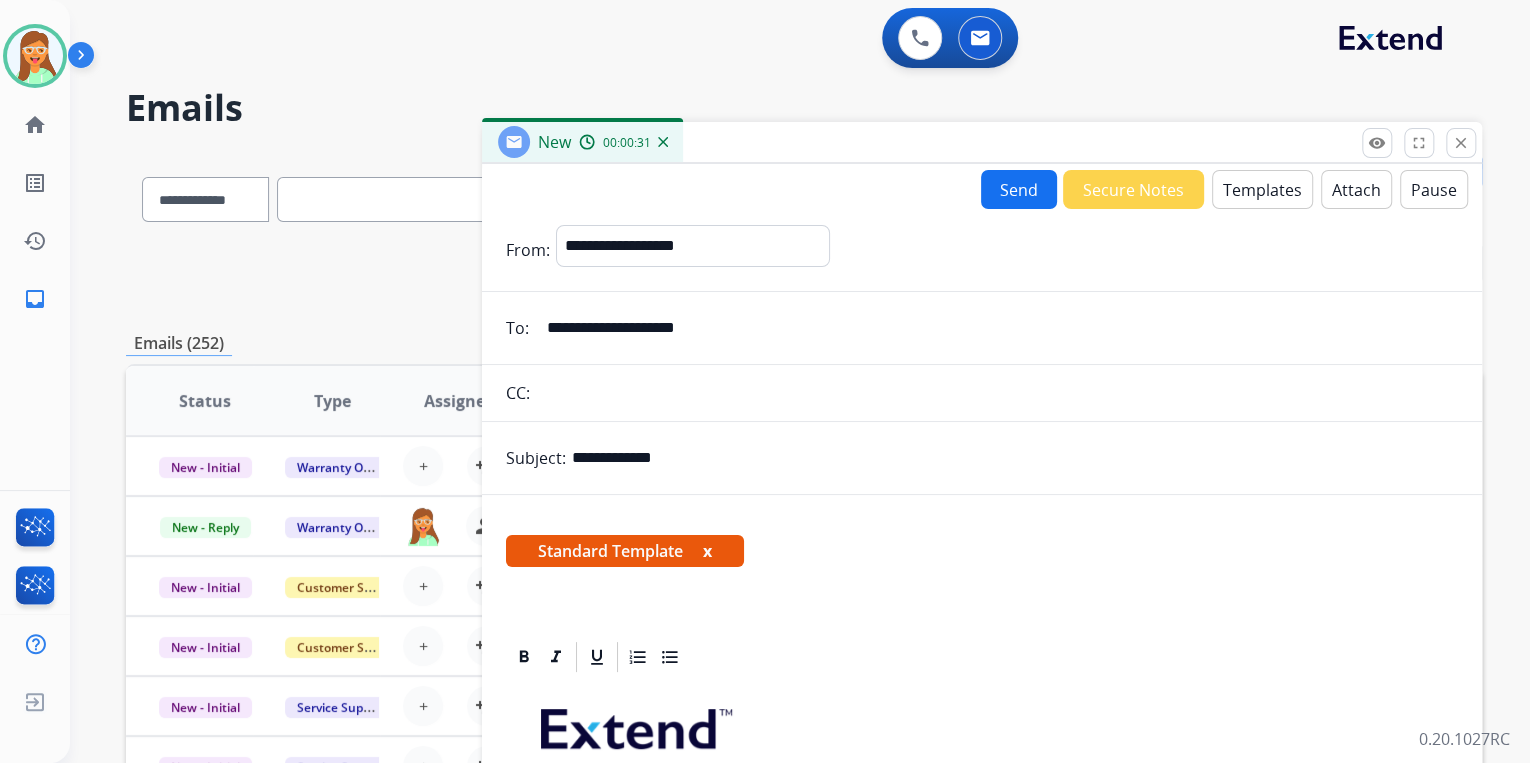 click on "Send" at bounding box center [1019, 189] 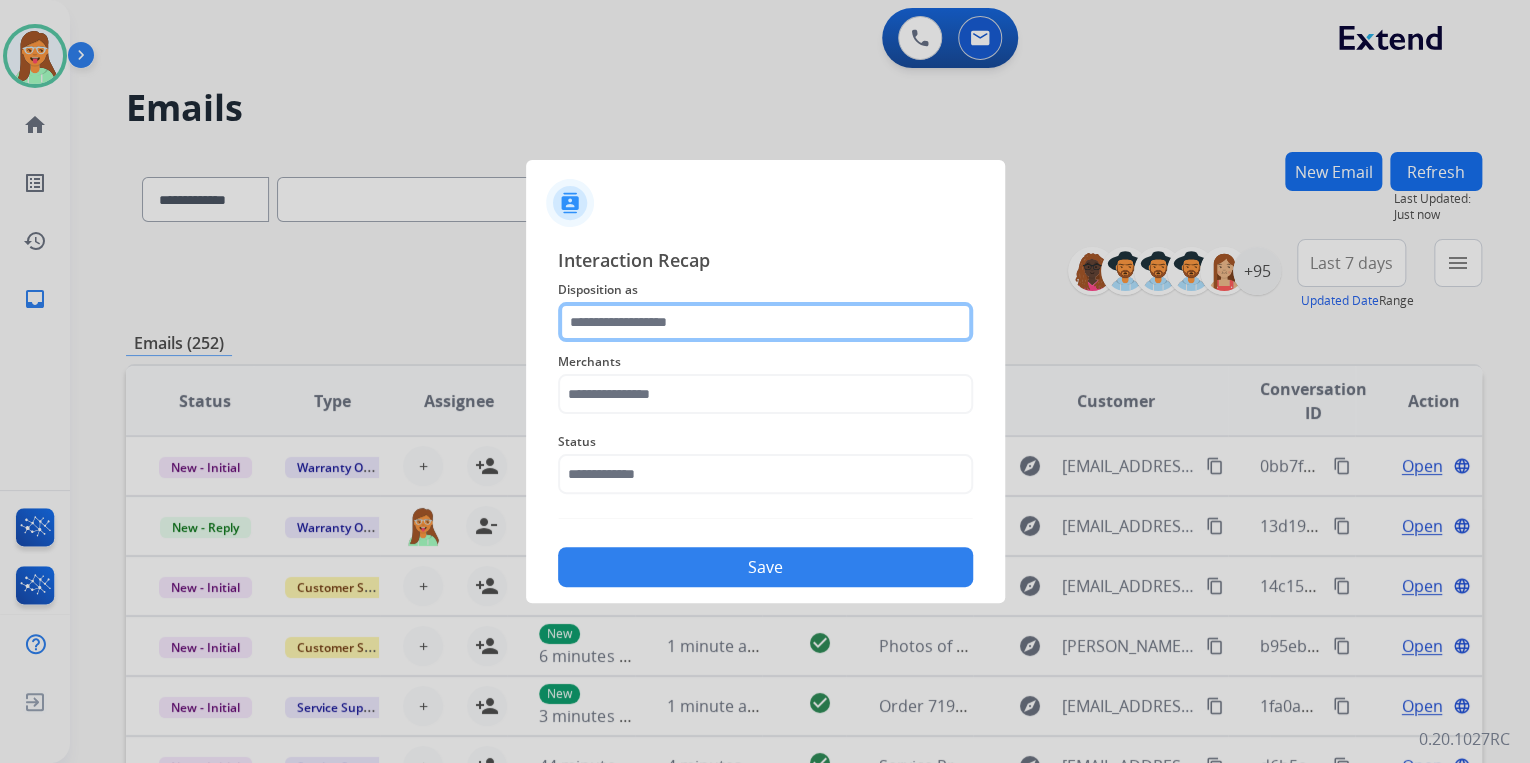click 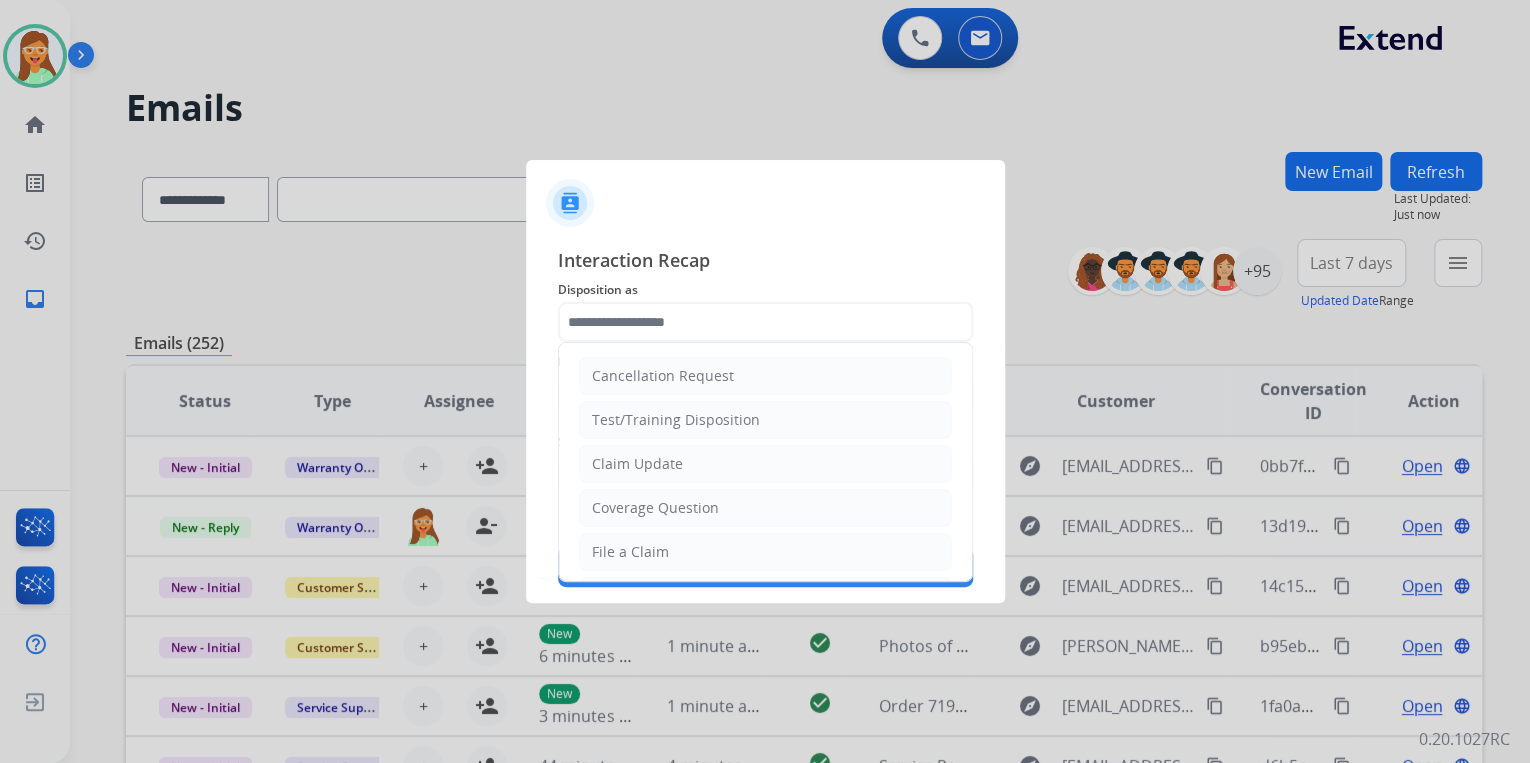 drag, startPoint x: 684, startPoint y: 452, endPoint x: 660, endPoint y: 416, distance: 43.266617 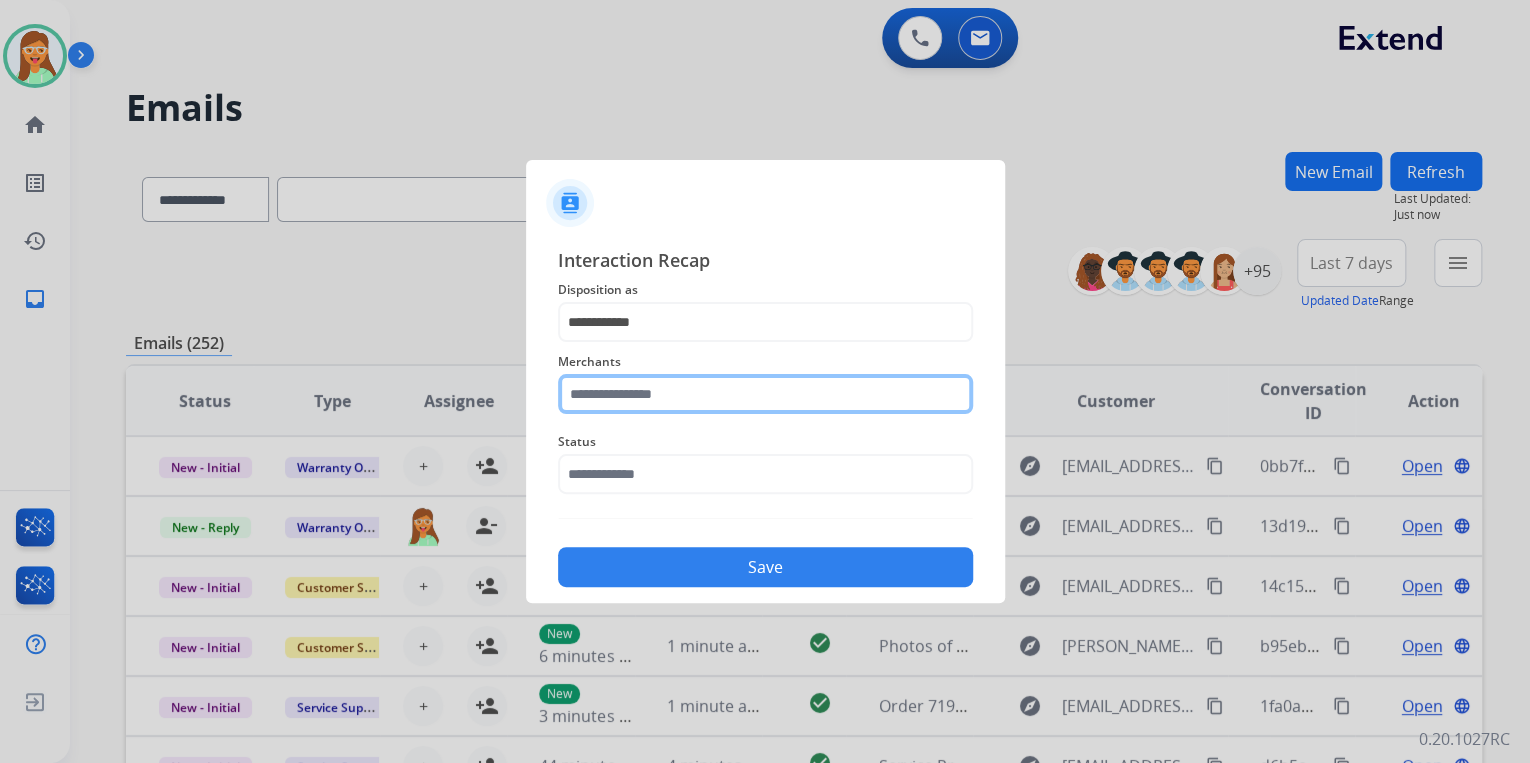 click 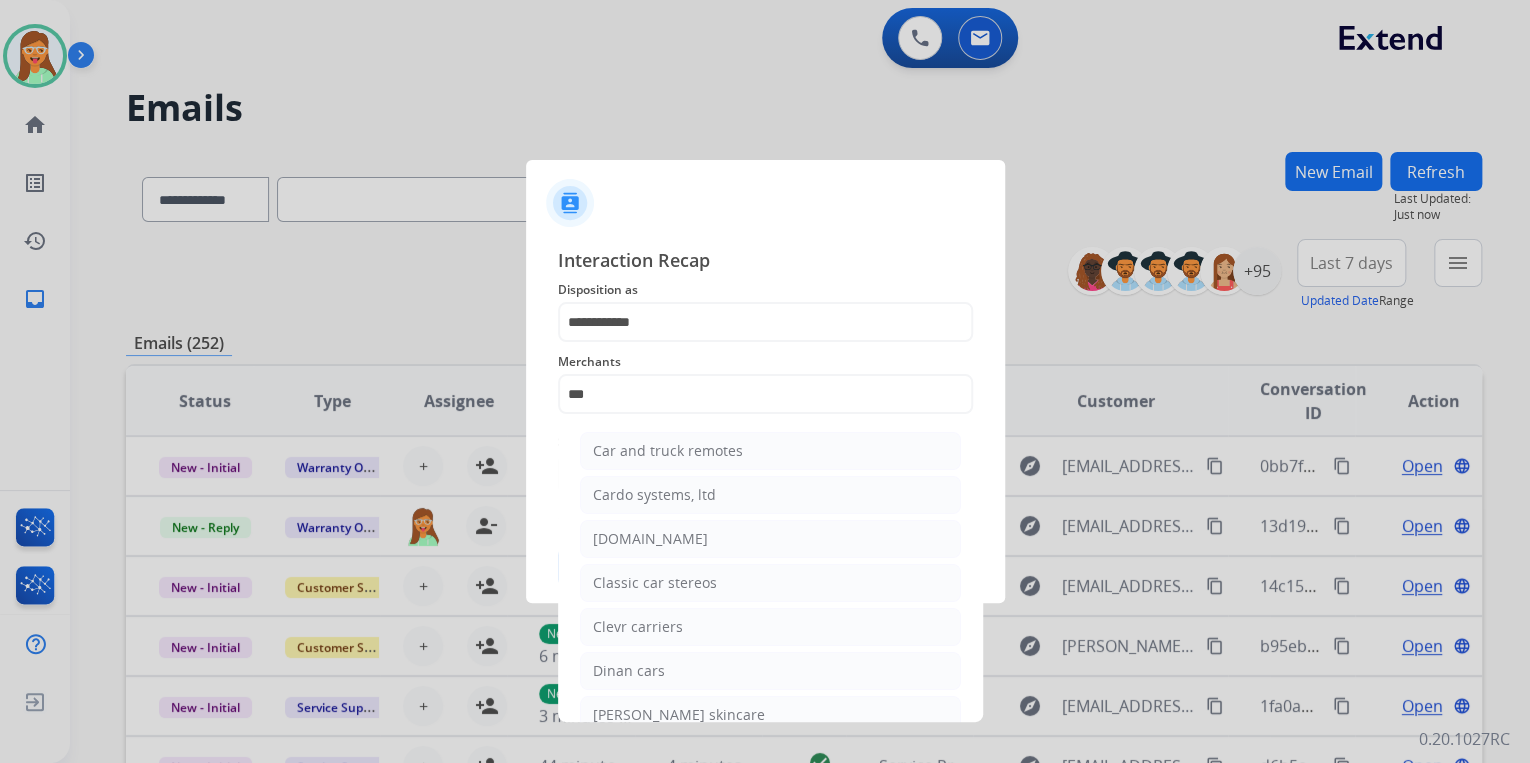 drag, startPoint x: 677, startPoint y: 544, endPoint x: 657, endPoint y: 456, distance: 90.24411 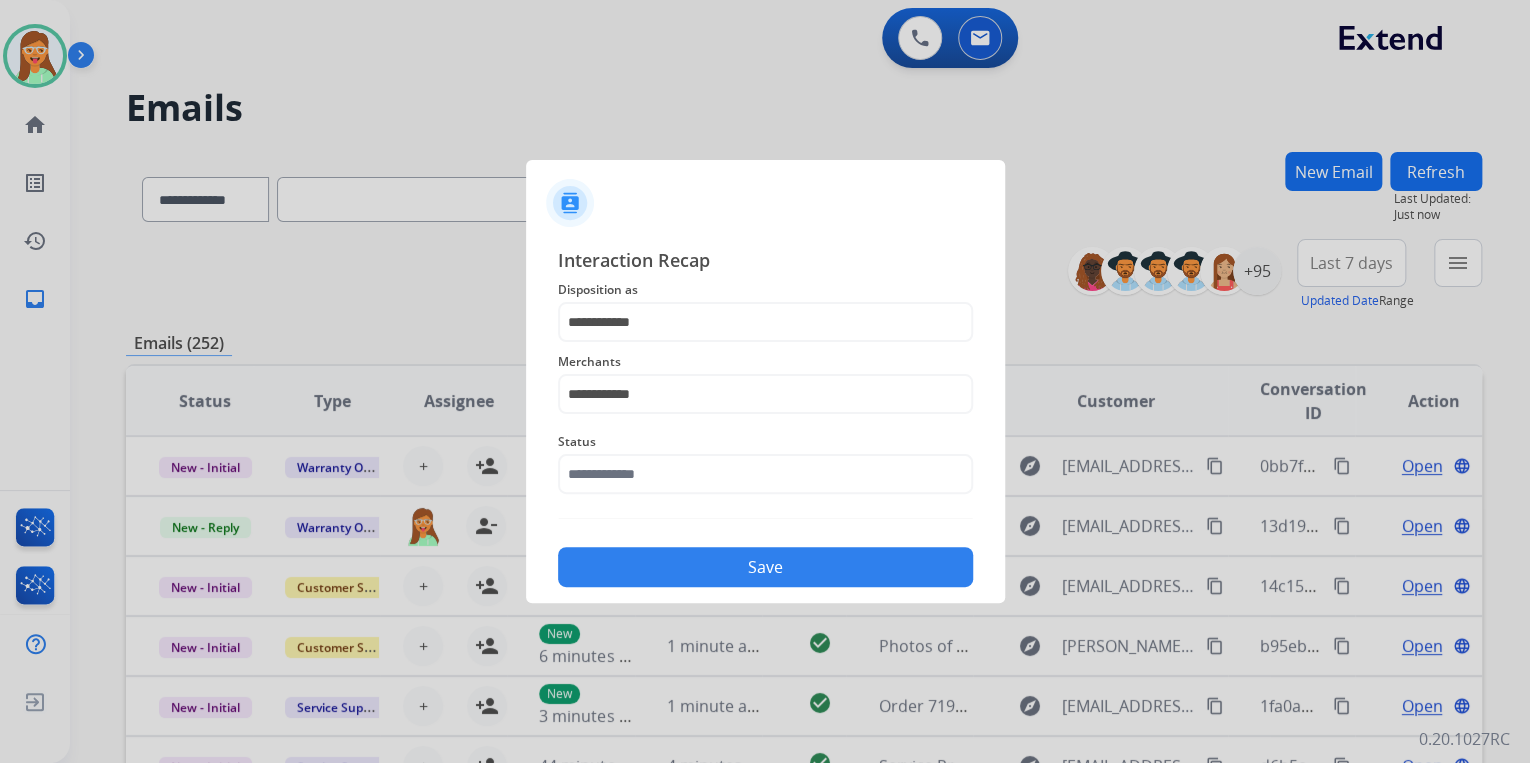 click on "Status" 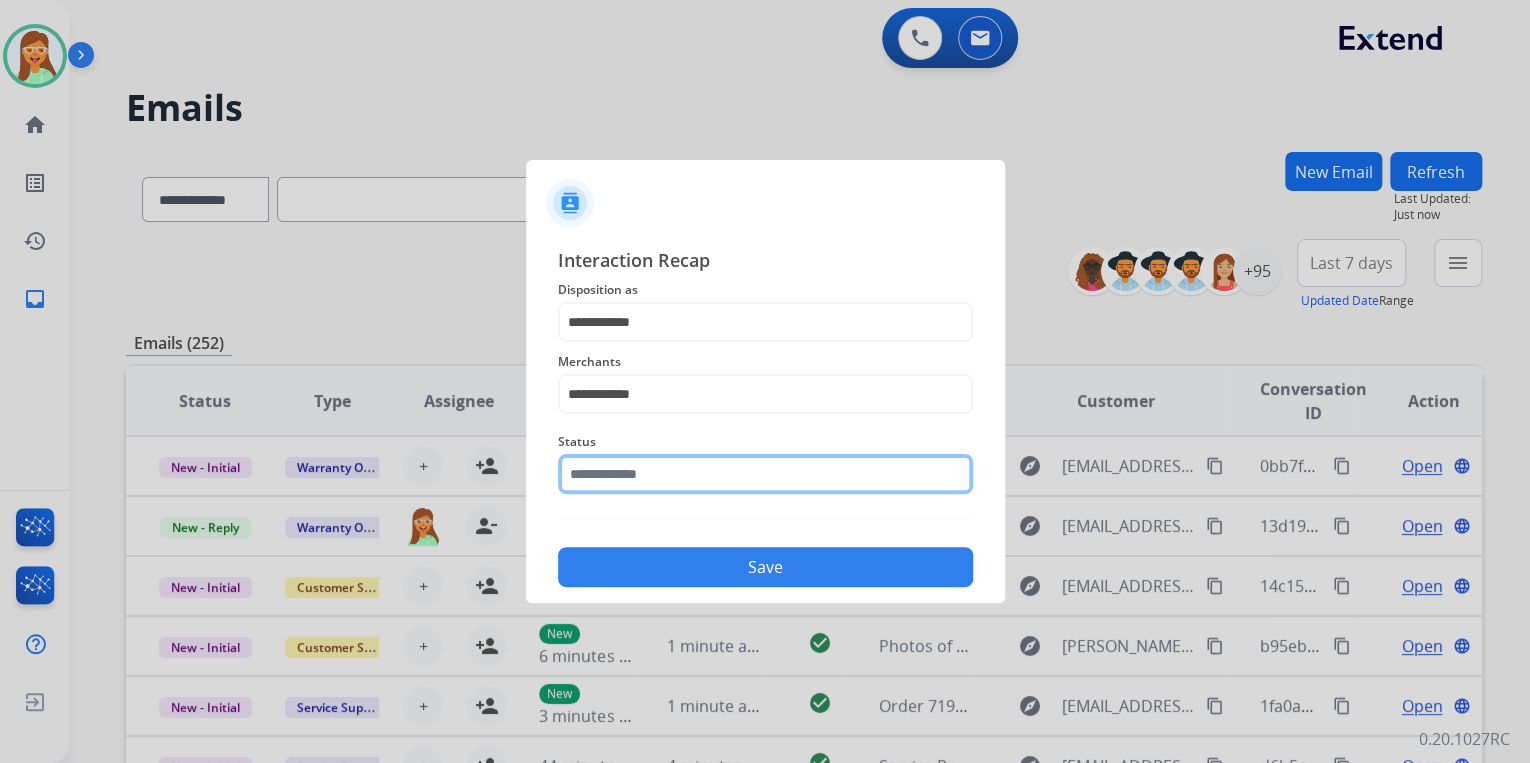 click 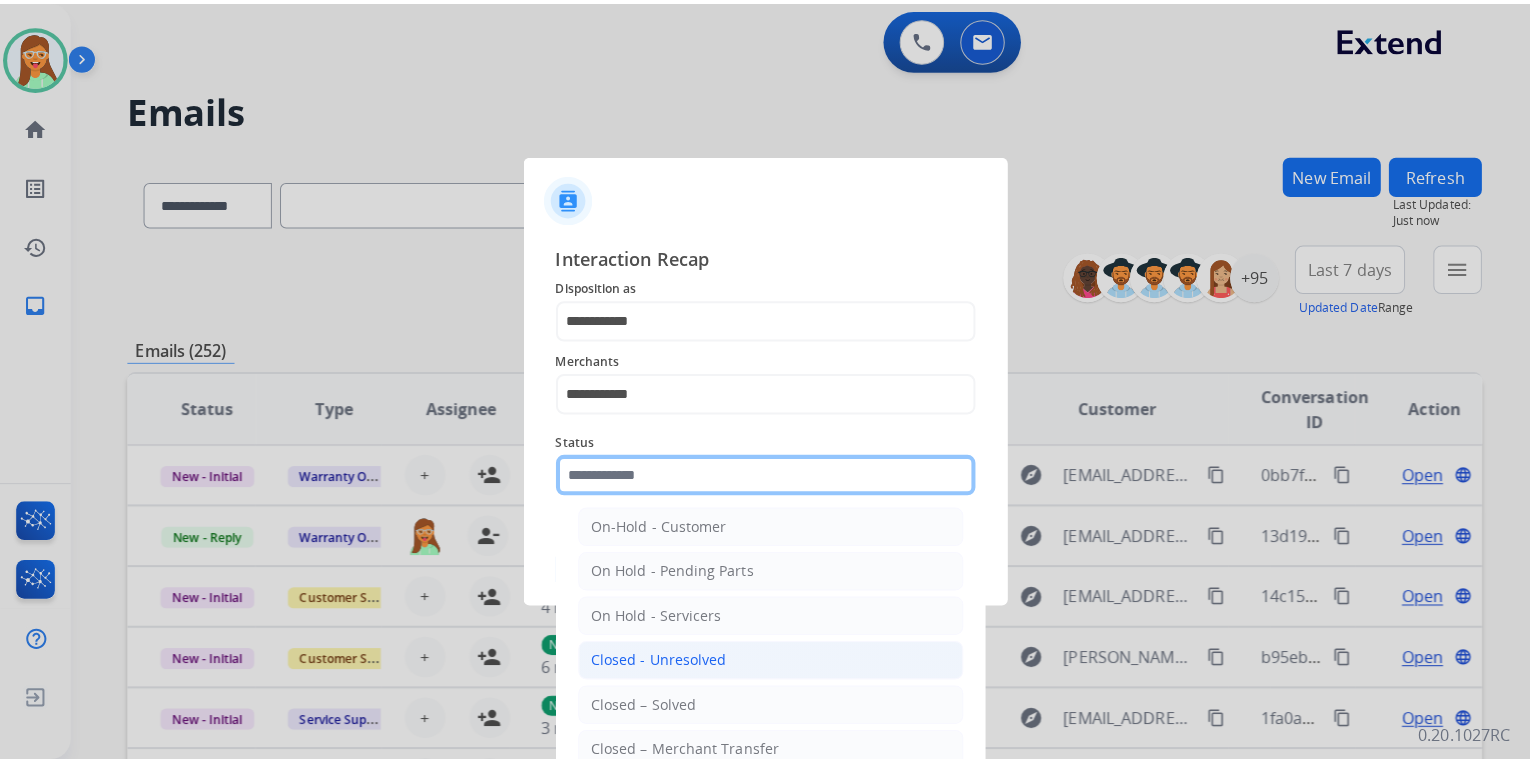 scroll, scrollTop: 116, scrollLeft: 0, axis: vertical 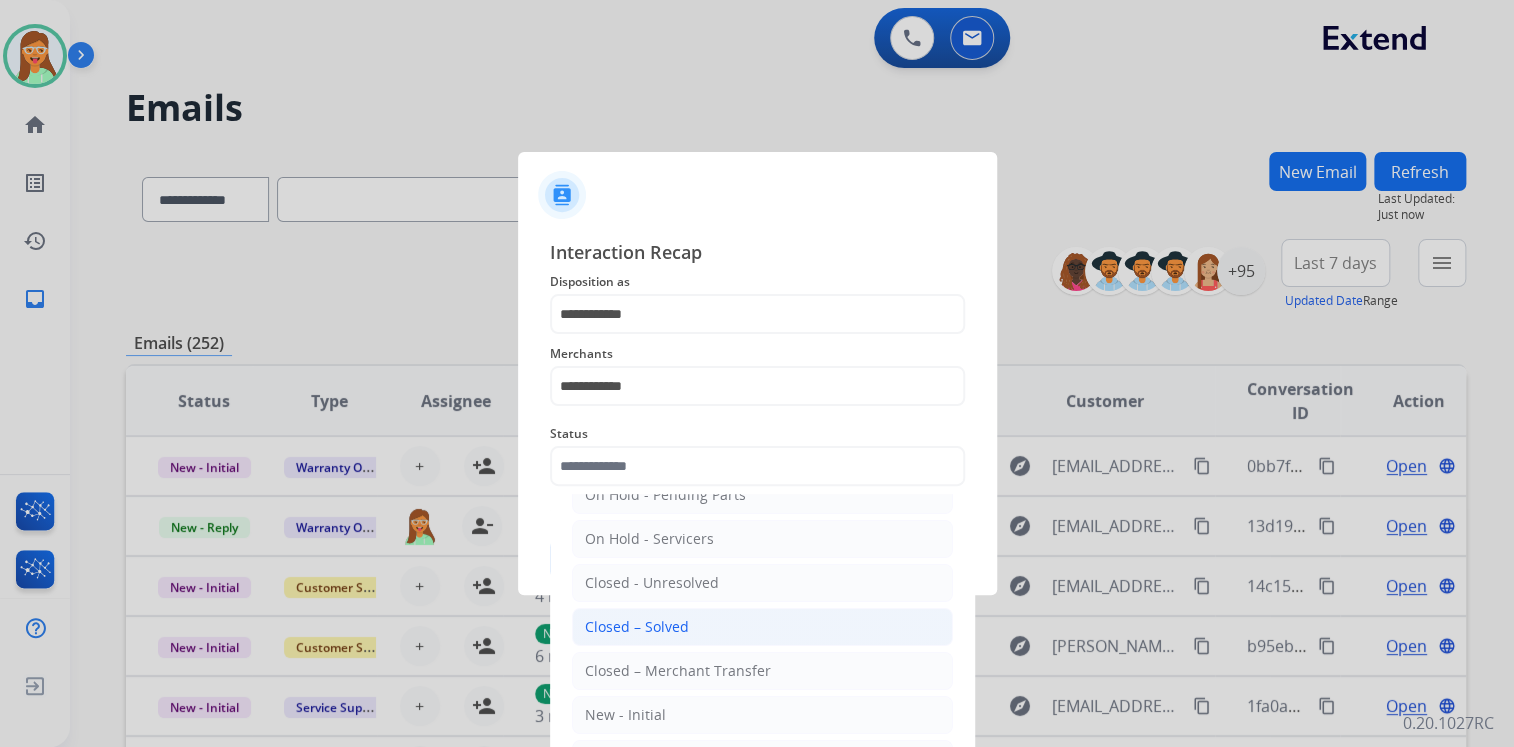 click on "Closed – Solved" 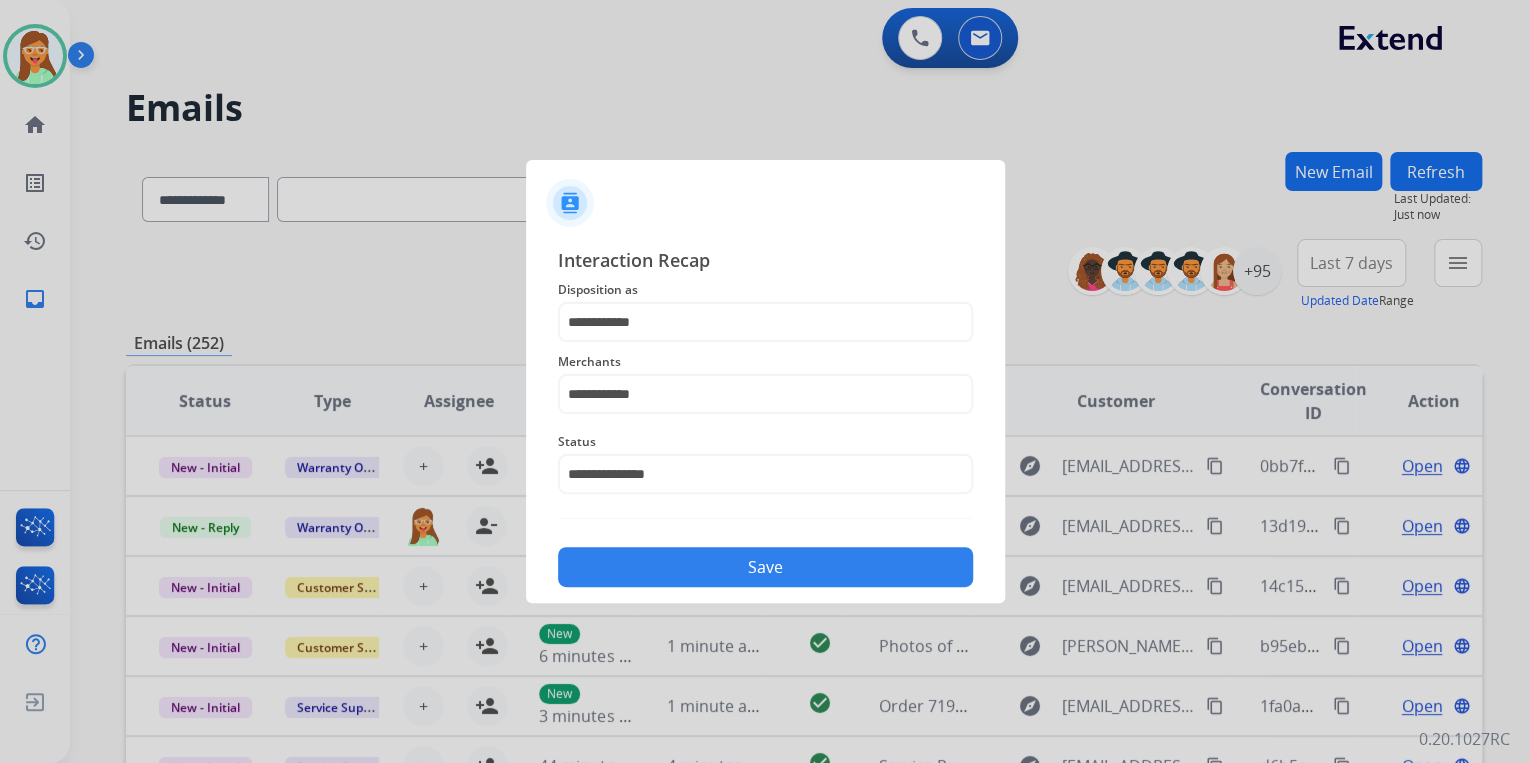 click on "Save" 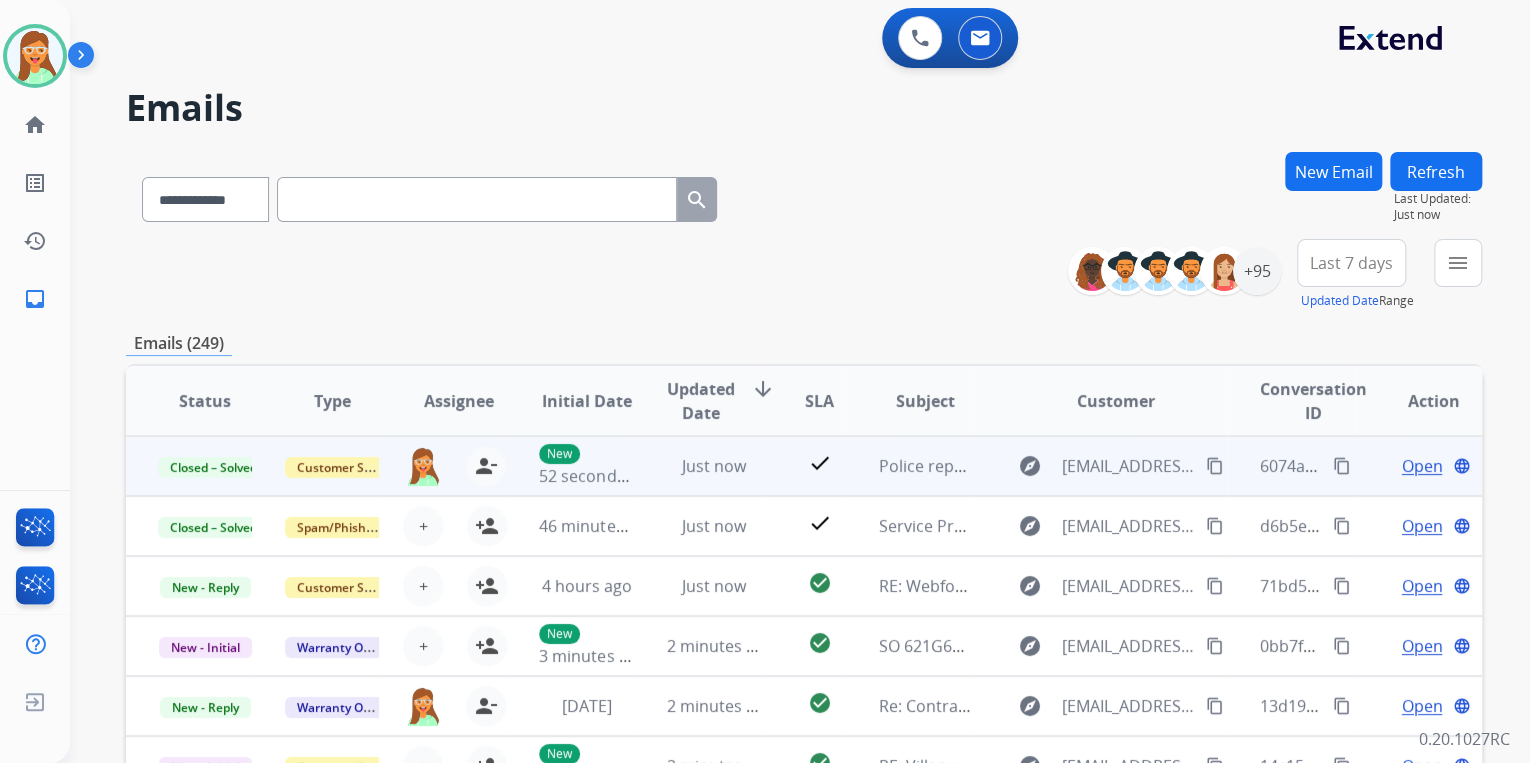 click on "content_copy" at bounding box center (1342, 466) 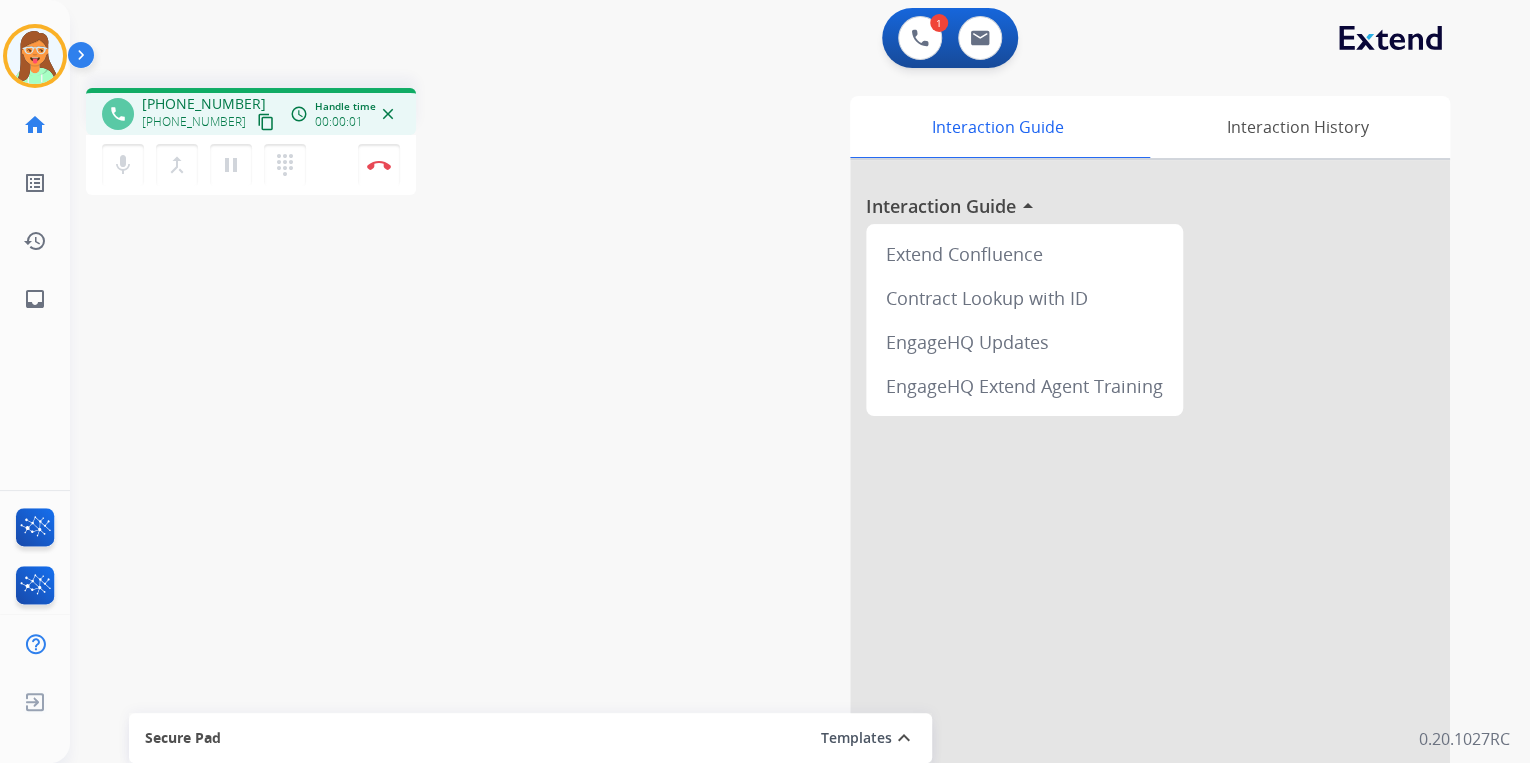click on "content_copy" at bounding box center (266, 122) 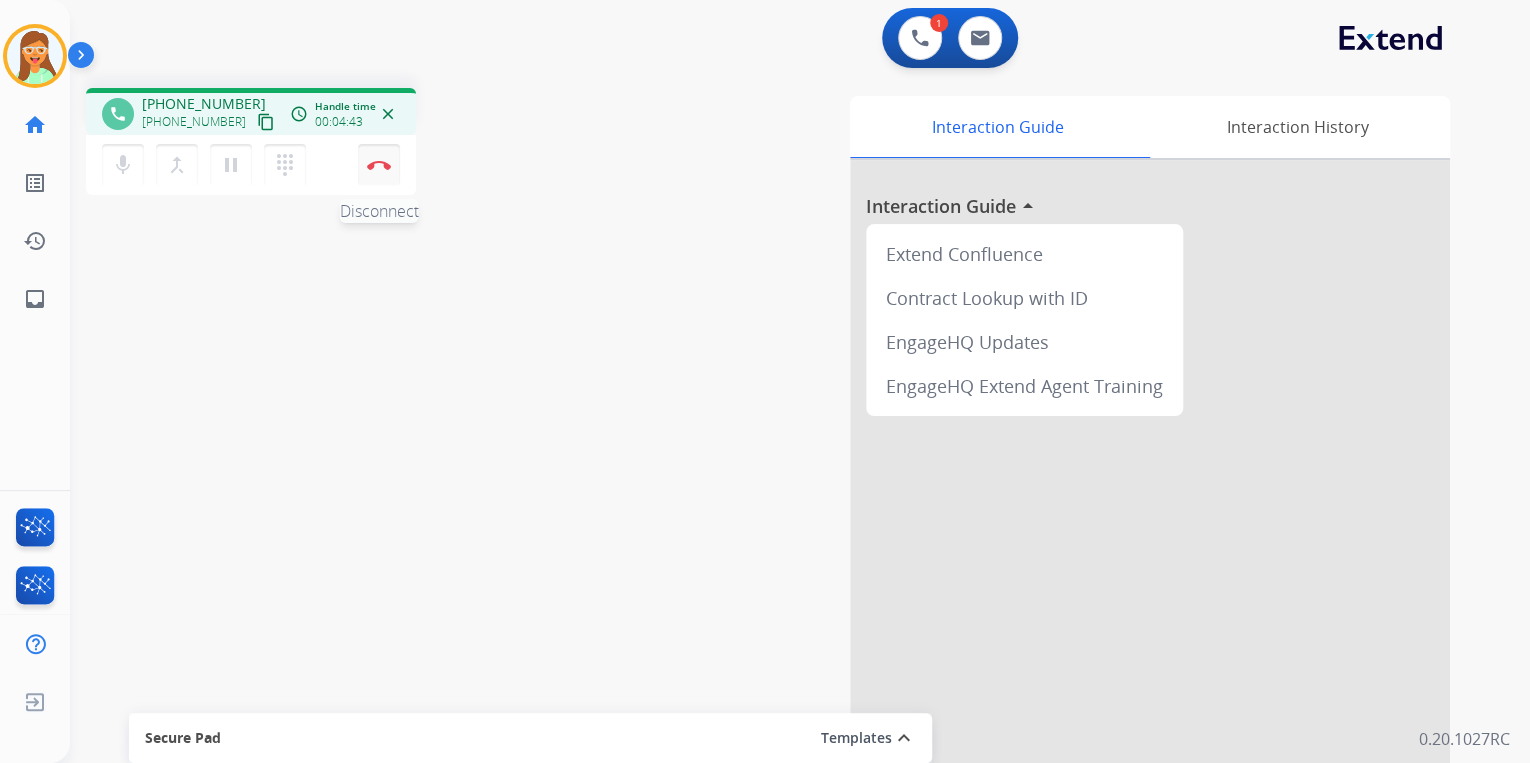 click on "Disconnect" at bounding box center [379, 165] 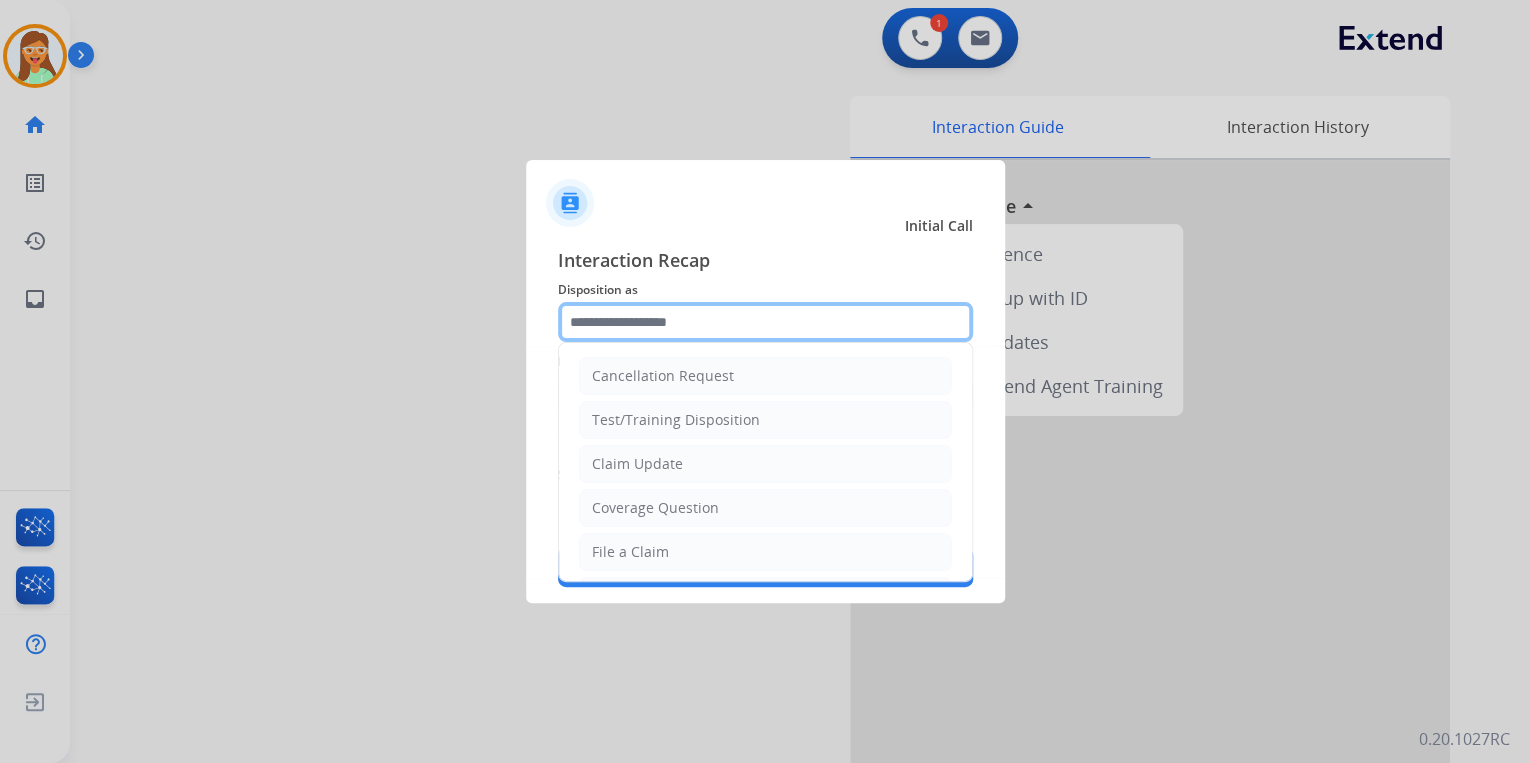 click 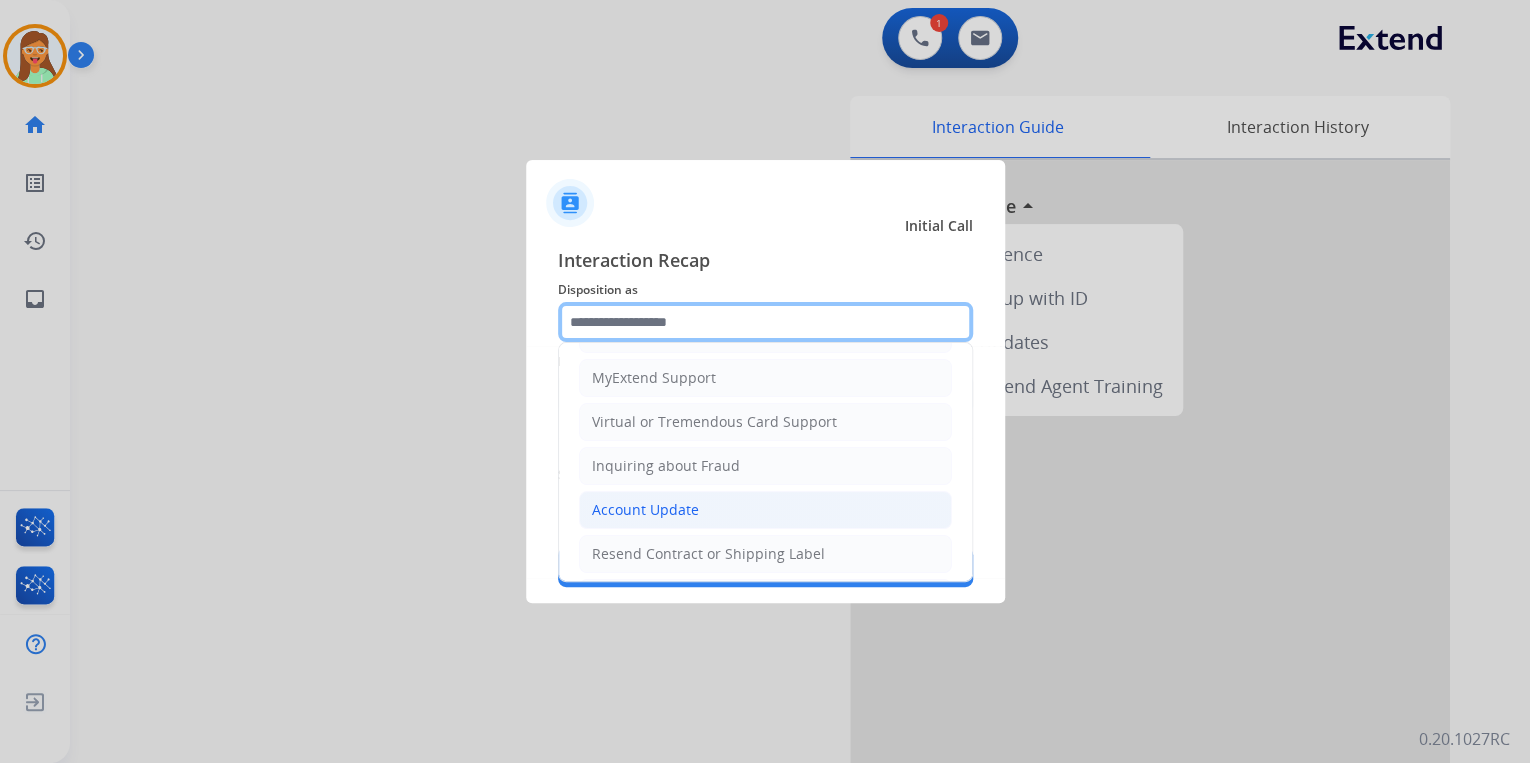 scroll, scrollTop: 240, scrollLeft: 0, axis: vertical 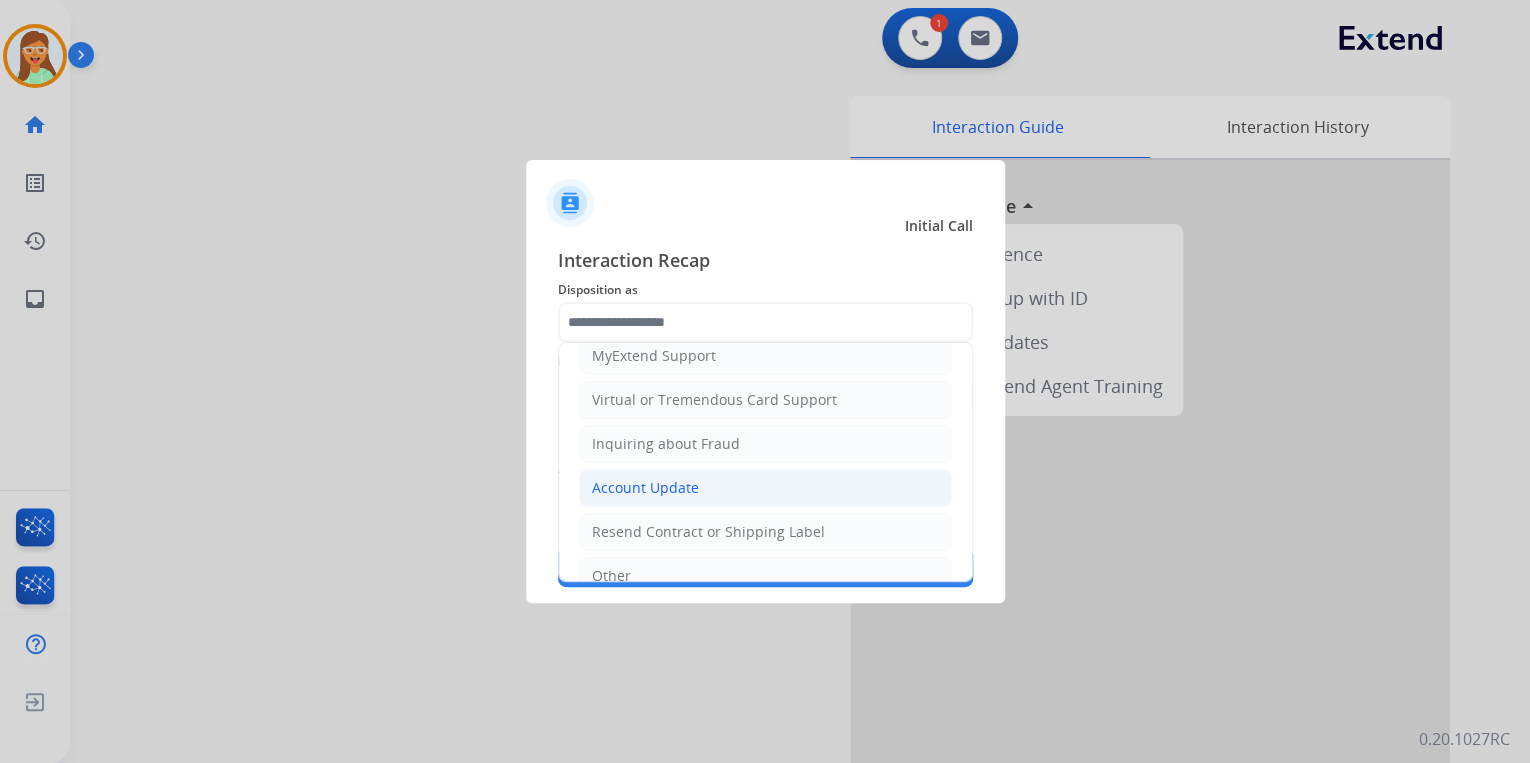 click on "Account Update" 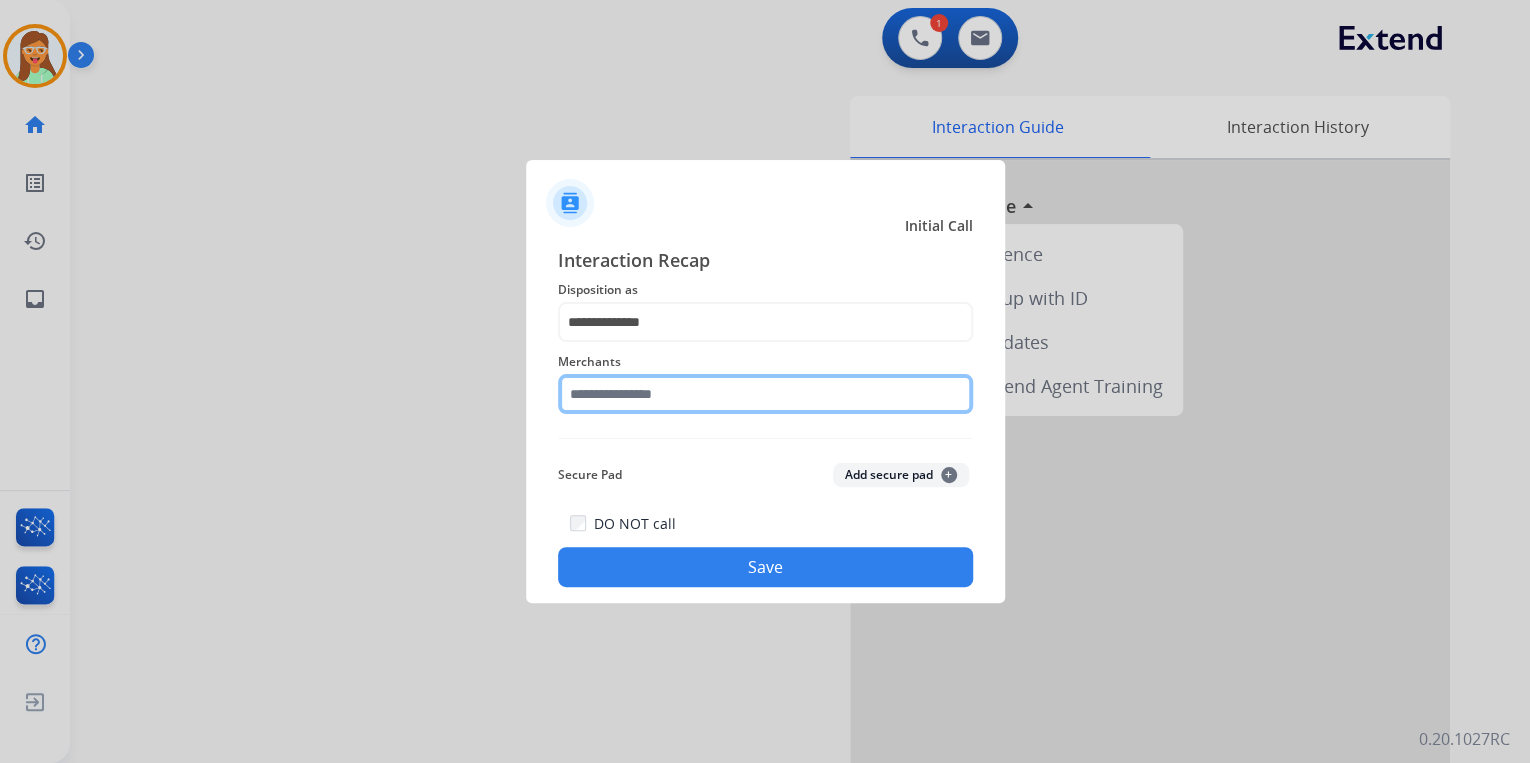 click 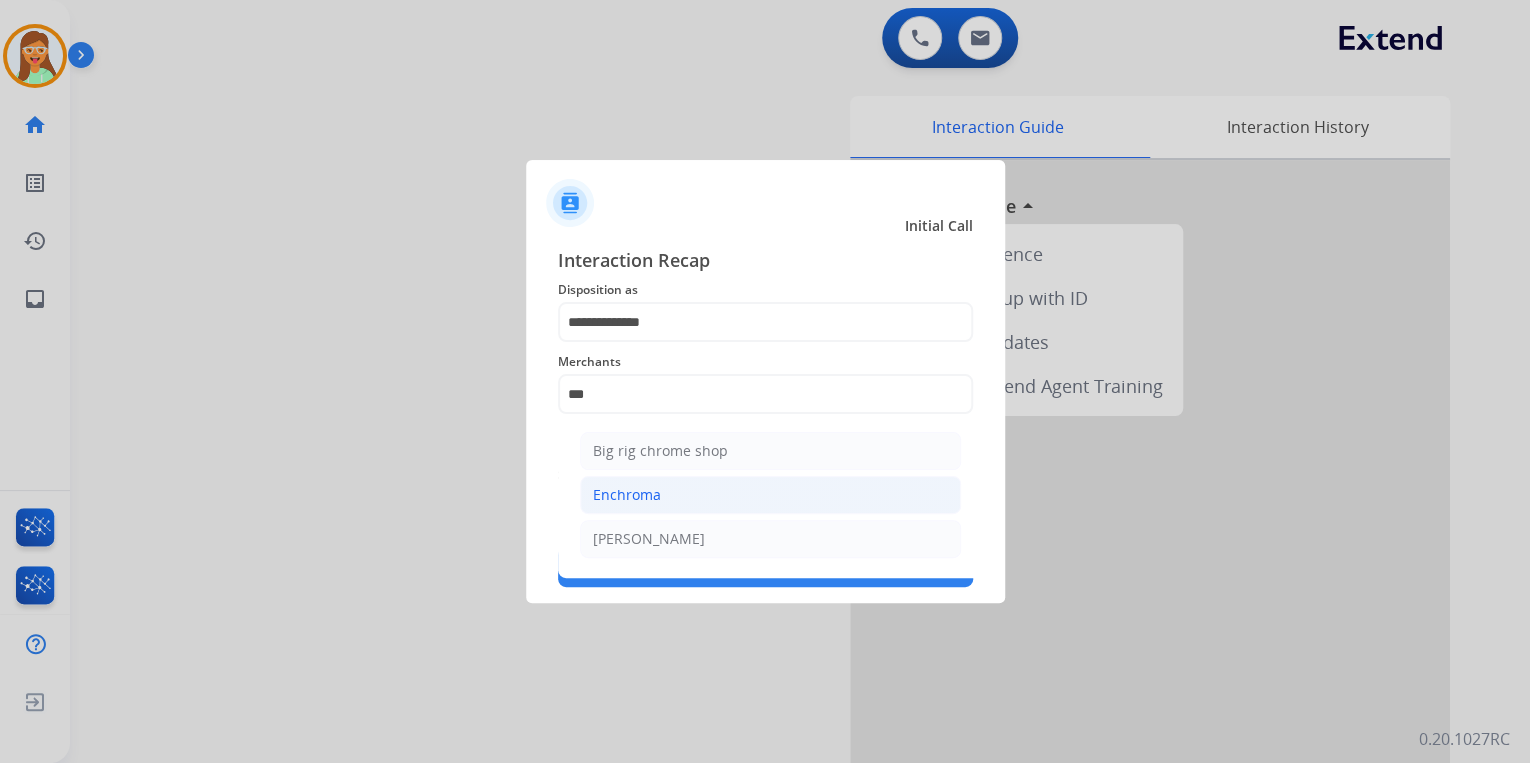 click on "Enchroma" 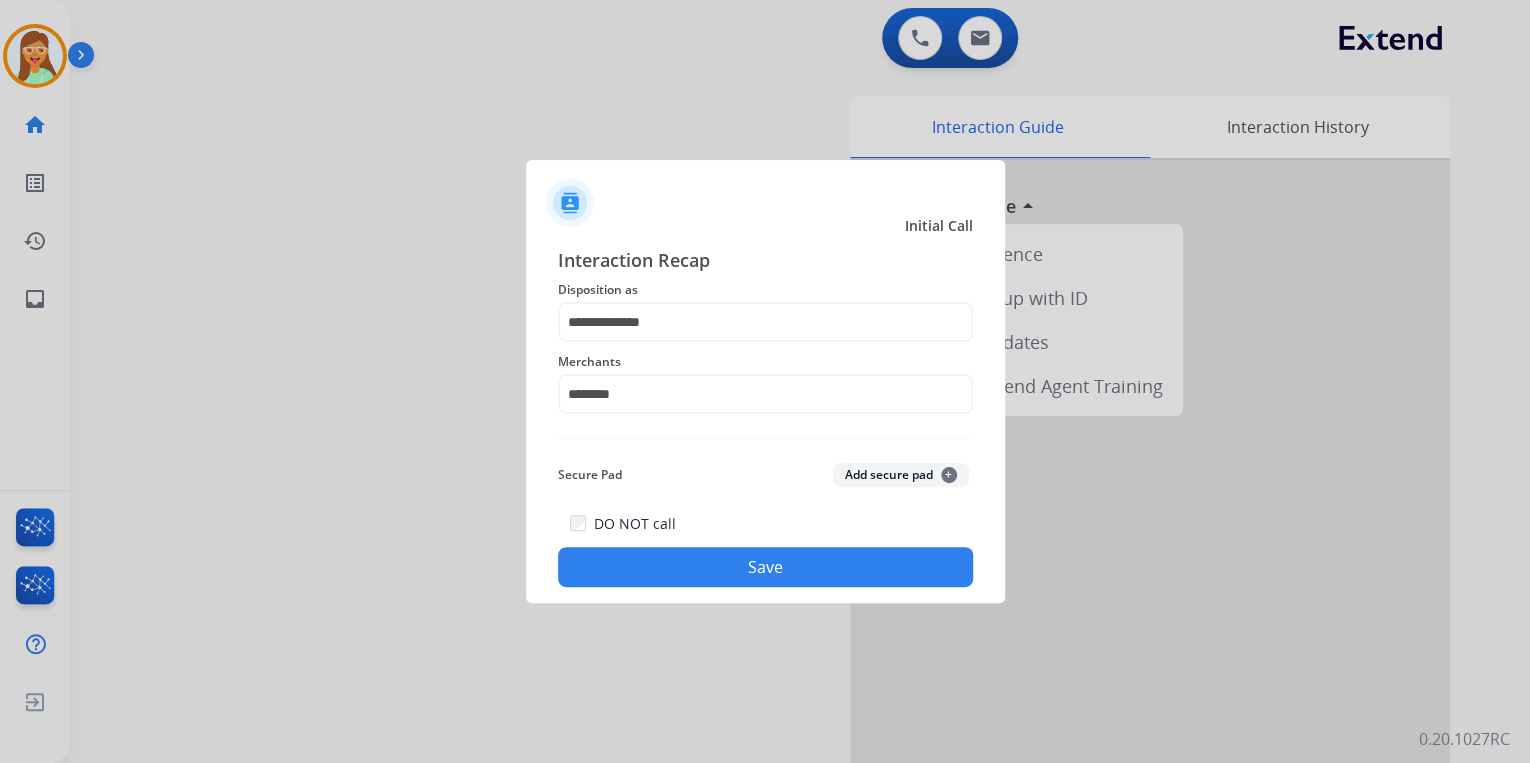 click on "Save" 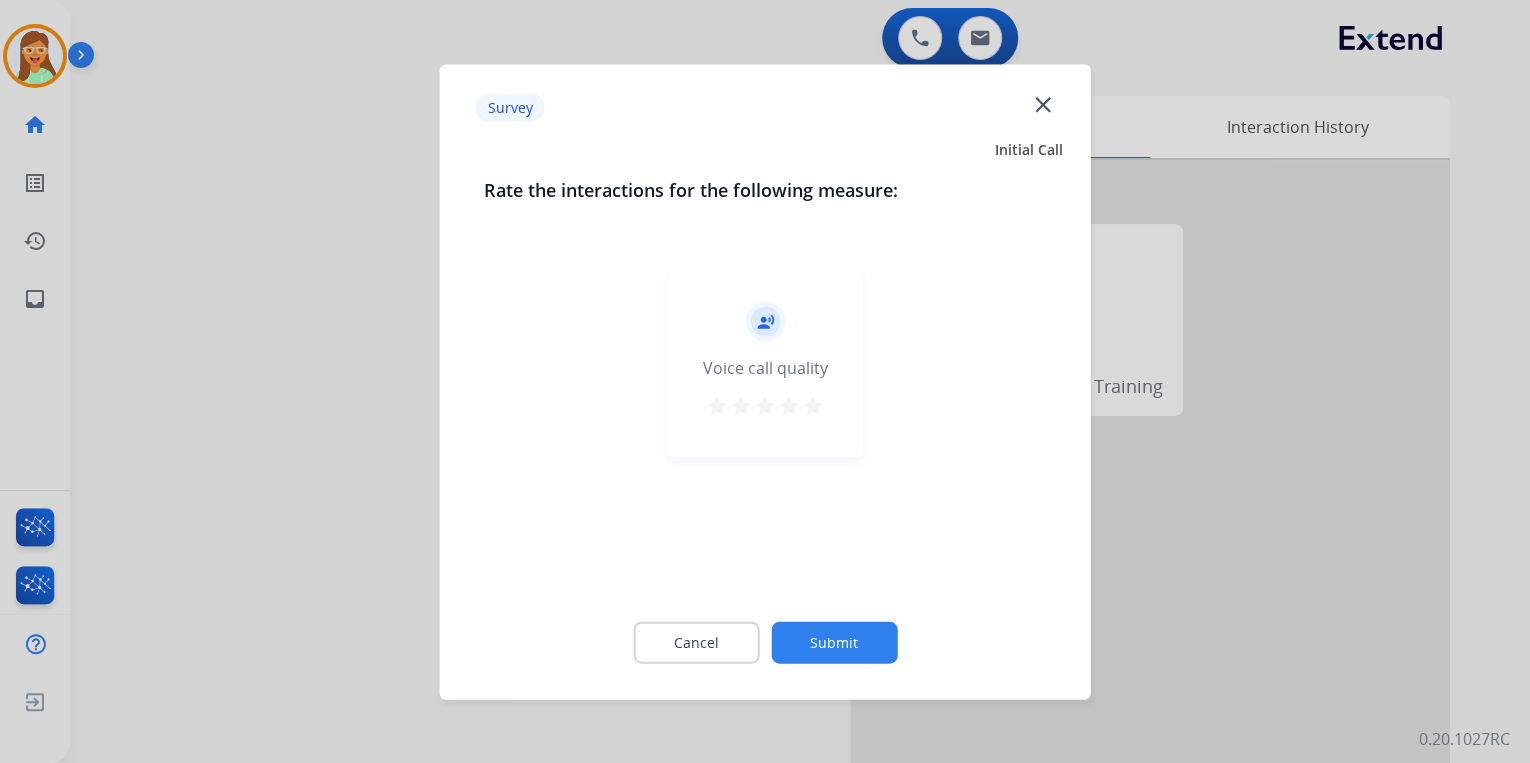 click on "star" at bounding box center [813, 405] 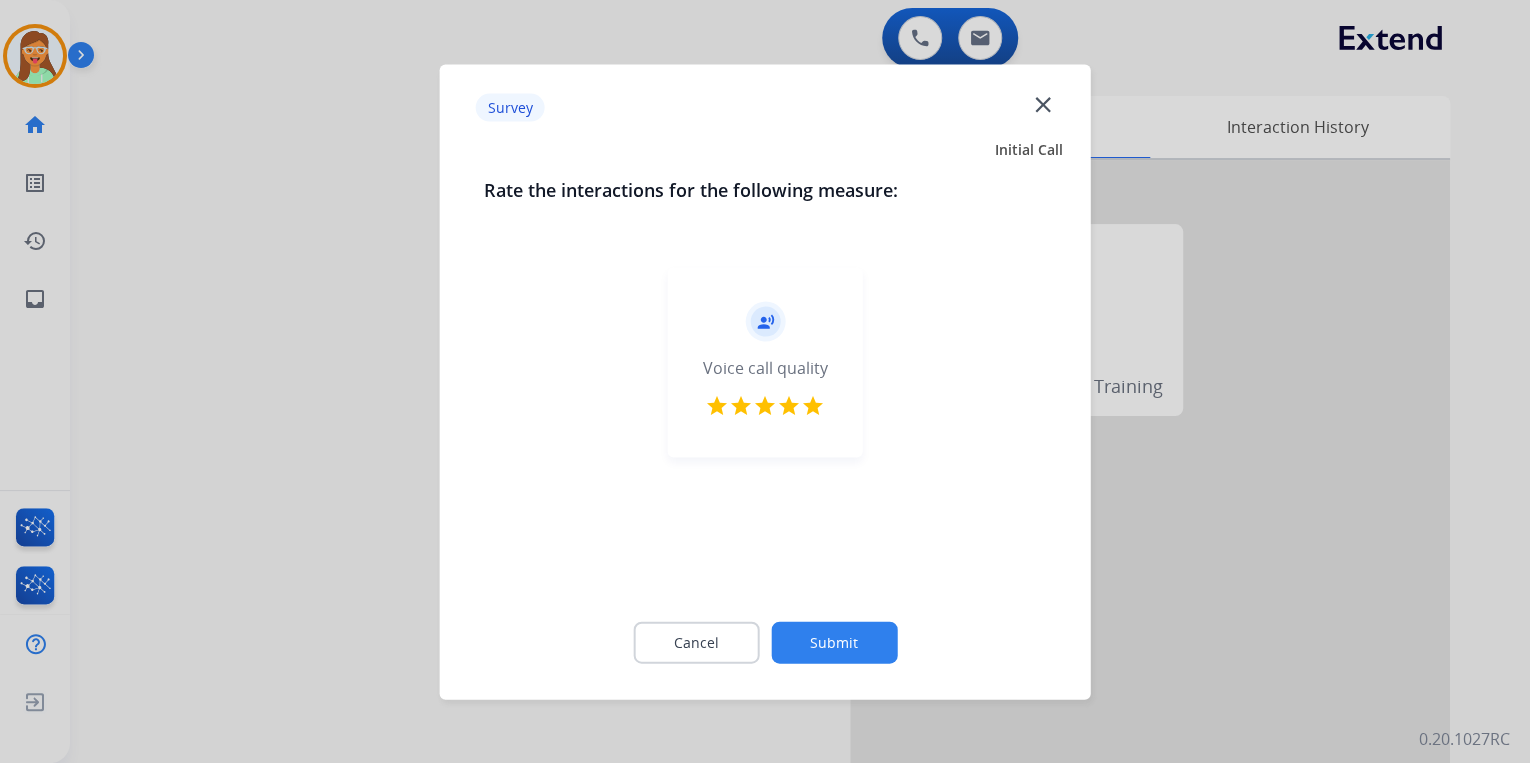 click on "Submit" 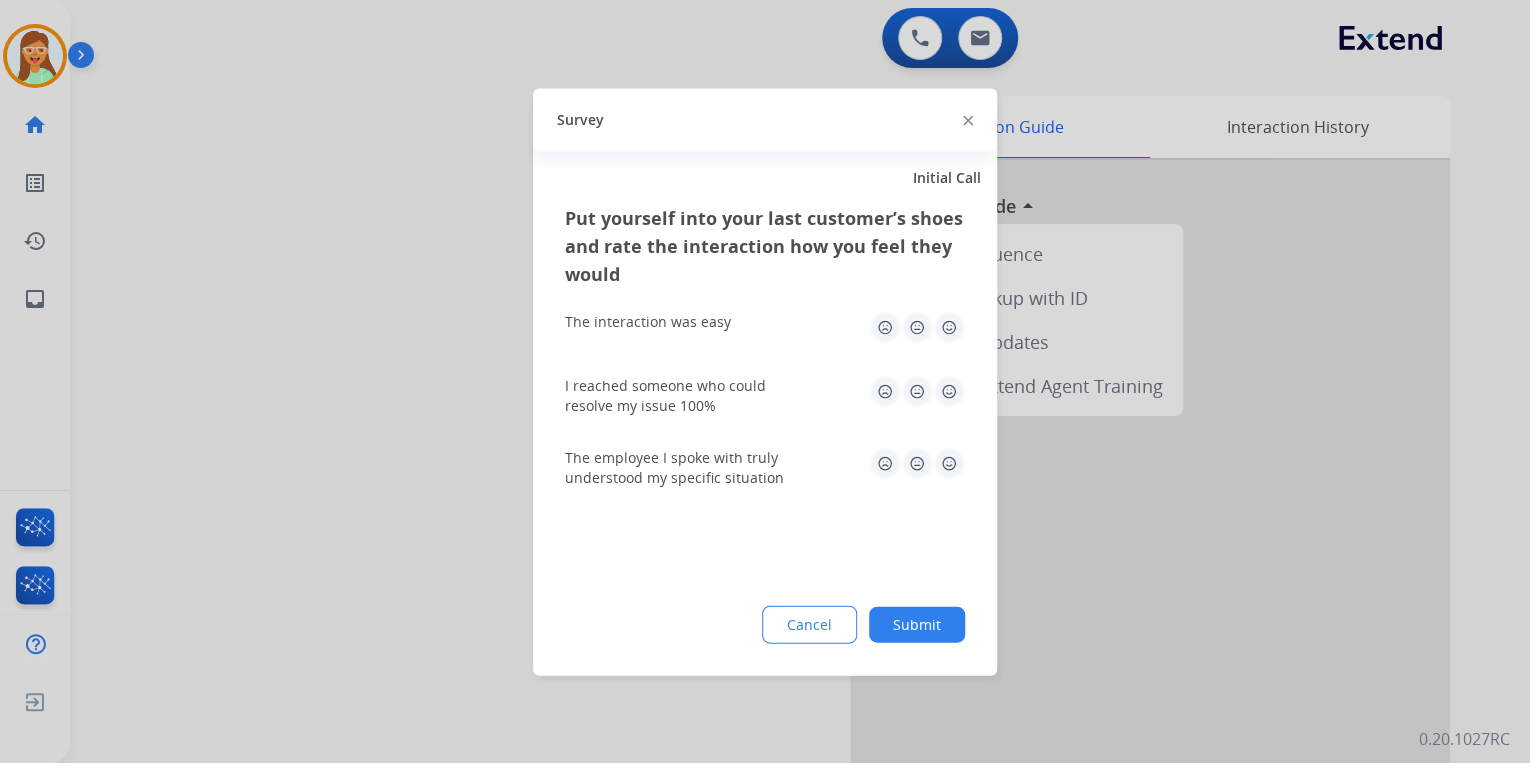 click 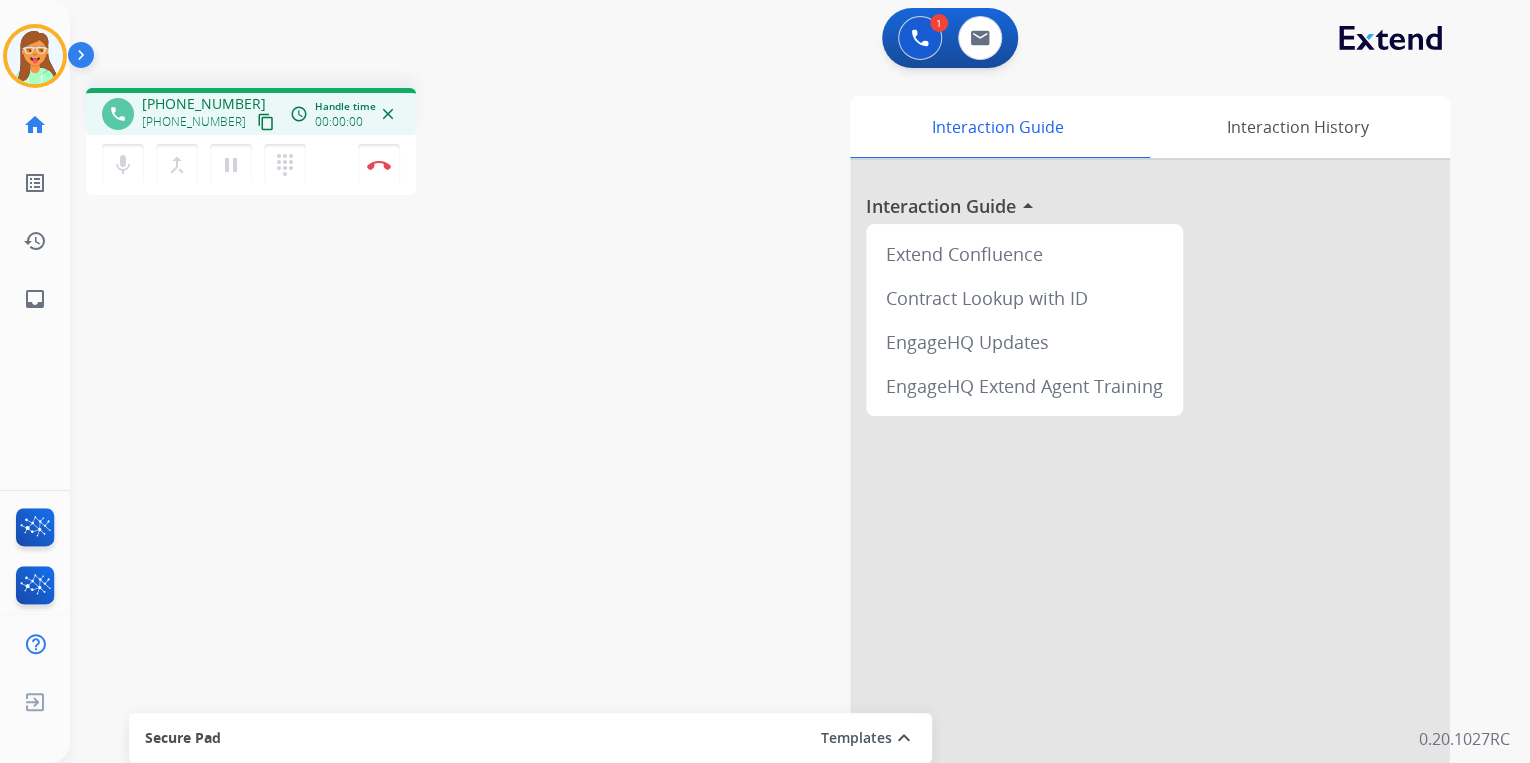 click on "content_copy" at bounding box center (266, 122) 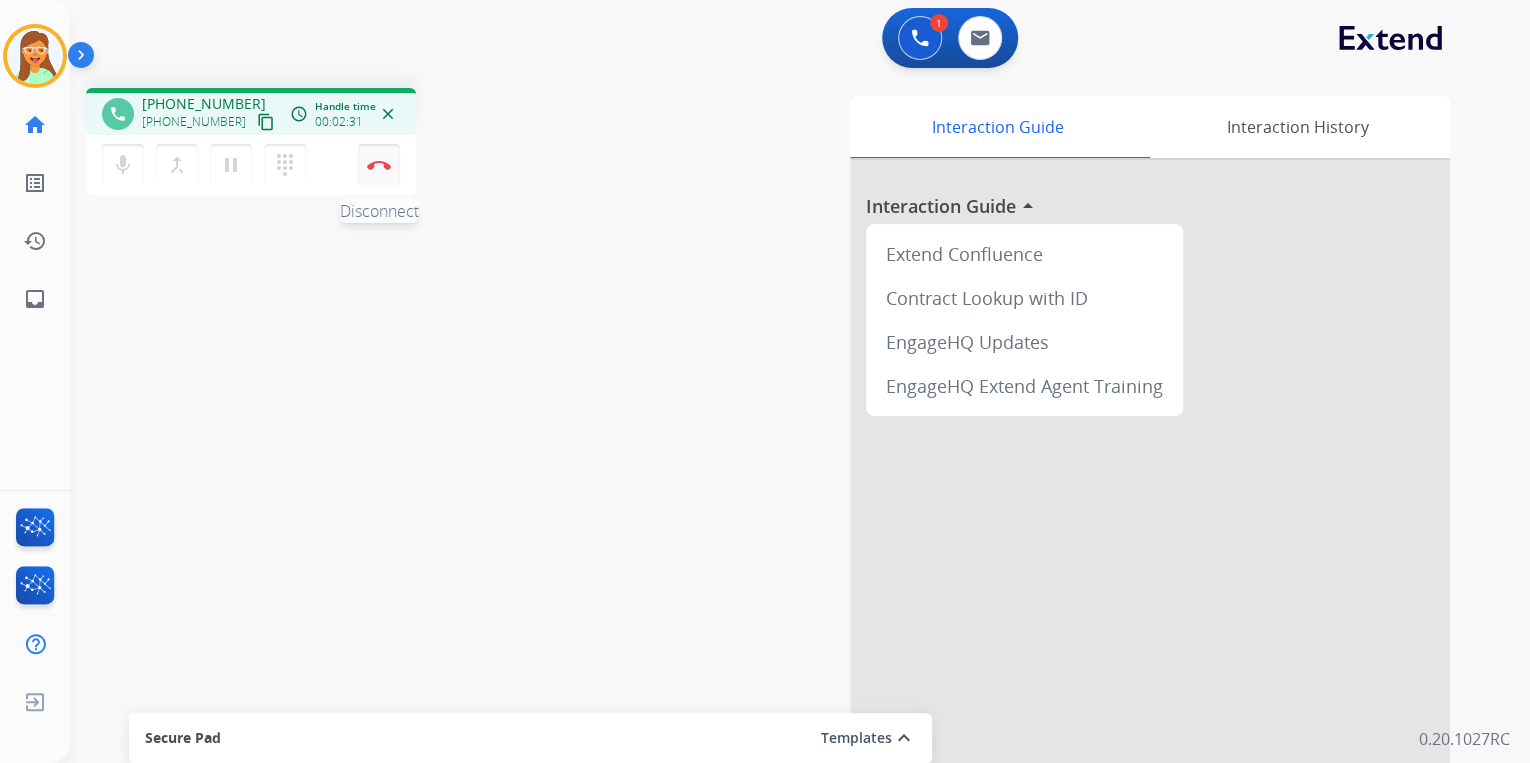 click at bounding box center (379, 165) 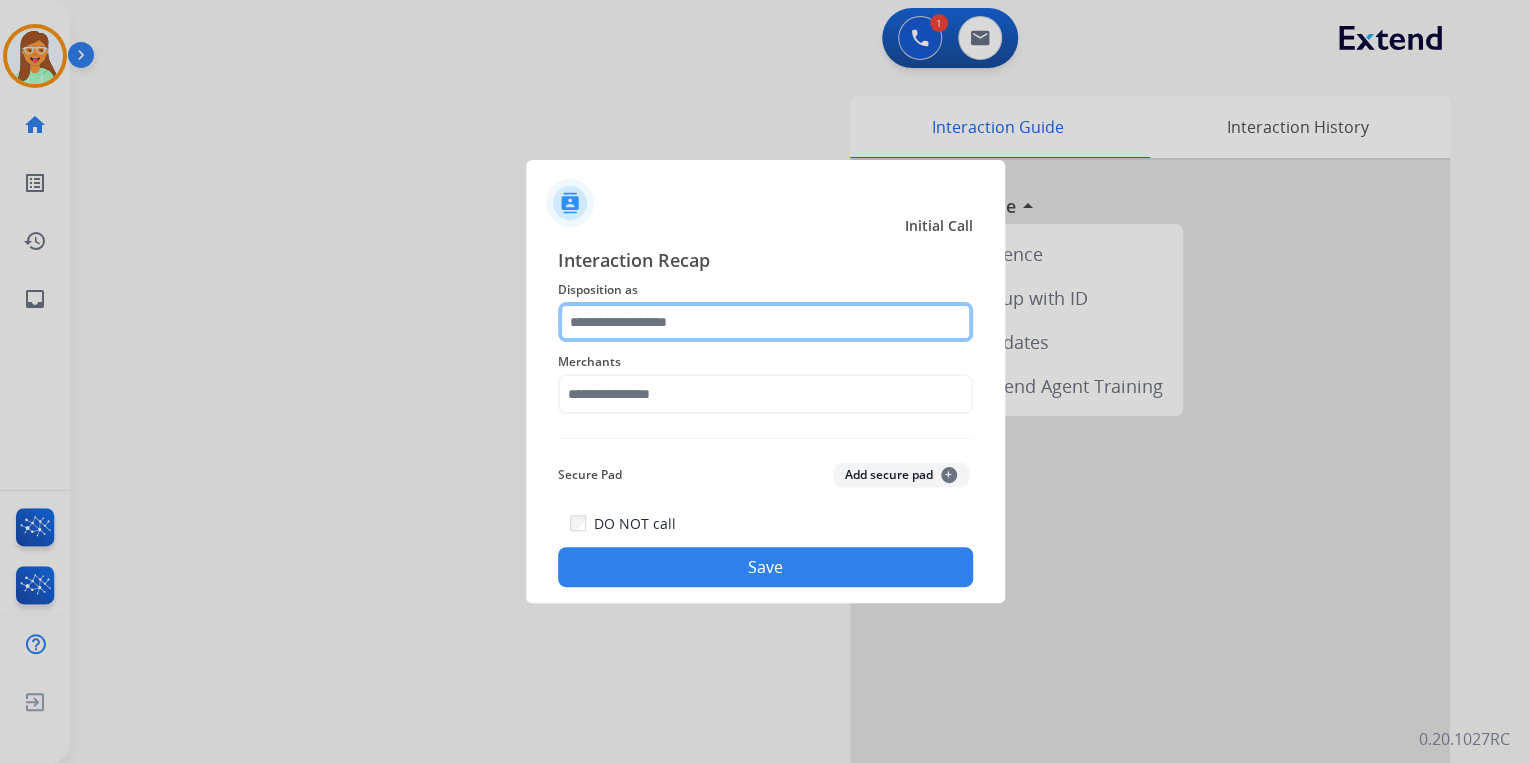 click 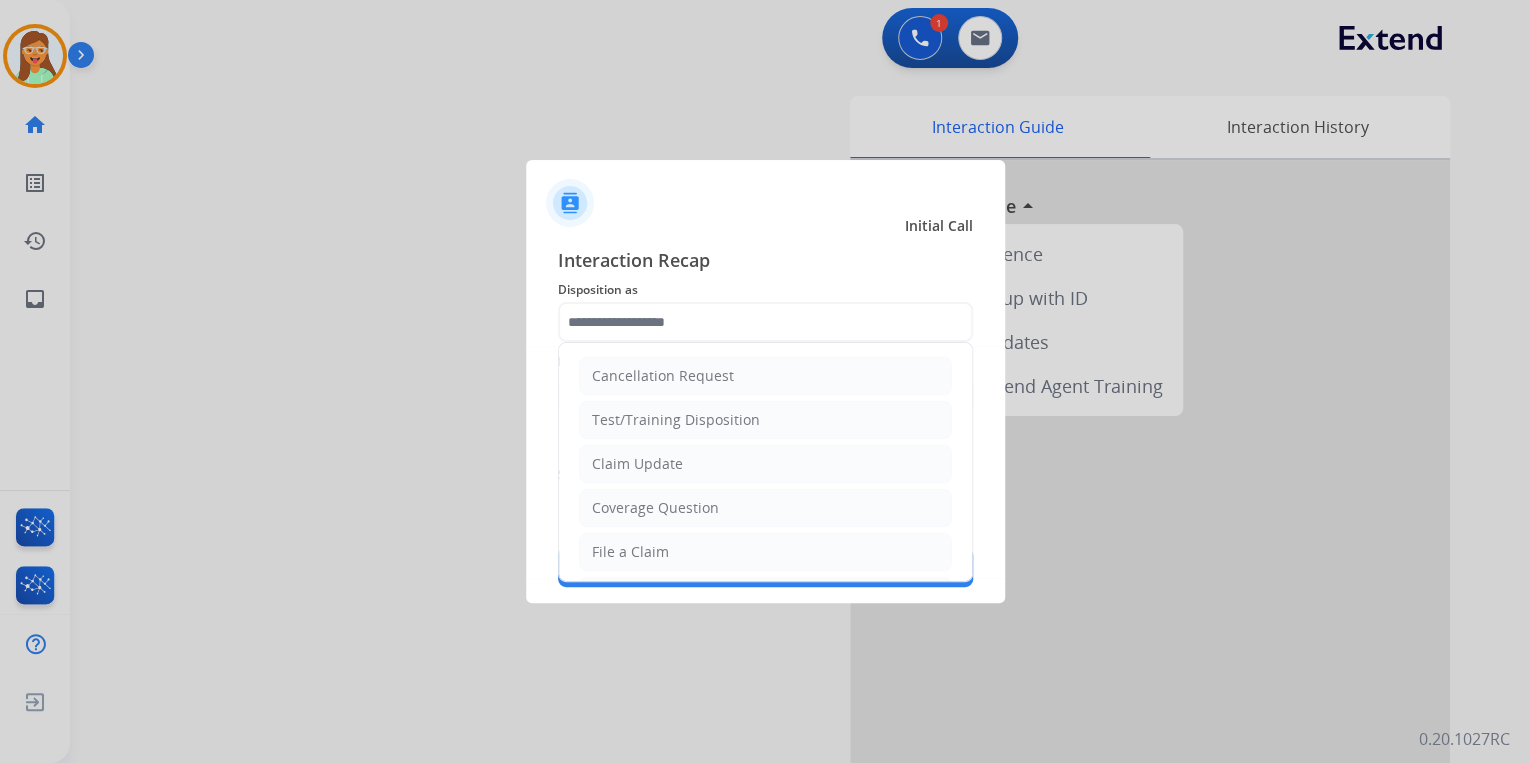 click on "Claim Update" 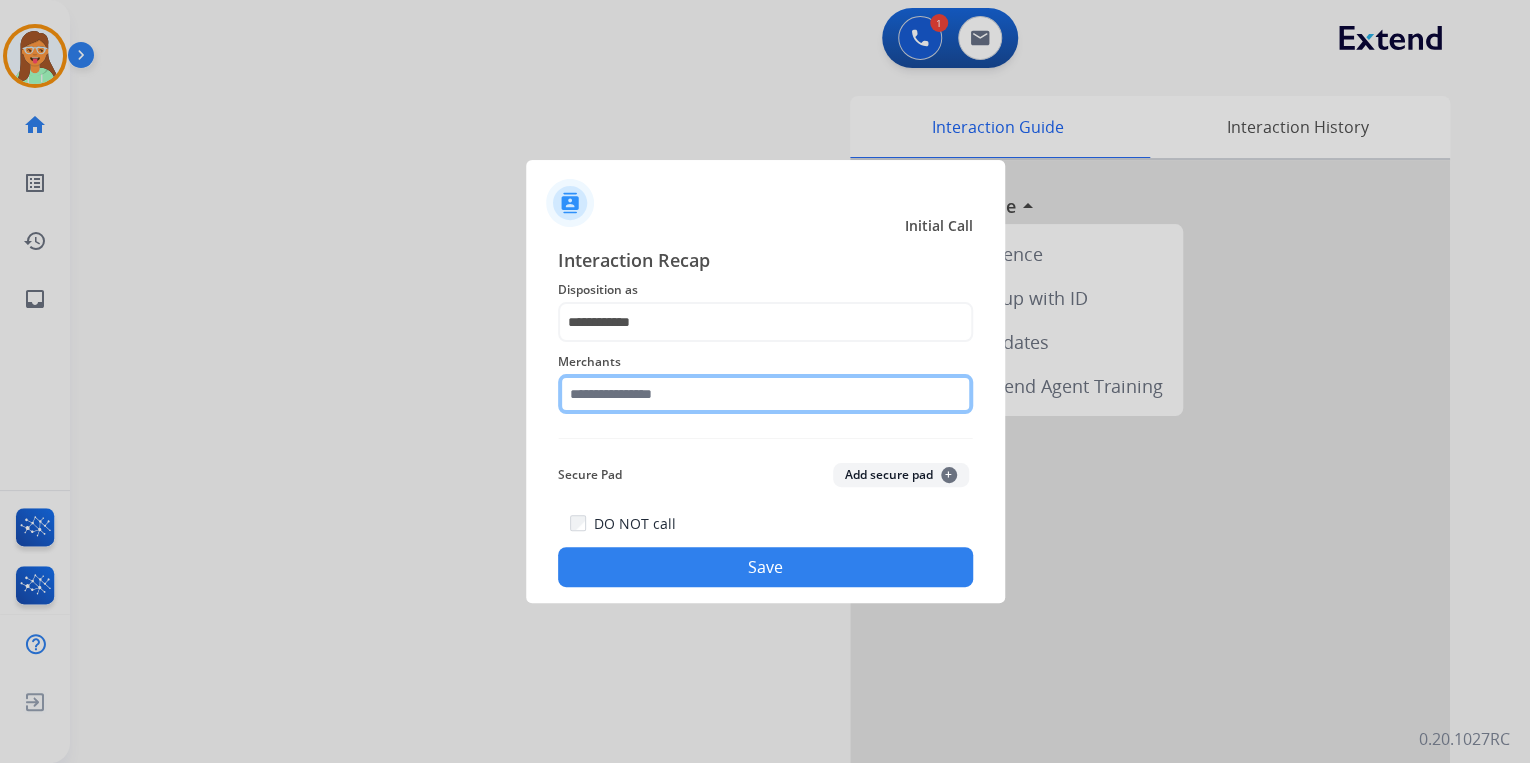 click 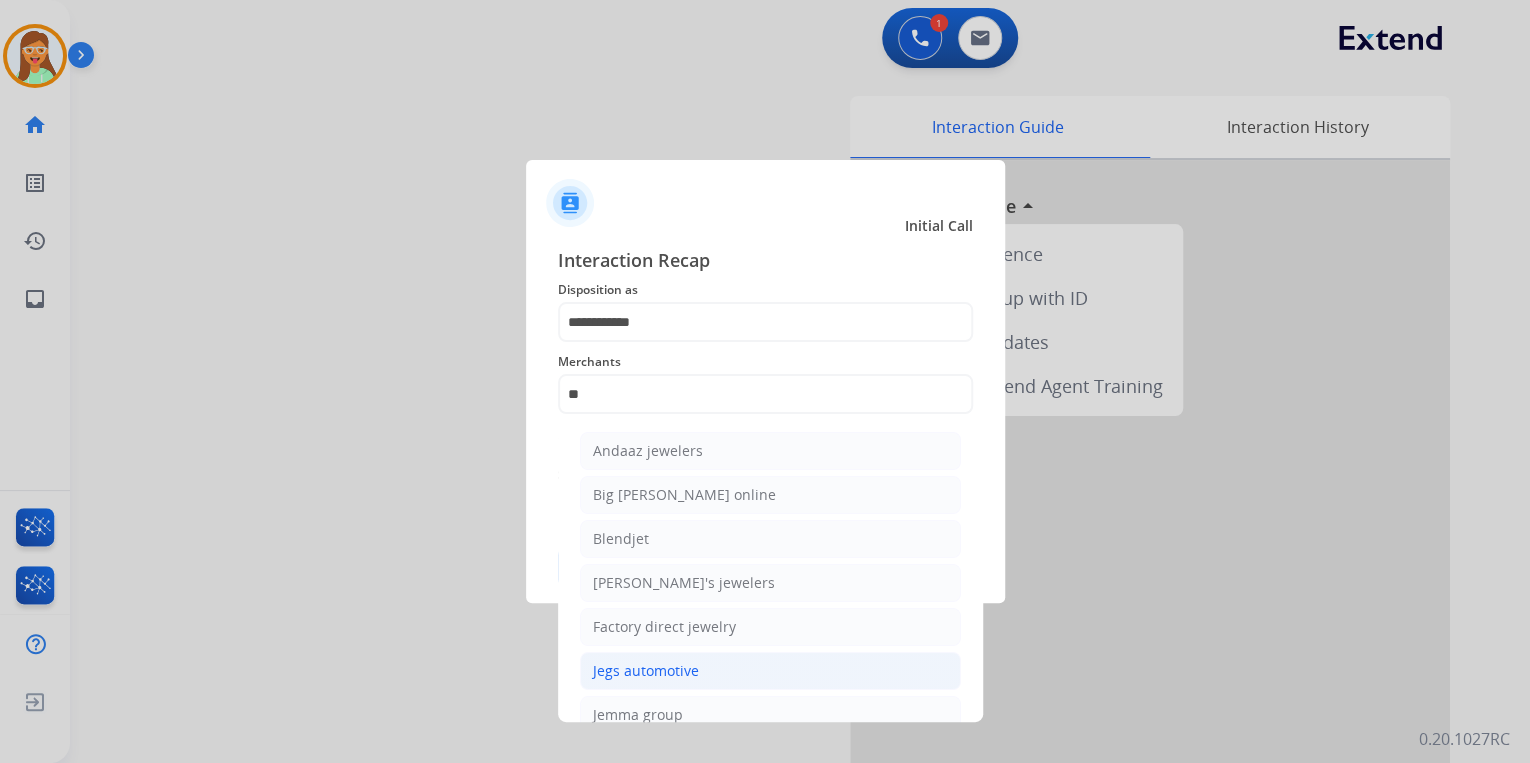 click on "Jegs automotive" 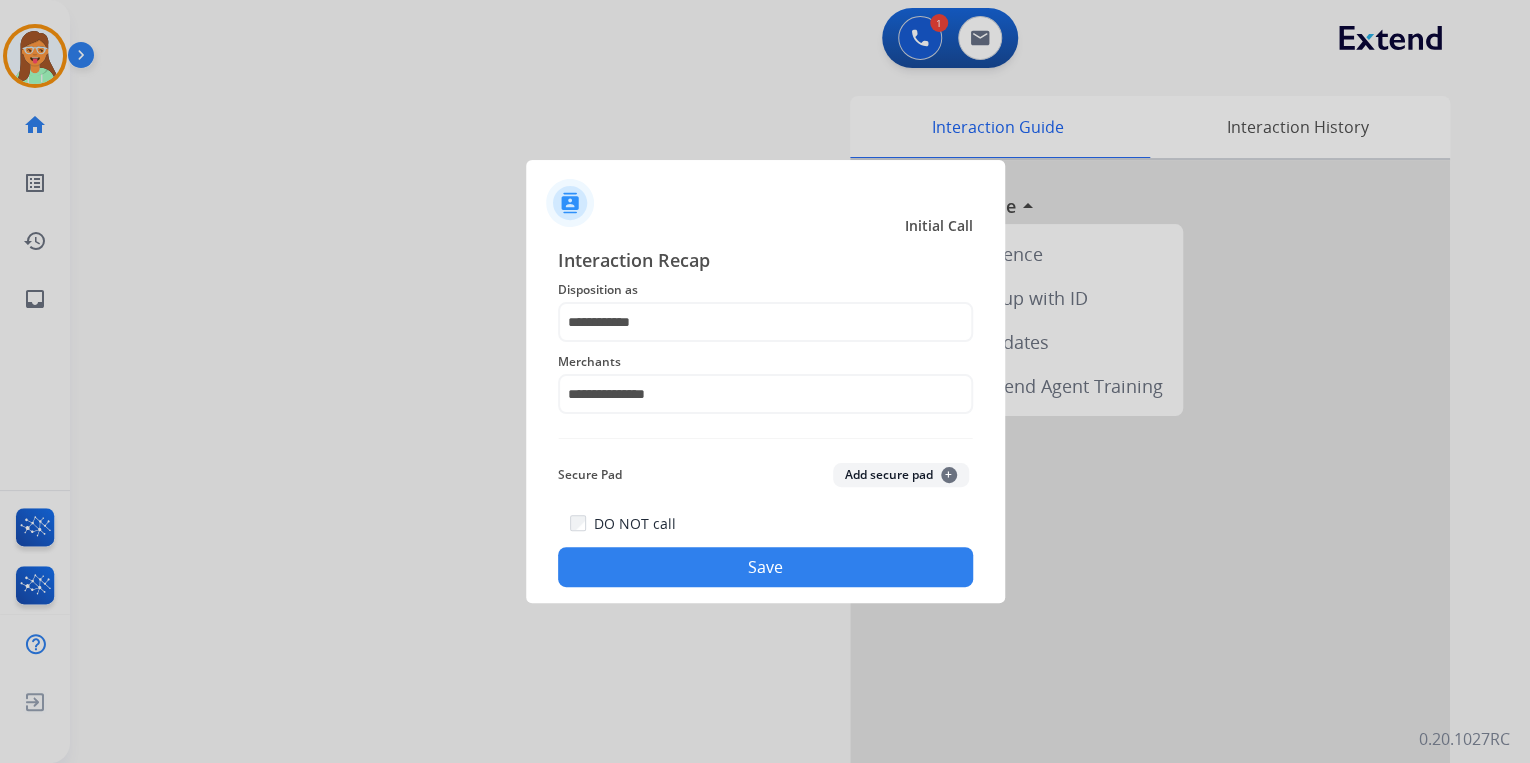 click on "Save" 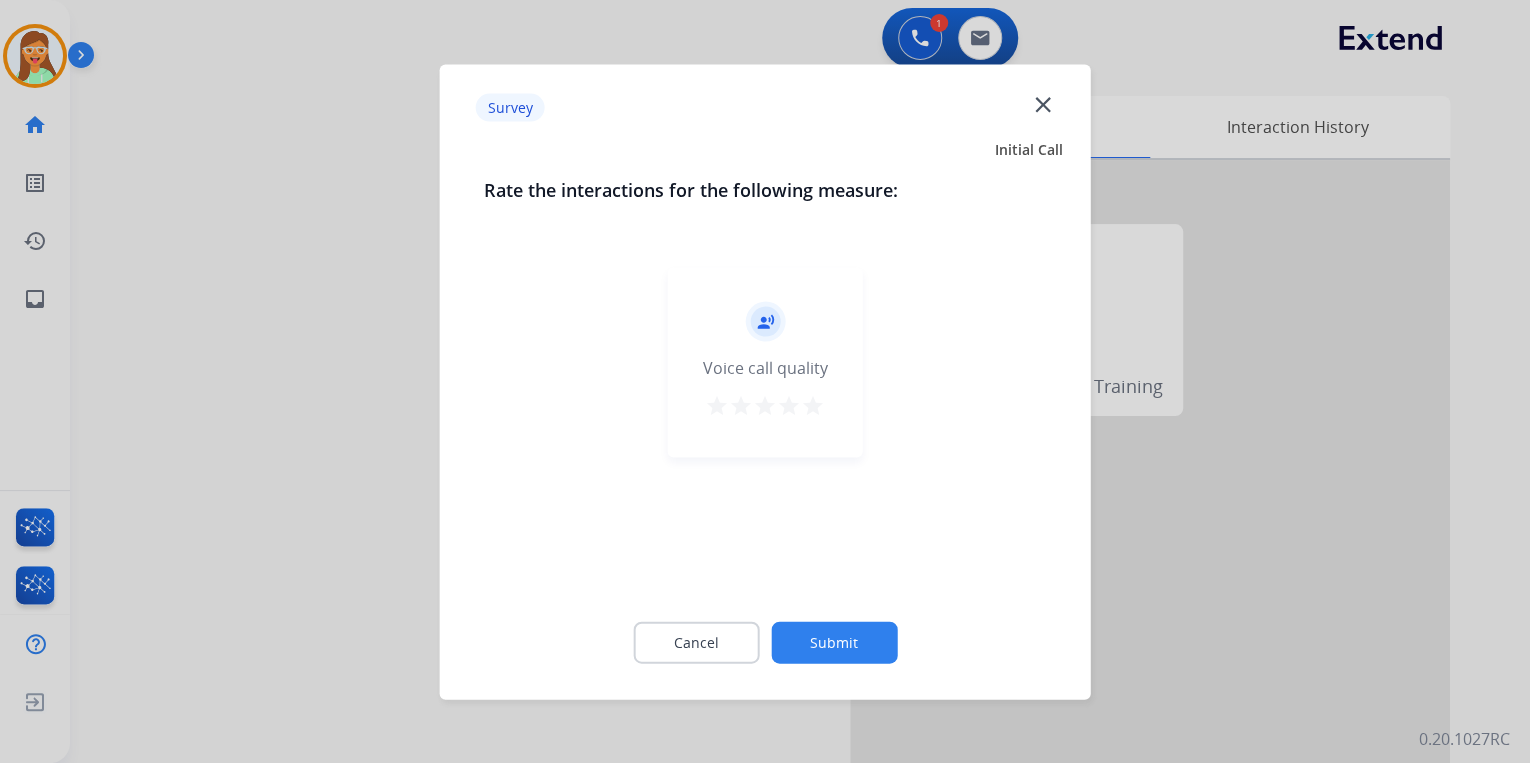 click on "star" at bounding box center (813, 405) 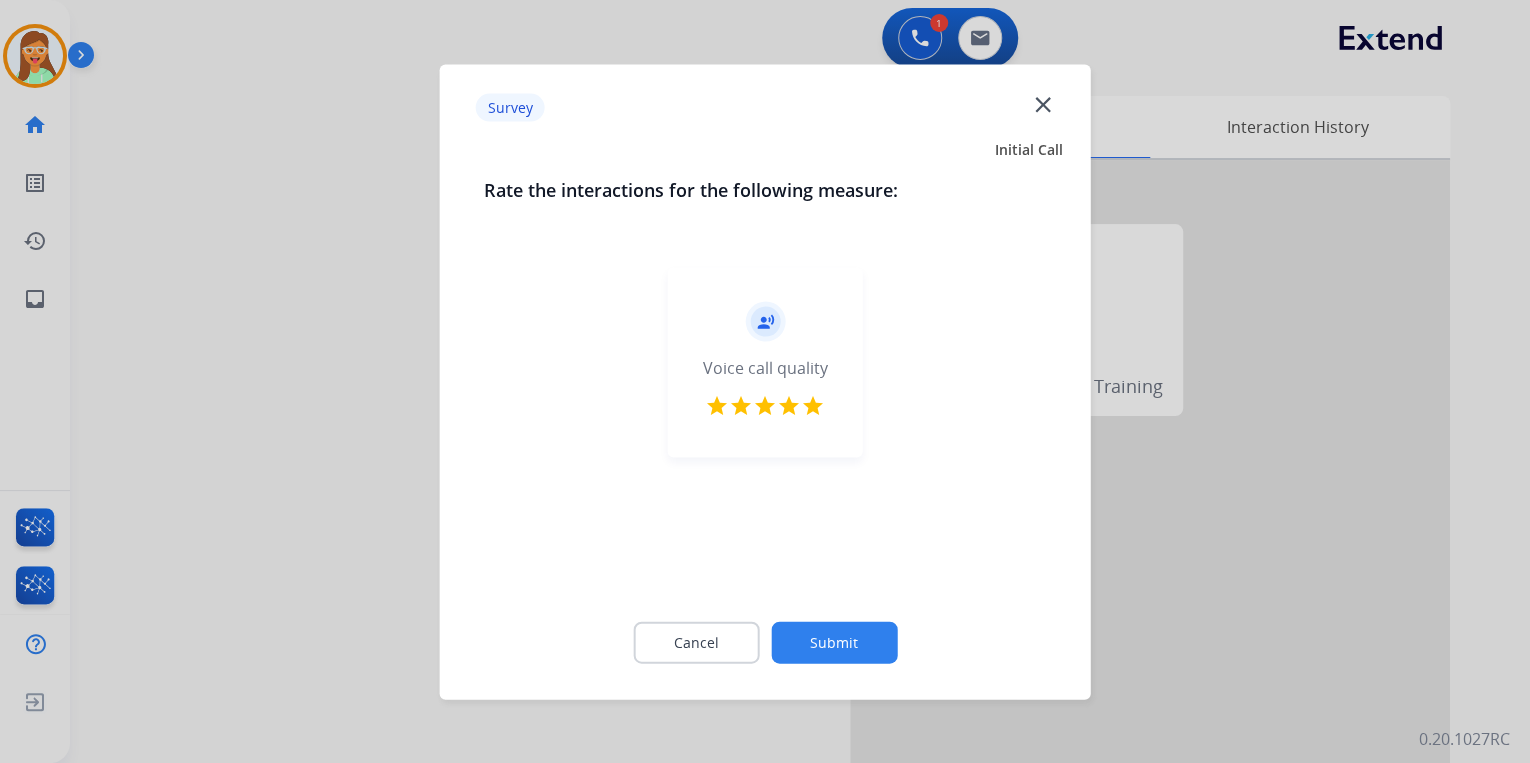 click on "Submit" 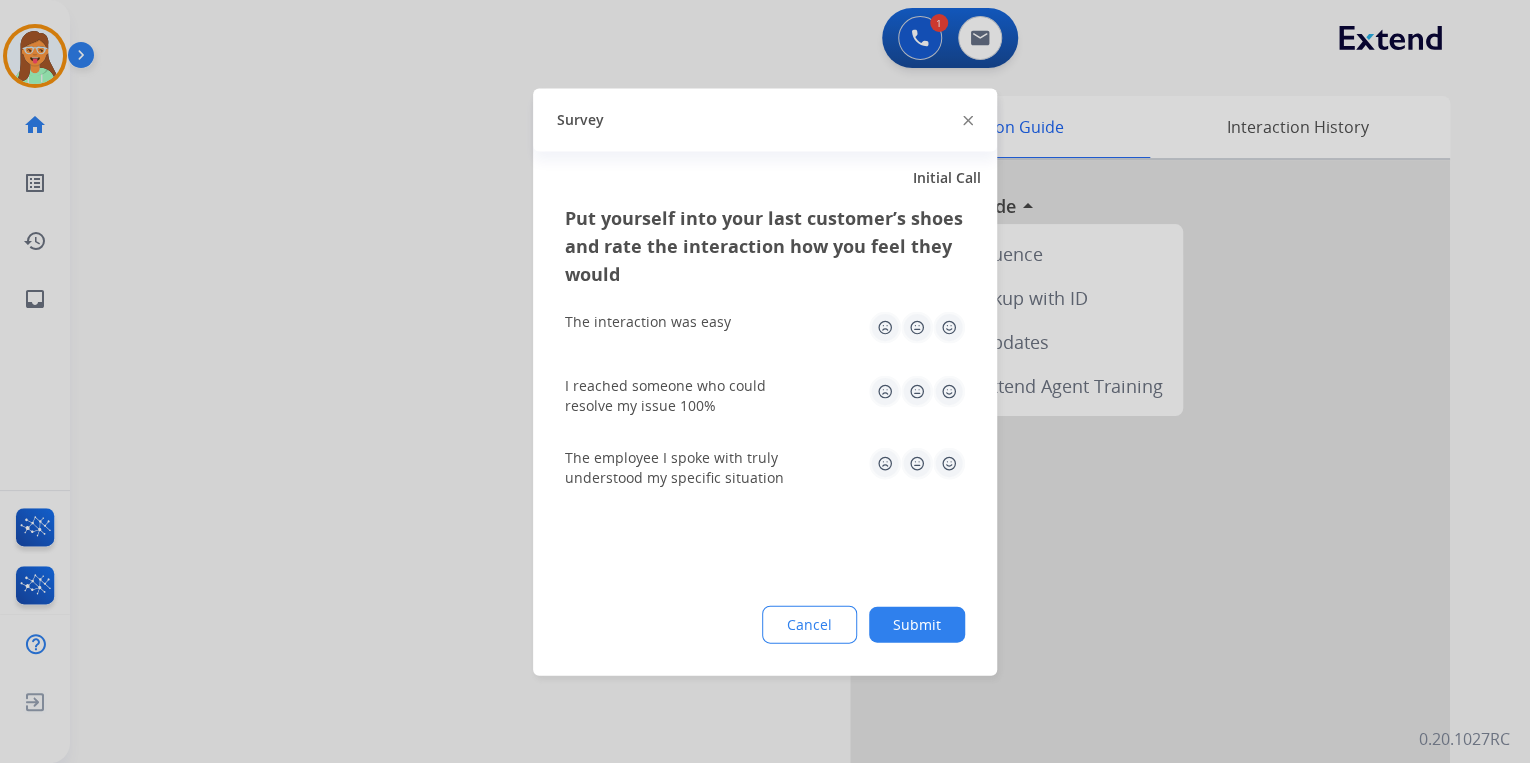 click 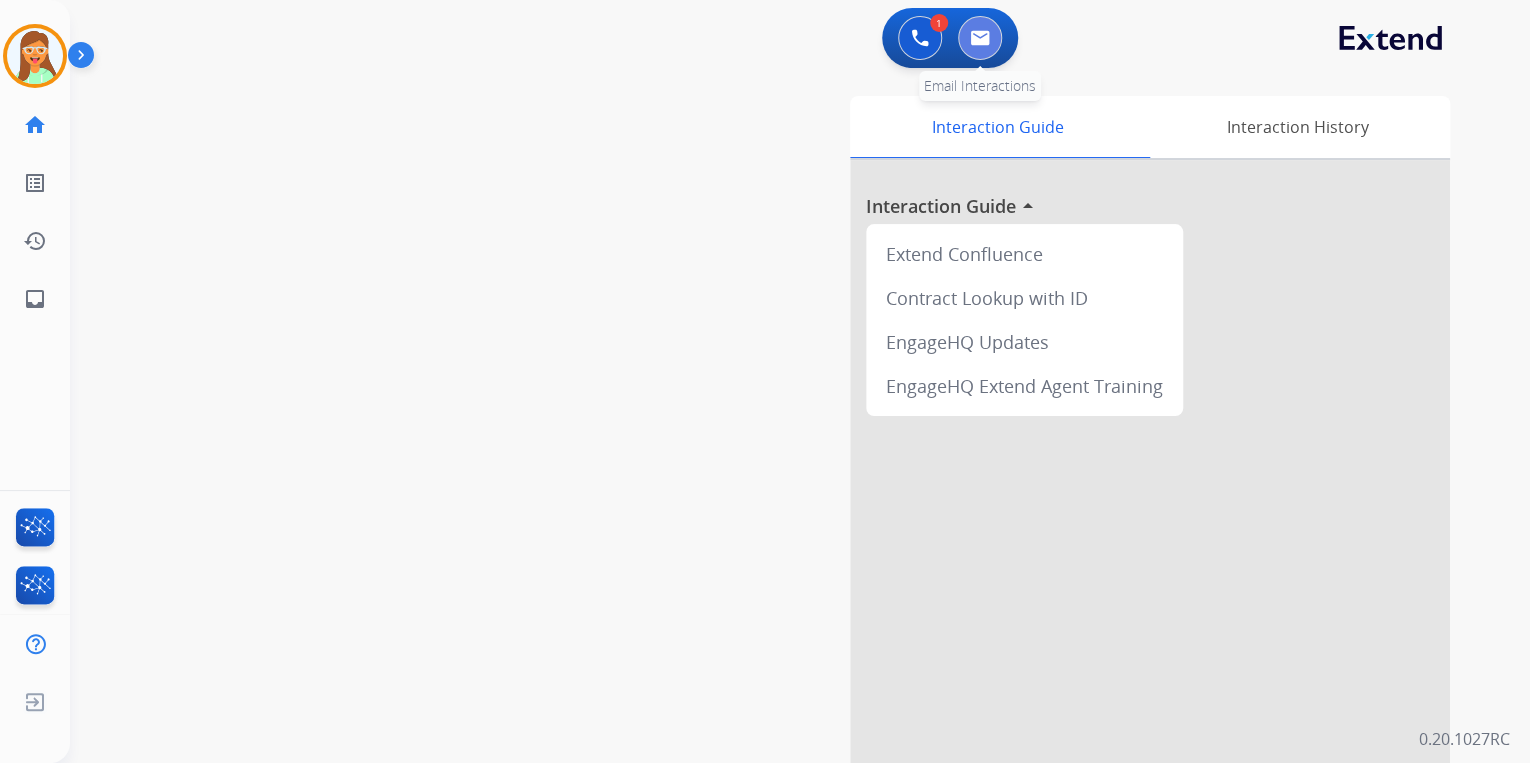 click at bounding box center (980, 38) 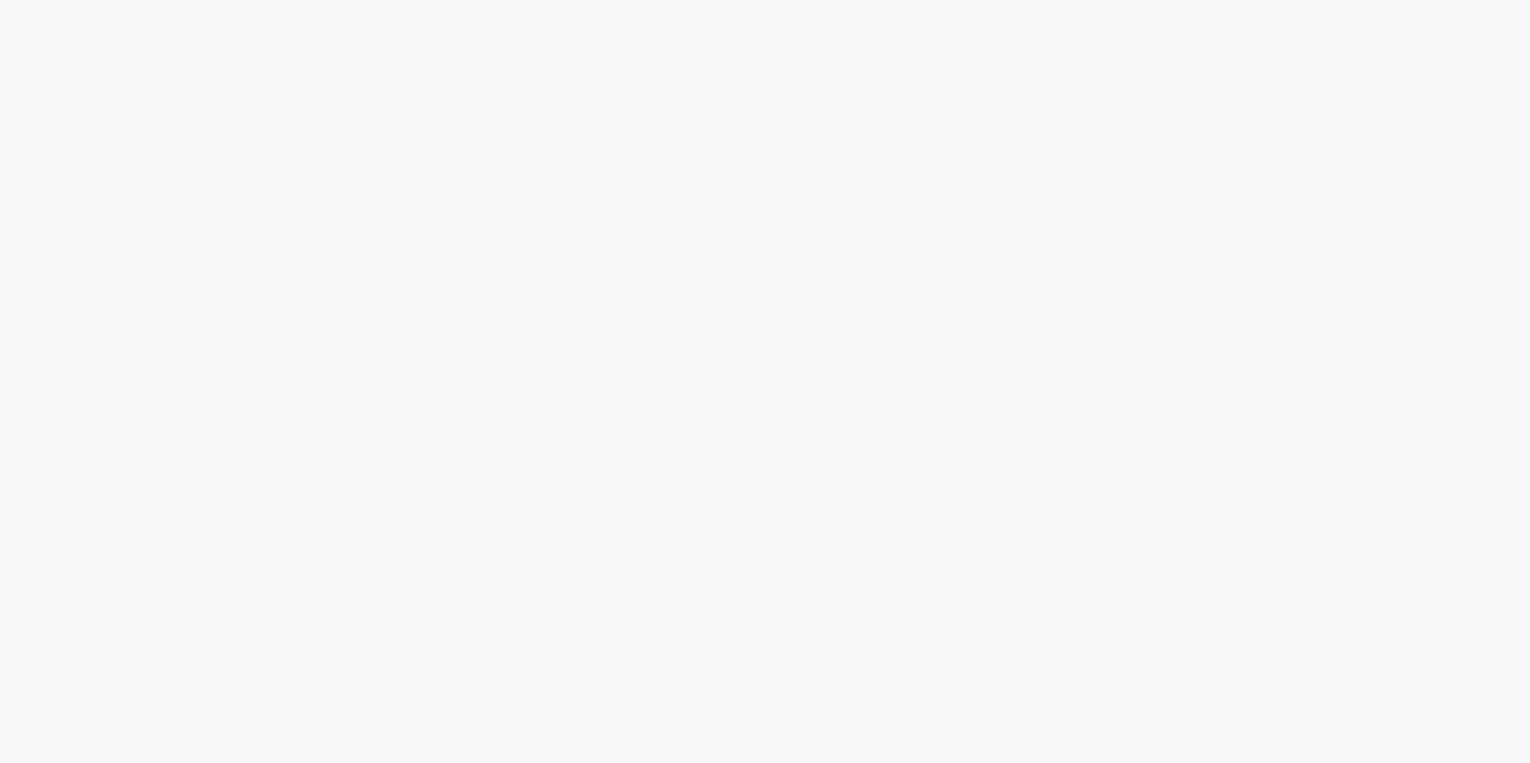scroll, scrollTop: 0, scrollLeft: 0, axis: both 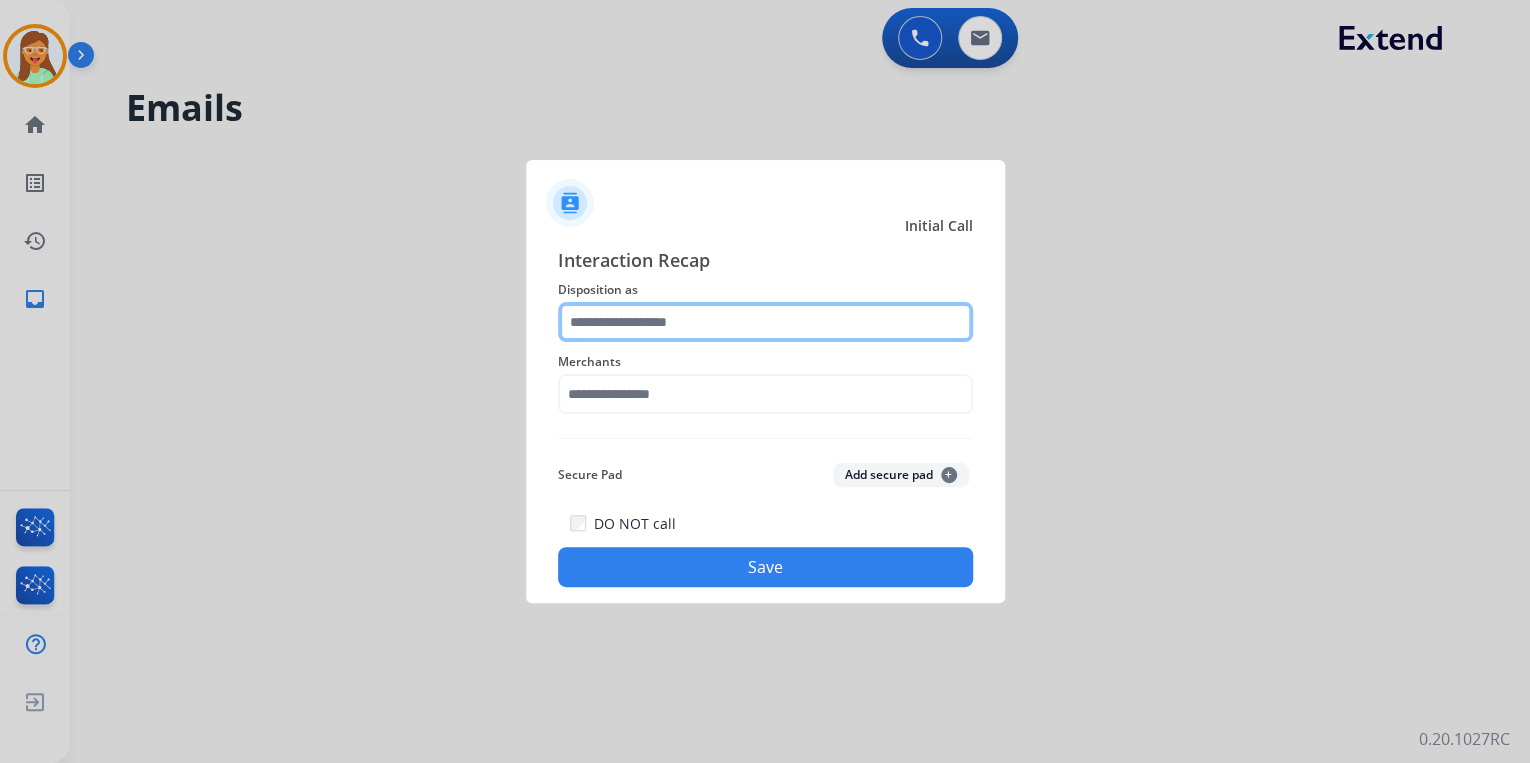 click 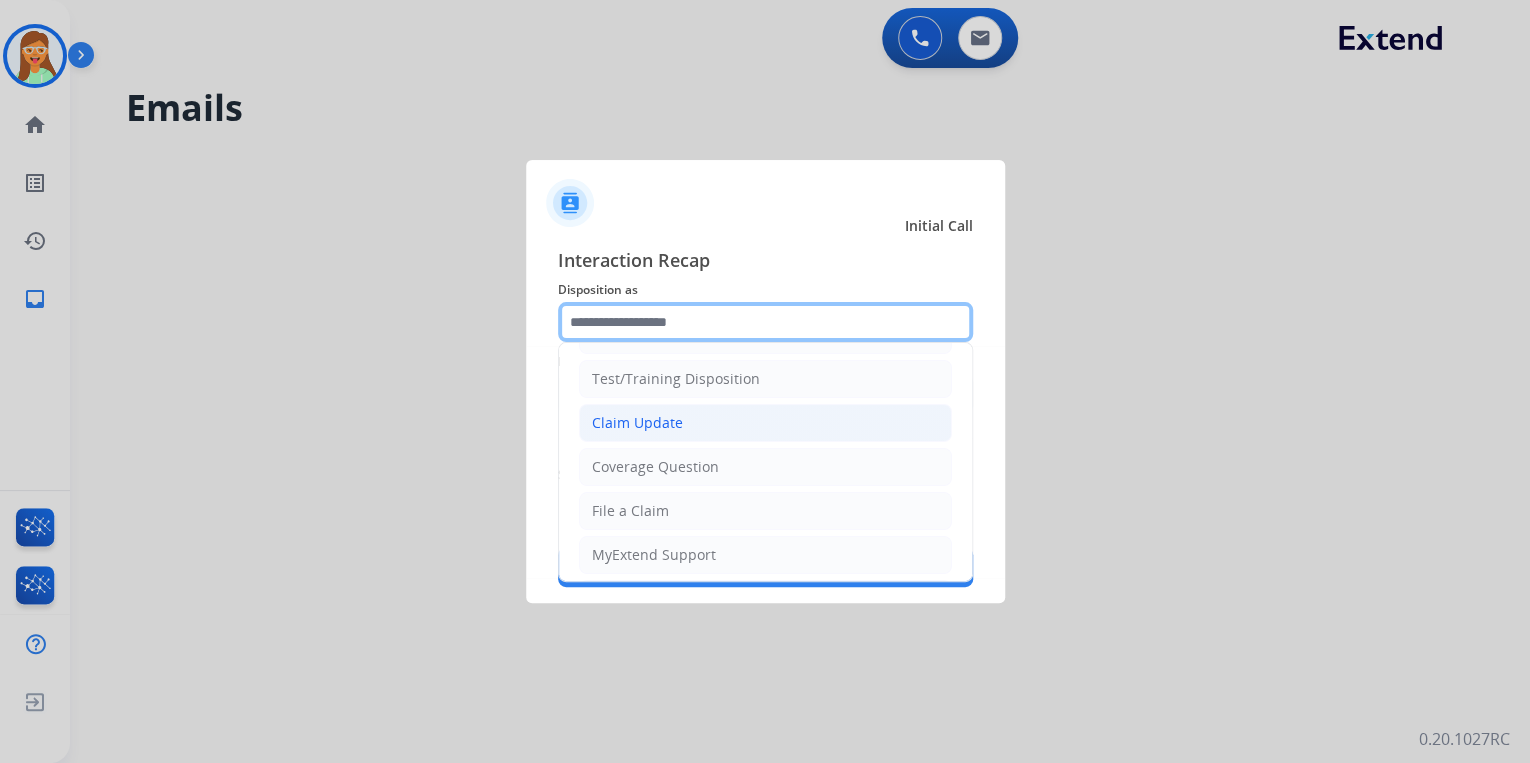 scroll, scrollTop: 80, scrollLeft: 0, axis: vertical 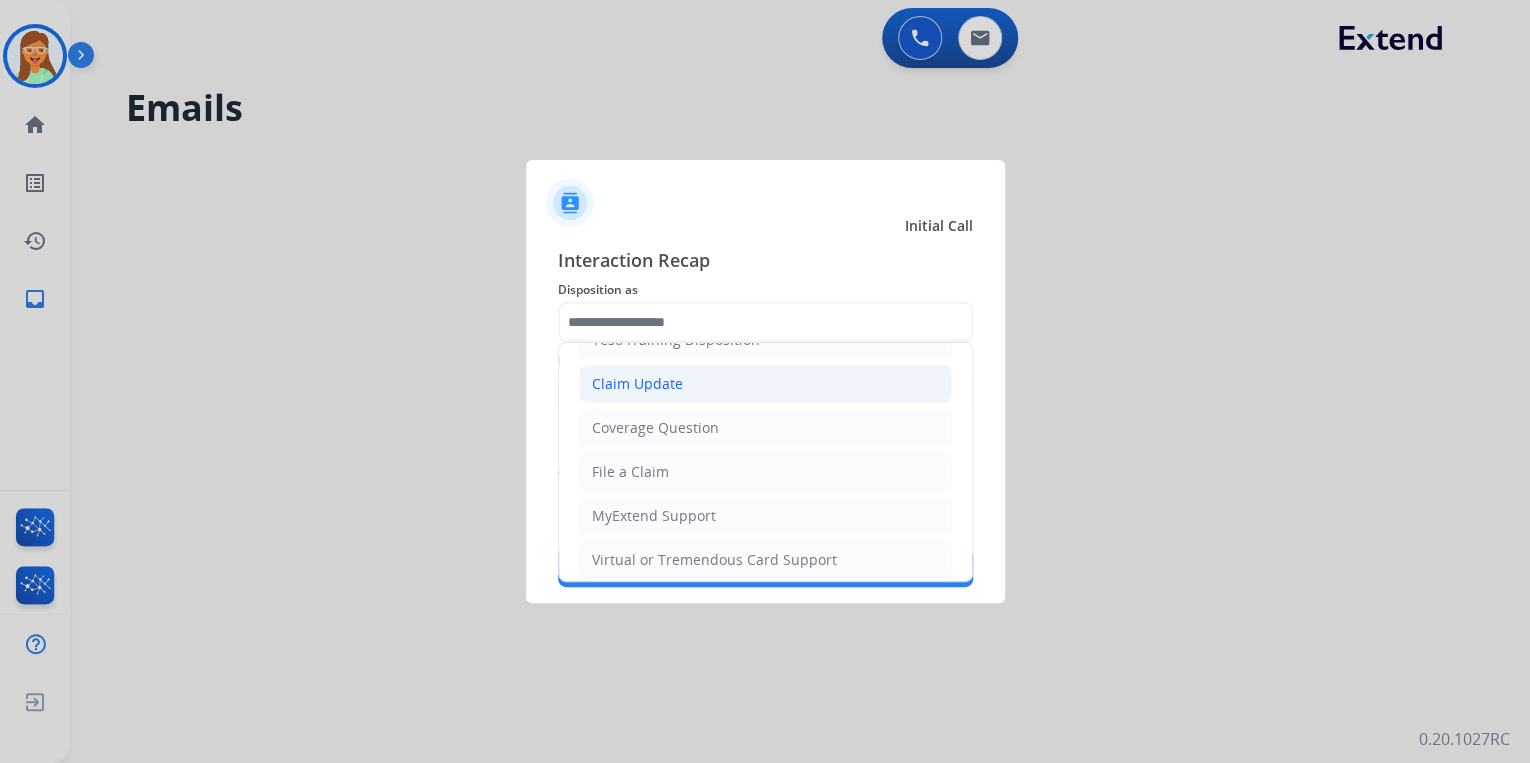 click on "Claim Update" 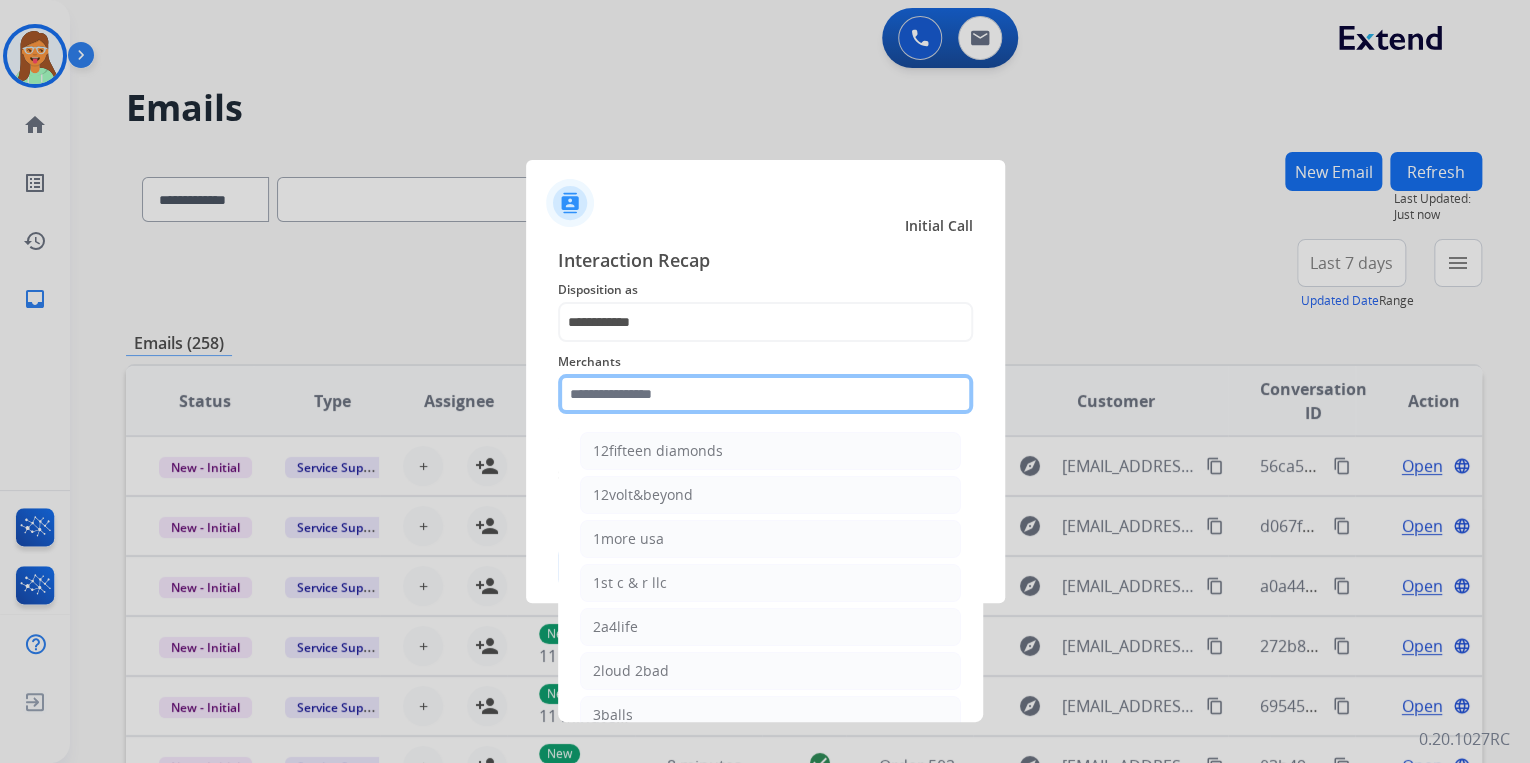 click 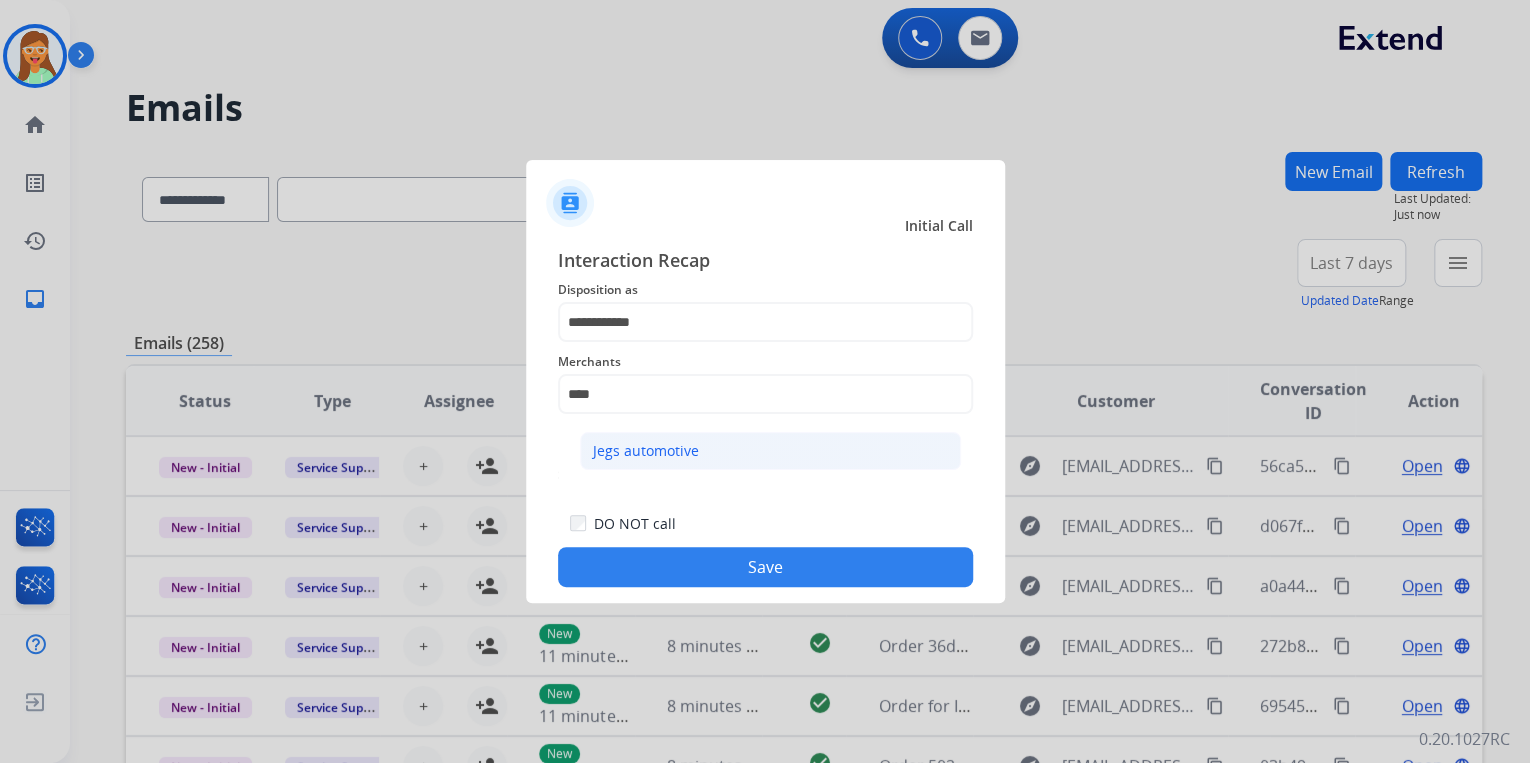 click on "Jegs automotive" 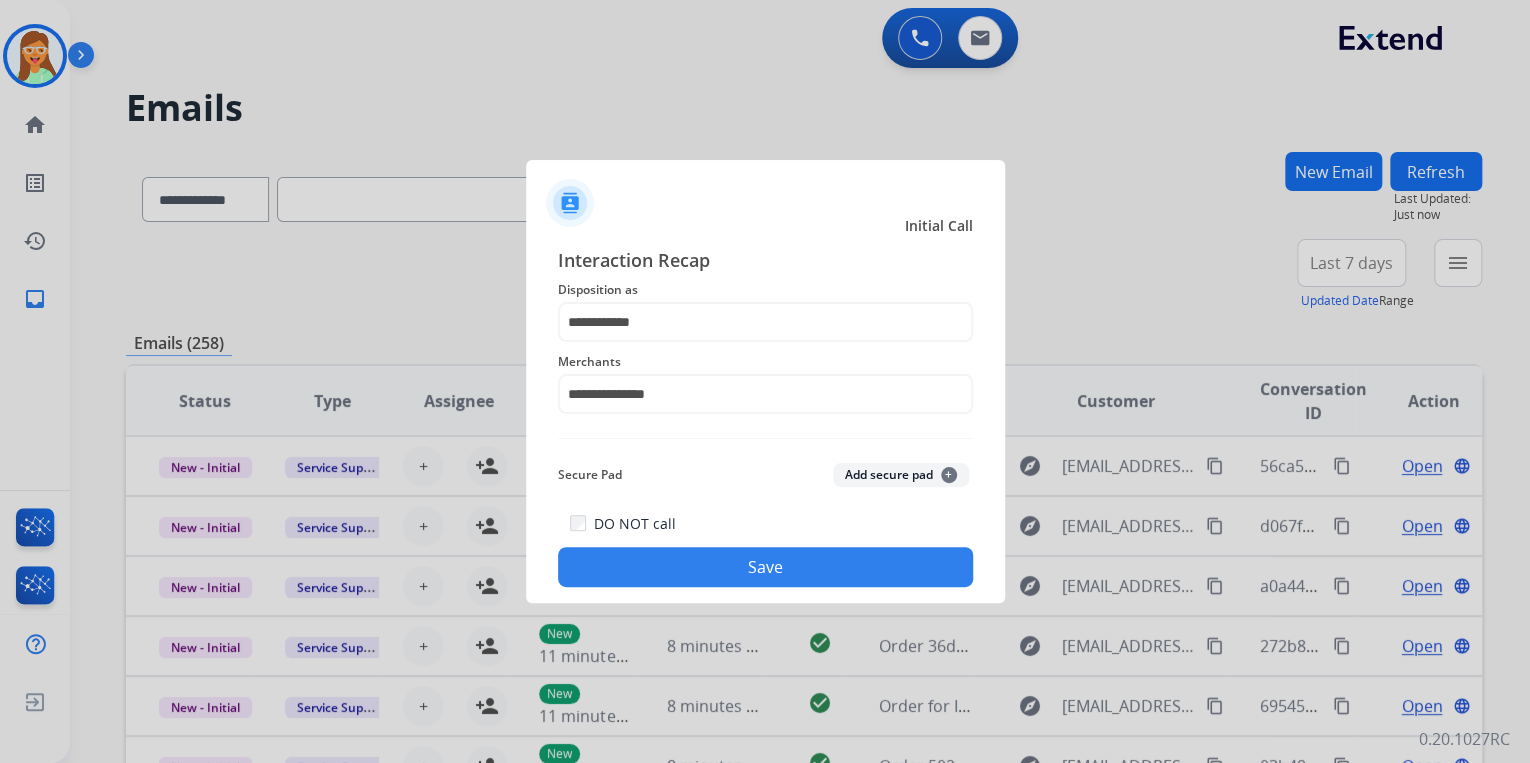 click on "Save" 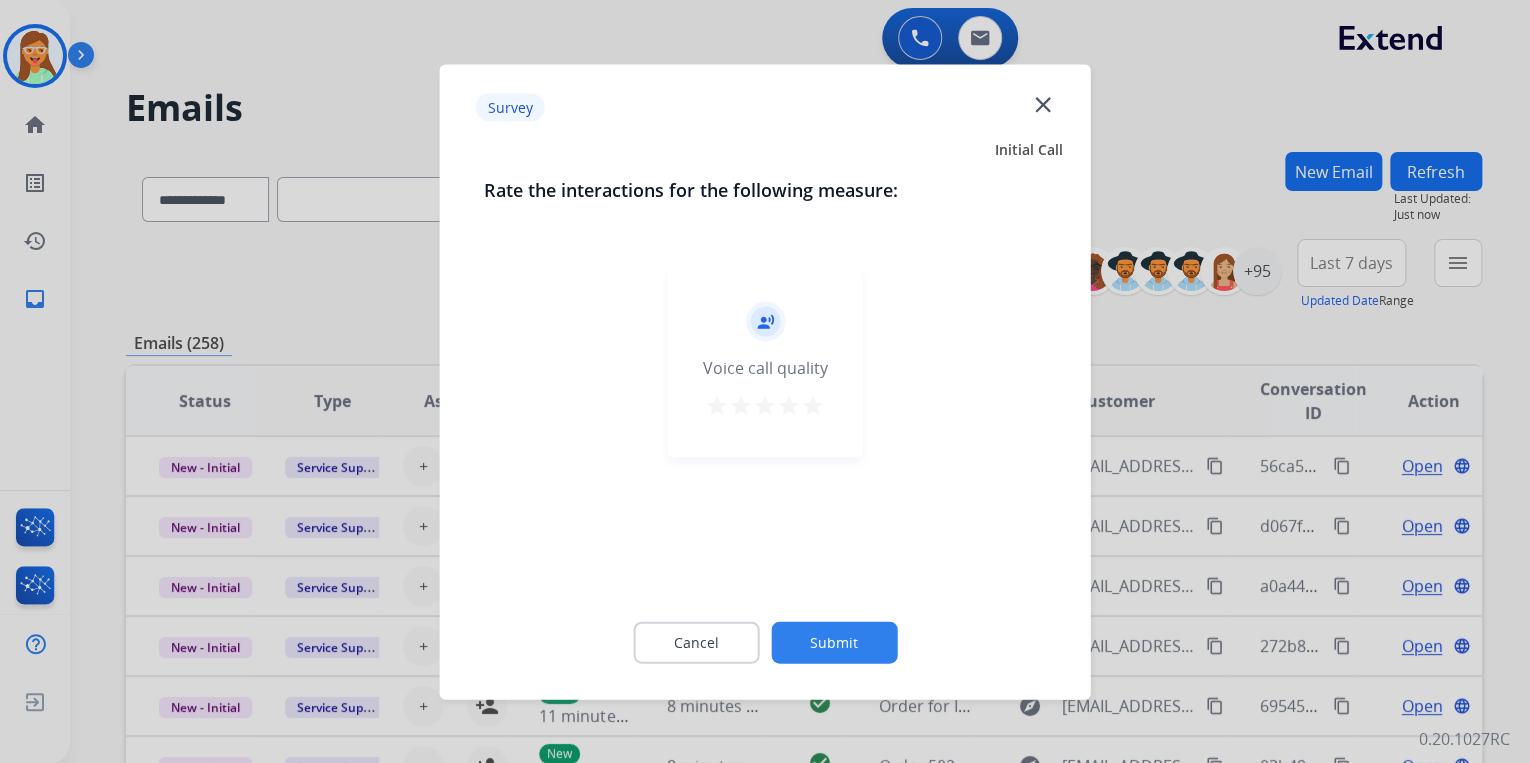 click on "close" 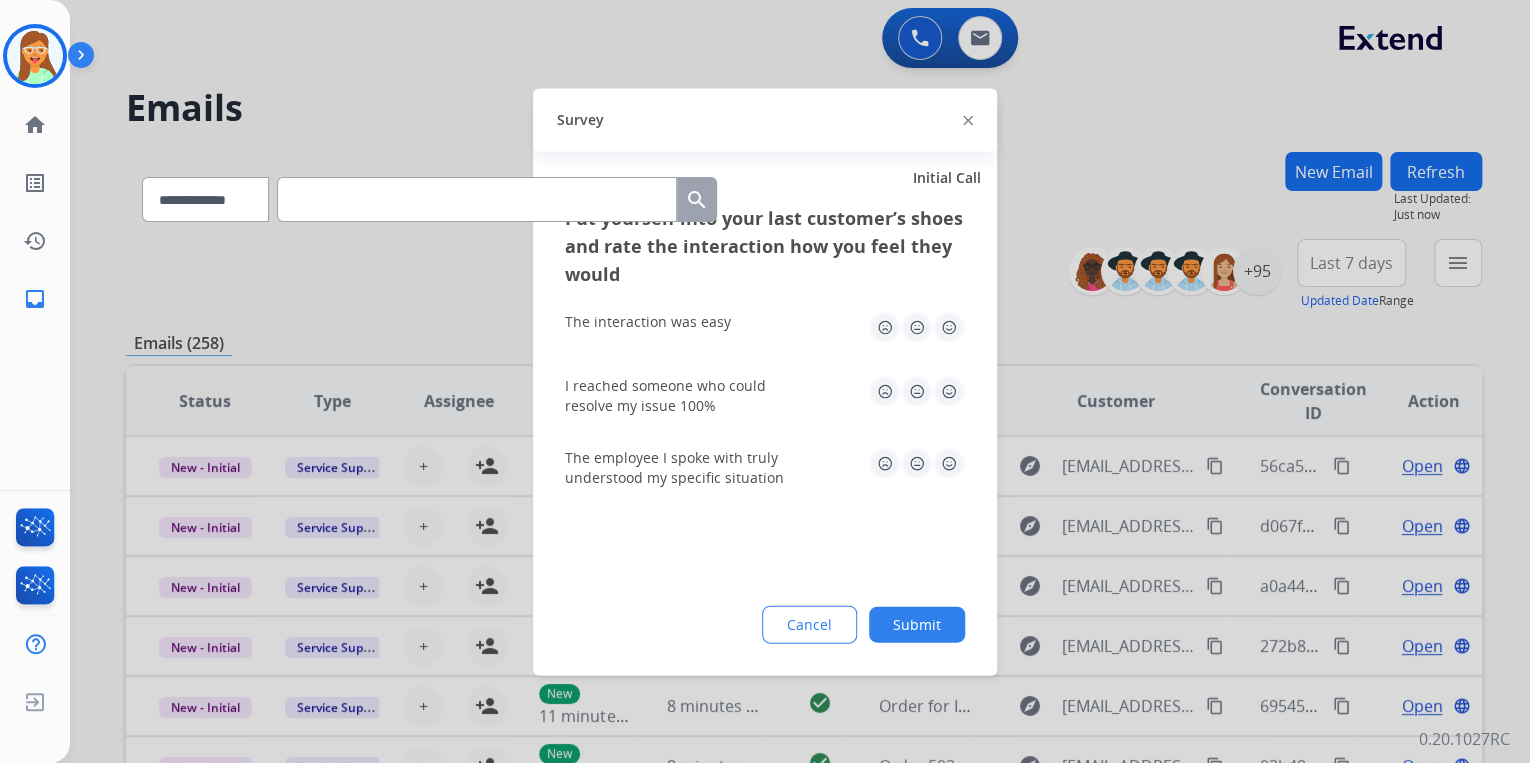 click 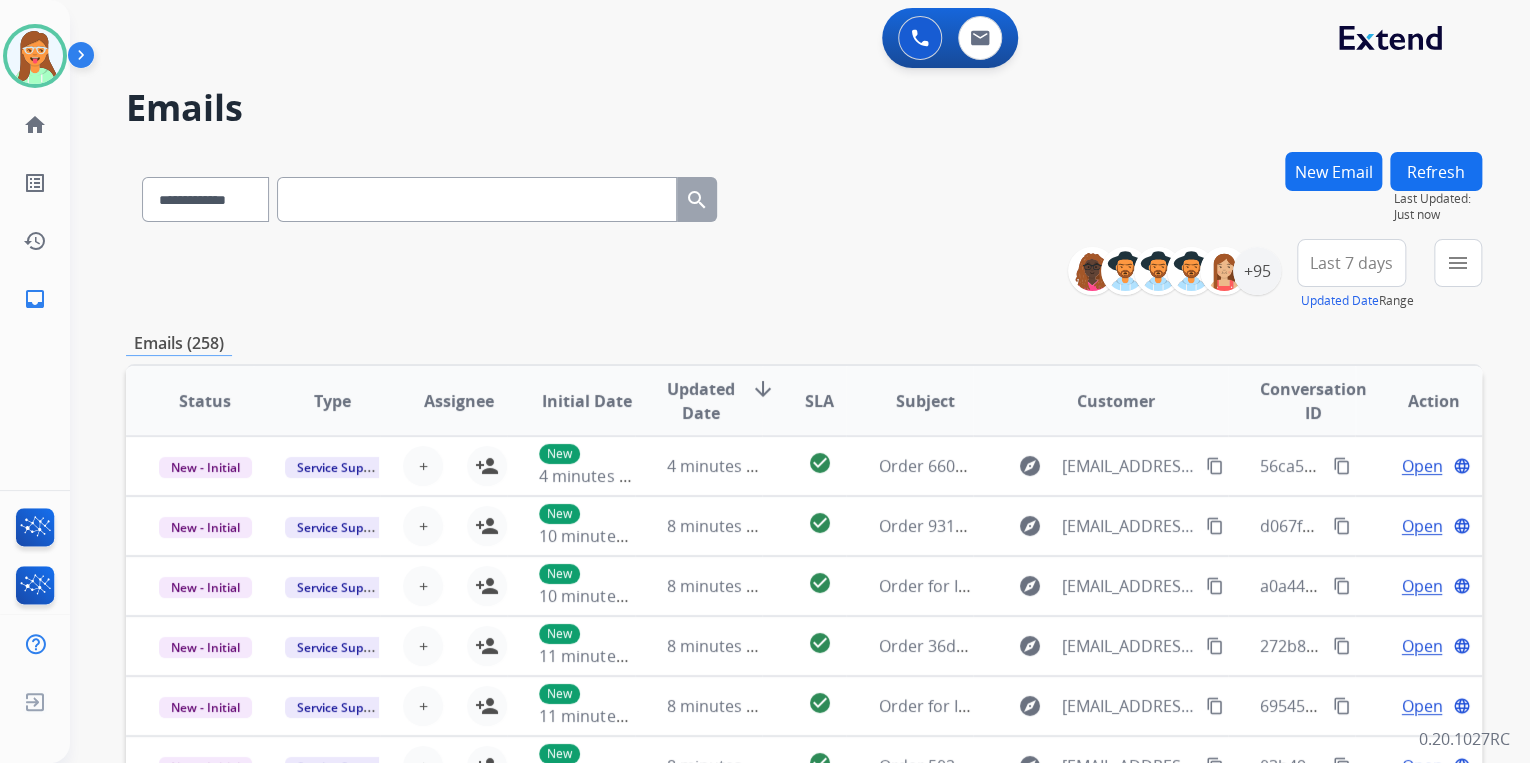 click on "**********" at bounding box center [804, 195] 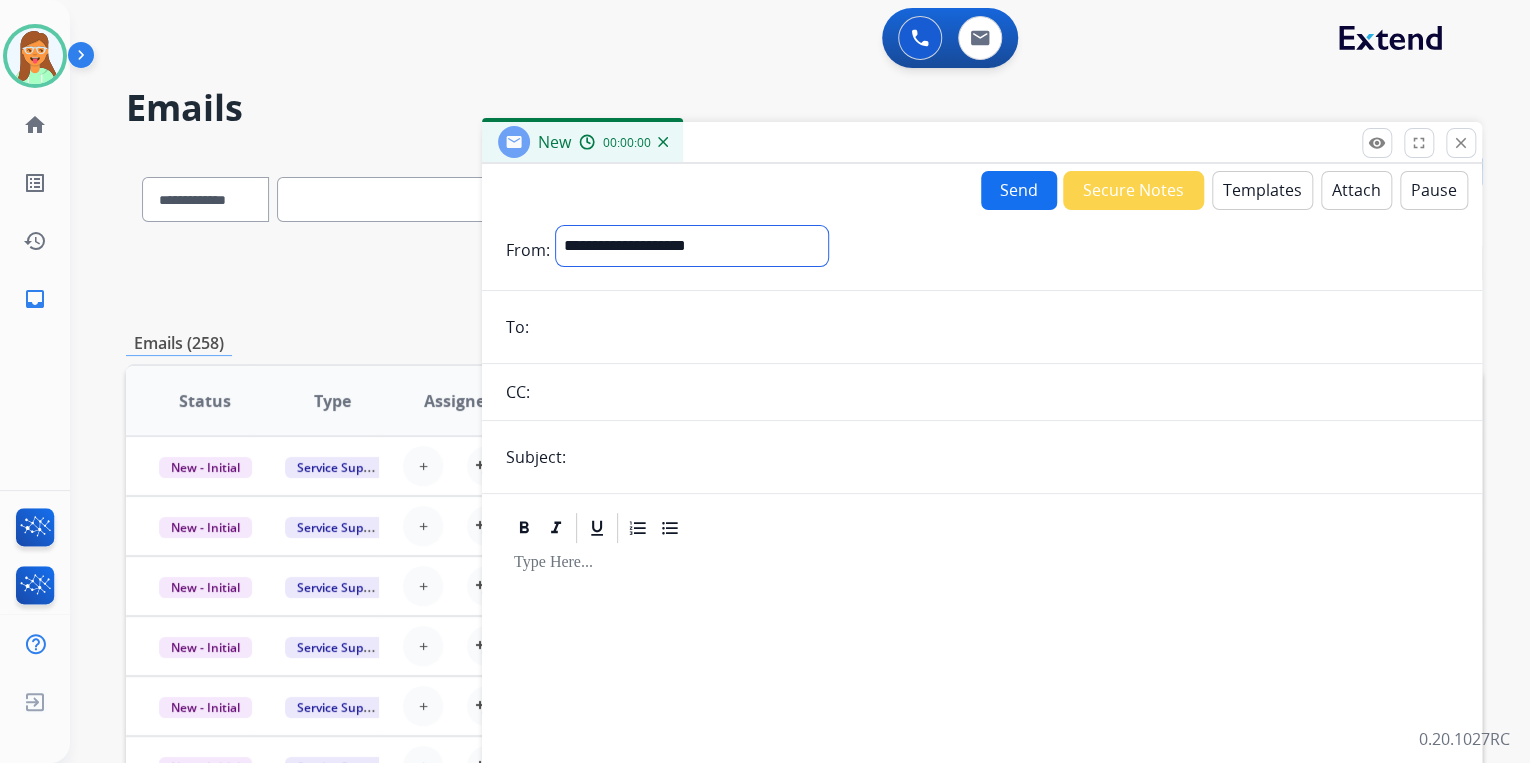 drag, startPoint x: 860, startPoint y: 240, endPoint x: 848, endPoint y: 259, distance: 22.472204 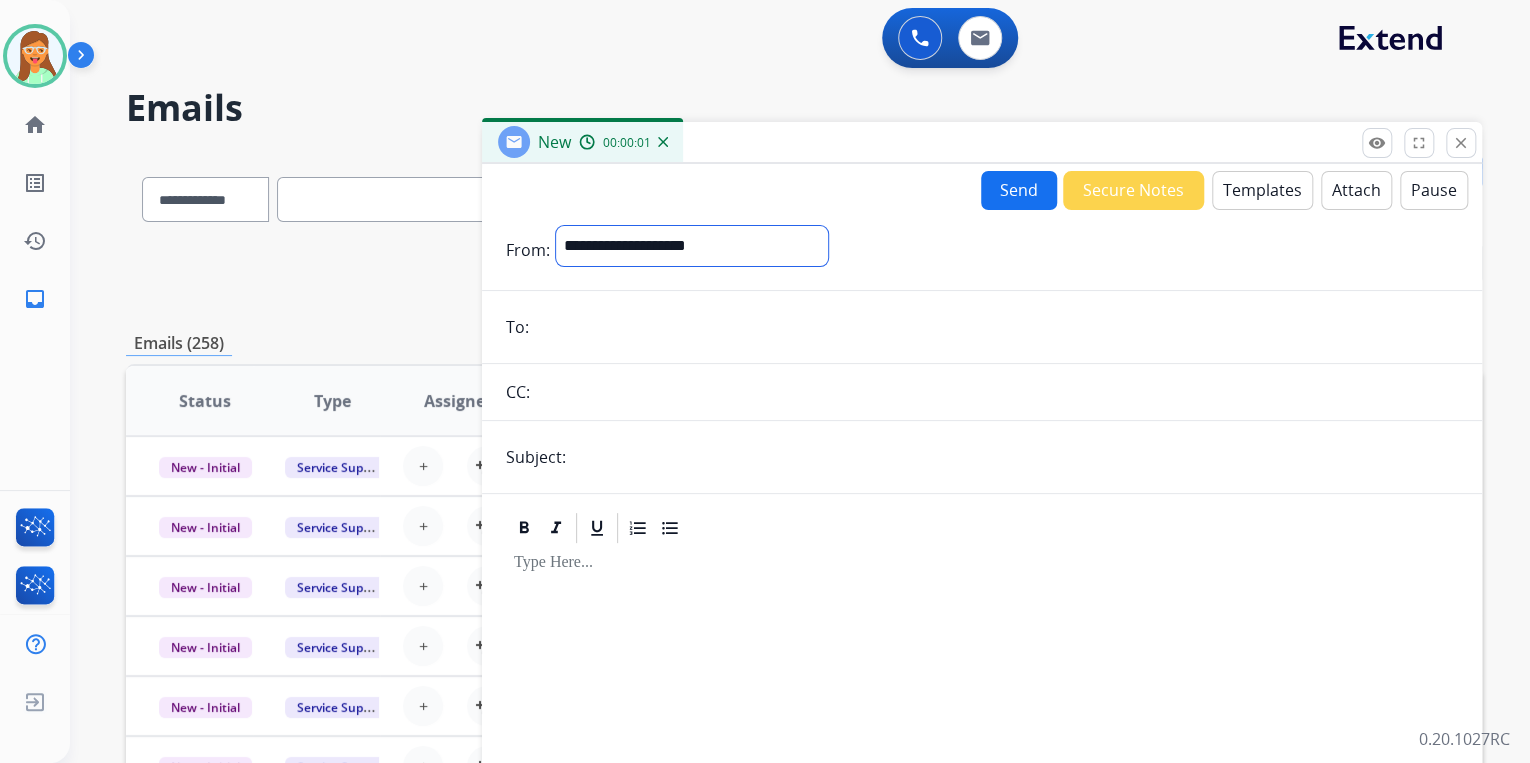 select on "**********" 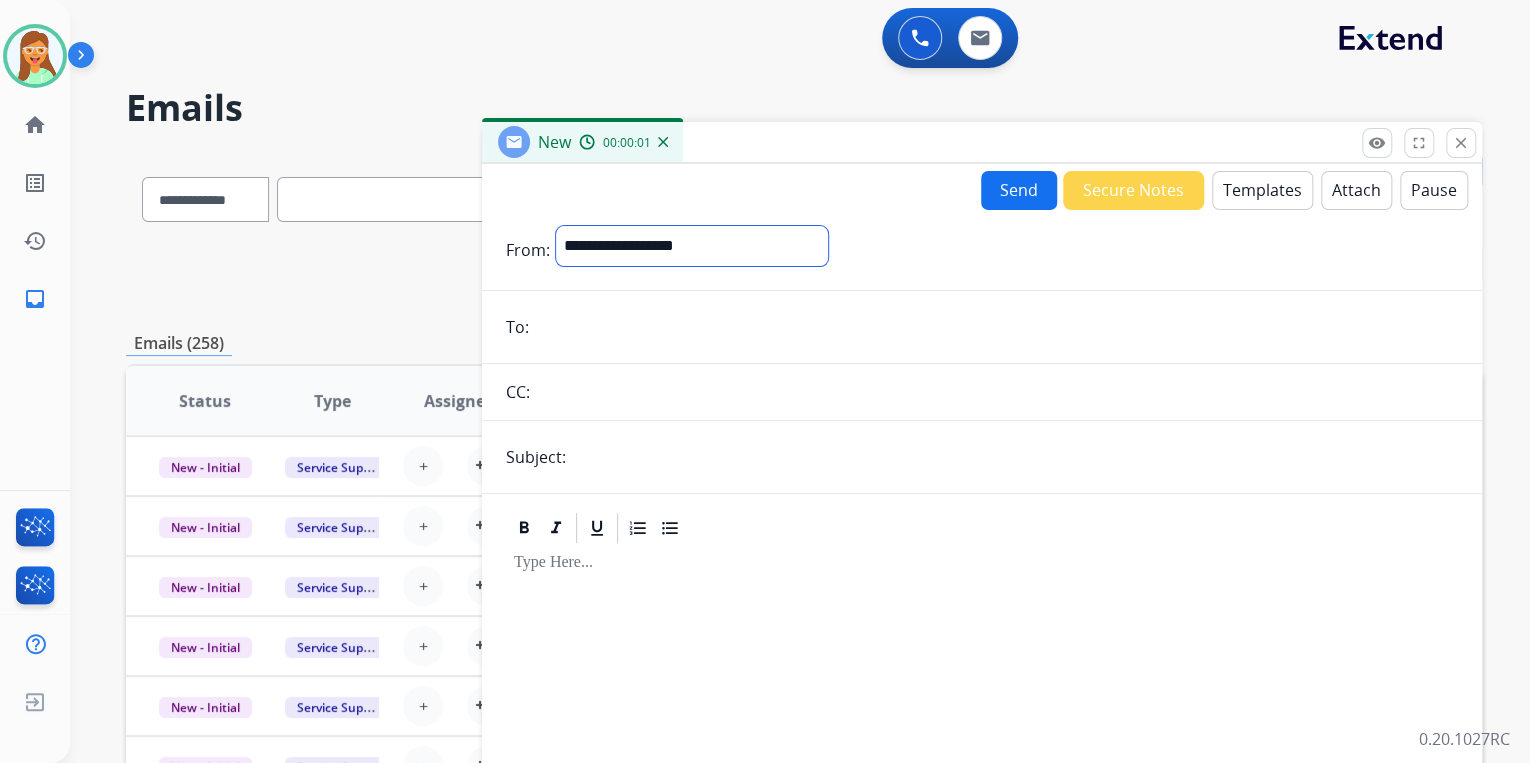 click on "**********" at bounding box center [692, 246] 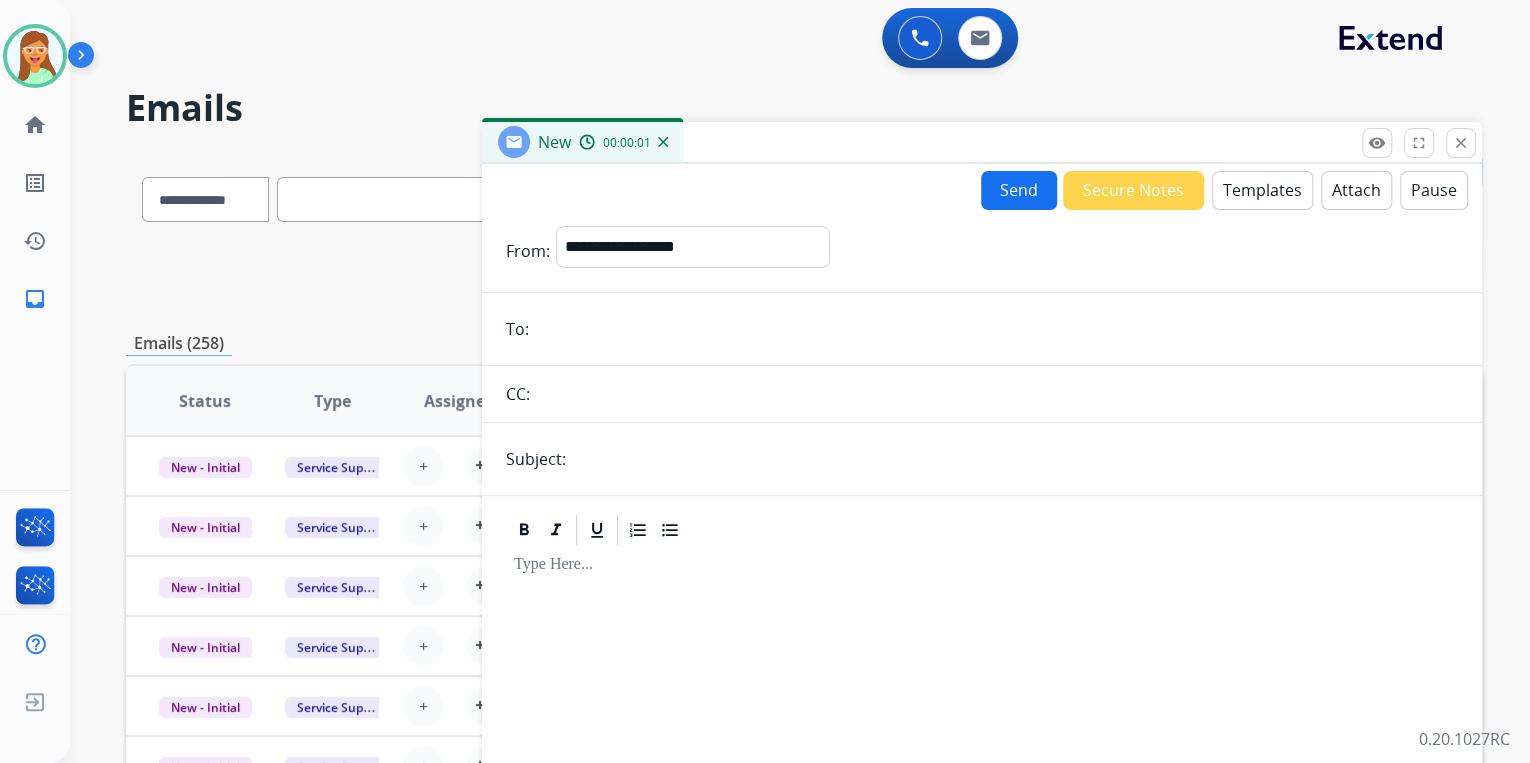 click at bounding box center (996, 329) 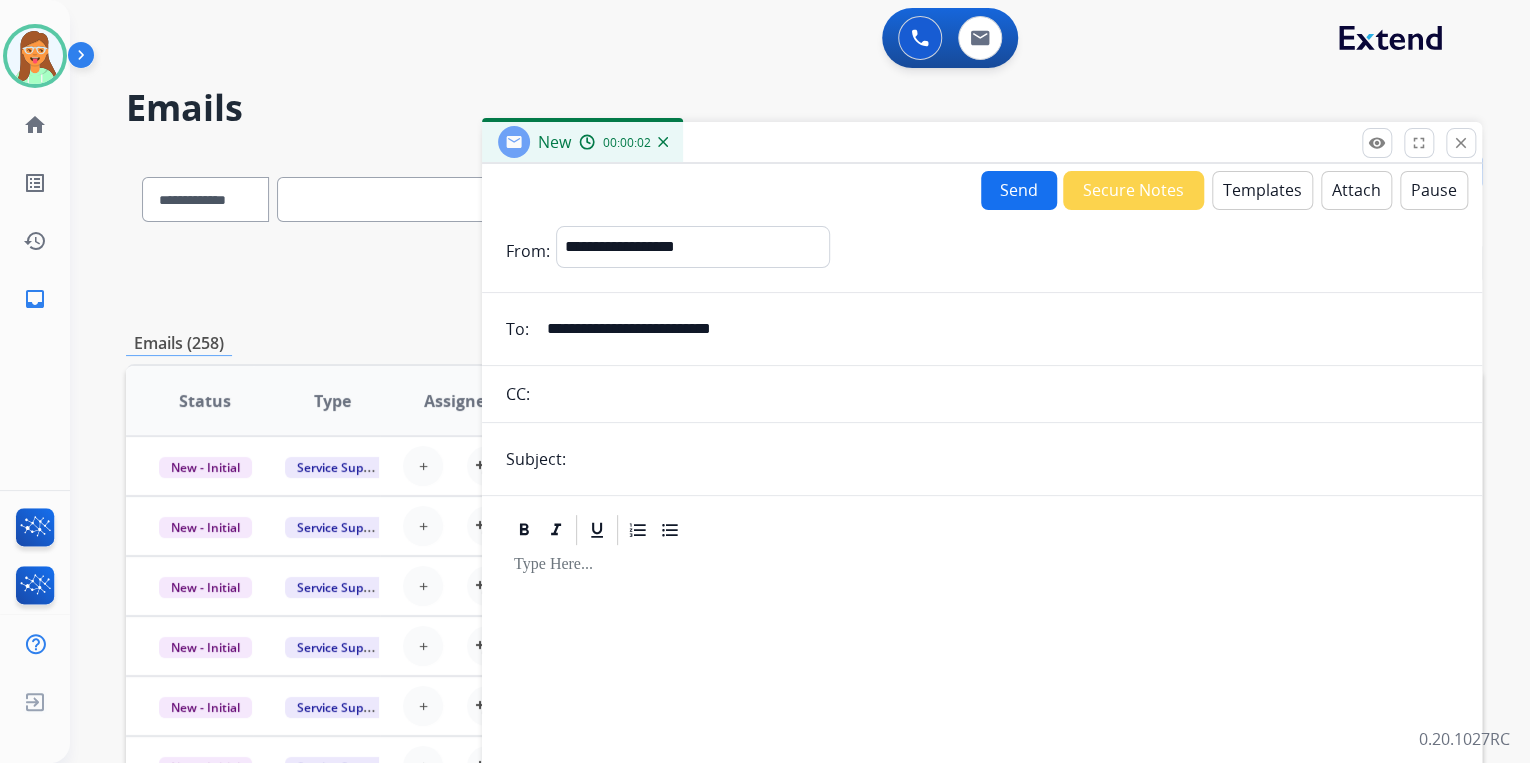 type on "**********" 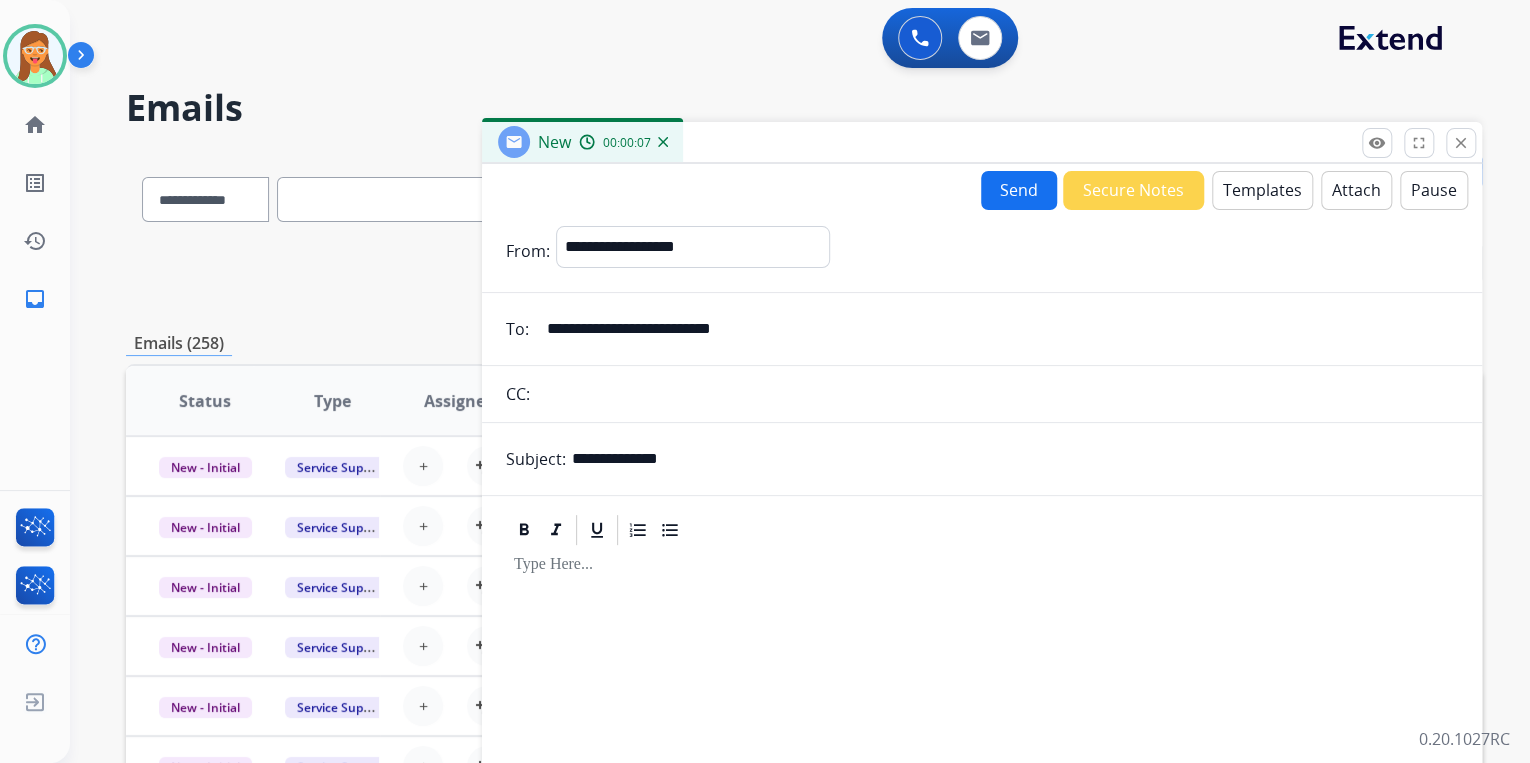 type on "**********" 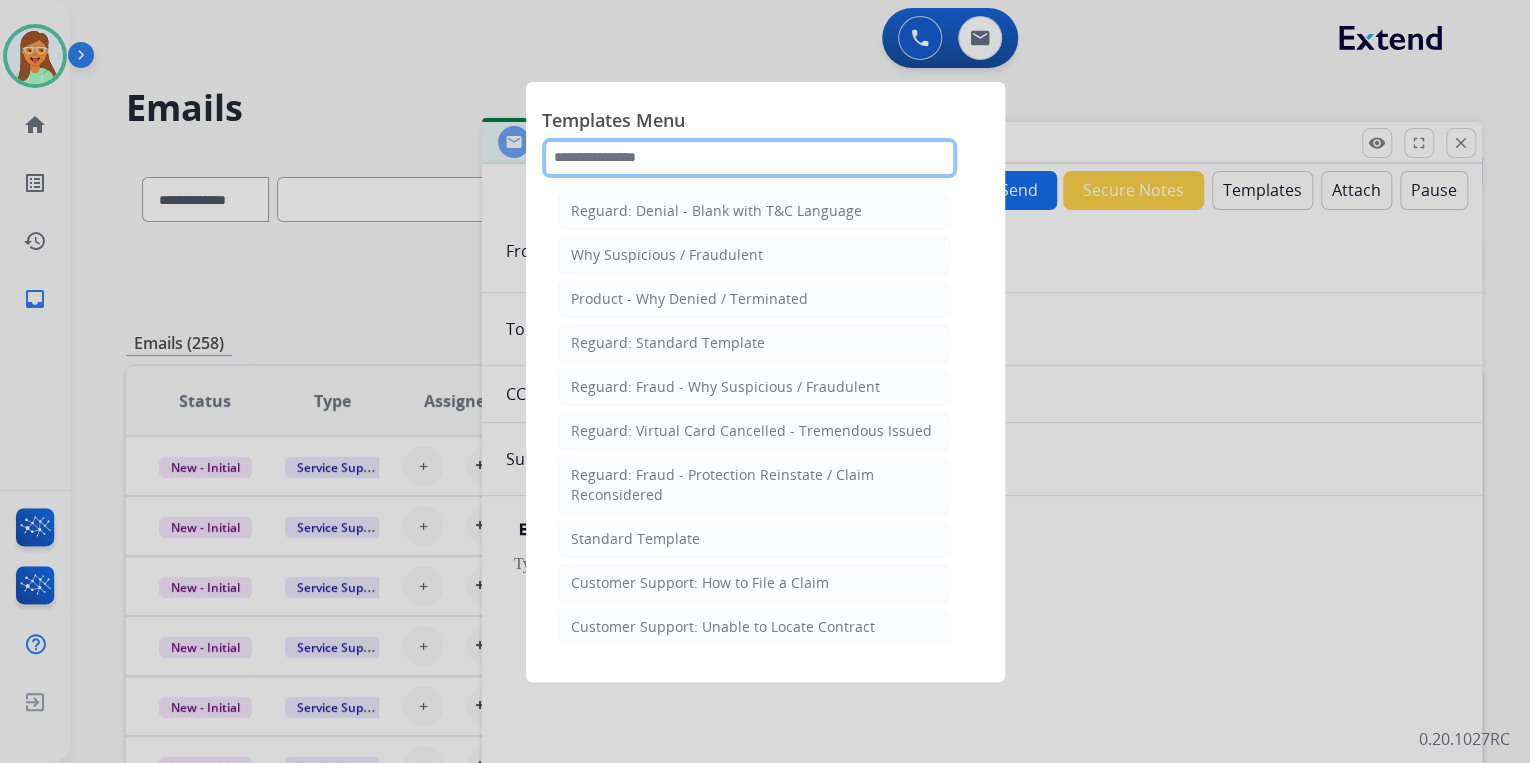click 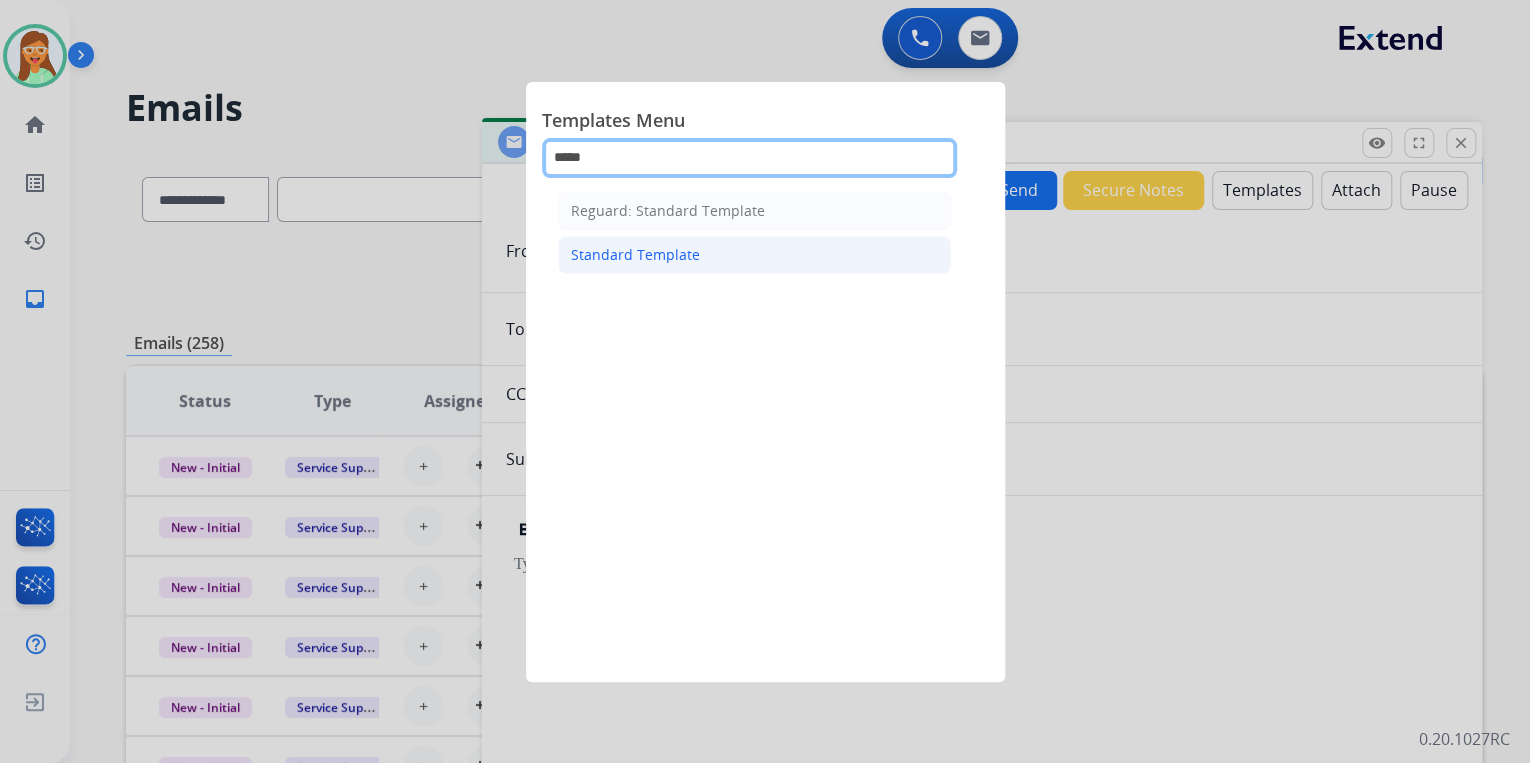 type on "*****" 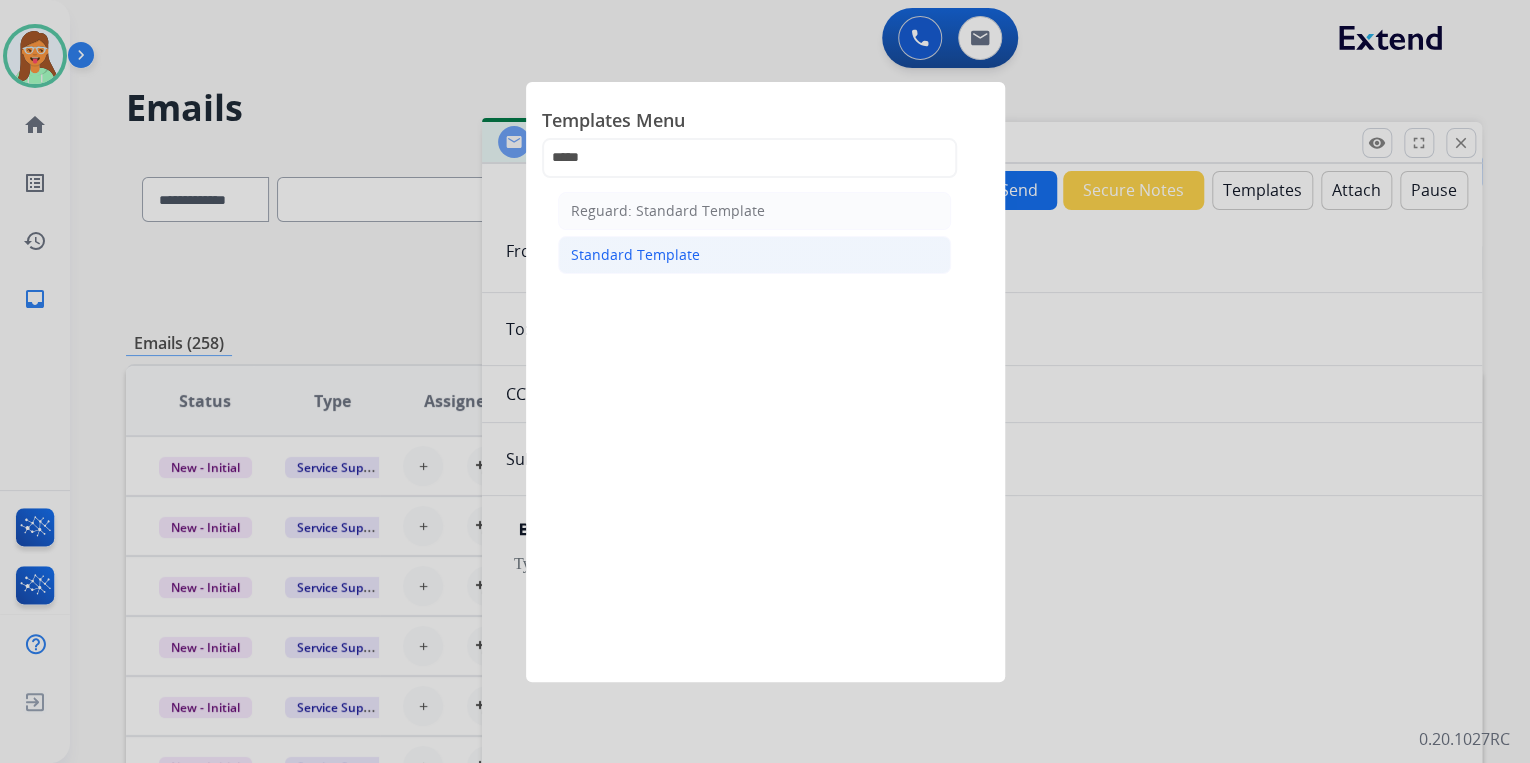 click on "Standard Template" 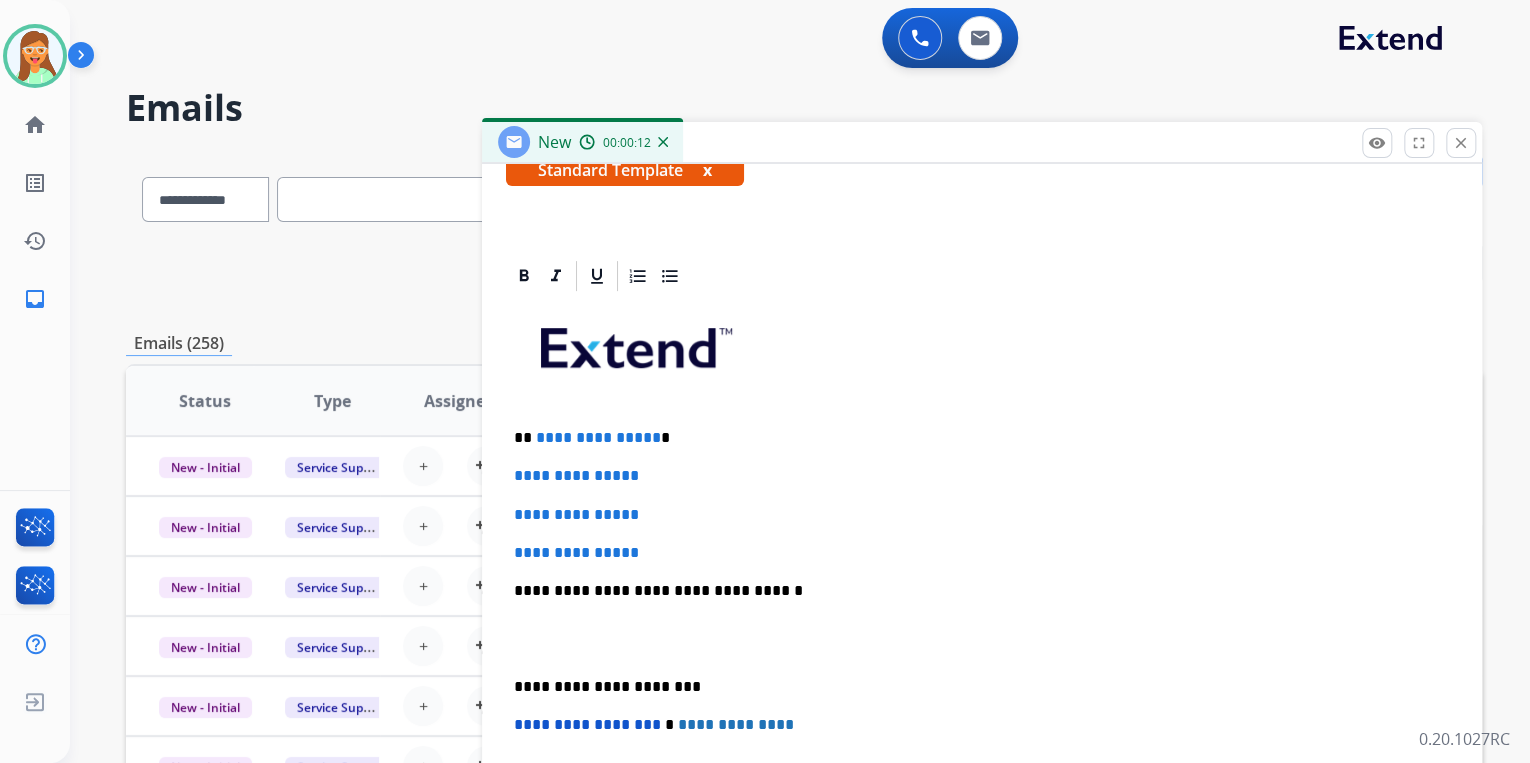 scroll, scrollTop: 400, scrollLeft: 0, axis: vertical 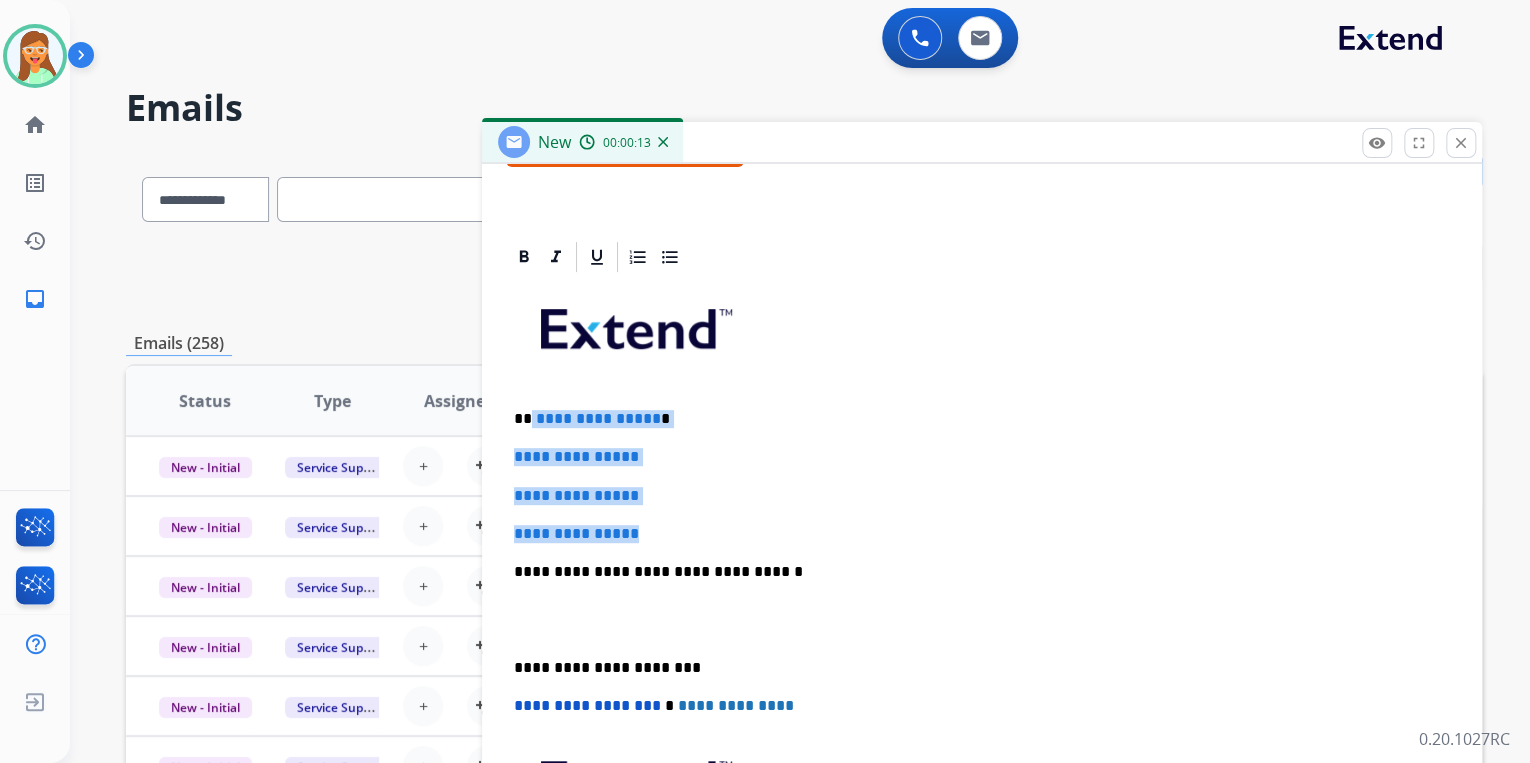 drag, startPoint x: 562, startPoint y: 429, endPoint x: 528, endPoint y: 407, distance: 40.496914 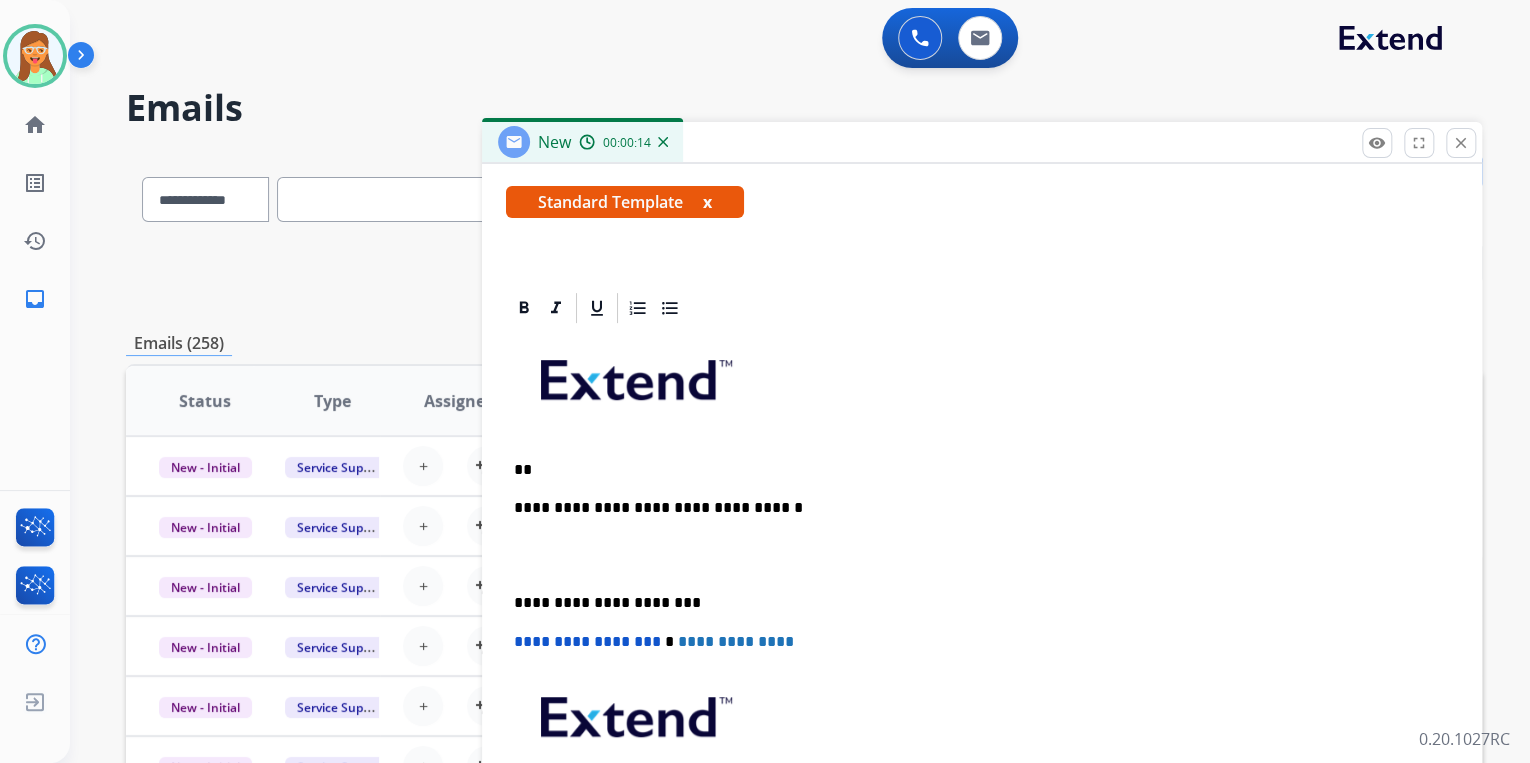 scroll, scrollTop: 344, scrollLeft: 0, axis: vertical 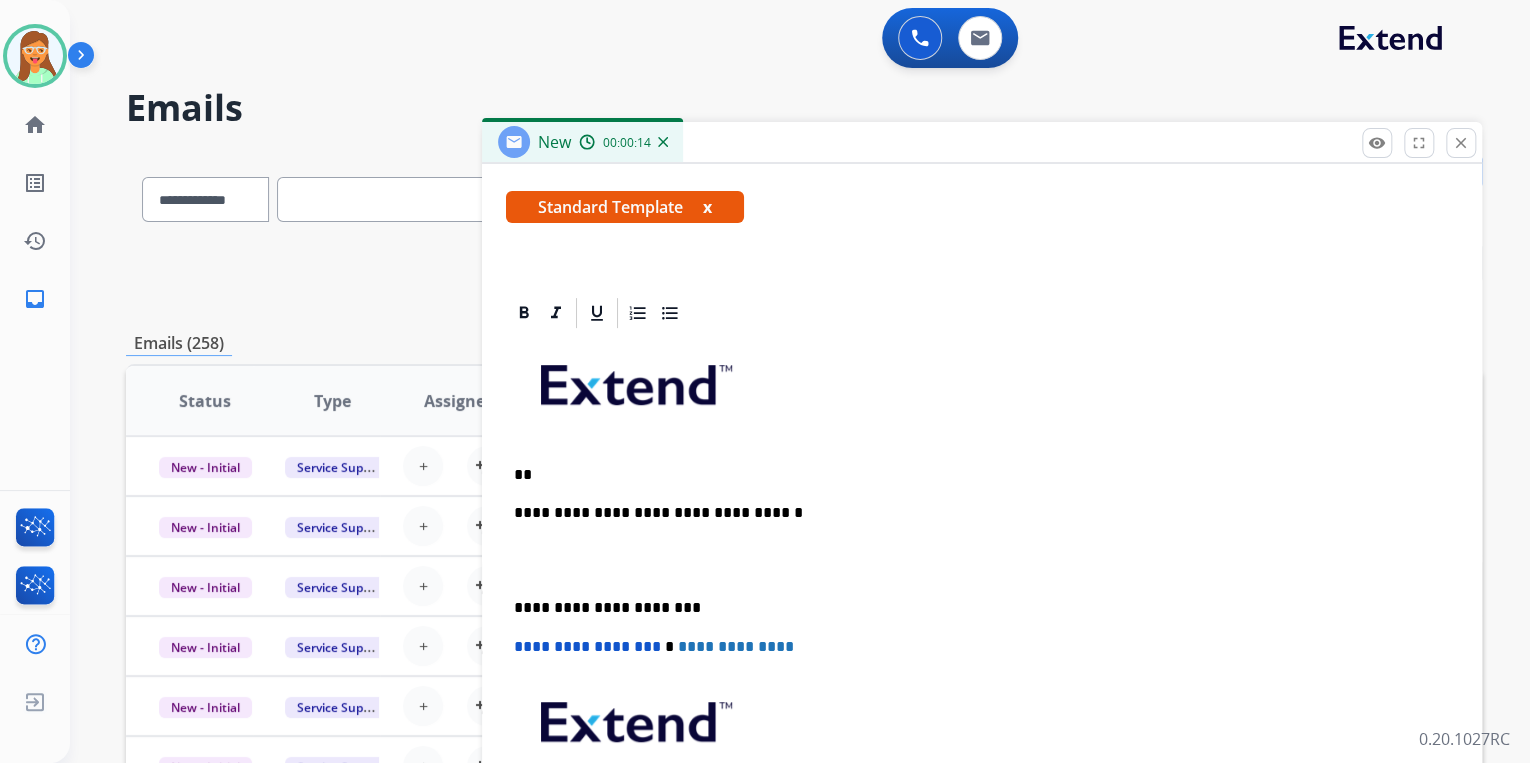 type 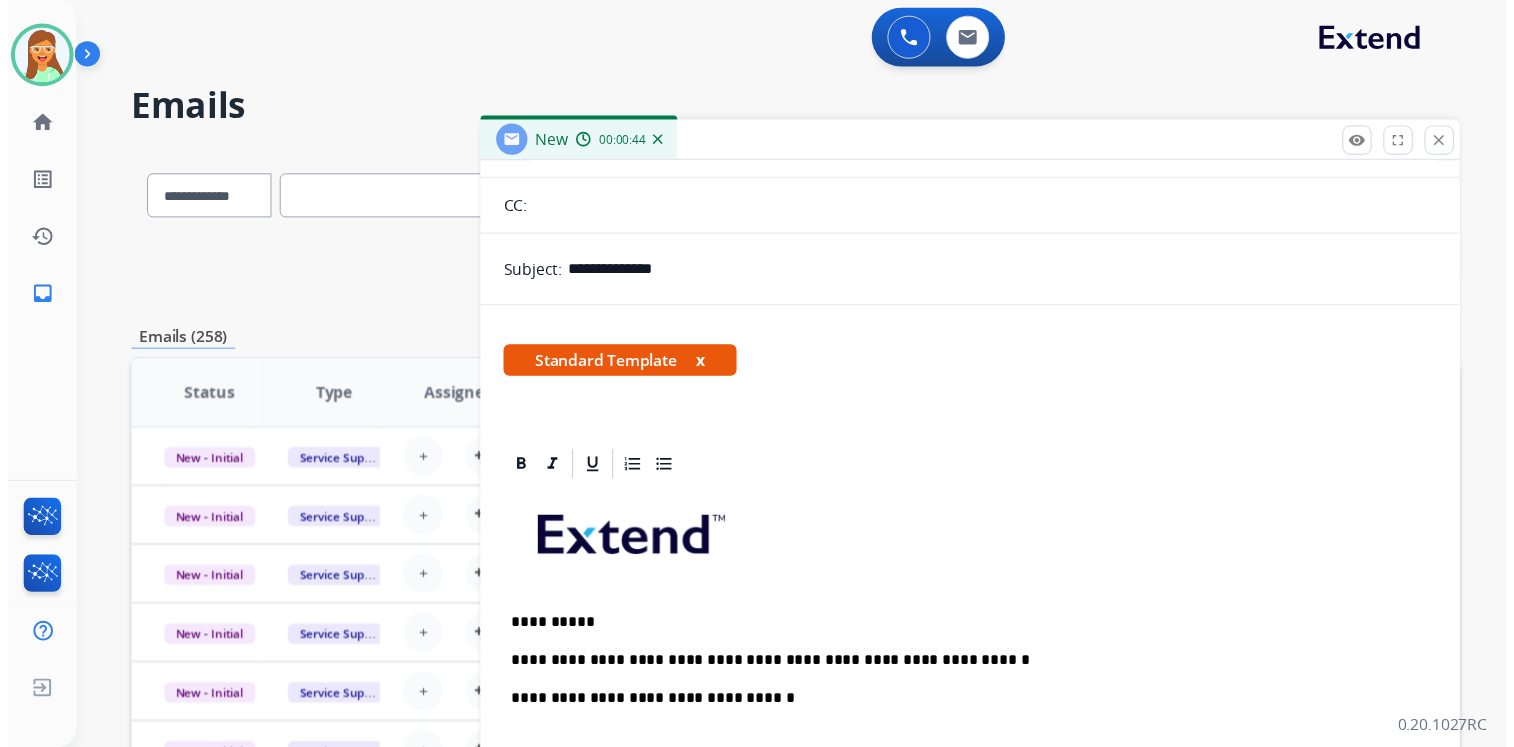 scroll, scrollTop: 0, scrollLeft: 0, axis: both 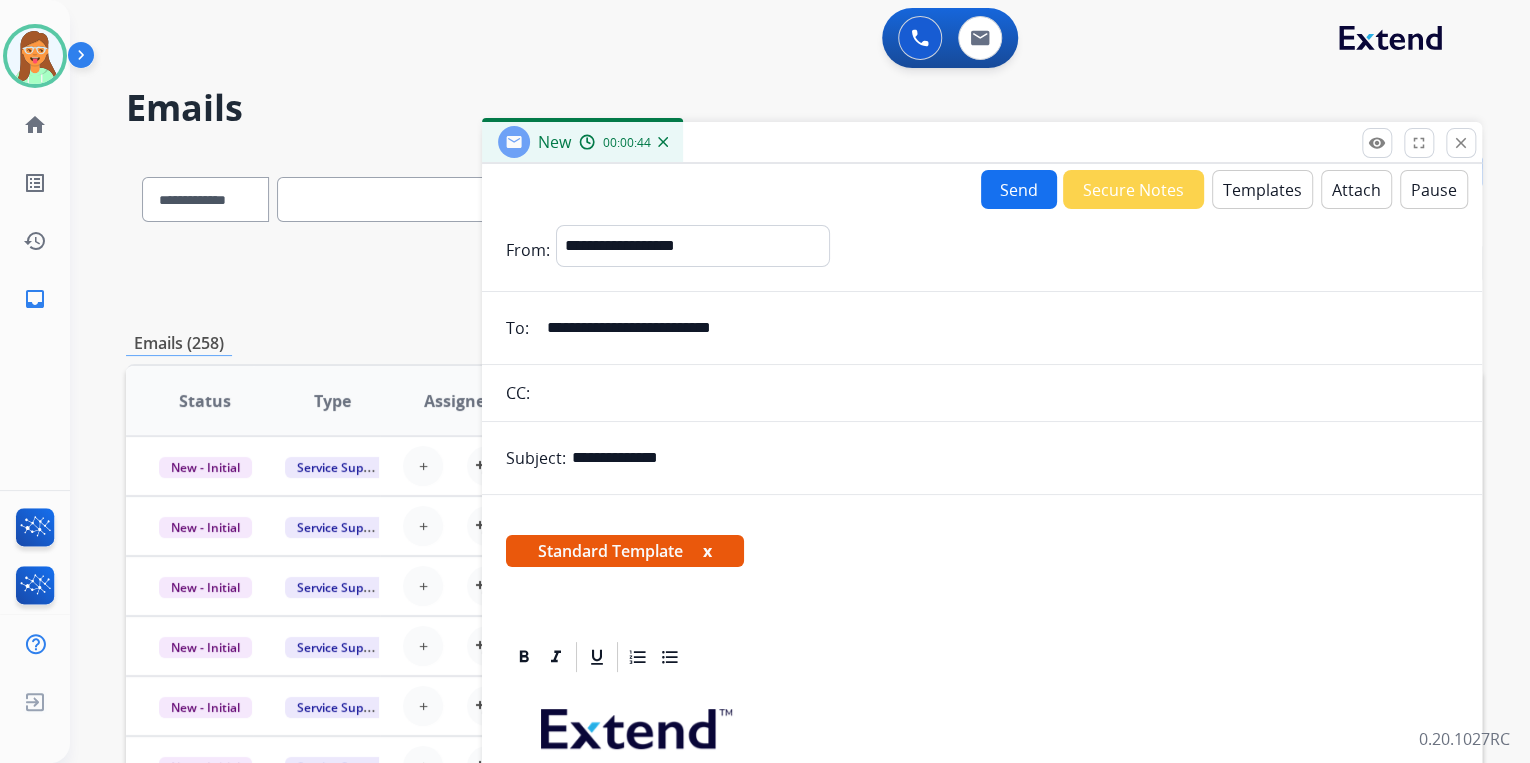 click on "Attach" at bounding box center (1356, 189) 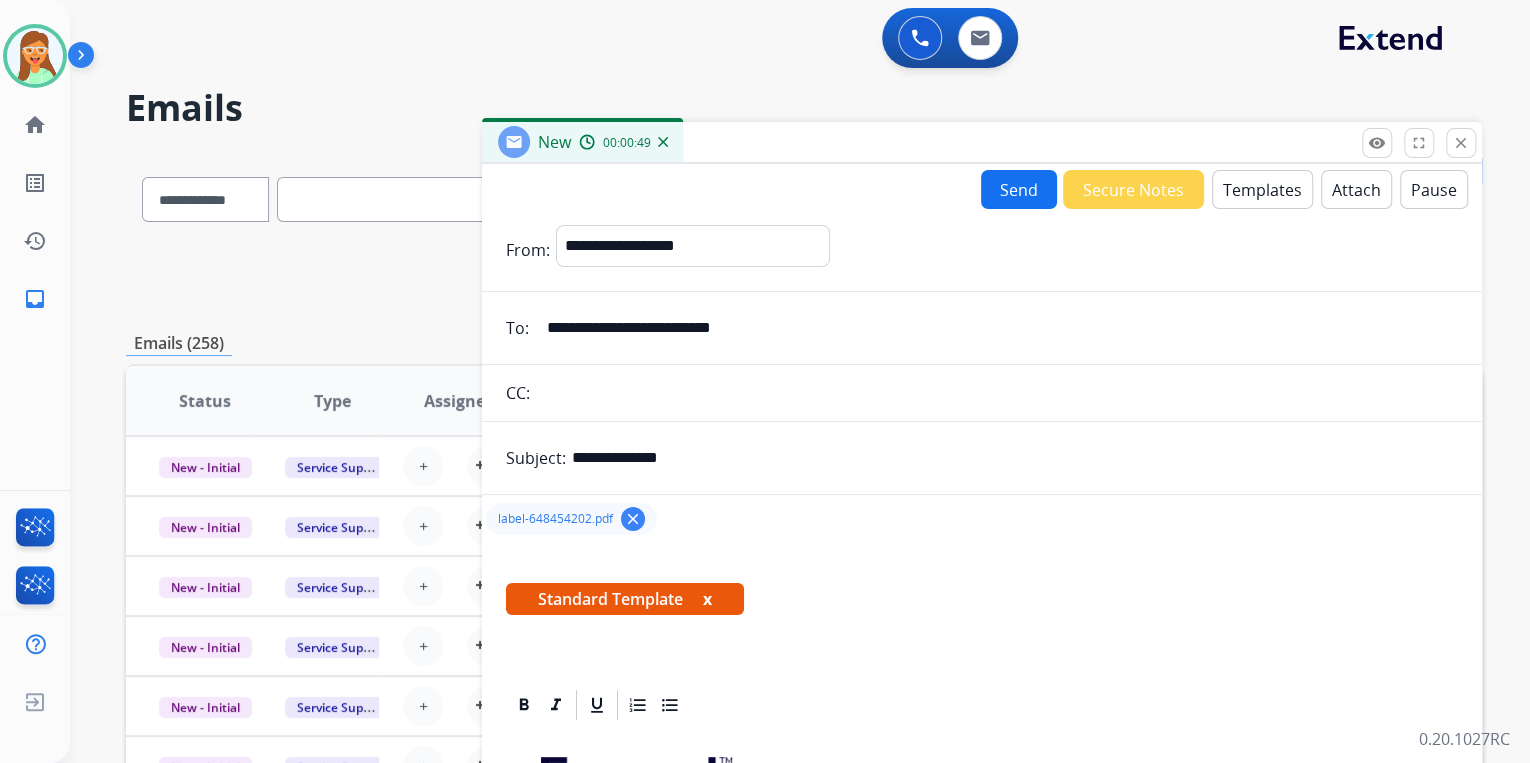 click on "Send" at bounding box center [1019, 189] 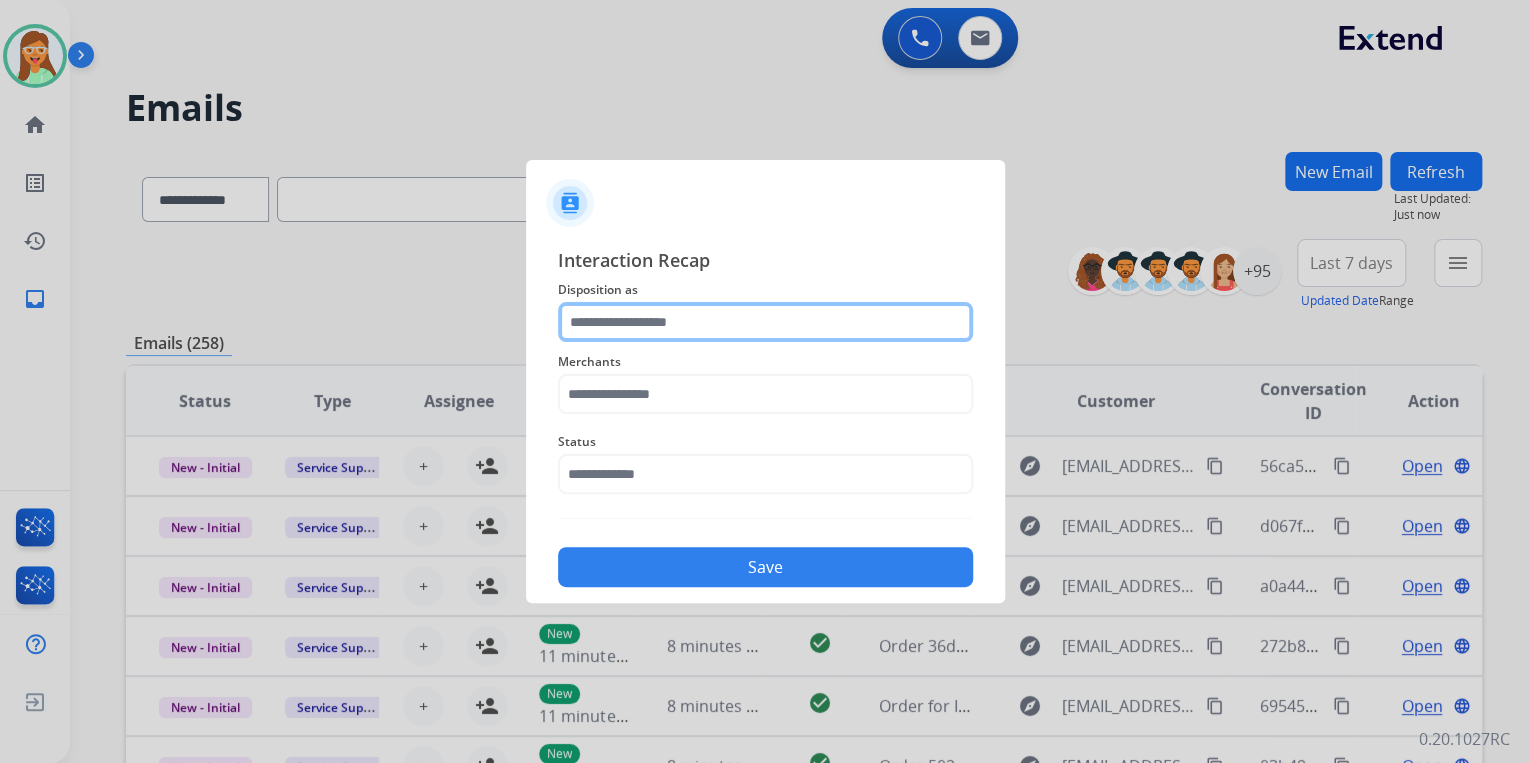 click 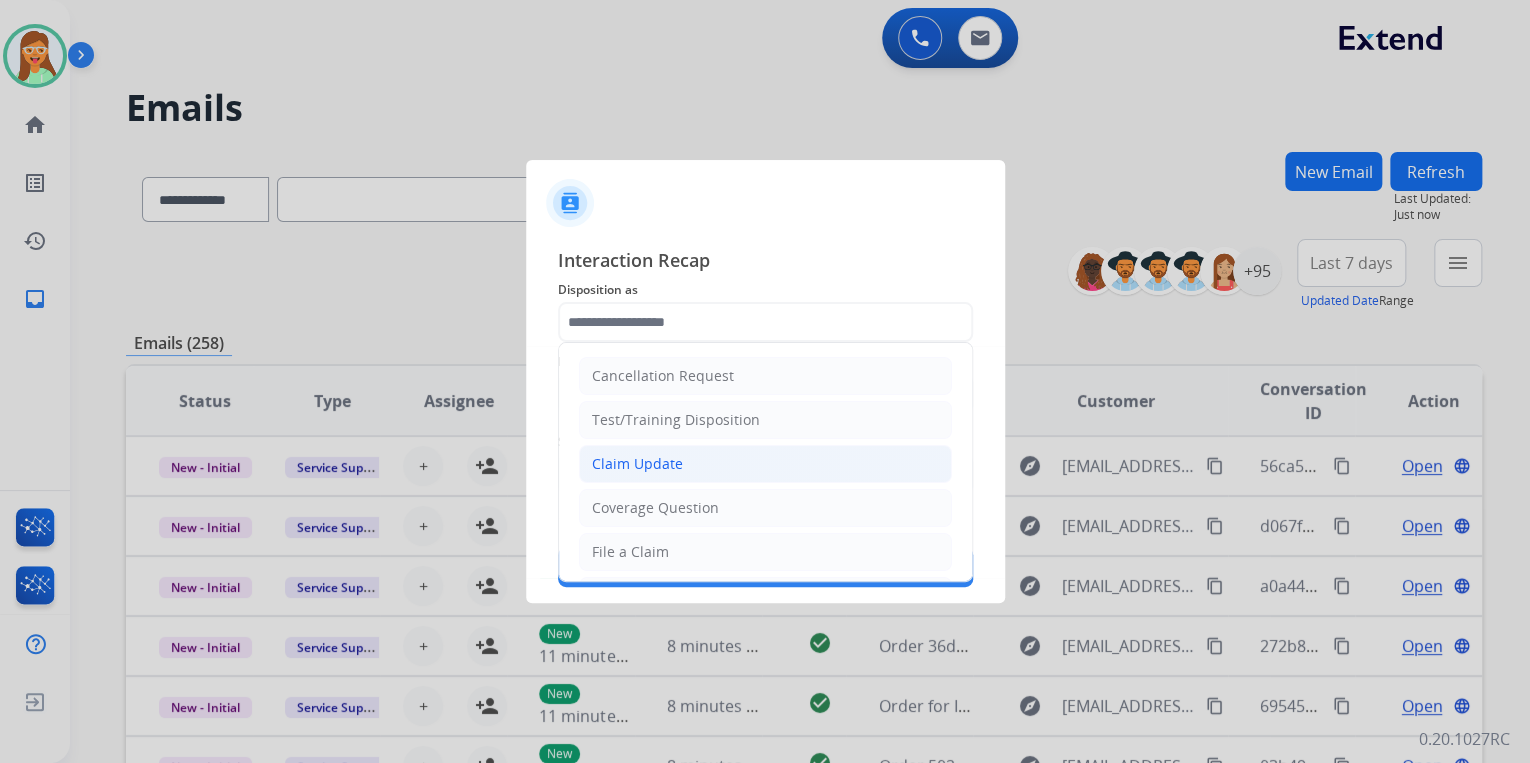 click on "Claim Update" 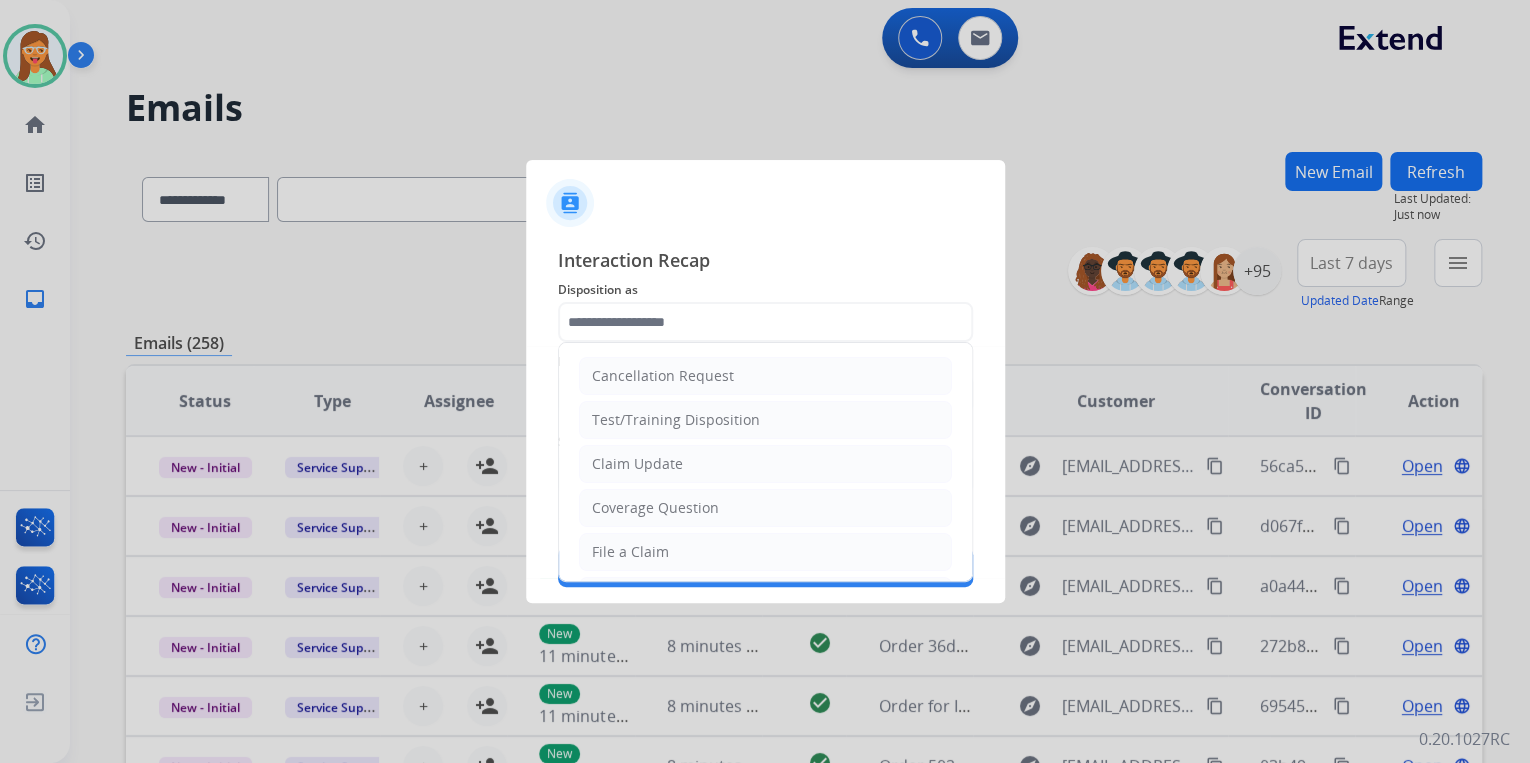 type on "**********" 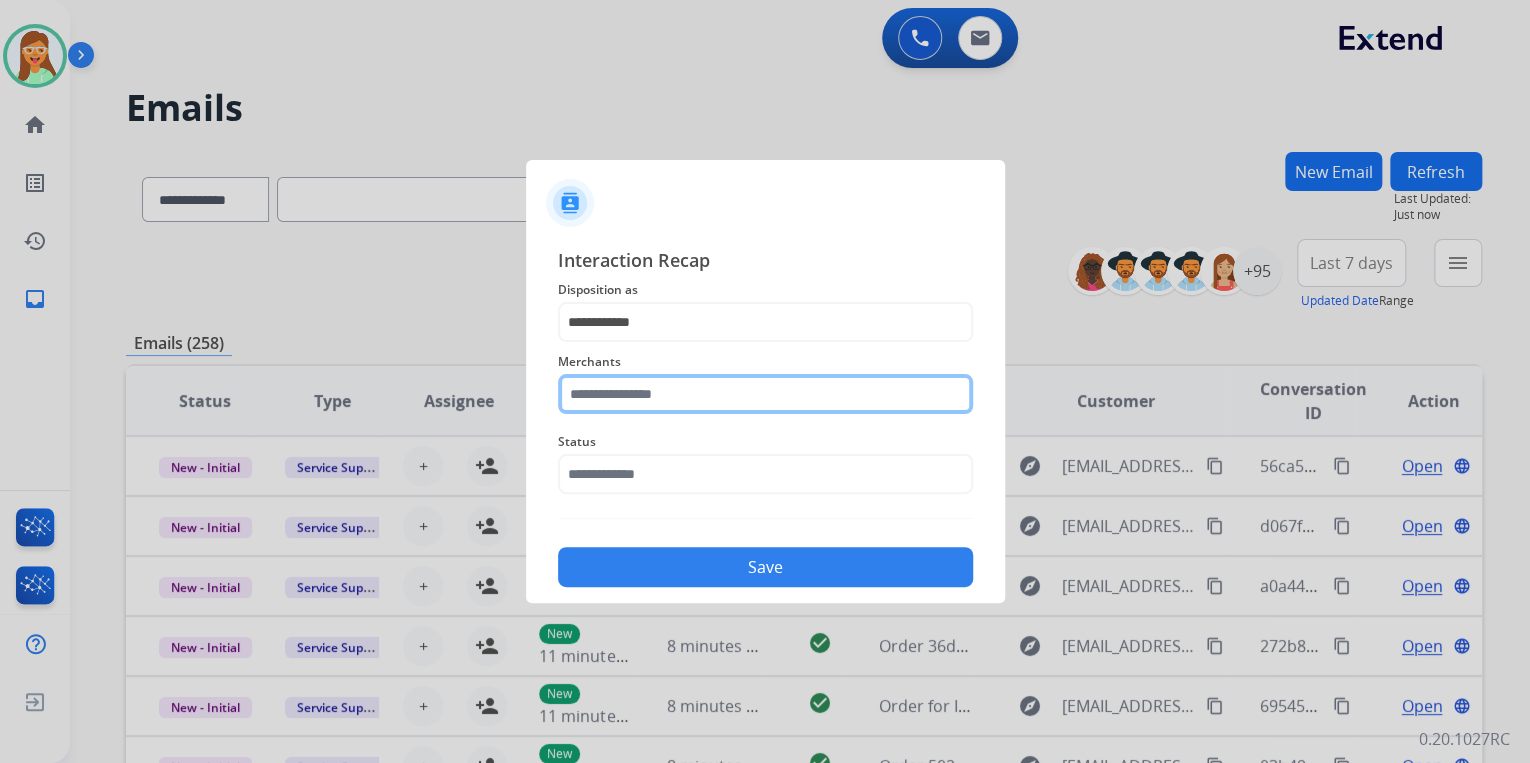 click 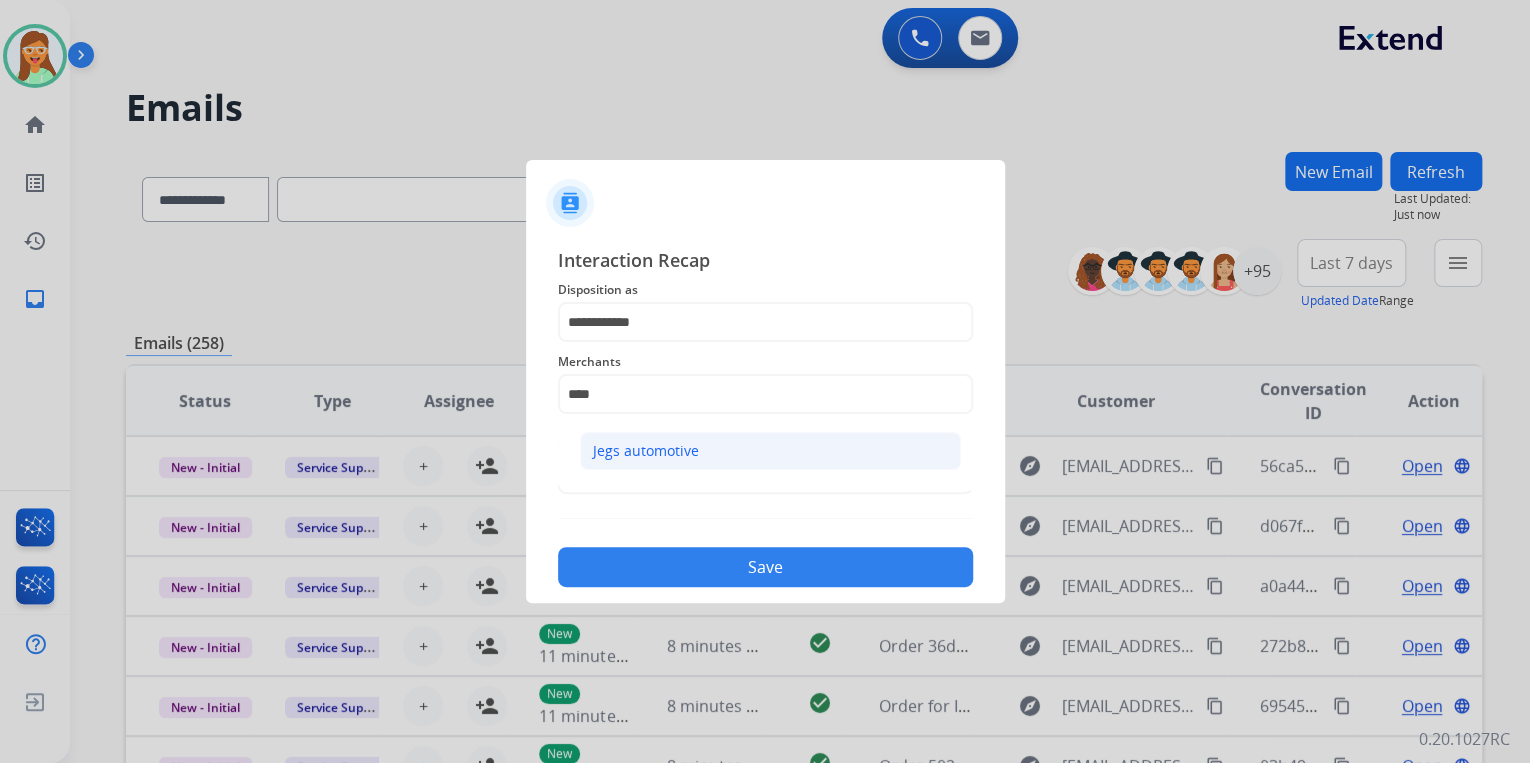 click on "Jegs automotive" 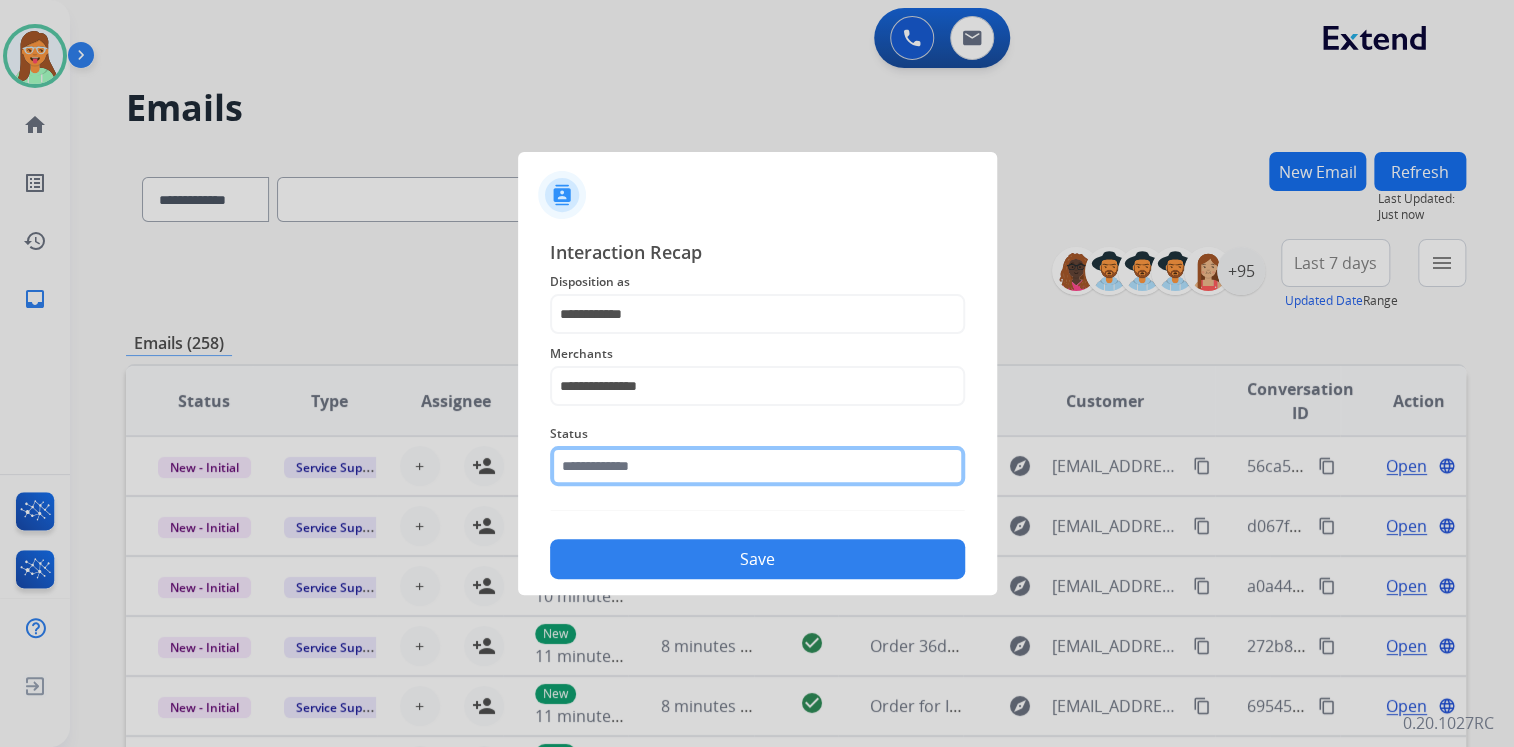 click 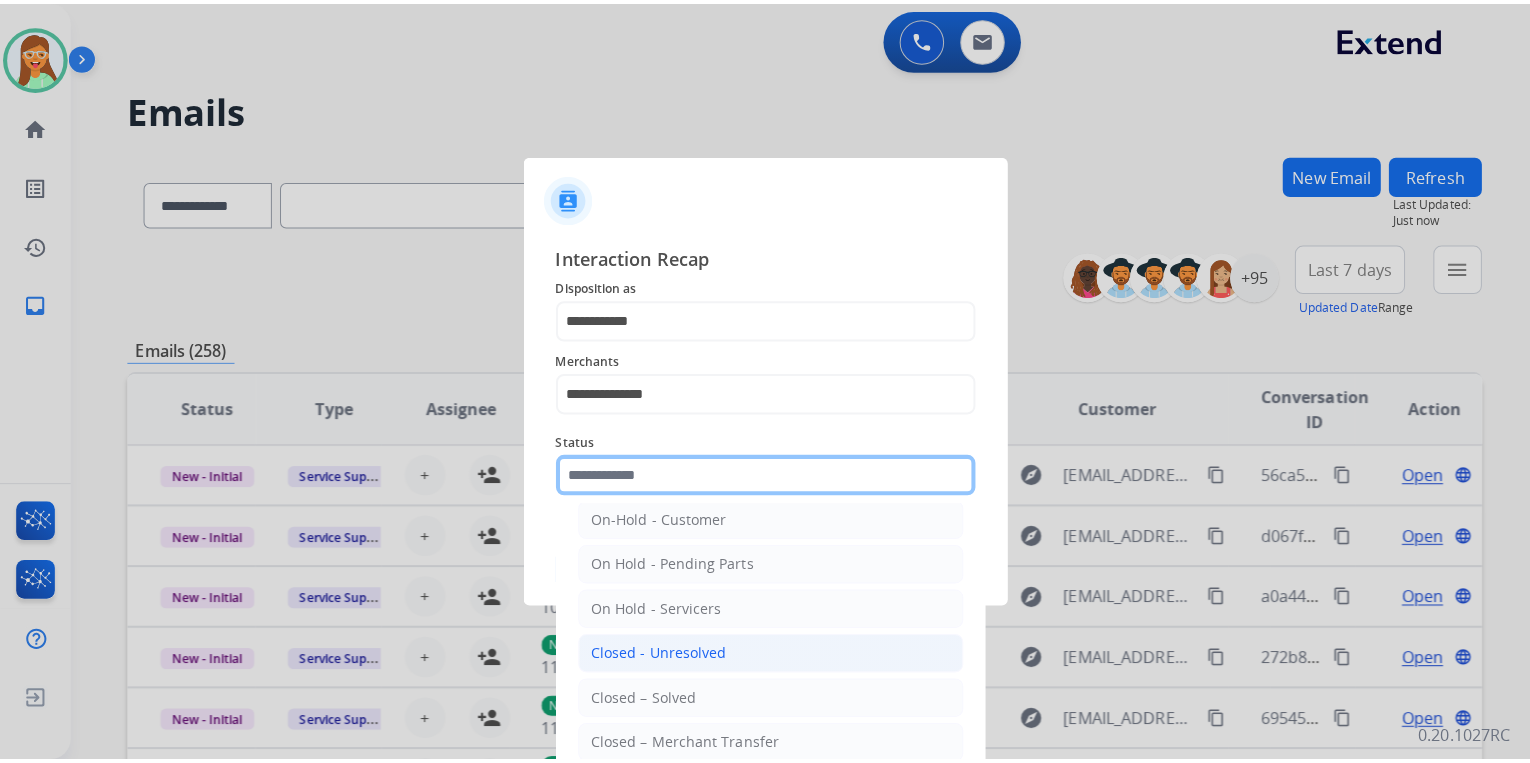 scroll, scrollTop: 116, scrollLeft: 0, axis: vertical 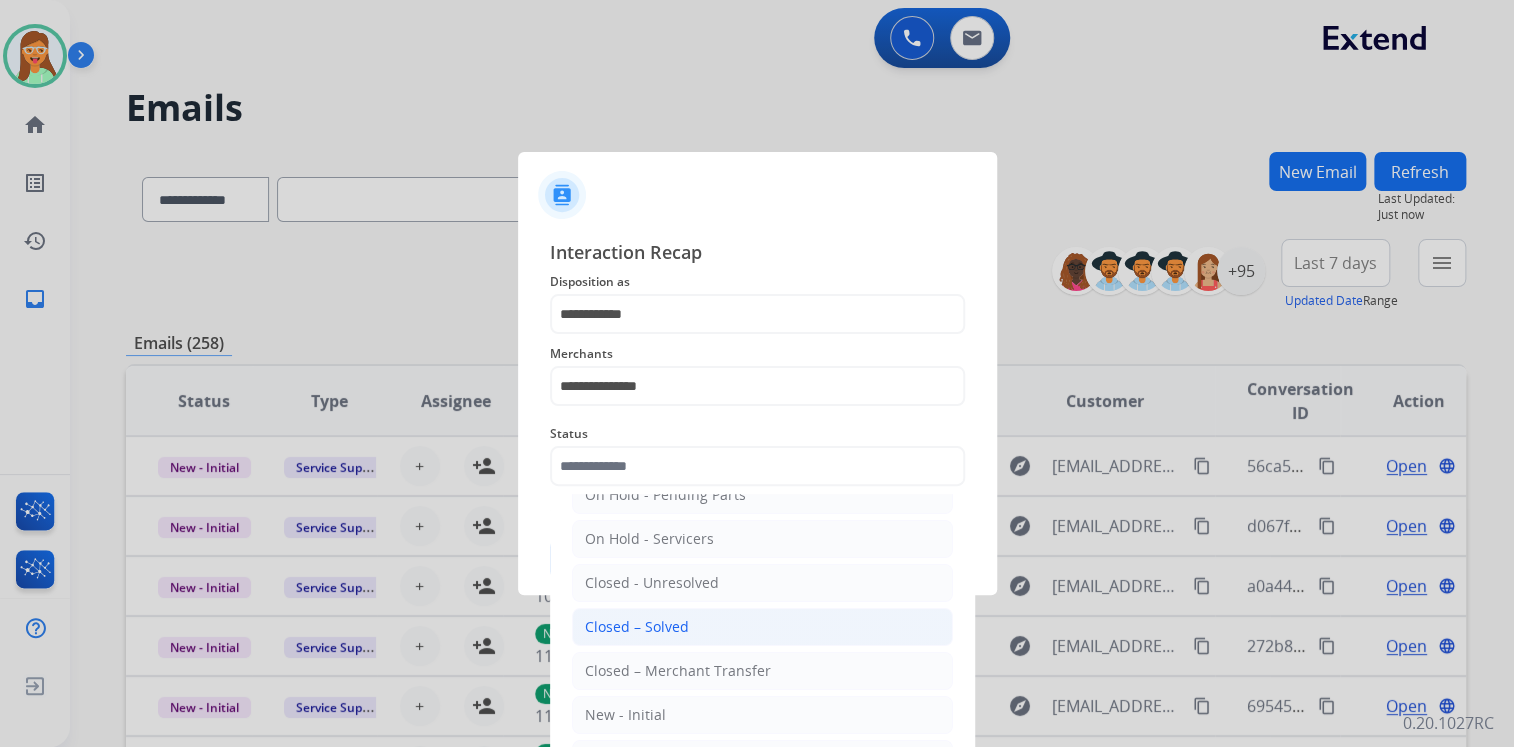 click on "Closed – Solved" 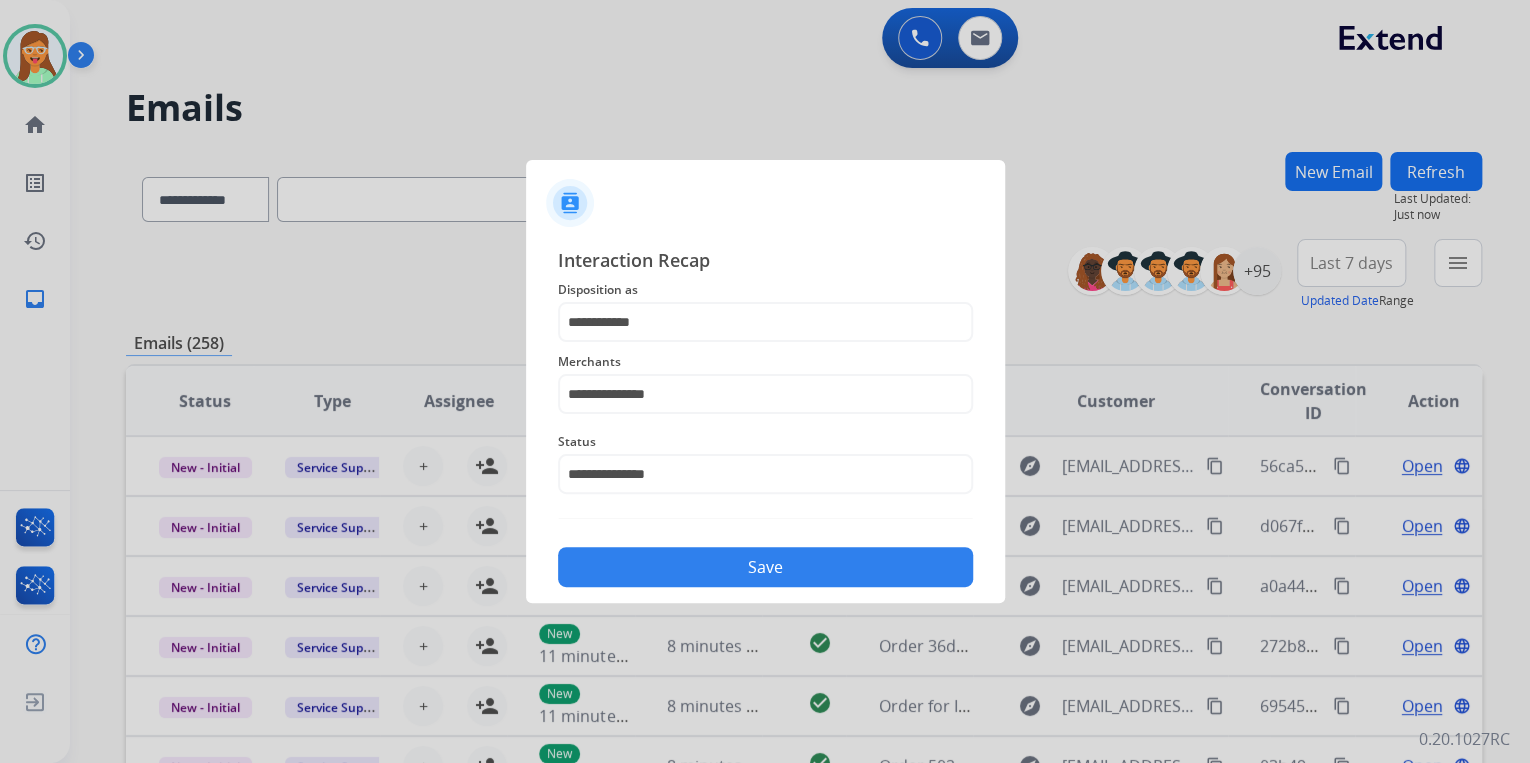 click on "Save" 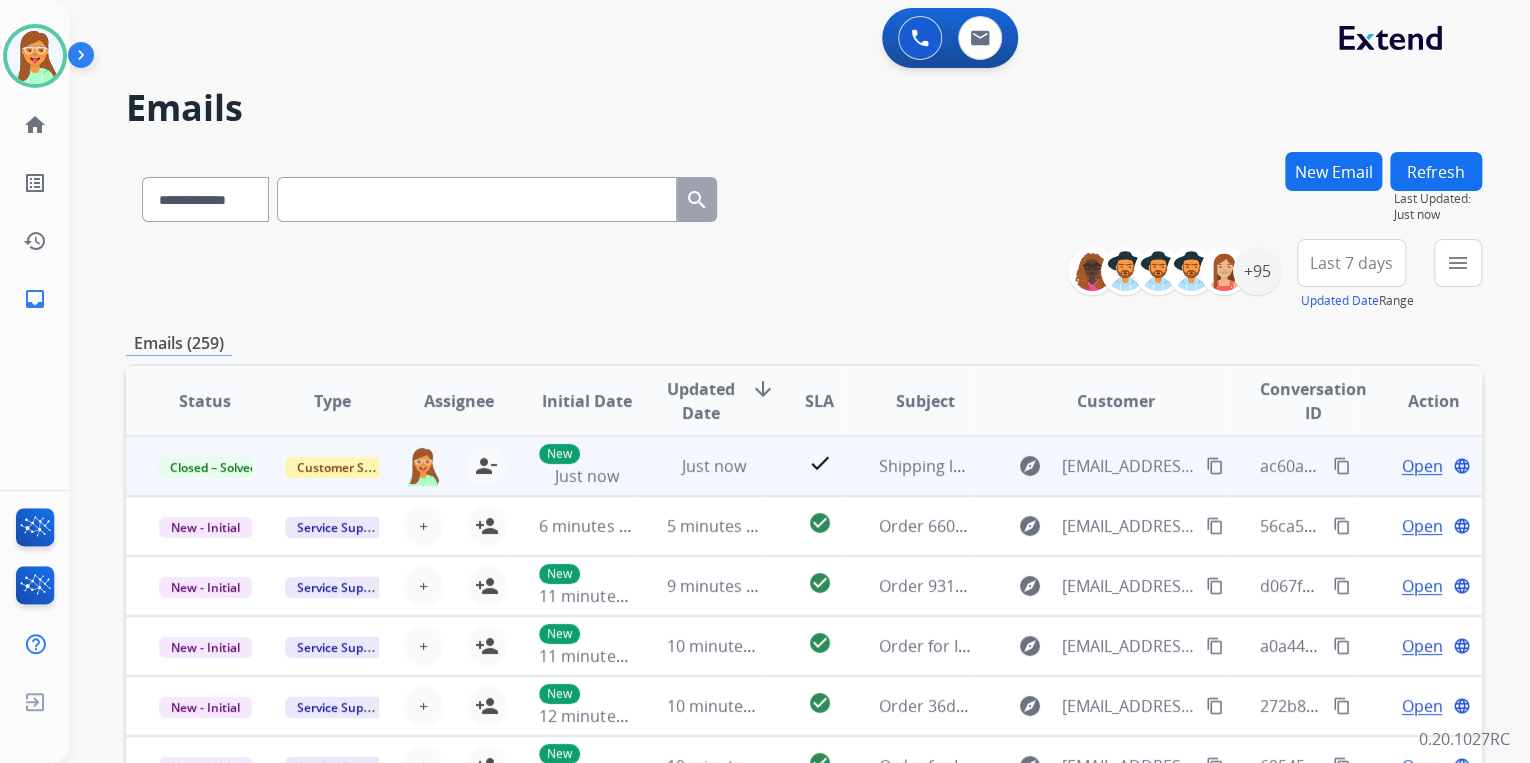 click on "content_copy" at bounding box center (1342, 466) 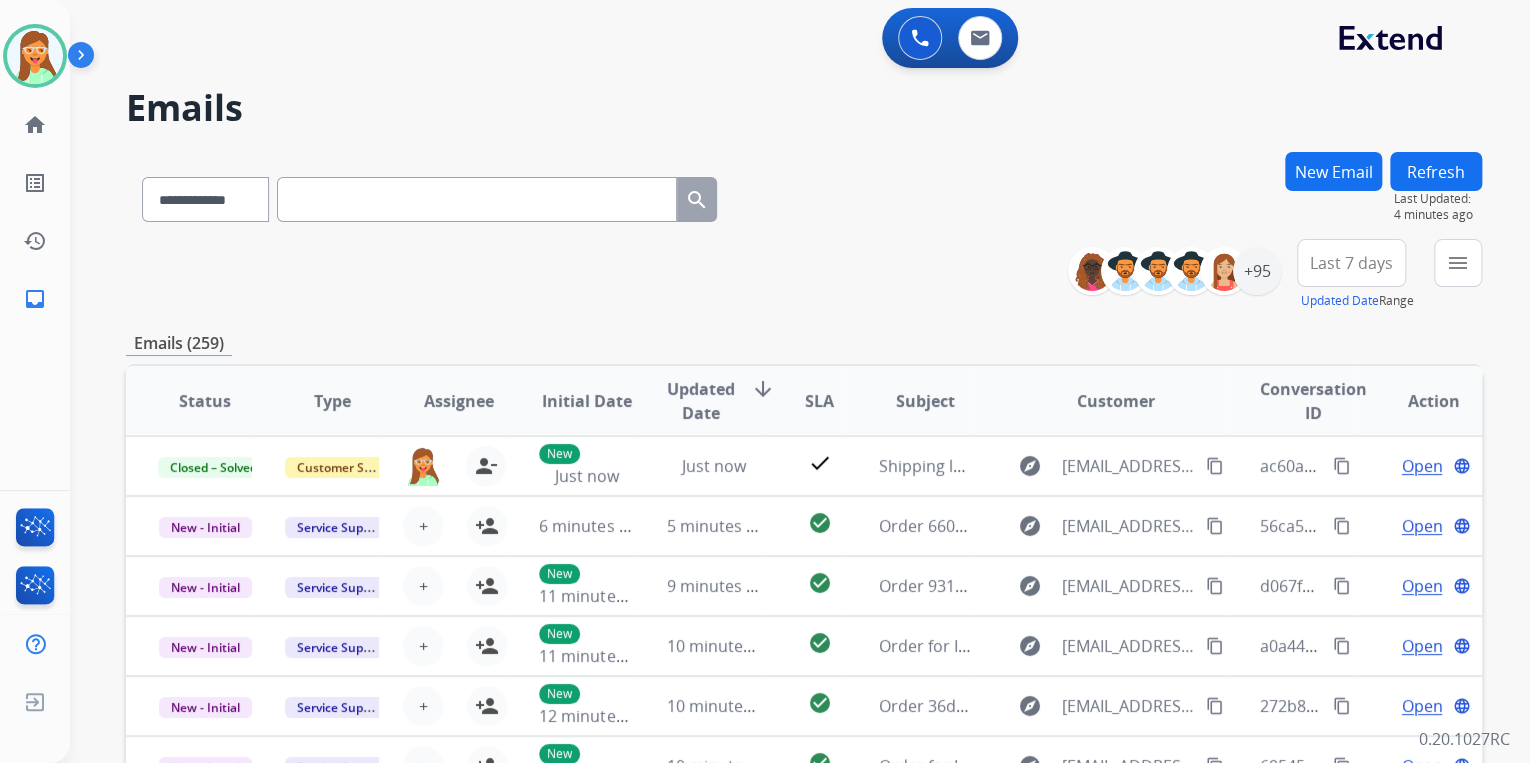 click at bounding box center (477, 199) 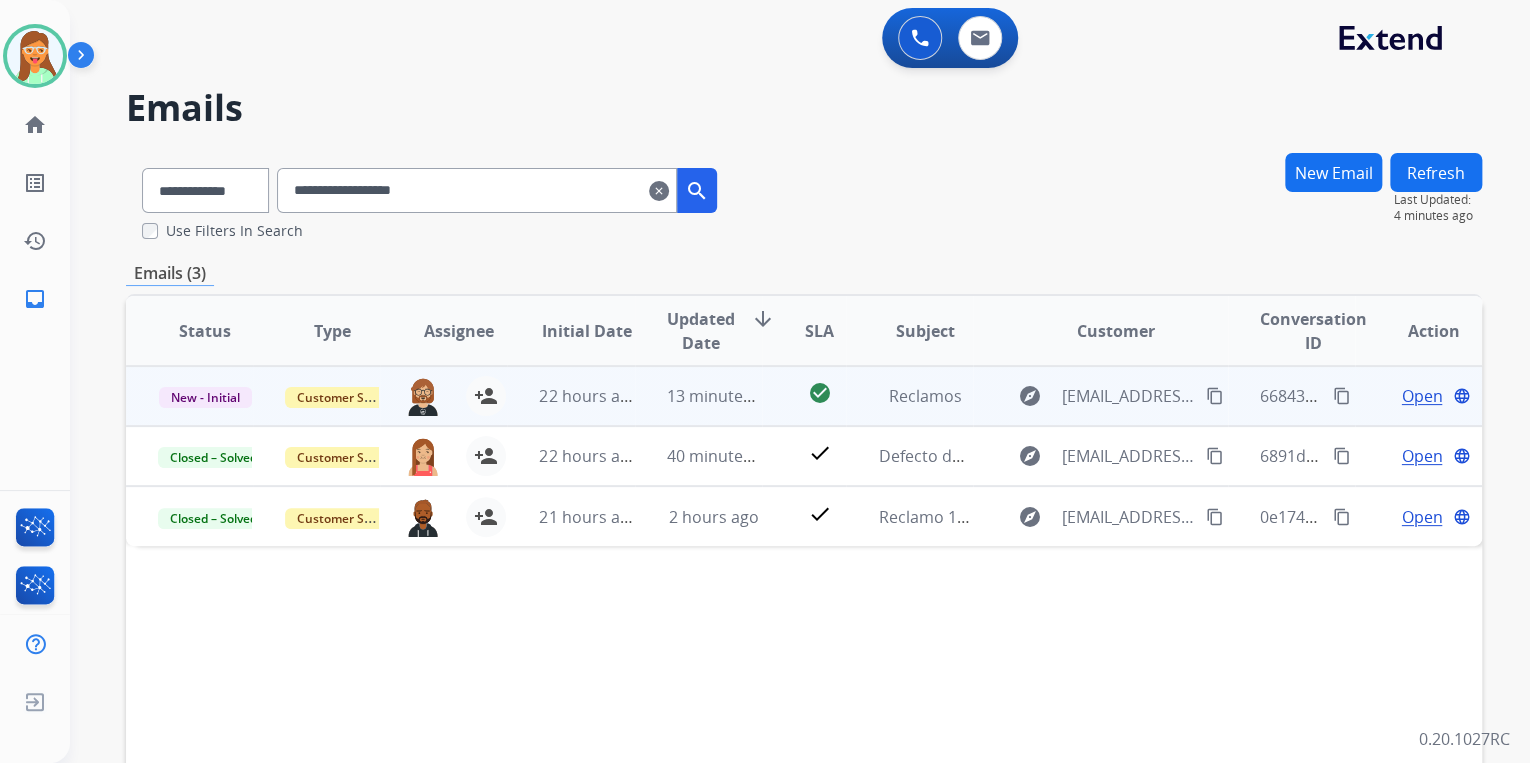 click on "Open" at bounding box center (1421, 396) 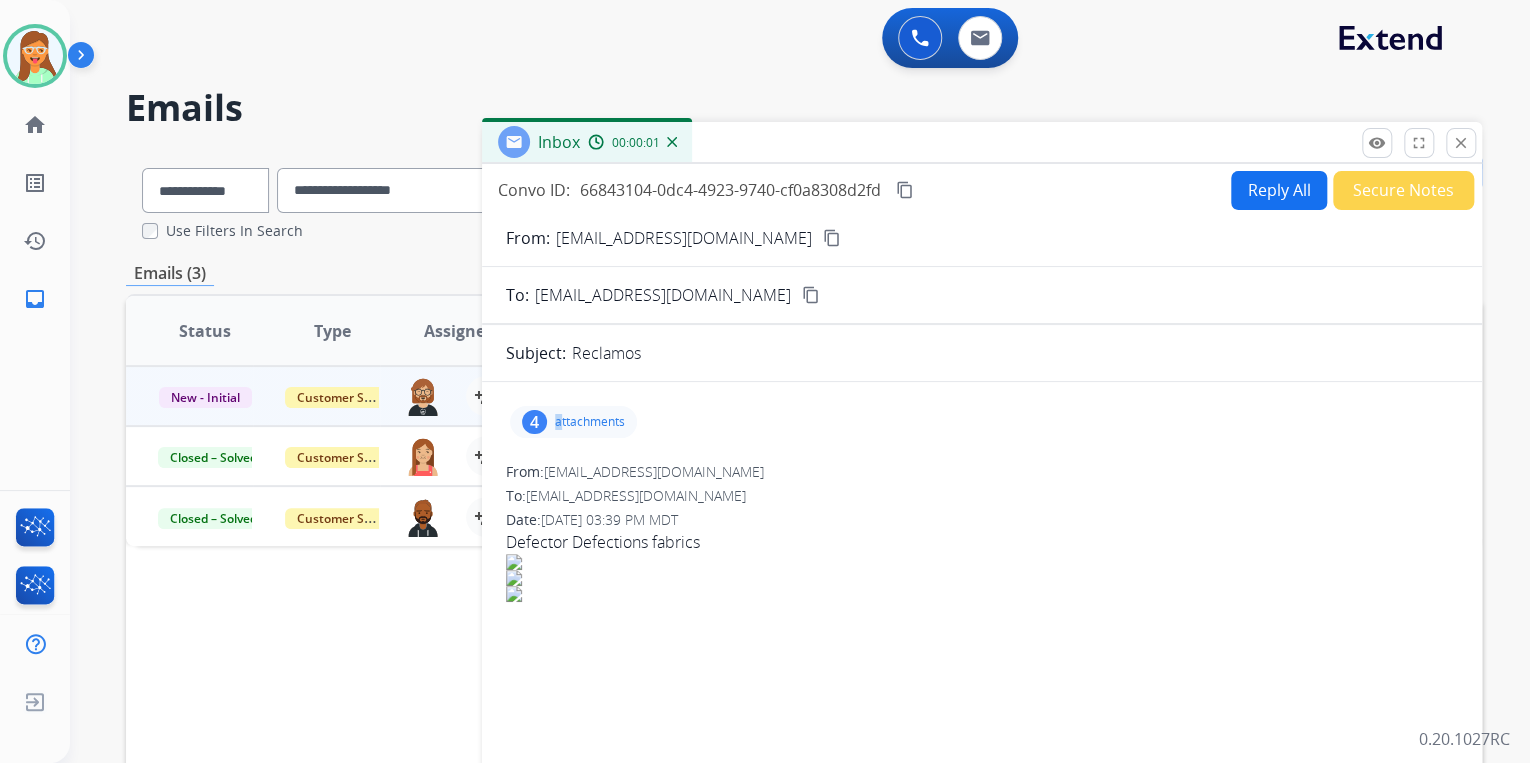 drag, startPoint x: 560, startPoint y: 400, endPoint x: 540, endPoint y: 385, distance: 25 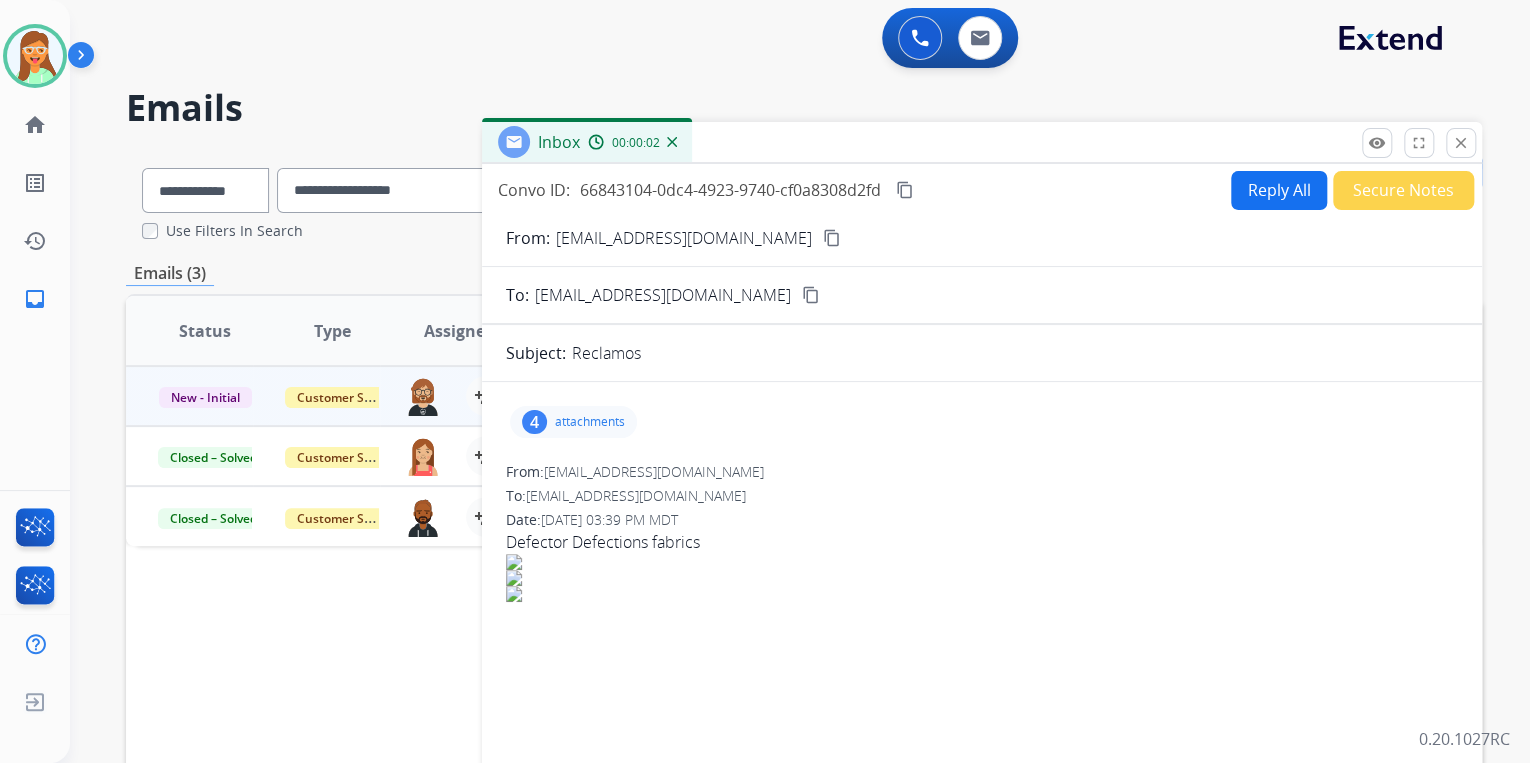 drag, startPoint x: 540, startPoint y: 385, endPoint x: 614, endPoint y: 420, distance: 81.859634 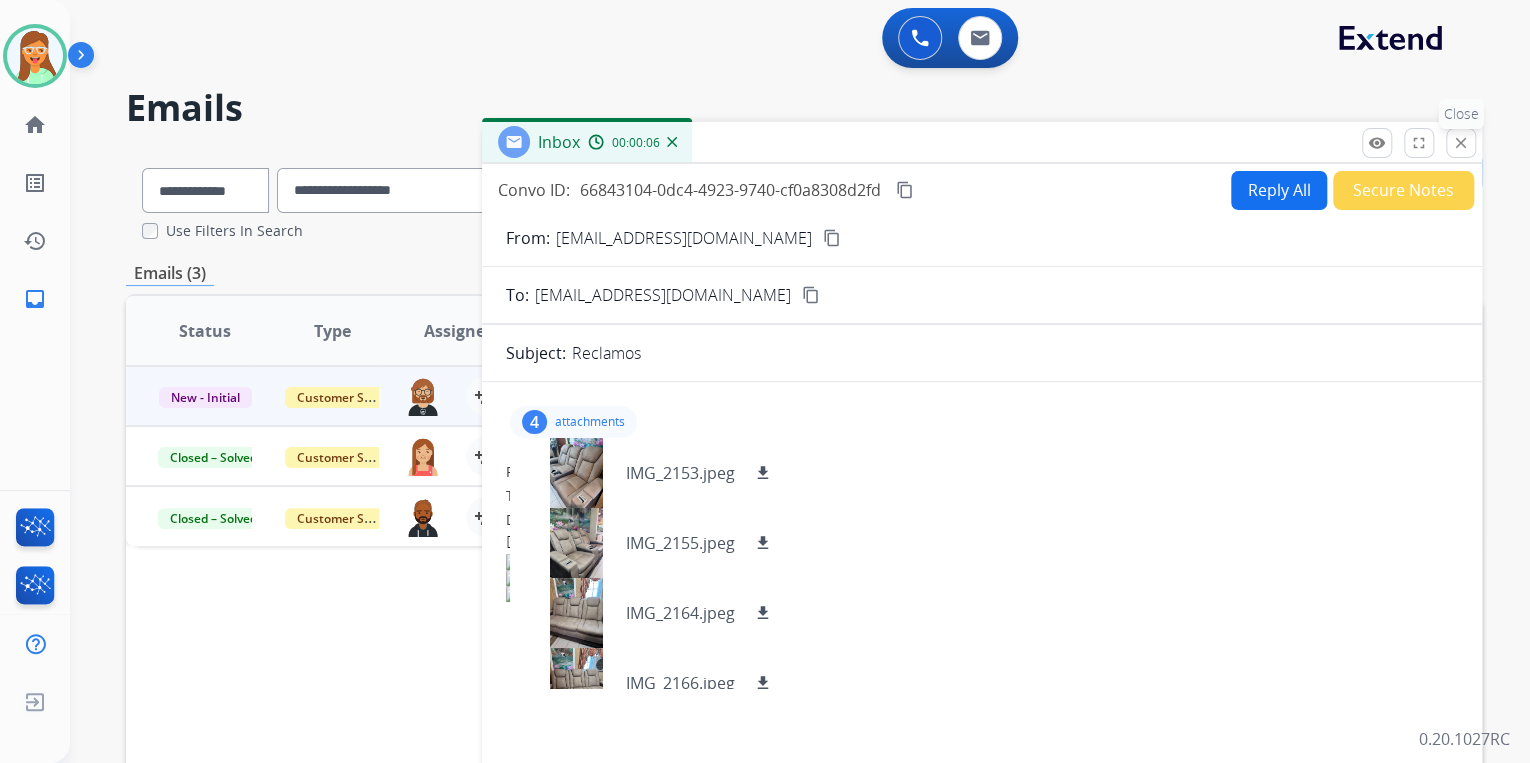 click on "close" at bounding box center (1461, 143) 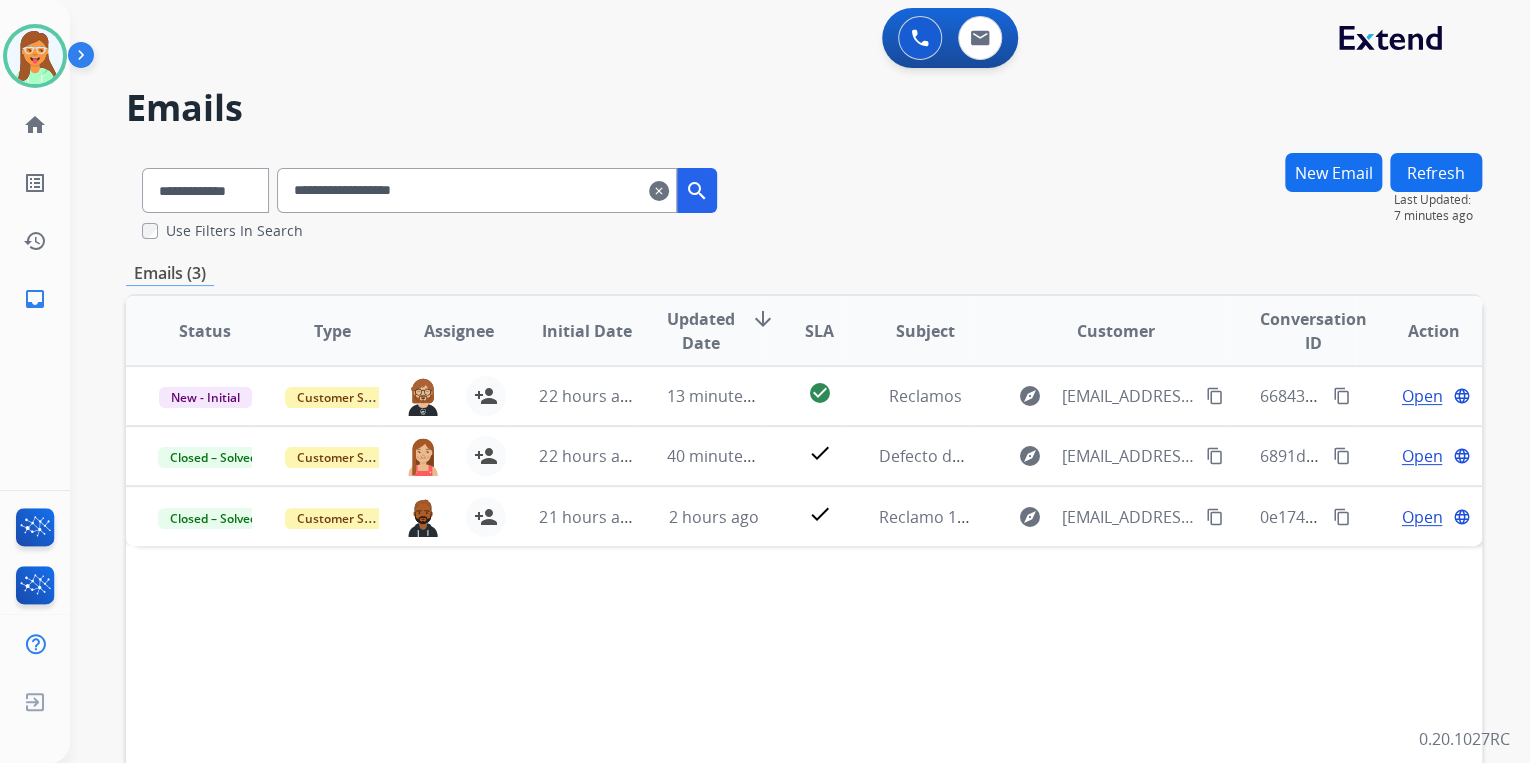 click on "clear" at bounding box center [659, 191] 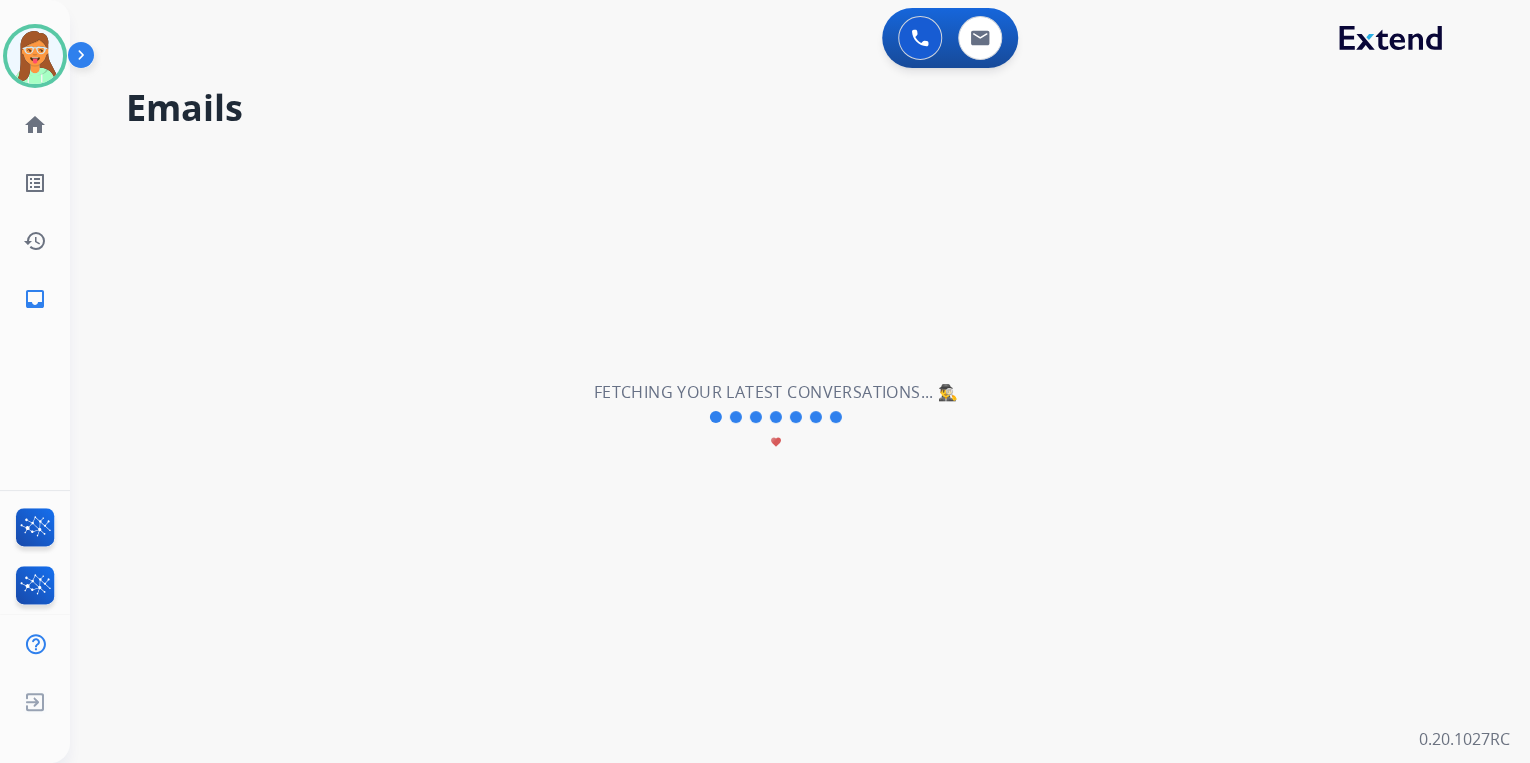 type 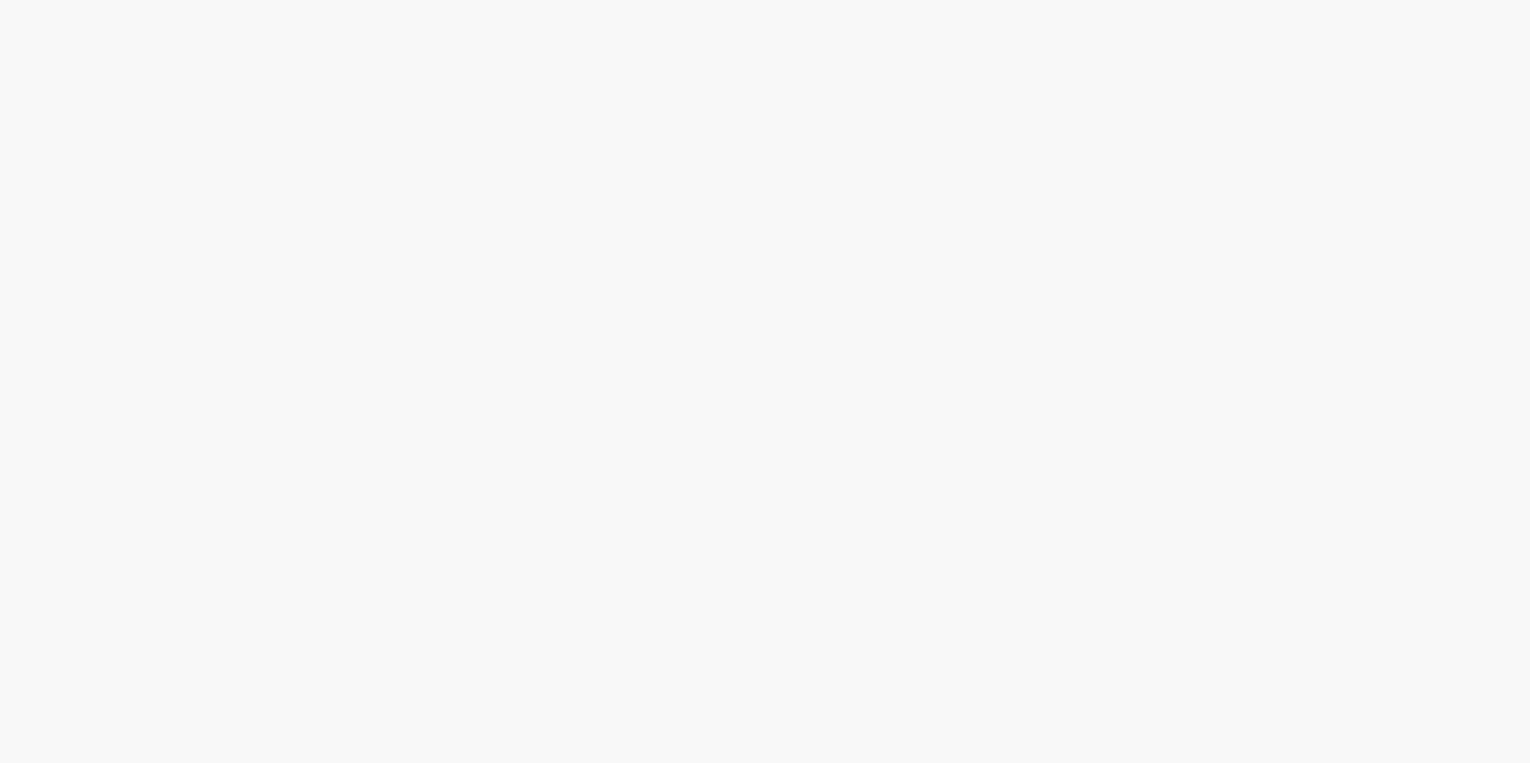scroll, scrollTop: 0, scrollLeft: 0, axis: both 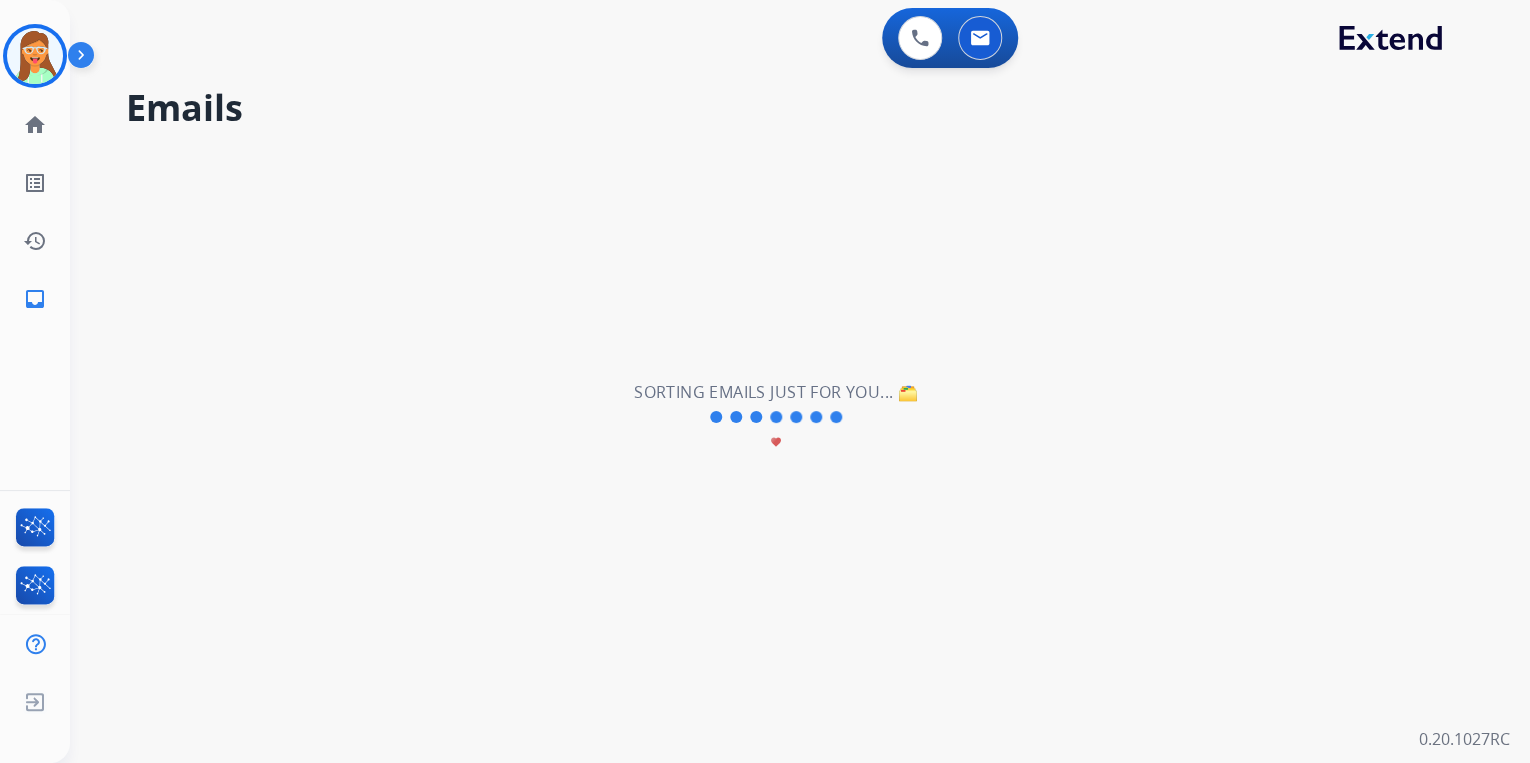 click at bounding box center (35, 56) 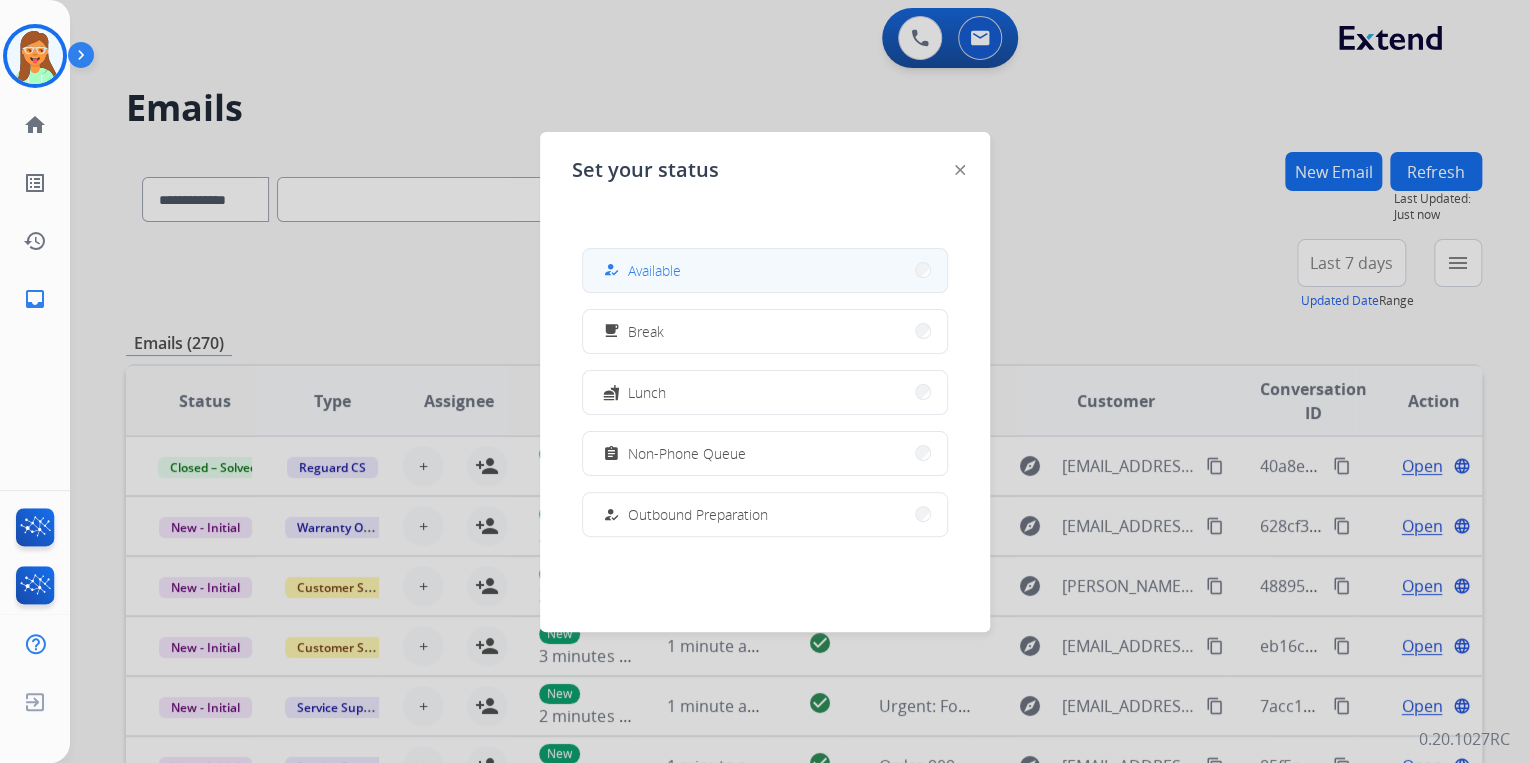 click on "how_to_reg Available" at bounding box center [765, 270] 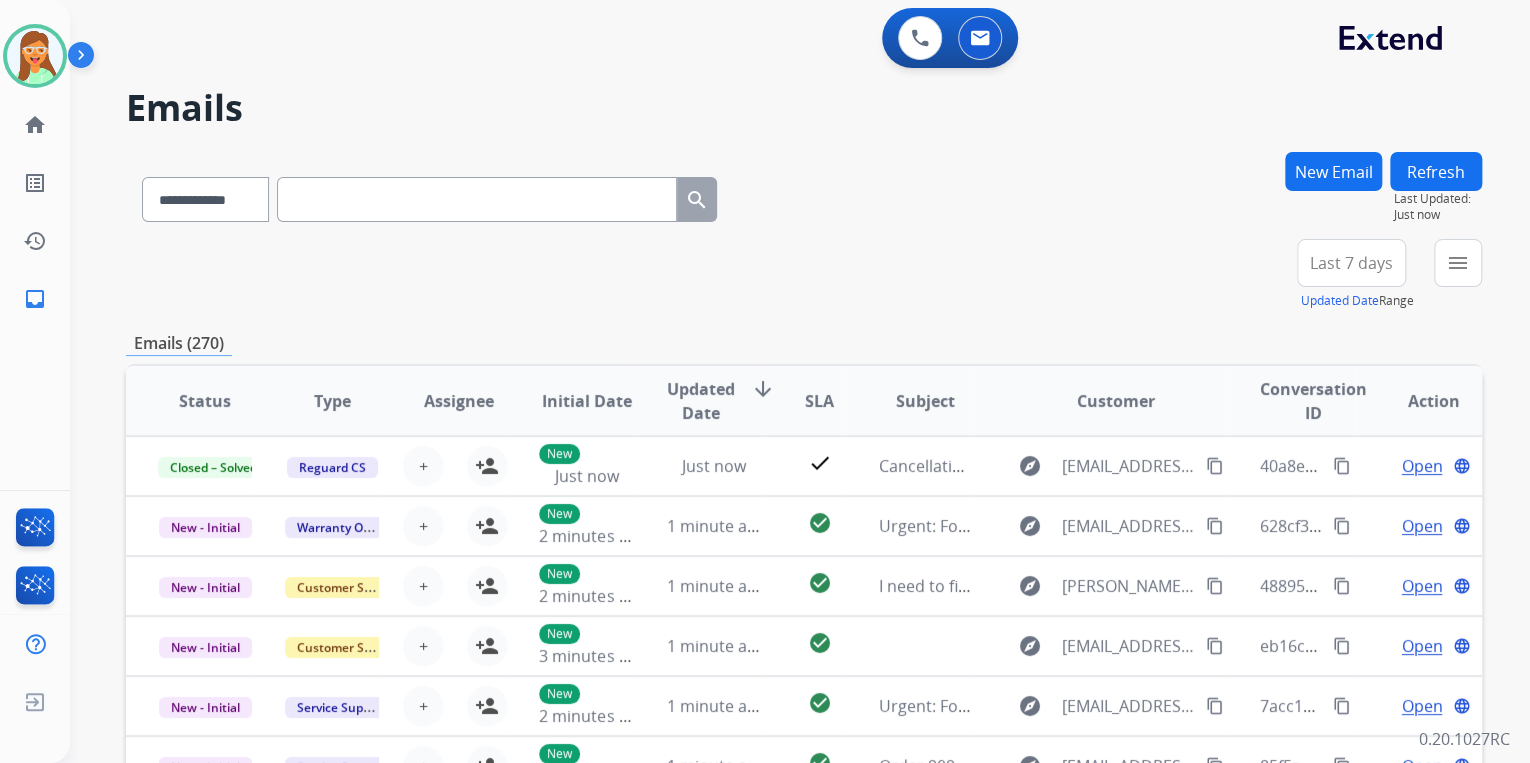 click on "**********" at bounding box center (804, 195) 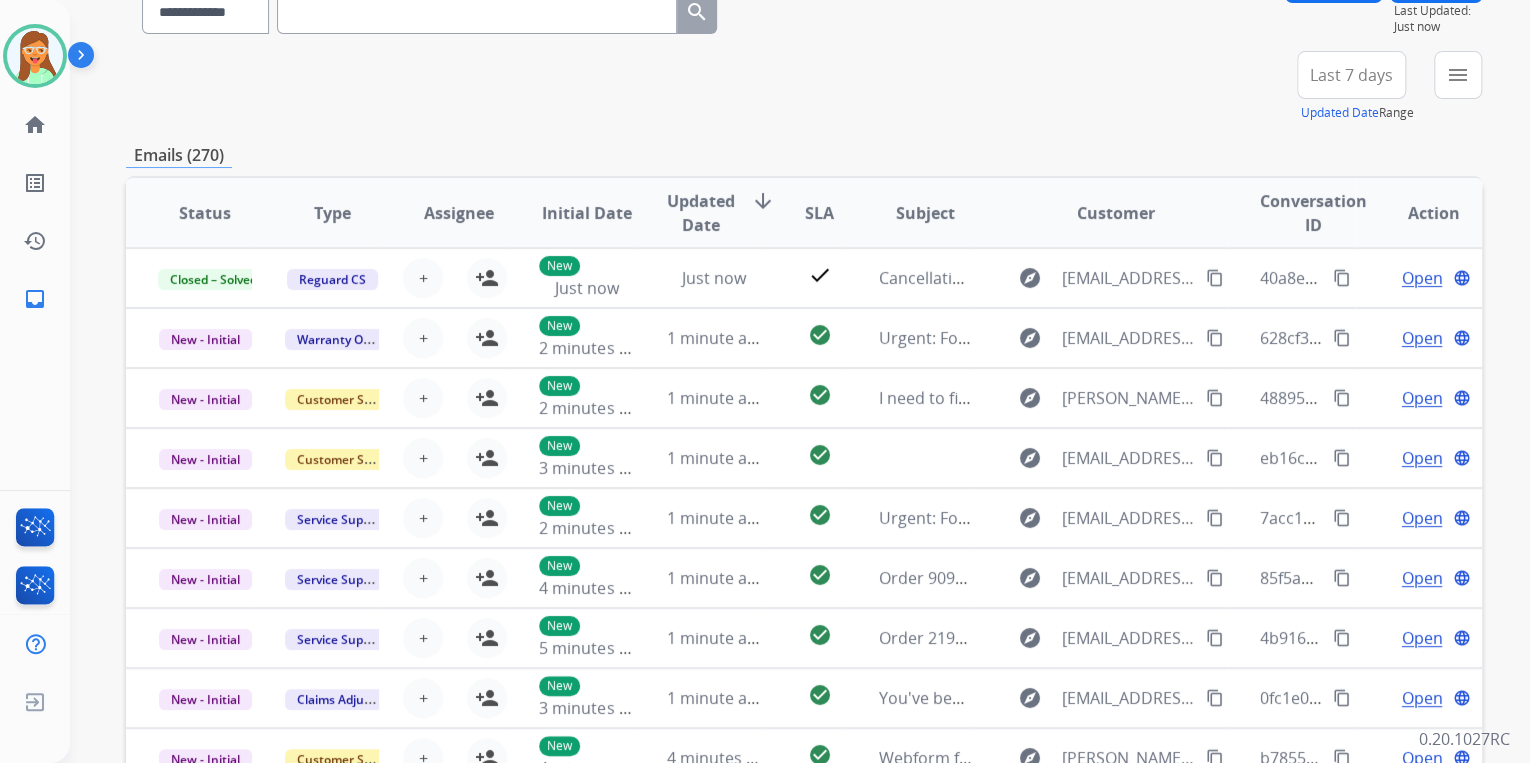 scroll, scrollTop: 160, scrollLeft: 0, axis: vertical 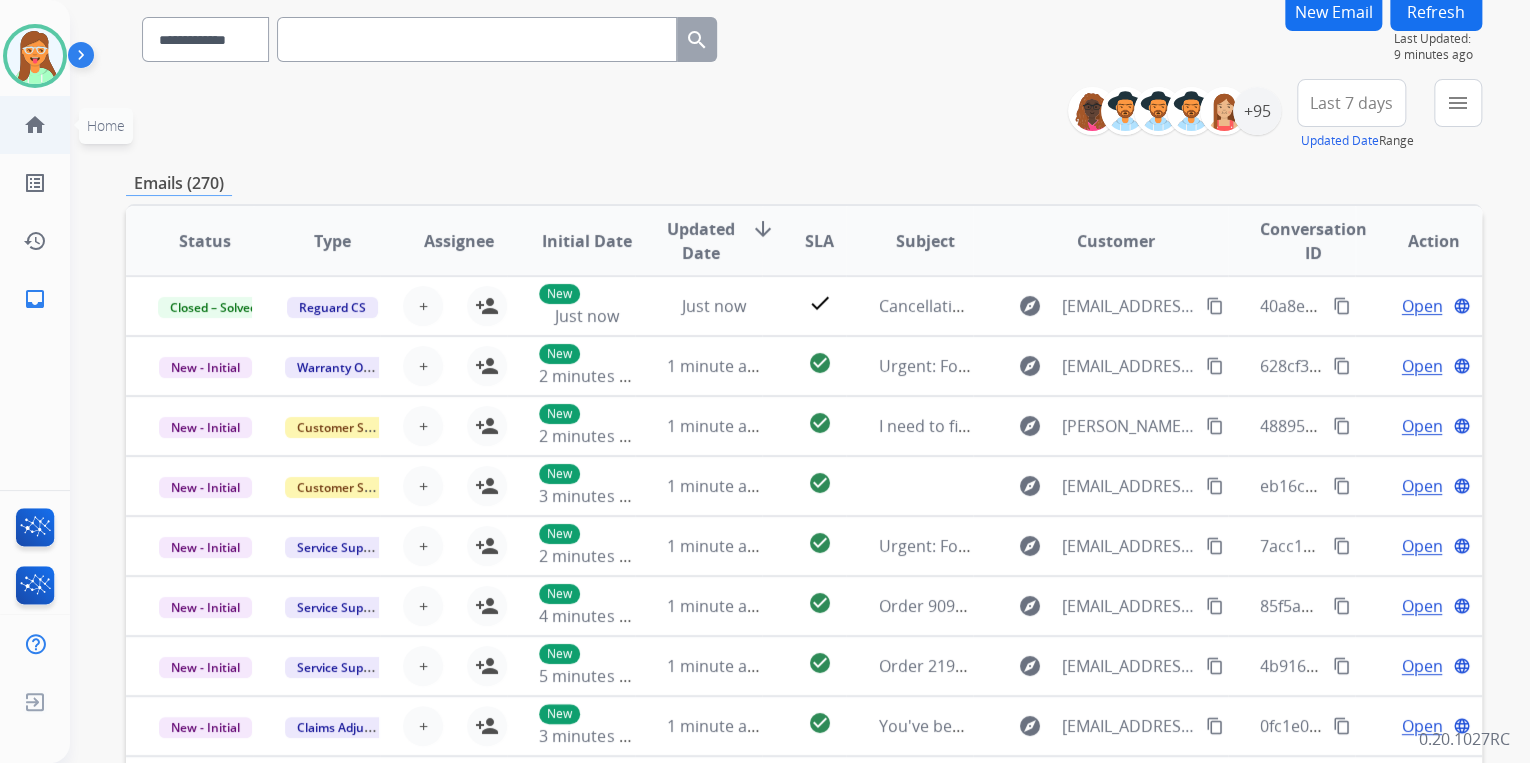 drag, startPoint x: 32, startPoint y: 69, endPoint x: 117, endPoint y: 131, distance: 105.20931 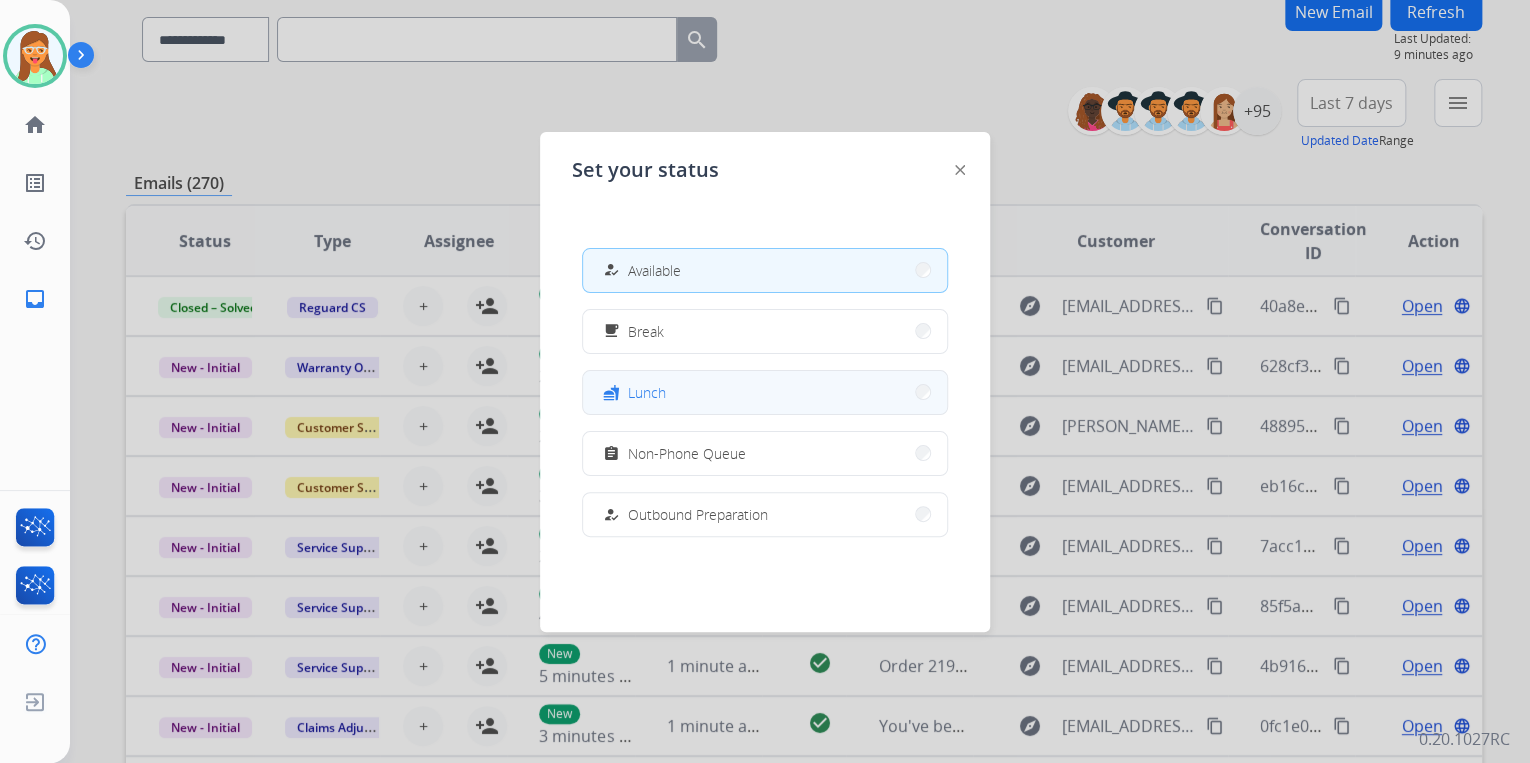 click on "fastfood Lunch" at bounding box center (765, 392) 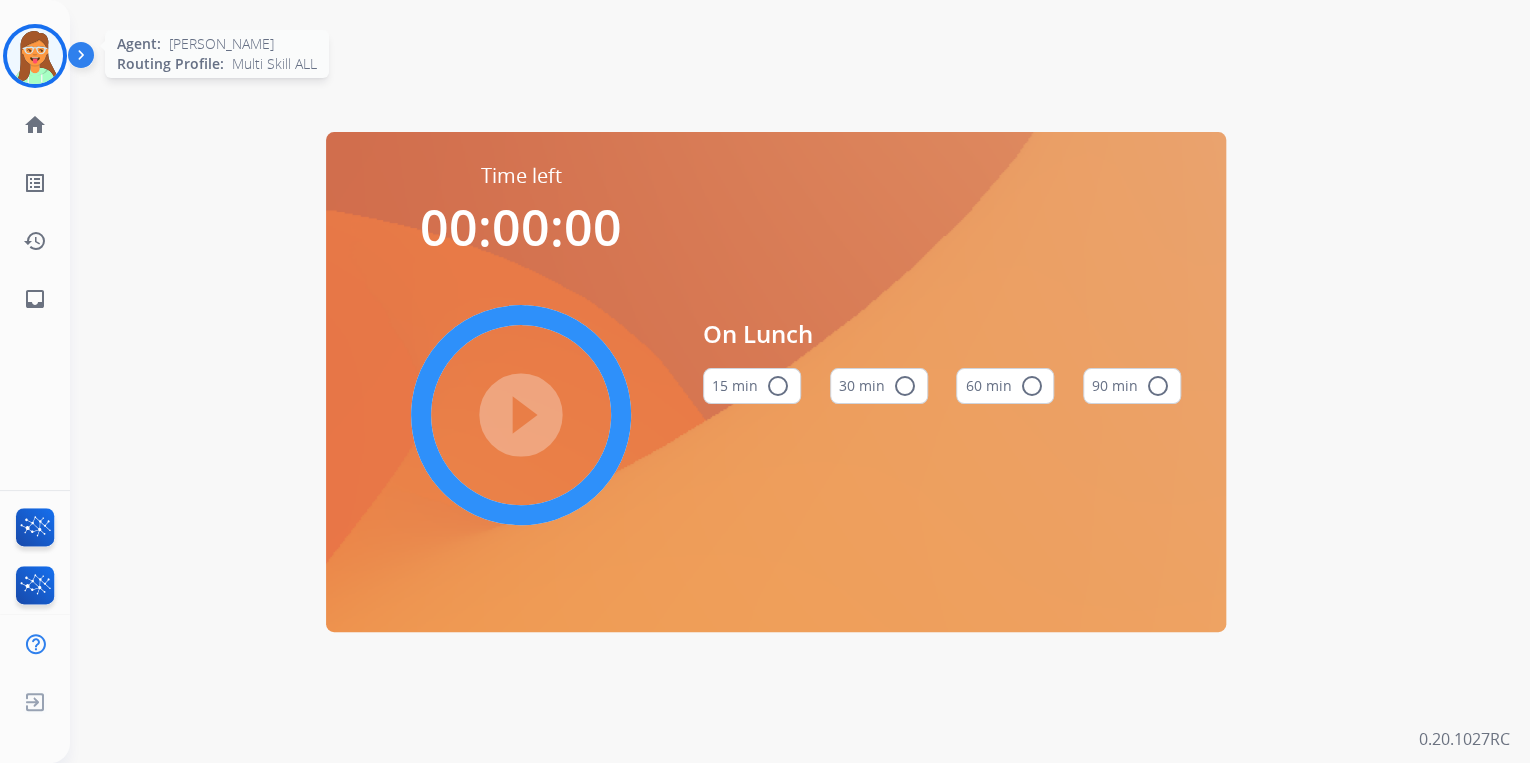 click at bounding box center [35, 56] 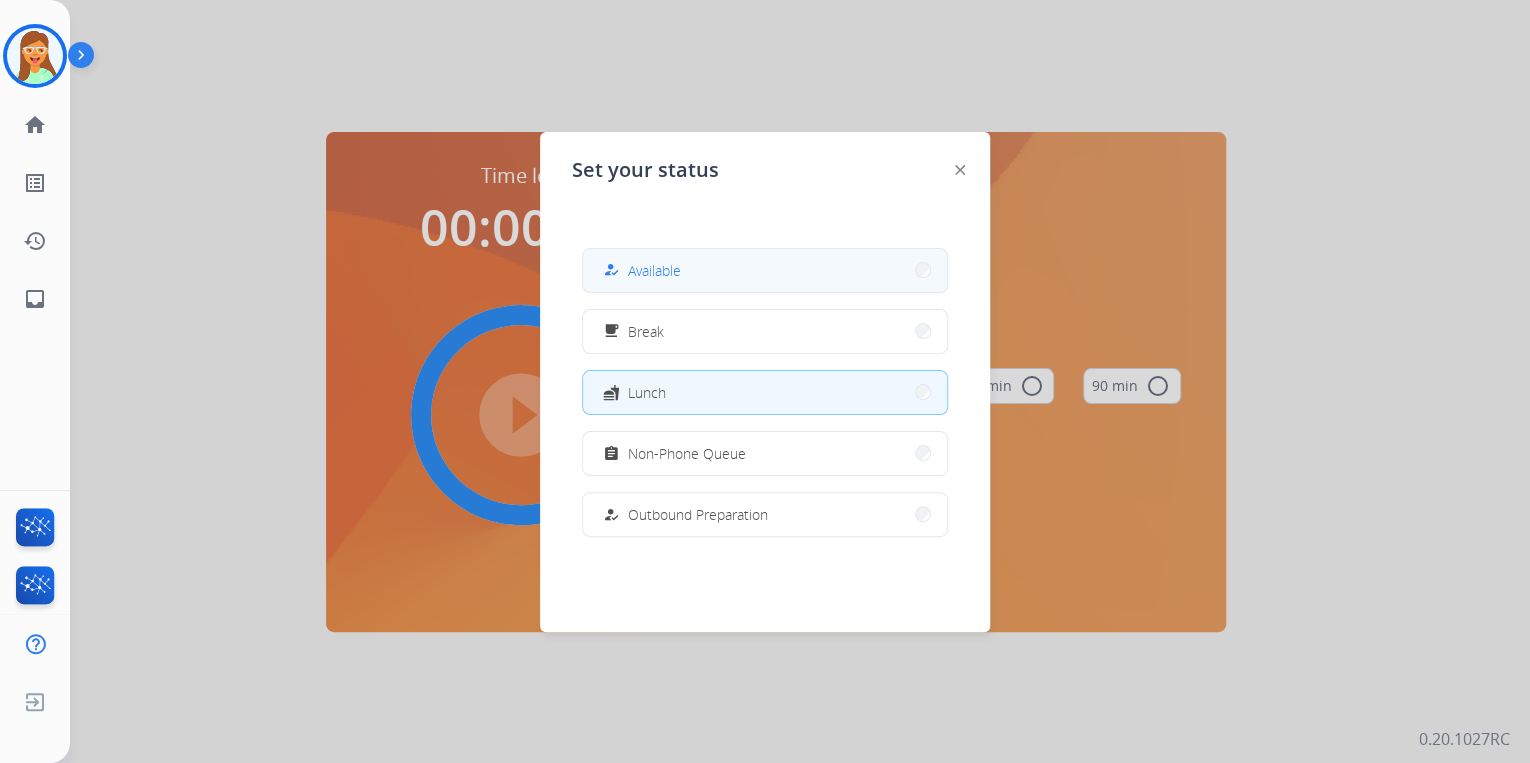 click on "how_to_reg Available" at bounding box center (765, 270) 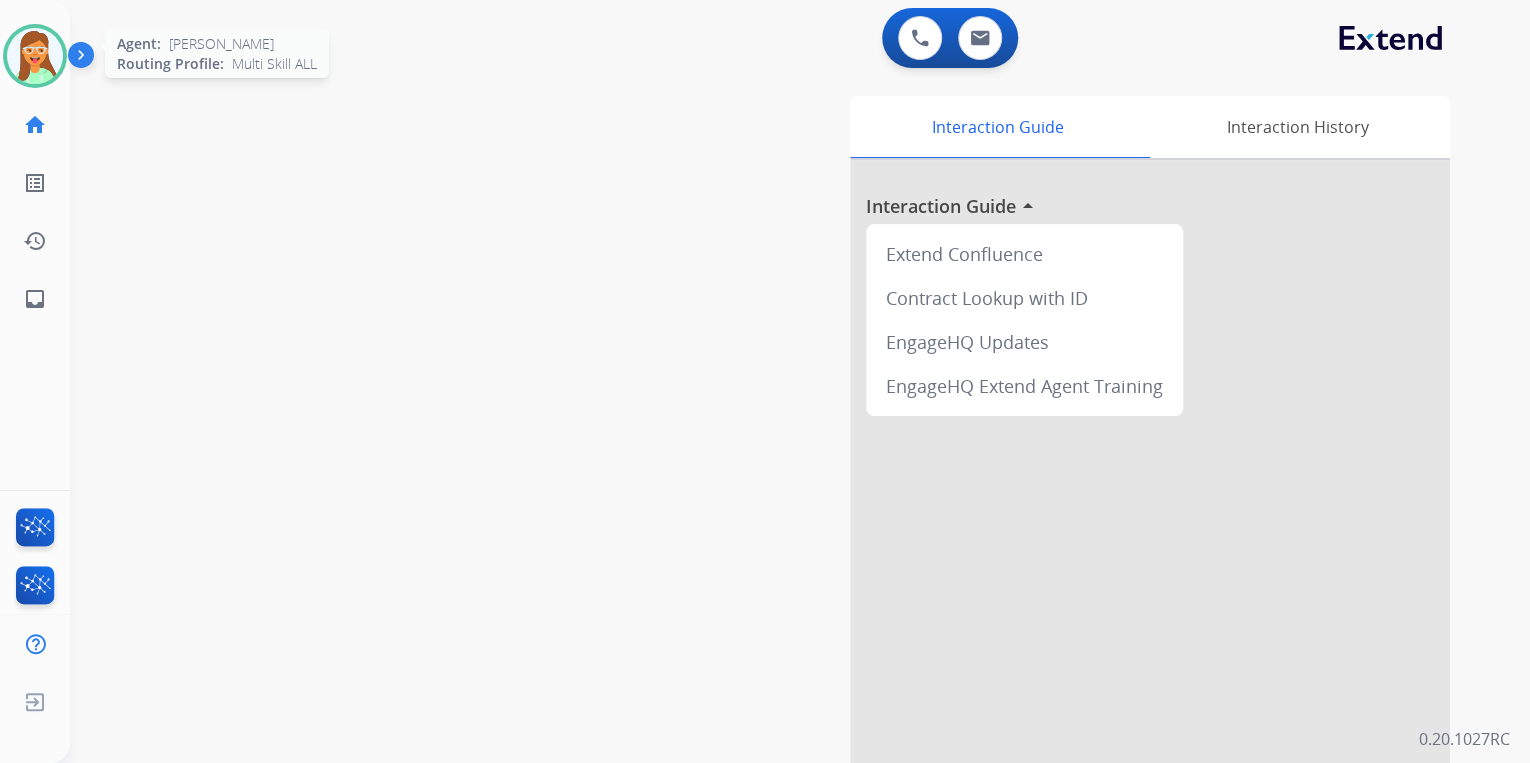 click at bounding box center (35, 56) 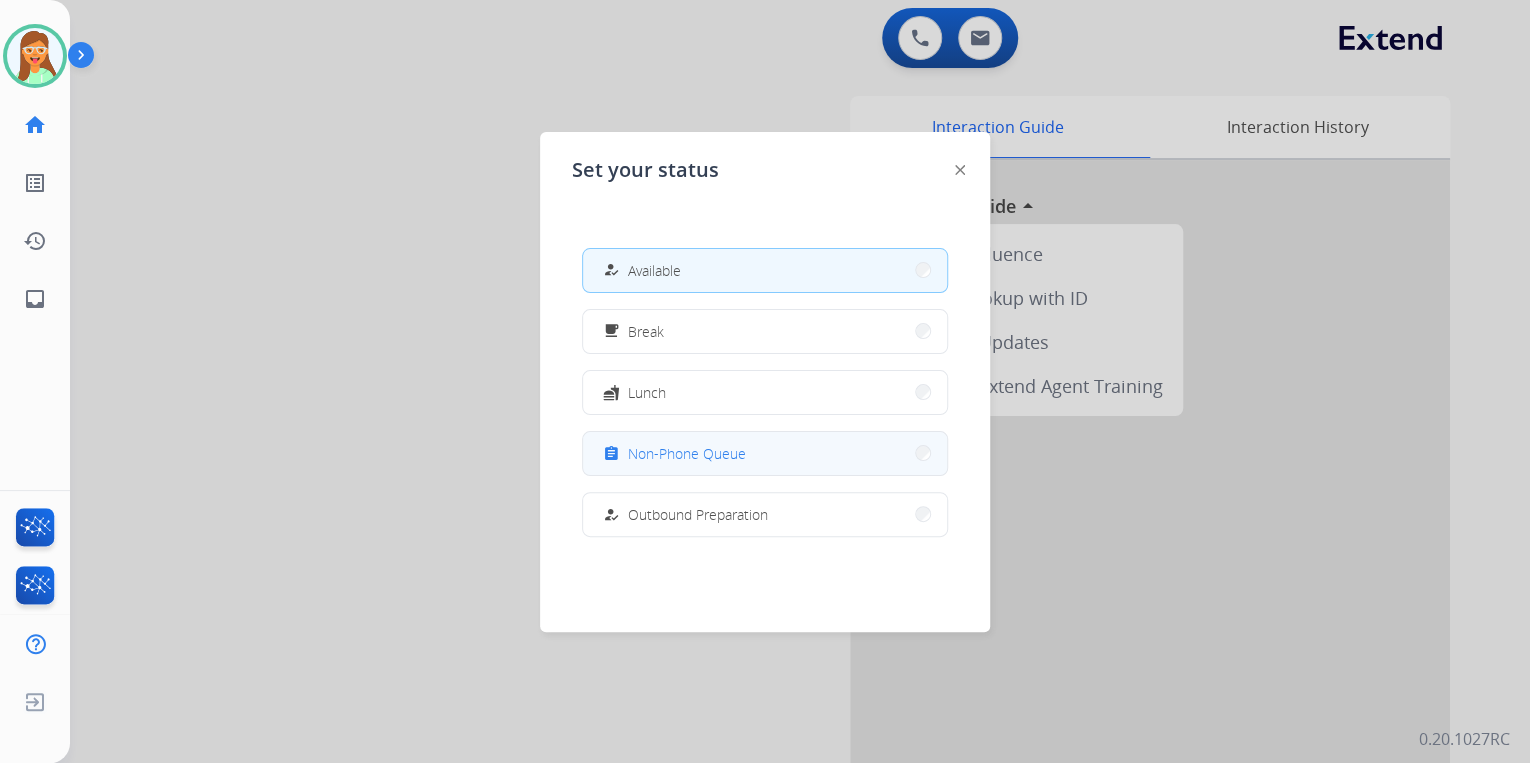 click on "assignment Non-Phone Queue" at bounding box center [765, 453] 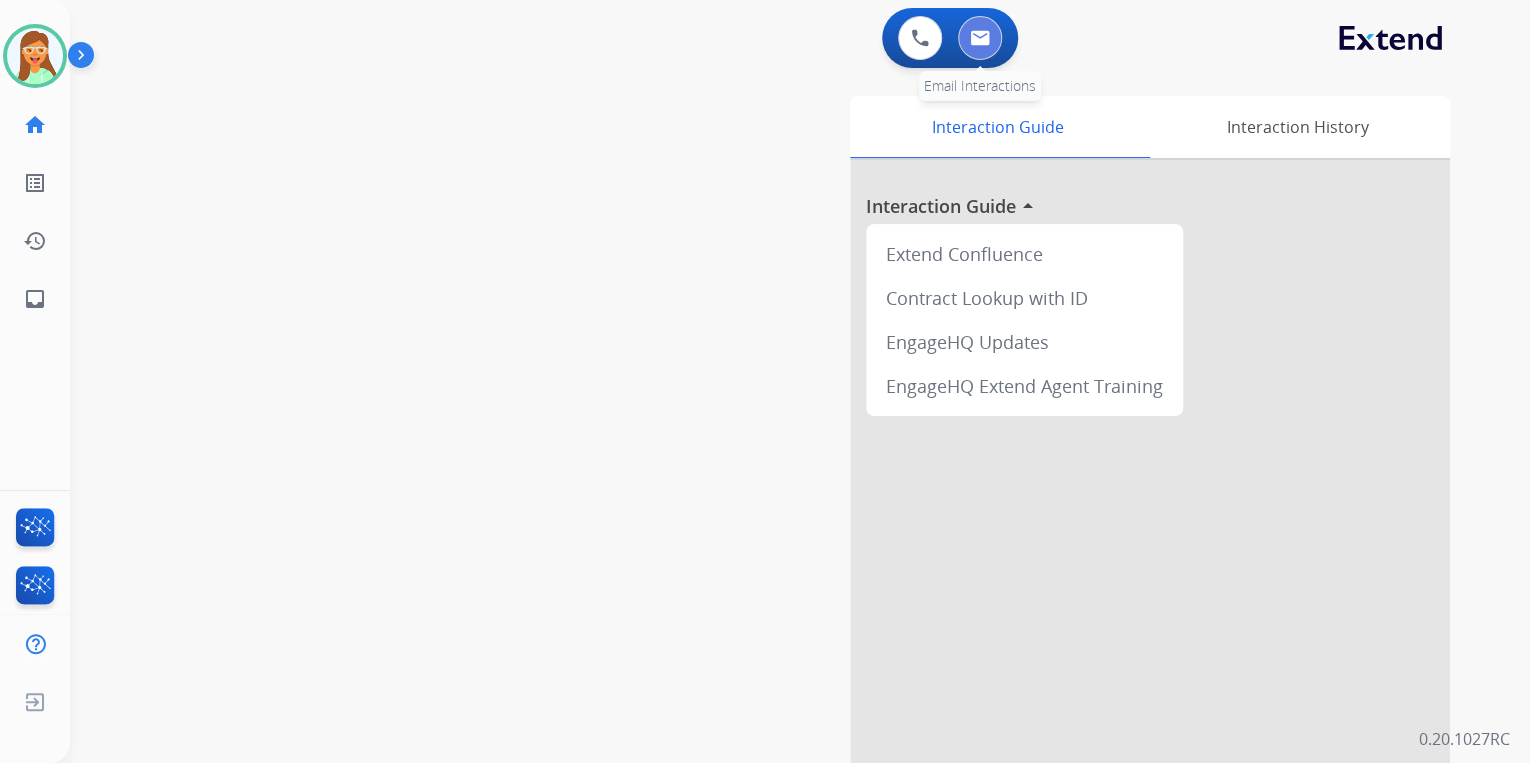 click at bounding box center (980, 38) 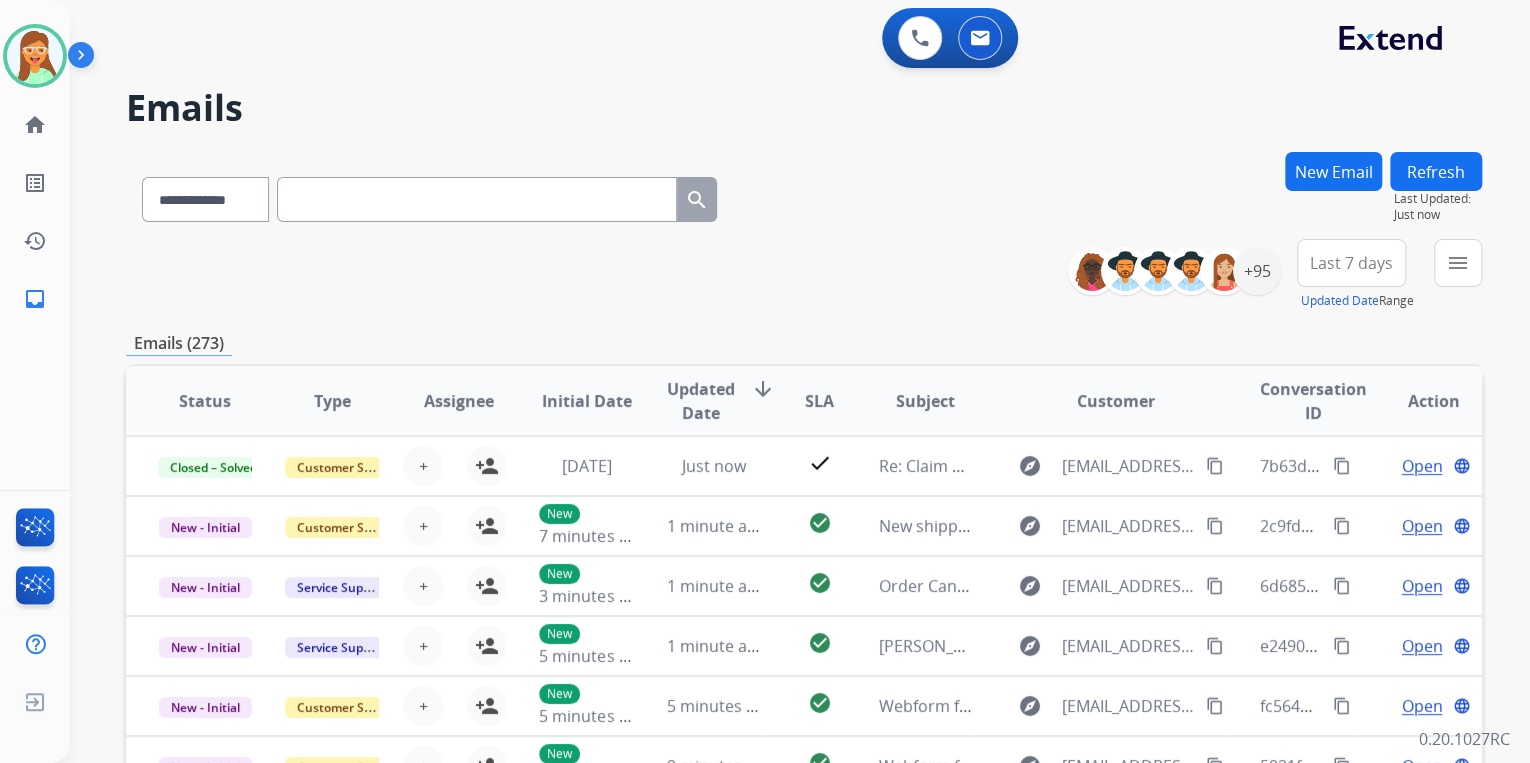 click on "New Email" at bounding box center (1333, 171) 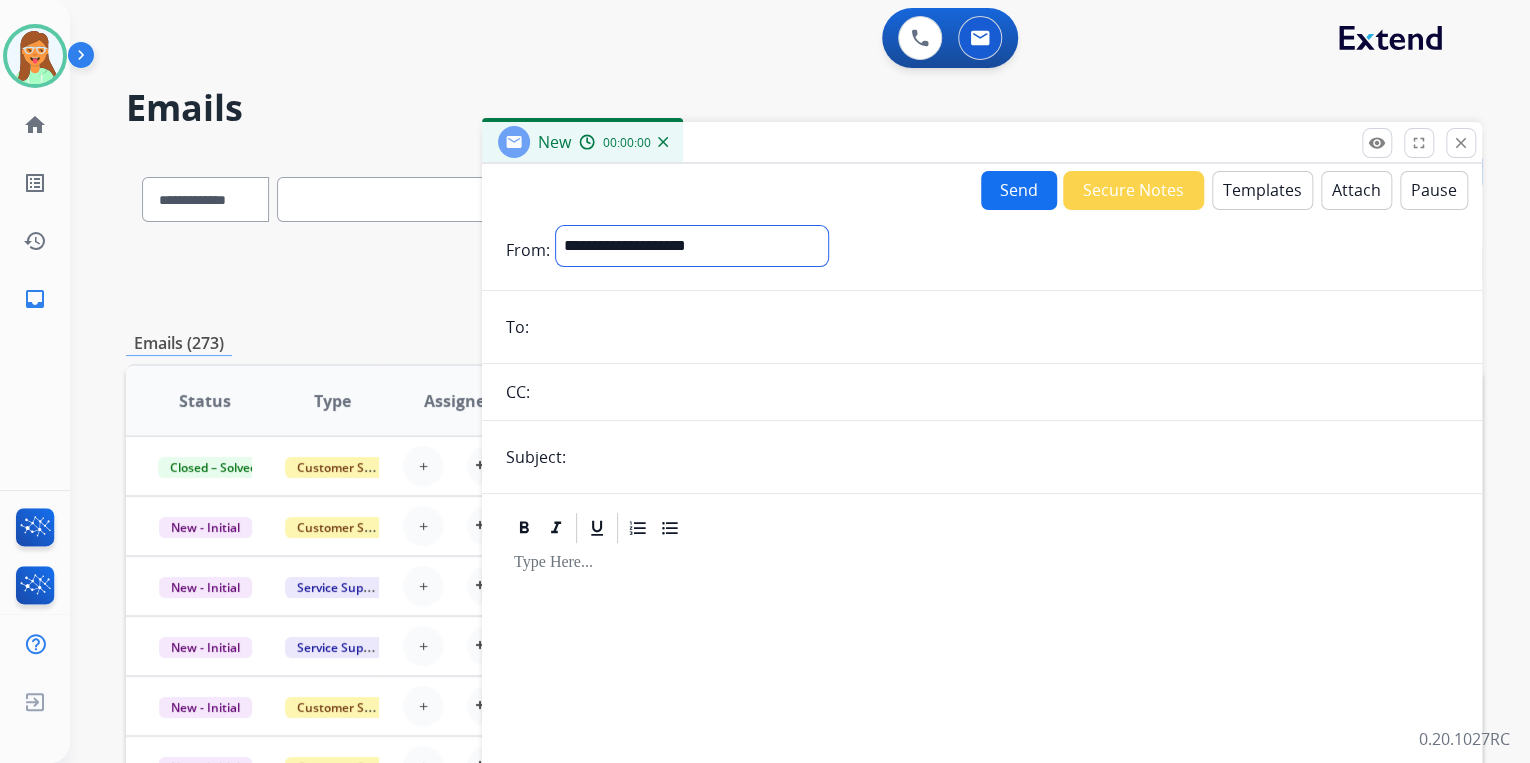 drag, startPoint x: 827, startPoint y: 252, endPoint x: 824, endPoint y: 265, distance: 13.341664 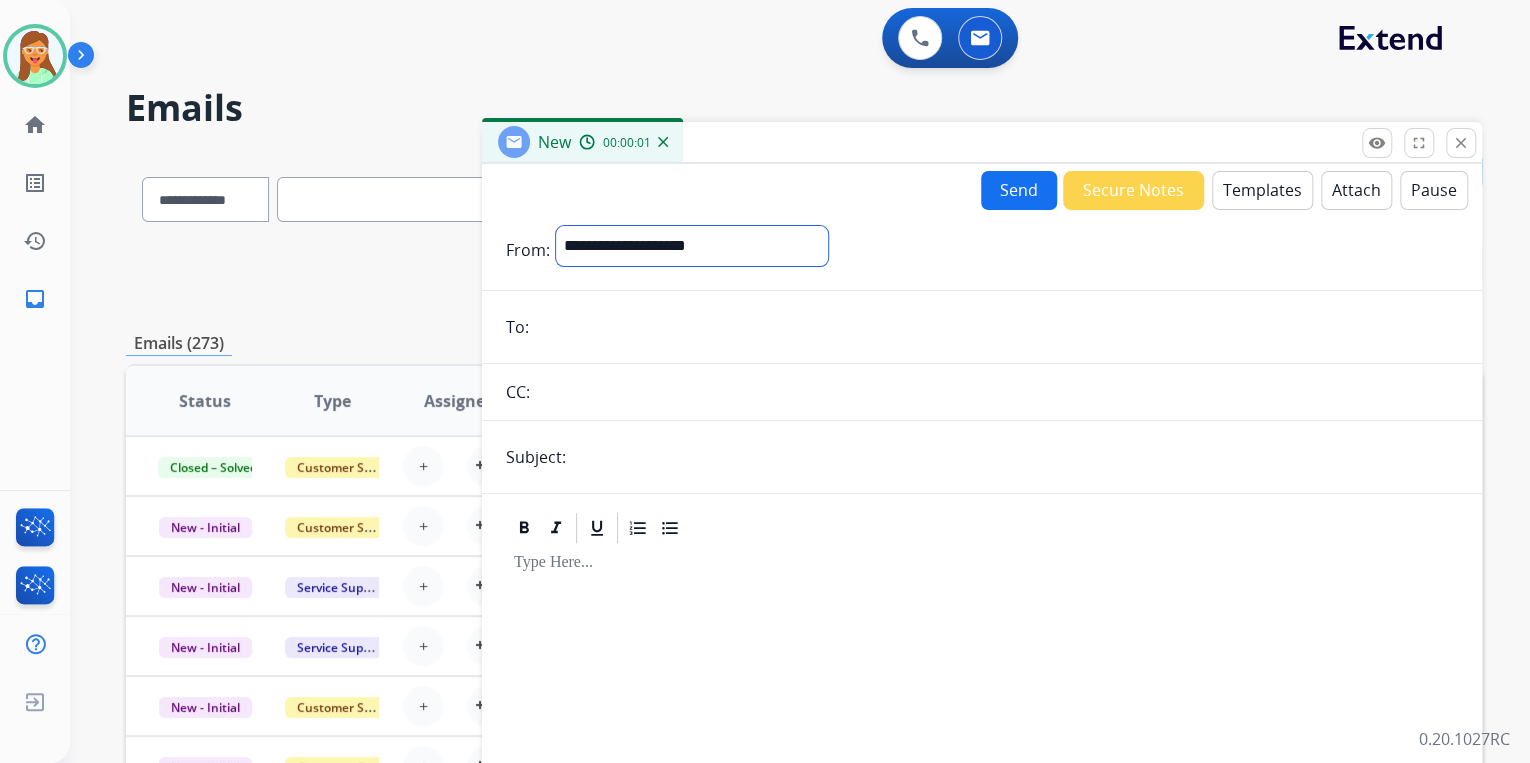 select on "**********" 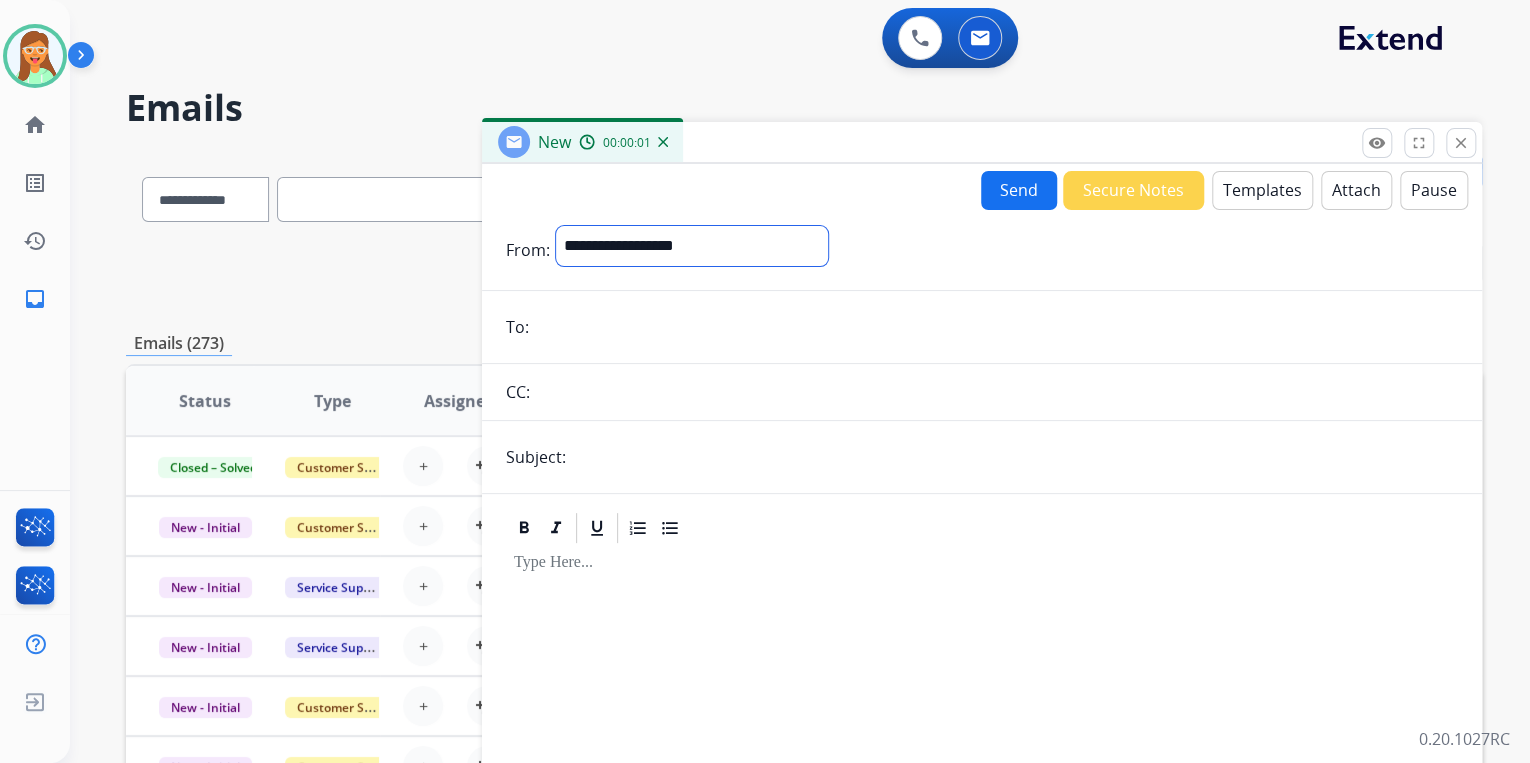 click on "**********" at bounding box center [692, 246] 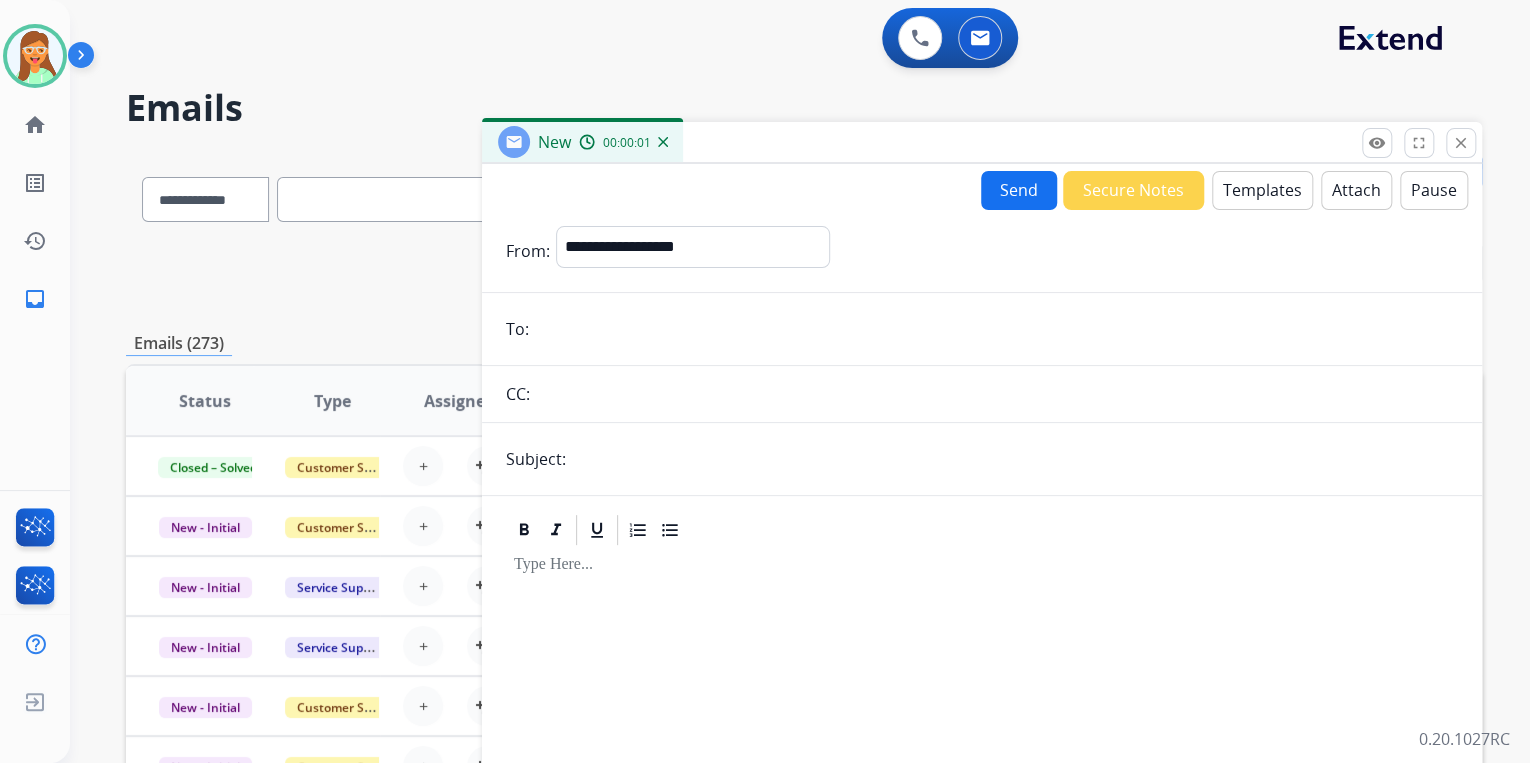 click at bounding box center [996, 329] 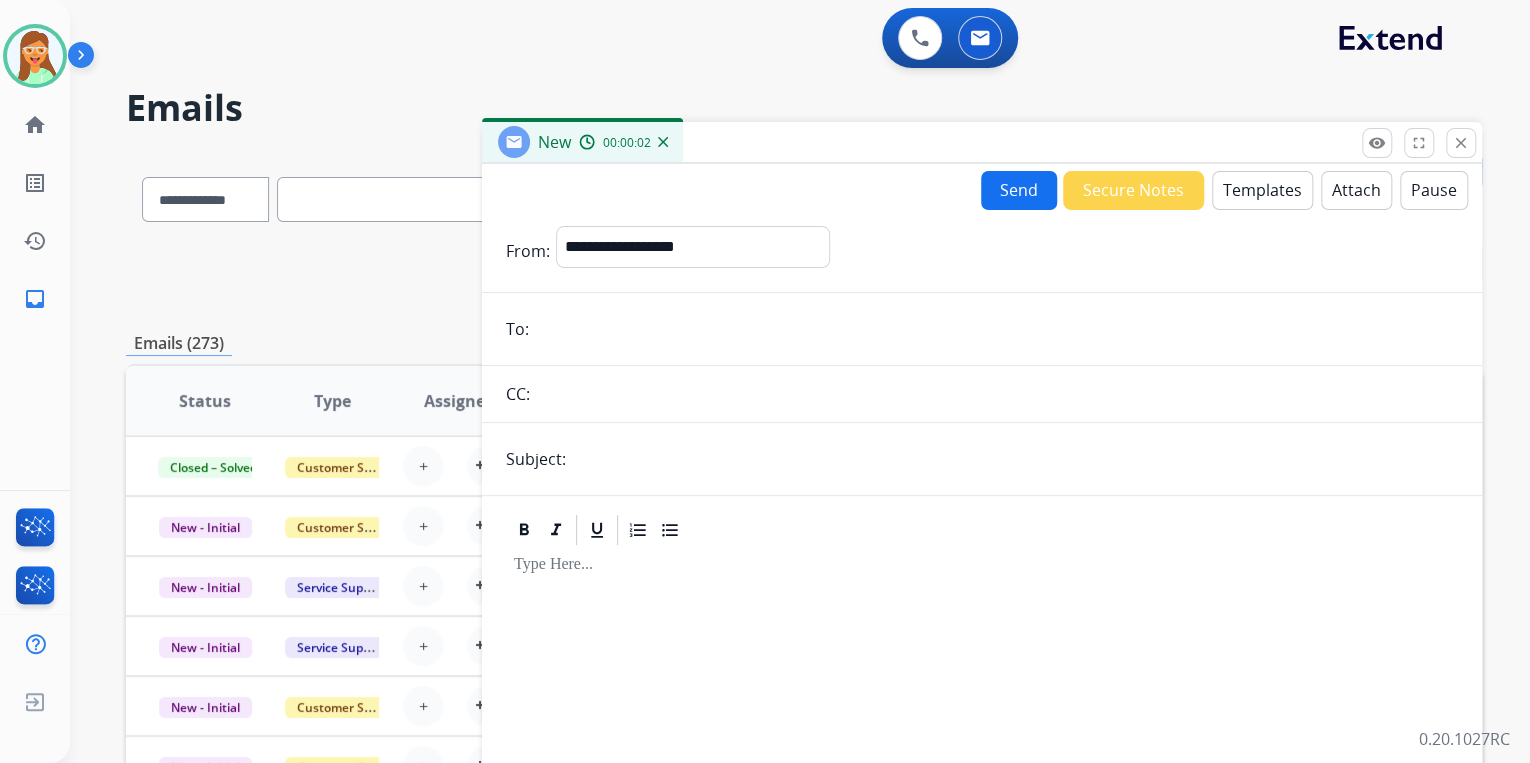 paste on "**********" 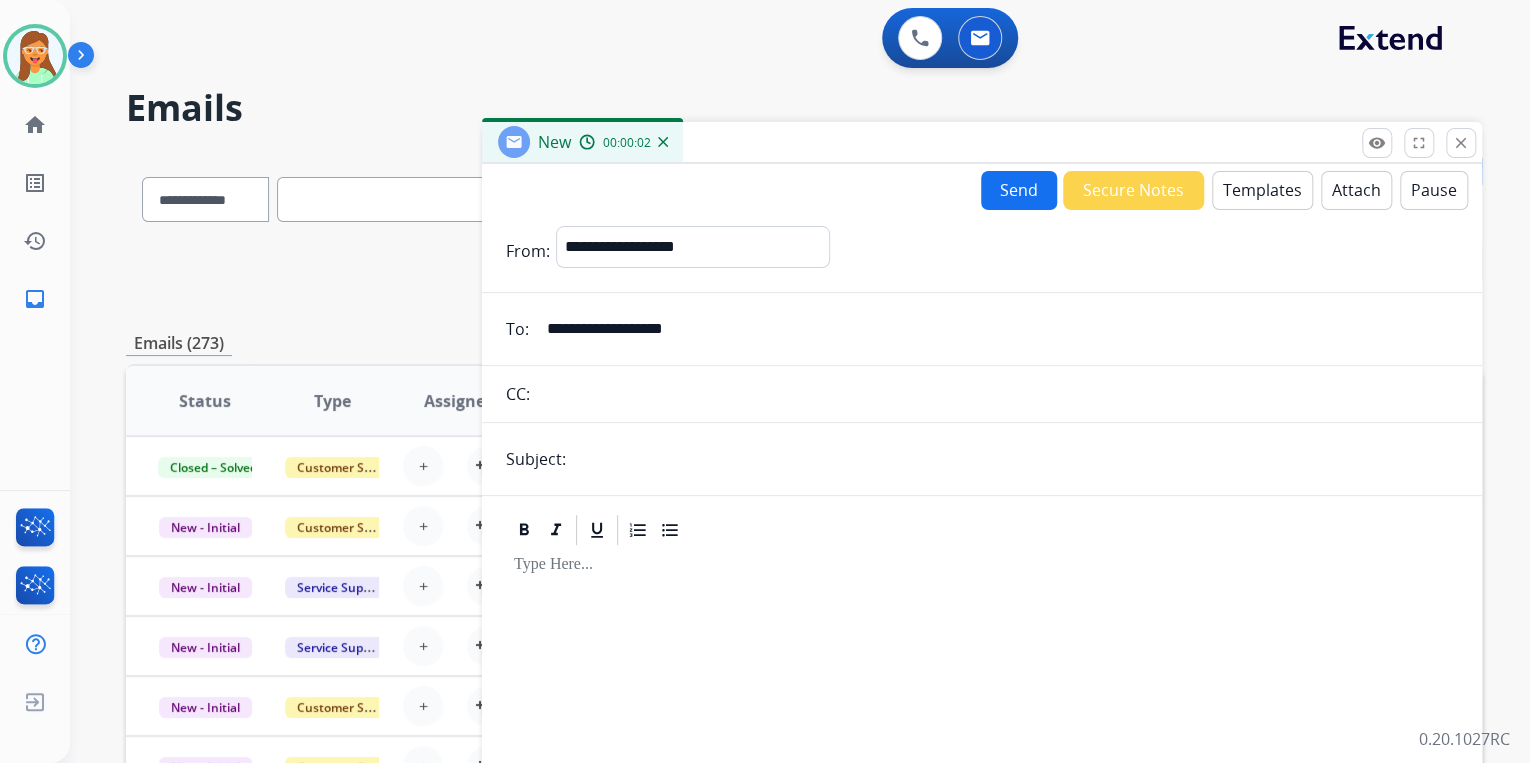 type on "**********" 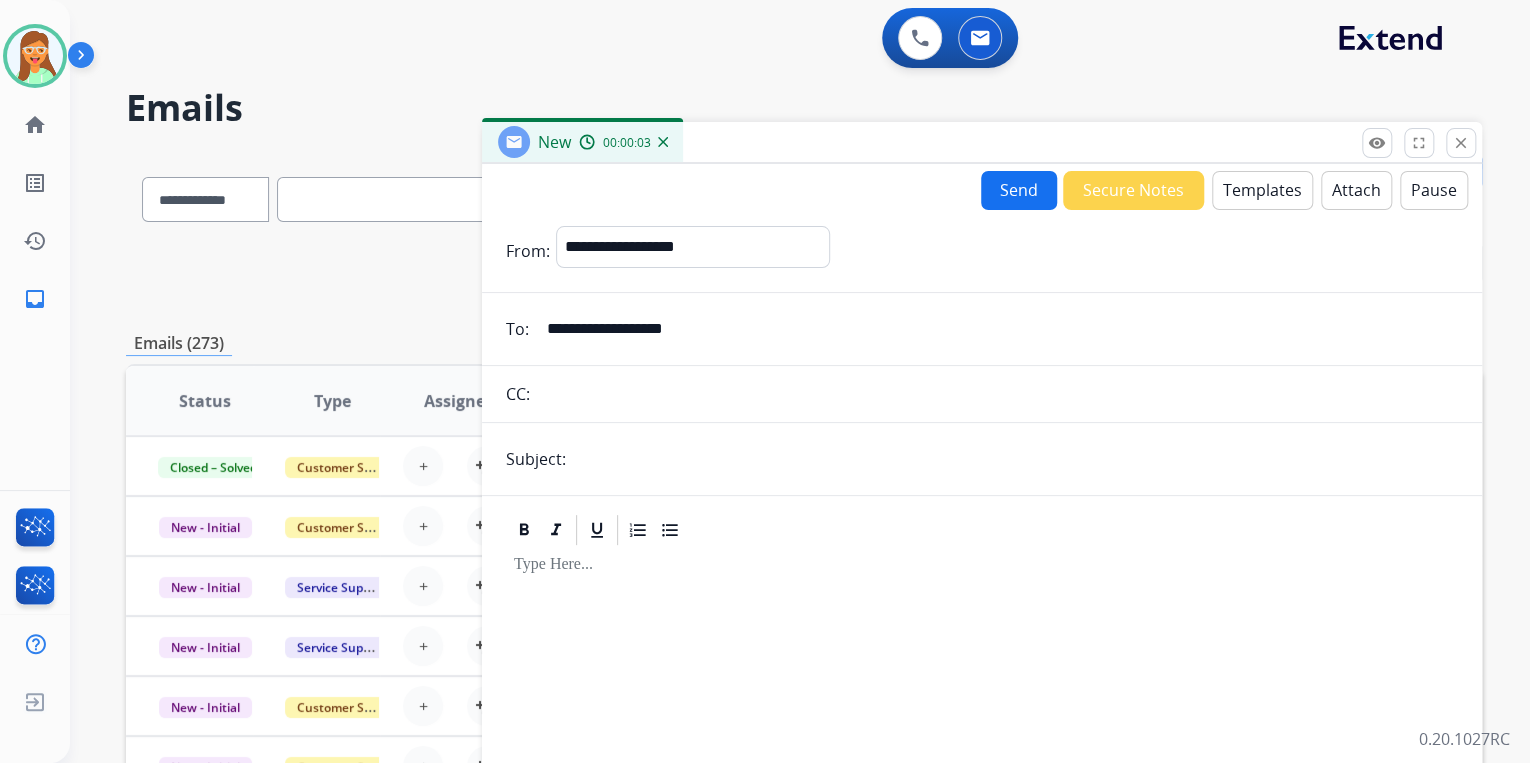 click at bounding box center [1015, 459] 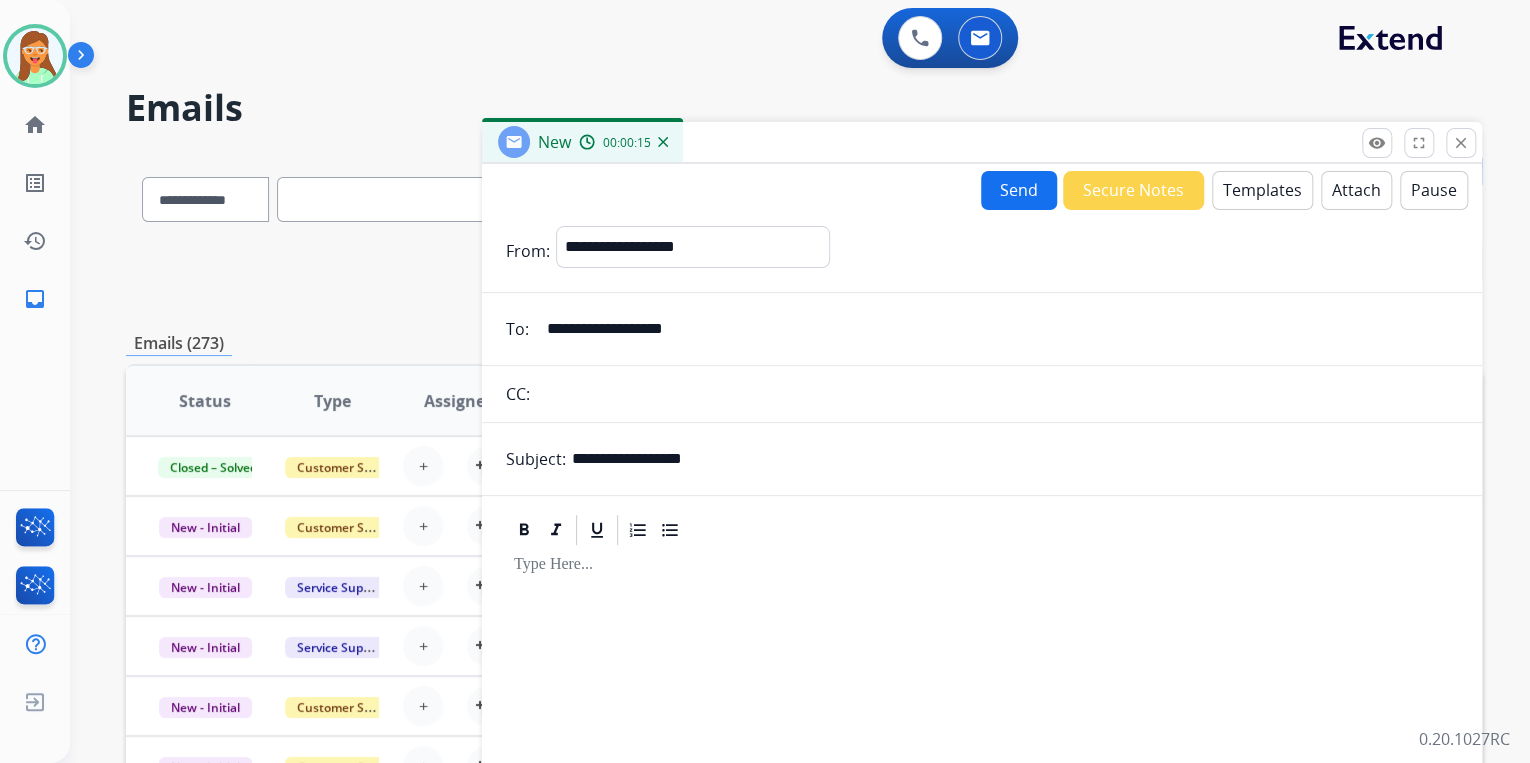 type on "**********" 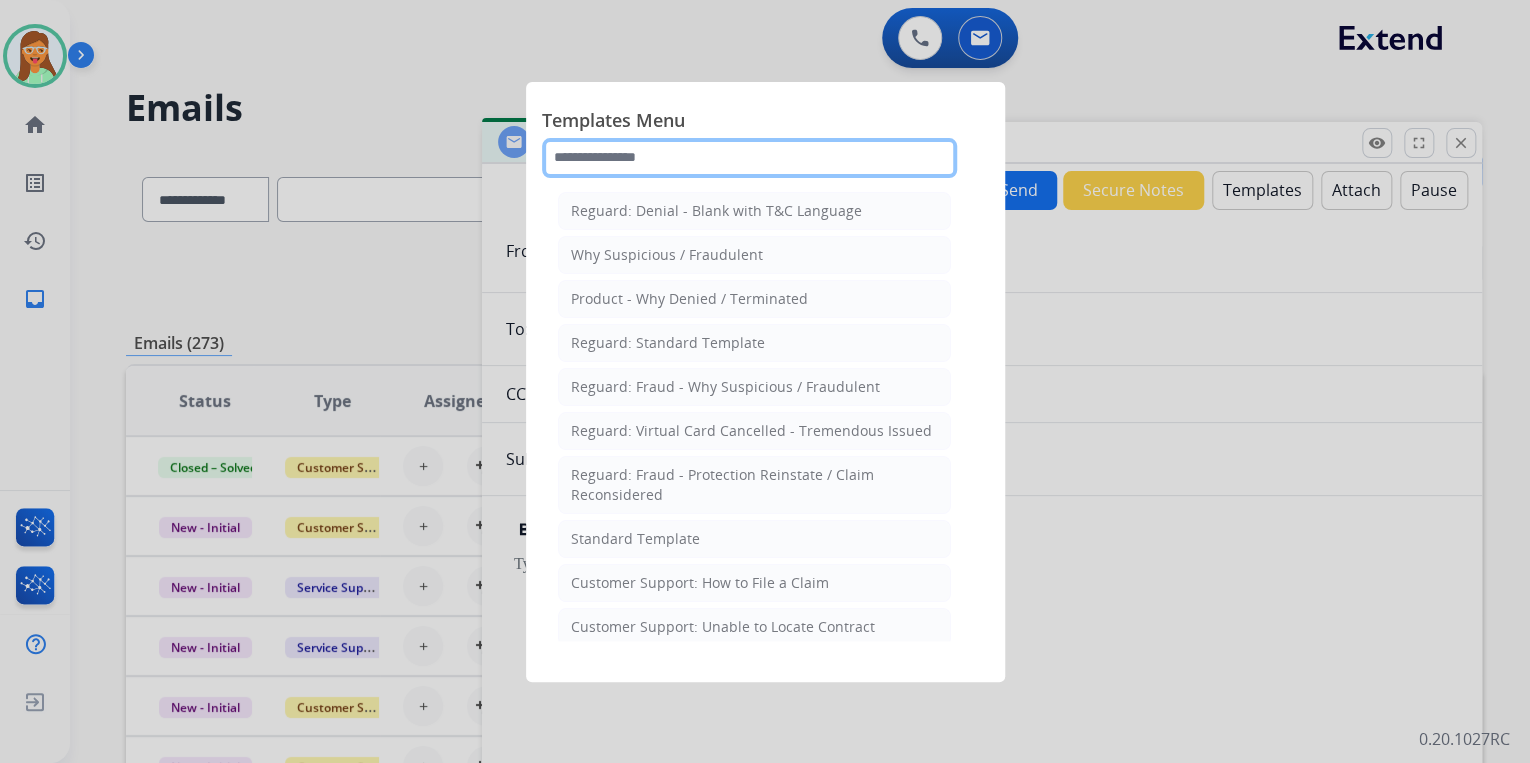 click 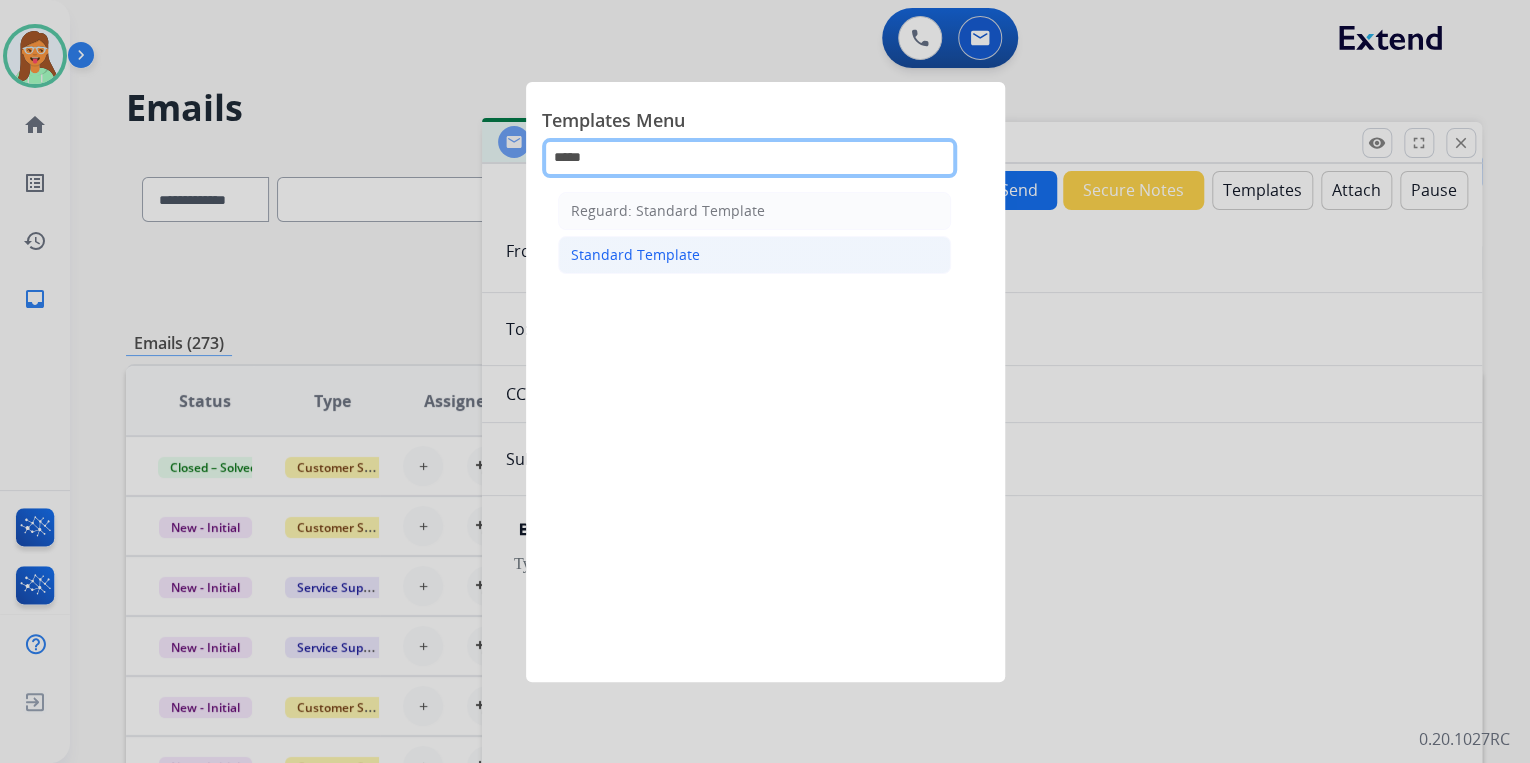 type on "*****" 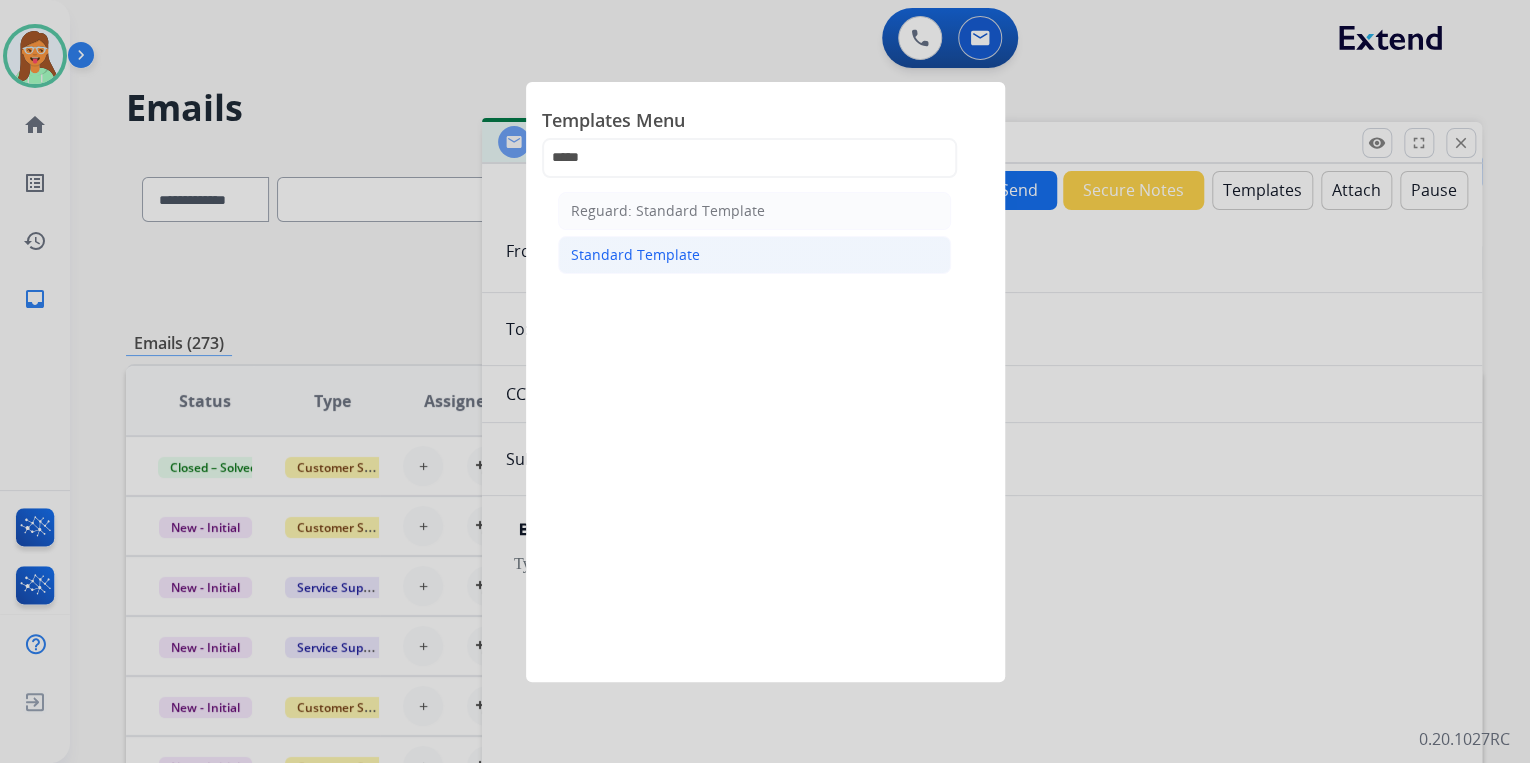 click on "Standard Template" 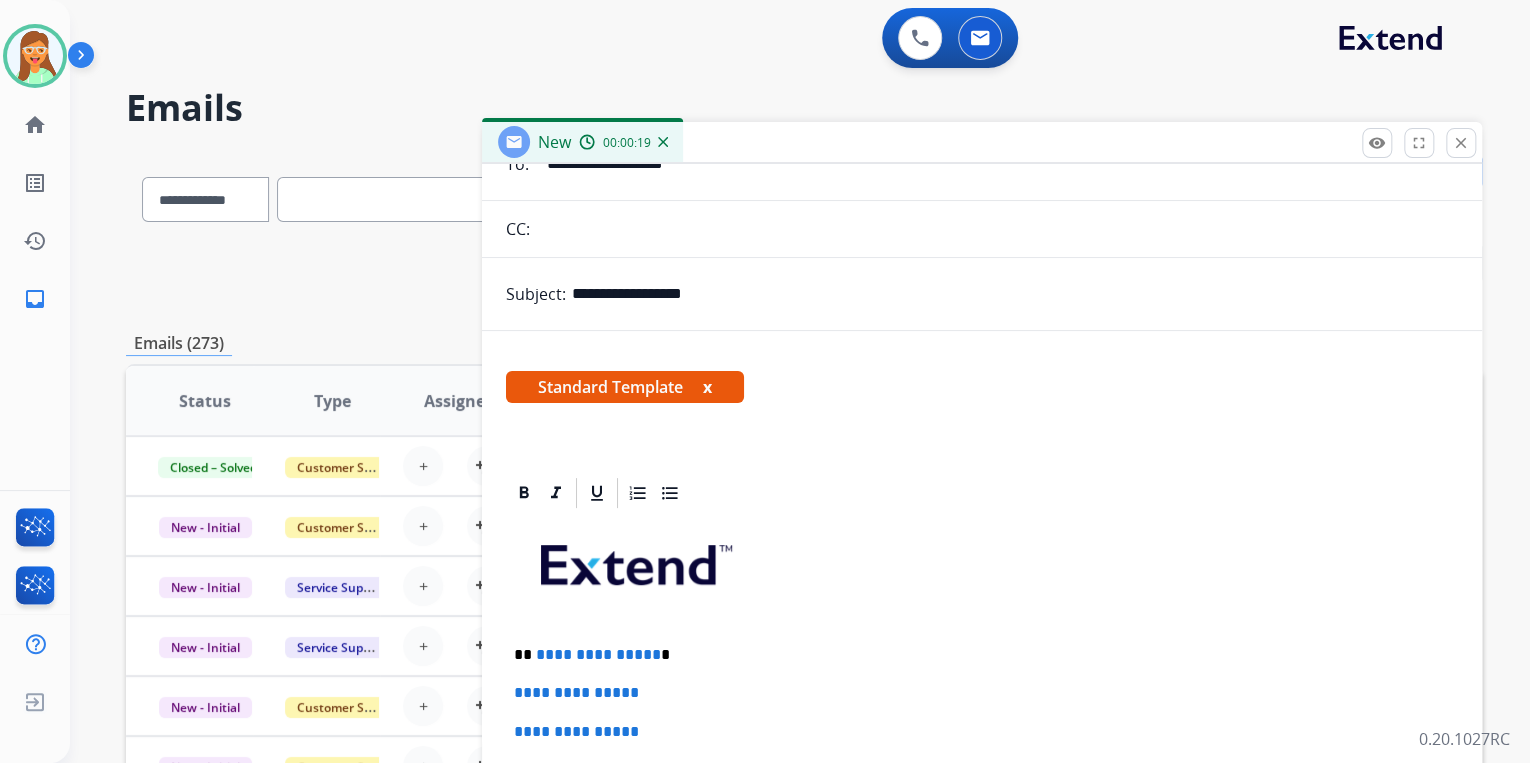 scroll, scrollTop: 400, scrollLeft: 0, axis: vertical 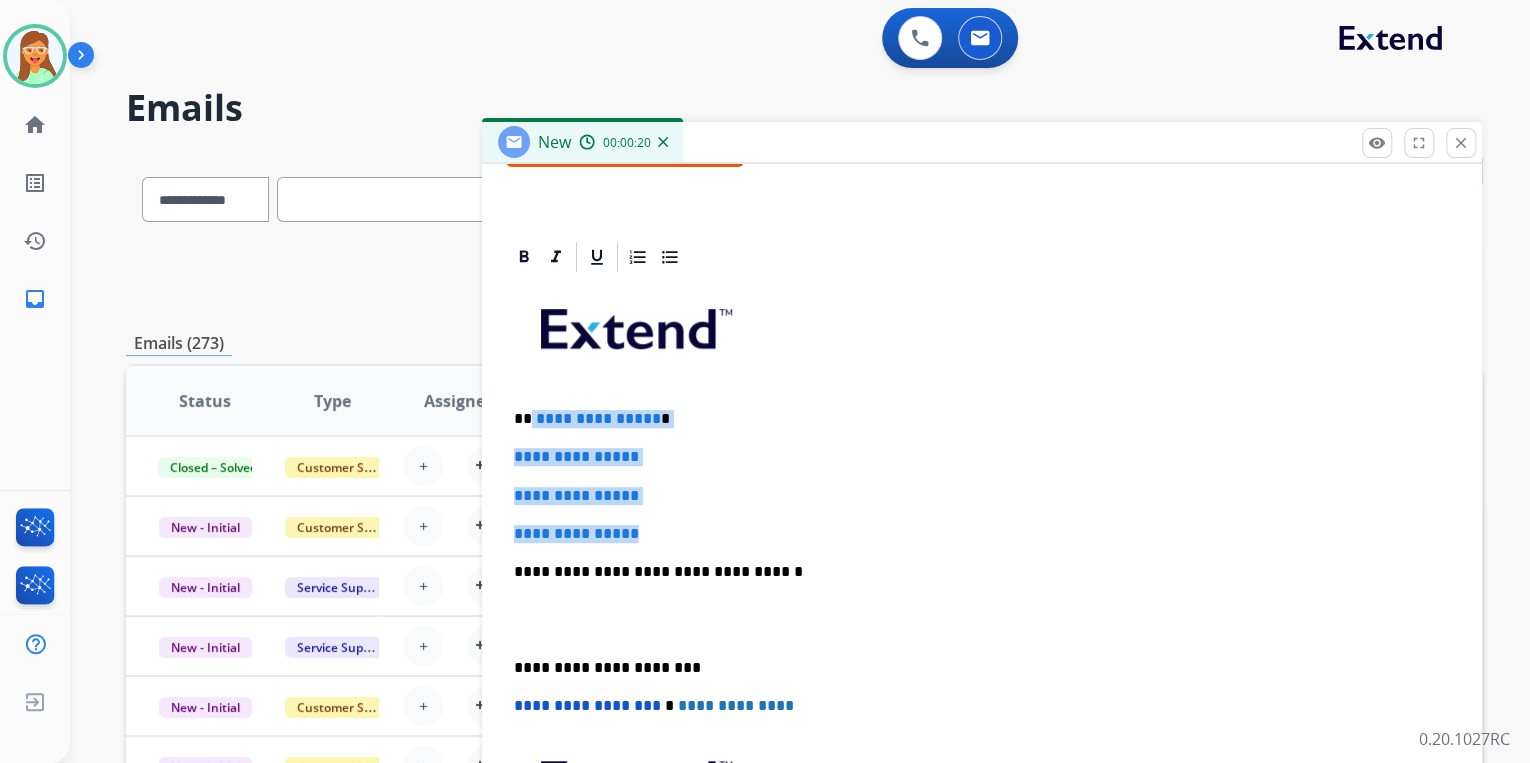 drag, startPoint x: 649, startPoint y: 524, endPoint x: 528, endPoint y: 410, distance: 166.24379 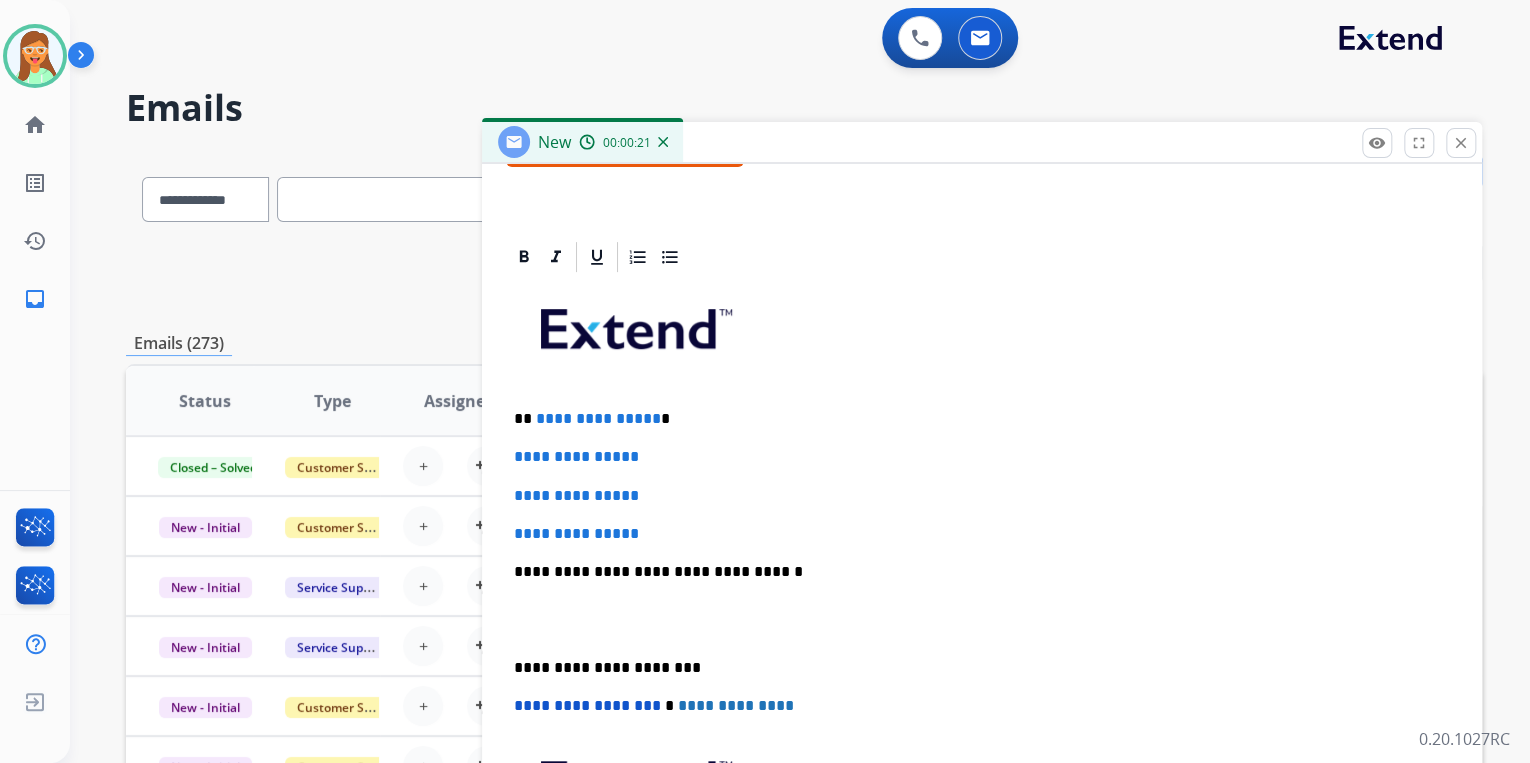 scroll, scrollTop: 344, scrollLeft: 0, axis: vertical 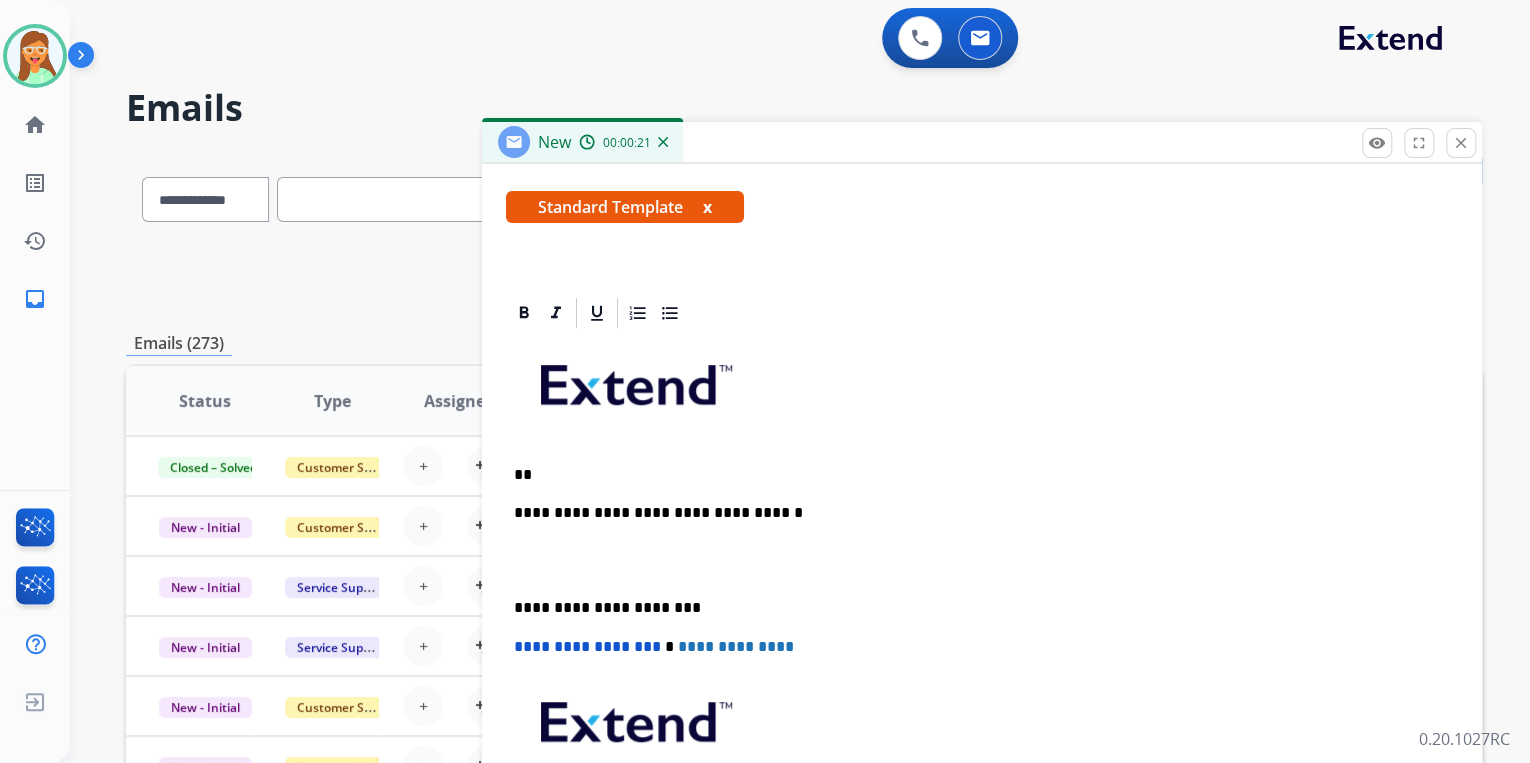 type 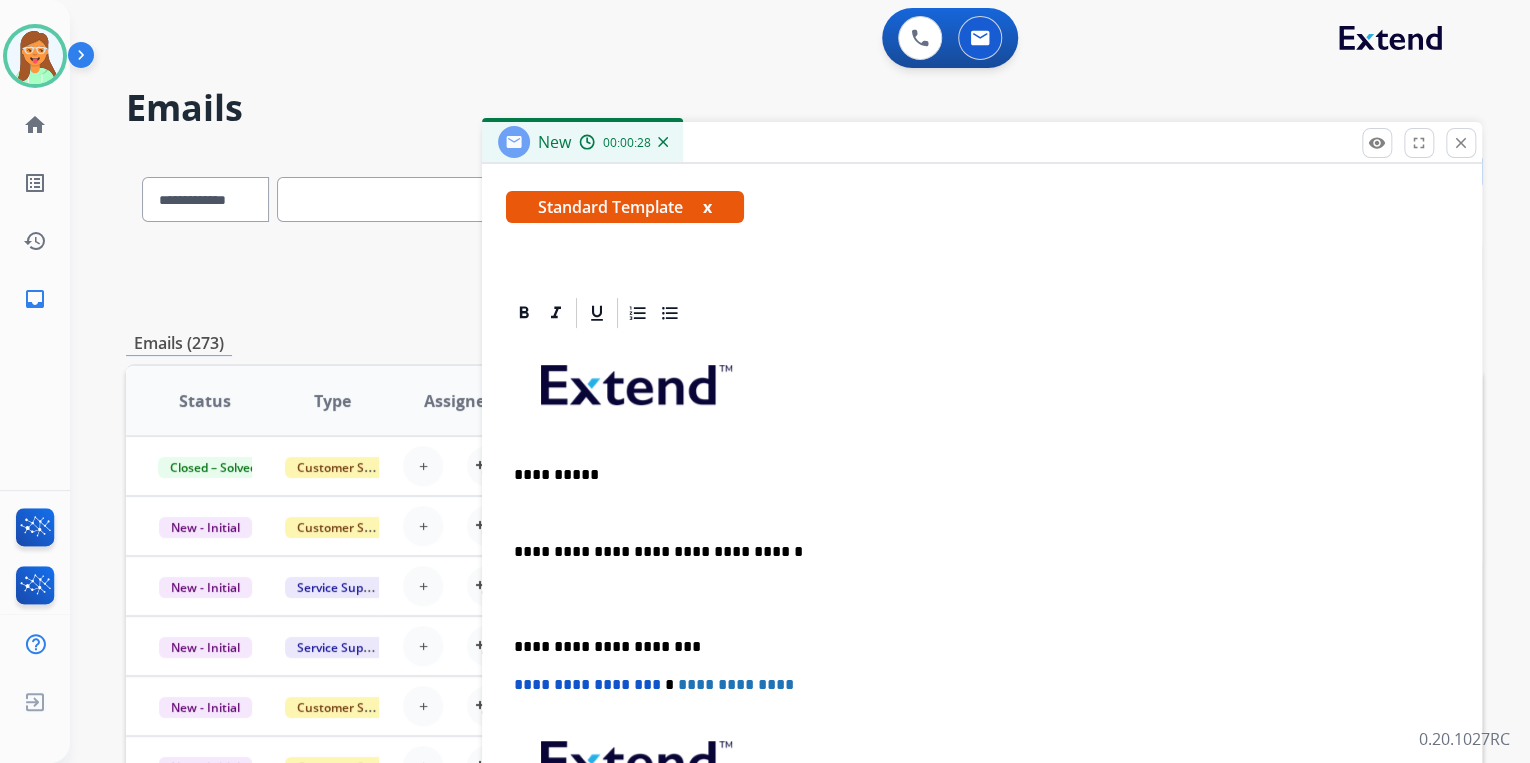 scroll, scrollTop: 383, scrollLeft: 0, axis: vertical 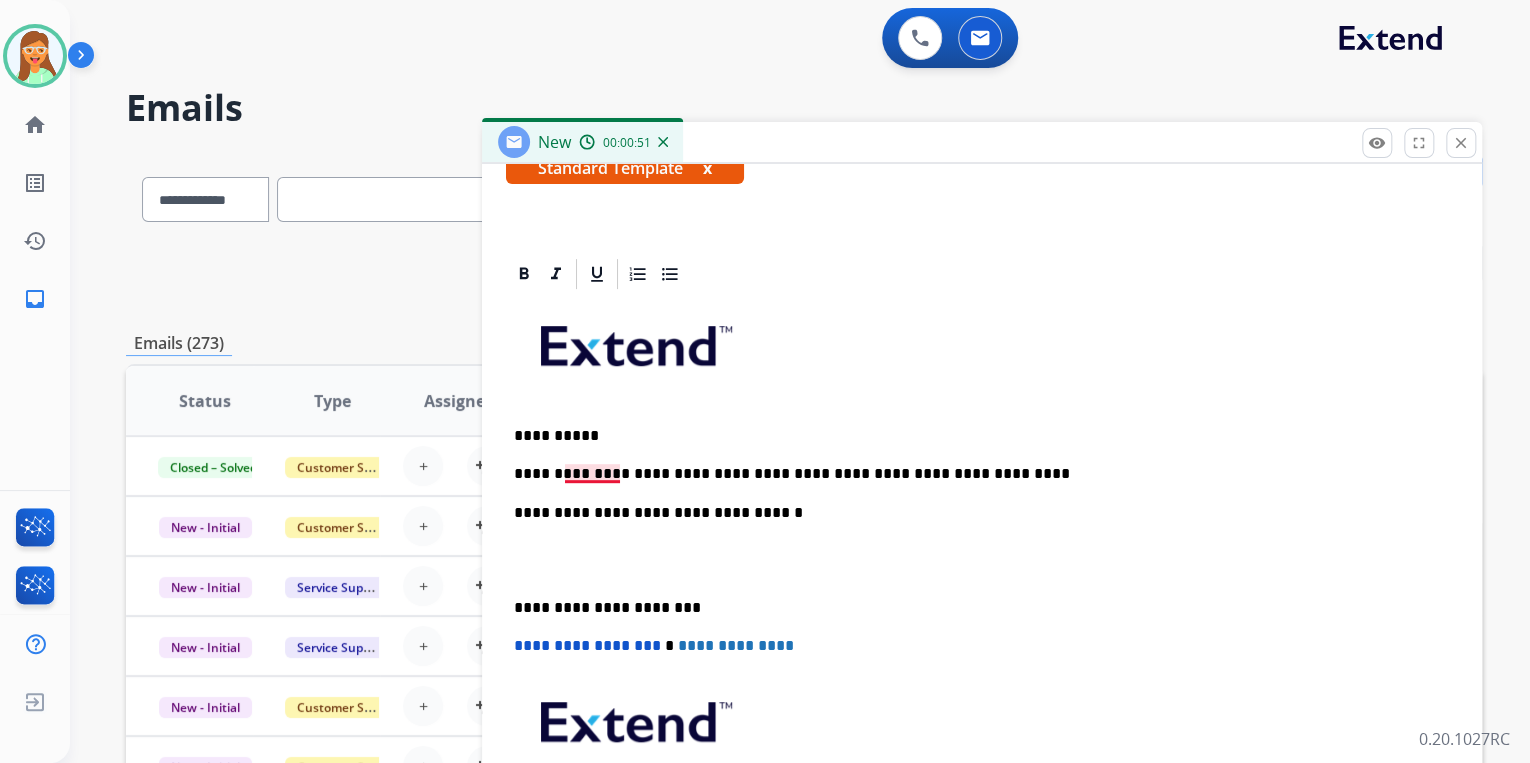 click on "**********" at bounding box center (974, 474) 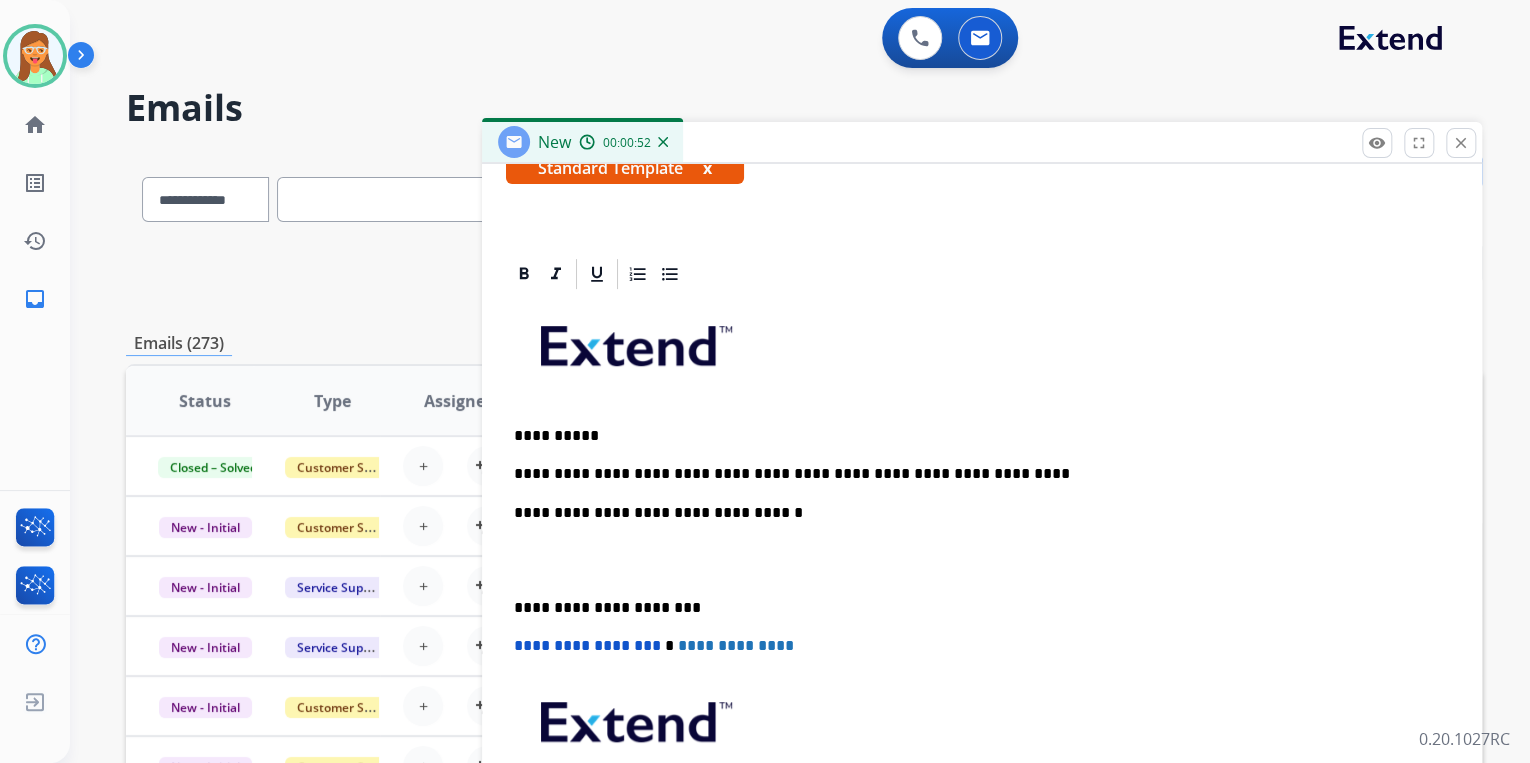 click on "**********" at bounding box center (974, 474) 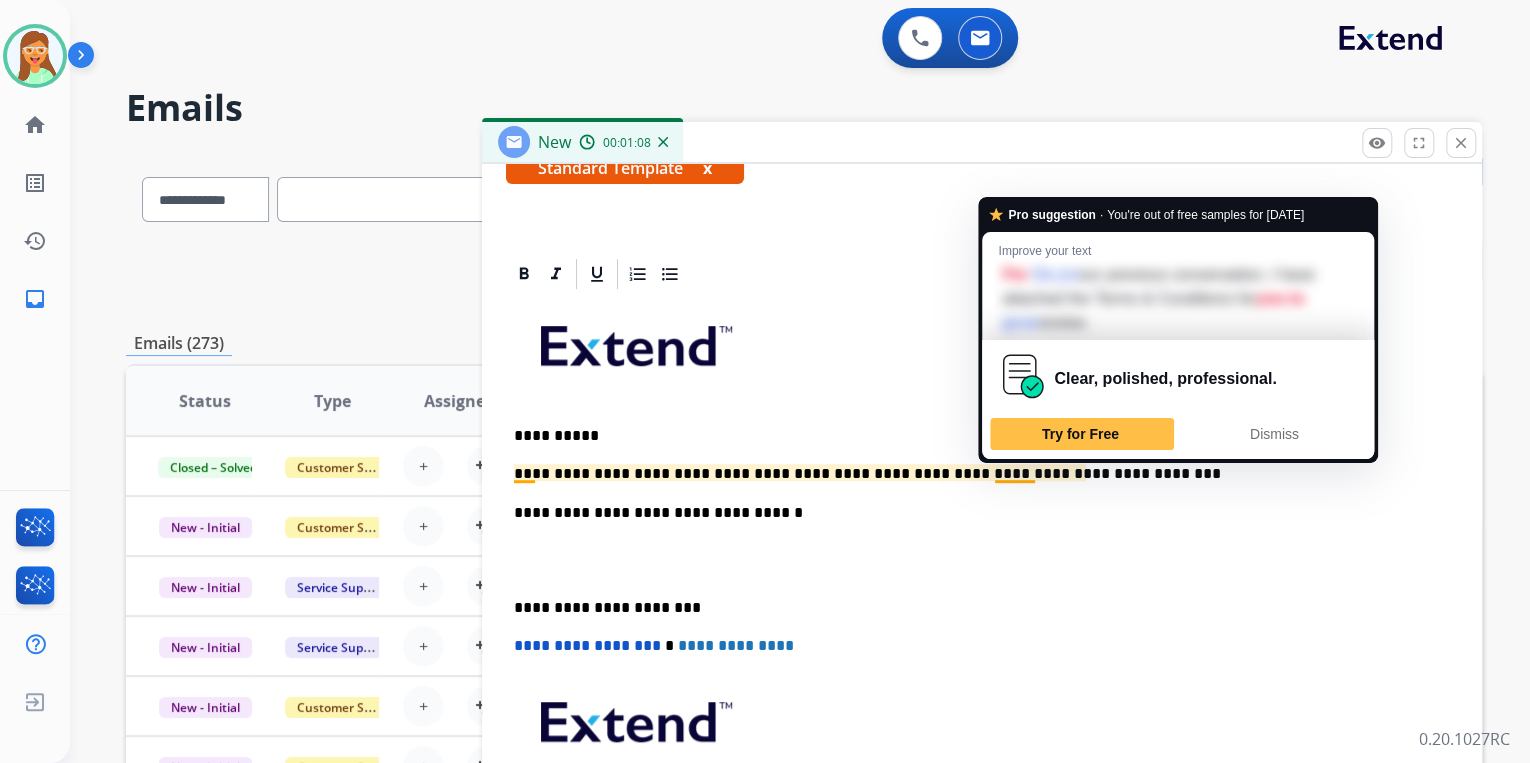 click on "**********" at bounding box center [974, 513] 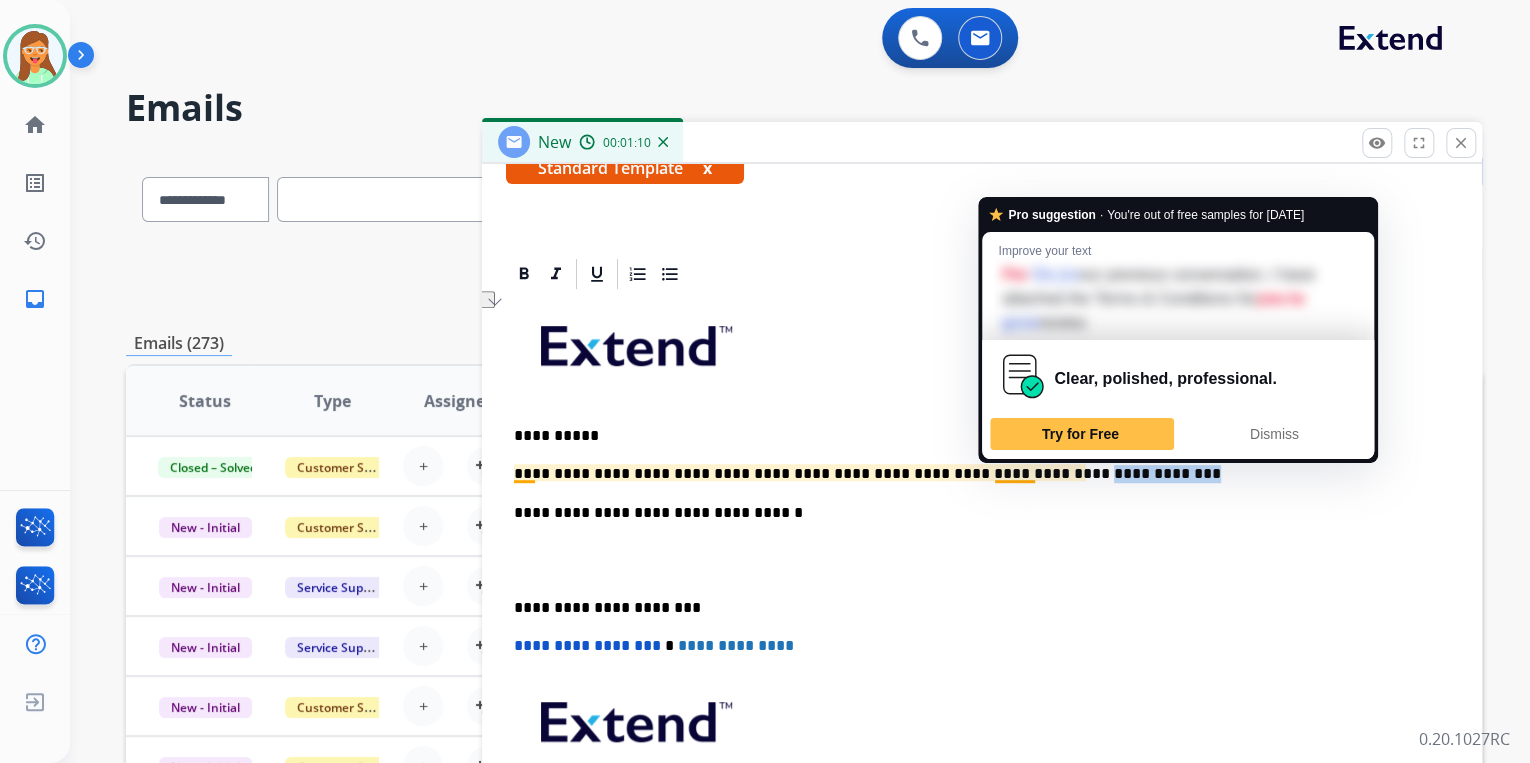 drag, startPoint x: 1089, startPoint y: 471, endPoint x: 998, endPoint y: 469, distance: 91.02197 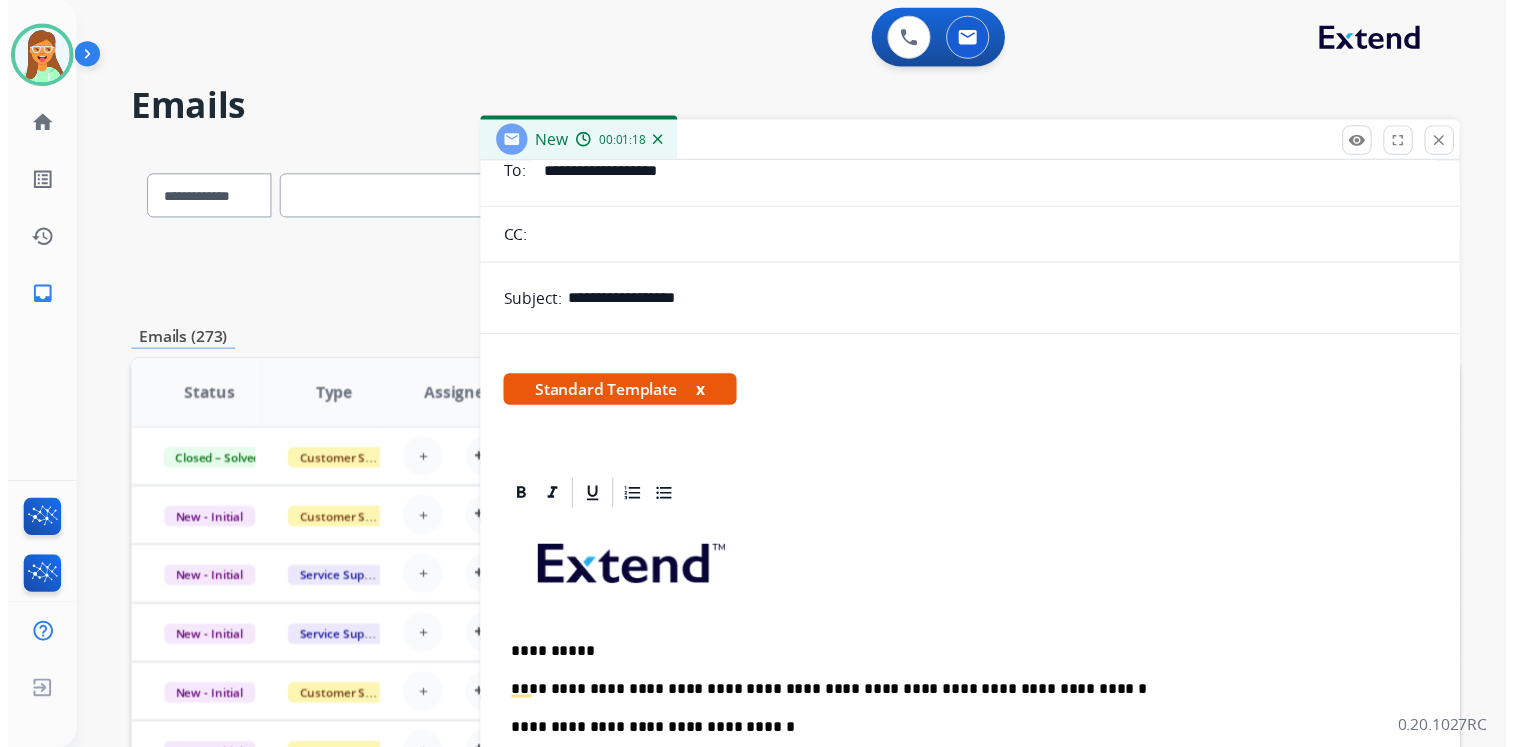 scroll, scrollTop: 0, scrollLeft: 0, axis: both 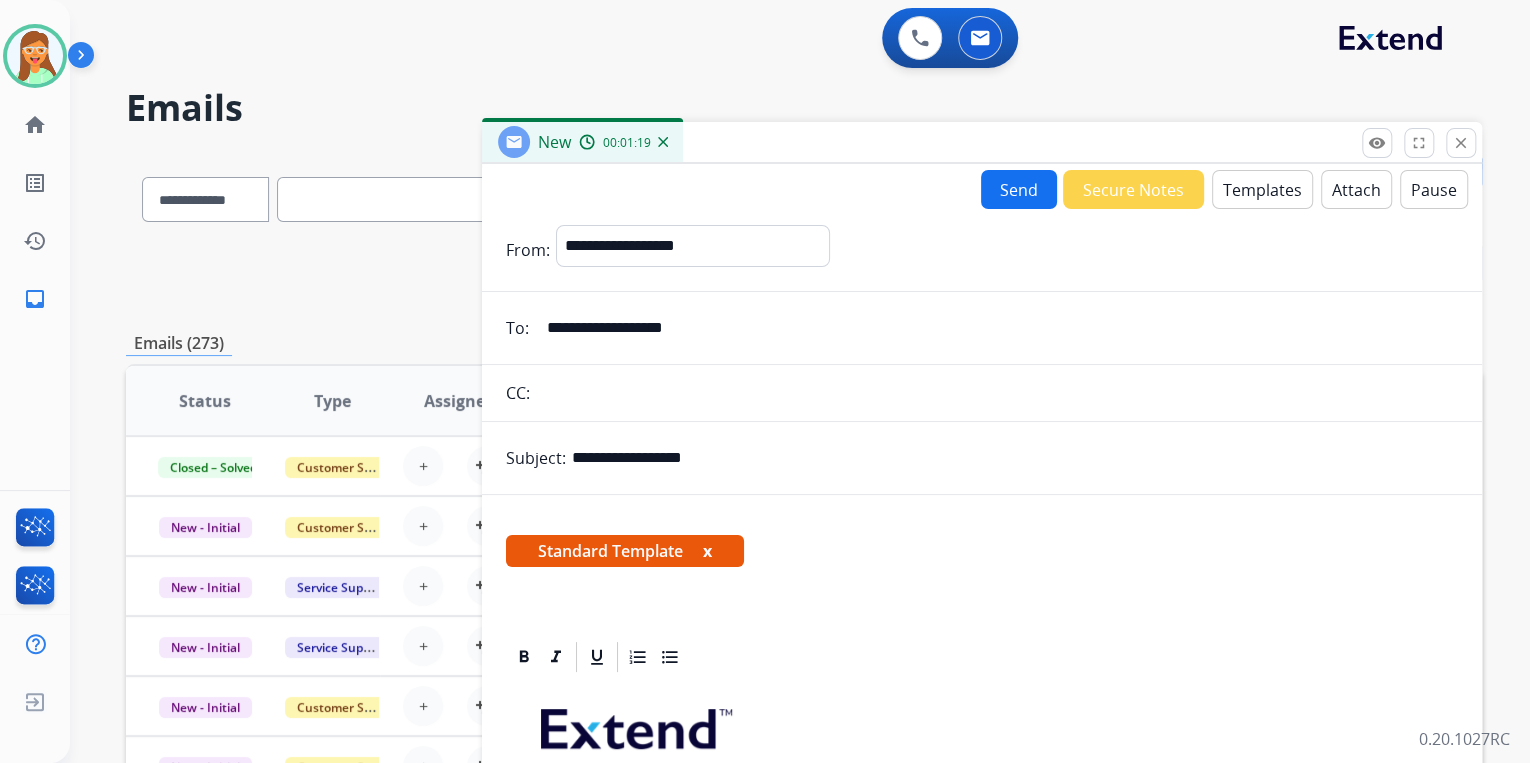 click on "**********" at bounding box center (982, 753) 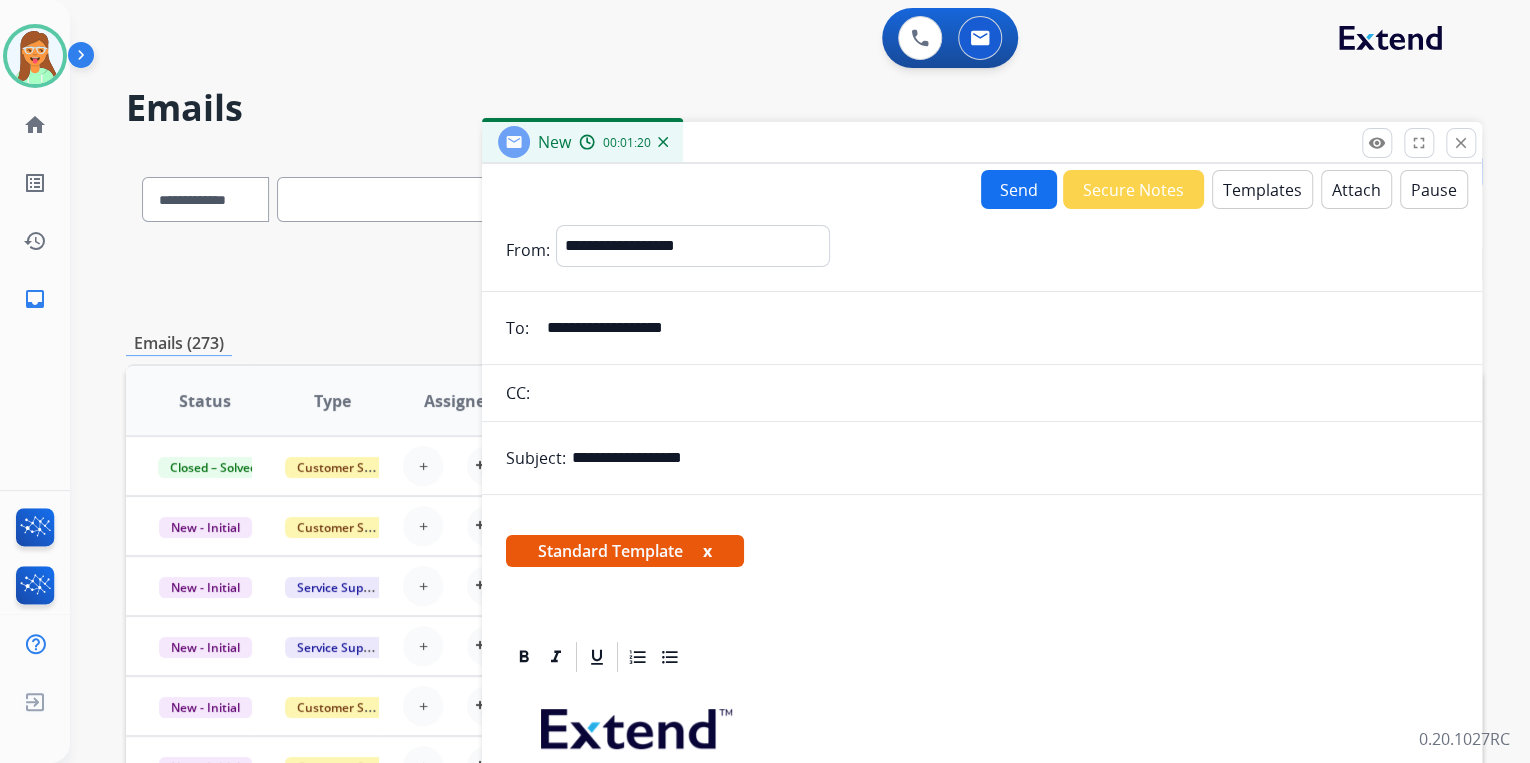 click on "Attach" at bounding box center (1356, 189) 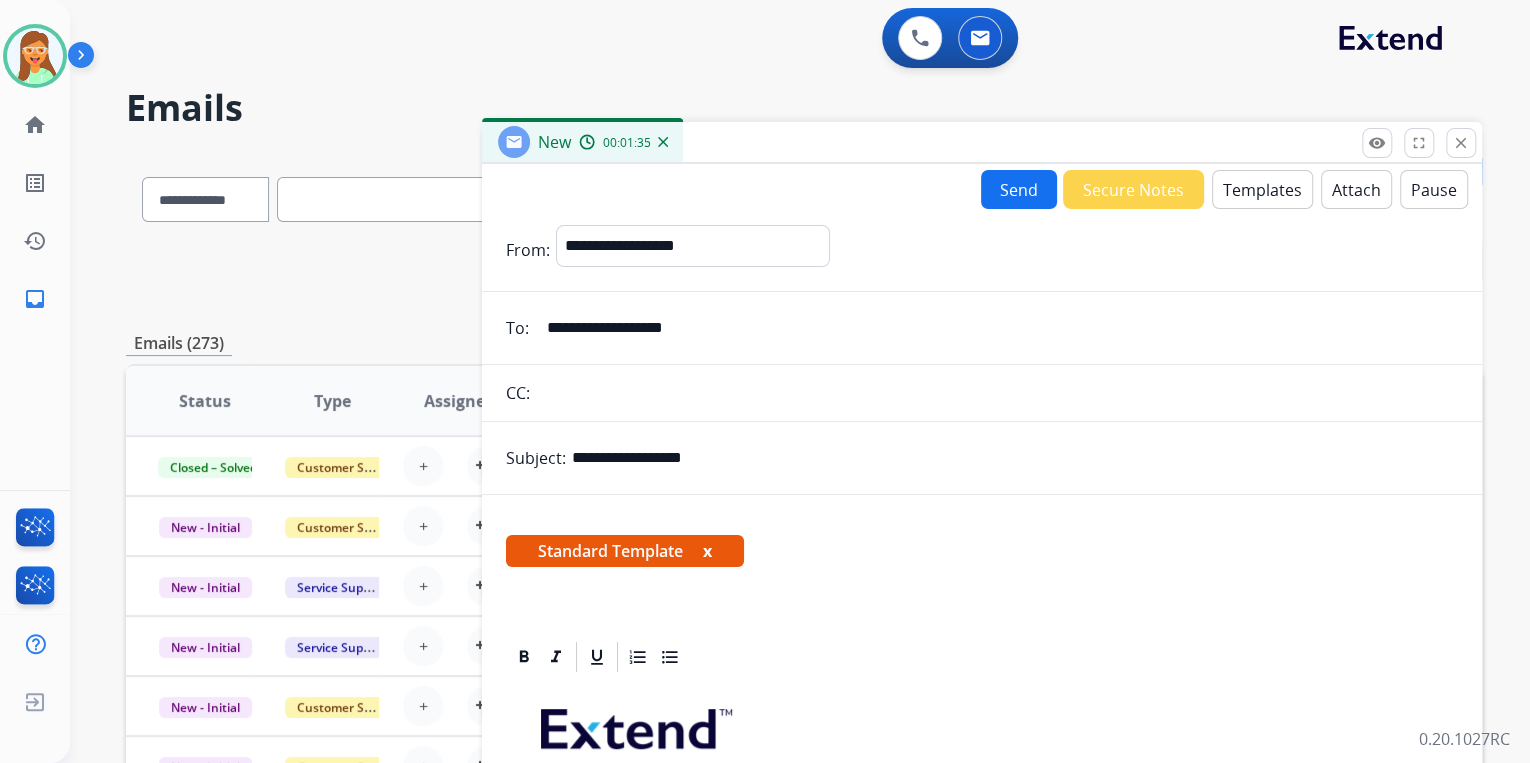 click on "Attach" at bounding box center [1356, 189] 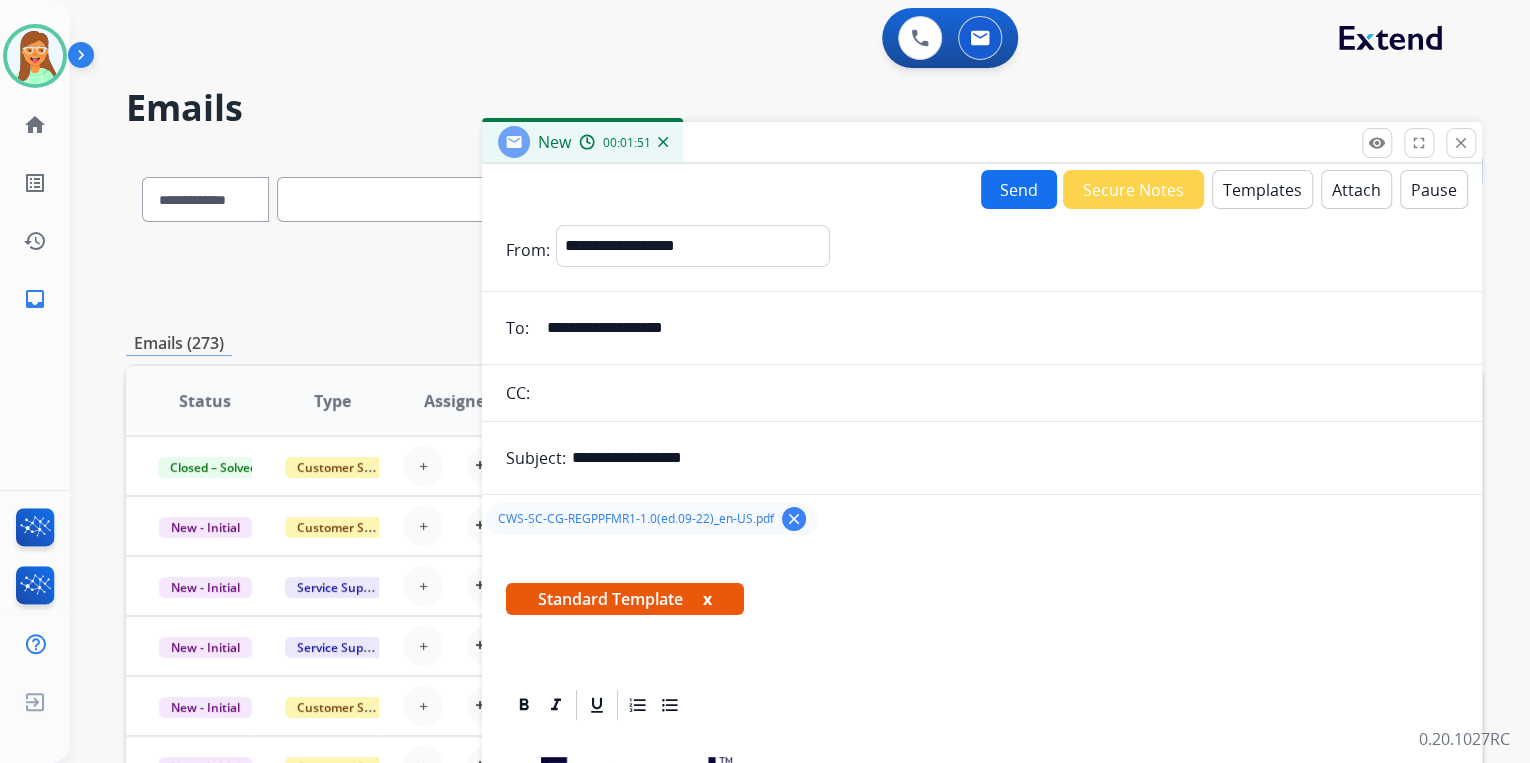 click on "Send" at bounding box center (1019, 189) 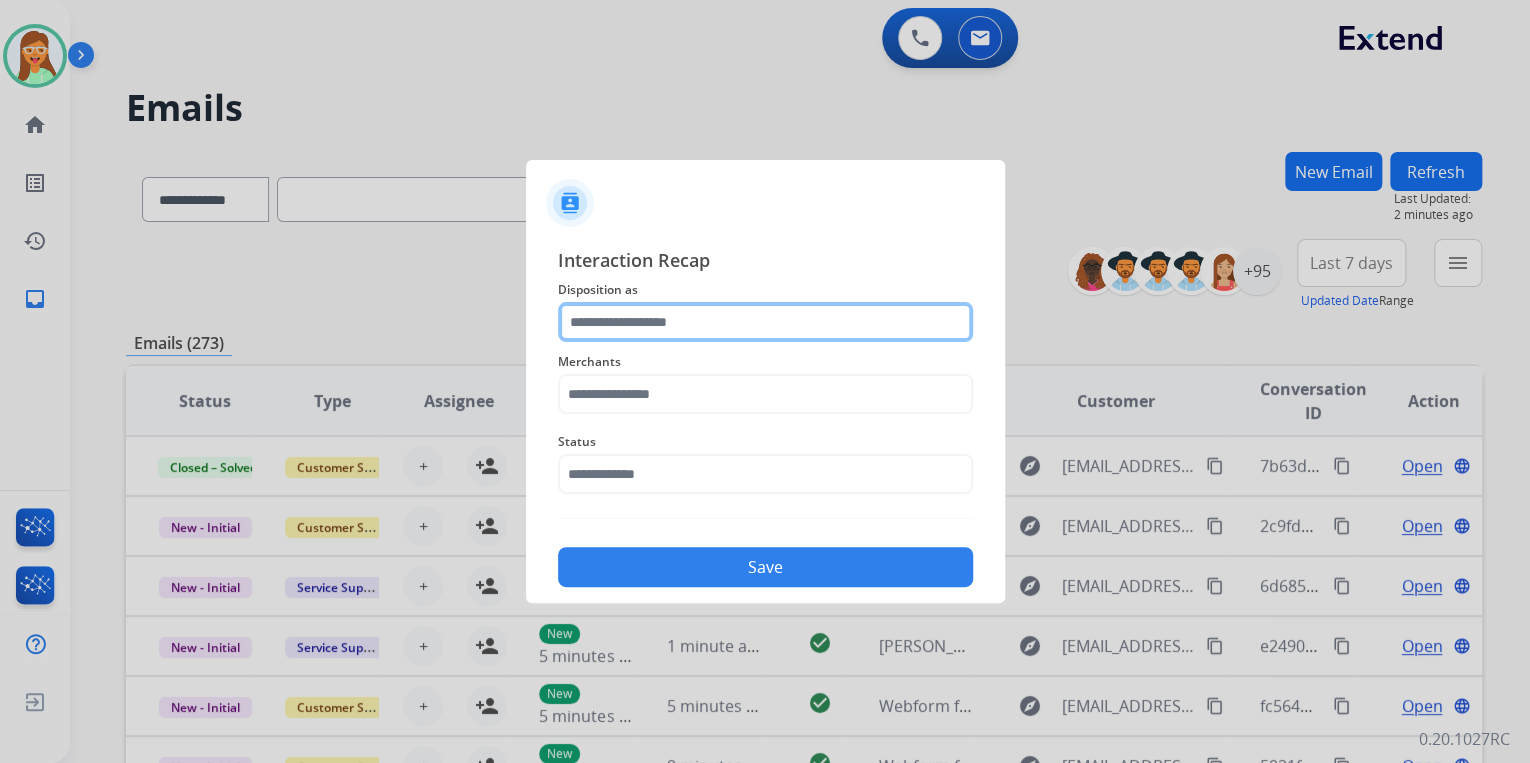 click 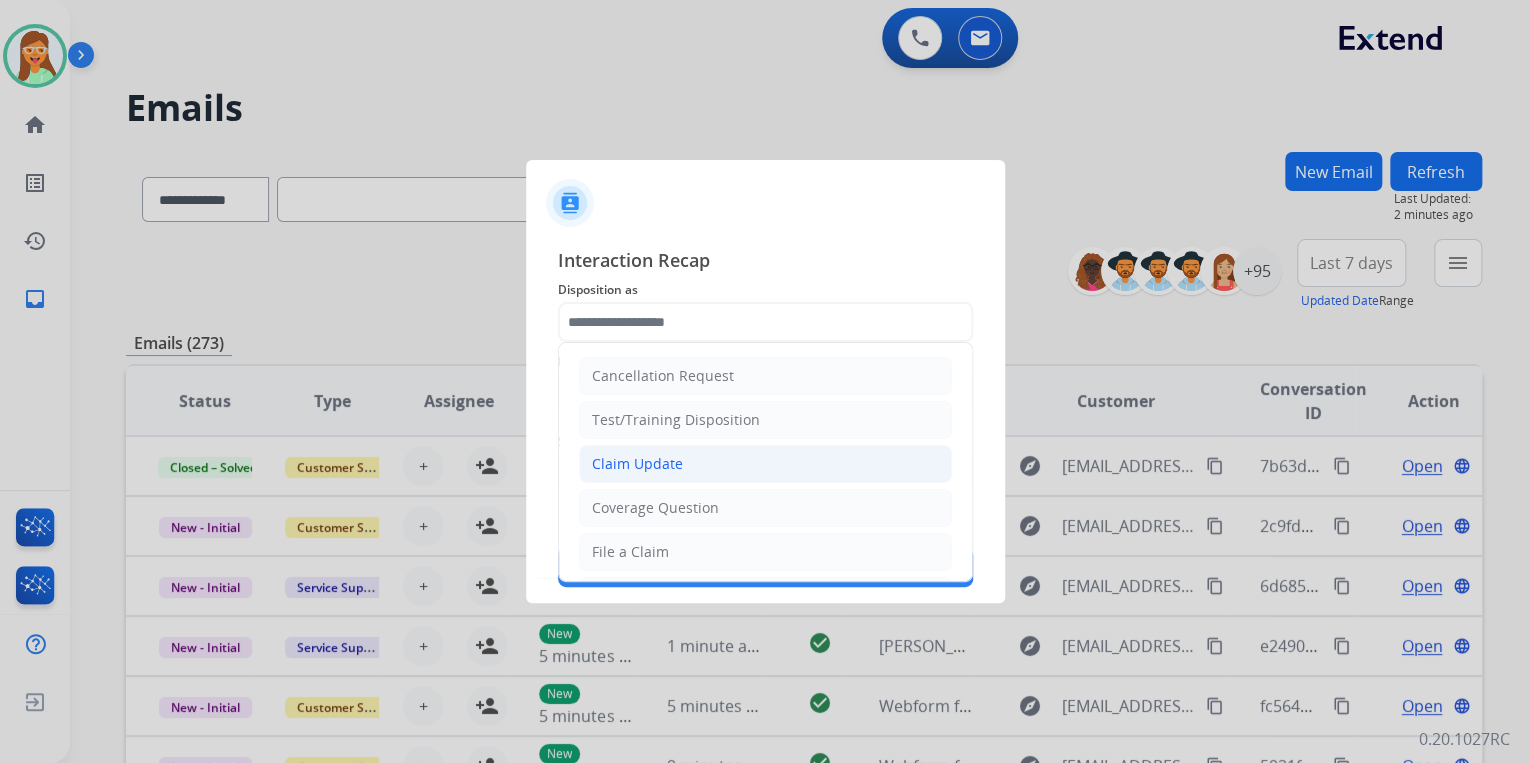 click on "Claim Update" 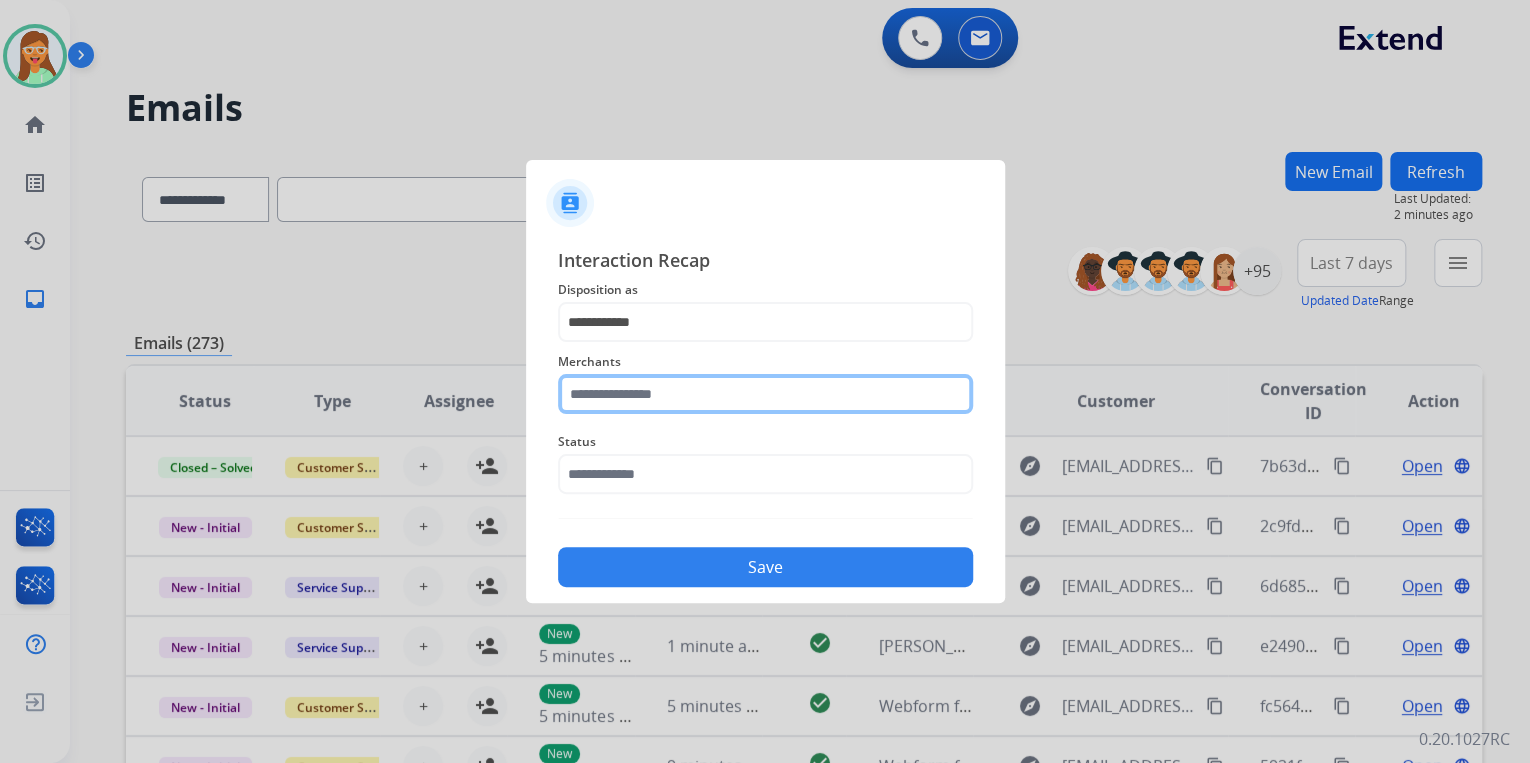 click 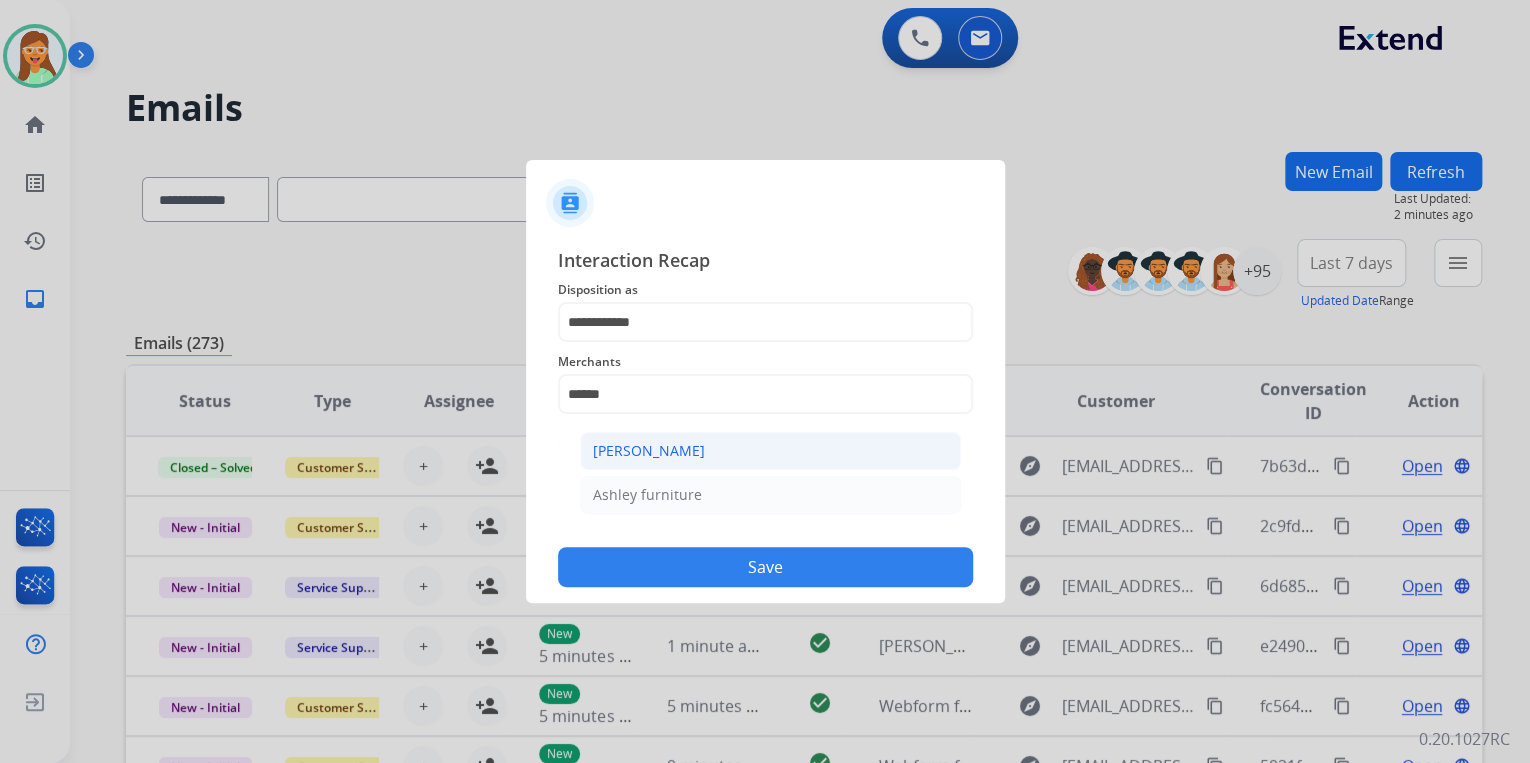 click on "[PERSON_NAME]" 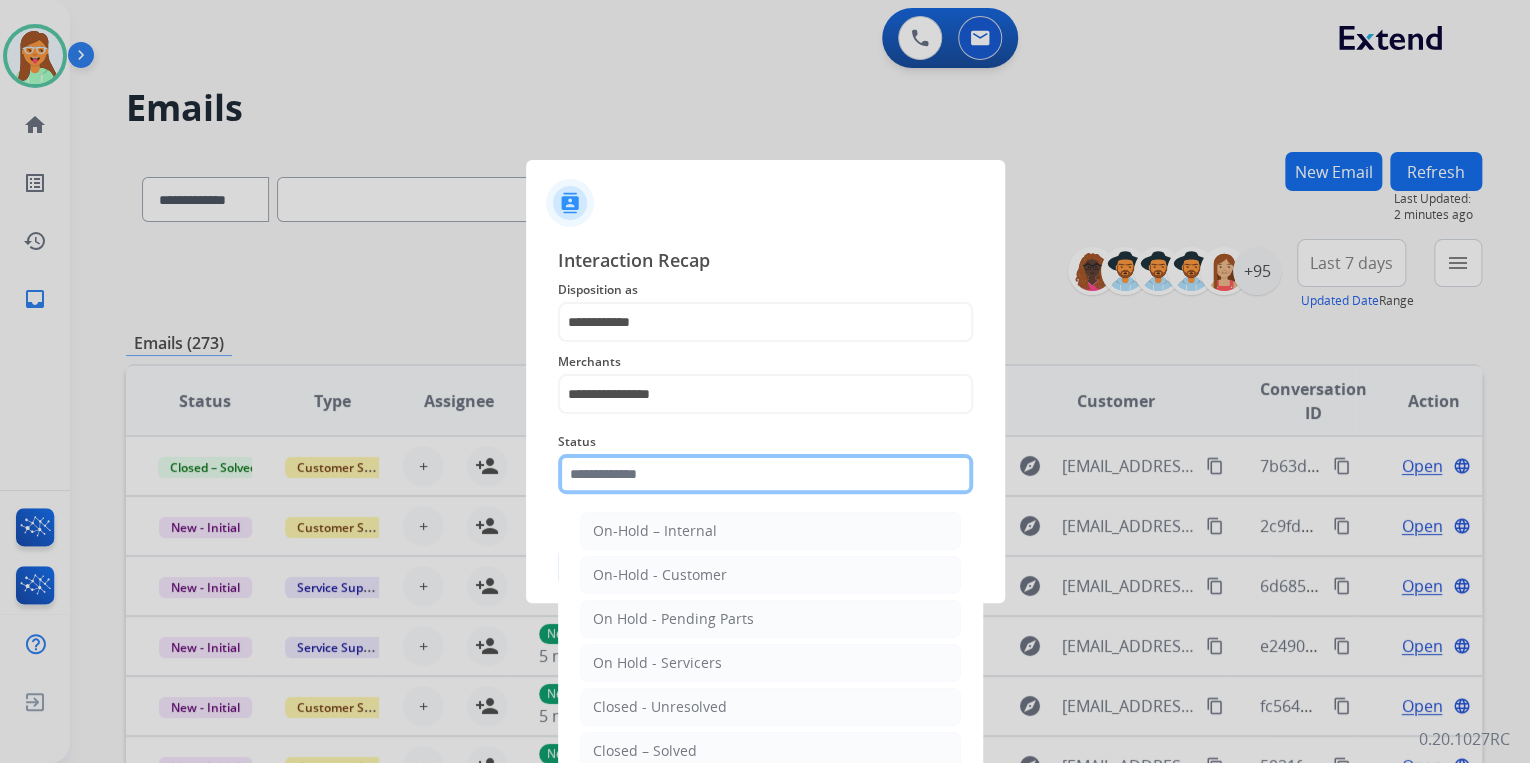 click 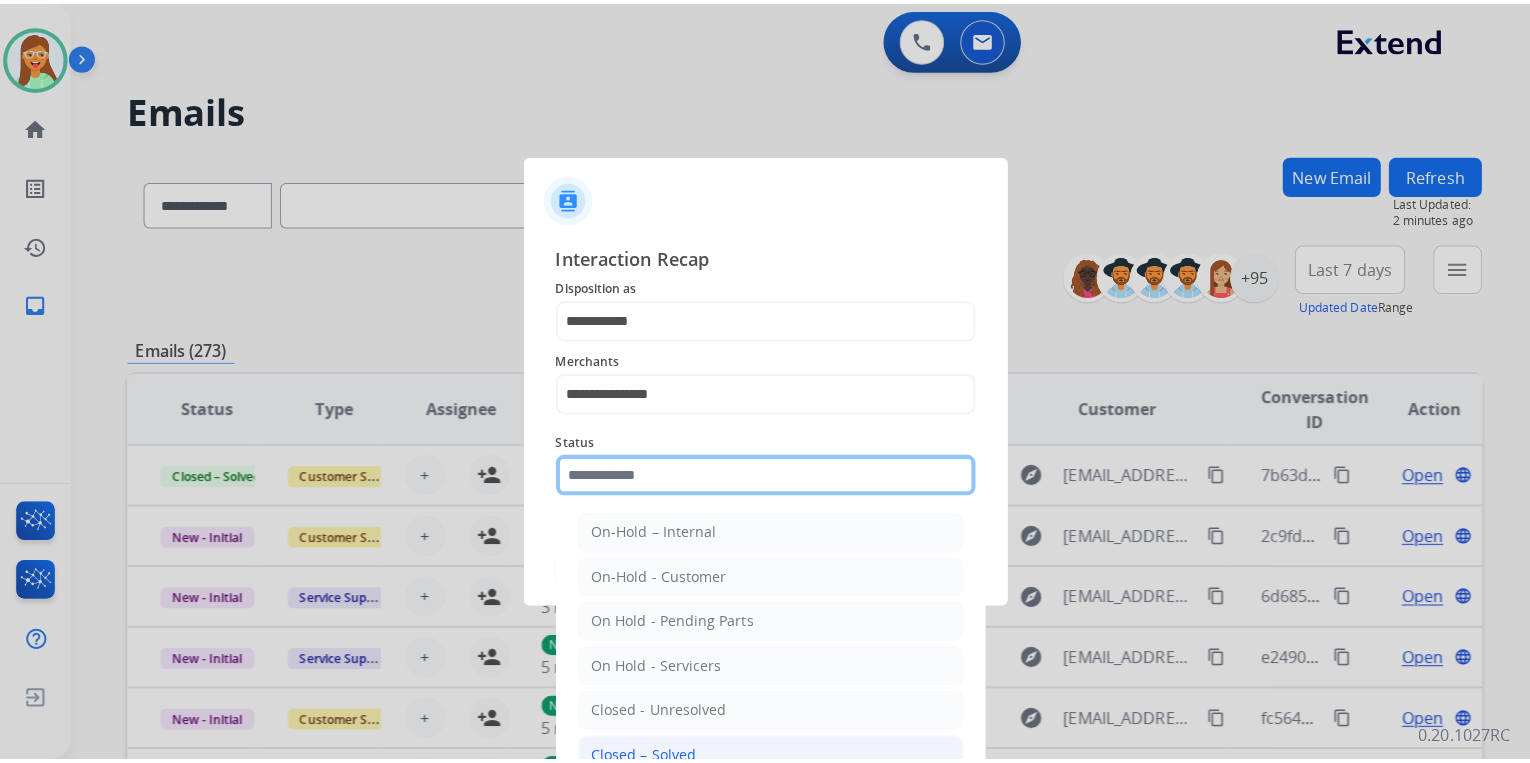 scroll, scrollTop: 116, scrollLeft: 0, axis: vertical 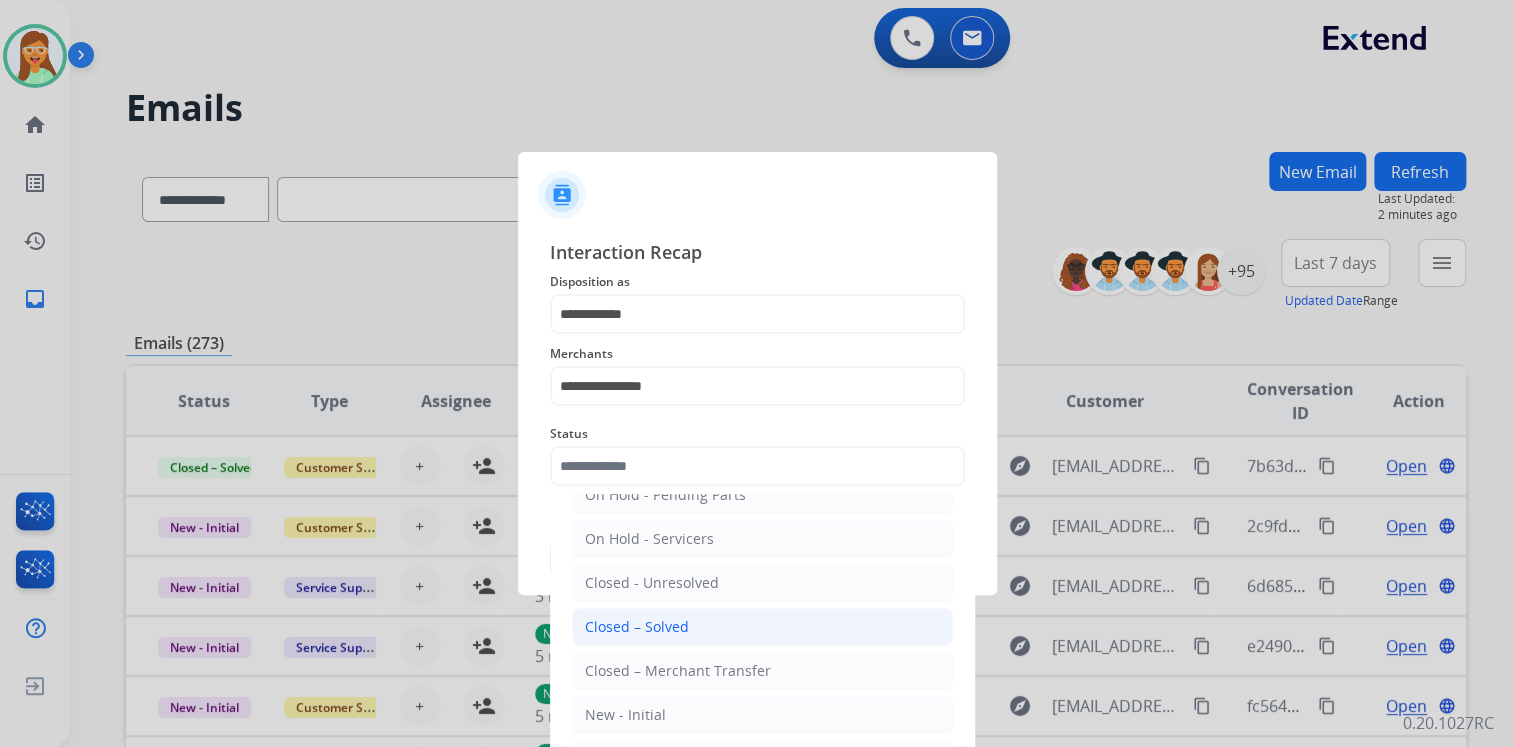 click on "Closed – Solved" 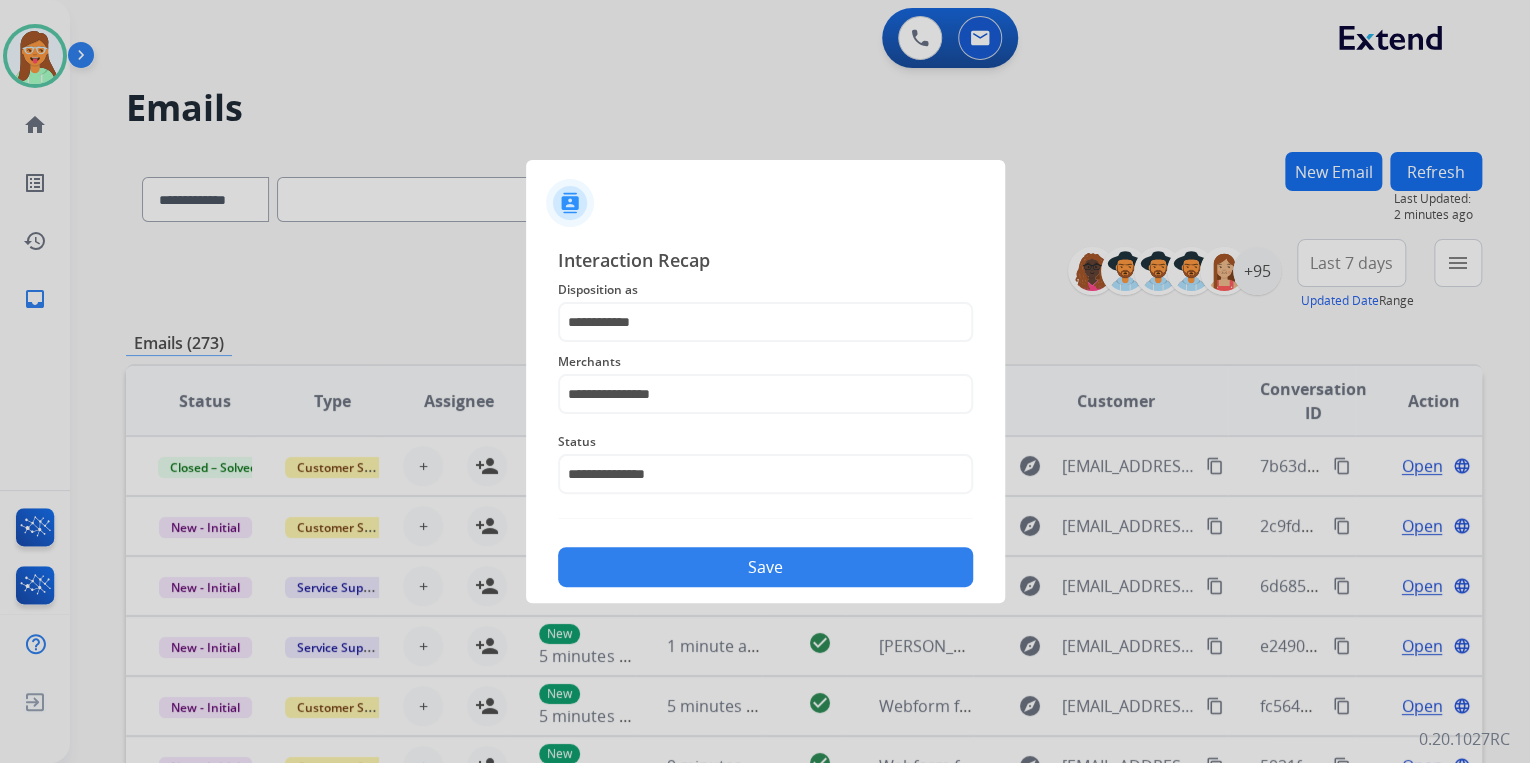 click on "Save" 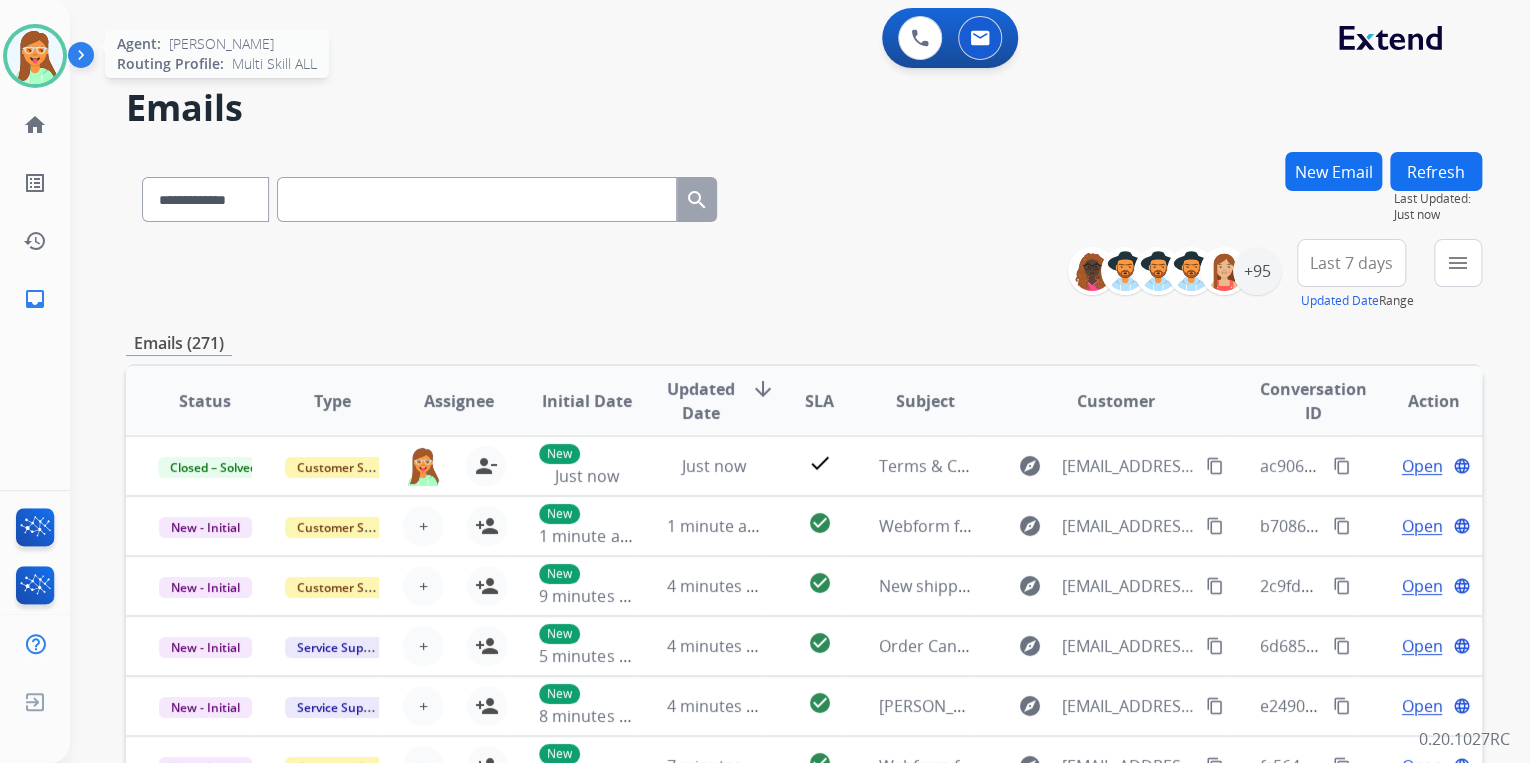 click at bounding box center [35, 56] 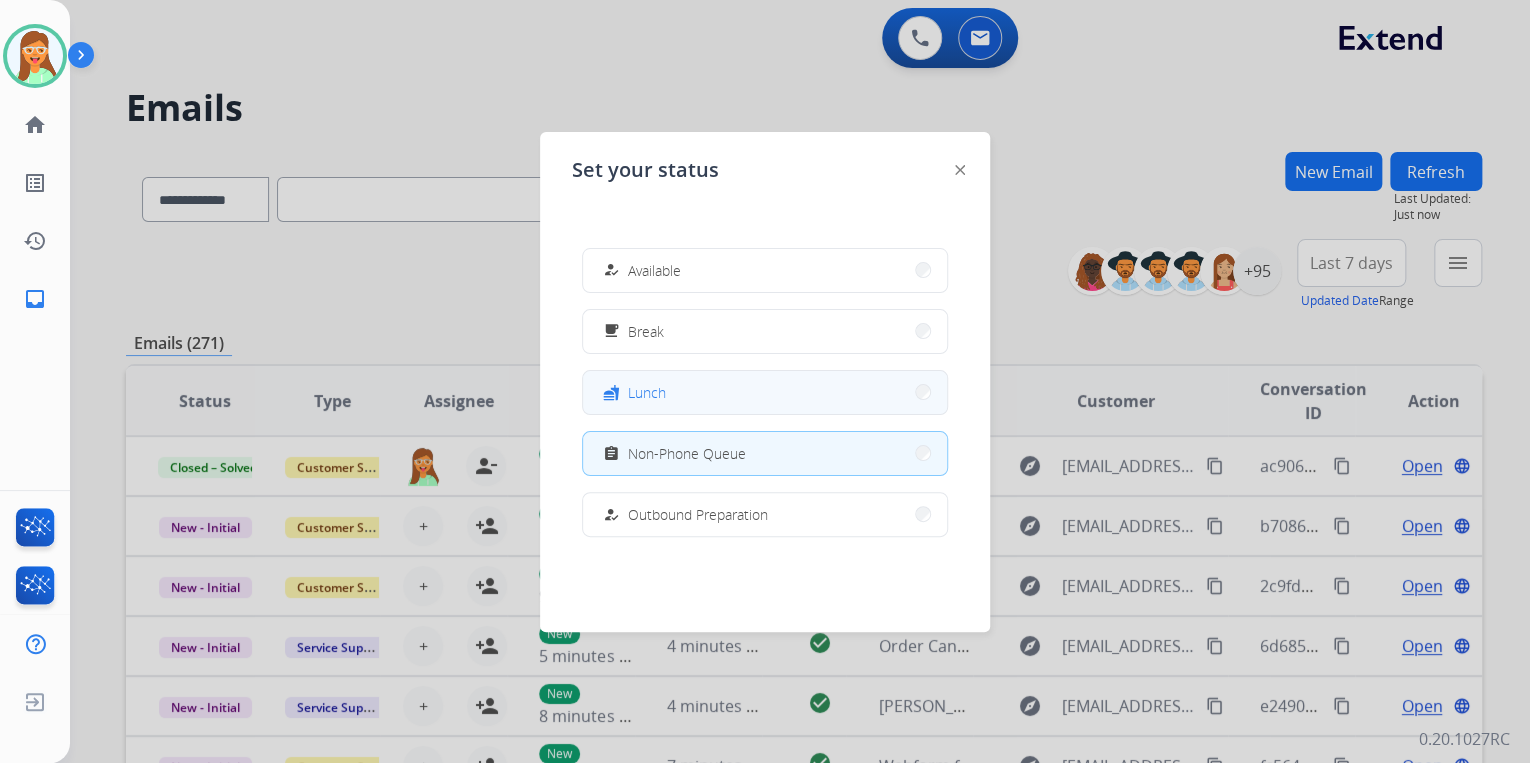 click on "fastfood Lunch" at bounding box center (765, 392) 